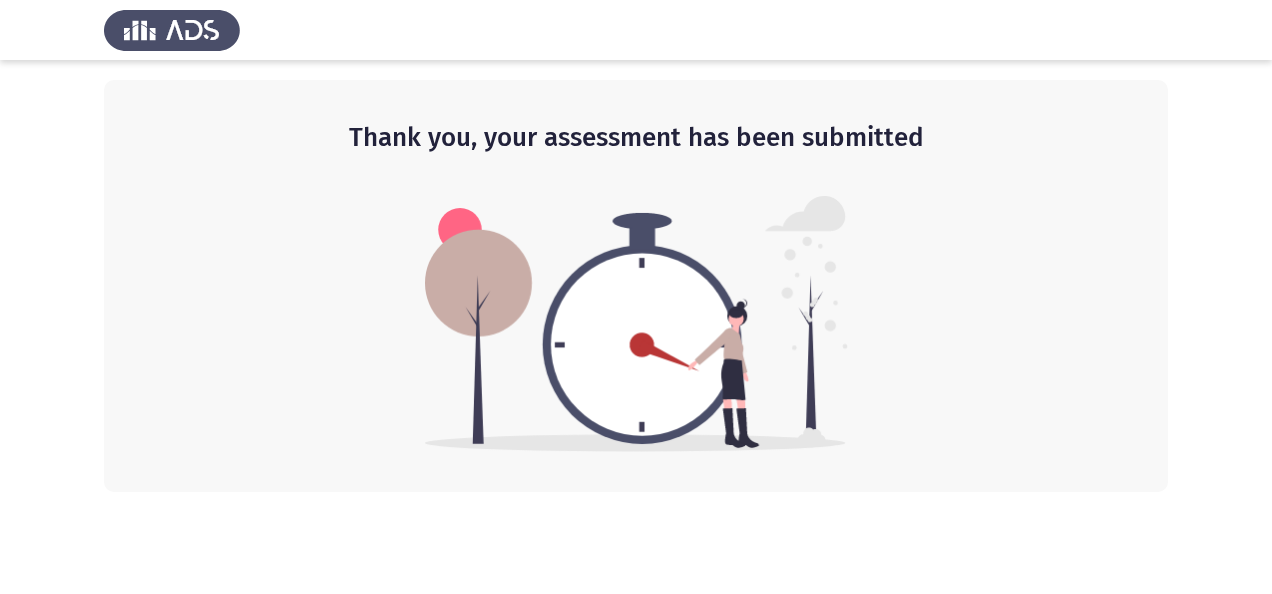 scroll, scrollTop: 0, scrollLeft: 0, axis: both 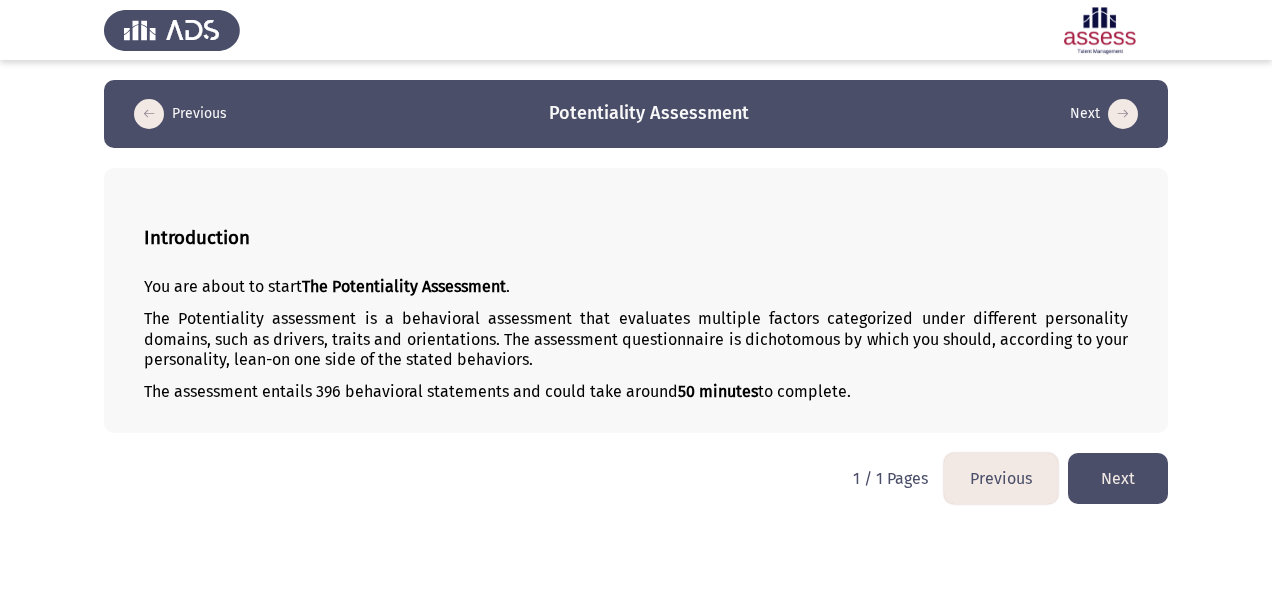click on "Next" 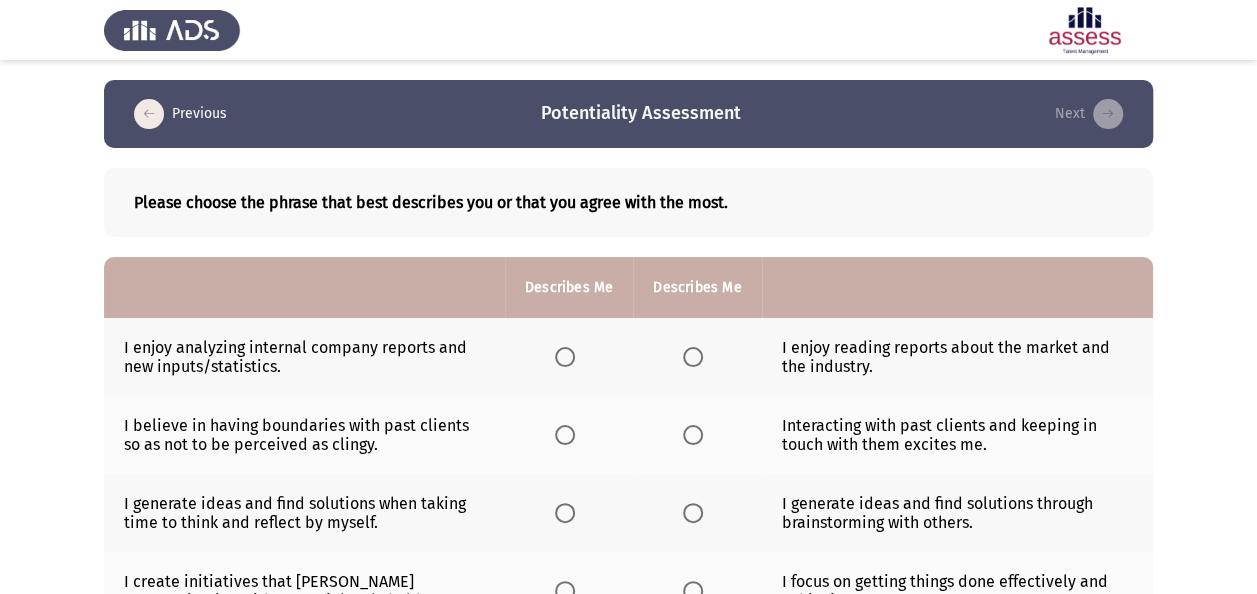 click at bounding box center [565, 357] 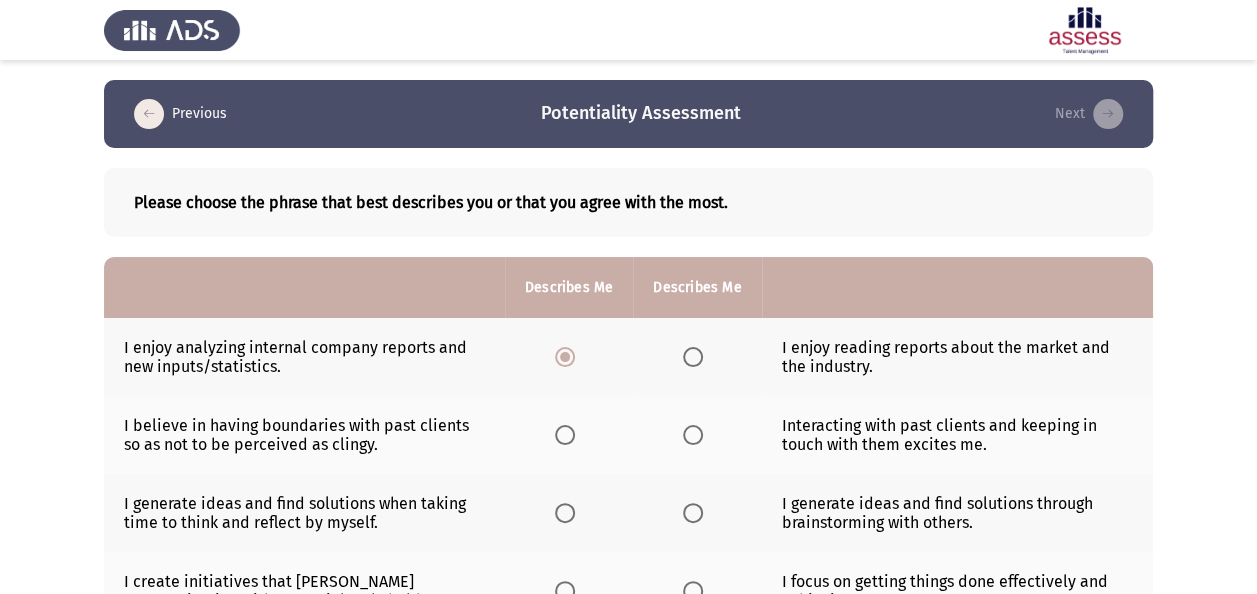 click at bounding box center (693, 357) 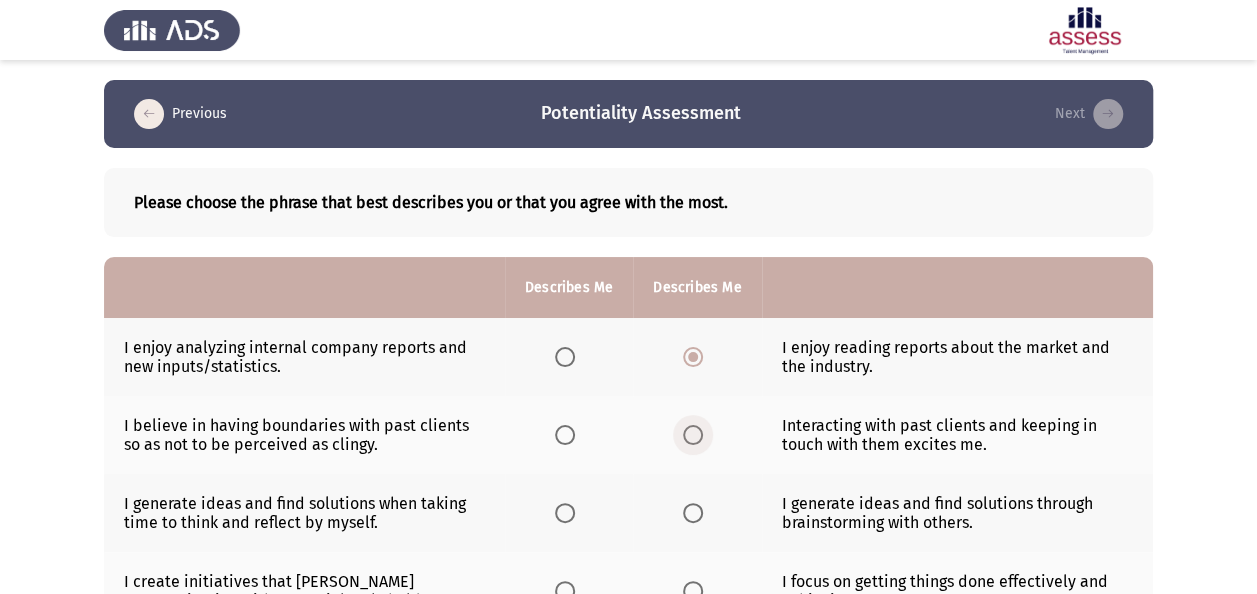 click at bounding box center [693, 435] 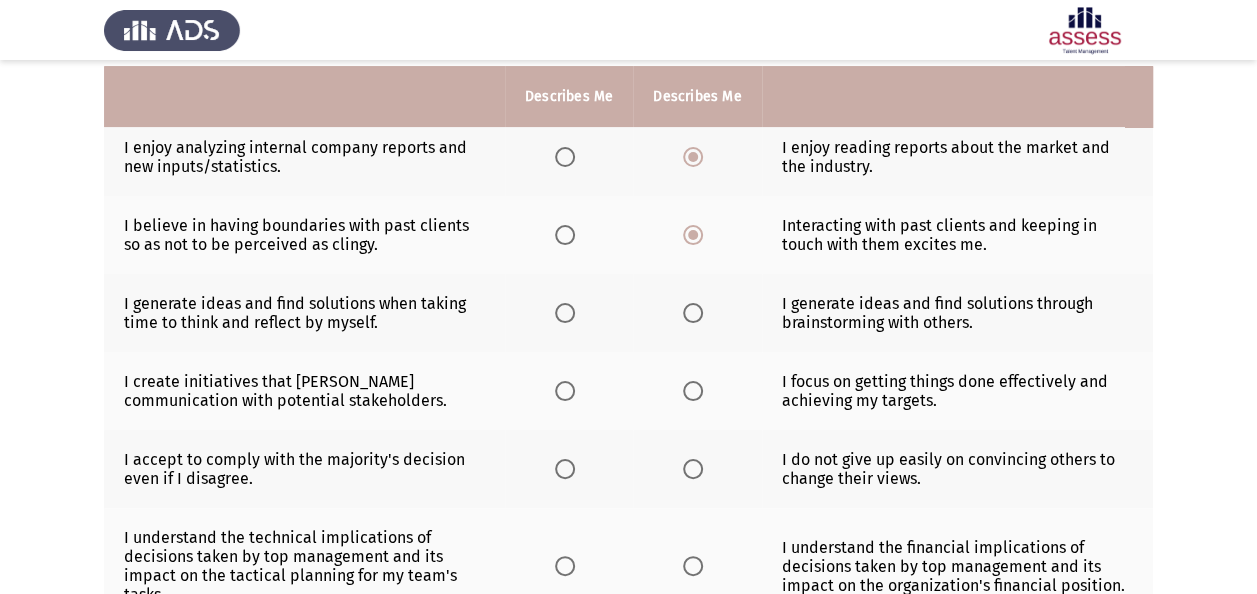 scroll, scrollTop: 300, scrollLeft: 0, axis: vertical 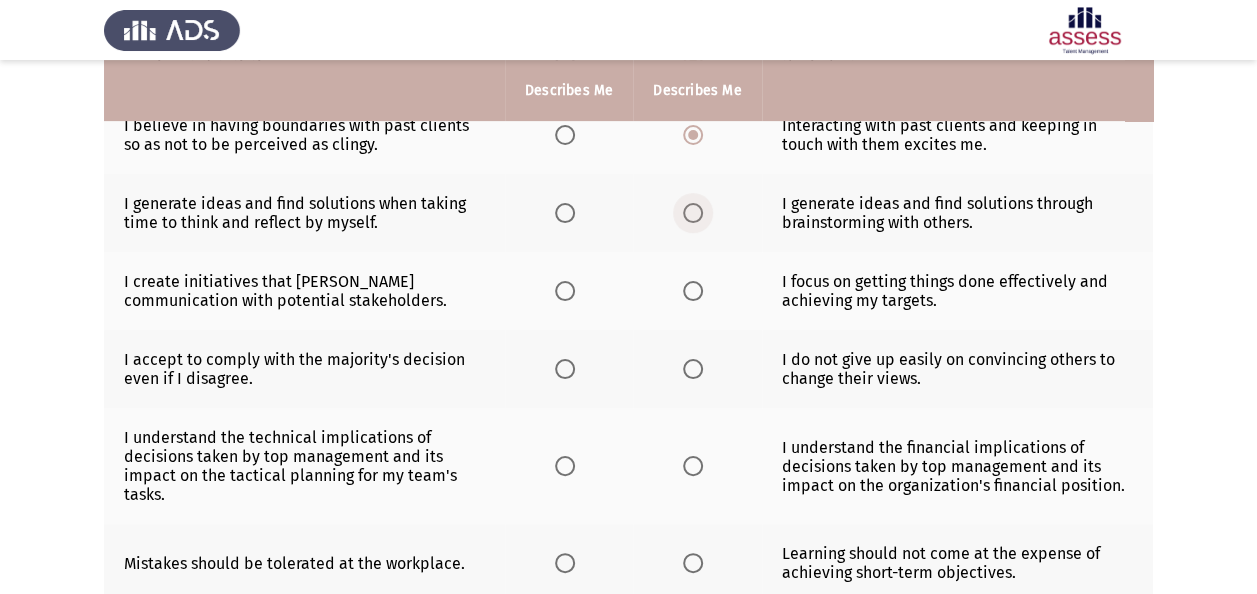 click at bounding box center [693, 213] 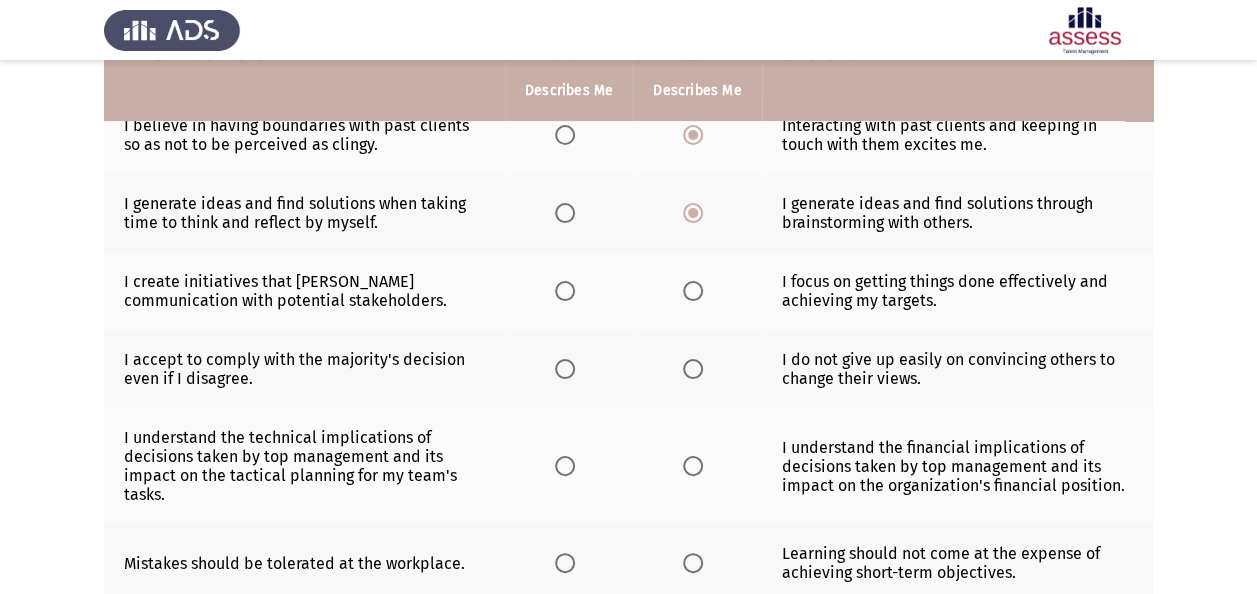 click at bounding box center [693, 291] 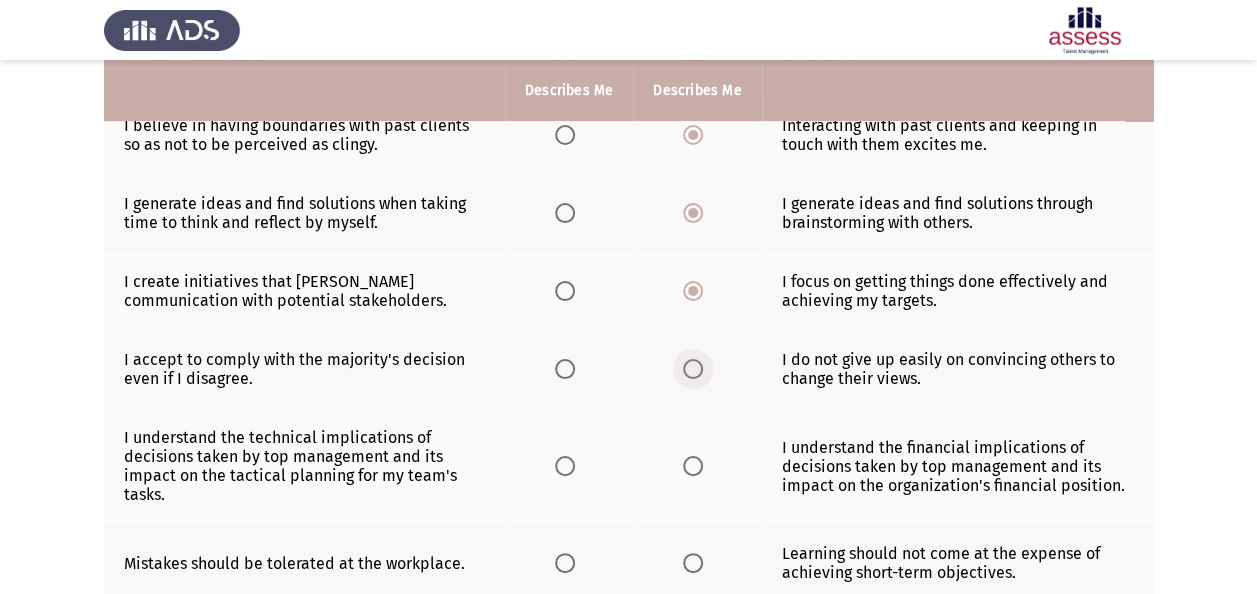 click at bounding box center (693, 369) 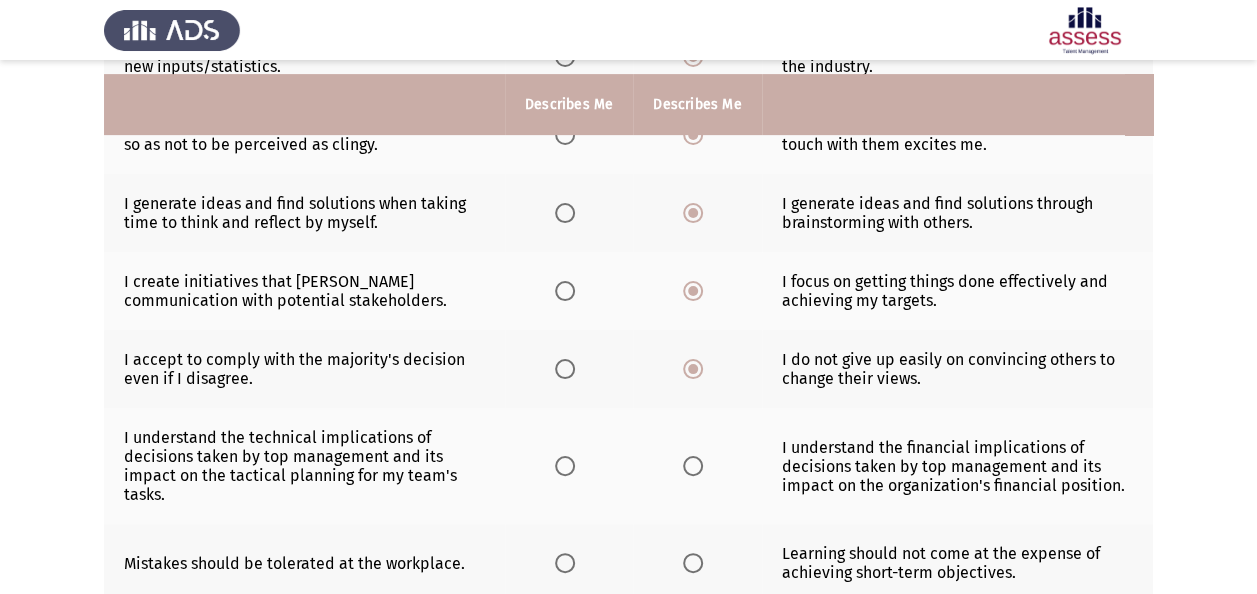 scroll, scrollTop: 400, scrollLeft: 0, axis: vertical 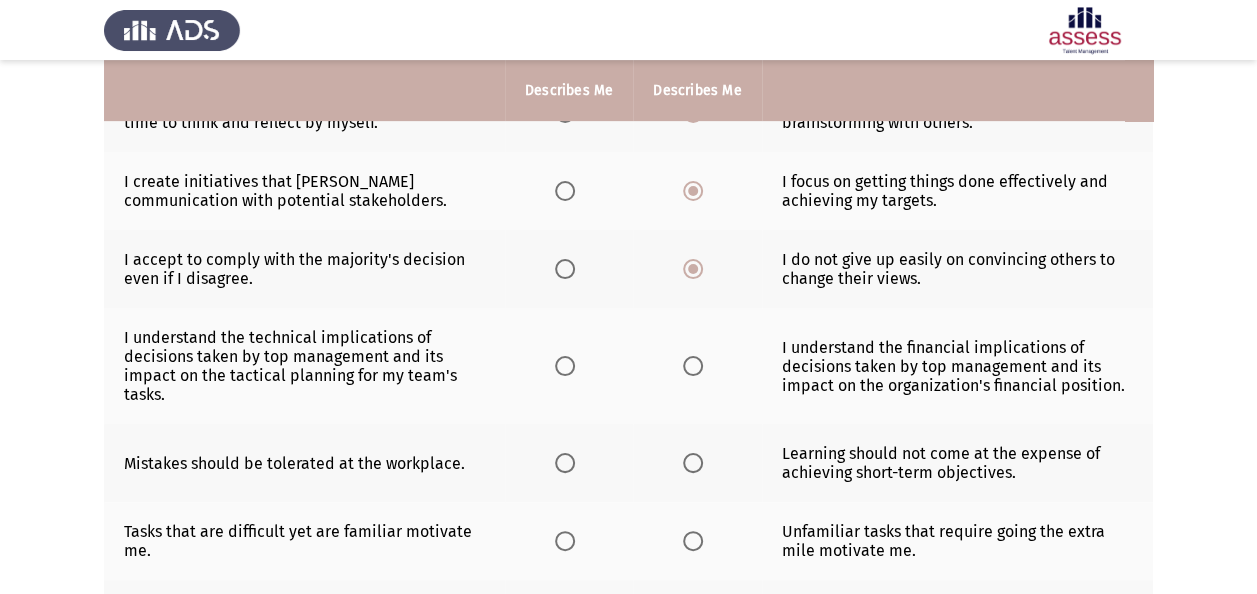 click at bounding box center (693, 366) 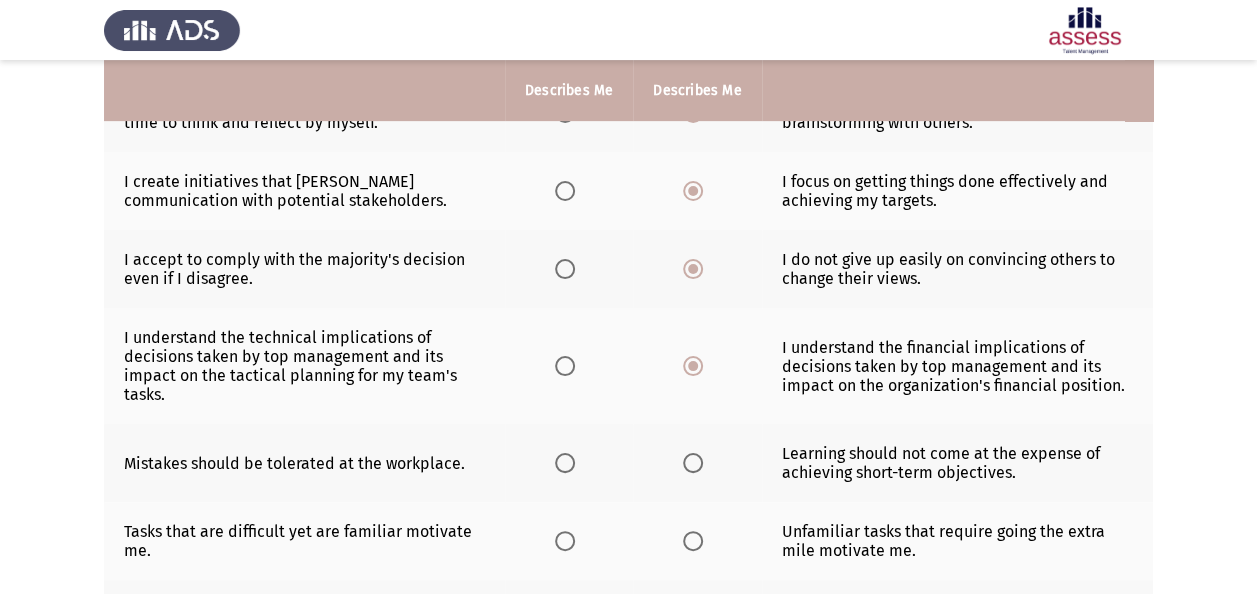 click at bounding box center (565, 463) 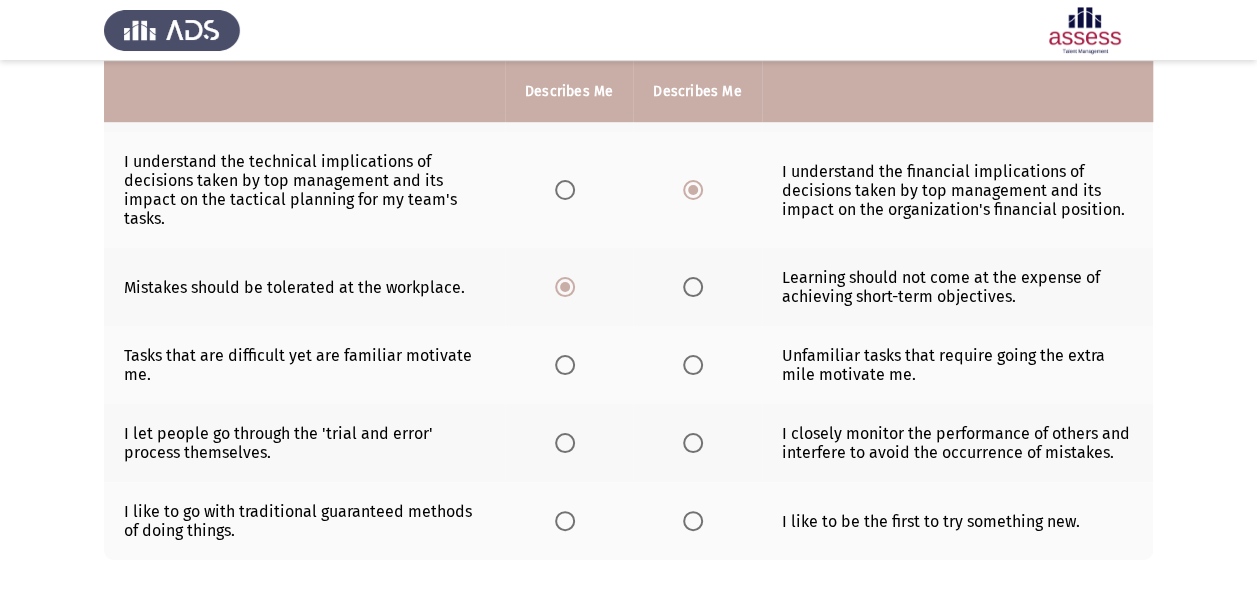 scroll, scrollTop: 600, scrollLeft: 0, axis: vertical 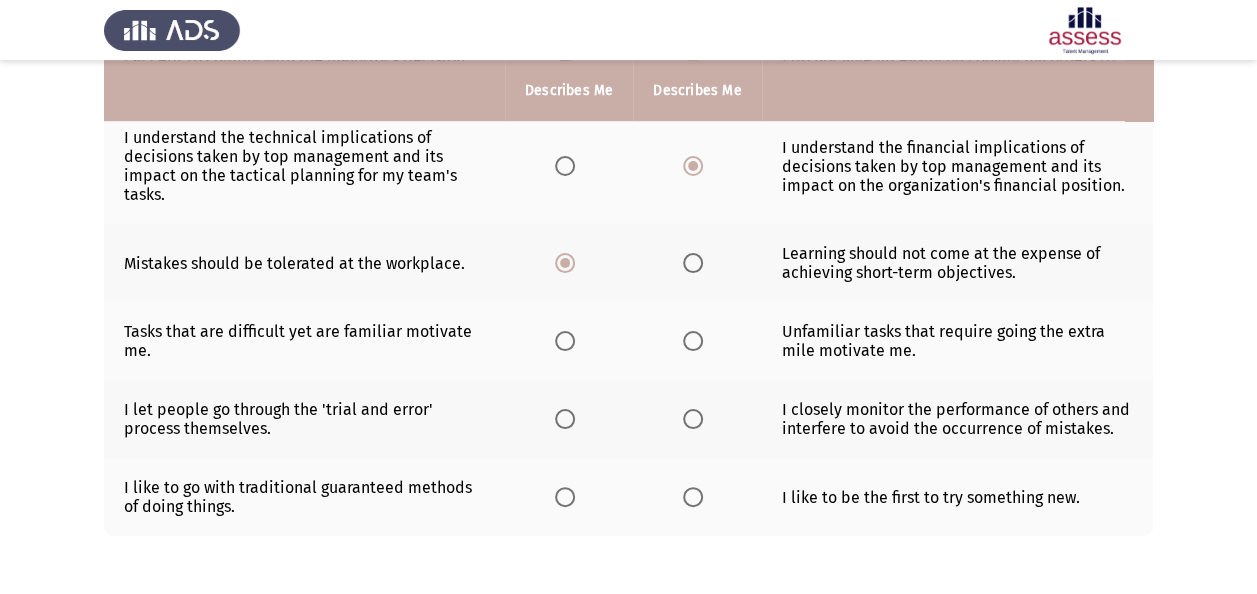click at bounding box center (693, 341) 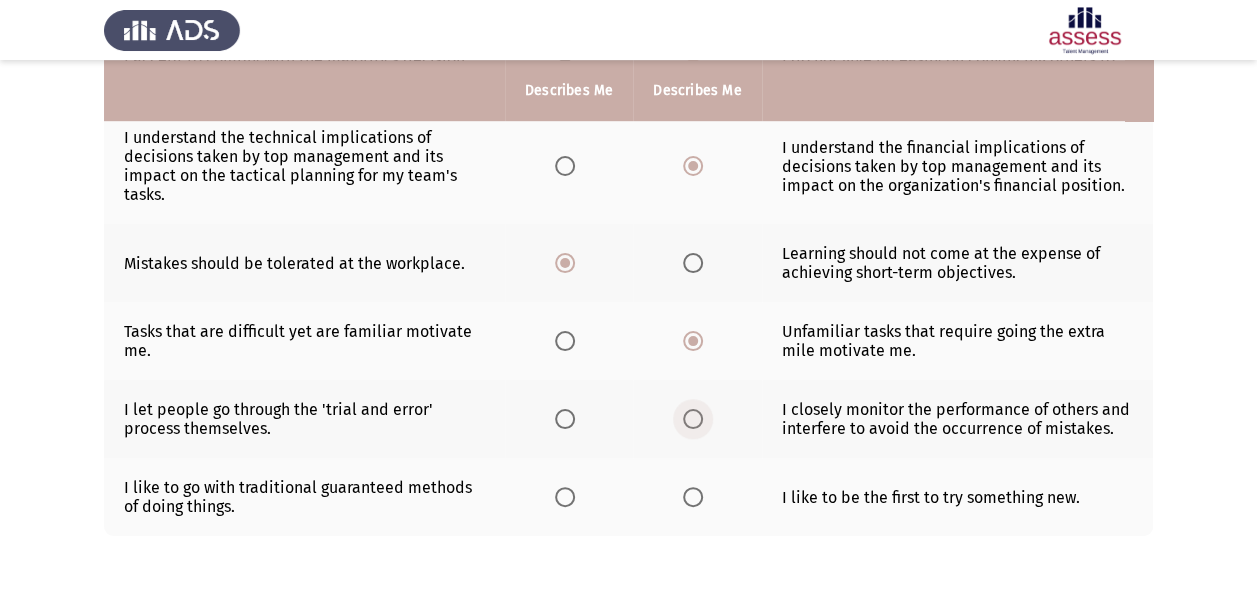 click at bounding box center (693, 419) 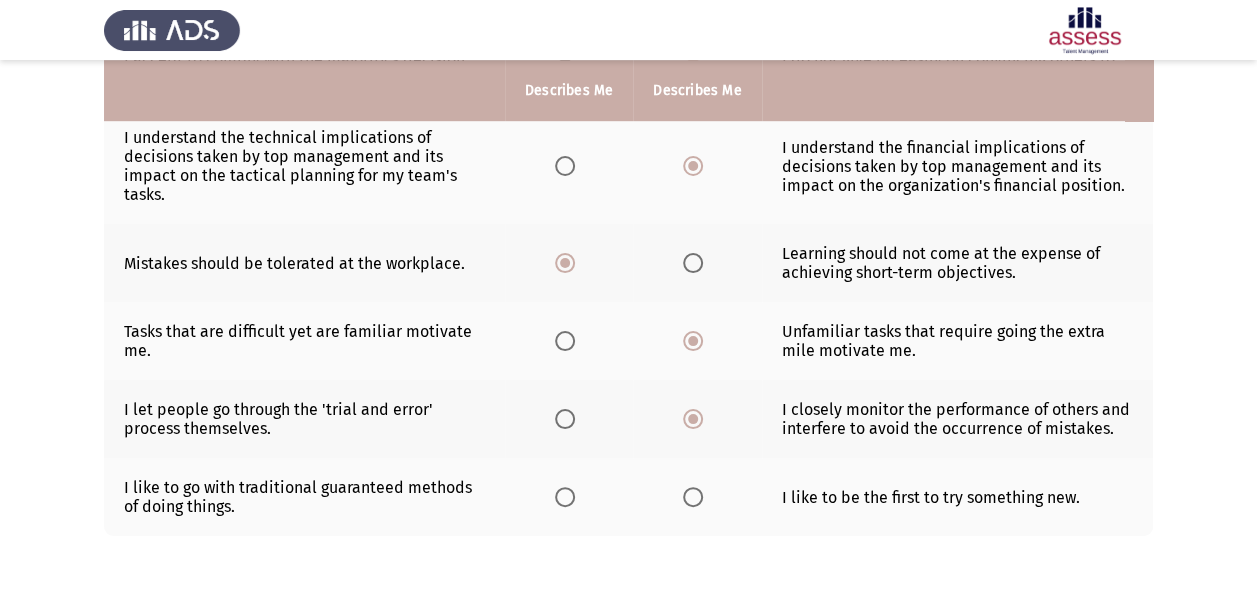 click at bounding box center (693, 497) 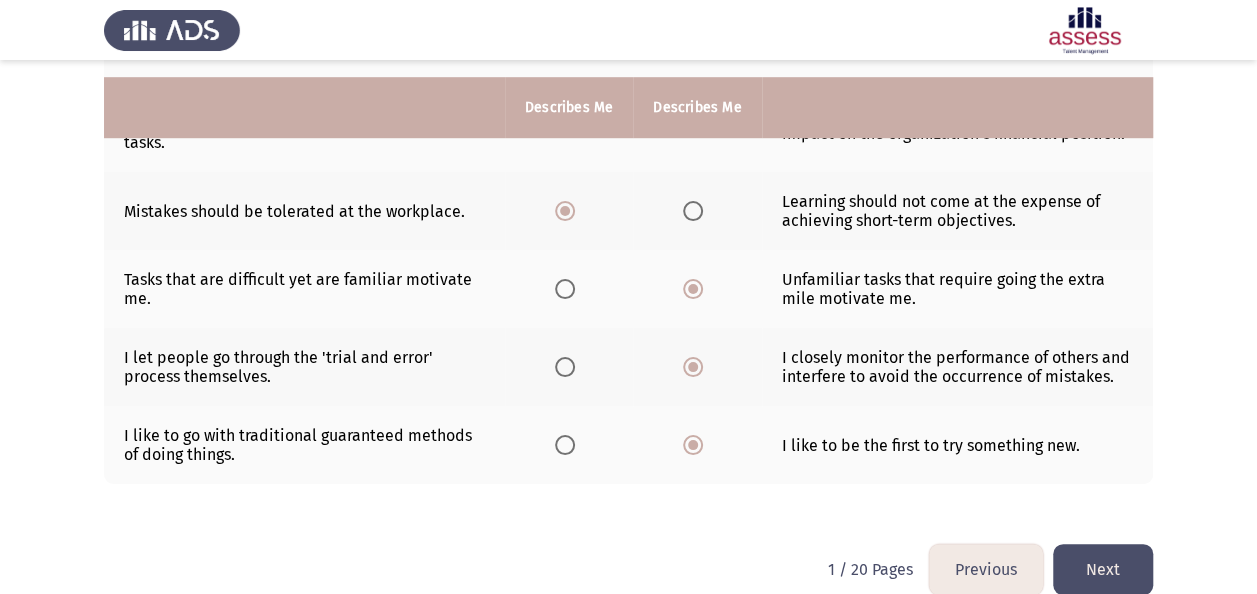 scroll, scrollTop: 674, scrollLeft: 0, axis: vertical 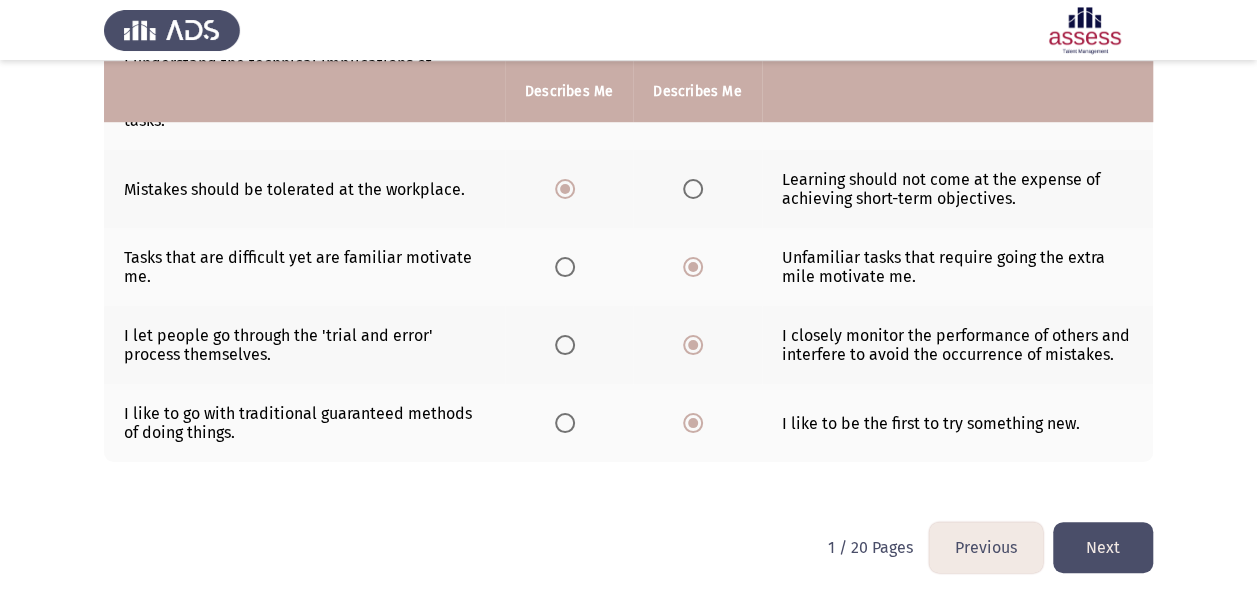 click on "Next" 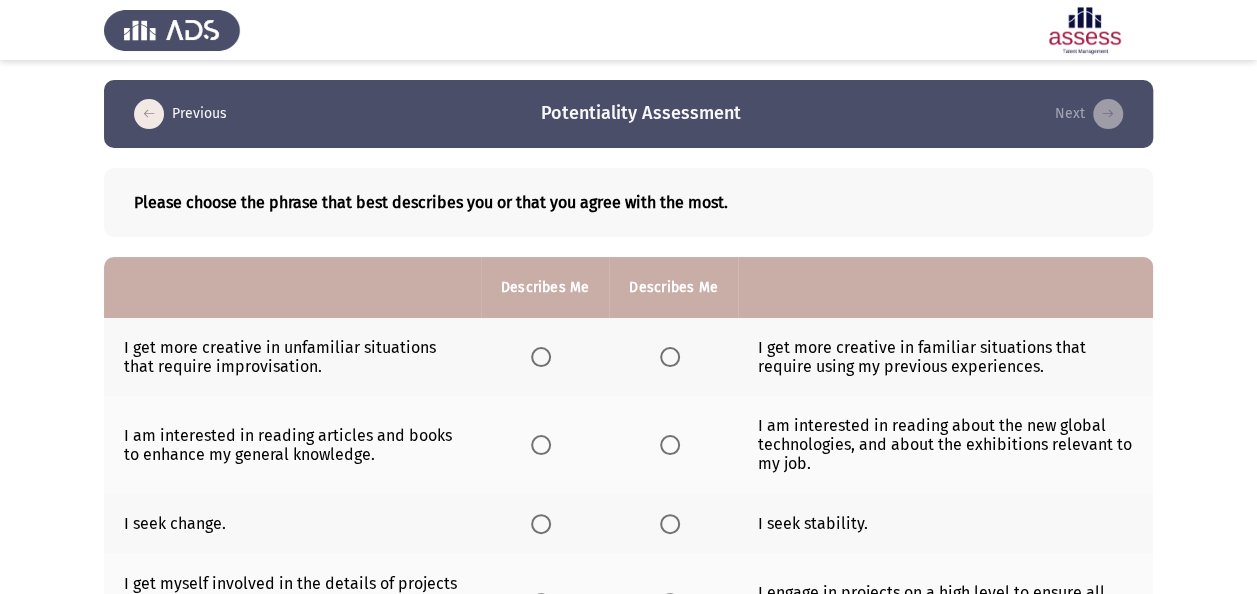 click at bounding box center (541, 357) 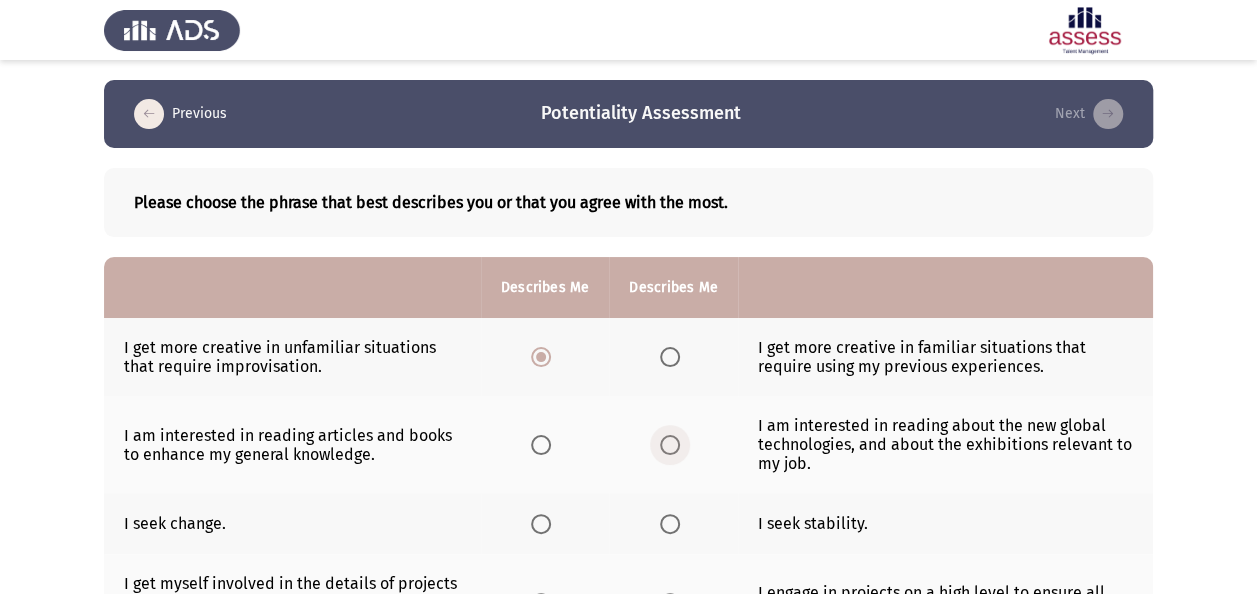 click at bounding box center (670, 445) 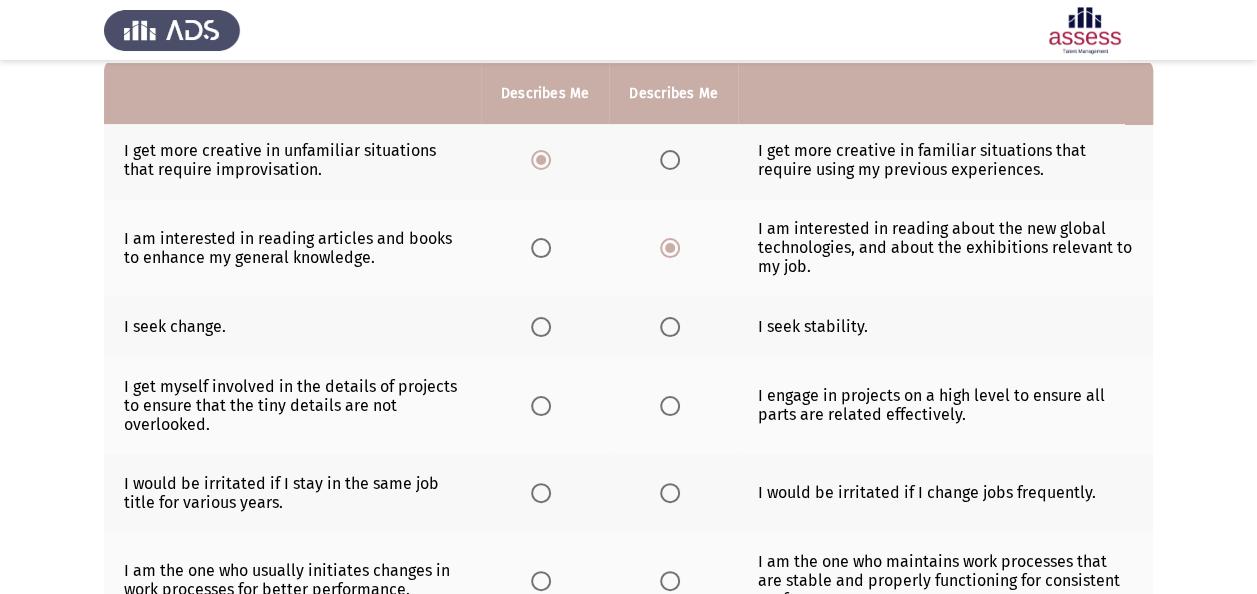 scroll, scrollTop: 200, scrollLeft: 0, axis: vertical 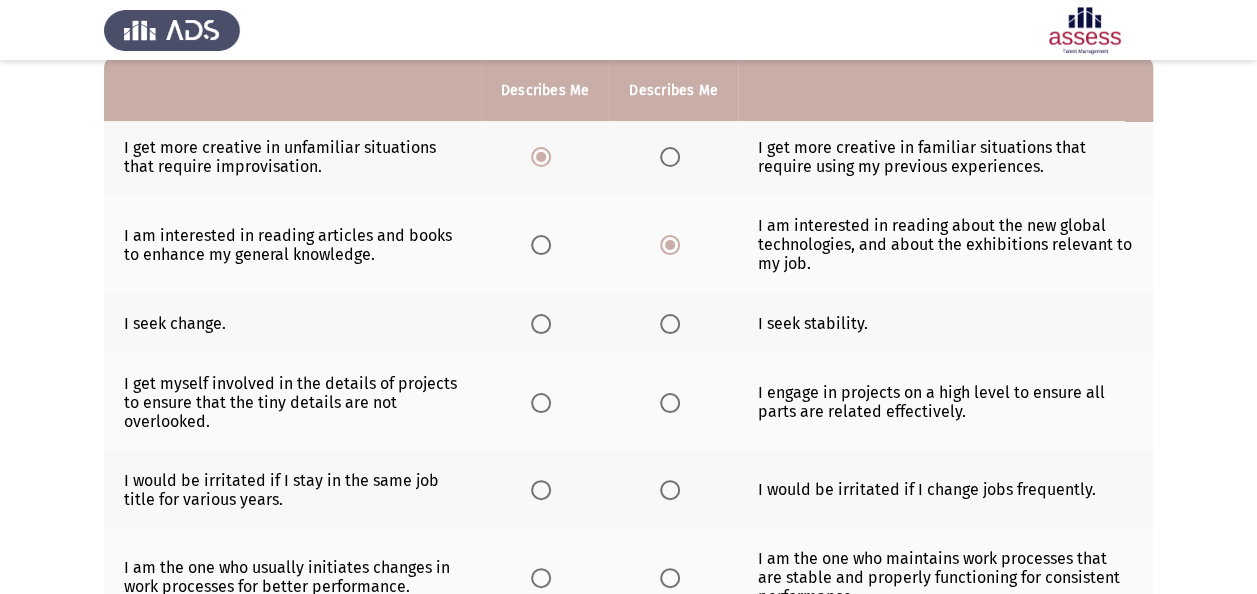 click at bounding box center [541, 324] 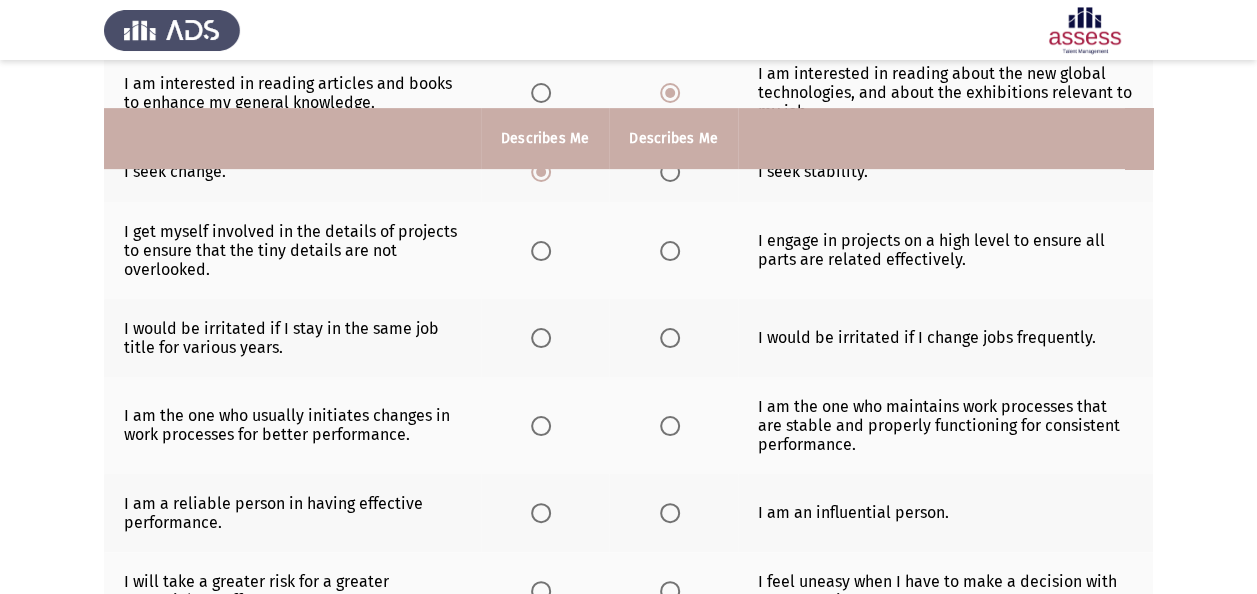 scroll, scrollTop: 400, scrollLeft: 0, axis: vertical 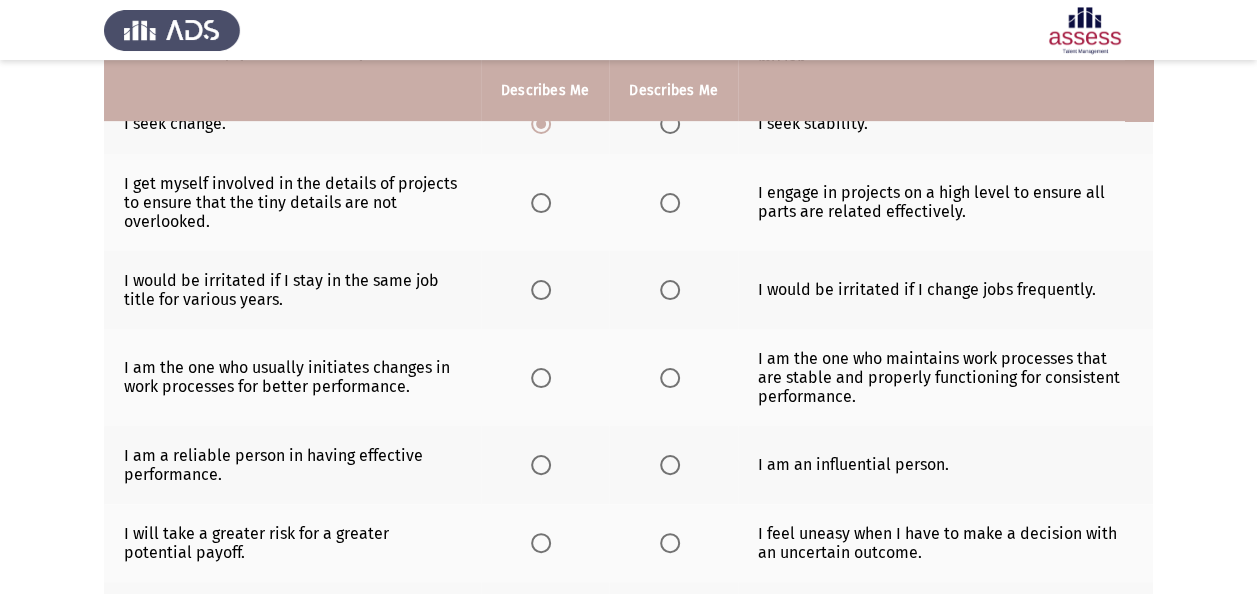 click at bounding box center [670, 203] 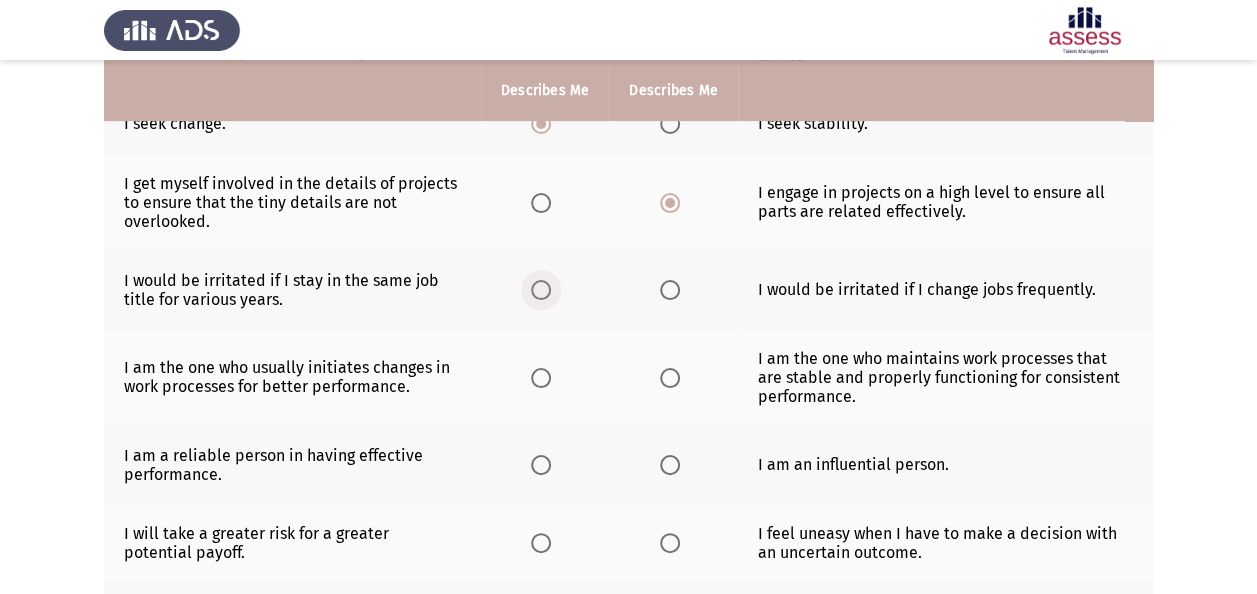 click at bounding box center (541, 290) 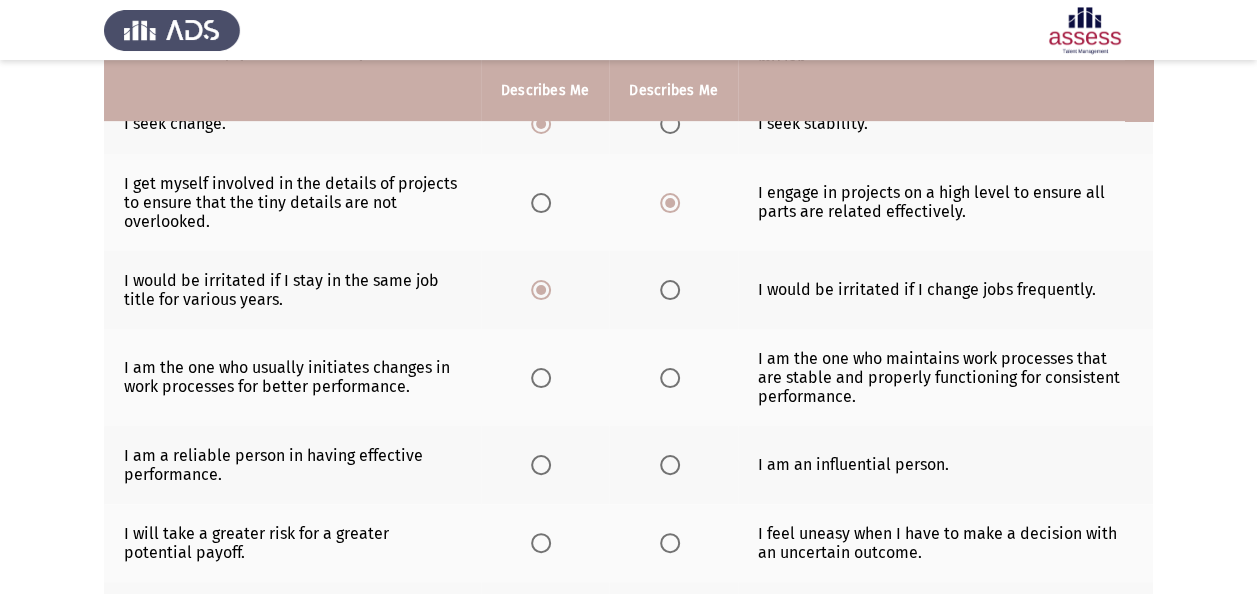 click at bounding box center (541, 378) 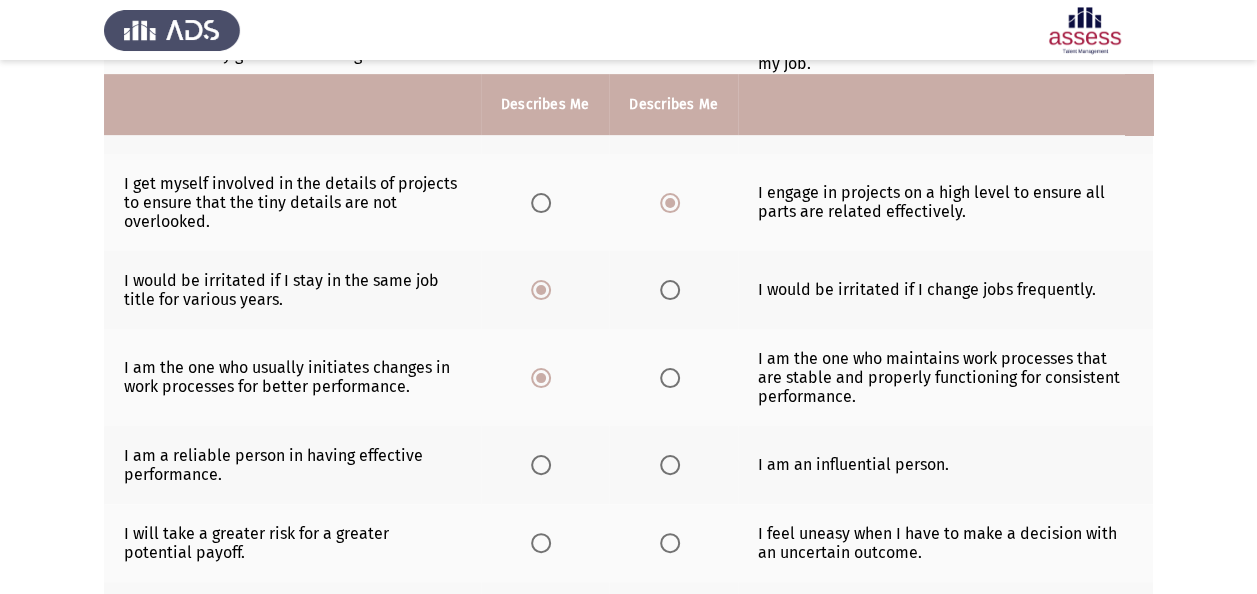 scroll, scrollTop: 500, scrollLeft: 0, axis: vertical 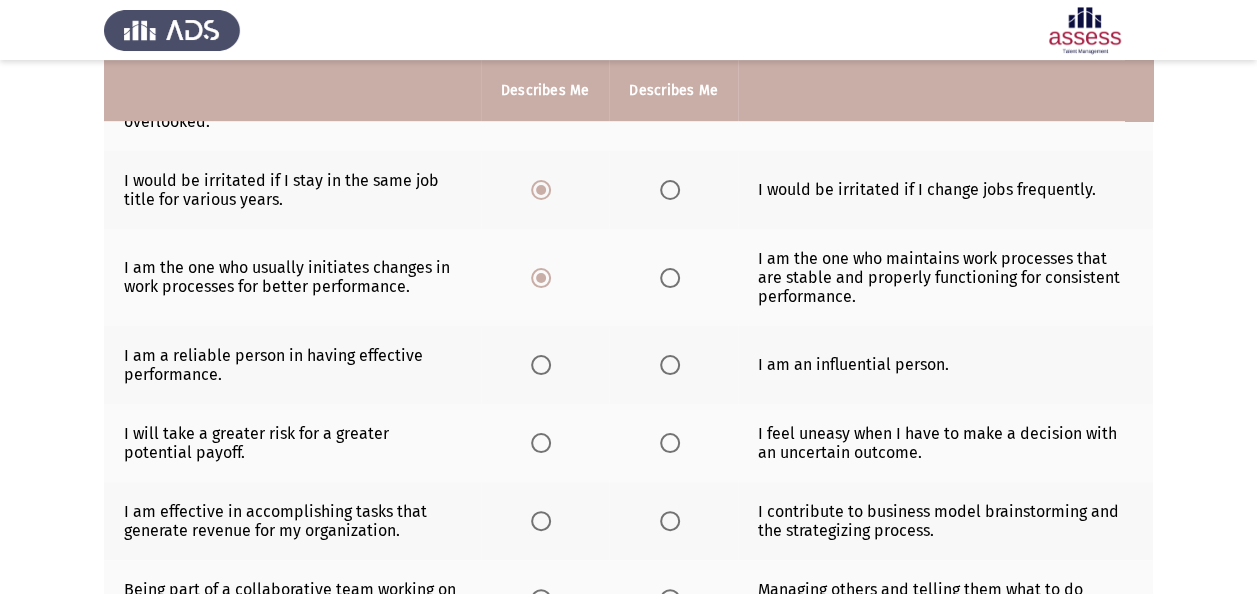 click at bounding box center [670, 365] 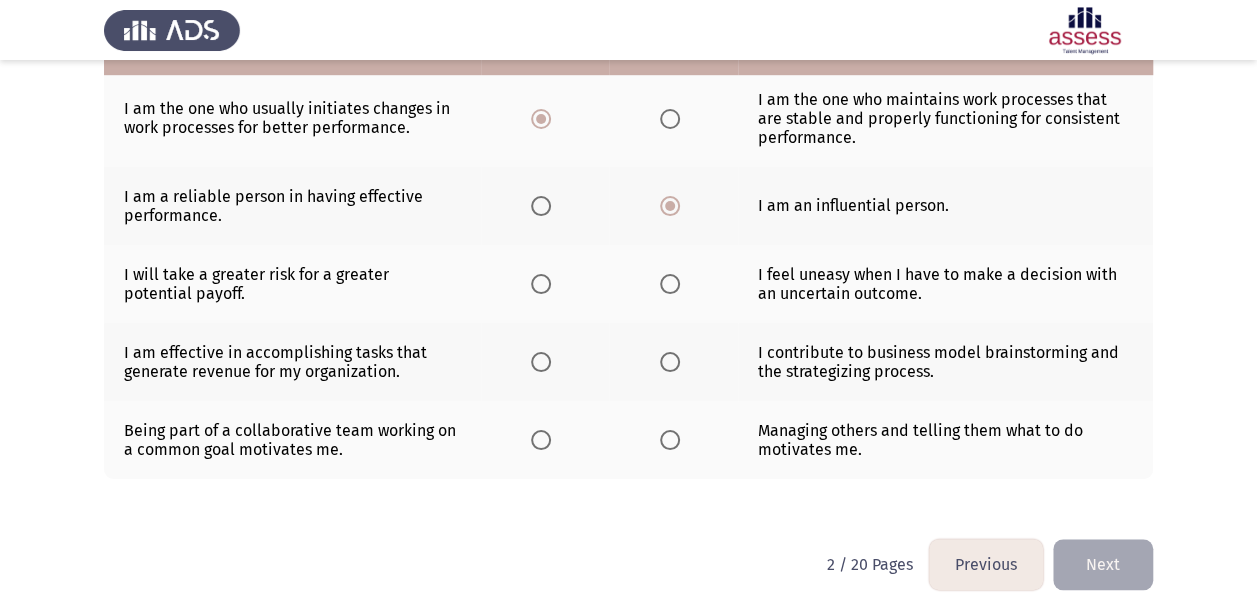 scroll, scrollTop: 676, scrollLeft: 0, axis: vertical 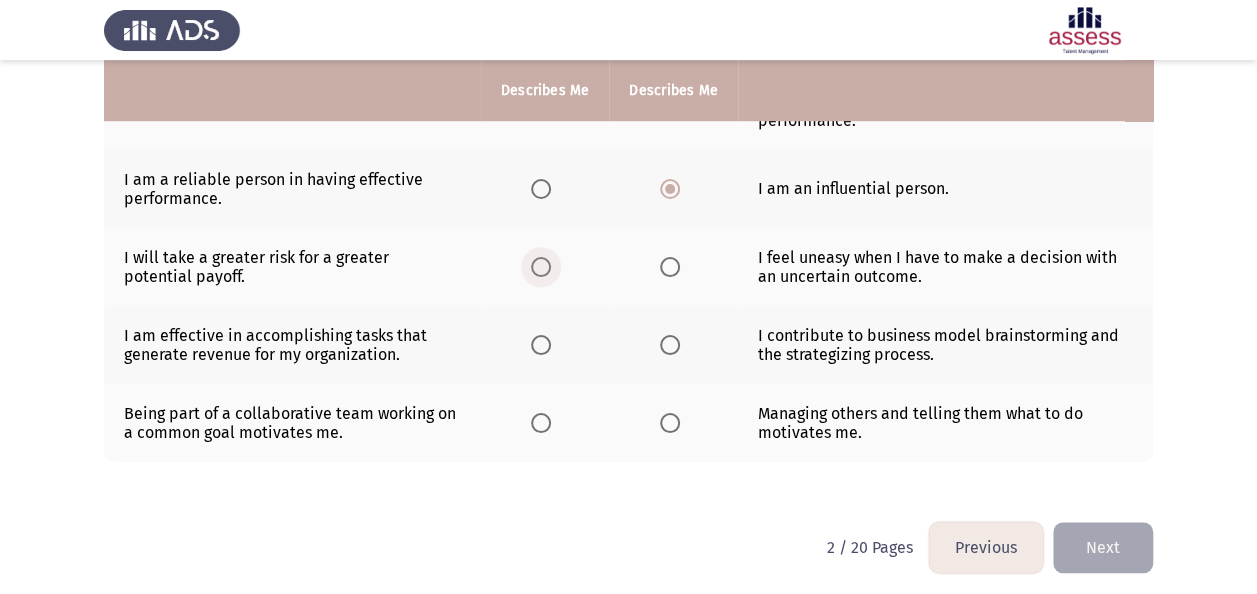 click at bounding box center (541, 267) 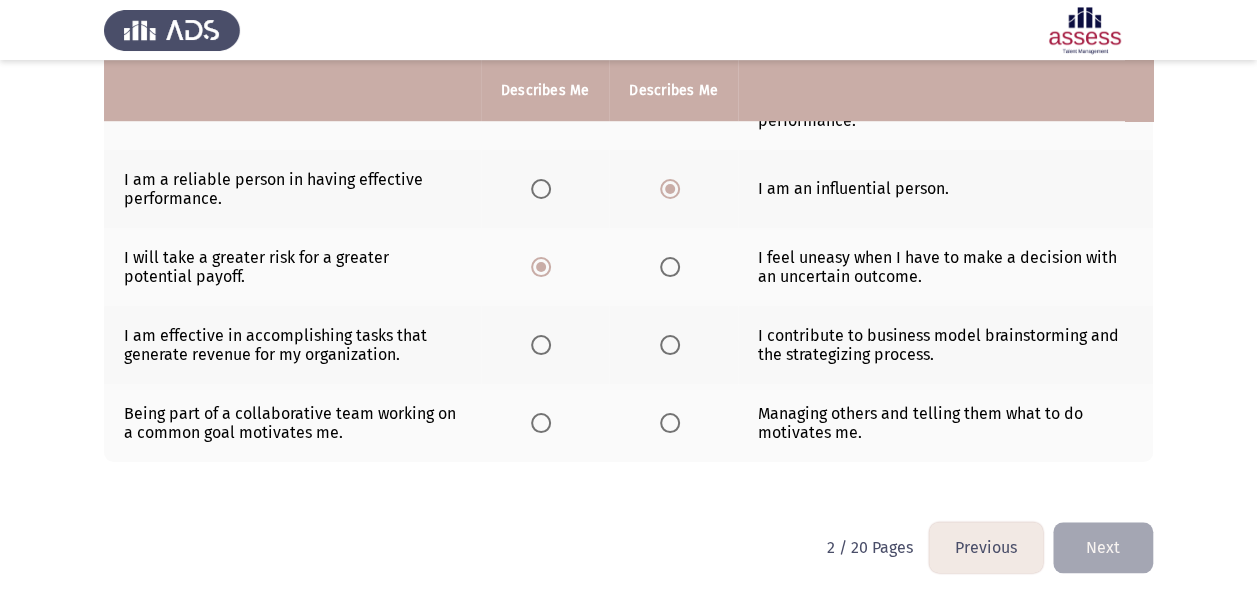 click at bounding box center (541, 345) 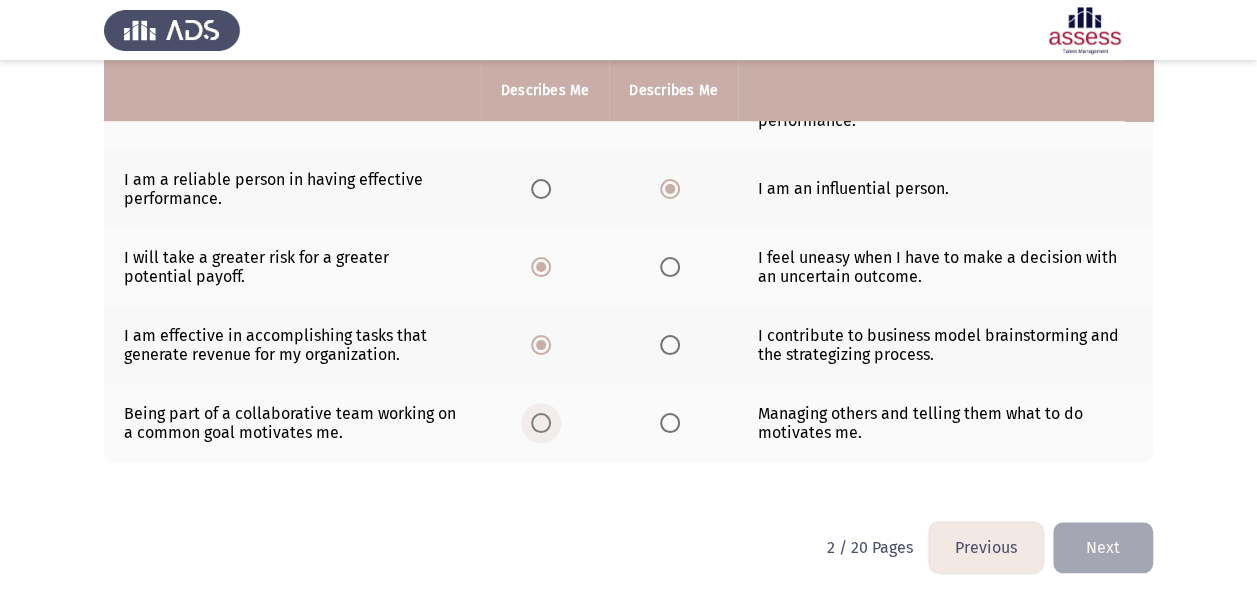 click at bounding box center [541, 423] 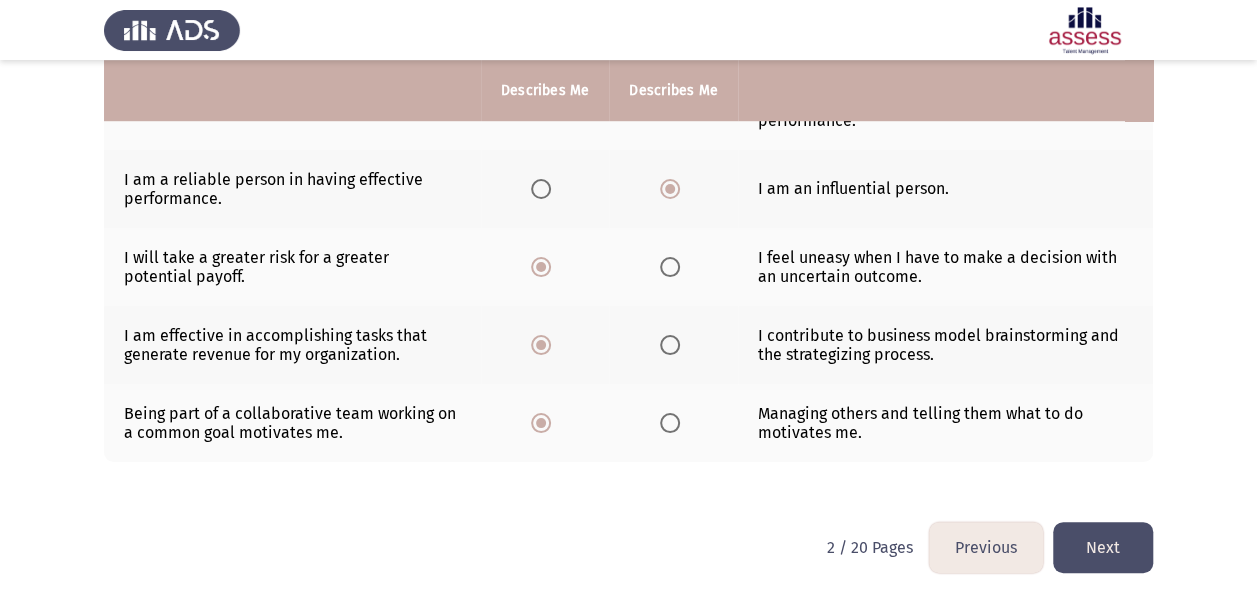 click on "Next" 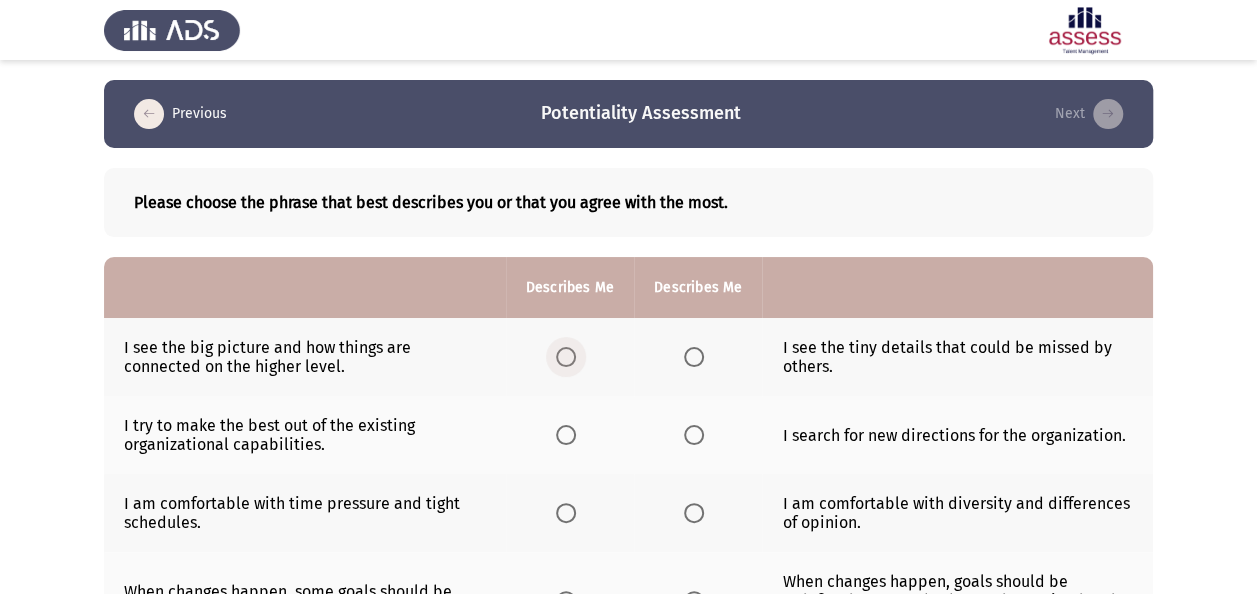 click at bounding box center [566, 357] 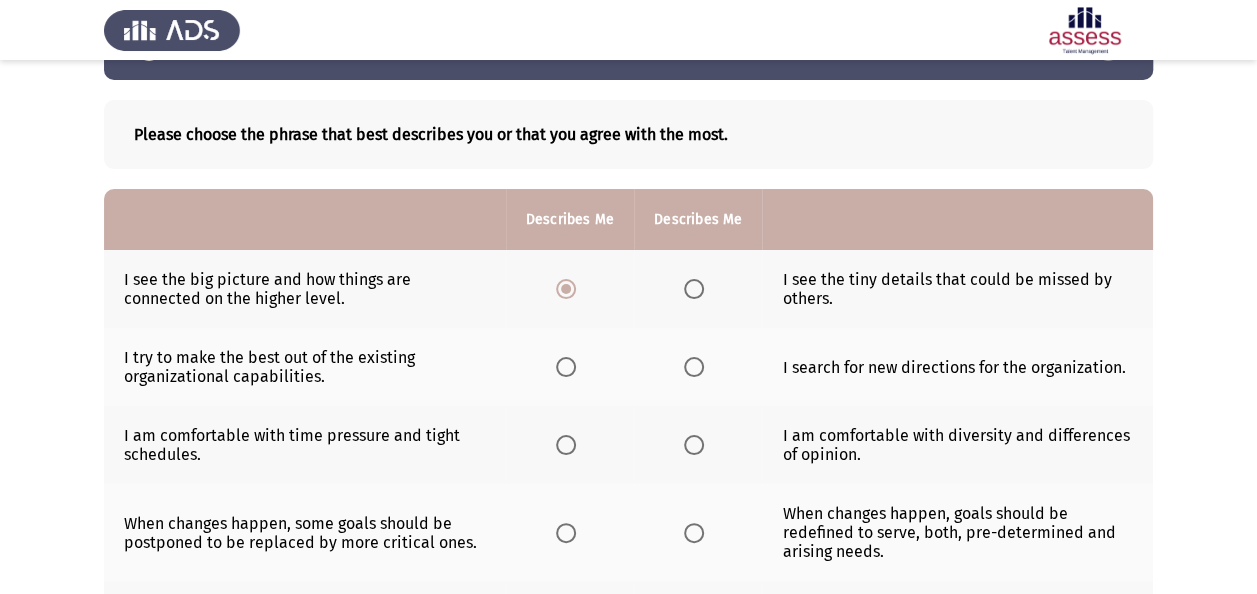 scroll, scrollTop: 100, scrollLeft: 0, axis: vertical 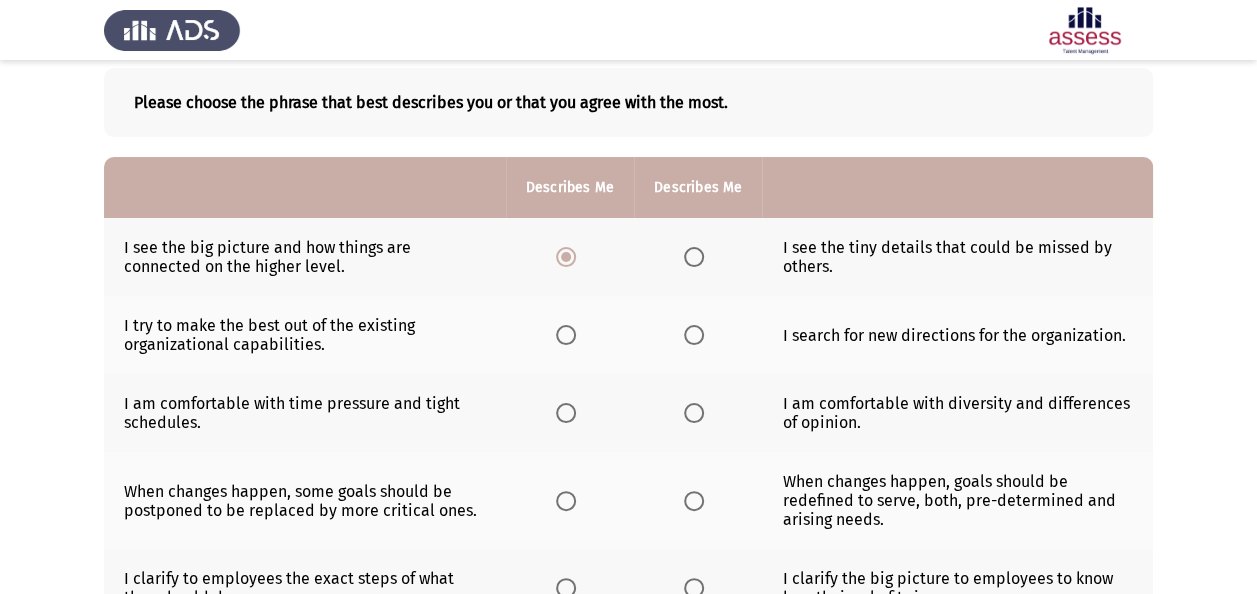 click at bounding box center (694, 335) 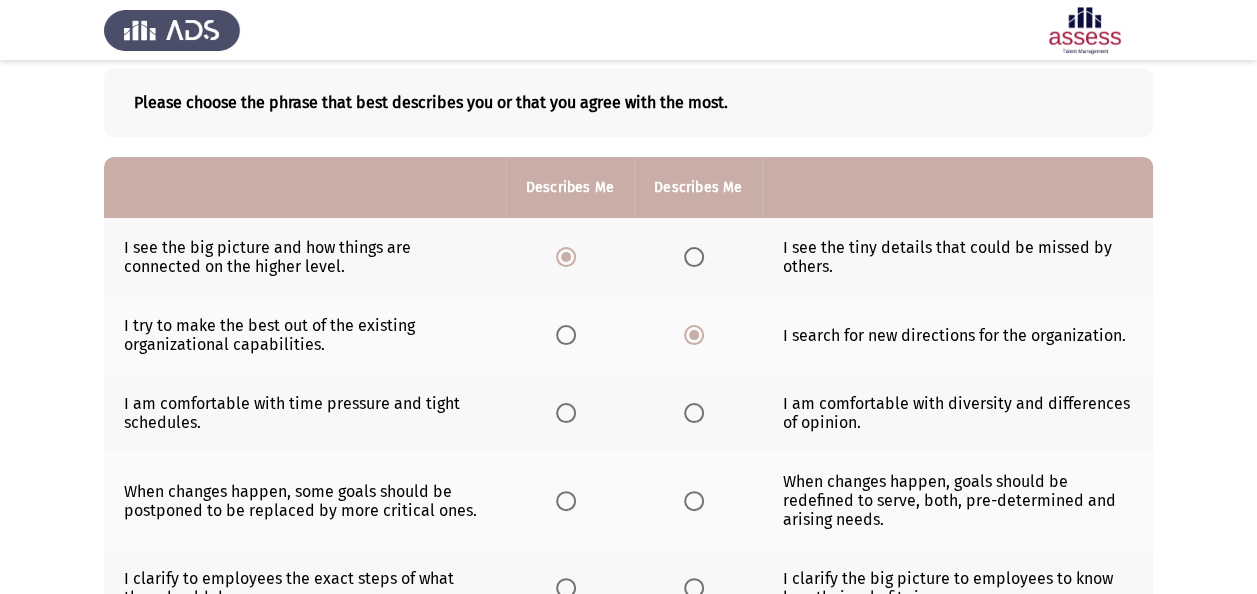 click 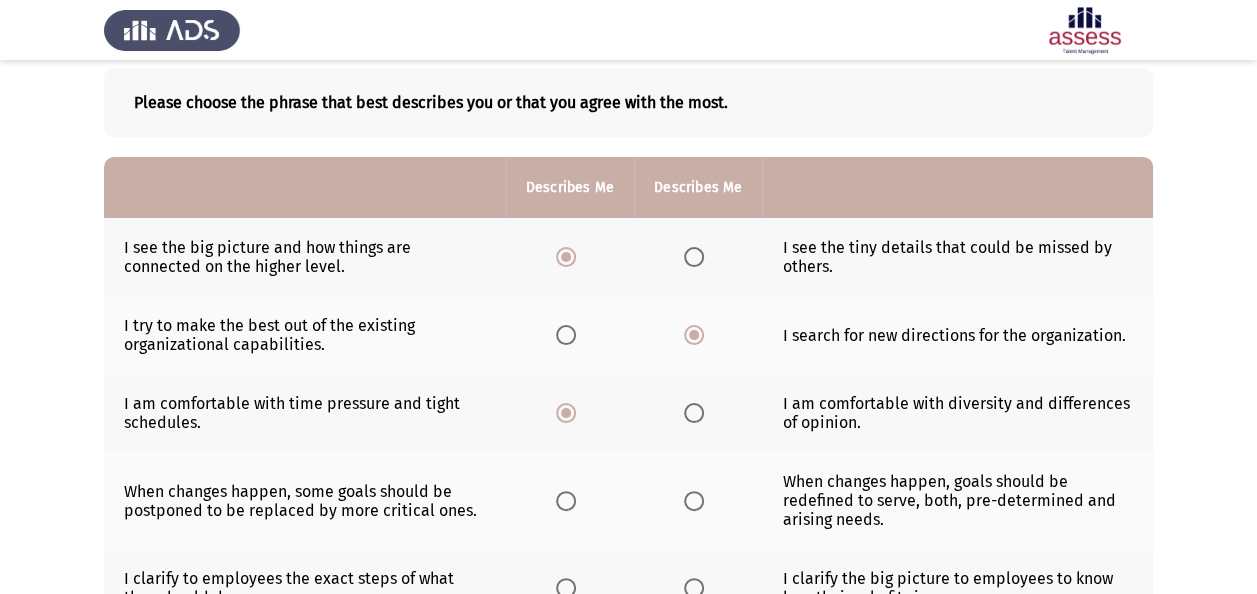 scroll, scrollTop: 200, scrollLeft: 0, axis: vertical 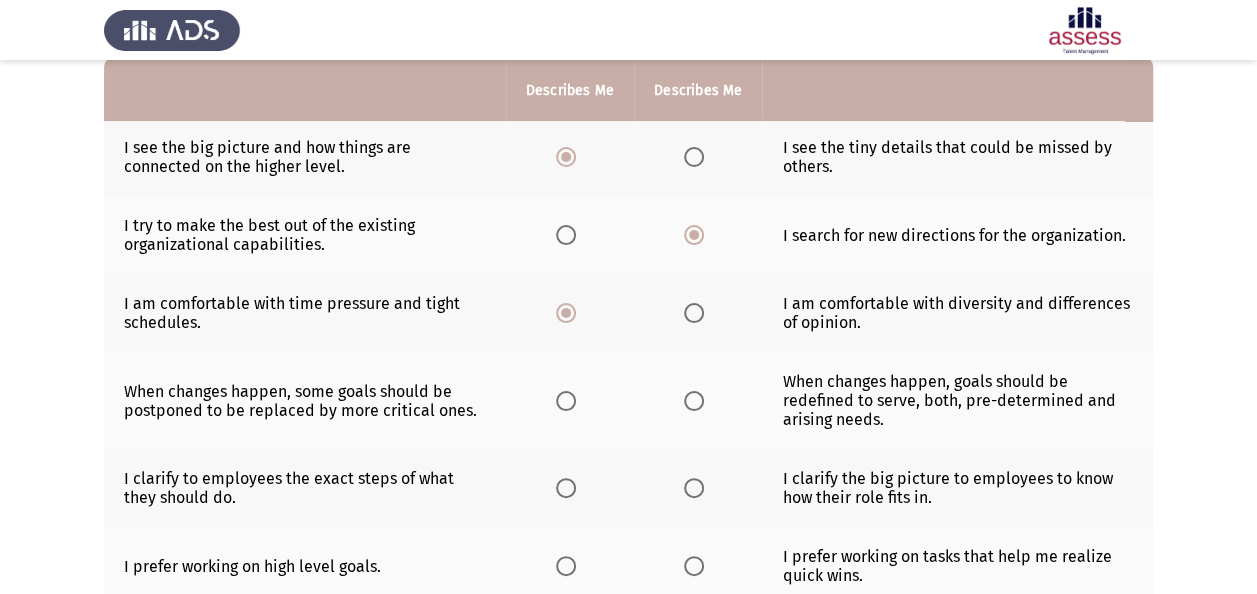click at bounding box center (694, 401) 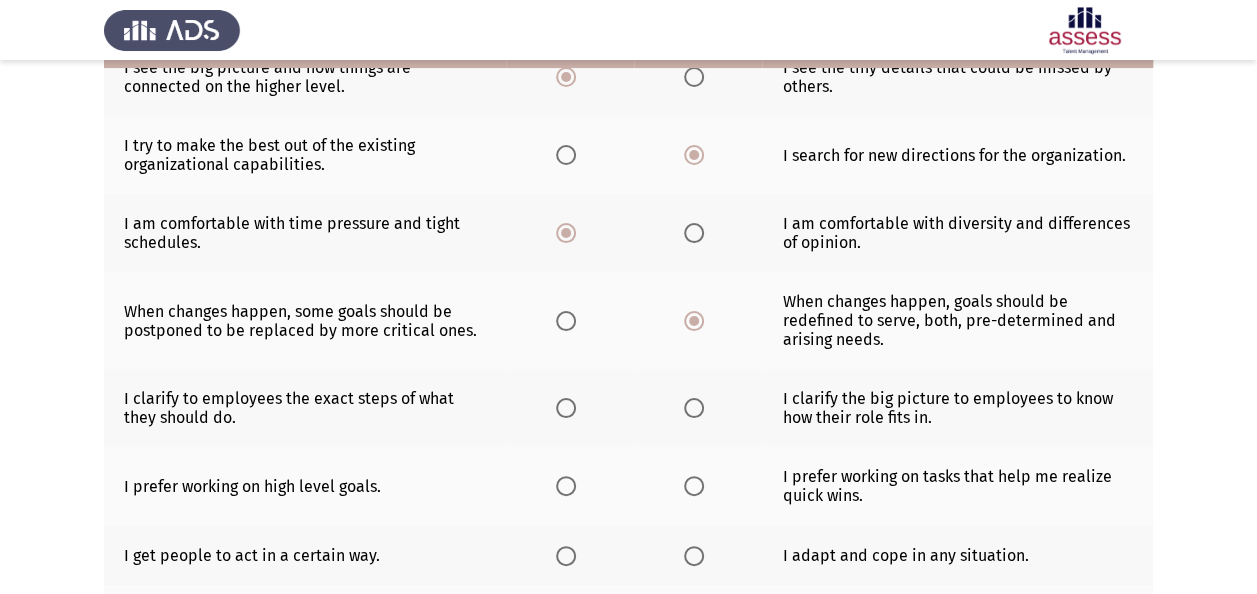 scroll, scrollTop: 400, scrollLeft: 0, axis: vertical 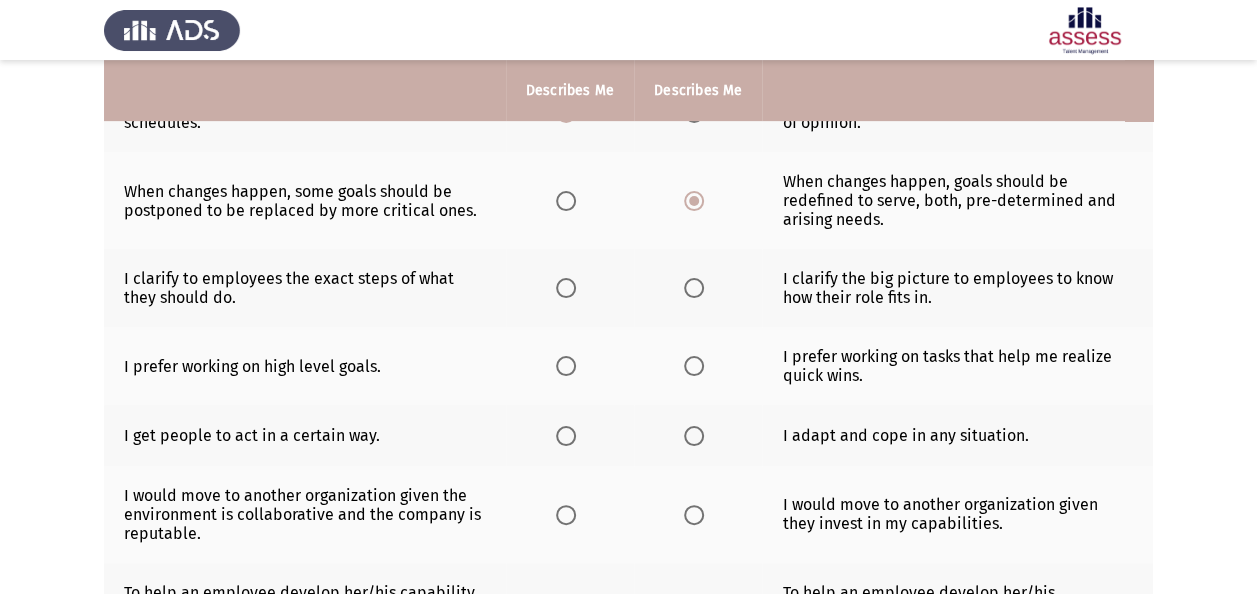 click at bounding box center [694, 288] 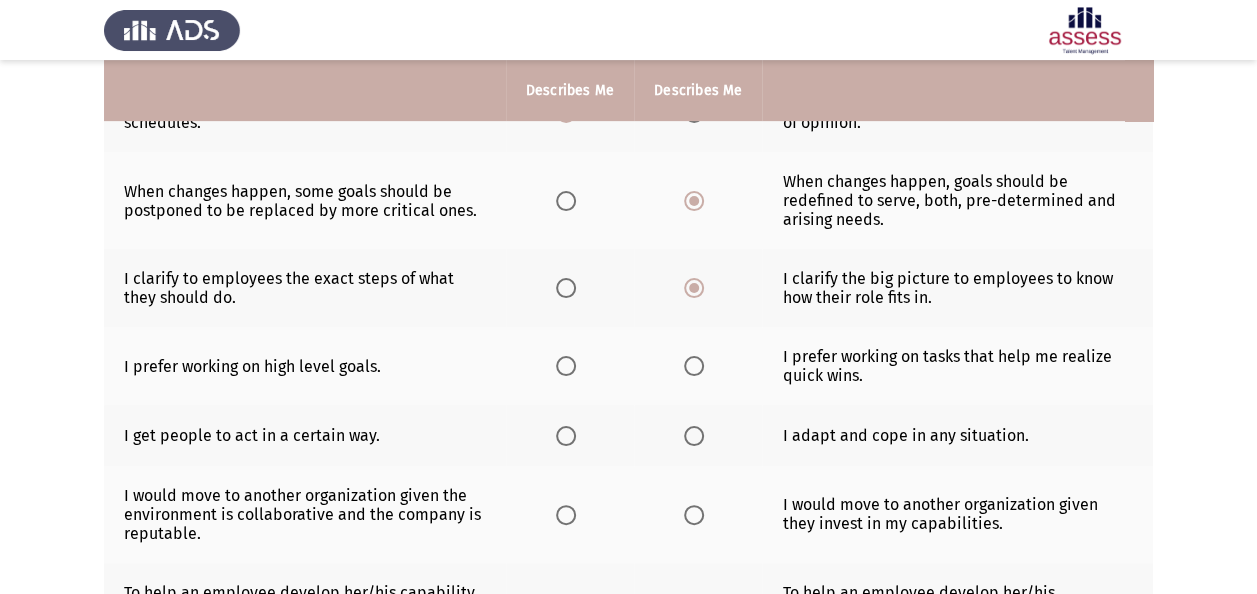 click at bounding box center [566, 366] 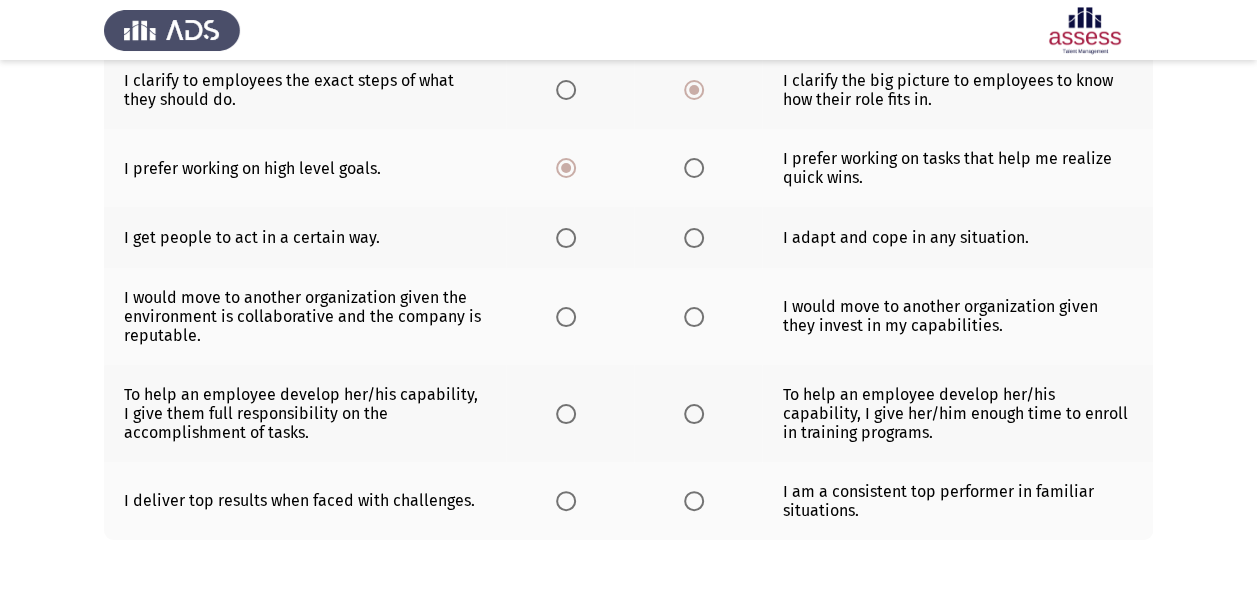 scroll, scrollTop: 600, scrollLeft: 0, axis: vertical 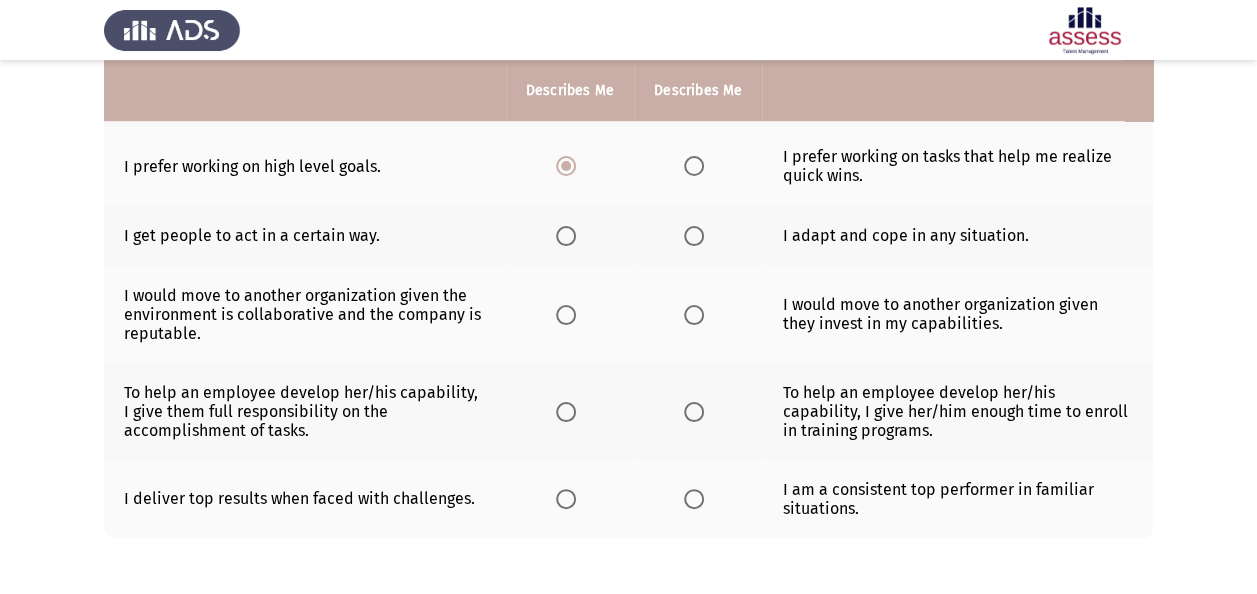 click at bounding box center (566, 236) 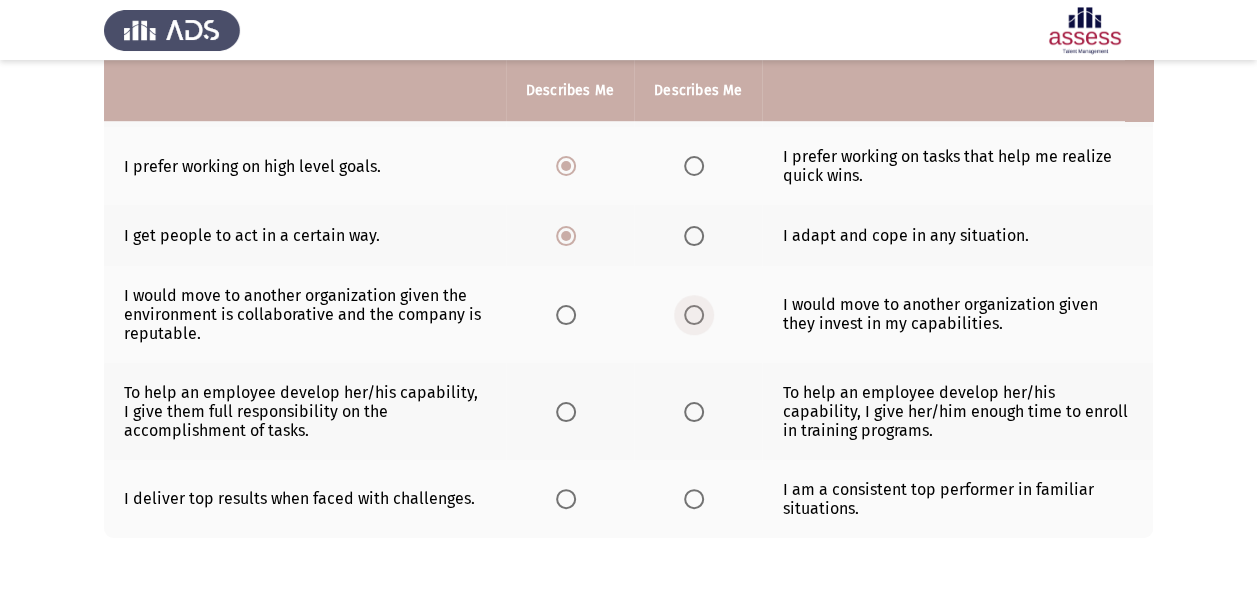 click at bounding box center [694, 315] 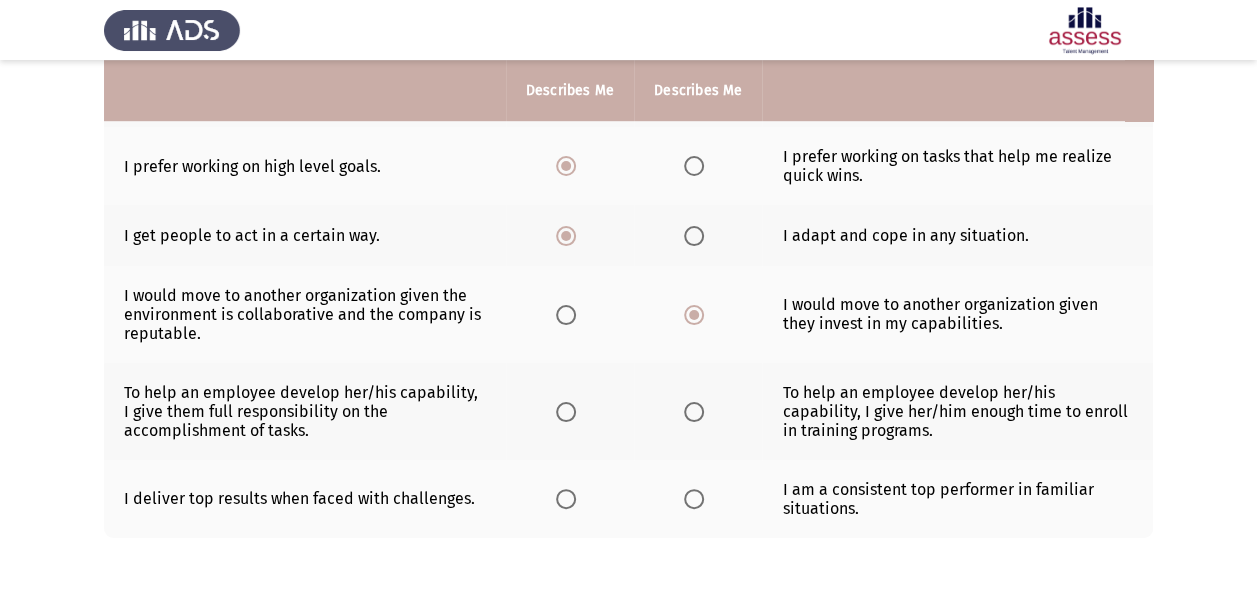 click at bounding box center [566, 412] 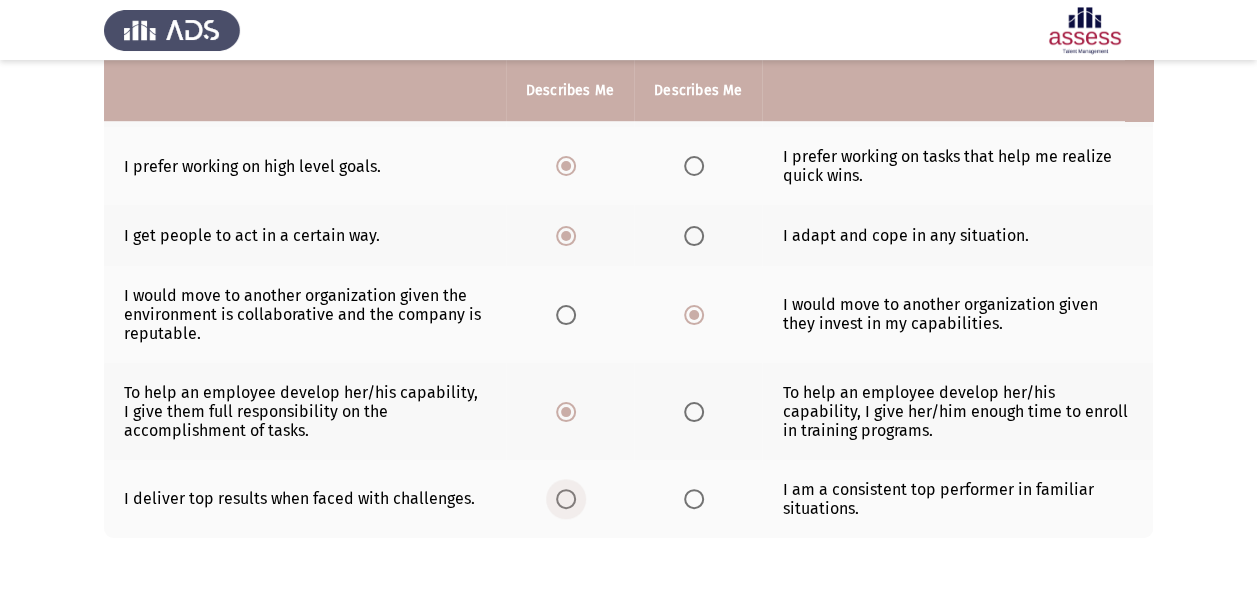 drag, startPoint x: 556, startPoint y: 490, endPoint x: 554, endPoint y: 500, distance: 10.198039 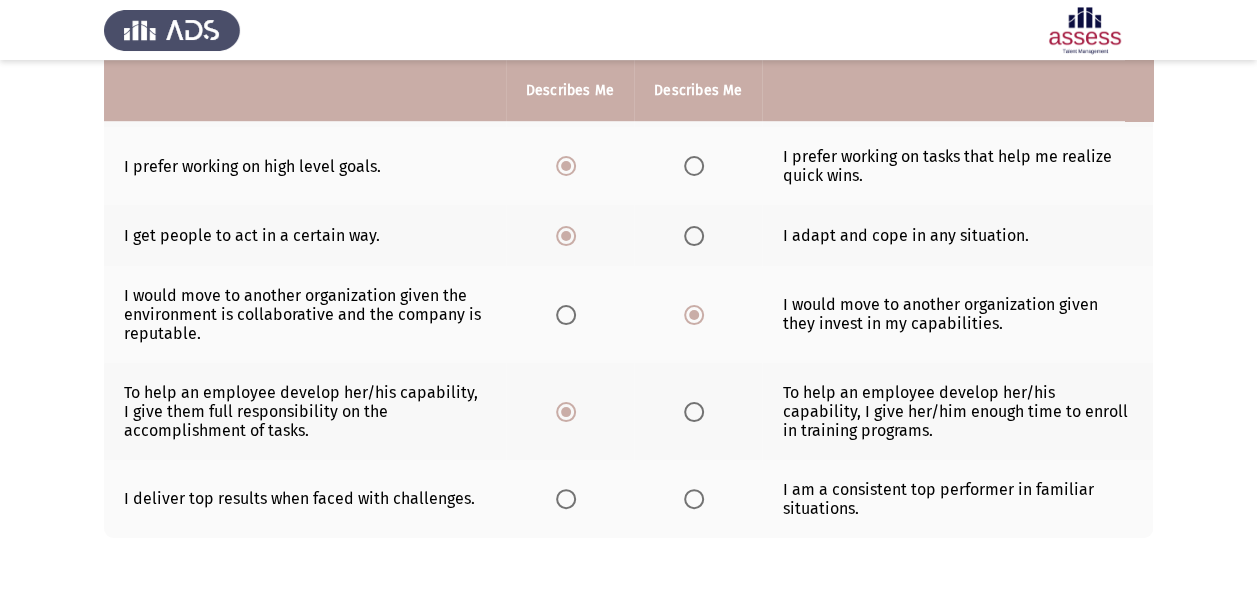 click at bounding box center [566, 499] 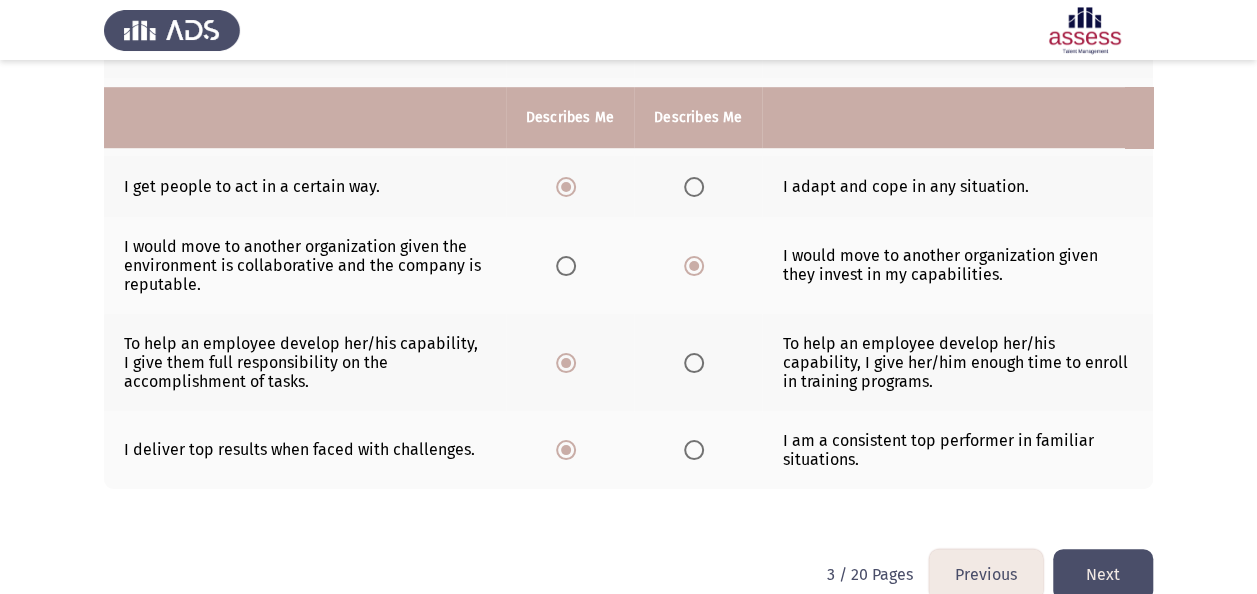 scroll, scrollTop: 676, scrollLeft: 0, axis: vertical 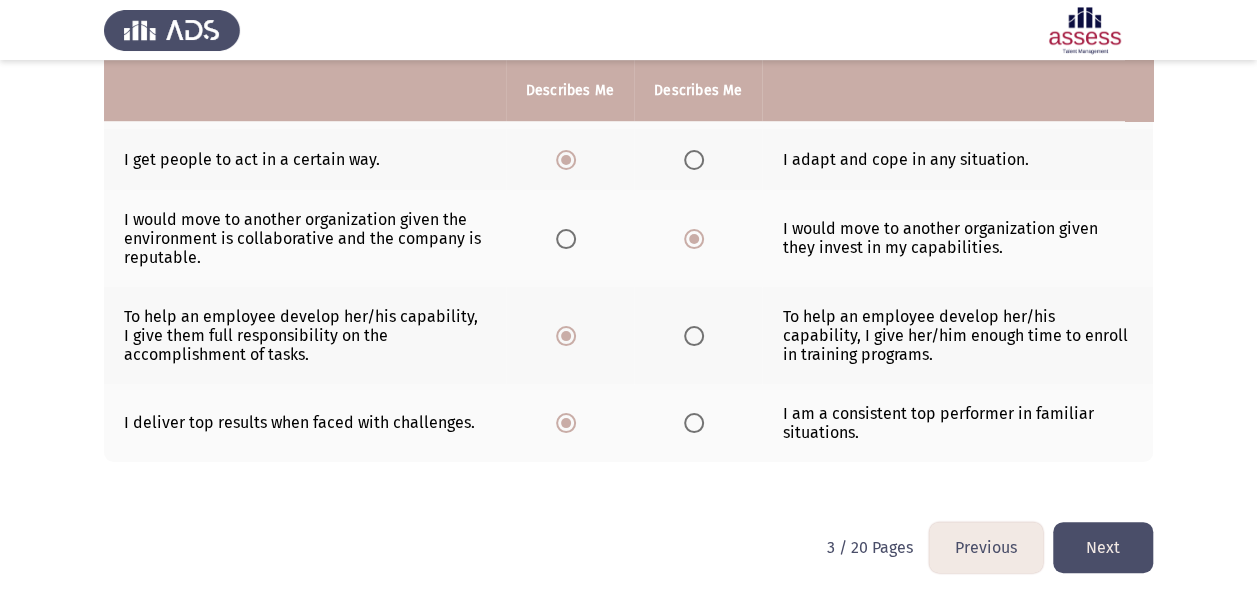 click on "Next" 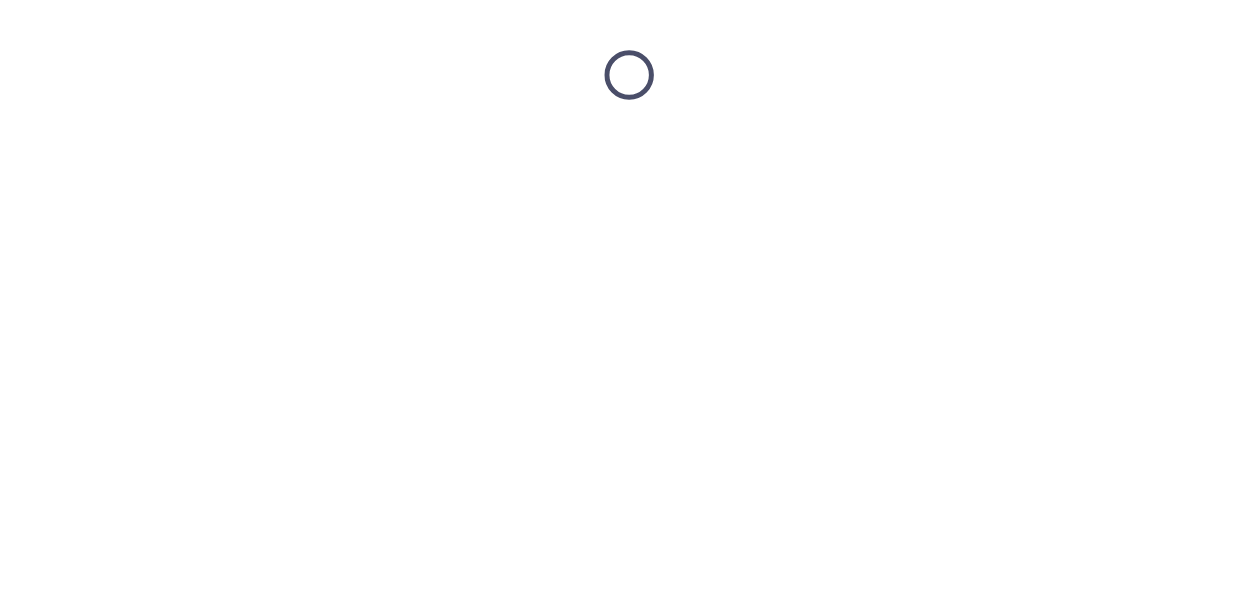 scroll, scrollTop: 0, scrollLeft: 0, axis: both 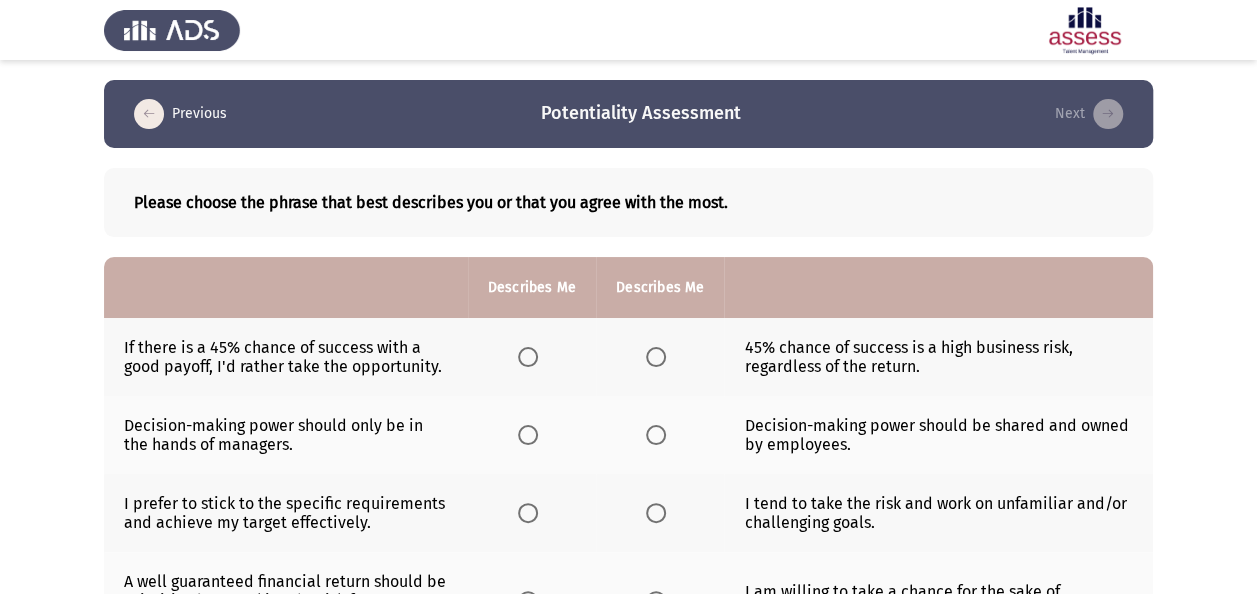 click at bounding box center [528, 357] 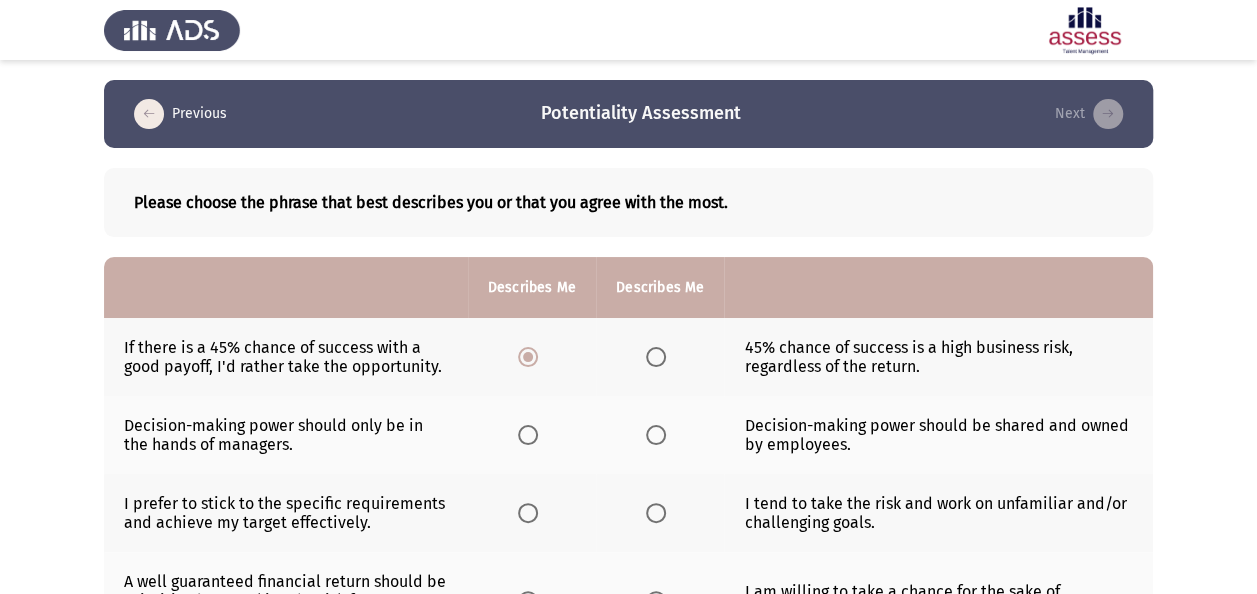 click at bounding box center (660, 435) 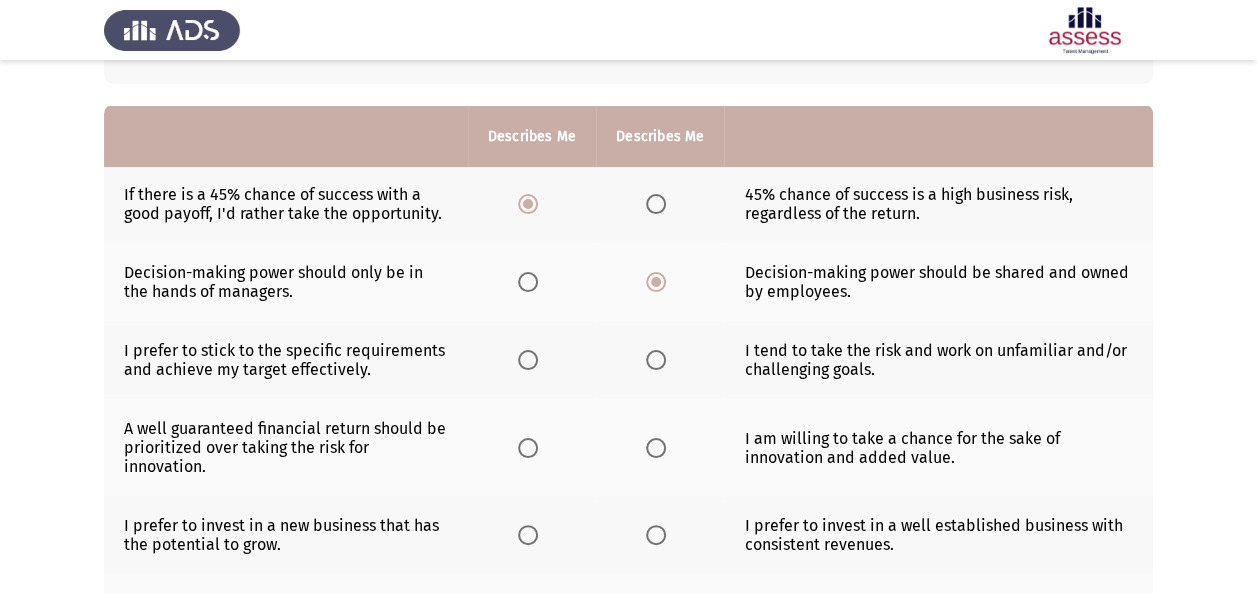 scroll, scrollTop: 200, scrollLeft: 0, axis: vertical 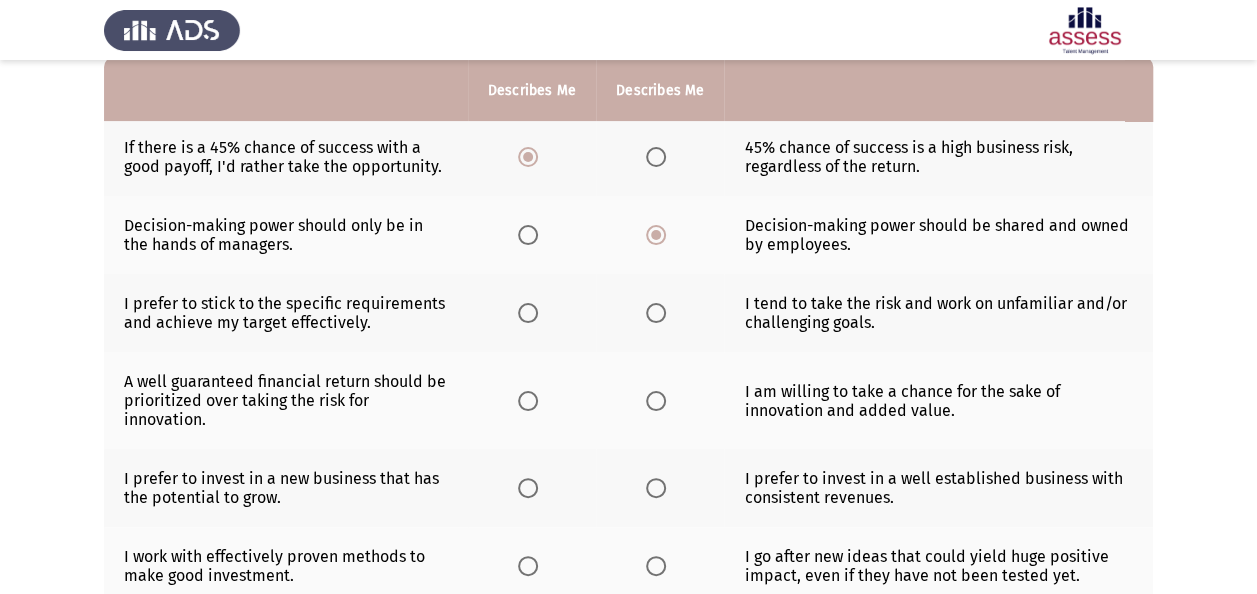 click at bounding box center (656, 313) 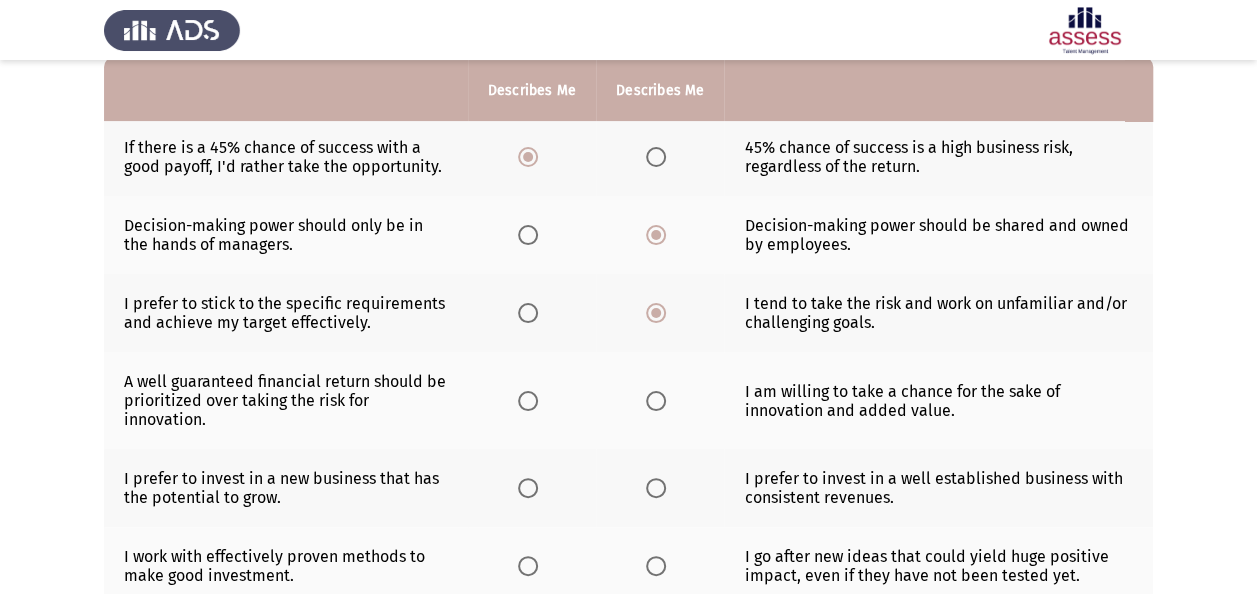 click at bounding box center [656, 401] 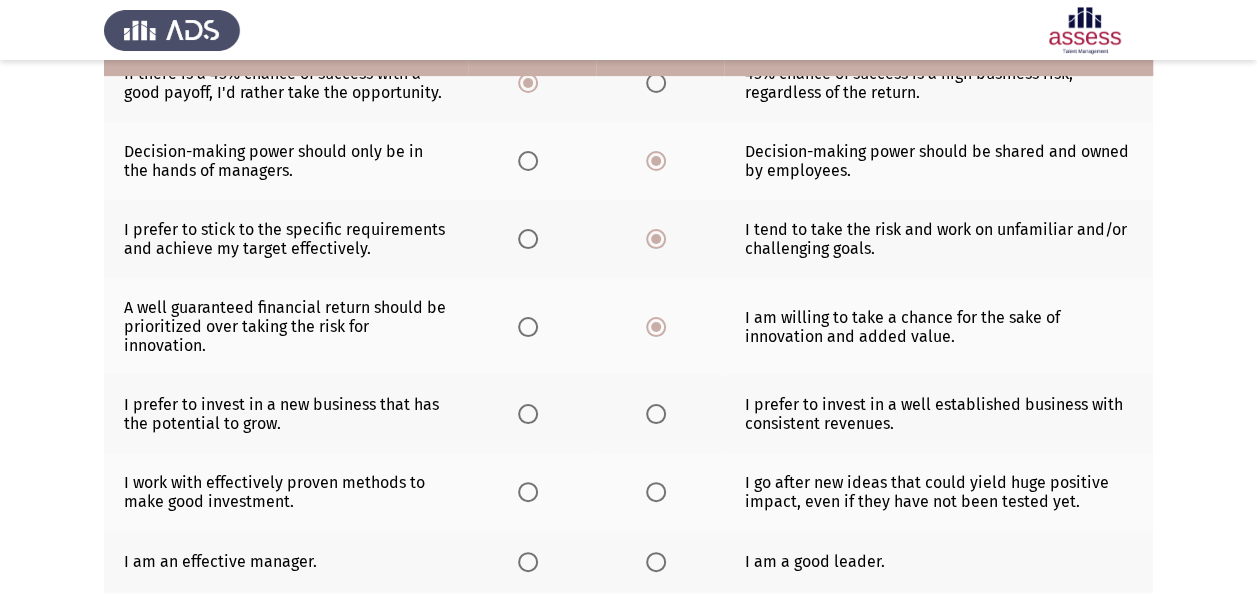 scroll, scrollTop: 300, scrollLeft: 0, axis: vertical 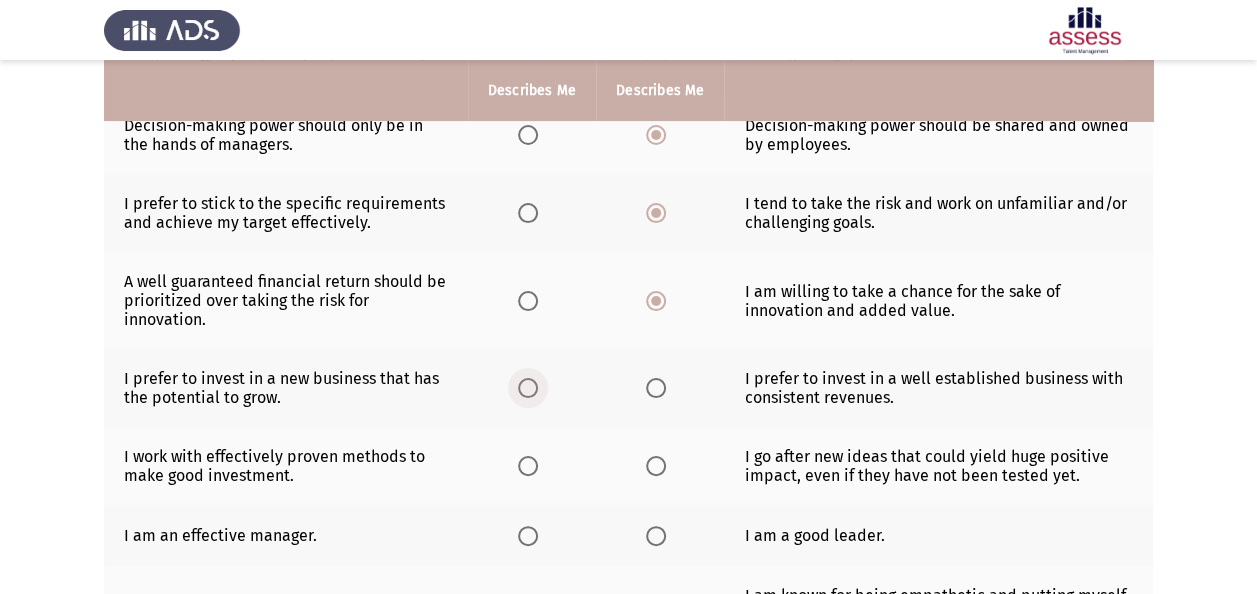 click at bounding box center [528, 388] 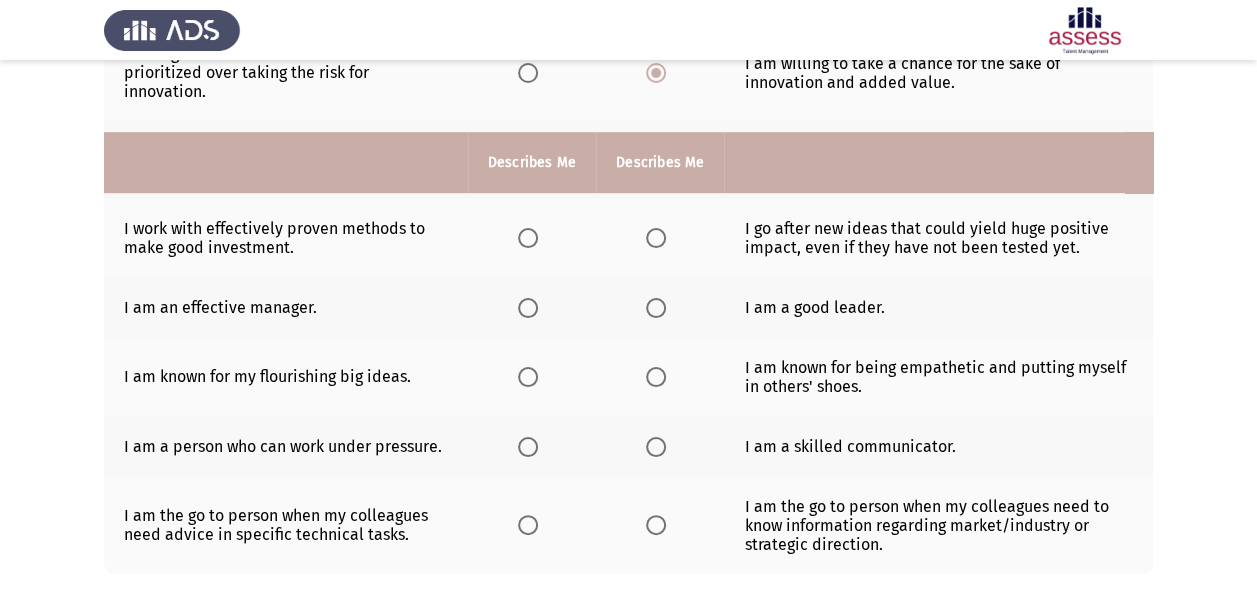 scroll, scrollTop: 500, scrollLeft: 0, axis: vertical 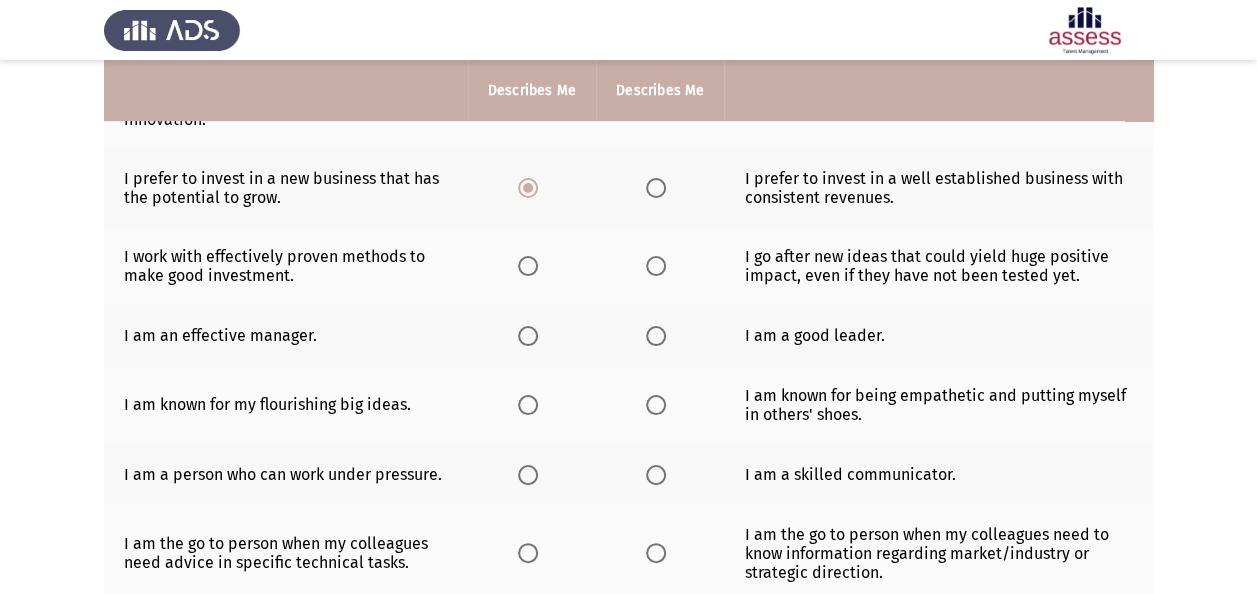 click at bounding box center [656, 266] 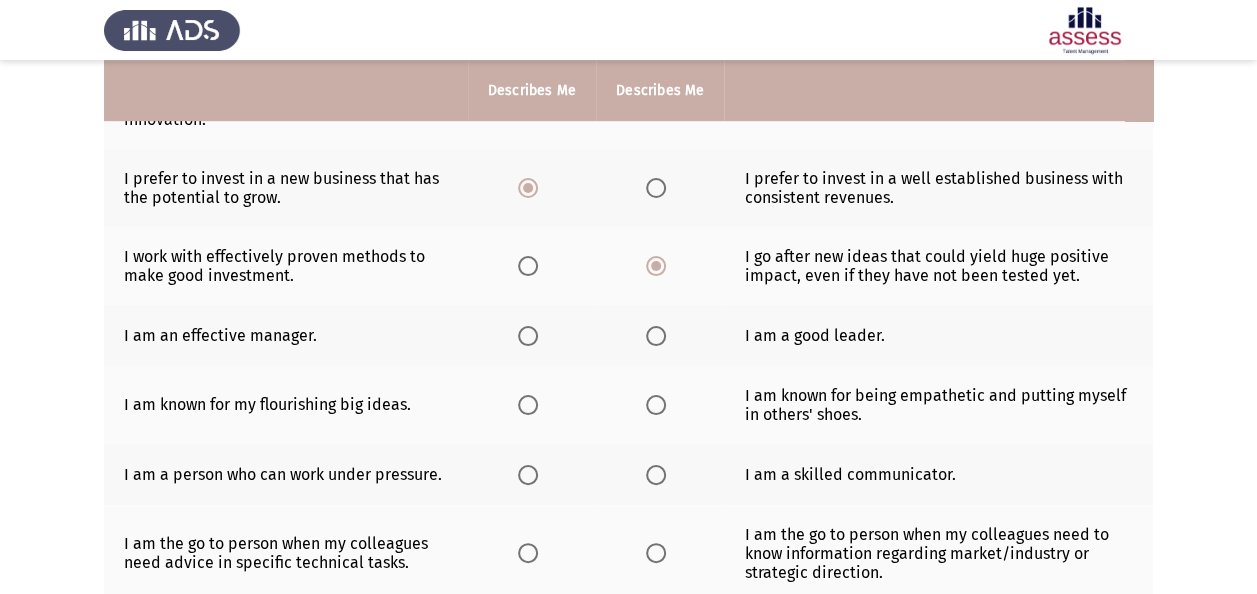 click at bounding box center [656, 336] 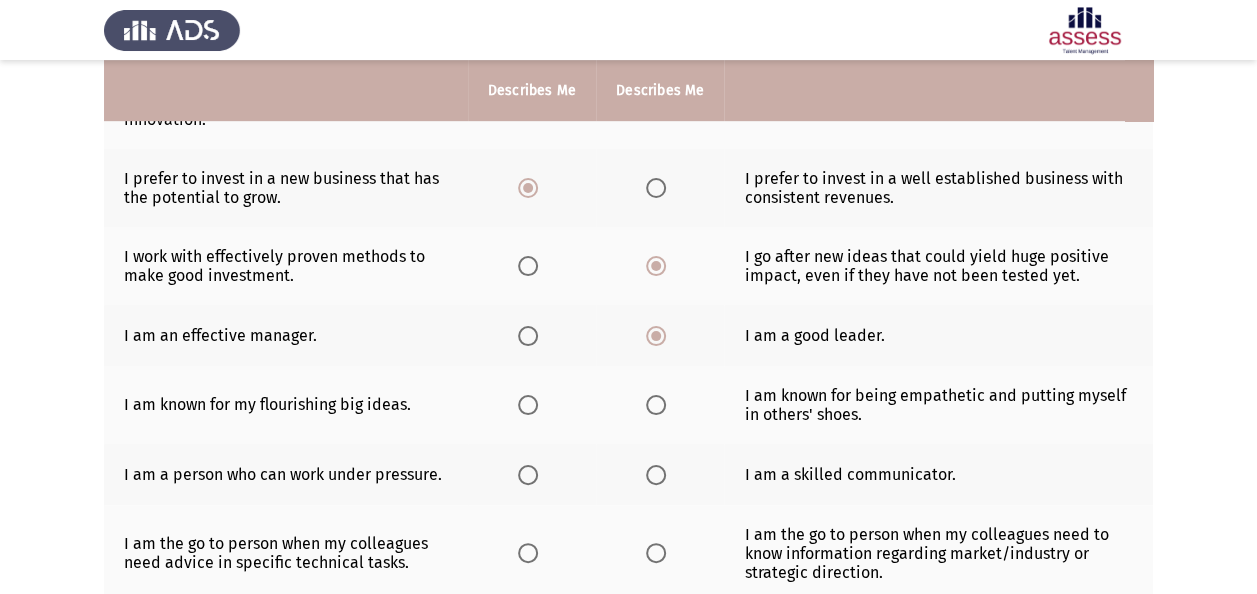 click at bounding box center (528, 405) 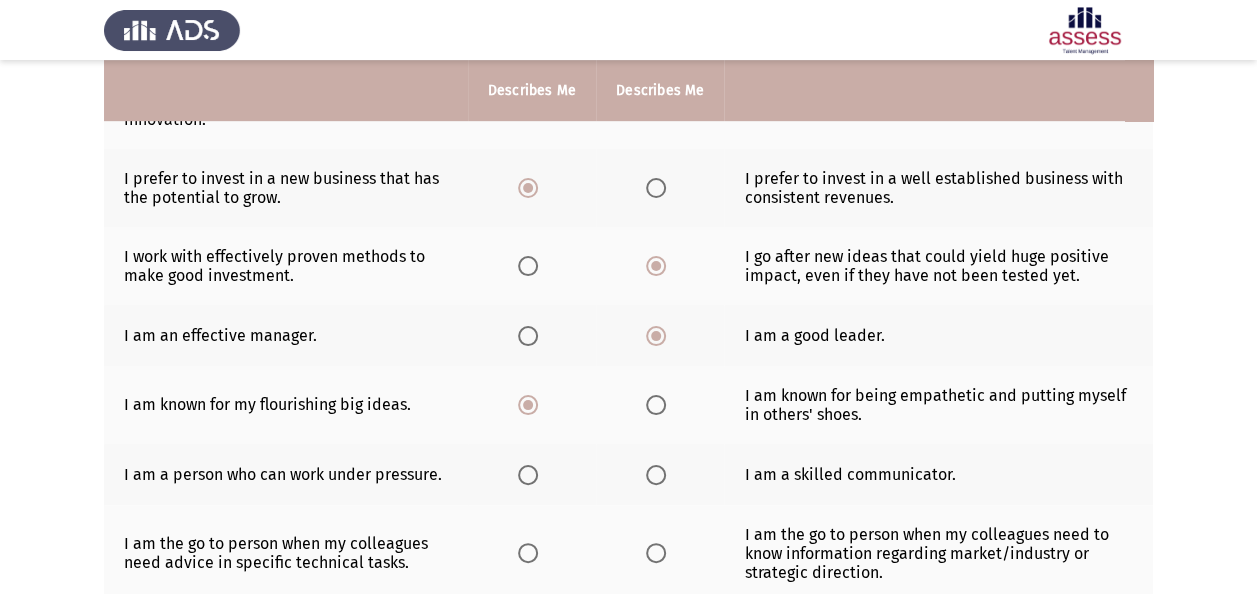 click at bounding box center (656, 475) 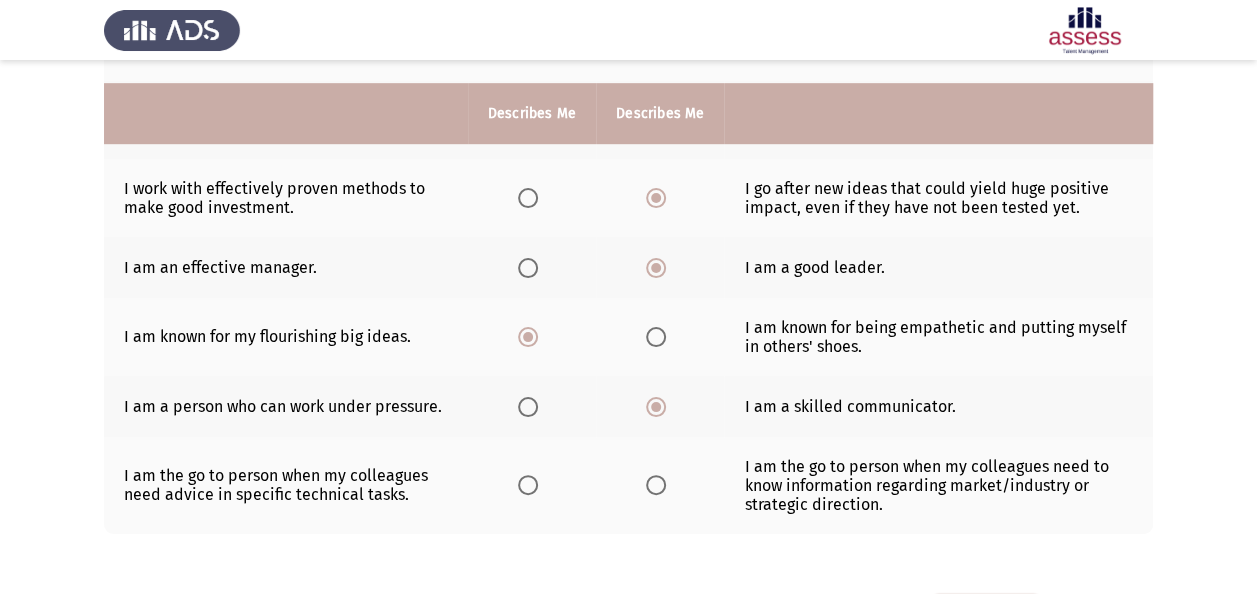 scroll, scrollTop: 600, scrollLeft: 0, axis: vertical 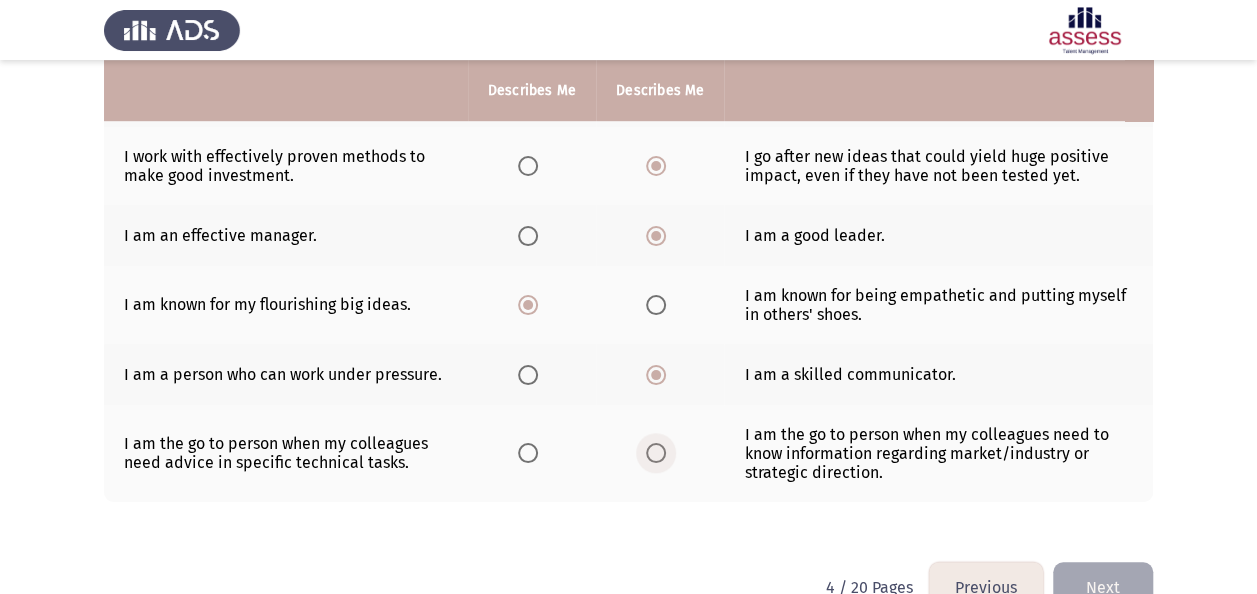 click at bounding box center (656, 453) 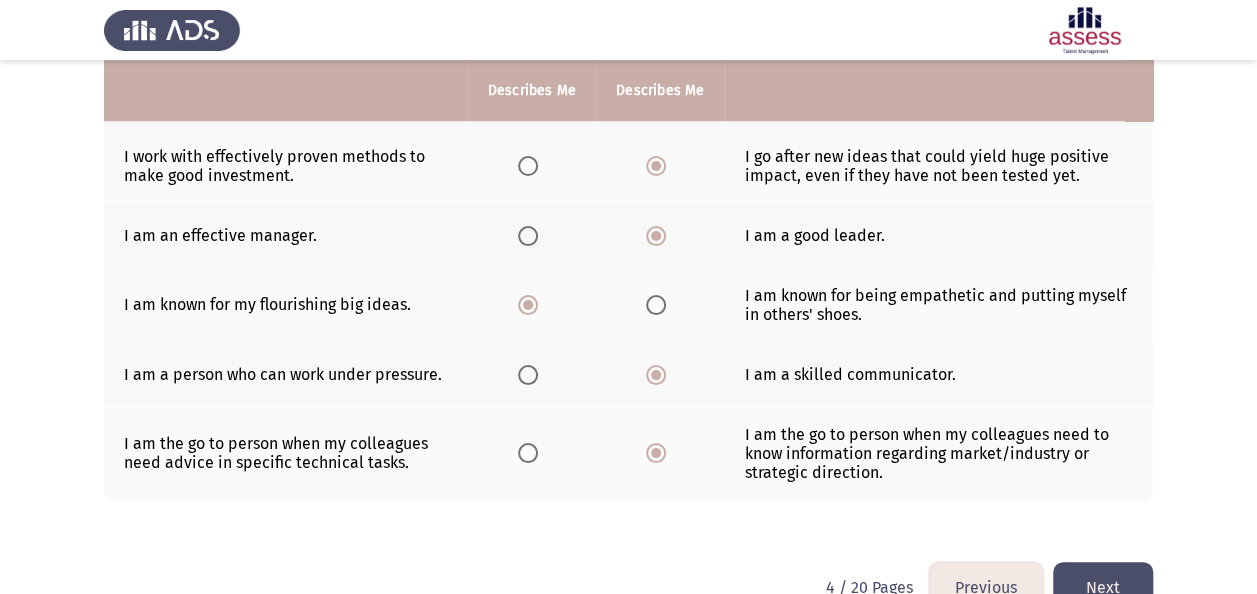 click on "Next" 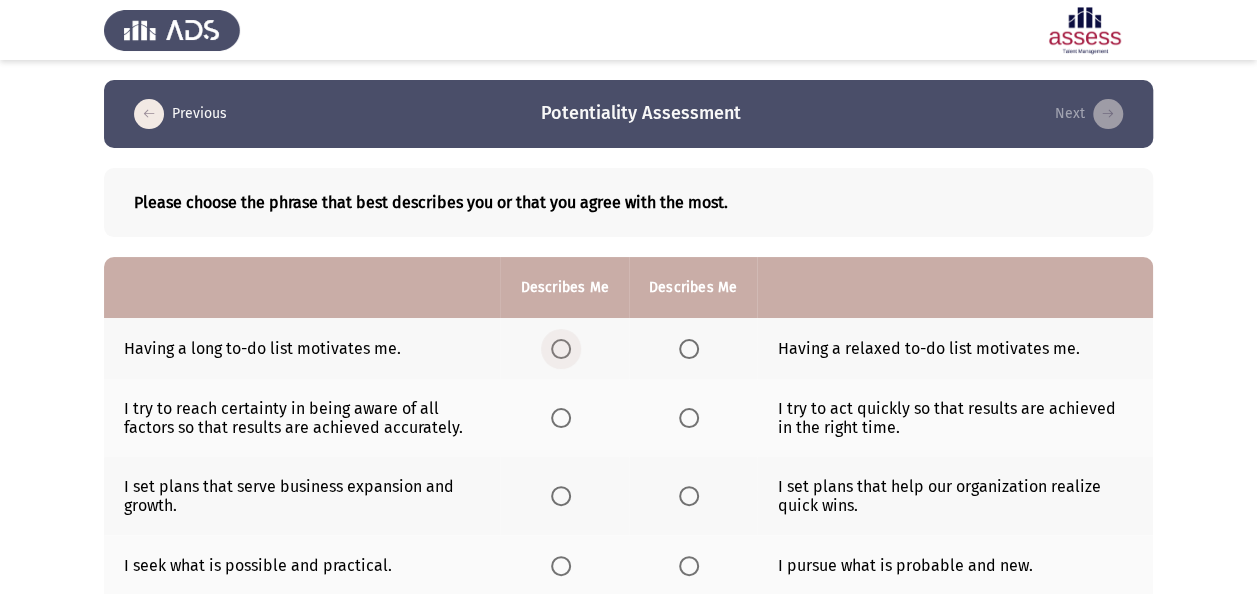 click at bounding box center (561, 349) 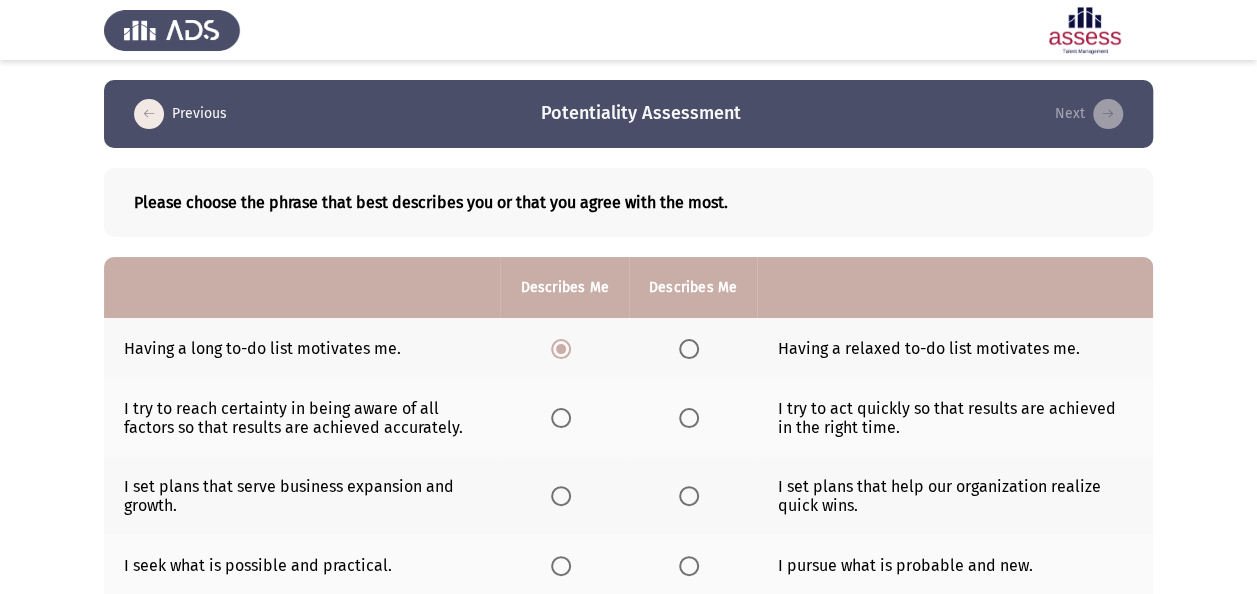 click at bounding box center (689, 418) 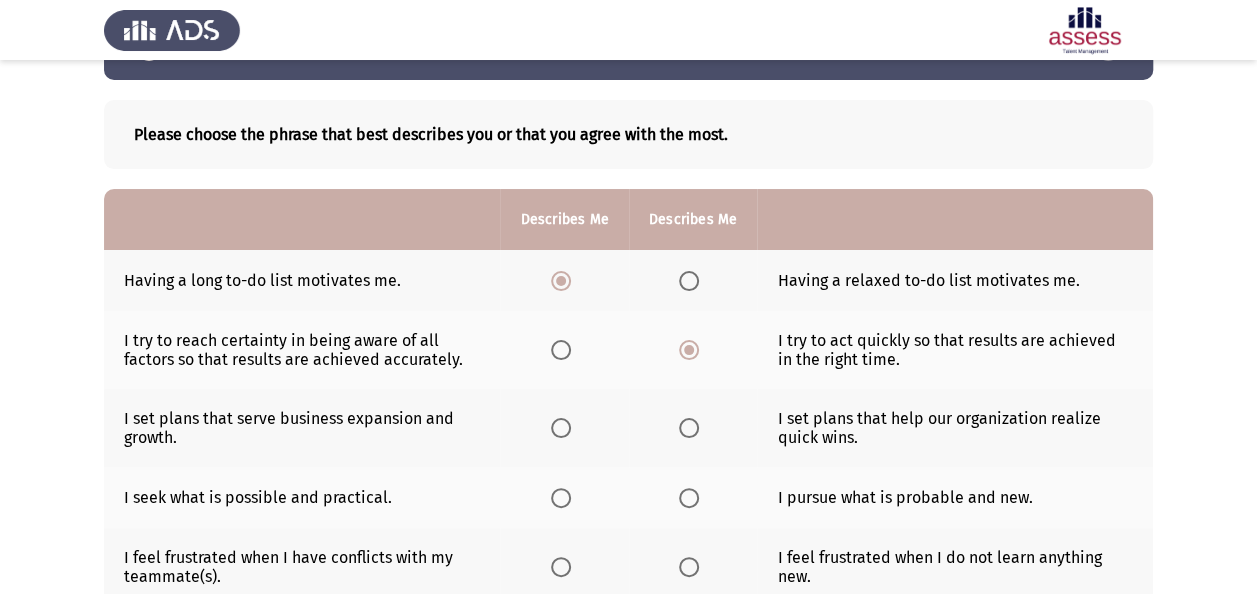 scroll, scrollTop: 100, scrollLeft: 0, axis: vertical 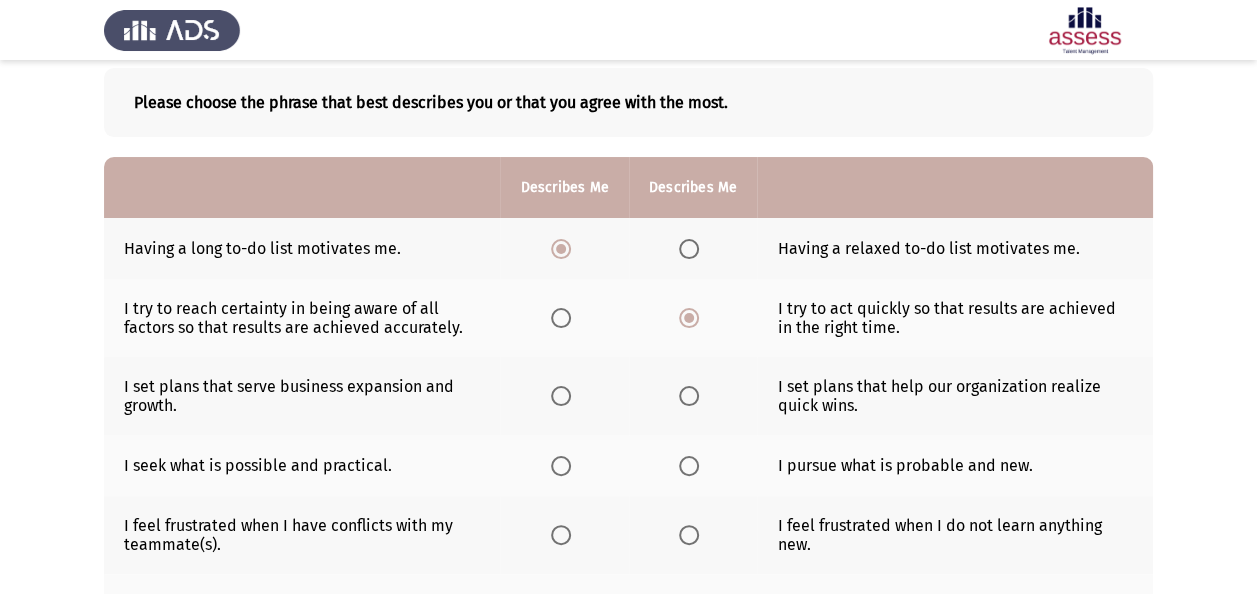 drag, startPoint x: 548, startPoint y: 380, endPoint x: 560, endPoint y: 402, distance: 25.059929 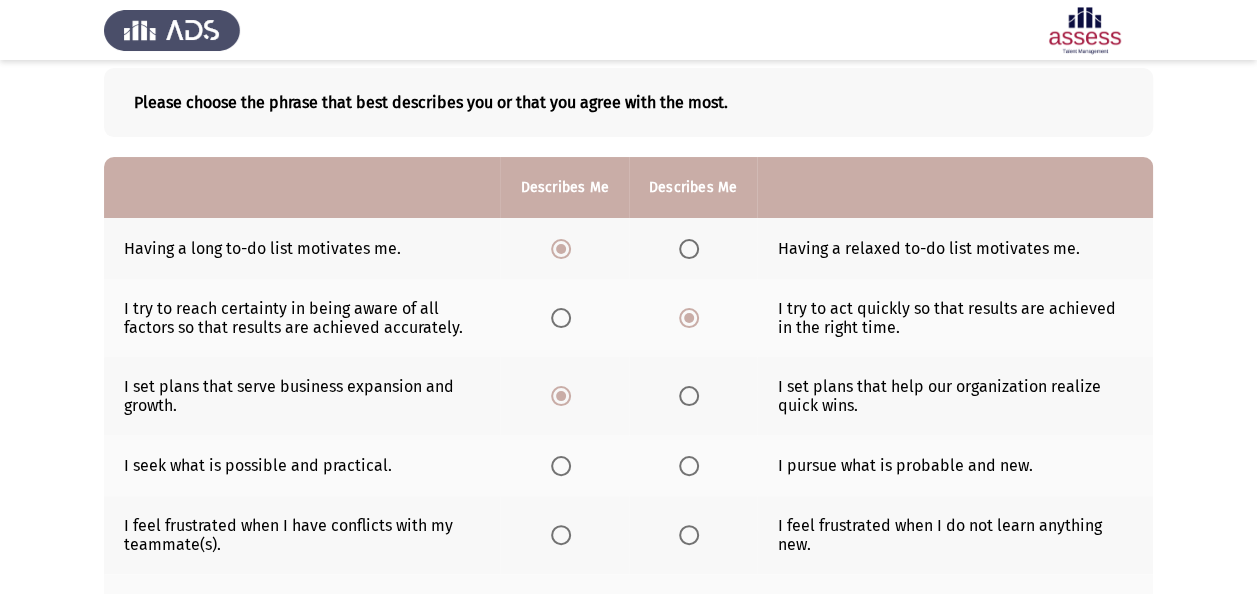 click at bounding box center (689, 466) 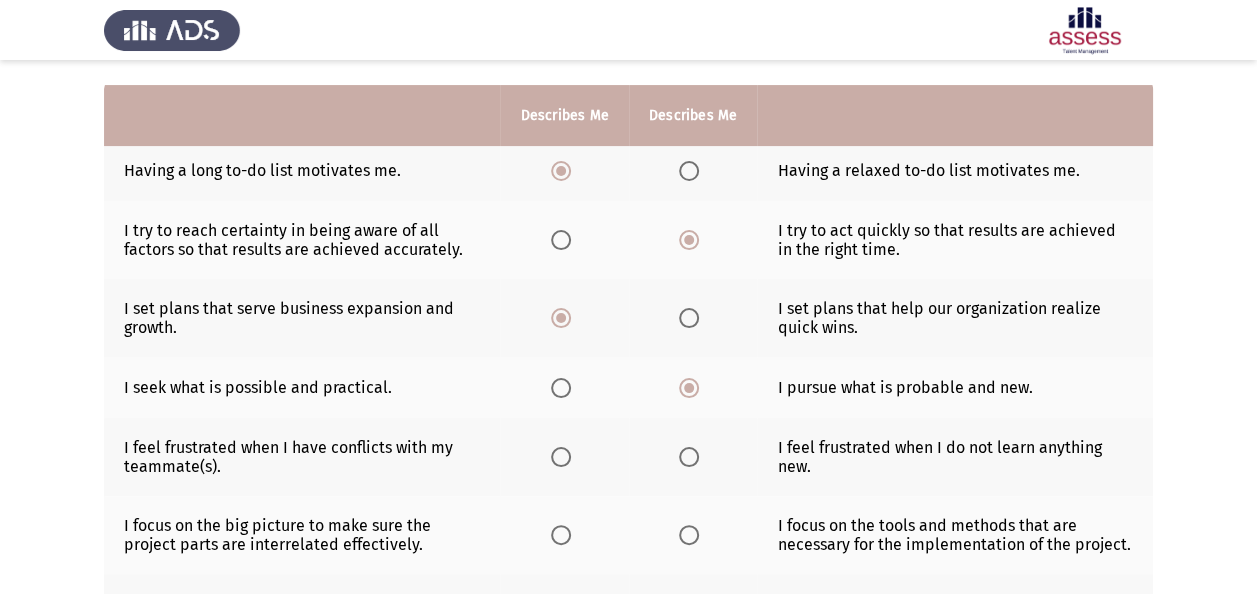 scroll, scrollTop: 300, scrollLeft: 0, axis: vertical 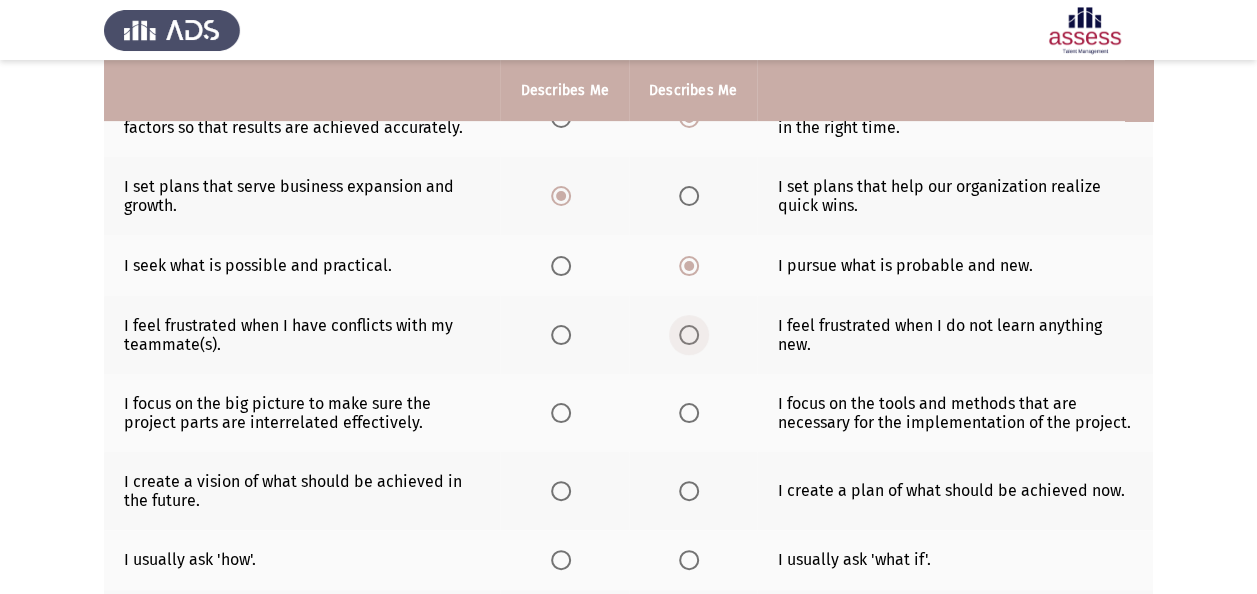 click at bounding box center (689, 335) 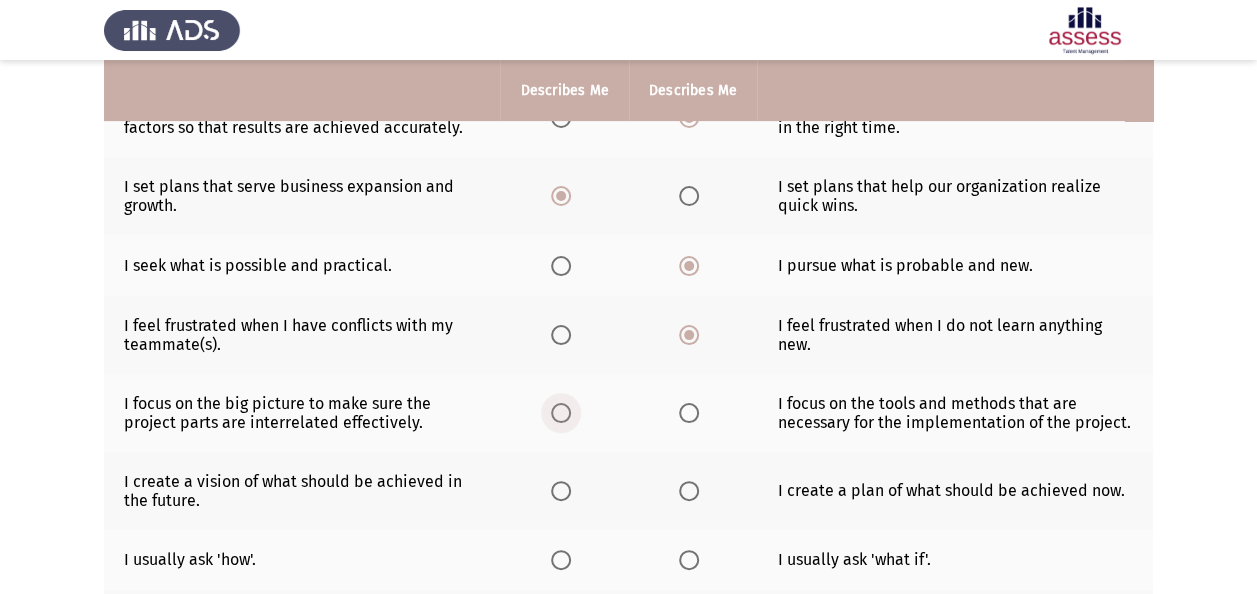 click at bounding box center (561, 413) 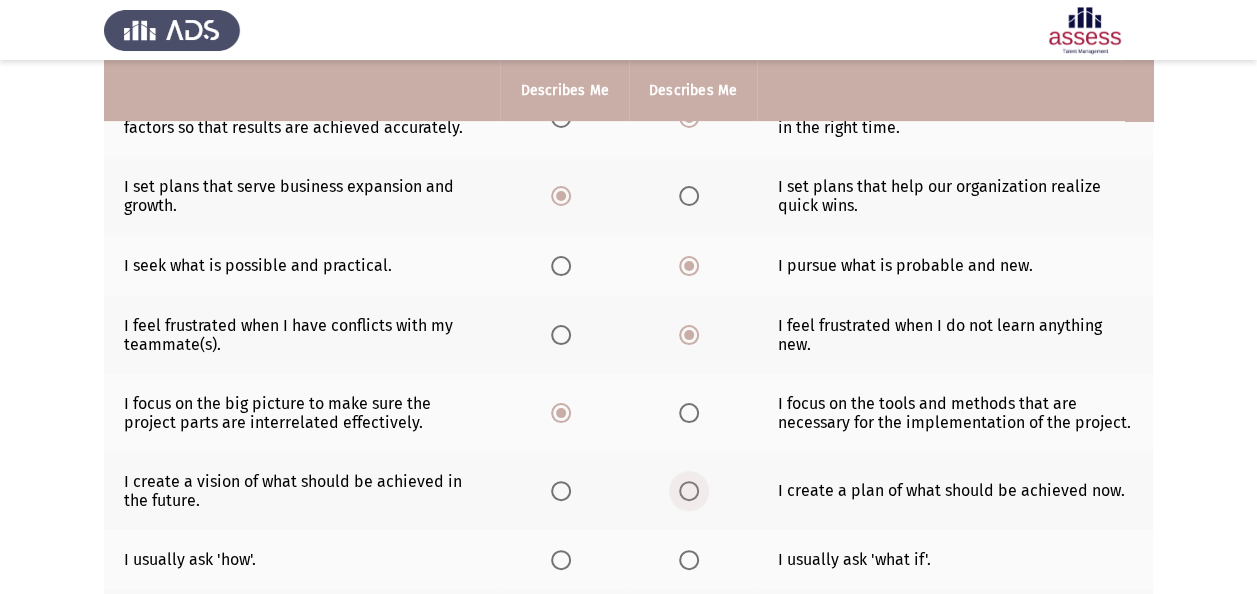 click at bounding box center [689, 491] 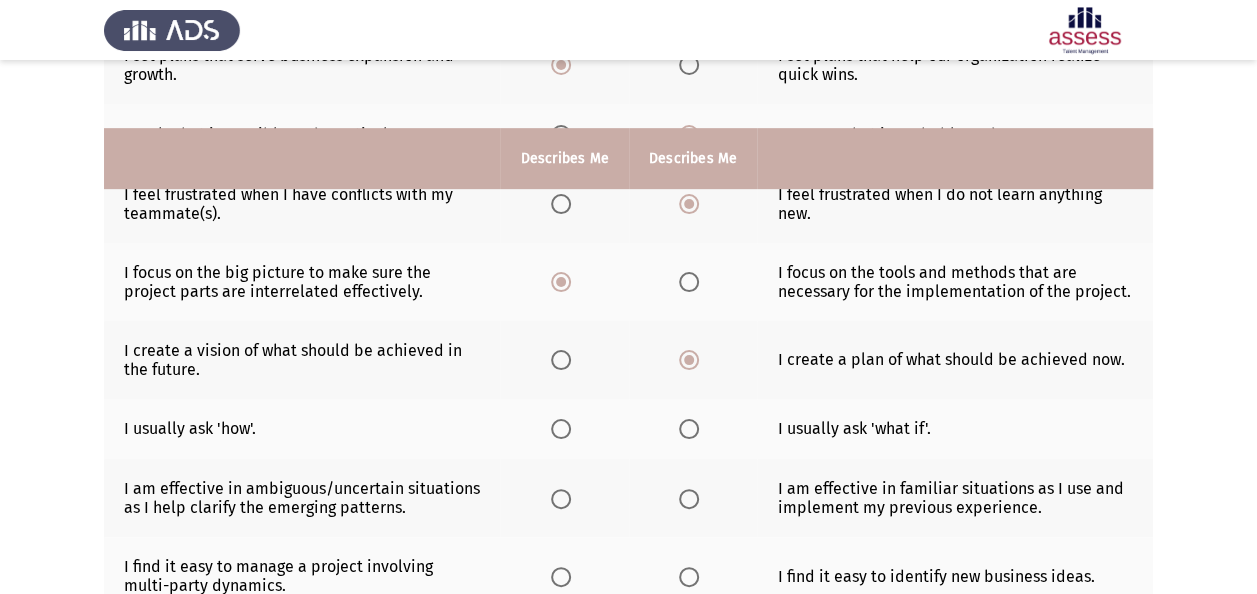 scroll, scrollTop: 400, scrollLeft: 0, axis: vertical 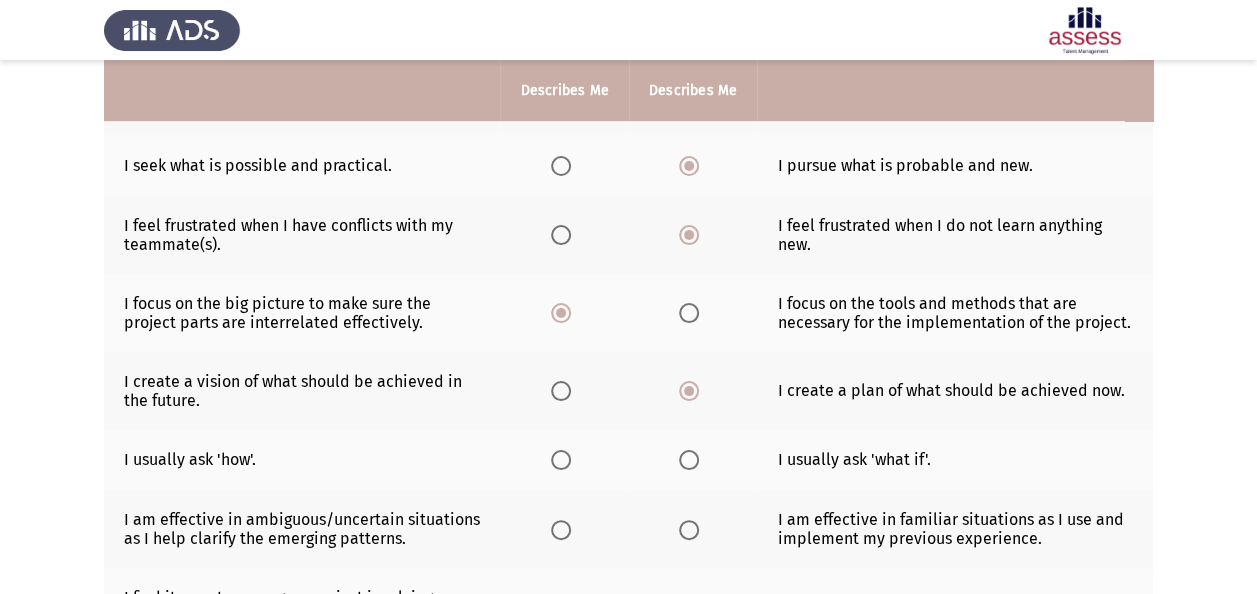click at bounding box center (689, 313) 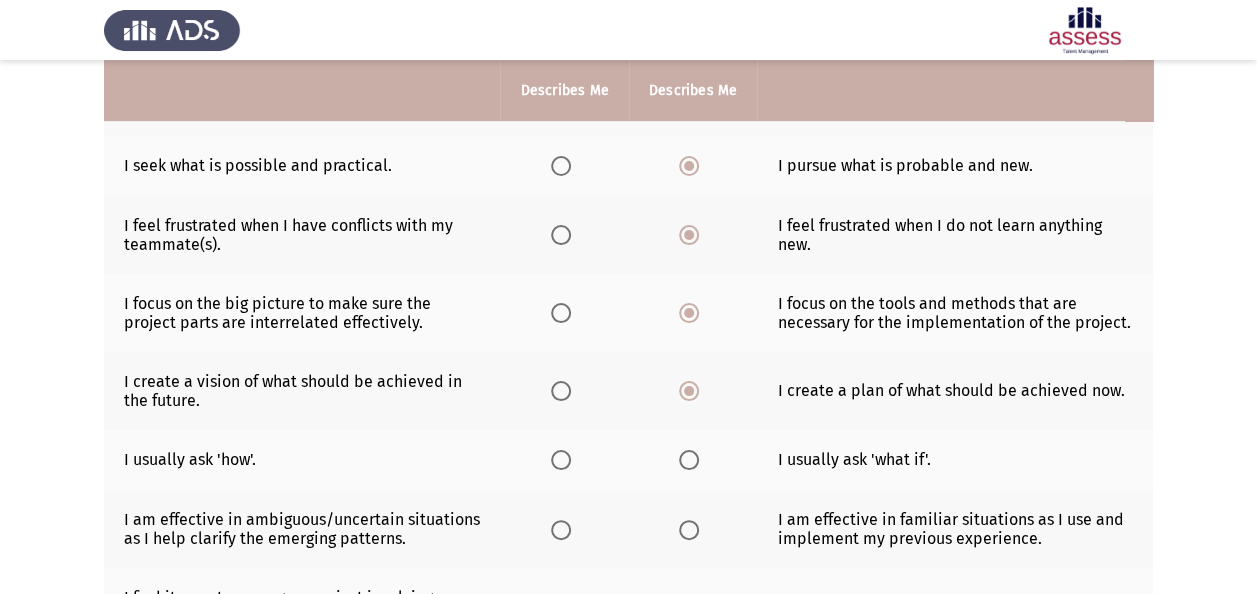 click at bounding box center (689, 460) 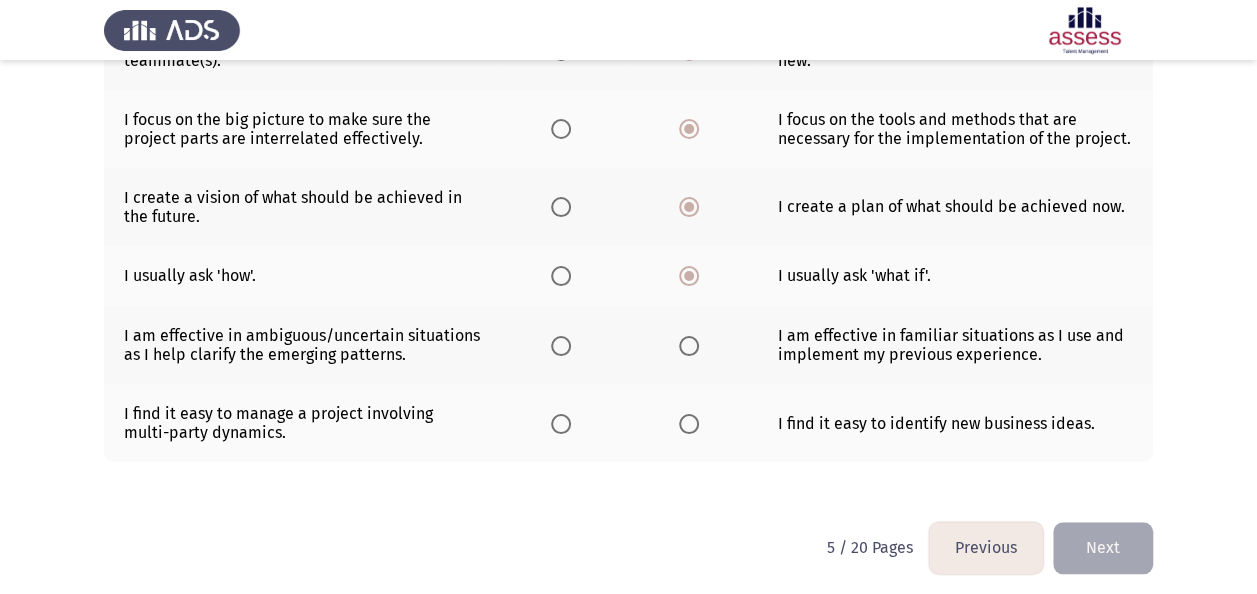 scroll, scrollTop: 586, scrollLeft: 0, axis: vertical 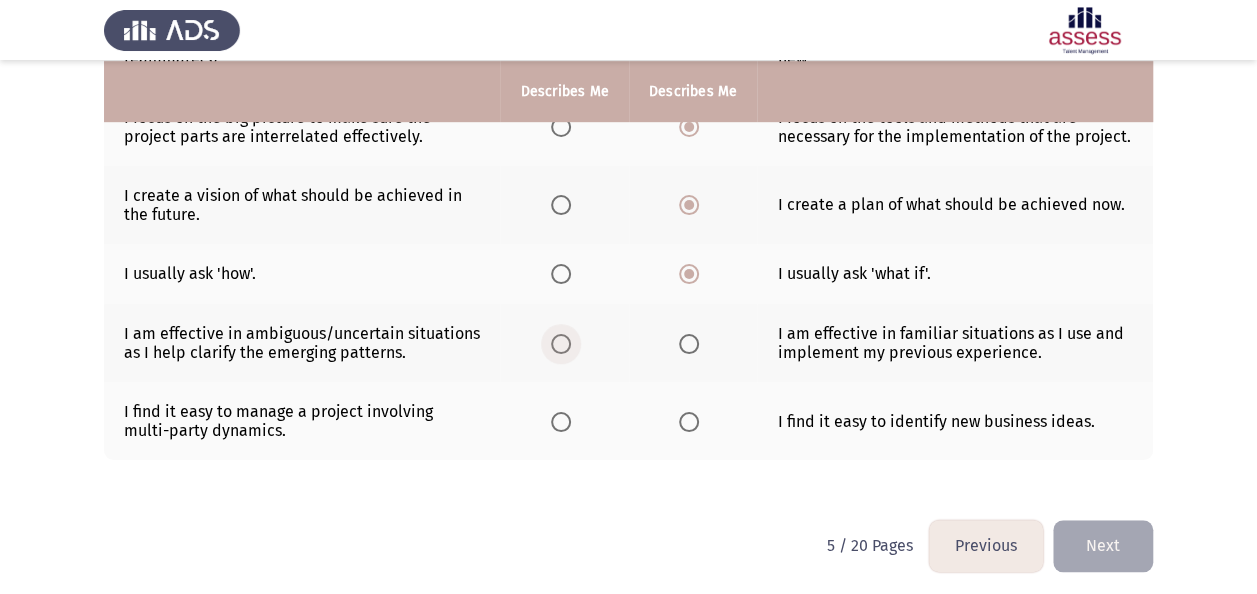 click at bounding box center [561, 344] 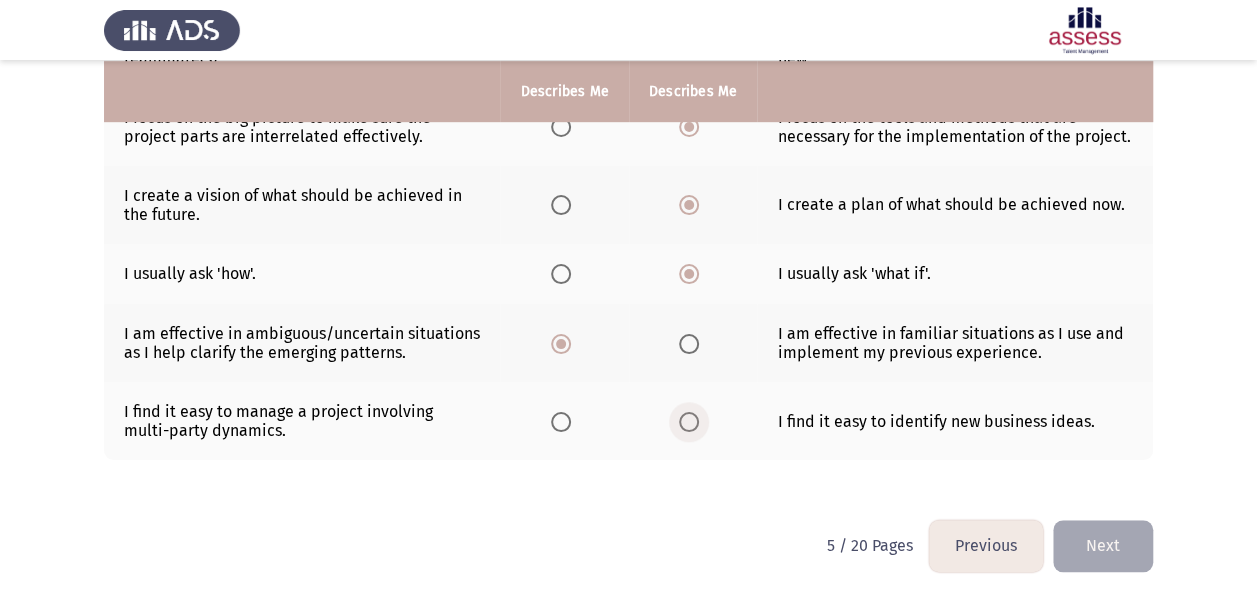 click at bounding box center [689, 422] 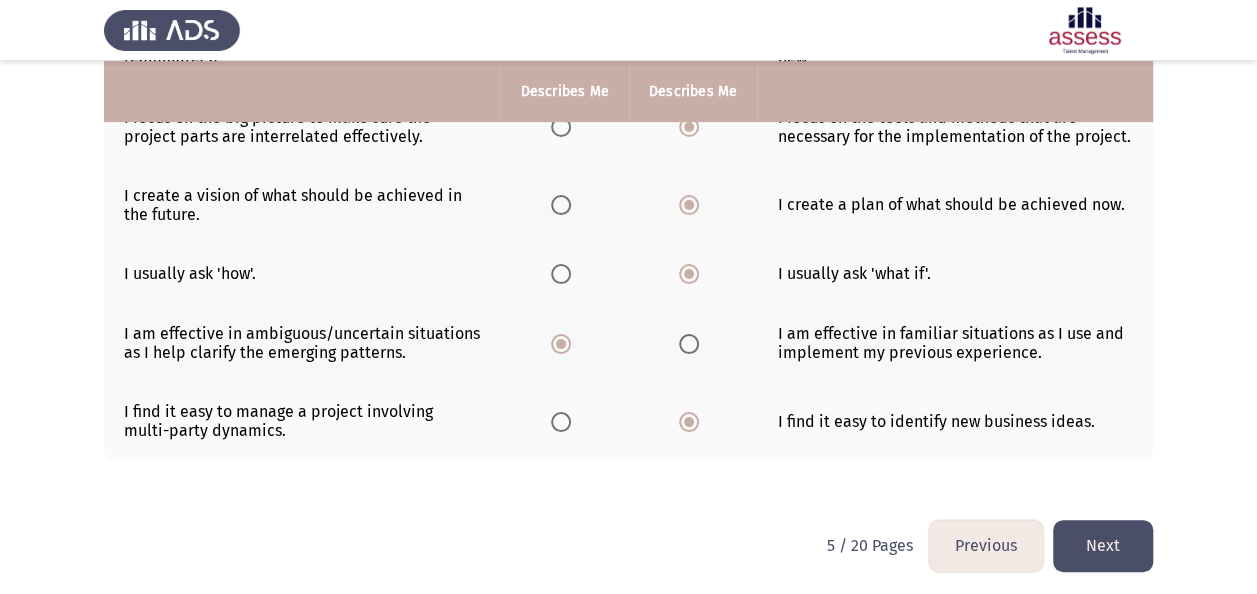 click on "Next" 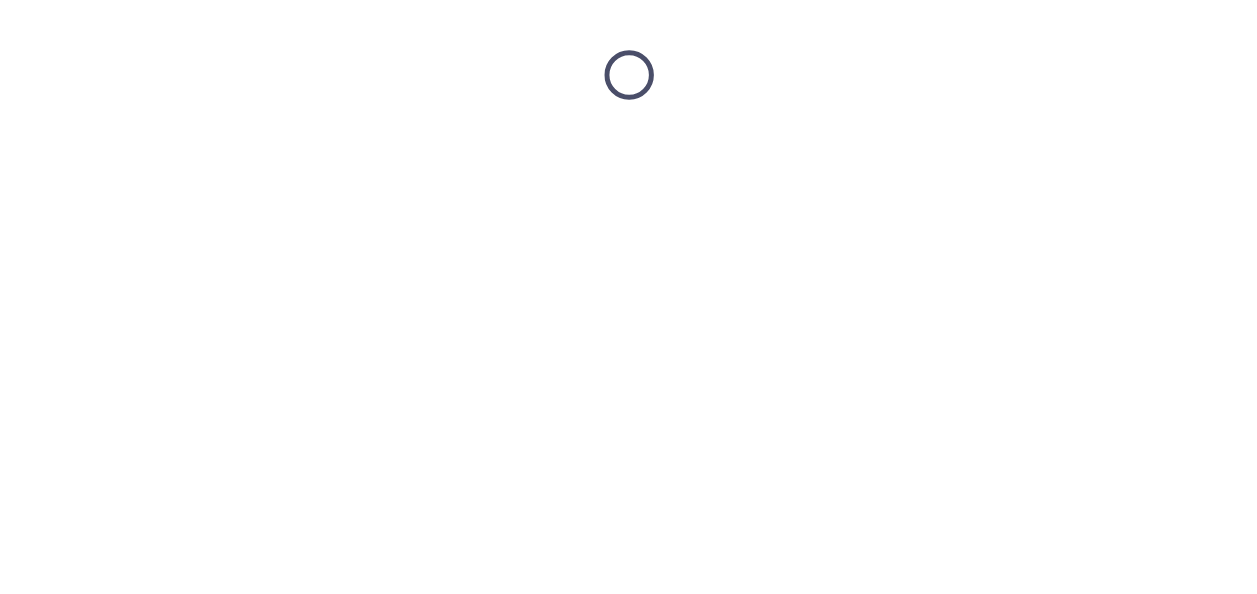 scroll, scrollTop: 0, scrollLeft: 0, axis: both 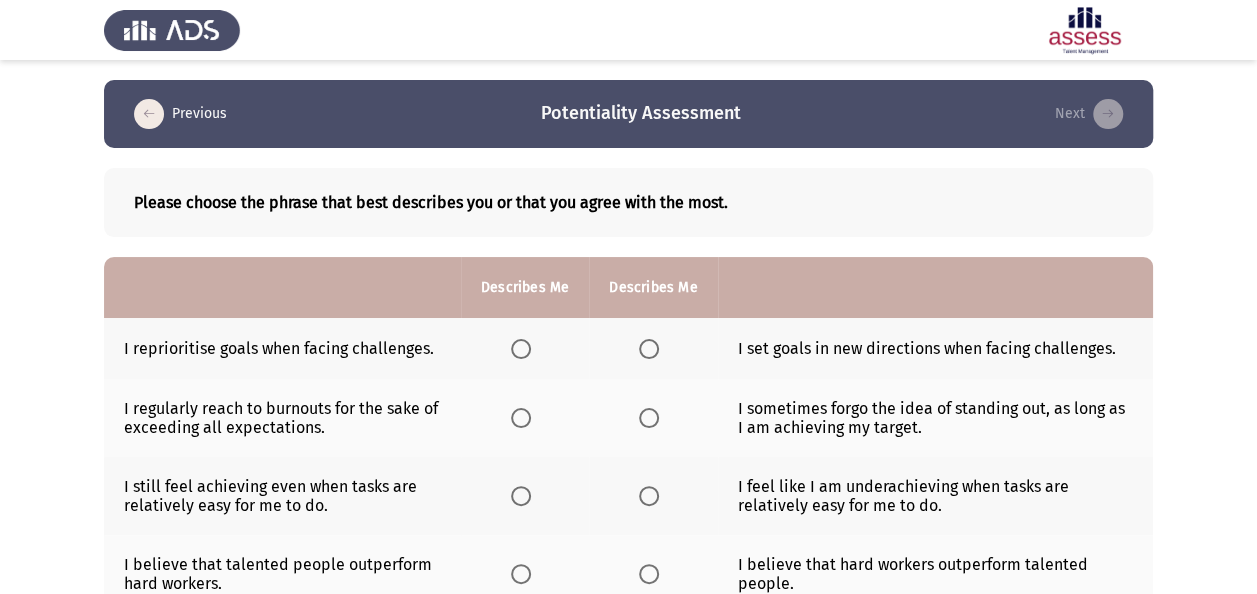 click at bounding box center [521, 349] 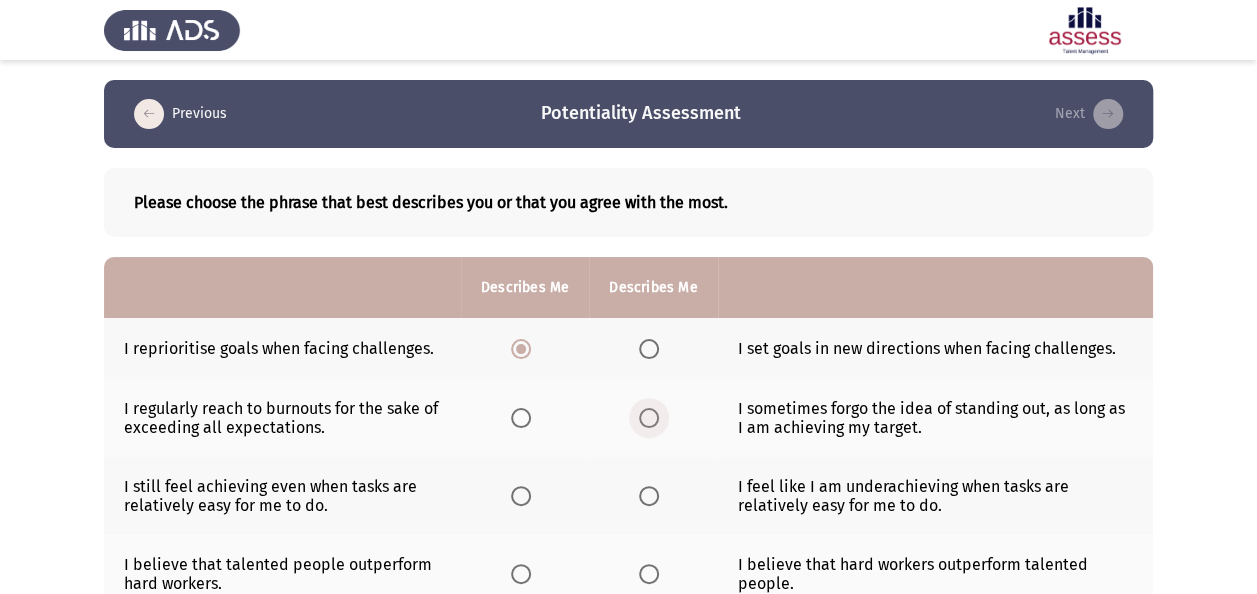 click at bounding box center (649, 418) 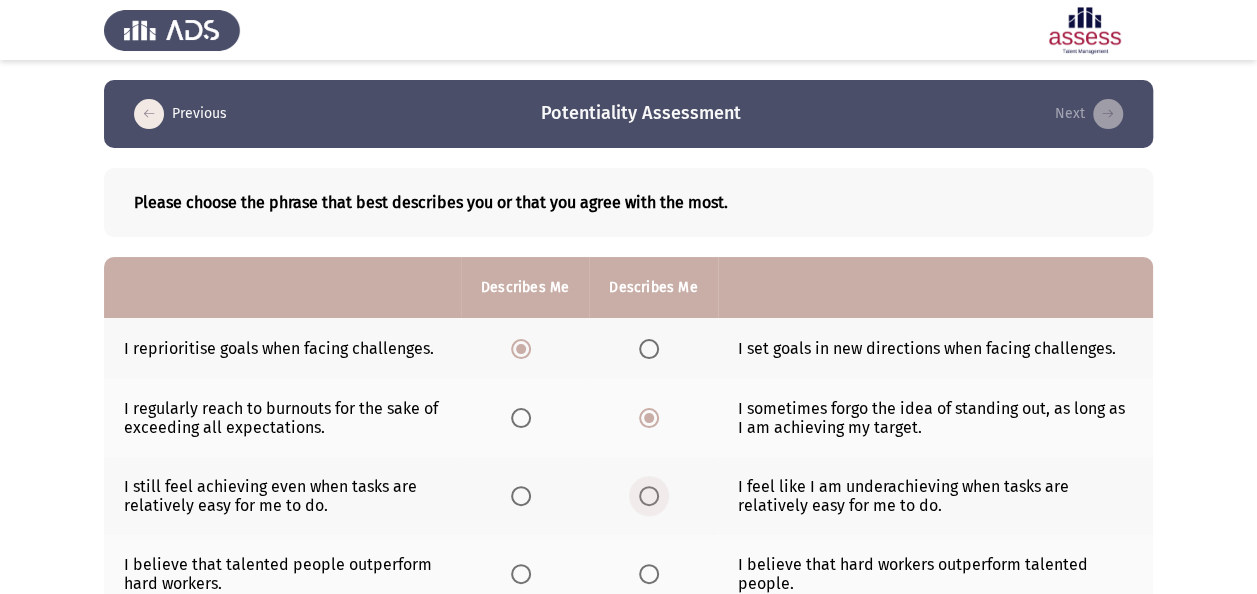 click at bounding box center [649, 496] 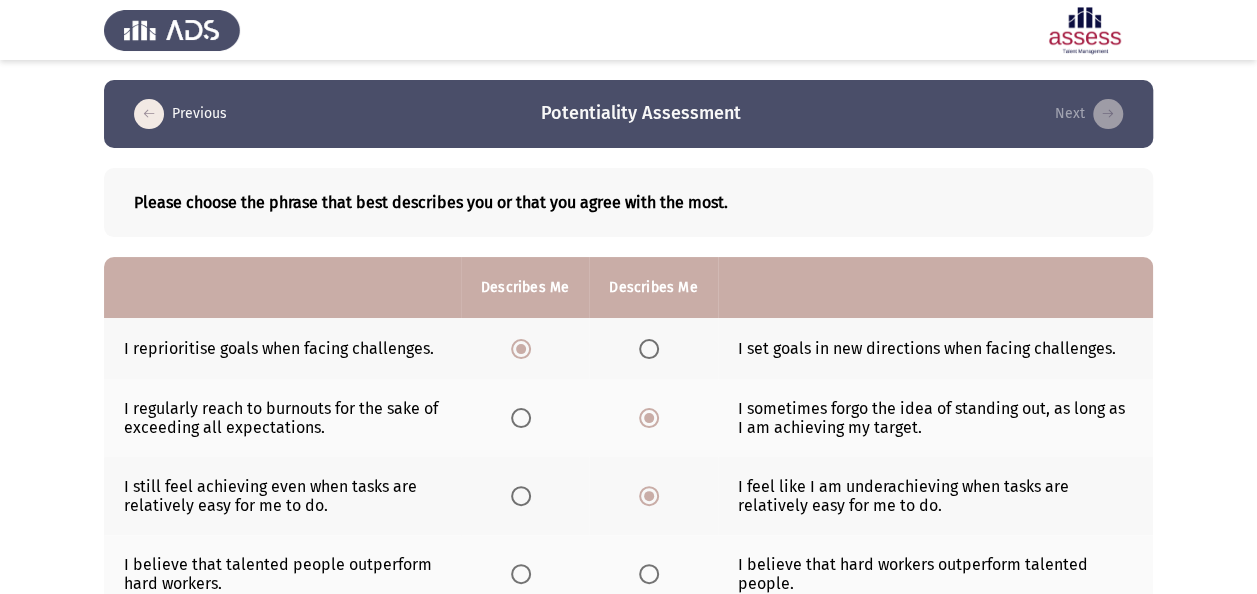 scroll, scrollTop: 200, scrollLeft: 0, axis: vertical 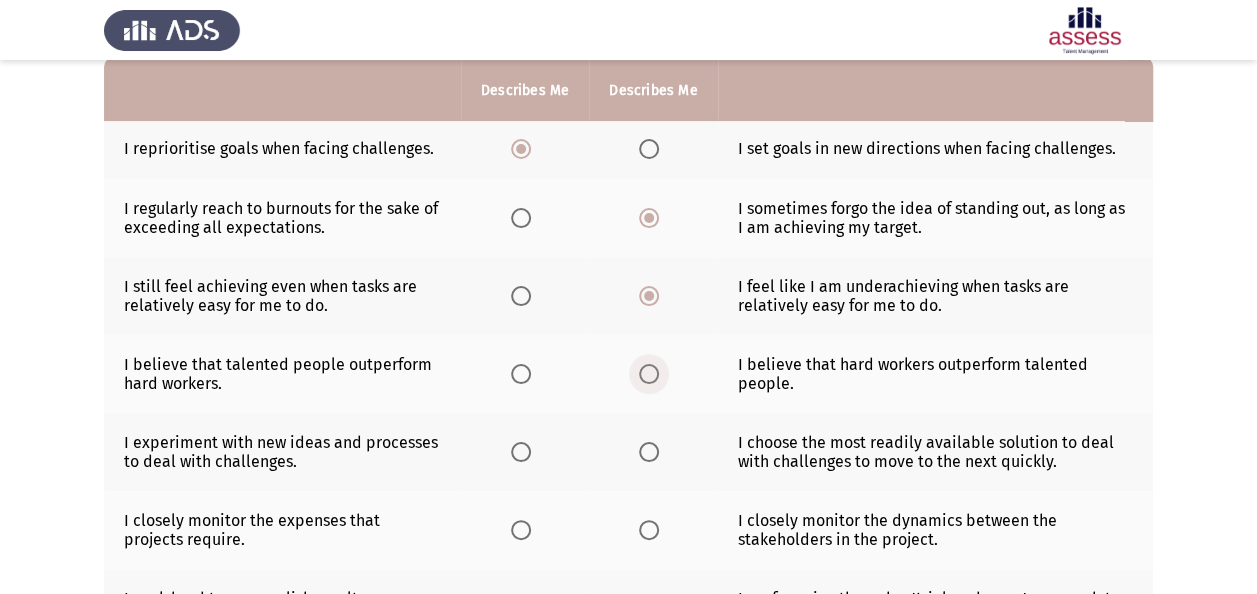 click at bounding box center [649, 374] 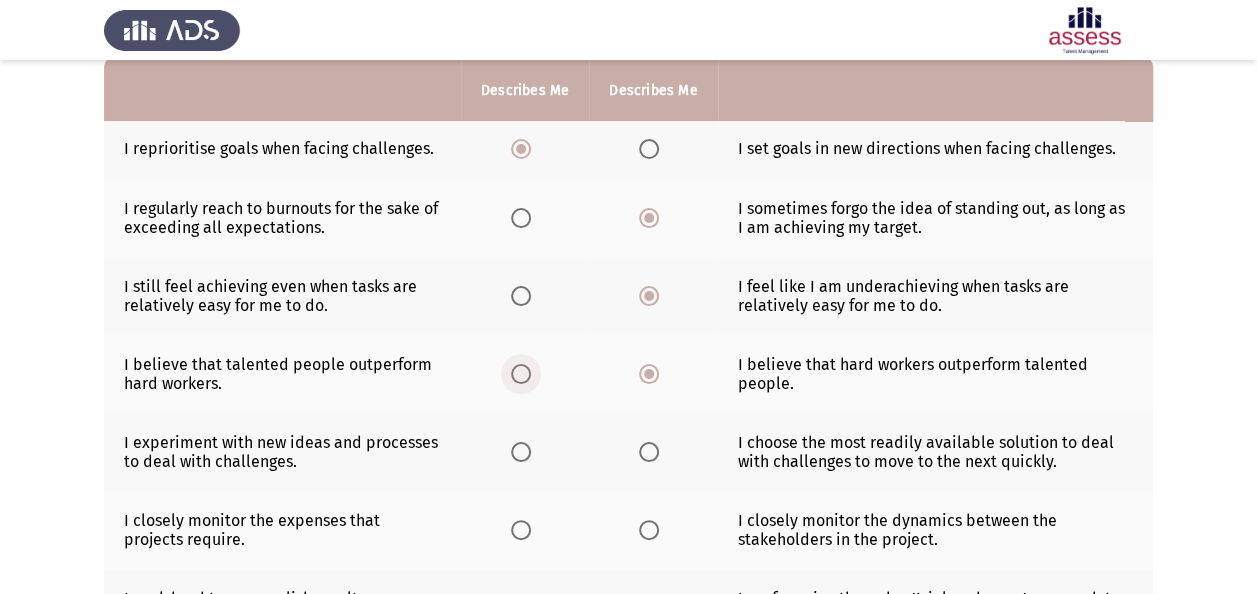 click at bounding box center [521, 374] 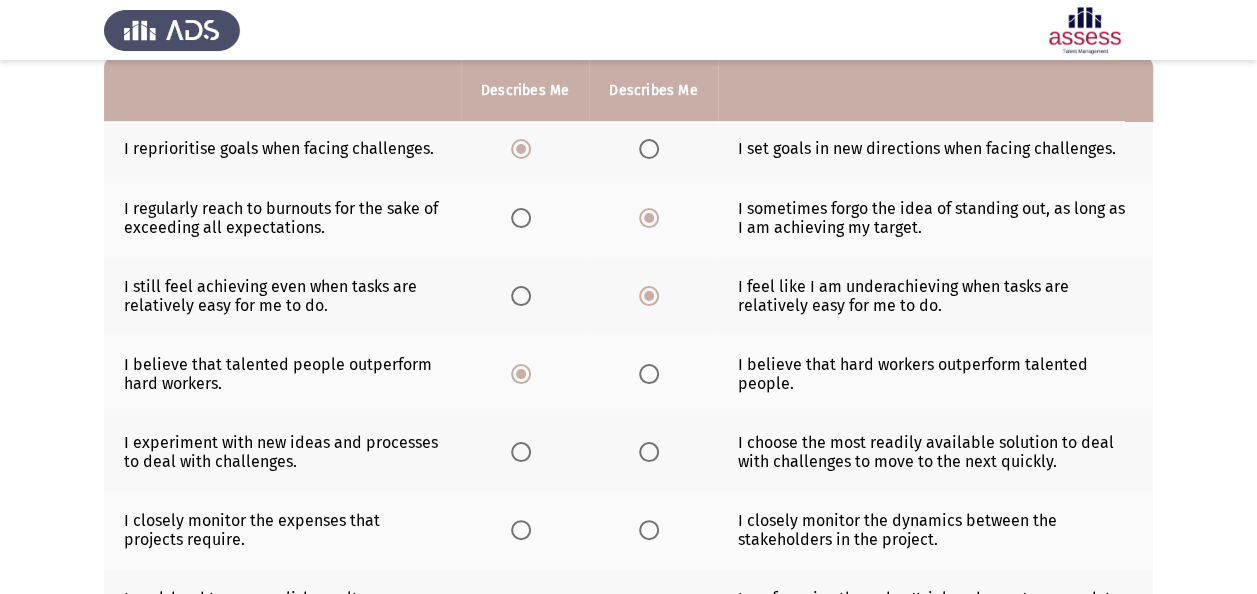 click at bounding box center (653, 452) 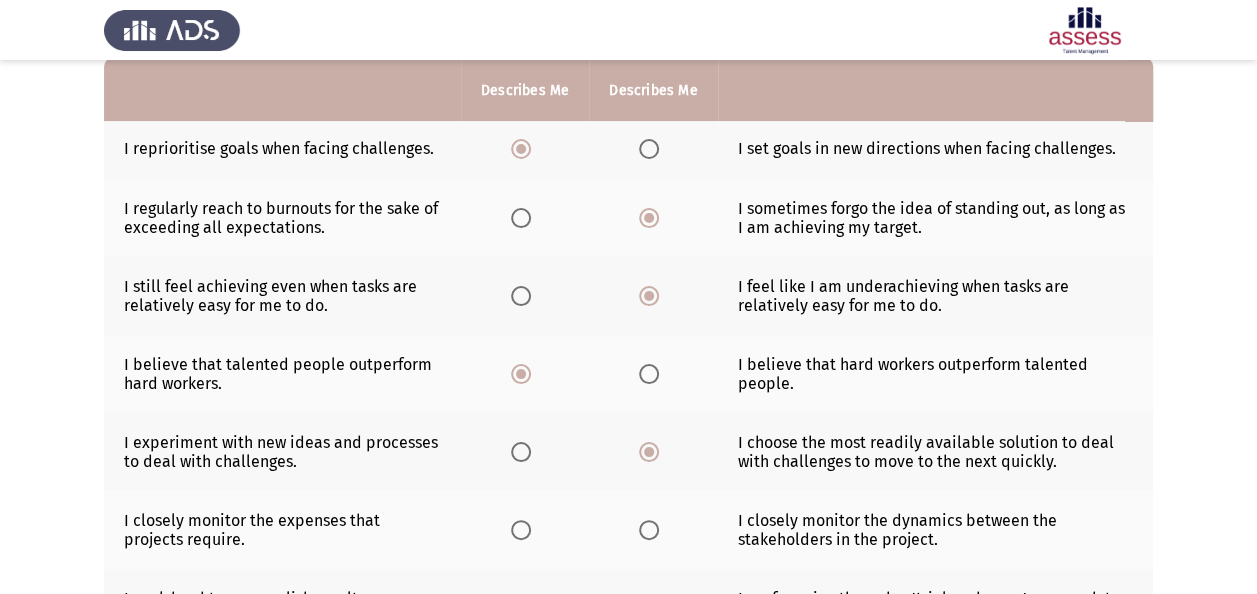 click at bounding box center (521, 530) 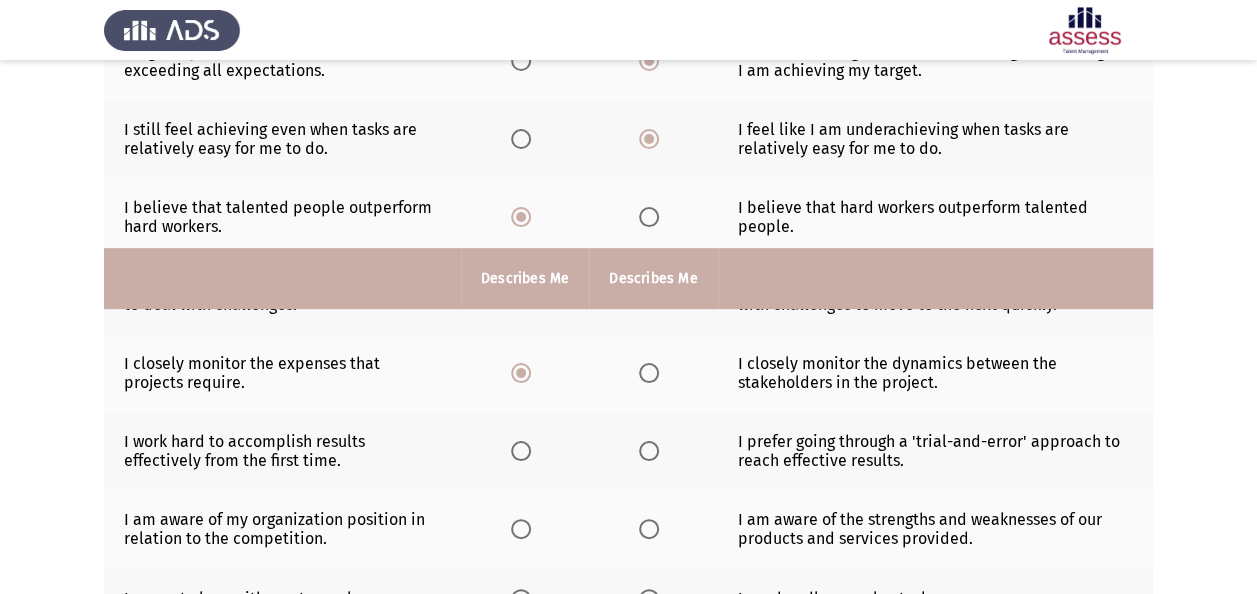 scroll, scrollTop: 600, scrollLeft: 0, axis: vertical 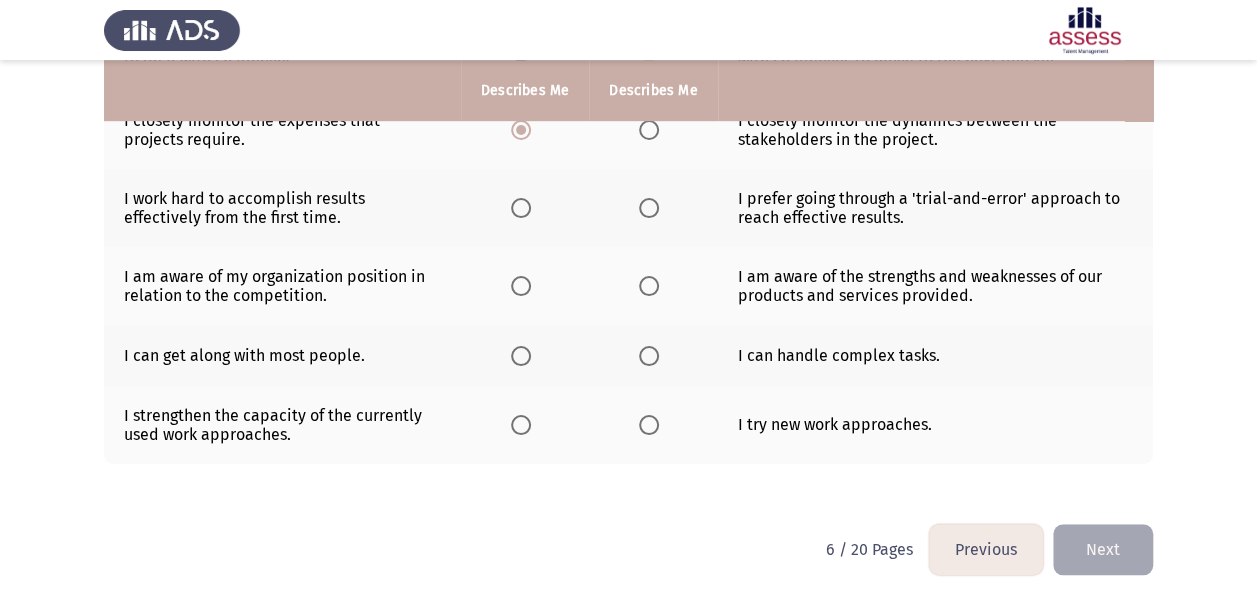 click at bounding box center [649, 208] 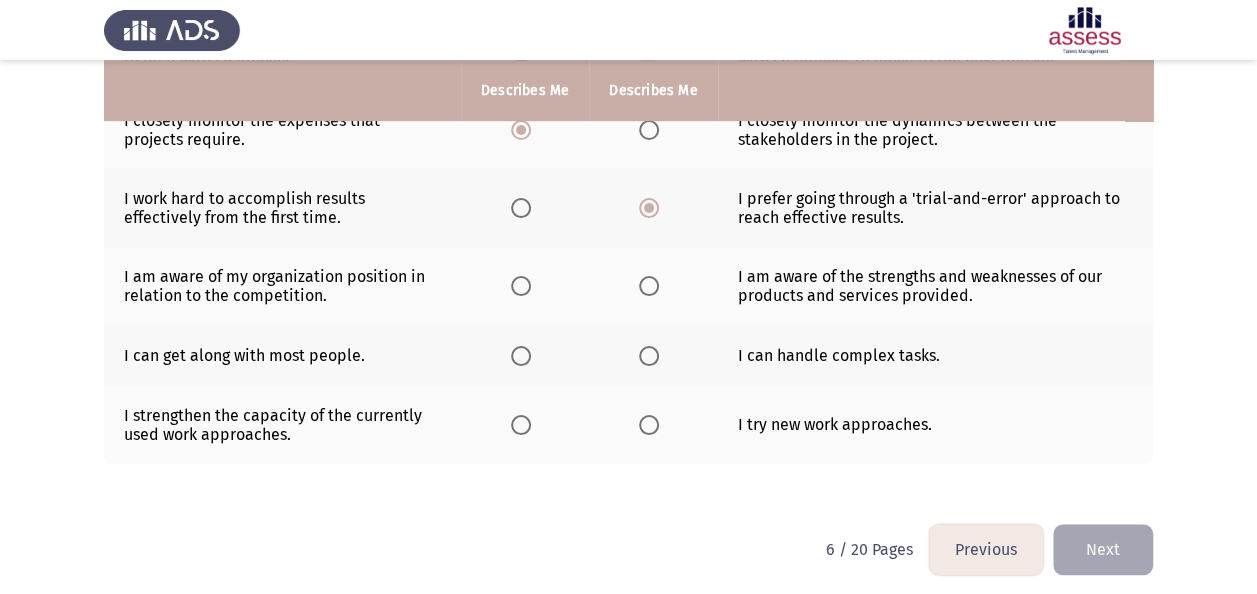 click 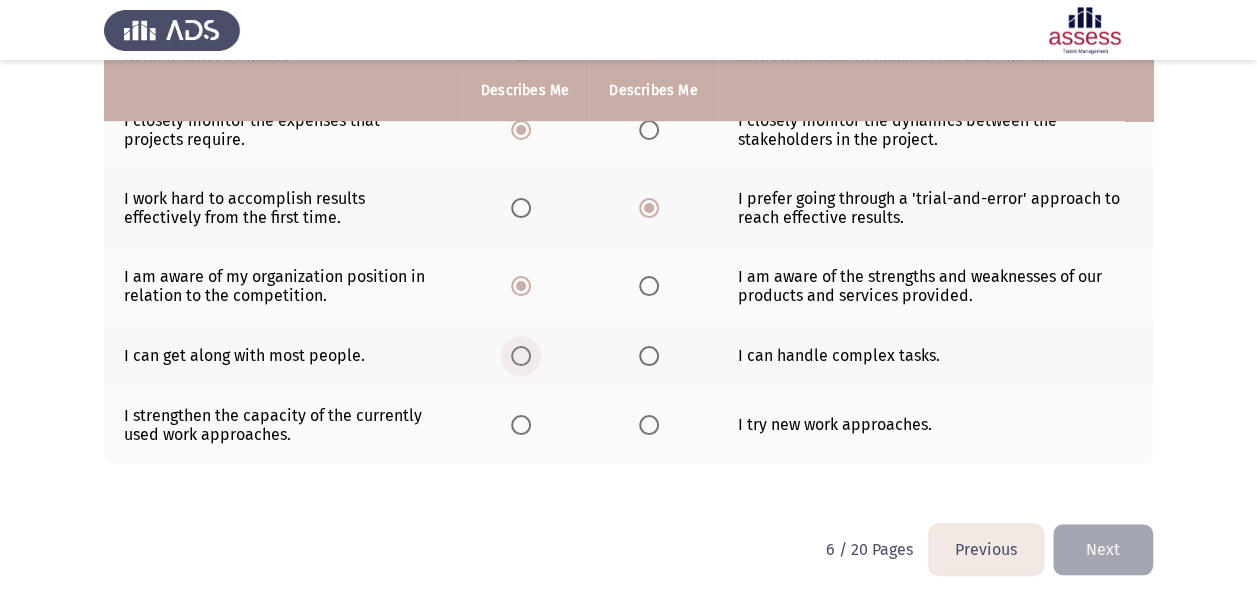 click at bounding box center [521, 356] 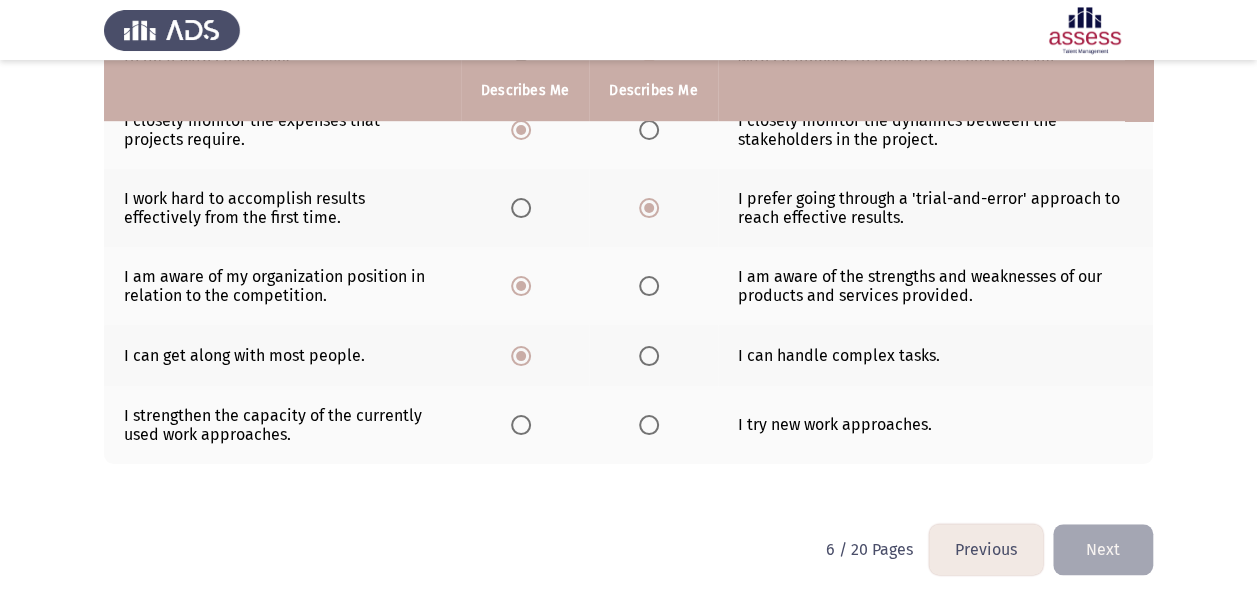 click at bounding box center (649, 425) 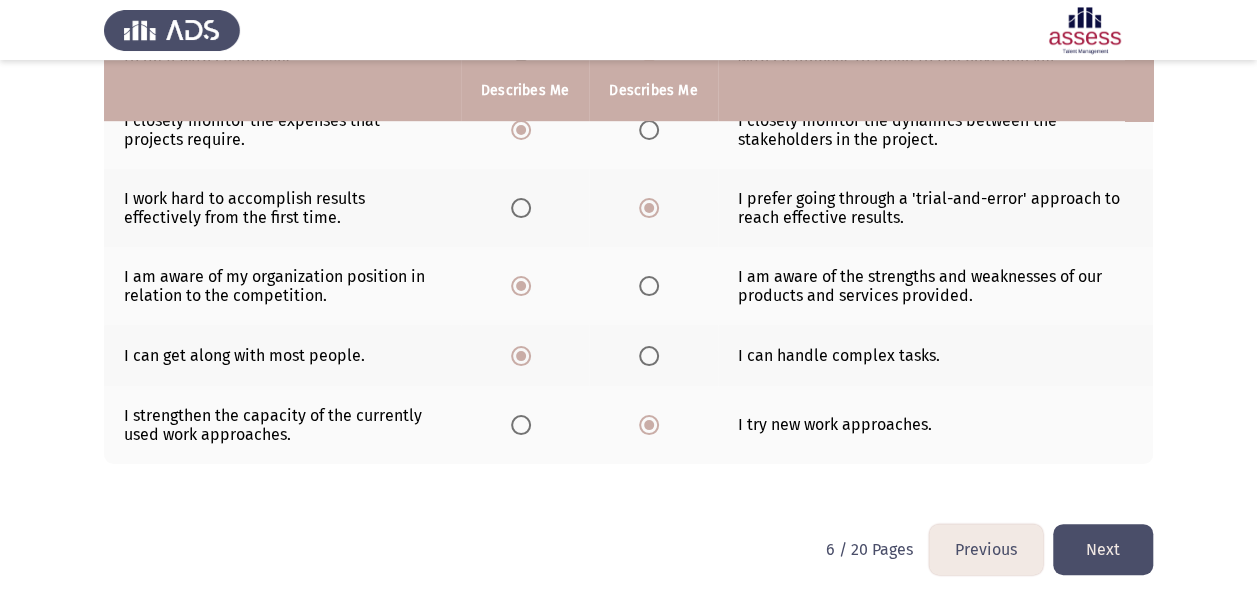 click on "Next" 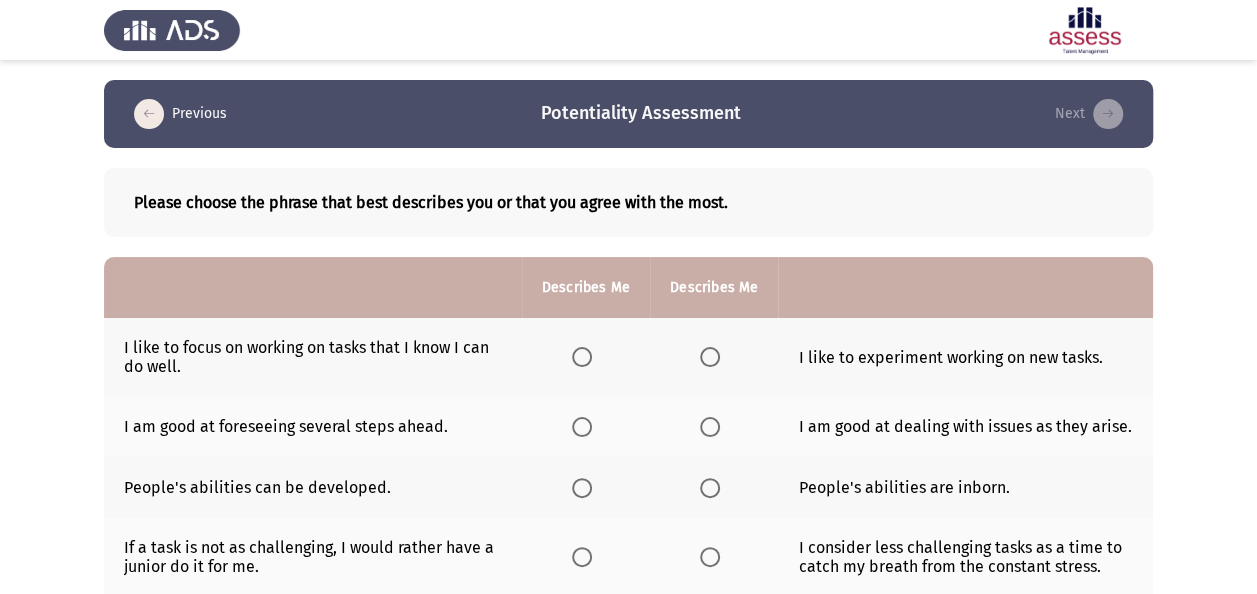 click at bounding box center [710, 357] 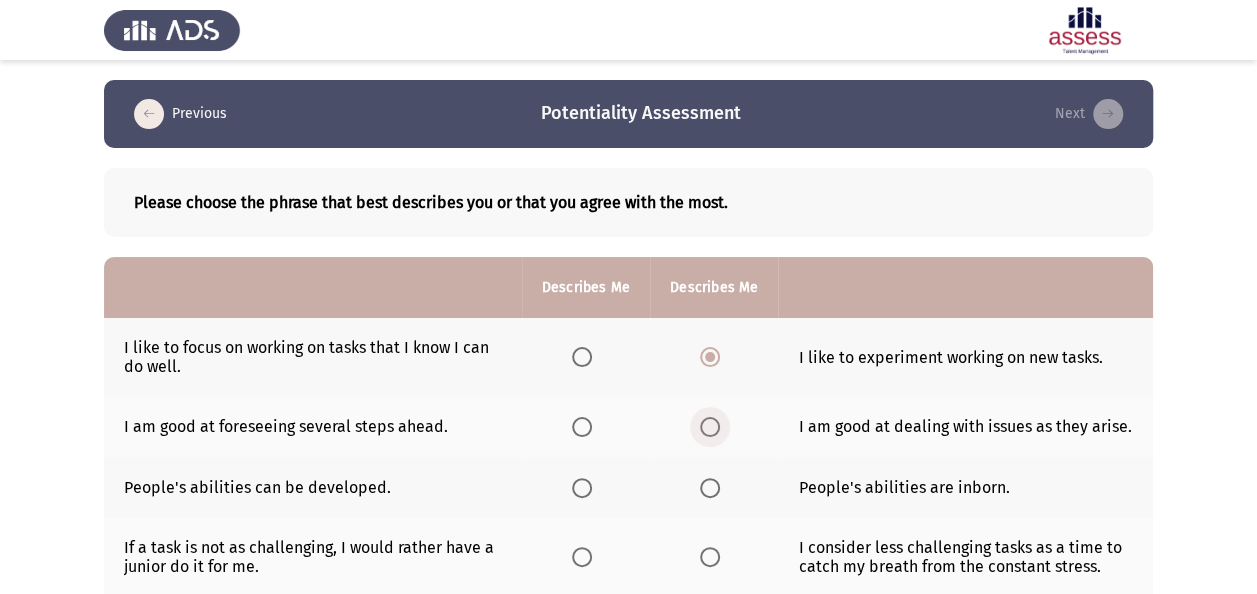 click at bounding box center [710, 427] 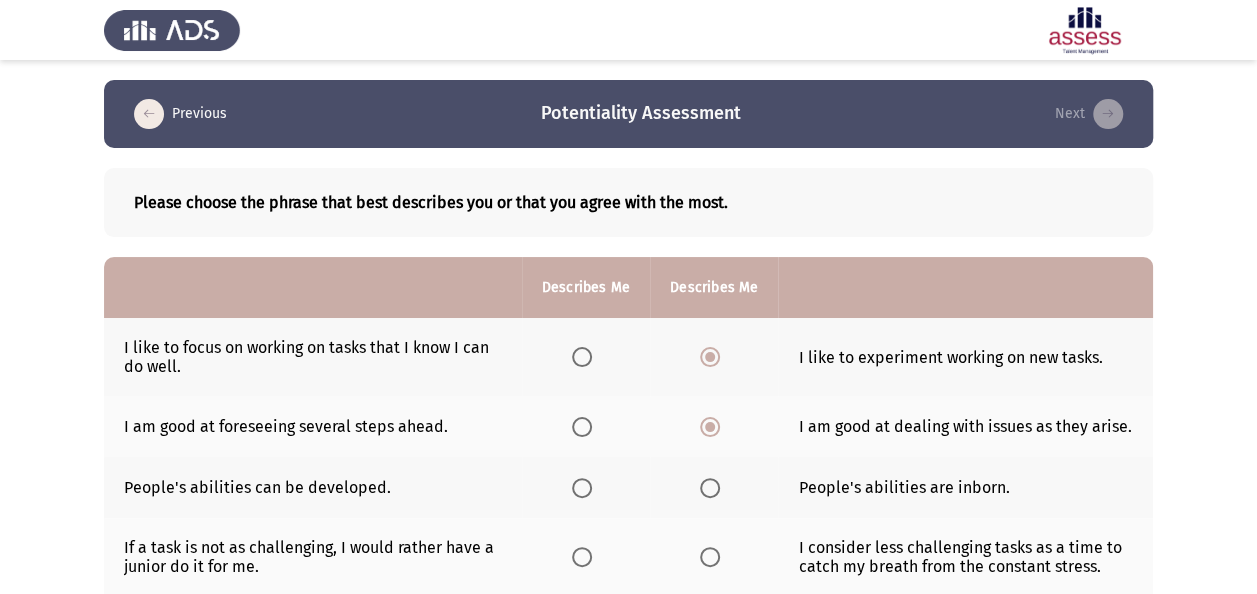 drag, startPoint x: 710, startPoint y: 424, endPoint x: 709, endPoint y: 473, distance: 49.010204 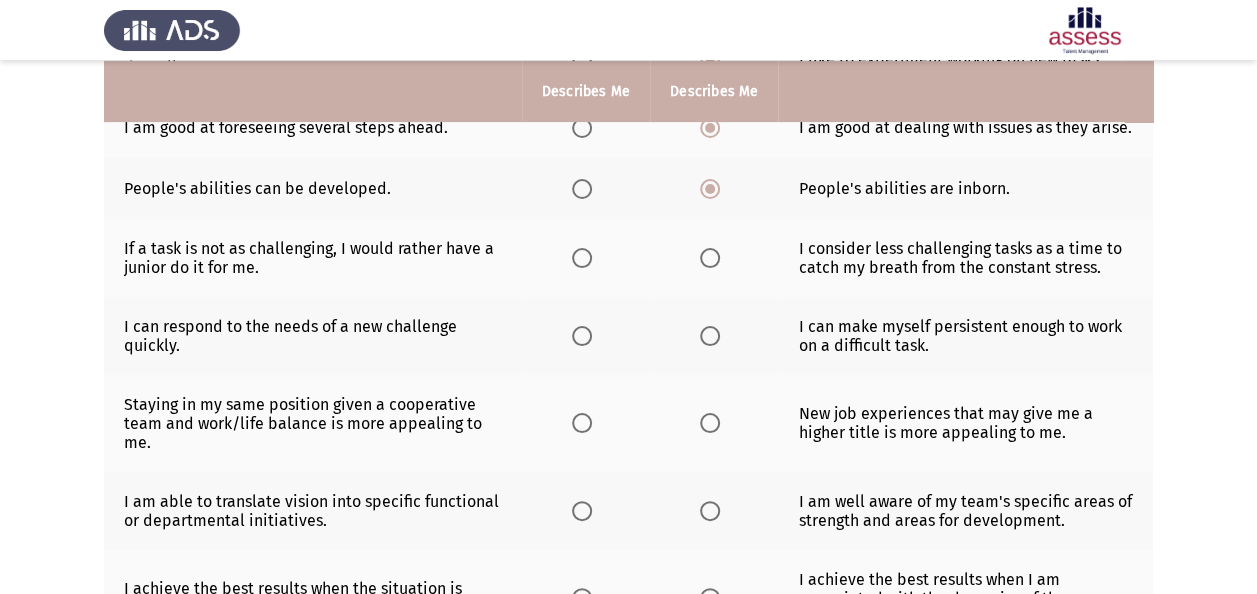 scroll, scrollTop: 300, scrollLeft: 0, axis: vertical 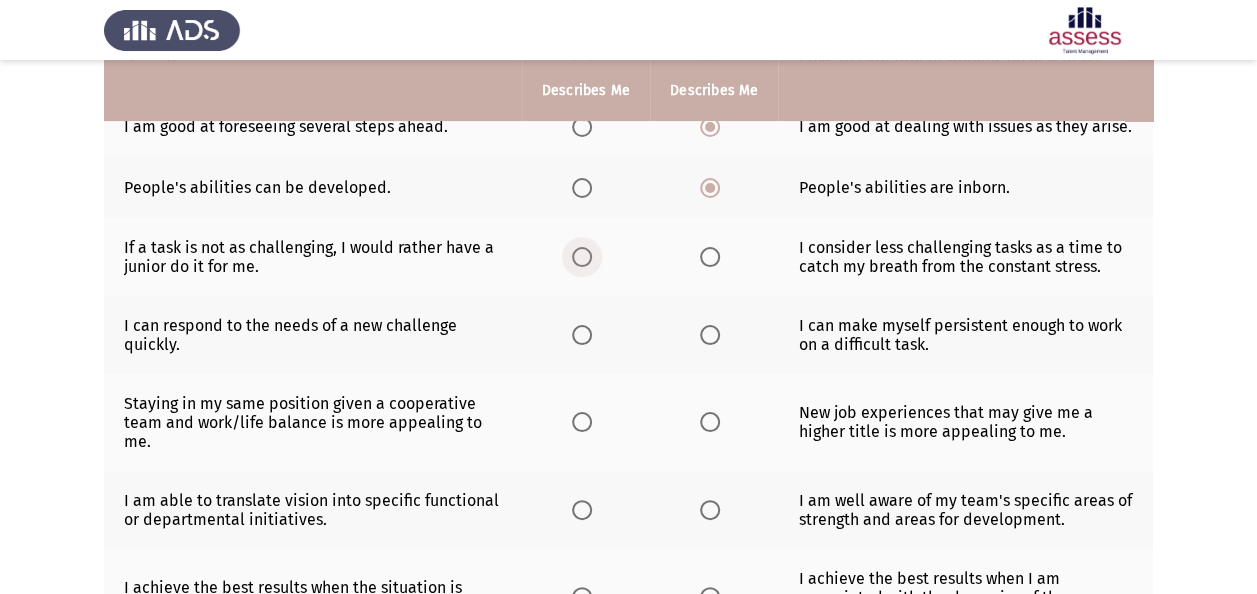 click at bounding box center (582, 257) 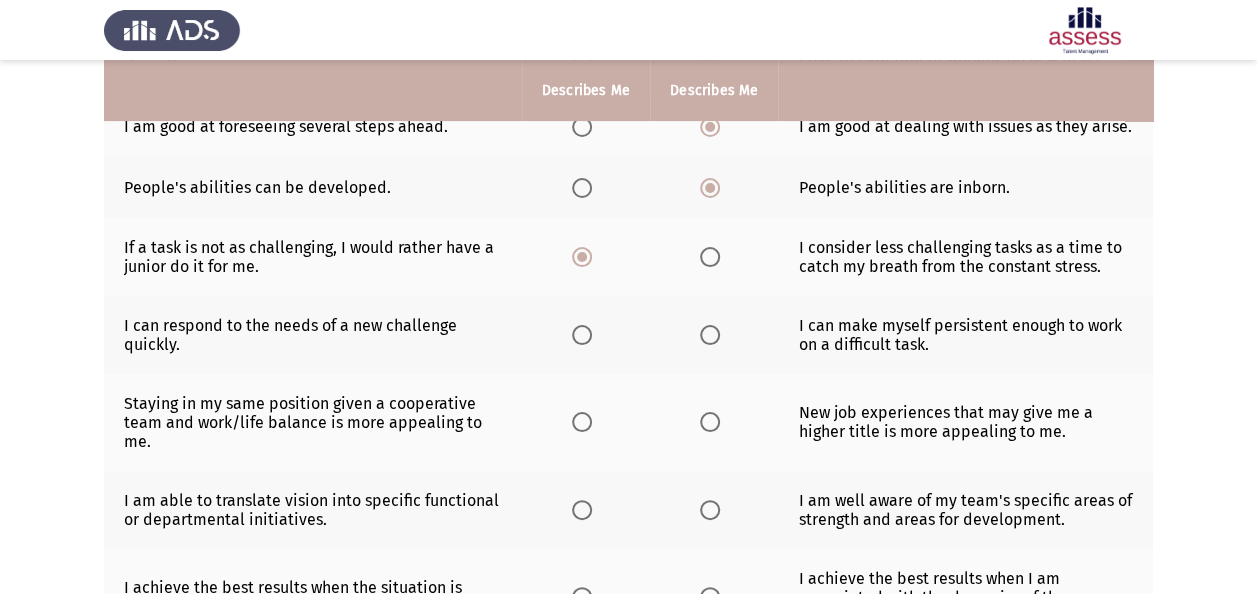 drag, startPoint x: 712, startPoint y: 336, endPoint x: 685, endPoint y: 358, distance: 34.828148 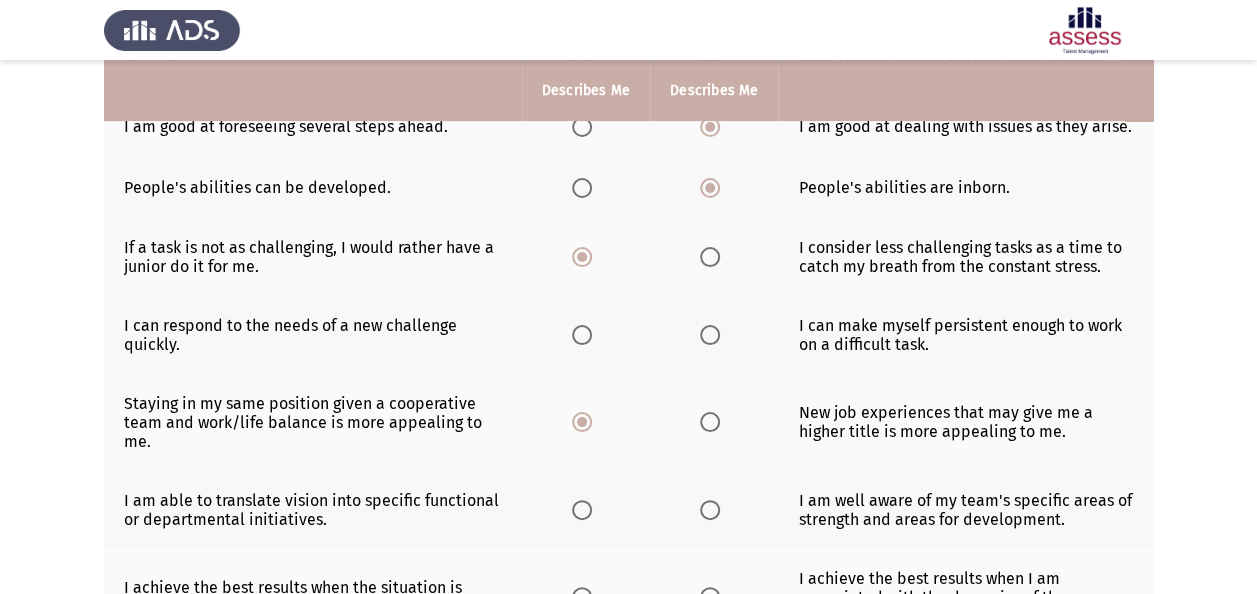 click at bounding box center (710, 510) 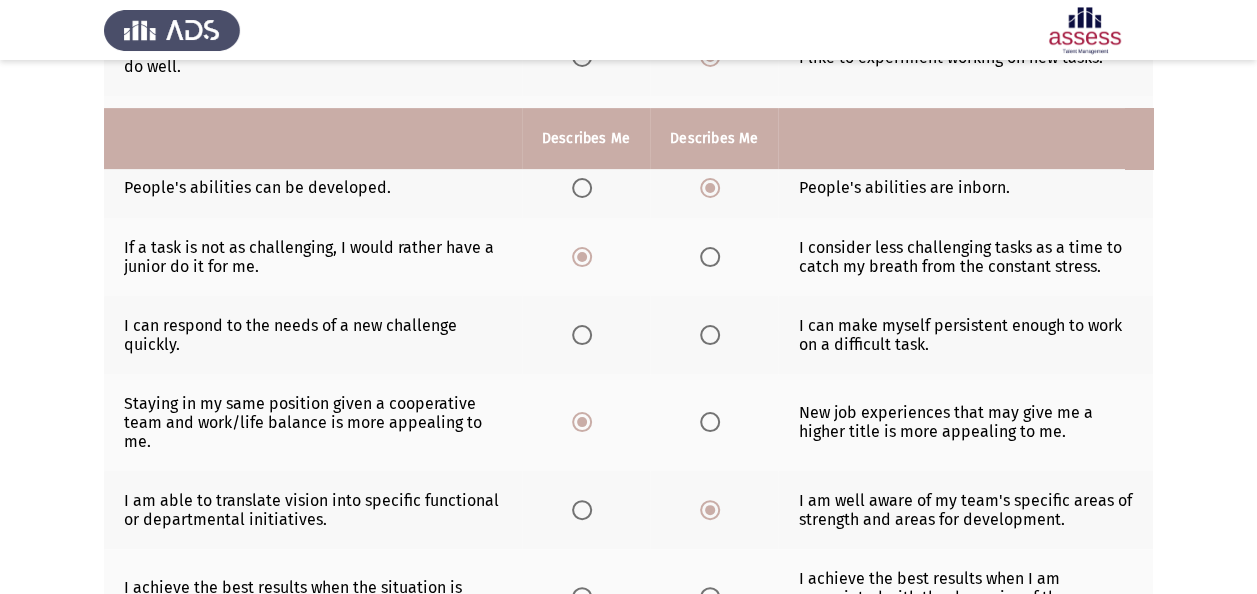 scroll, scrollTop: 600, scrollLeft: 0, axis: vertical 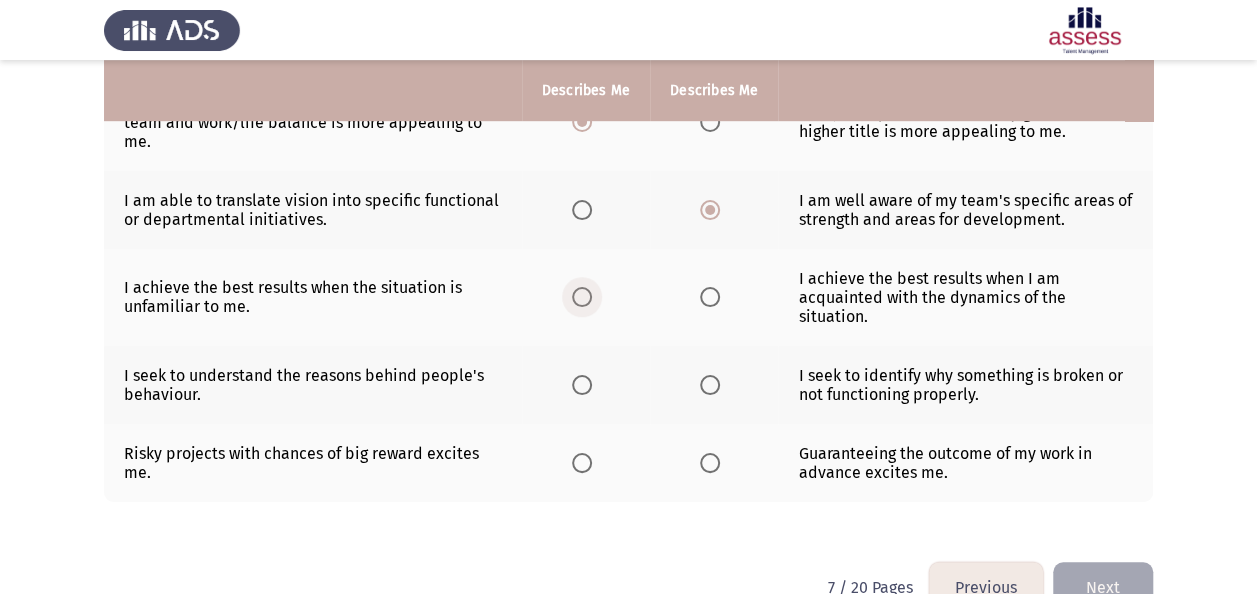 click at bounding box center [582, 297] 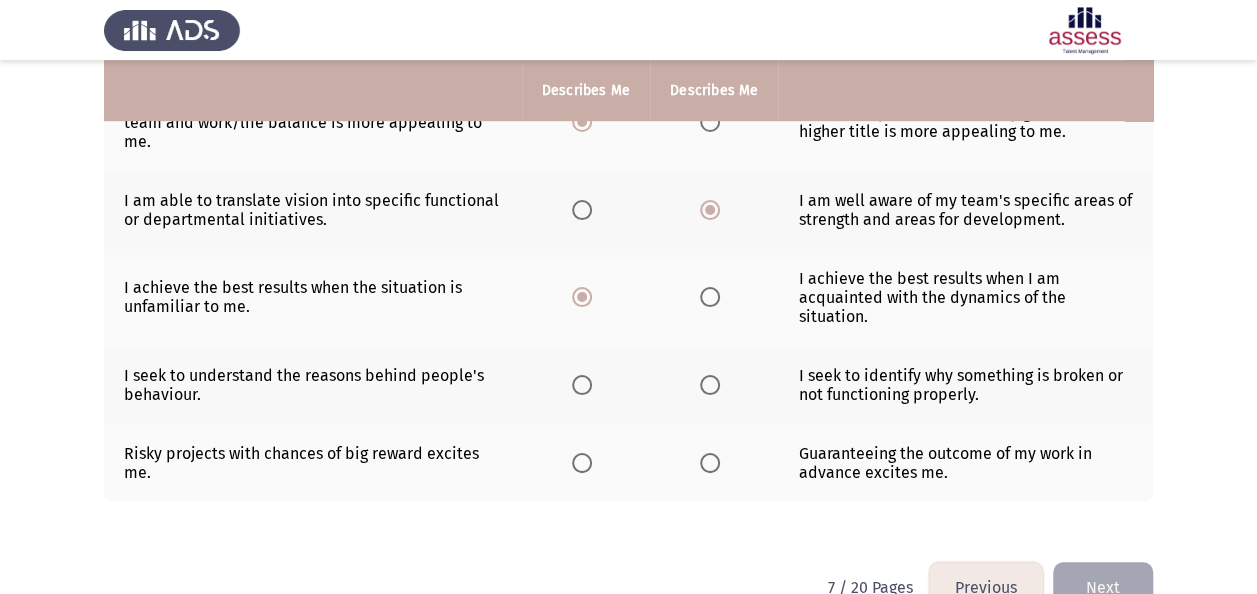 drag, startPoint x: 697, startPoint y: 375, endPoint x: 675, endPoint y: 397, distance: 31.112698 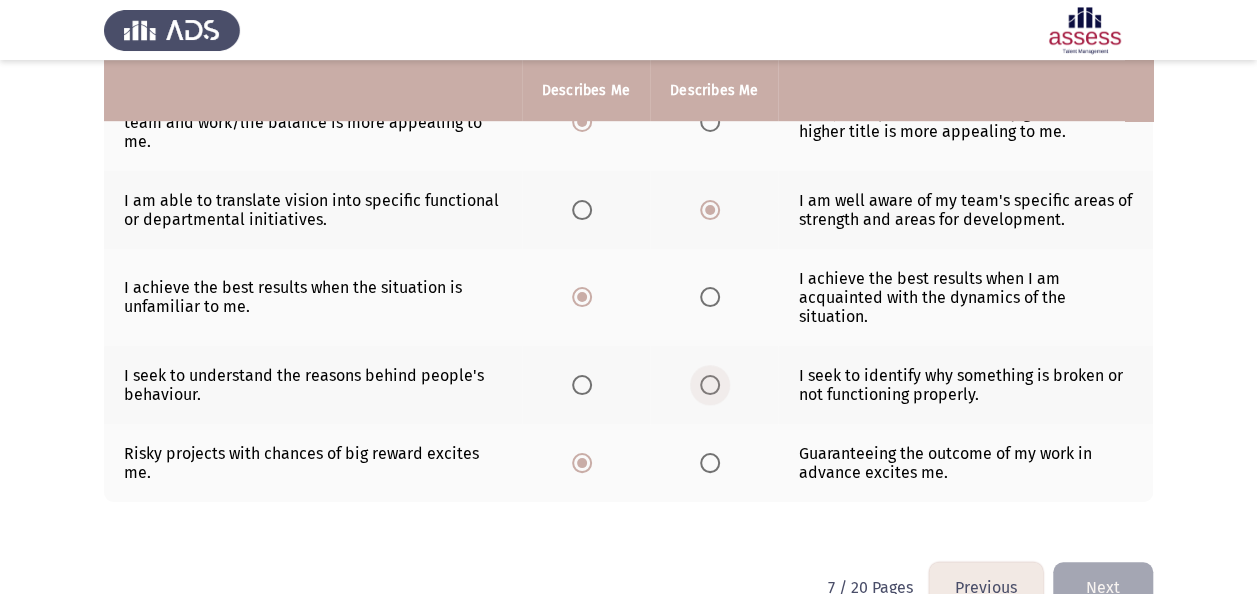 click at bounding box center [710, 385] 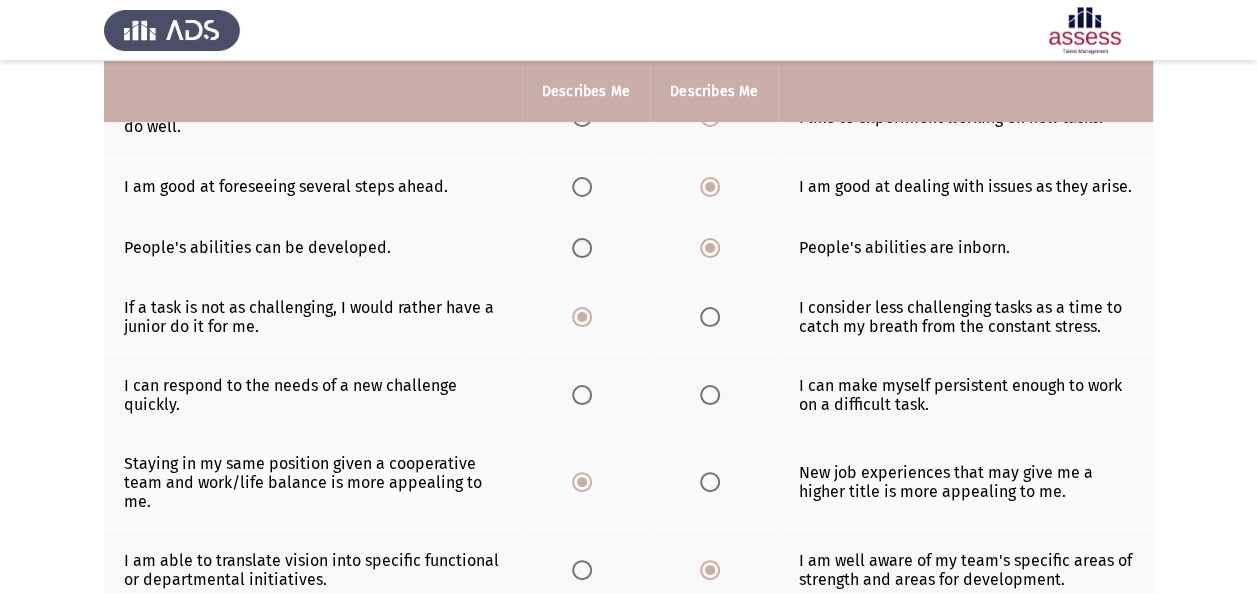click at bounding box center [710, 395] 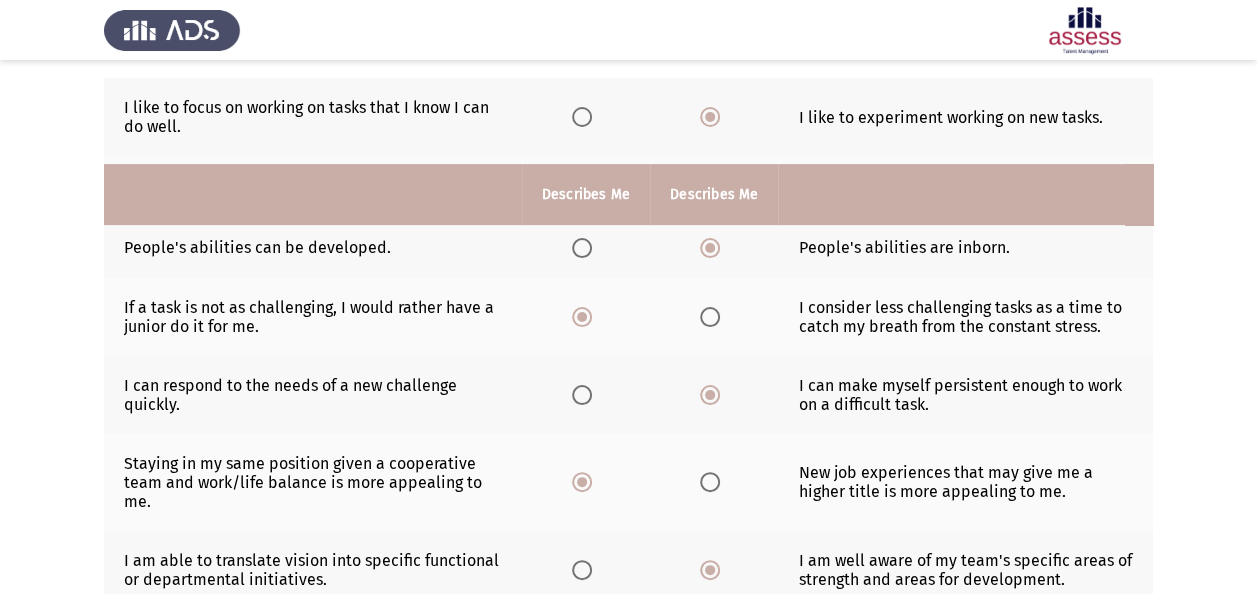scroll, scrollTop: 640, scrollLeft: 0, axis: vertical 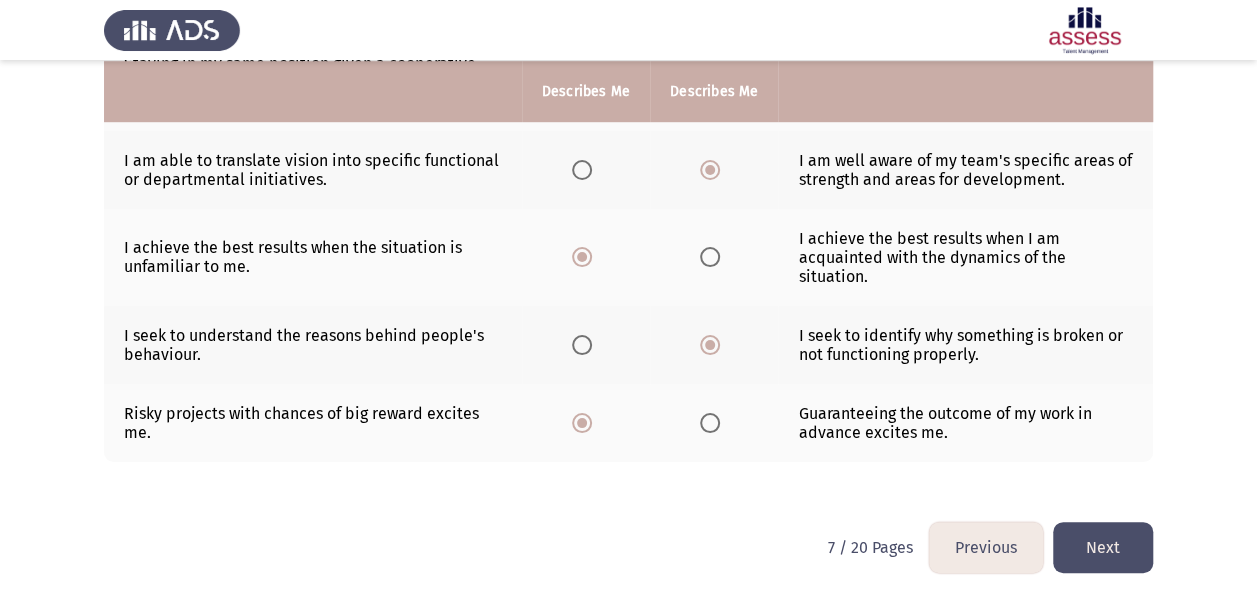 click on "Next" 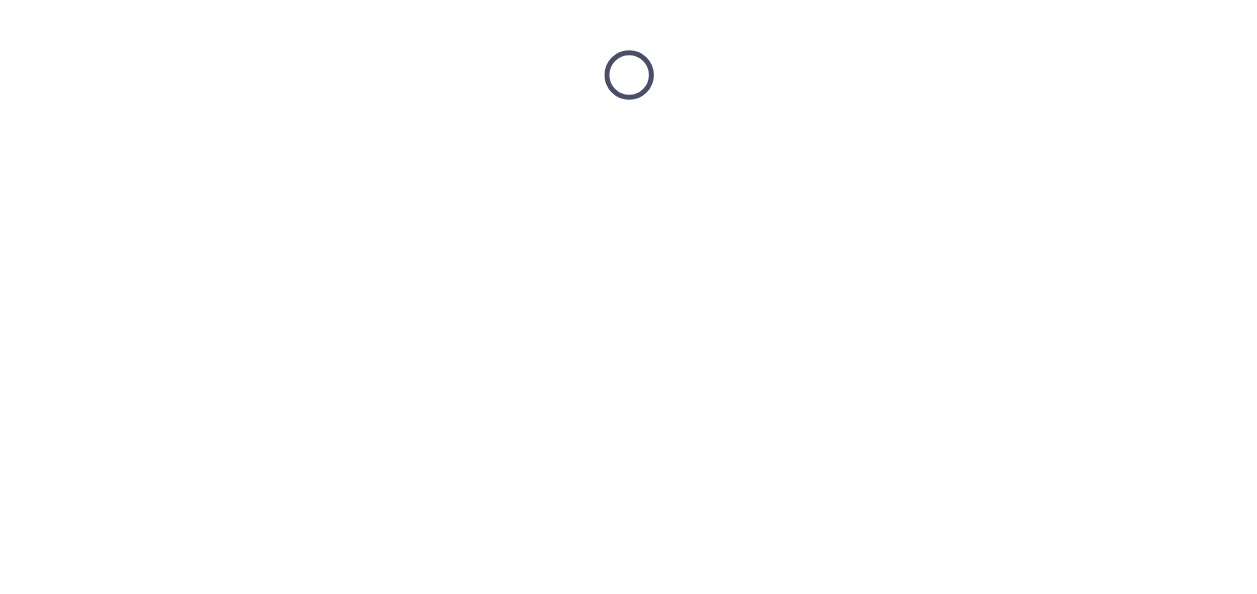 scroll, scrollTop: 0, scrollLeft: 0, axis: both 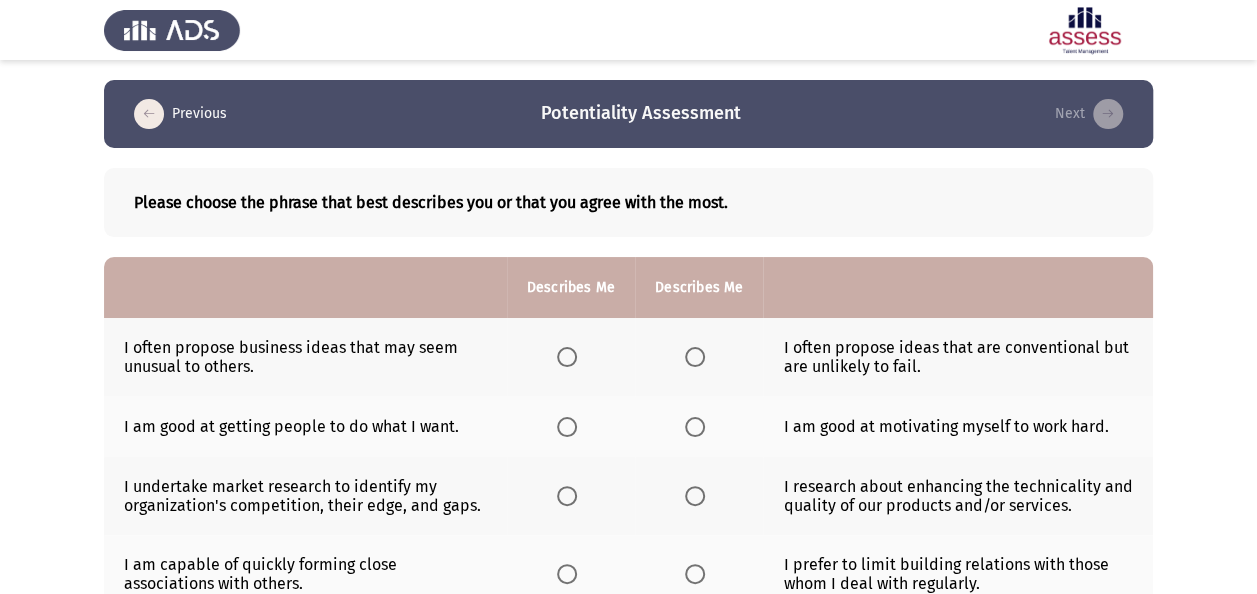 click at bounding box center (567, 357) 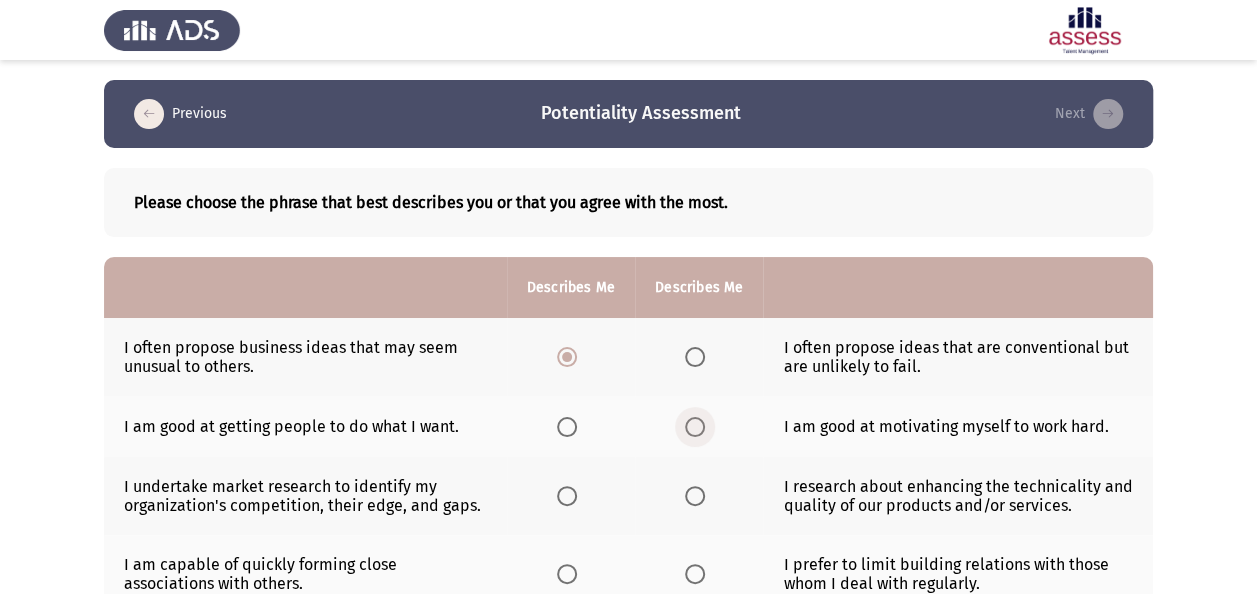 click at bounding box center (695, 427) 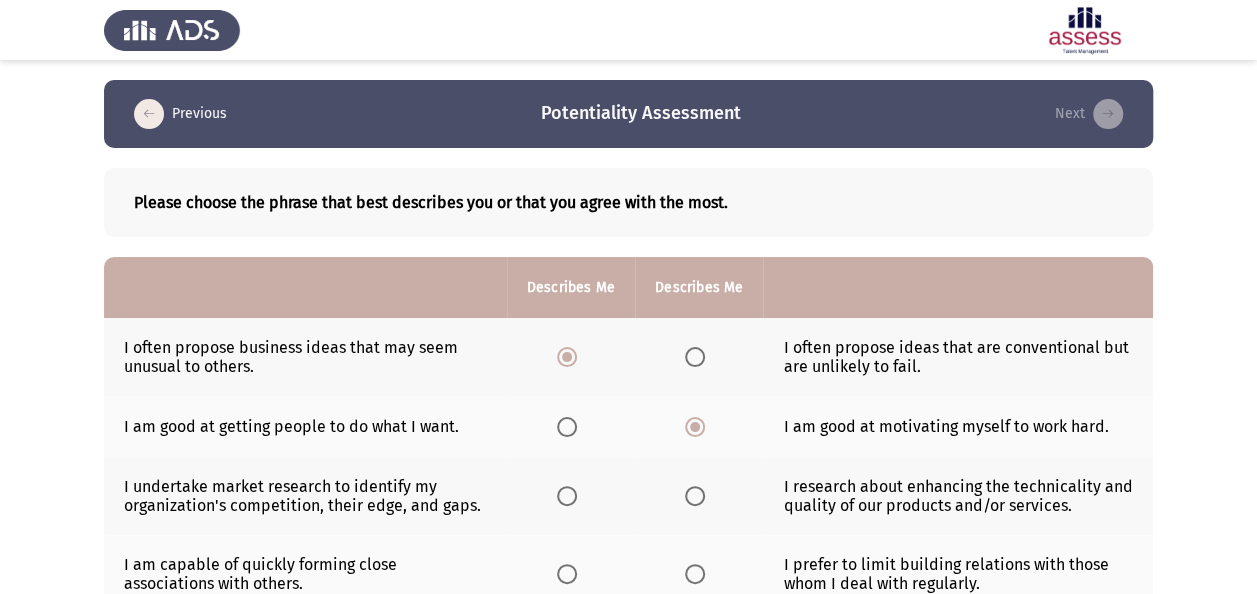 drag, startPoint x: 686, startPoint y: 424, endPoint x: 698, endPoint y: 492, distance: 69.050705 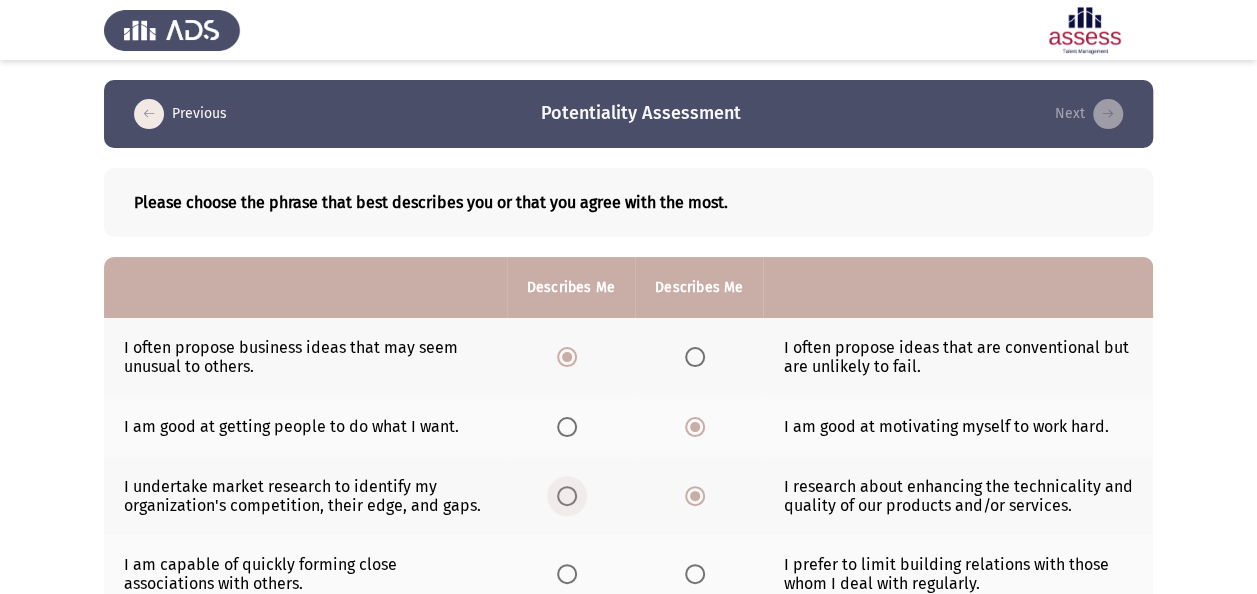 click at bounding box center (567, 496) 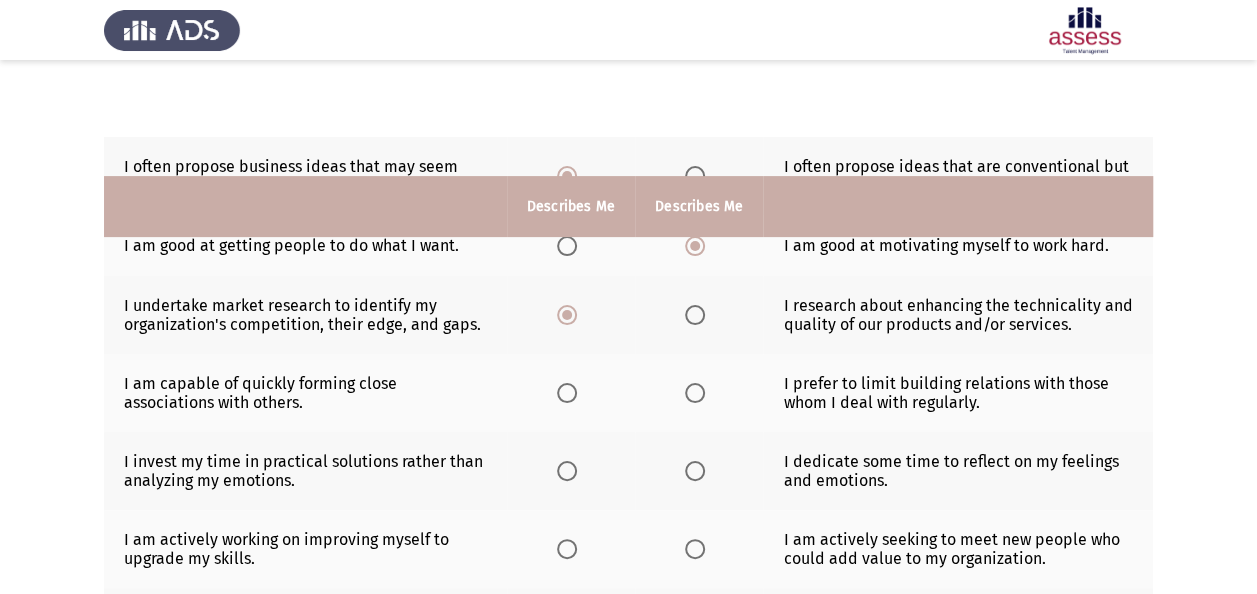 scroll, scrollTop: 300, scrollLeft: 0, axis: vertical 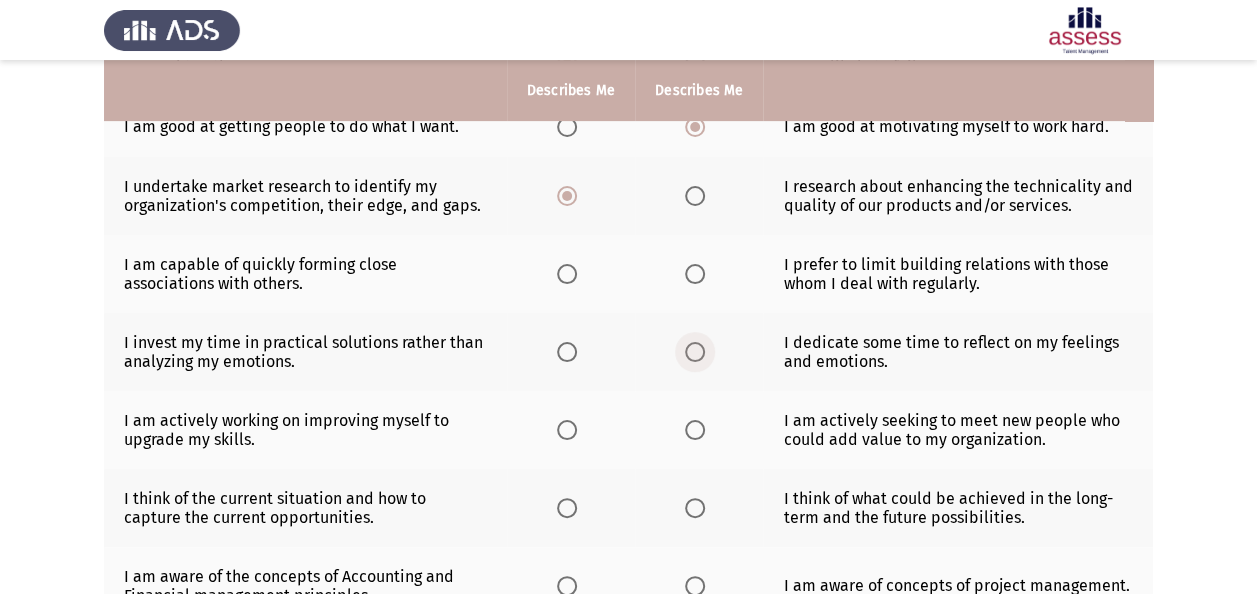 click at bounding box center (695, 352) 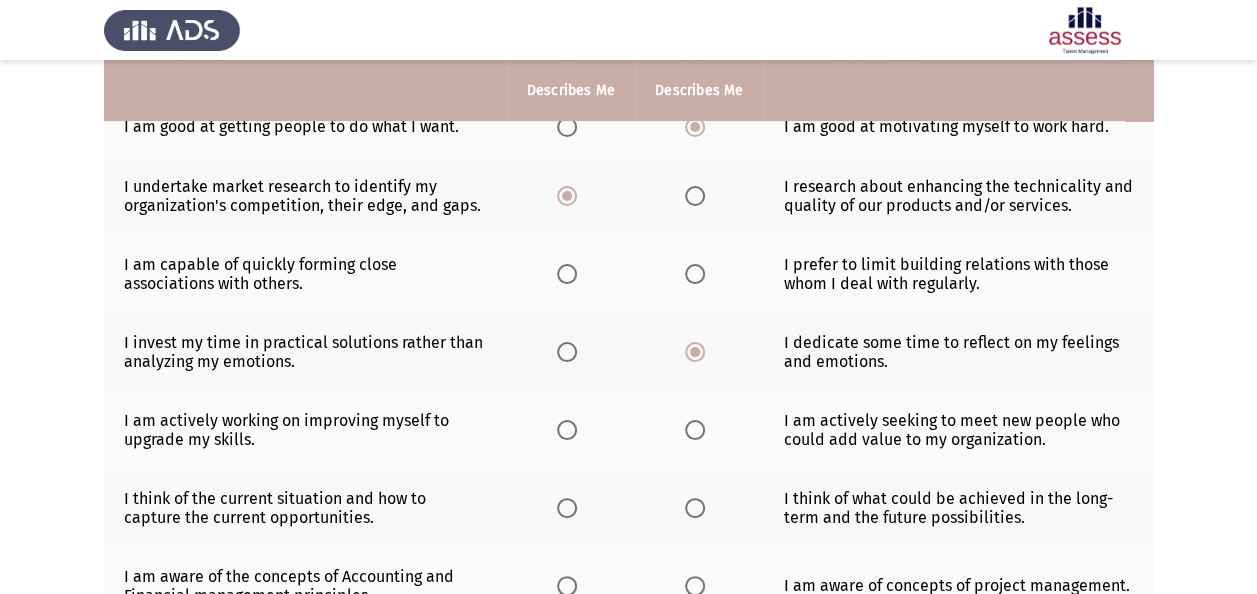 click at bounding box center (567, 274) 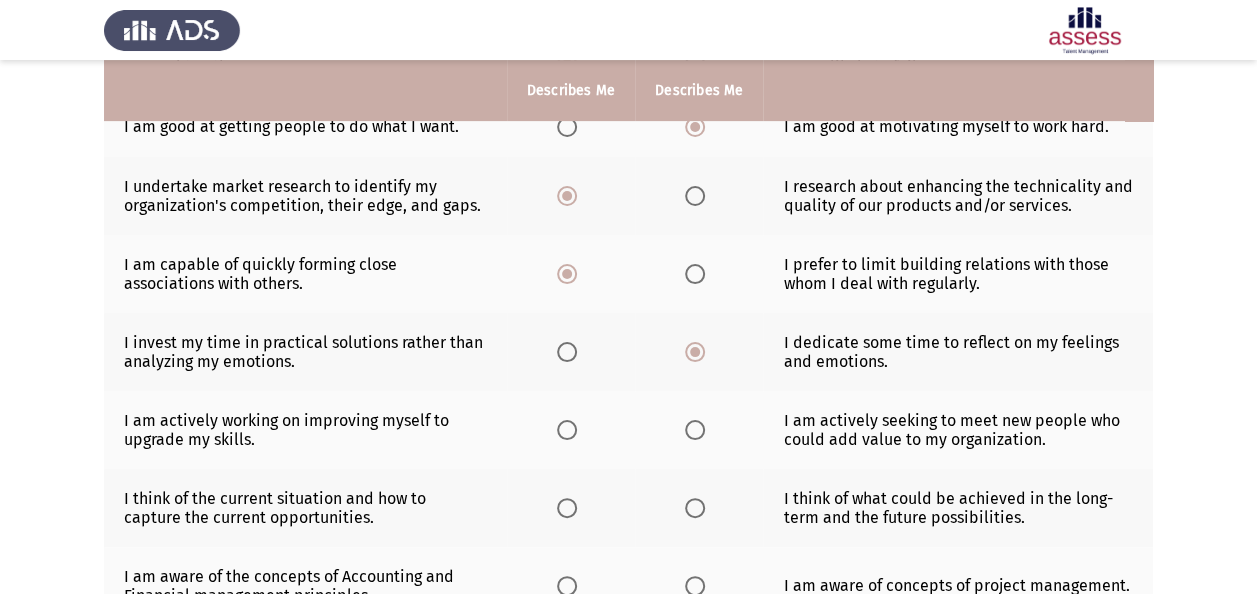 click at bounding box center (567, 430) 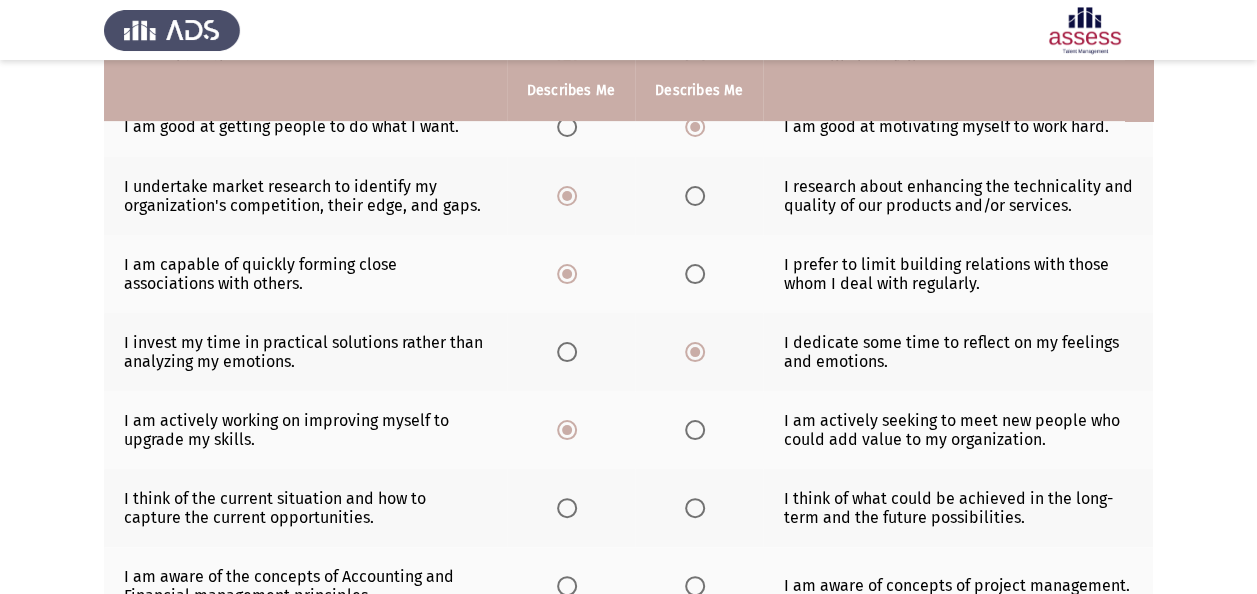 click at bounding box center (567, 508) 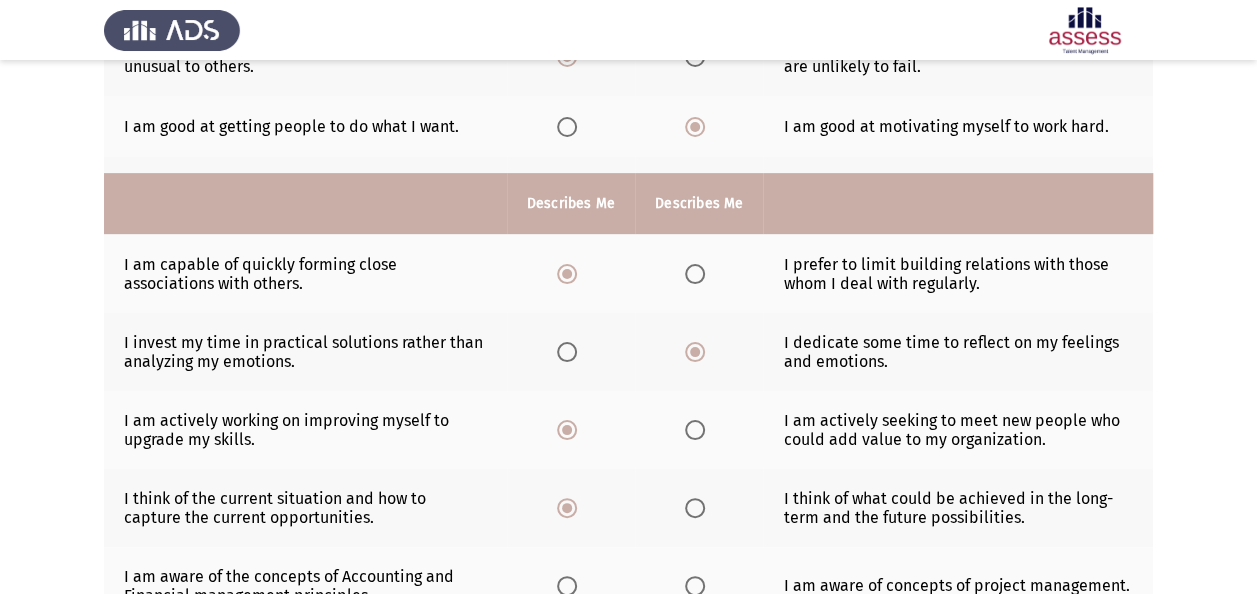 scroll, scrollTop: 600, scrollLeft: 0, axis: vertical 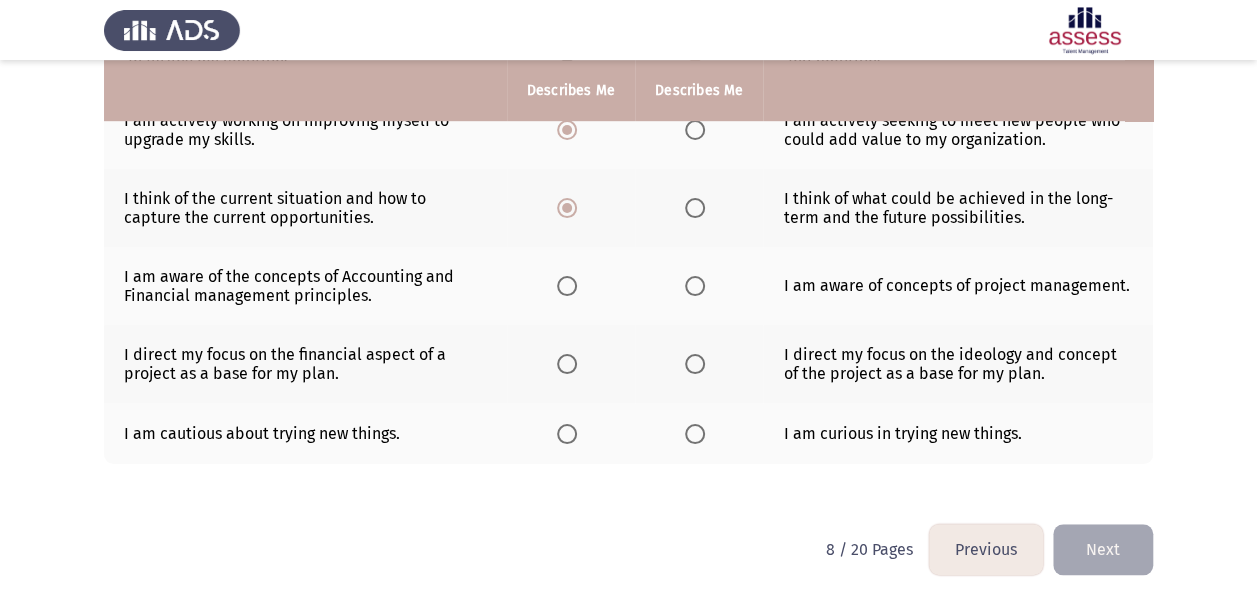click 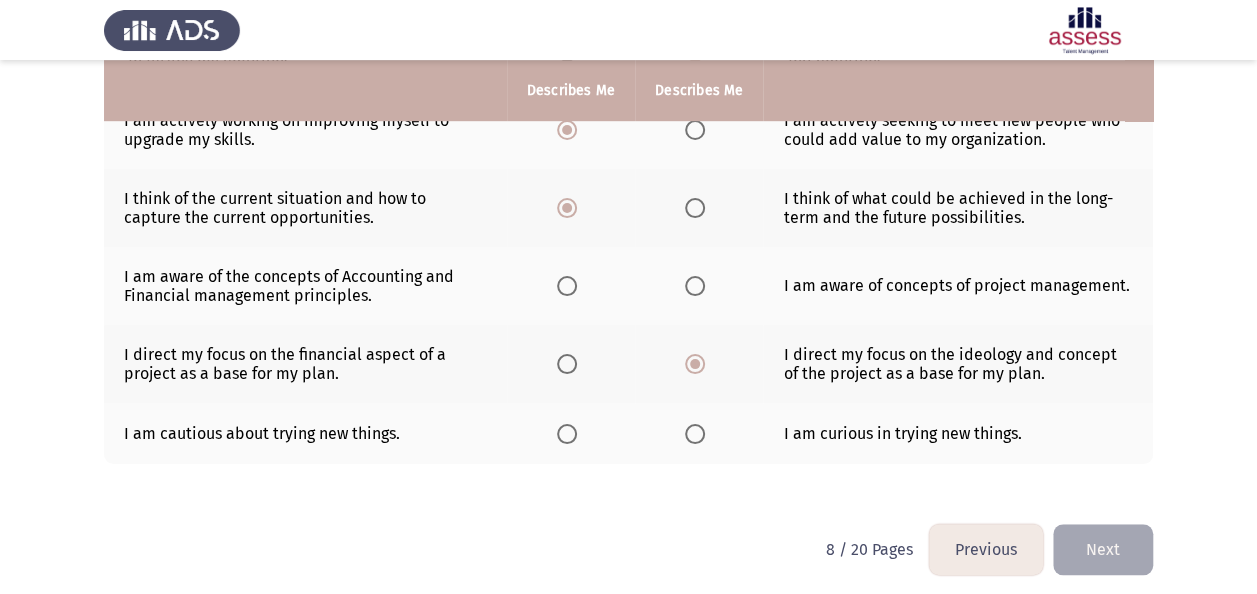 click 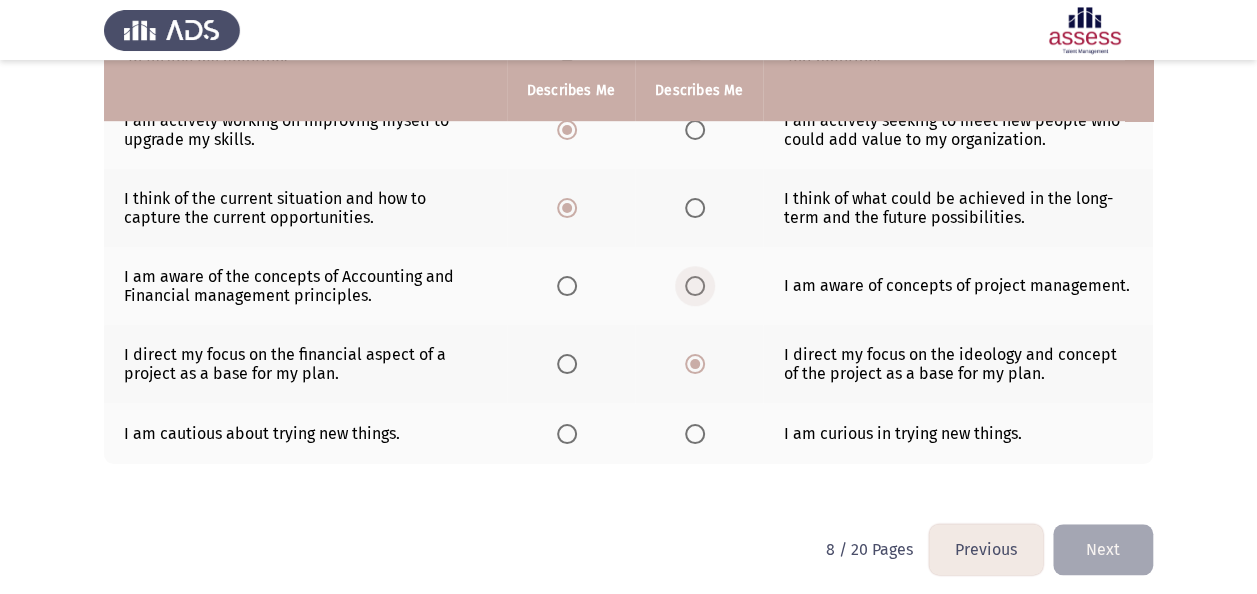 click at bounding box center [695, 286] 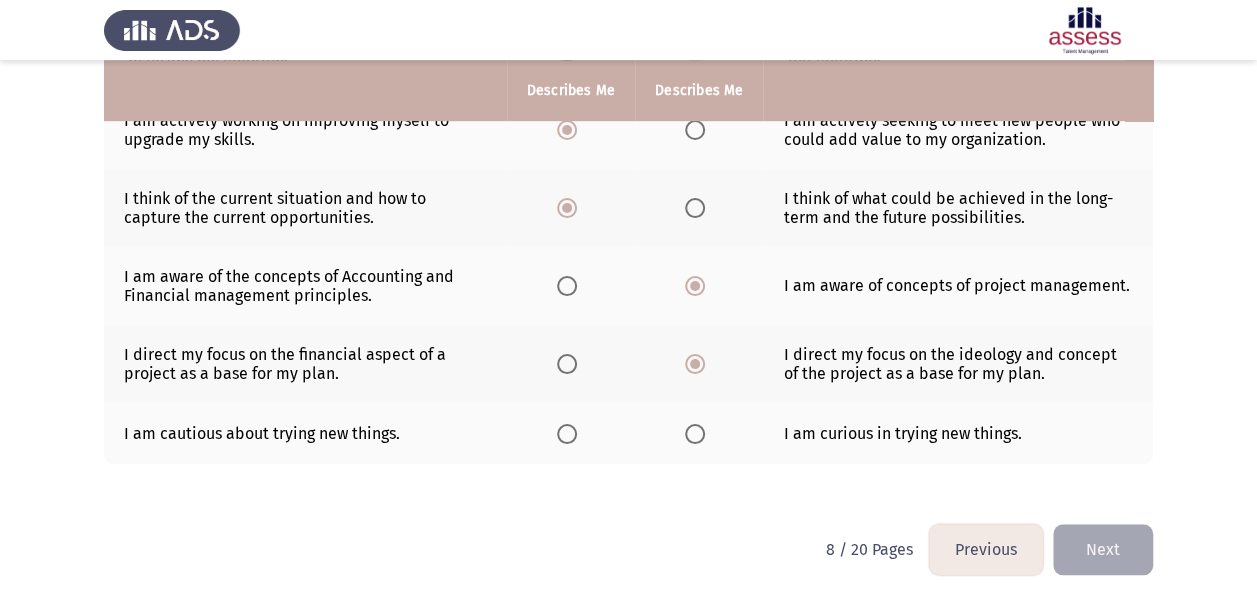 click at bounding box center [695, 434] 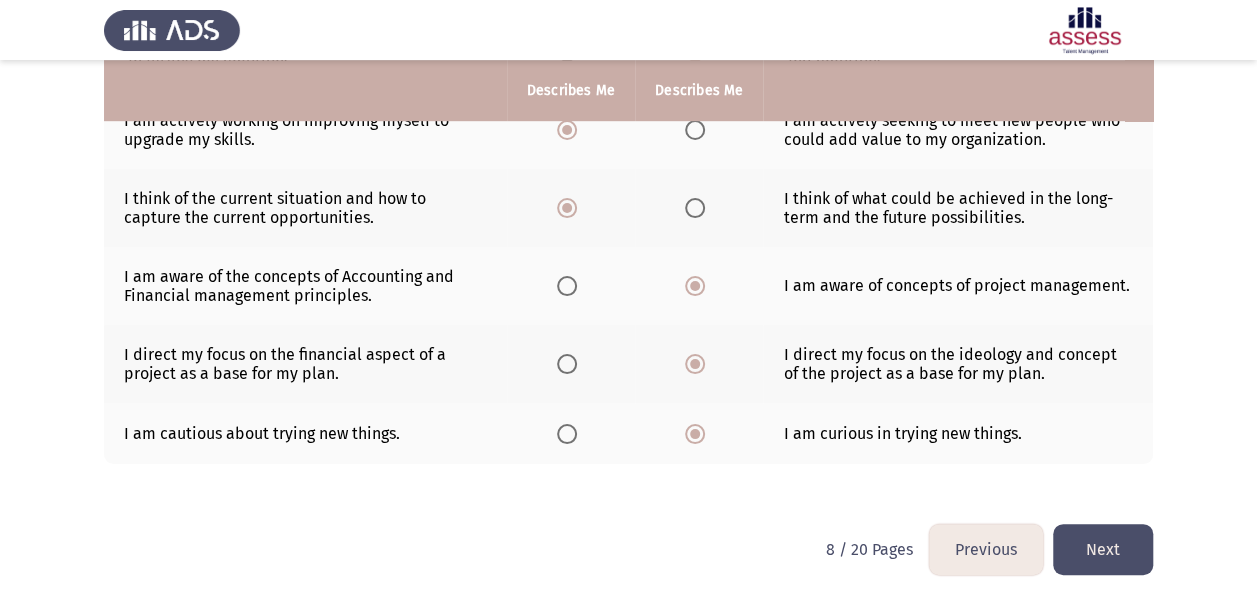 click on "Next" 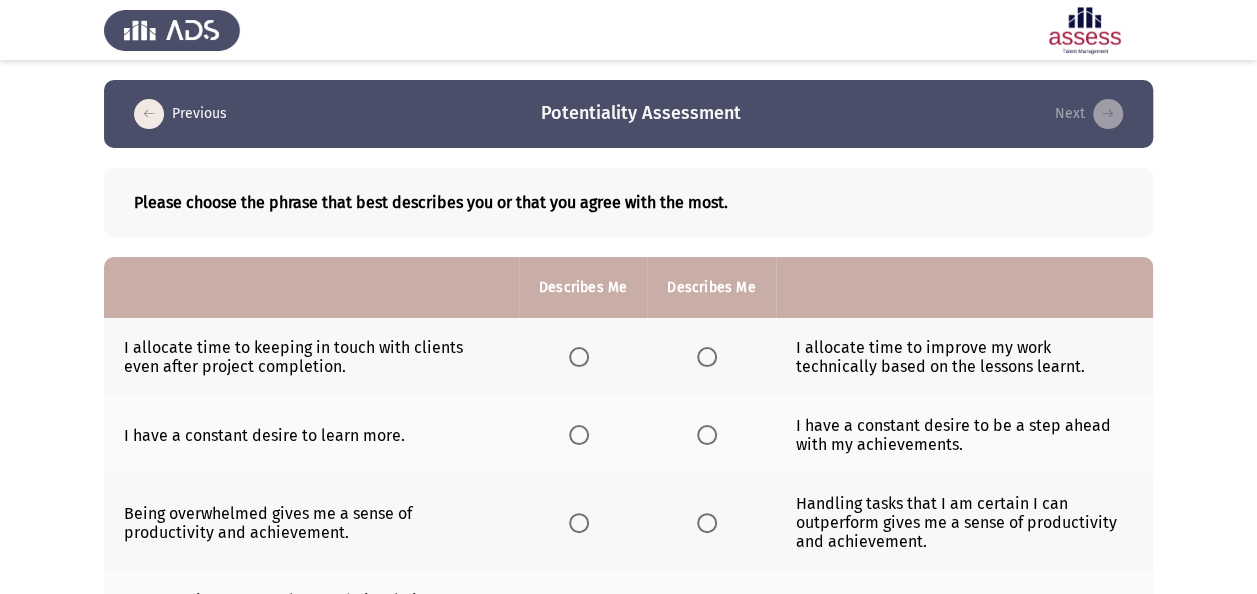 click at bounding box center [707, 357] 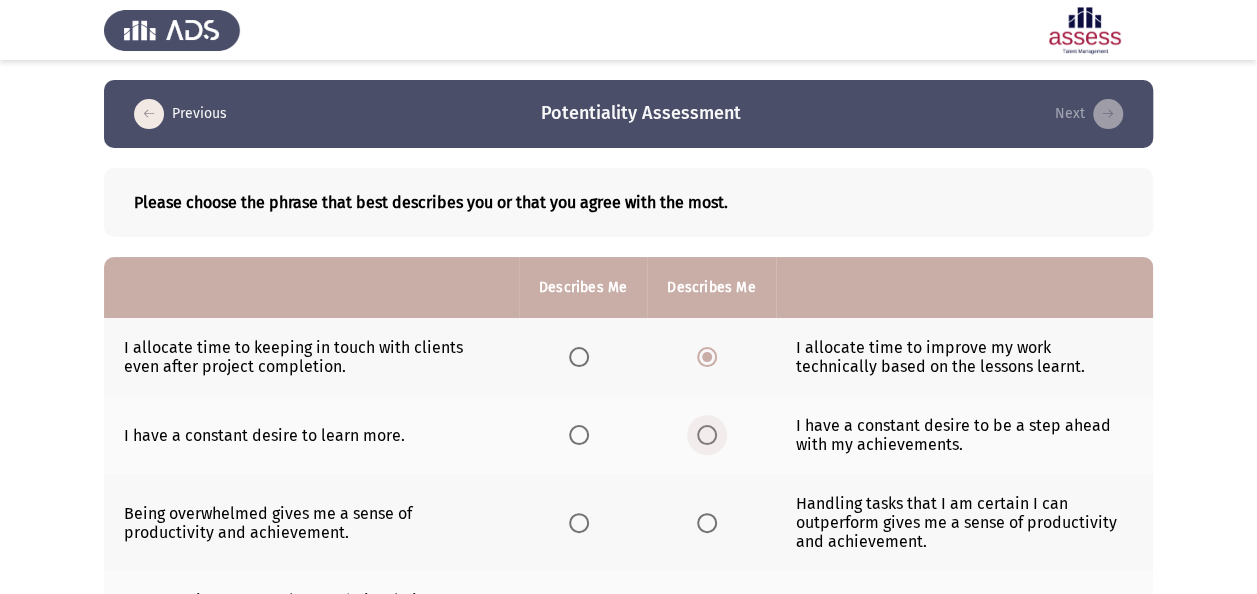 click at bounding box center (707, 435) 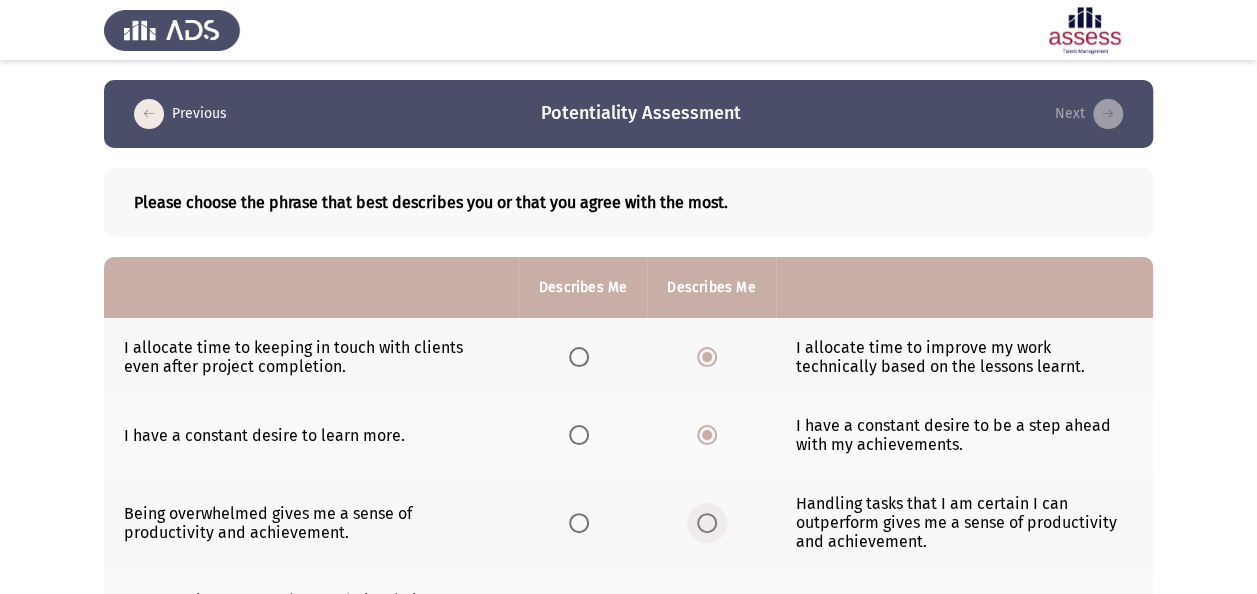 click at bounding box center (707, 523) 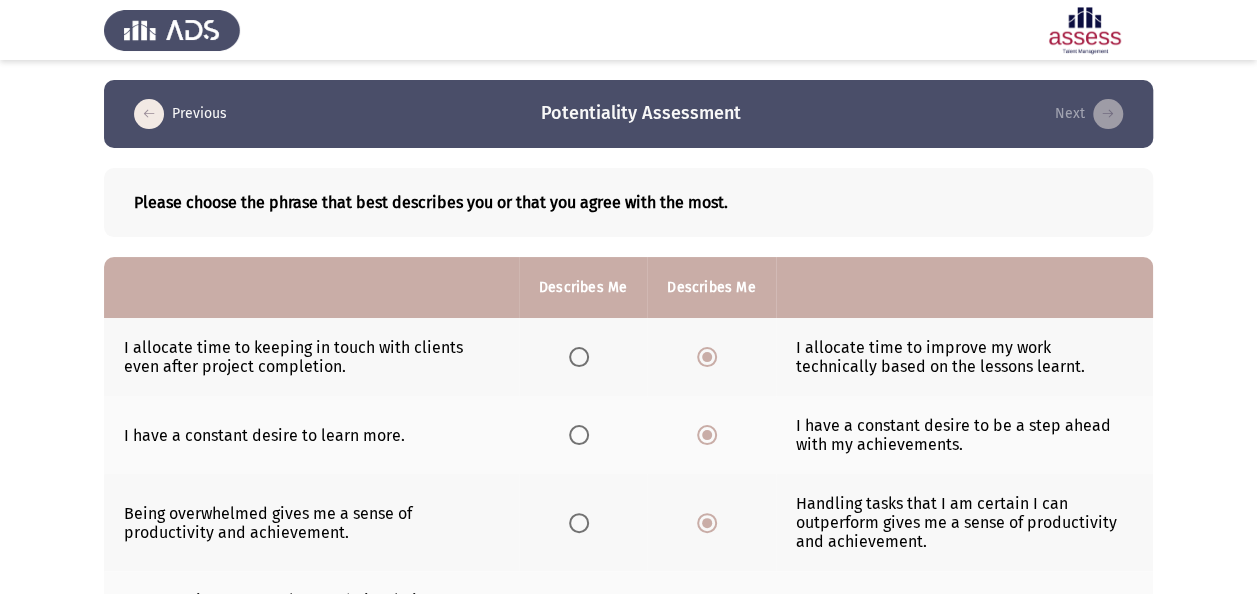 click at bounding box center (579, 523) 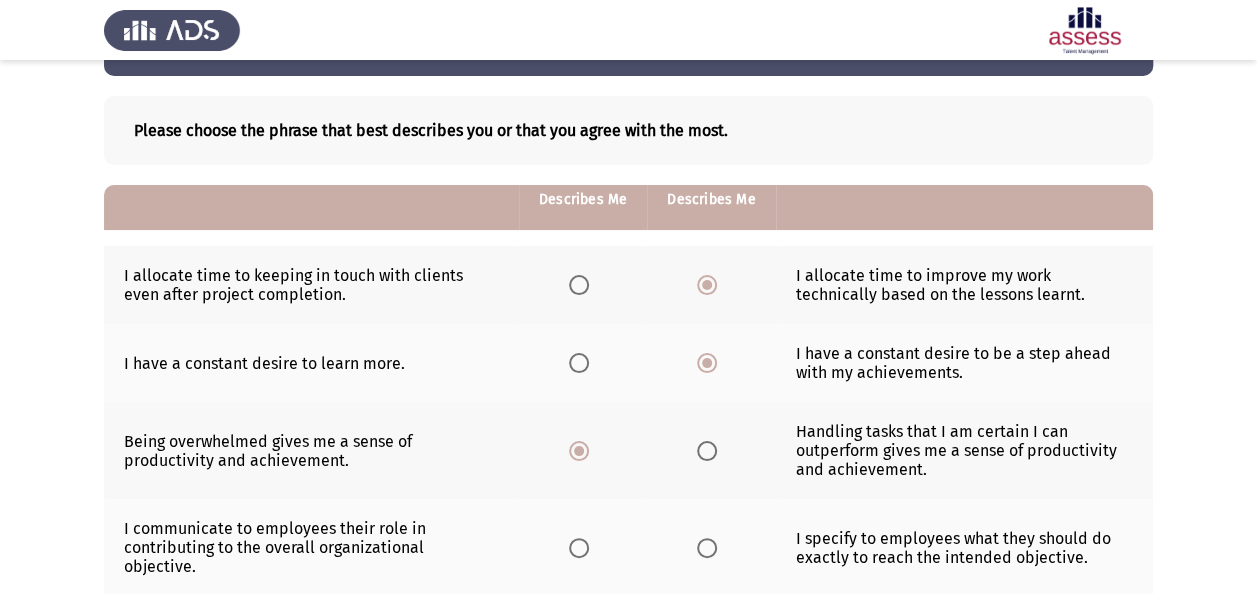 scroll, scrollTop: 200, scrollLeft: 0, axis: vertical 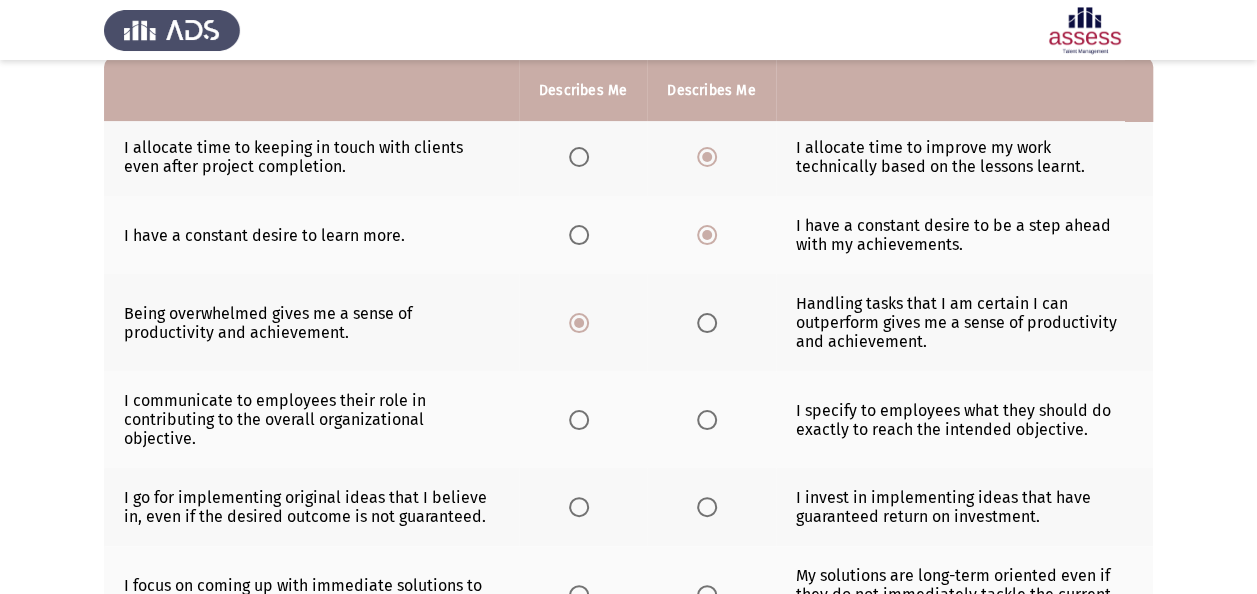 click at bounding box center [707, 420] 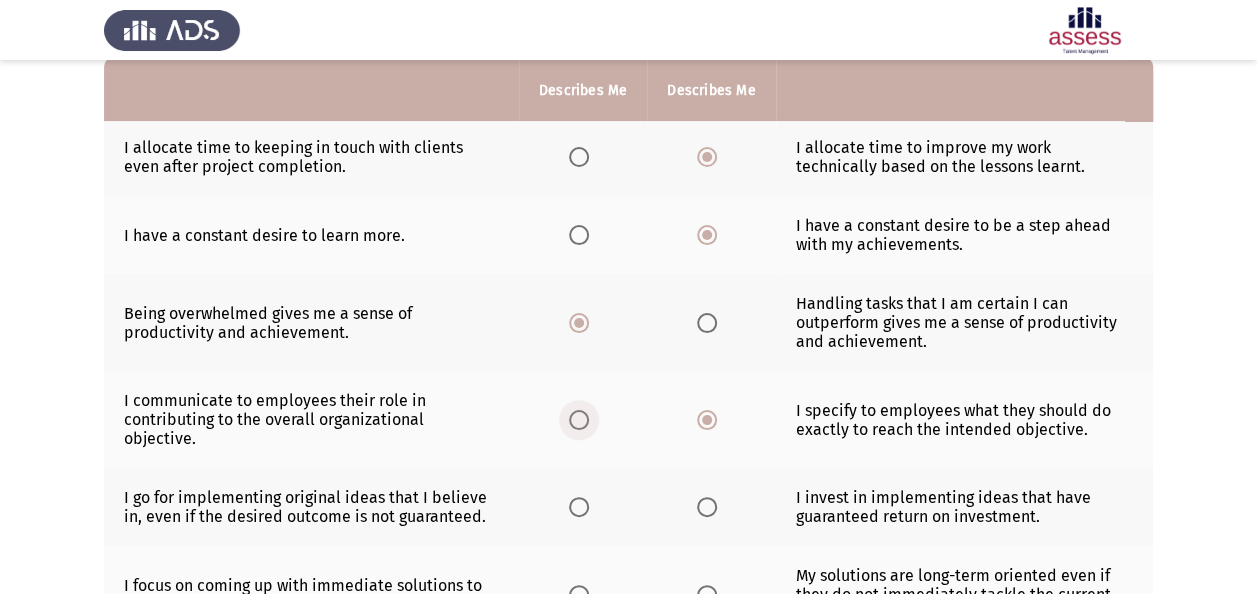 click at bounding box center [579, 420] 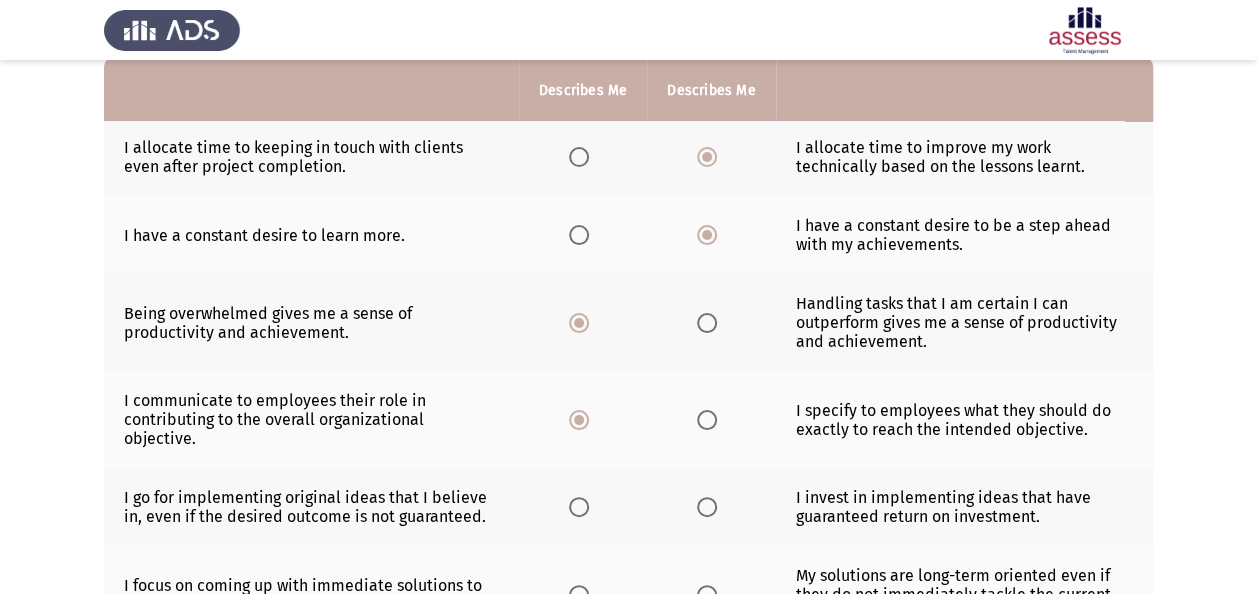 click 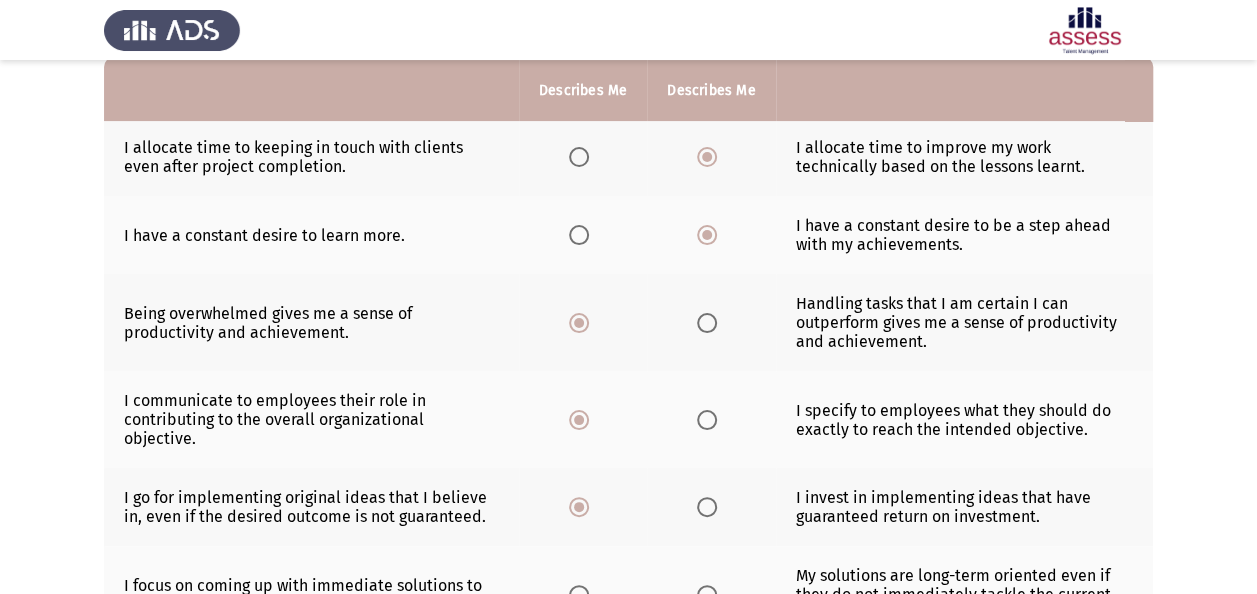 click at bounding box center [711, 595] 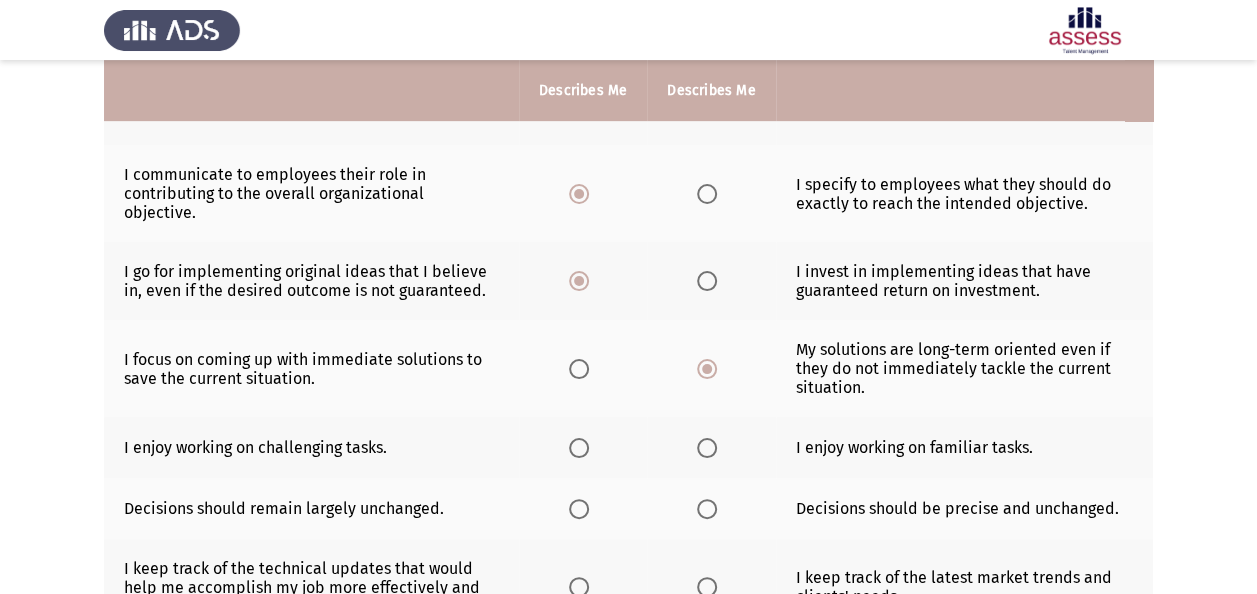scroll, scrollTop: 500, scrollLeft: 0, axis: vertical 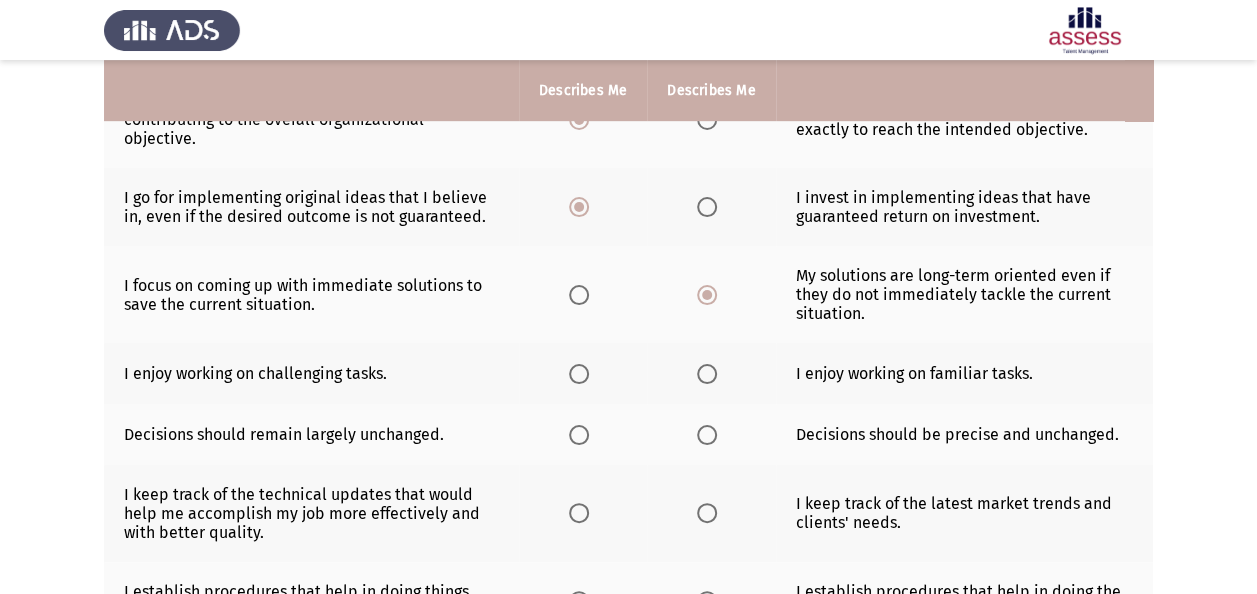click at bounding box center [579, 374] 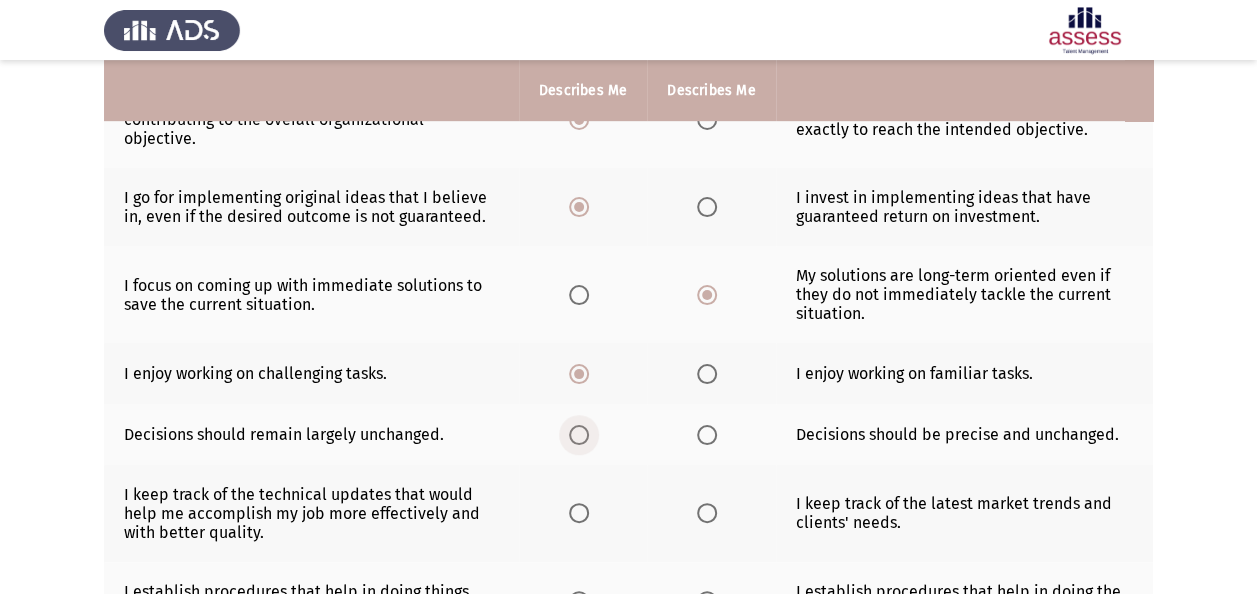 click at bounding box center [579, 435] 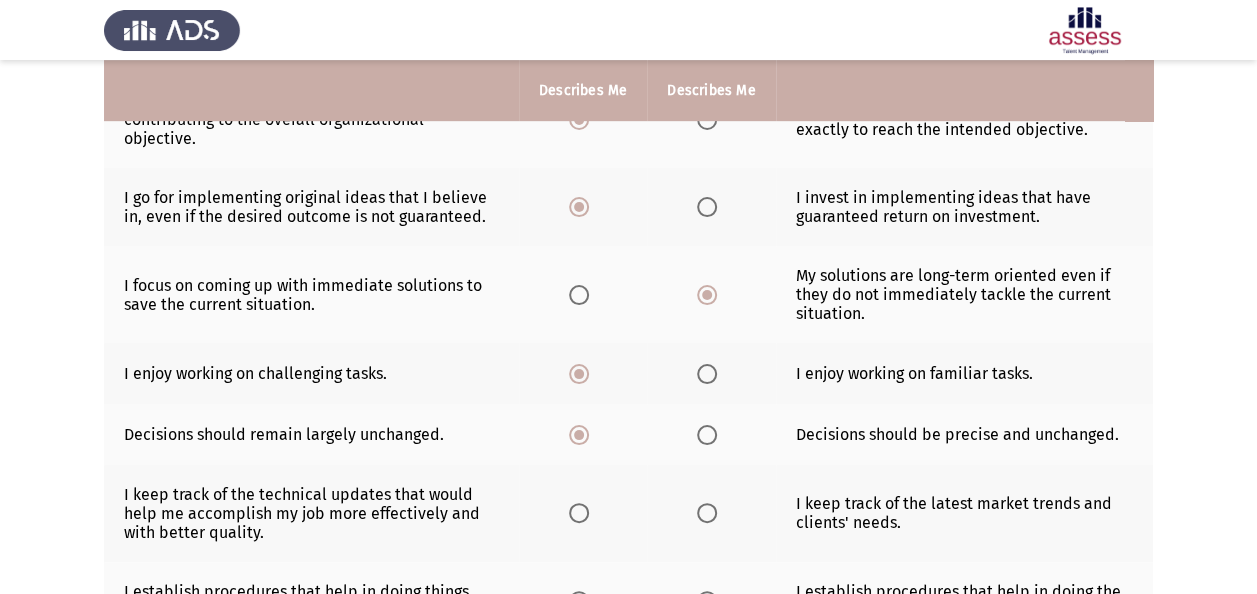 click at bounding box center [707, 513] 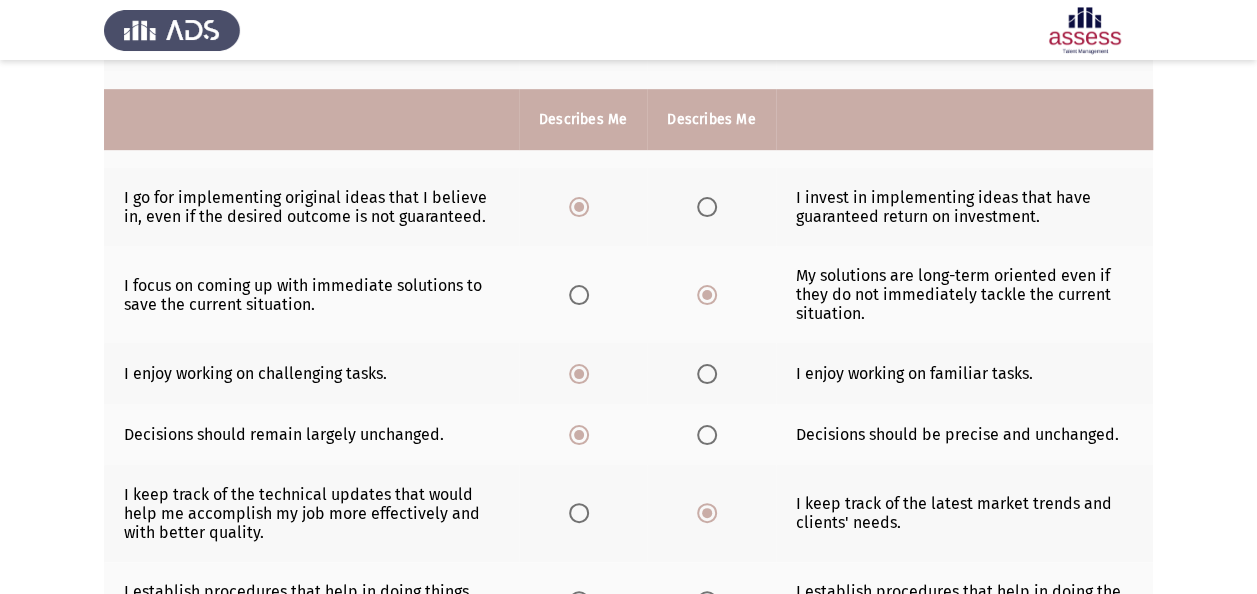 scroll, scrollTop: 659, scrollLeft: 0, axis: vertical 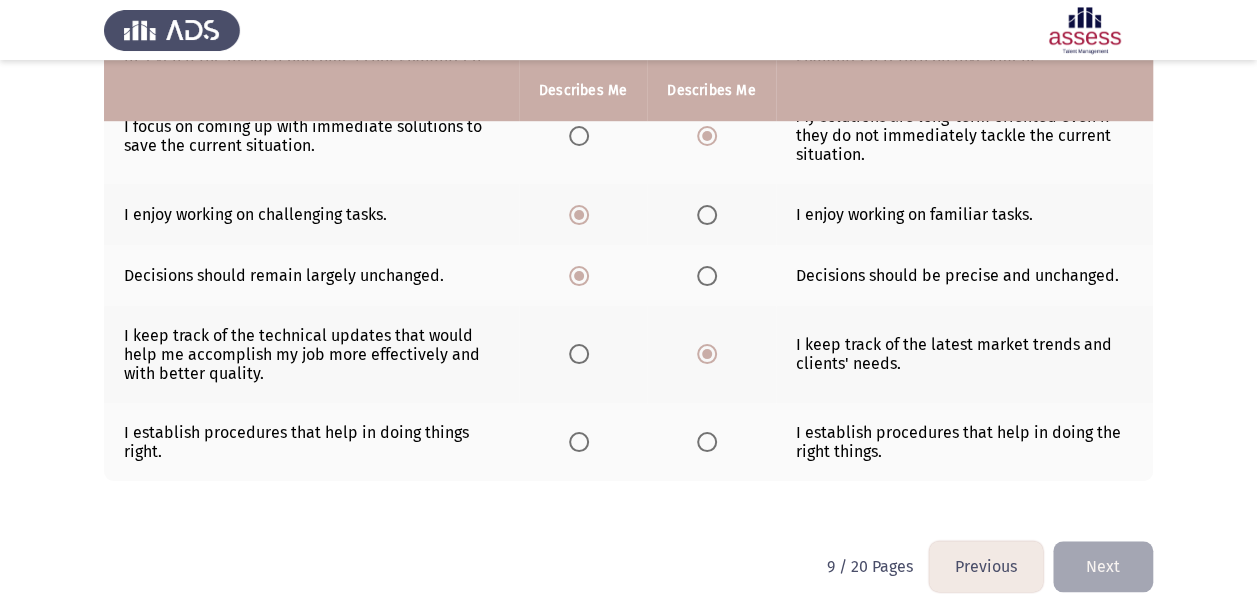click at bounding box center [707, 442] 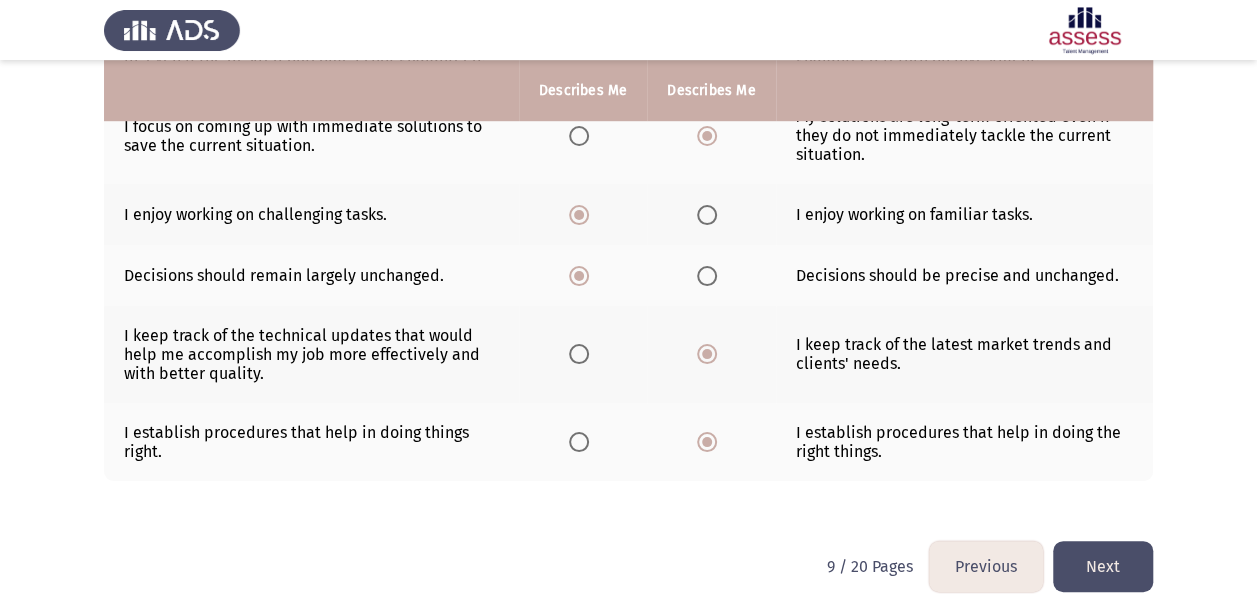 click on "Next" 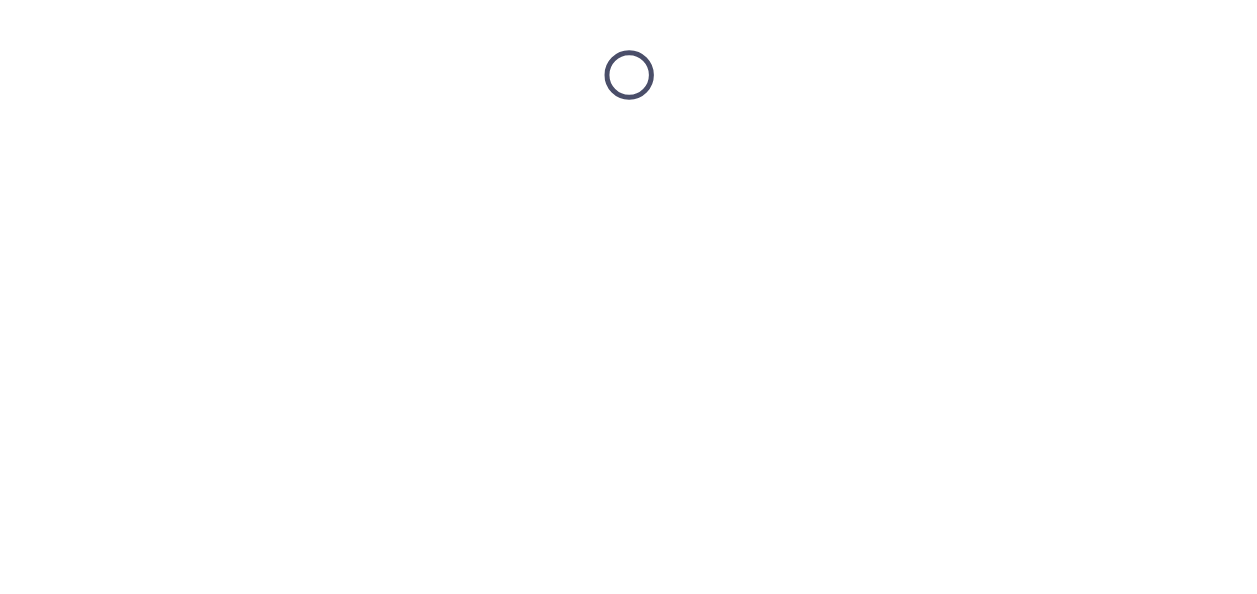 scroll, scrollTop: 0, scrollLeft: 0, axis: both 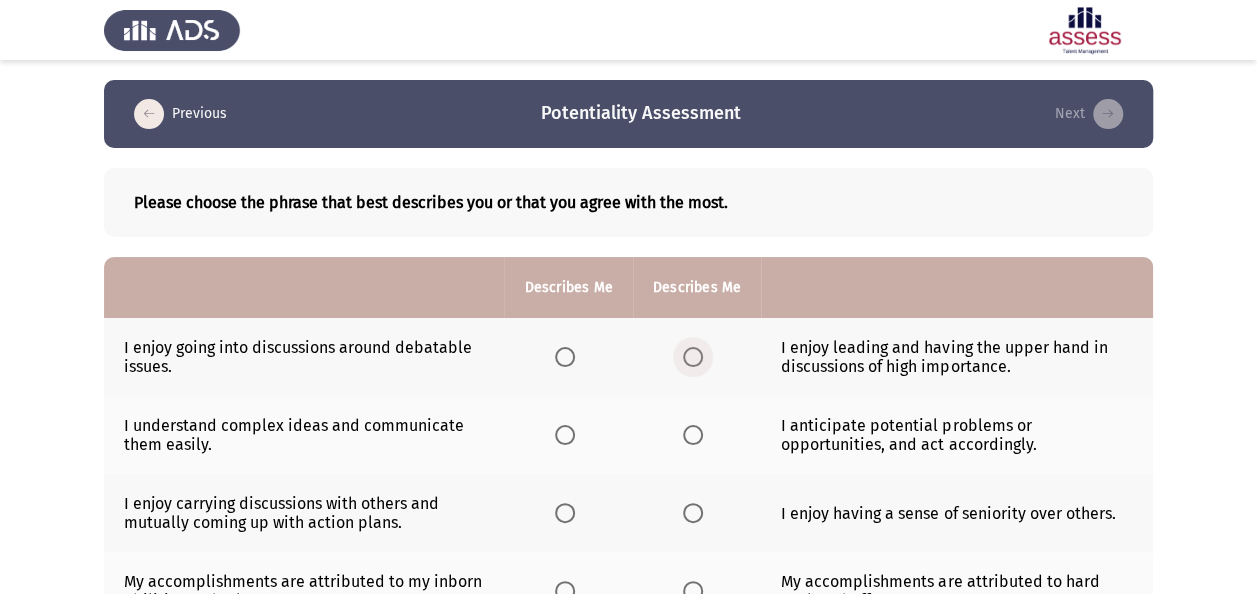 click at bounding box center [693, 357] 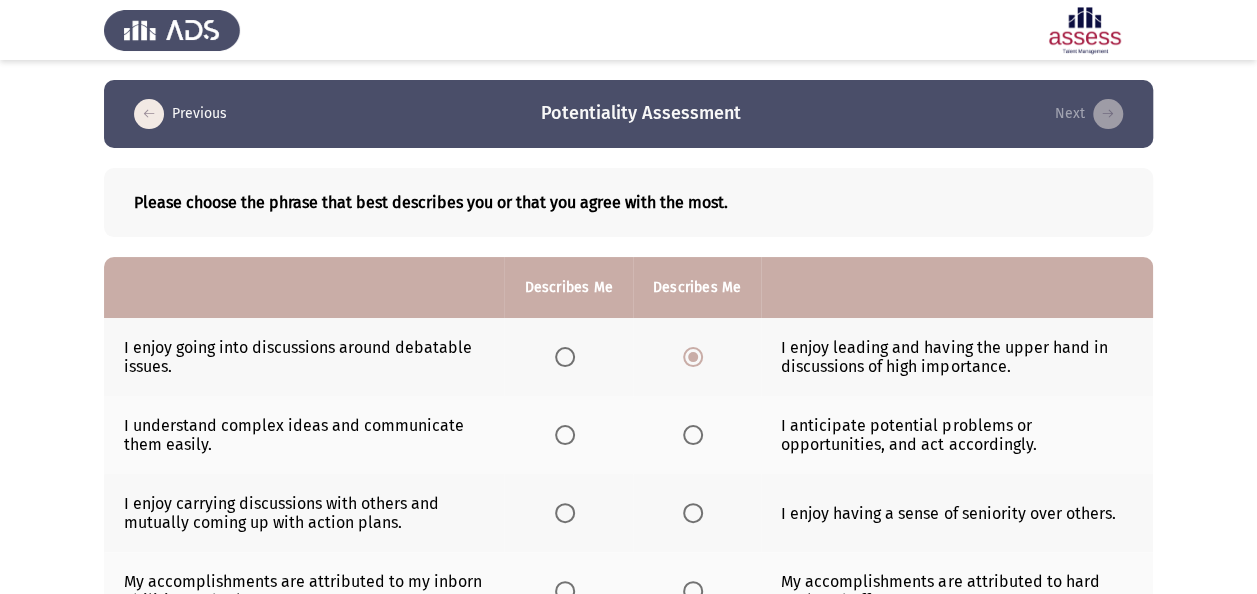 click 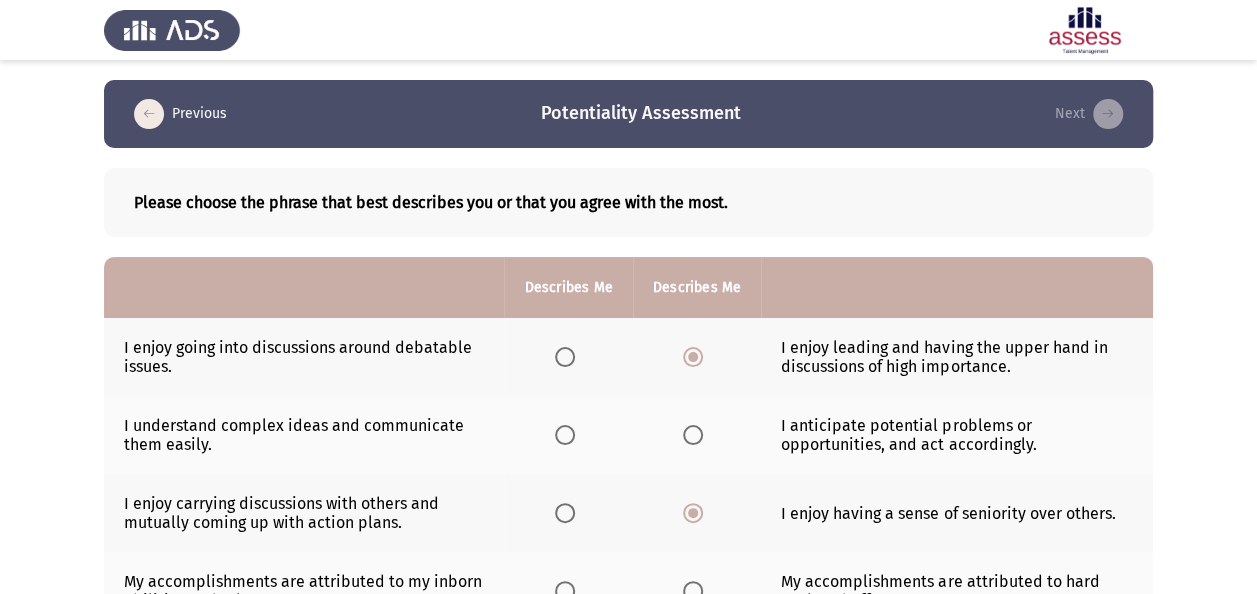 click at bounding box center (565, 435) 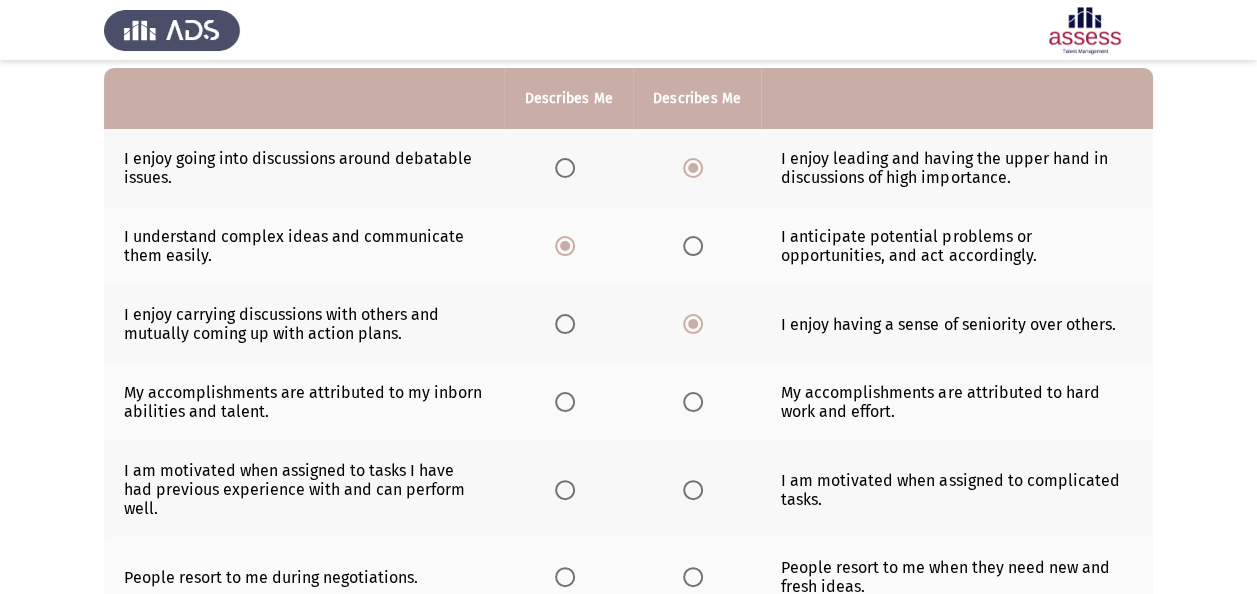 scroll, scrollTop: 200, scrollLeft: 0, axis: vertical 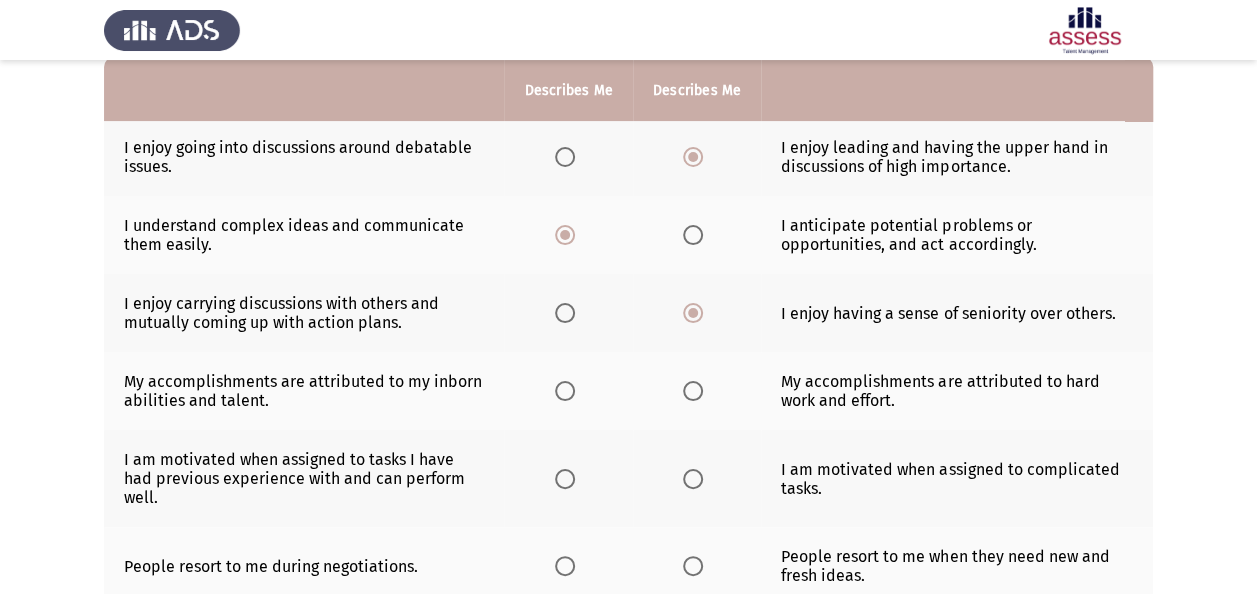 click at bounding box center [693, 391] 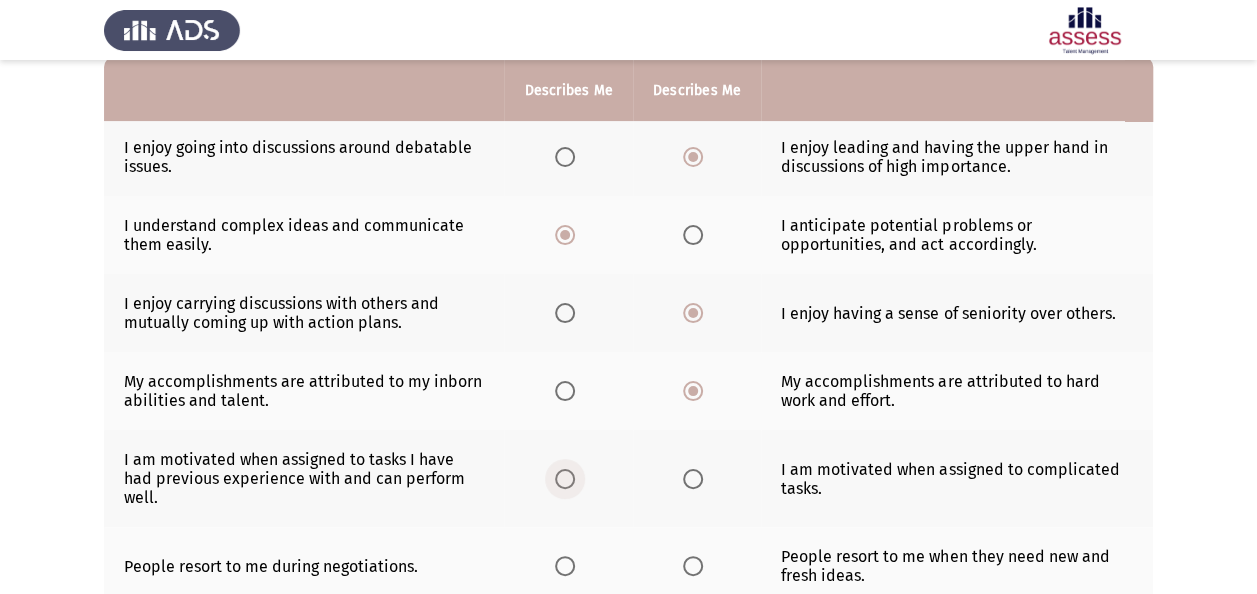 click at bounding box center [565, 479] 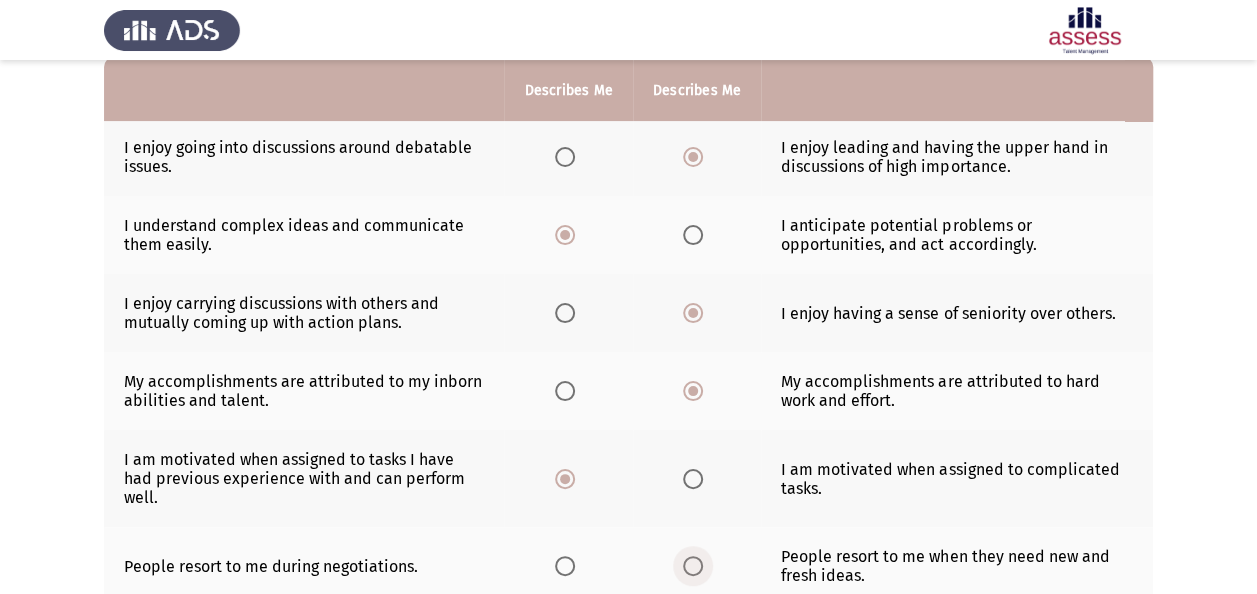 click at bounding box center (693, 566) 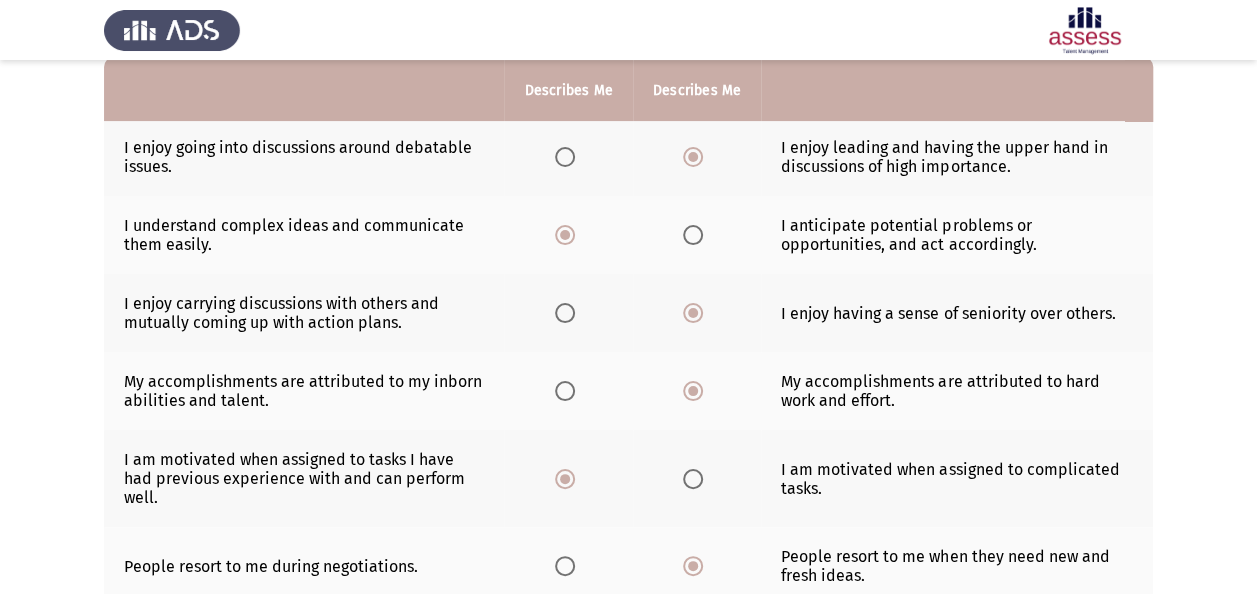 click at bounding box center (565, 566) 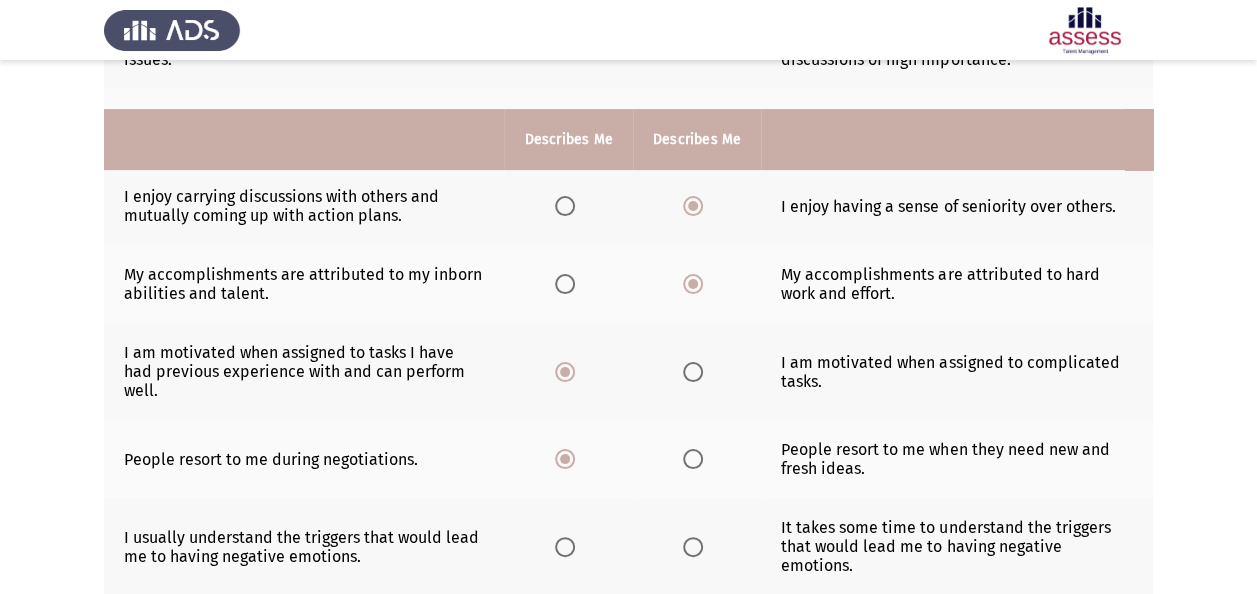 scroll, scrollTop: 500, scrollLeft: 0, axis: vertical 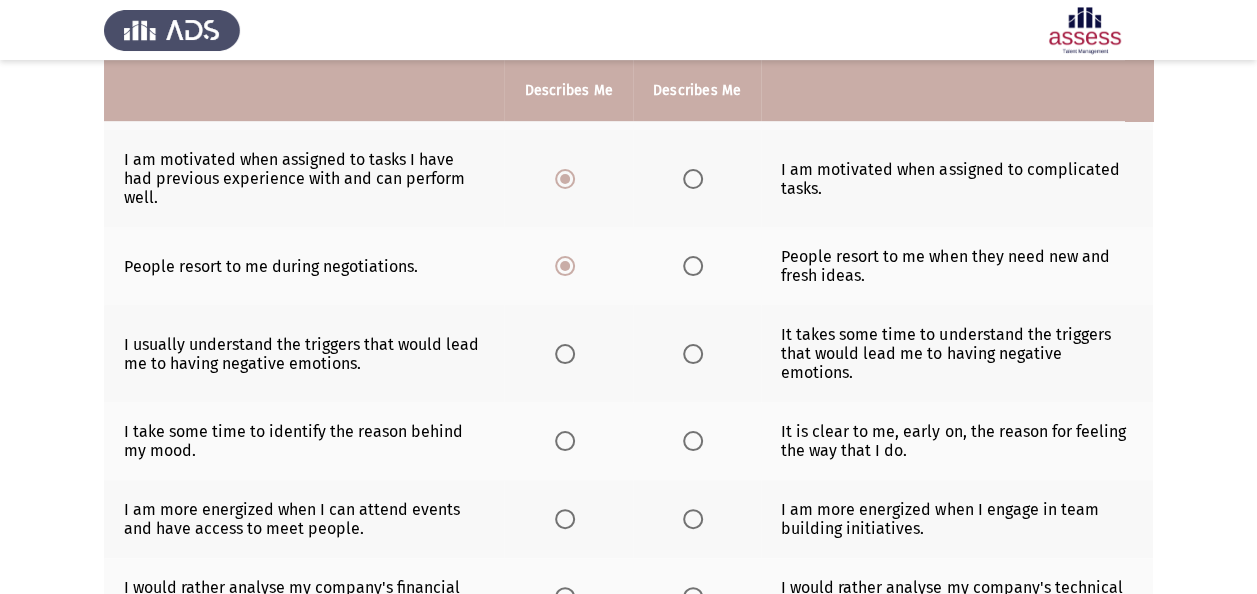 click at bounding box center [693, 441] 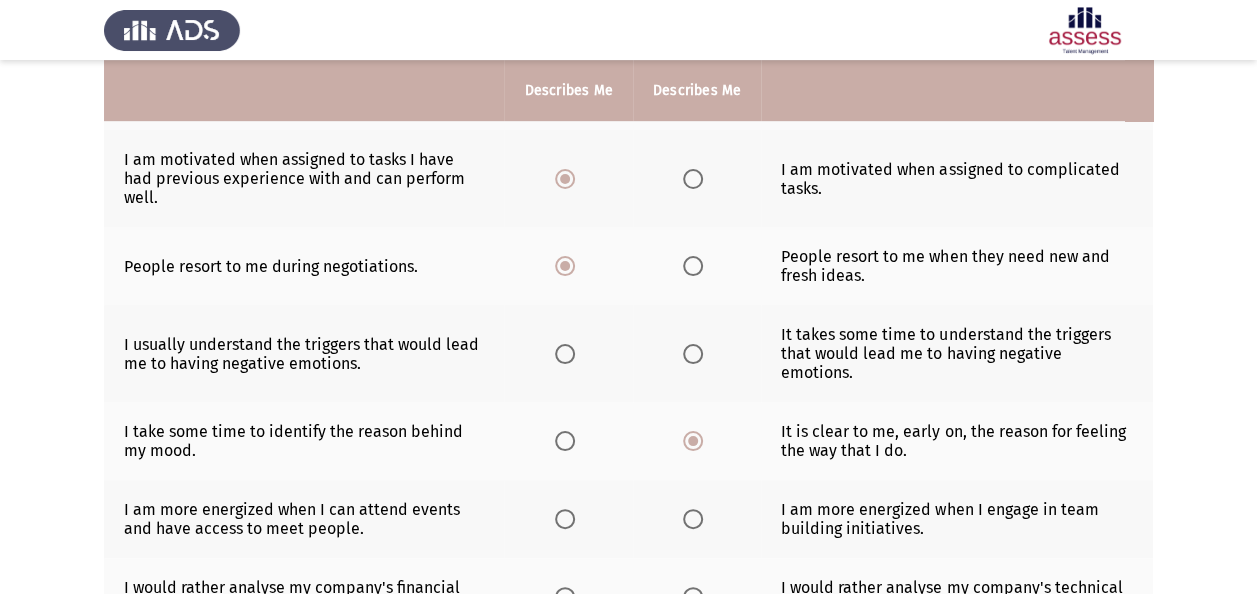 click at bounding box center [693, 354] 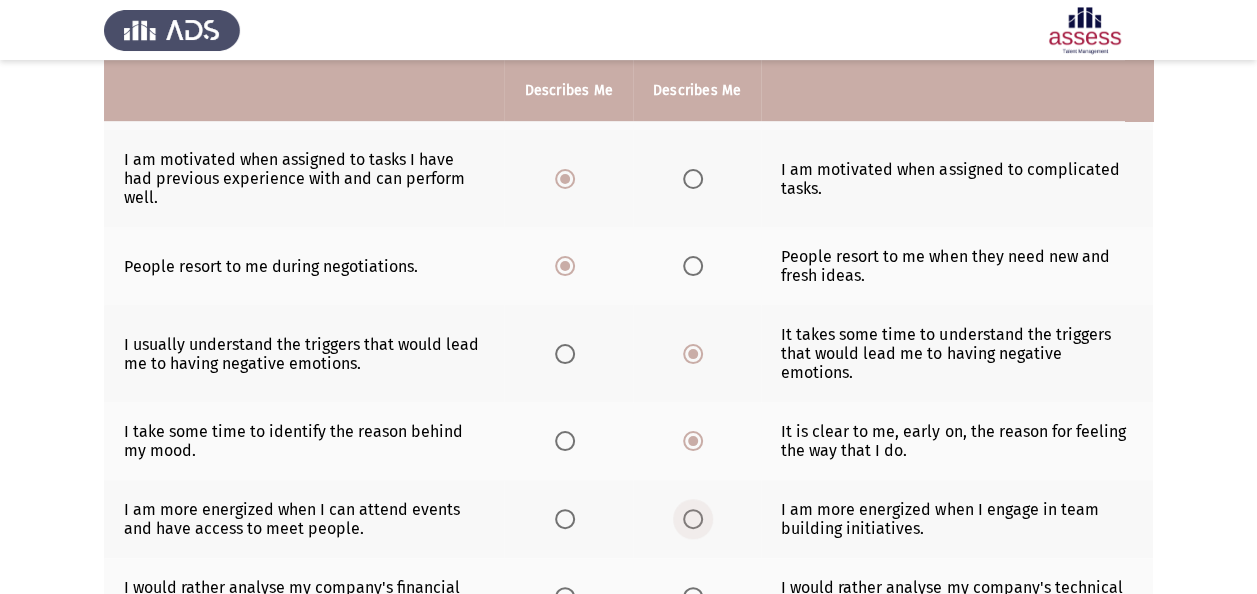 click at bounding box center (693, 519) 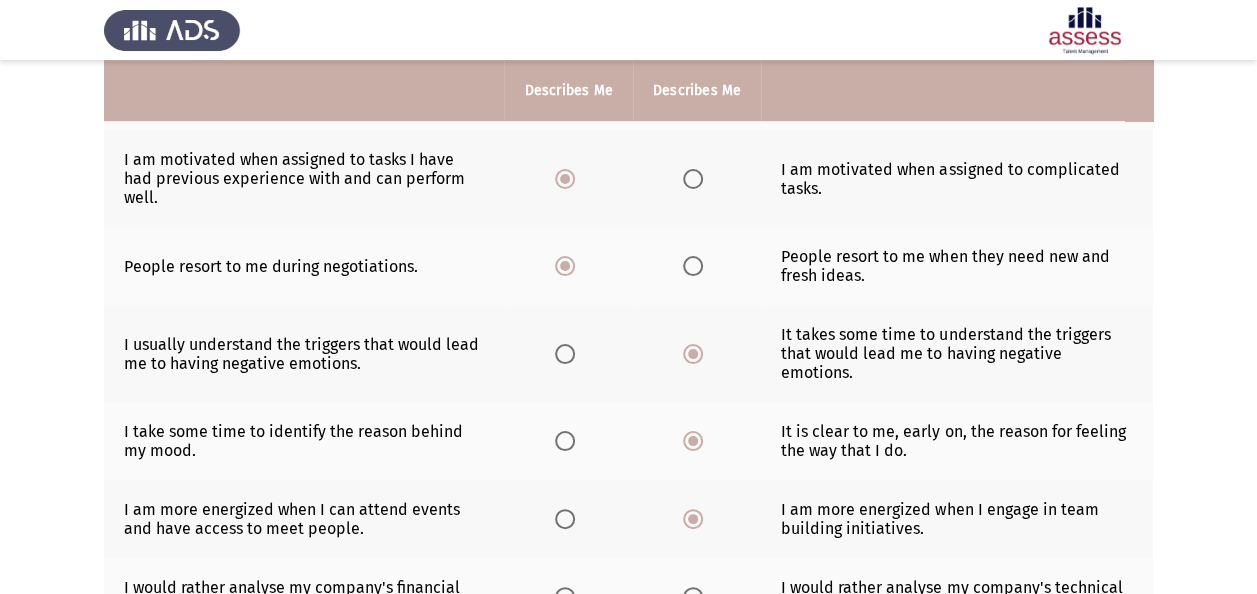 click 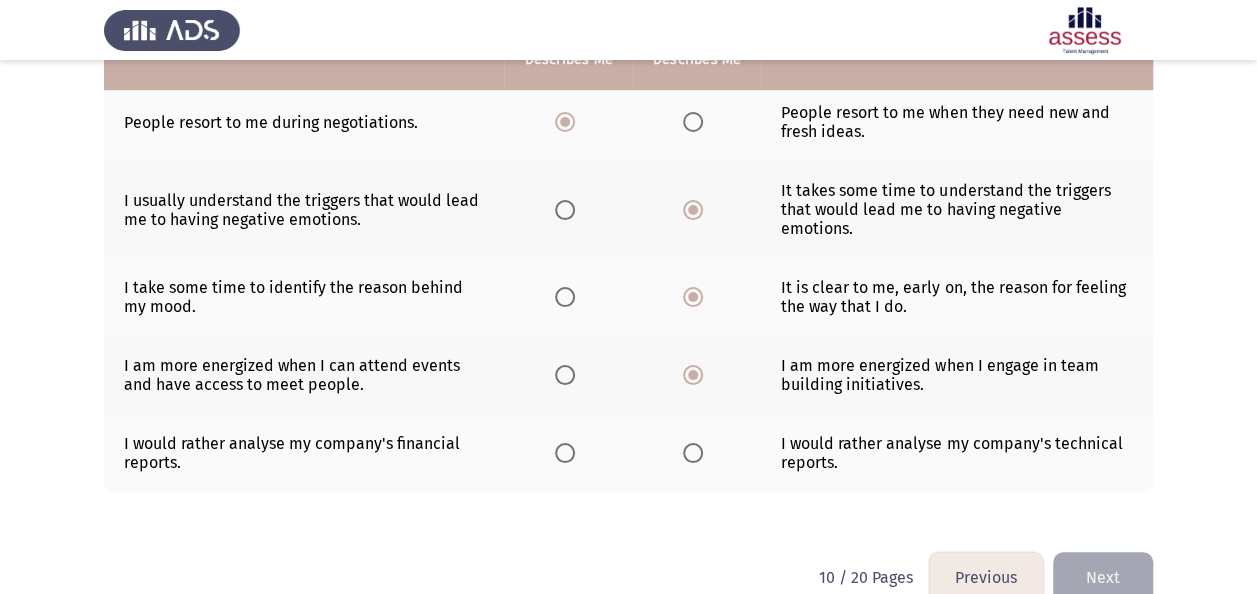 scroll, scrollTop: 656, scrollLeft: 0, axis: vertical 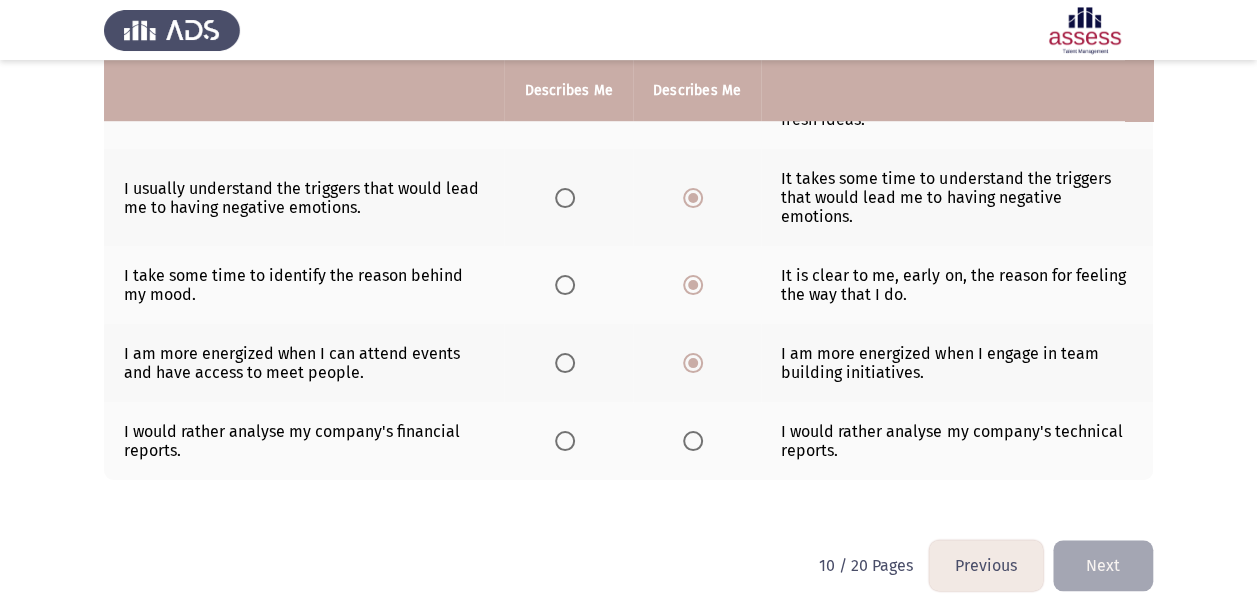 click at bounding box center [693, 441] 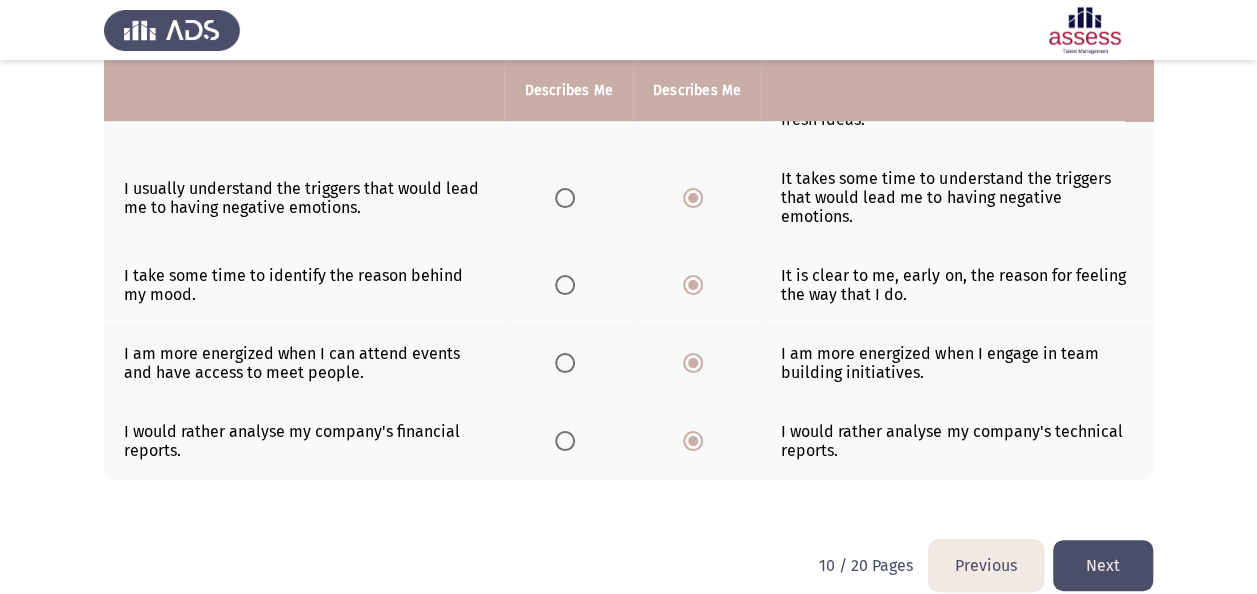 click on "Next" 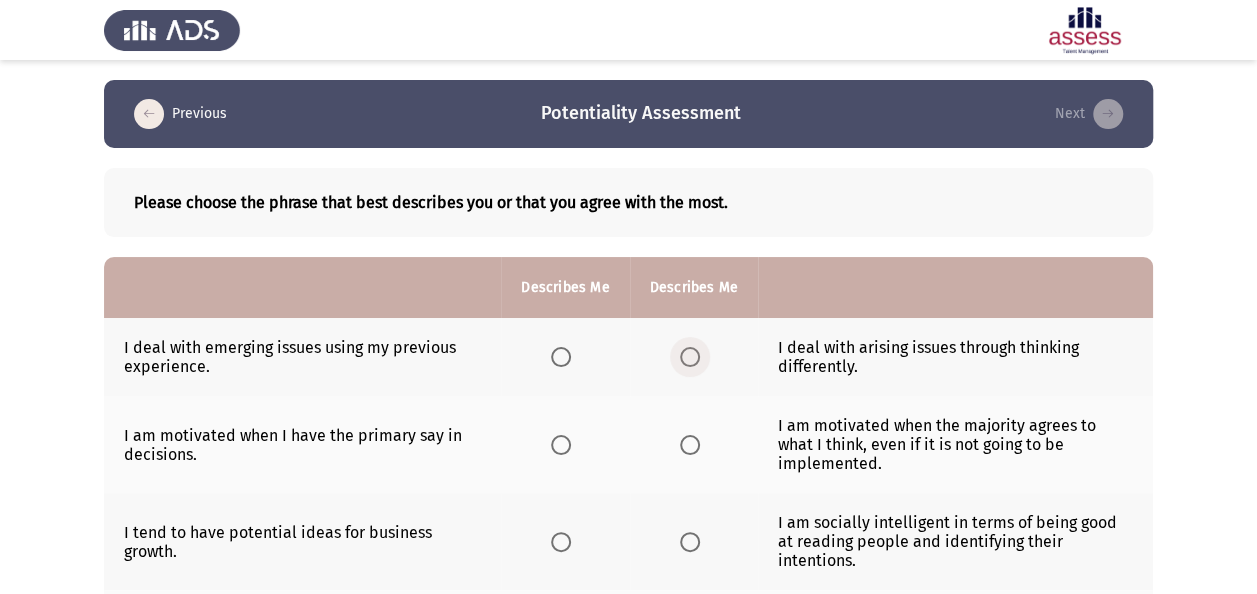 click at bounding box center (690, 357) 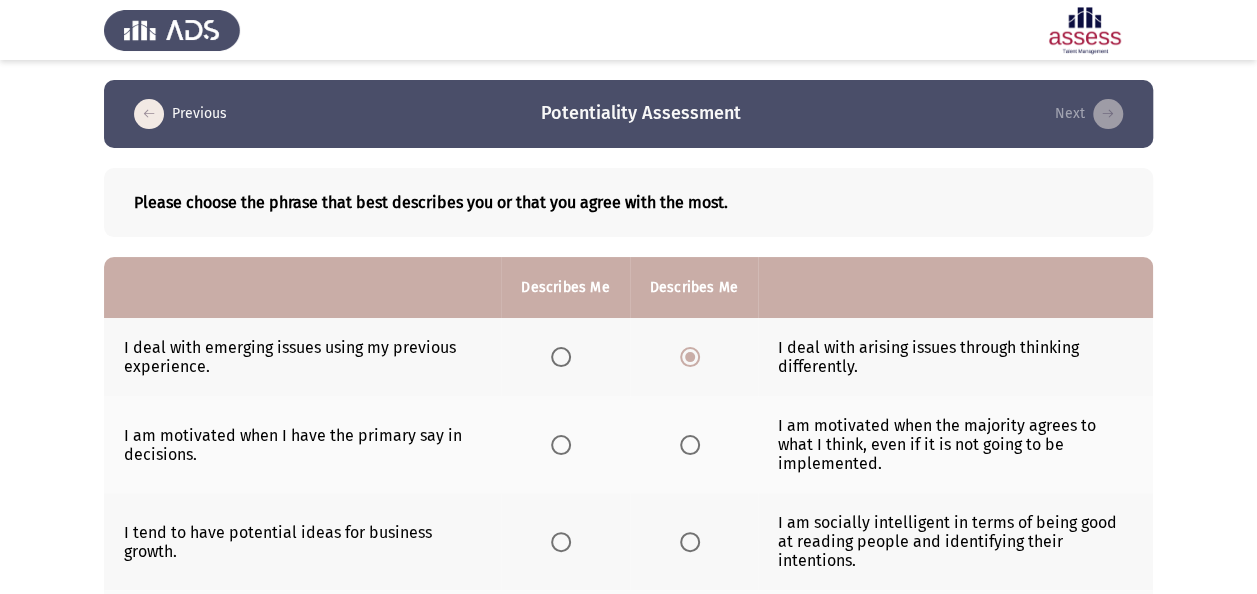 click at bounding box center (690, 445) 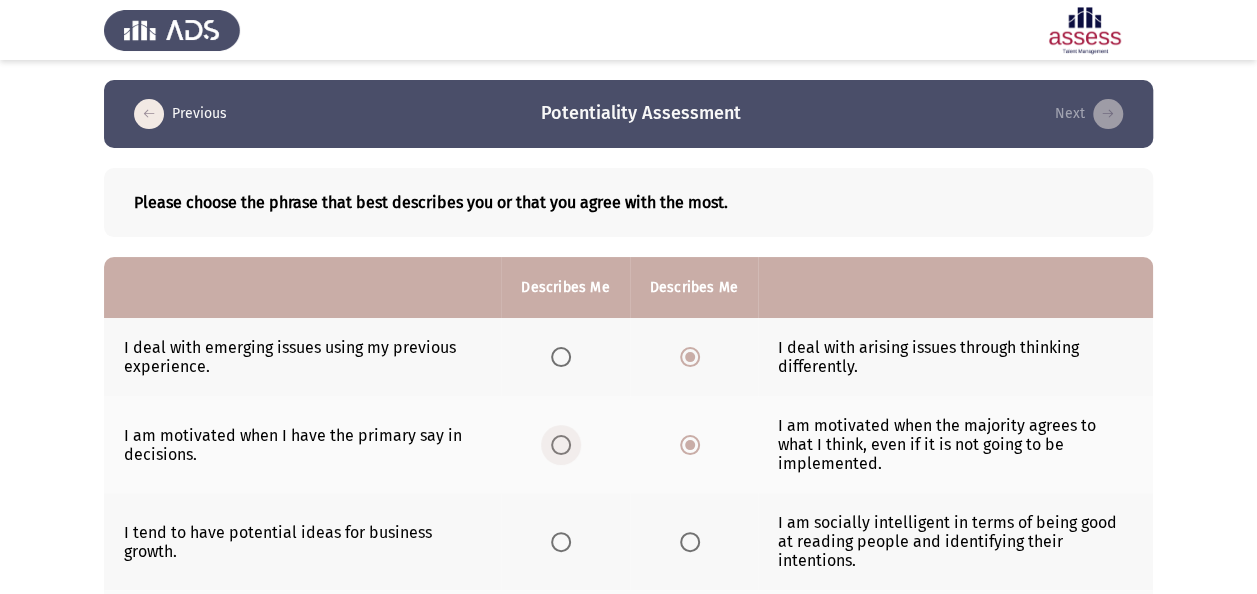 click at bounding box center (561, 445) 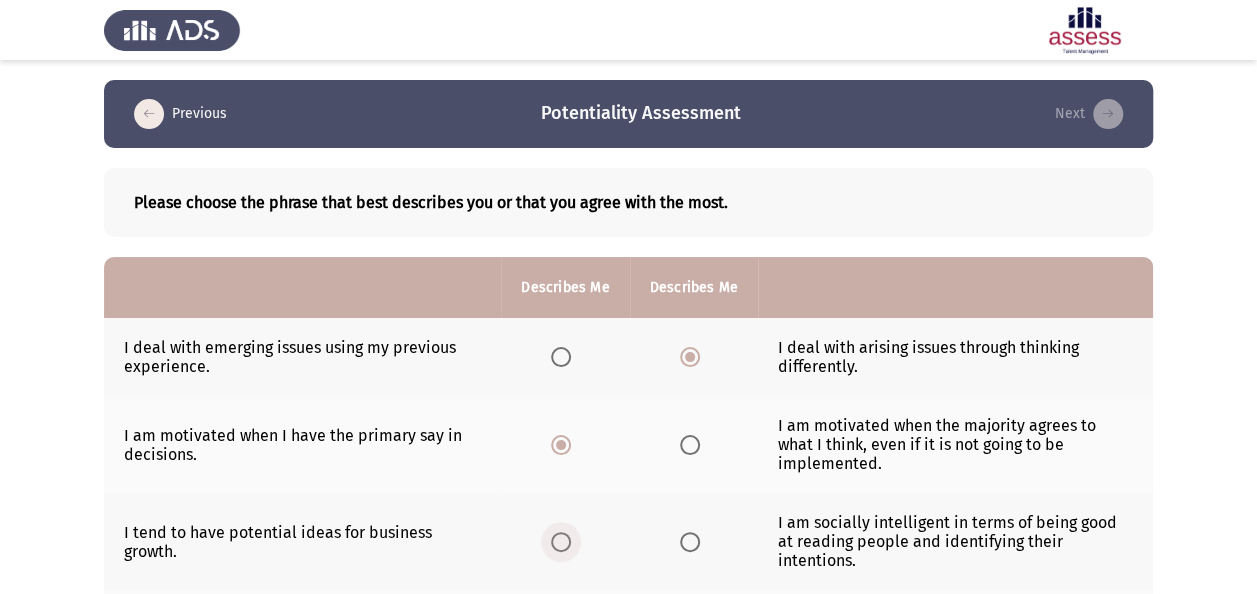 click at bounding box center [561, 542] 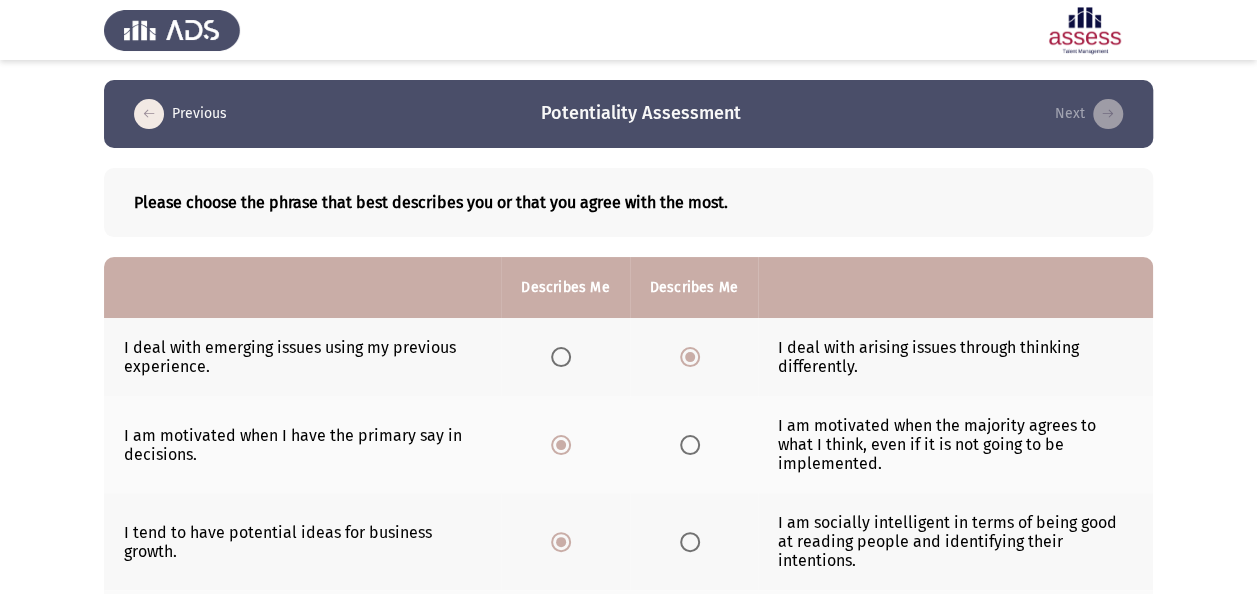click at bounding box center (694, 621) 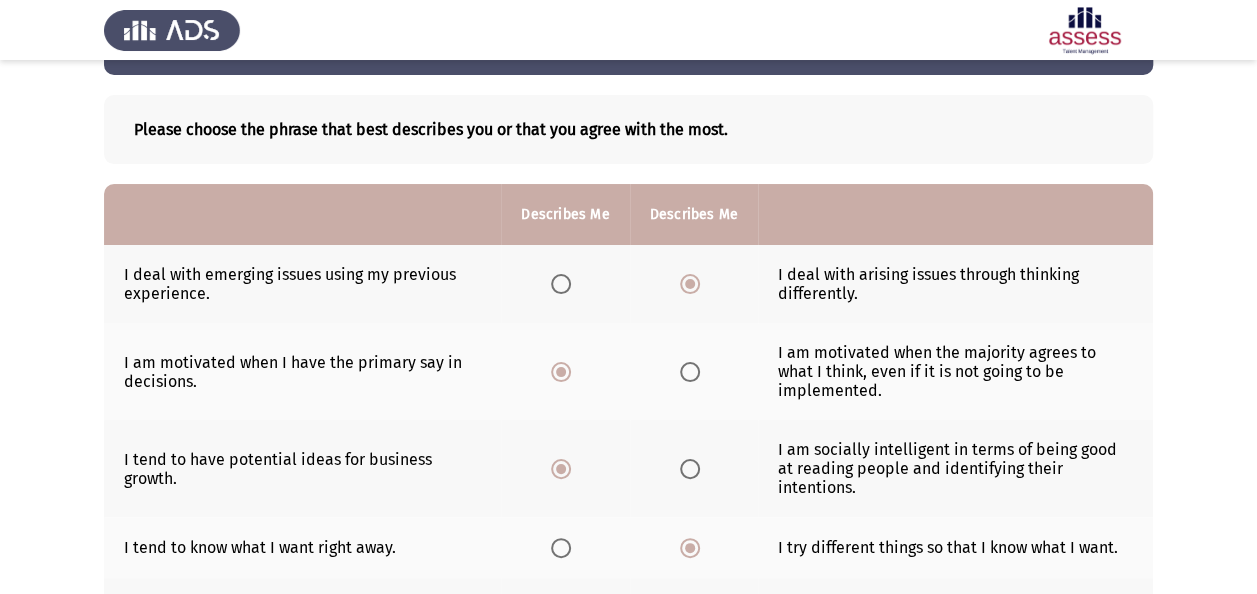 scroll, scrollTop: 200, scrollLeft: 0, axis: vertical 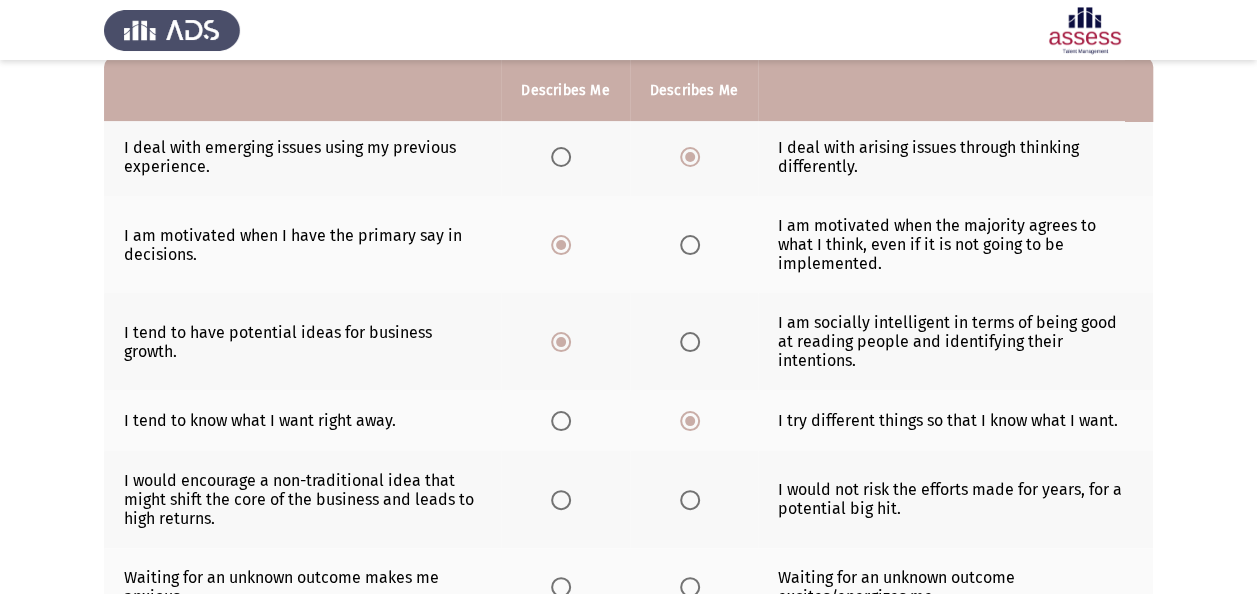 click 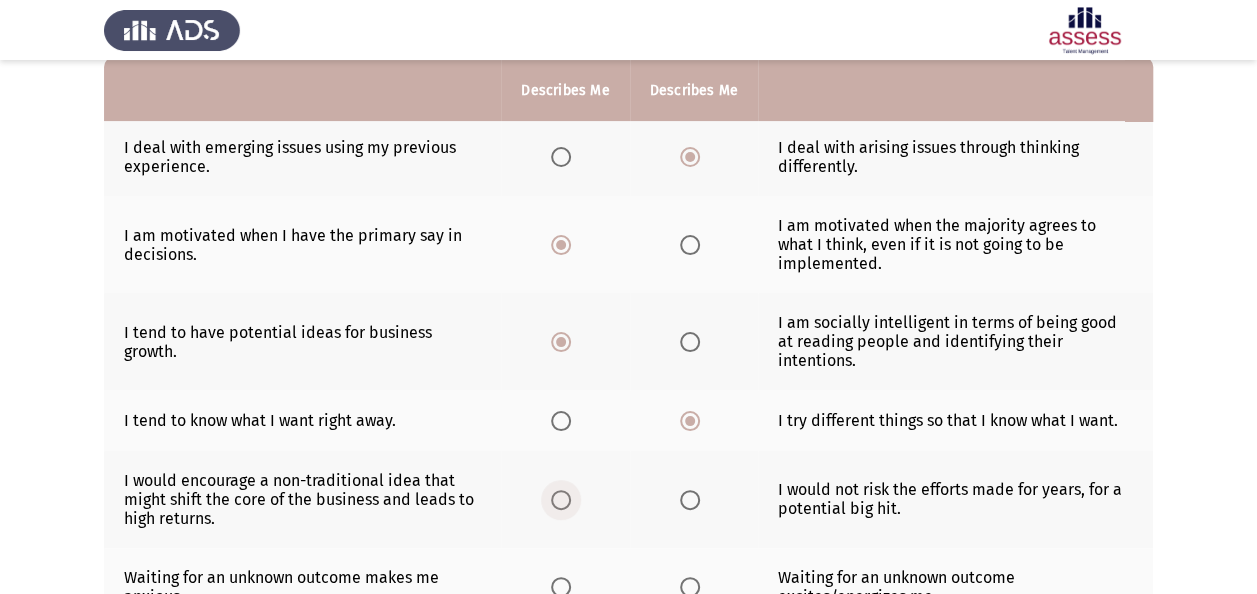 click at bounding box center [561, 500] 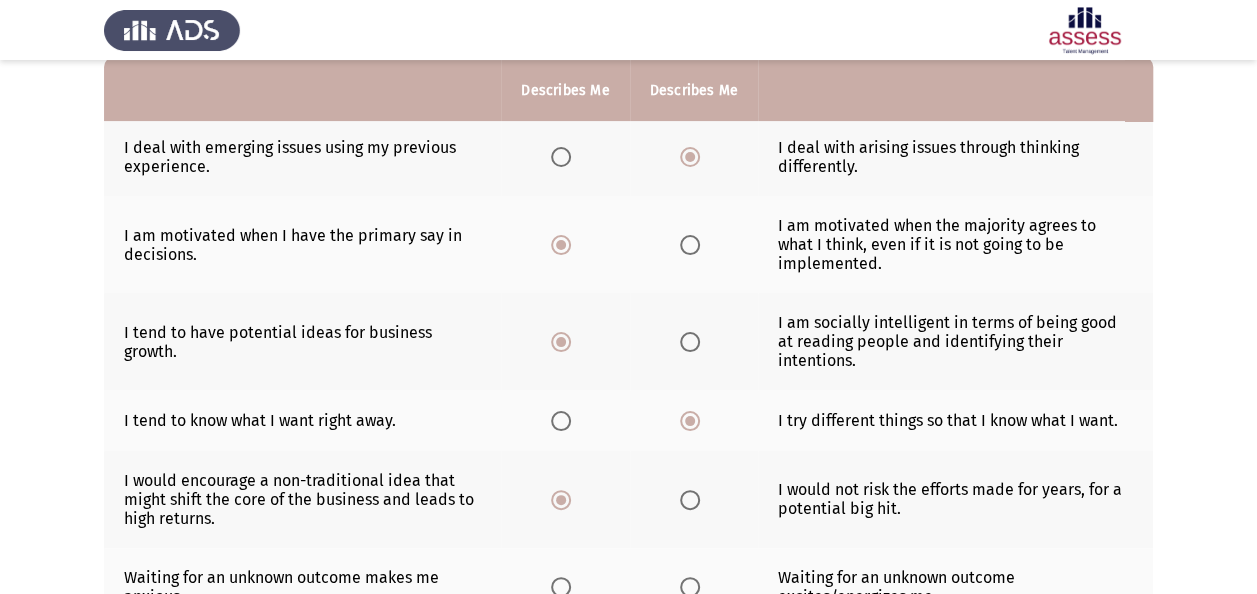 click at bounding box center (690, 587) 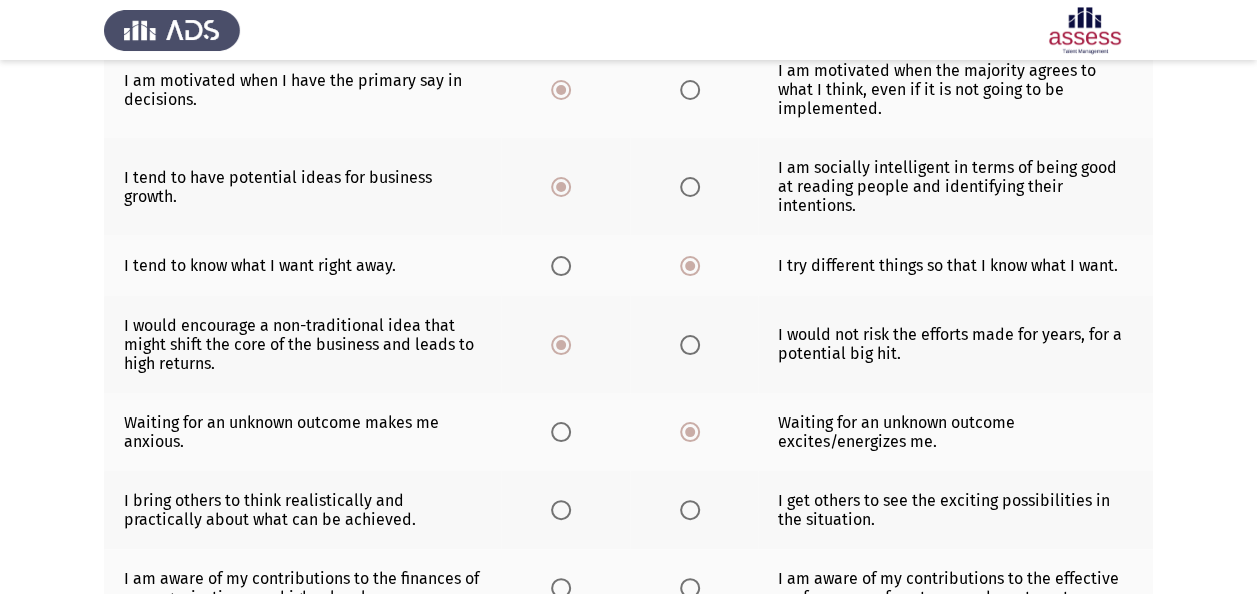 scroll, scrollTop: 500, scrollLeft: 0, axis: vertical 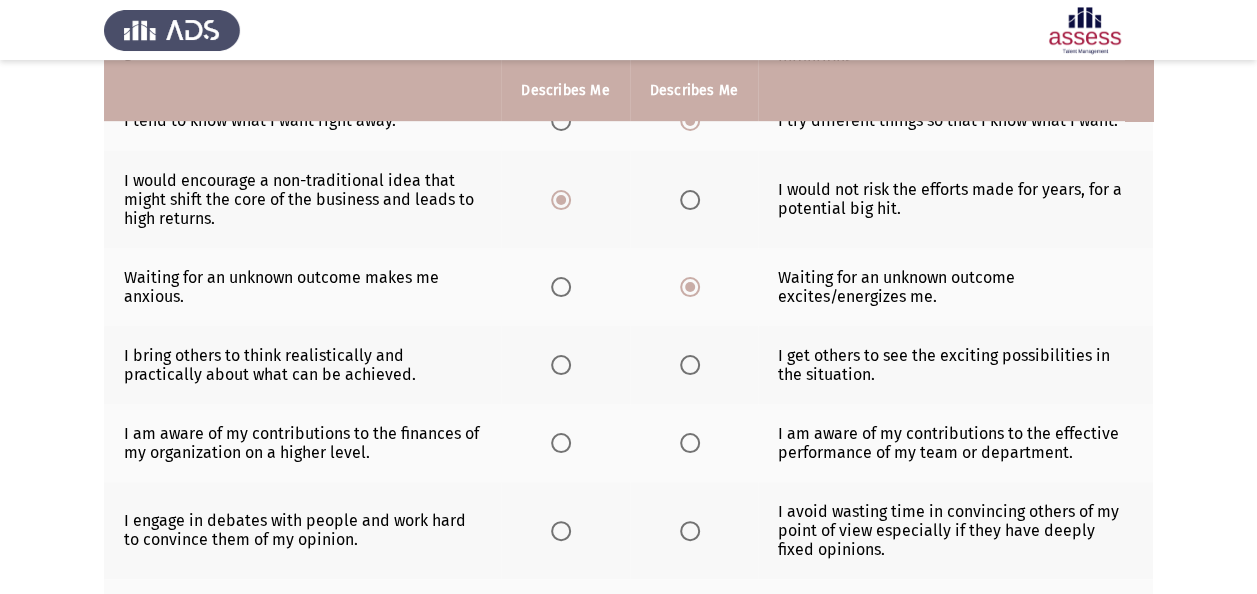 click 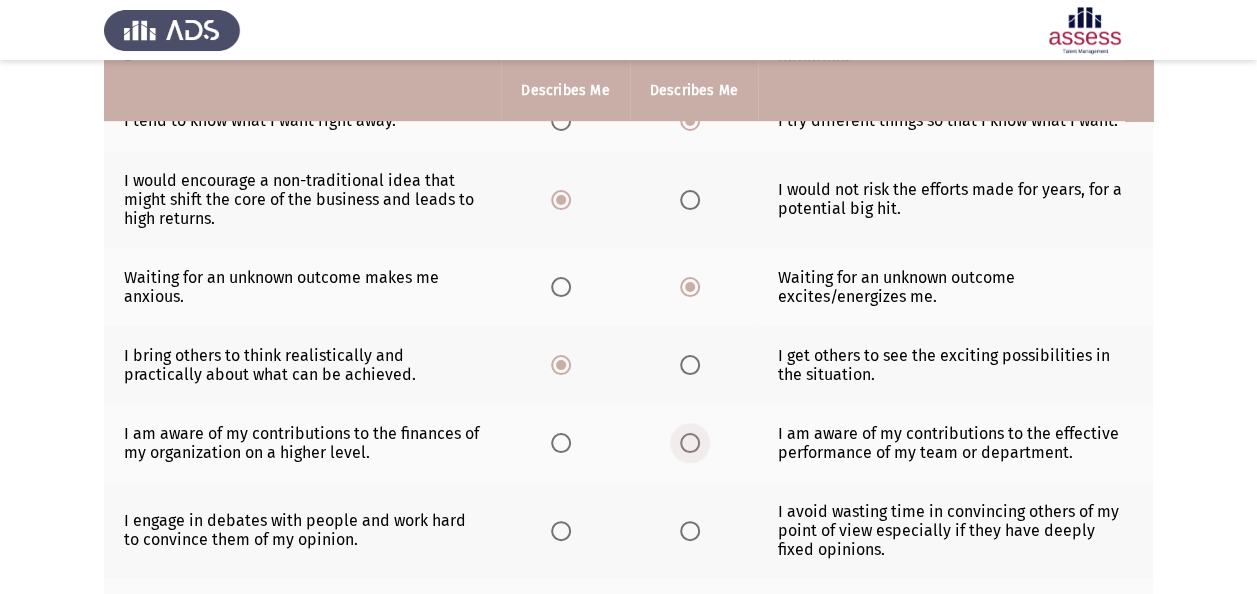 click at bounding box center (690, 443) 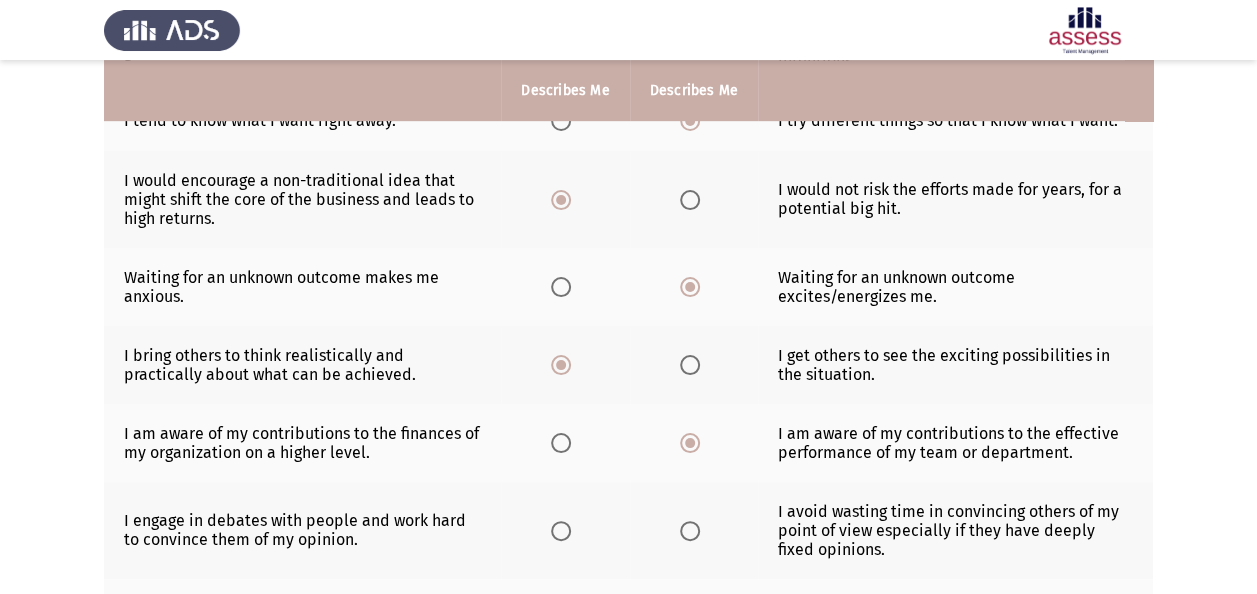 click at bounding box center (561, 531) 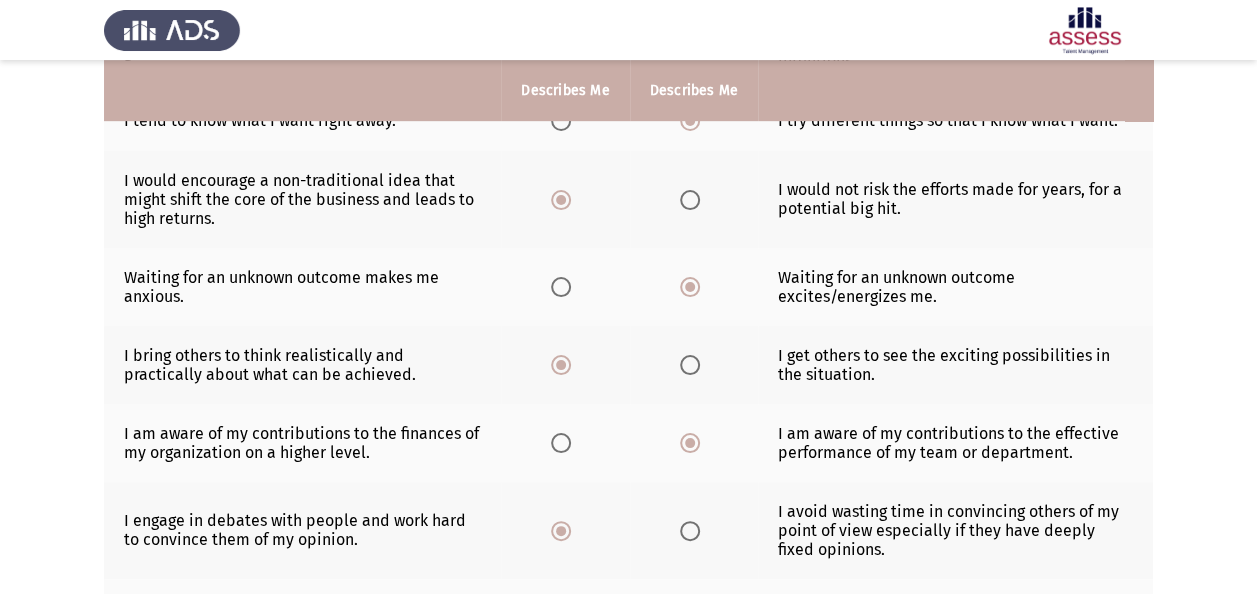click at bounding box center (561, 618) 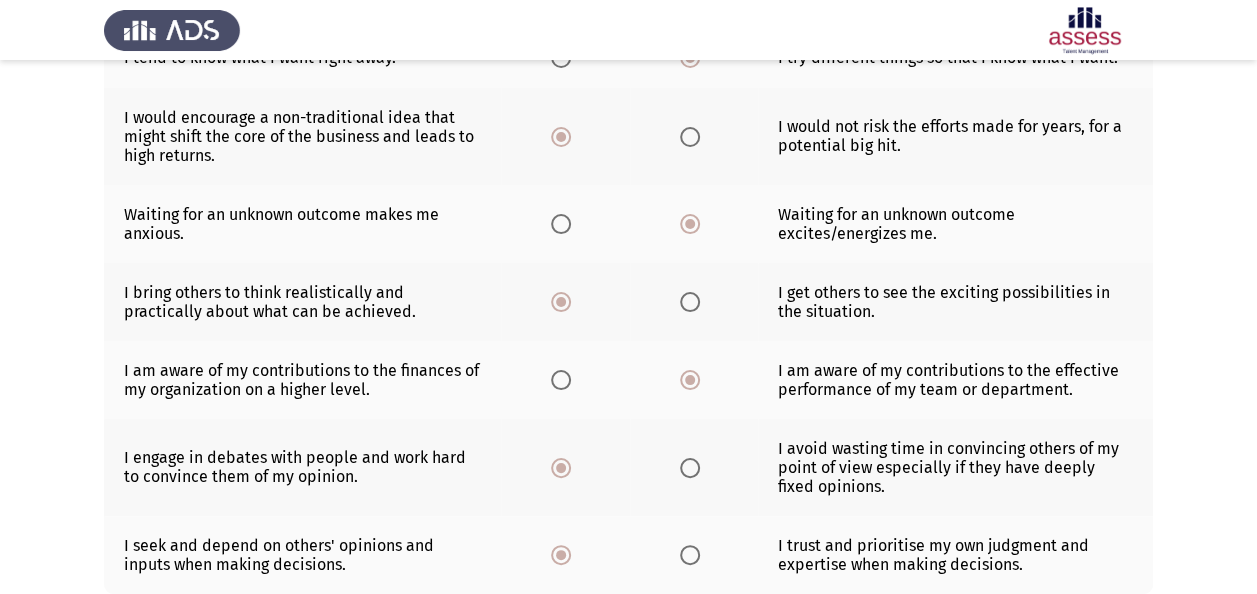scroll, scrollTop: 657, scrollLeft: 0, axis: vertical 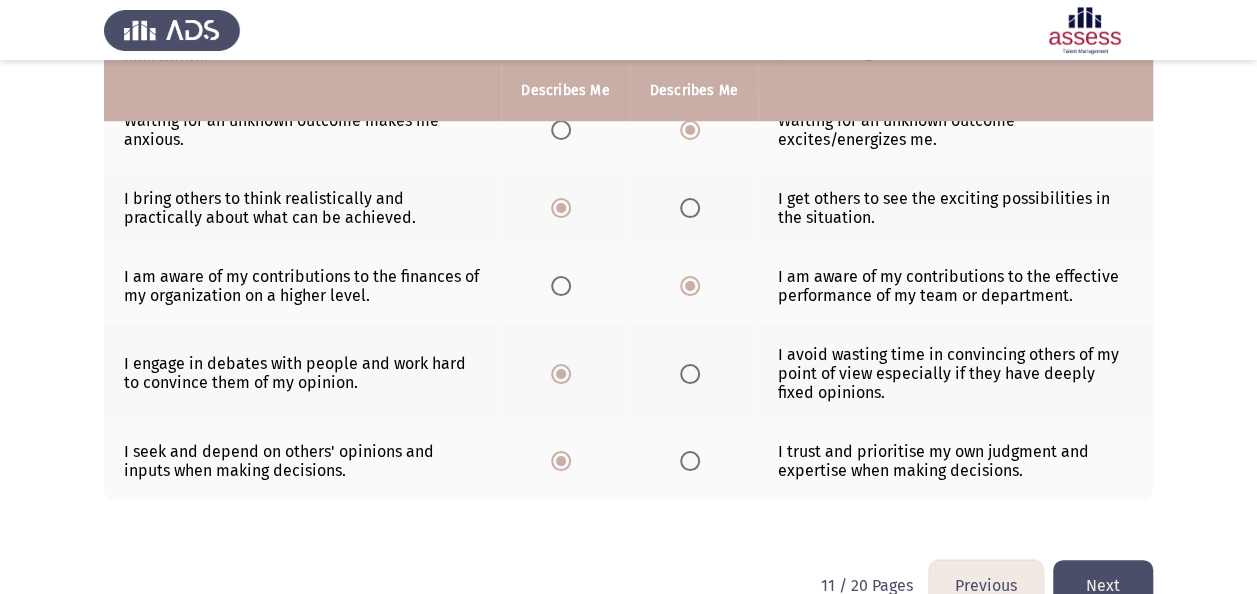 click on "Next" 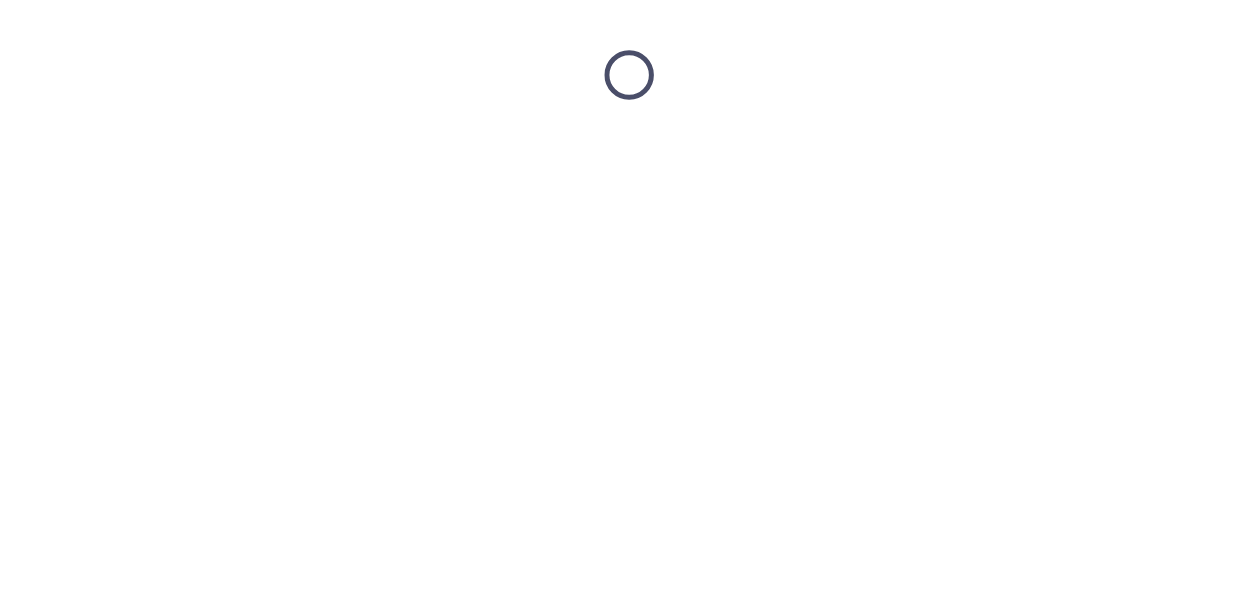 scroll, scrollTop: 0, scrollLeft: 0, axis: both 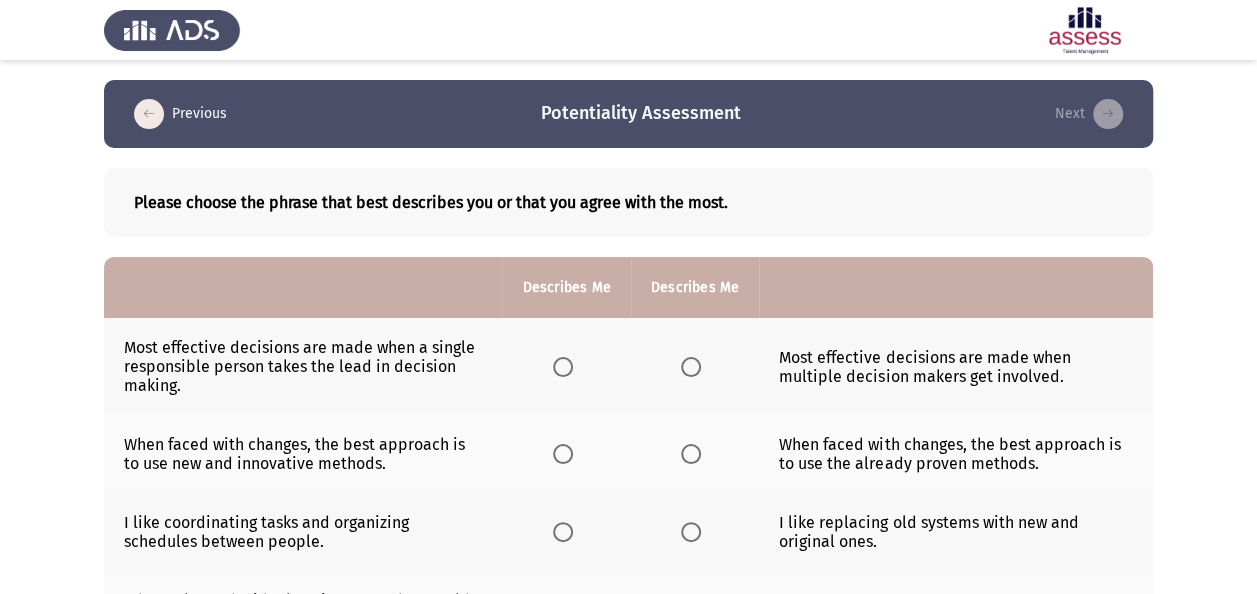 drag, startPoint x: 686, startPoint y: 376, endPoint x: 697, endPoint y: 413, distance: 38.600517 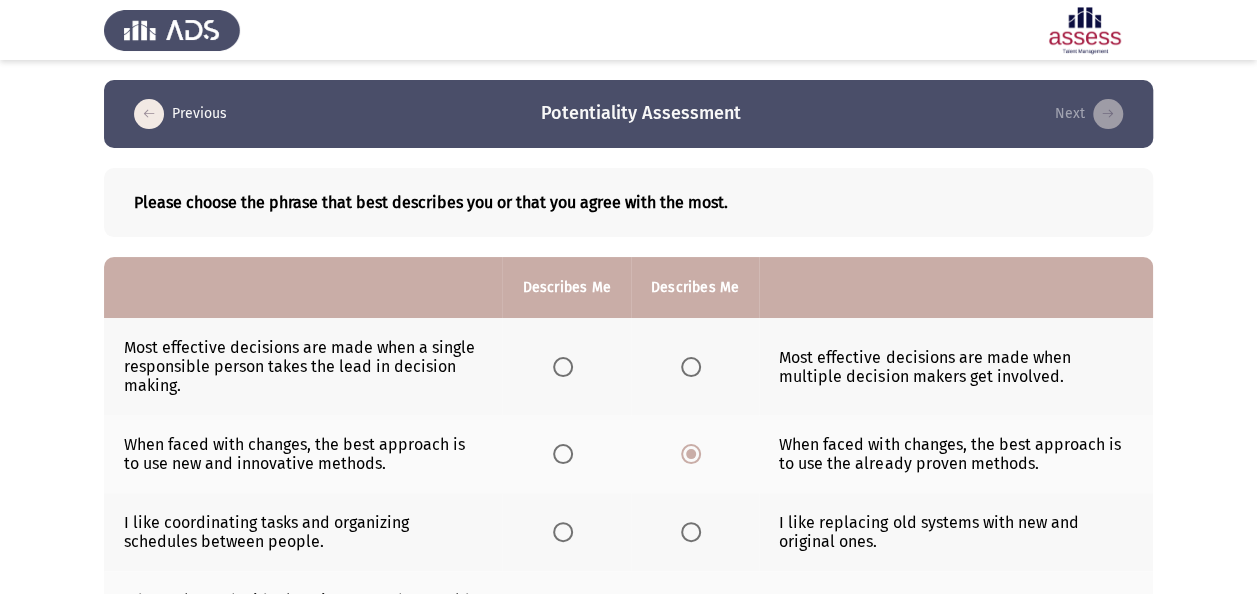 click at bounding box center [563, 367] 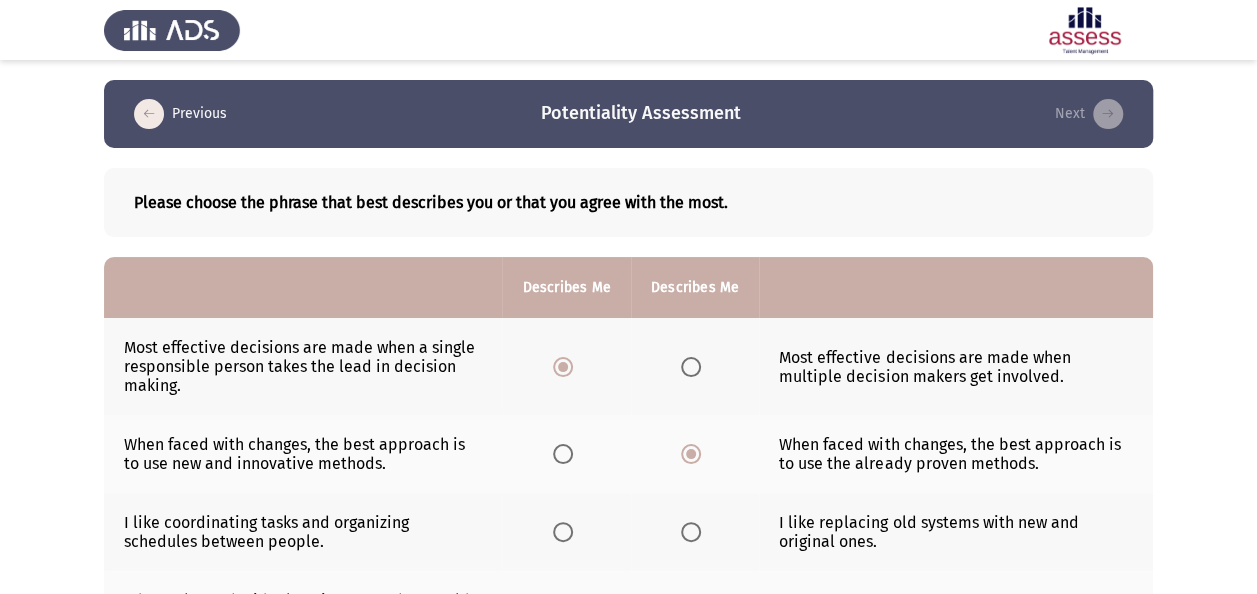 click at bounding box center [691, 532] 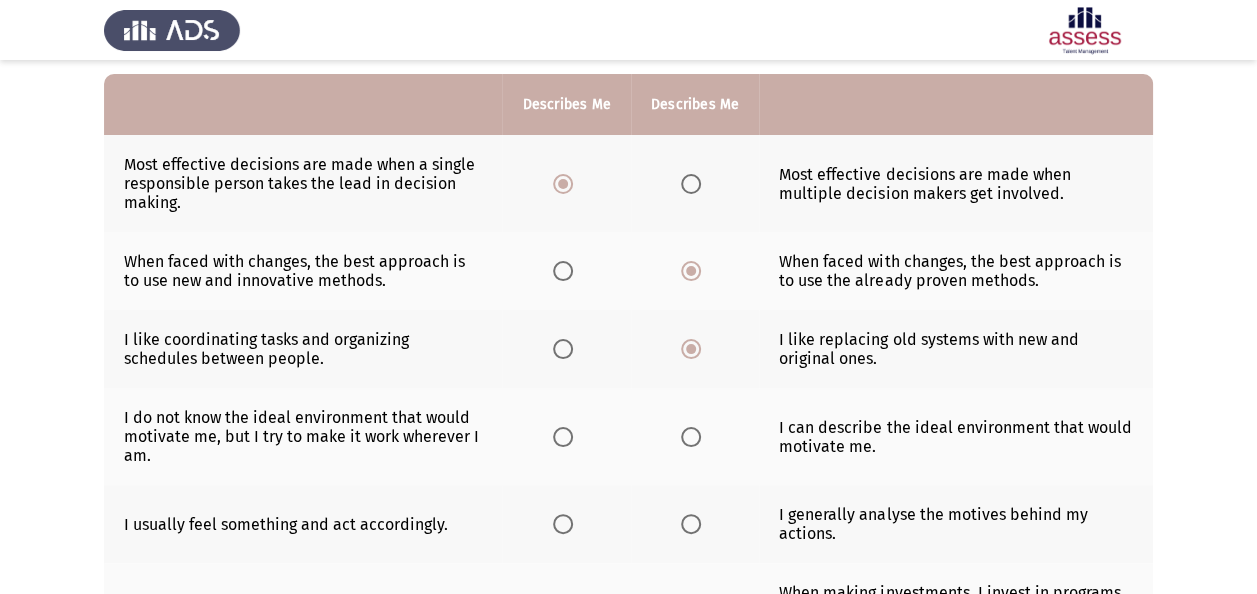 scroll, scrollTop: 300, scrollLeft: 0, axis: vertical 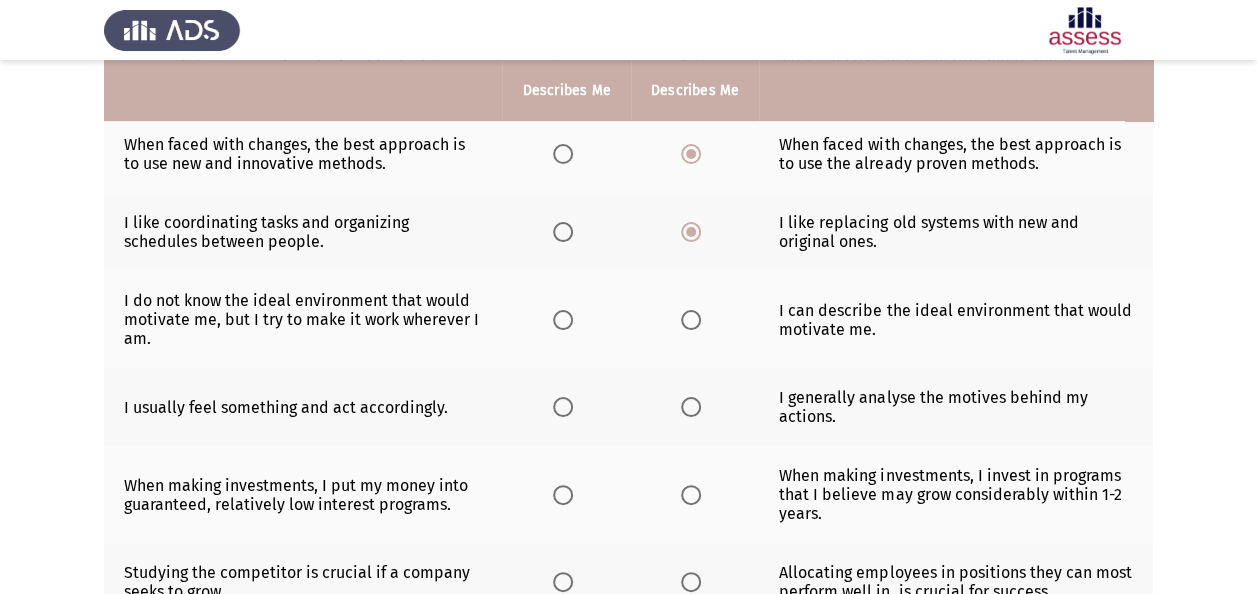 click 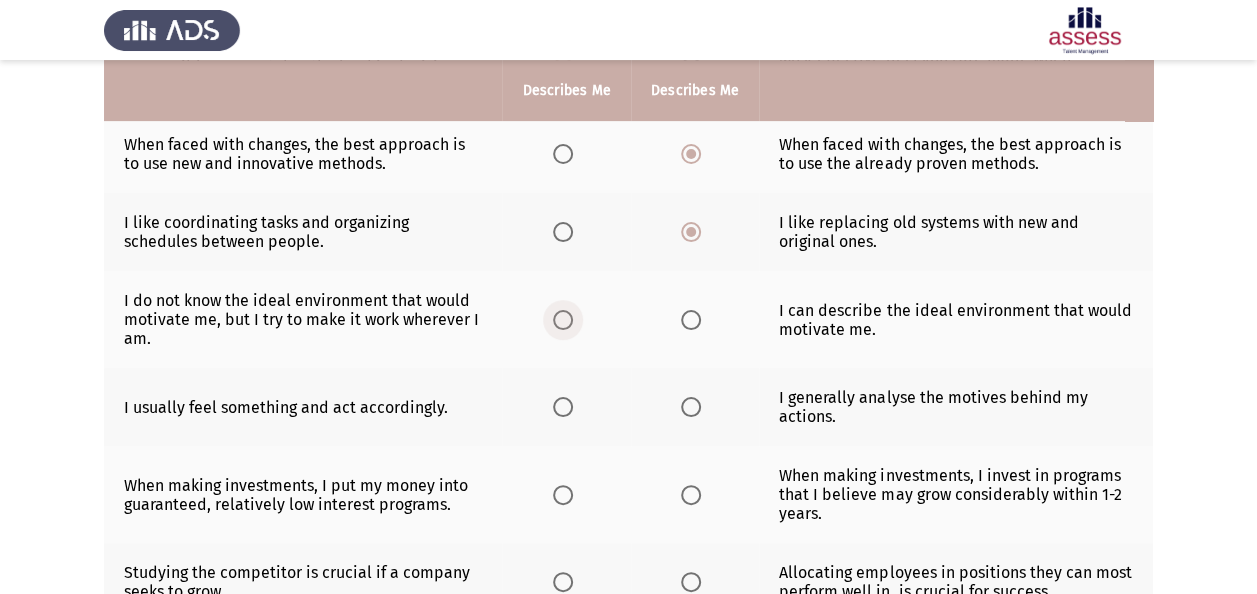 click at bounding box center (563, 320) 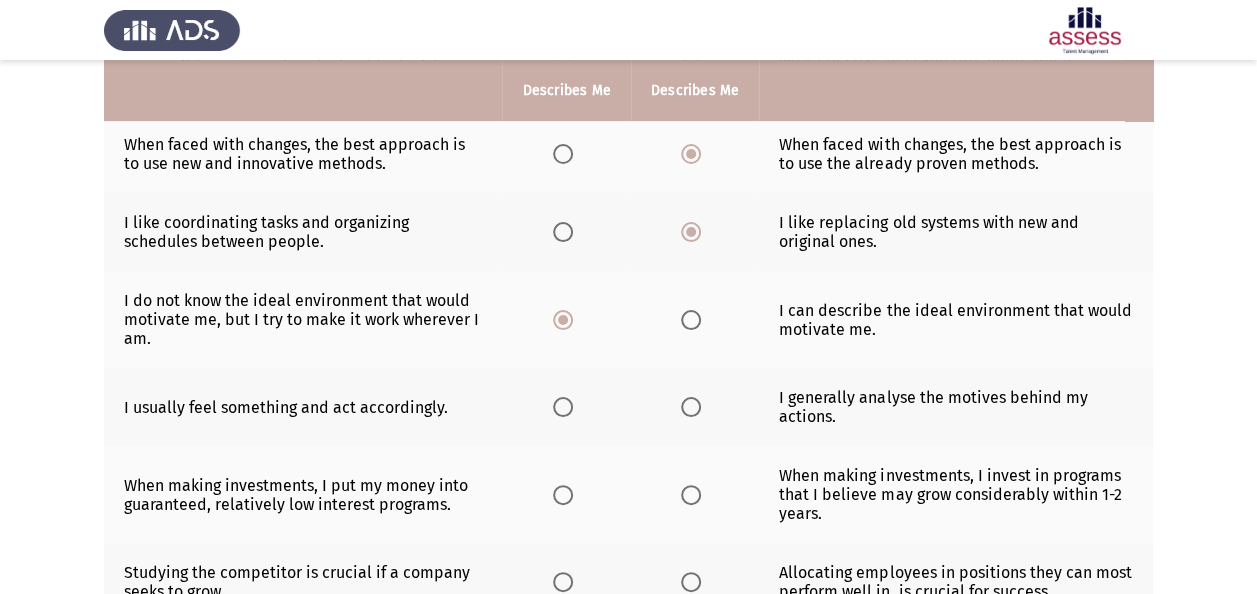 click at bounding box center (691, 407) 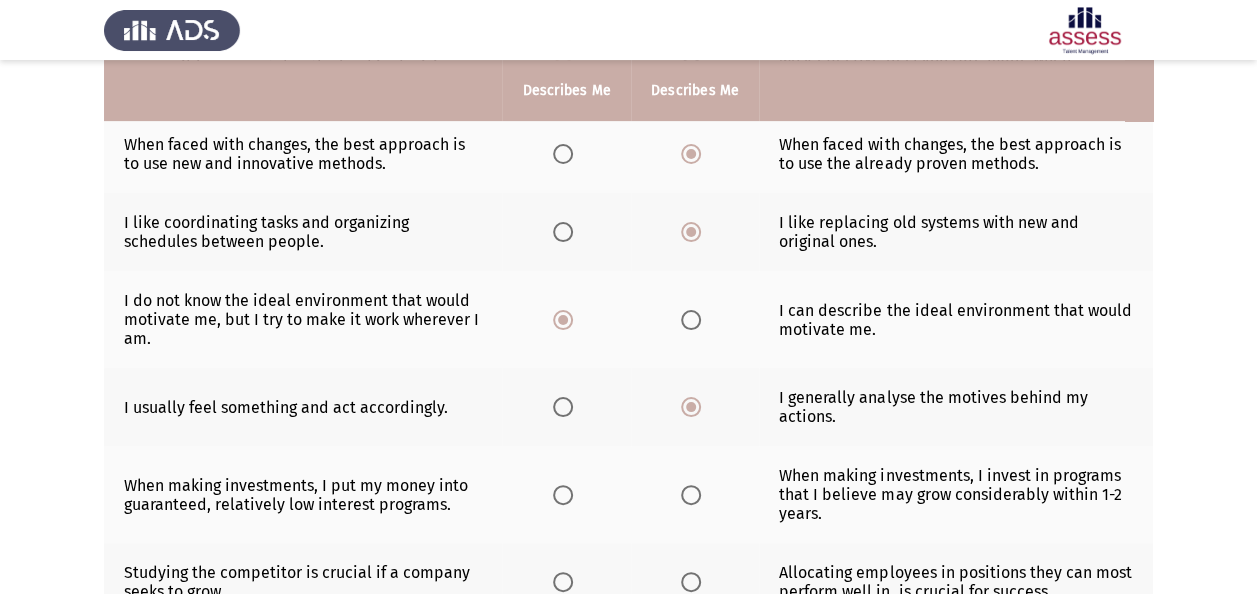 click 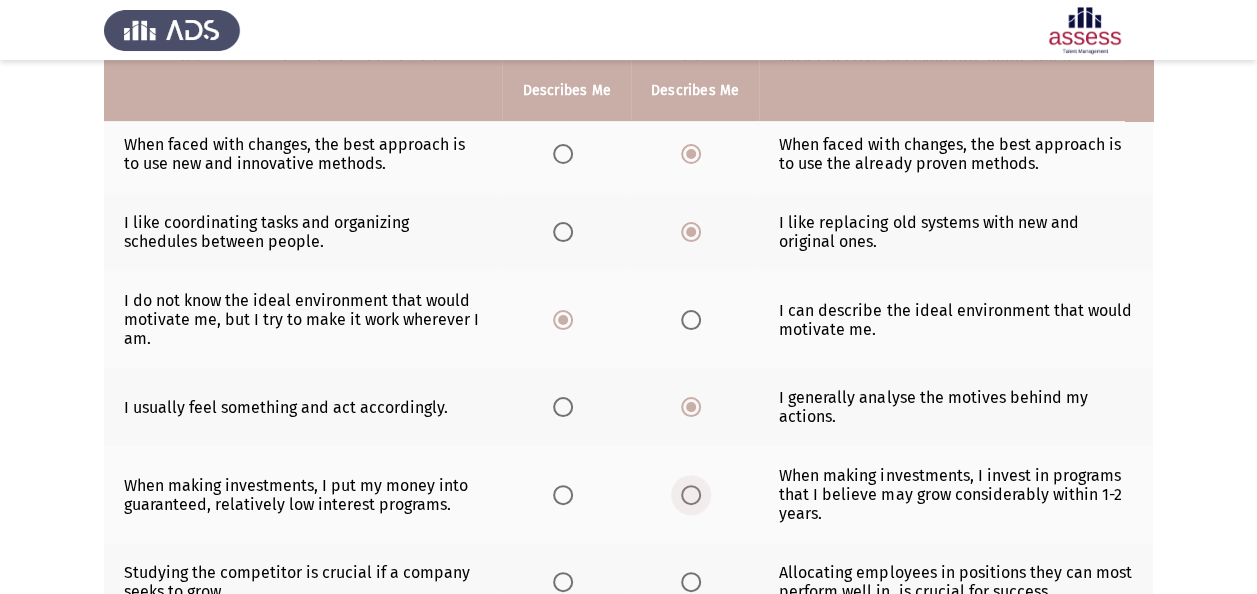 click at bounding box center (691, 495) 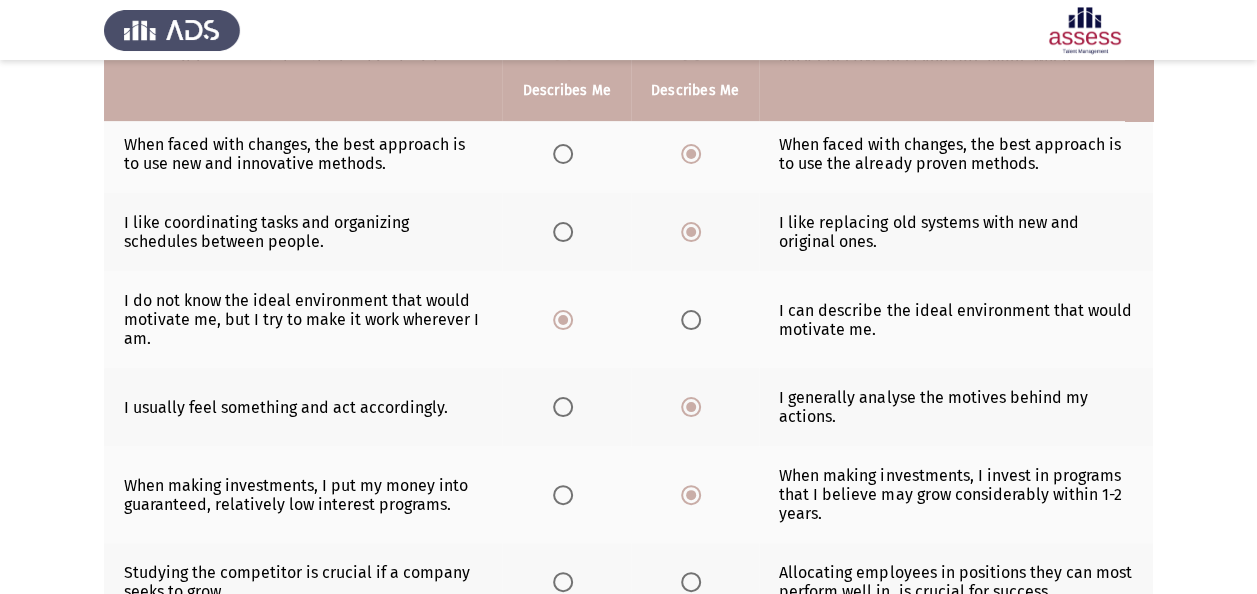 click at bounding box center (691, 582) 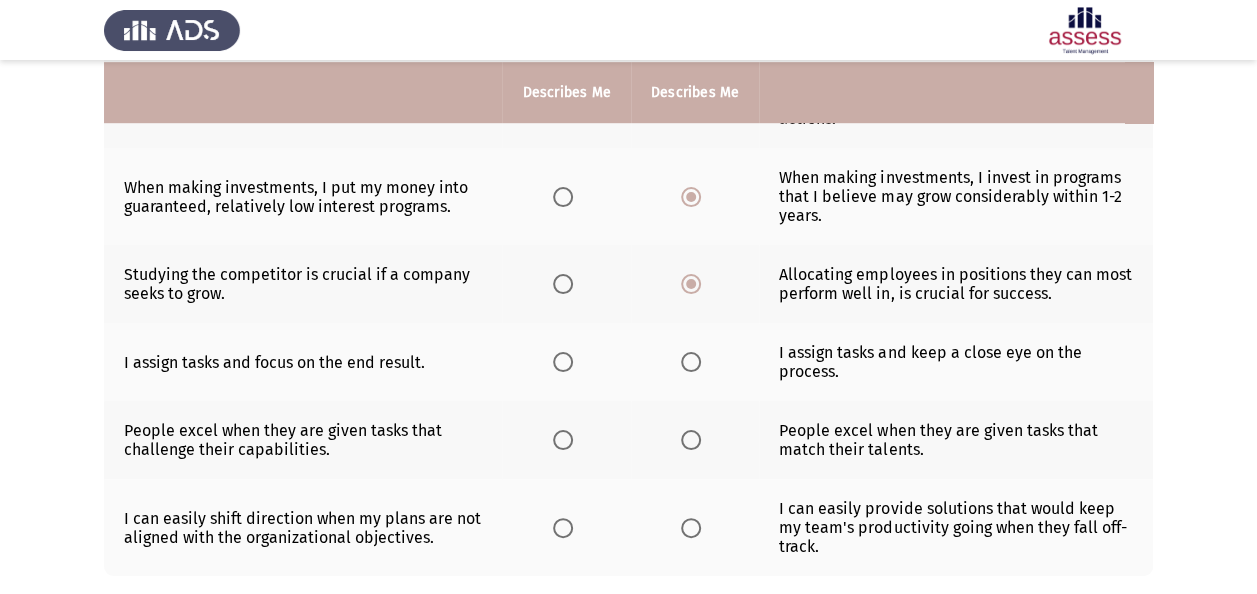 scroll, scrollTop: 600, scrollLeft: 0, axis: vertical 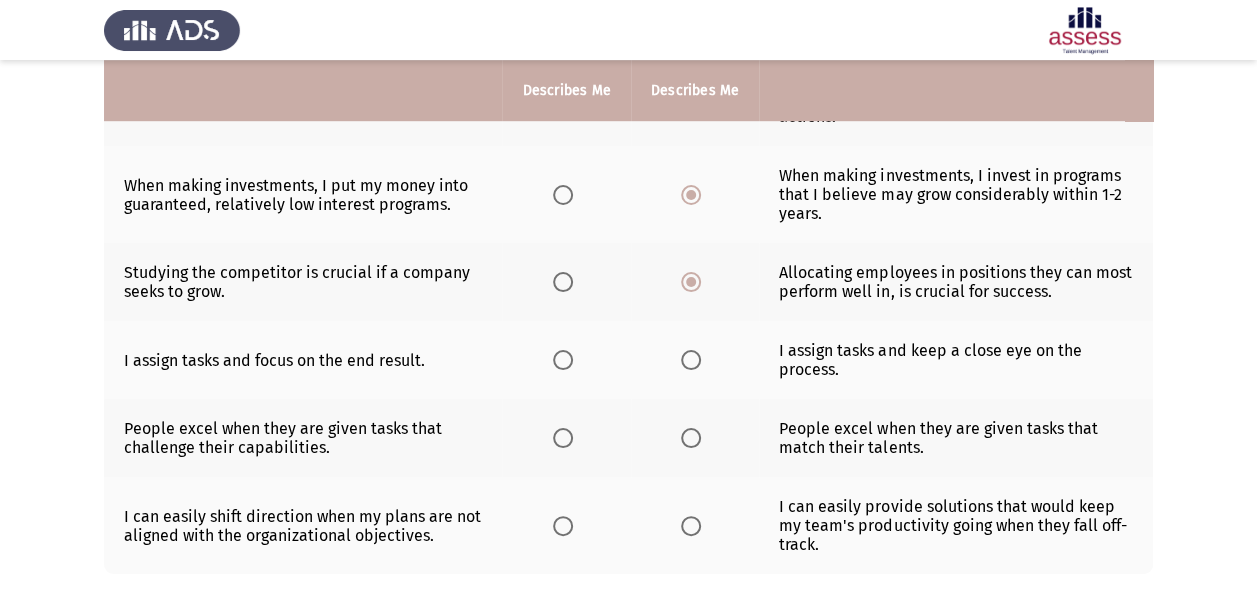 click at bounding box center (691, 360) 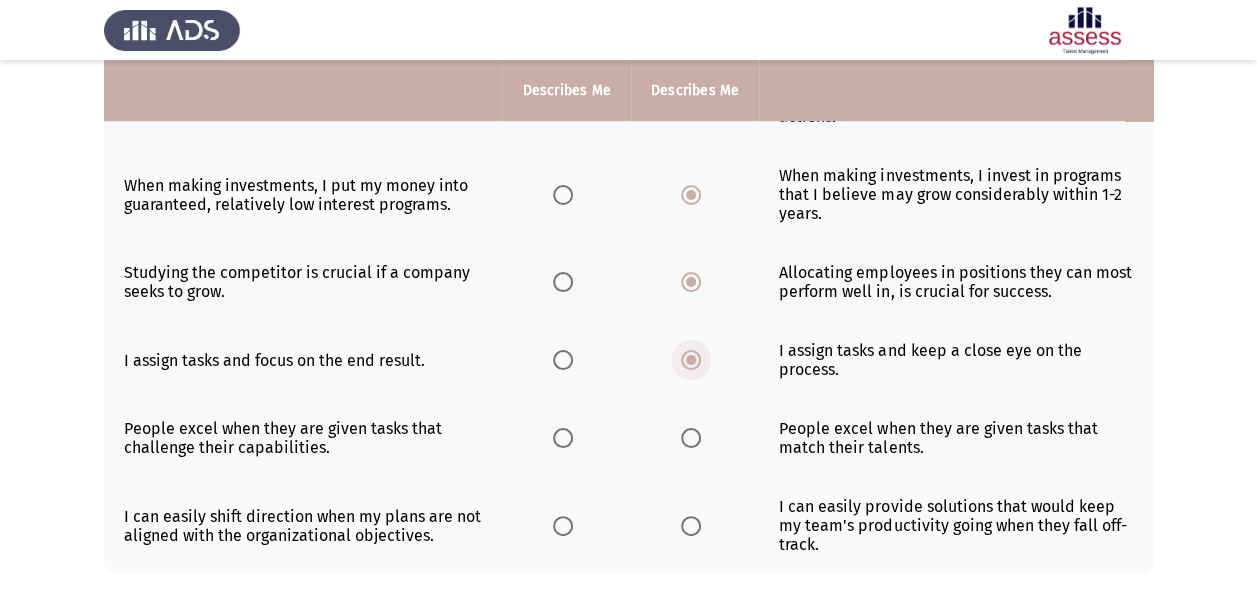click at bounding box center (691, 360) 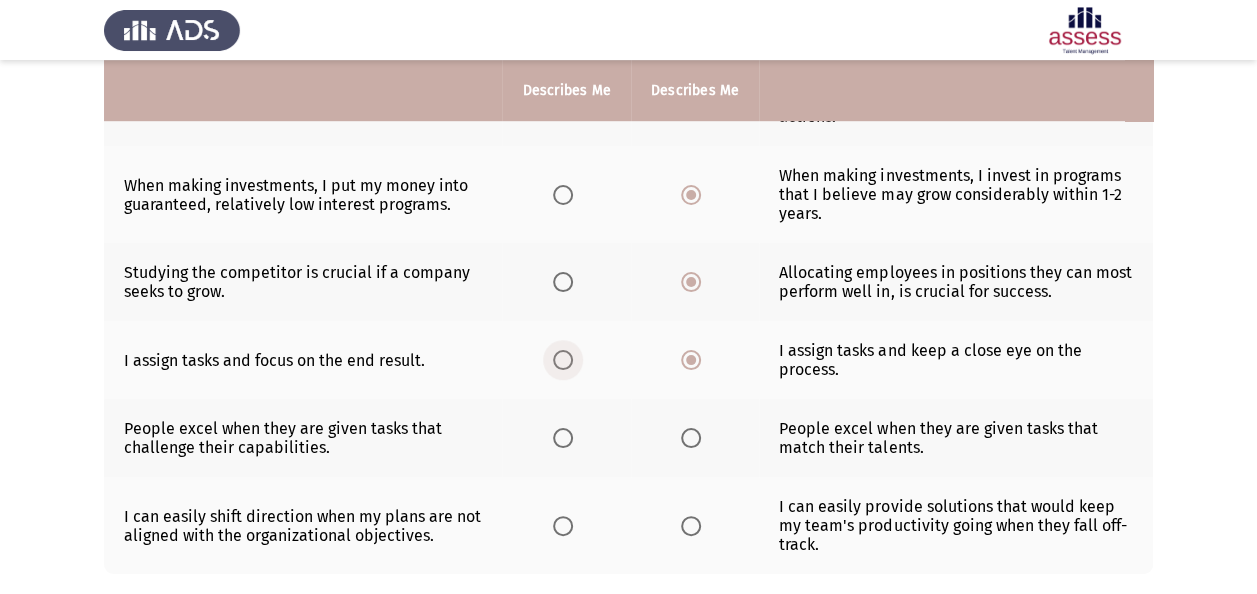 click at bounding box center [563, 360] 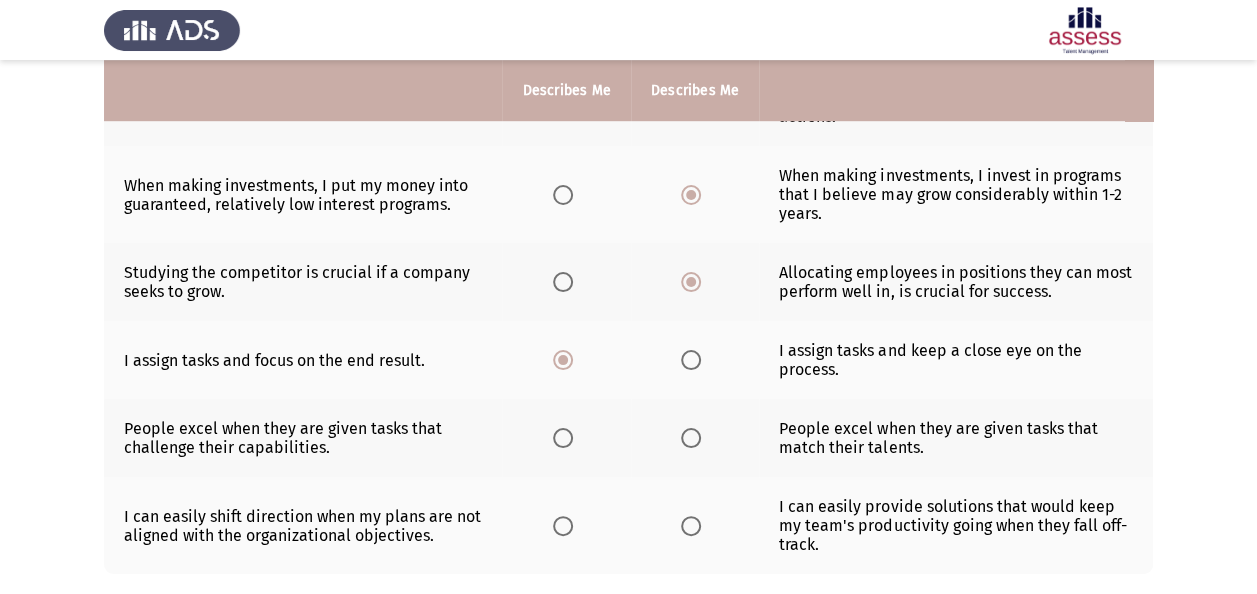 drag, startPoint x: 688, startPoint y: 418, endPoint x: 698, endPoint y: 441, distance: 25.079872 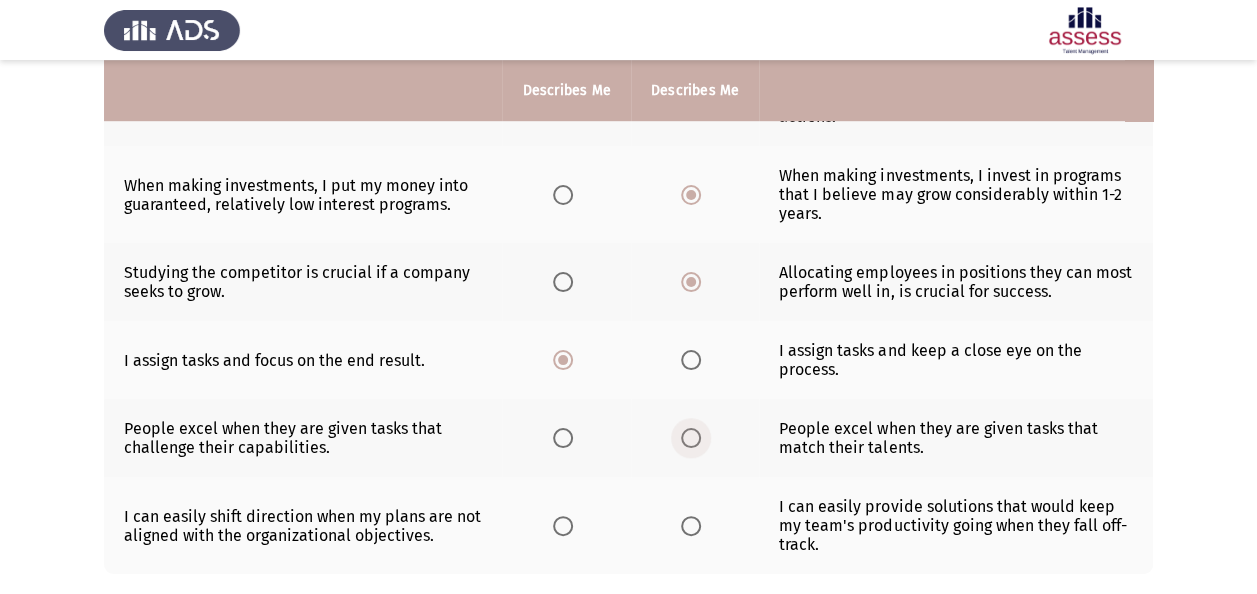 click at bounding box center [691, 438] 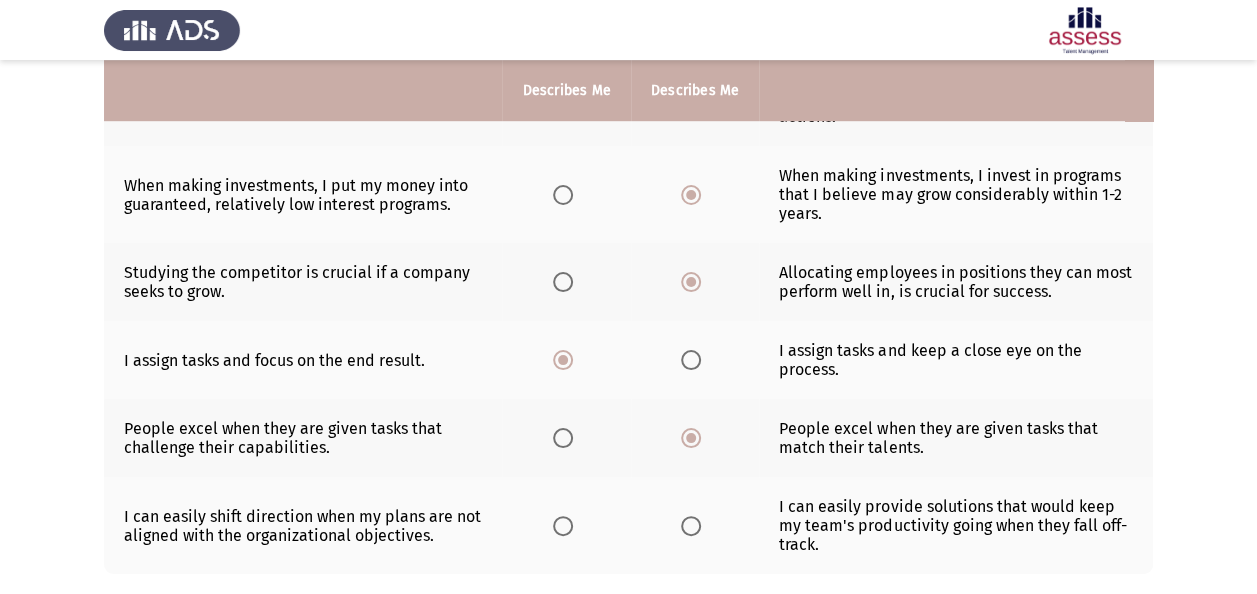 click 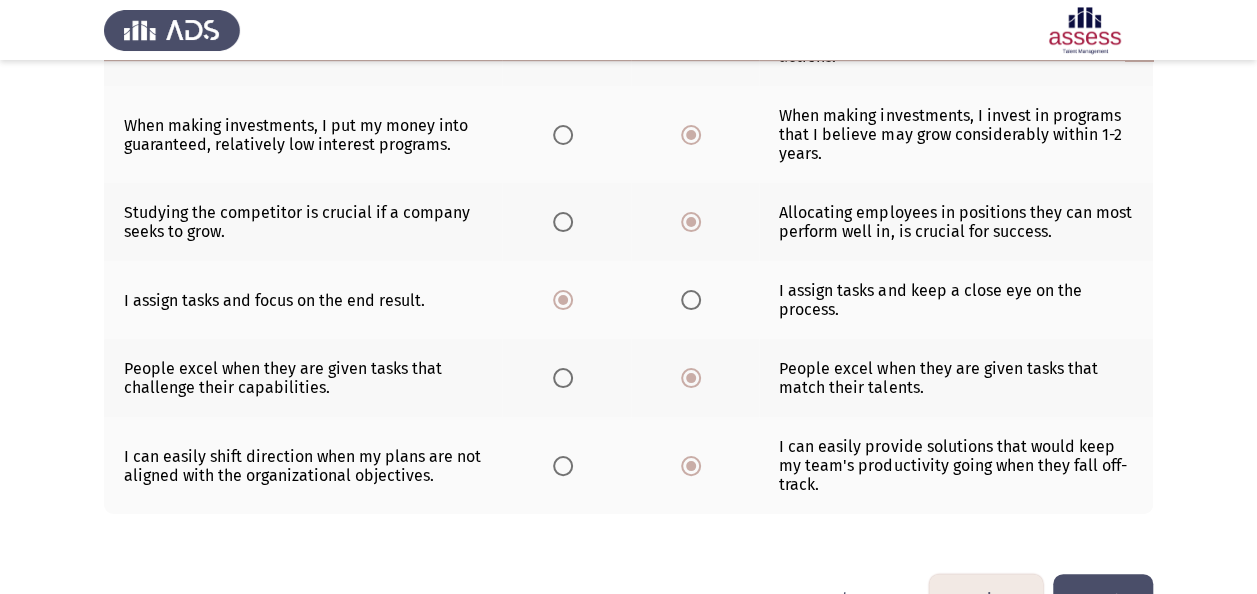 scroll, scrollTop: 712, scrollLeft: 0, axis: vertical 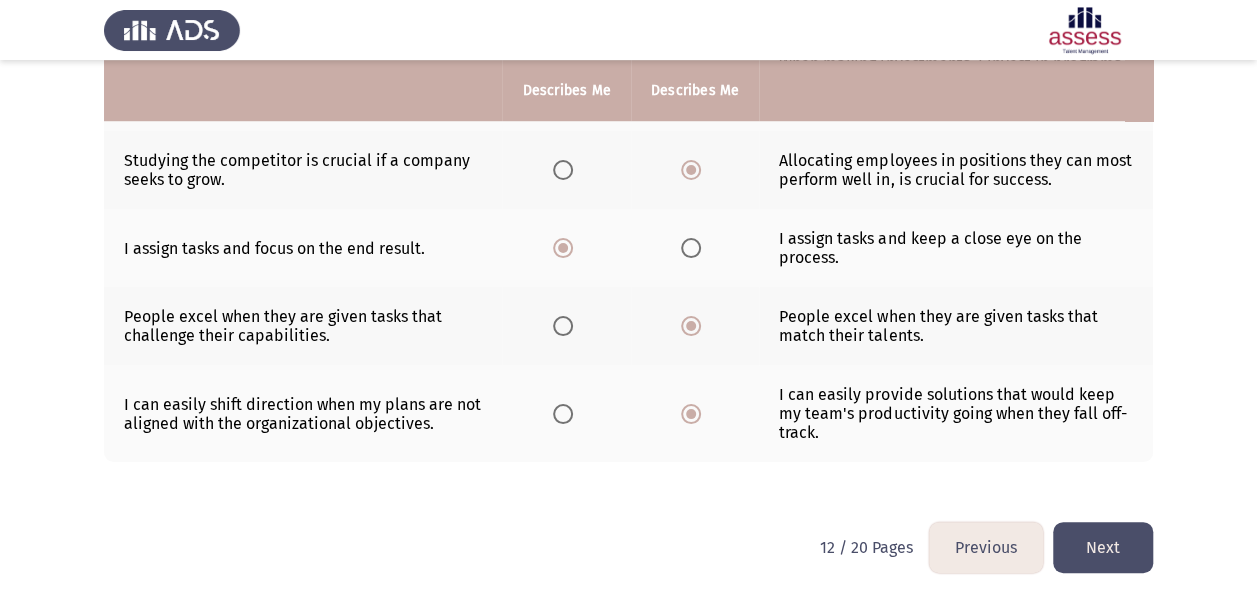 click on "Next" 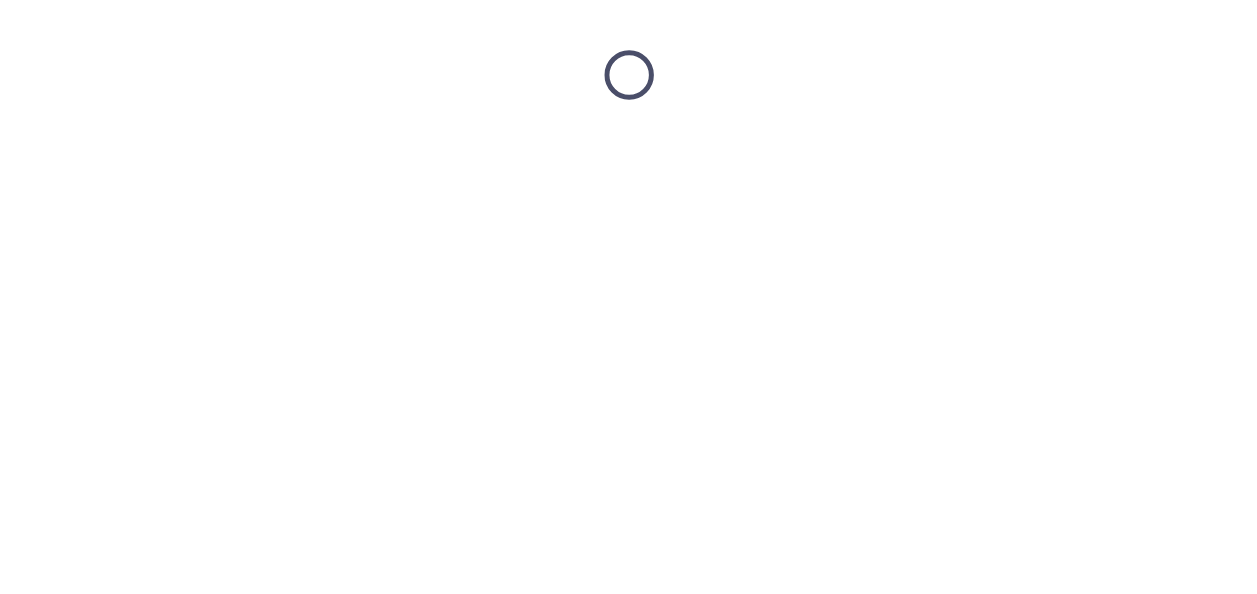 scroll, scrollTop: 0, scrollLeft: 0, axis: both 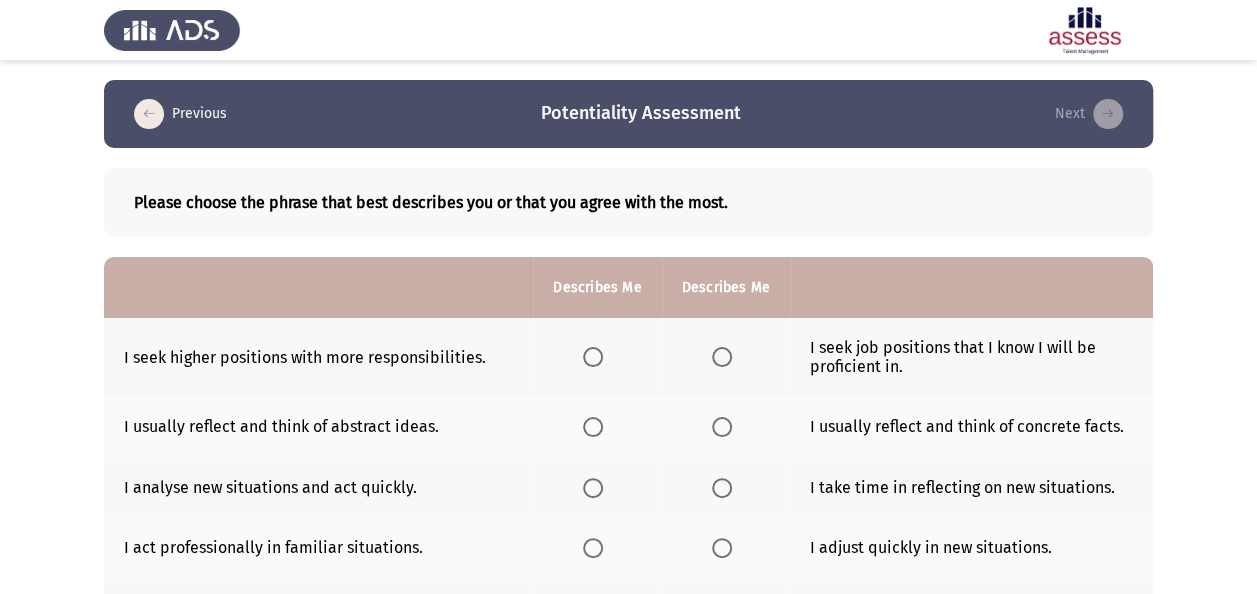 click at bounding box center [722, 357] 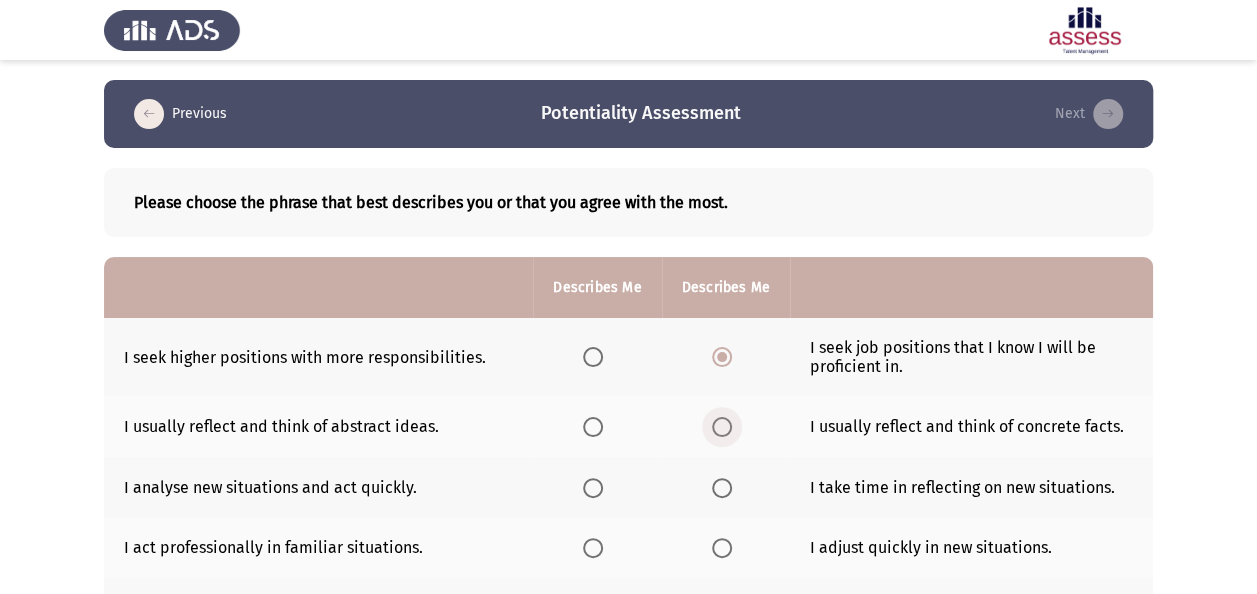 click at bounding box center (722, 427) 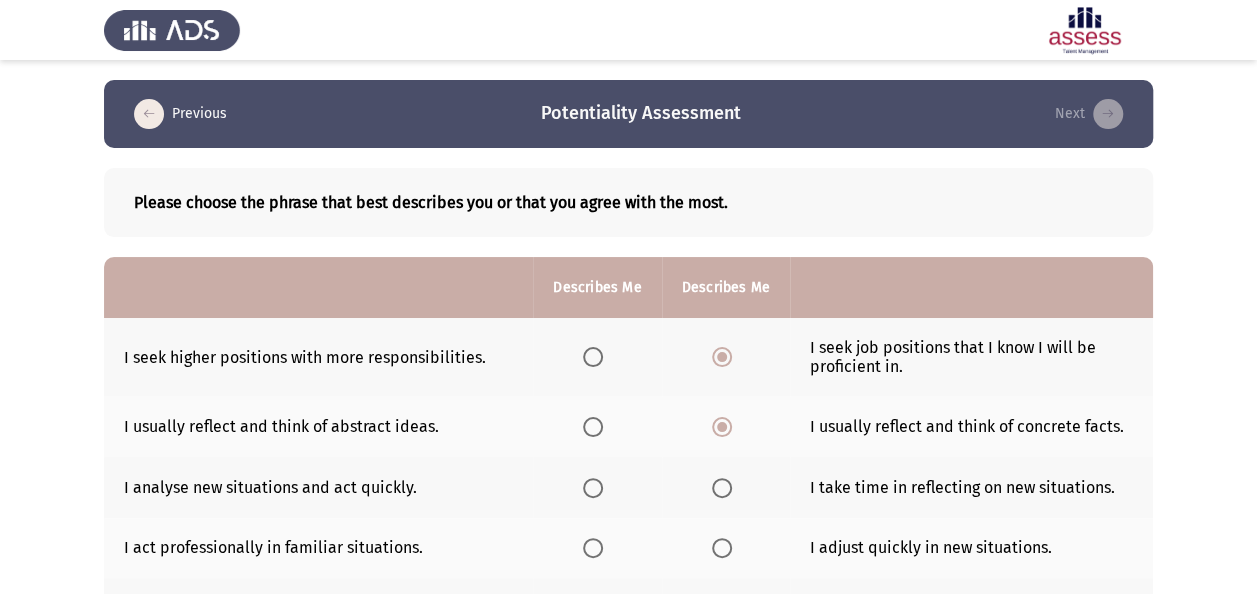 click 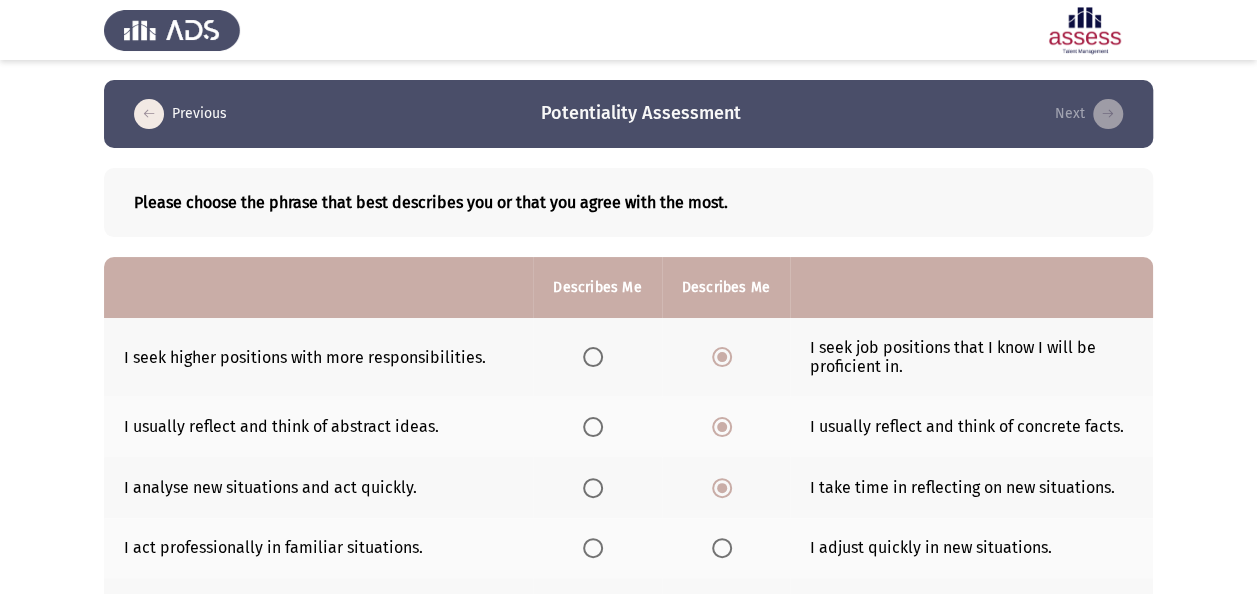 click 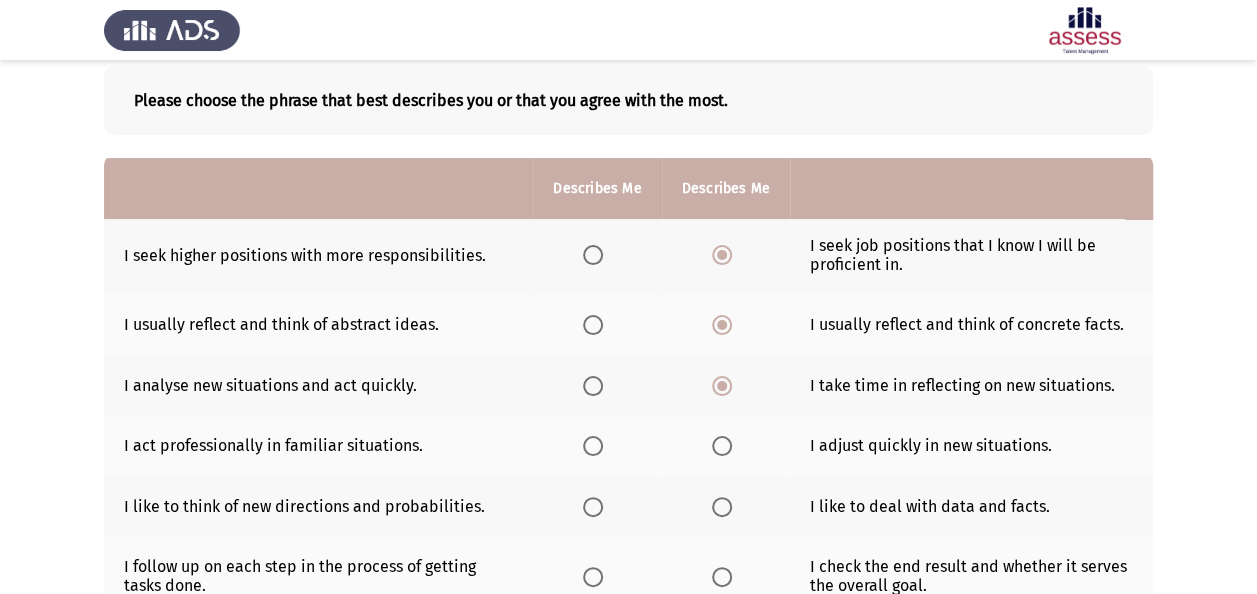 scroll, scrollTop: 200, scrollLeft: 0, axis: vertical 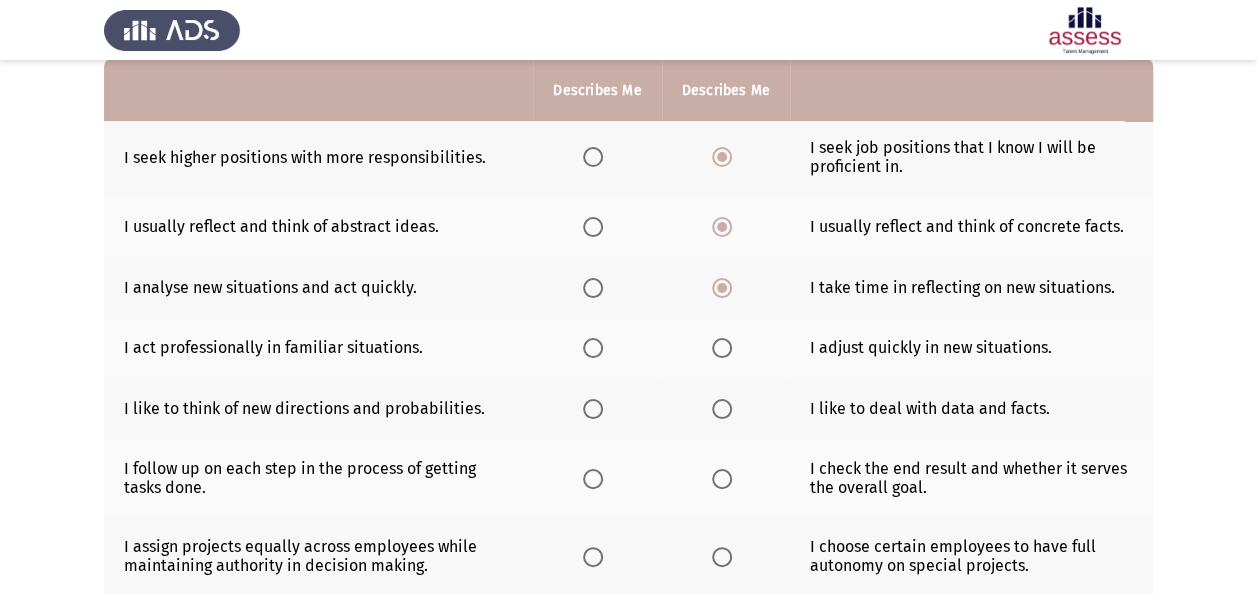 click at bounding box center [593, 288] 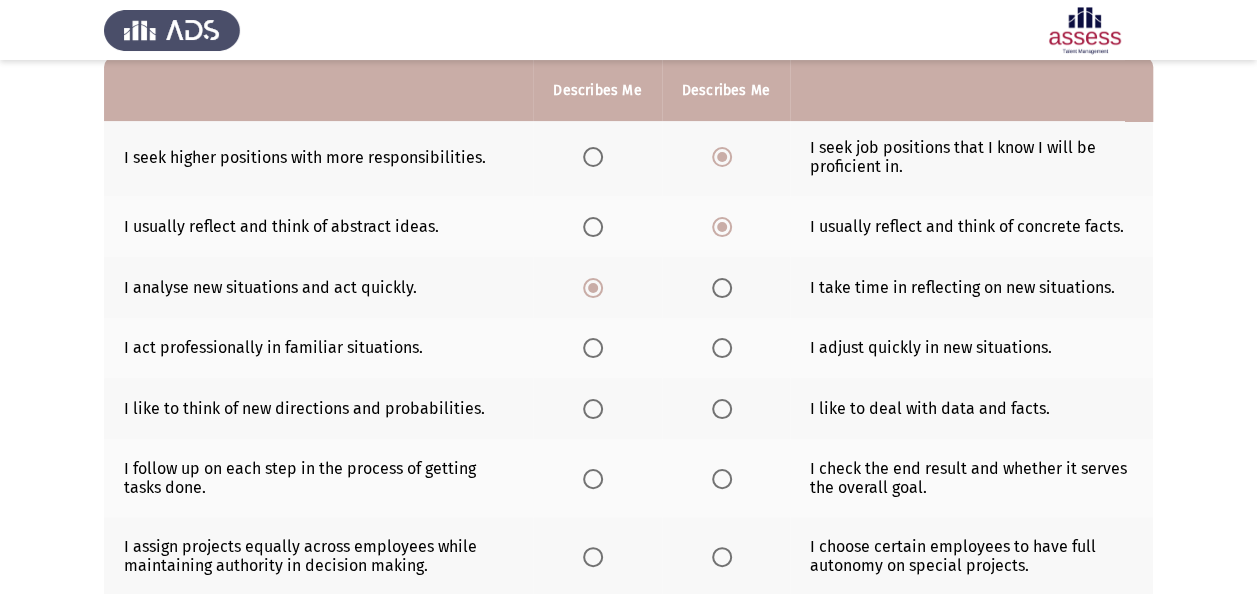 click 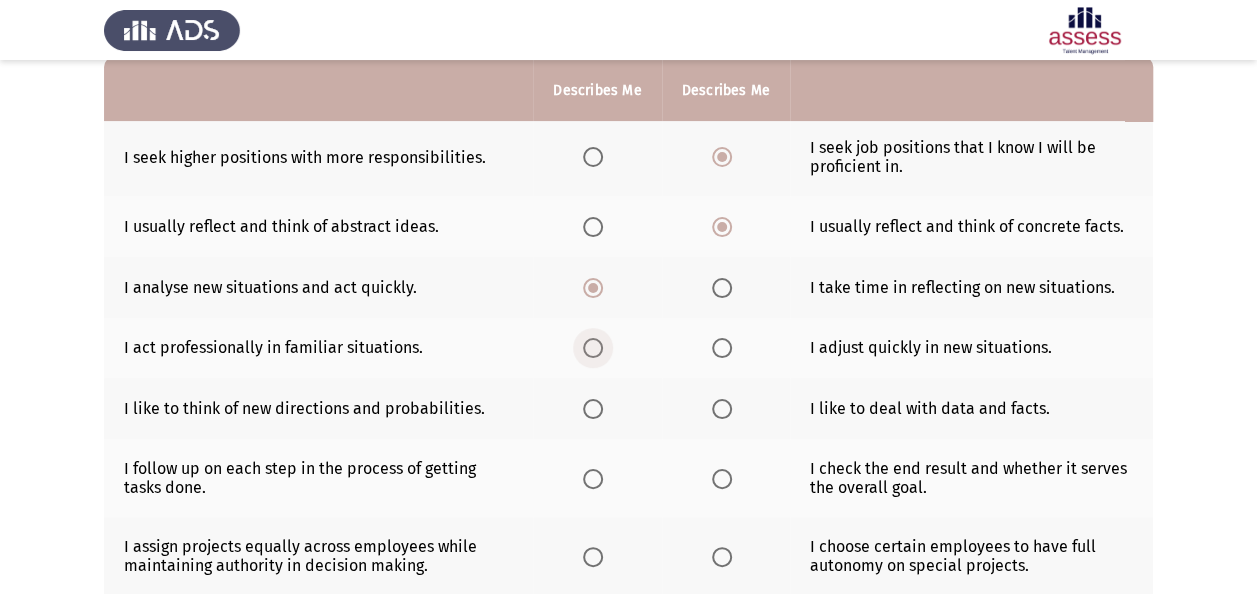 click at bounding box center [593, 348] 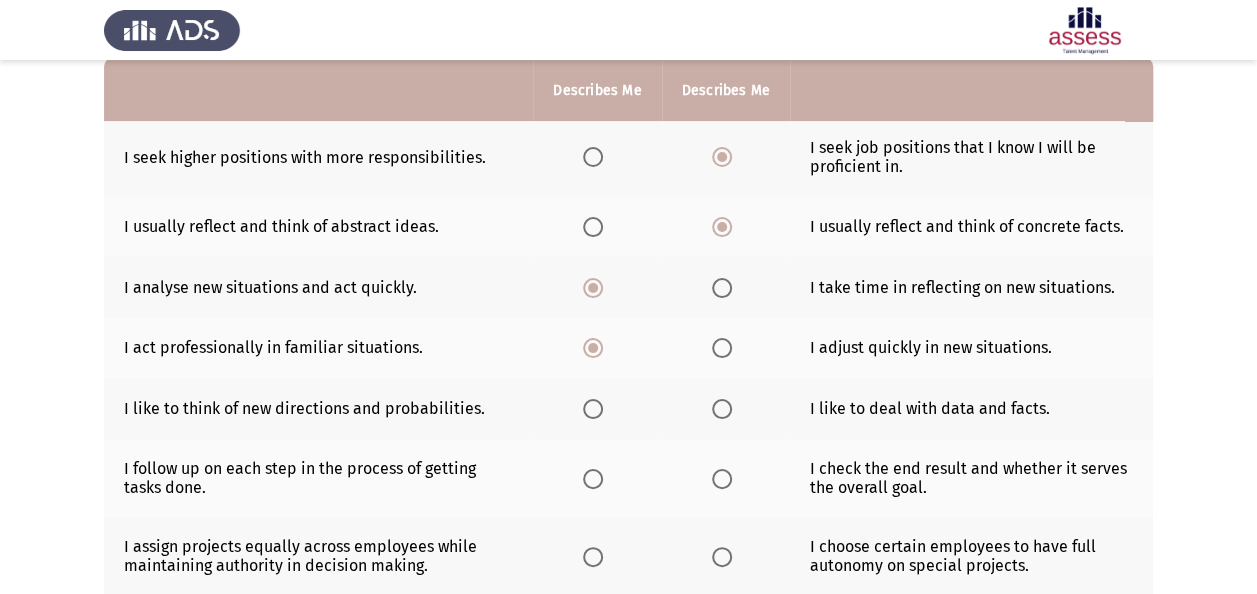 click at bounding box center [593, 409] 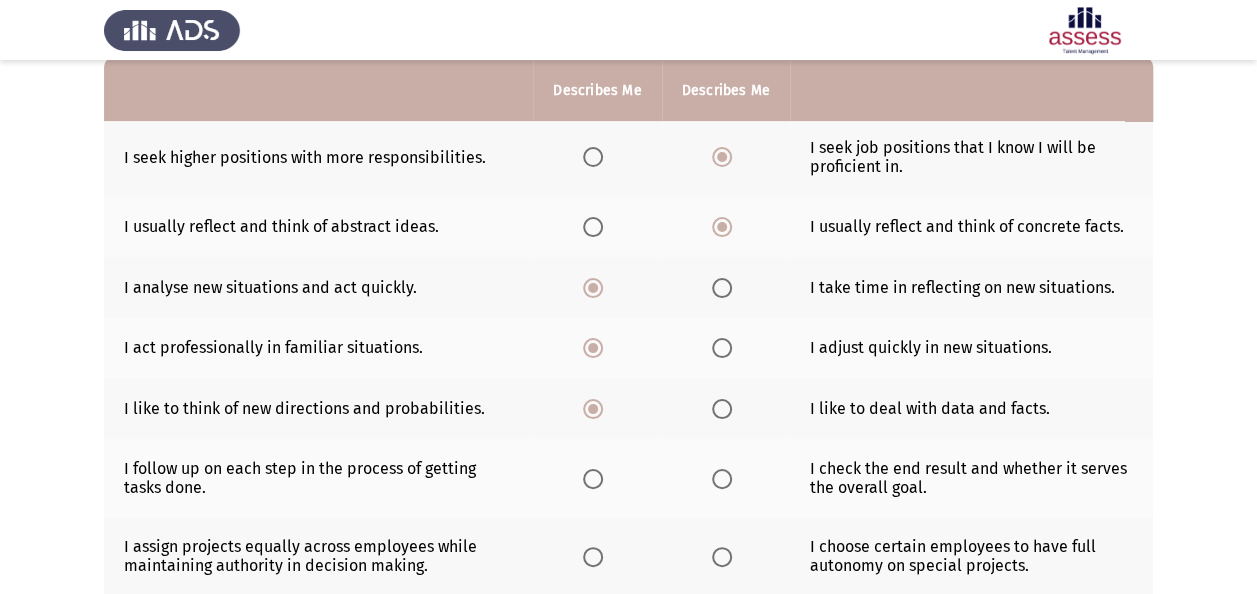 click at bounding box center [722, 479] 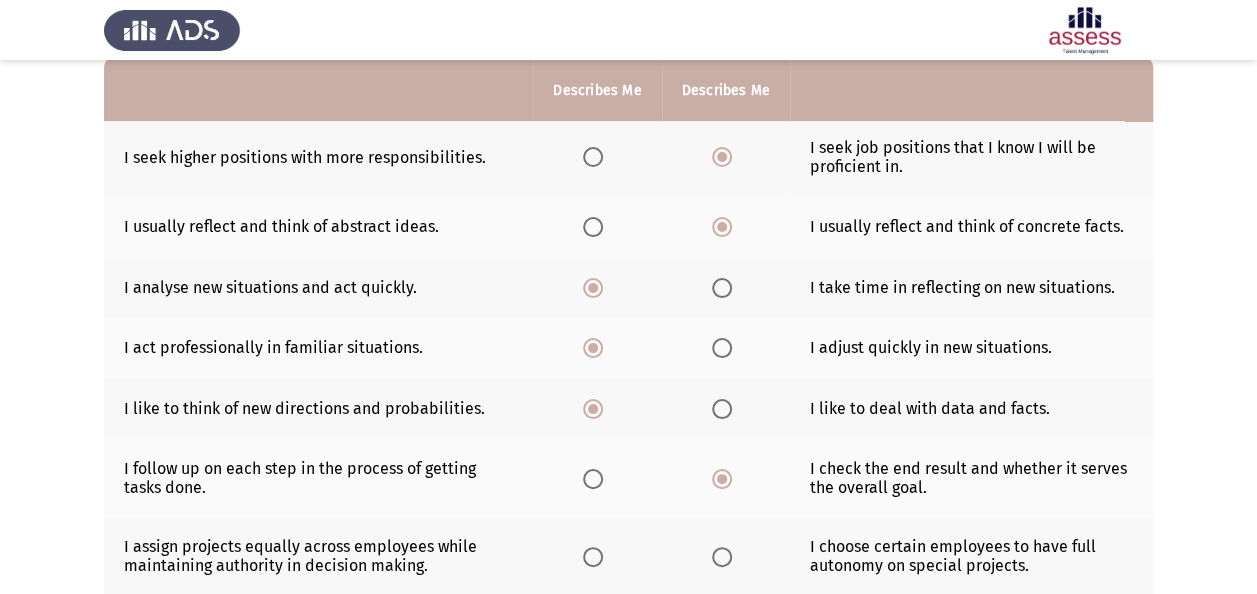 click at bounding box center (726, 557) 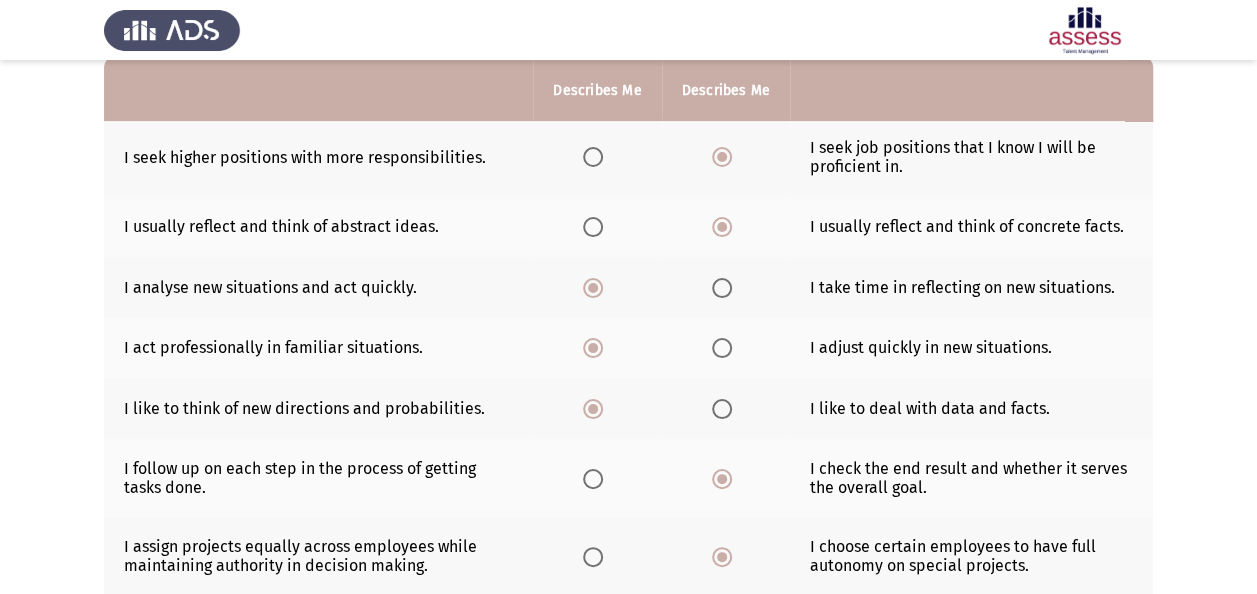 click 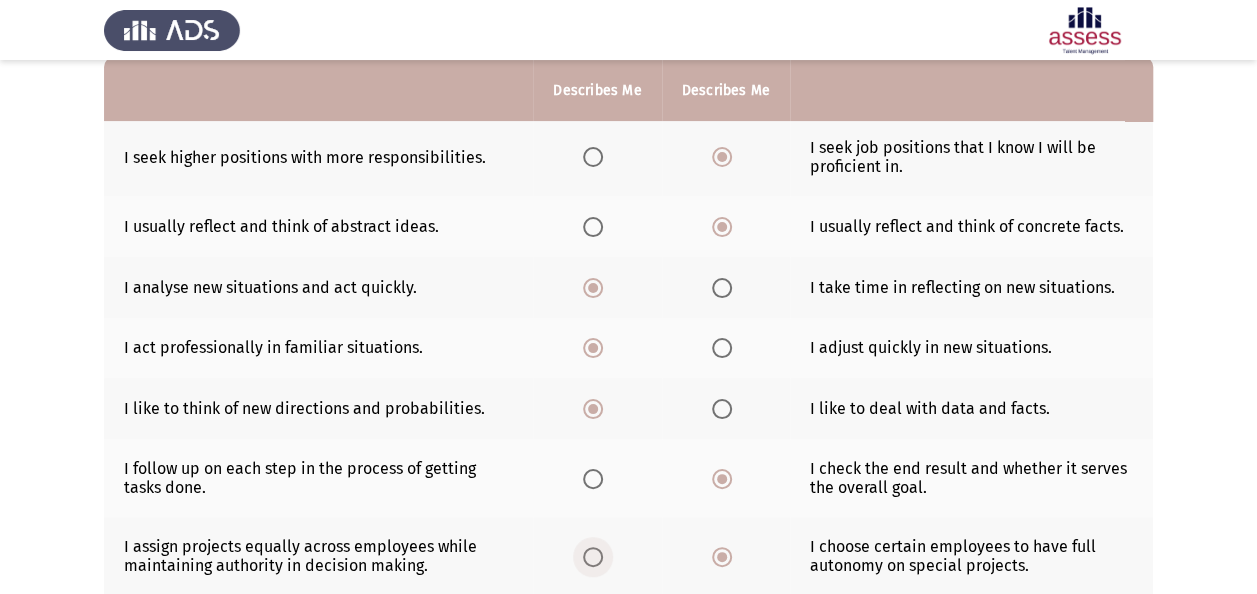 click at bounding box center [597, 557] 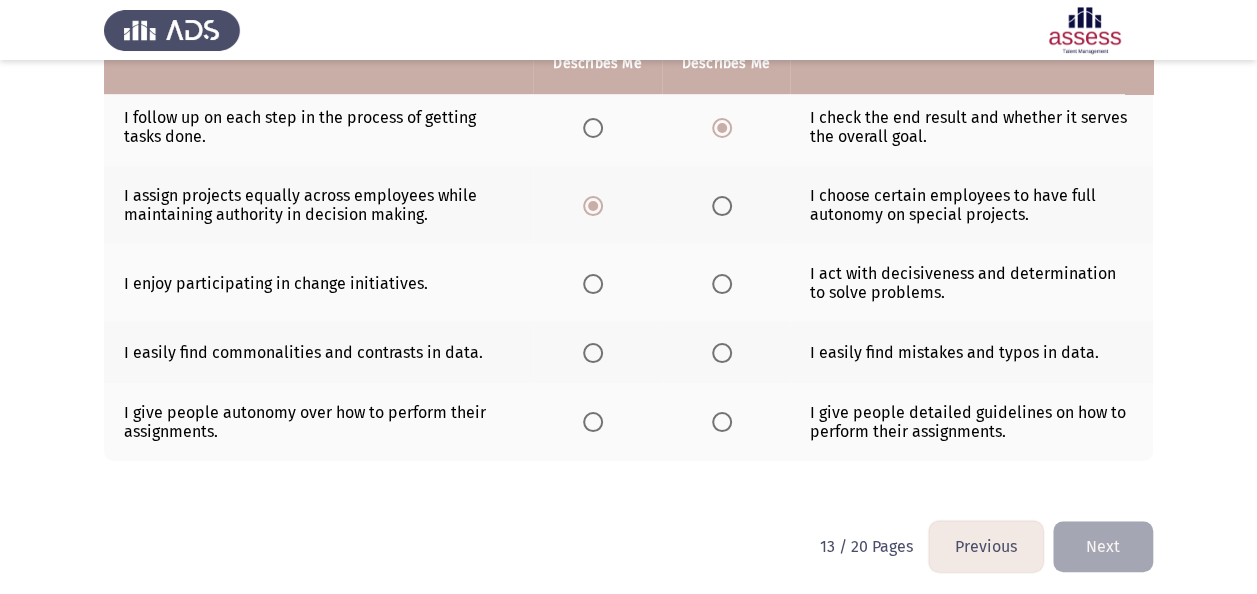 scroll, scrollTop: 552, scrollLeft: 0, axis: vertical 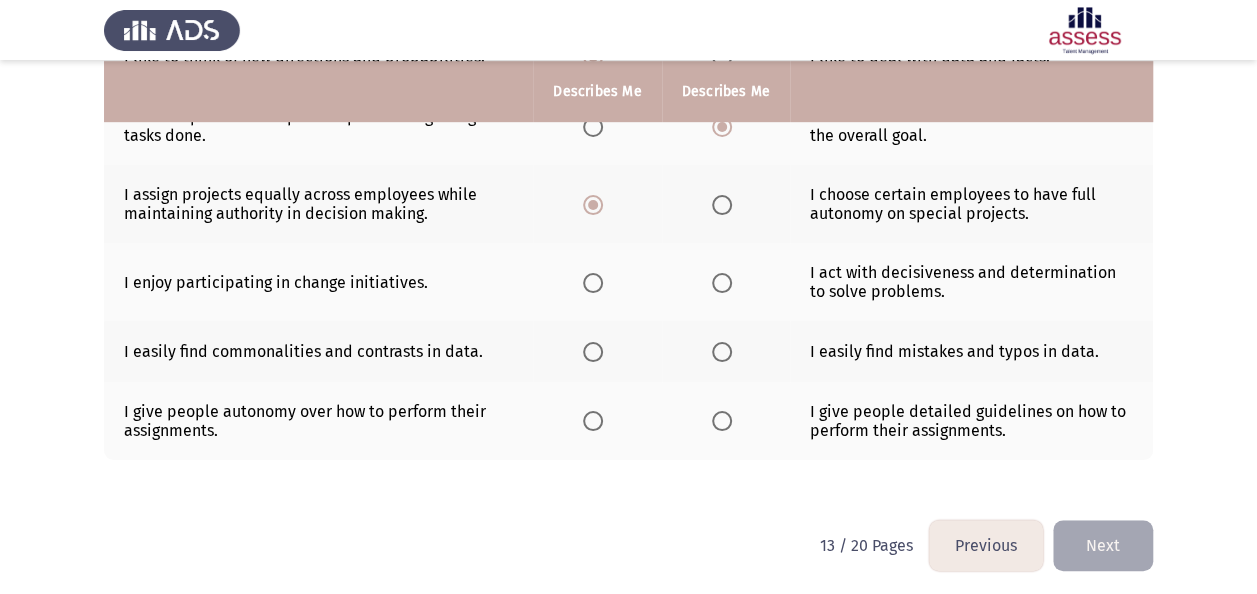 click at bounding box center [722, 283] 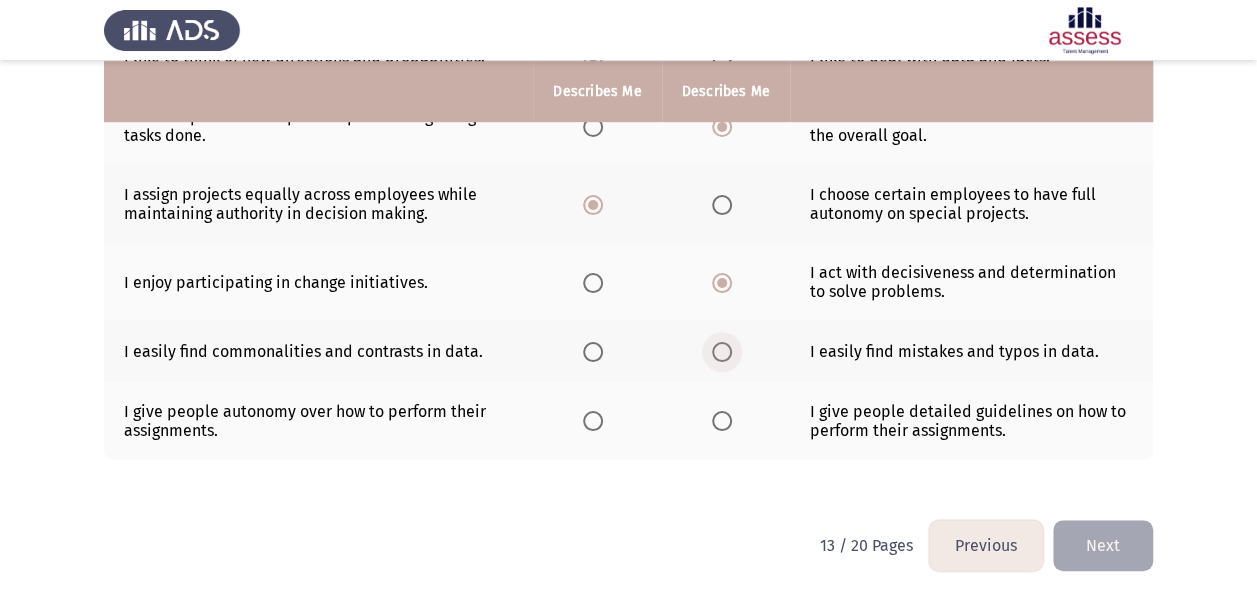 click at bounding box center (722, 352) 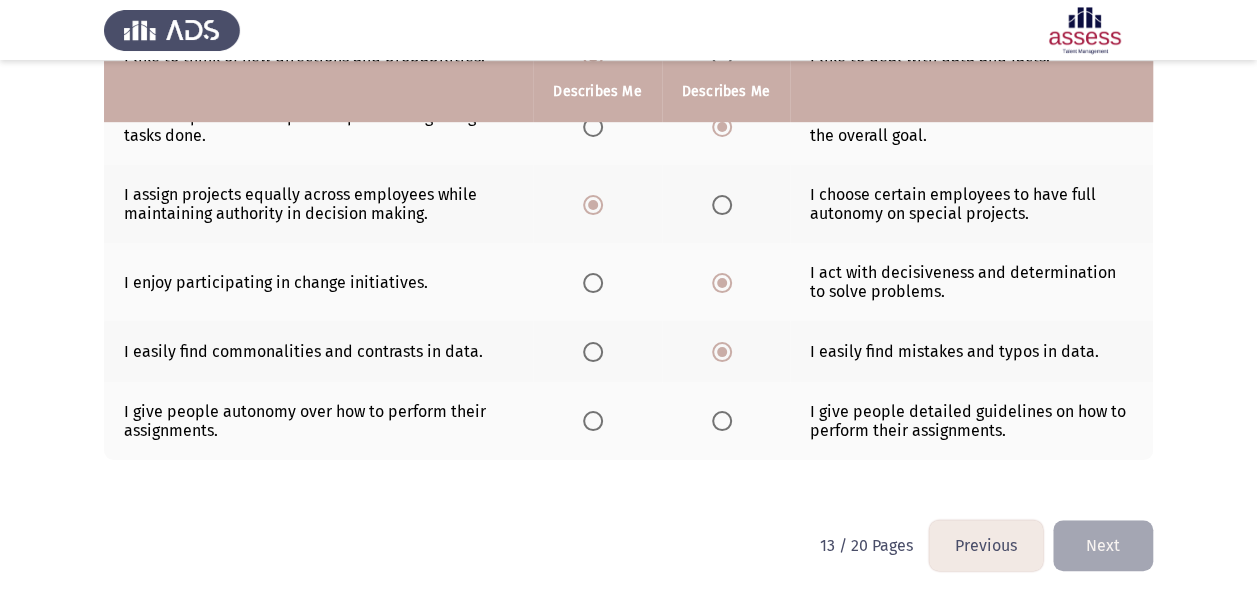 click at bounding box center [722, 421] 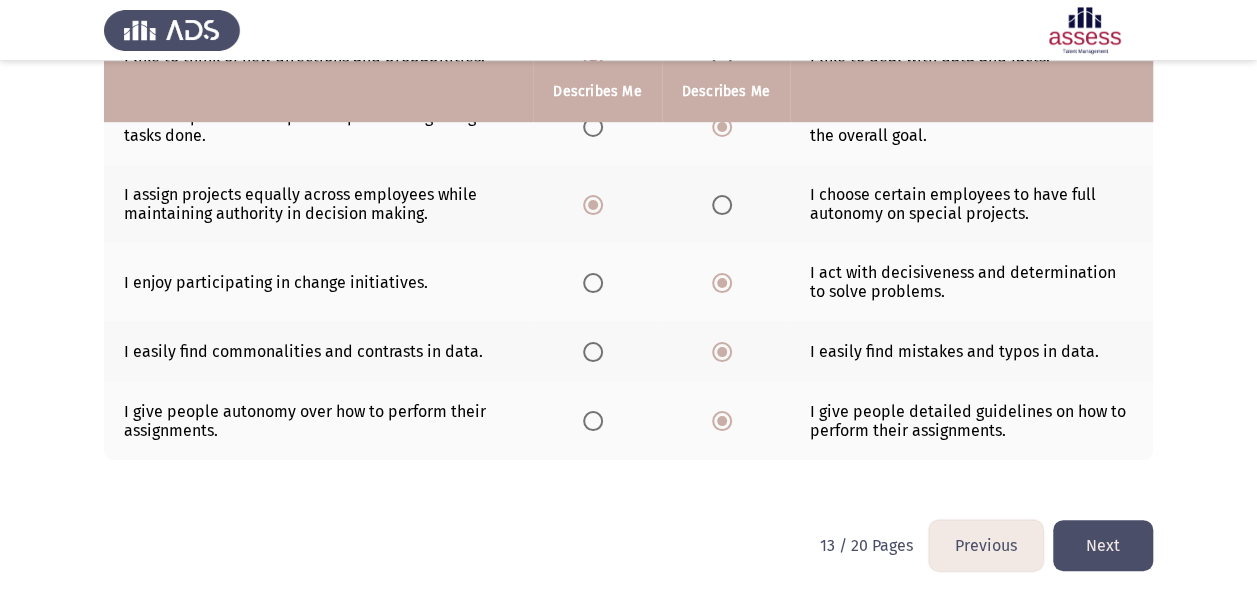 click on "Next" 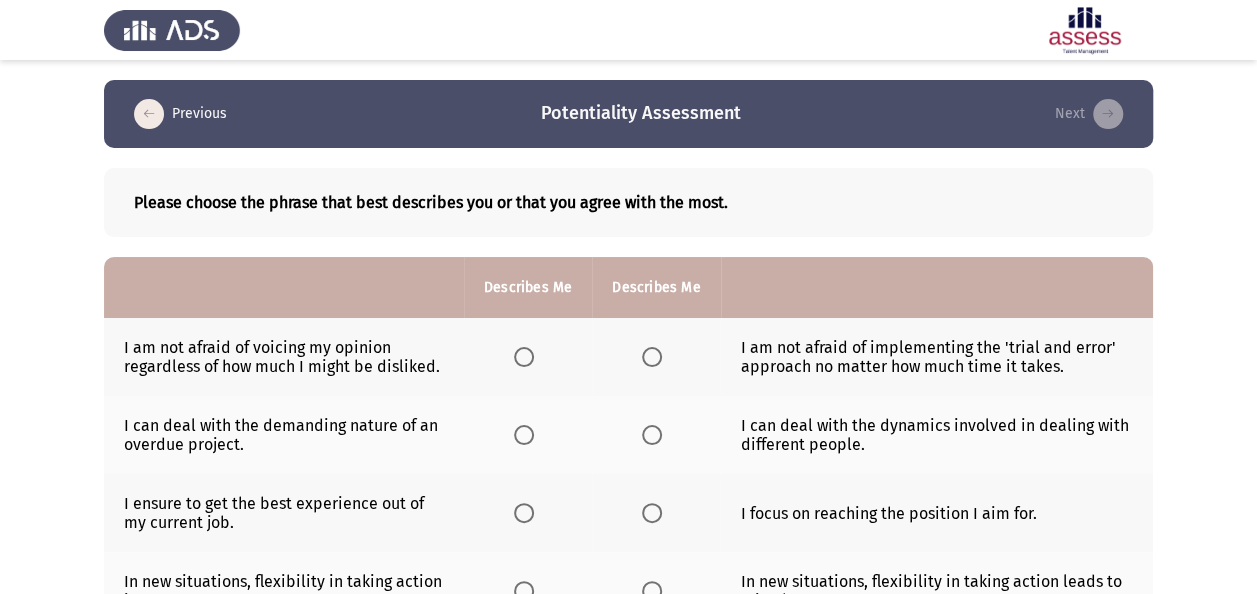 click at bounding box center [524, 357] 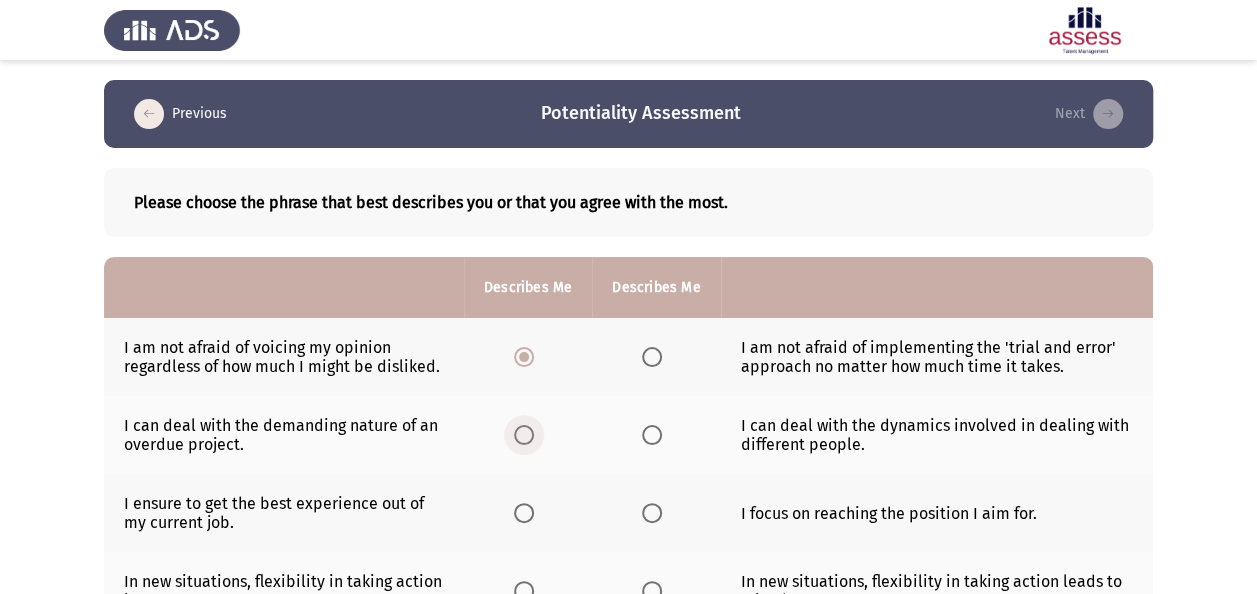 click at bounding box center (524, 435) 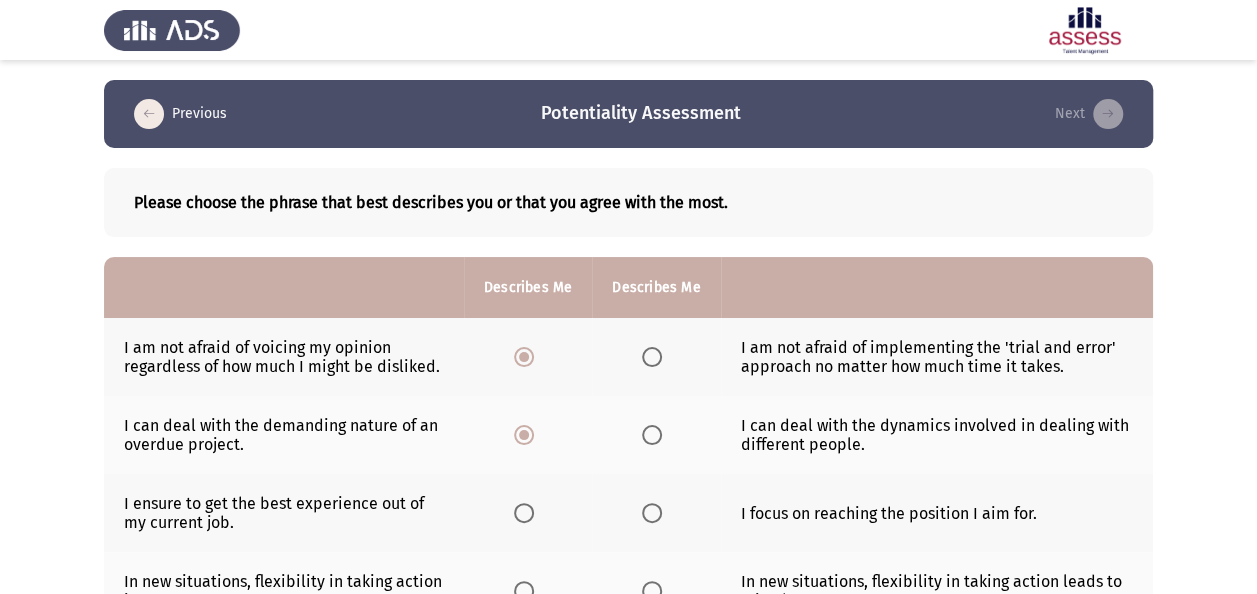click 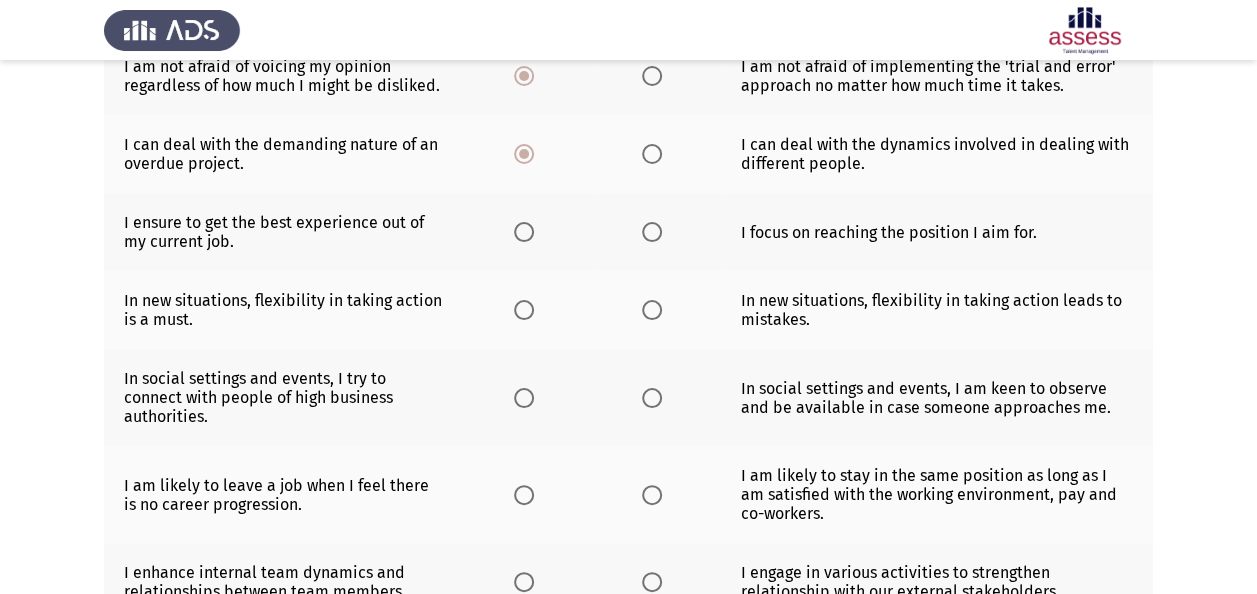 scroll, scrollTop: 300, scrollLeft: 0, axis: vertical 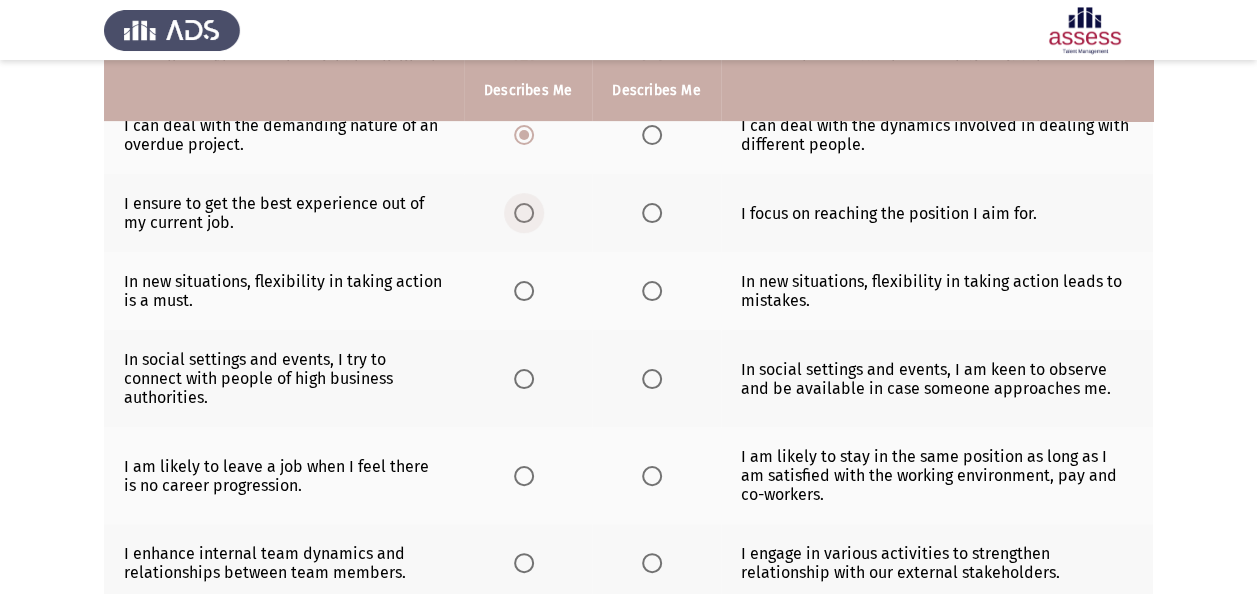 click at bounding box center [524, 213] 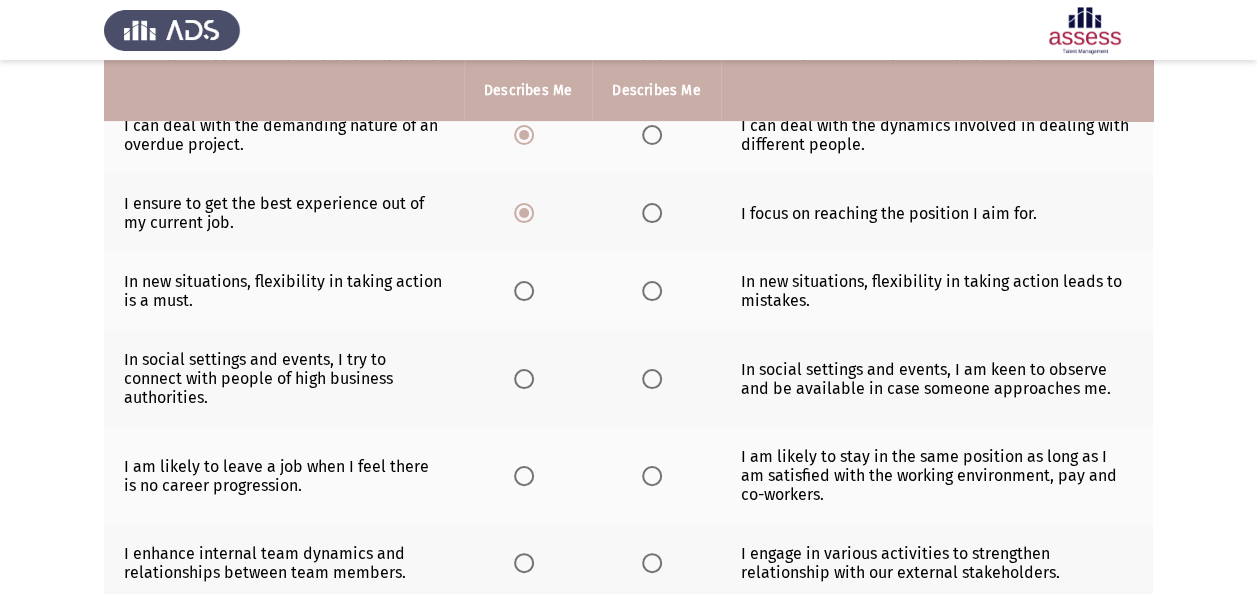 click at bounding box center [524, 291] 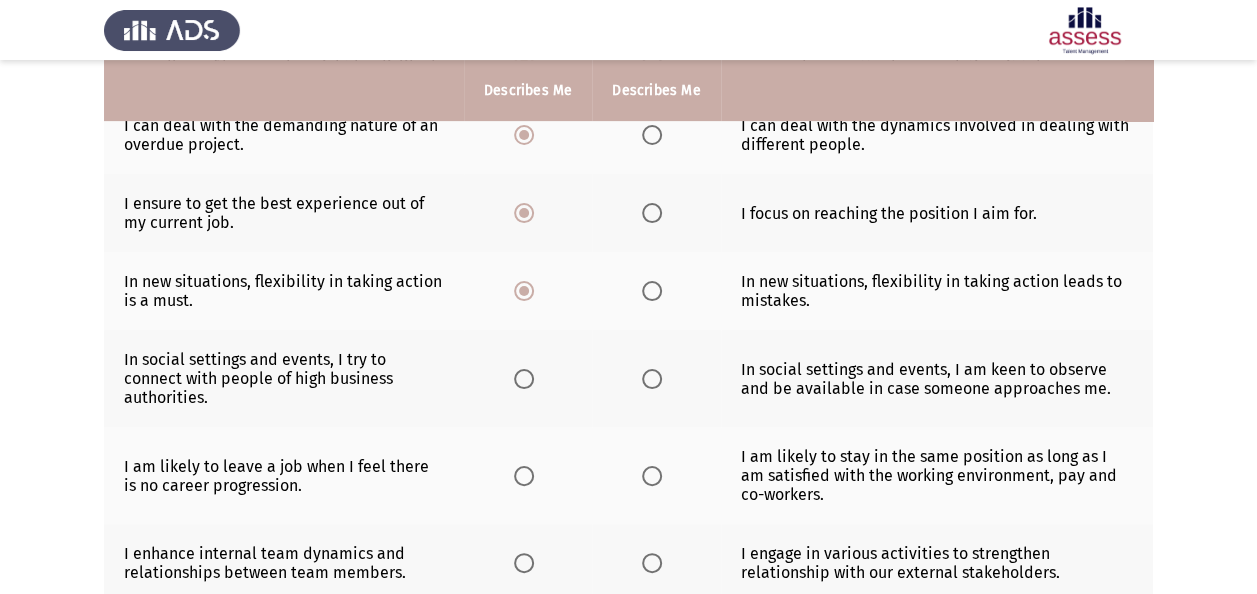 click at bounding box center (524, 379) 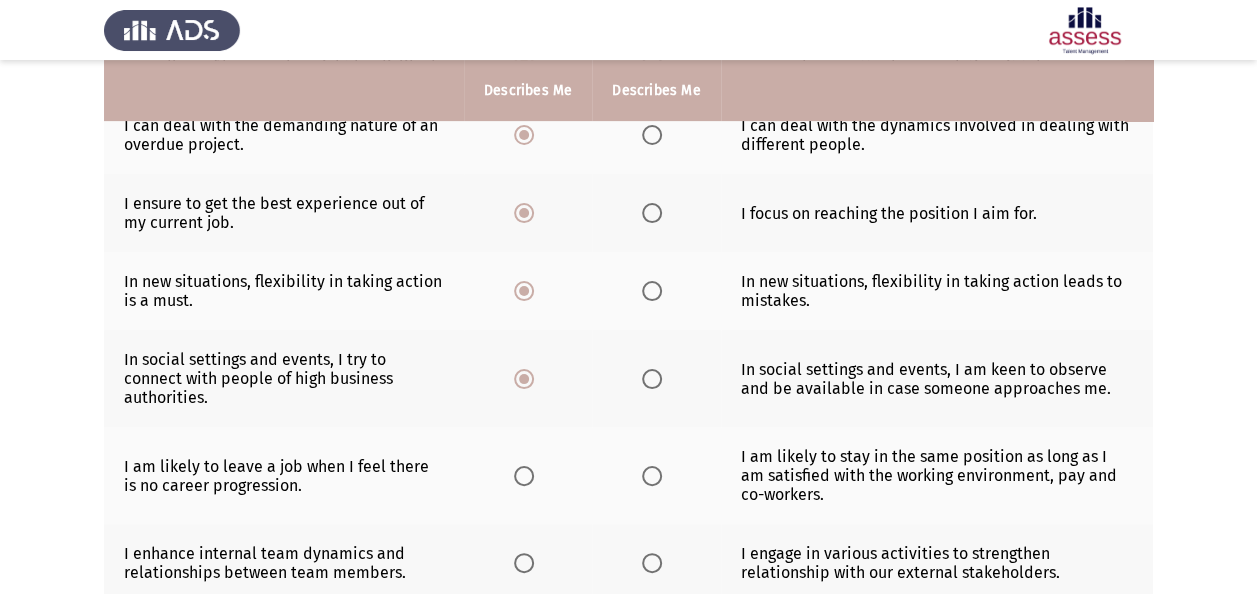 click at bounding box center [524, 476] 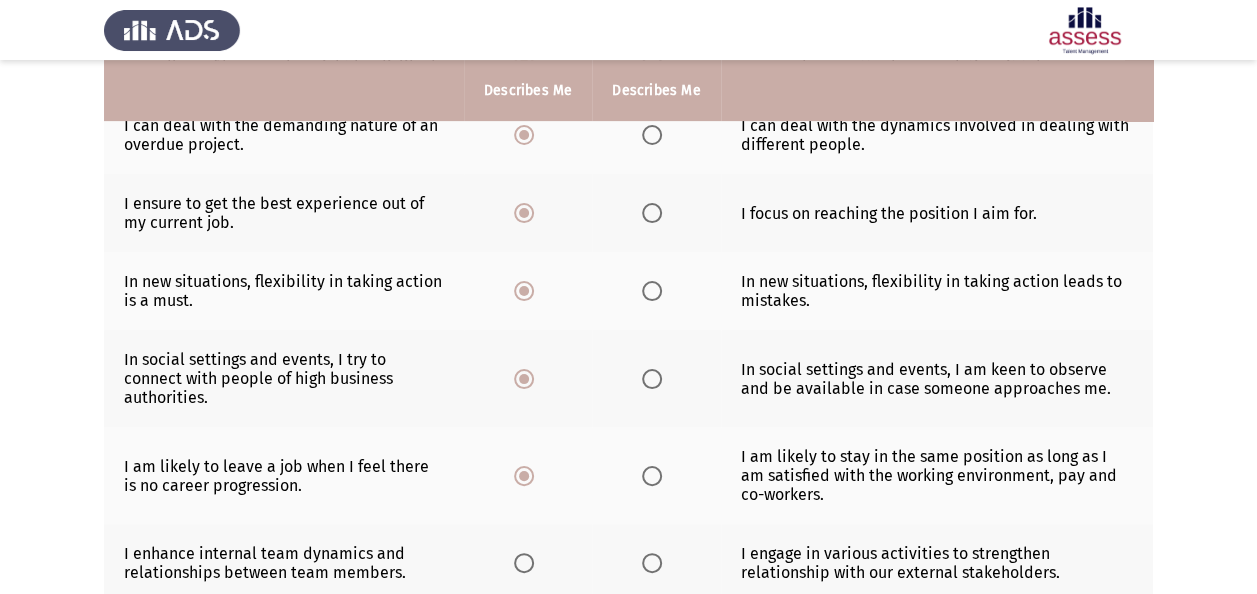 click at bounding box center [524, 563] 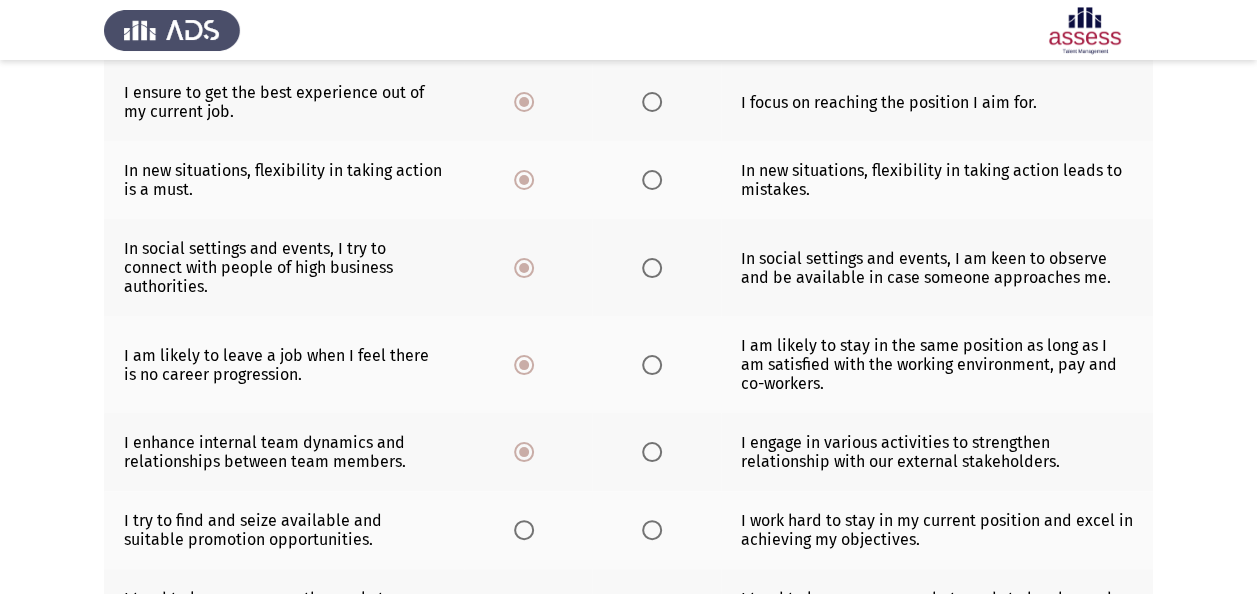 scroll, scrollTop: 657, scrollLeft: 0, axis: vertical 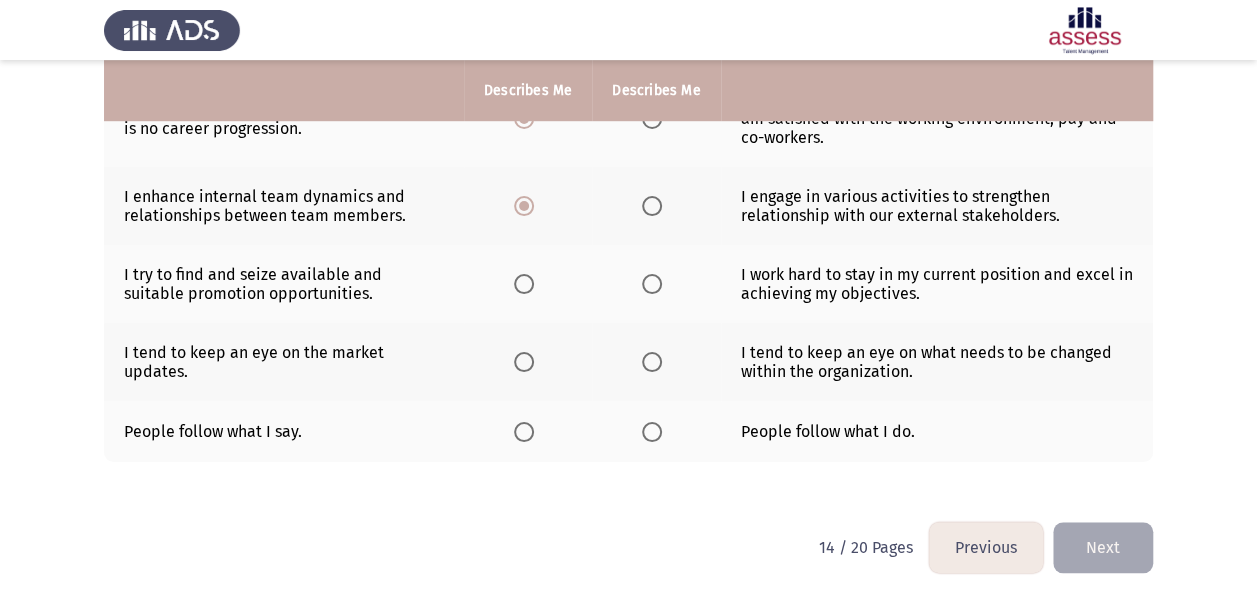click at bounding box center (524, 284) 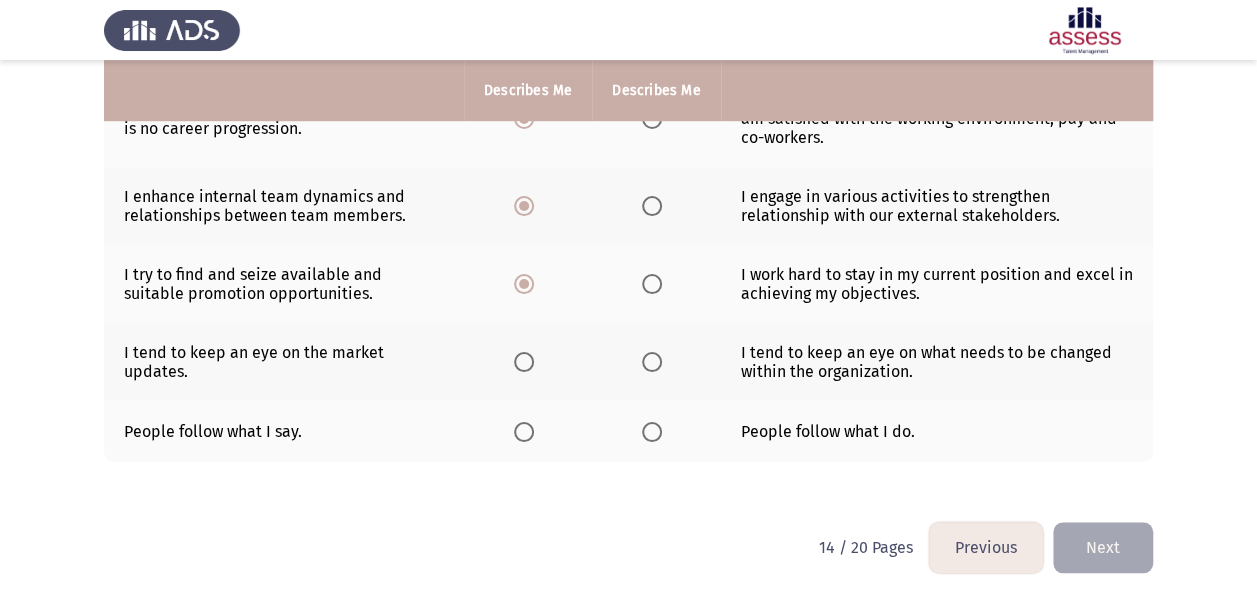 click 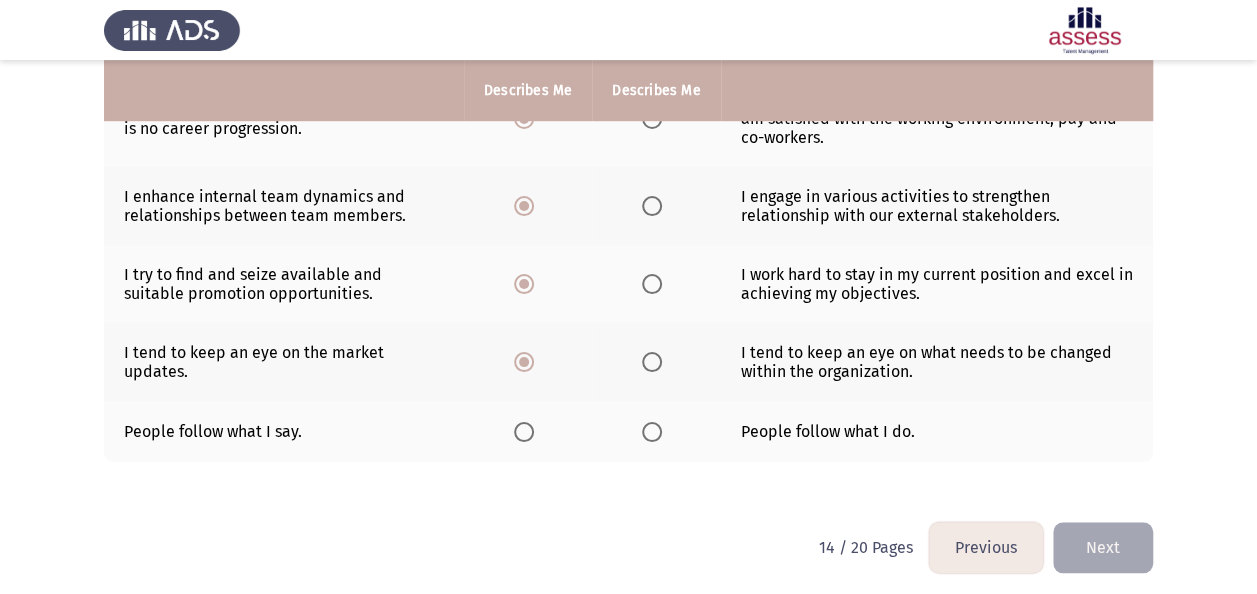 click at bounding box center [524, 432] 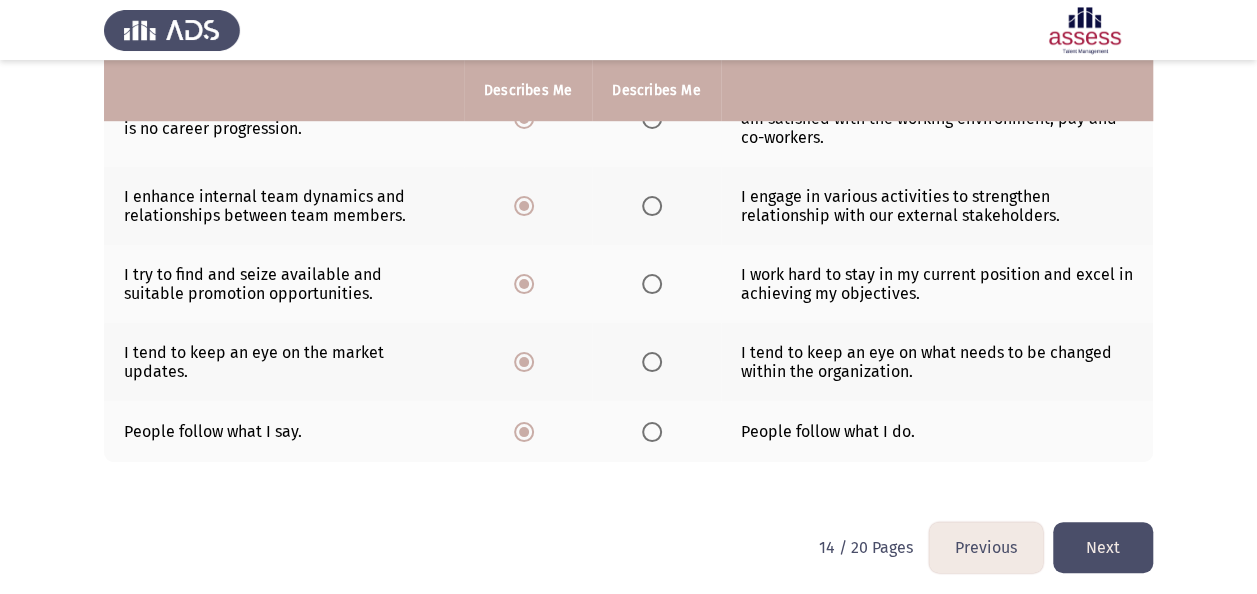 click on "Next" 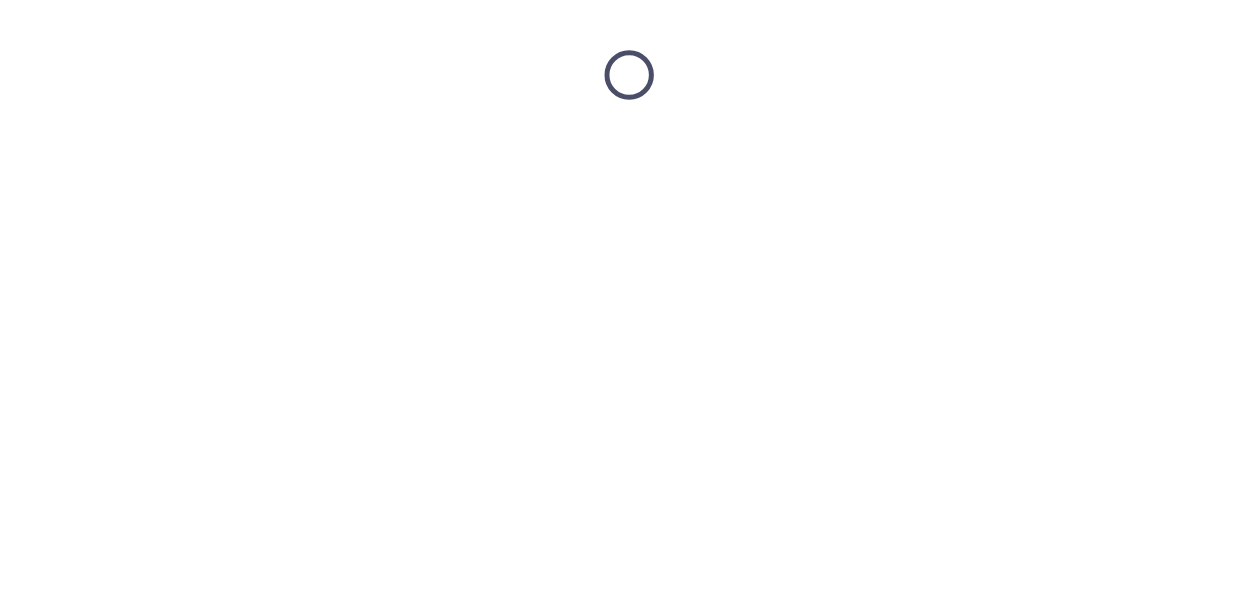 scroll, scrollTop: 0, scrollLeft: 0, axis: both 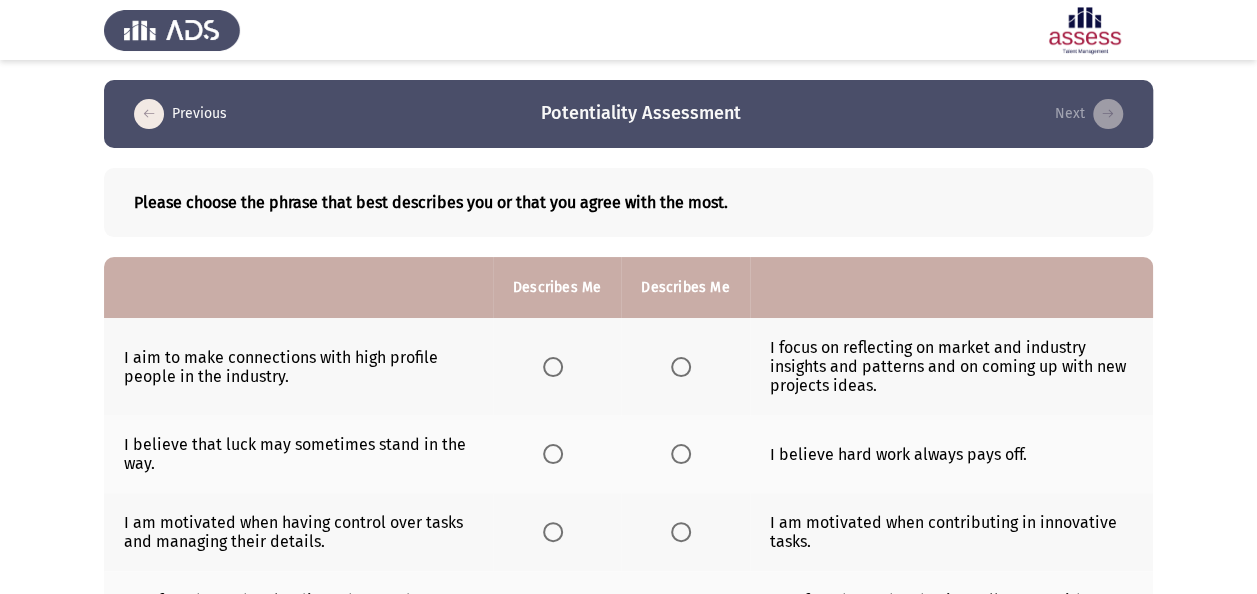 click at bounding box center [557, 367] 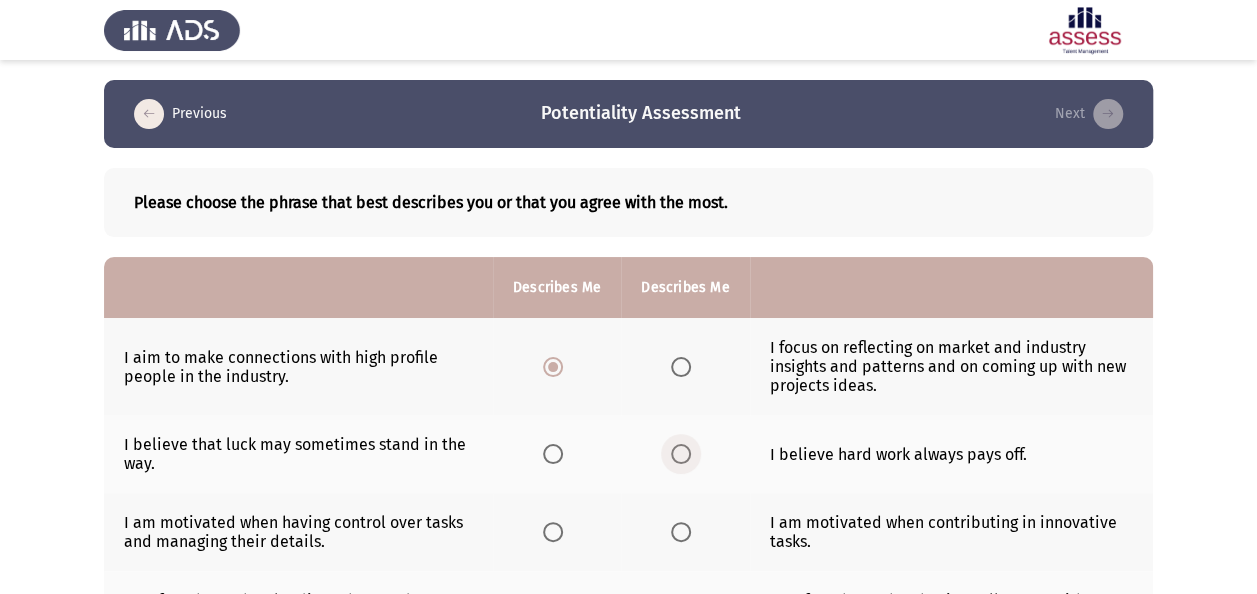 click at bounding box center [685, 454] 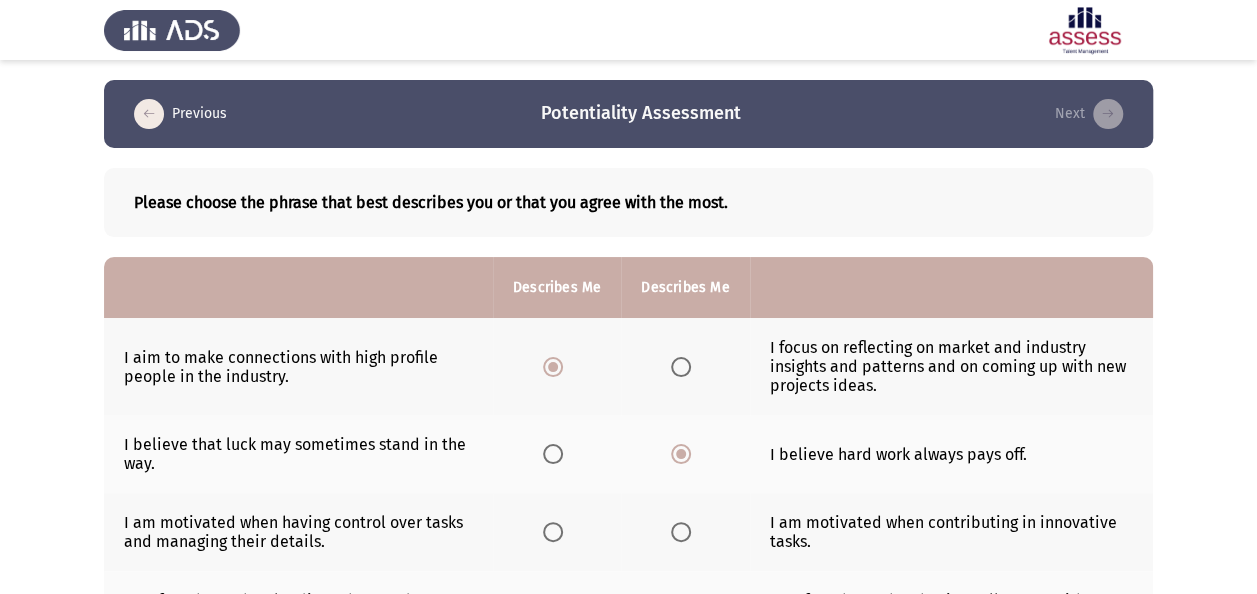 click 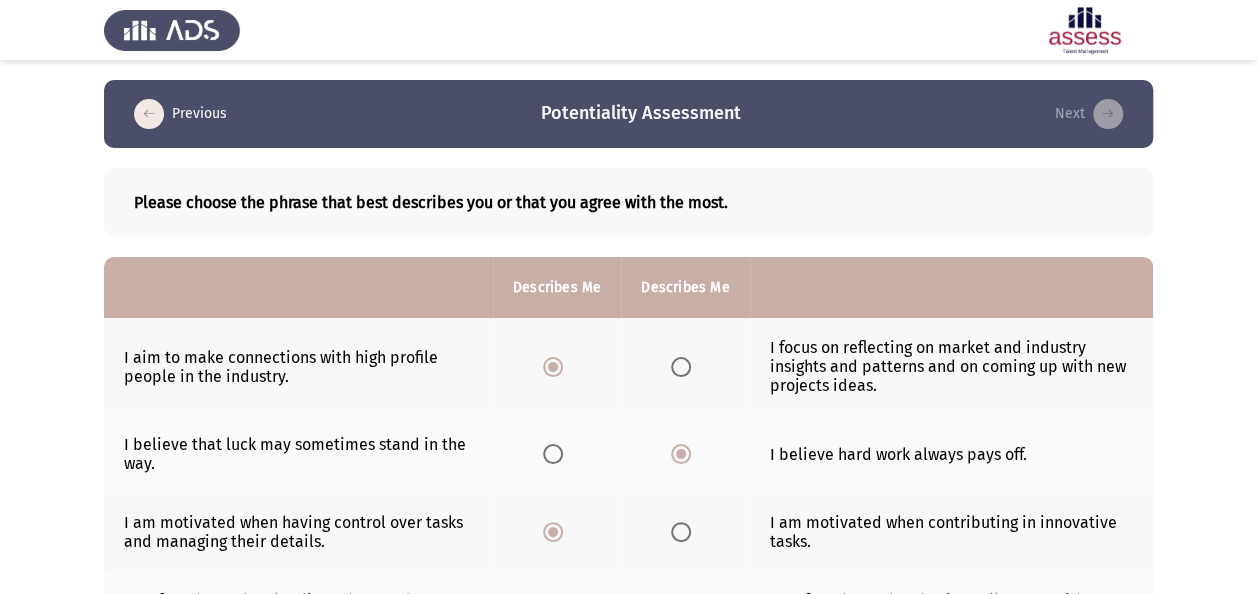 drag, startPoint x: 708, startPoint y: 541, endPoint x: 678, endPoint y: 533, distance: 31.04835 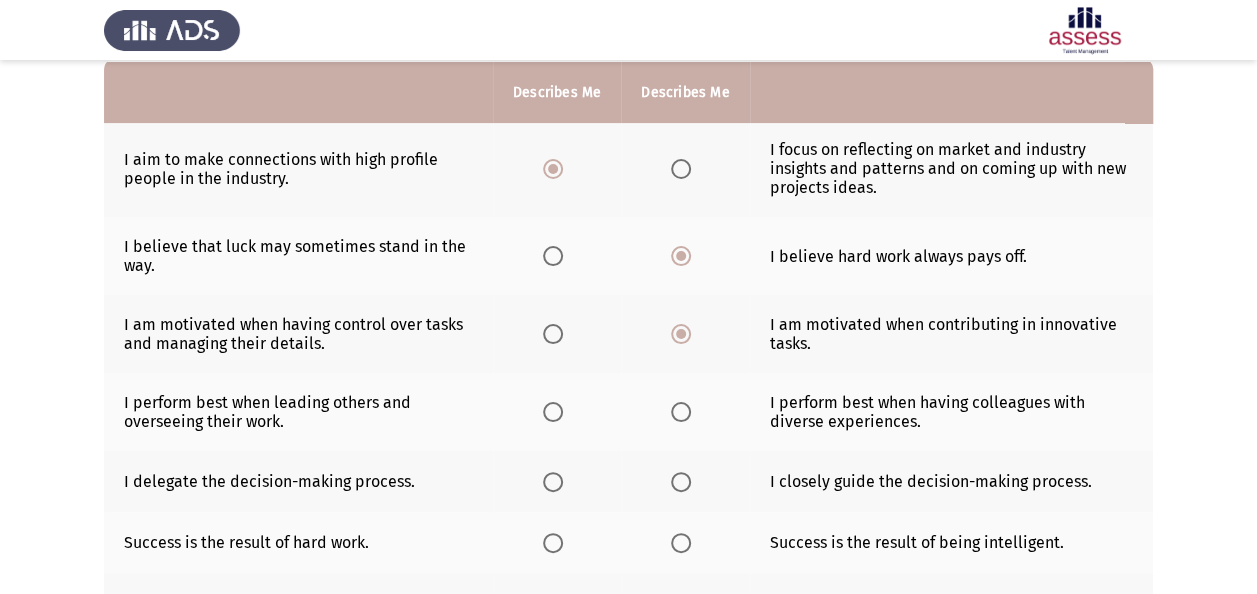 scroll, scrollTop: 200, scrollLeft: 0, axis: vertical 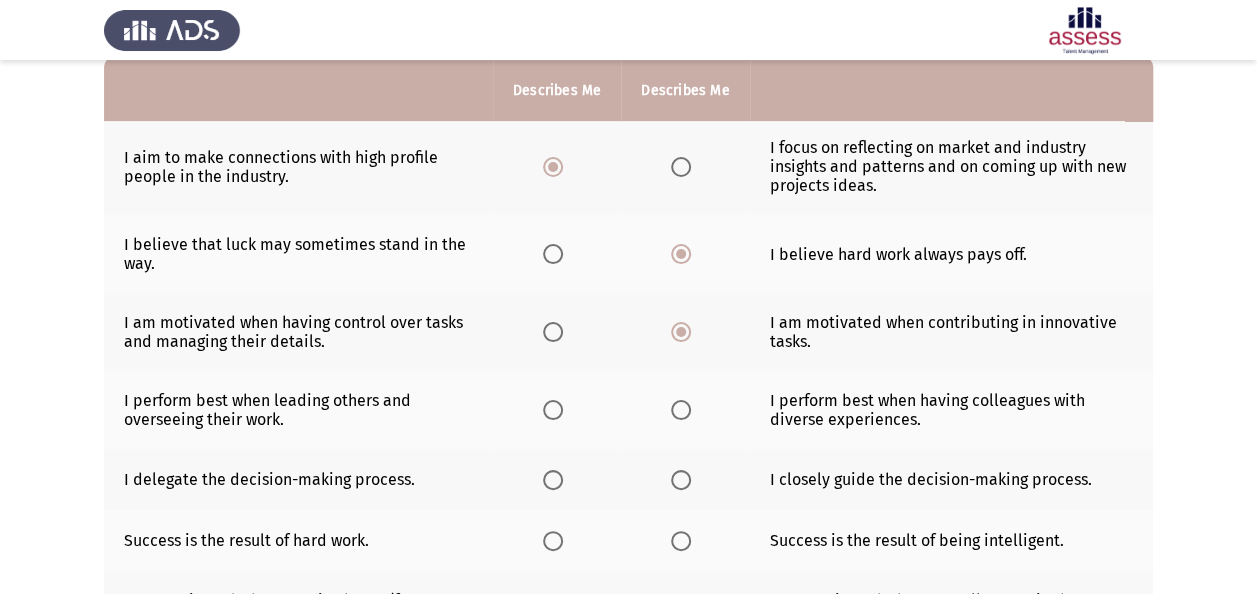 click at bounding box center [681, 410] 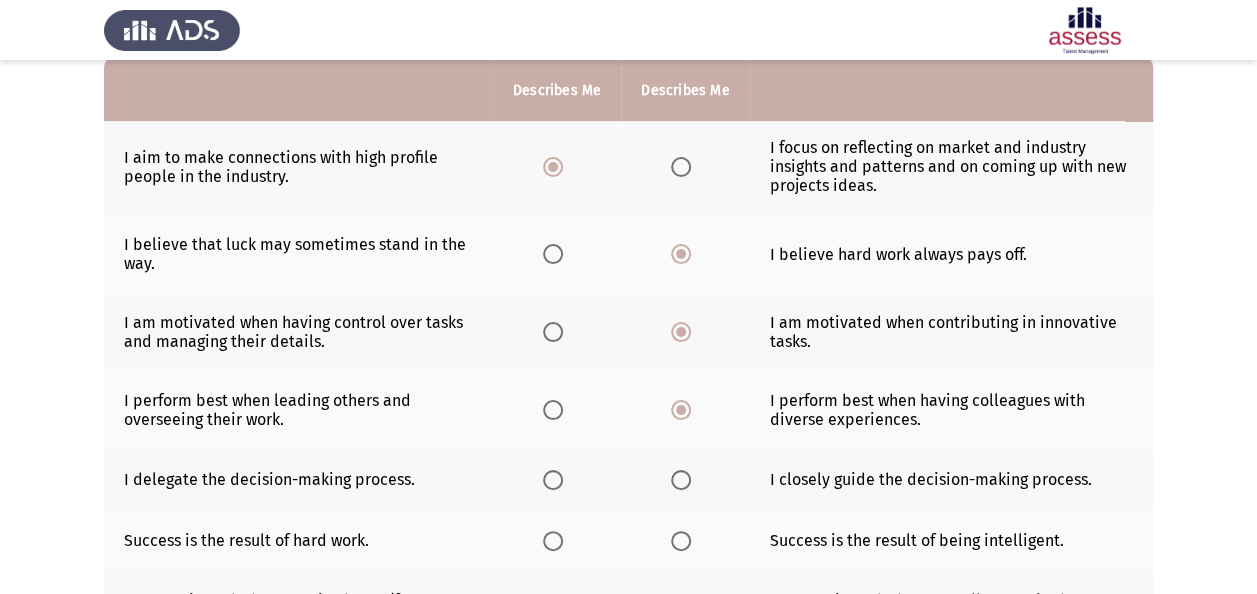 click at bounding box center [681, 480] 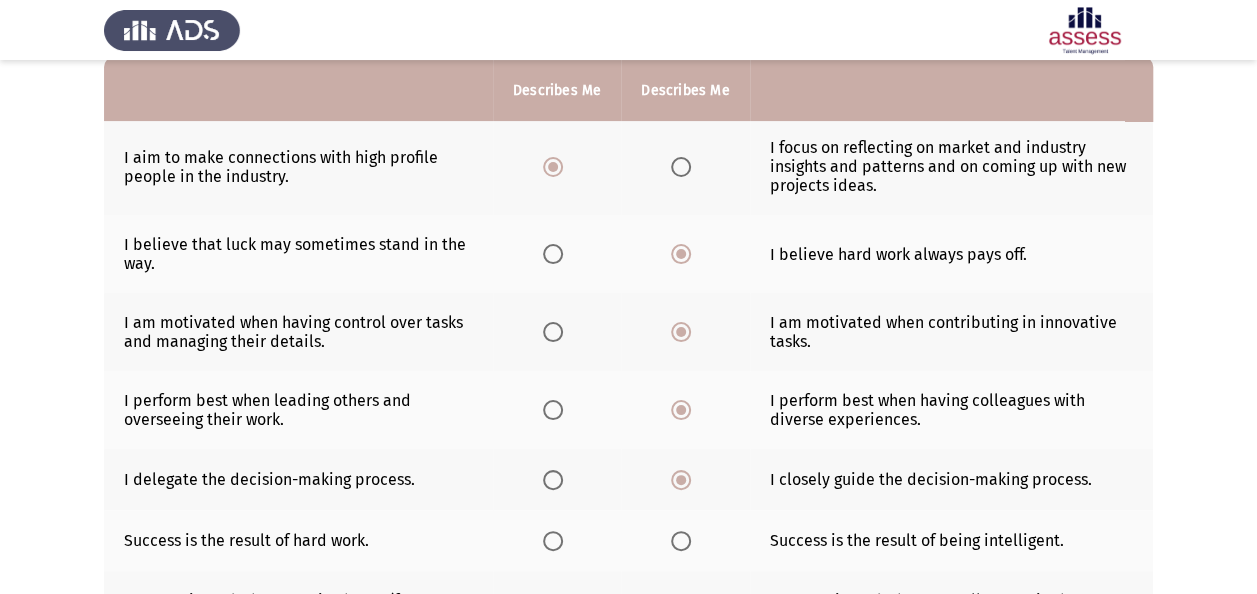 click at bounding box center (553, 541) 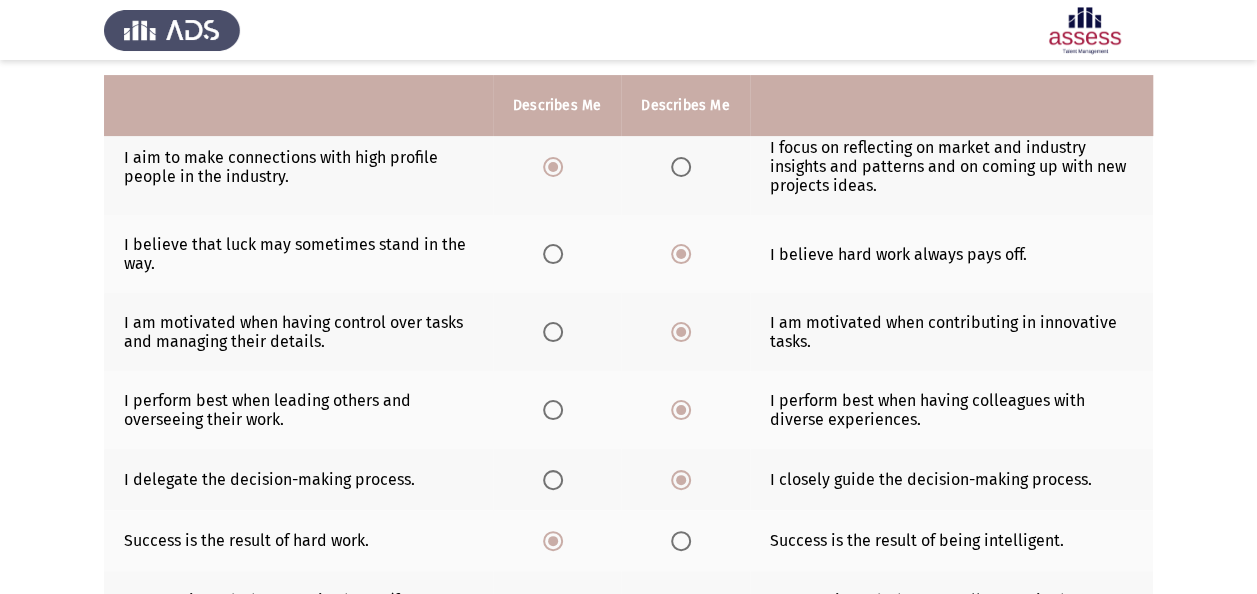 scroll, scrollTop: 500, scrollLeft: 0, axis: vertical 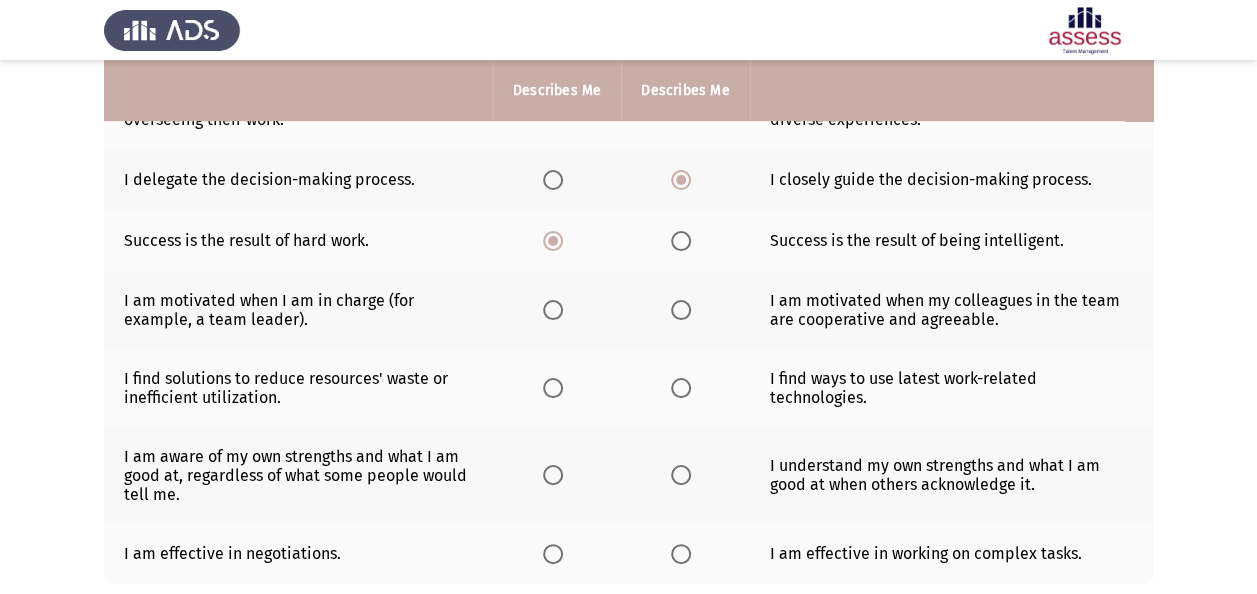 click at bounding box center [553, 310] 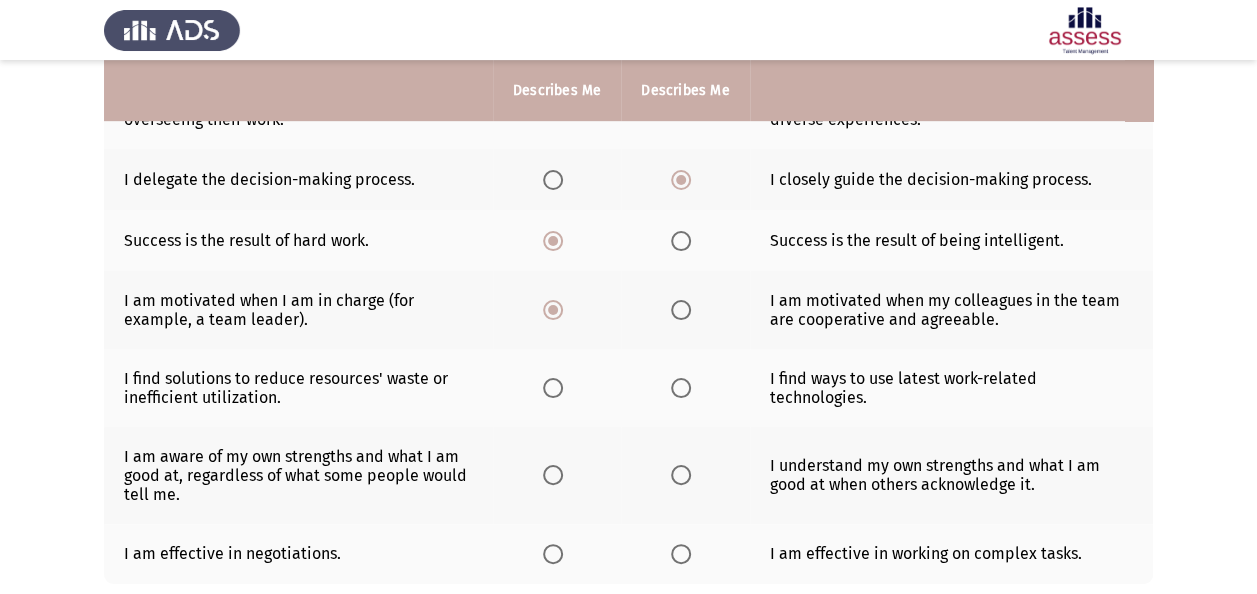 click 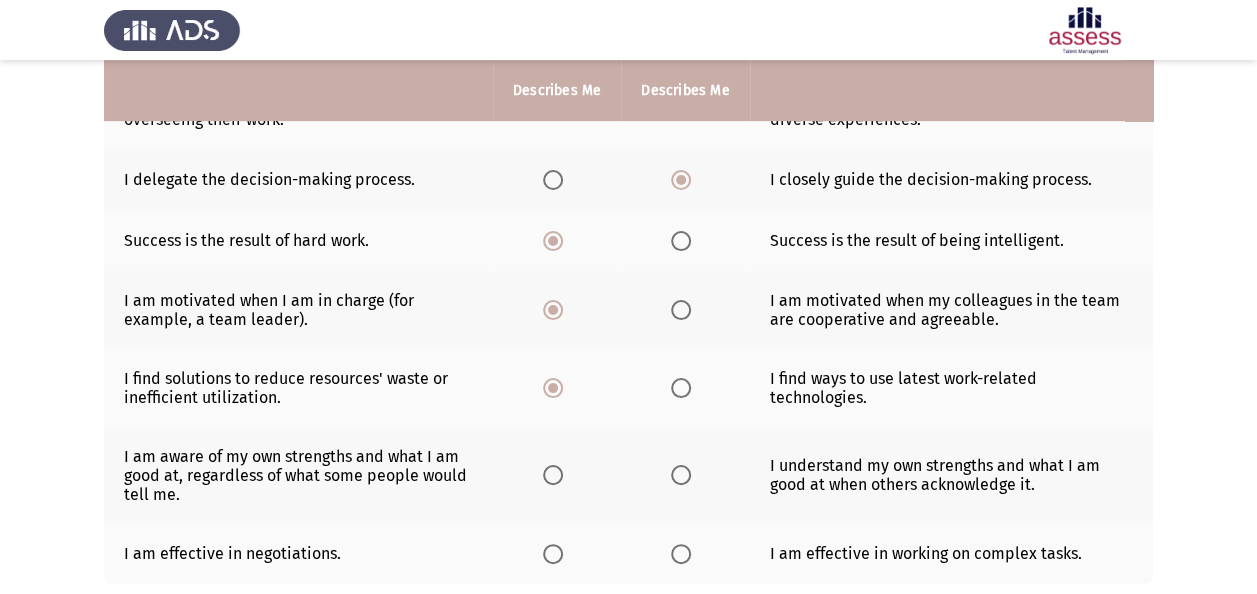 click 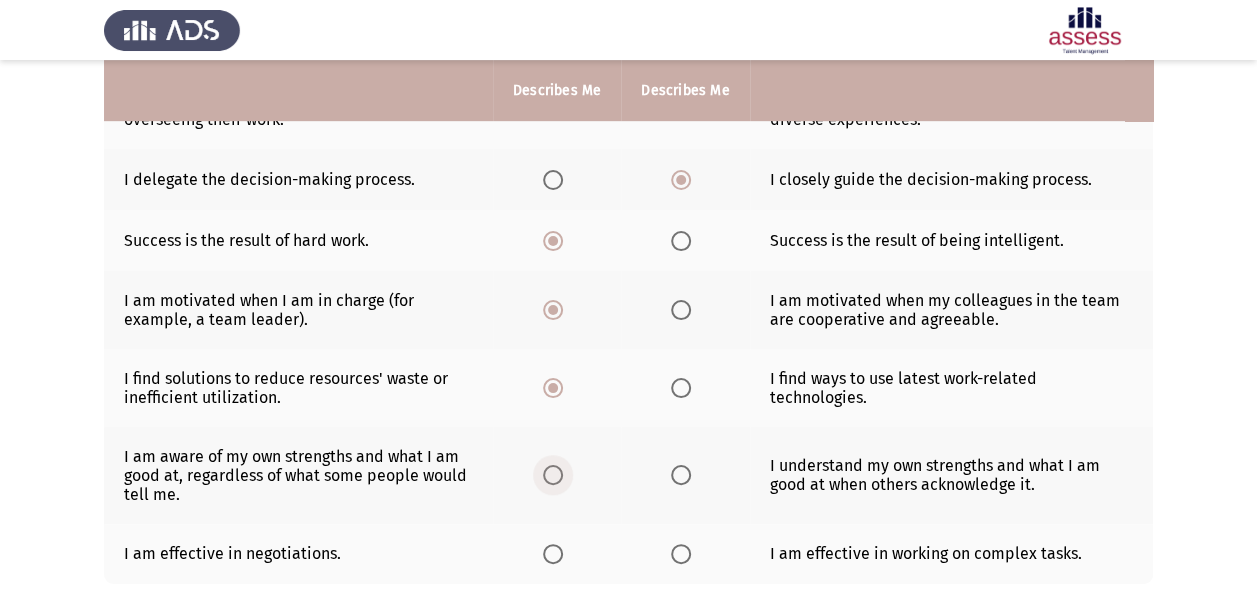 click at bounding box center (553, 475) 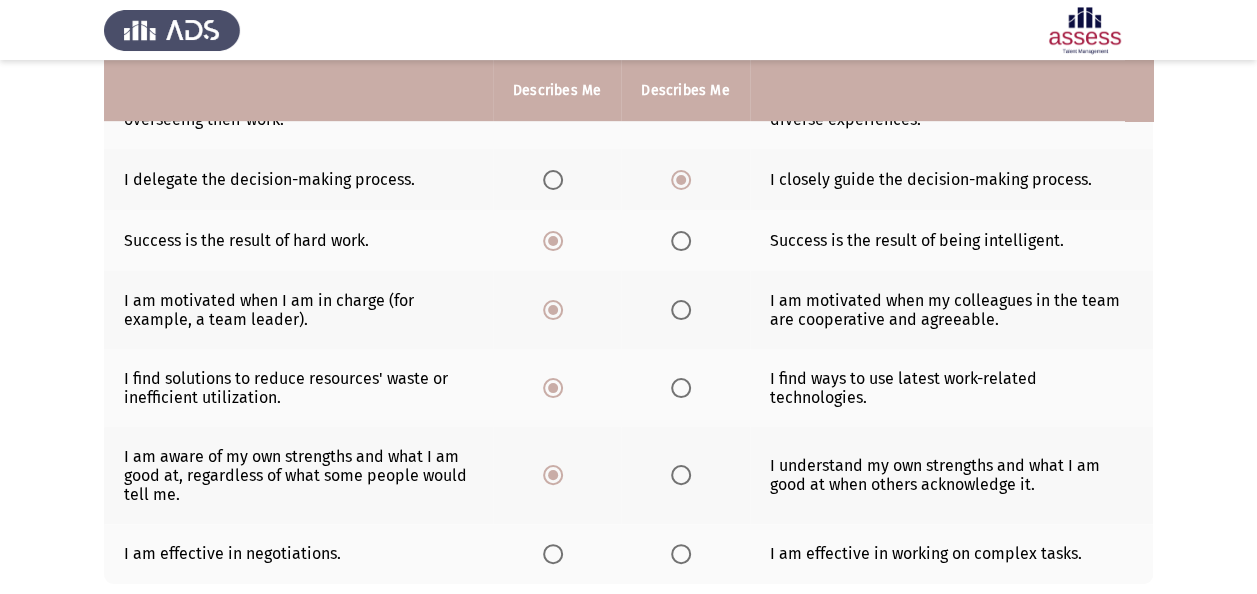drag, startPoint x: 546, startPoint y: 526, endPoint x: 553, endPoint y: 553, distance: 27.89265 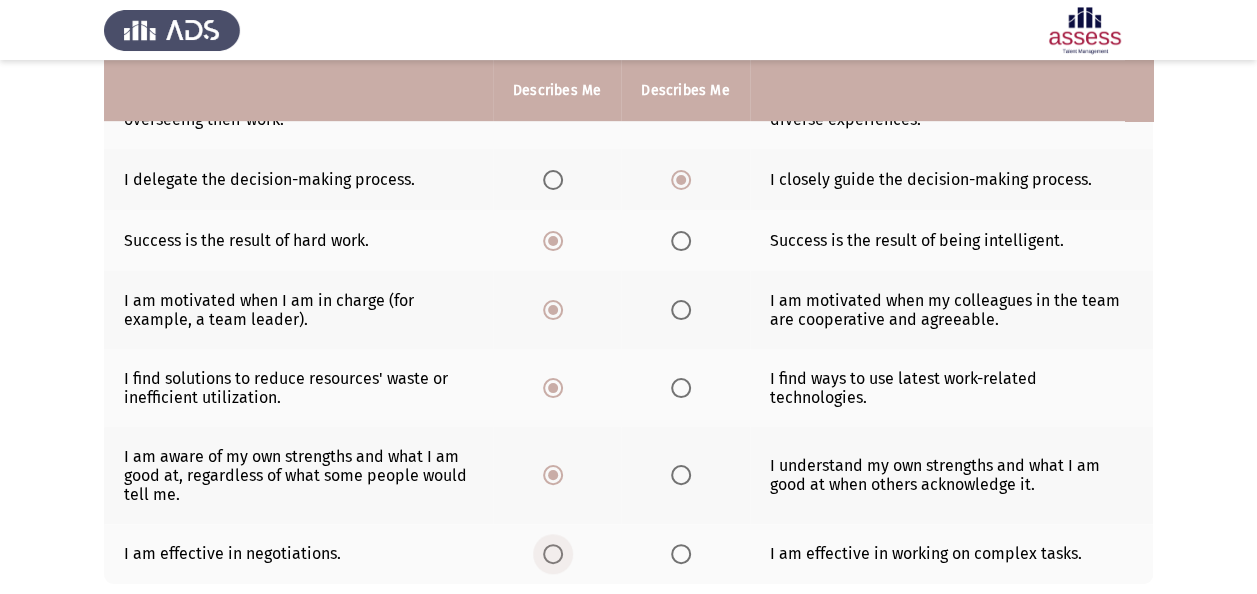 click at bounding box center [553, 554] 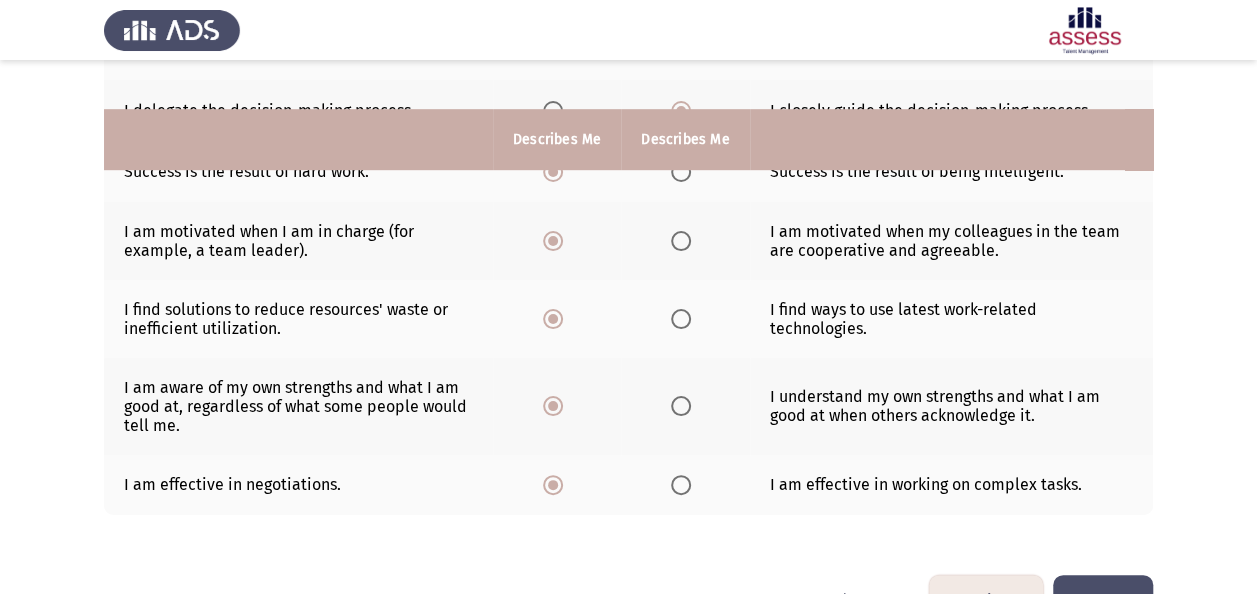 scroll, scrollTop: 624, scrollLeft: 0, axis: vertical 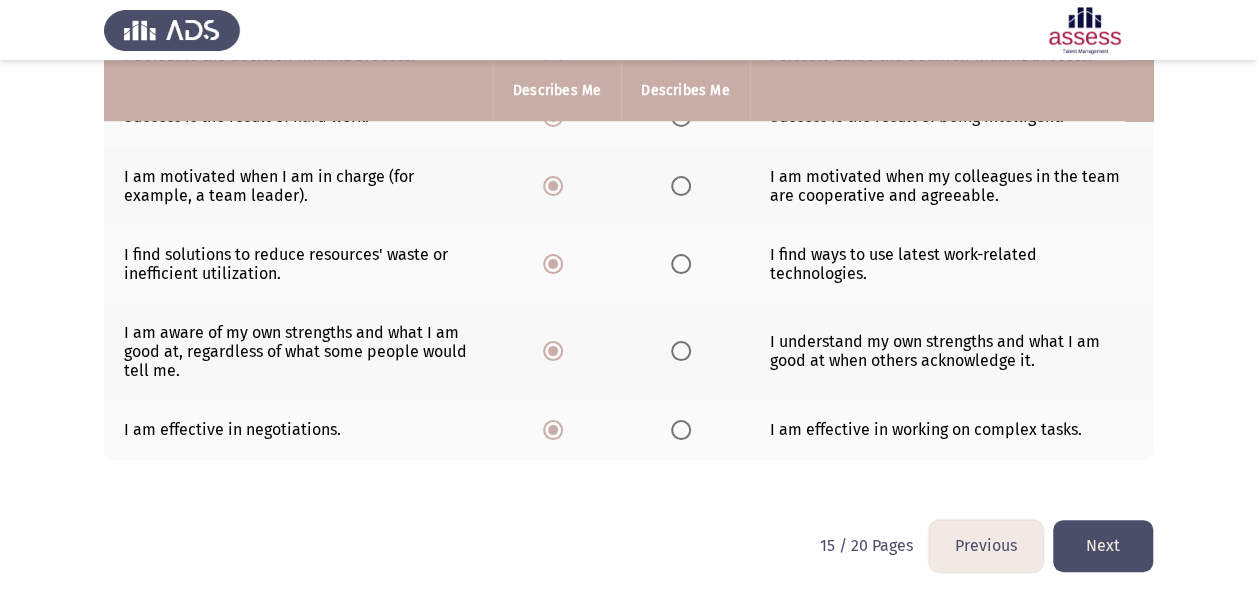 click on "Next" 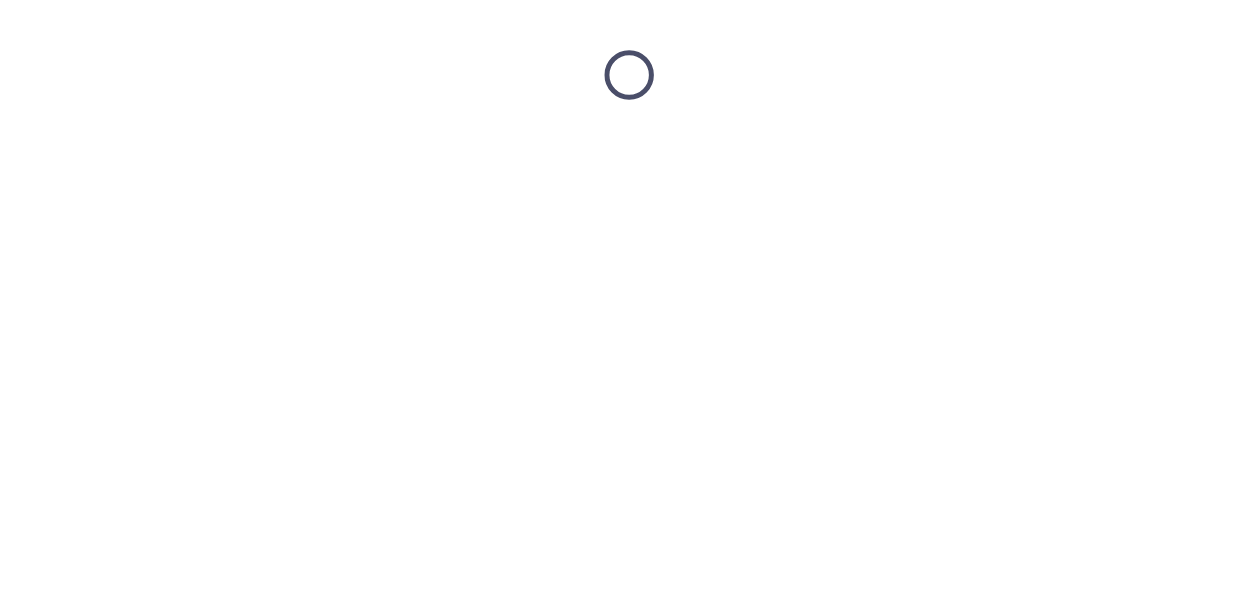 scroll, scrollTop: 0, scrollLeft: 0, axis: both 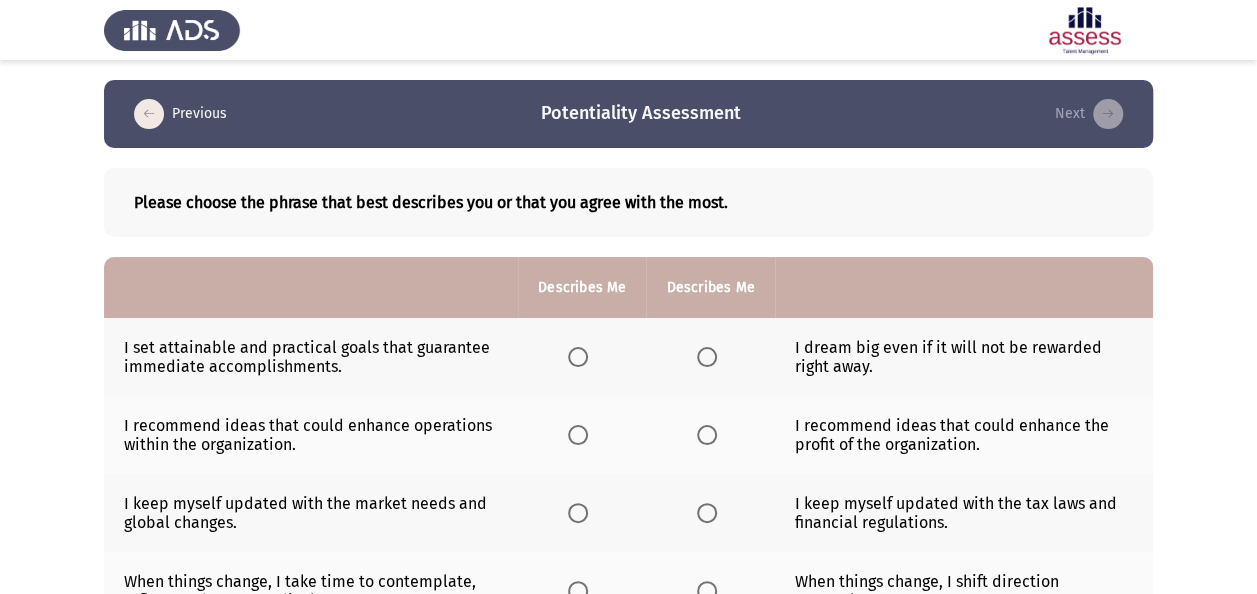 click at bounding box center [707, 357] 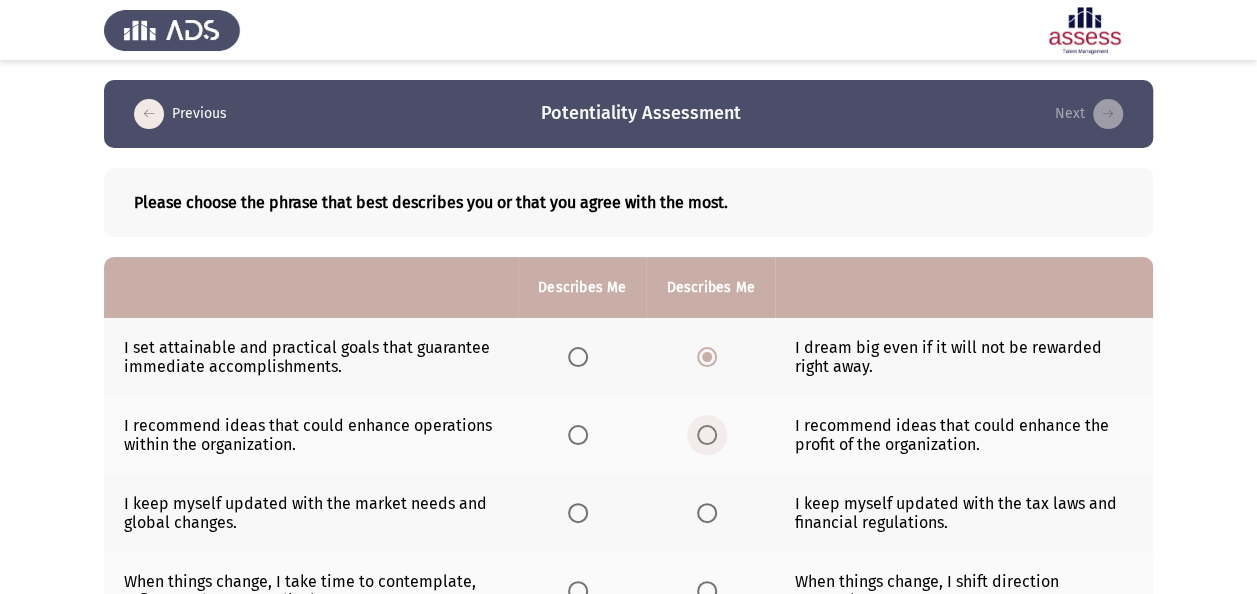 click at bounding box center (707, 435) 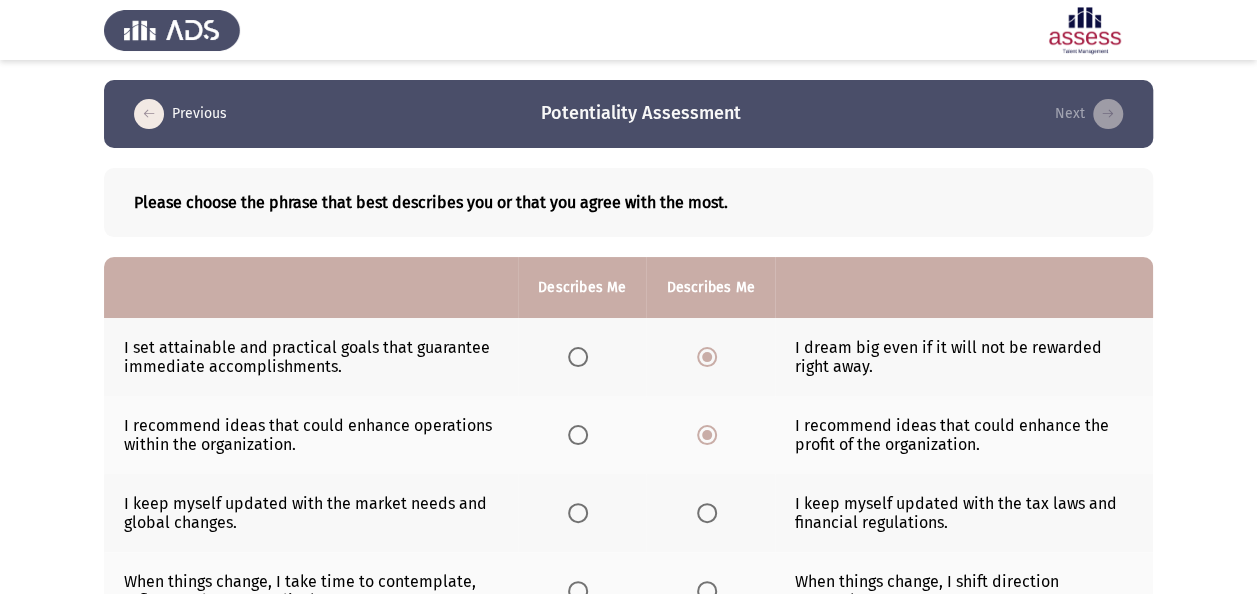 click at bounding box center (707, 513) 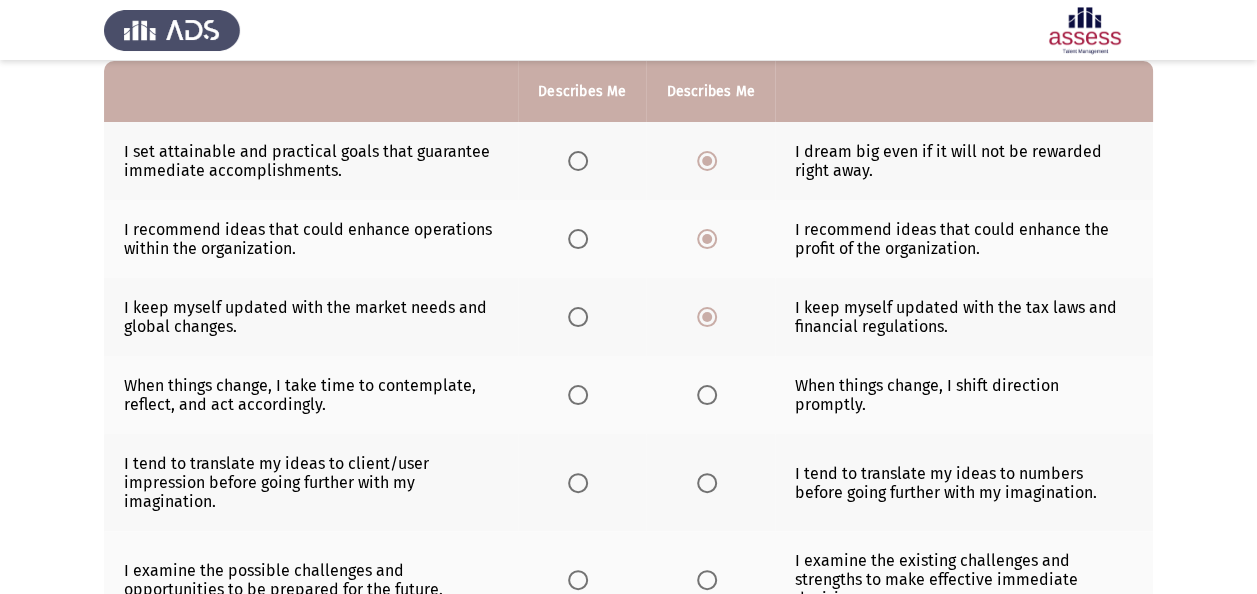 scroll, scrollTop: 200, scrollLeft: 0, axis: vertical 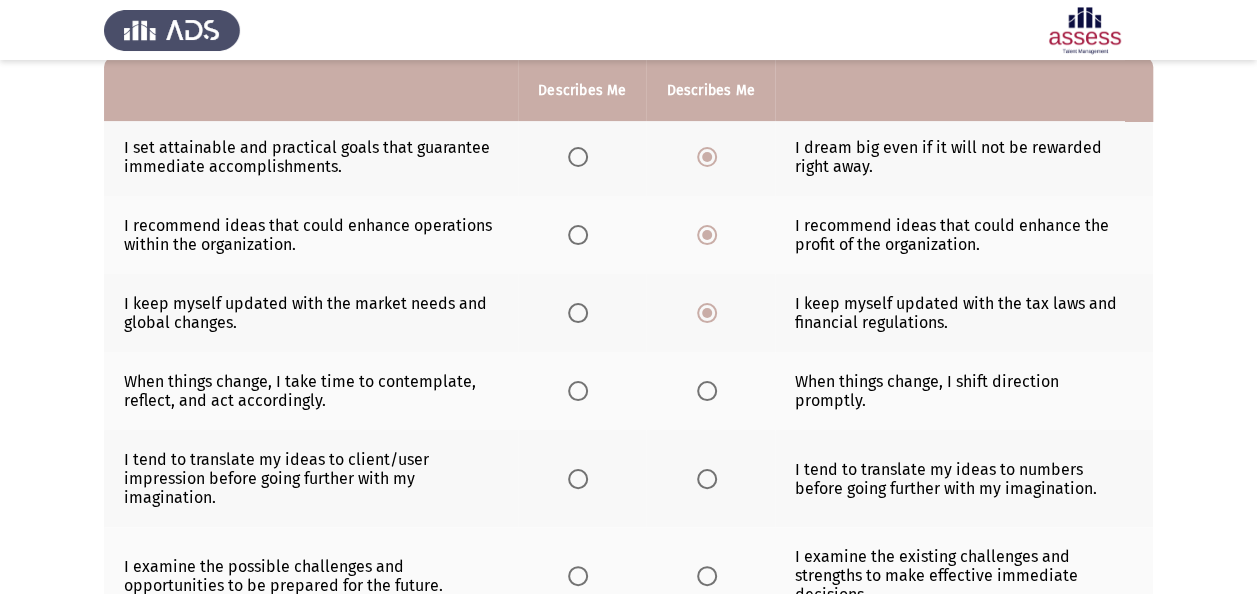 click 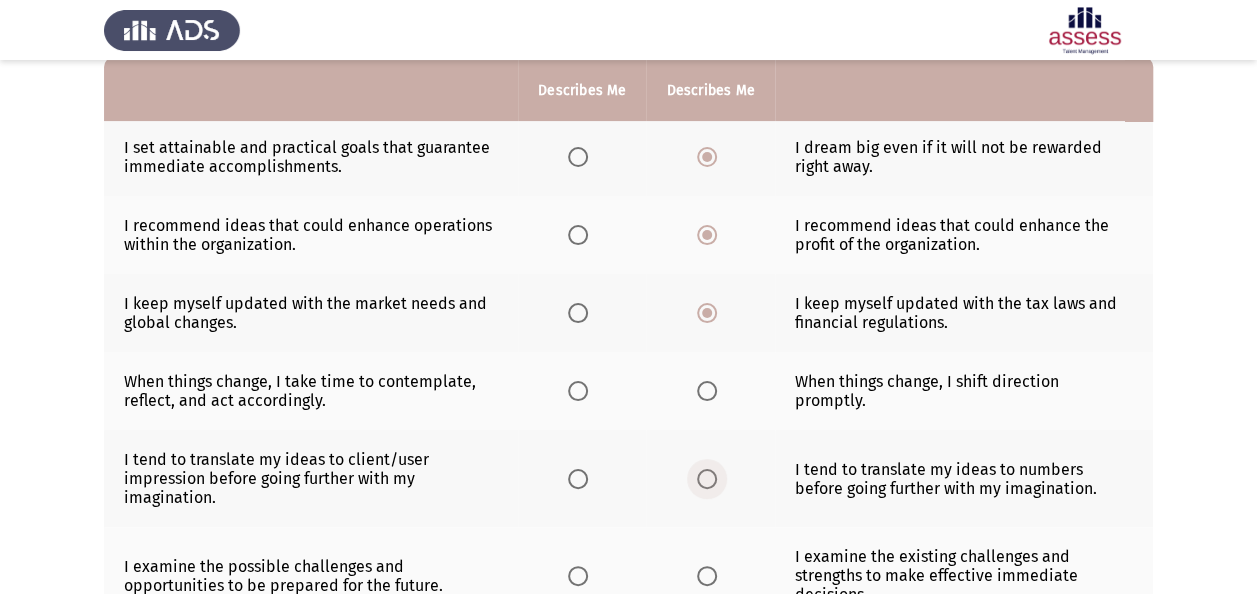 click at bounding box center (707, 479) 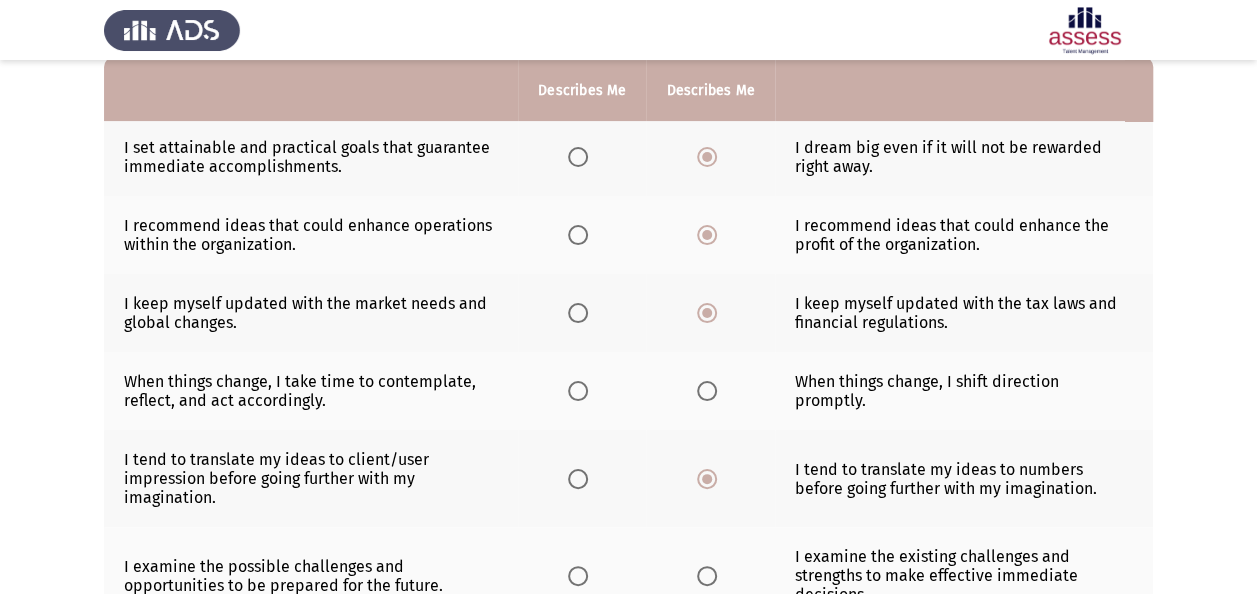 click 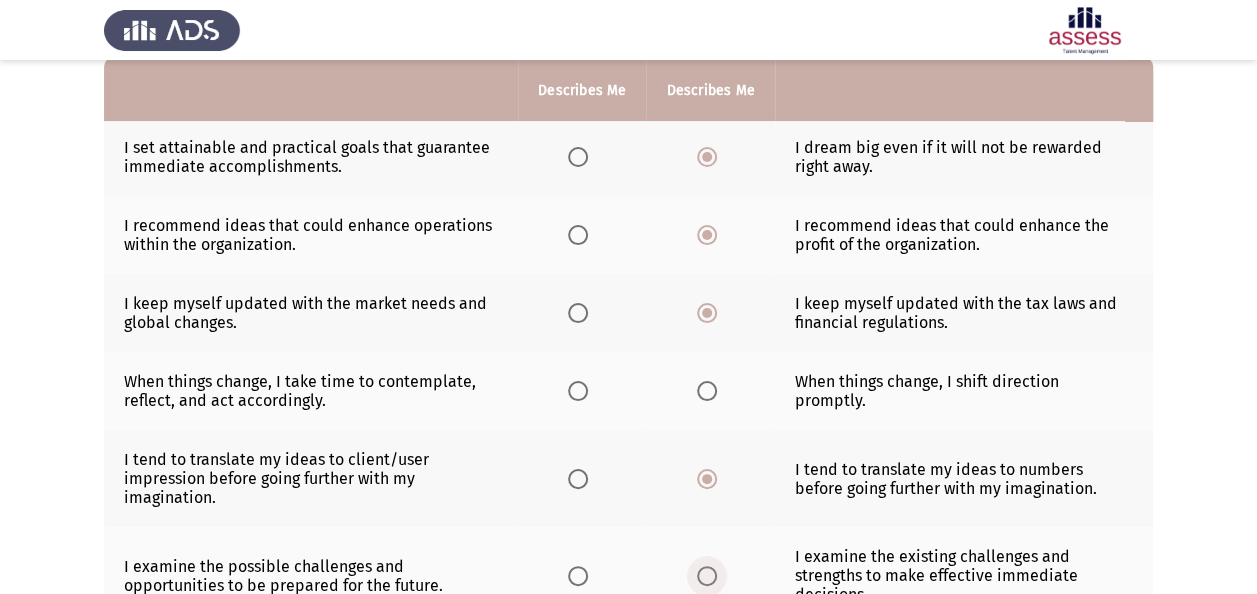 click at bounding box center [707, 576] 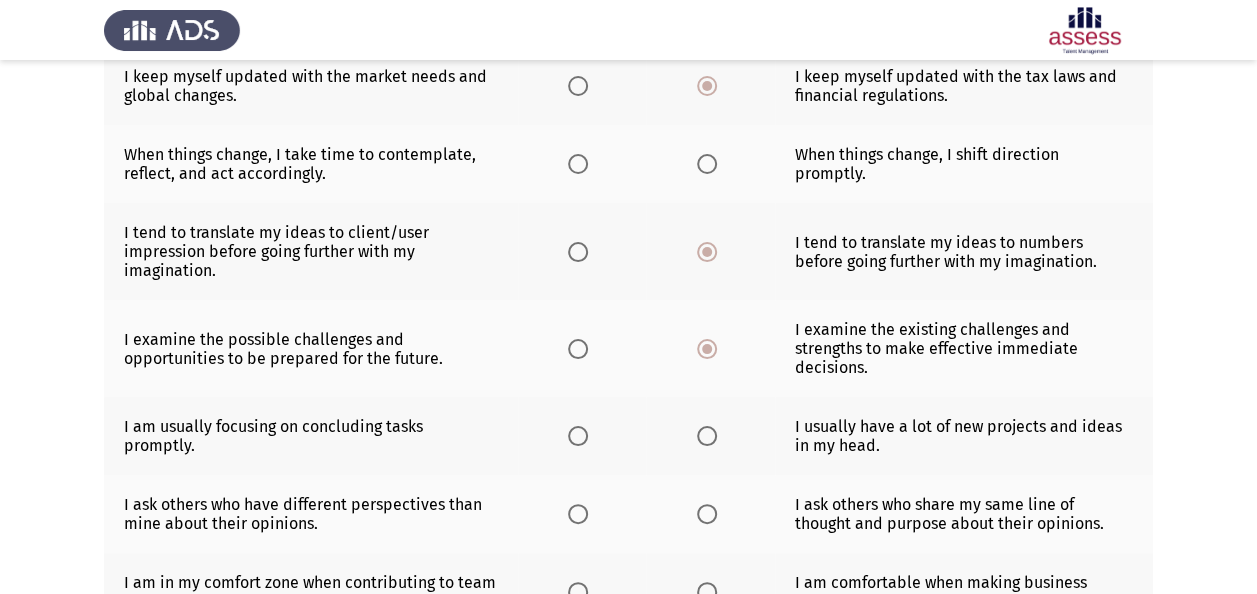 scroll, scrollTop: 300, scrollLeft: 0, axis: vertical 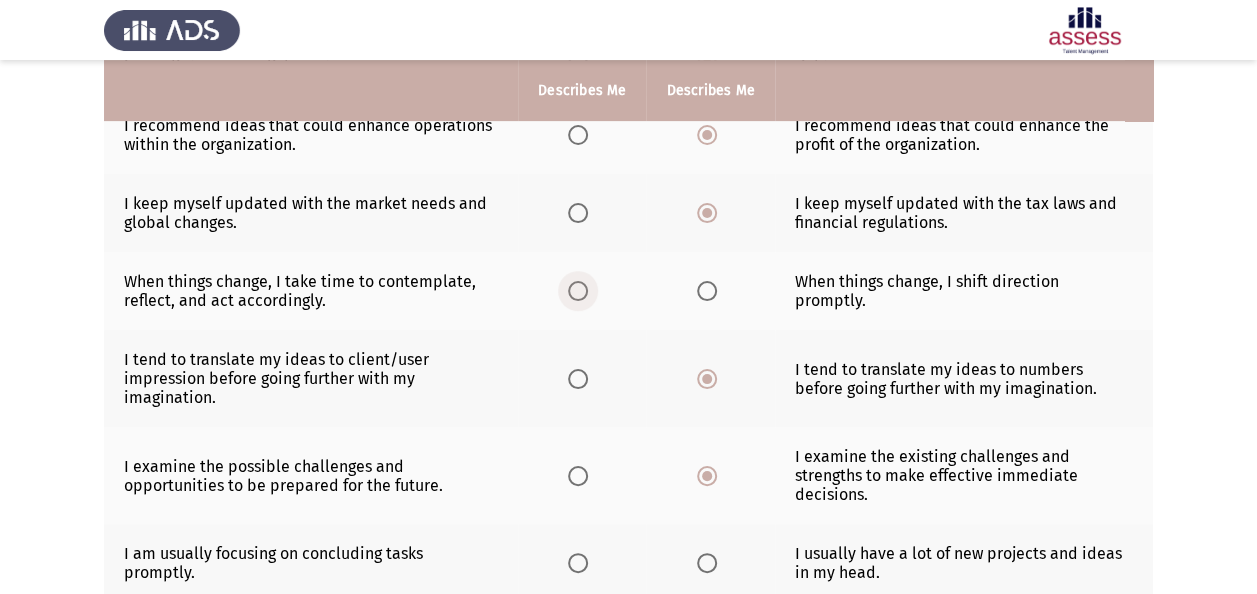 click at bounding box center [578, 291] 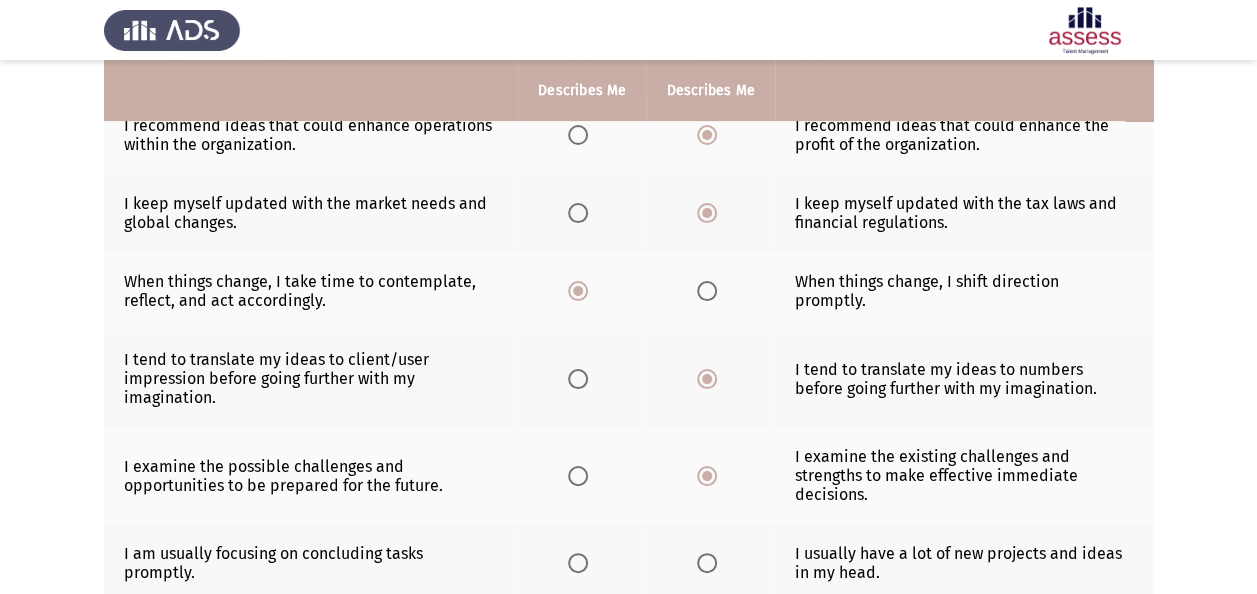 click at bounding box center [578, 563] 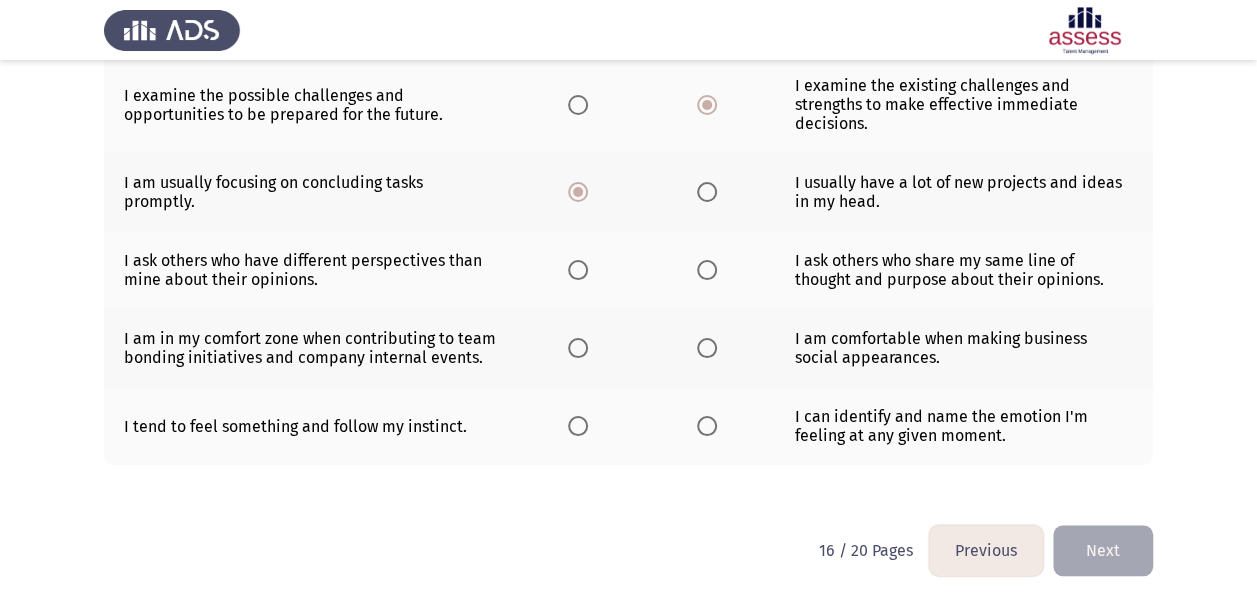 scroll, scrollTop: 674, scrollLeft: 0, axis: vertical 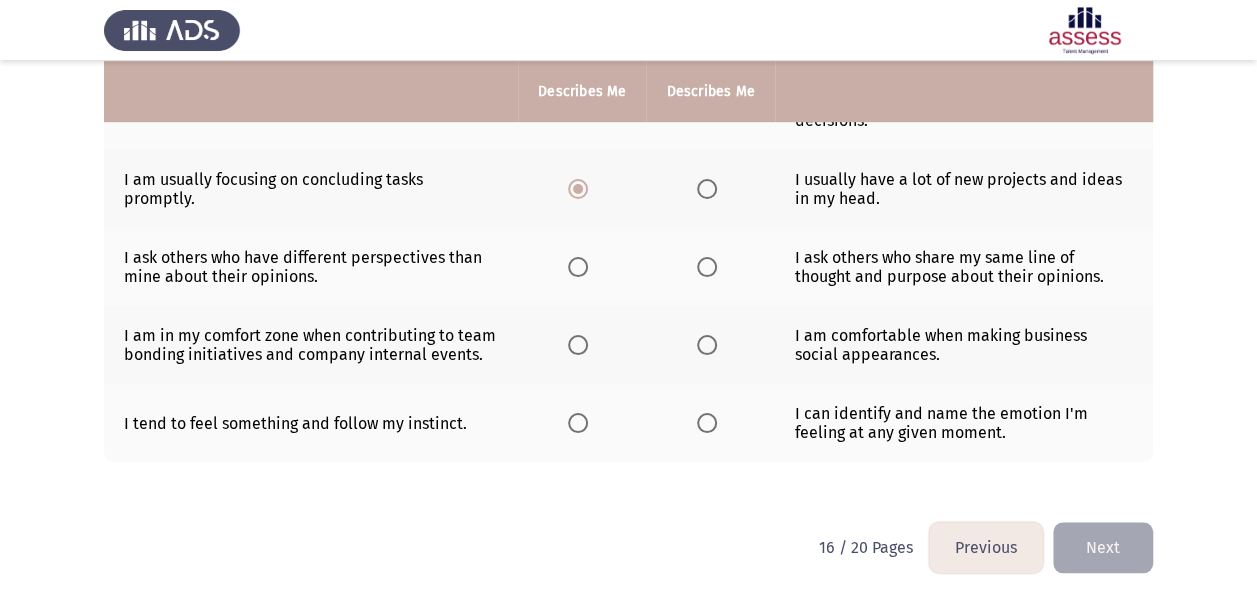 click at bounding box center (578, 267) 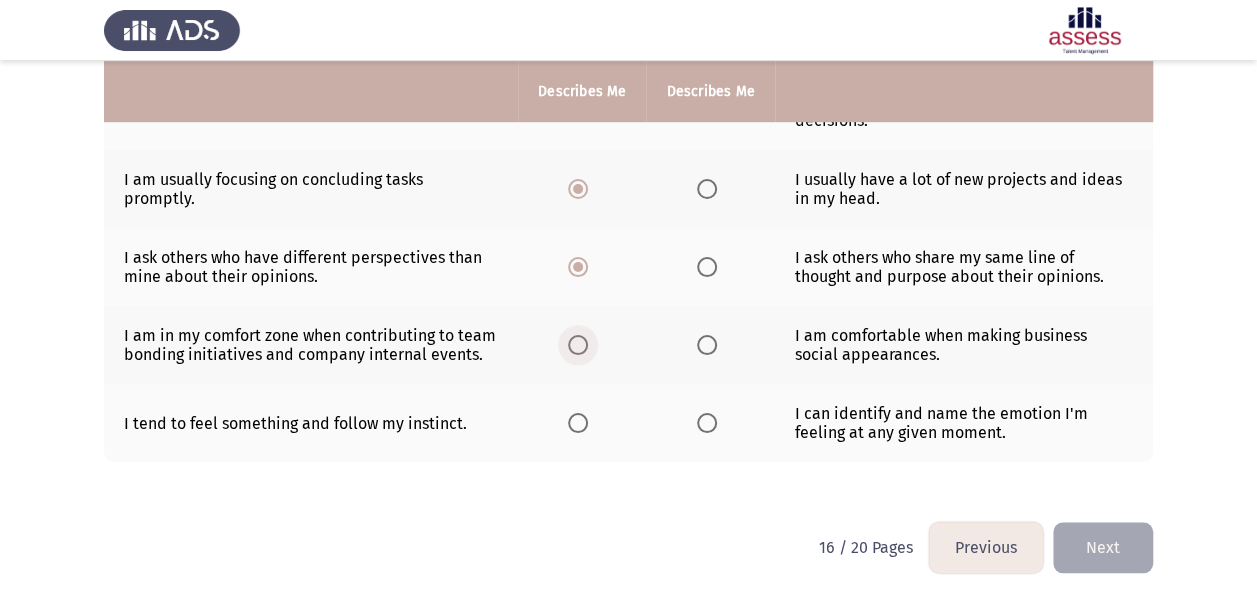 click at bounding box center (578, 345) 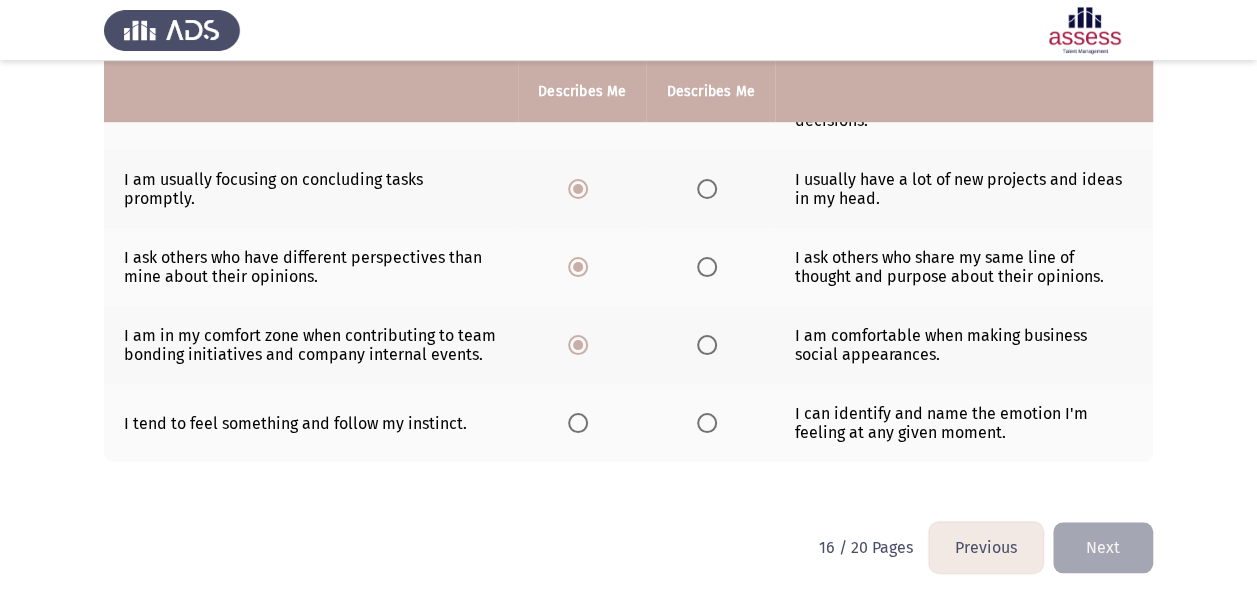 click at bounding box center [578, 423] 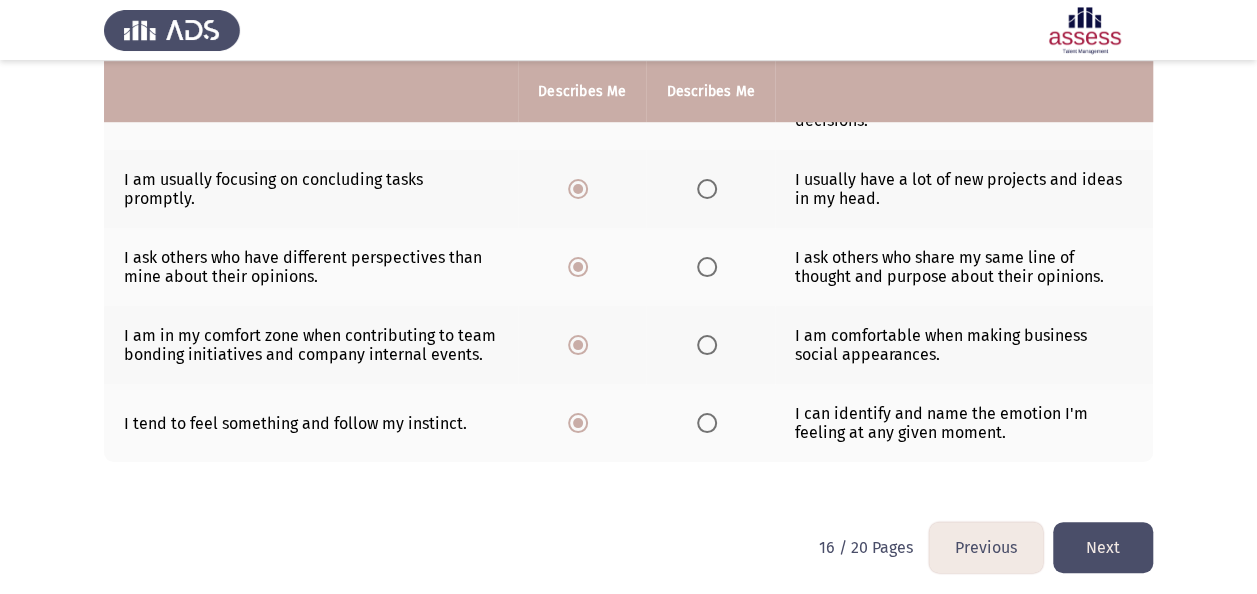 click on "Next" 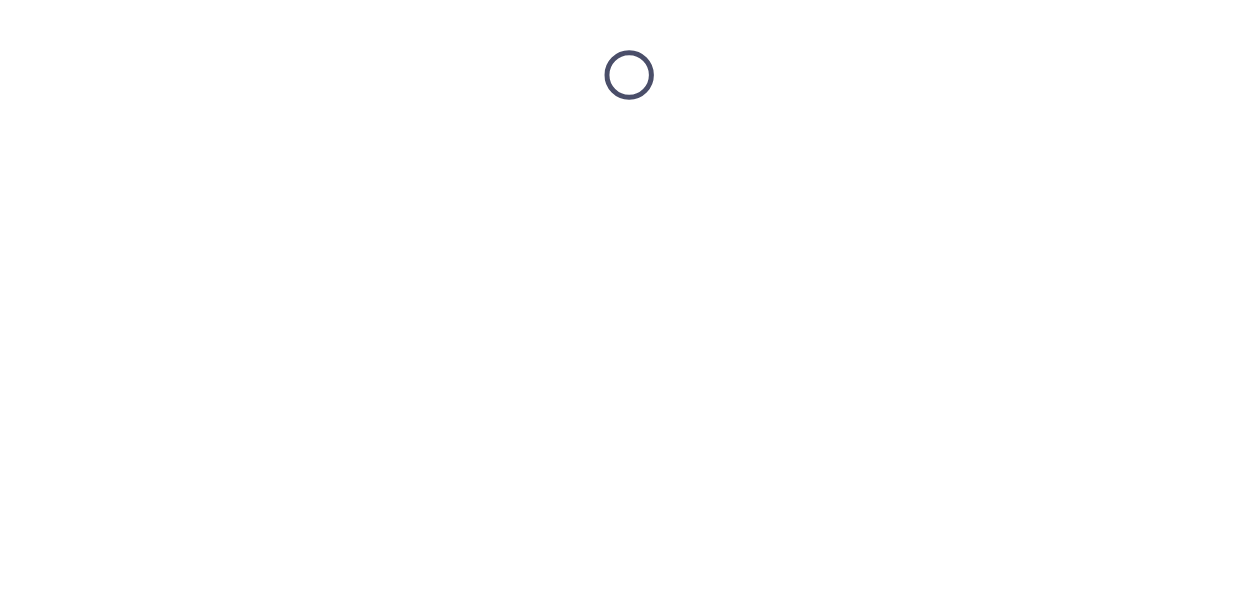 scroll, scrollTop: 0, scrollLeft: 0, axis: both 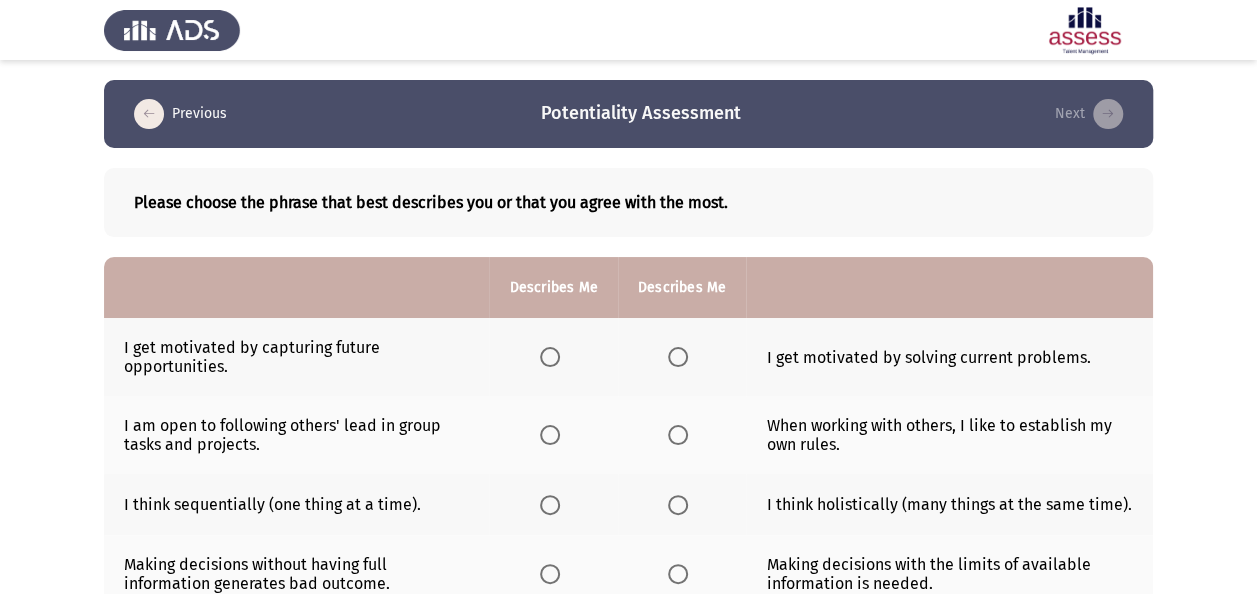 click at bounding box center (550, 357) 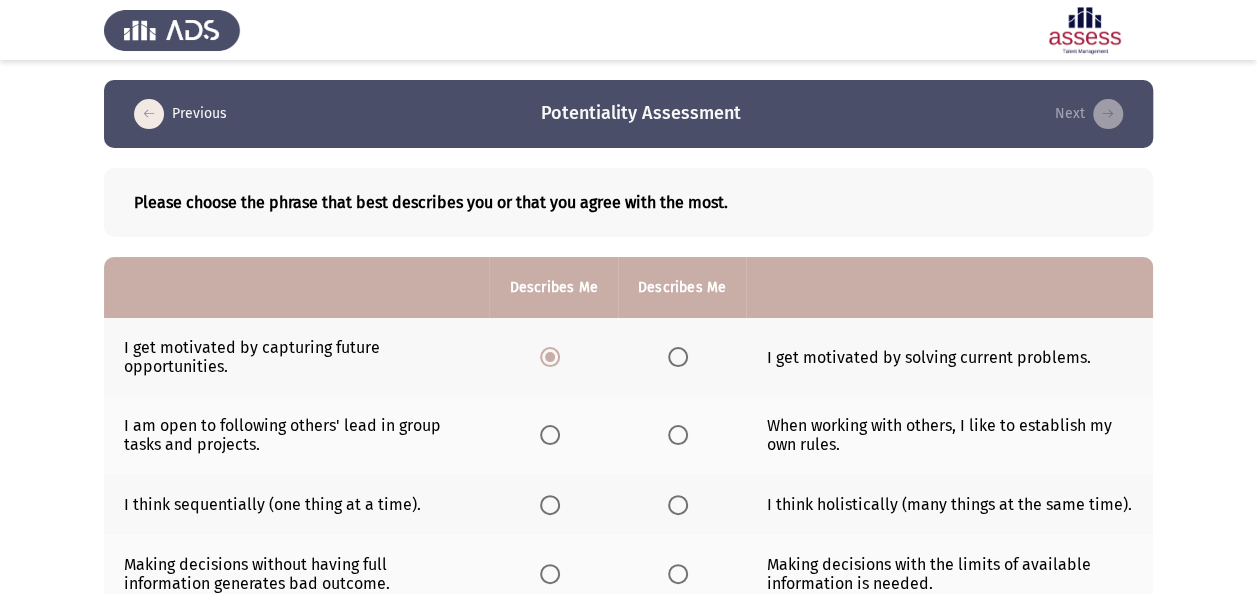 click 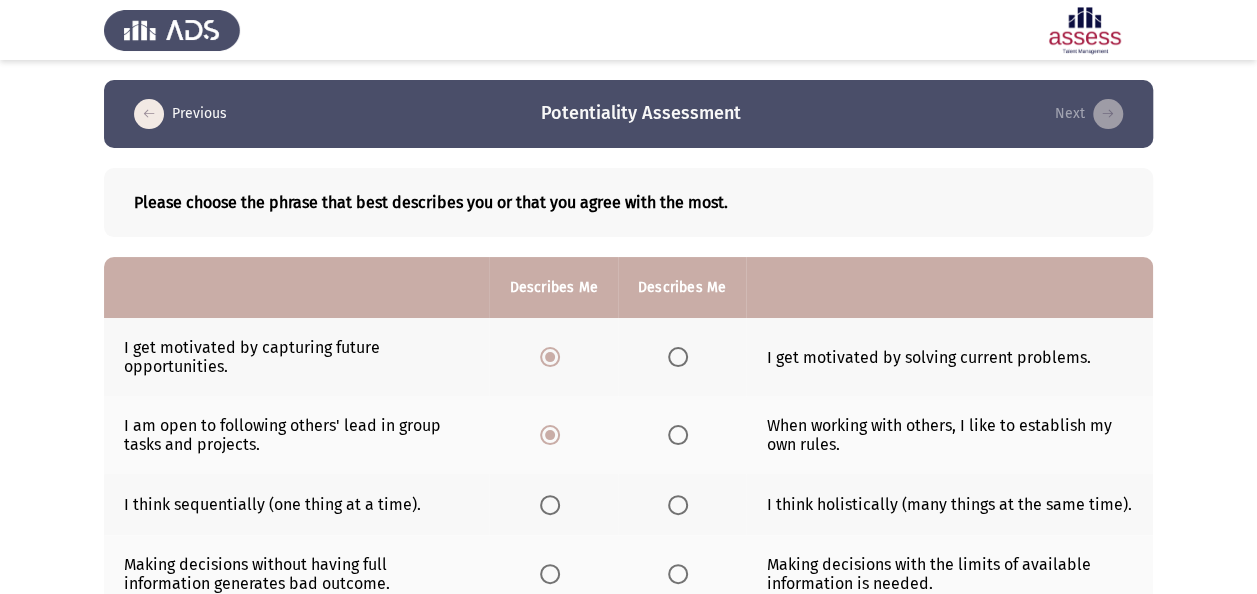 click at bounding box center (550, 505) 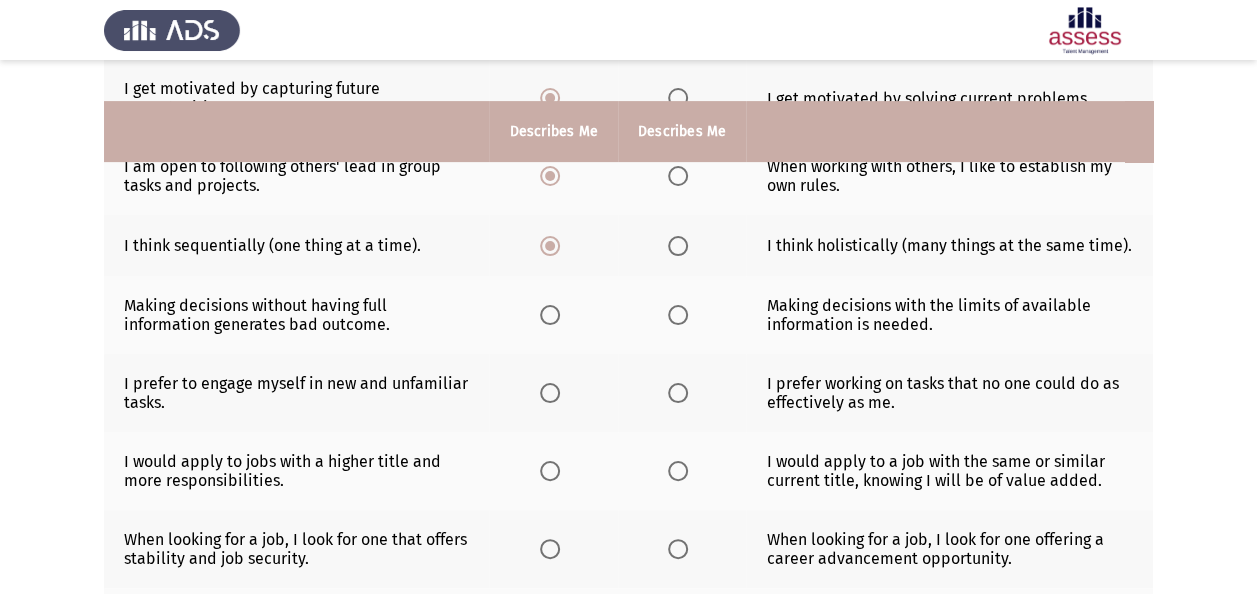 scroll, scrollTop: 300, scrollLeft: 0, axis: vertical 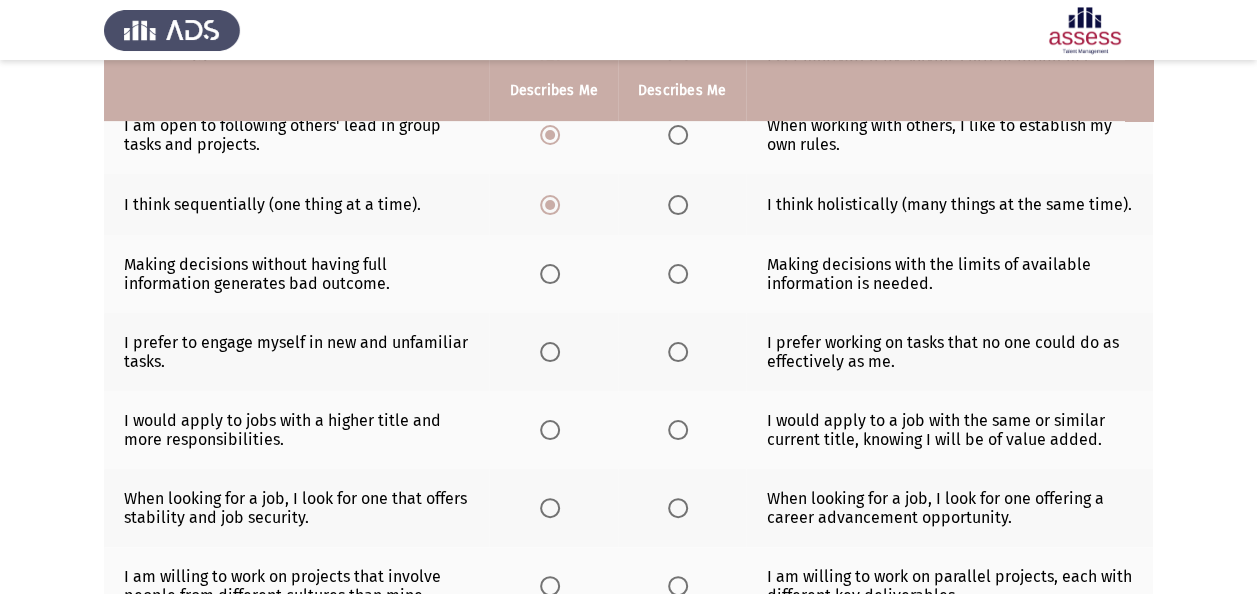 click at bounding box center [550, 274] 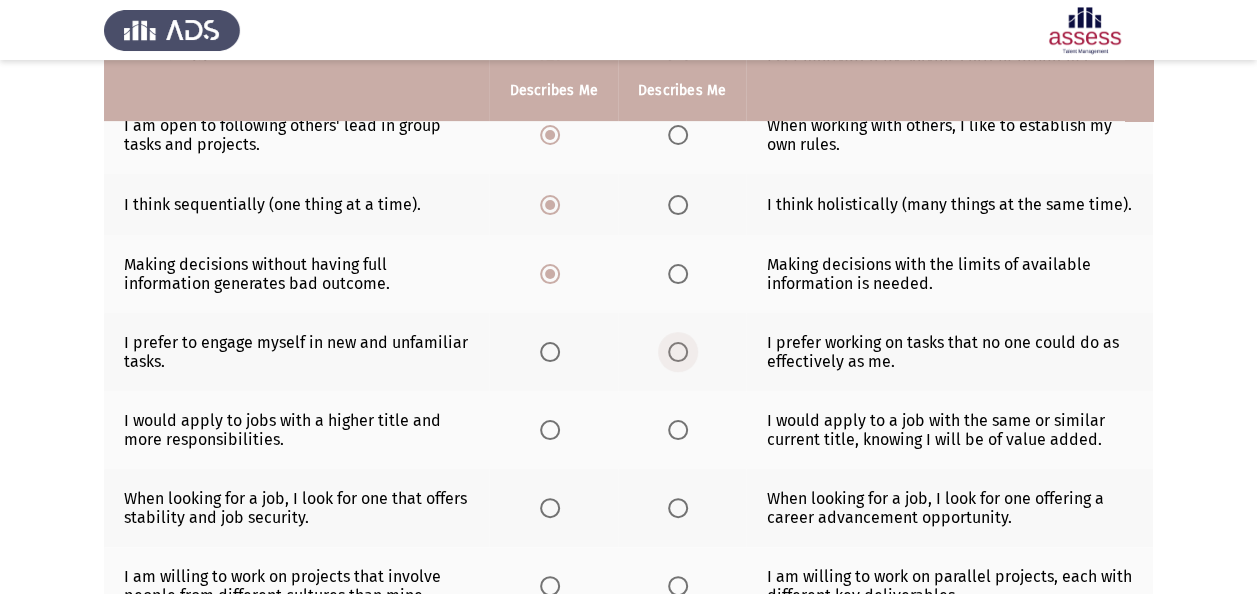 click at bounding box center [678, 352] 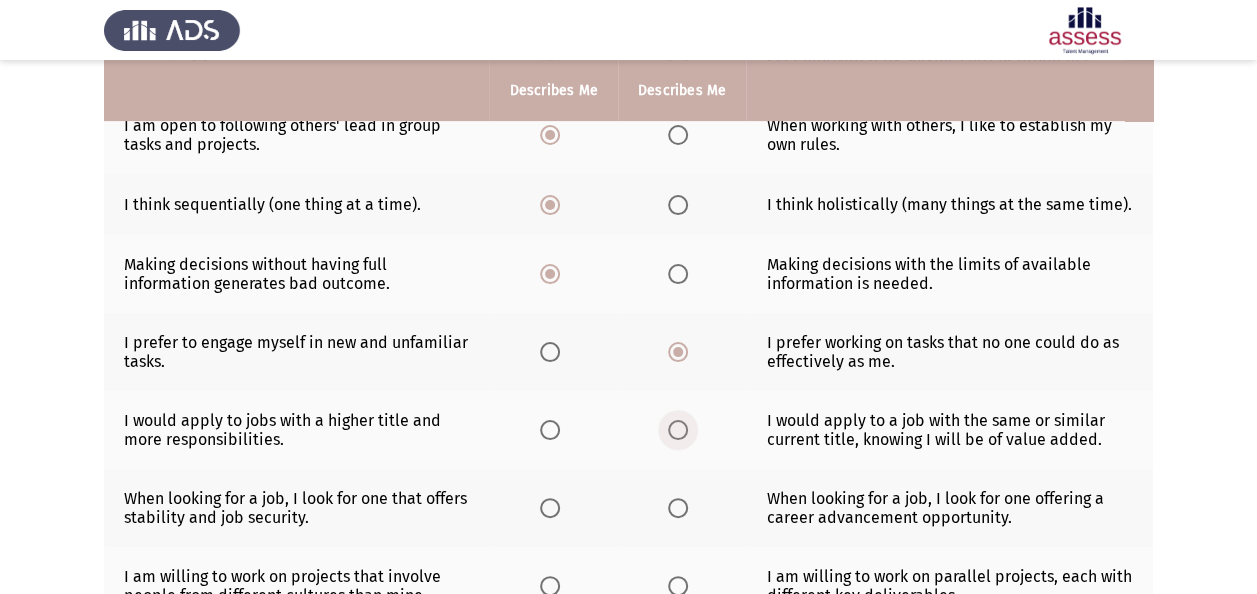 click at bounding box center [678, 430] 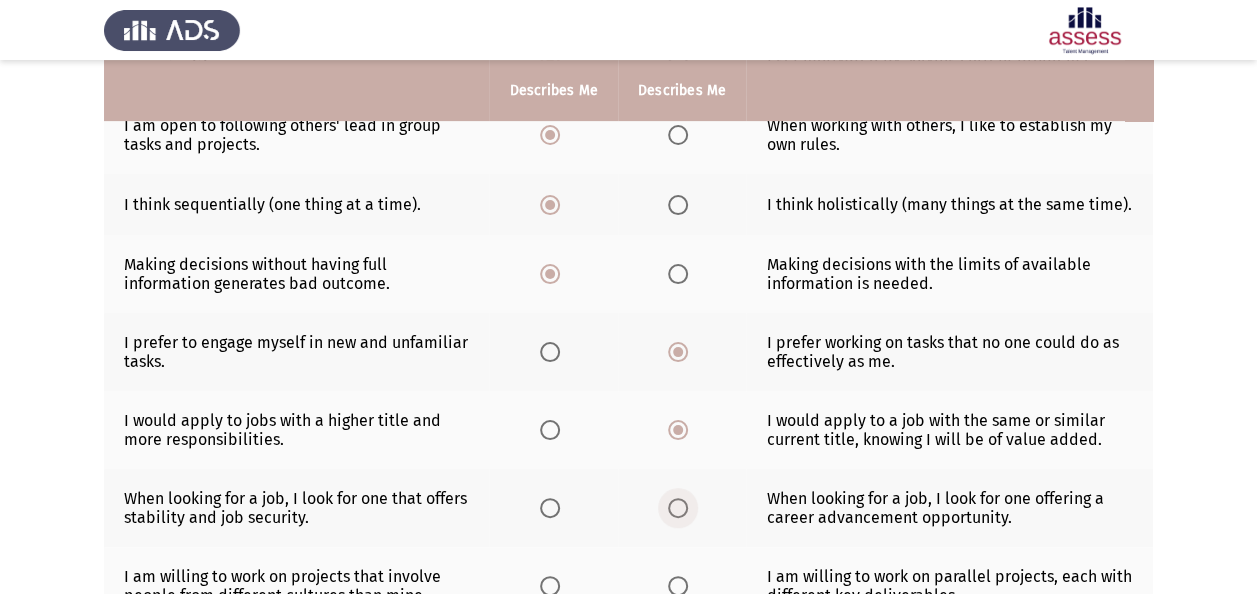 click at bounding box center (678, 508) 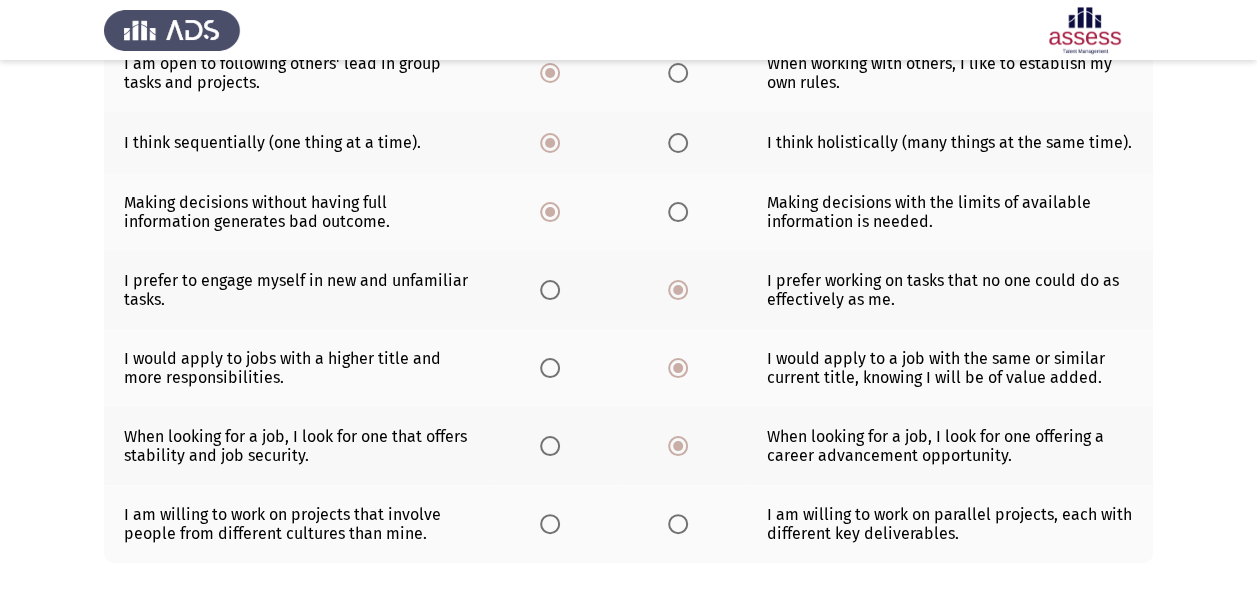 scroll, scrollTop: 465, scrollLeft: 0, axis: vertical 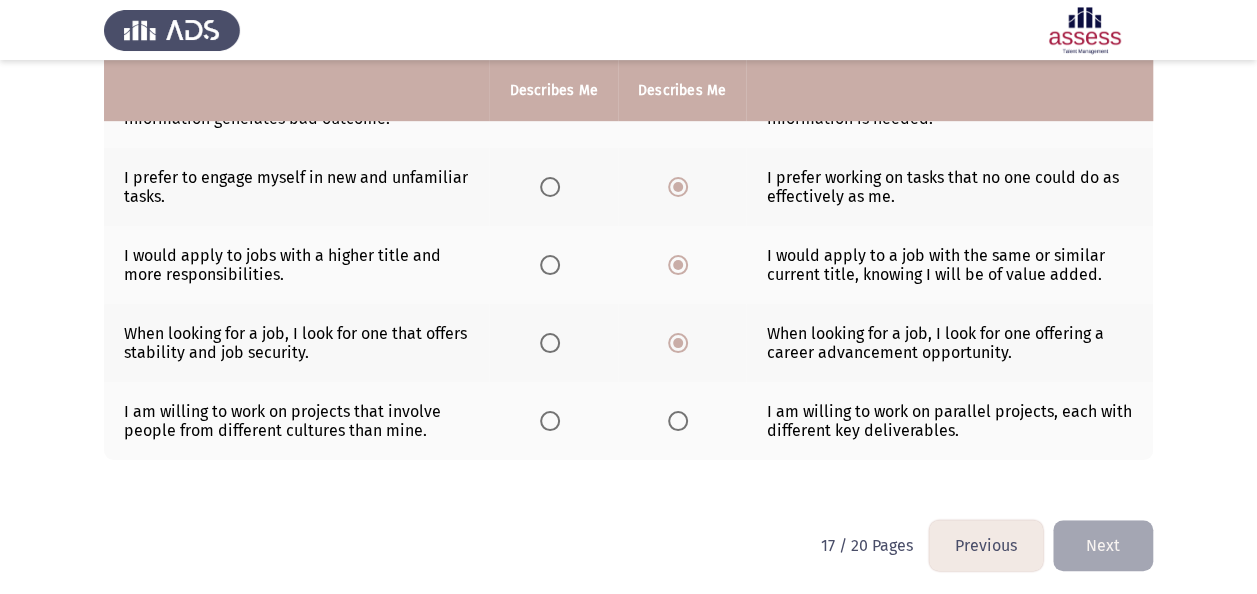 click at bounding box center [678, 421] 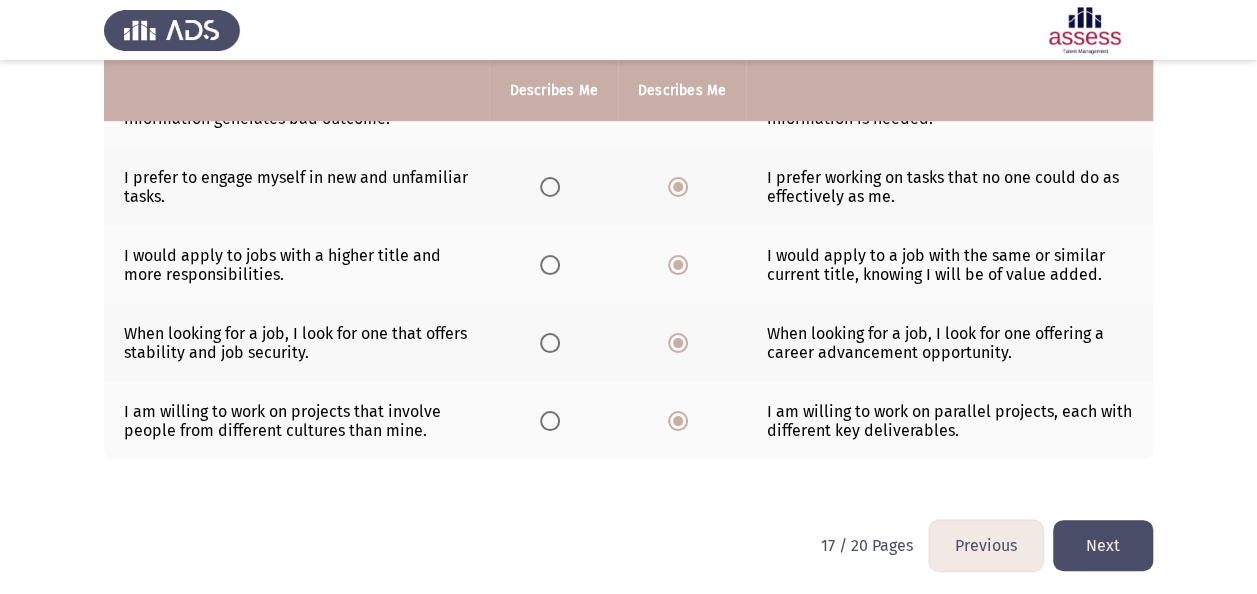 click on "Next" 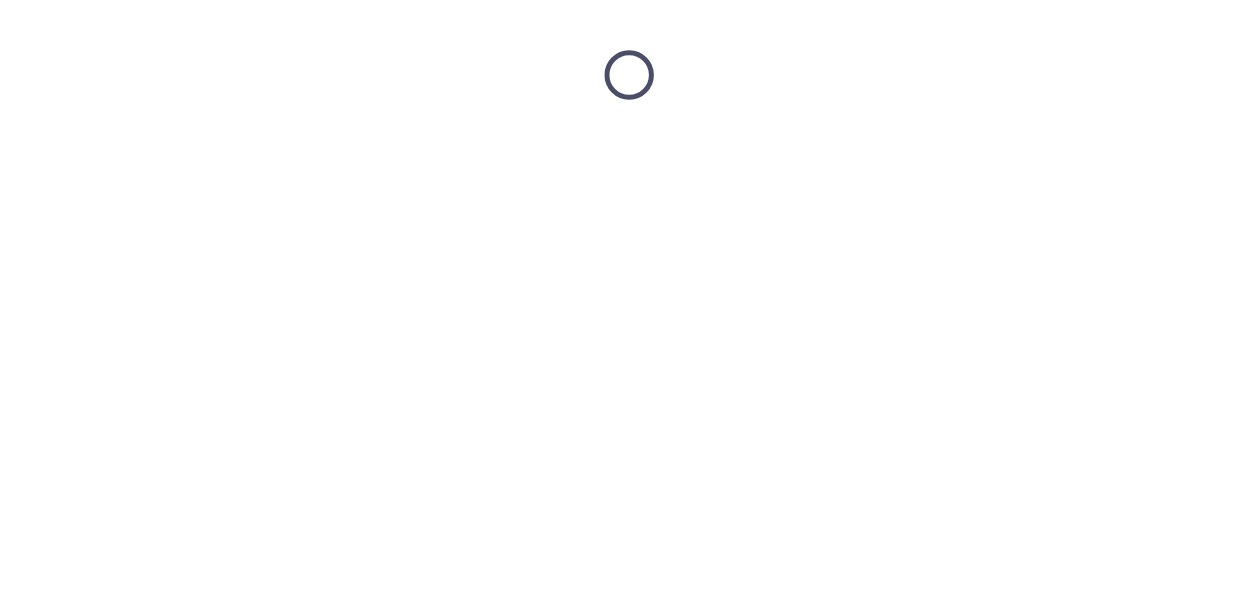scroll, scrollTop: 0, scrollLeft: 0, axis: both 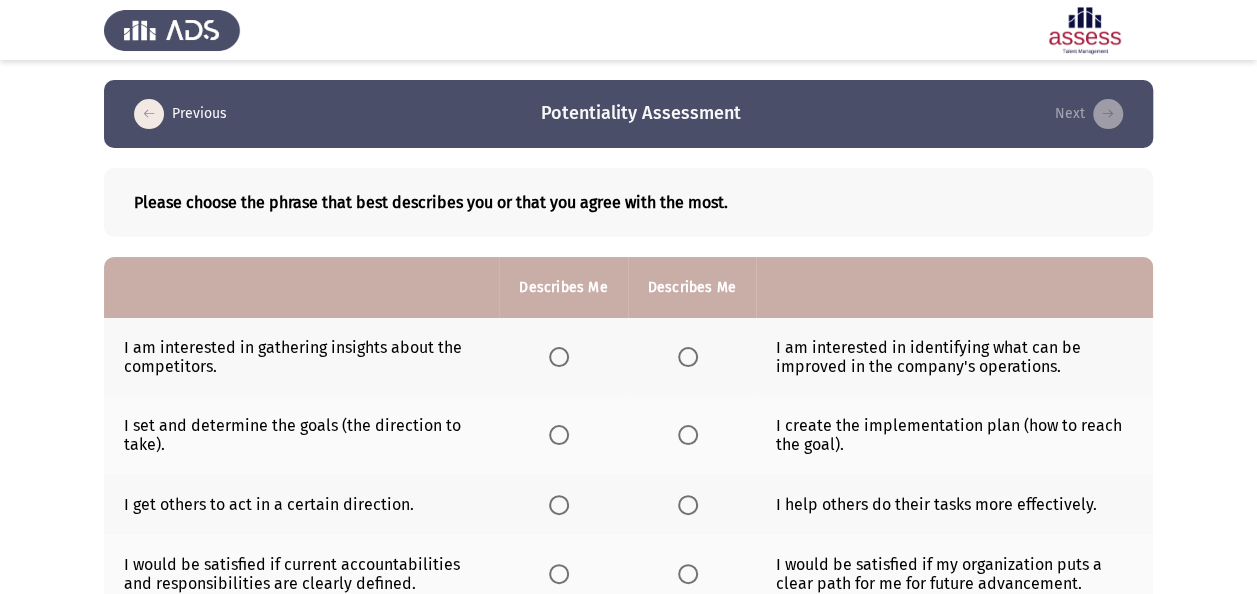 click at bounding box center (688, 357) 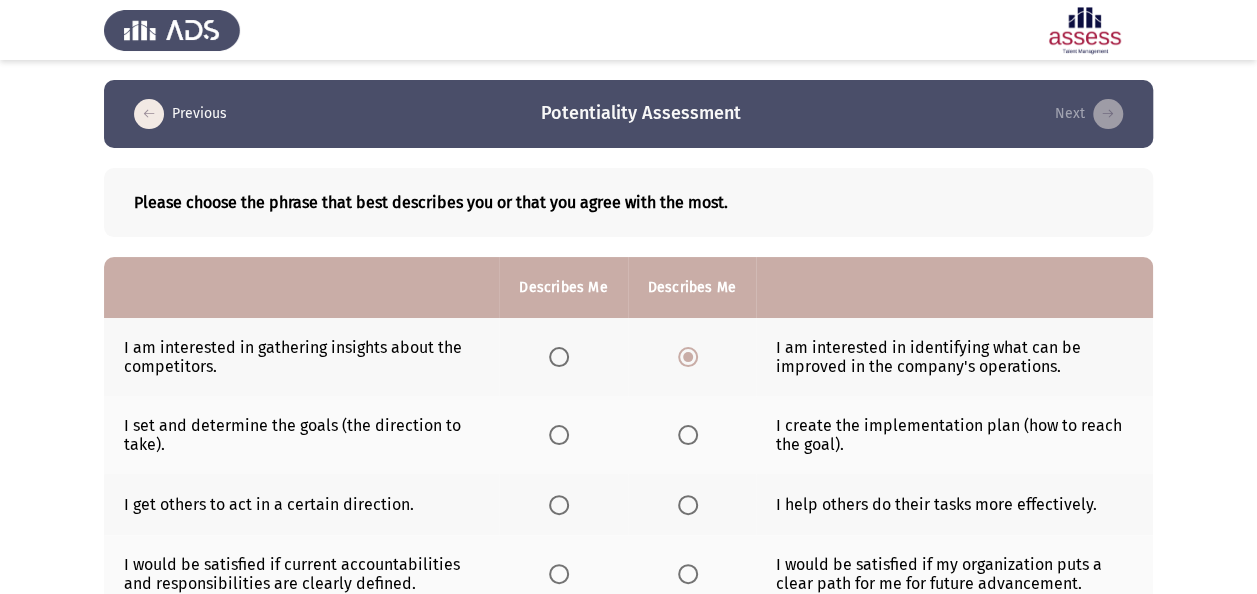 click at bounding box center [559, 435] 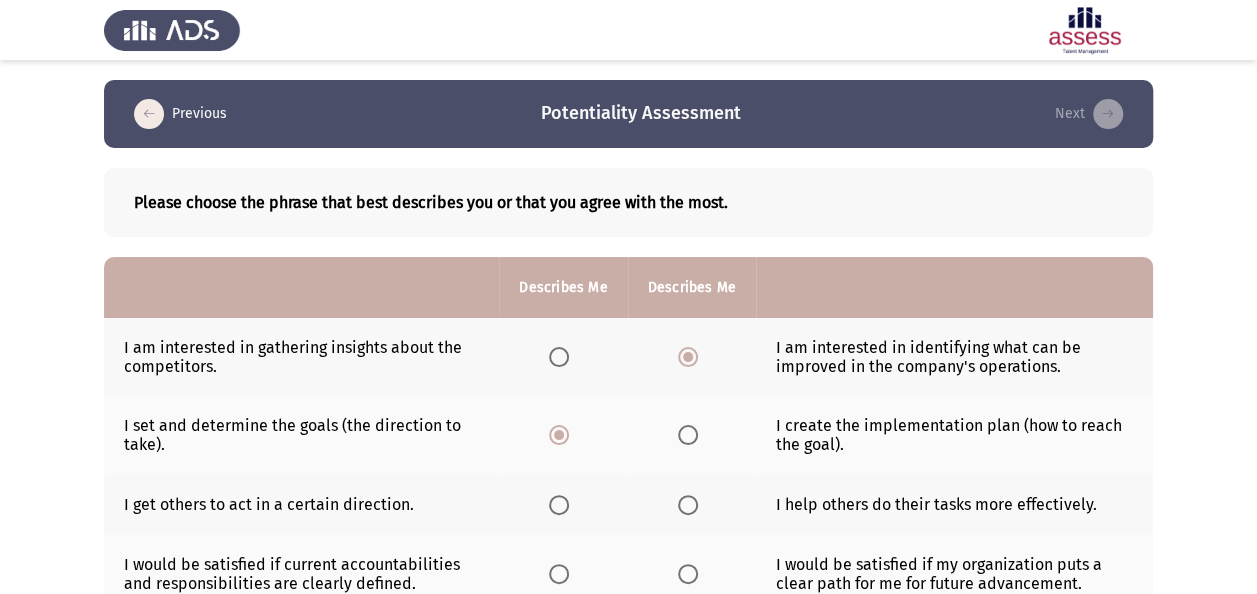 click at bounding box center (688, 505) 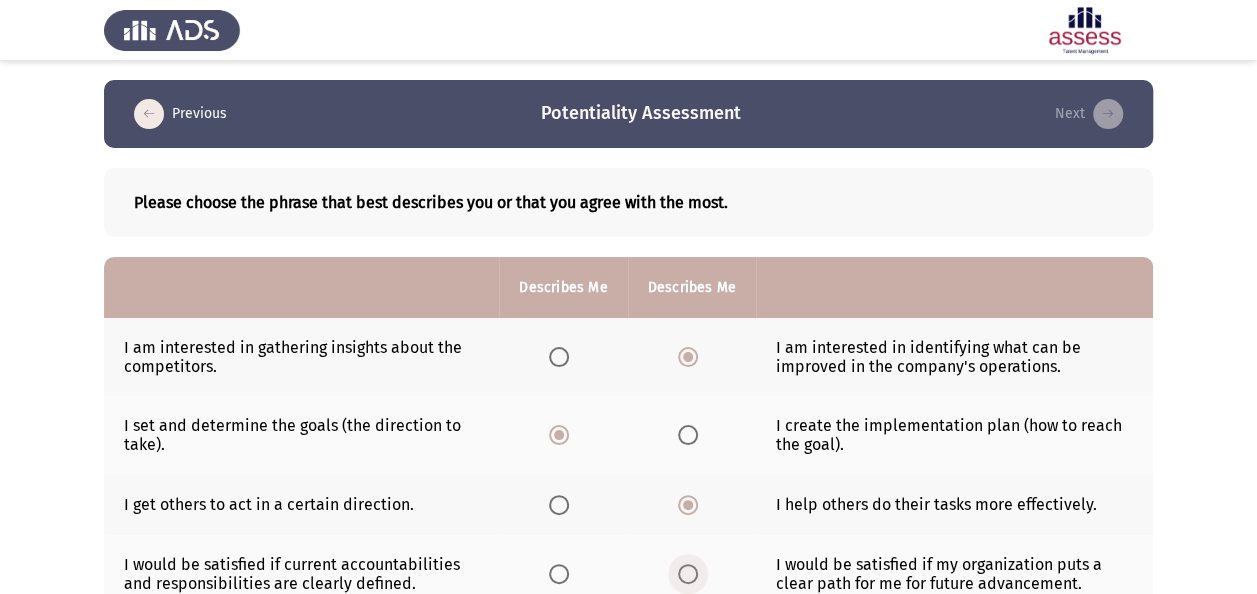 click at bounding box center (688, 574) 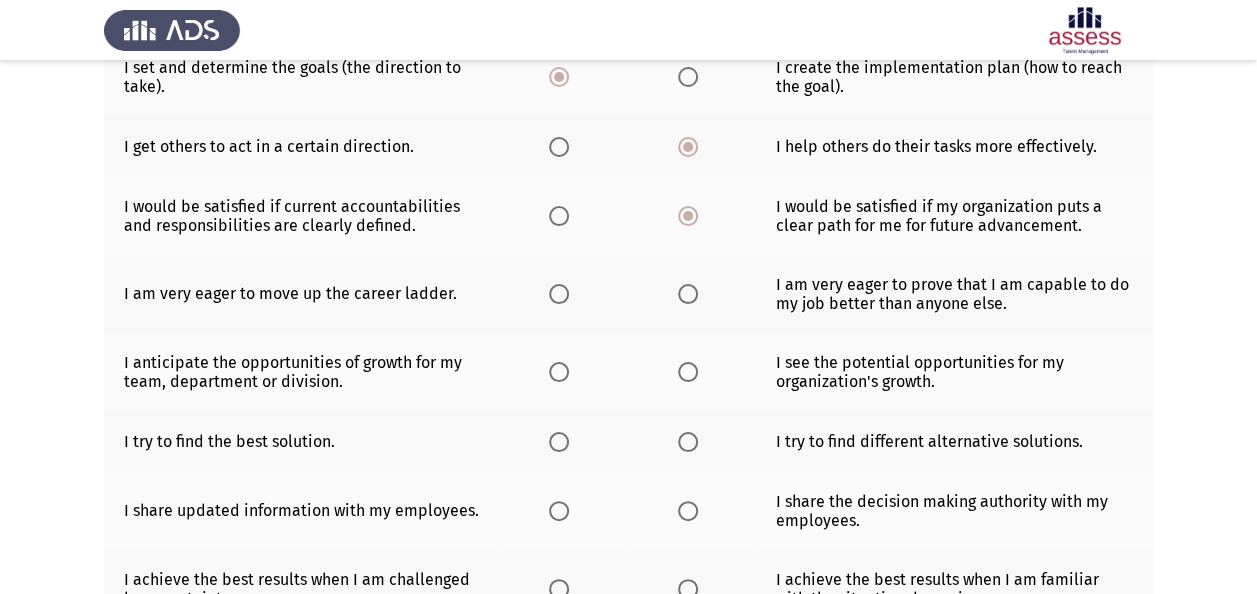 scroll, scrollTop: 400, scrollLeft: 0, axis: vertical 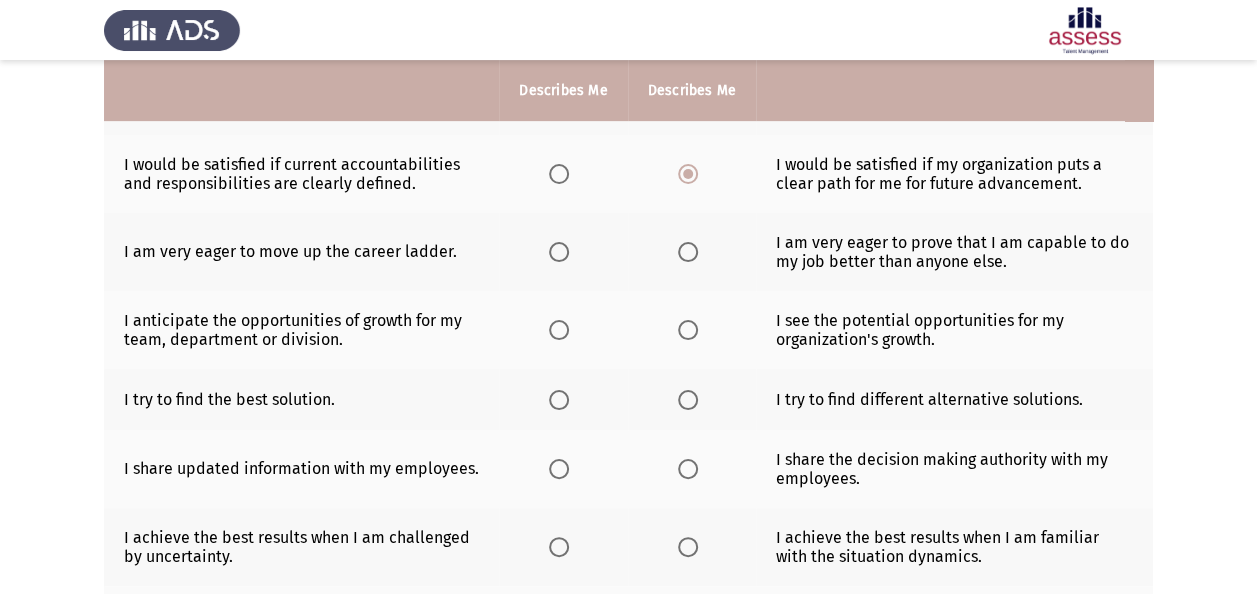 click at bounding box center [559, 252] 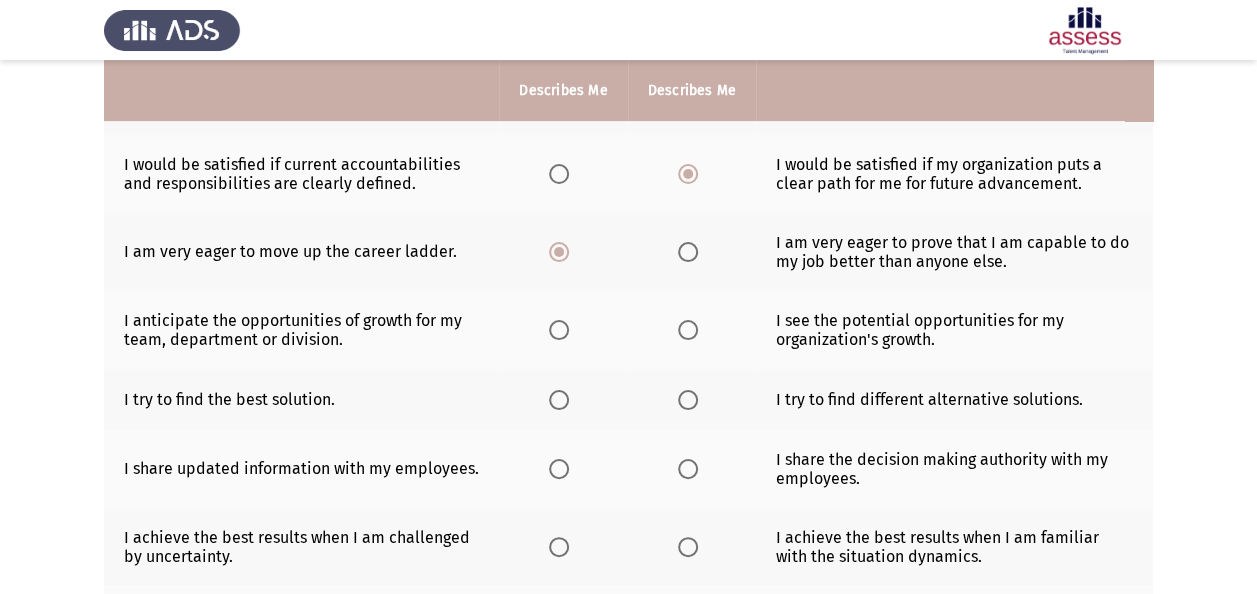 click 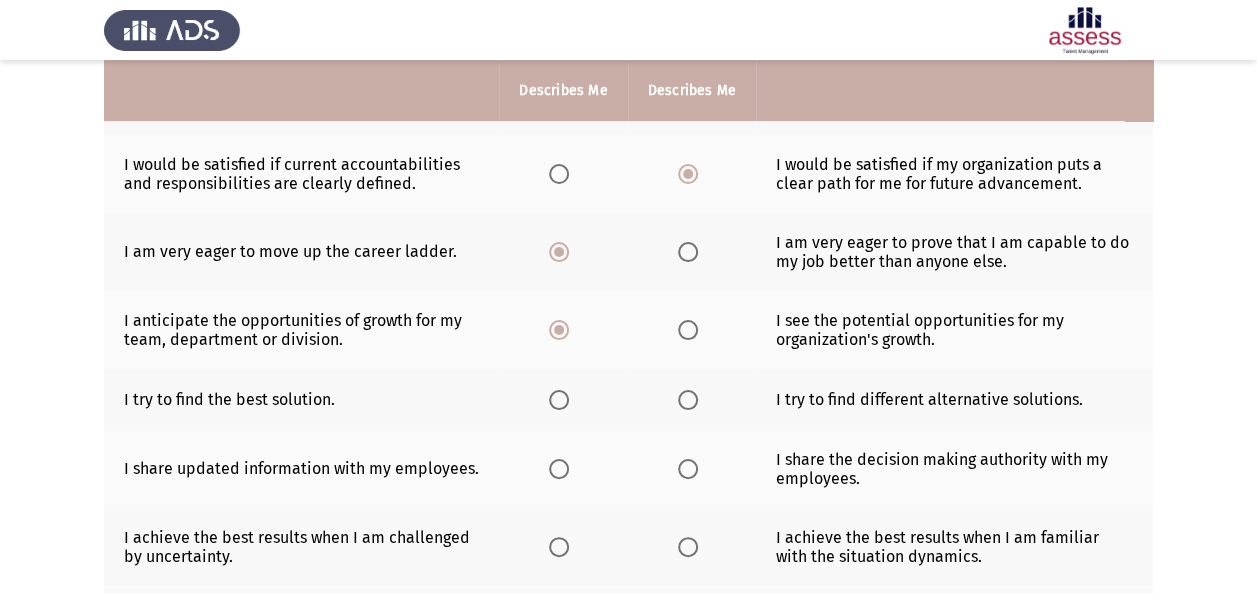 click at bounding box center [559, 400] 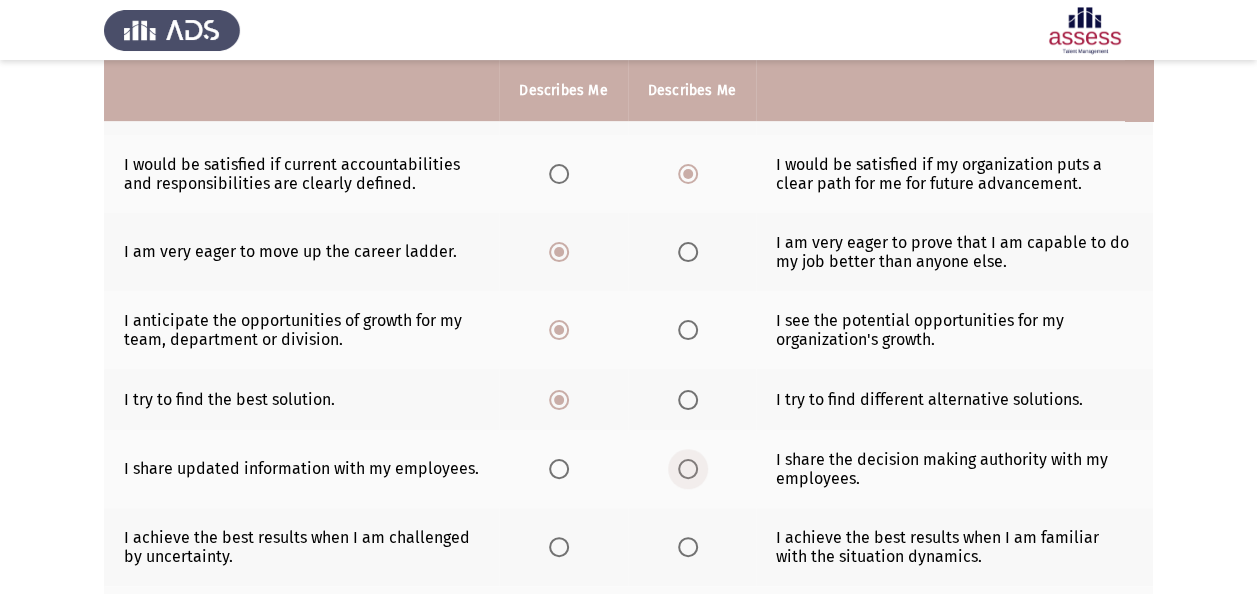 click at bounding box center (688, 469) 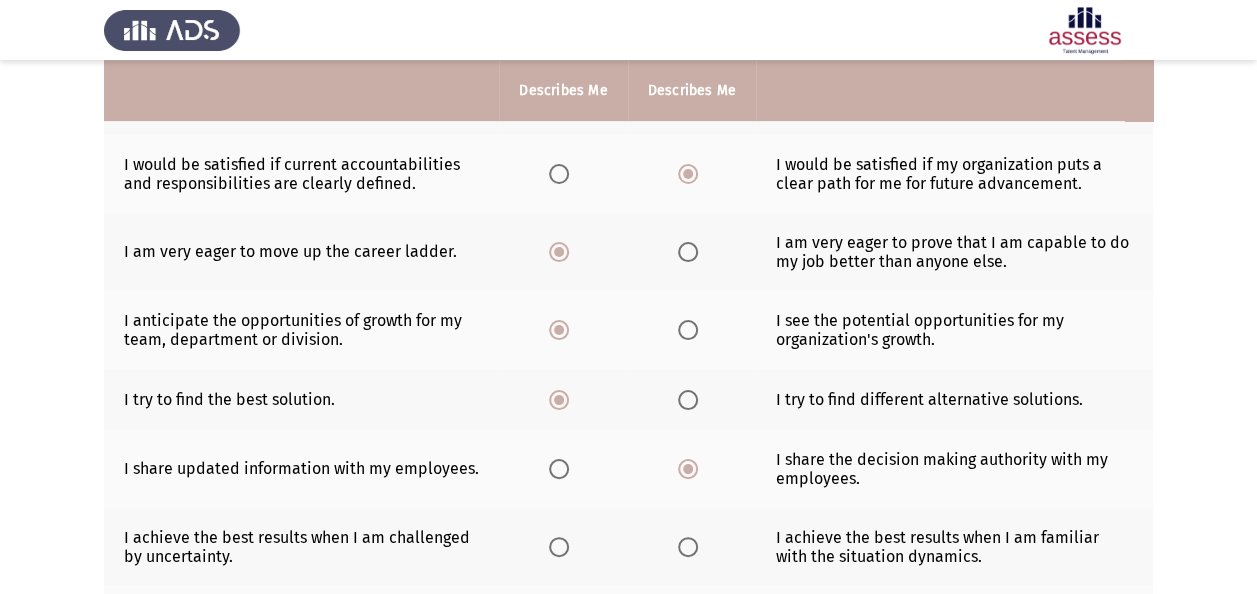 click at bounding box center [688, 547] 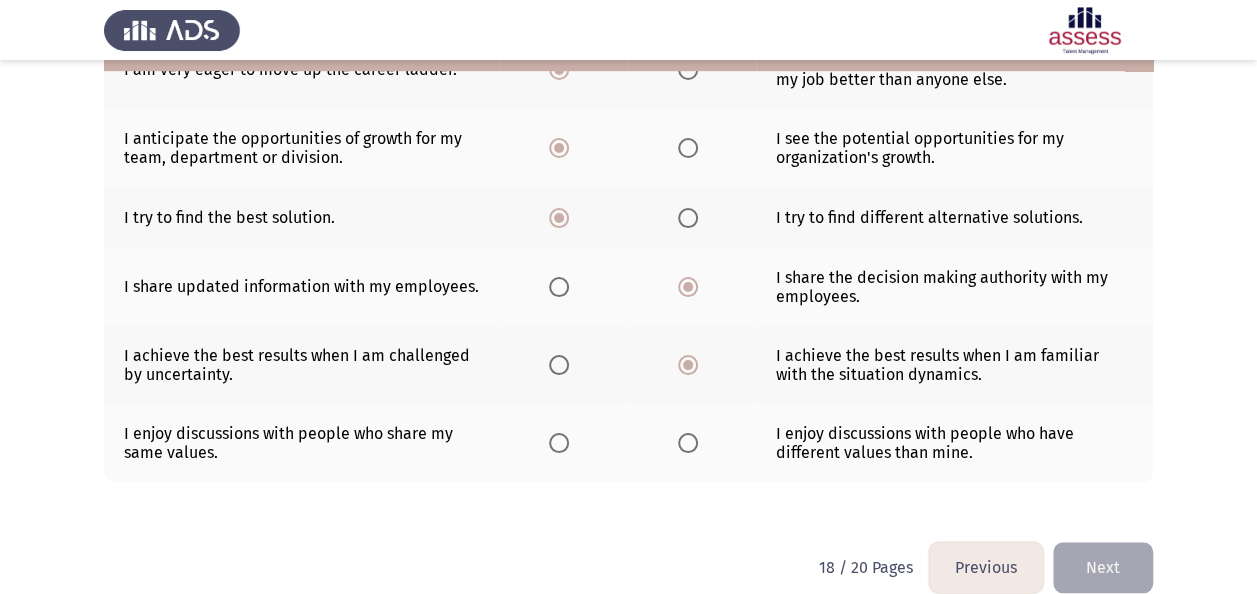 scroll, scrollTop: 603, scrollLeft: 0, axis: vertical 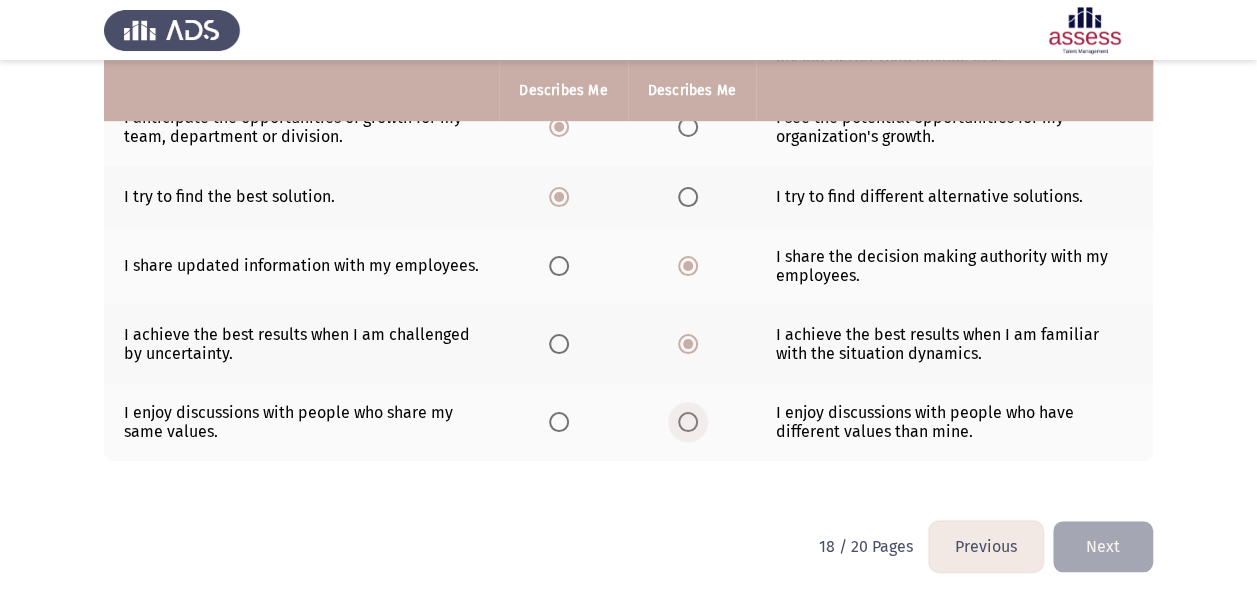 click at bounding box center (688, 422) 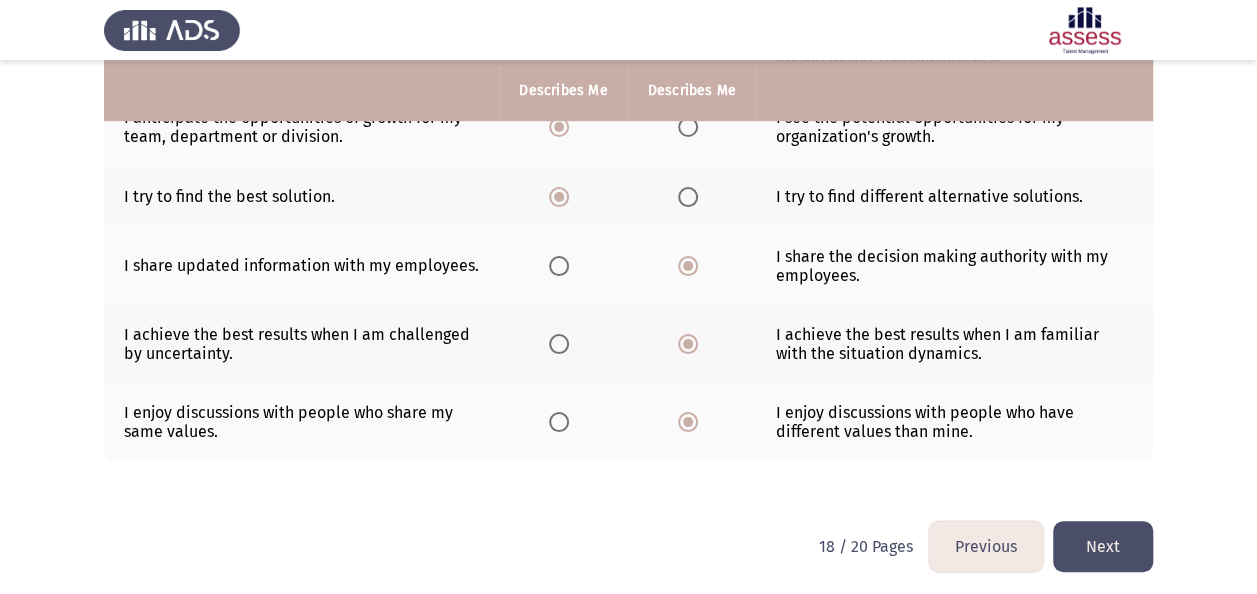 click on "Next" 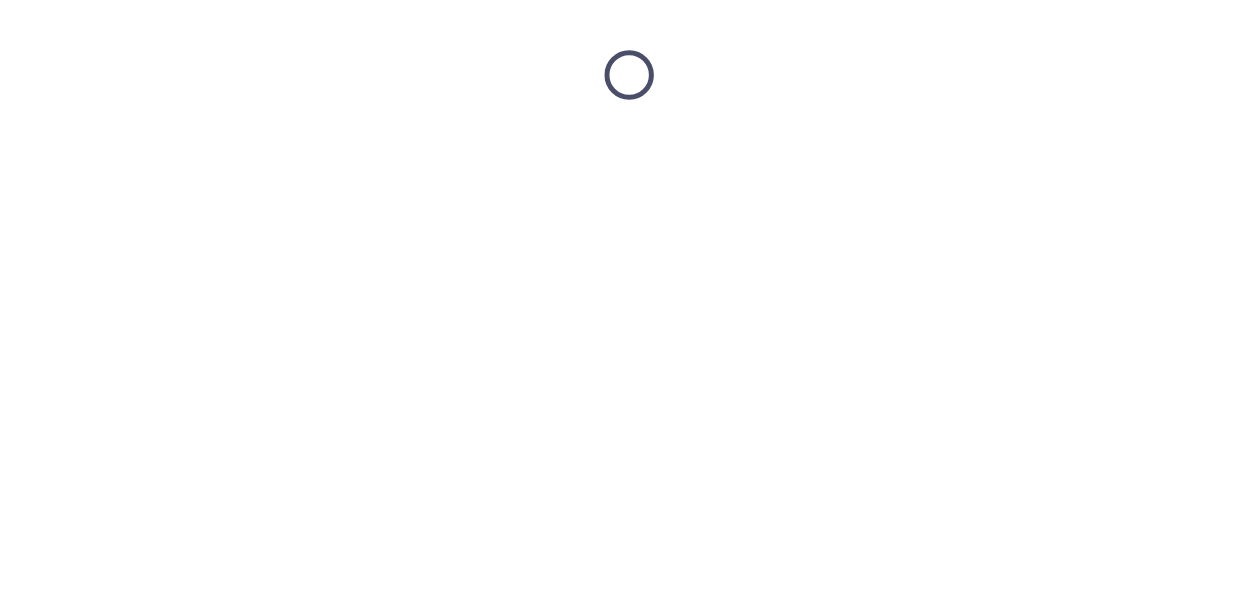 scroll, scrollTop: 0, scrollLeft: 0, axis: both 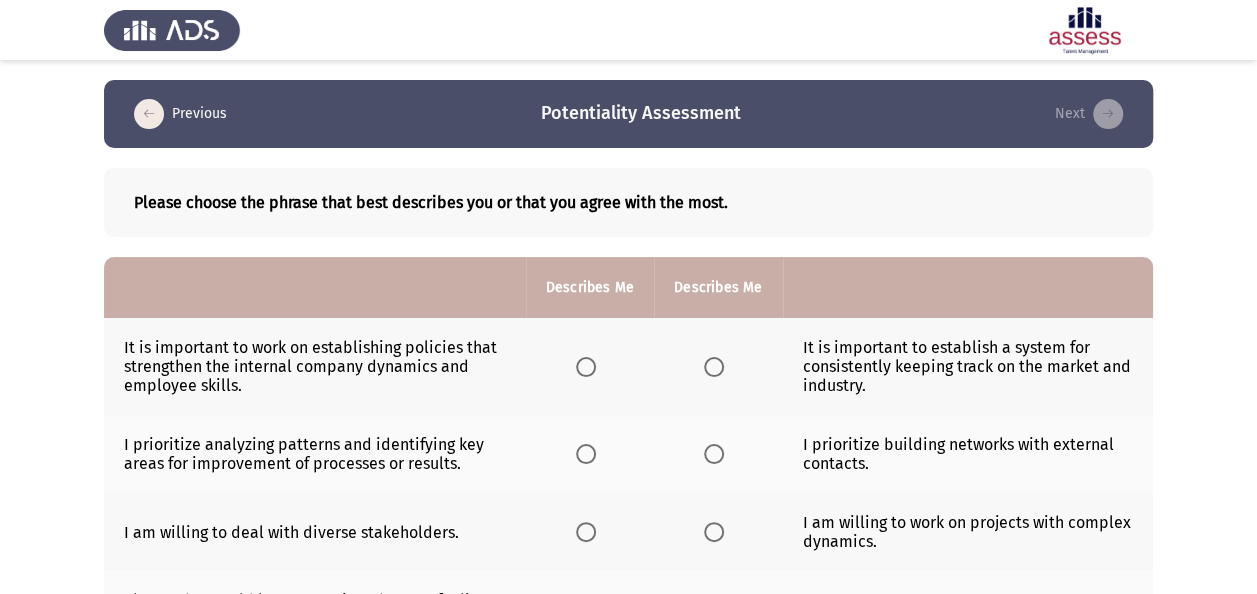 click at bounding box center [714, 367] 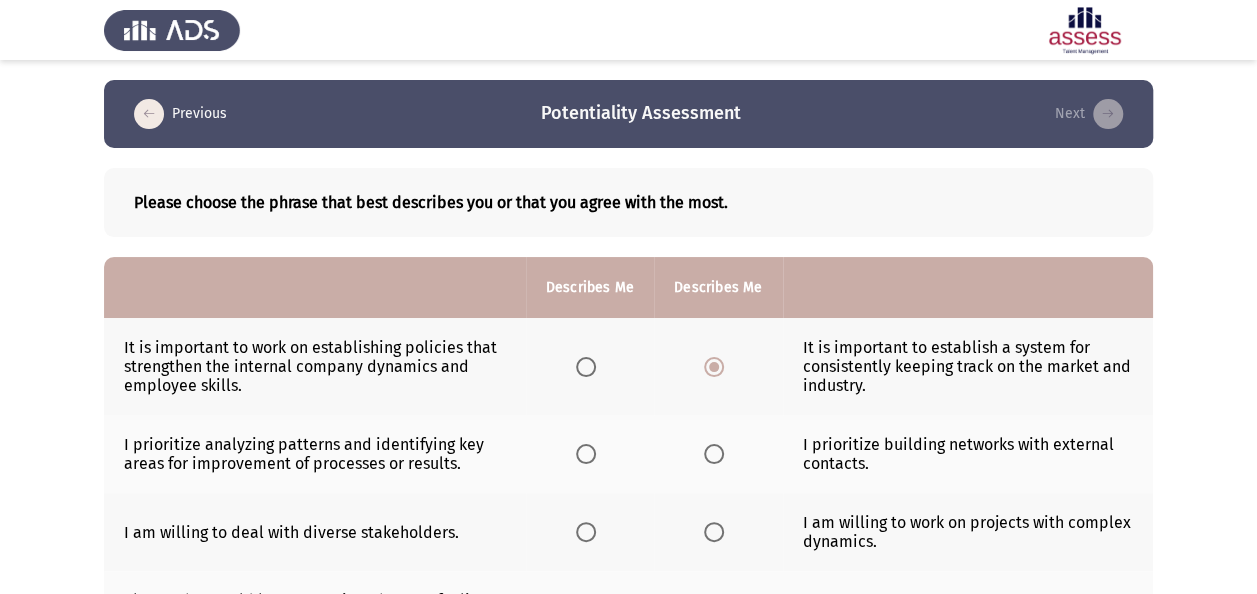 click at bounding box center [714, 454] 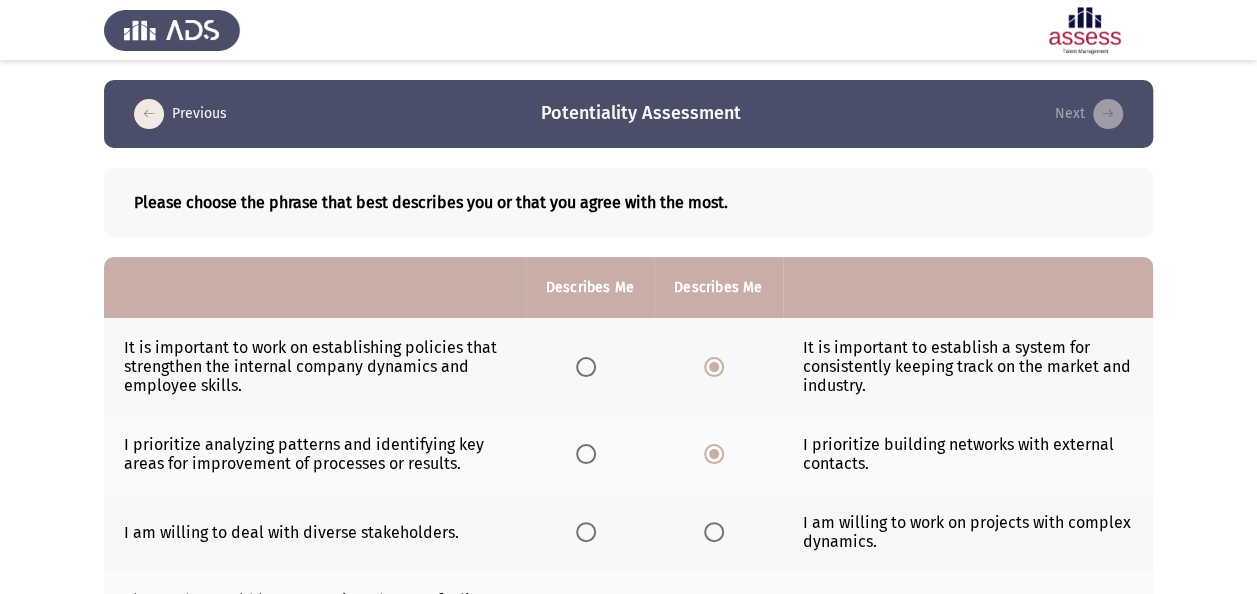 drag, startPoint x: 587, startPoint y: 518, endPoint x: 619, endPoint y: 487, distance: 44.553337 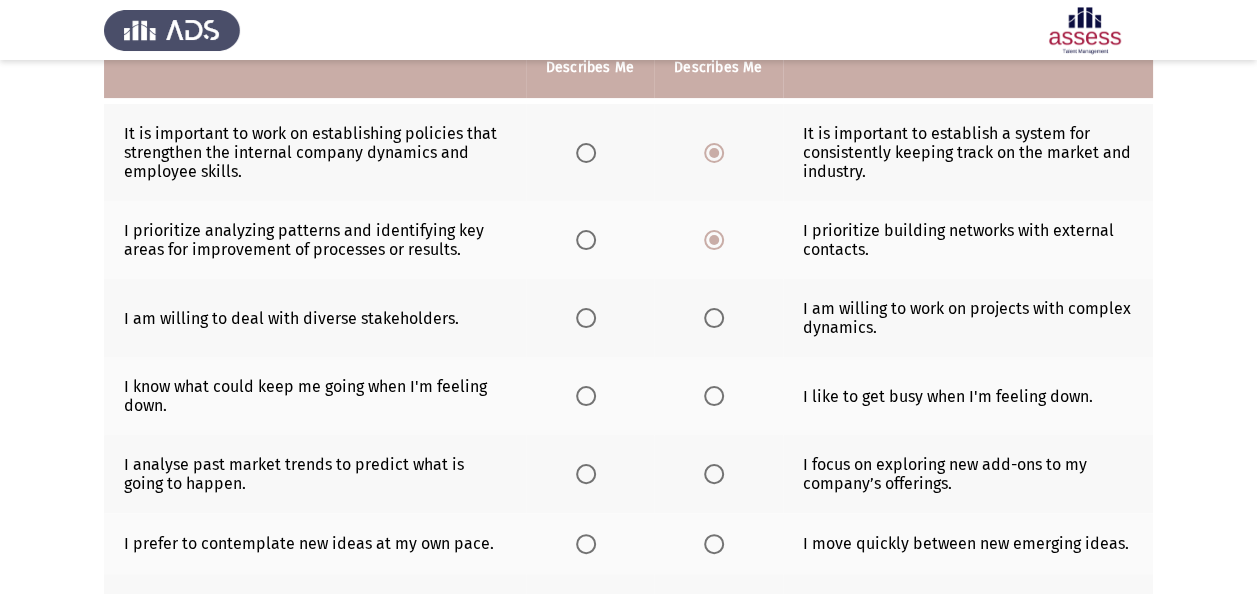 scroll, scrollTop: 300, scrollLeft: 0, axis: vertical 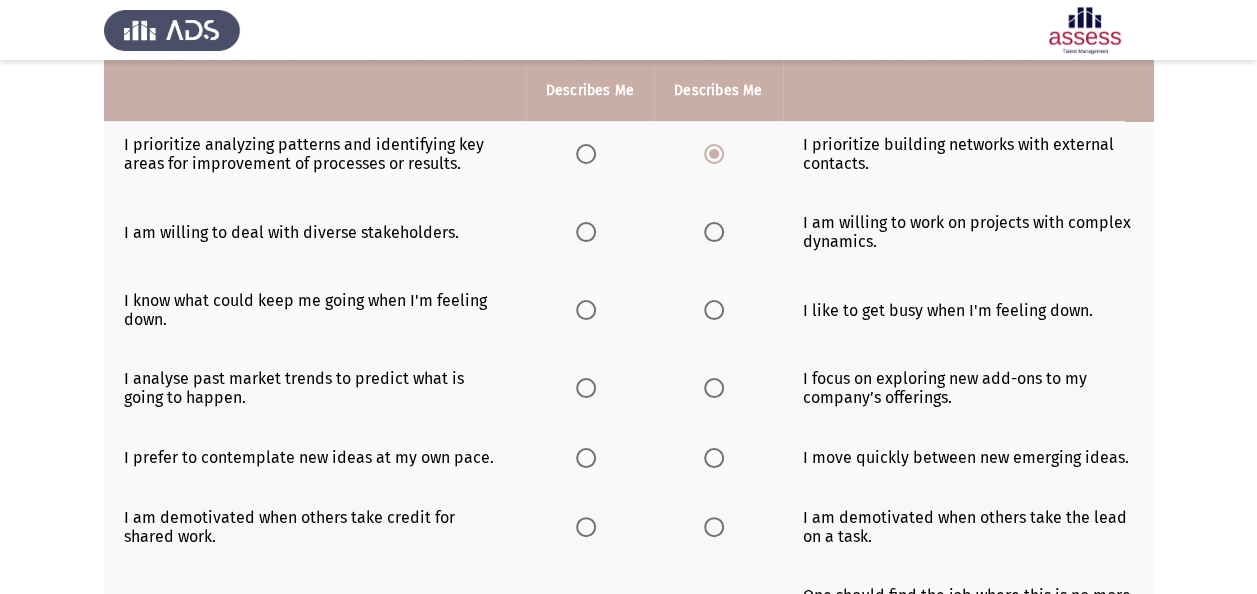 click at bounding box center [586, 232] 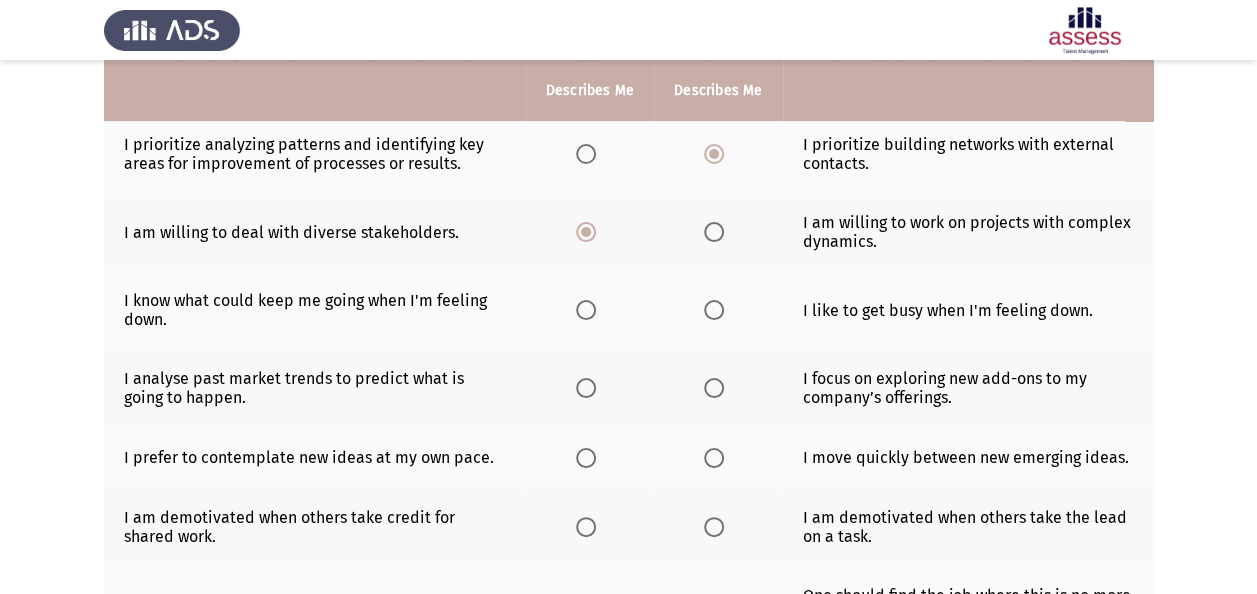 click at bounding box center [586, 310] 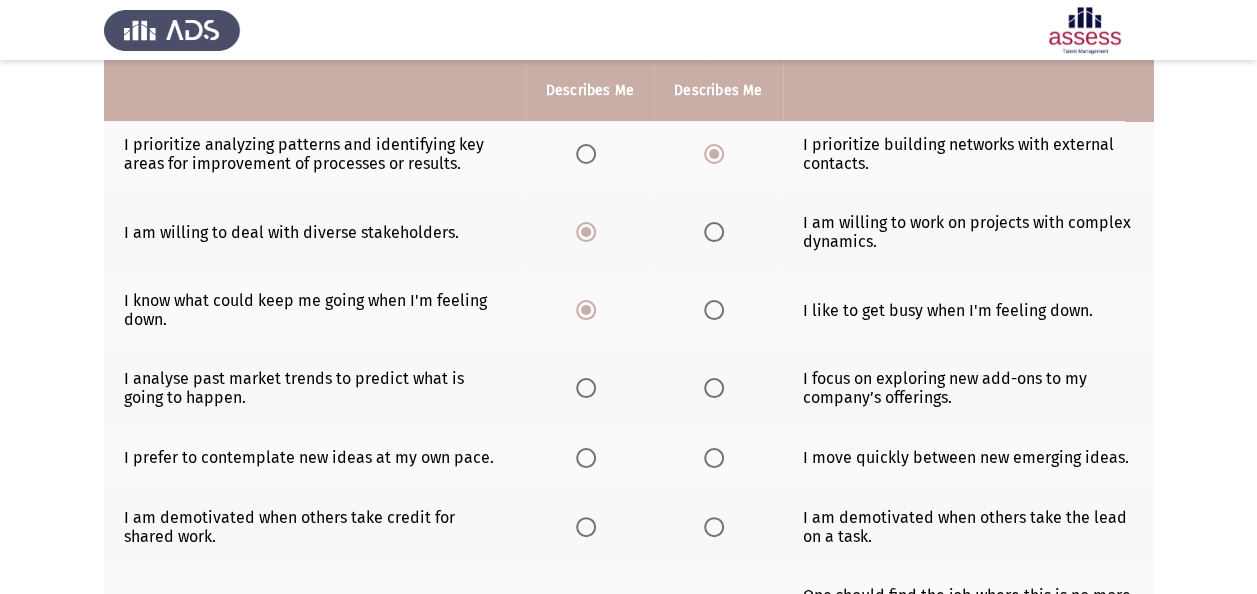 click 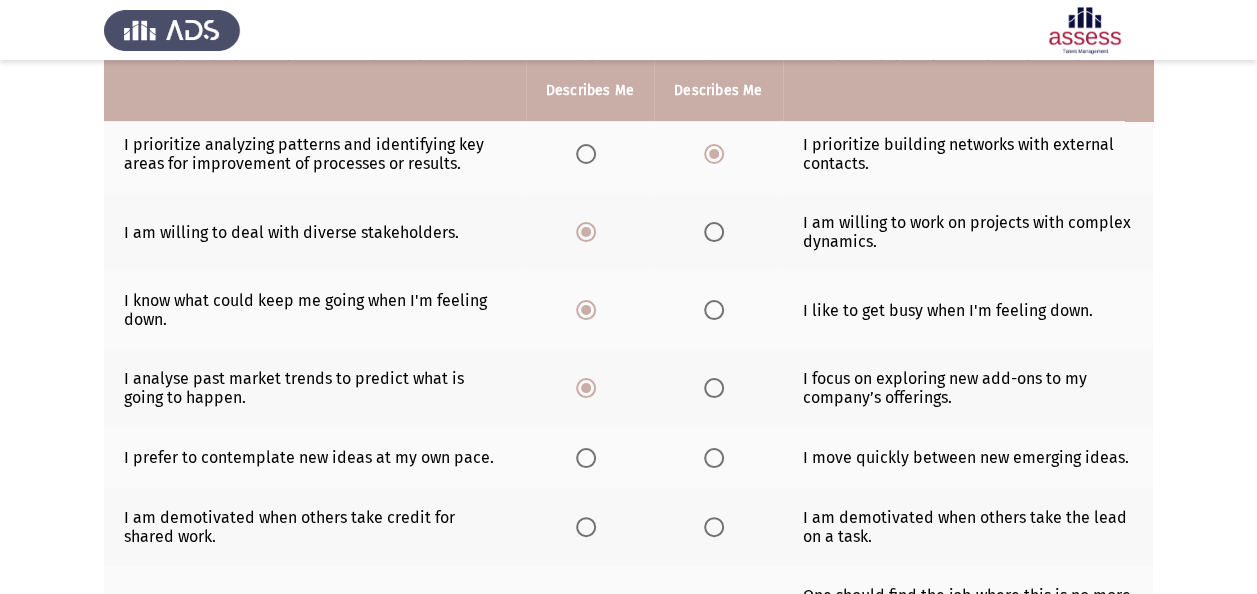 click at bounding box center (586, 458) 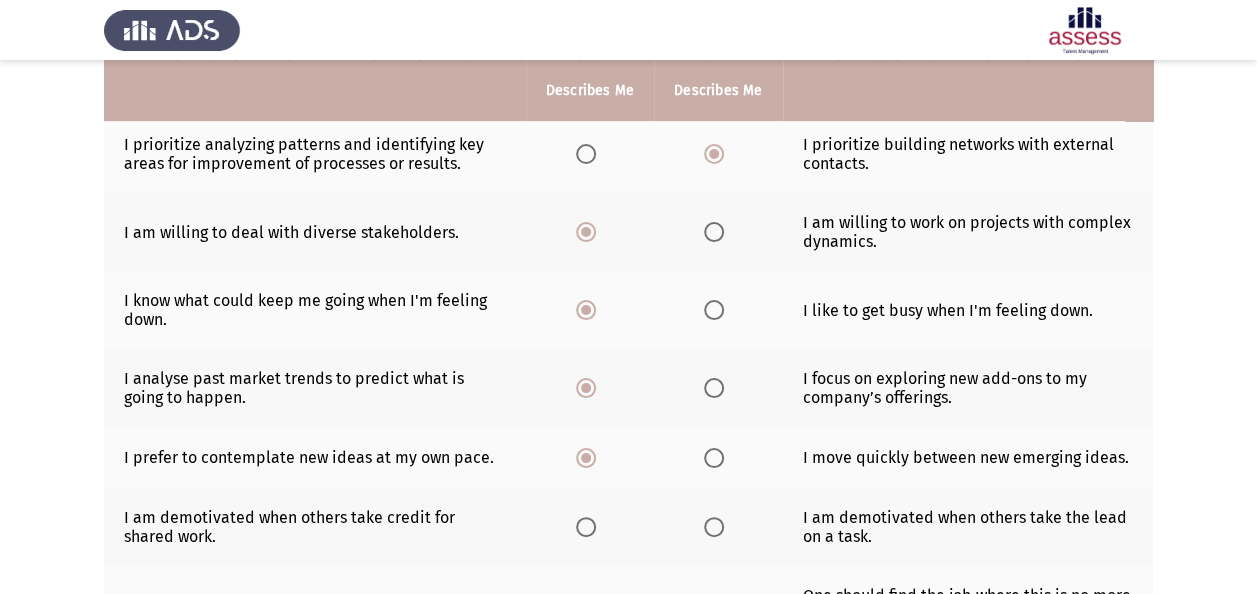 click 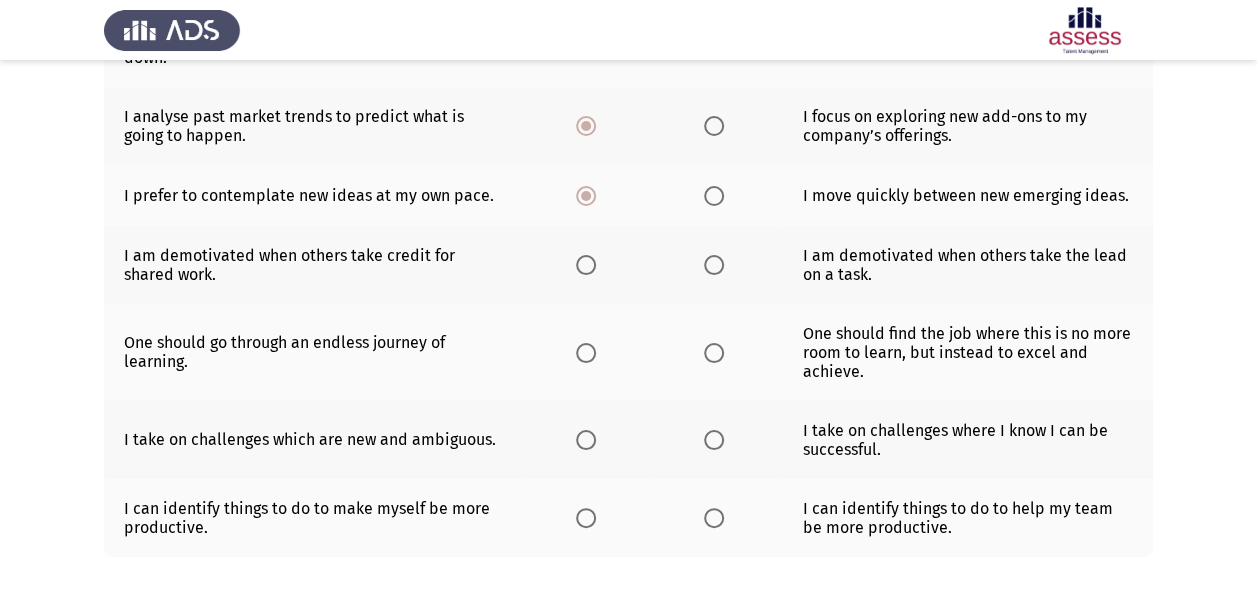 scroll, scrollTop: 600, scrollLeft: 0, axis: vertical 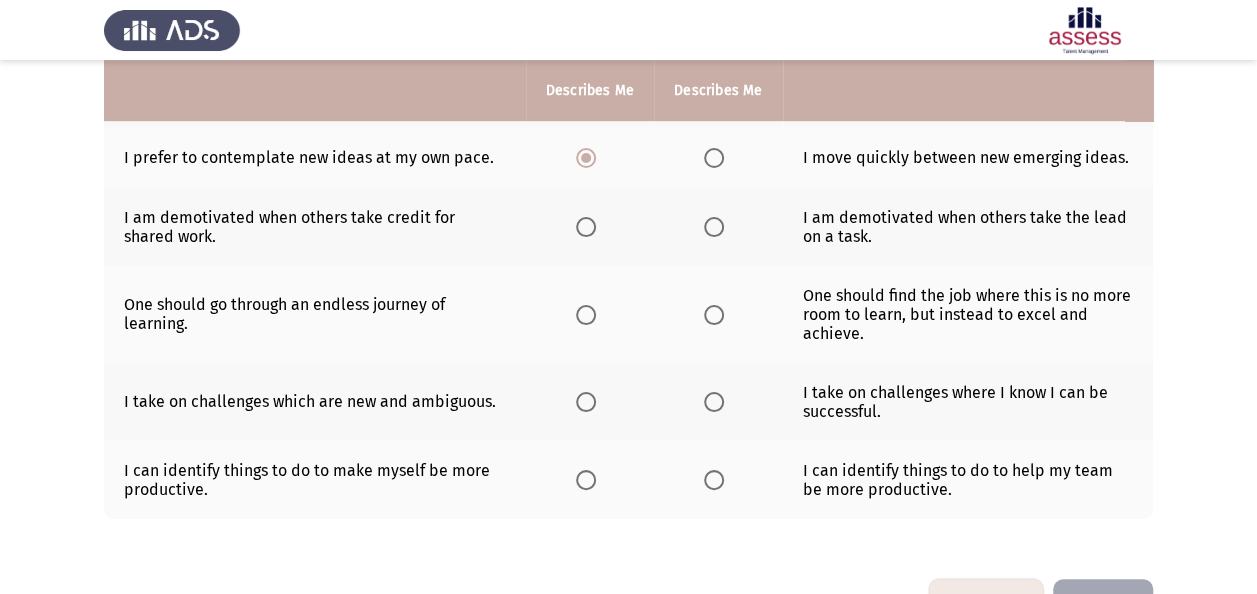 click at bounding box center [586, 227] 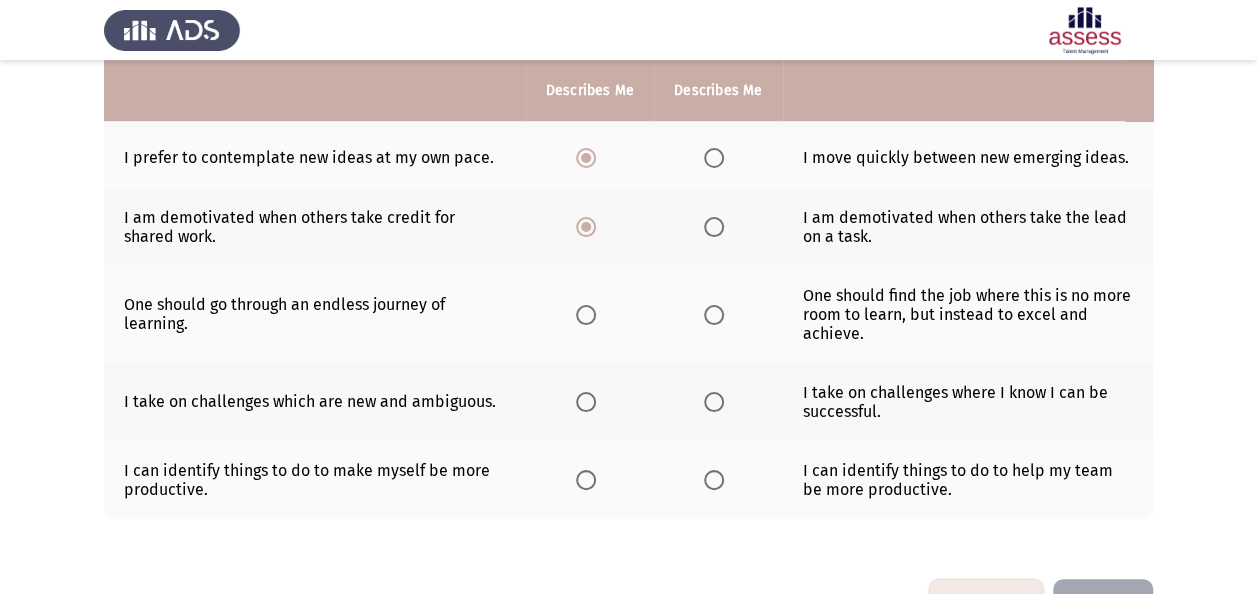 click 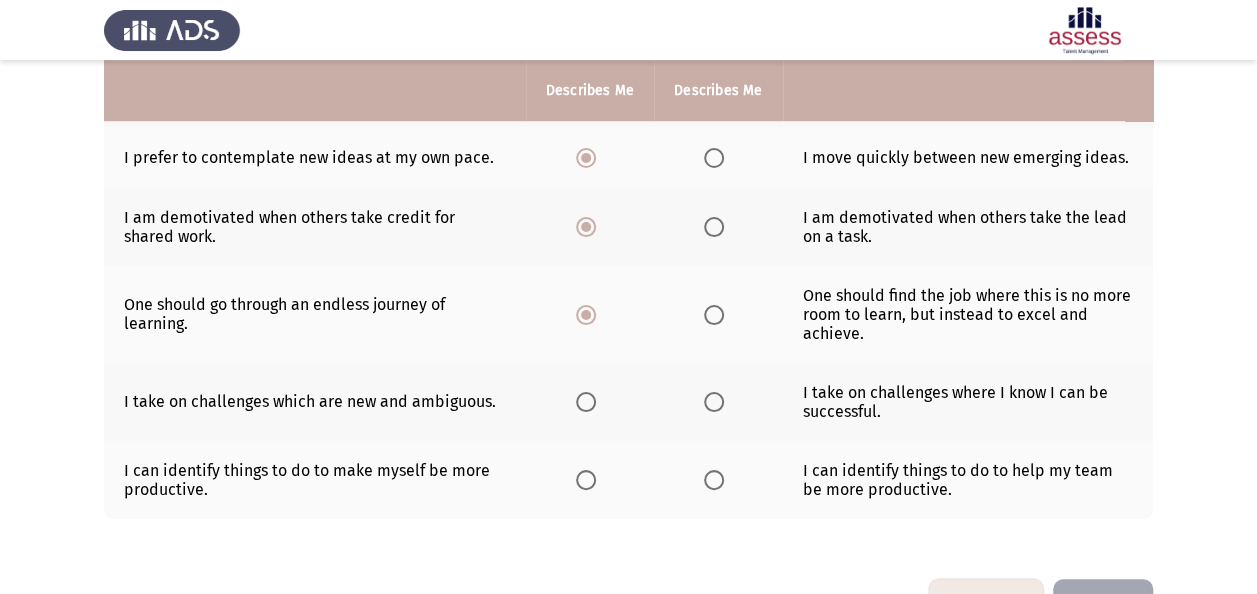 click at bounding box center [586, 402] 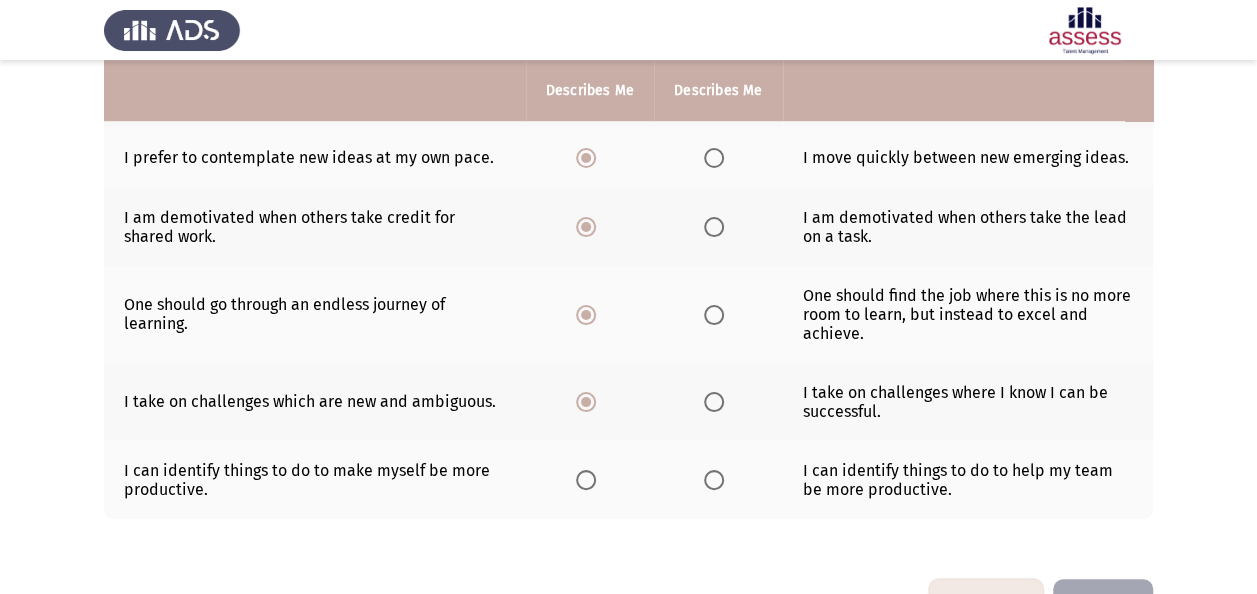 click at bounding box center [714, 480] 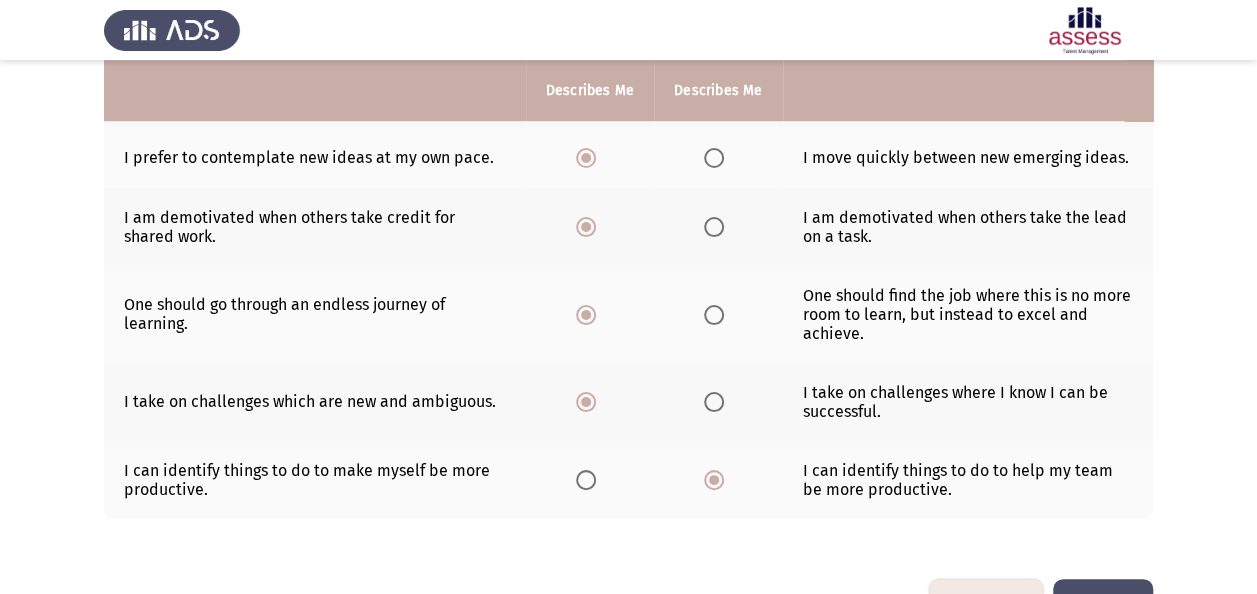 click on "Next" 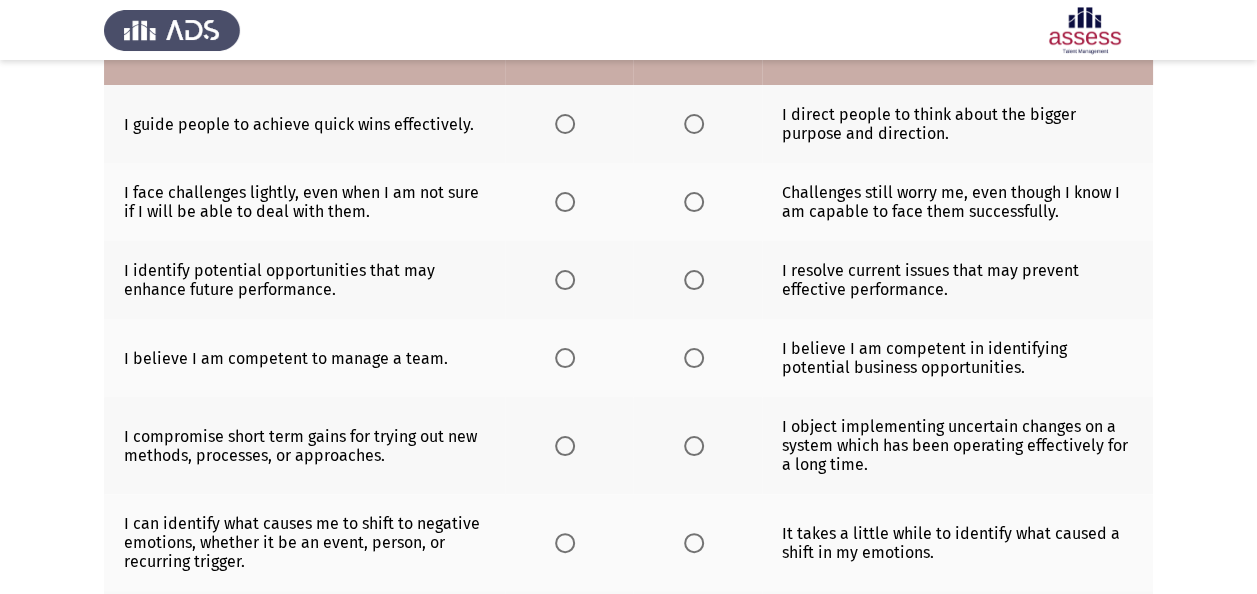scroll, scrollTop: 176, scrollLeft: 0, axis: vertical 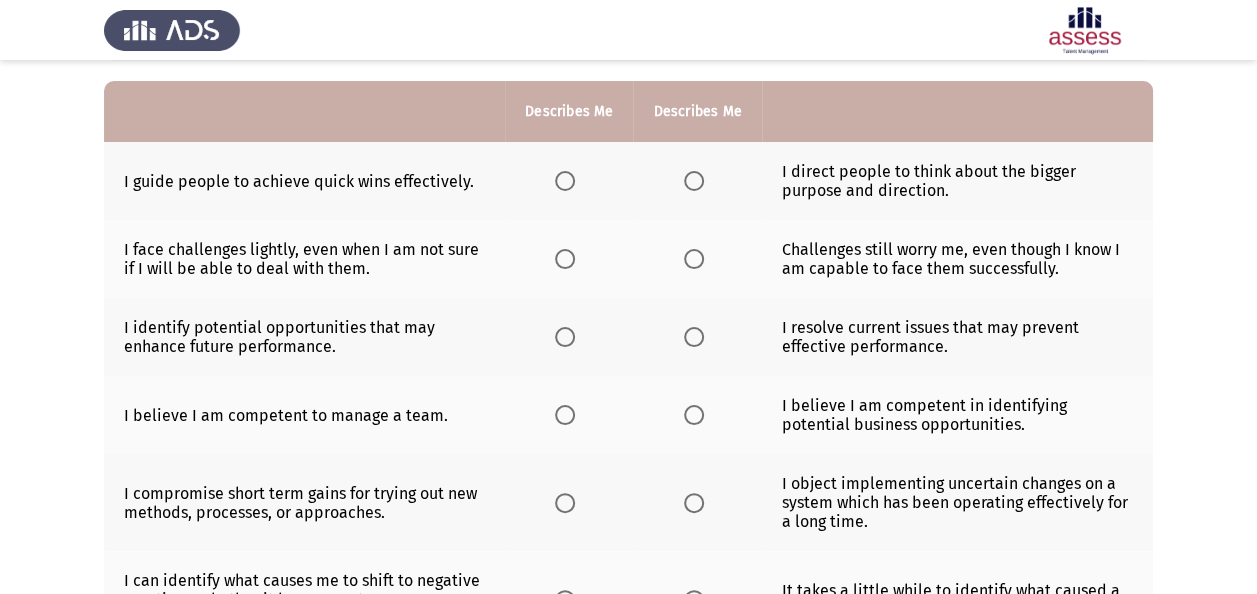 click at bounding box center [694, 181] 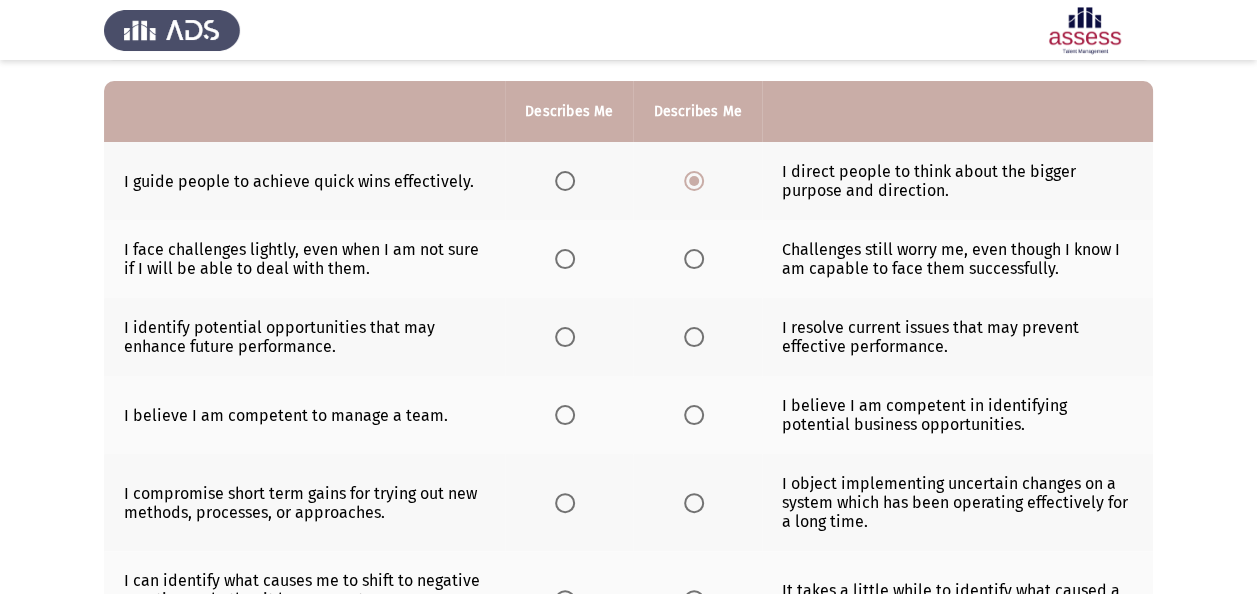 click at bounding box center (565, 259) 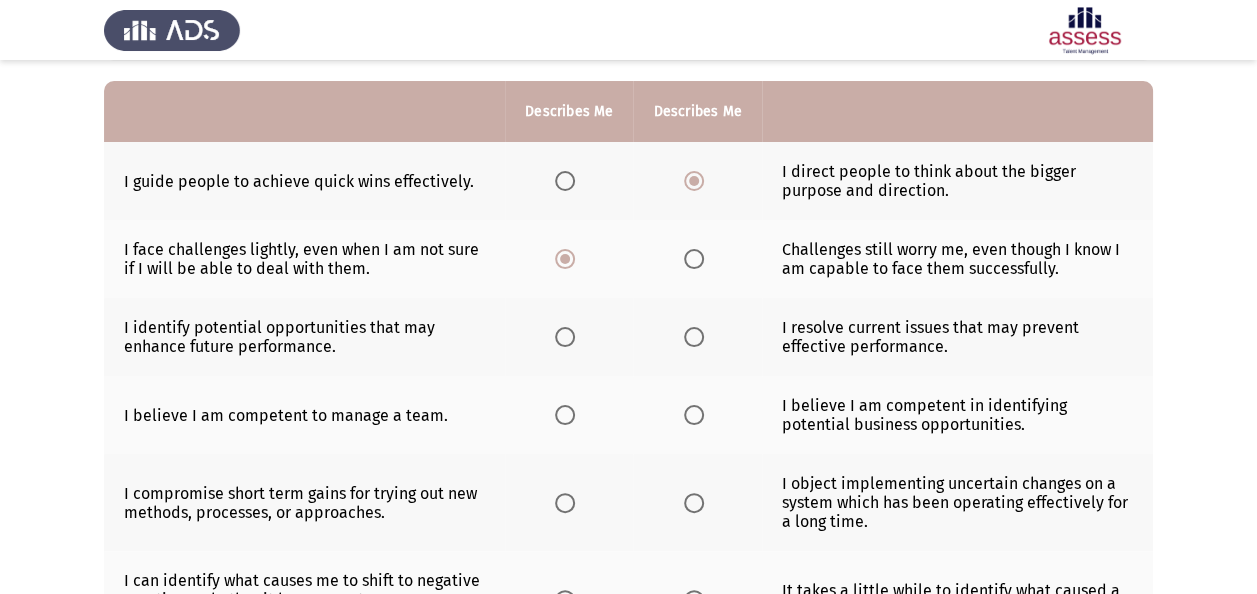 click 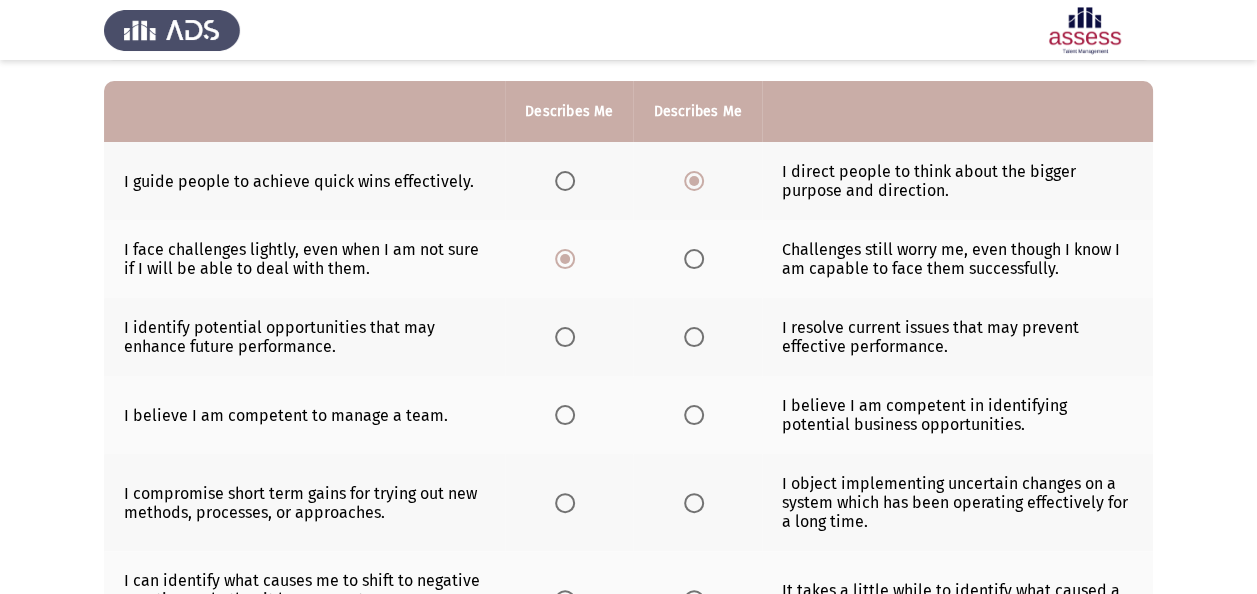 click 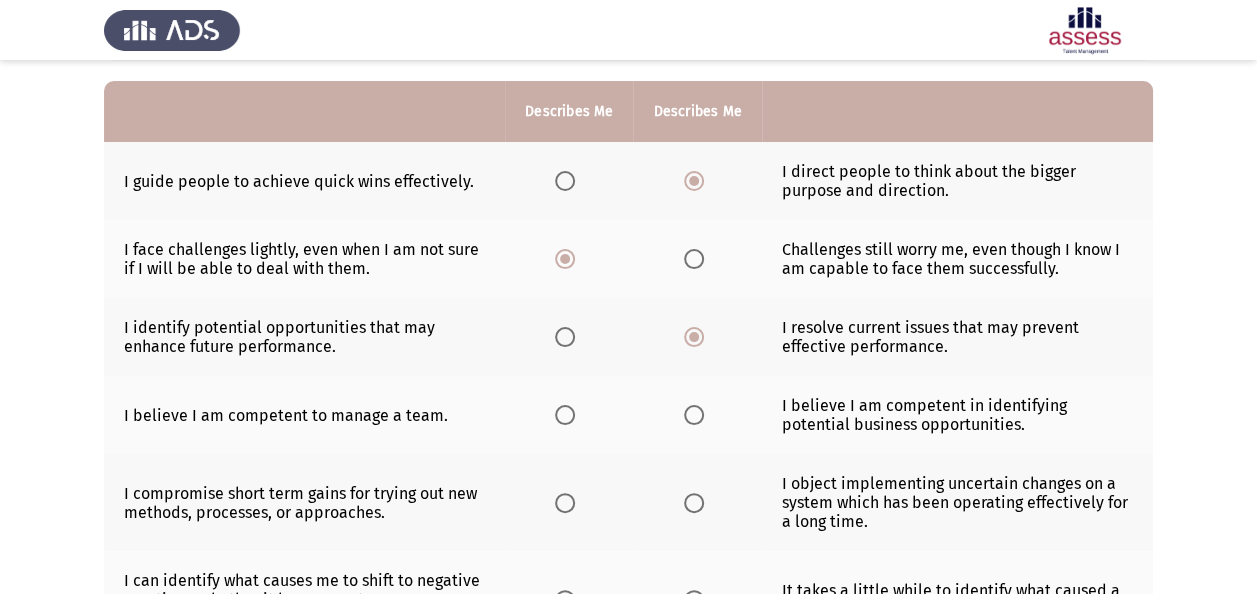 click at bounding box center (565, 415) 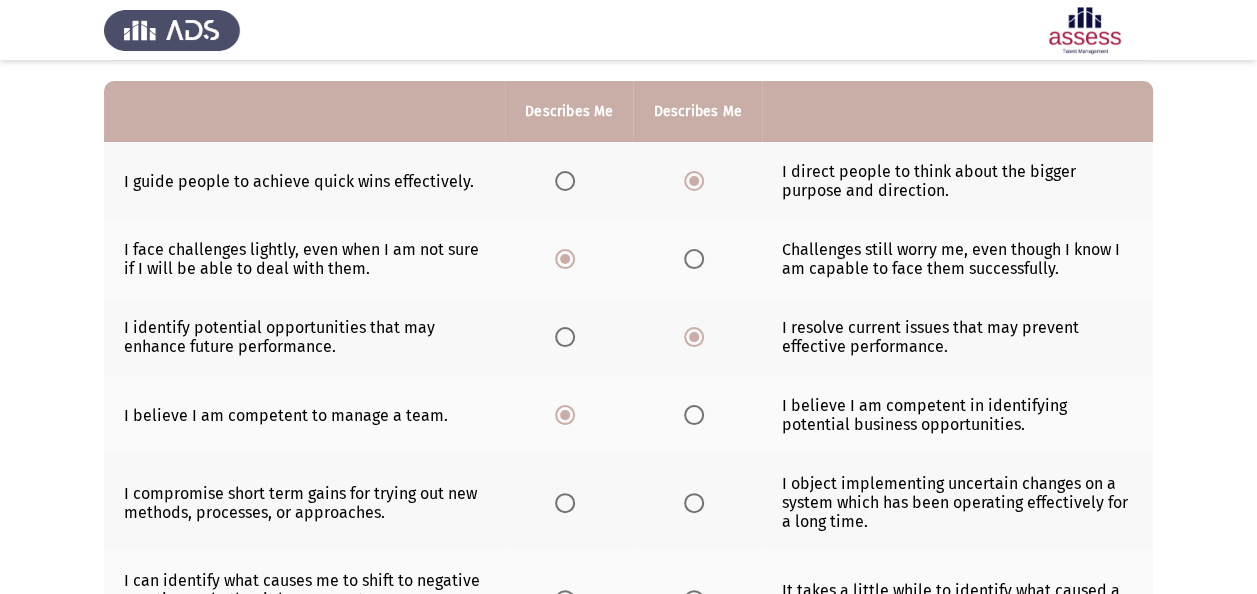 click at bounding box center [694, 503] 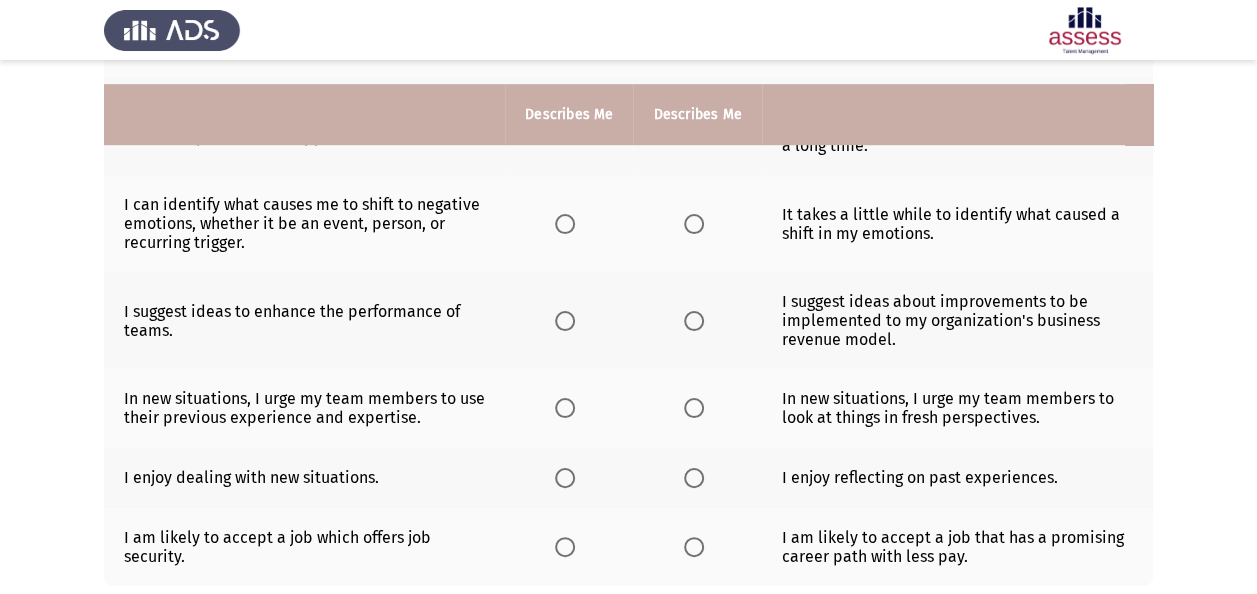 scroll, scrollTop: 576, scrollLeft: 0, axis: vertical 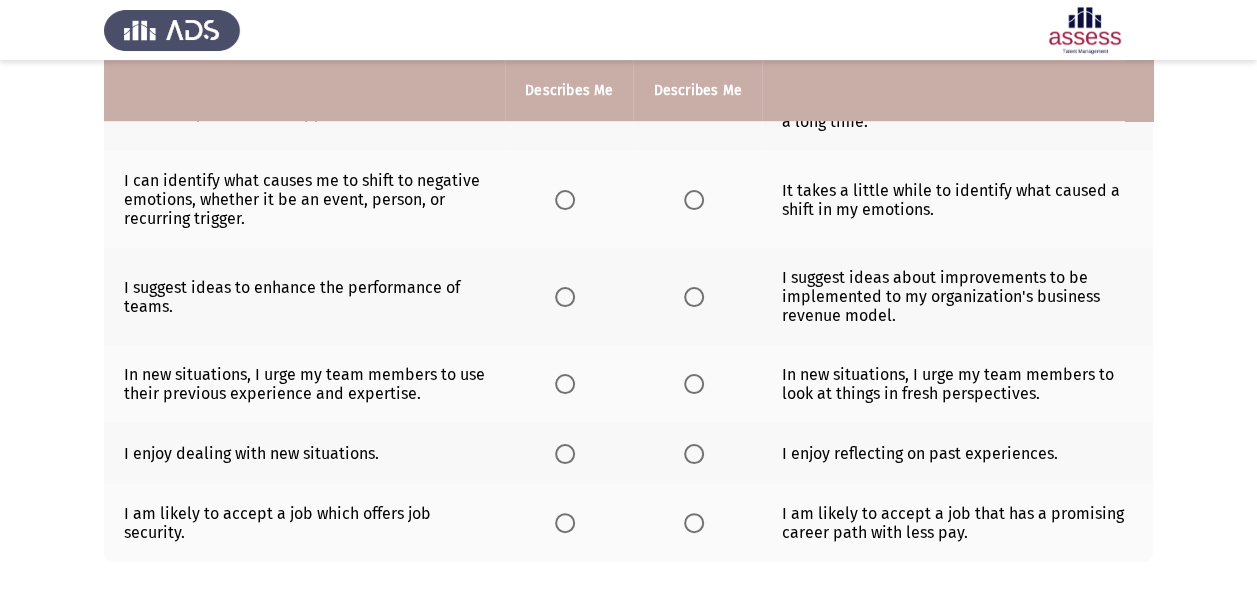 click at bounding box center [565, 200] 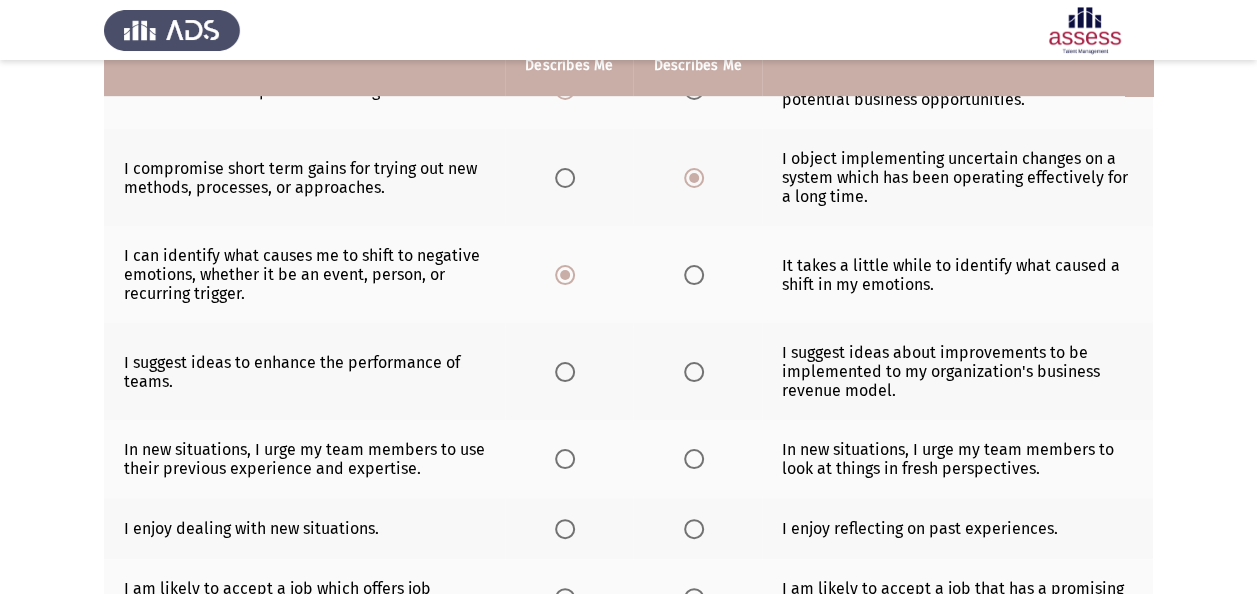 scroll, scrollTop: 476, scrollLeft: 0, axis: vertical 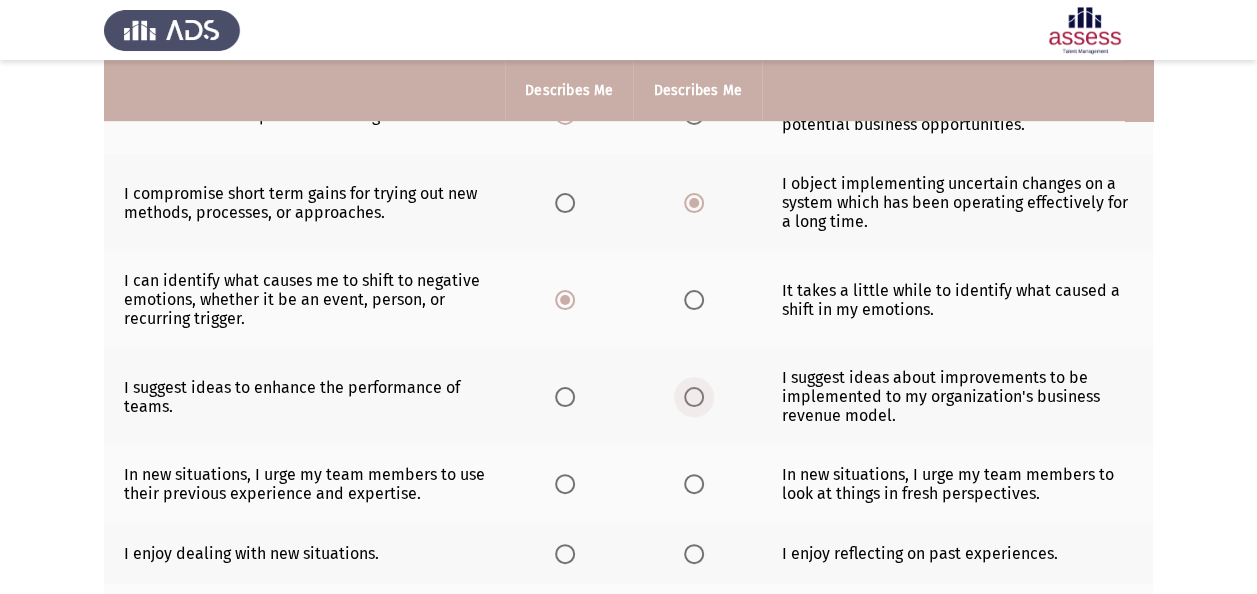 click at bounding box center (694, 397) 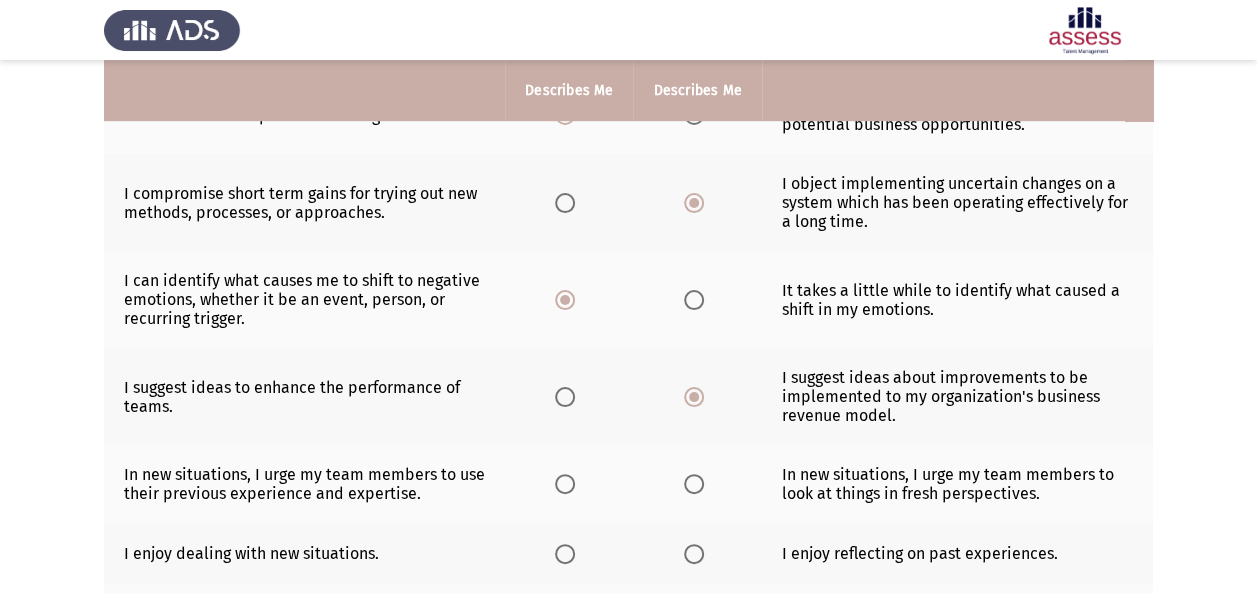 click 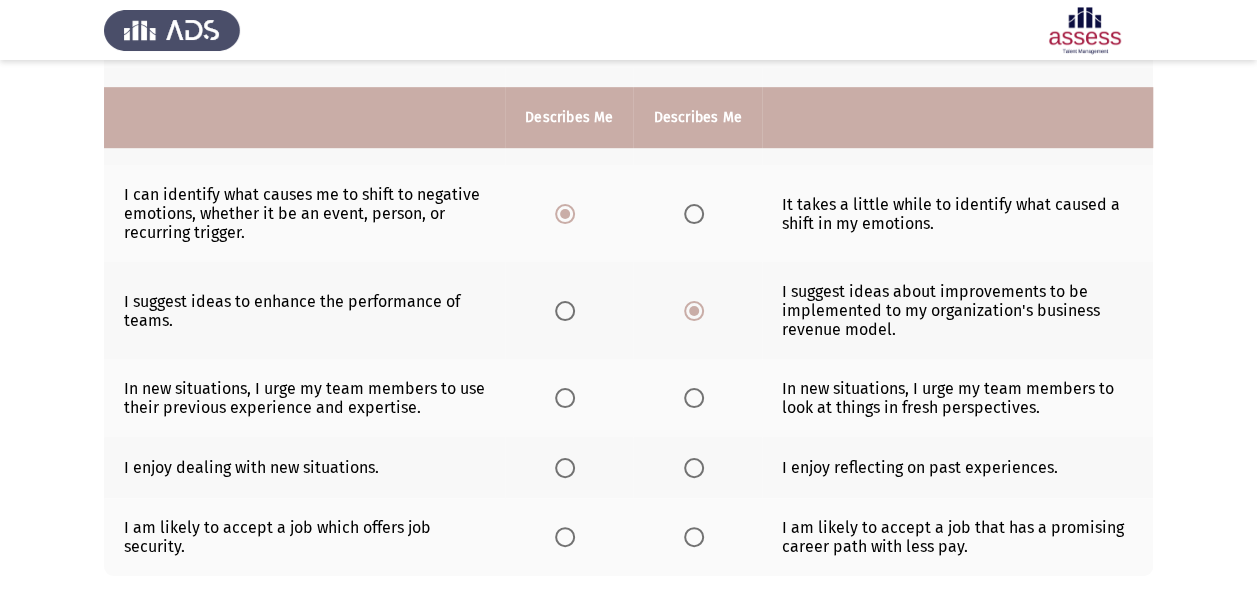 scroll, scrollTop: 676, scrollLeft: 0, axis: vertical 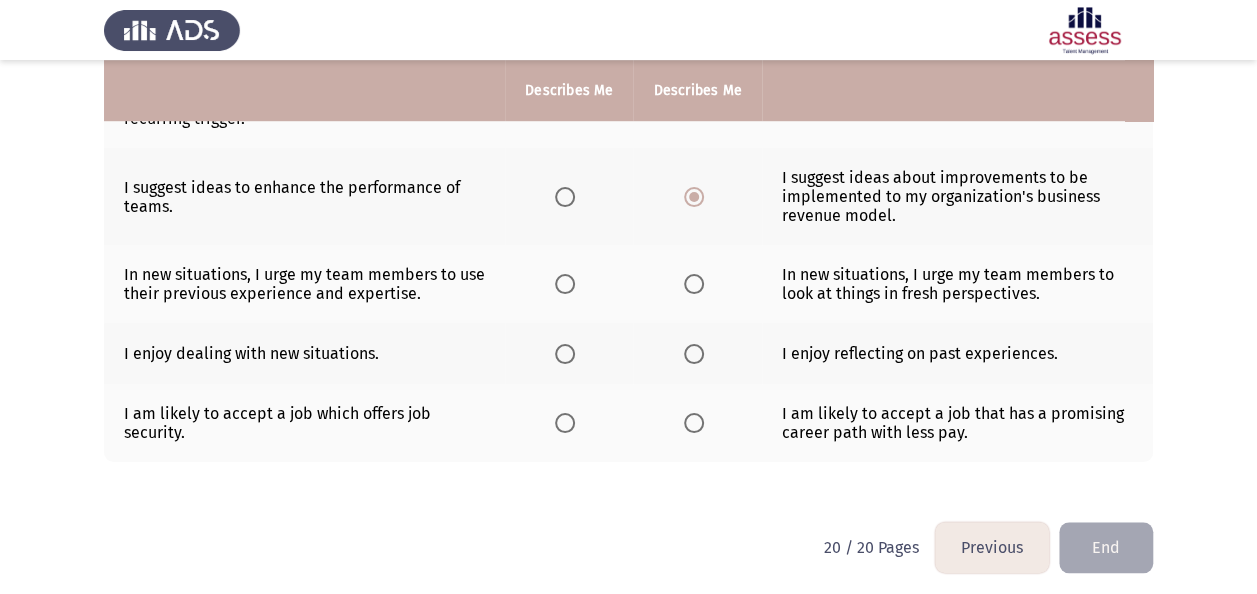 click at bounding box center [565, 284] 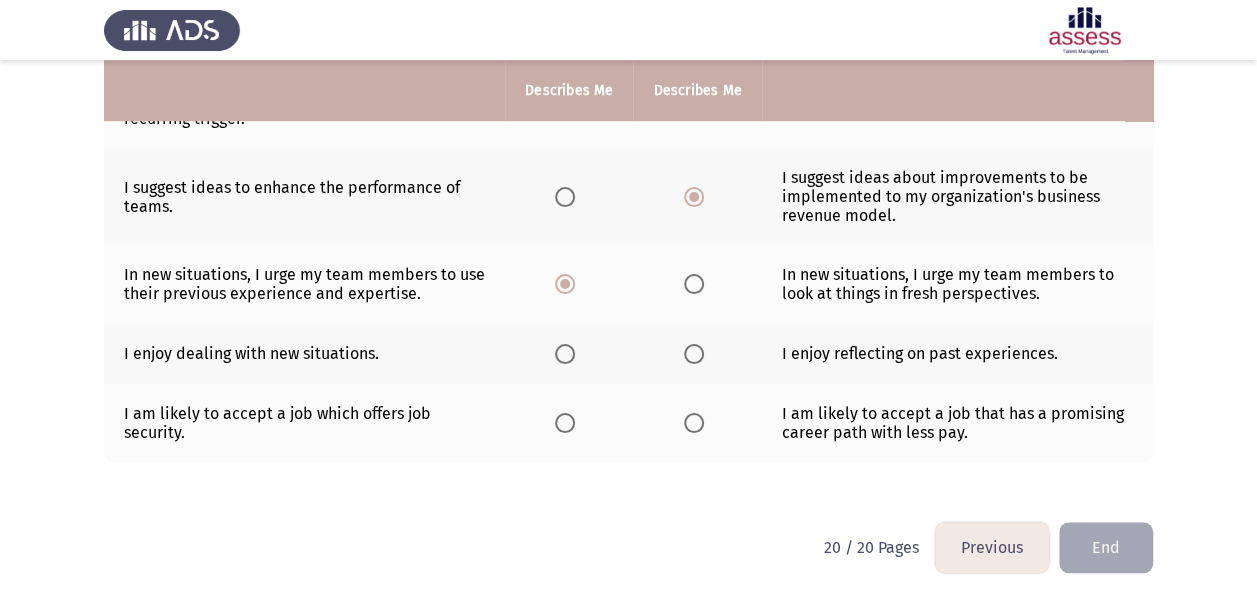 click at bounding box center [694, 354] 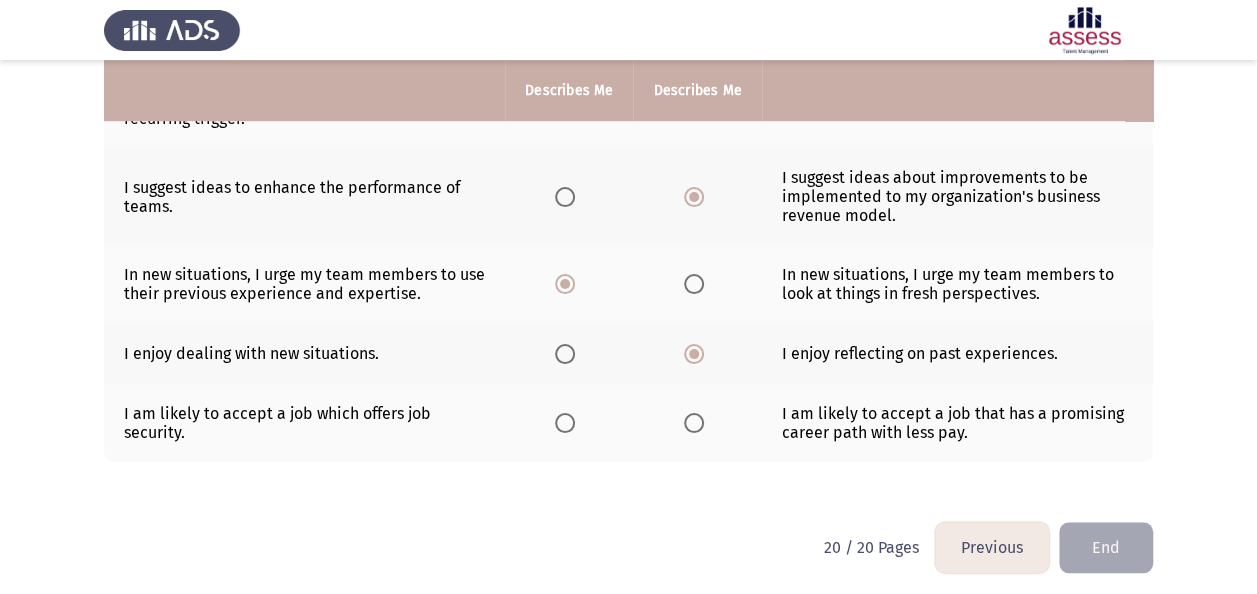 click 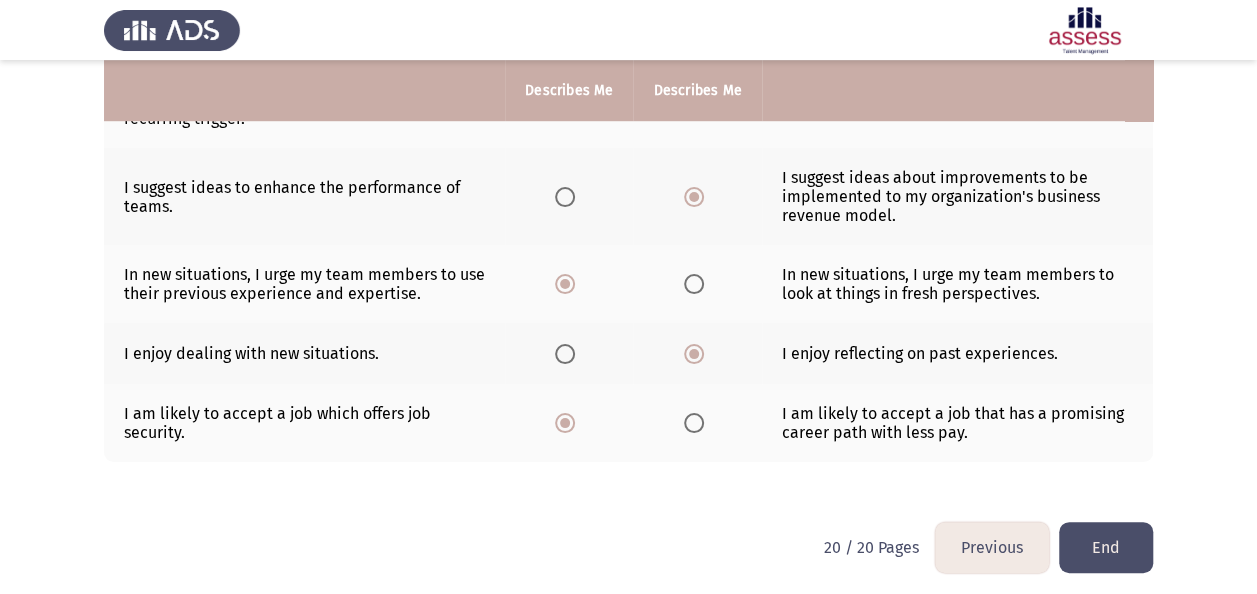 click on "End" 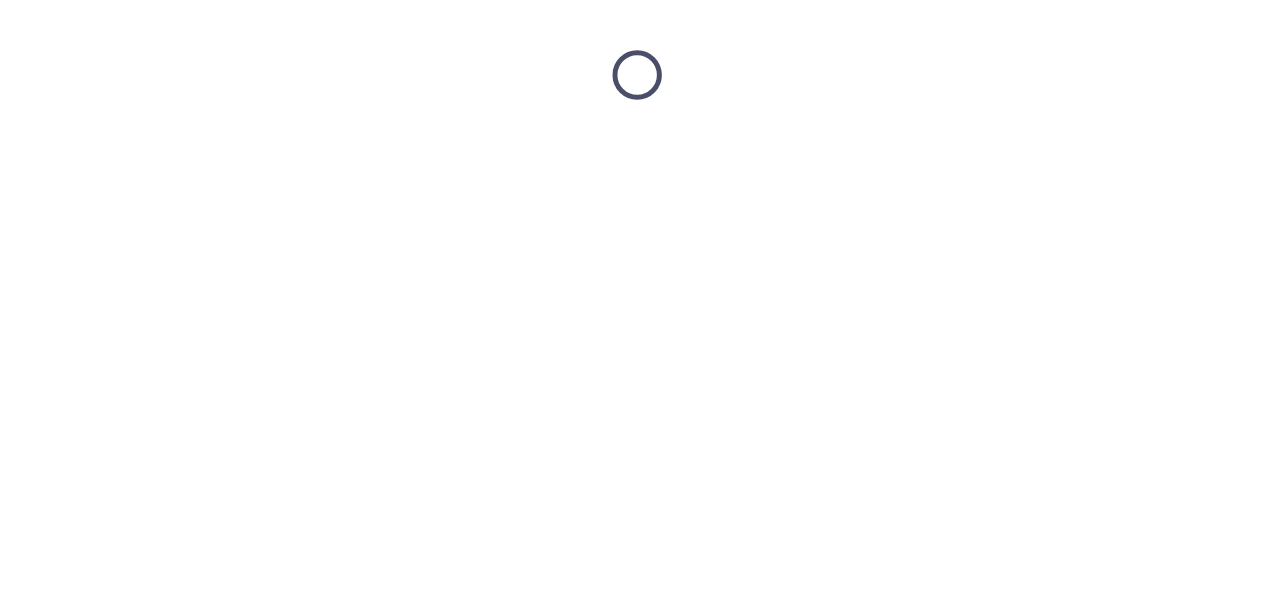 scroll, scrollTop: 0, scrollLeft: 0, axis: both 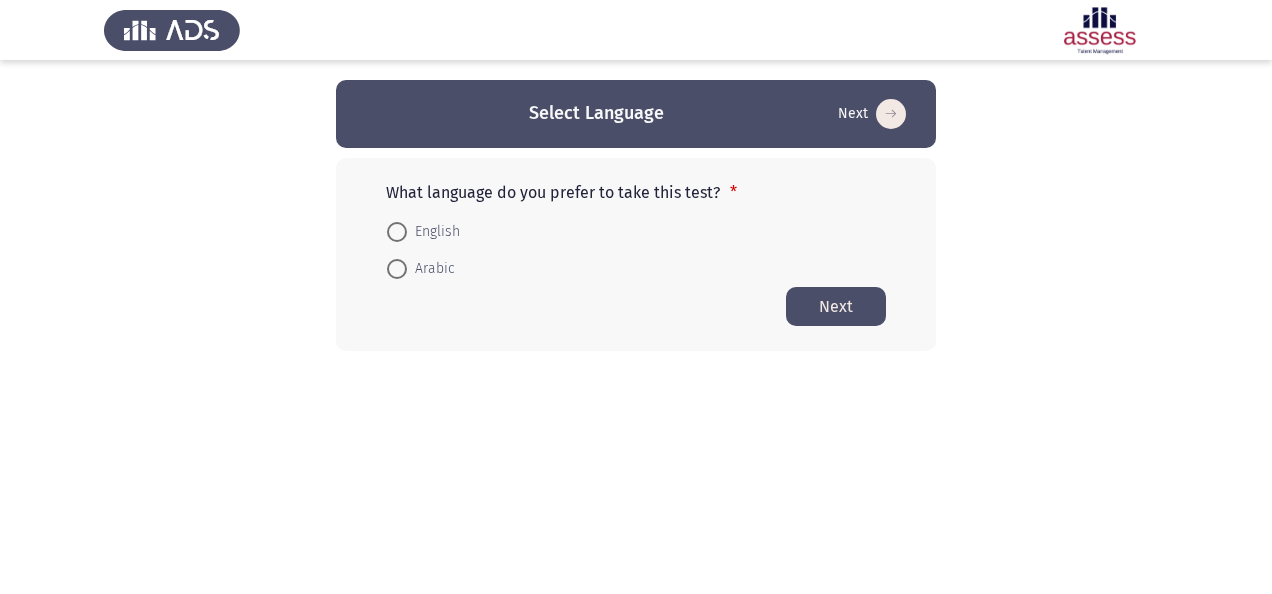 drag, startPoint x: 402, startPoint y: 226, endPoint x: 680, endPoint y: 315, distance: 291.89896 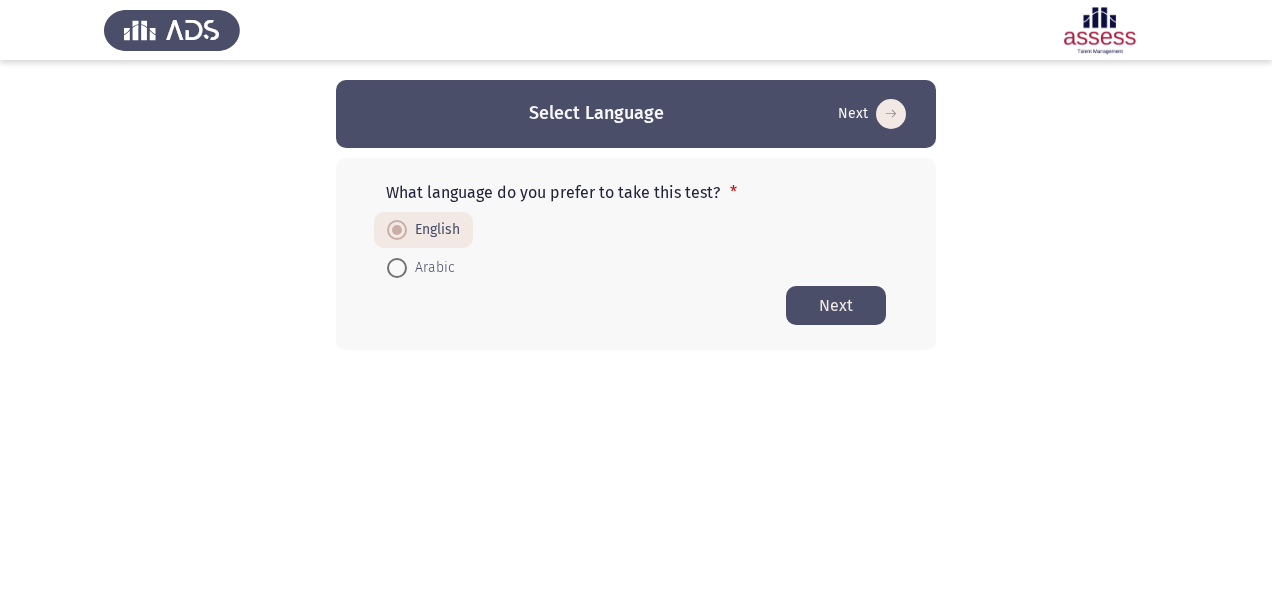click on "Next" 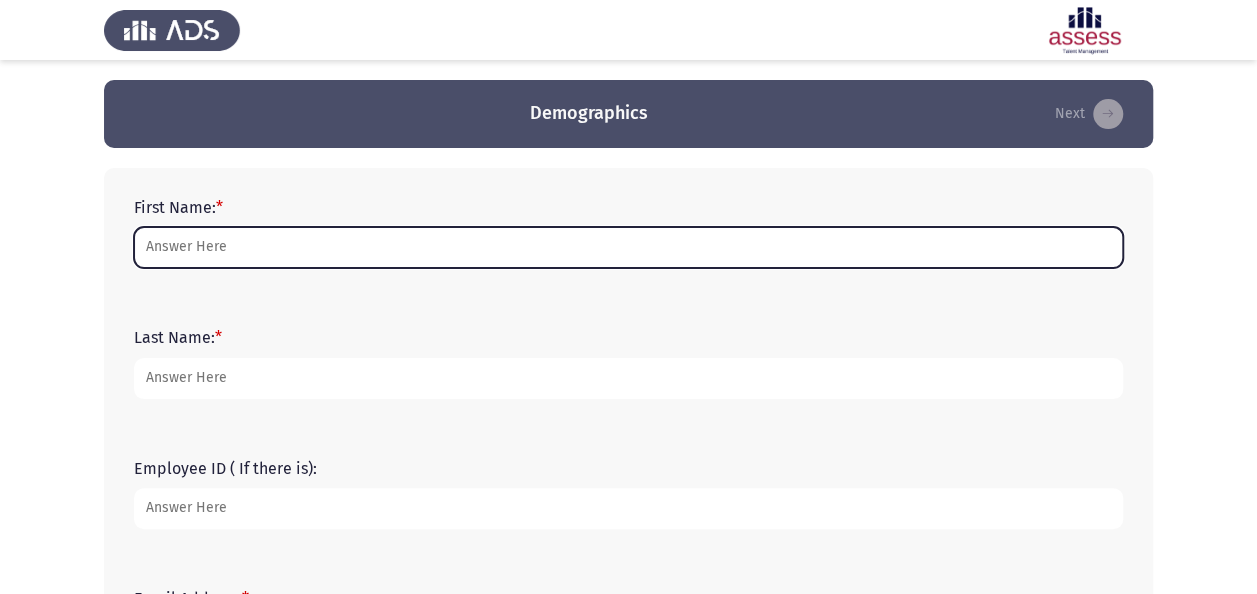 click on "First Name:   *" at bounding box center (628, 247) 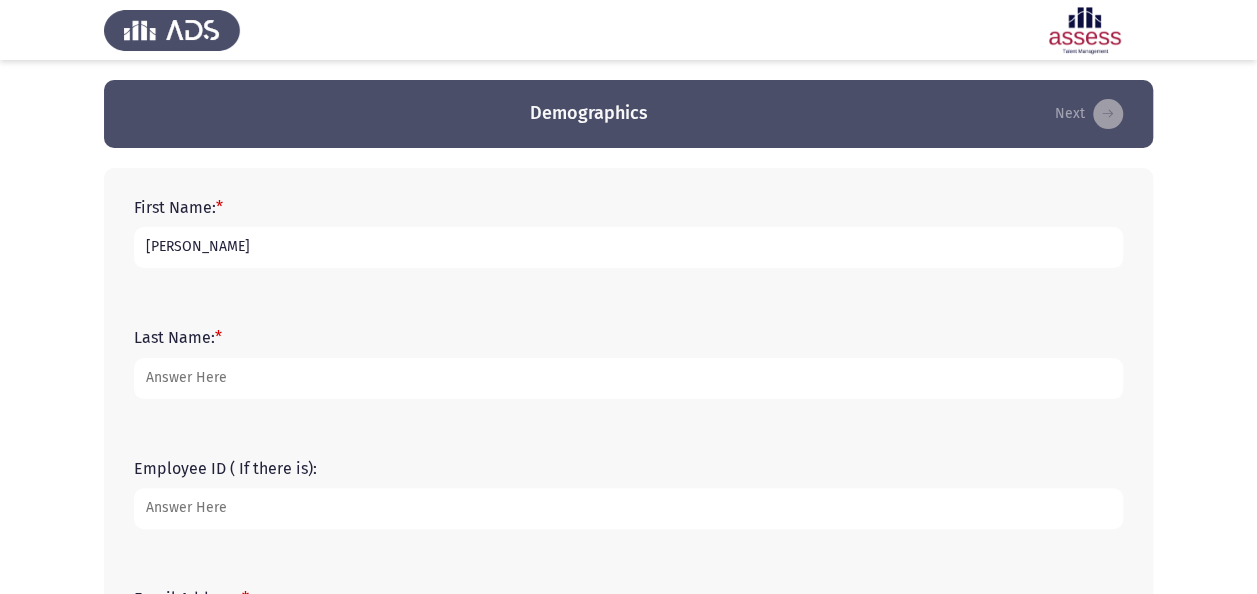 type on "Mohammed" 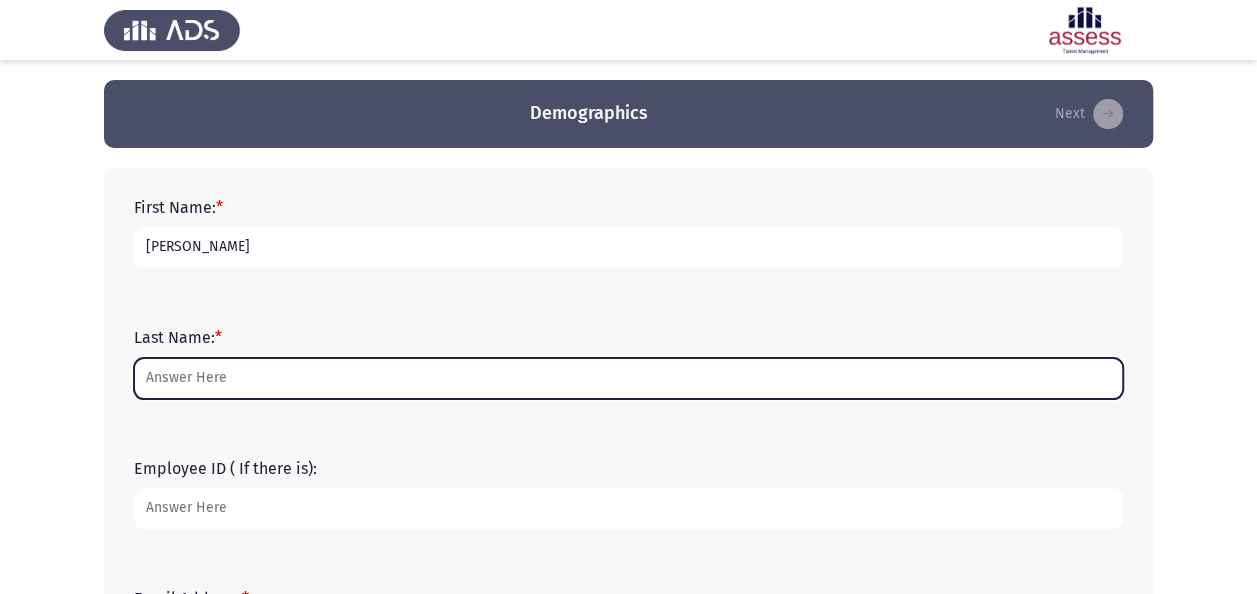 click on "Last Name:   *" at bounding box center (628, 378) 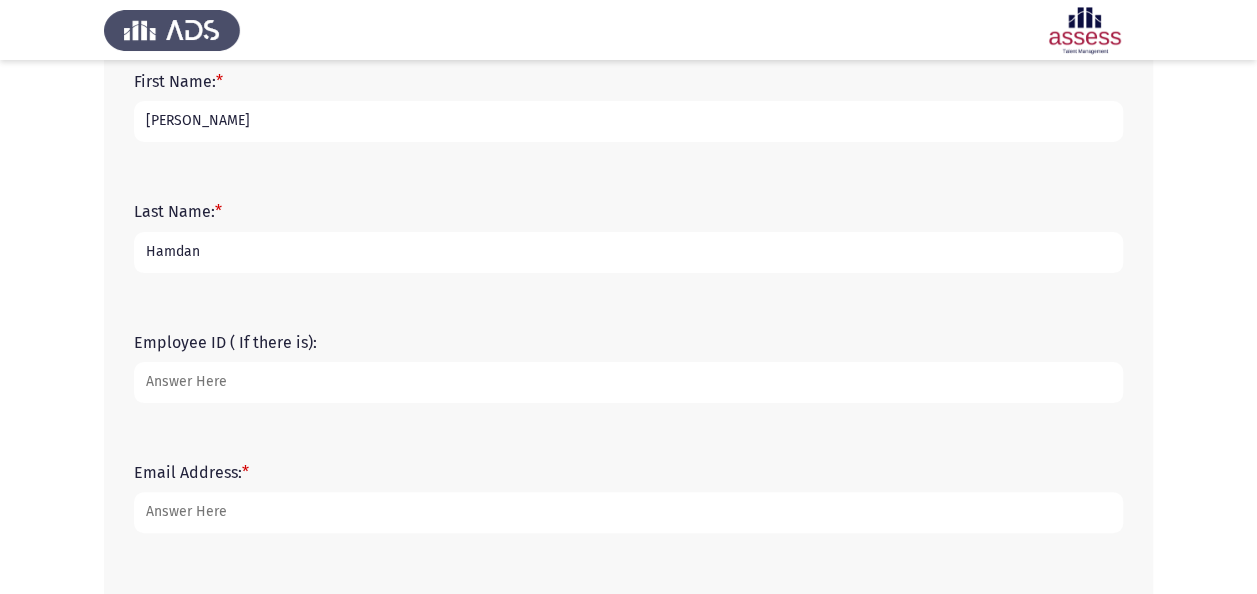 scroll, scrollTop: 200, scrollLeft: 0, axis: vertical 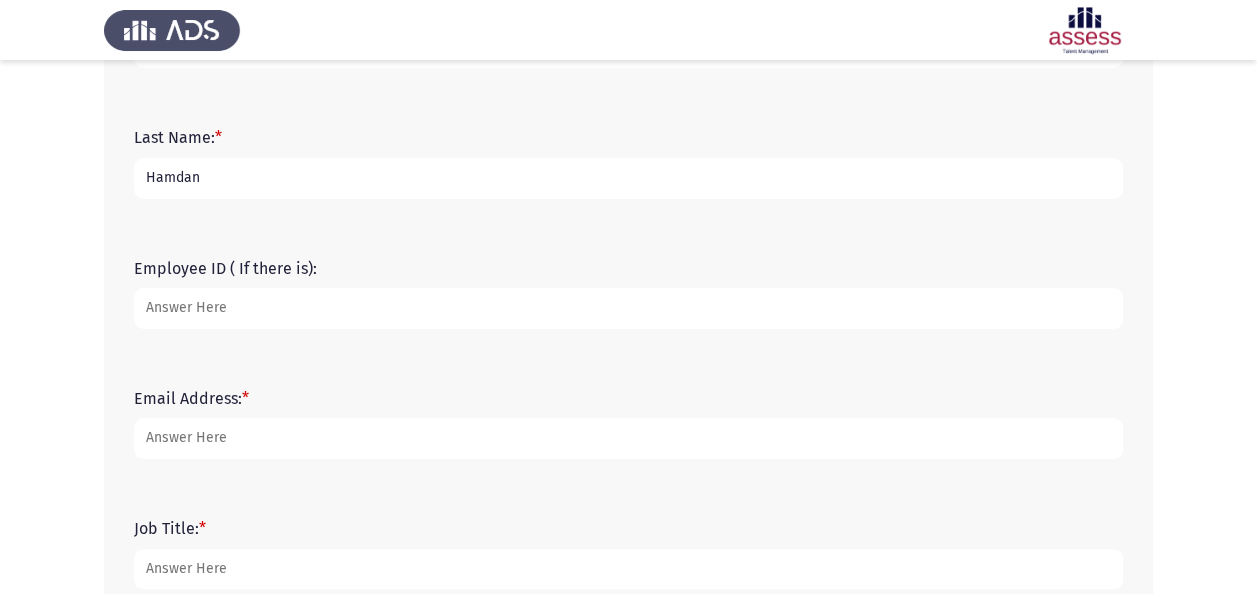type on "Hamdan" 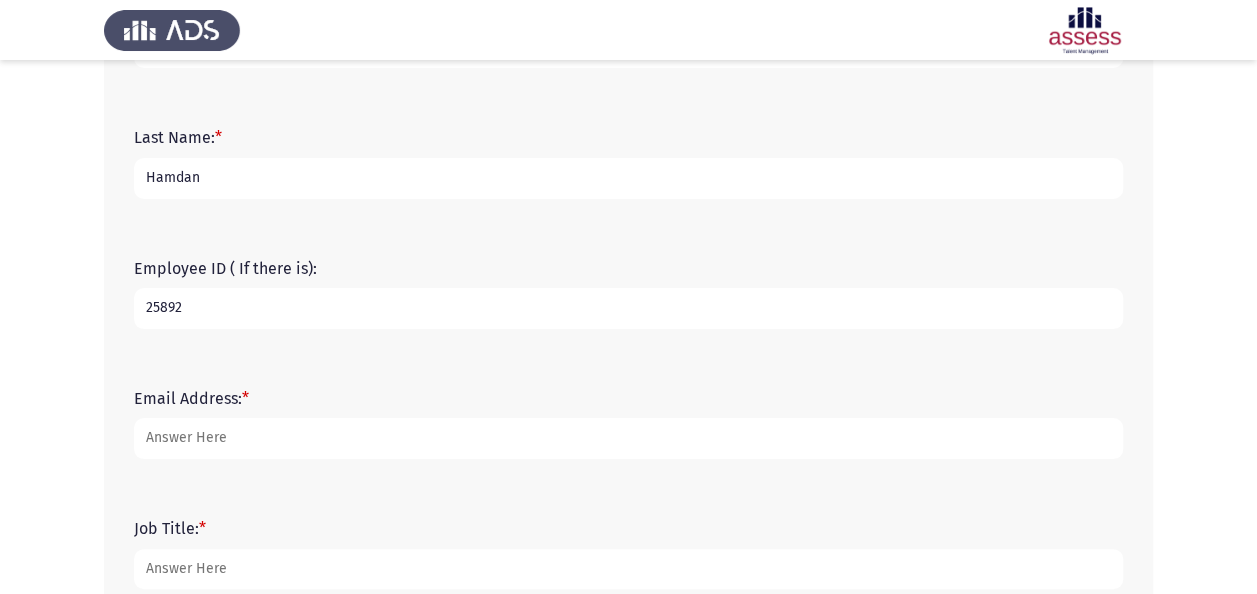 type on "25892" 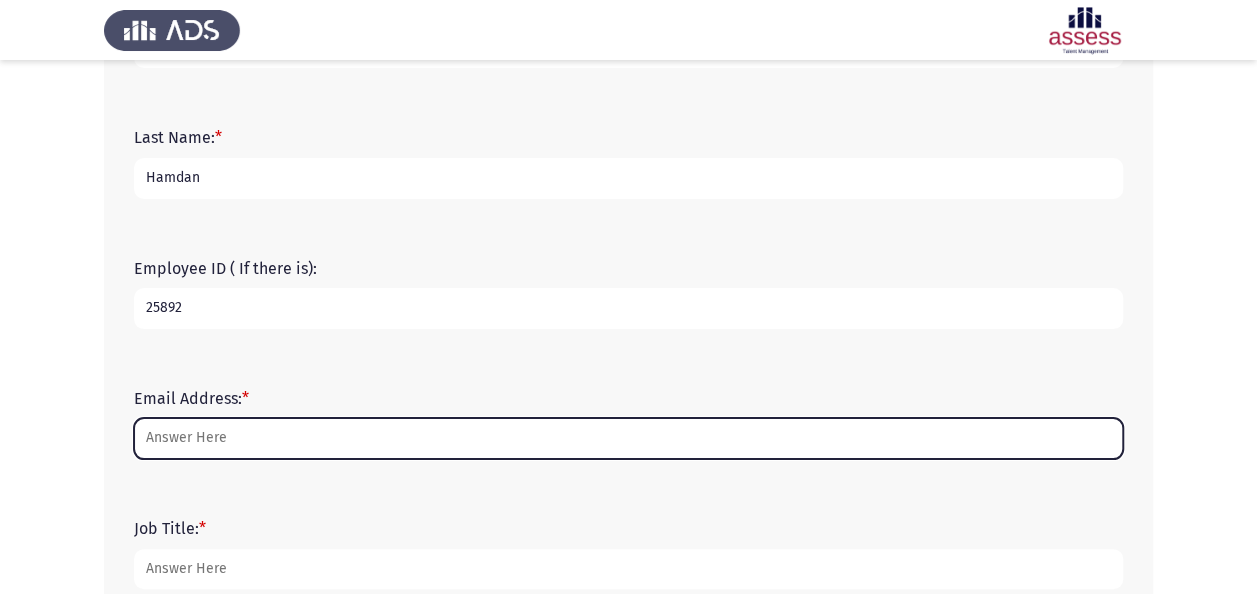 click on "Email Address:   *" at bounding box center [628, 438] 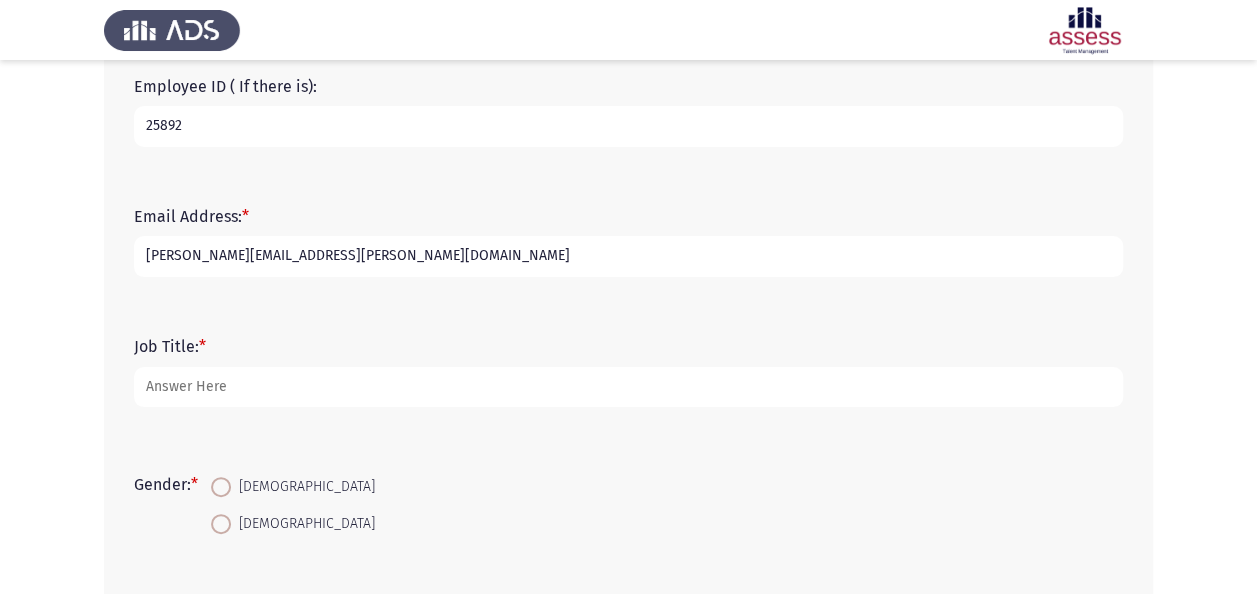 scroll, scrollTop: 400, scrollLeft: 0, axis: vertical 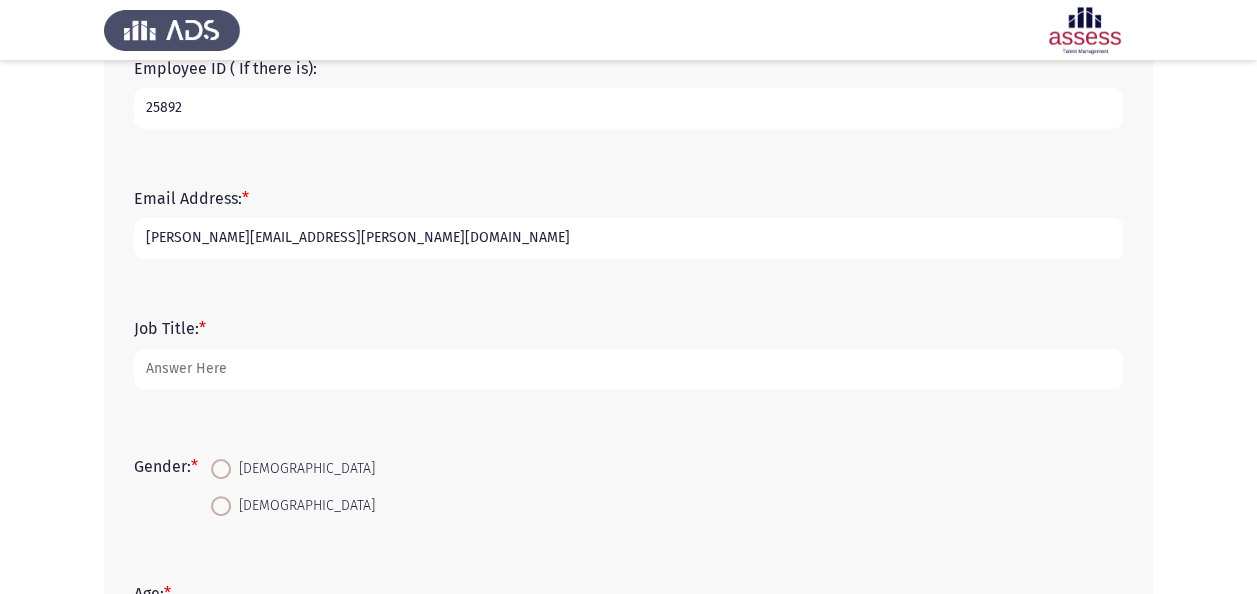 type on "mohammed.hamdan@naqel.com.sa" 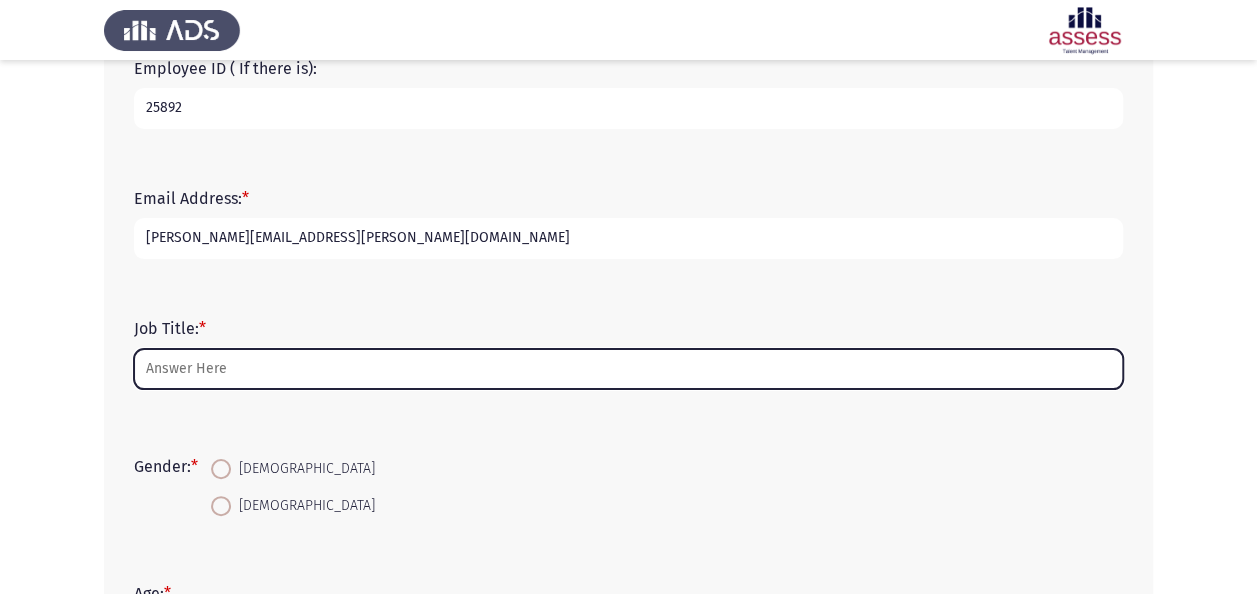 click on "Job Title:   *" at bounding box center (628, 369) 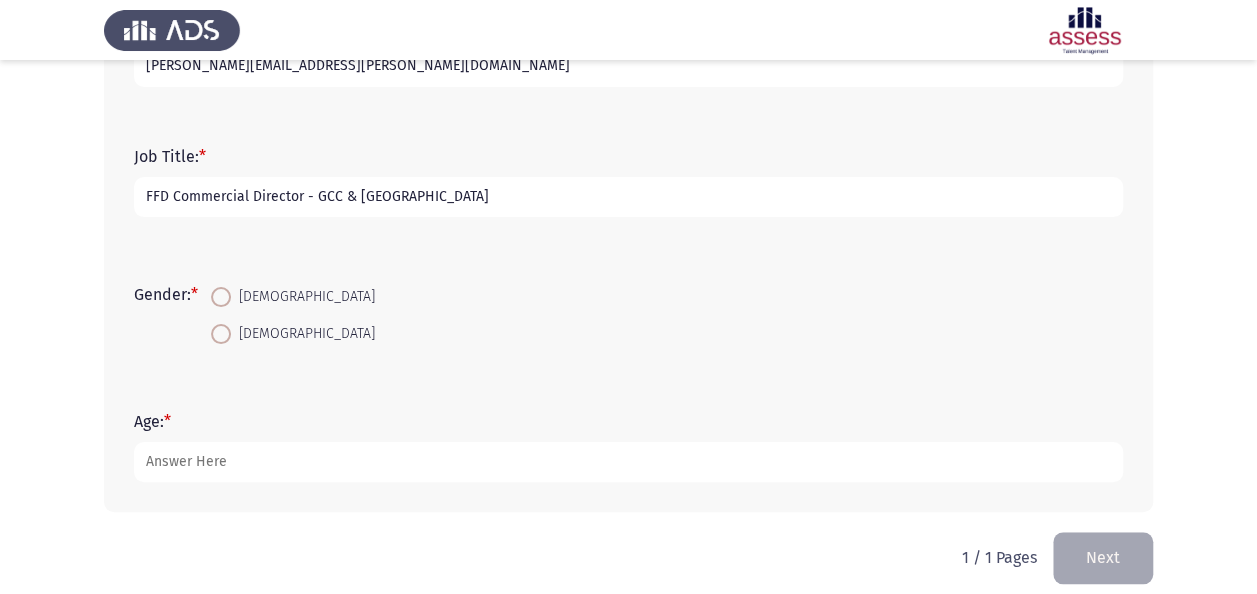 scroll, scrollTop: 590, scrollLeft: 0, axis: vertical 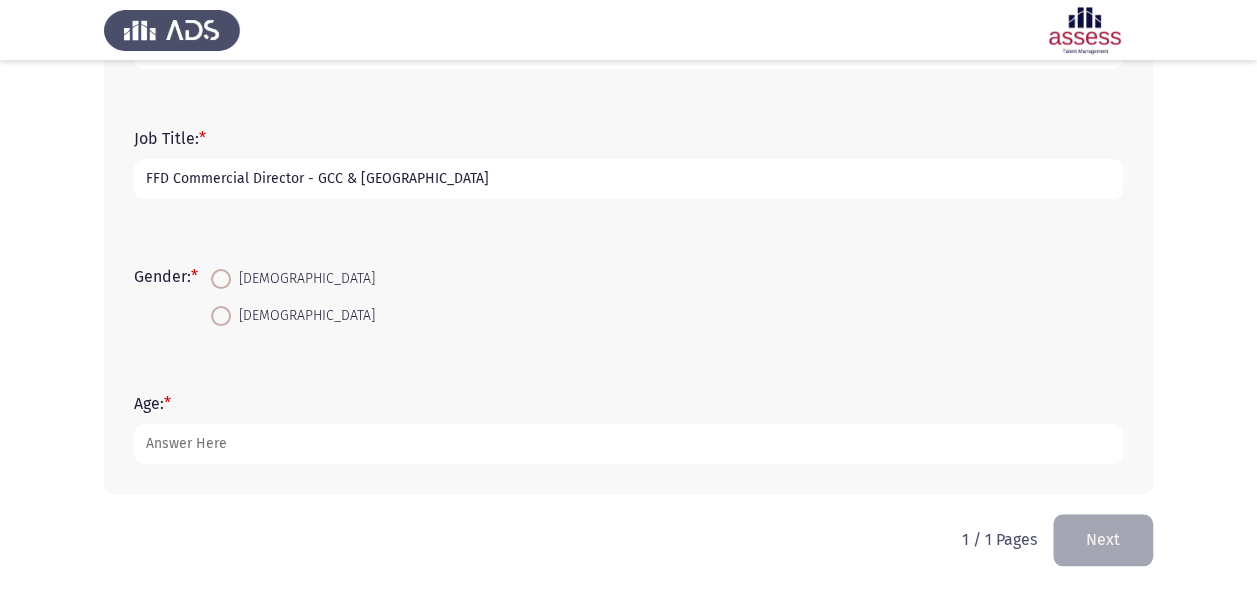 type on "FFD Commercial Director - GCC & Middle East" 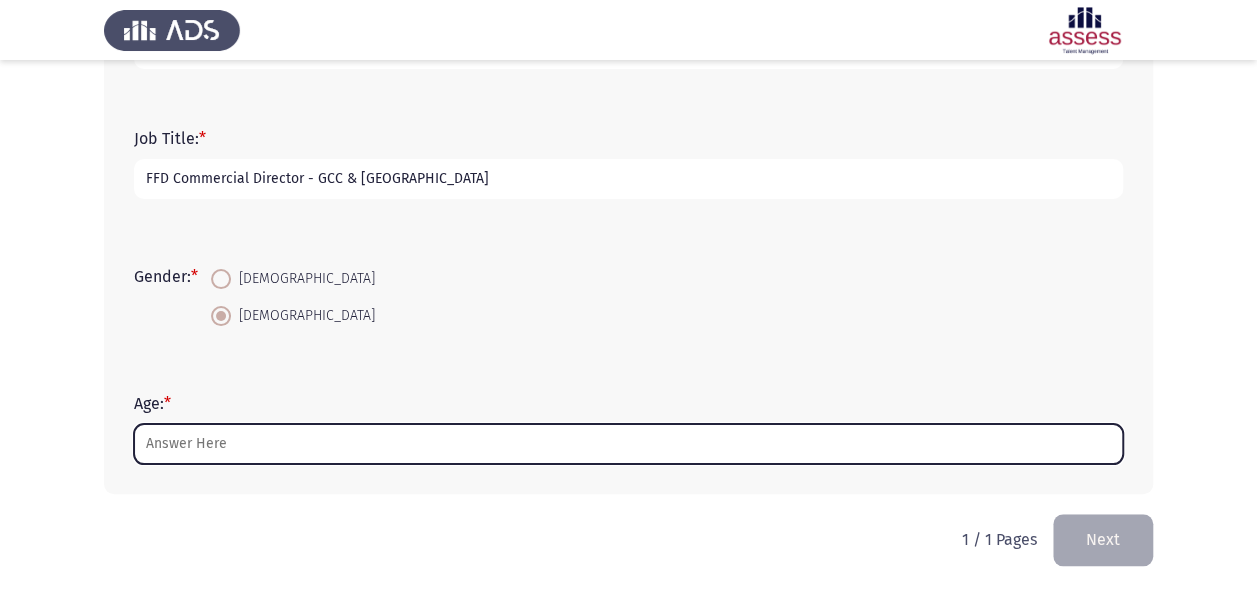 click on "Age:   *" at bounding box center [628, 444] 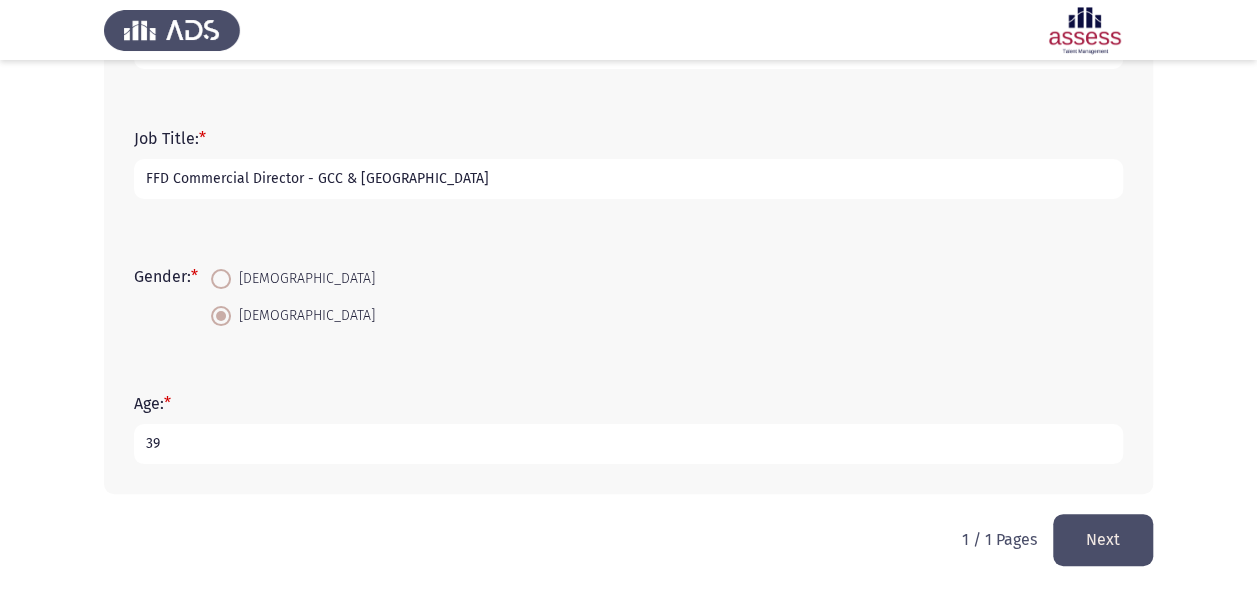 type on "39" 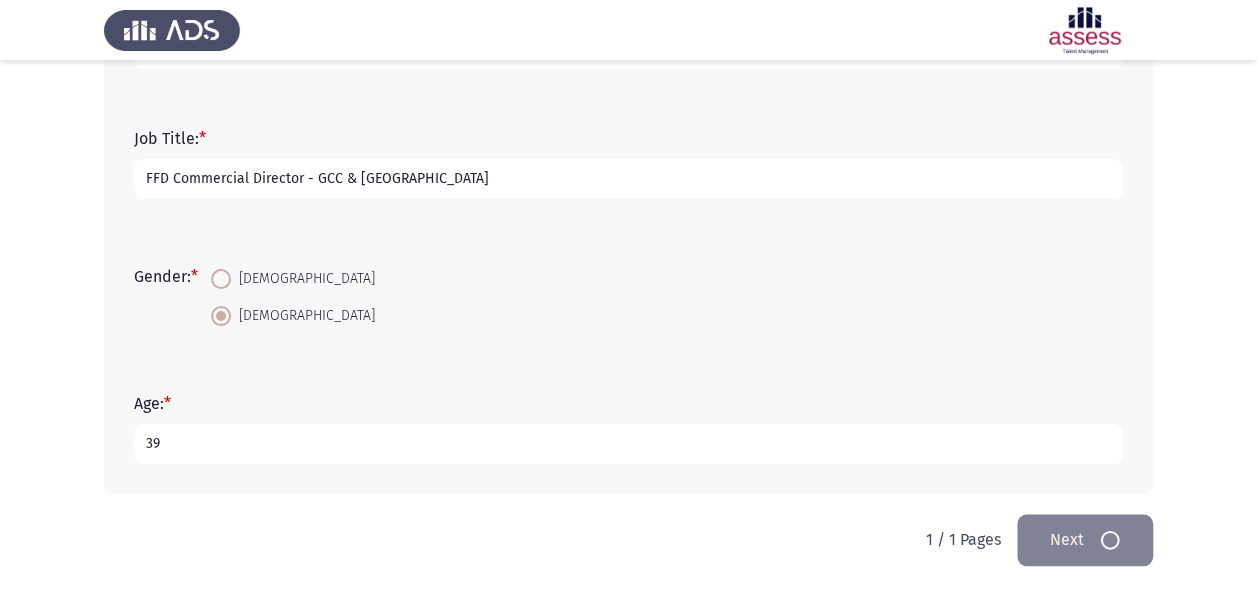 scroll, scrollTop: 0, scrollLeft: 0, axis: both 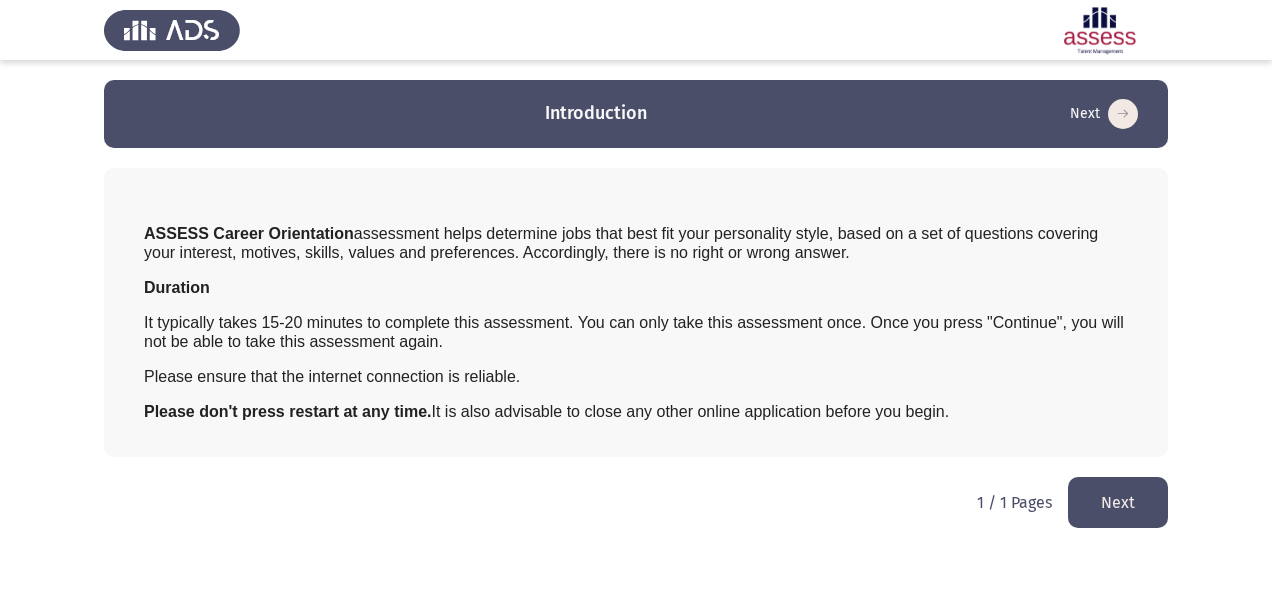 click on "Next" 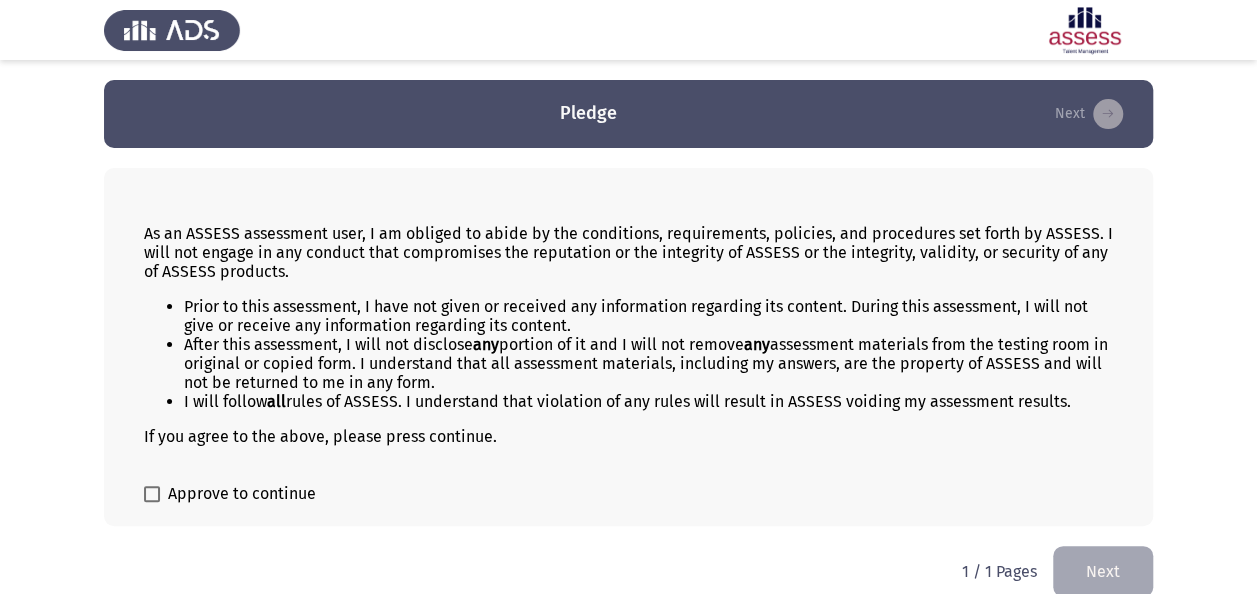 drag, startPoint x: 142, startPoint y: 494, endPoint x: 154, endPoint y: 492, distance: 12.165525 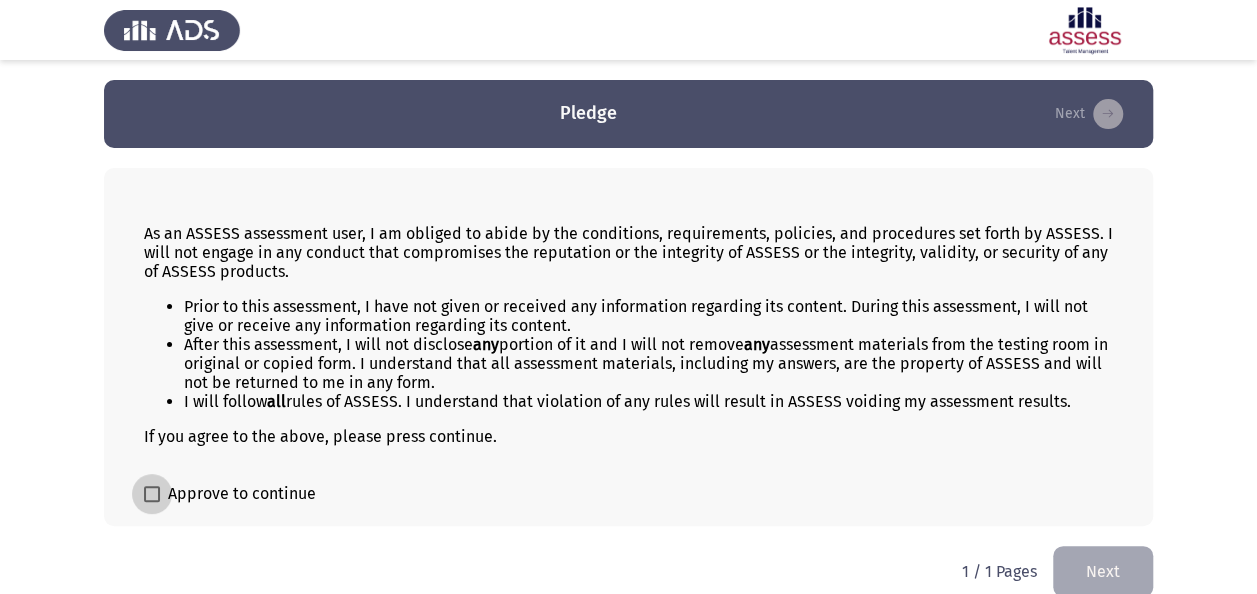 drag, startPoint x: 160, startPoint y: 486, endPoint x: 214, endPoint y: 496, distance: 54.91812 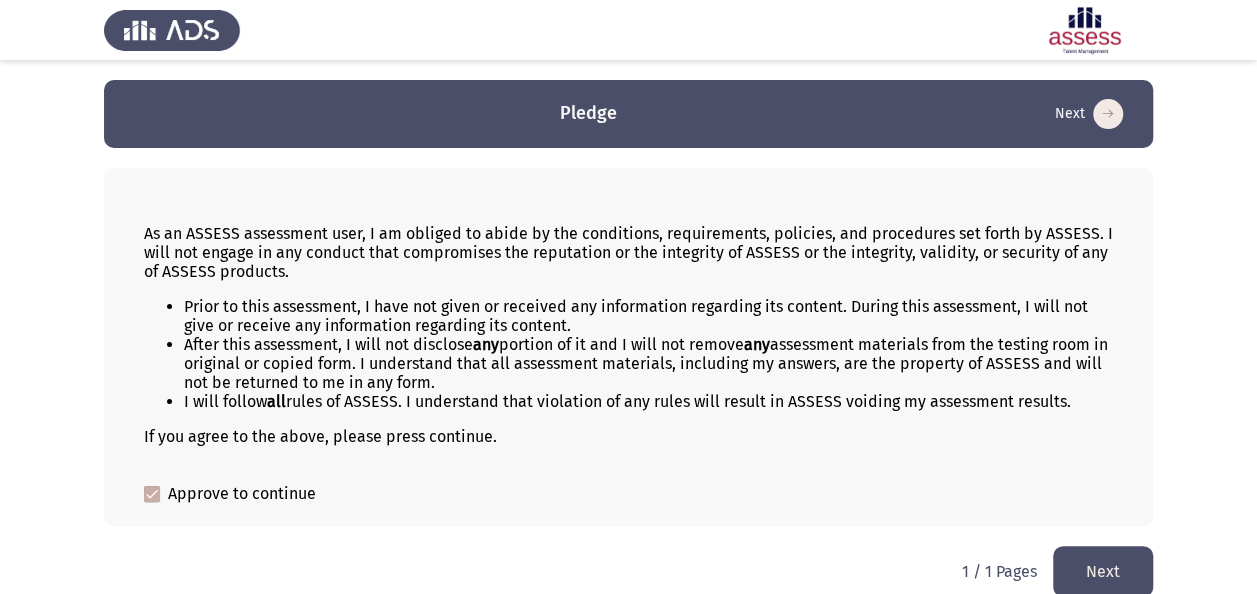 click on "Next" 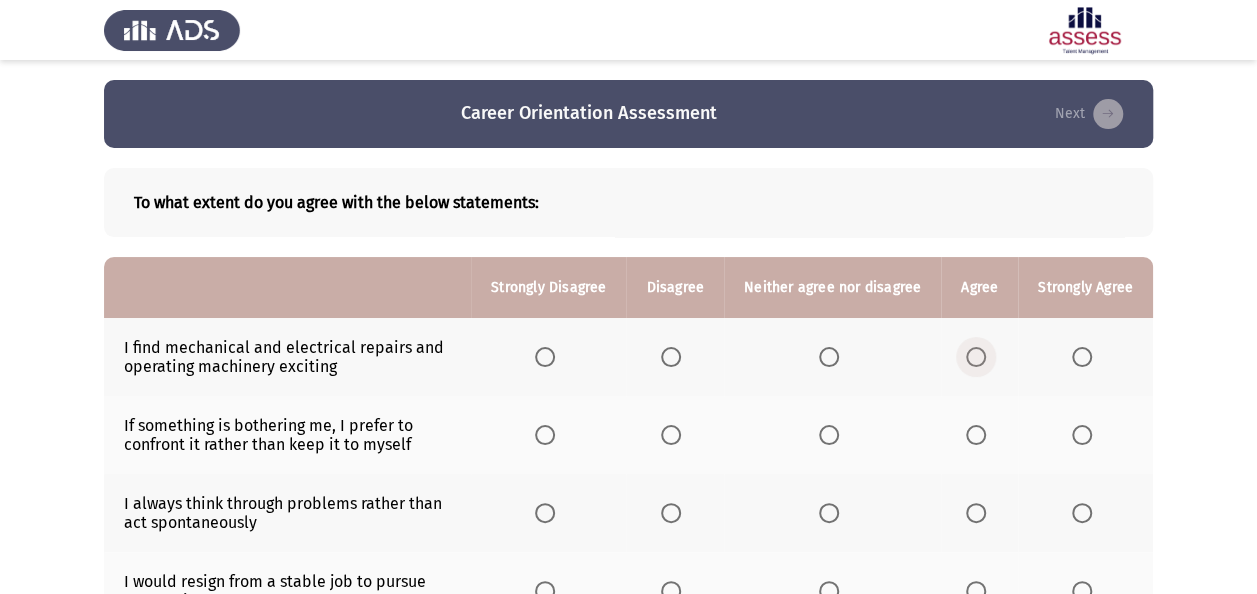 click at bounding box center [976, 357] 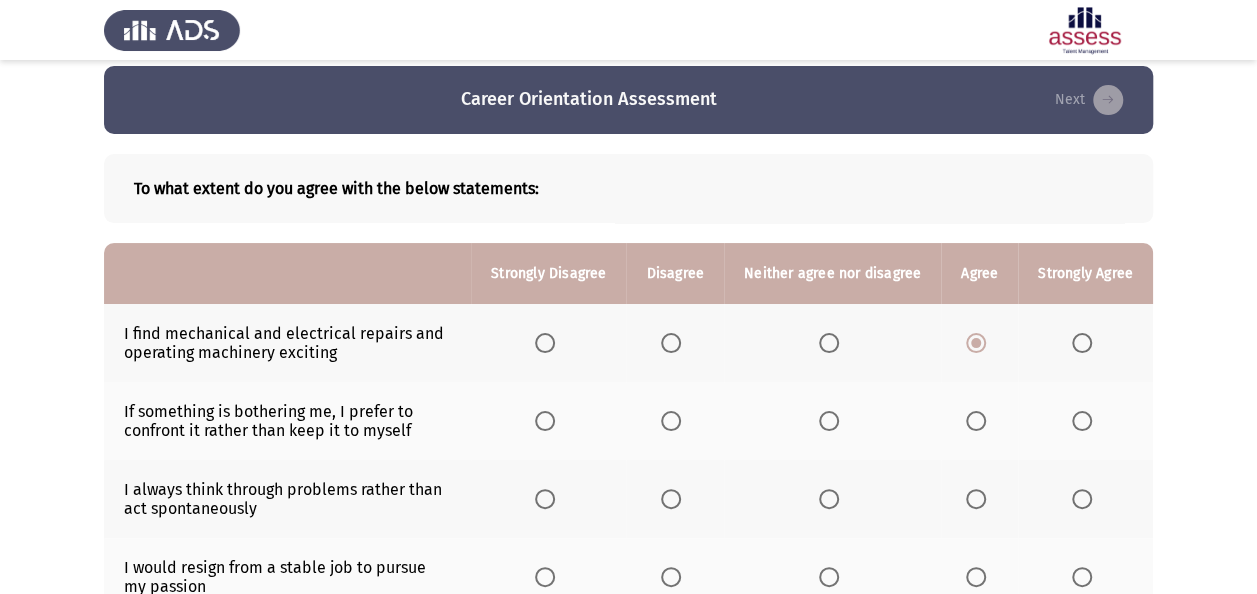 scroll, scrollTop: 100, scrollLeft: 0, axis: vertical 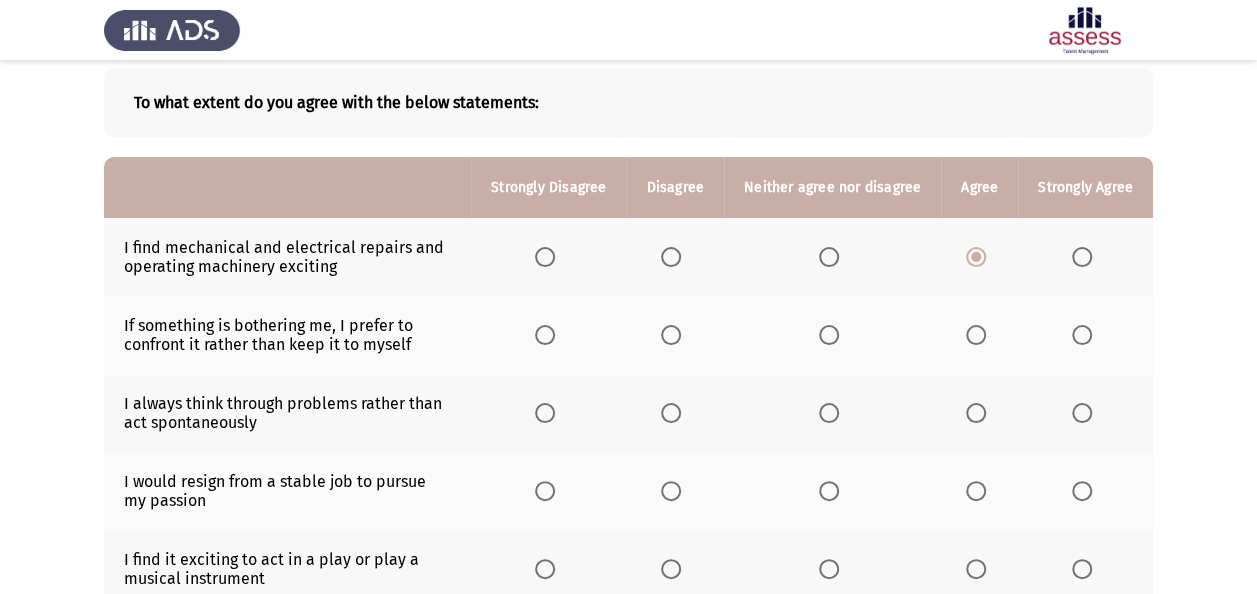 click at bounding box center [1082, 335] 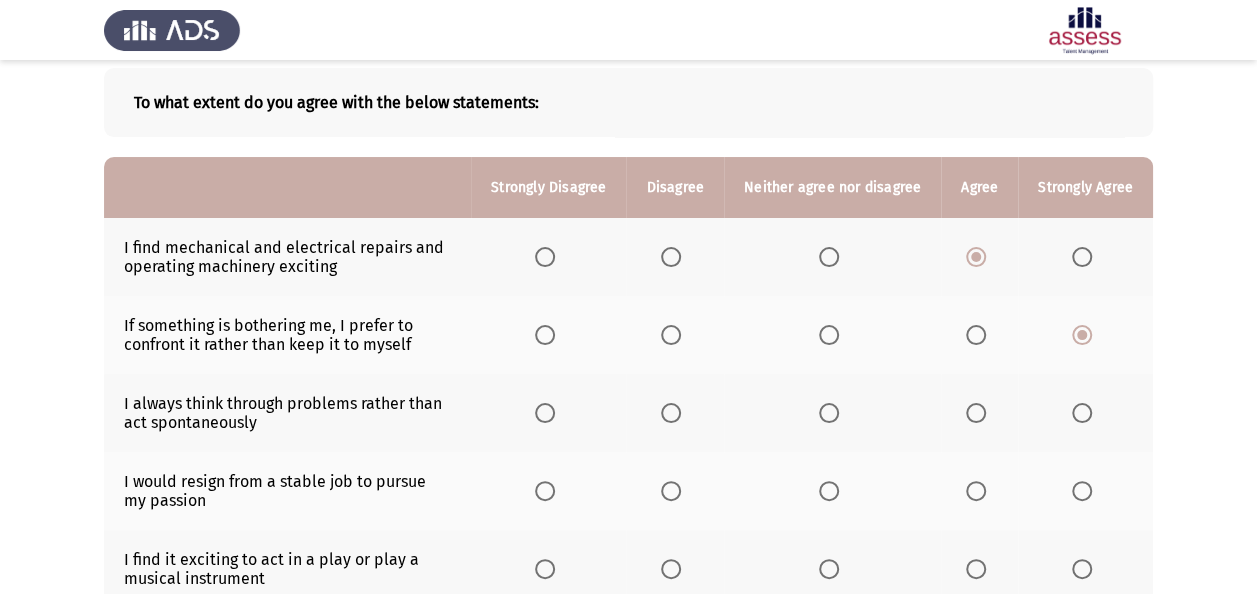 click at bounding box center (1082, 413) 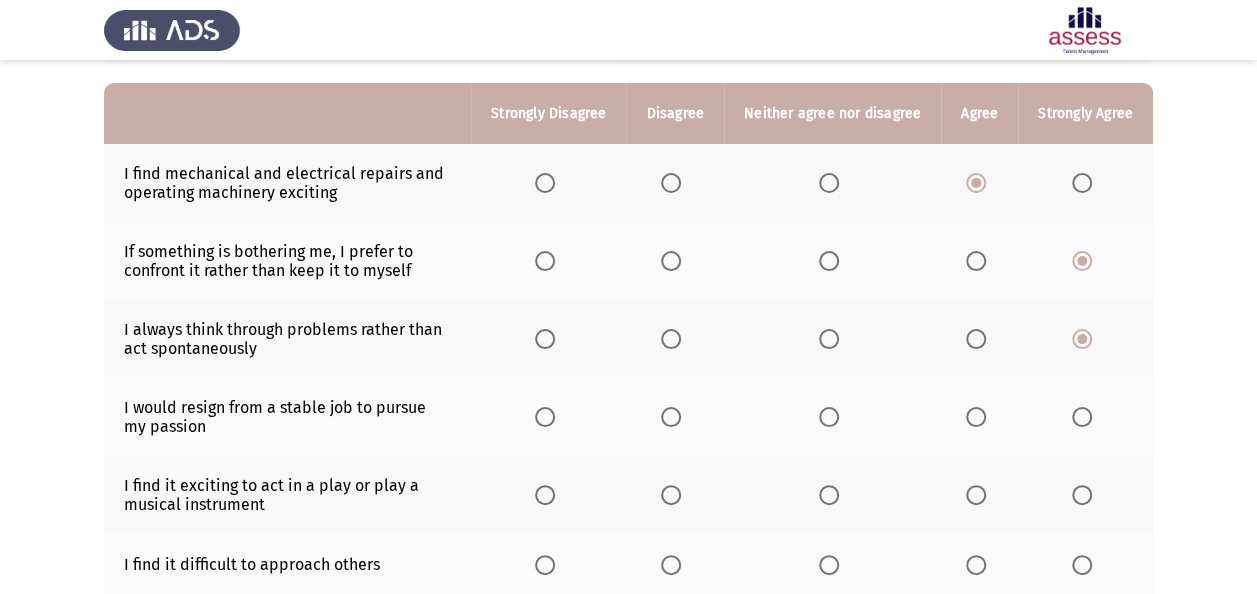 scroll, scrollTop: 200, scrollLeft: 0, axis: vertical 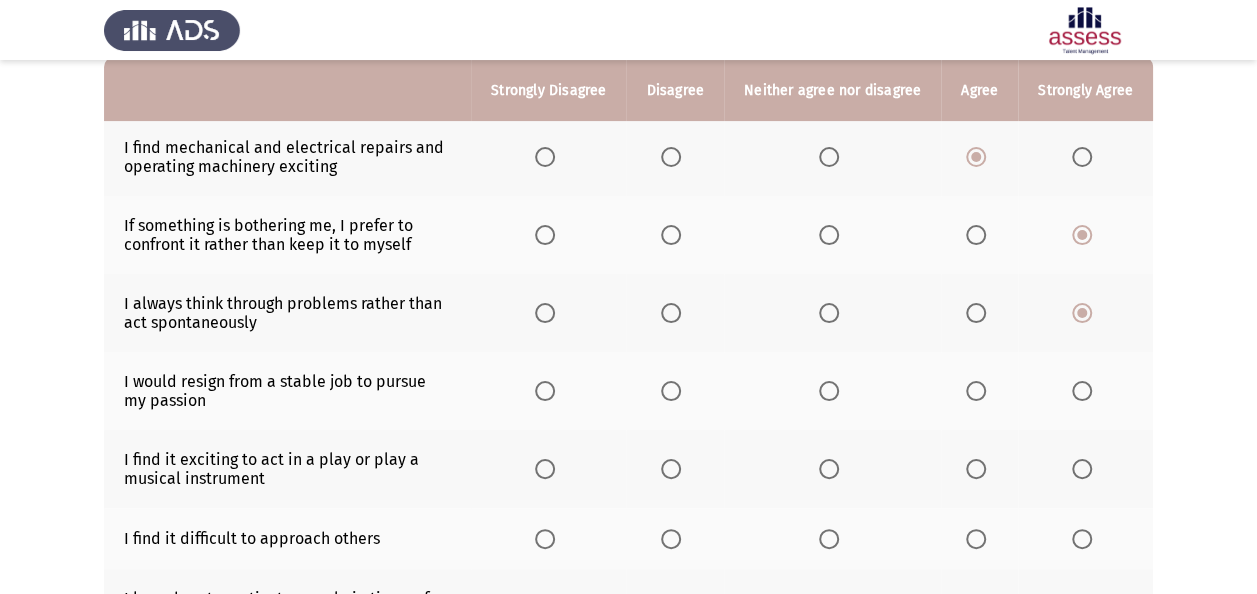 click at bounding box center (976, 391) 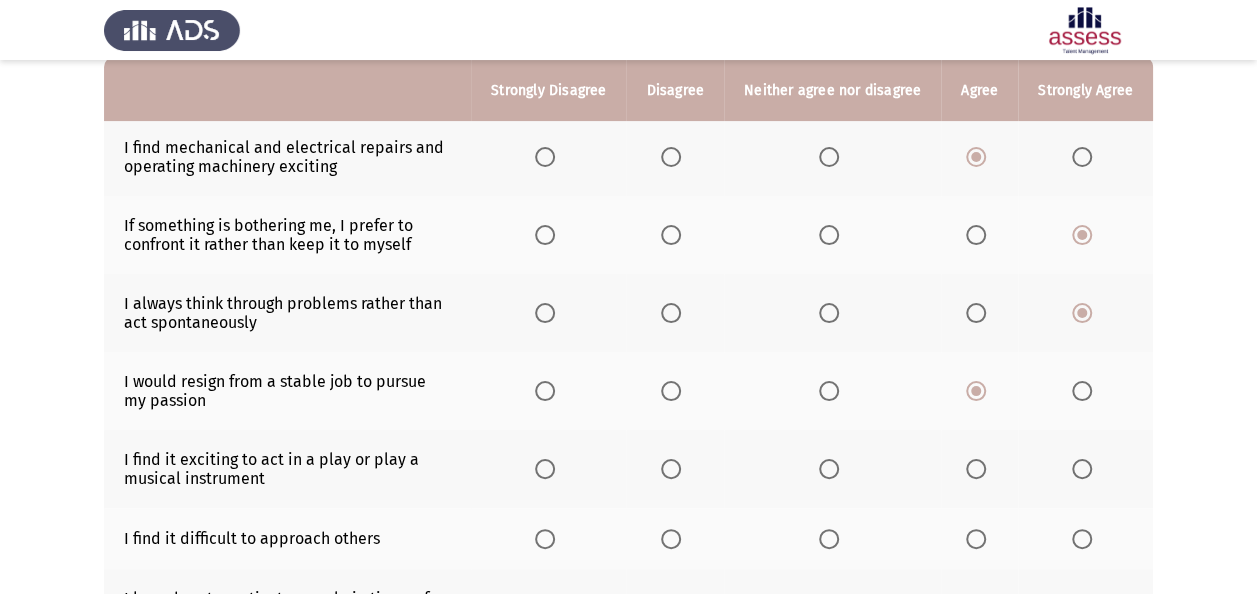click at bounding box center [829, 469] 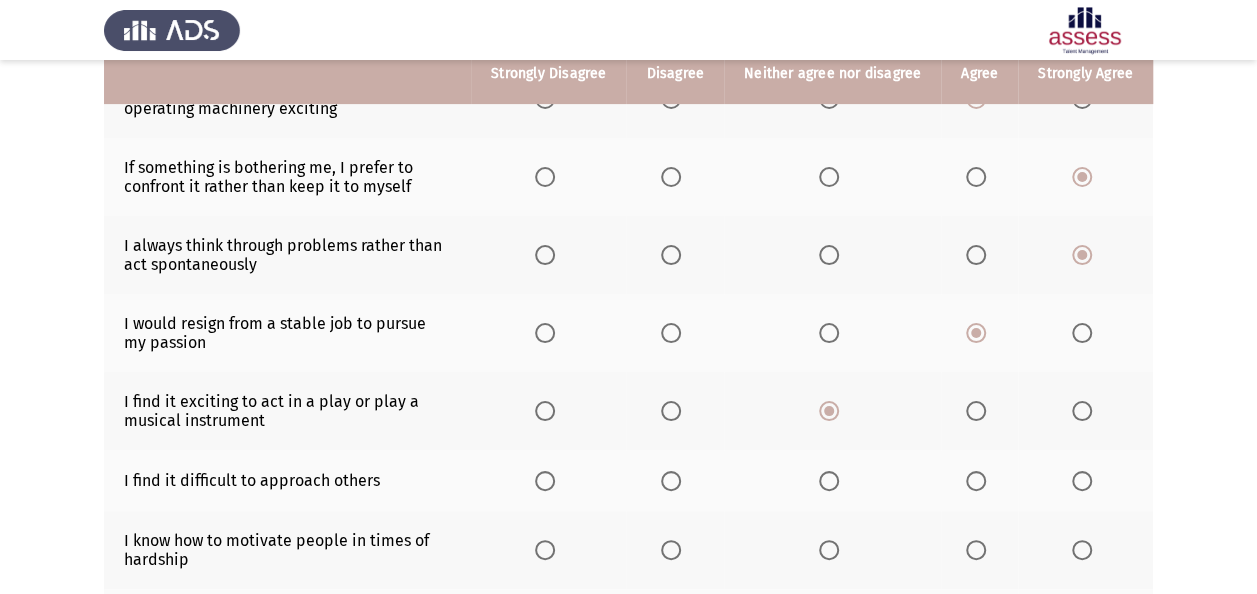 scroll, scrollTop: 400, scrollLeft: 0, axis: vertical 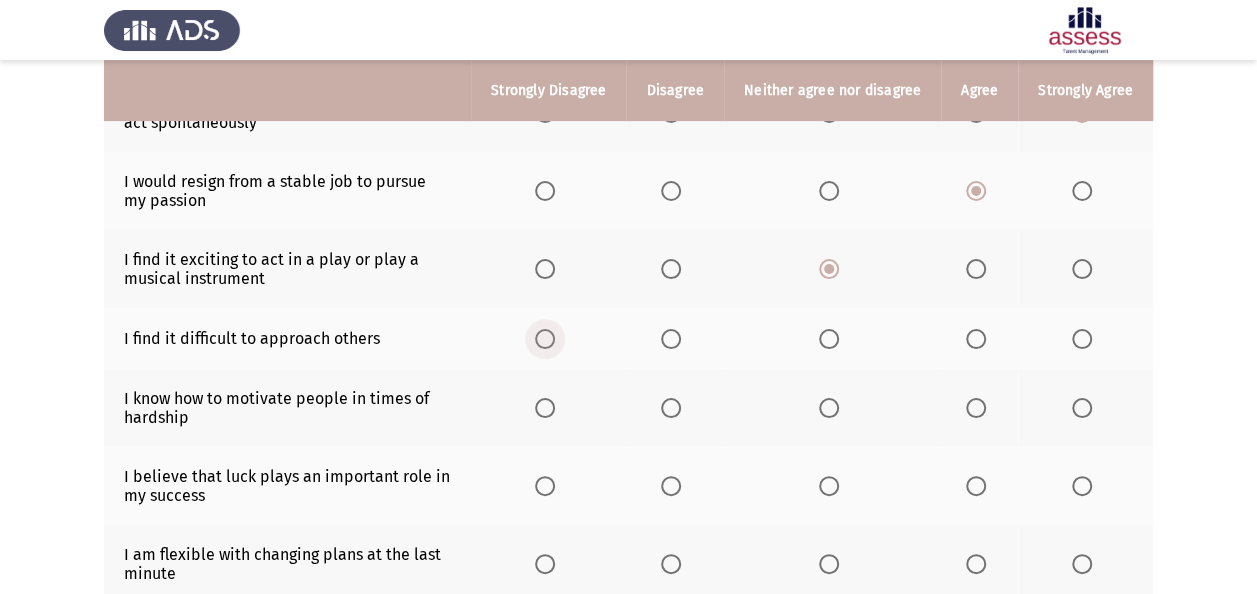 click at bounding box center (545, 339) 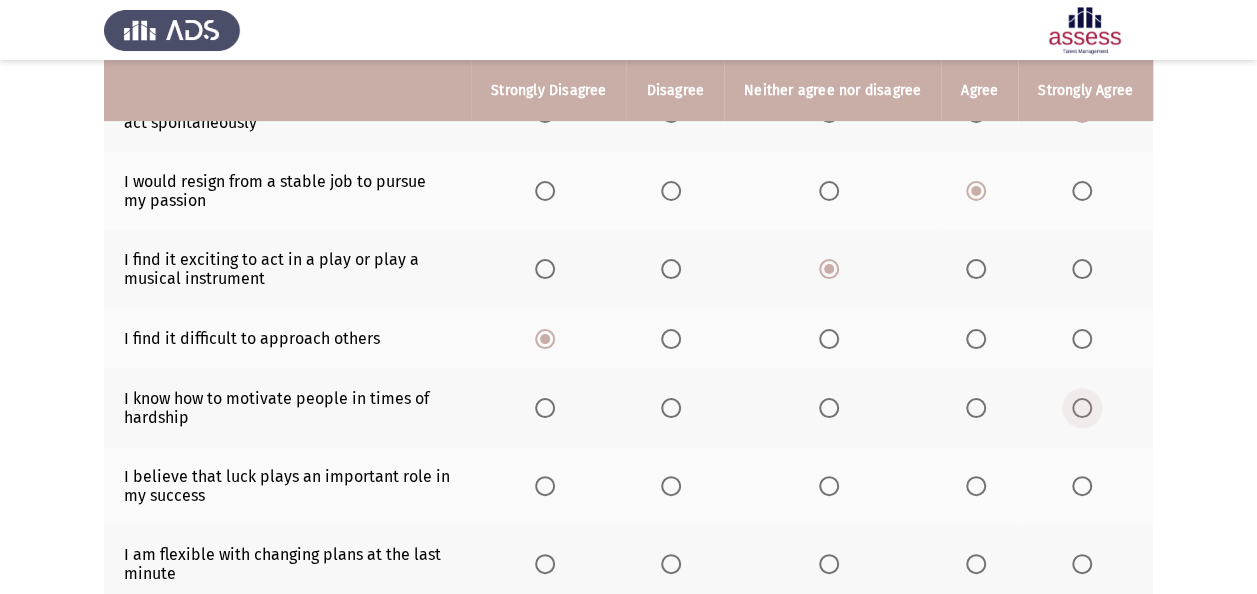 click at bounding box center [1082, 408] 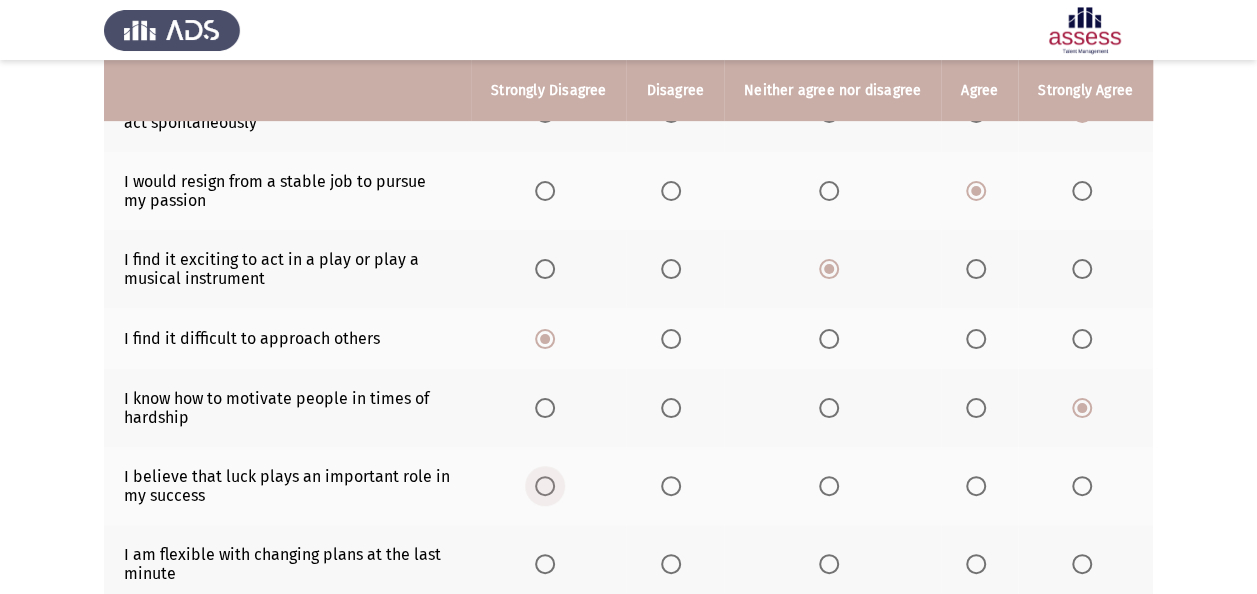 click at bounding box center [545, 486] 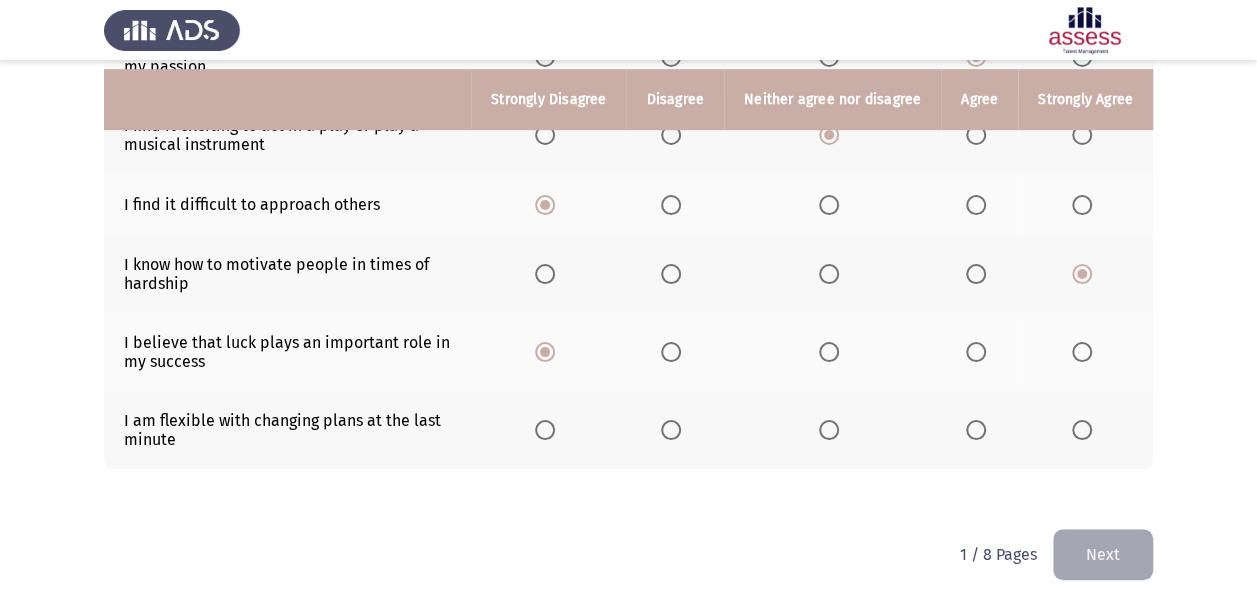 scroll, scrollTop: 542, scrollLeft: 0, axis: vertical 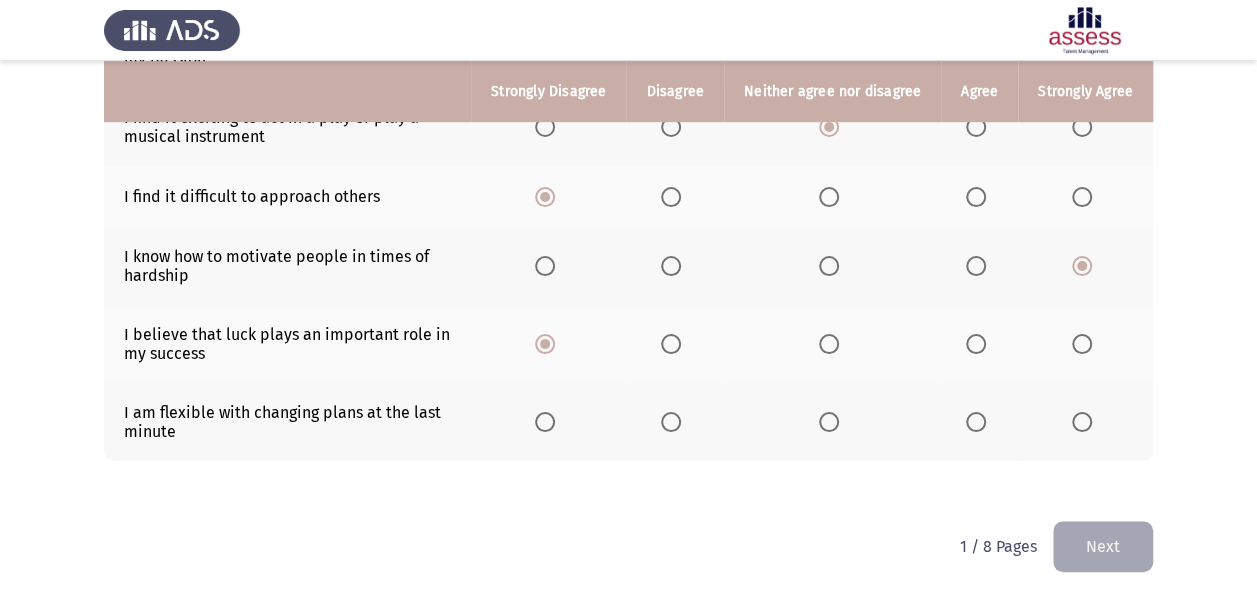 click at bounding box center [976, 422] 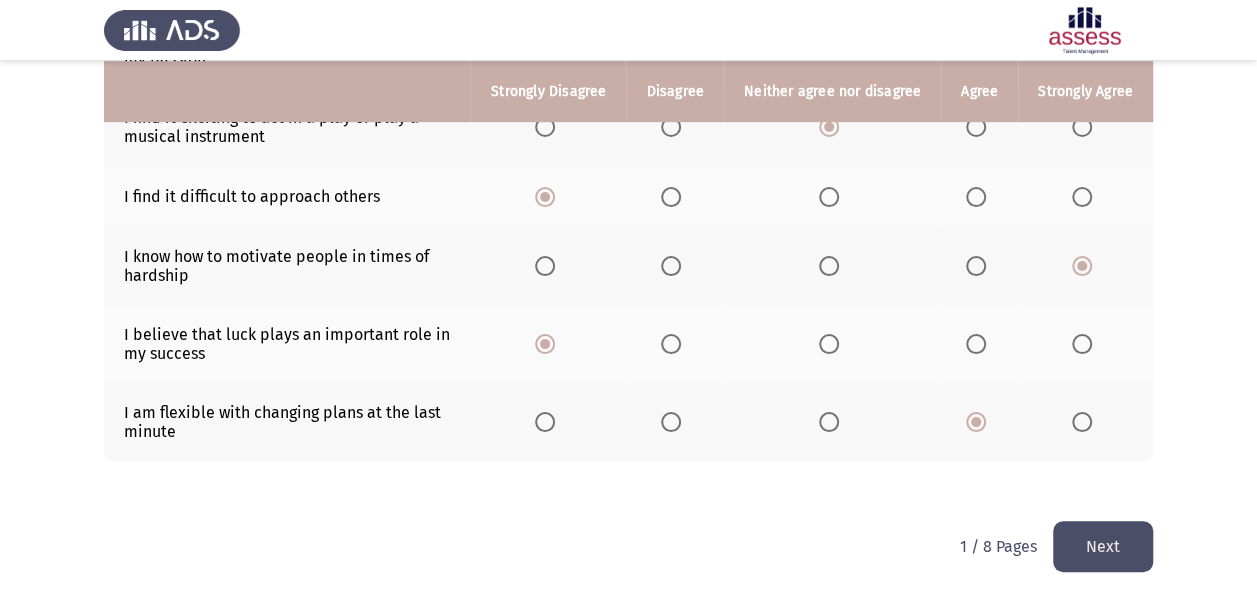 click on "Next" 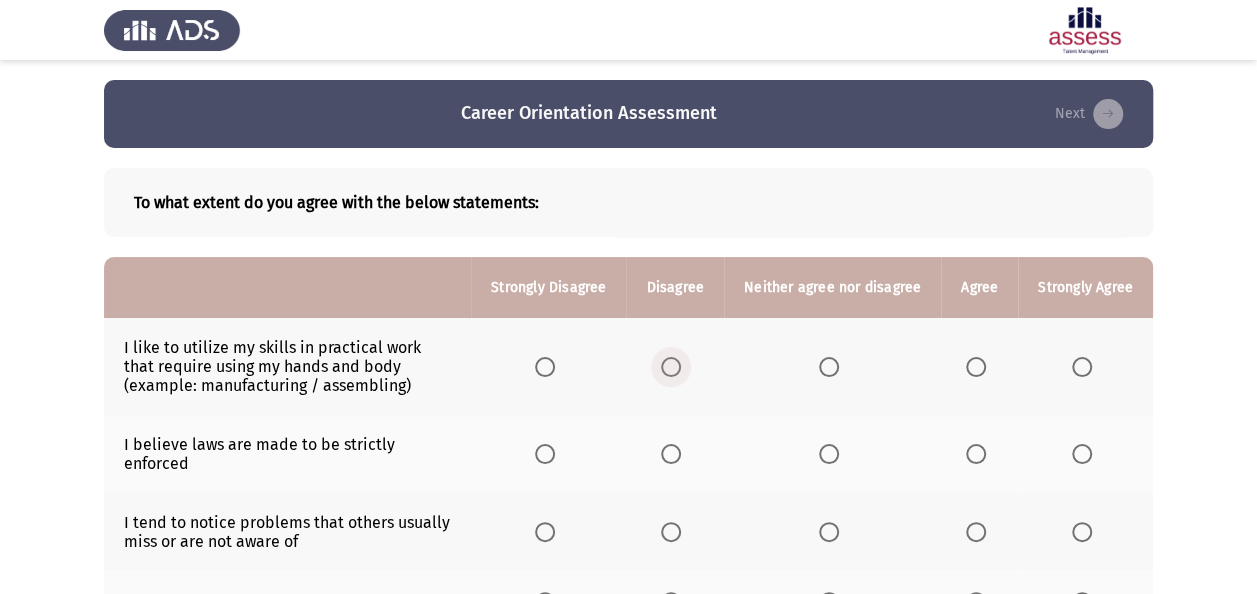 click at bounding box center [671, 367] 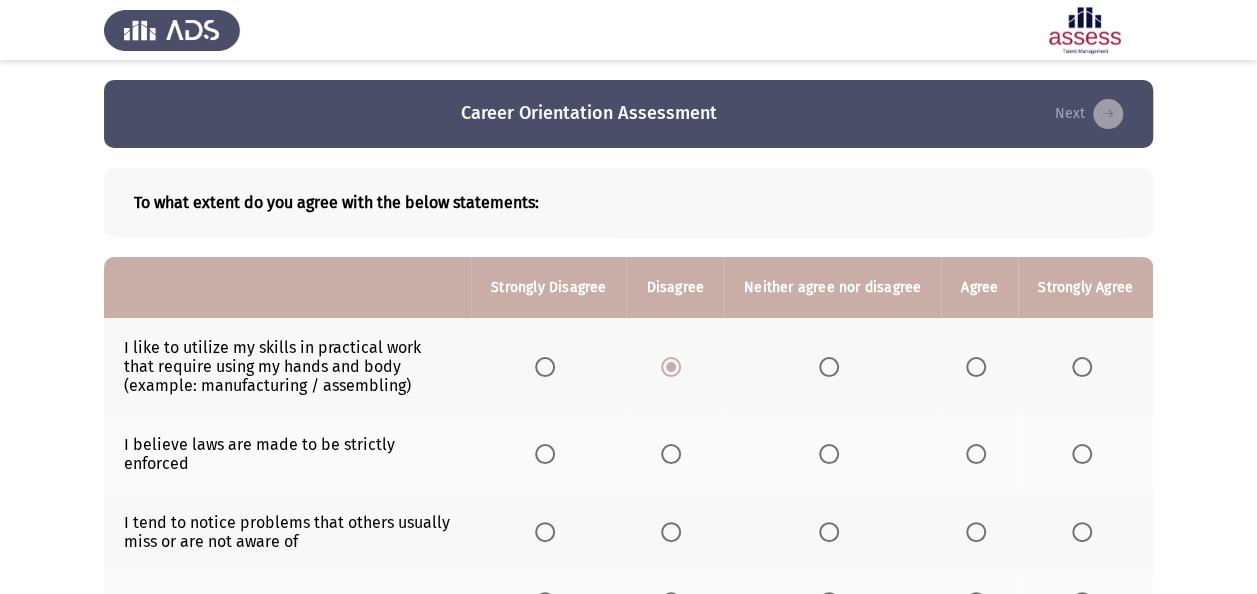 click at bounding box center [829, 367] 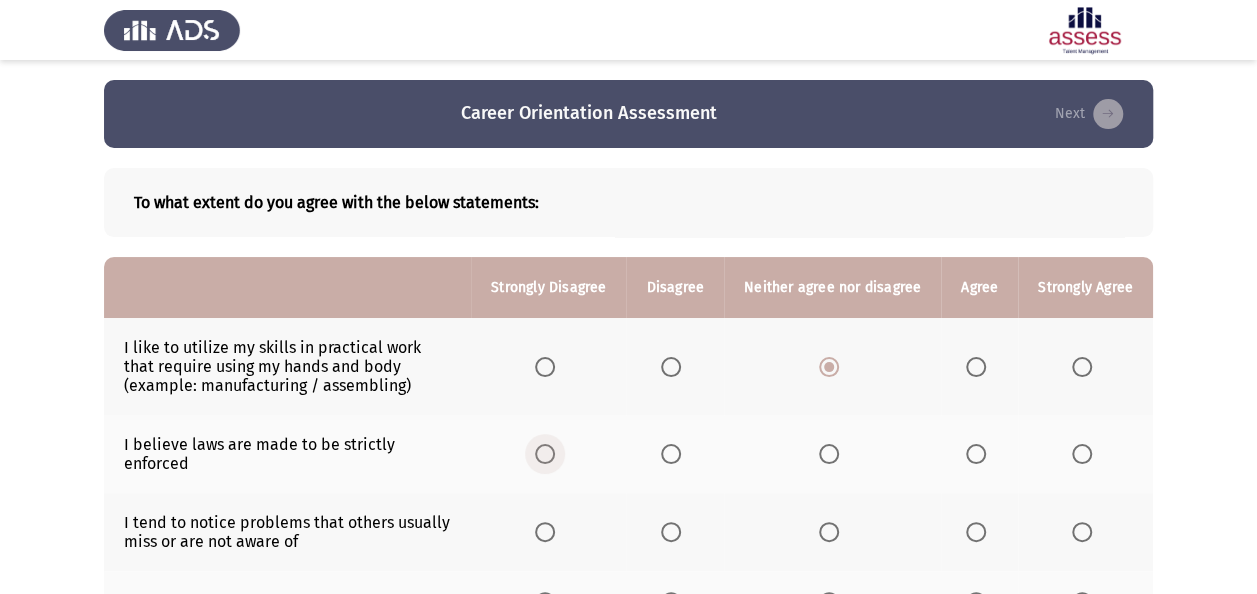 click at bounding box center [545, 454] 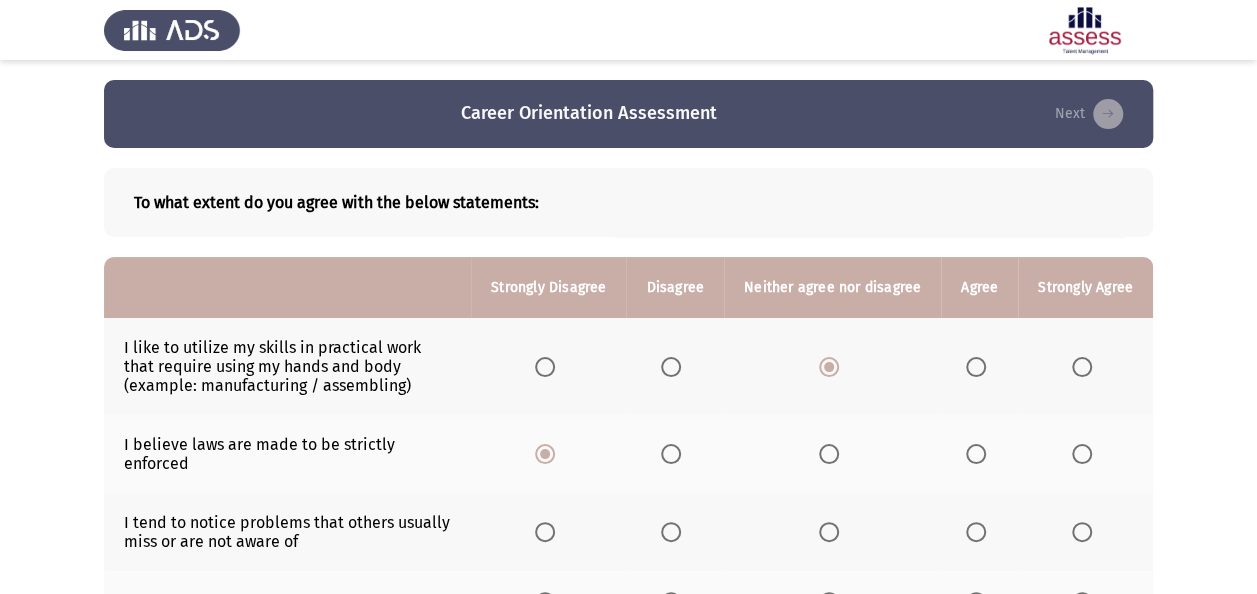 click at bounding box center (976, 532) 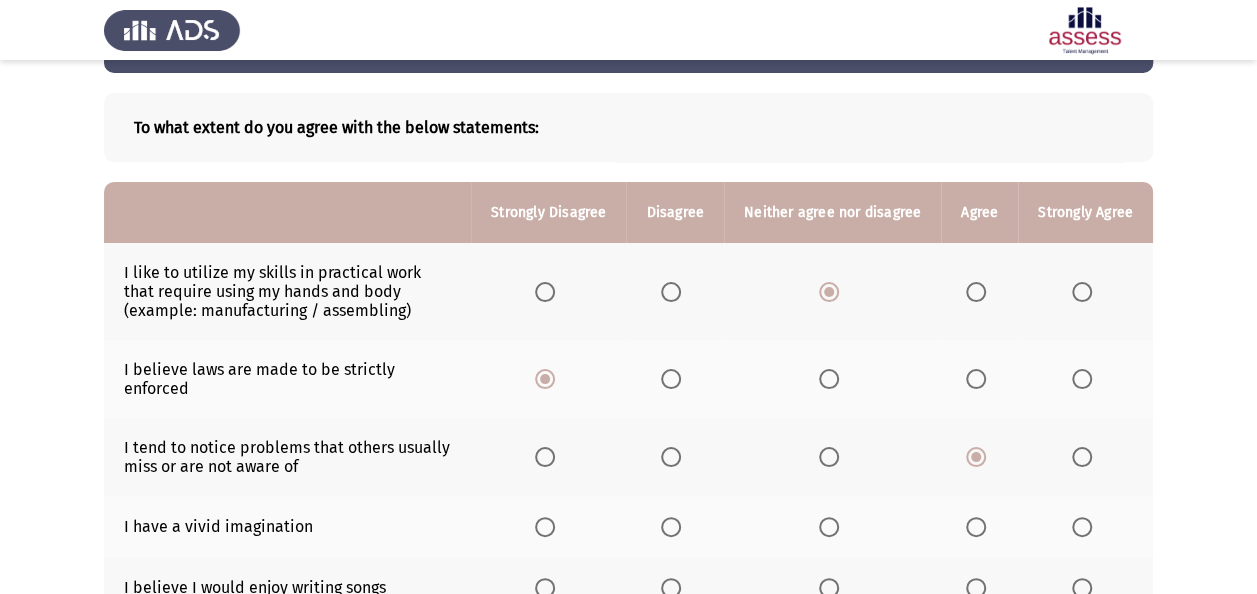 scroll, scrollTop: 200, scrollLeft: 0, axis: vertical 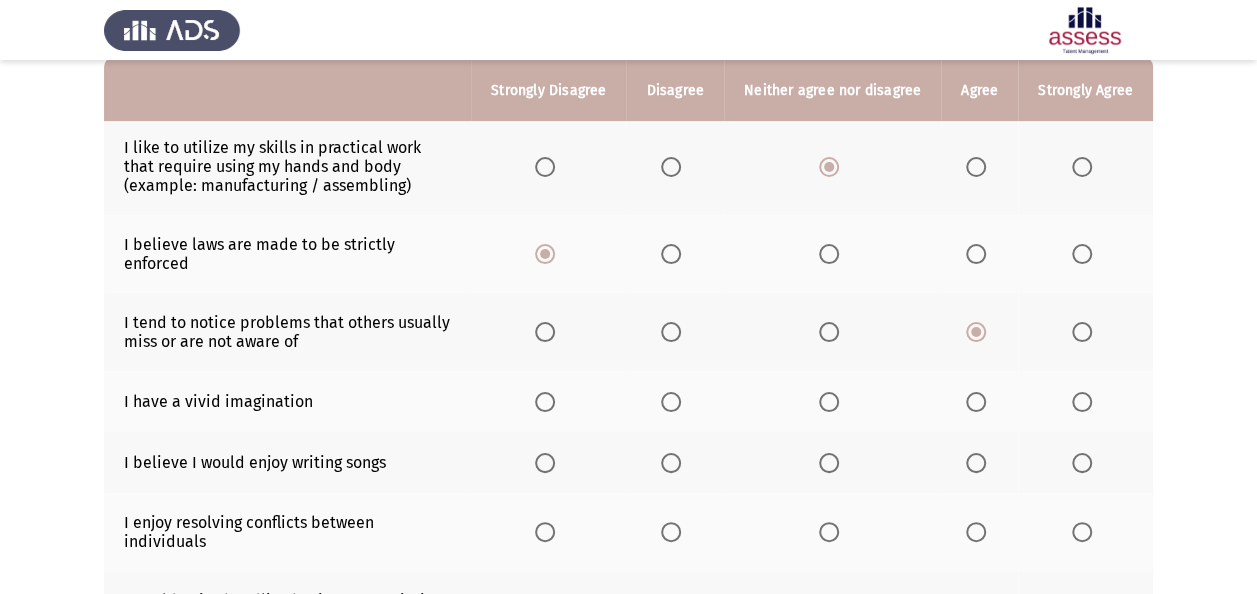 click at bounding box center [980, 402] 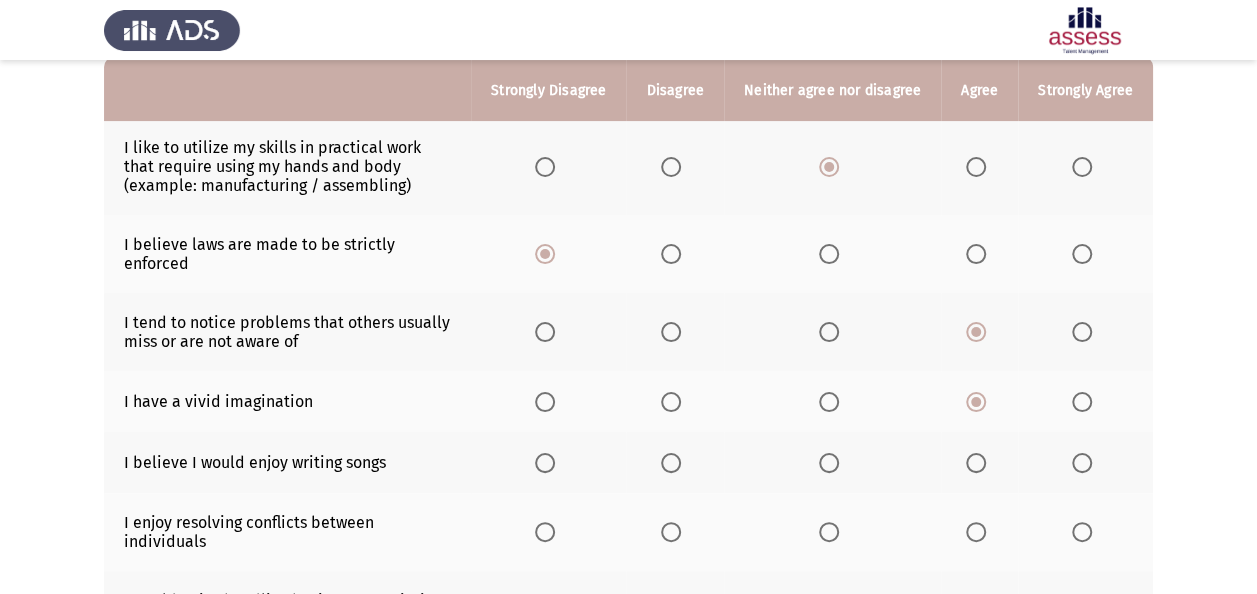 click at bounding box center [976, 463] 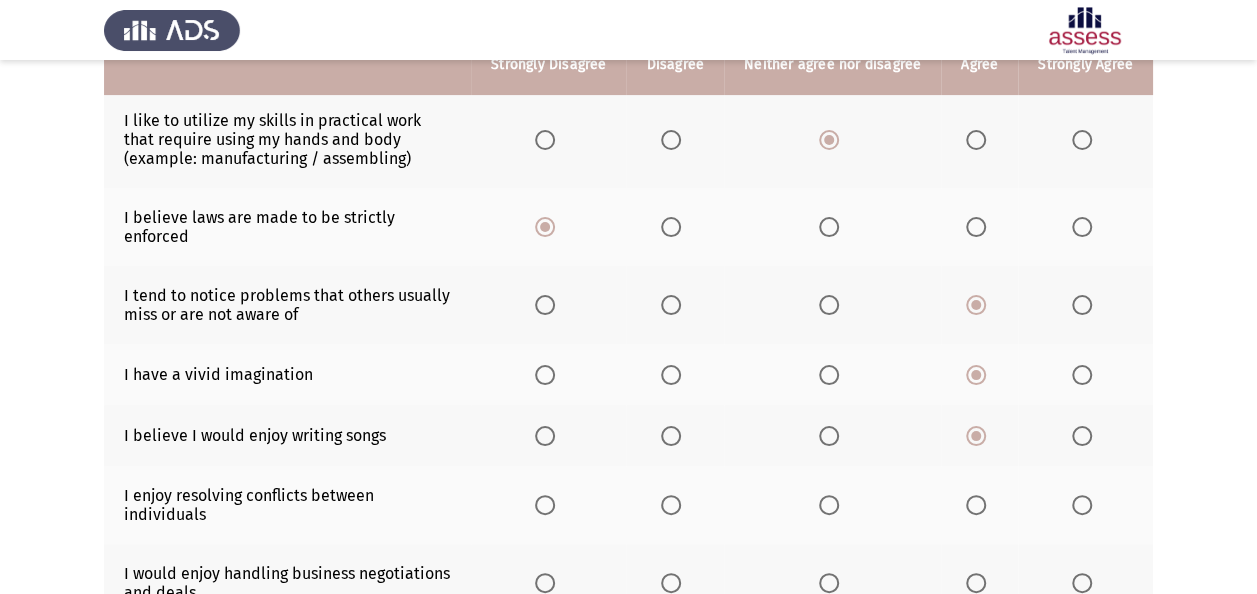 scroll, scrollTop: 300, scrollLeft: 0, axis: vertical 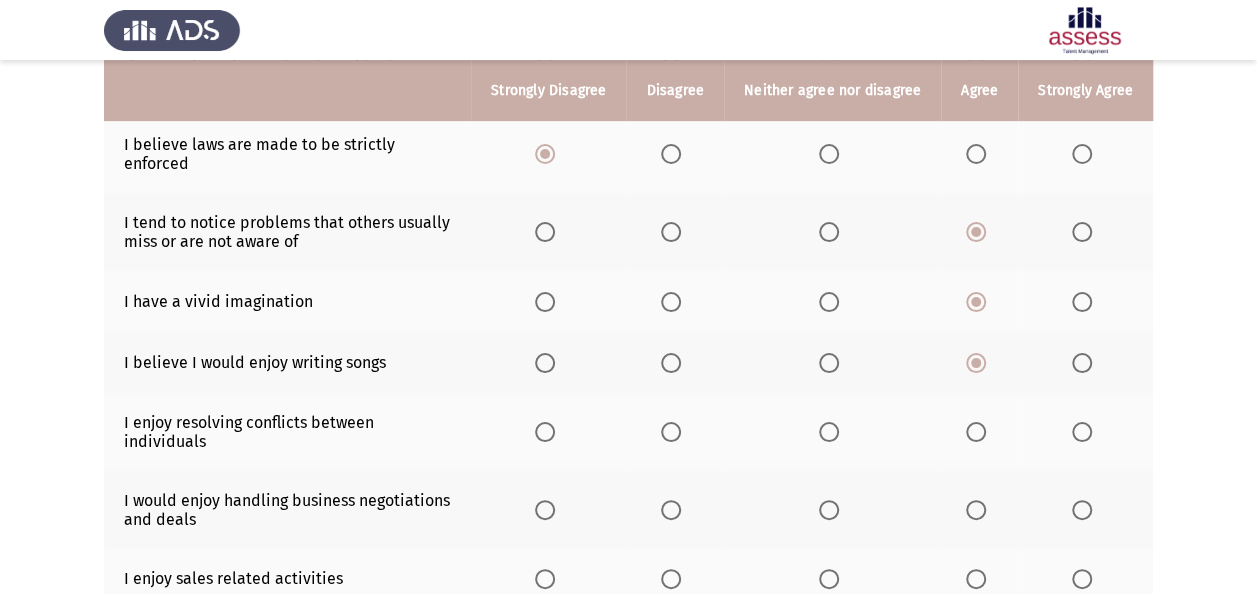 click at bounding box center [976, 432] 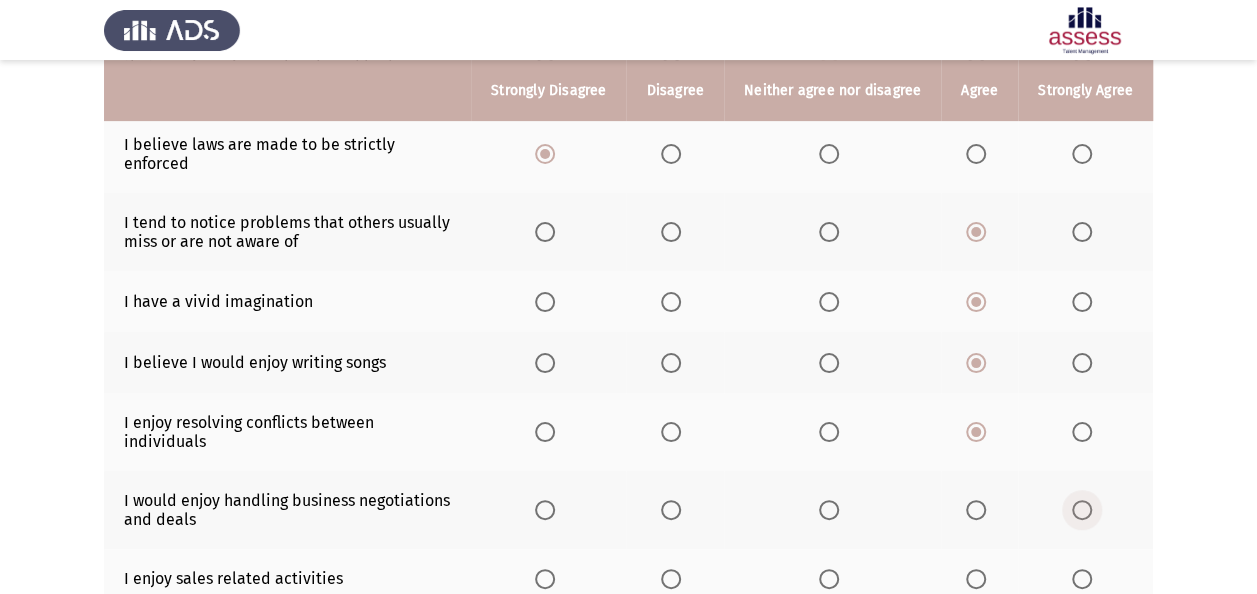 click at bounding box center [1082, 510] 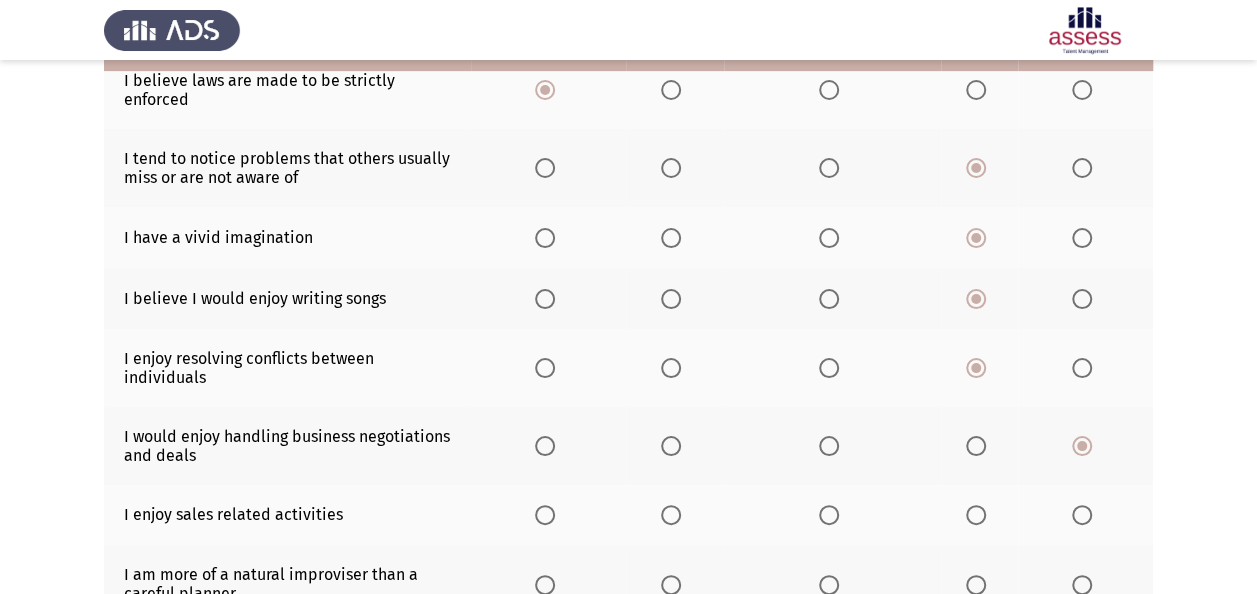 scroll, scrollTop: 500, scrollLeft: 0, axis: vertical 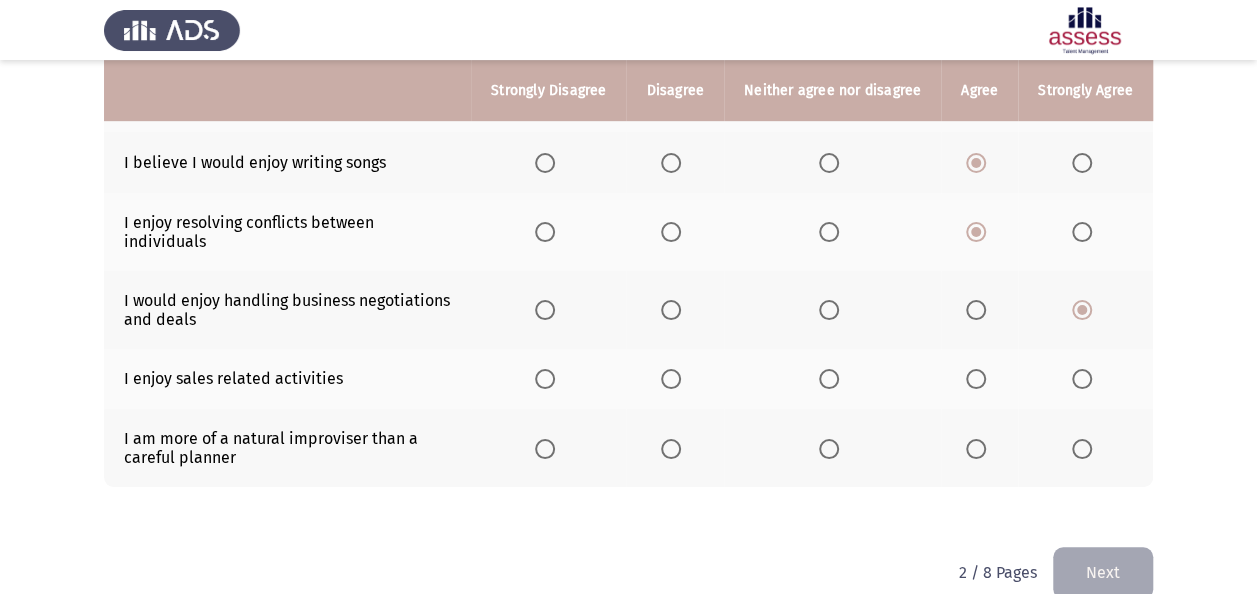 click at bounding box center (1082, 379) 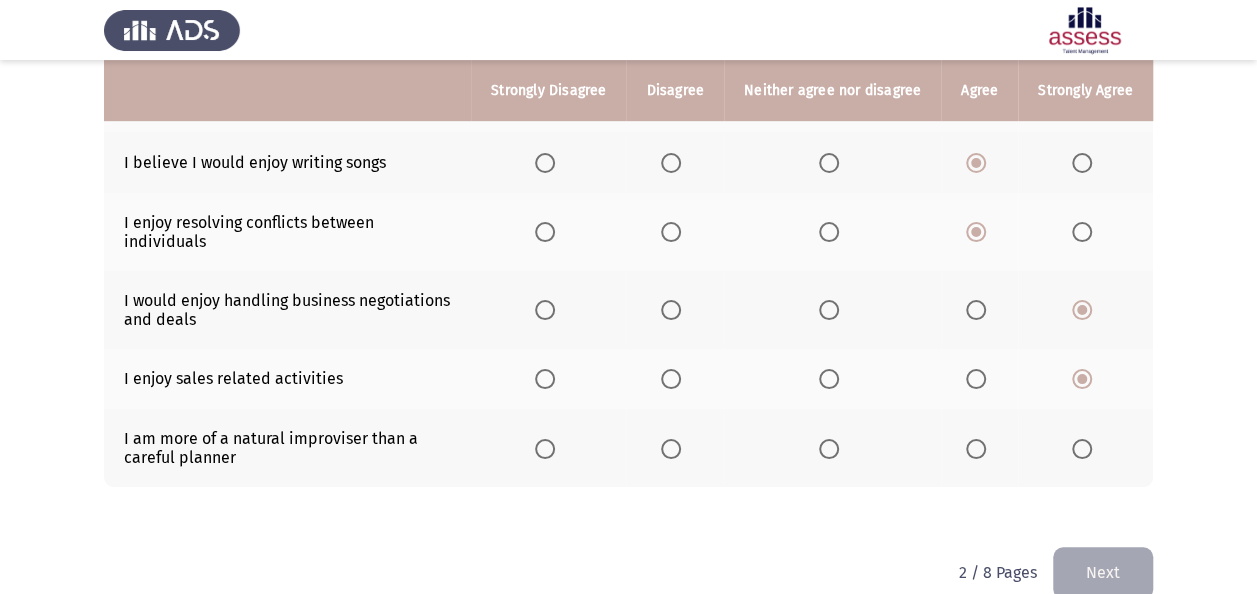 click at bounding box center [976, 449] 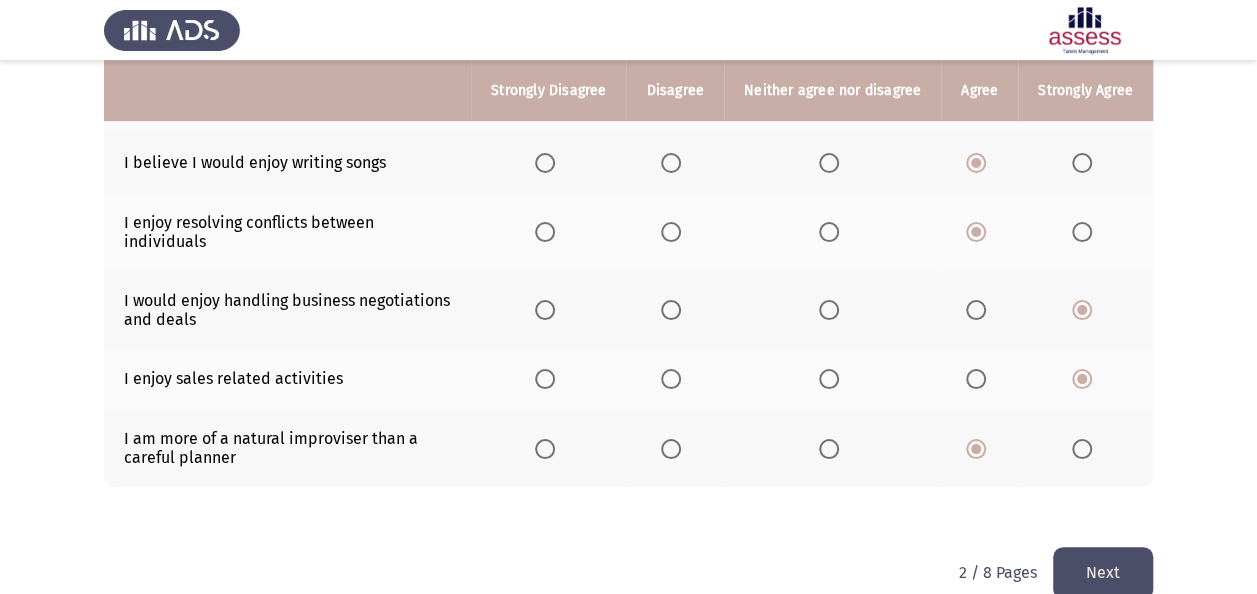 click on "Next" 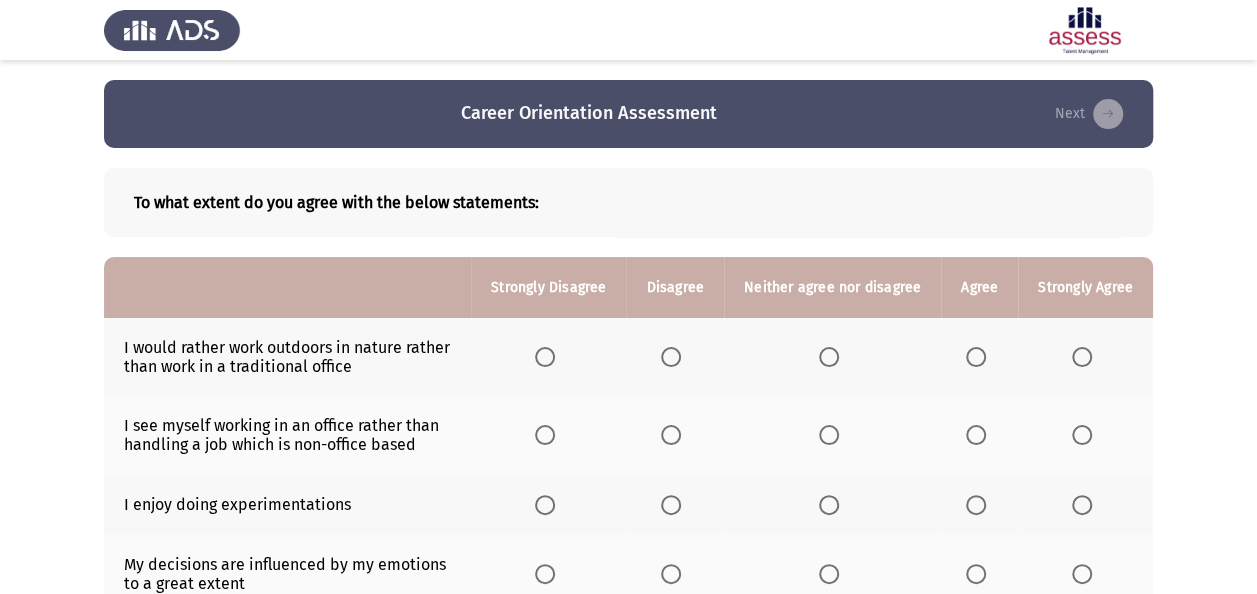 click at bounding box center (976, 357) 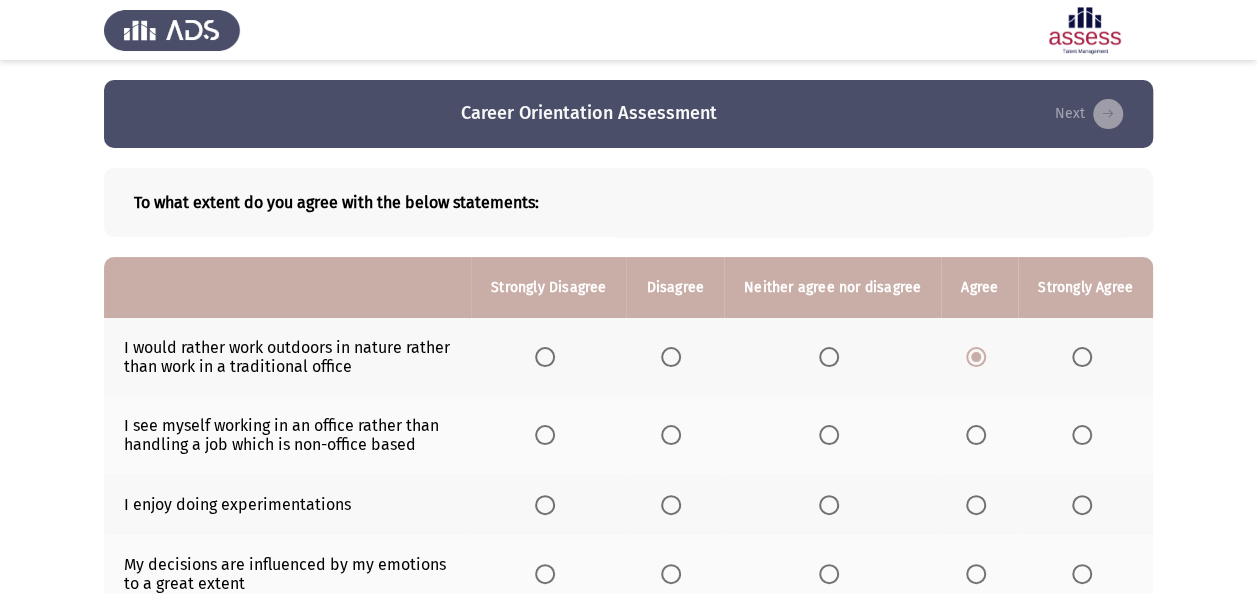click at bounding box center [671, 435] 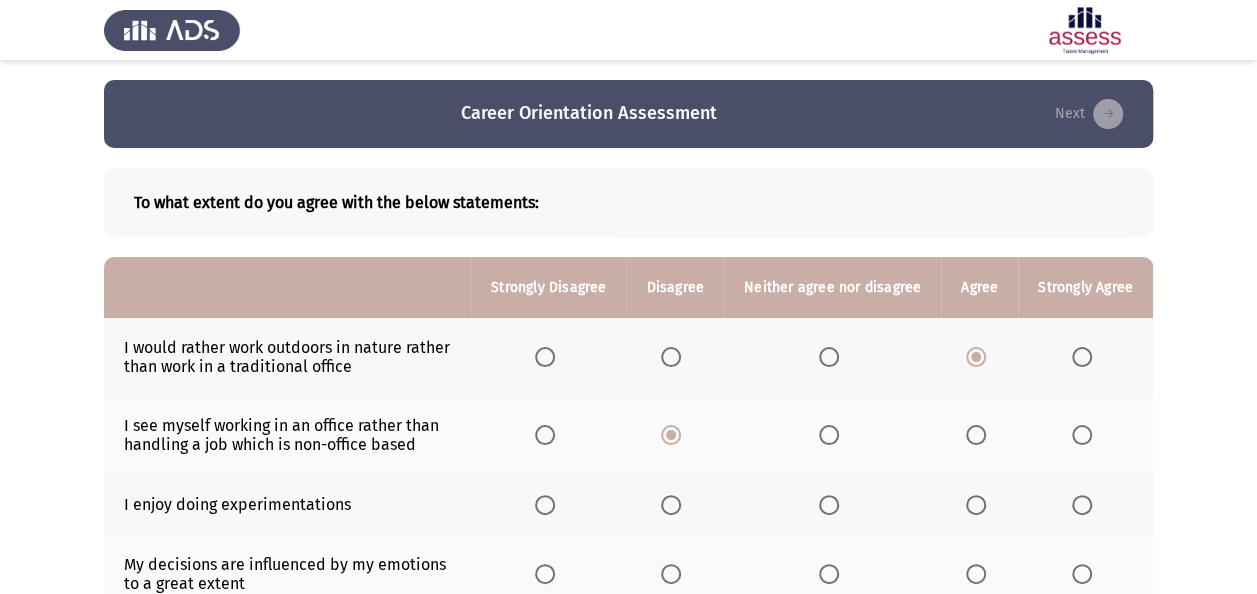 click at bounding box center [976, 505] 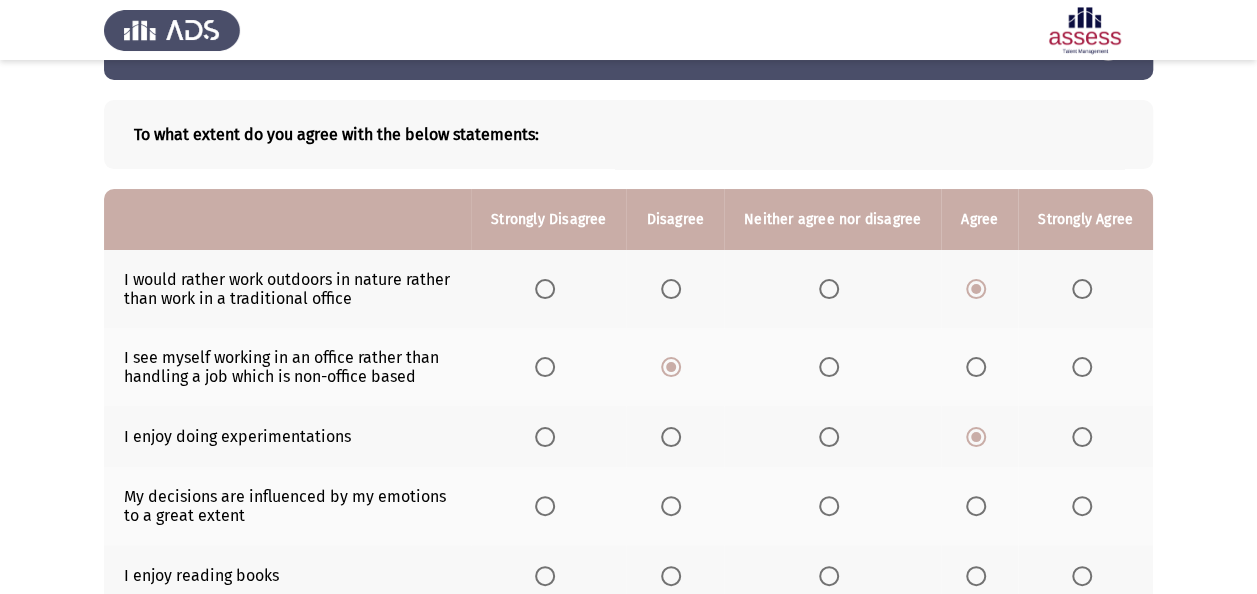 scroll, scrollTop: 100, scrollLeft: 0, axis: vertical 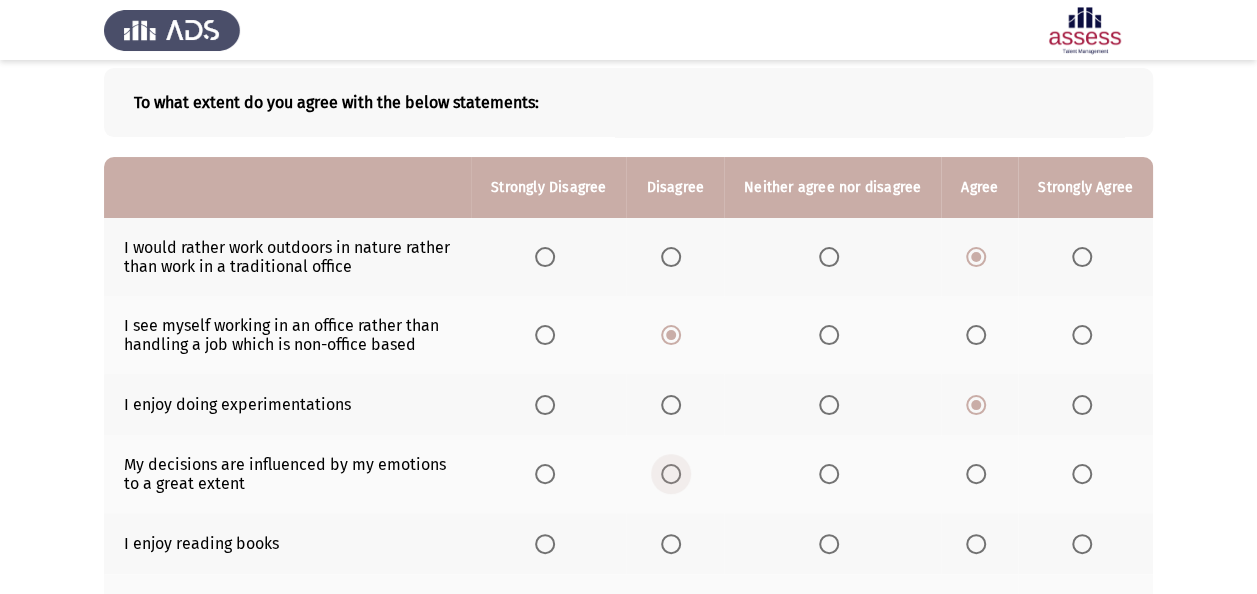 click at bounding box center (671, 474) 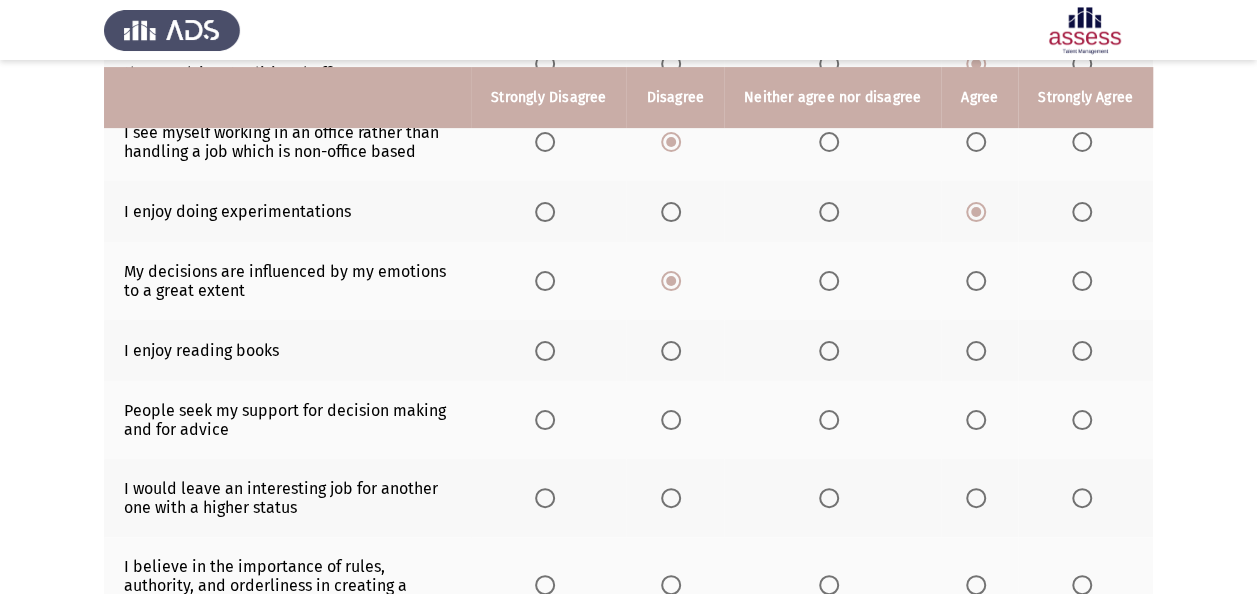 scroll, scrollTop: 300, scrollLeft: 0, axis: vertical 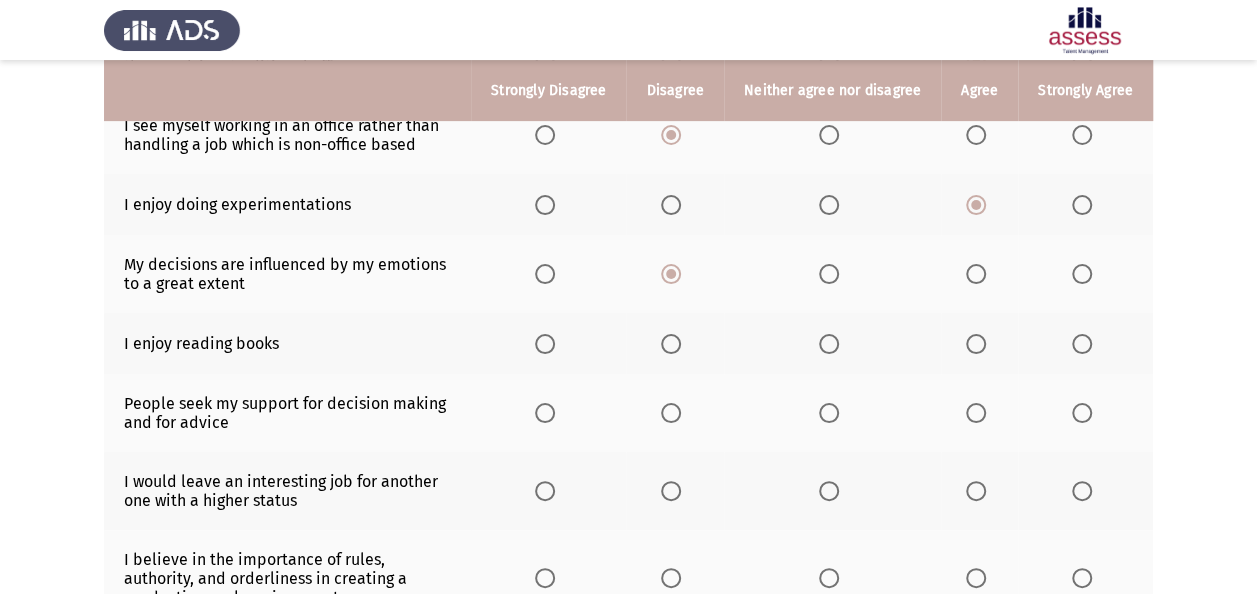 click at bounding box center [829, 344] 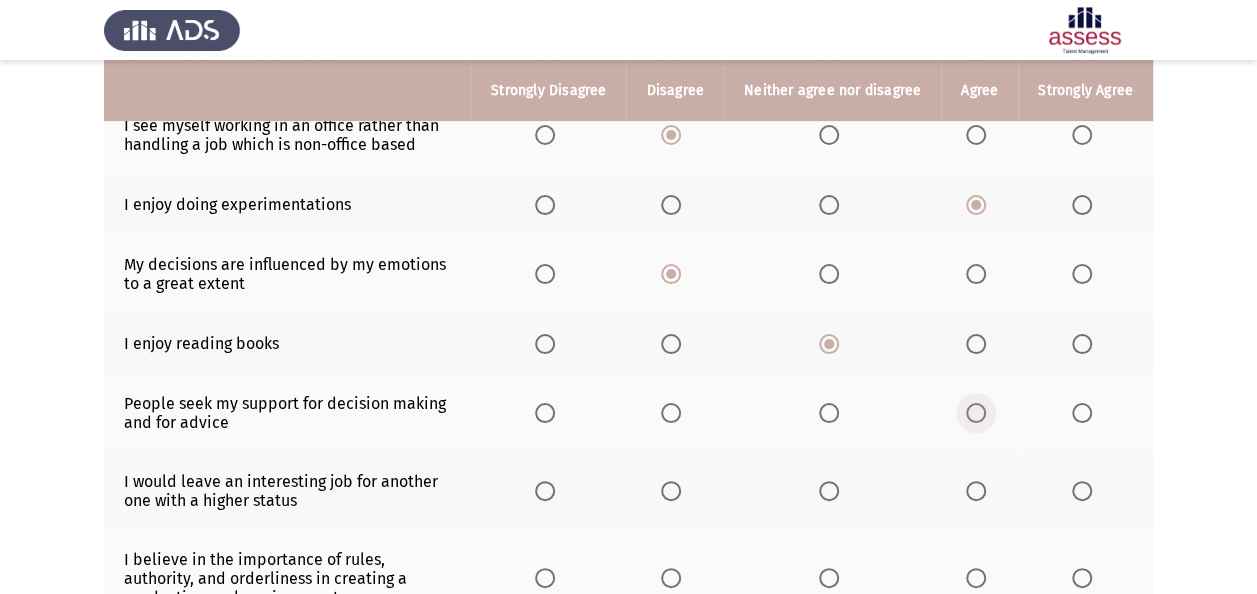 click at bounding box center (980, 413) 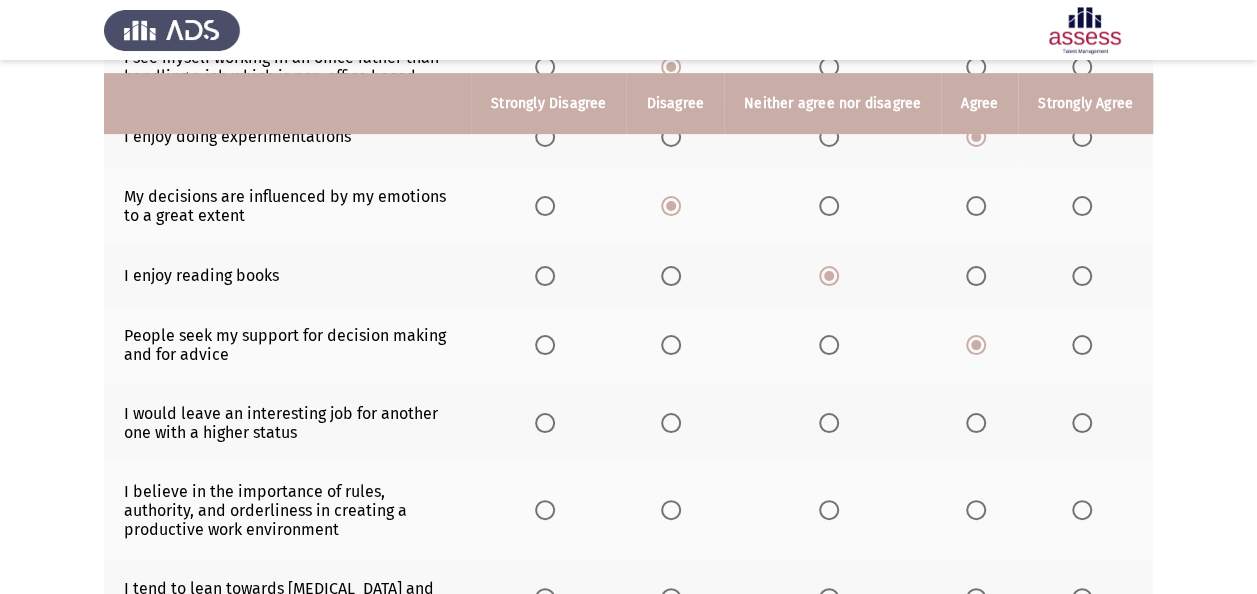 scroll, scrollTop: 400, scrollLeft: 0, axis: vertical 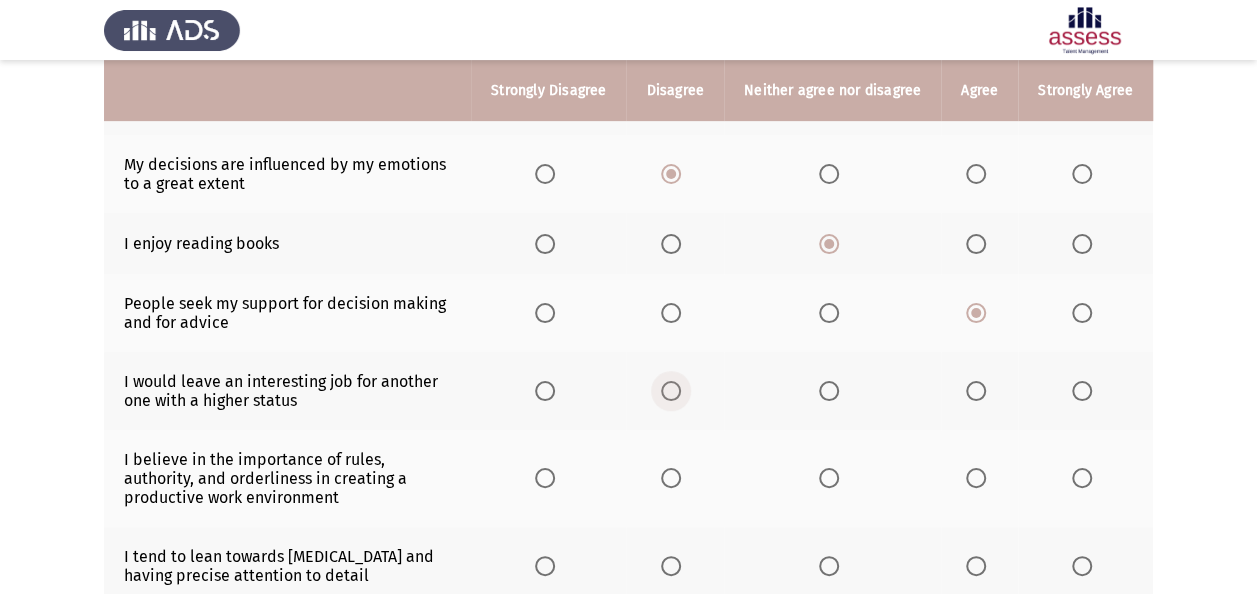 click at bounding box center (671, 391) 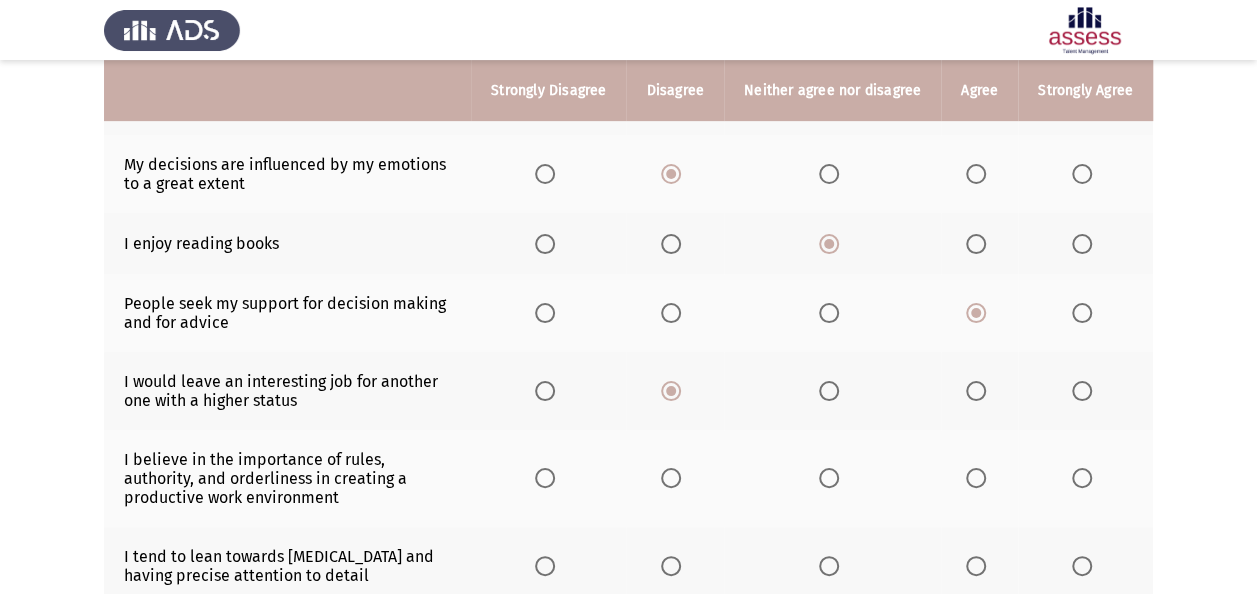 click at bounding box center (976, 478) 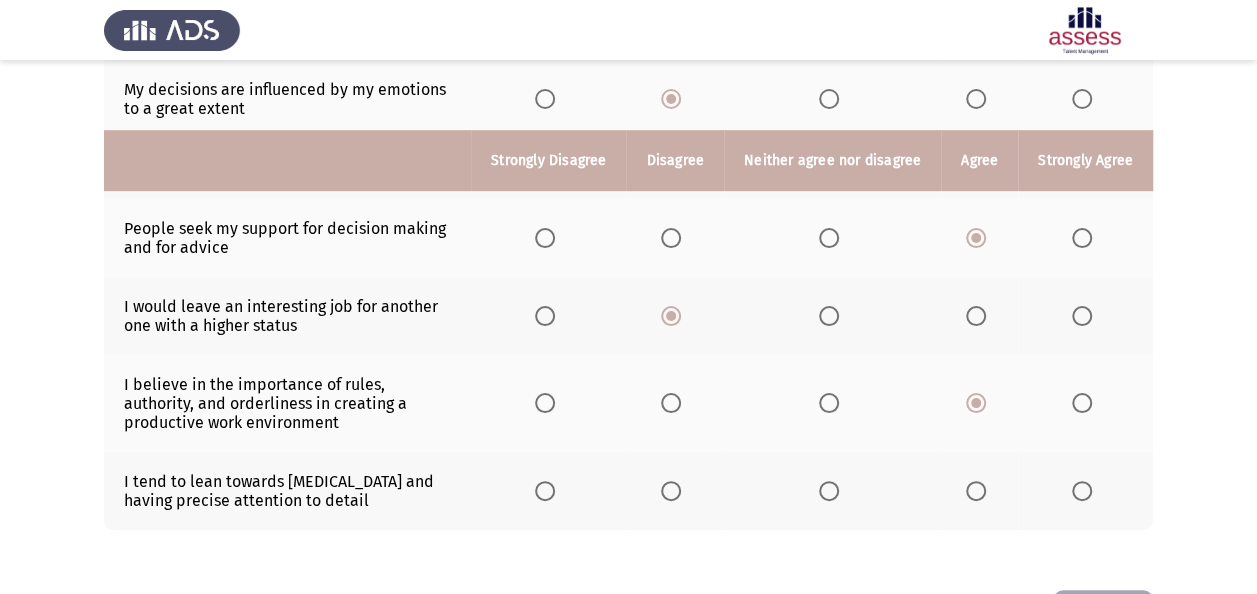 scroll, scrollTop: 544, scrollLeft: 0, axis: vertical 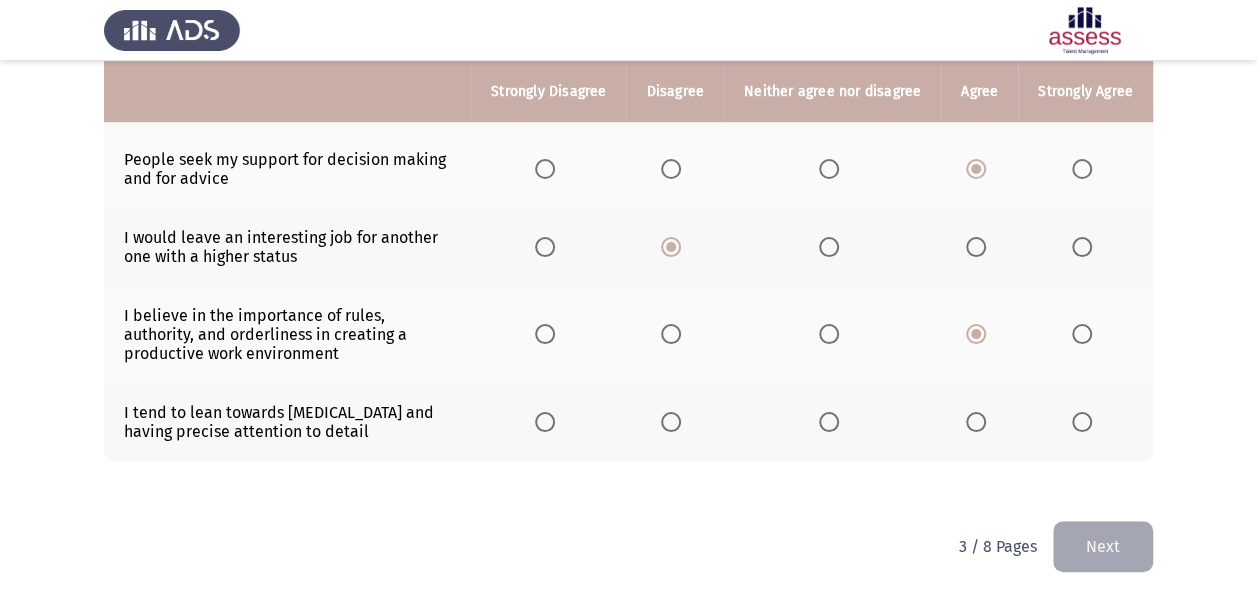 drag, startPoint x: 978, startPoint y: 419, endPoint x: 1025, endPoint y: 466, distance: 66.46804 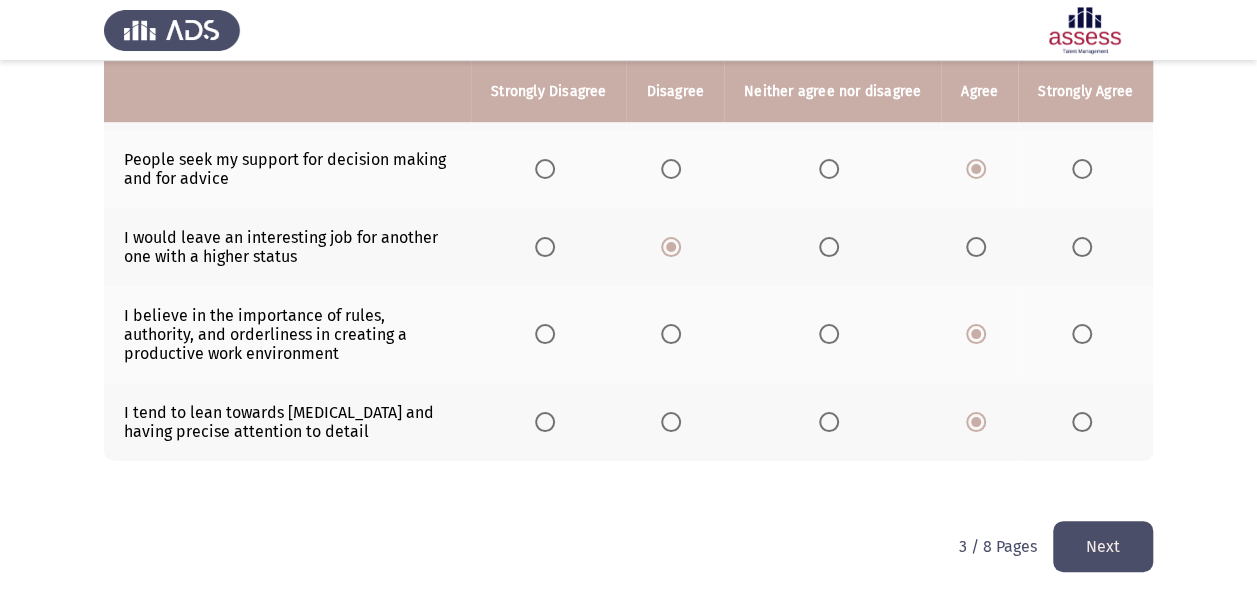 click on "Next" 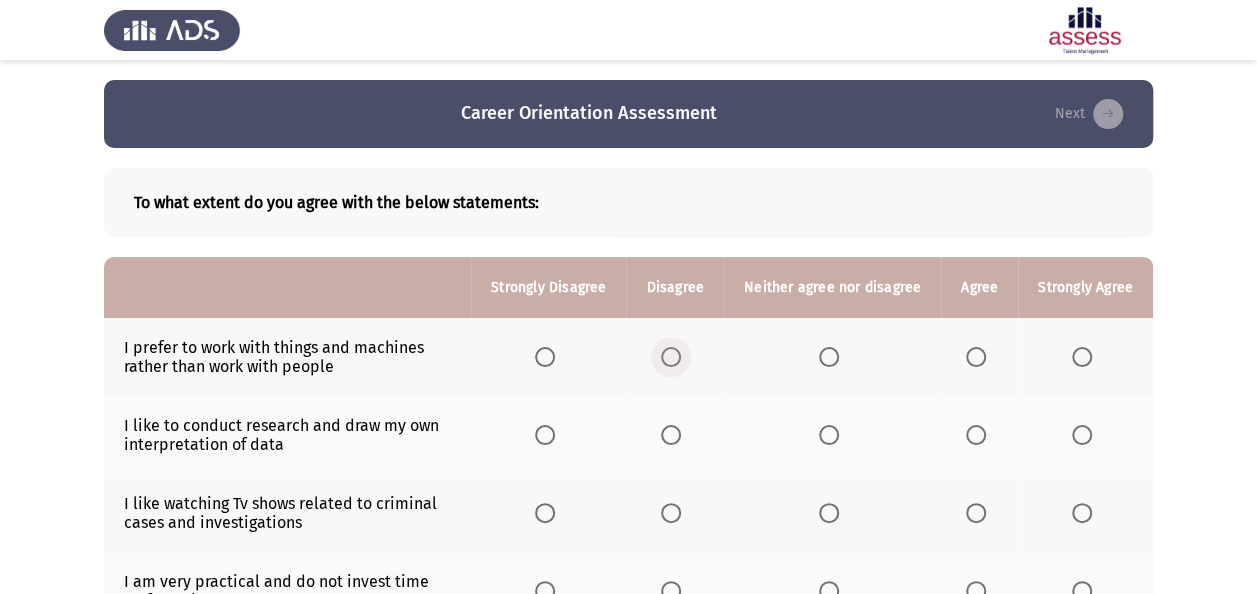 click at bounding box center [671, 357] 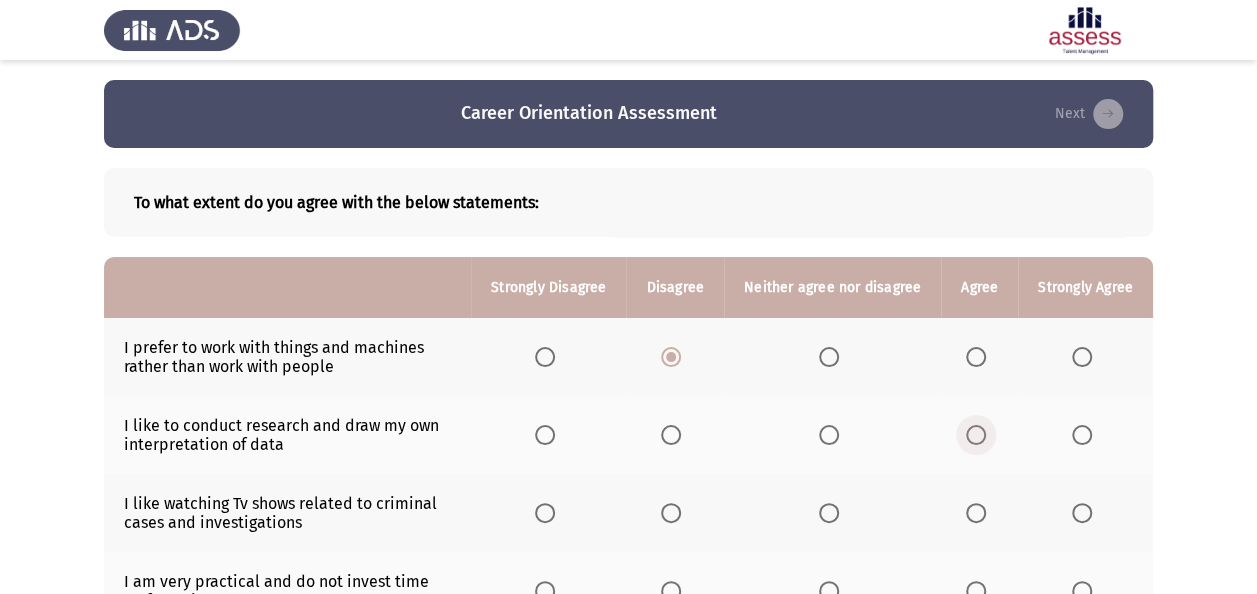 click at bounding box center (976, 435) 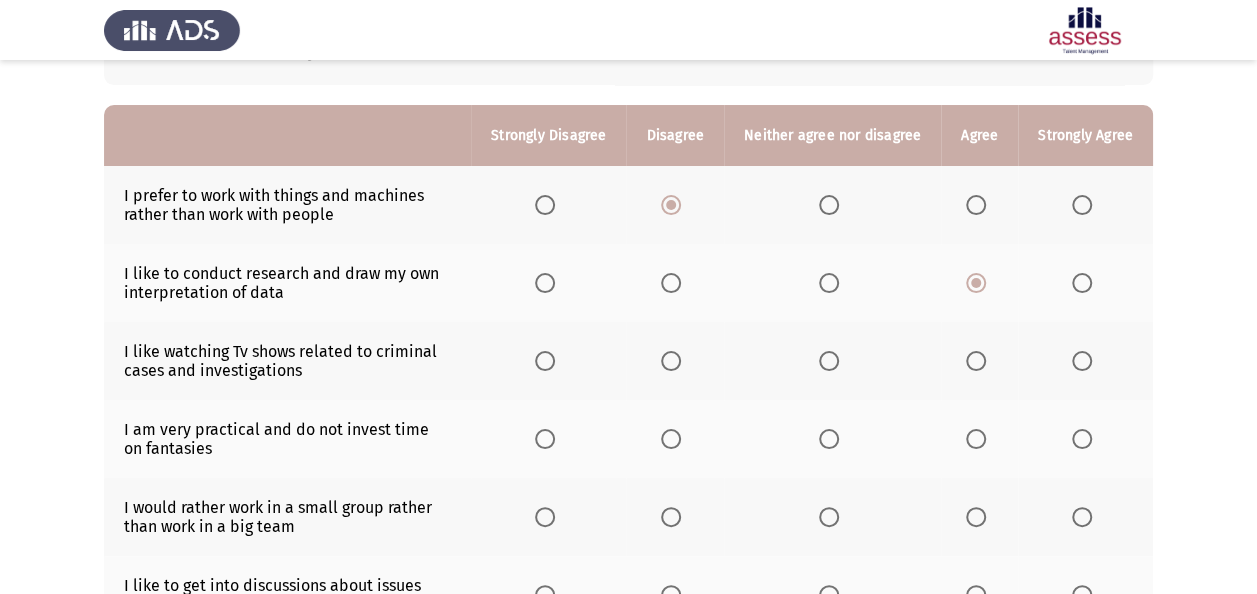 scroll, scrollTop: 200, scrollLeft: 0, axis: vertical 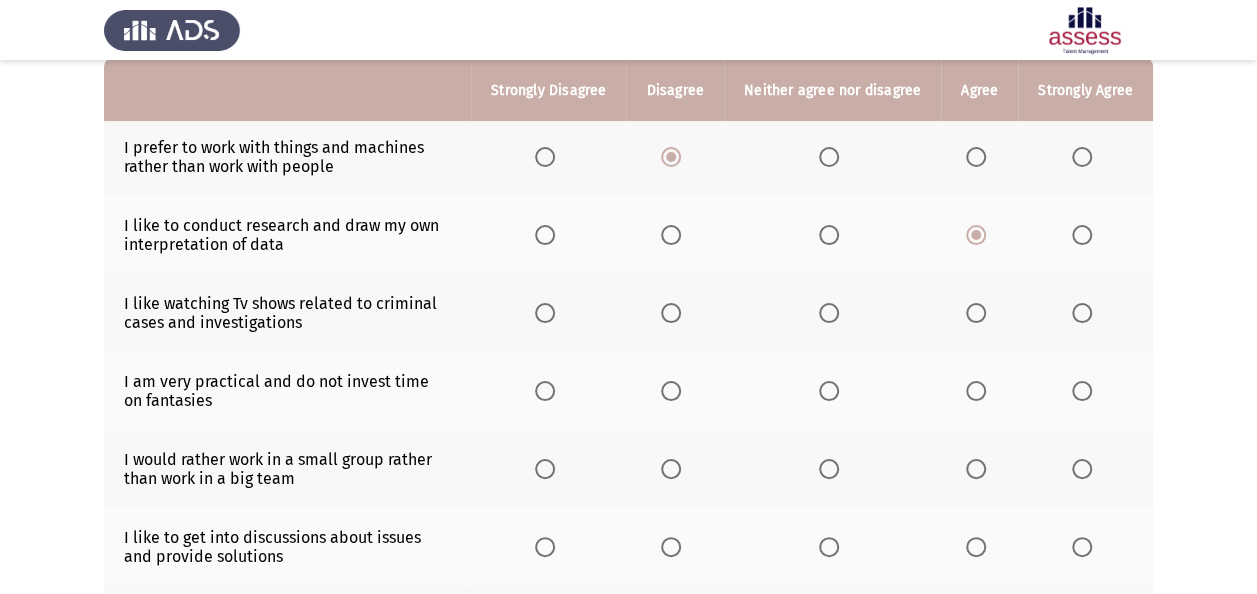 click at bounding box center [1082, 313] 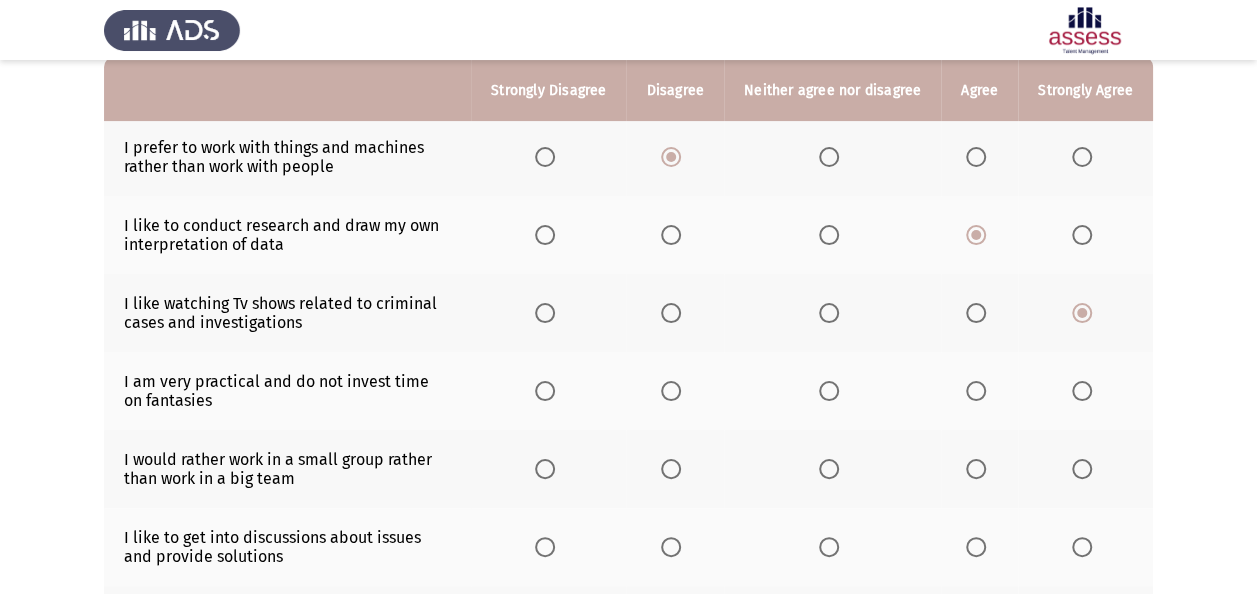 click at bounding box center (671, 391) 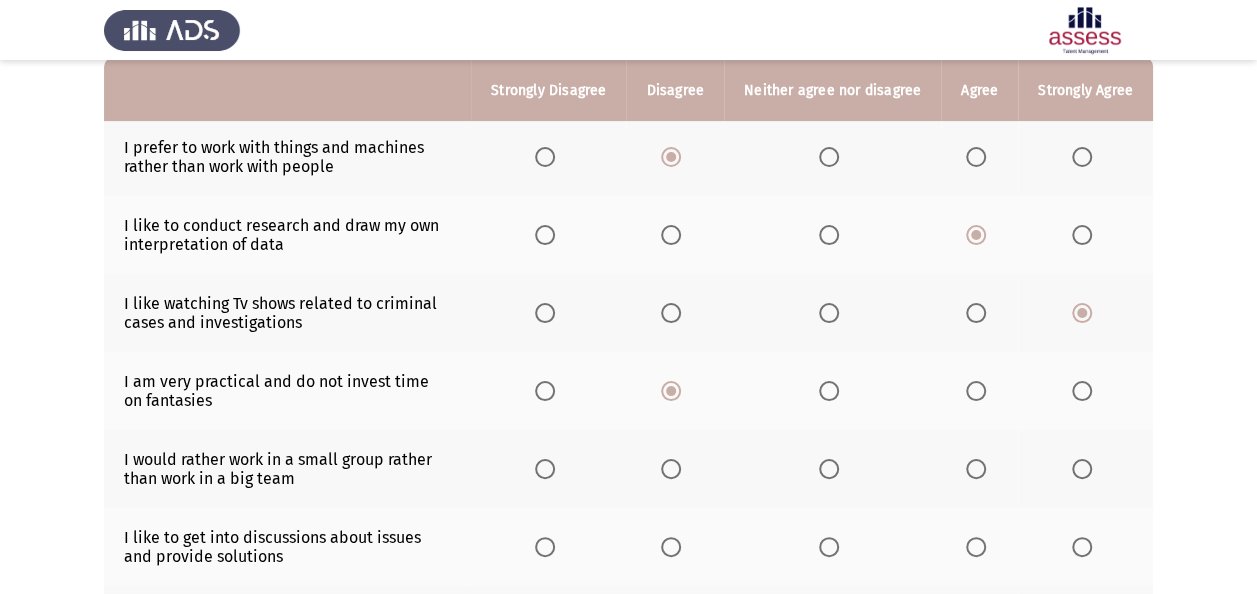 click at bounding box center [976, 469] 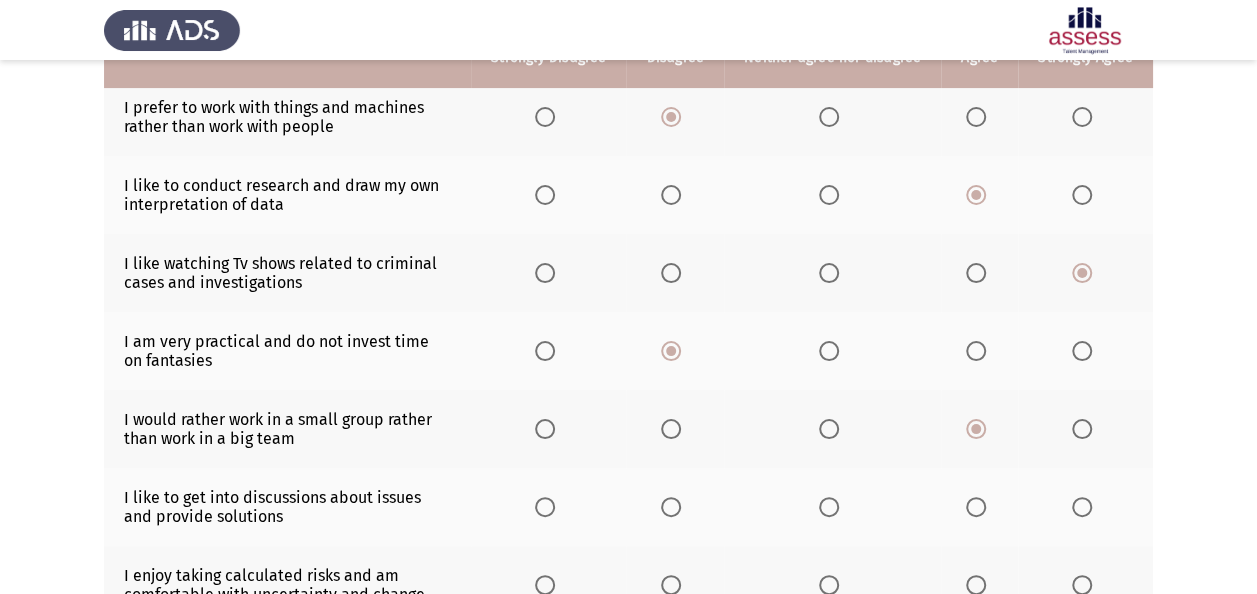 scroll, scrollTop: 300, scrollLeft: 0, axis: vertical 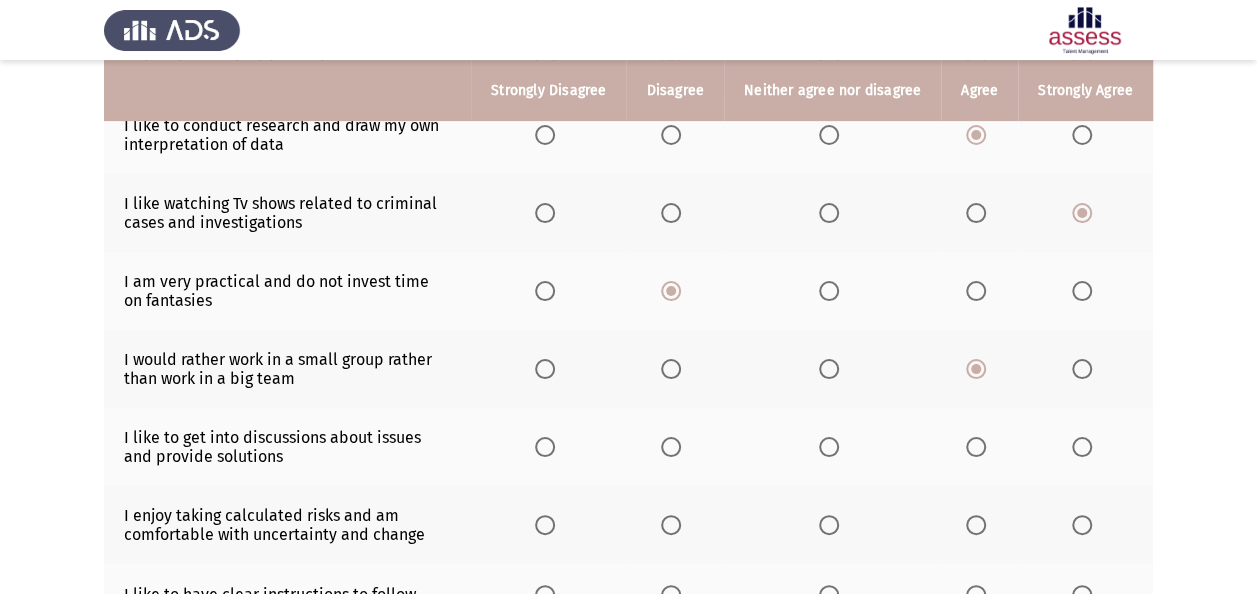 click at bounding box center [976, 447] 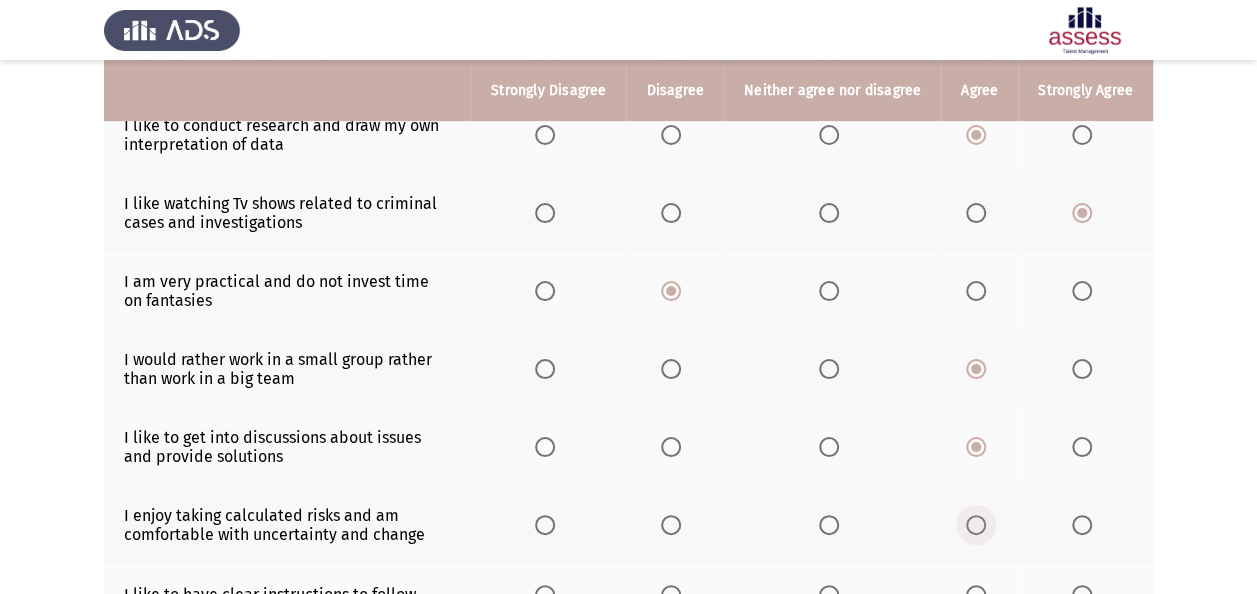click at bounding box center (976, 525) 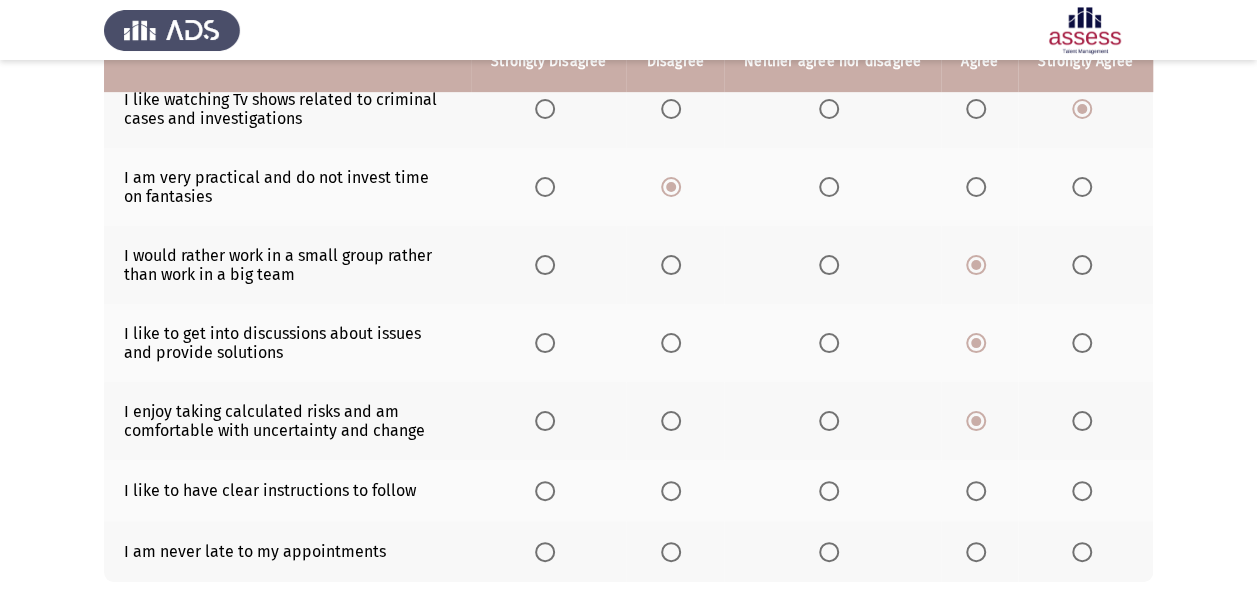 scroll, scrollTop: 500, scrollLeft: 0, axis: vertical 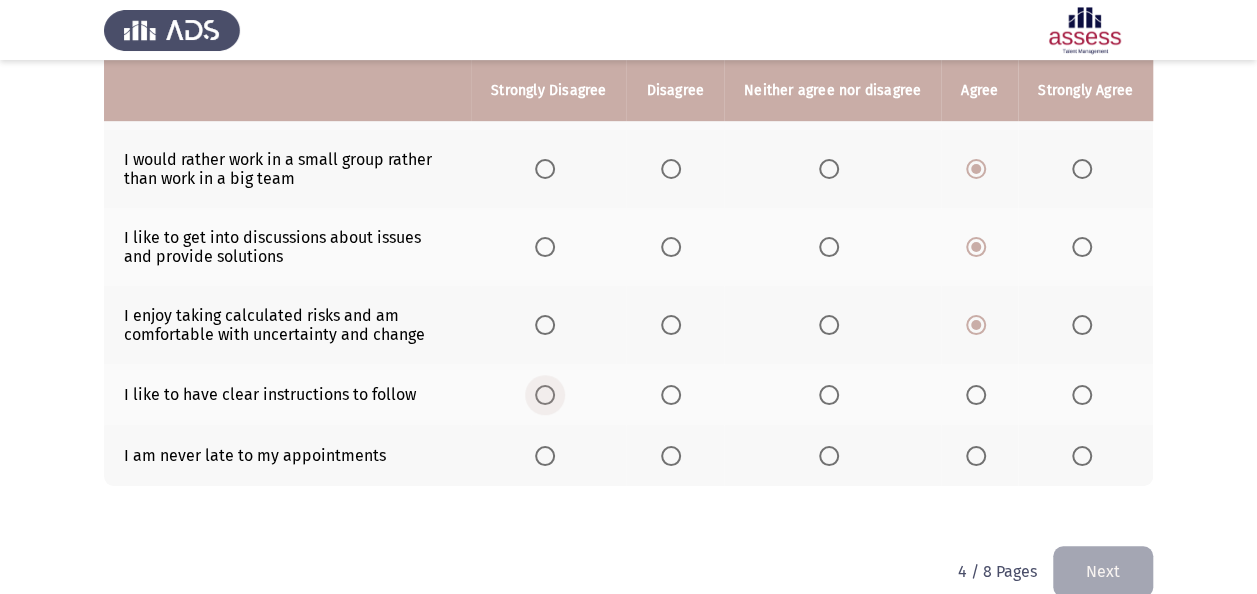 click at bounding box center [545, 395] 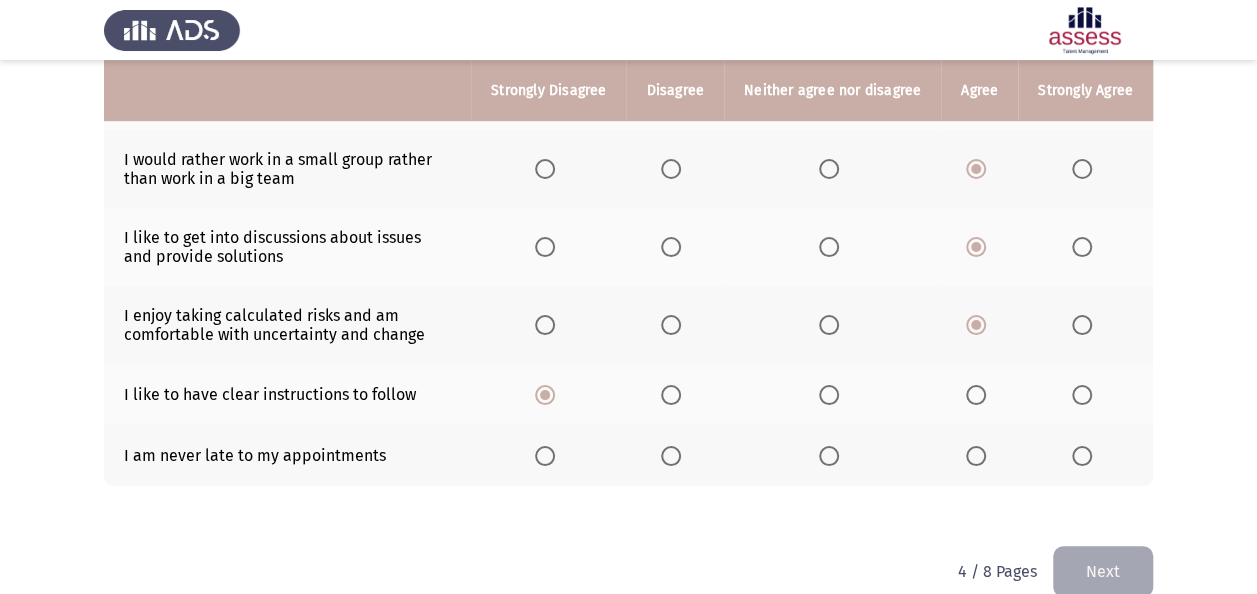click at bounding box center (671, 456) 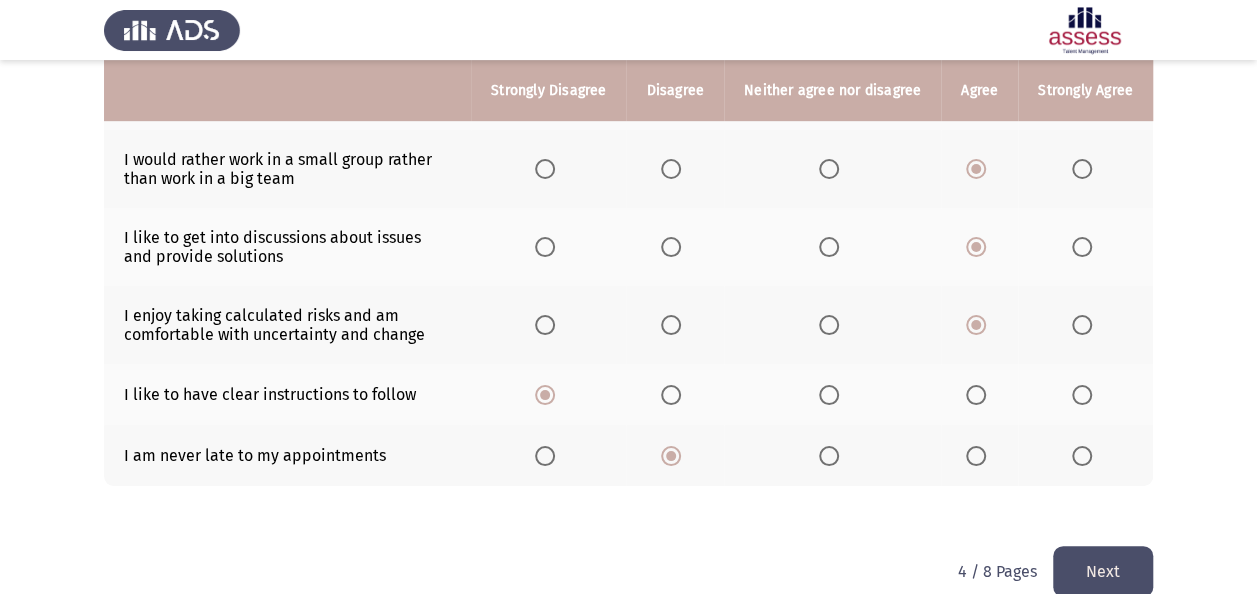 click on "Next" 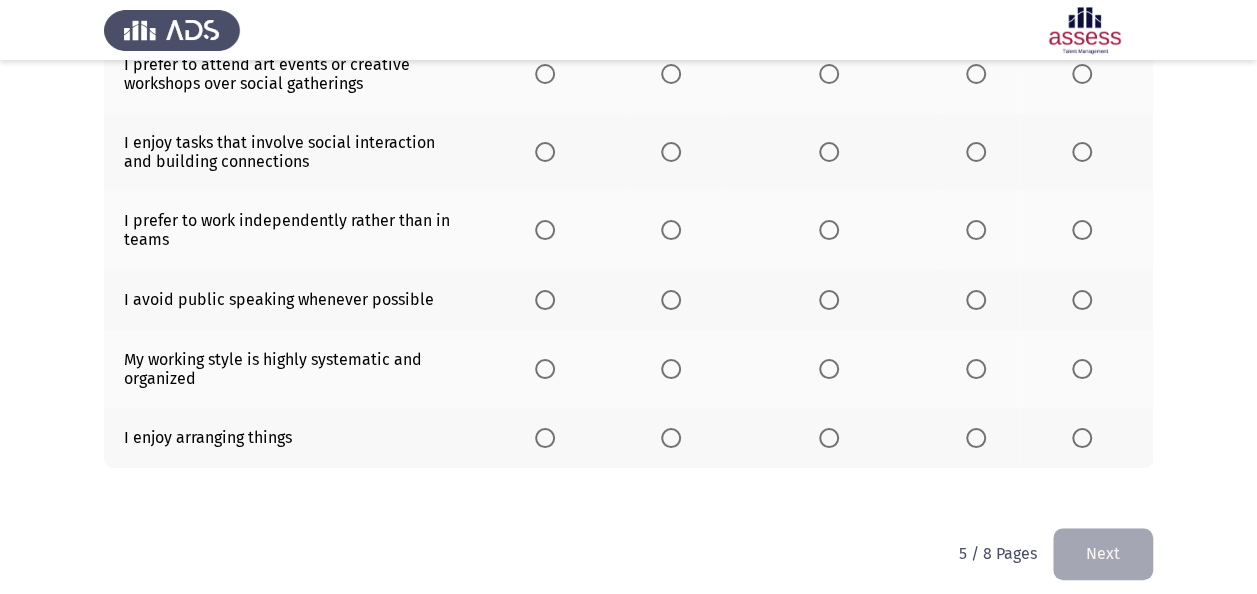 scroll, scrollTop: 0, scrollLeft: 0, axis: both 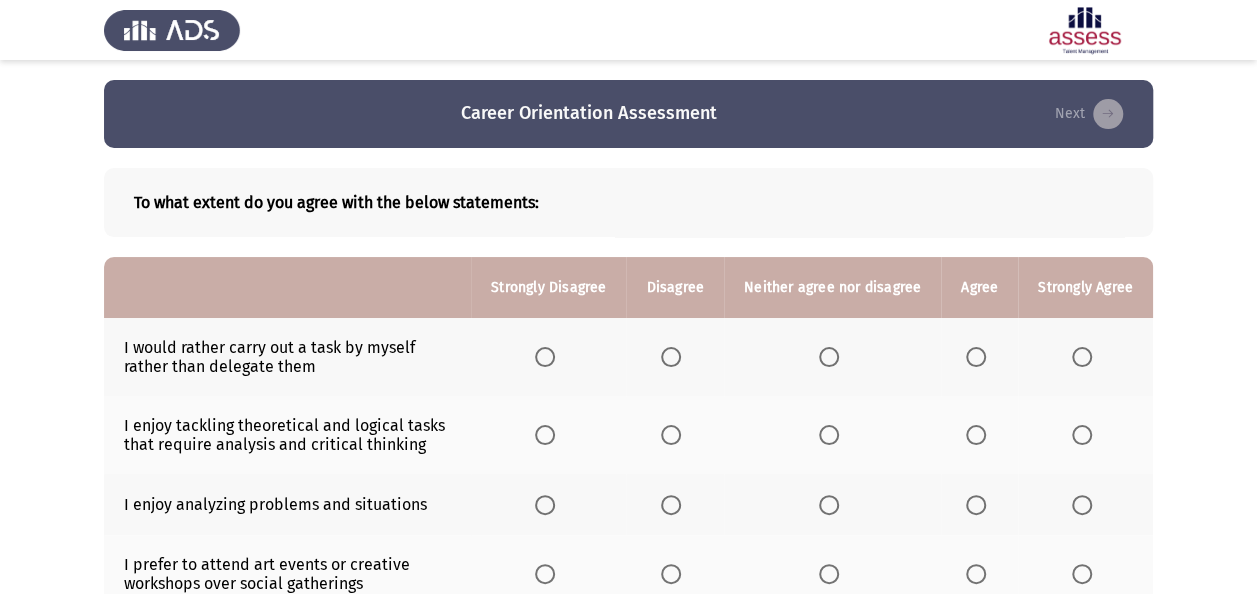click at bounding box center [671, 357] 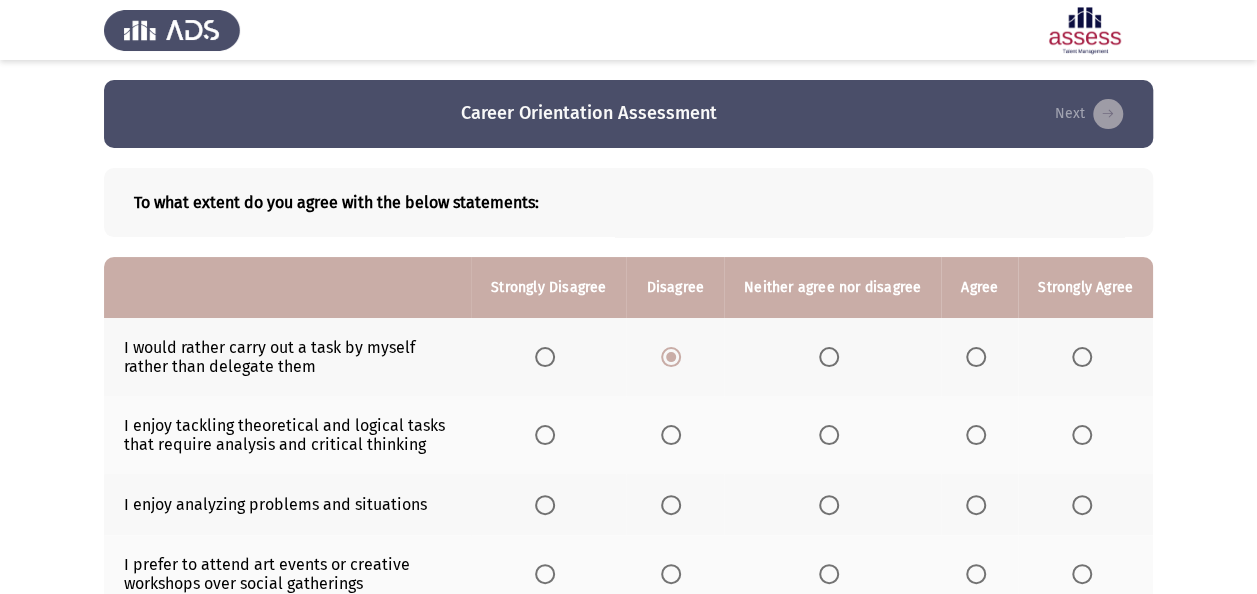 click at bounding box center (976, 435) 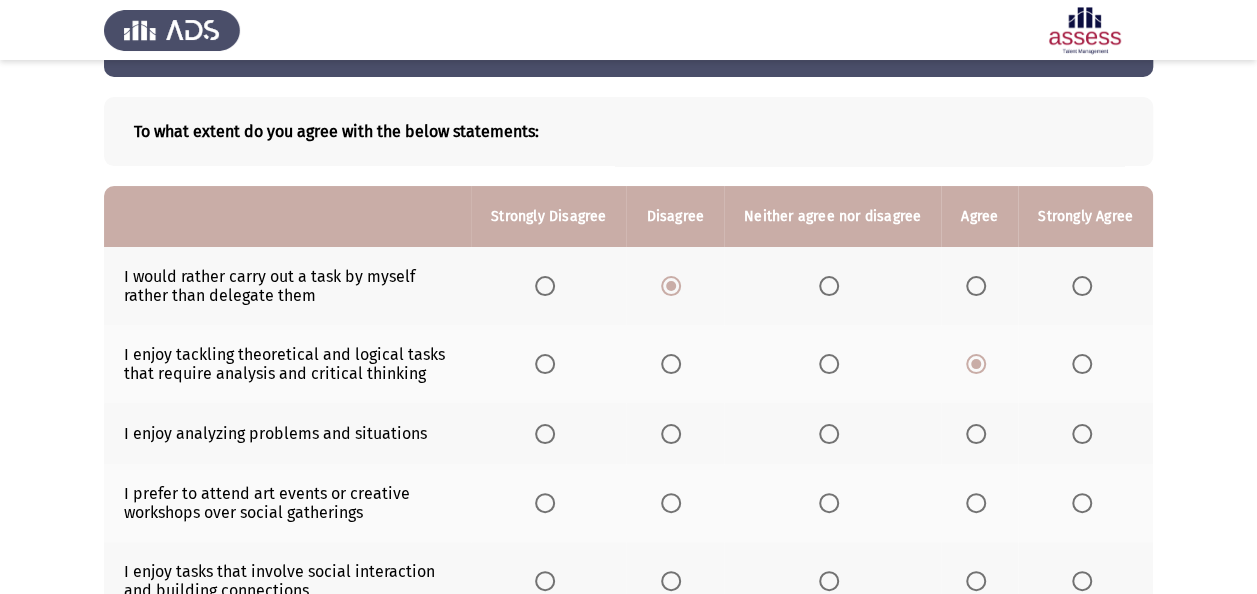 scroll, scrollTop: 100, scrollLeft: 0, axis: vertical 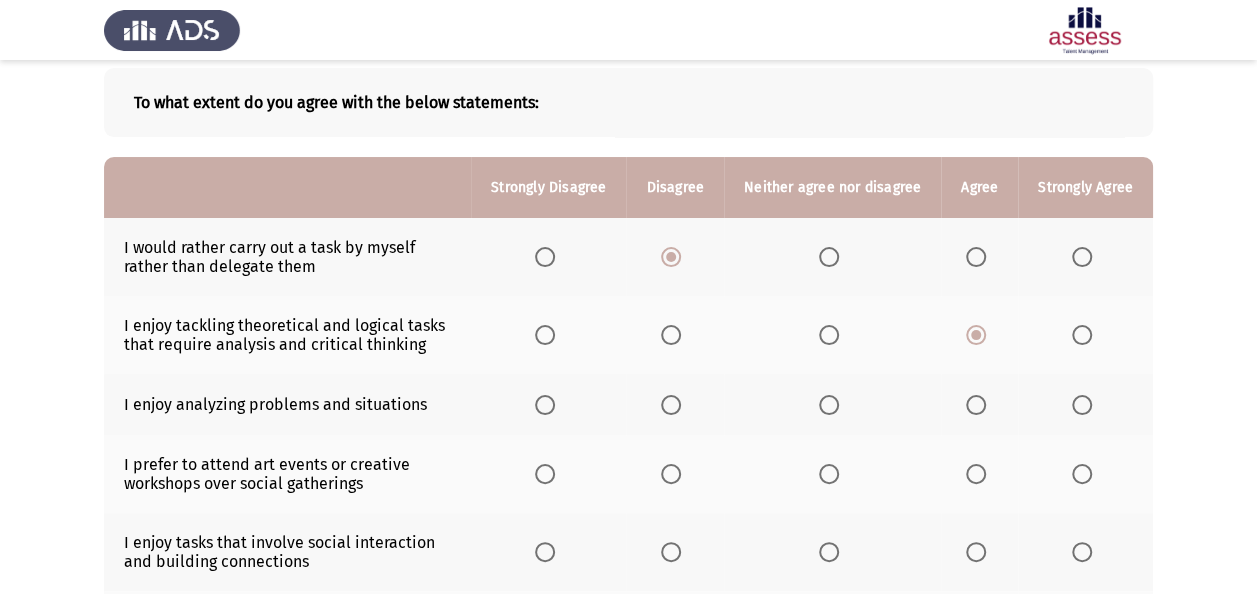 click at bounding box center (976, 405) 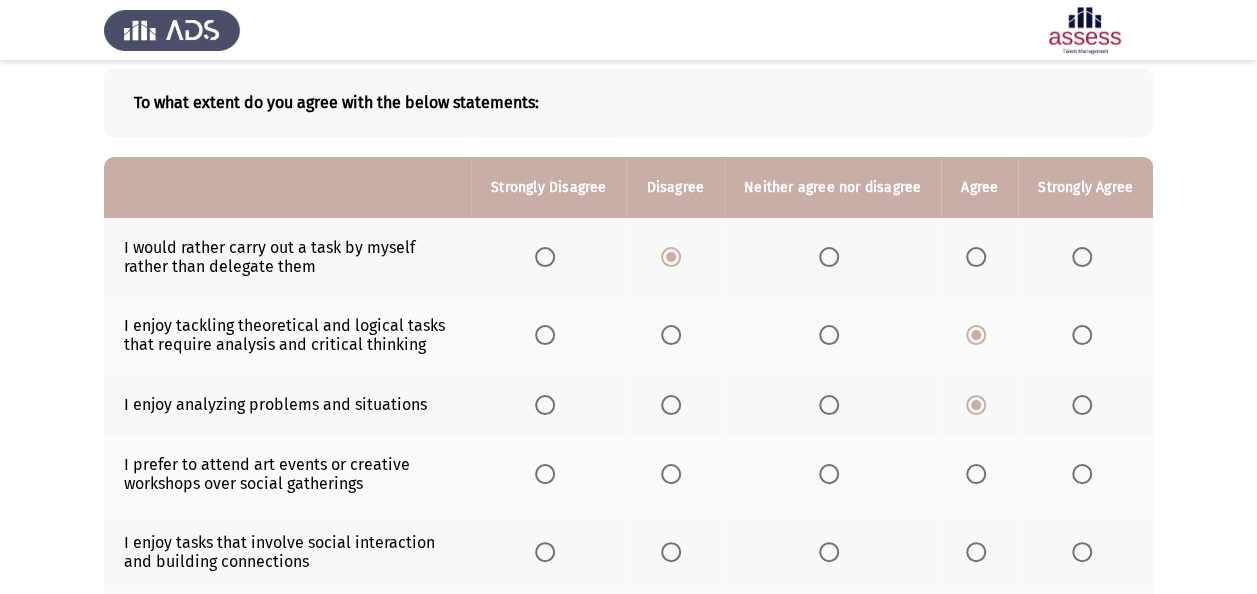 click at bounding box center [671, 474] 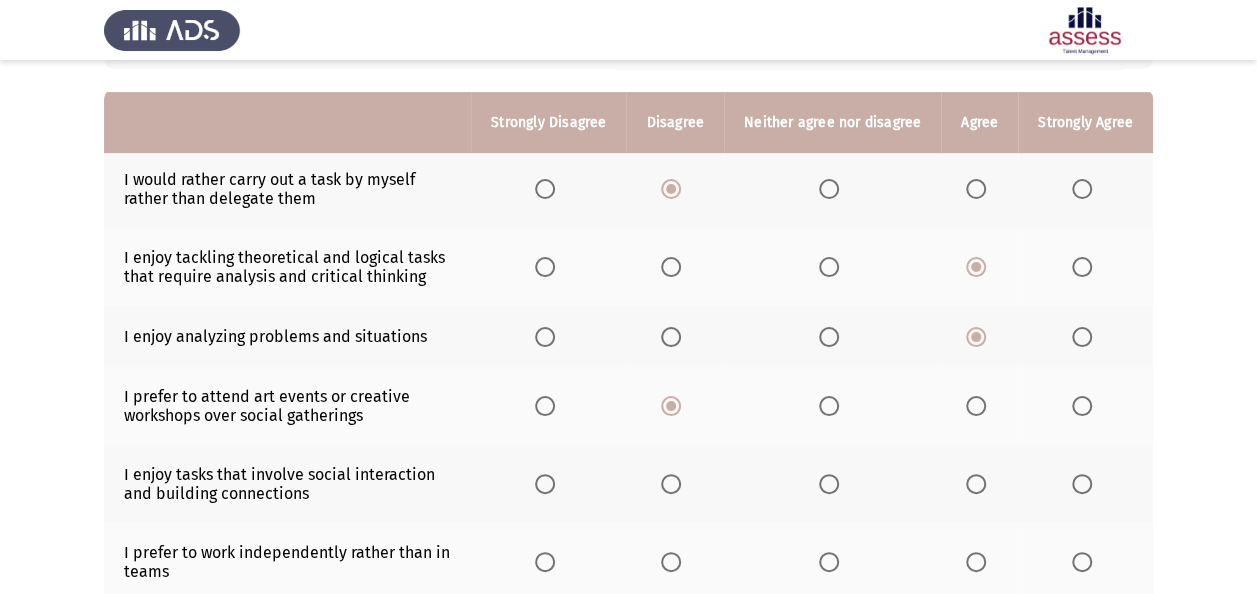 scroll, scrollTop: 200, scrollLeft: 0, axis: vertical 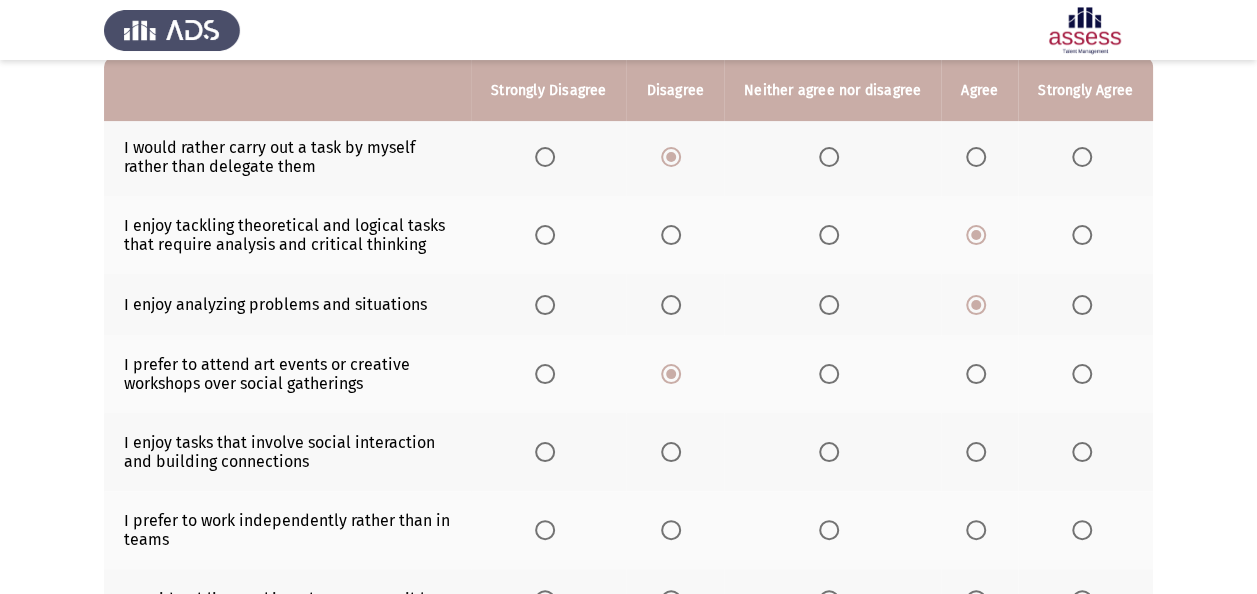 click at bounding box center [976, 452] 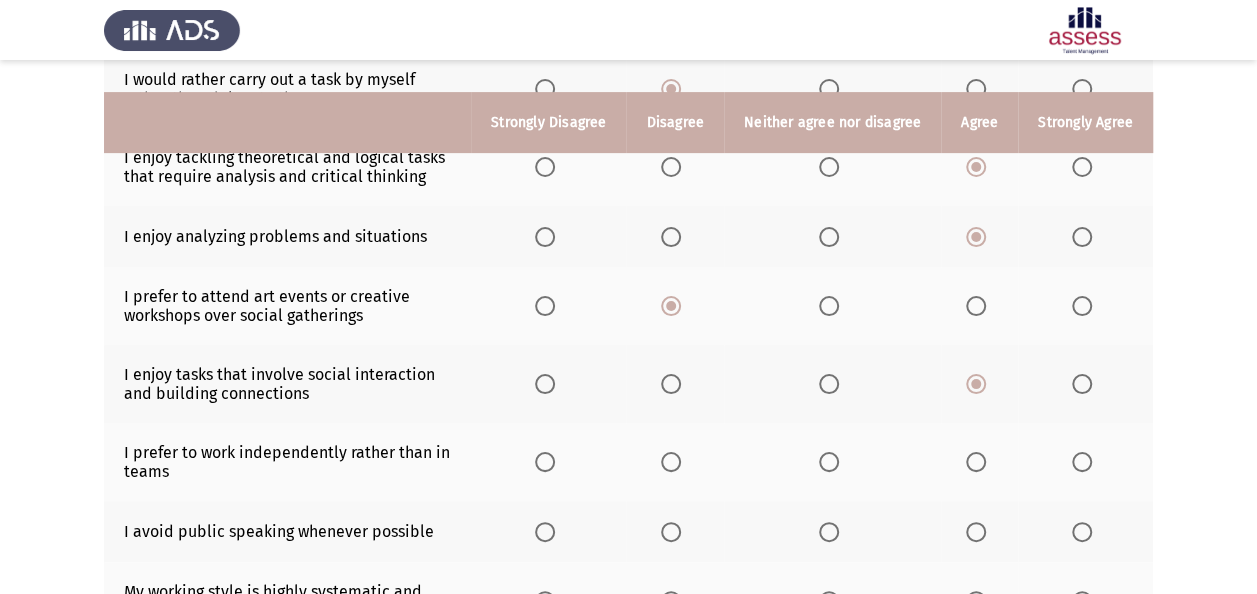 scroll, scrollTop: 300, scrollLeft: 0, axis: vertical 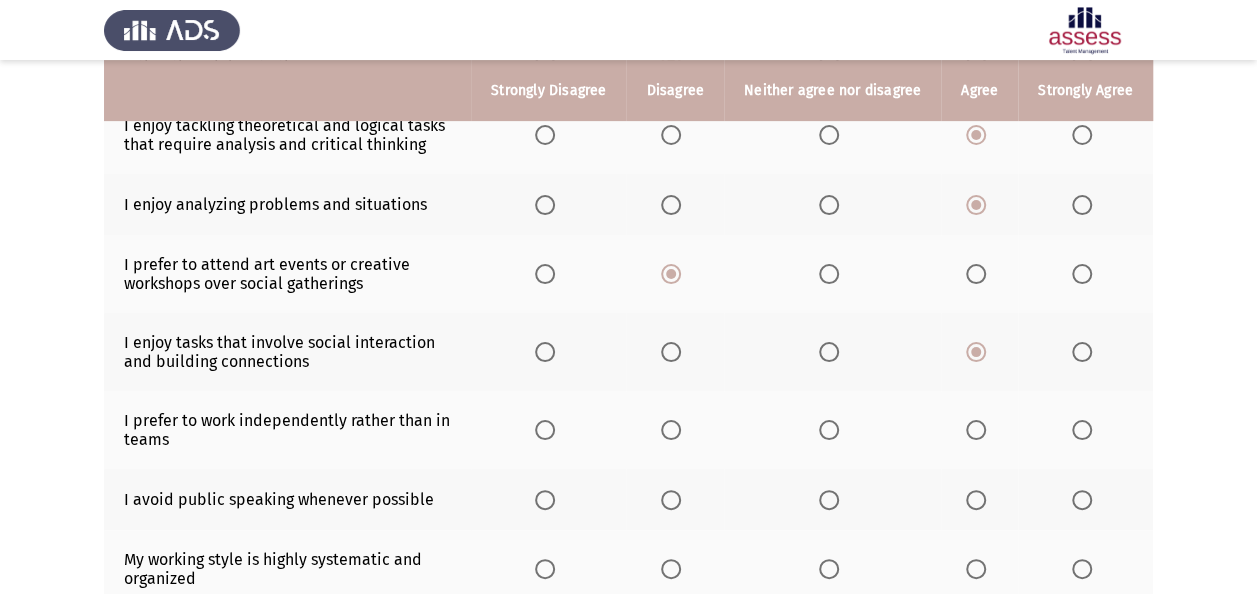 click at bounding box center (671, 430) 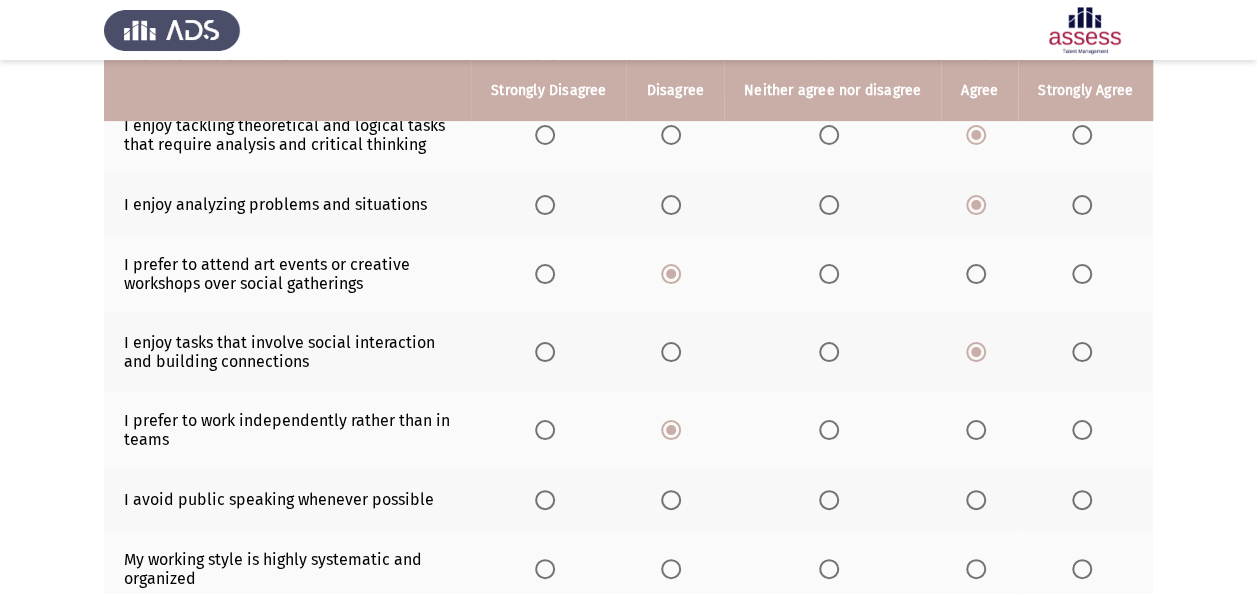 click at bounding box center (671, 500) 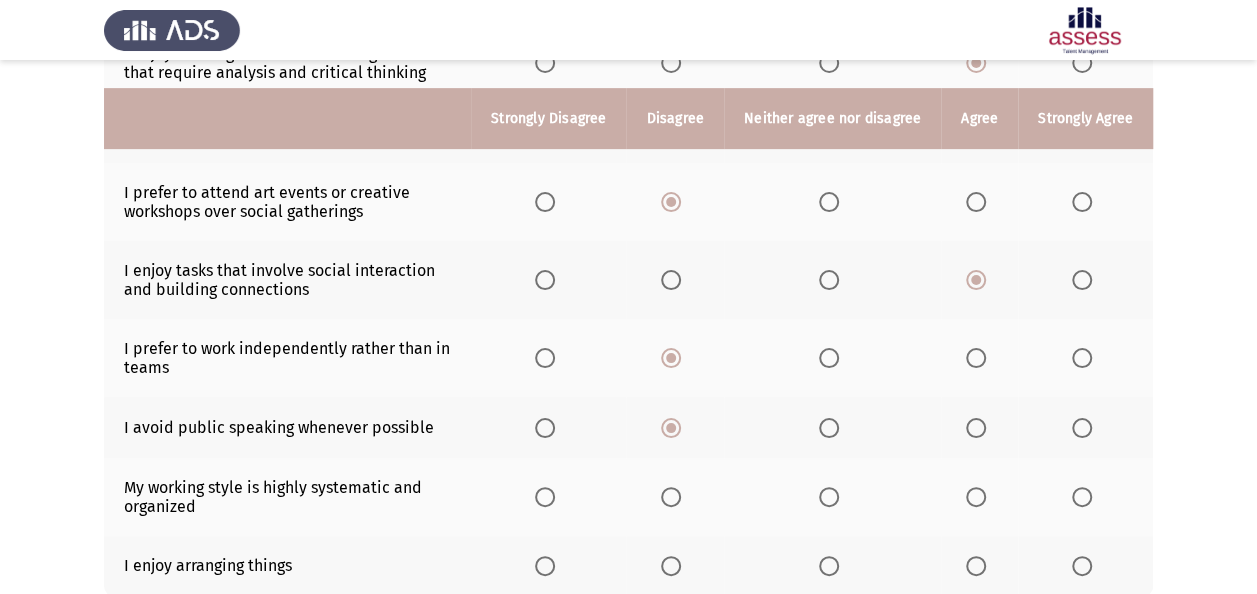 scroll, scrollTop: 400, scrollLeft: 0, axis: vertical 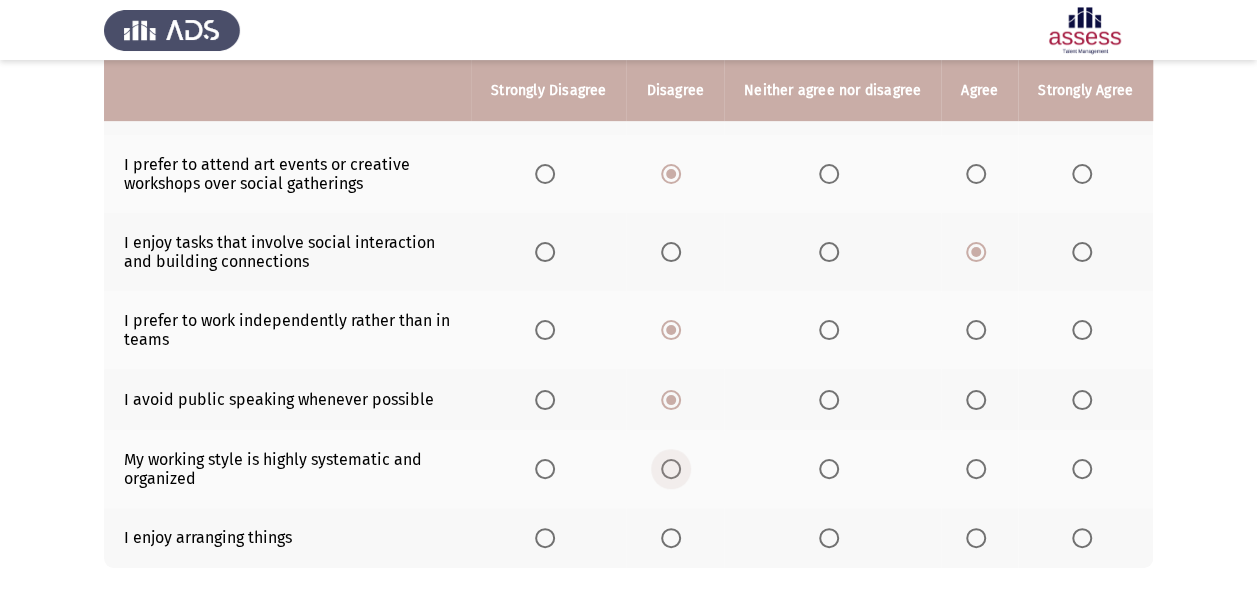 click at bounding box center [671, 469] 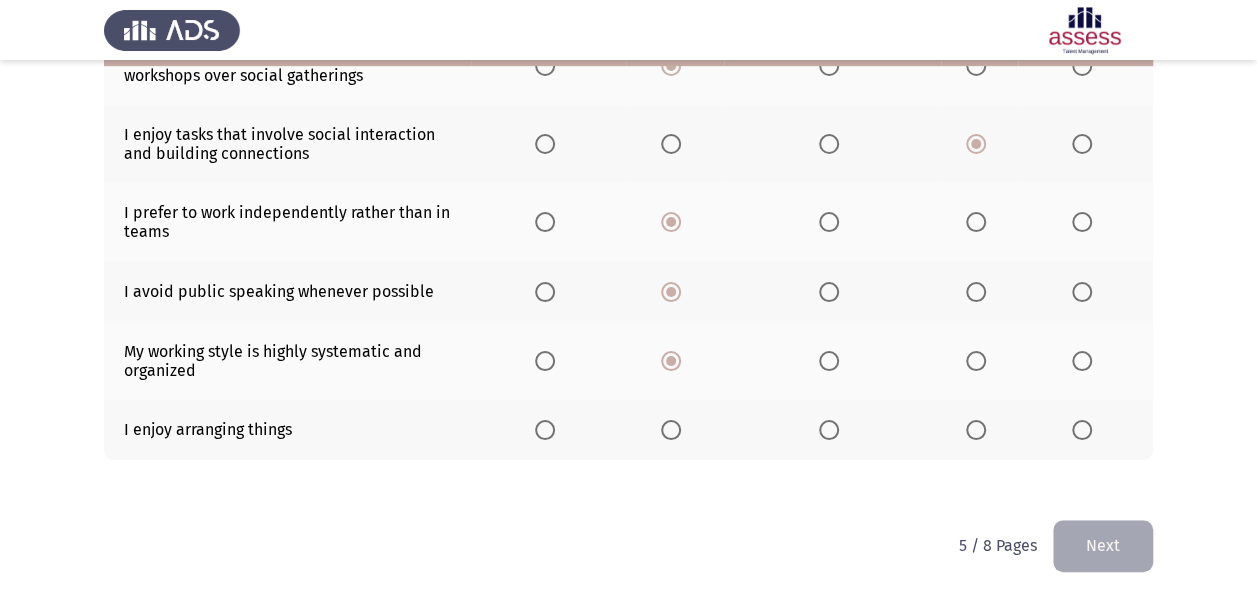 scroll, scrollTop: 509, scrollLeft: 0, axis: vertical 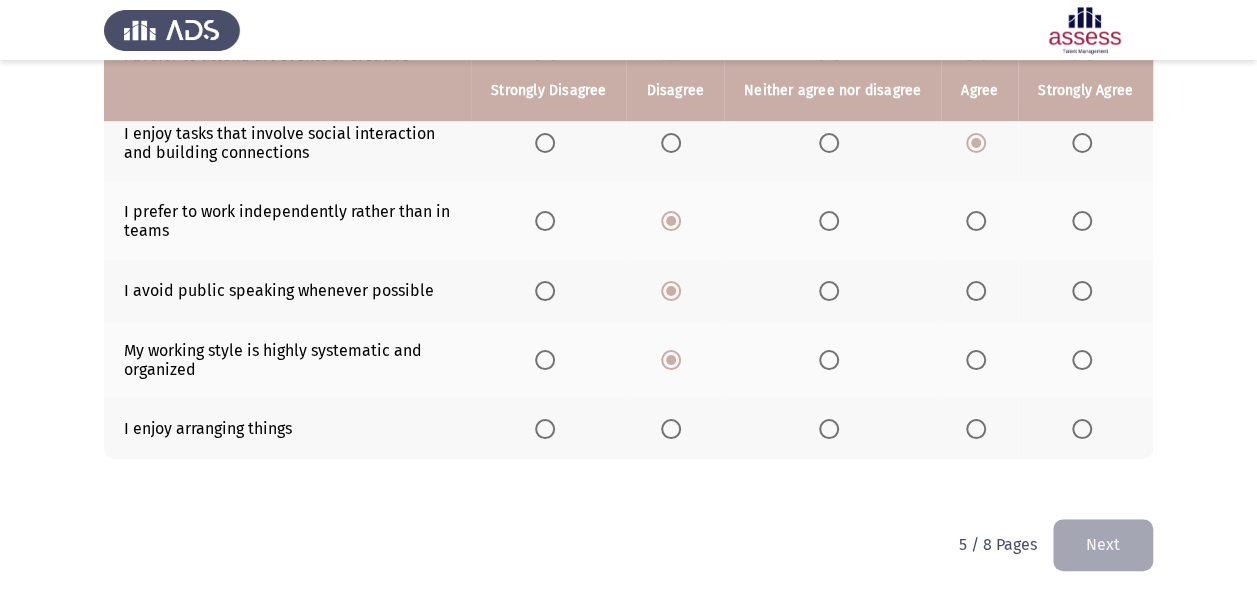 click 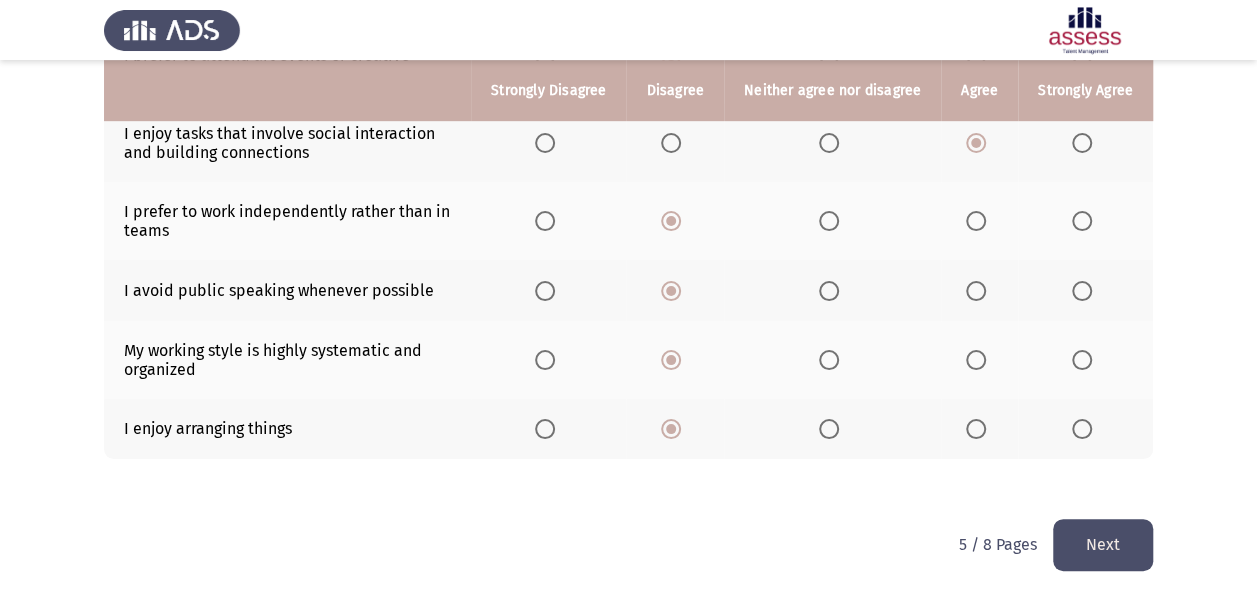 click on "Next" 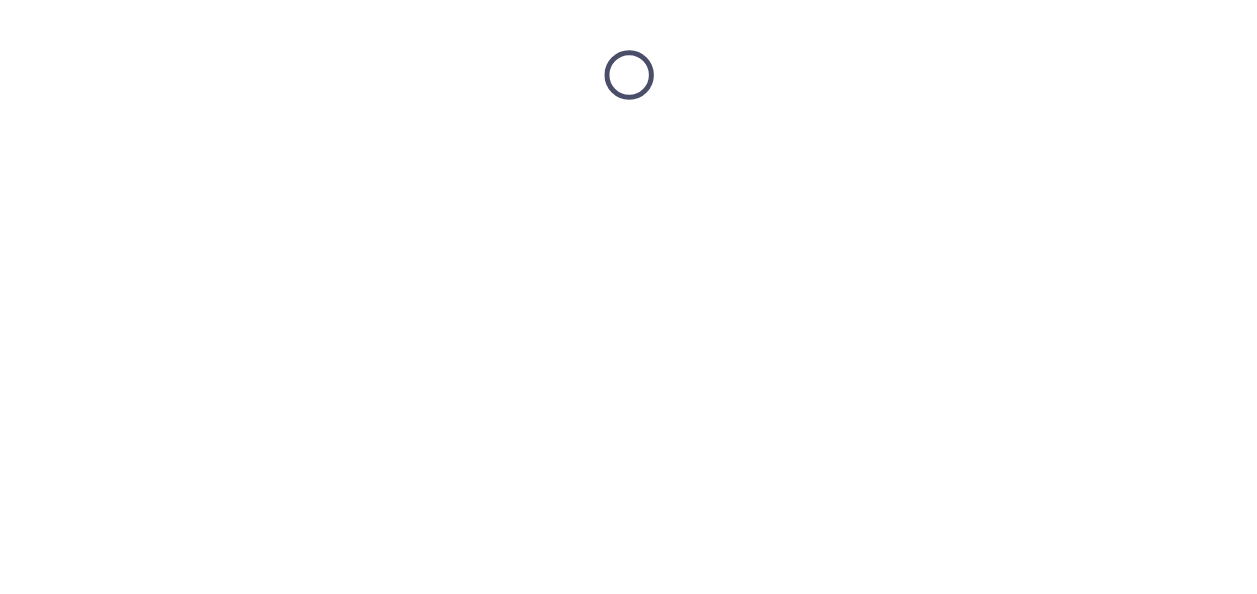 scroll, scrollTop: 0, scrollLeft: 0, axis: both 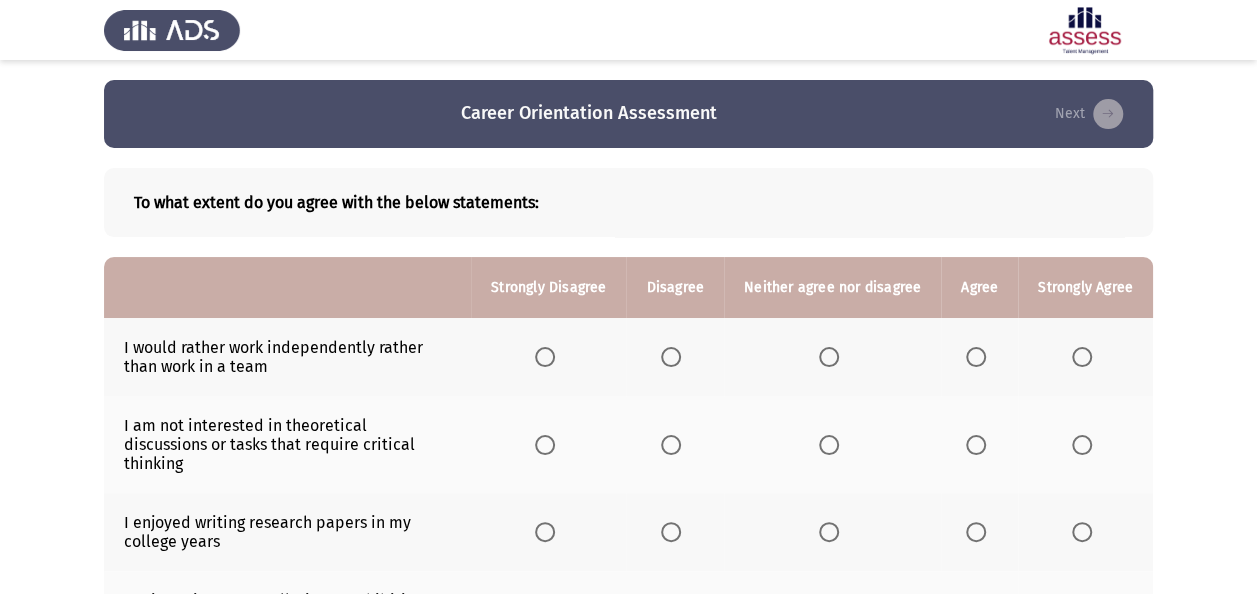 click at bounding box center (671, 357) 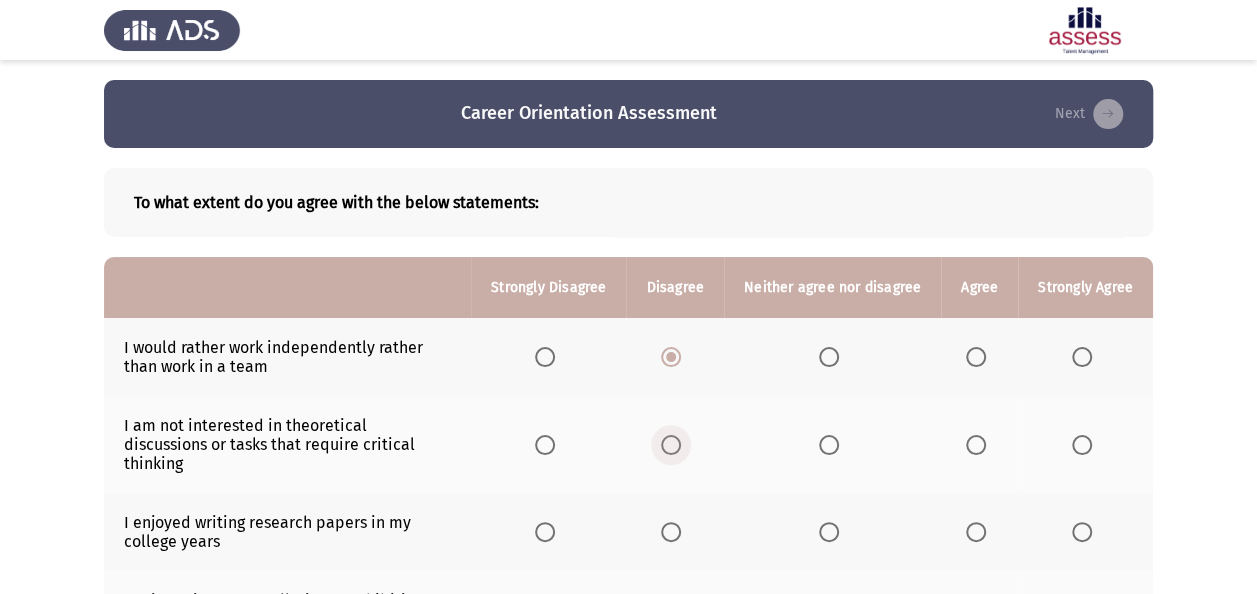 click at bounding box center (671, 445) 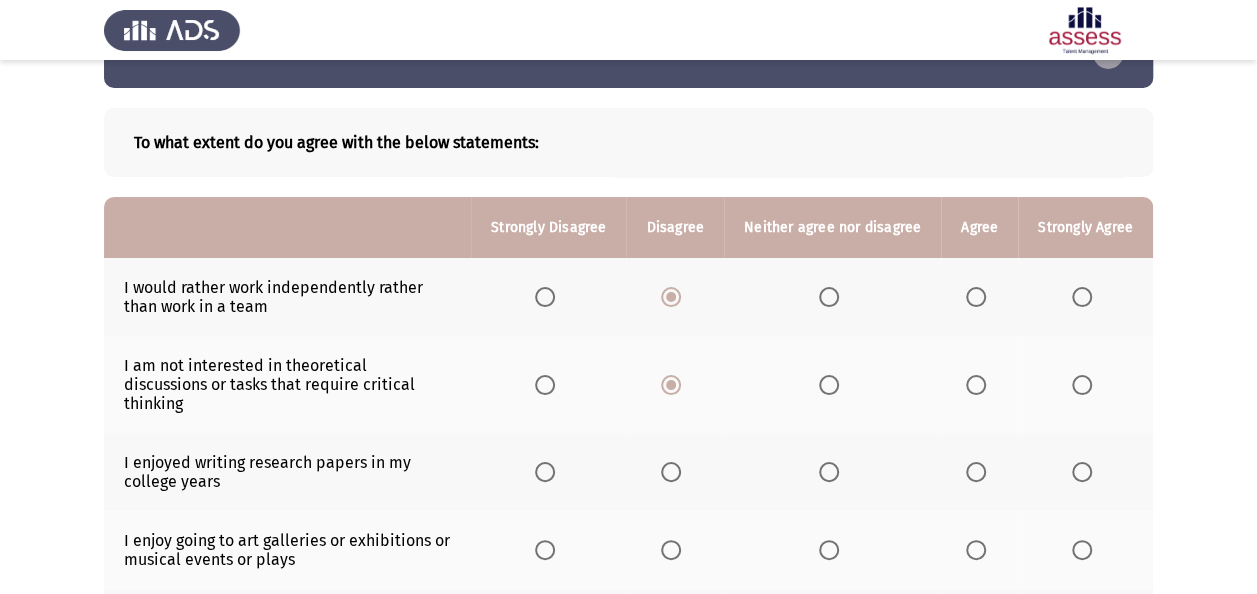 scroll, scrollTop: 100, scrollLeft: 0, axis: vertical 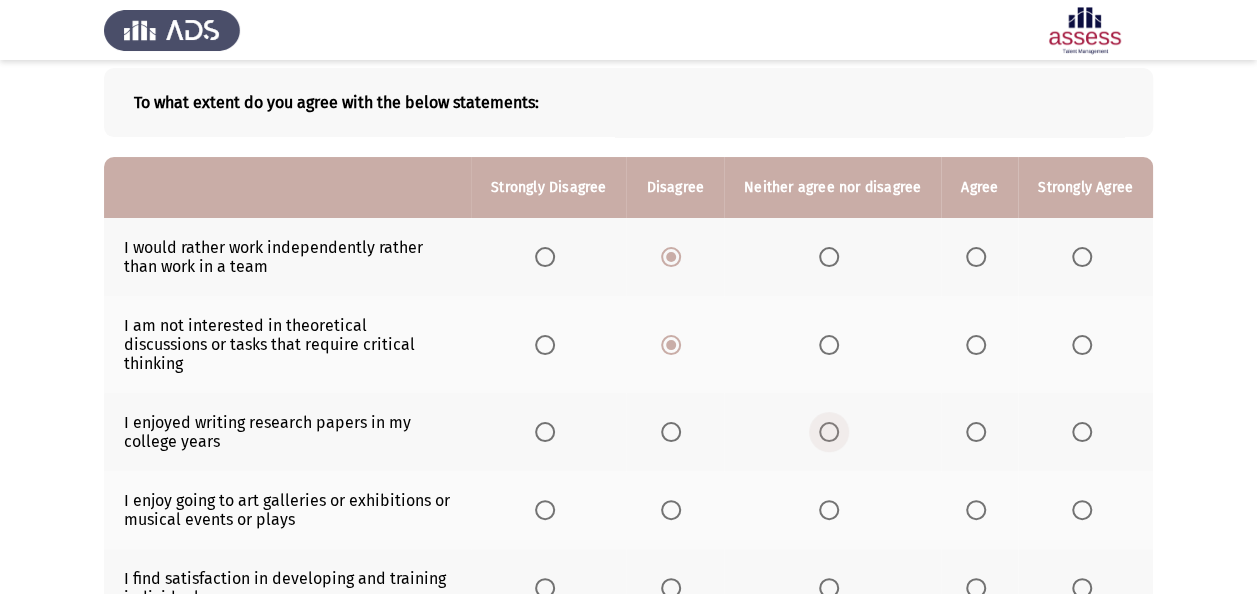 click at bounding box center [829, 432] 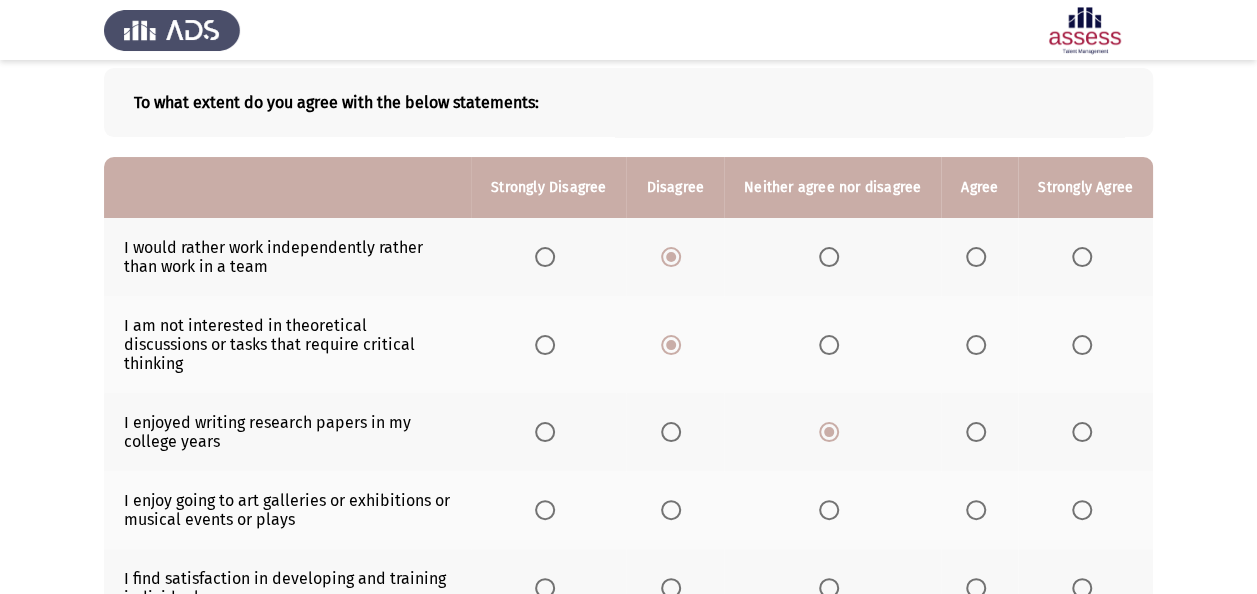 click at bounding box center [671, 510] 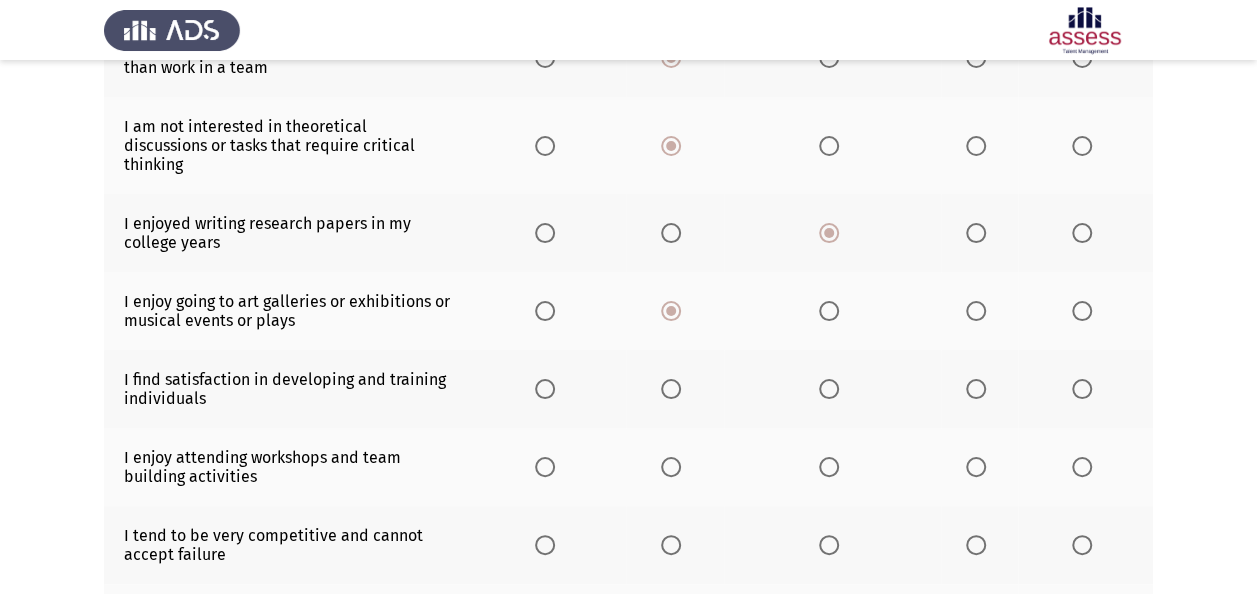 scroll, scrollTop: 300, scrollLeft: 0, axis: vertical 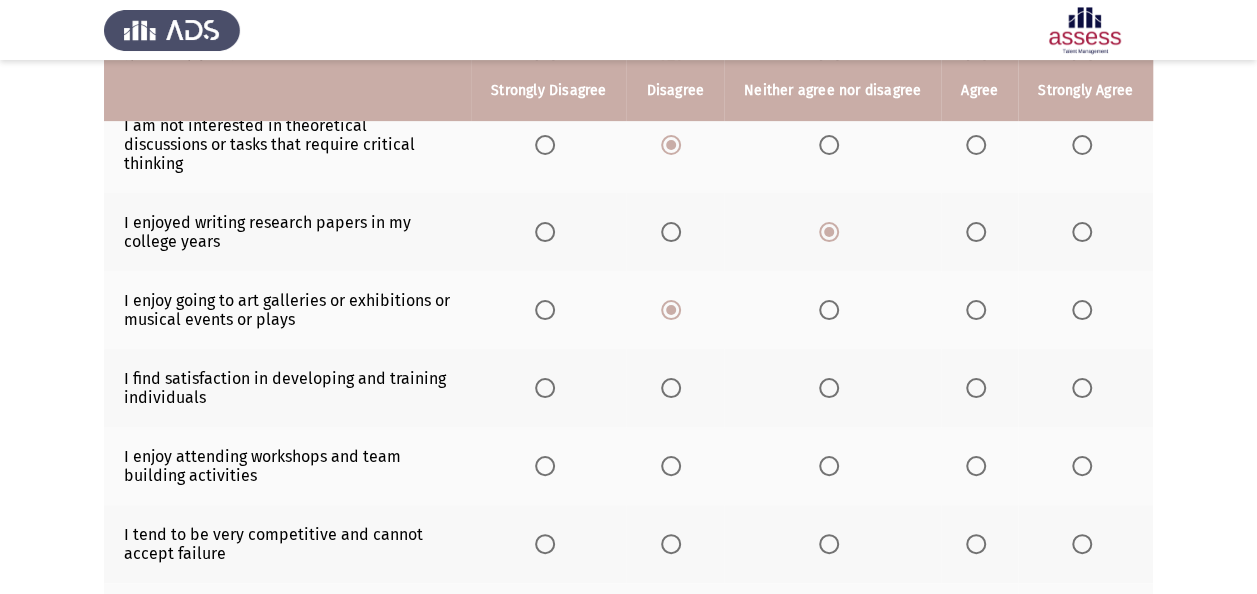 click at bounding box center (976, 388) 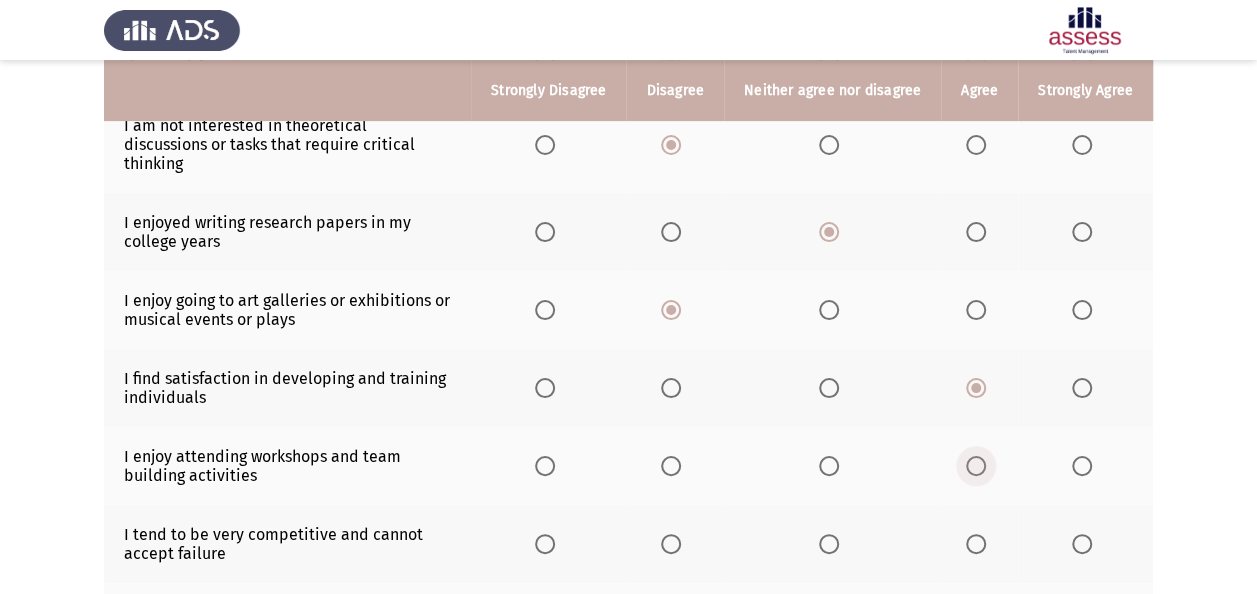click at bounding box center [976, 466] 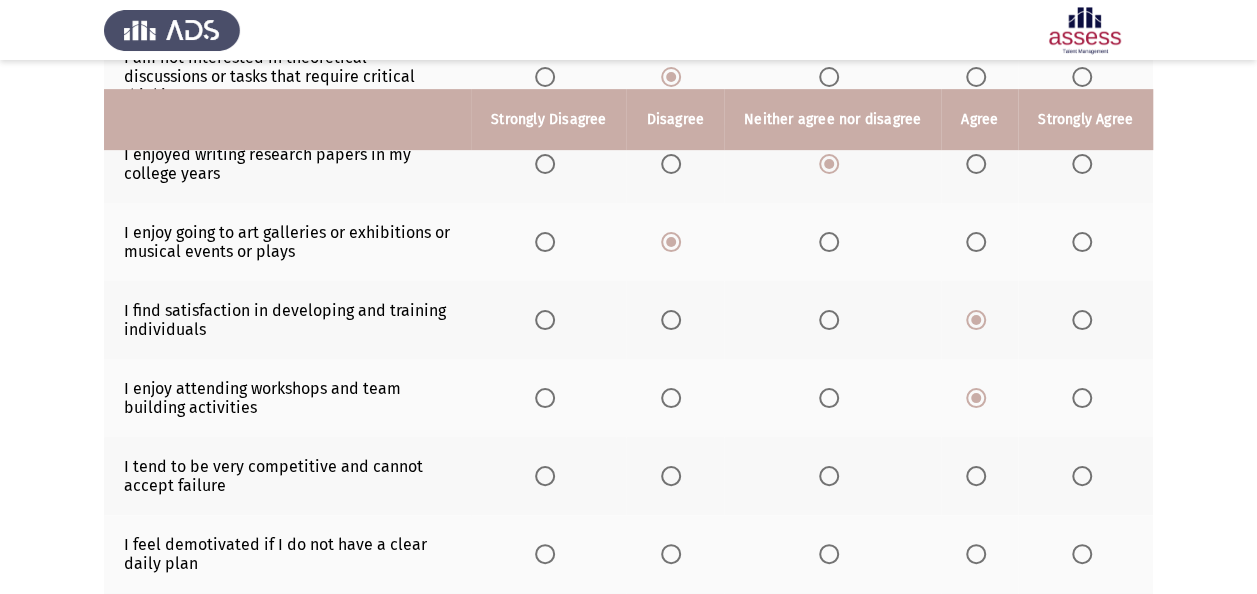 scroll, scrollTop: 400, scrollLeft: 0, axis: vertical 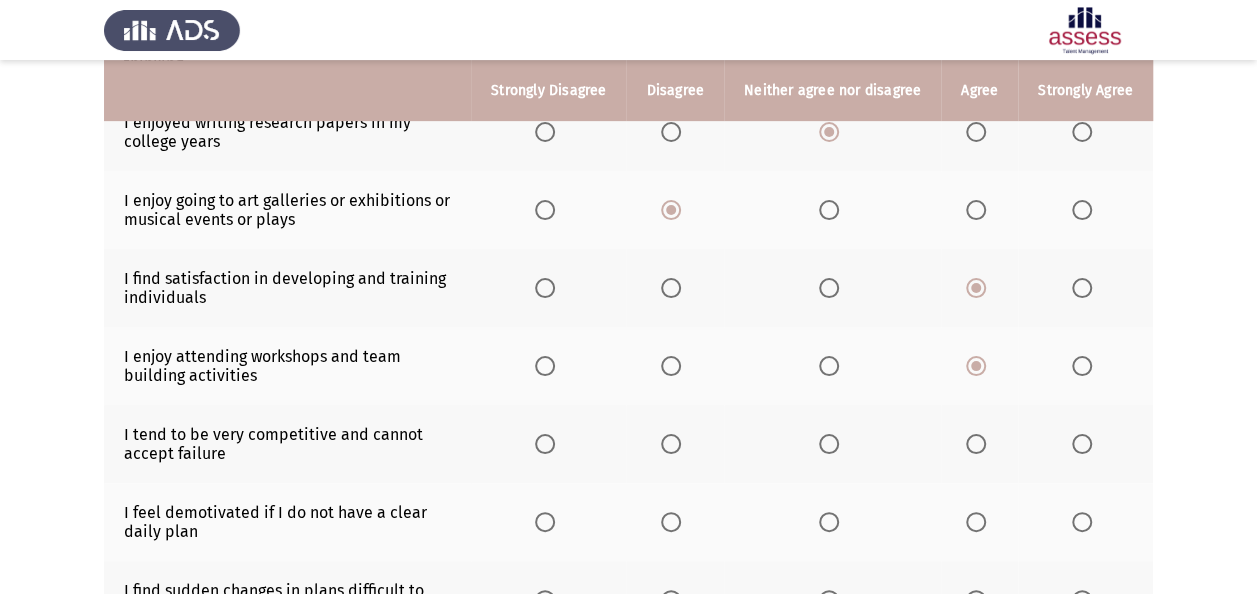 click at bounding box center [1082, 444] 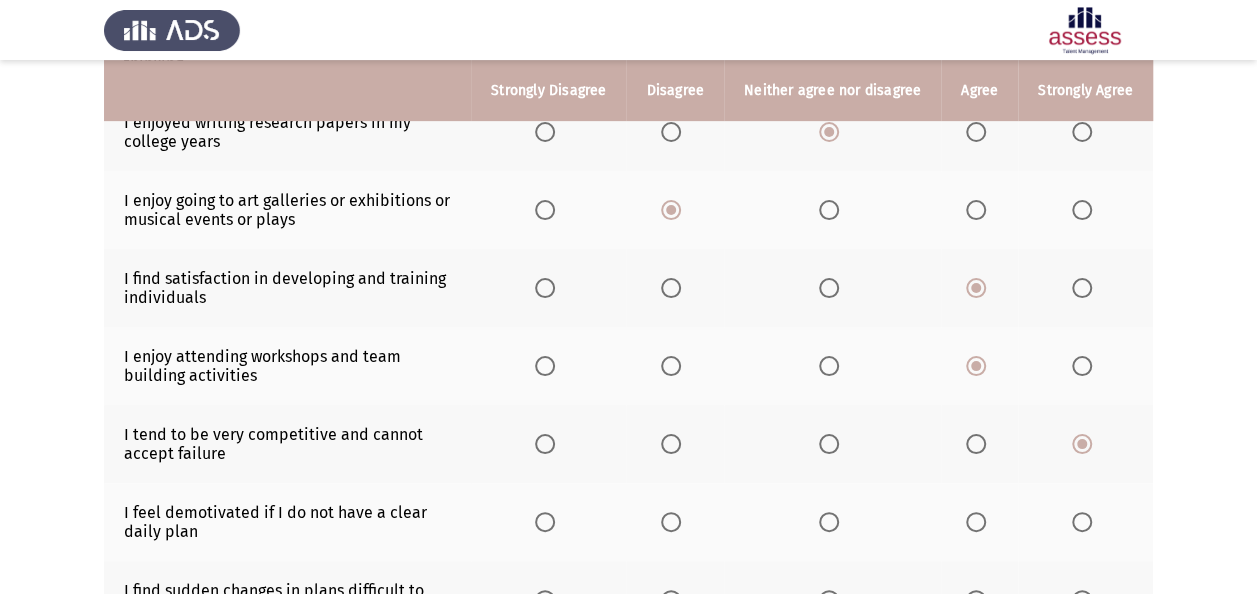 click at bounding box center (545, 522) 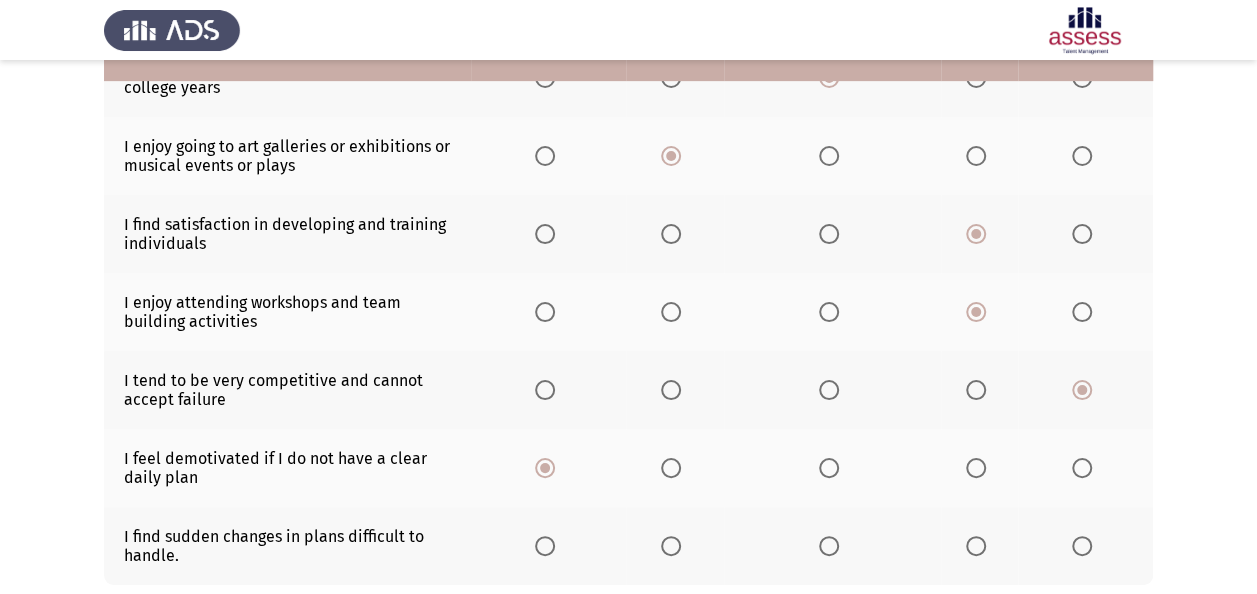 scroll, scrollTop: 500, scrollLeft: 0, axis: vertical 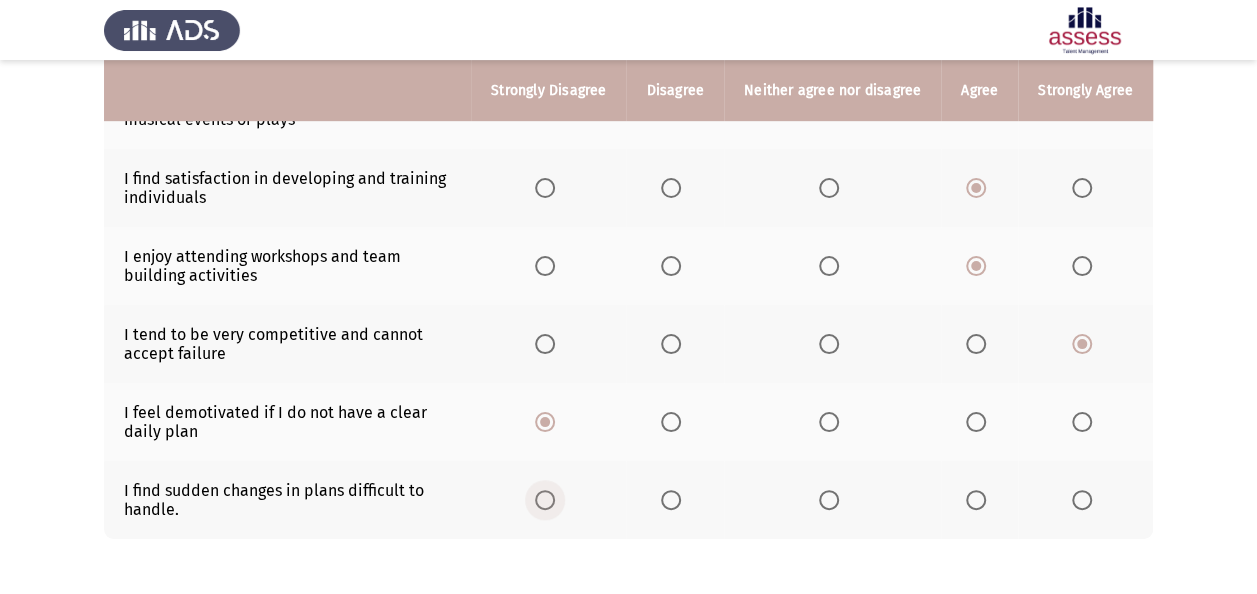 click at bounding box center [545, 500] 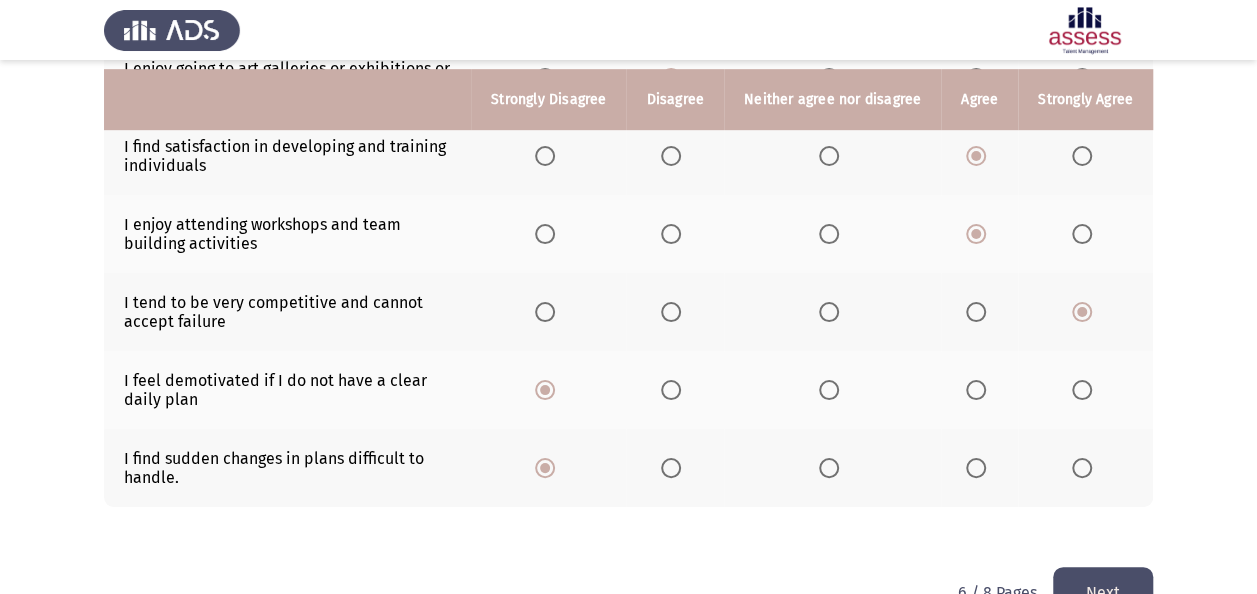 scroll, scrollTop: 560, scrollLeft: 0, axis: vertical 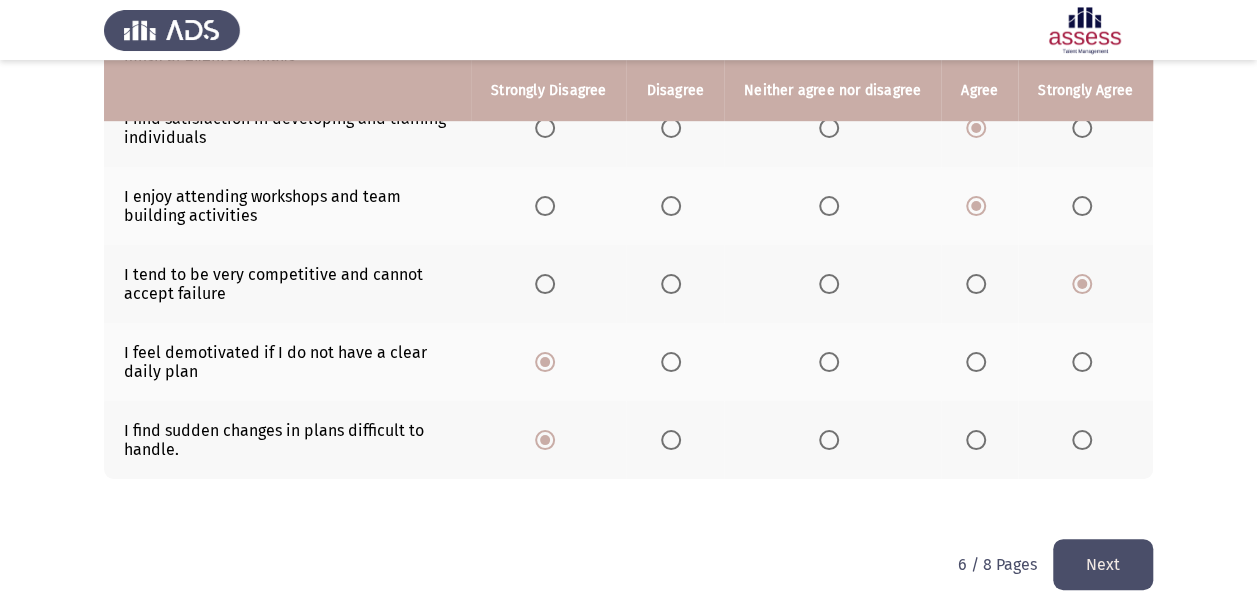 click on "Next" 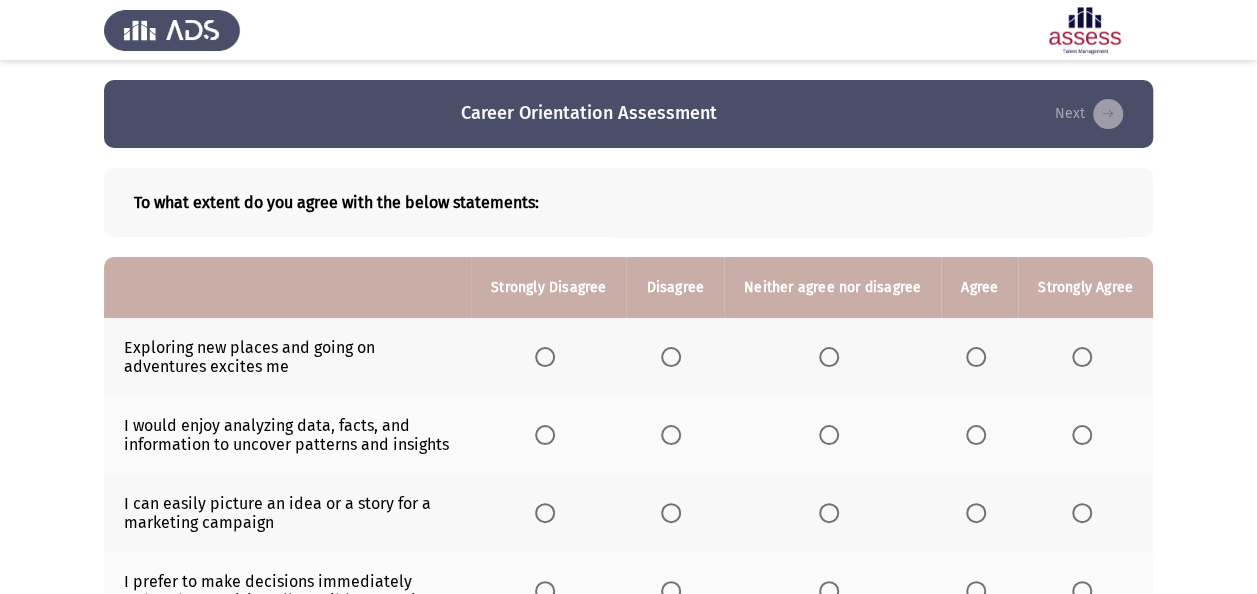 click at bounding box center [980, 357] 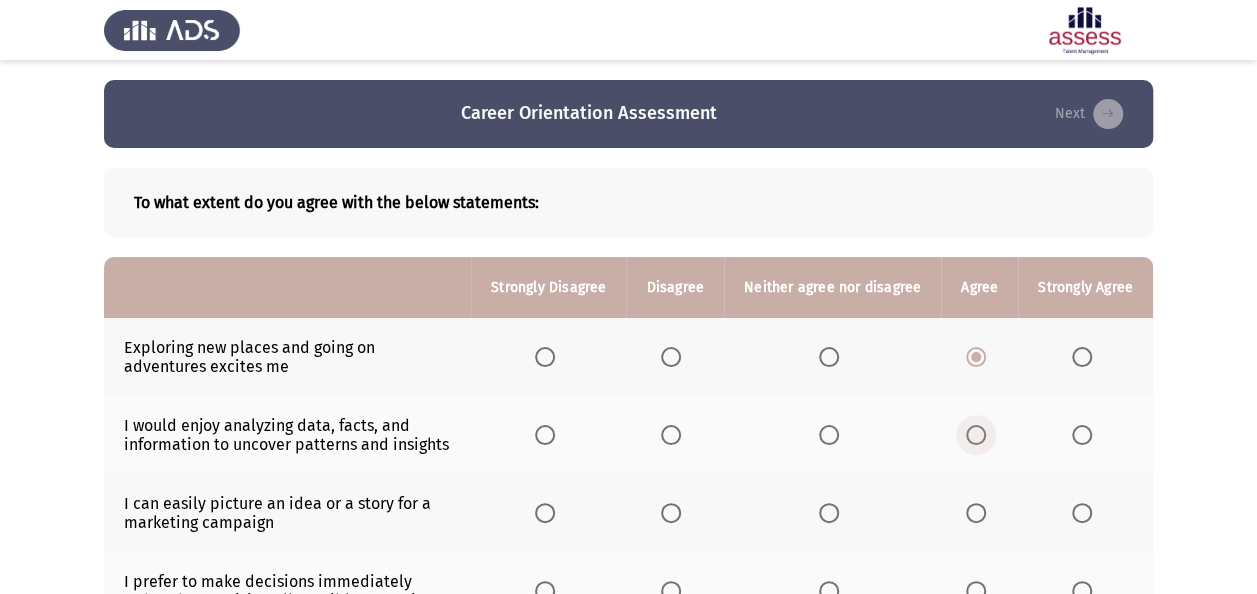 click at bounding box center [976, 435] 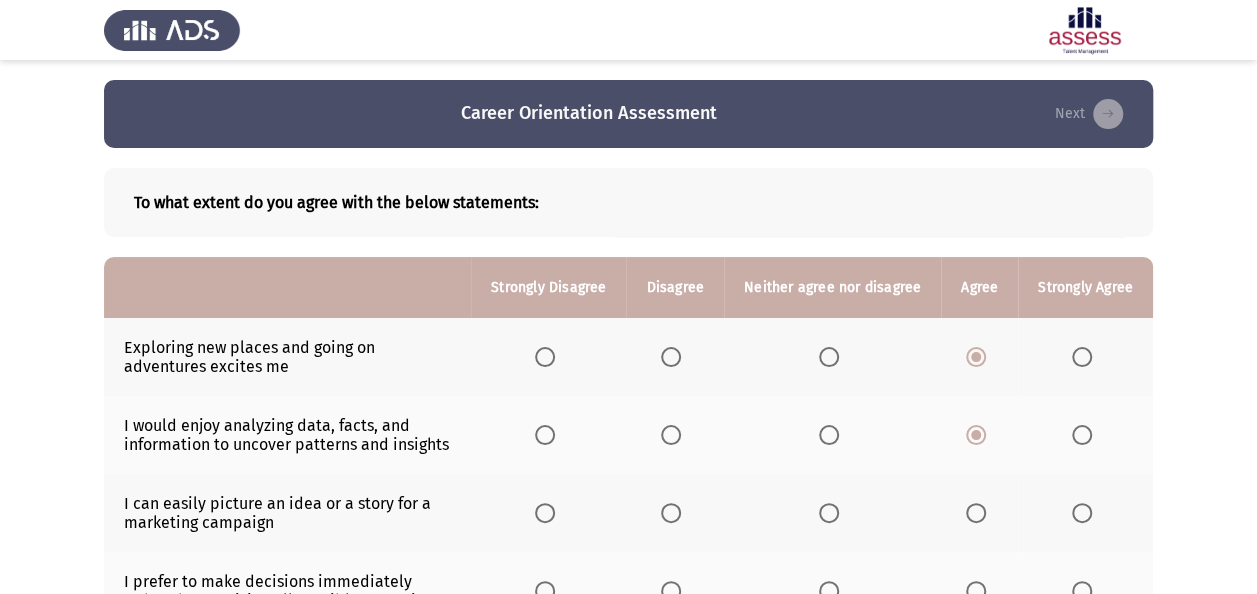 click at bounding box center (976, 513) 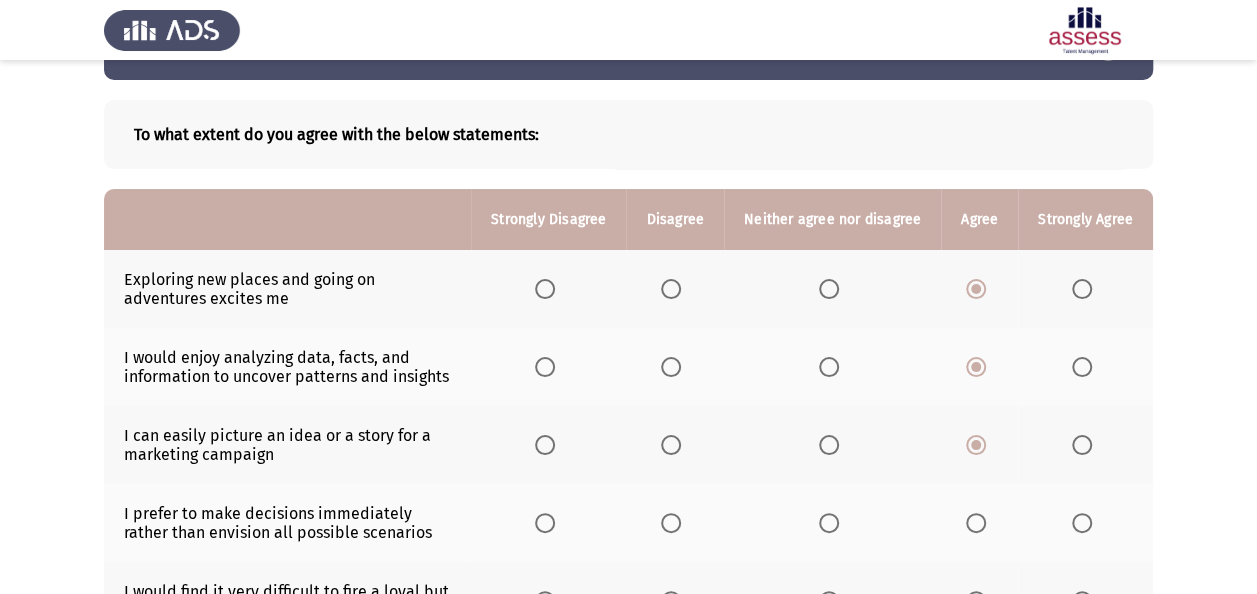scroll, scrollTop: 100, scrollLeft: 0, axis: vertical 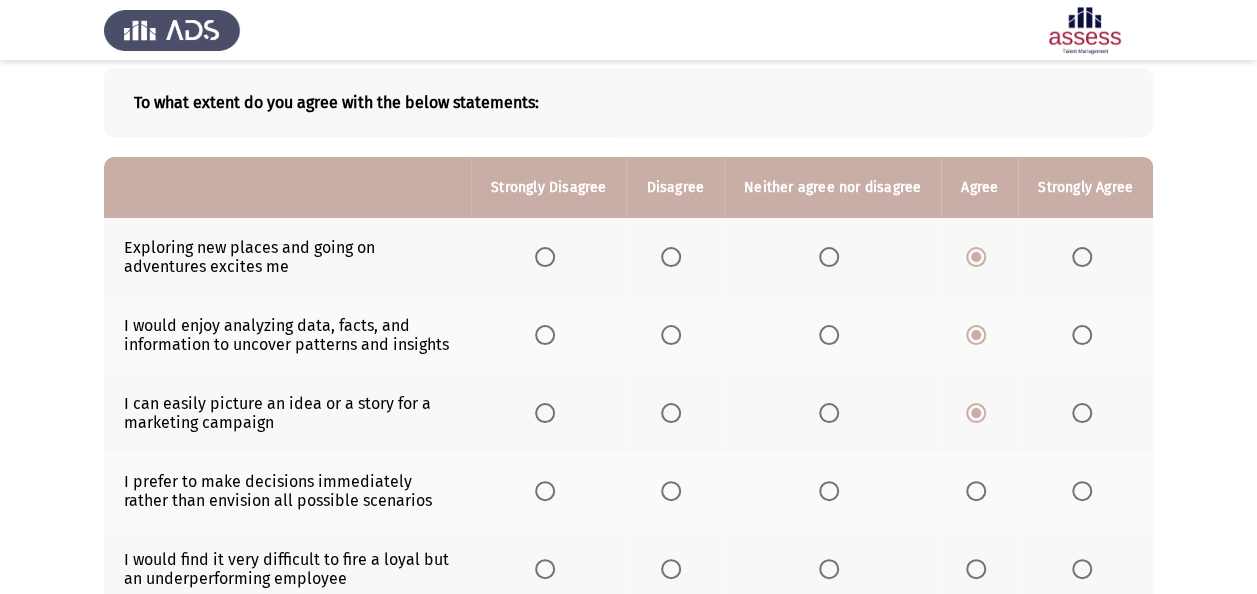 click at bounding box center (671, 491) 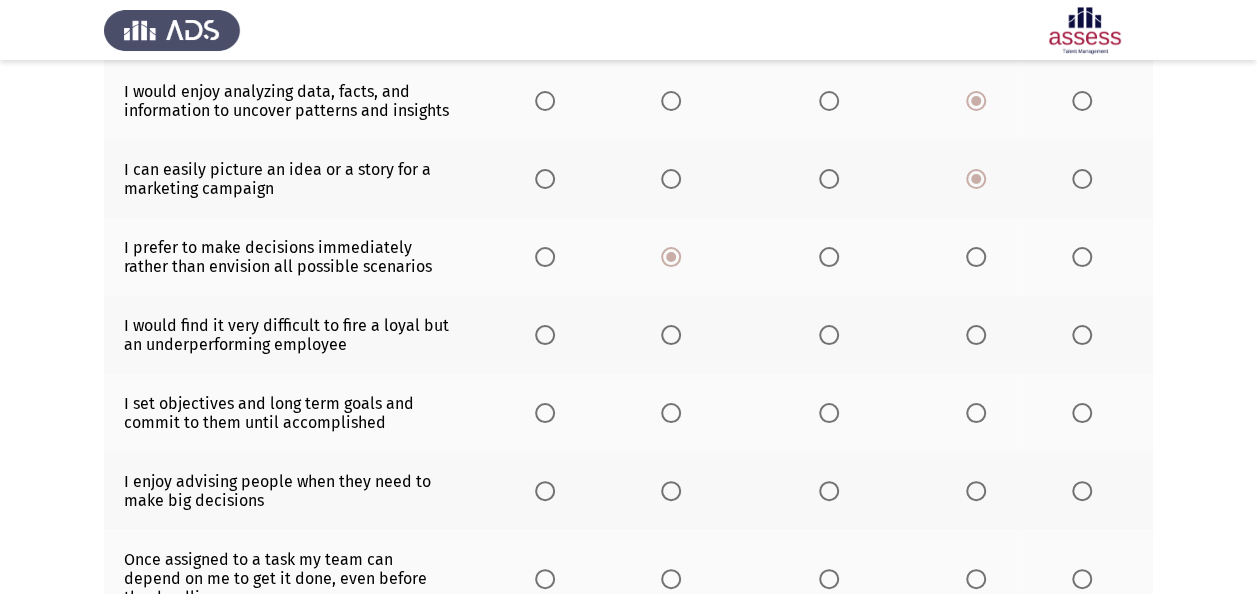scroll, scrollTop: 400, scrollLeft: 0, axis: vertical 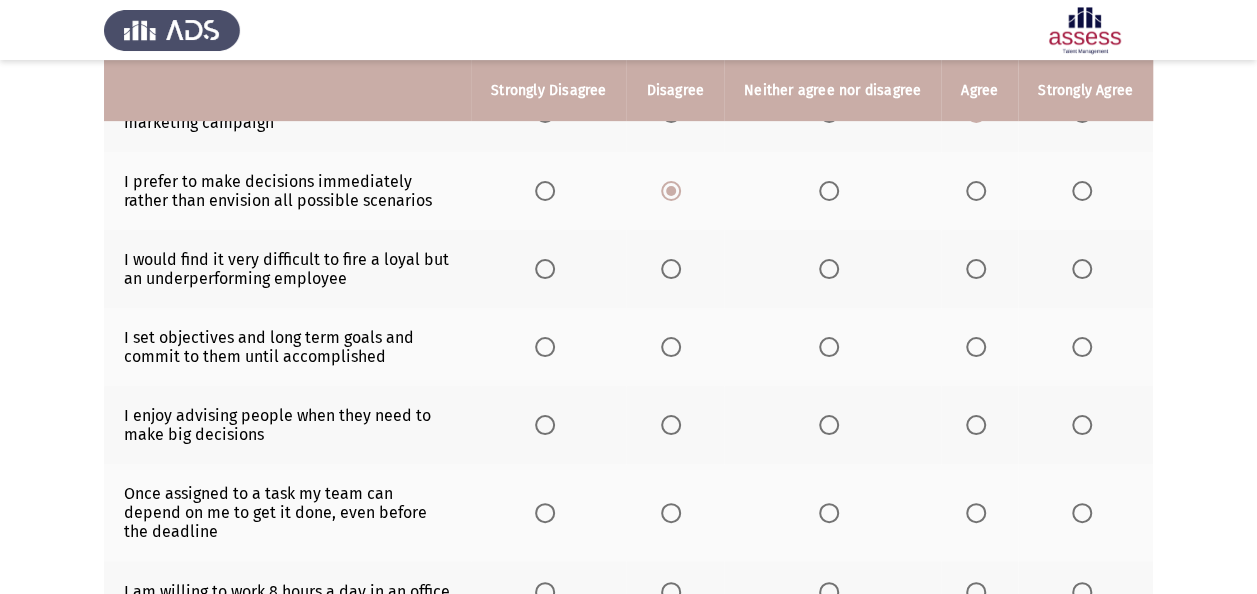 click at bounding box center (671, 269) 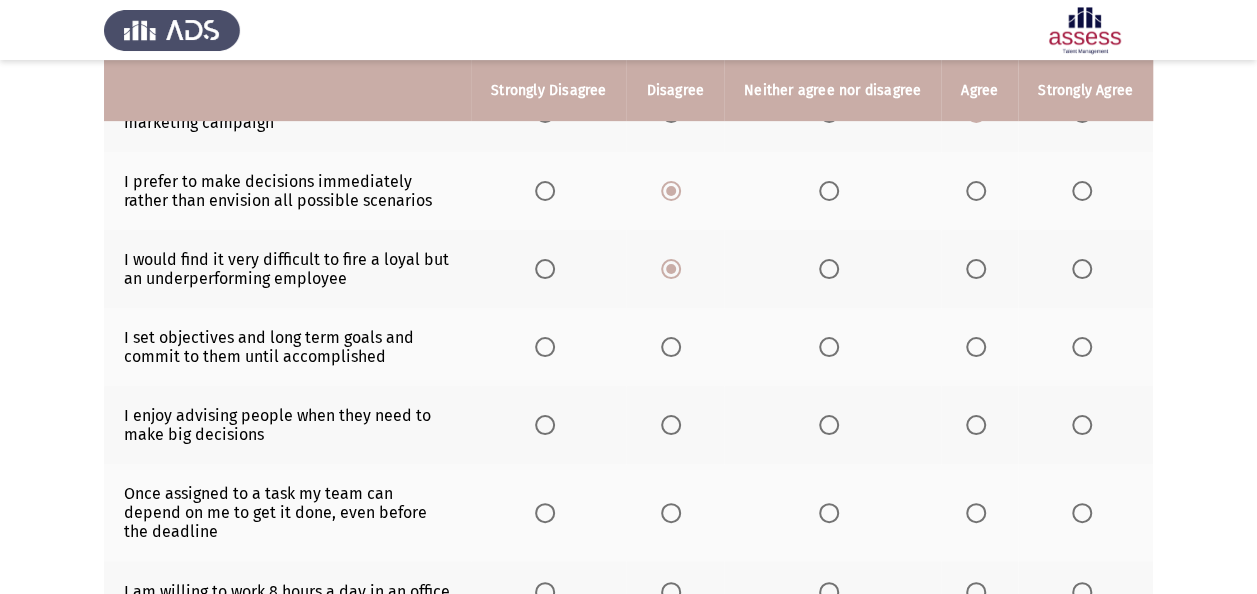 click at bounding box center (976, 347) 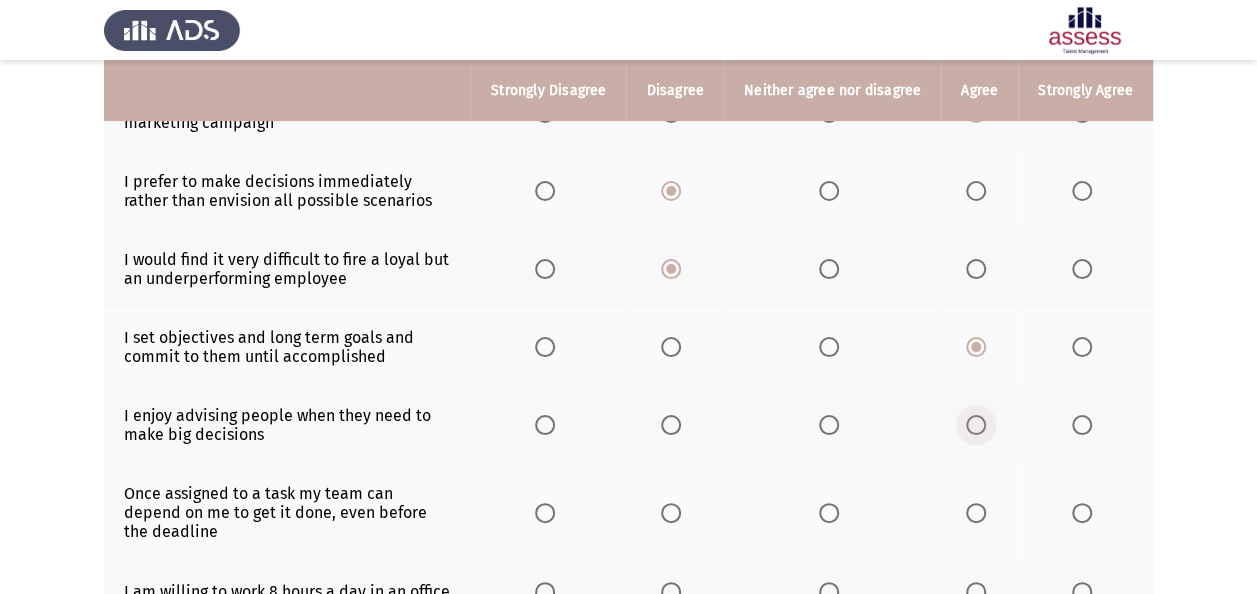 click at bounding box center [976, 425] 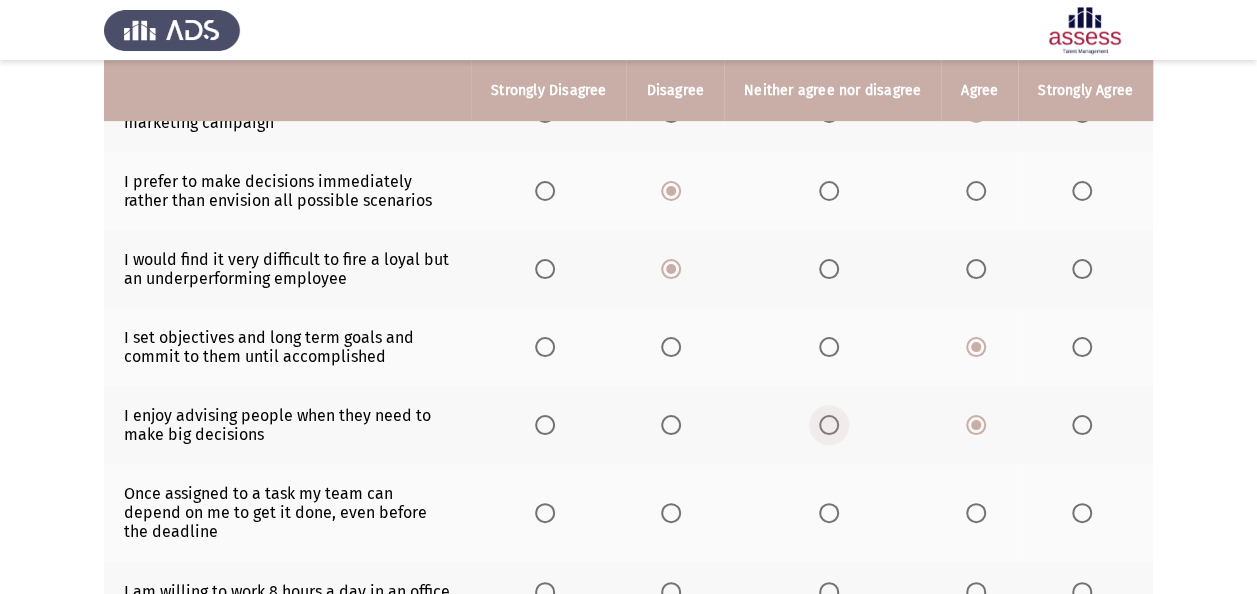 click at bounding box center [829, 425] 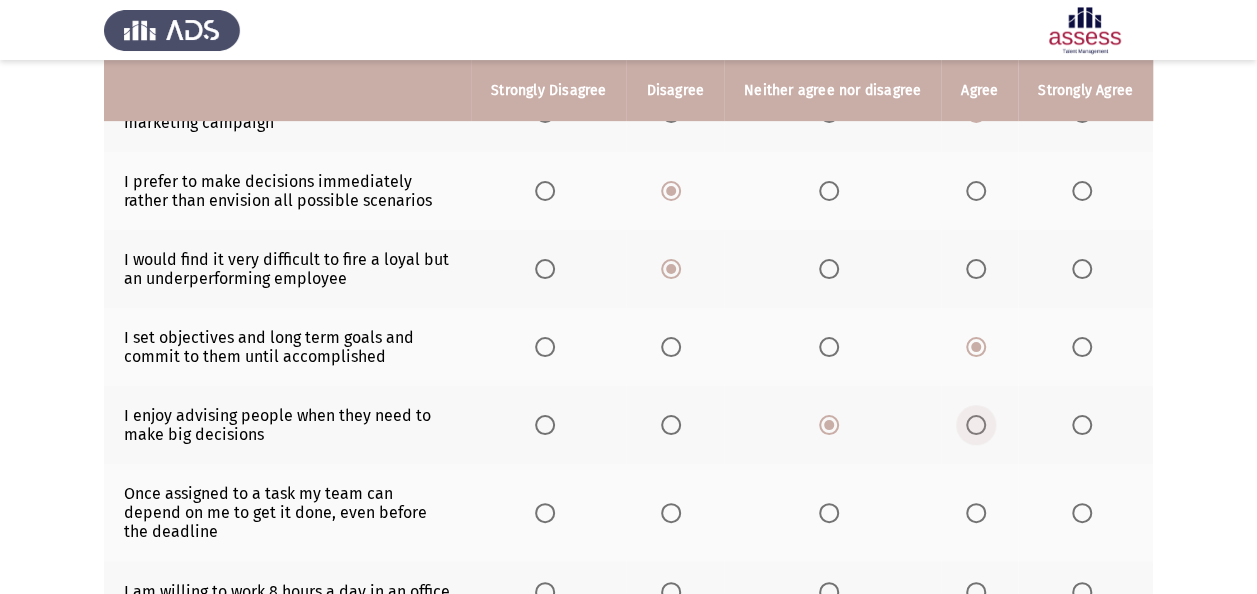 click at bounding box center (976, 425) 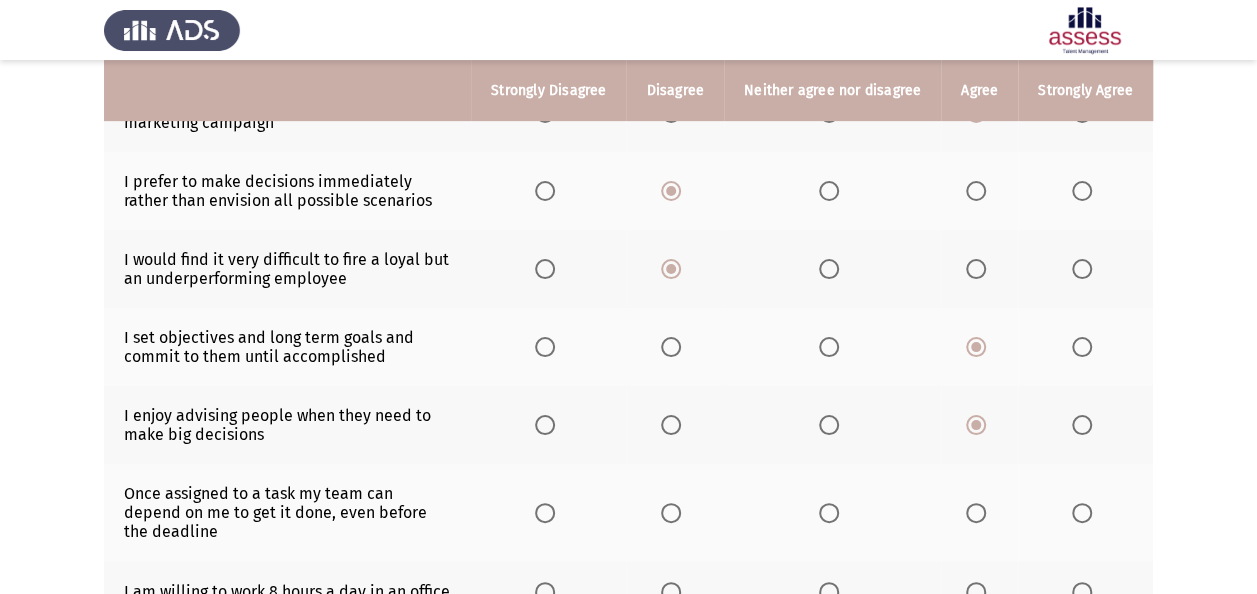 click at bounding box center (976, 513) 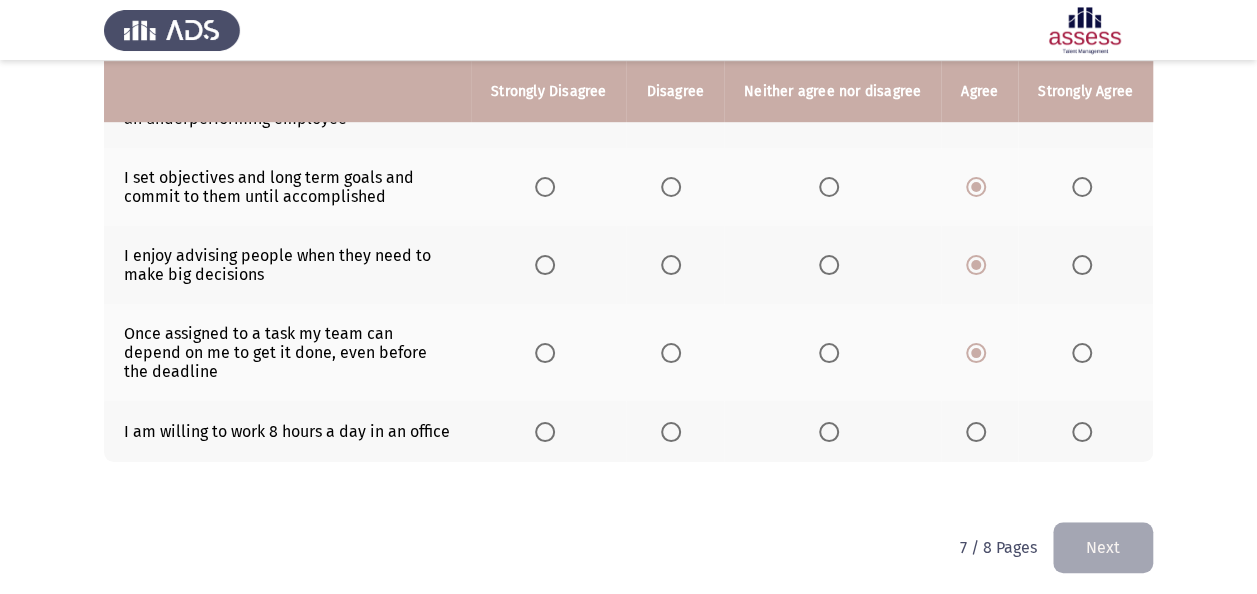 scroll, scrollTop: 561, scrollLeft: 0, axis: vertical 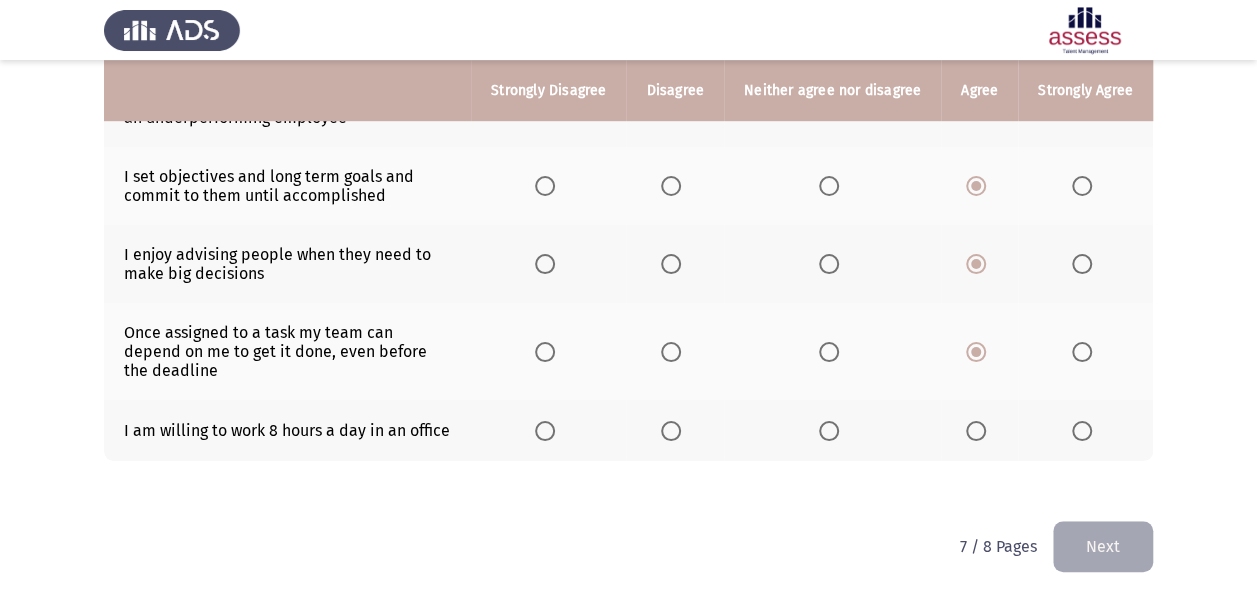 click 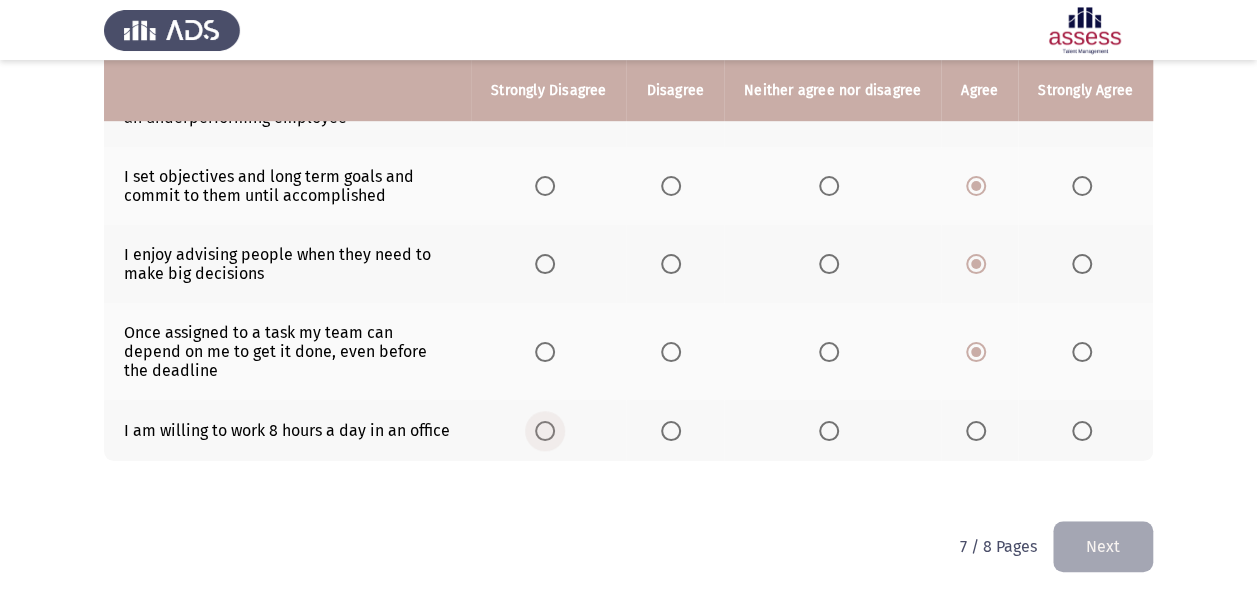 click at bounding box center (549, 431) 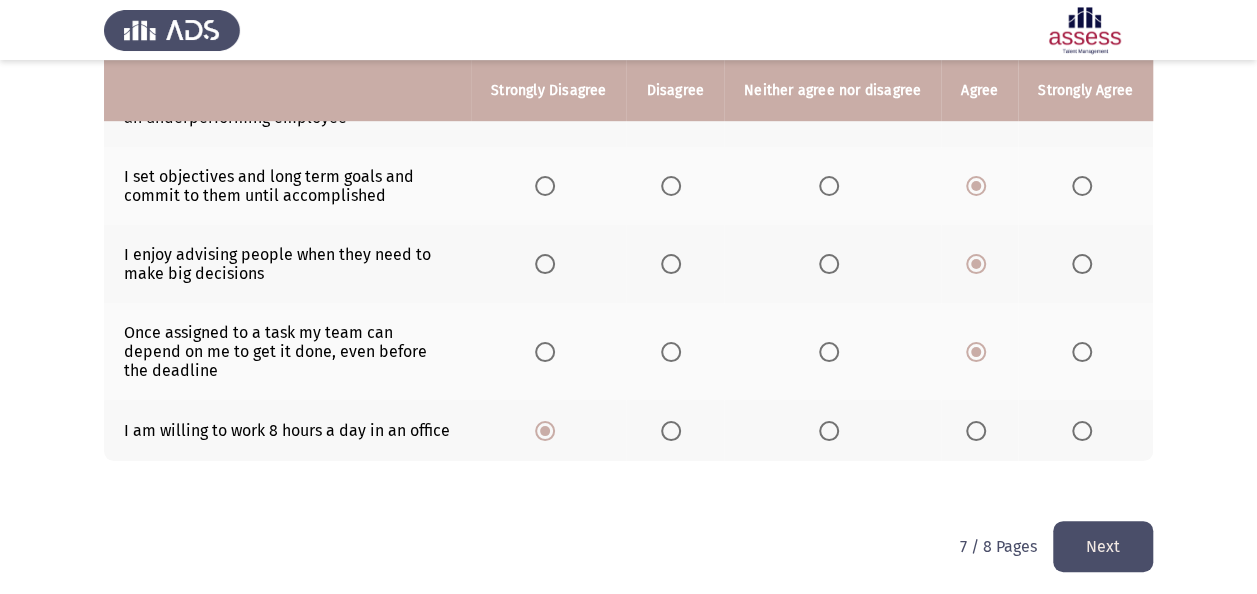 click on "Next" 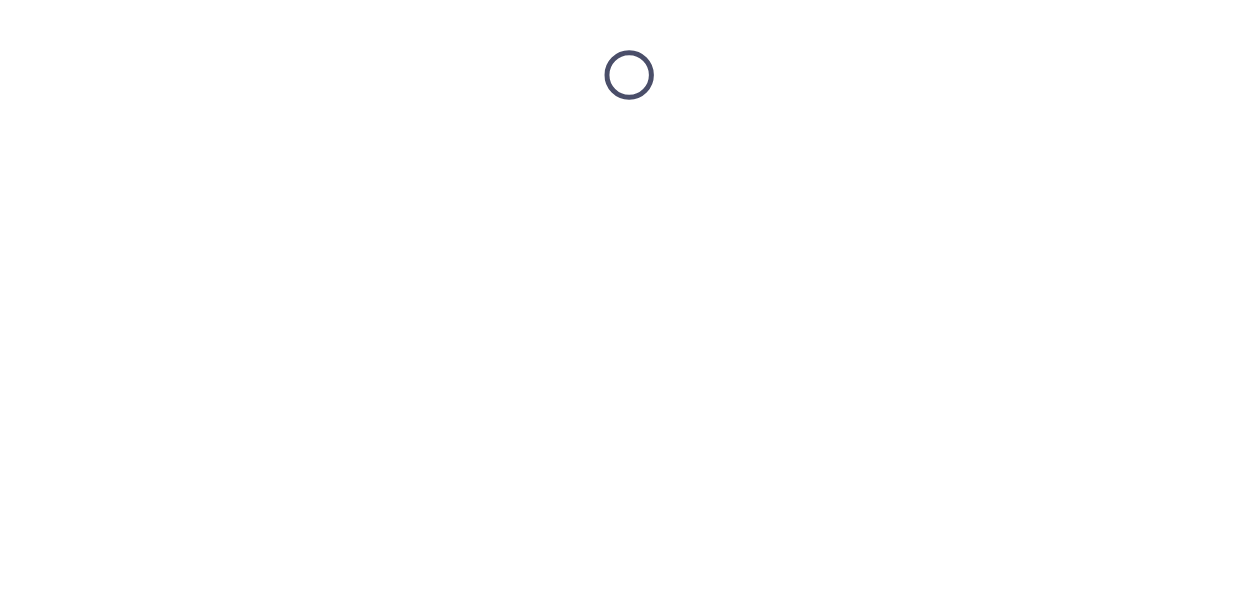 scroll, scrollTop: 0, scrollLeft: 0, axis: both 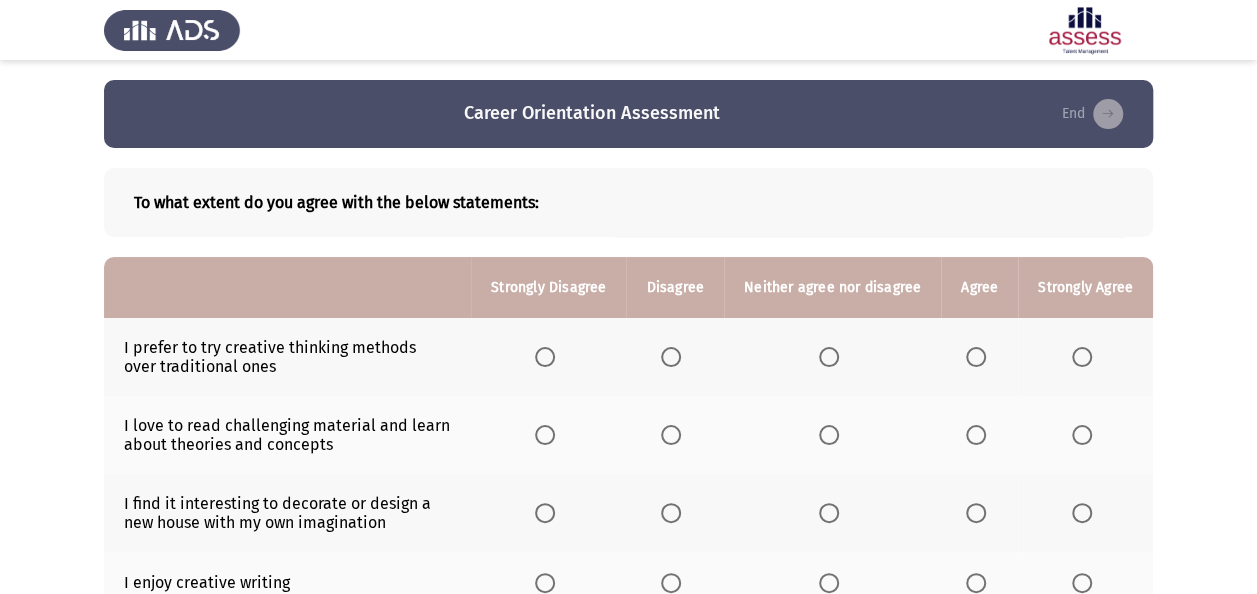 click at bounding box center (976, 357) 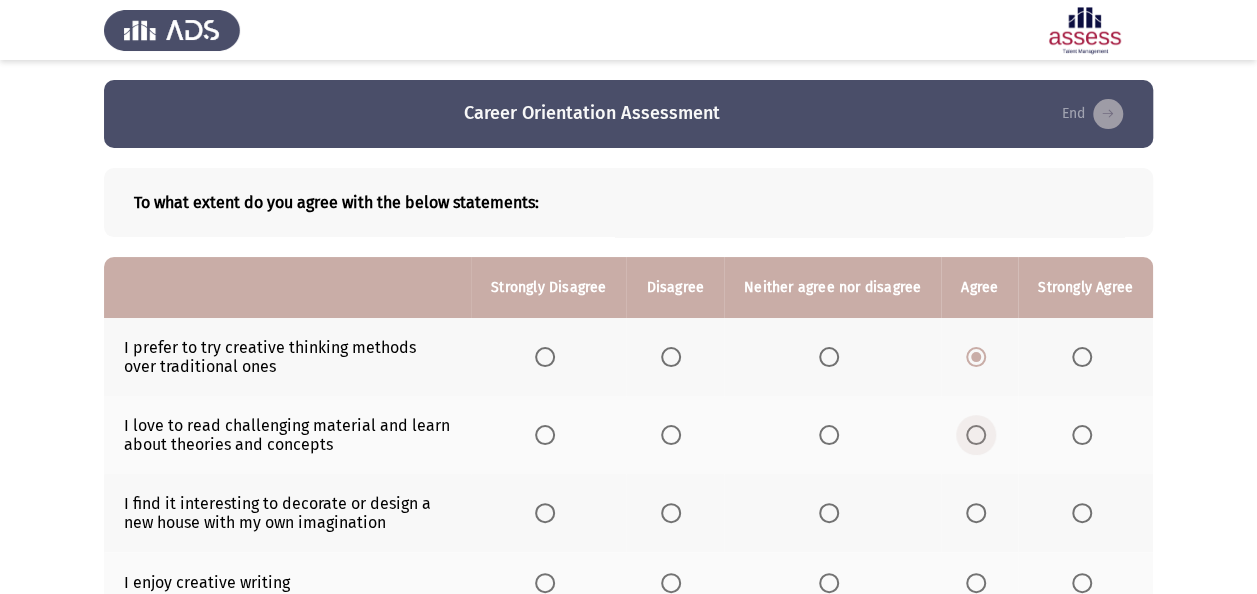 click at bounding box center [976, 435] 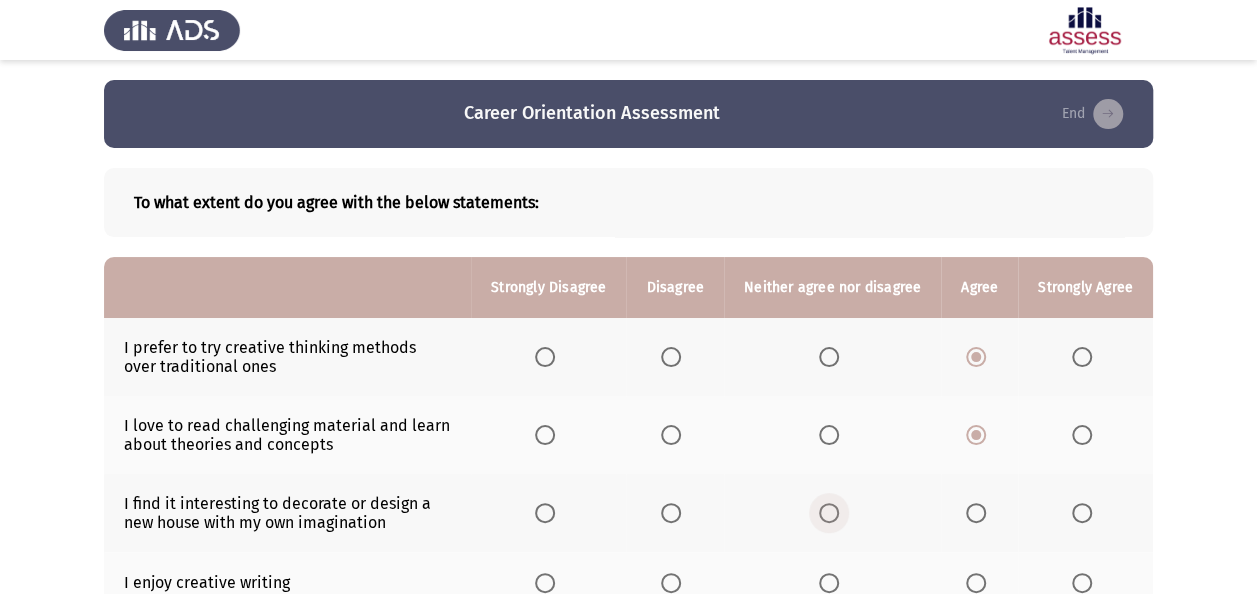 click at bounding box center (829, 513) 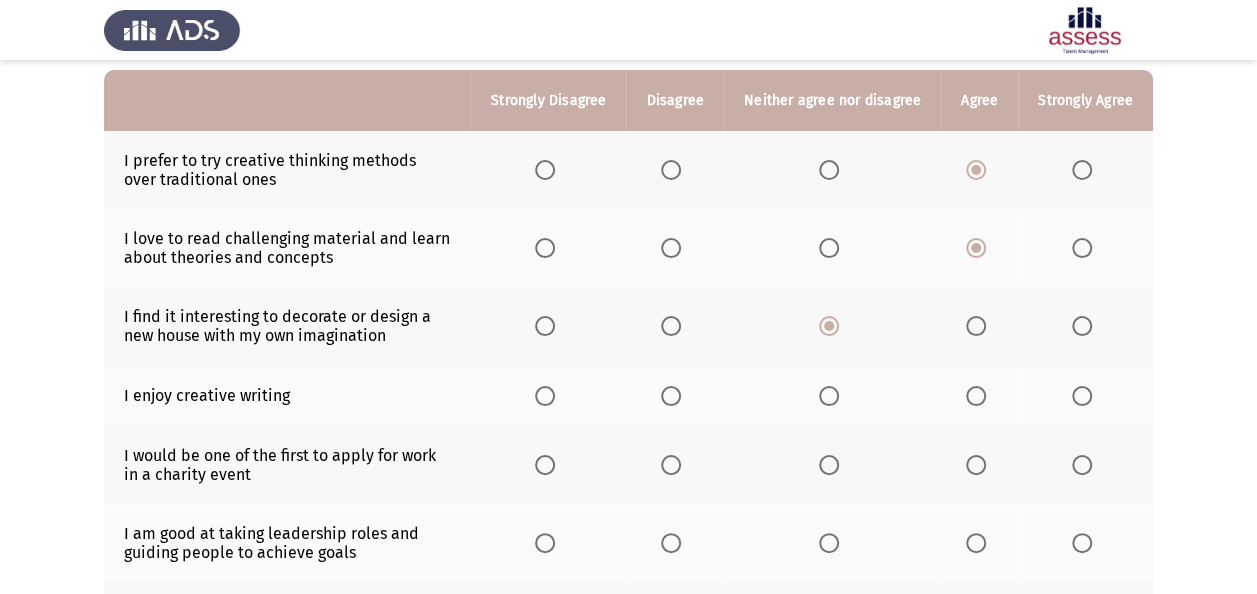 scroll, scrollTop: 200, scrollLeft: 0, axis: vertical 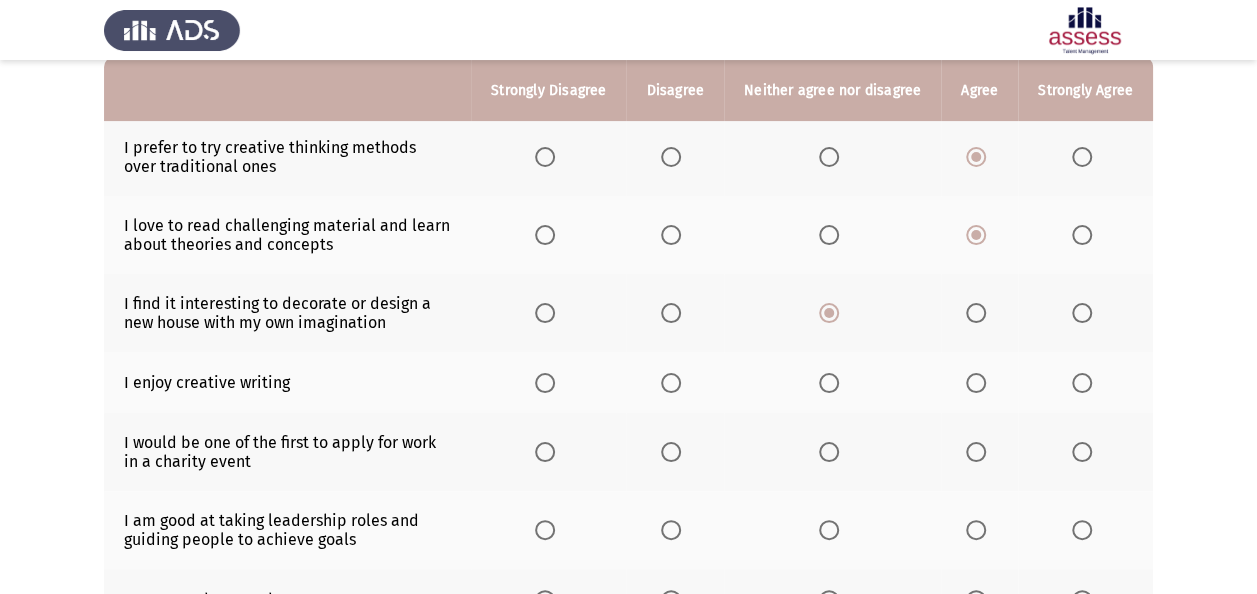 click at bounding box center [976, 313] 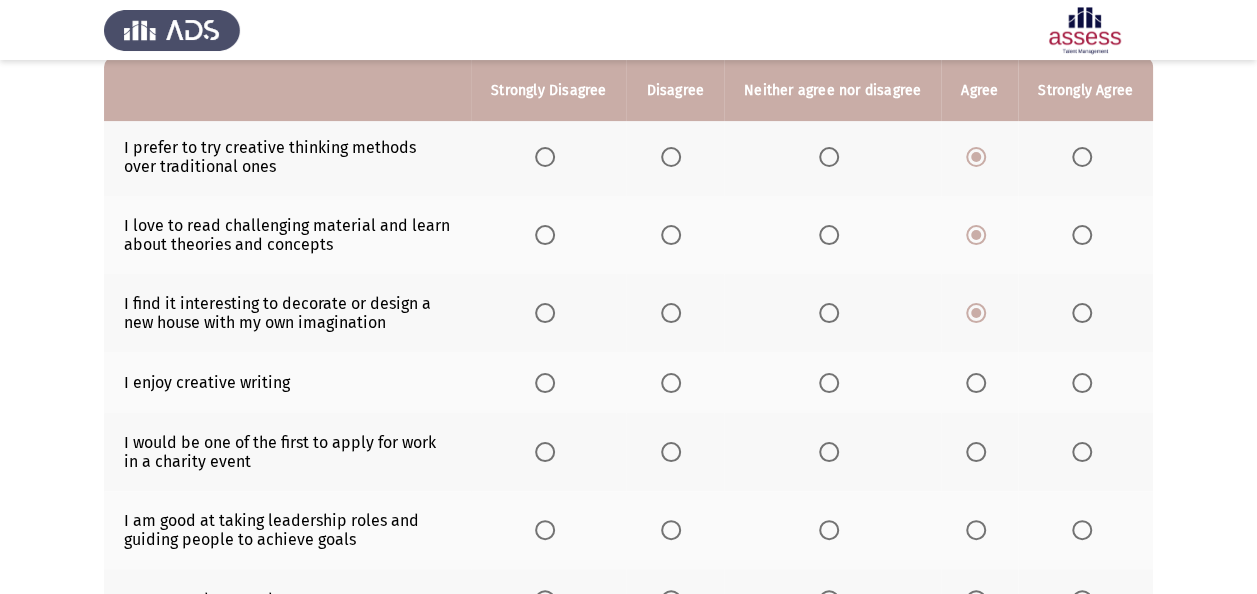 click at bounding box center (671, 383) 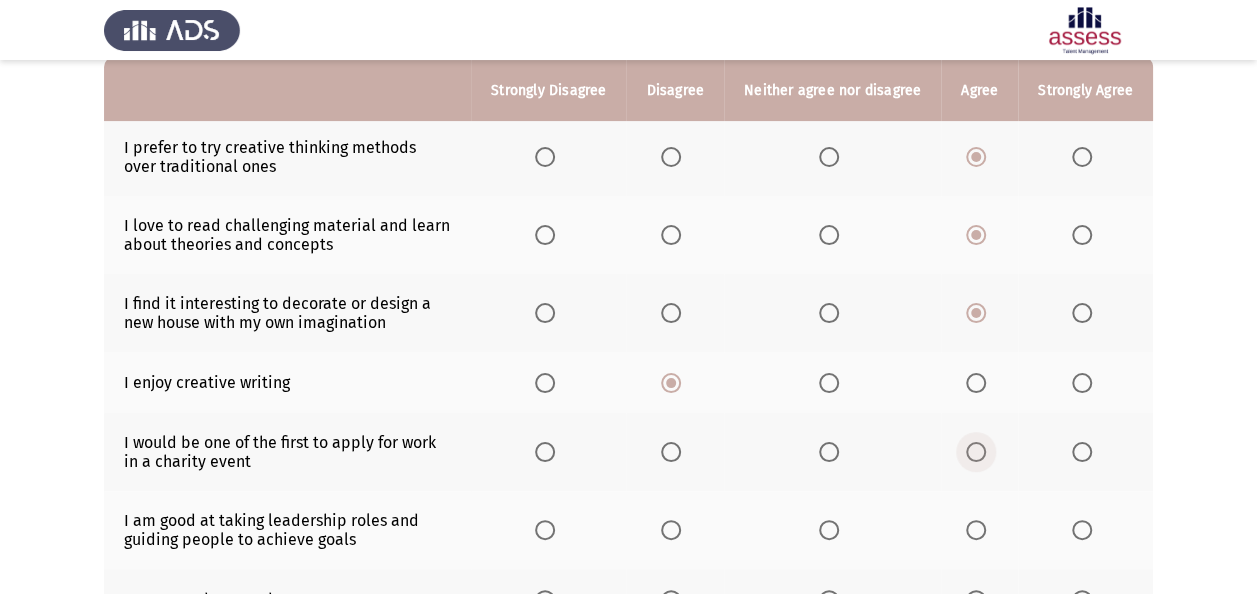 click at bounding box center [976, 452] 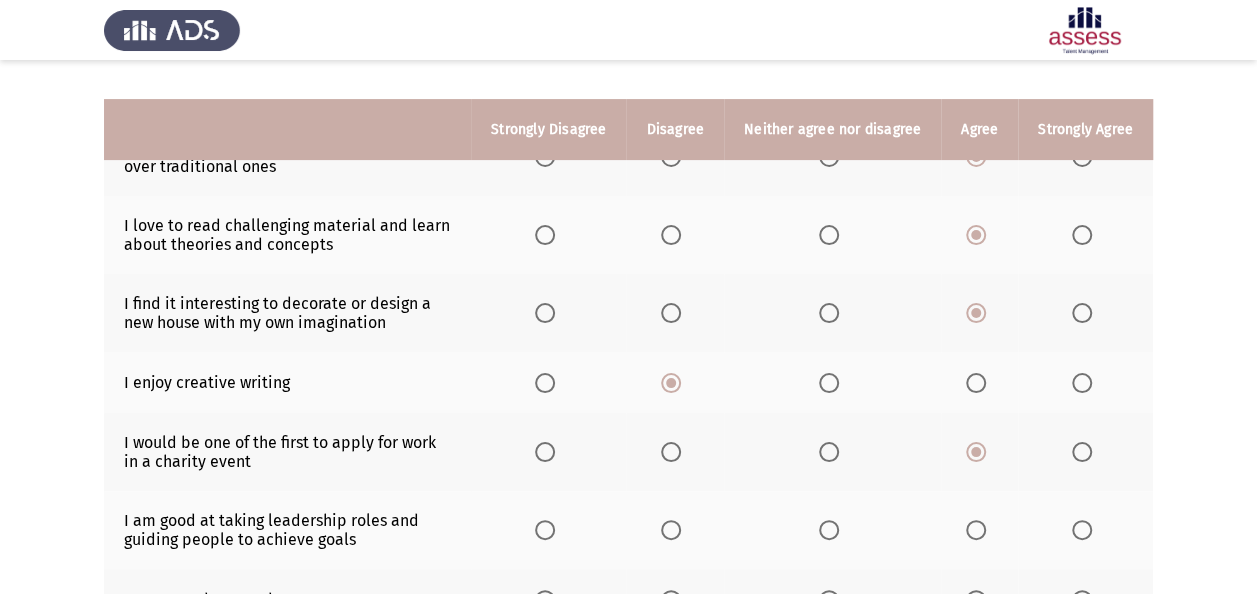 scroll, scrollTop: 300, scrollLeft: 0, axis: vertical 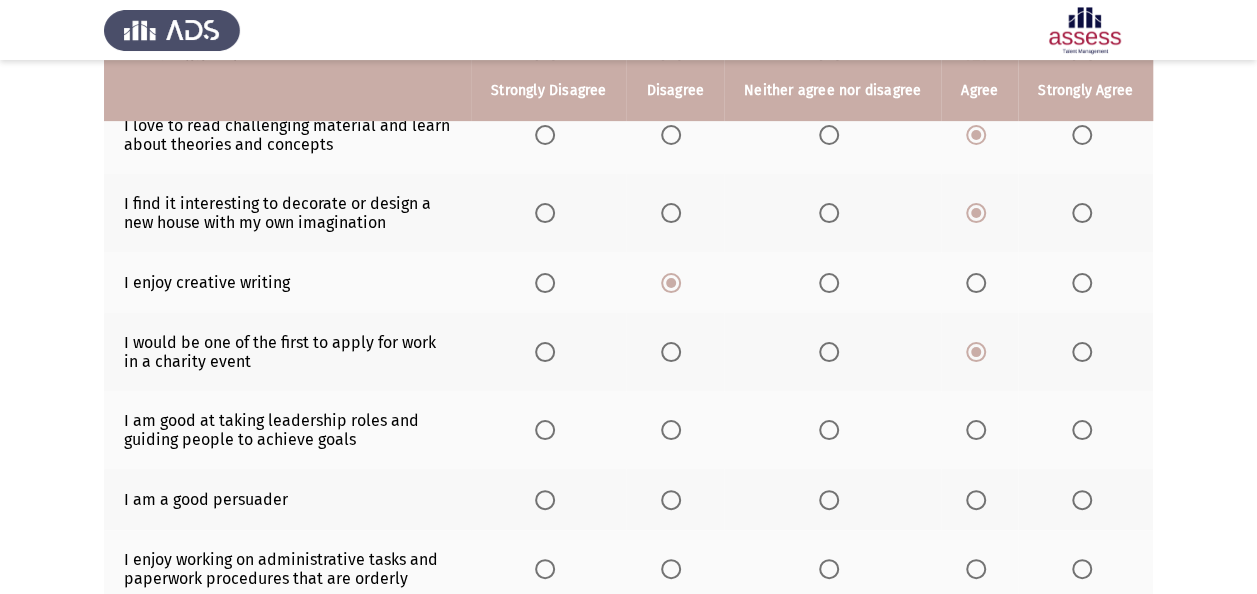 click at bounding box center [1082, 430] 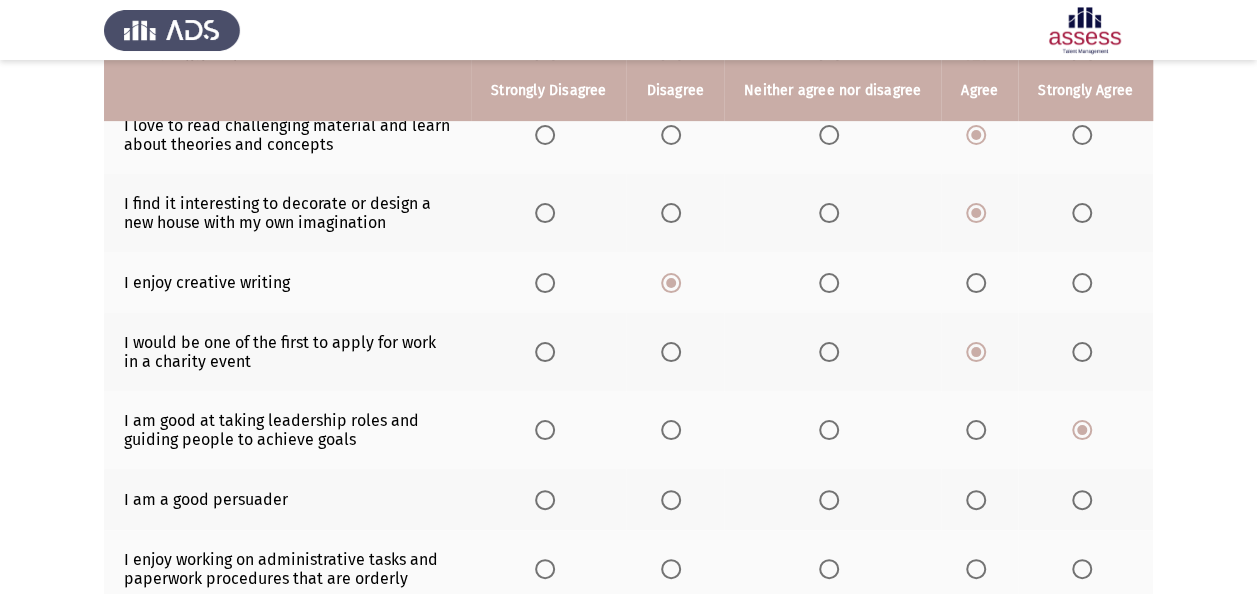 click 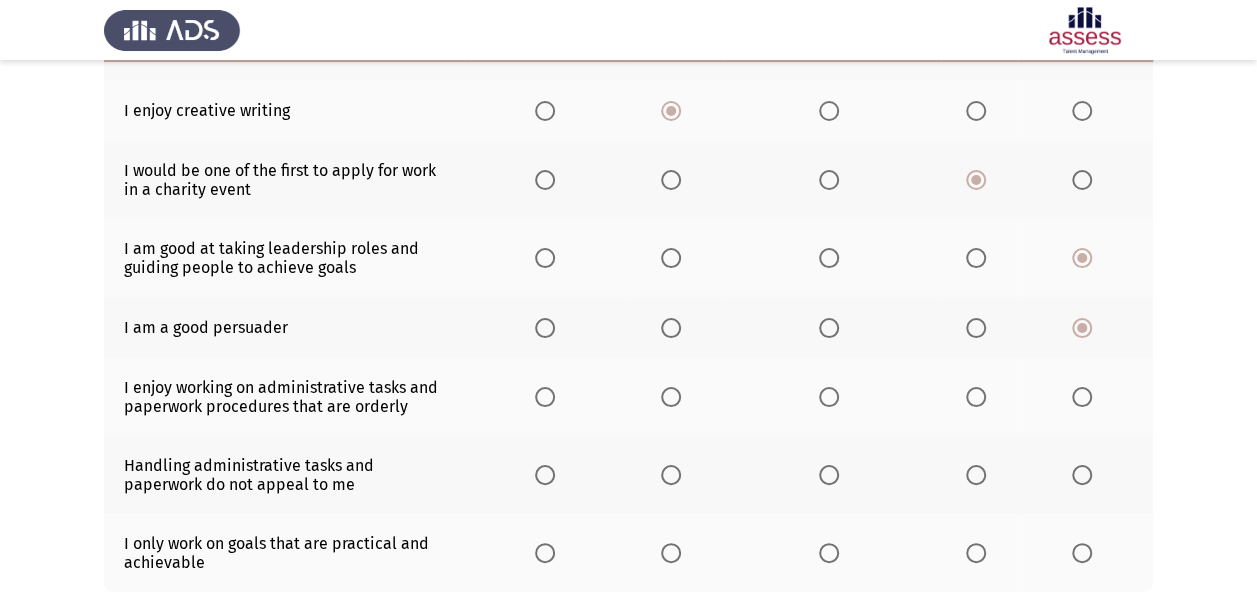 scroll, scrollTop: 500, scrollLeft: 0, axis: vertical 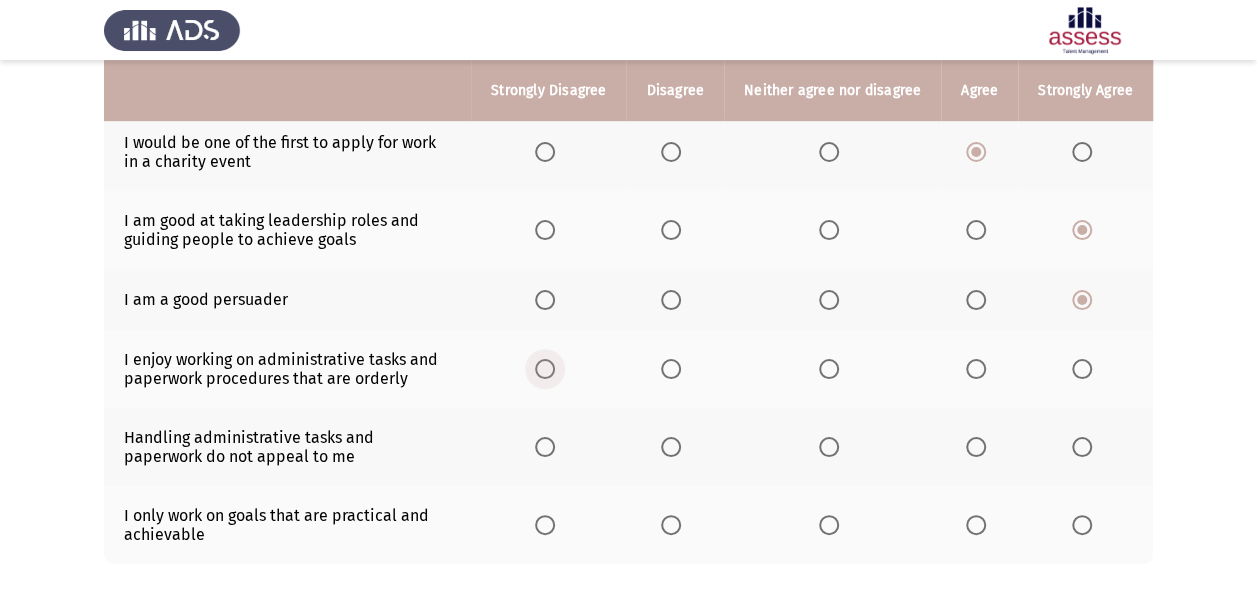 click at bounding box center [545, 369] 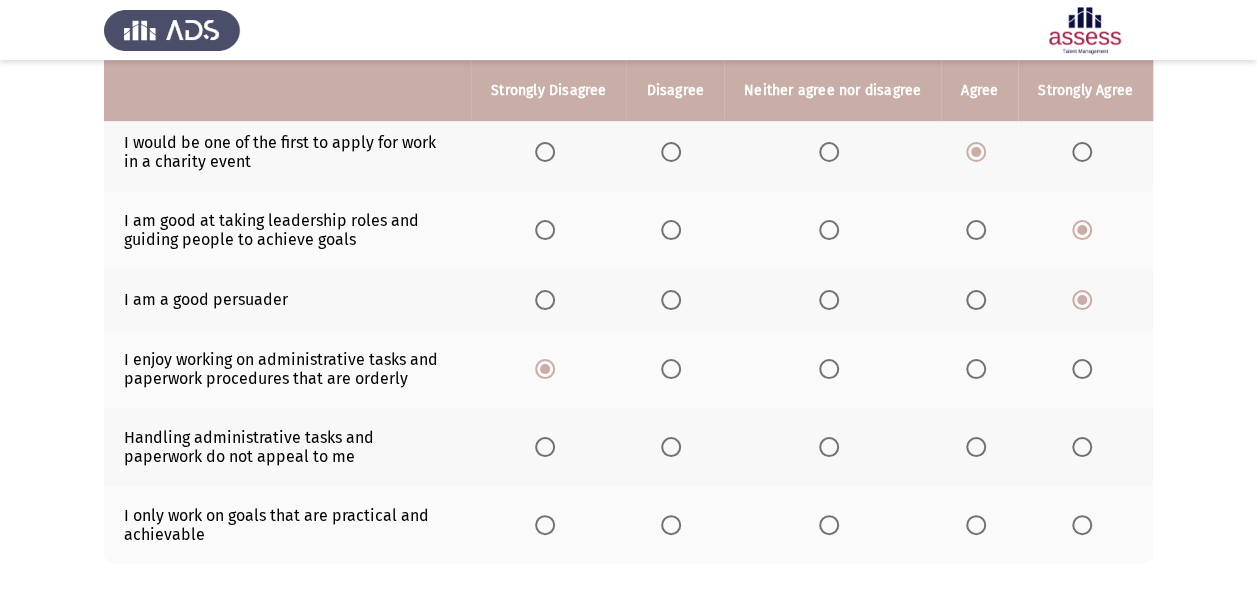 click at bounding box center [1082, 447] 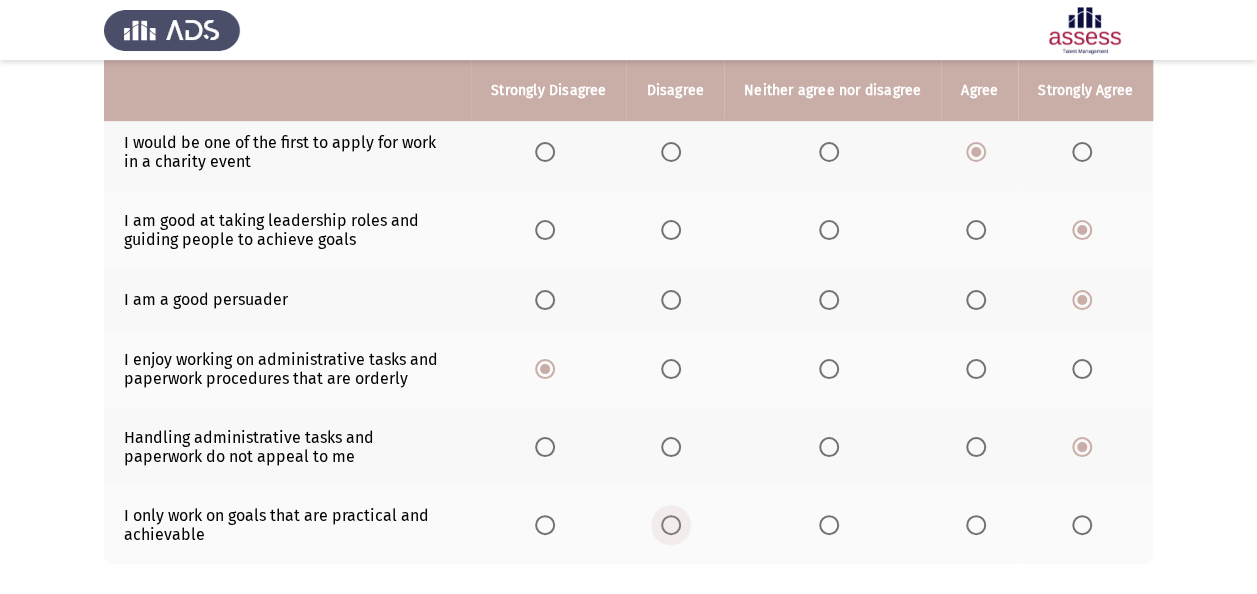 click at bounding box center [671, 525] 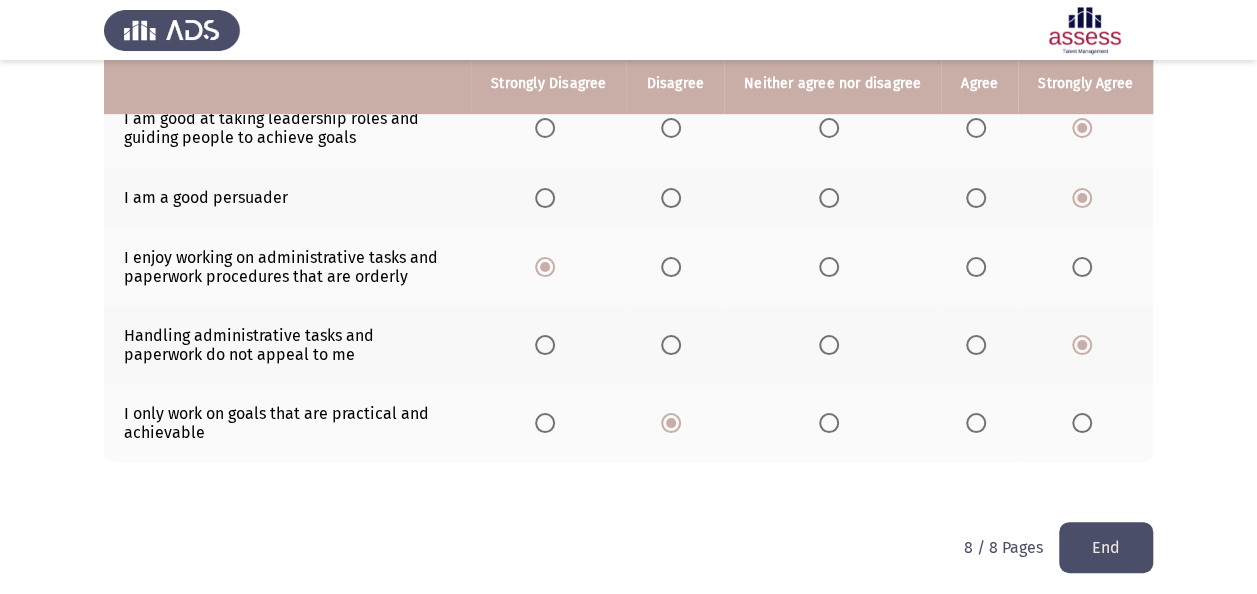scroll, scrollTop: 603, scrollLeft: 0, axis: vertical 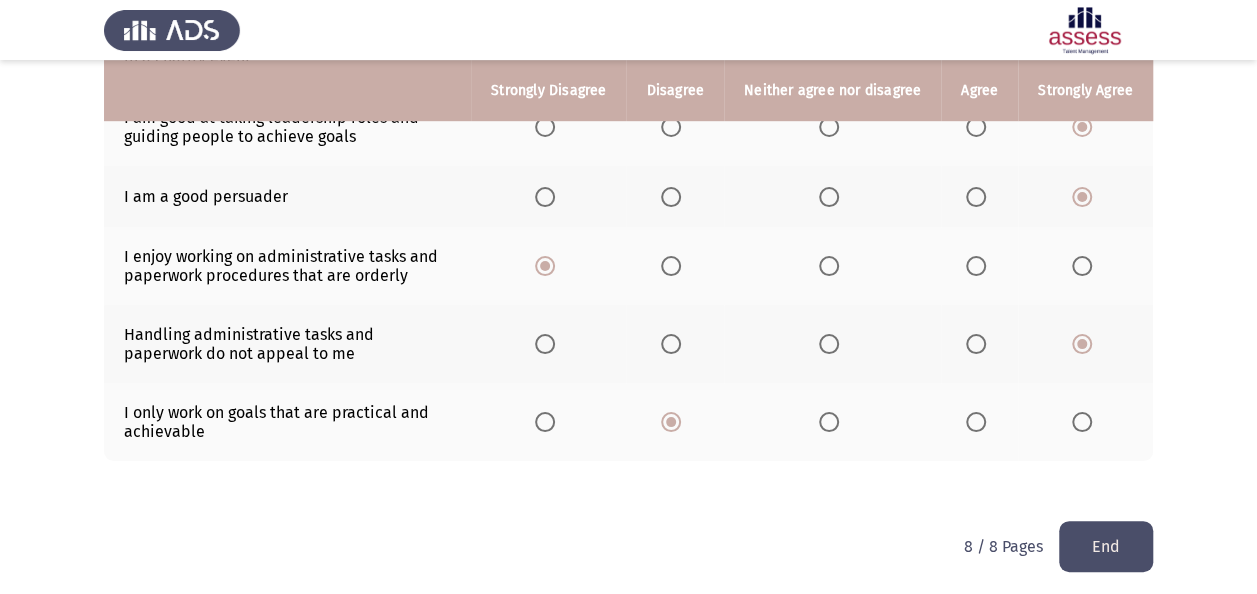 click on "End" 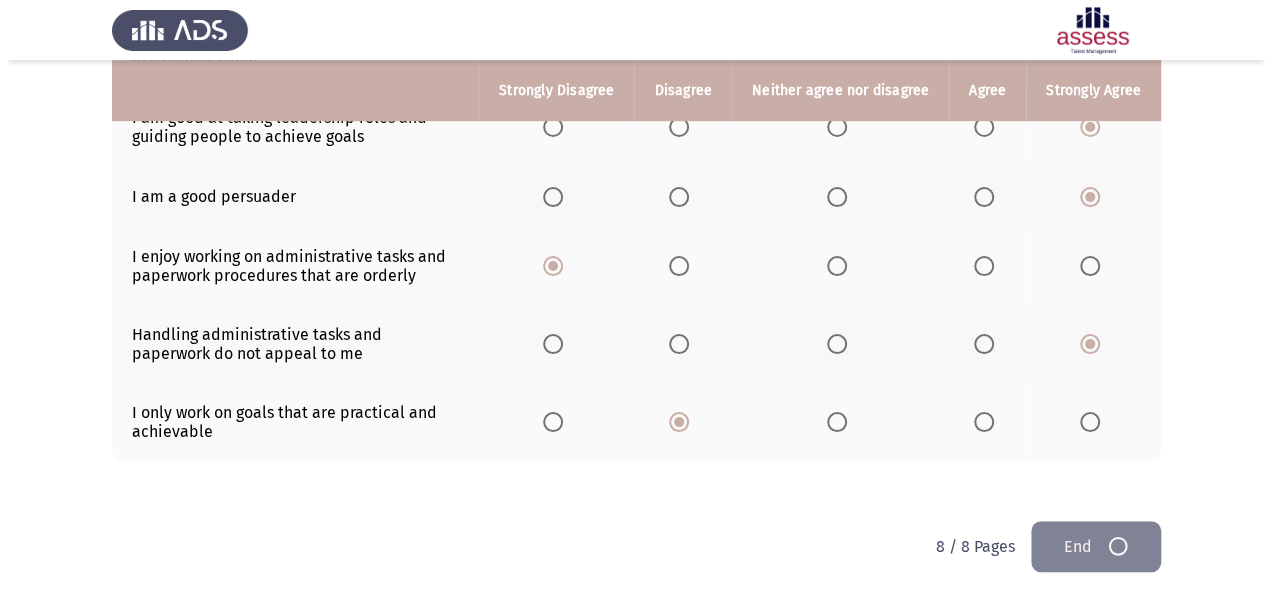 scroll, scrollTop: 0, scrollLeft: 0, axis: both 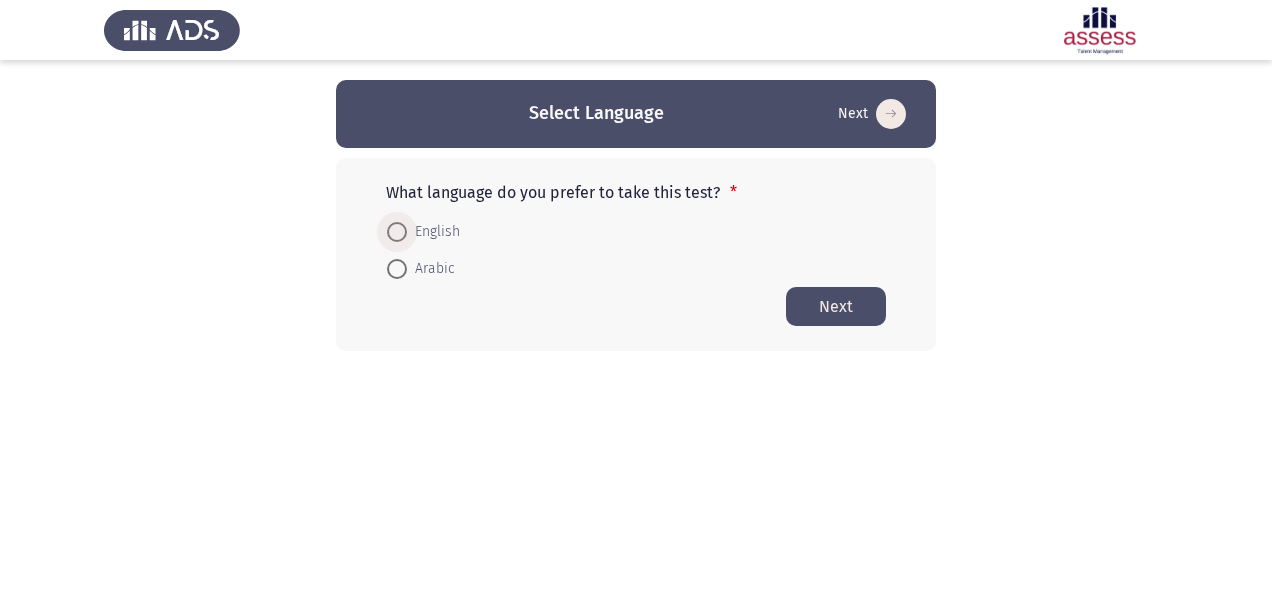 click on "English" at bounding box center [433, 232] 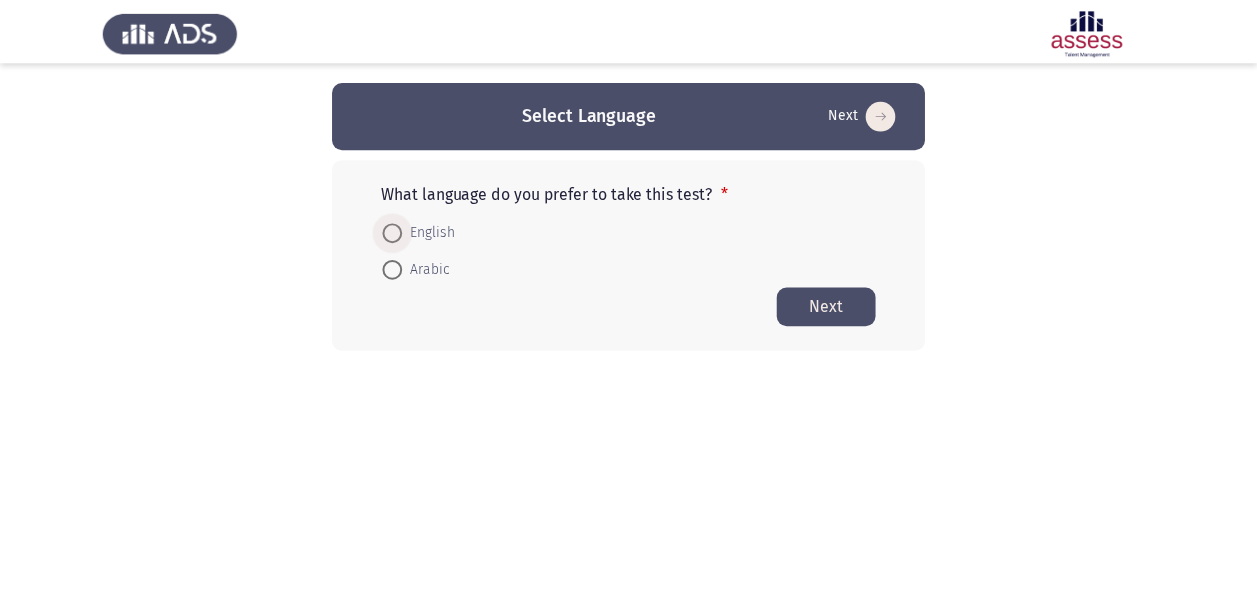 scroll, scrollTop: 0, scrollLeft: 0, axis: both 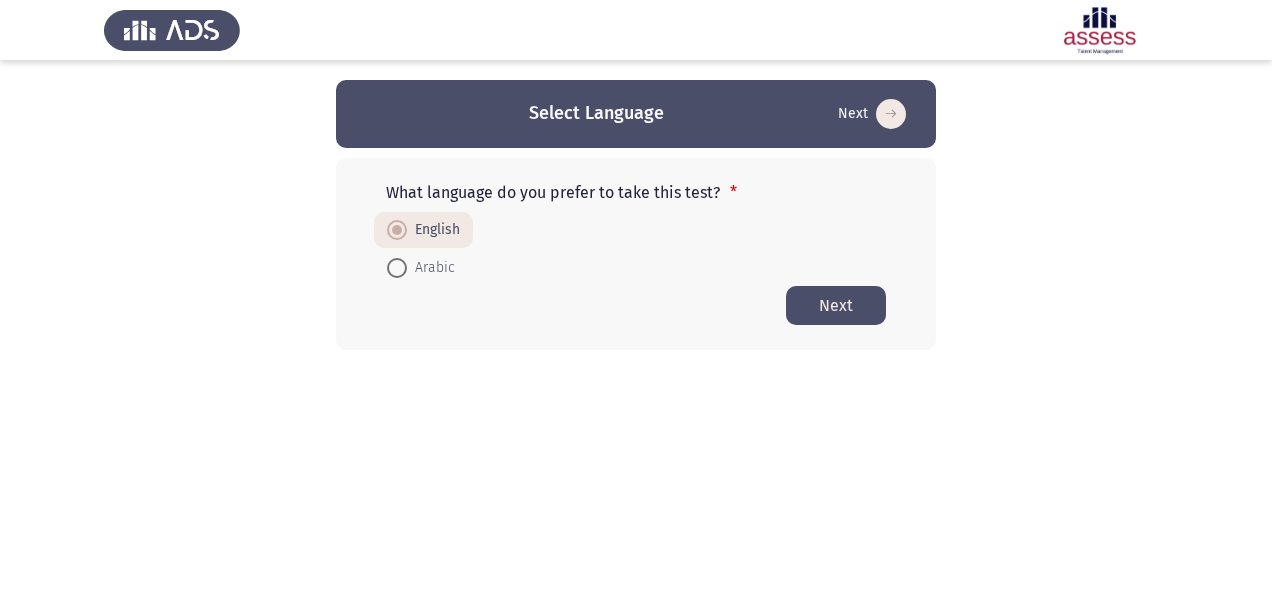 drag, startPoint x: 888, startPoint y: 311, endPoint x: 867, endPoint y: 312, distance: 21.023796 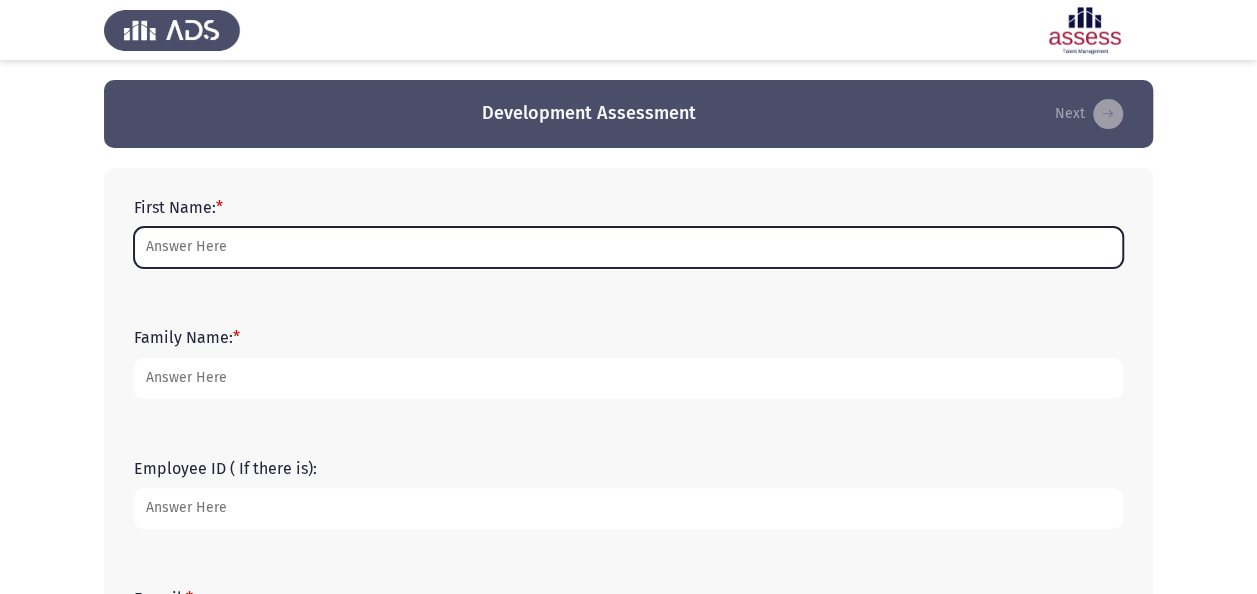 click on "First Name:   *" at bounding box center (628, 247) 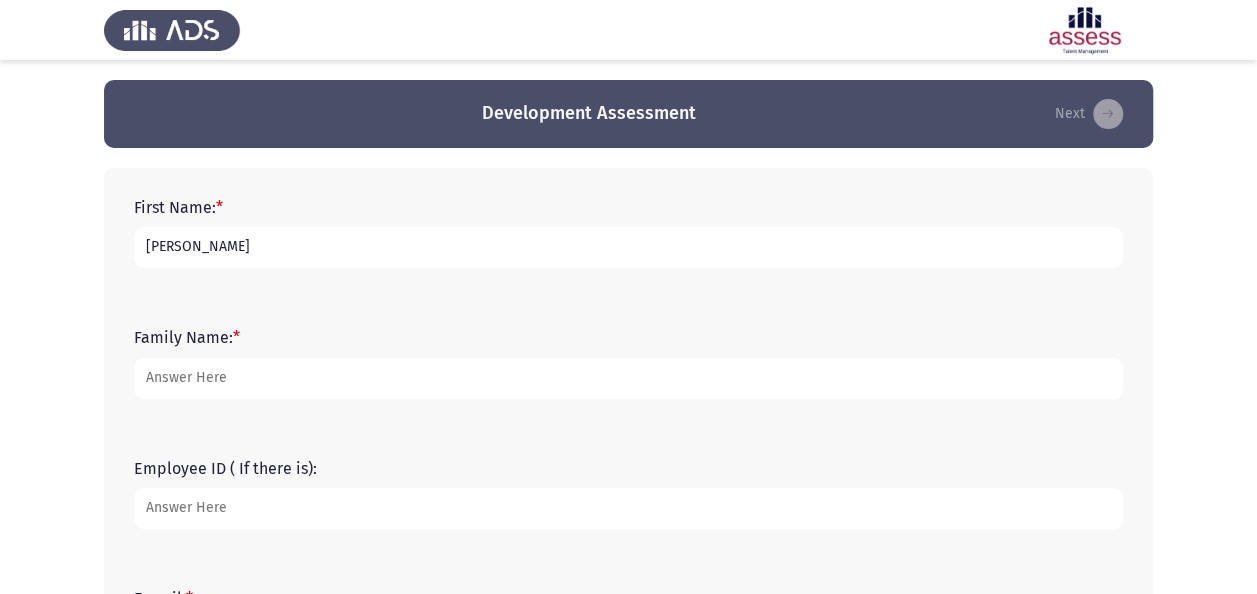 type on "Mohammed" 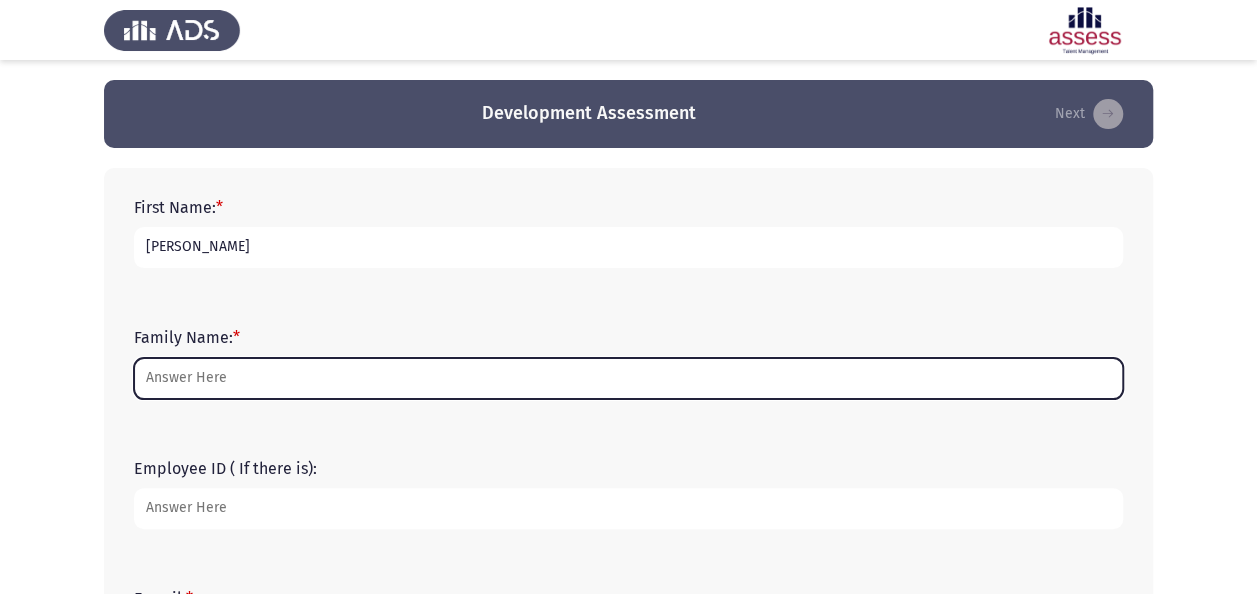 click on "Family Name:   *" at bounding box center (628, 378) 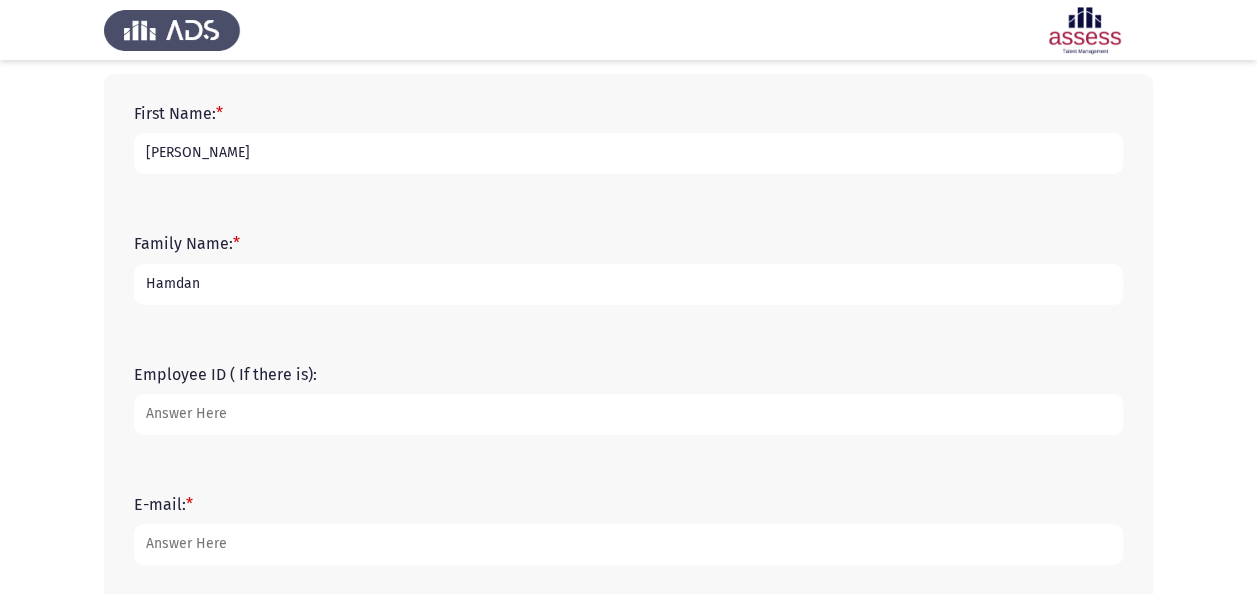 scroll, scrollTop: 200, scrollLeft: 0, axis: vertical 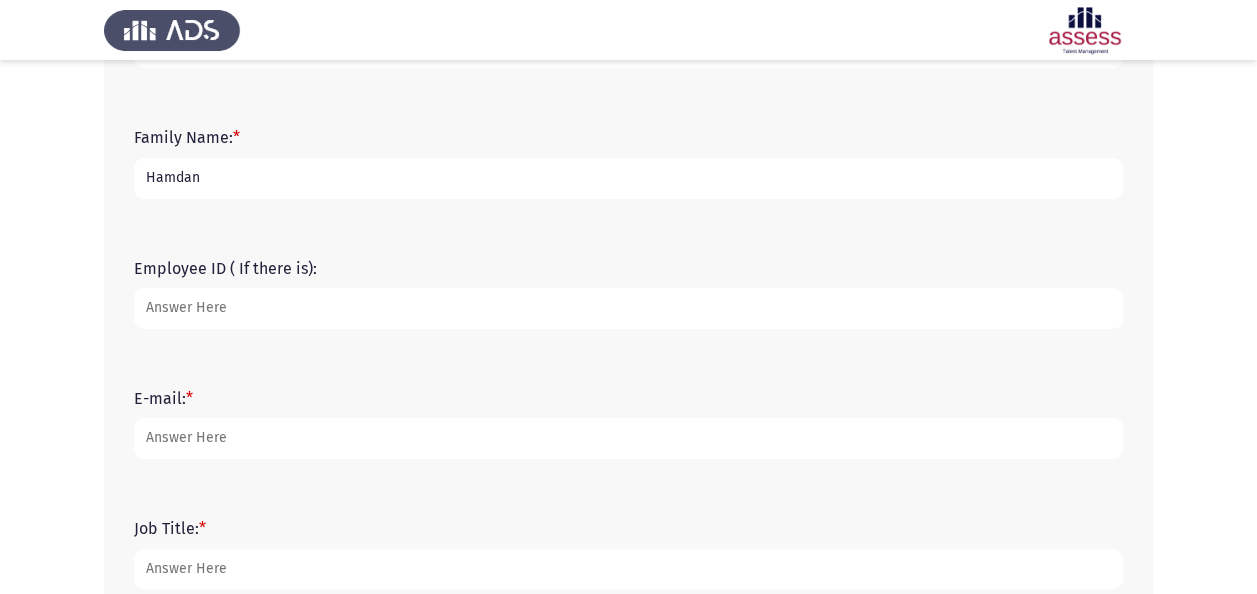 type on "Hamdan" 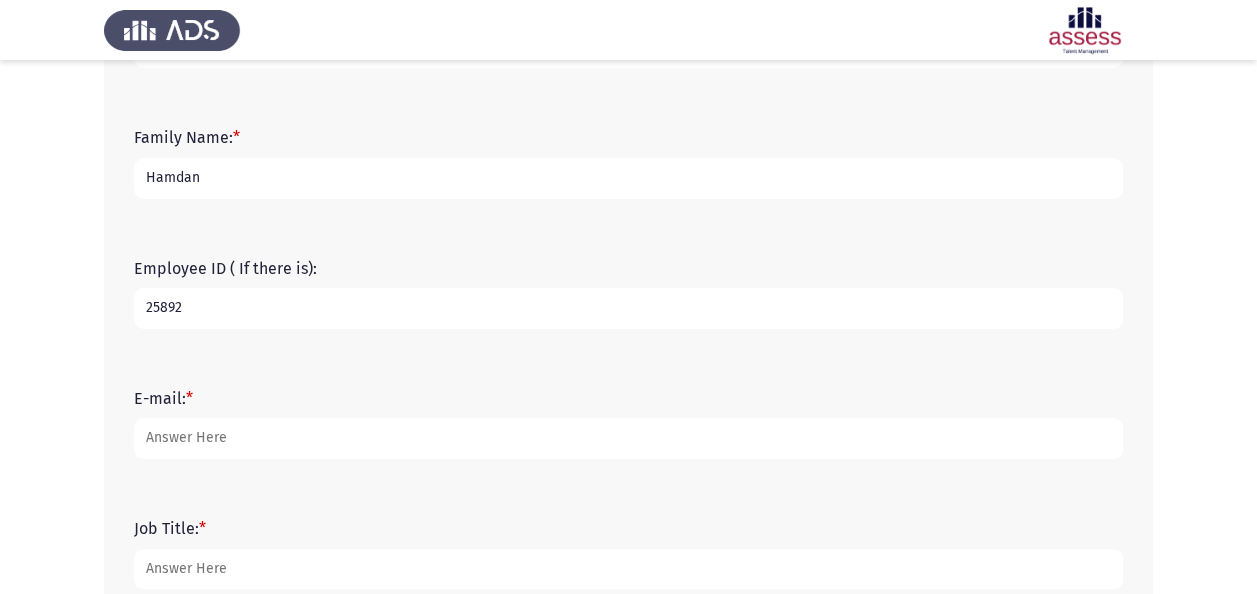 type on "25892" 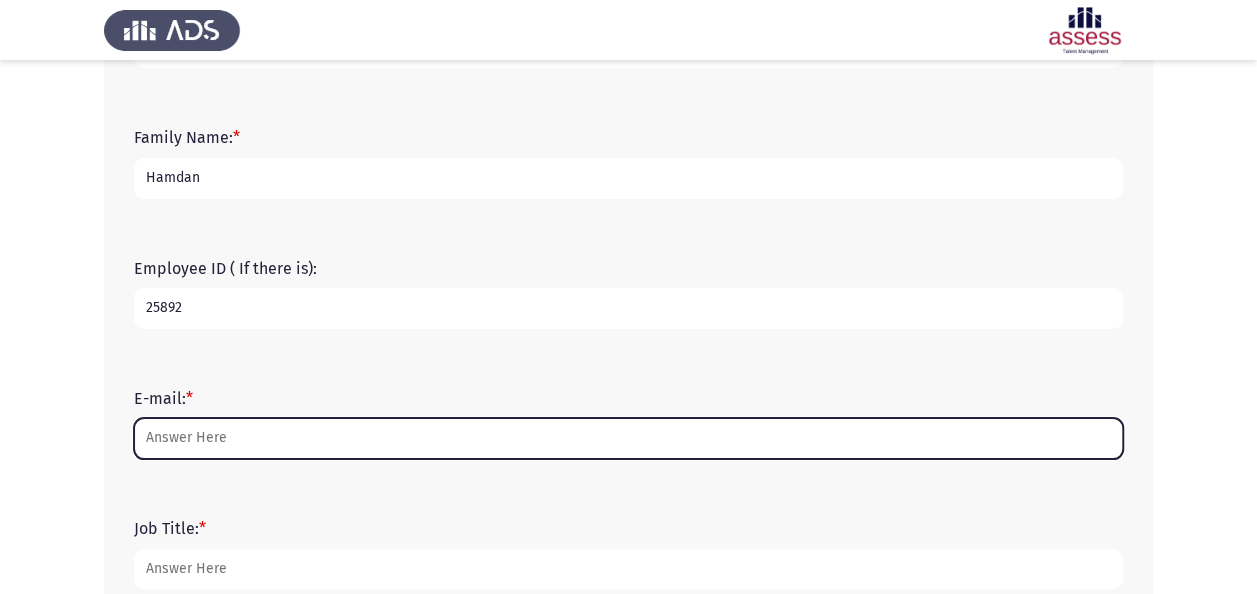 click on "E-mail:   *" at bounding box center (628, 438) 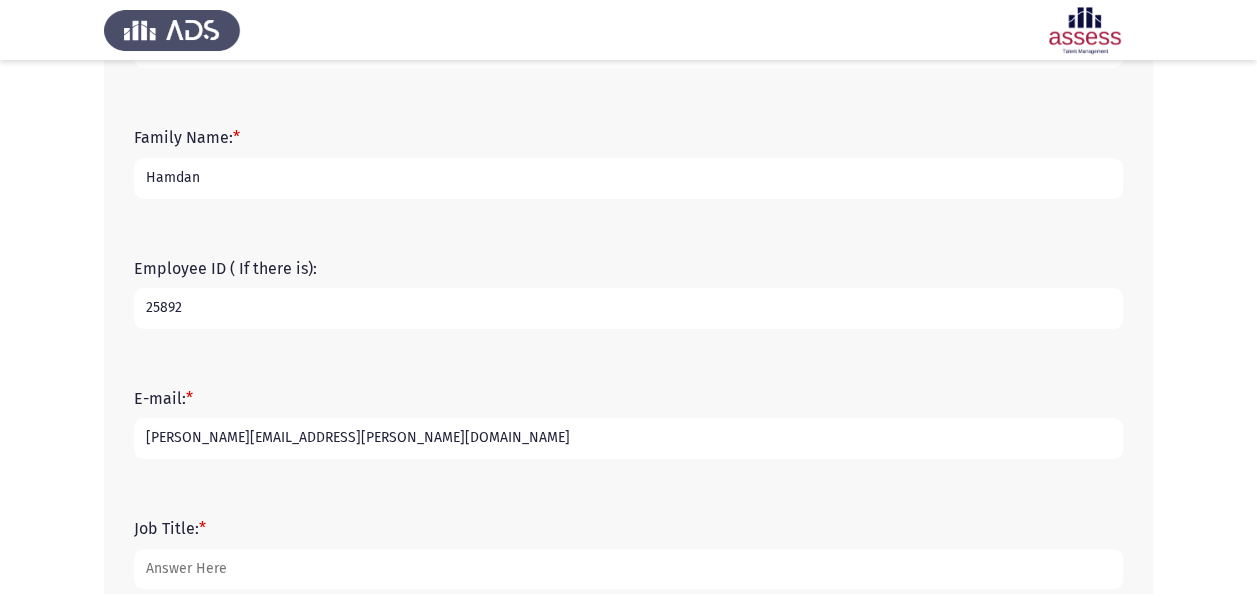 scroll, scrollTop: 500, scrollLeft: 0, axis: vertical 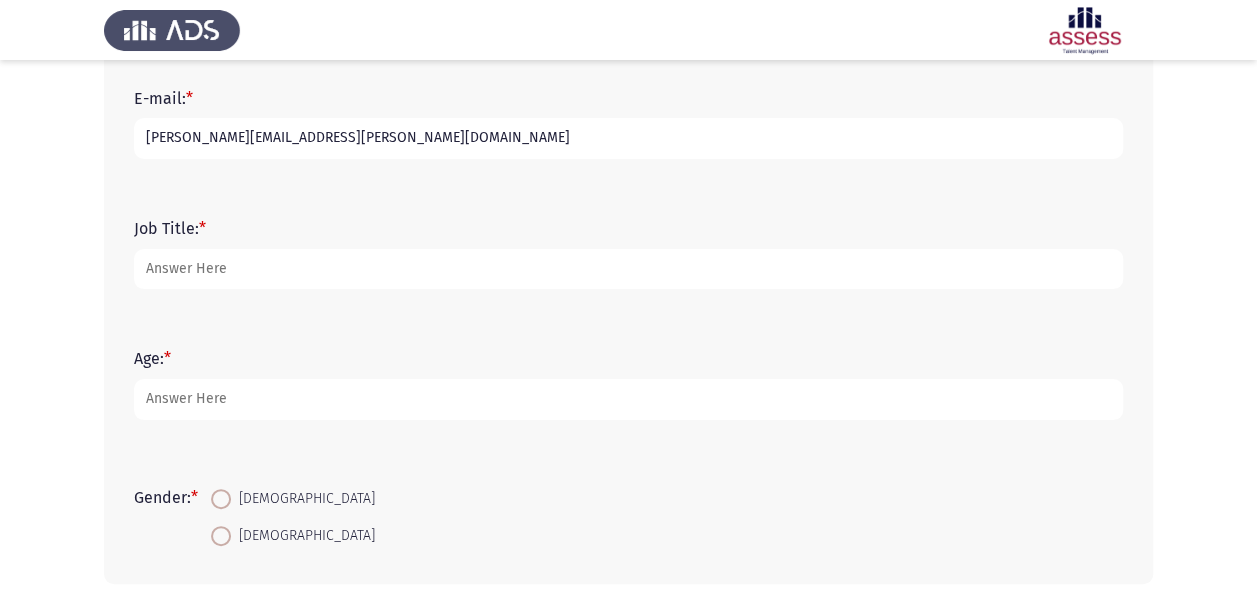 type on "mohammed.hamdan@naqel.com.sa" 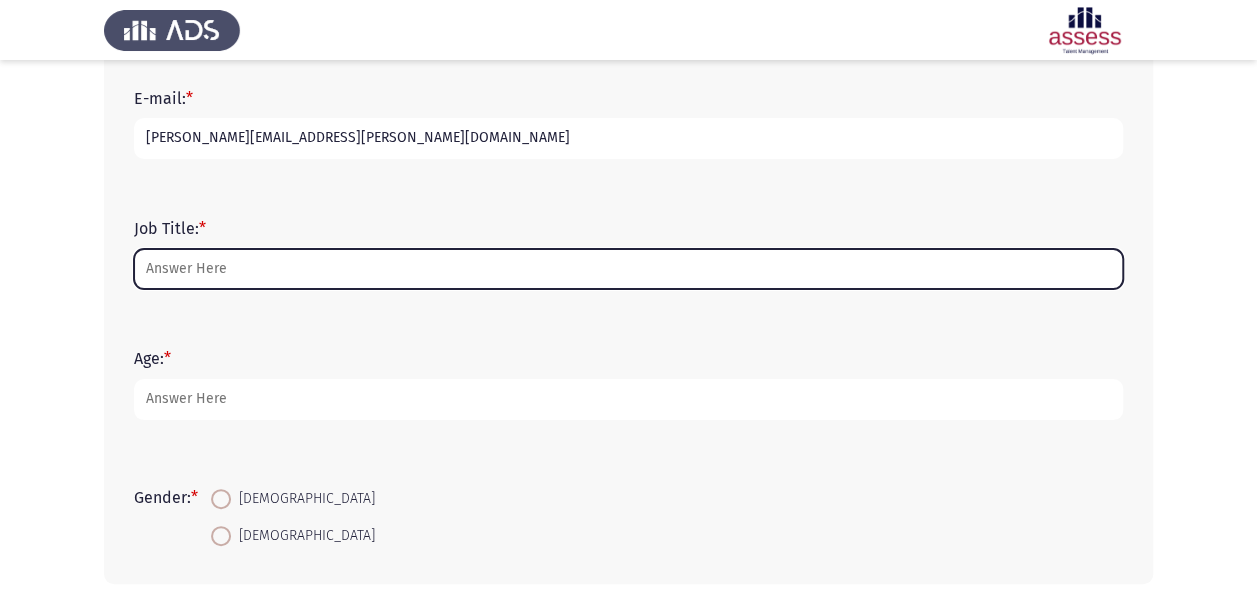 click on "Job Title:   *" at bounding box center (628, 269) 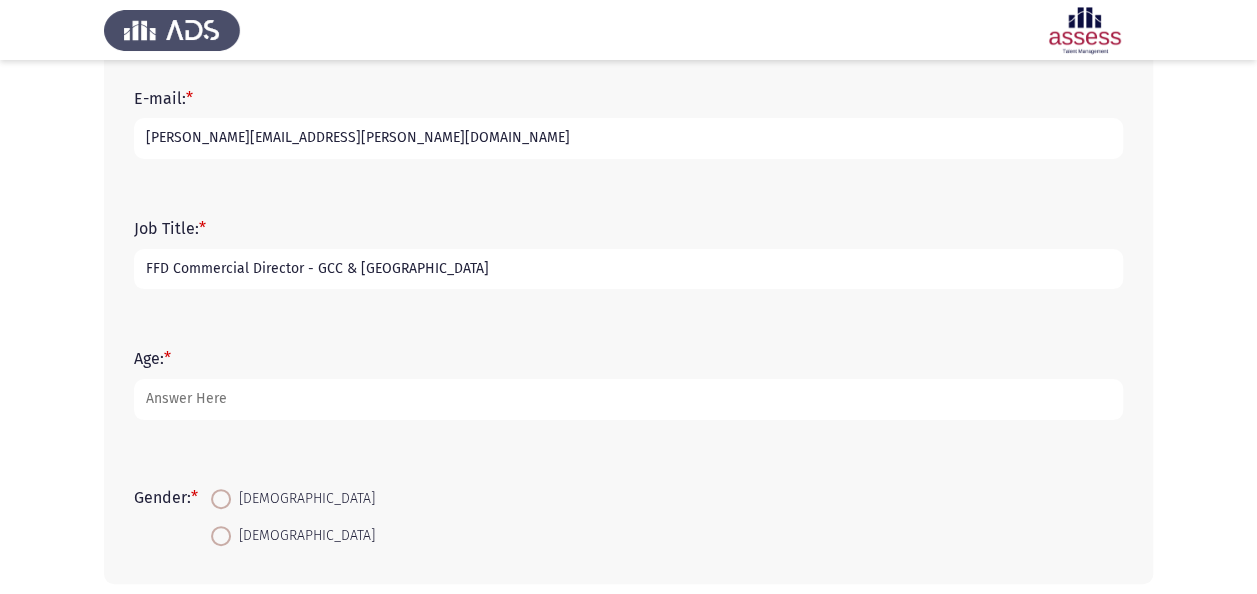 type on "FFD Commercial Director - GCC & Middle East" 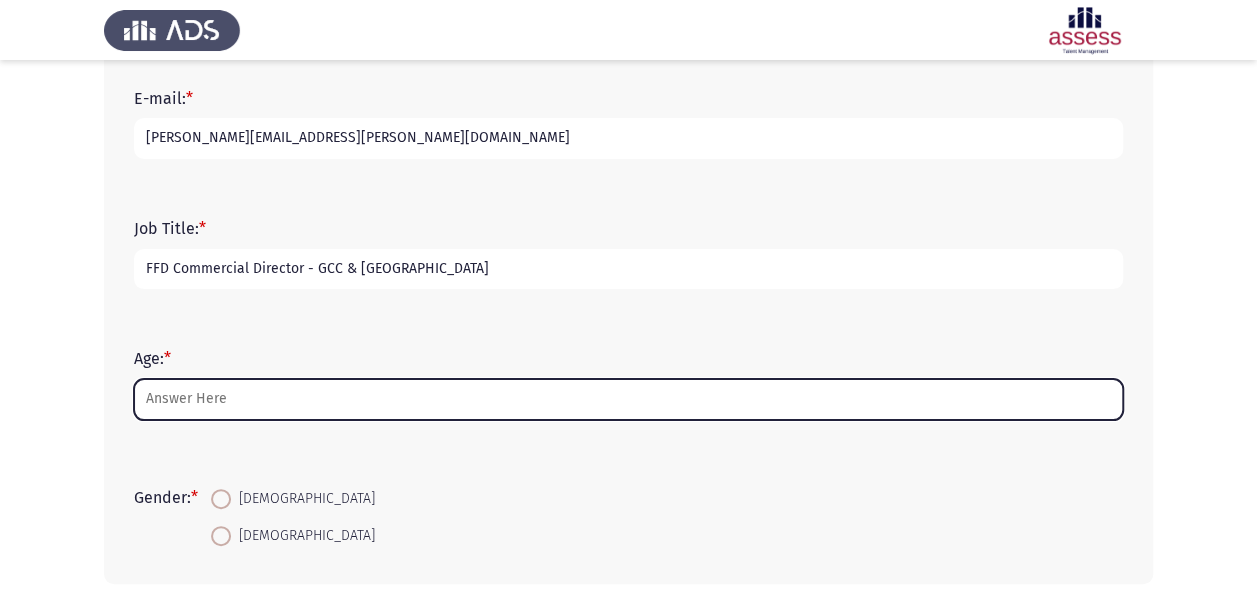 click on "Age:   *" at bounding box center (628, 399) 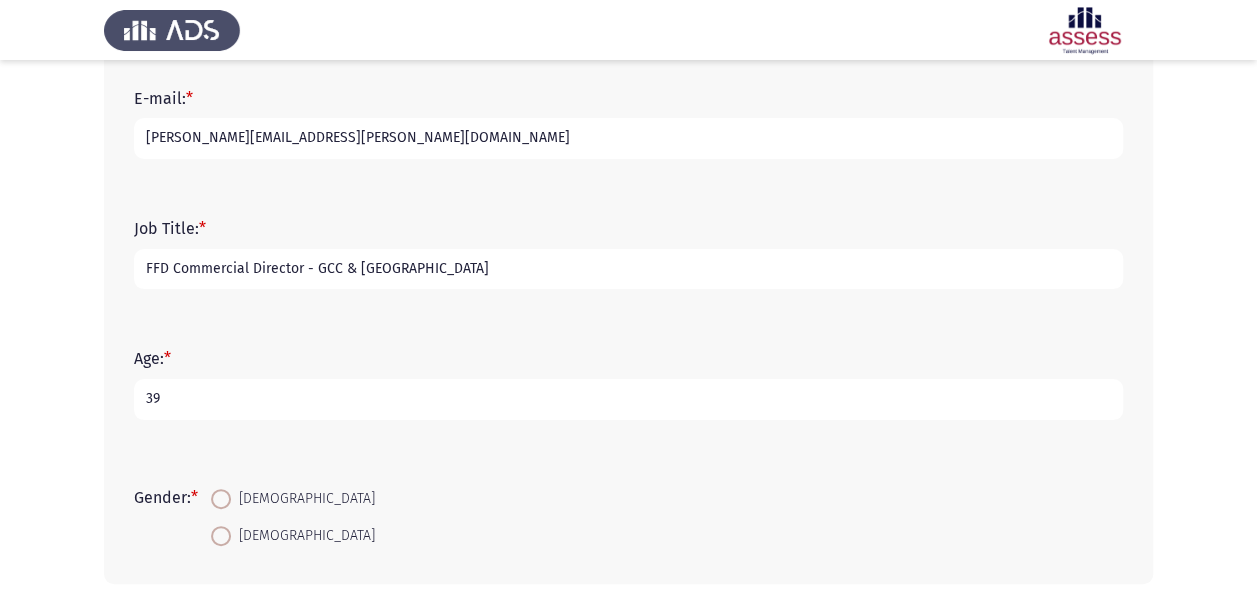 type on "39" 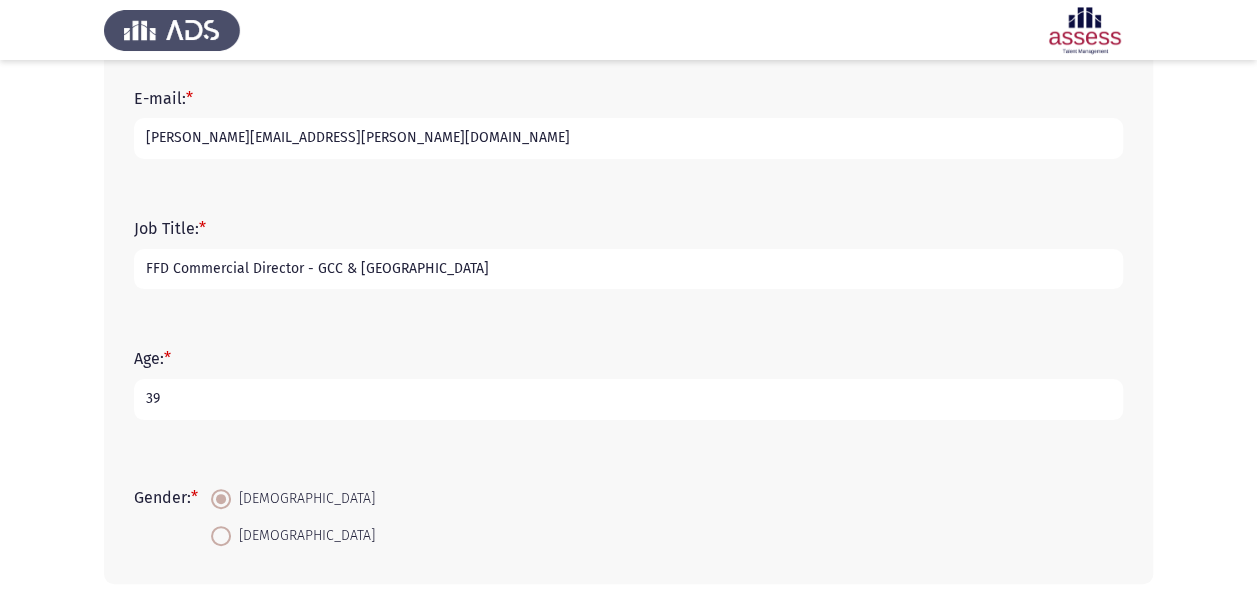 scroll, scrollTop: 590, scrollLeft: 0, axis: vertical 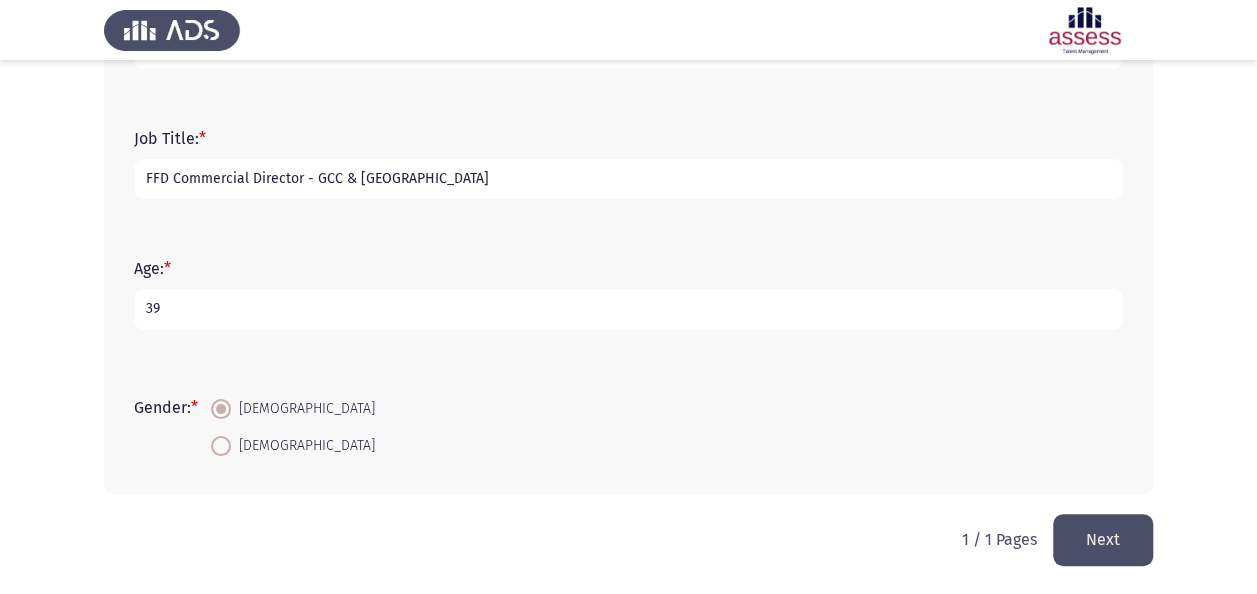 click on "Next" 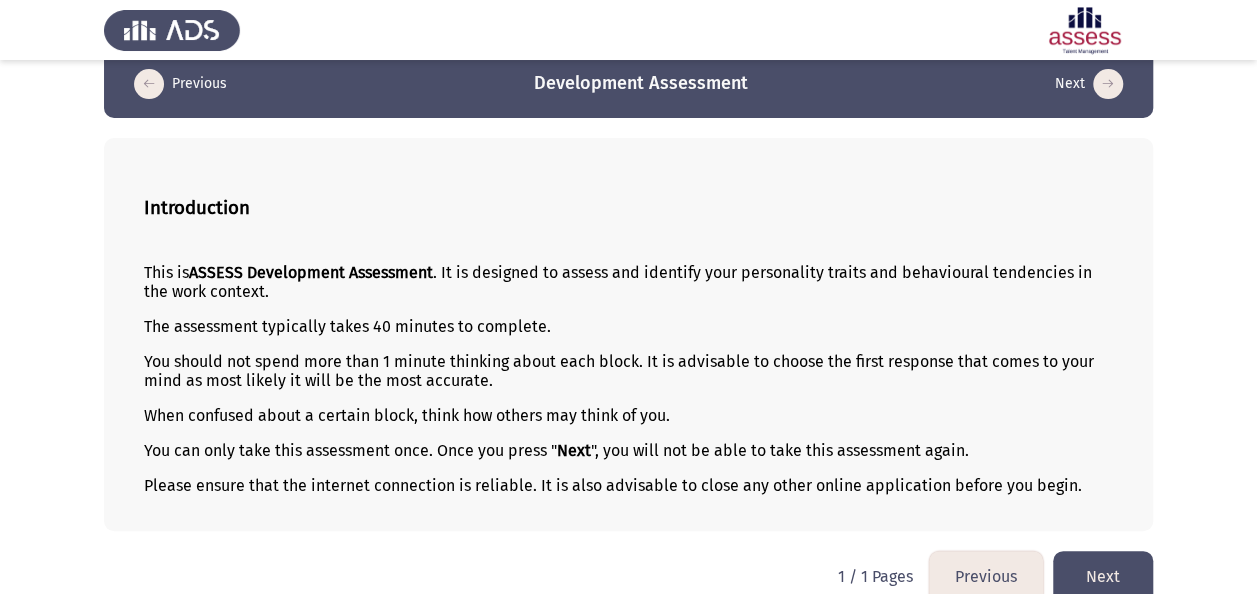scroll, scrollTop: 56, scrollLeft: 0, axis: vertical 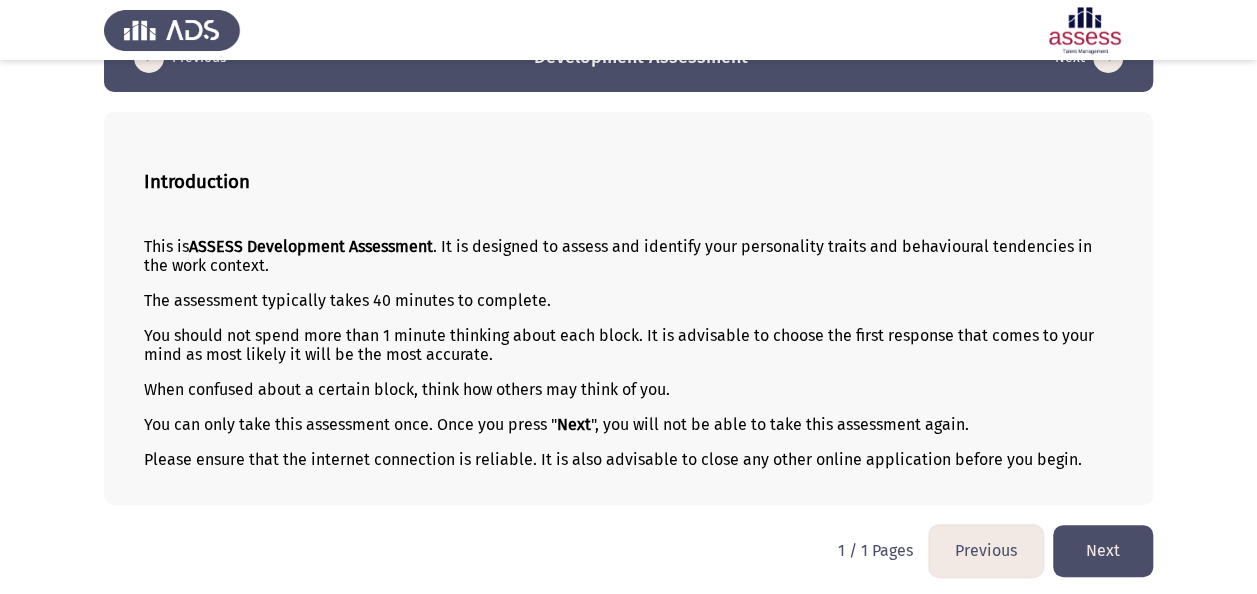 click on "Next" 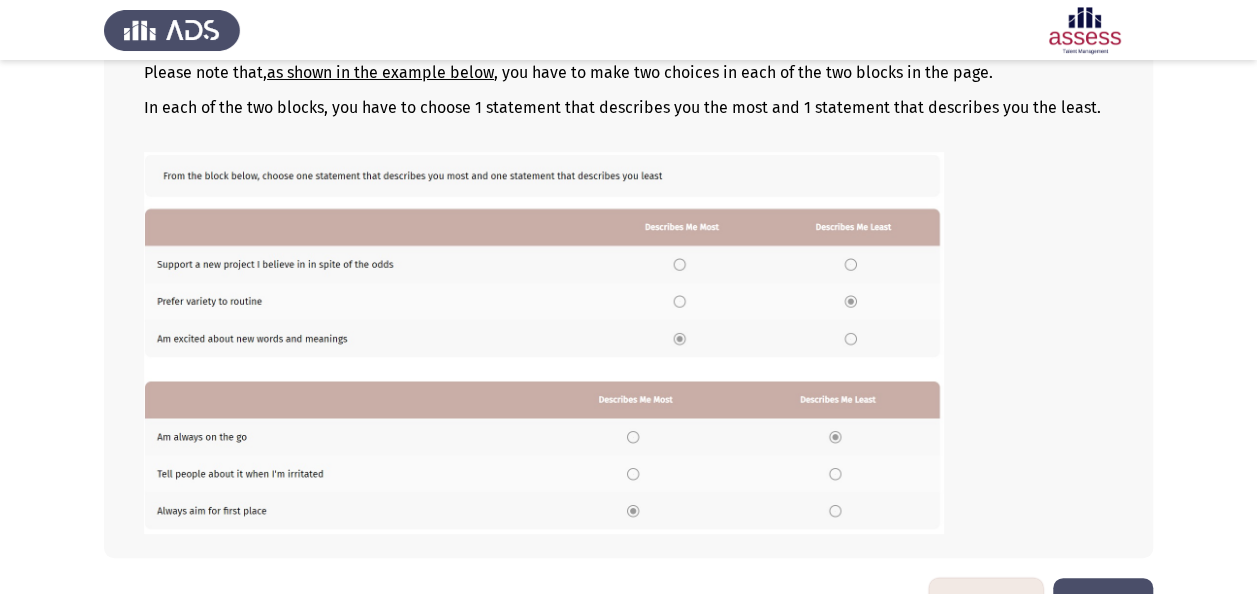 scroll, scrollTop: 353, scrollLeft: 0, axis: vertical 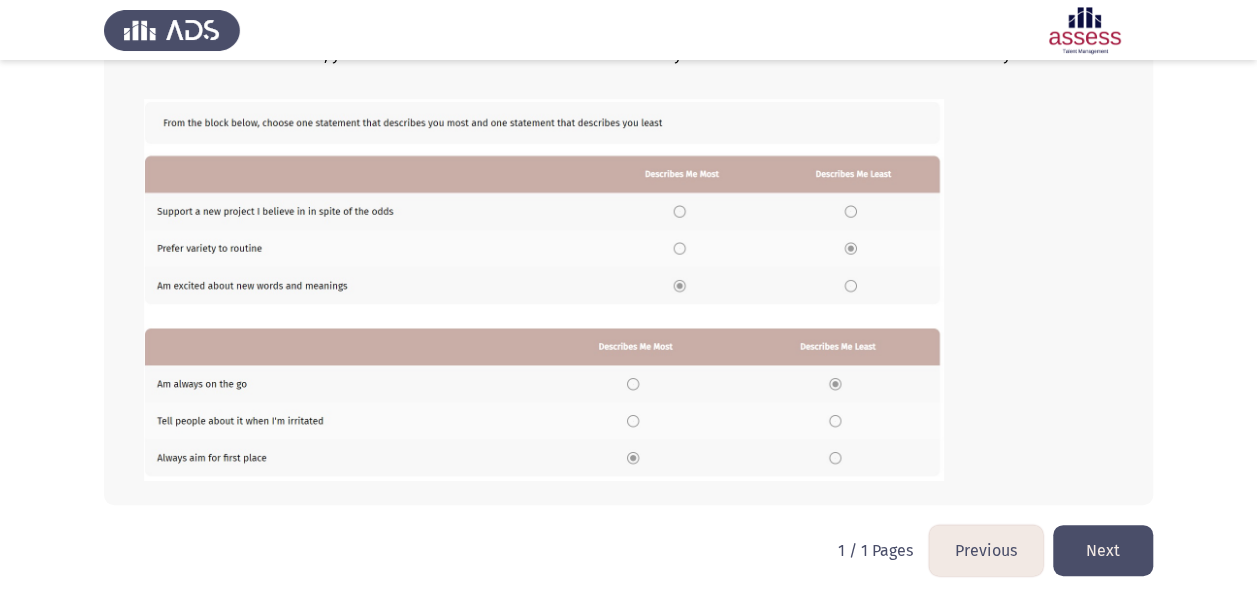click on "Next" 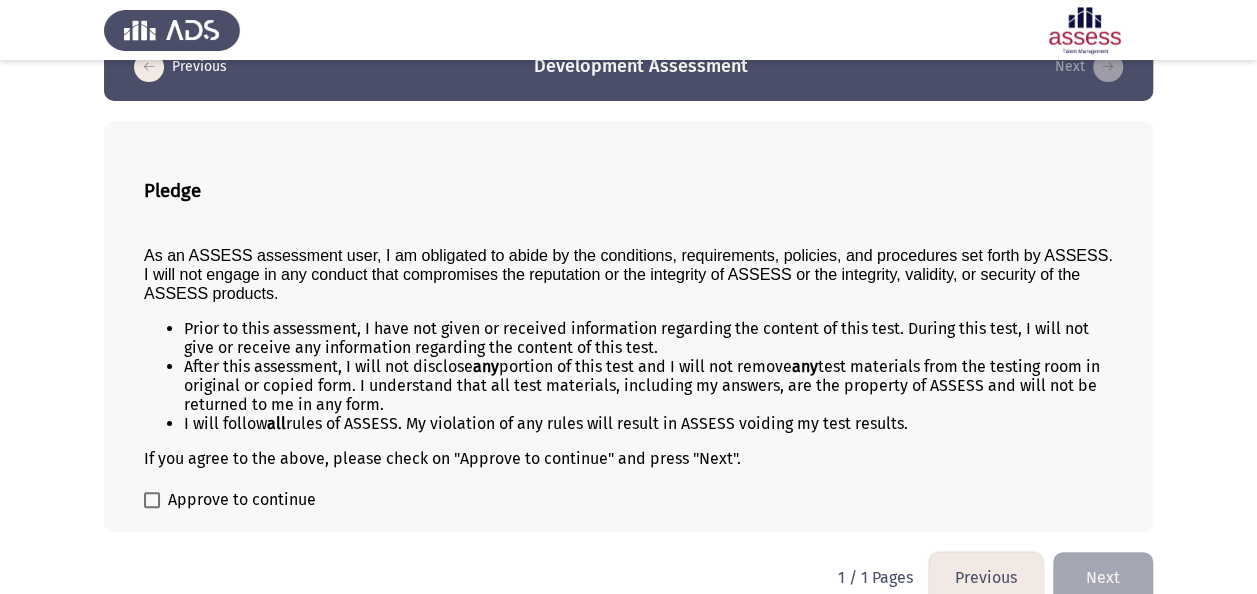 scroll, scrollTop: 73, scrollLeft: 0, axis: vertical 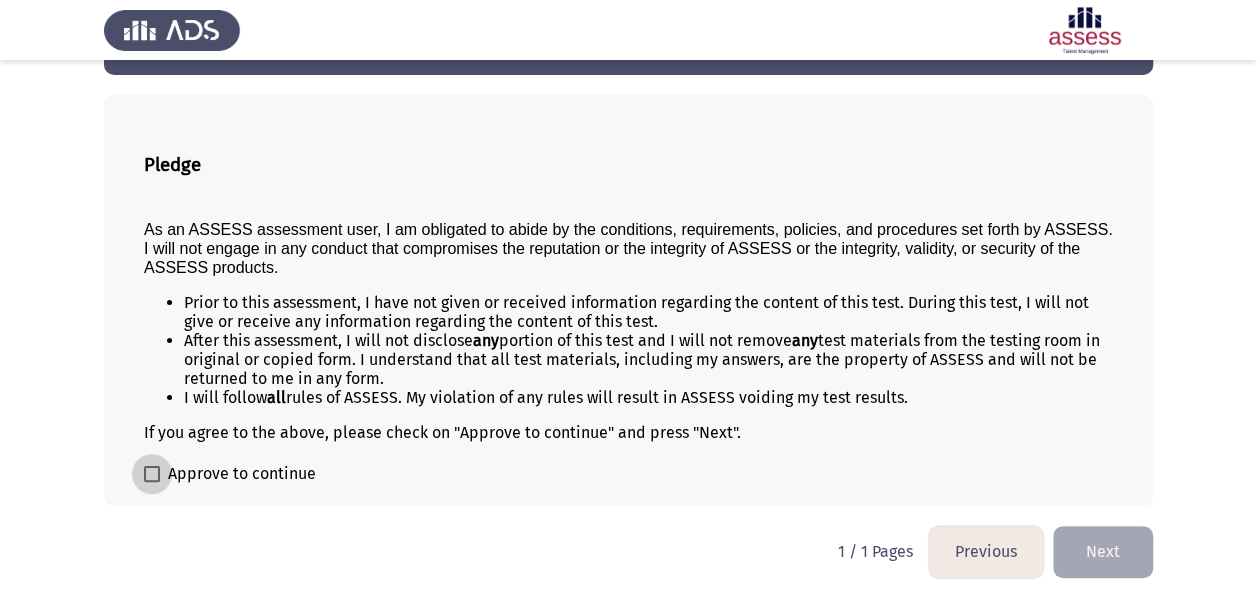 click at bounding box center [152, 474] 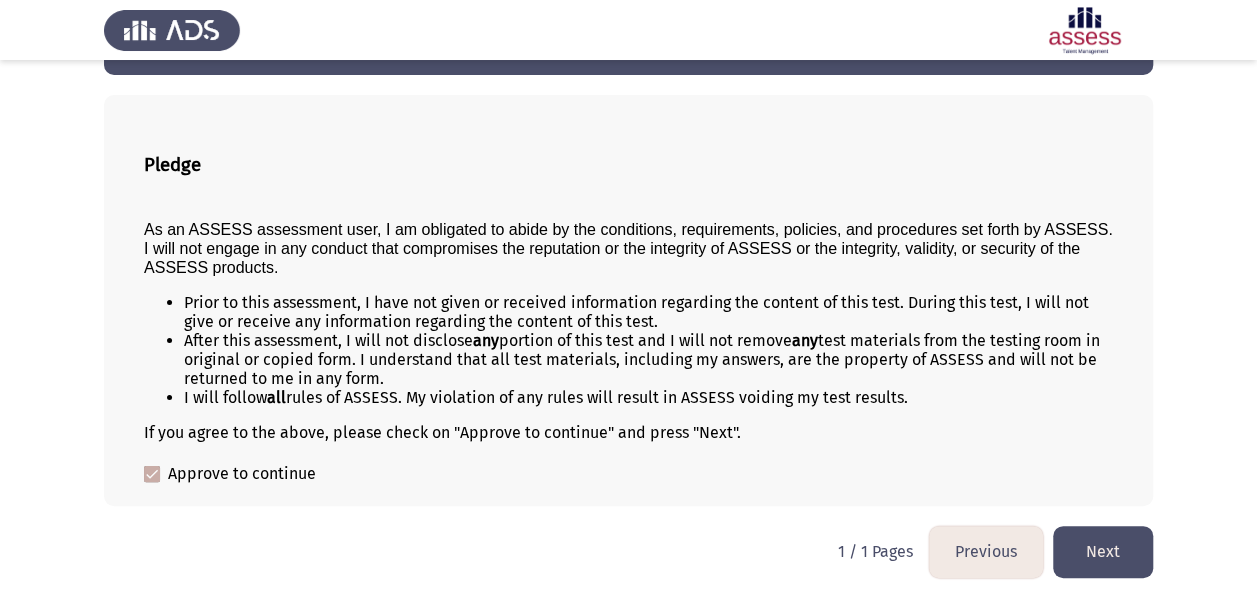 click on "Next" 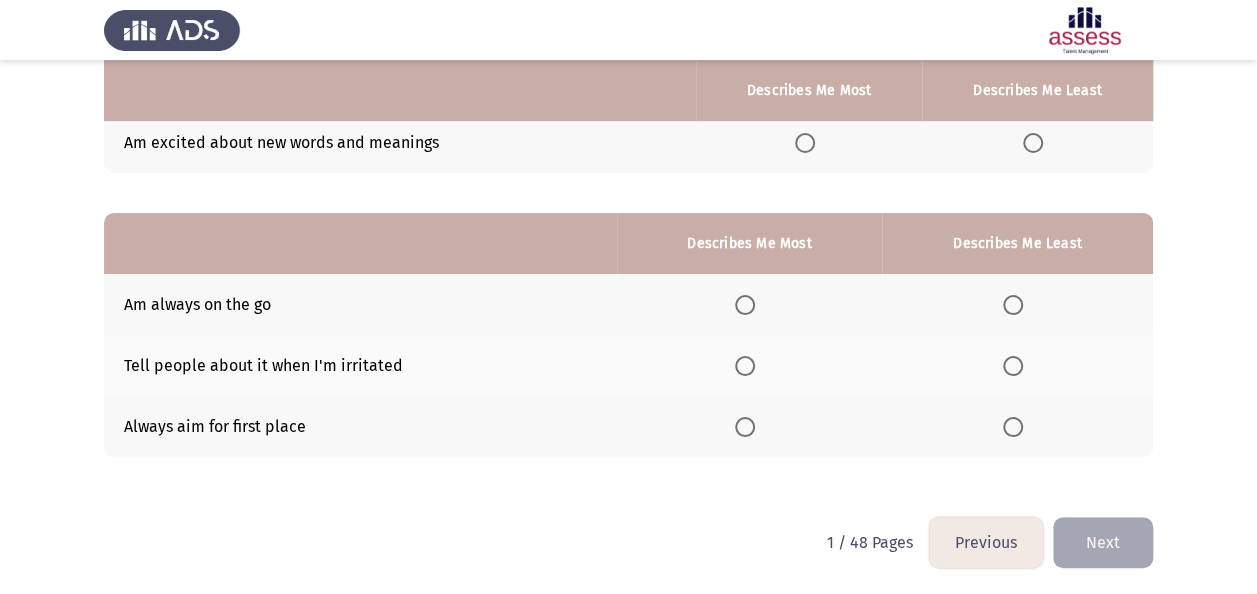 scroll, scrollTop: 0, scrollLeft: 0, axis: both 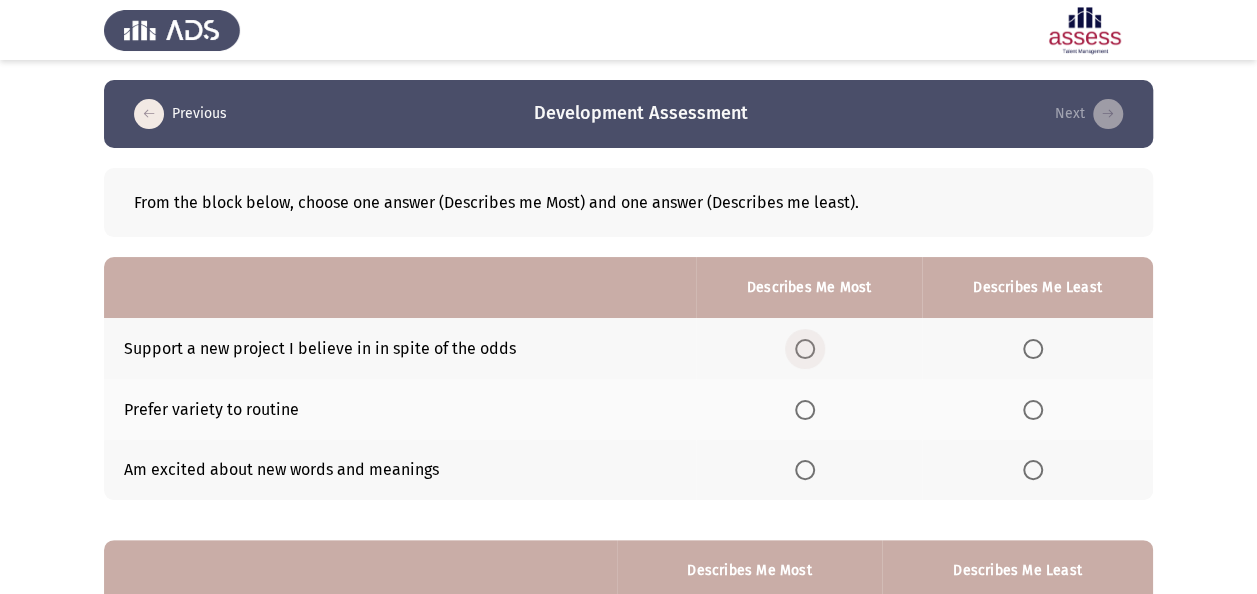 click at bounding box center [805, 349] 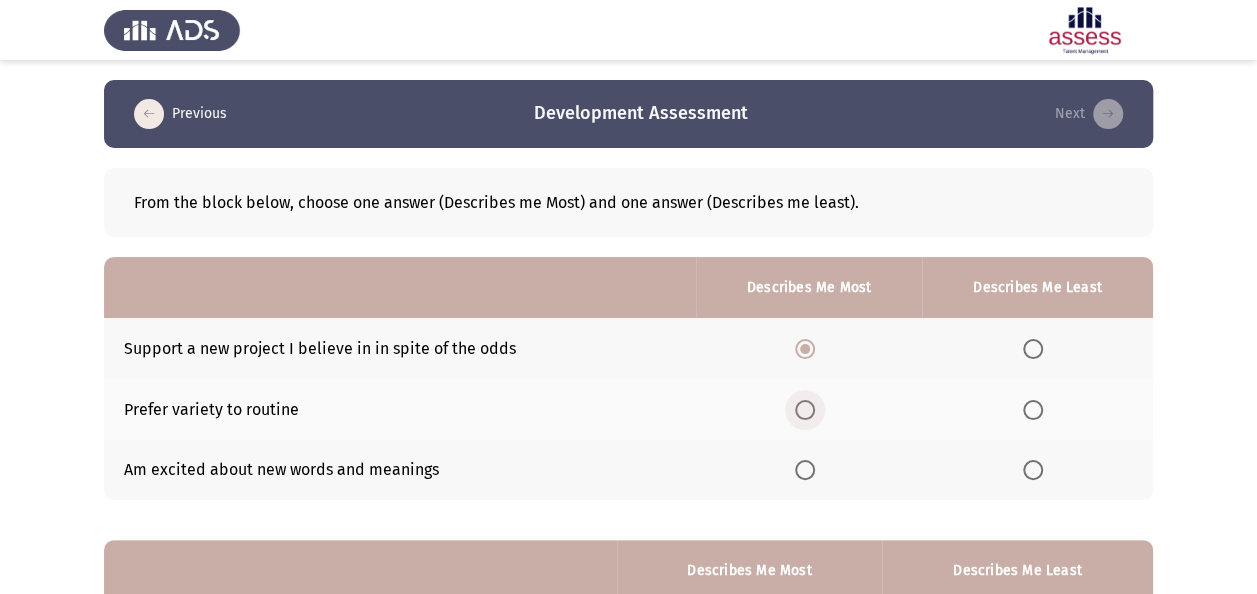 click at bounding box center (805, 410) 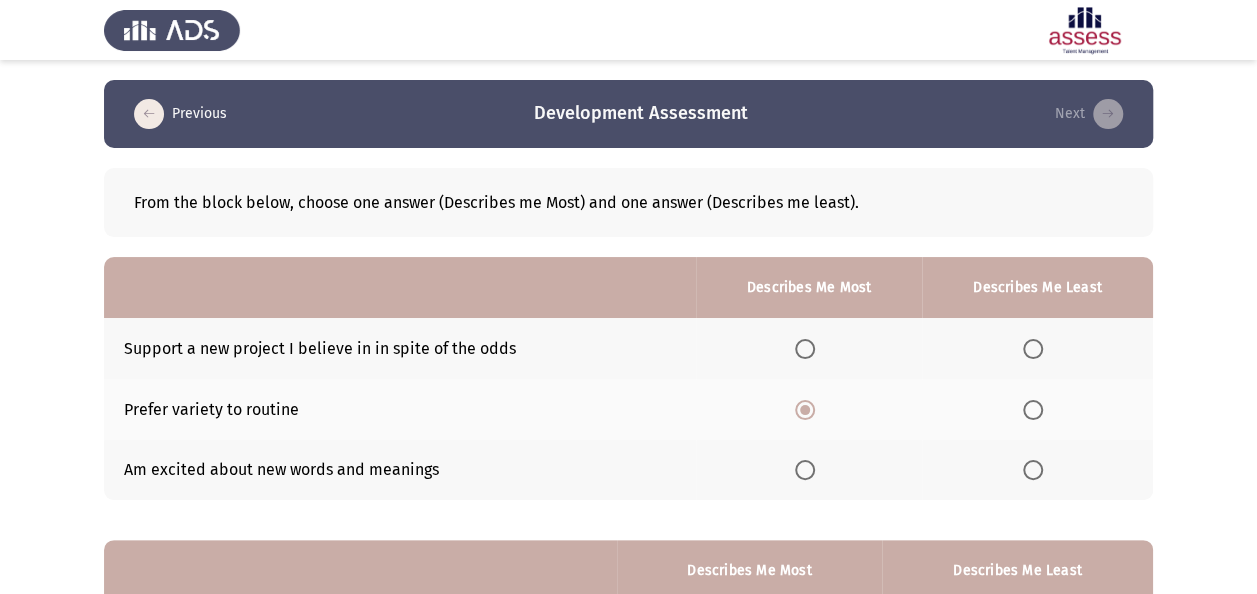 click at bounding box center (809, 470) 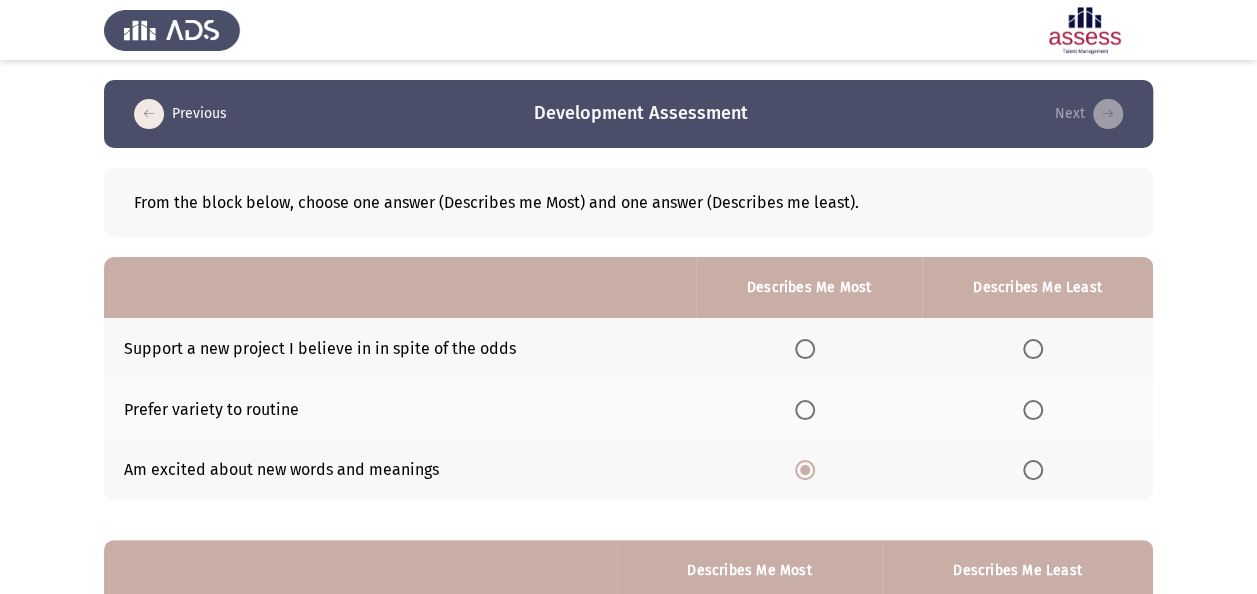 click at bounding box center (1033, 349) 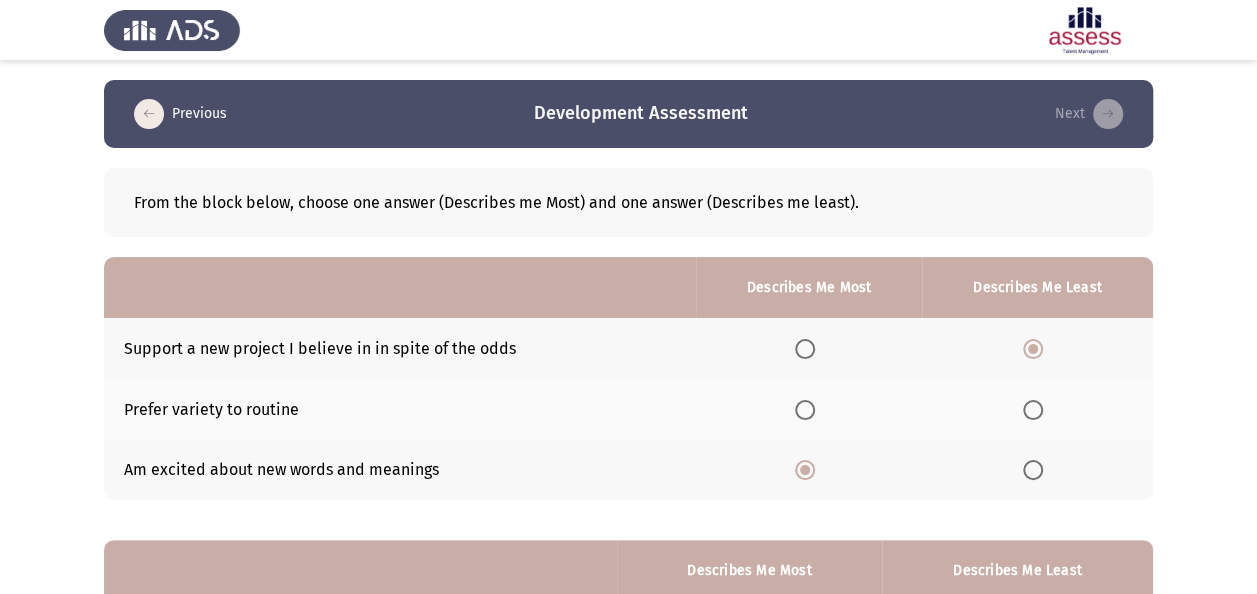 click at bounding box center [805, 349] 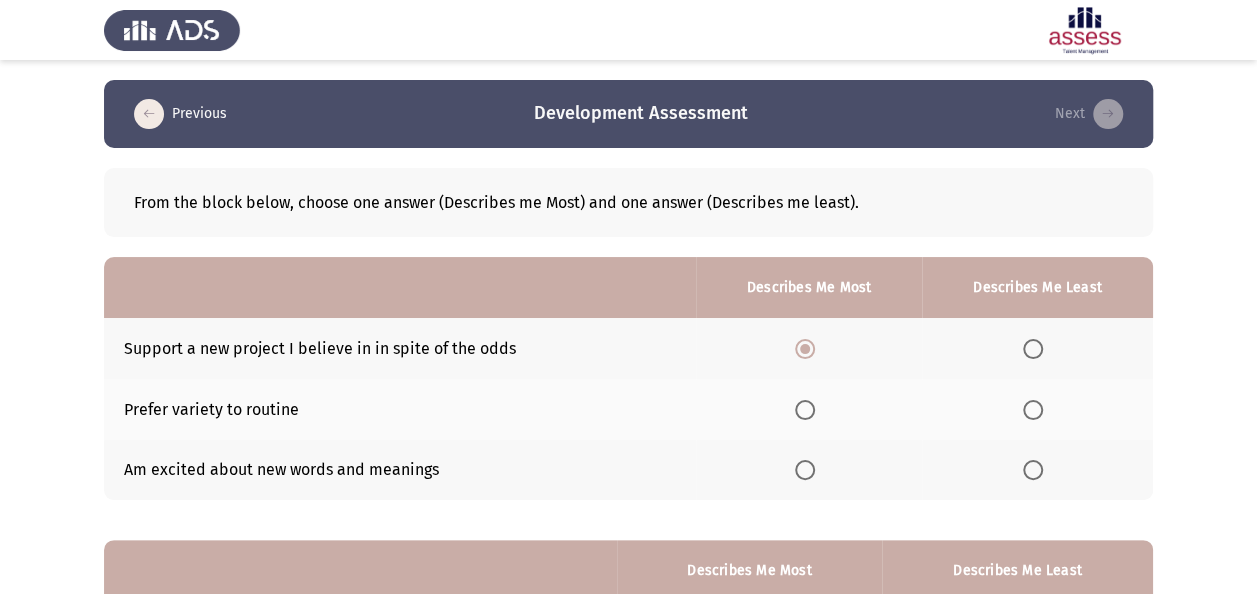 click 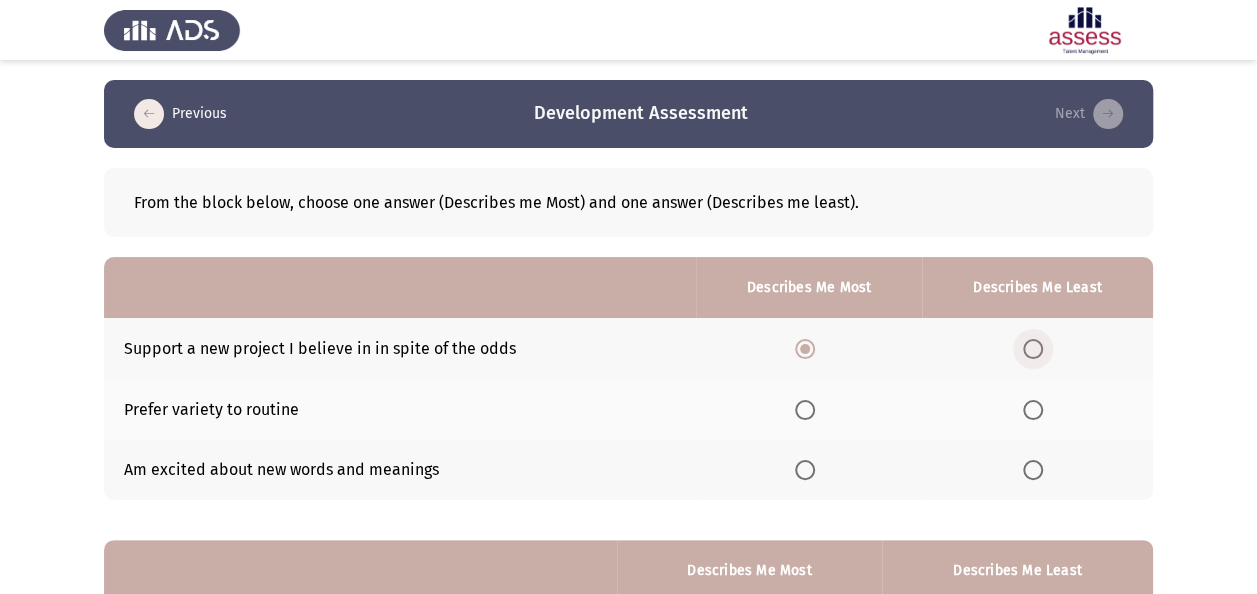 click at bounding box center [1033, 349] 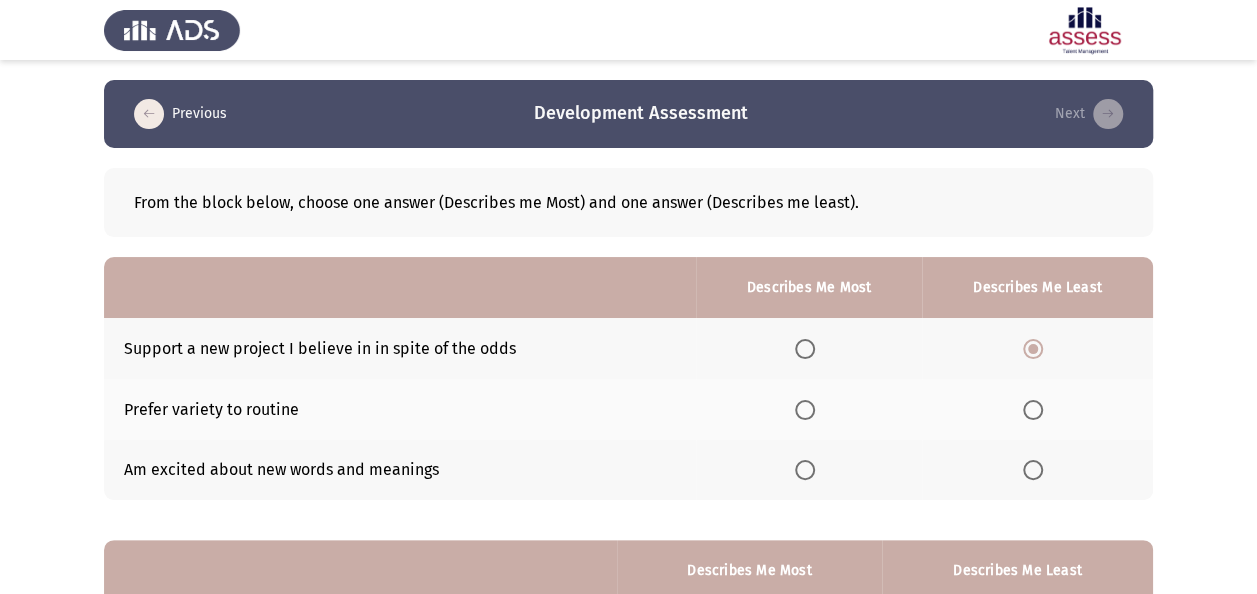 click at bounding box center (805, 470) 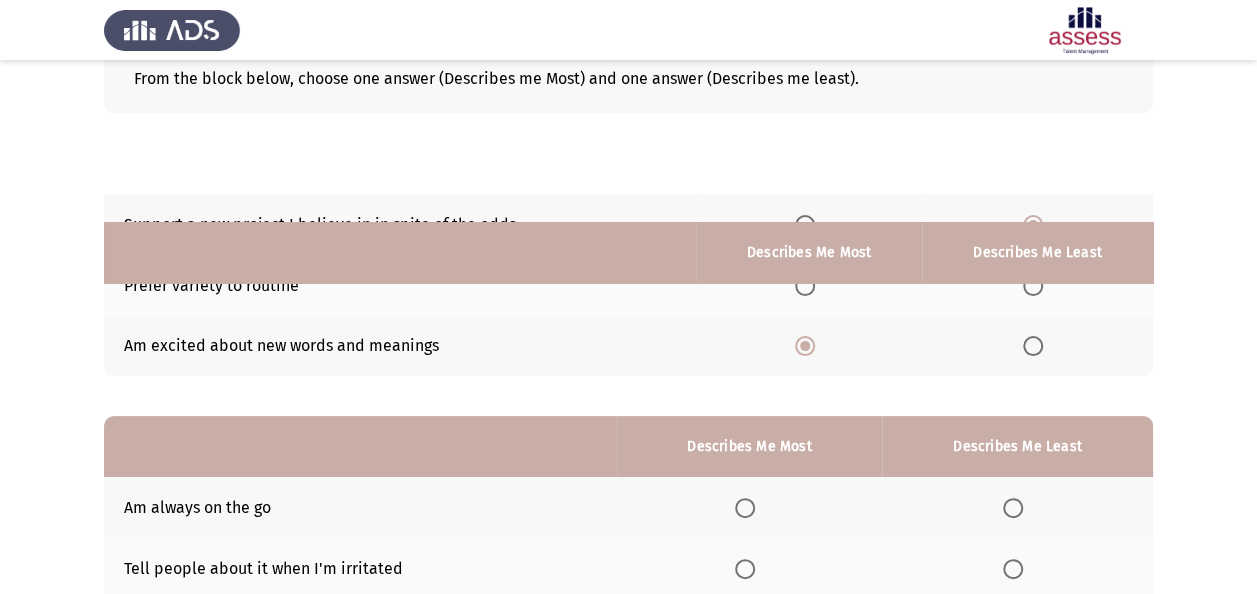 scroll, scrollTop: 300, scrollLeft: 0, axis: vertical 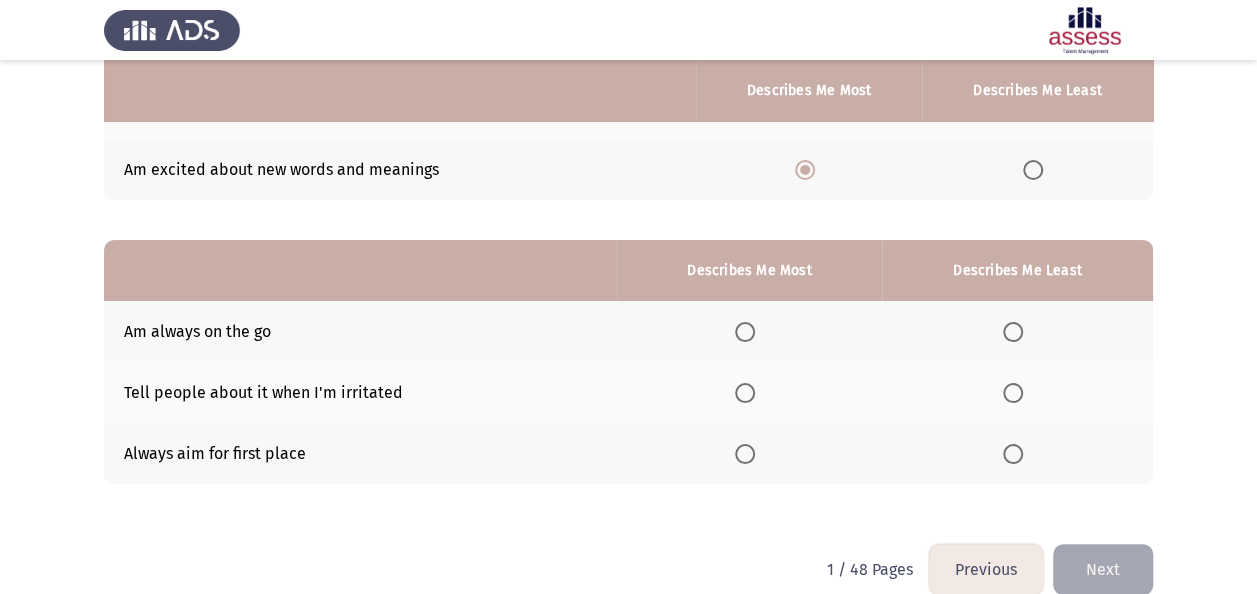 click at bounding box center (745, 454) 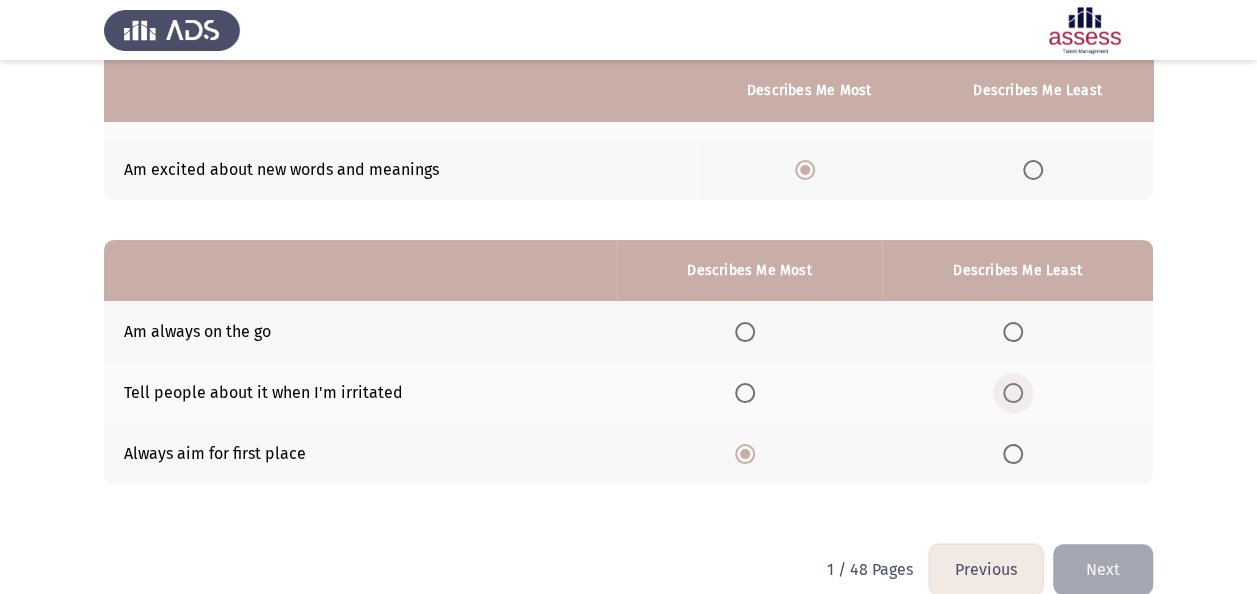 click at bounding box center [1013, 393] 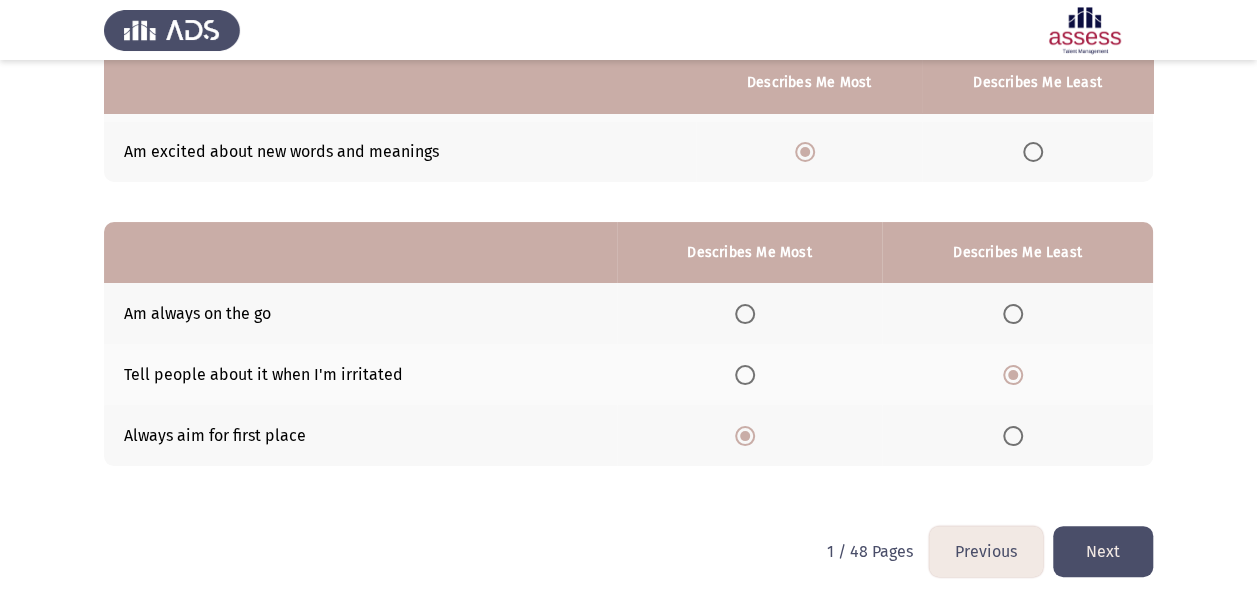 scroll, scrollTop: 327, scrollLeft: 0, axis: vertical 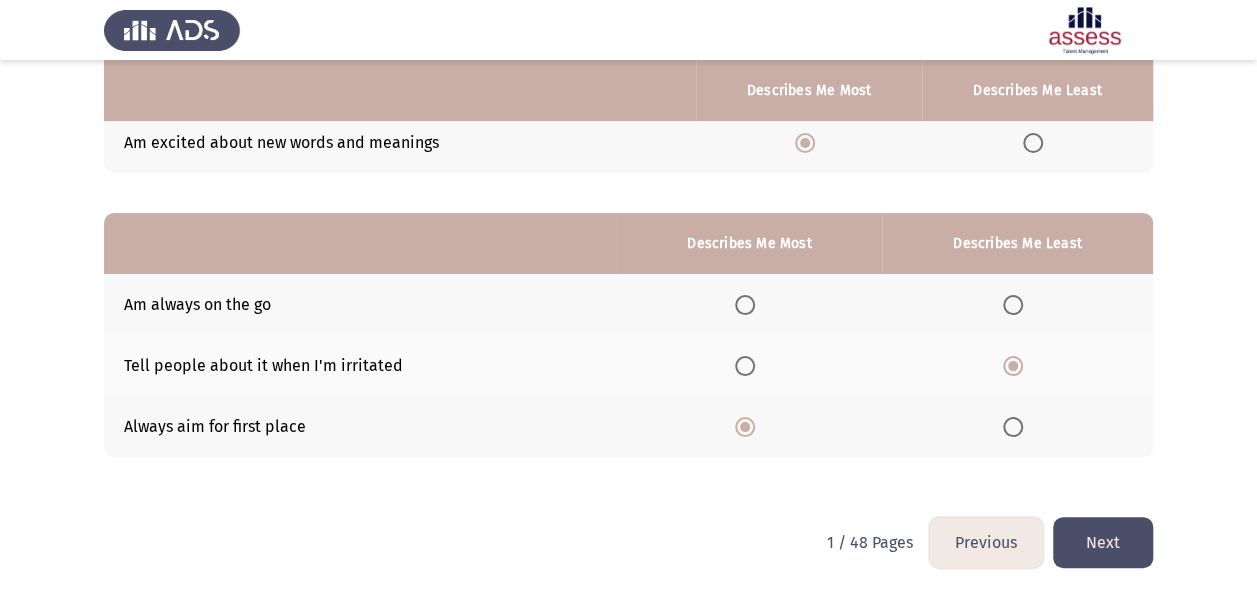 click on "Next" 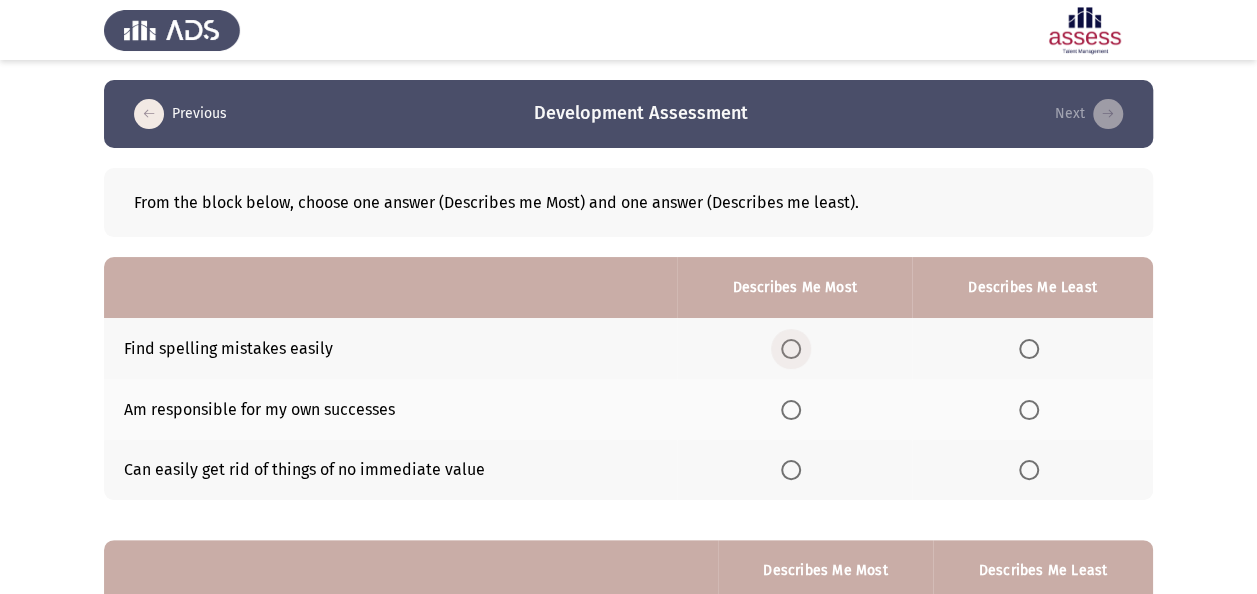 click at bounding box center [791, 349] 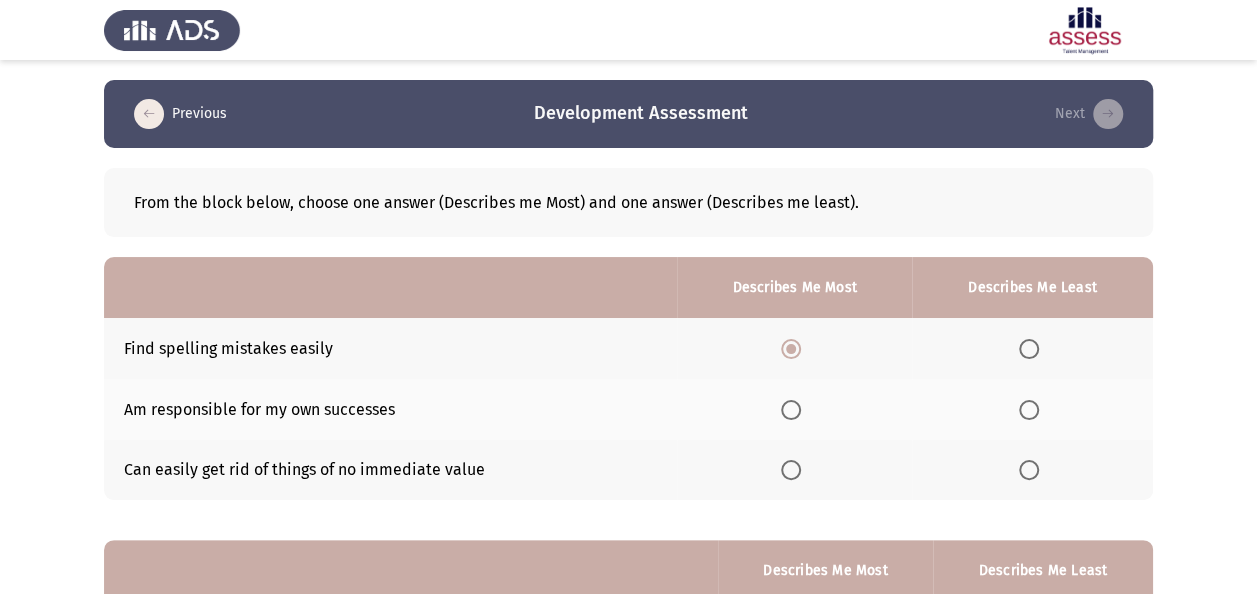 click at bounding box center (1029, 470) 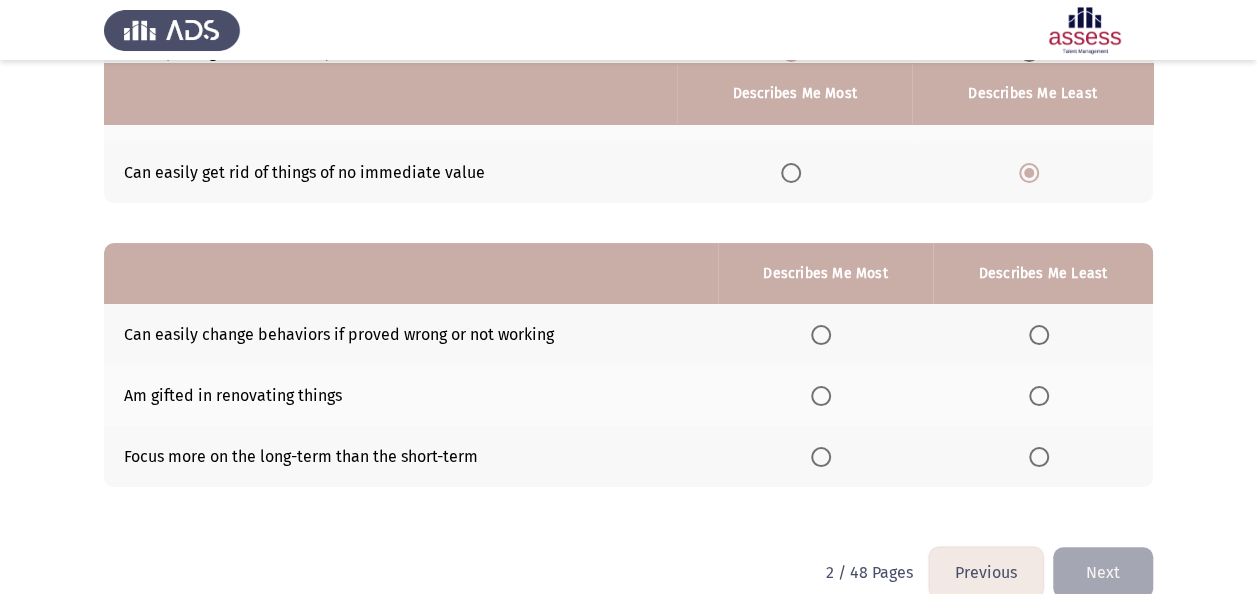 scroll, scrollTop: 300, scrollLeft: 0, axis: vertical 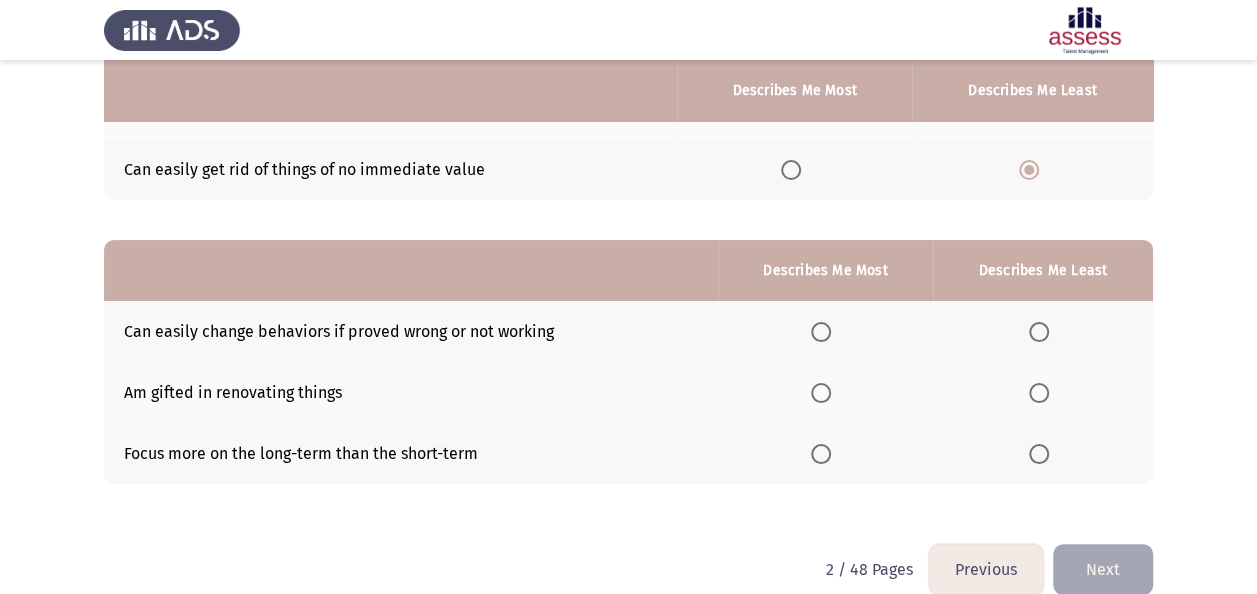 click at bounding box center (821, 332) 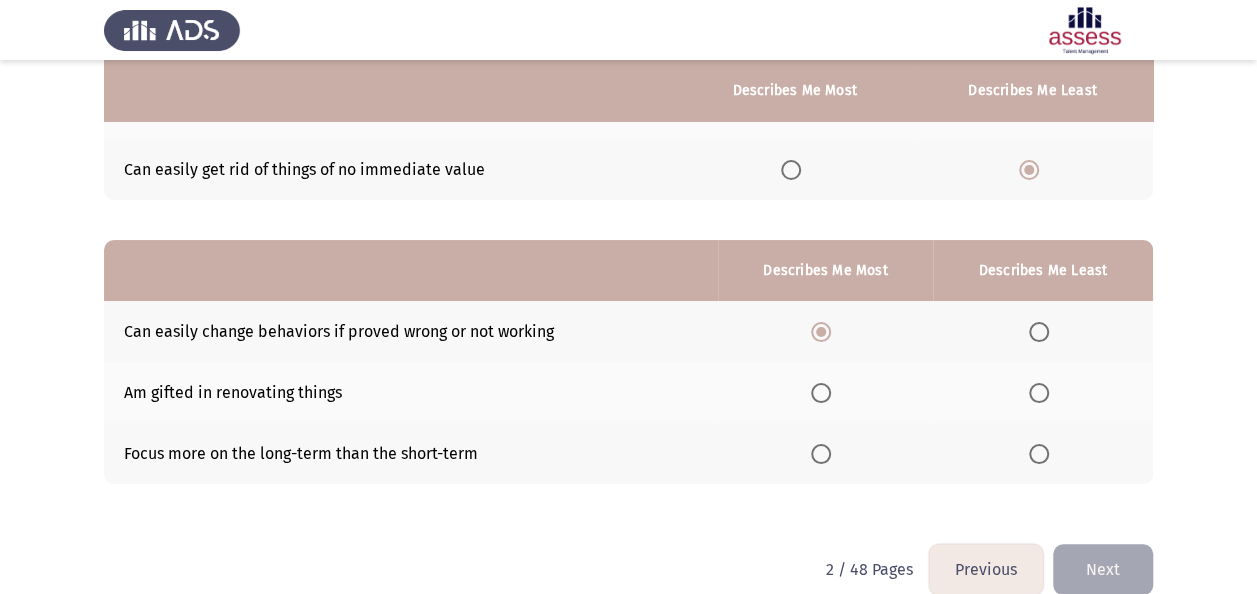 click at bounding box center (1039, 393) 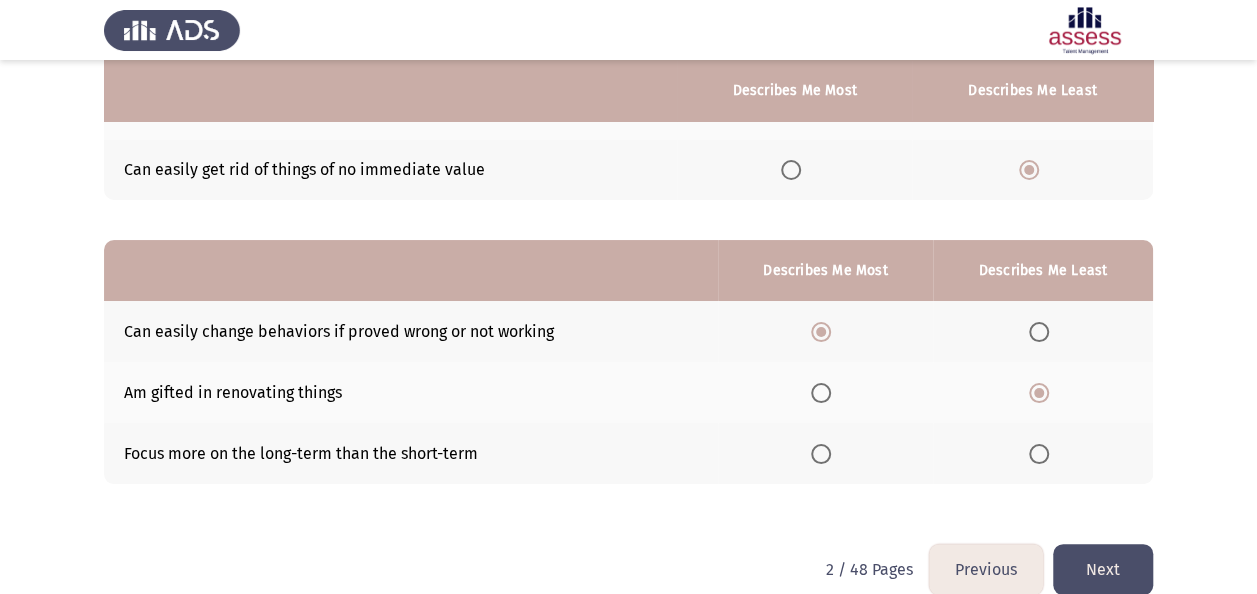 click on "Next" 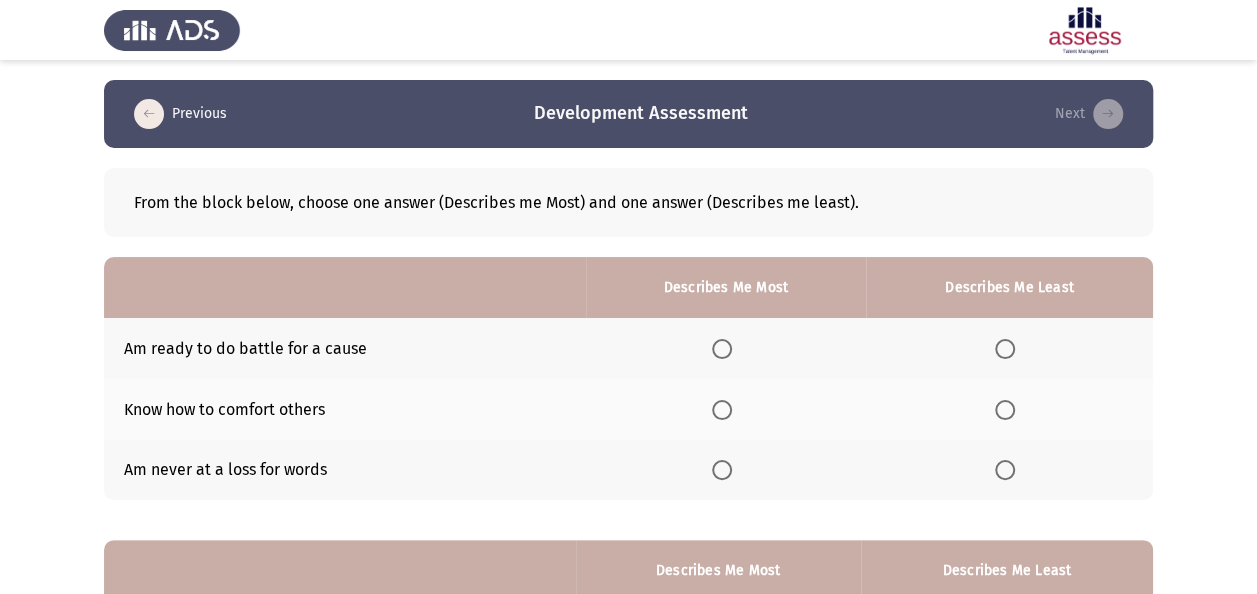 click at bounding box center (722, 349) 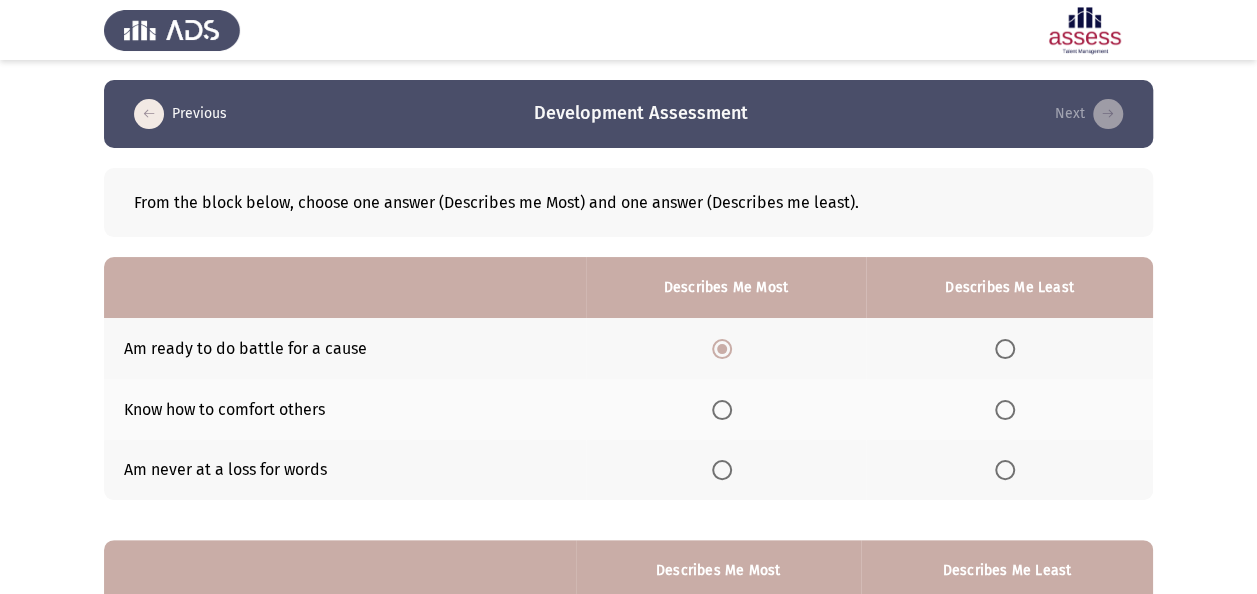 click at bounding box center [1005, 470] 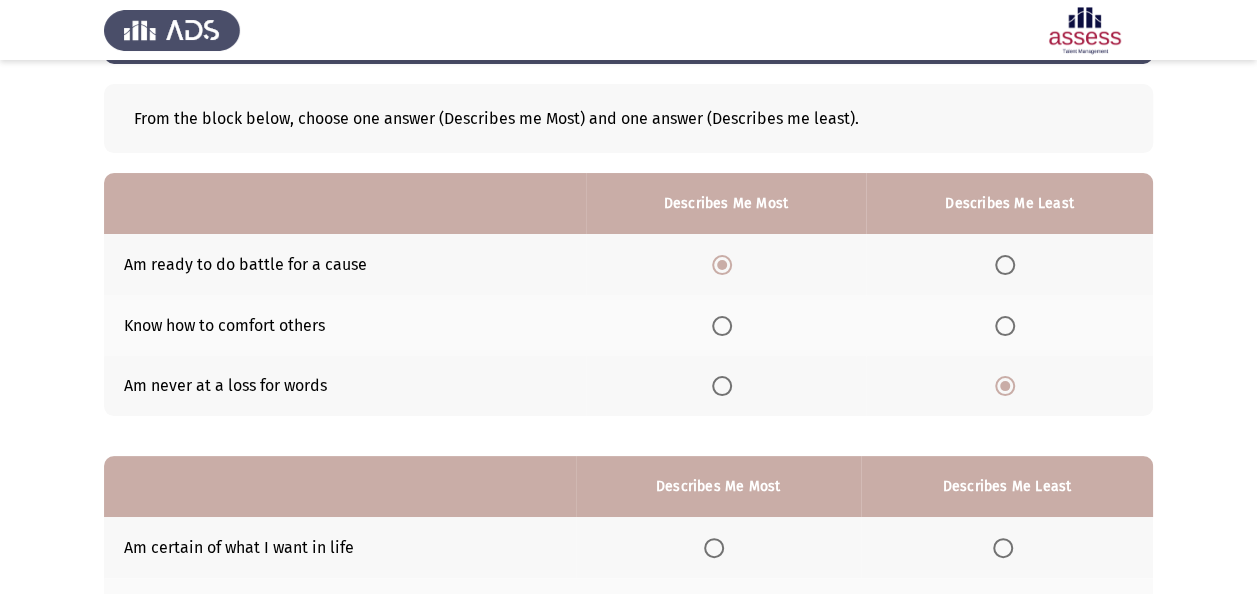 scroll, scrollTop: 200, scrollLeft: 0, axis: vertical 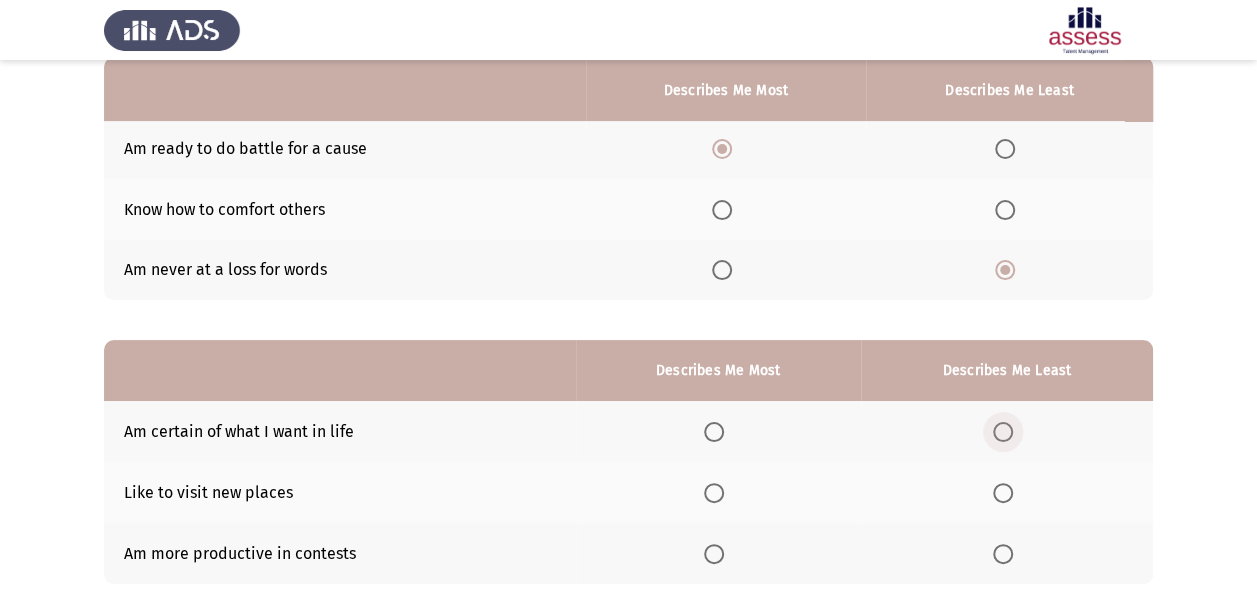 click at bounding box center [1003, 432] 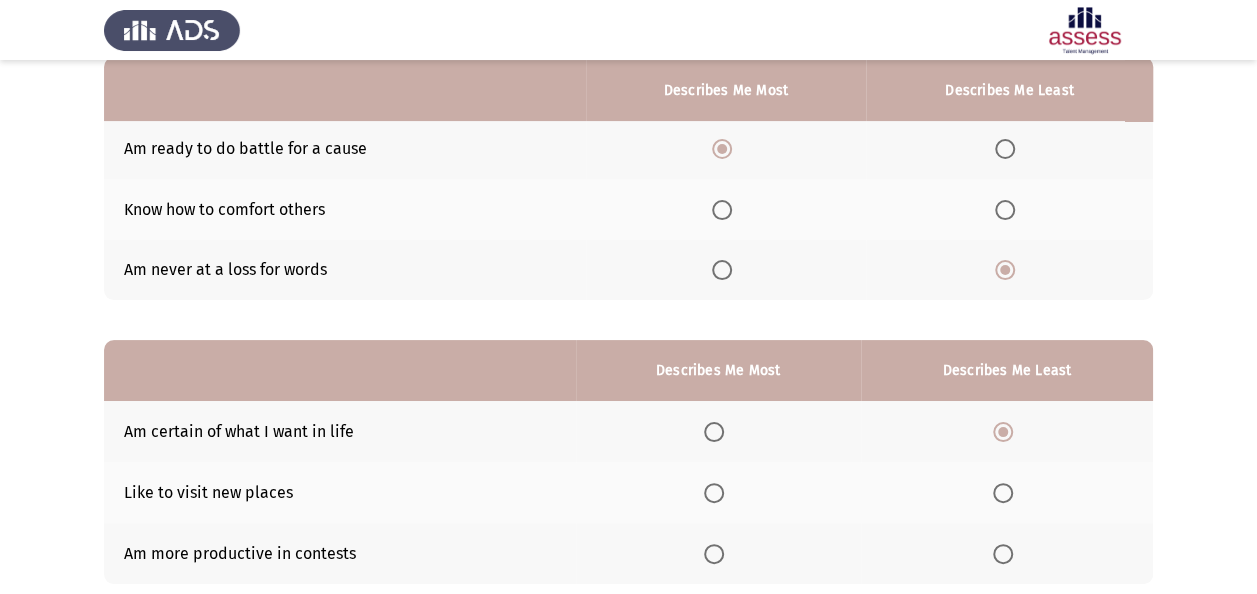 click at bounding box center [714, 554] 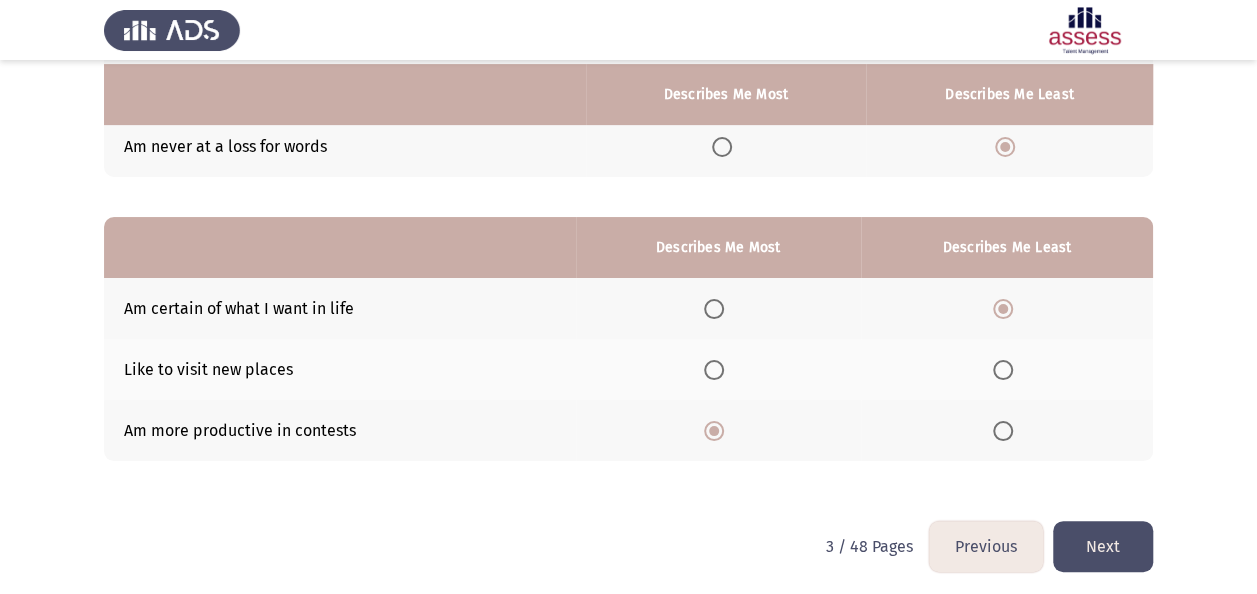 scroll, scrollTop: 327, scrollLeft: 0, axis: vertical 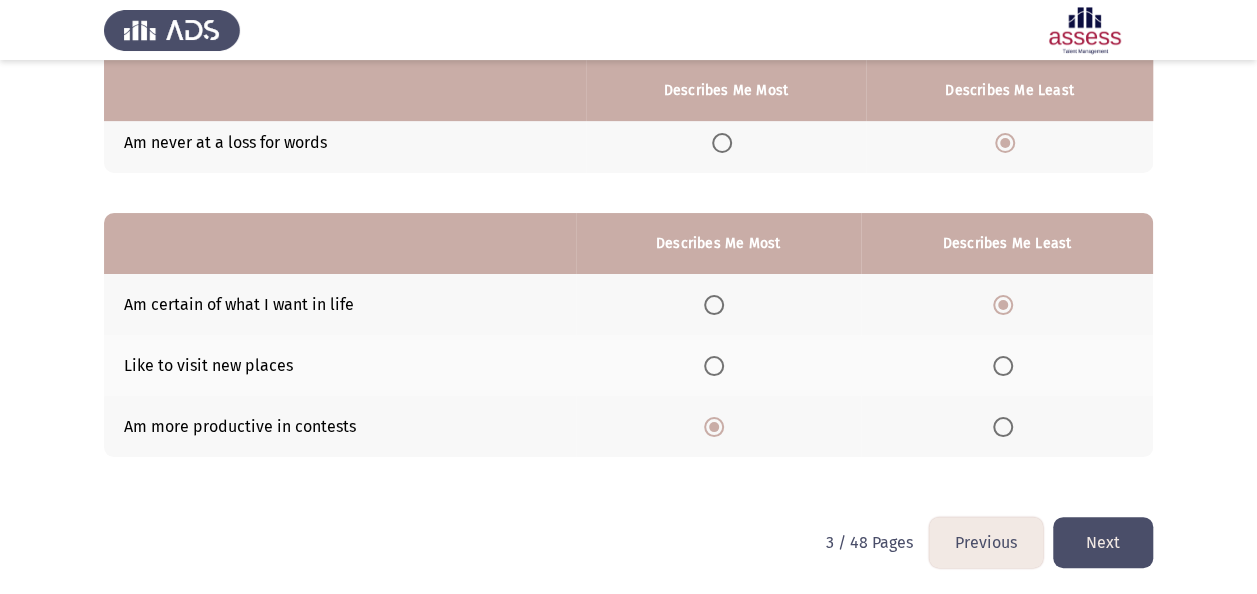 click on "Next" 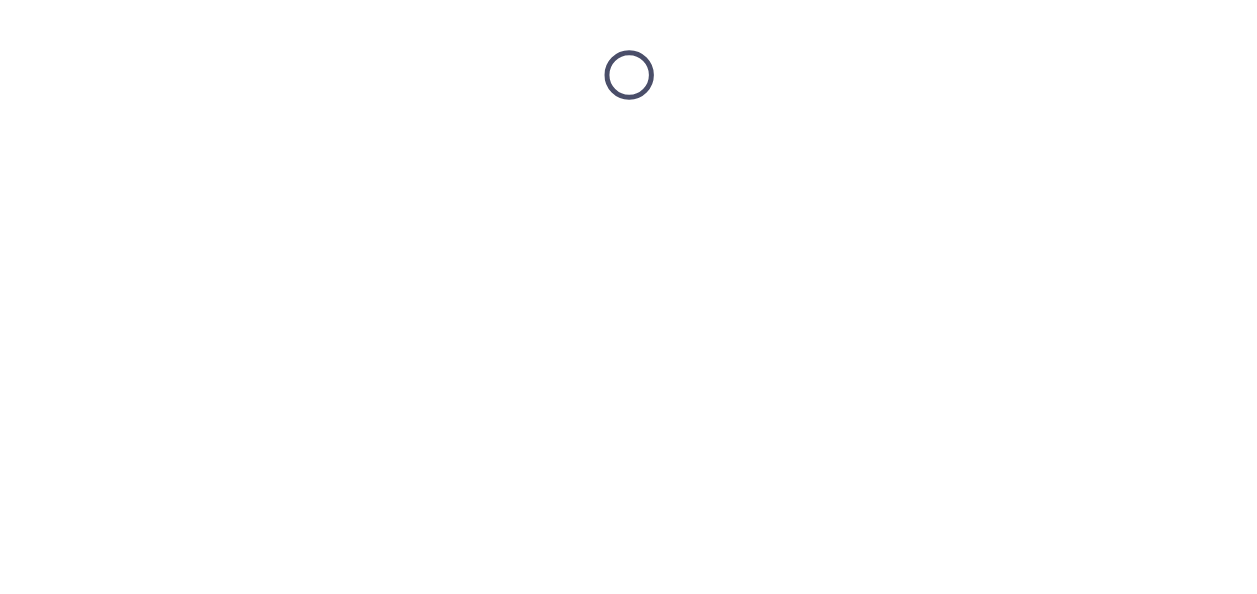 scroll, scrollTop: 0, scrollLeft: 0, axis: both 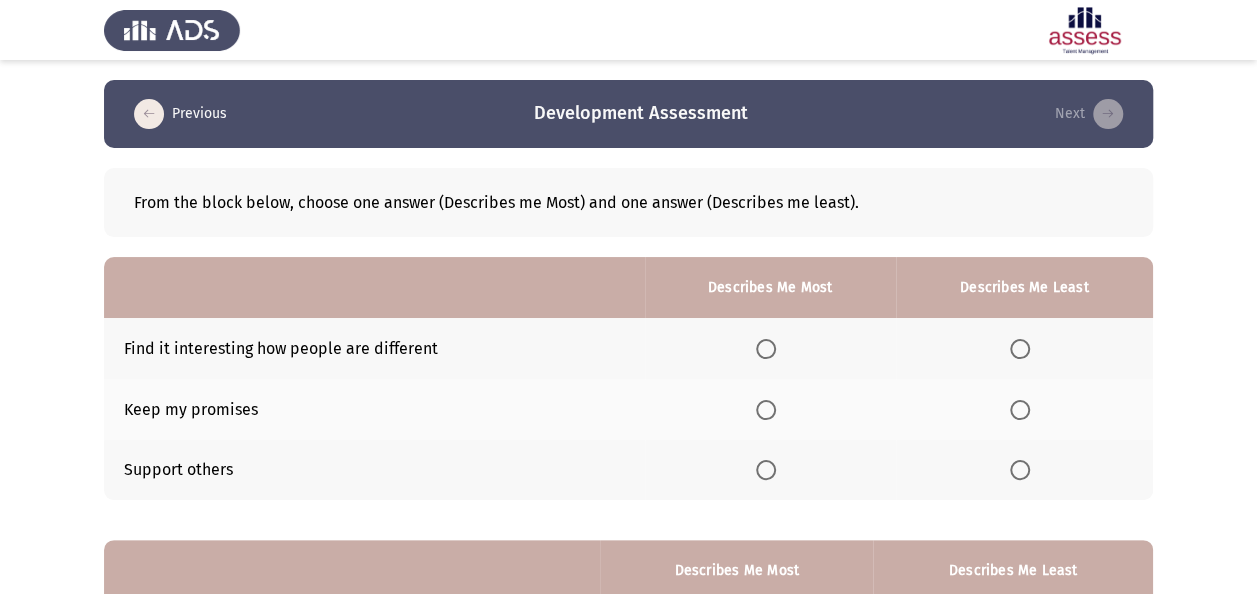 click at bounding box center (766, 410) 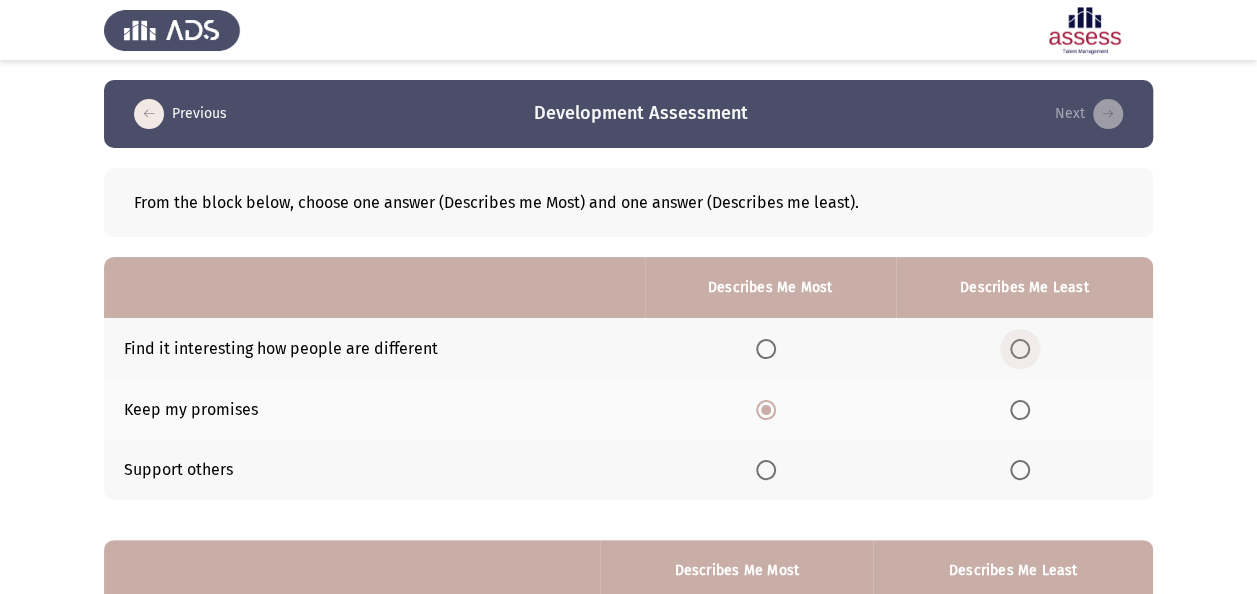 click at bounding box center [1020, 349] 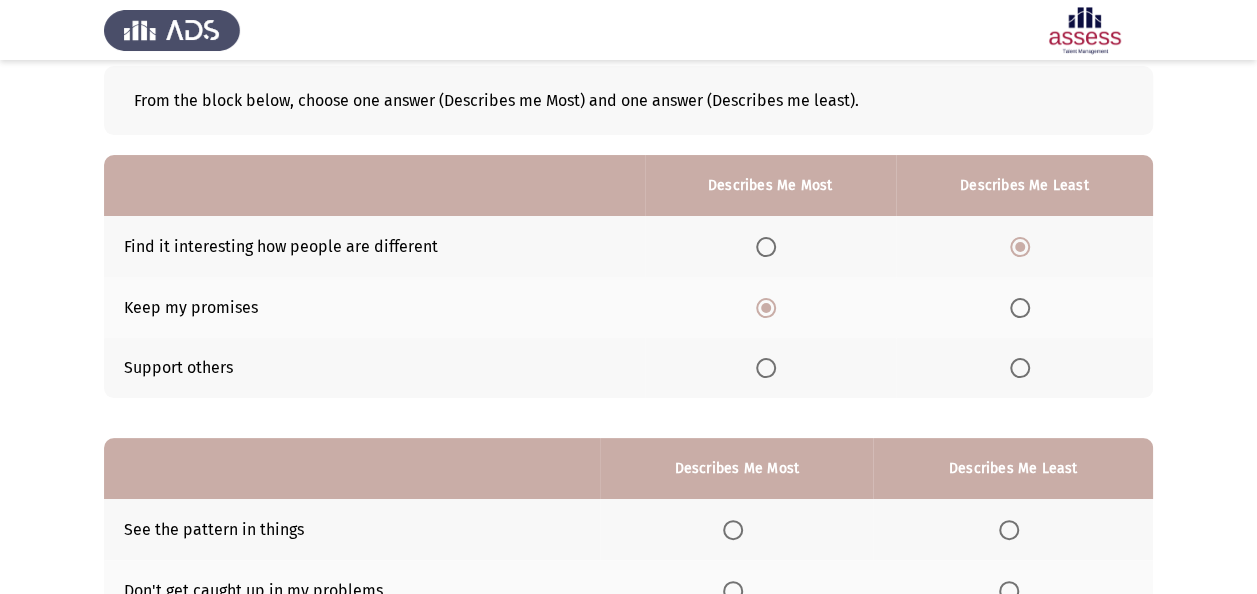 scroll, scrollTop: 300, scrollLeft: 0, axis: vertical 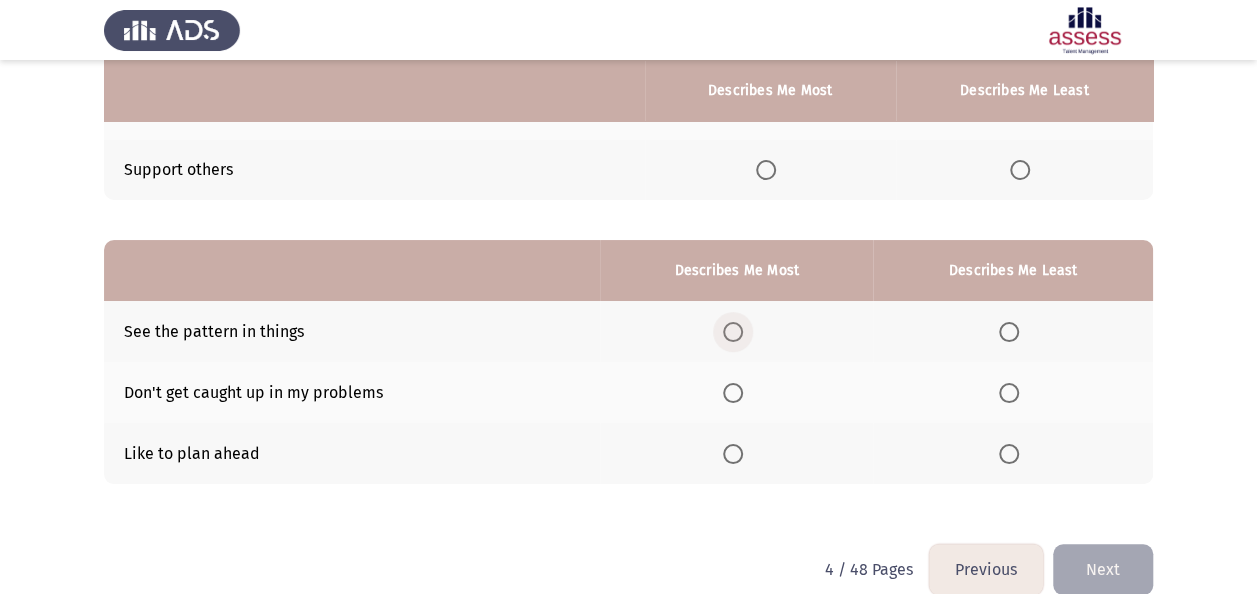 click at bounding box center (733, 332) 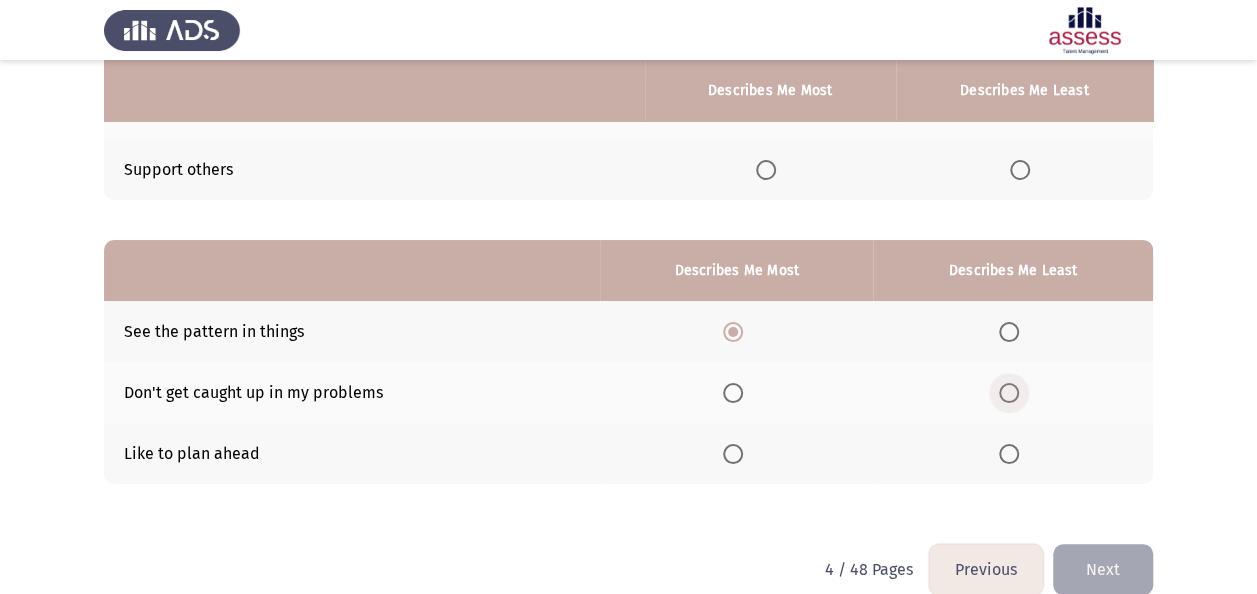 click at bounding box center [1009, 393] 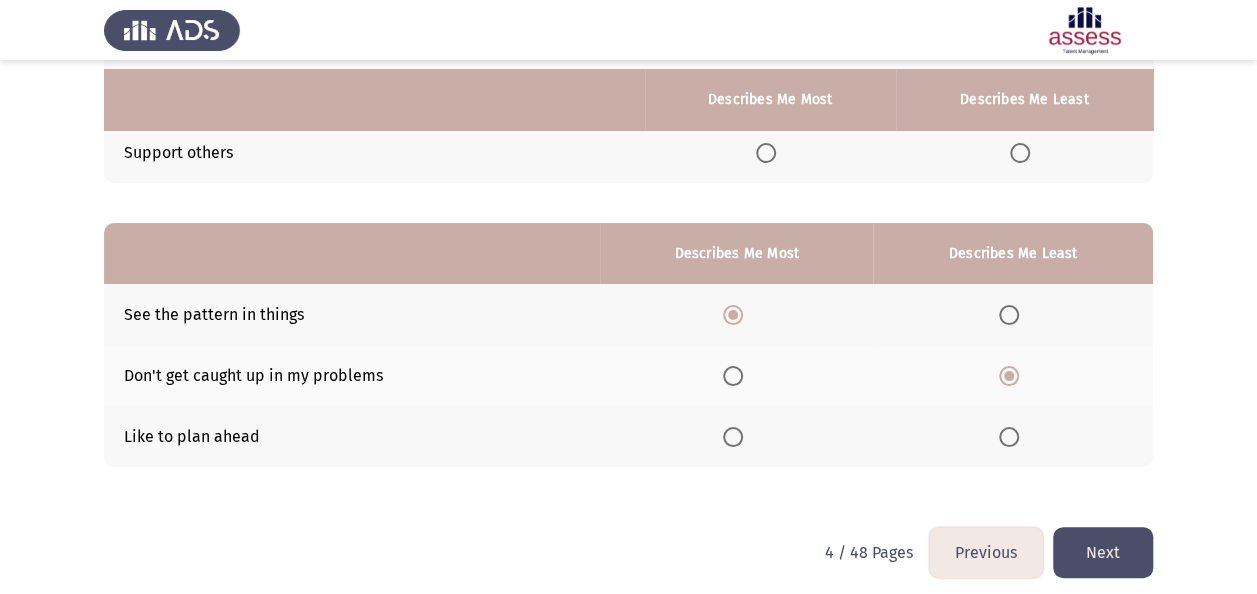 scroll, scrollTop: 327, scrollLeft: 0, axis: vertical 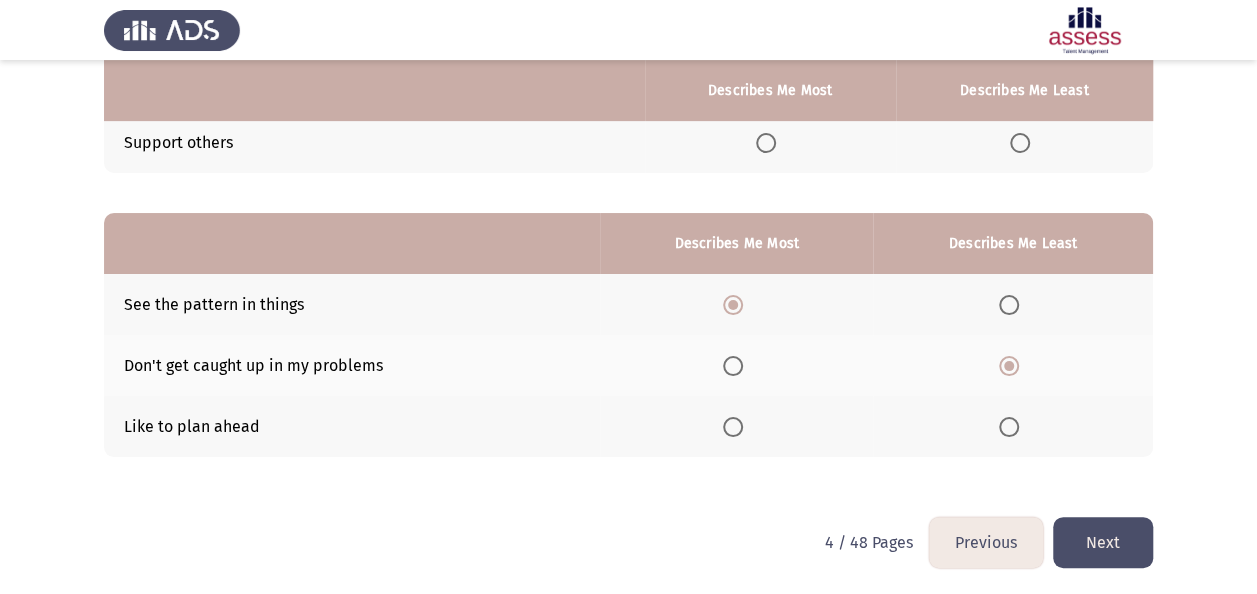 click on "Previous
Development Assessment   Next  From the block below, choose one answer (Describes me Most) and one answer (Describes me least).  Describes Me Most   Describes Me Least  Find it interesting how people are different     Keep my promises     Support others      Describes Me Most   Describes Me Least  See the pattern in things     Don't get caught up in my problems     Like to plan ahead      4 / 48 Pages   Previous
Next
WAITING" at bounding box center (628, 135) 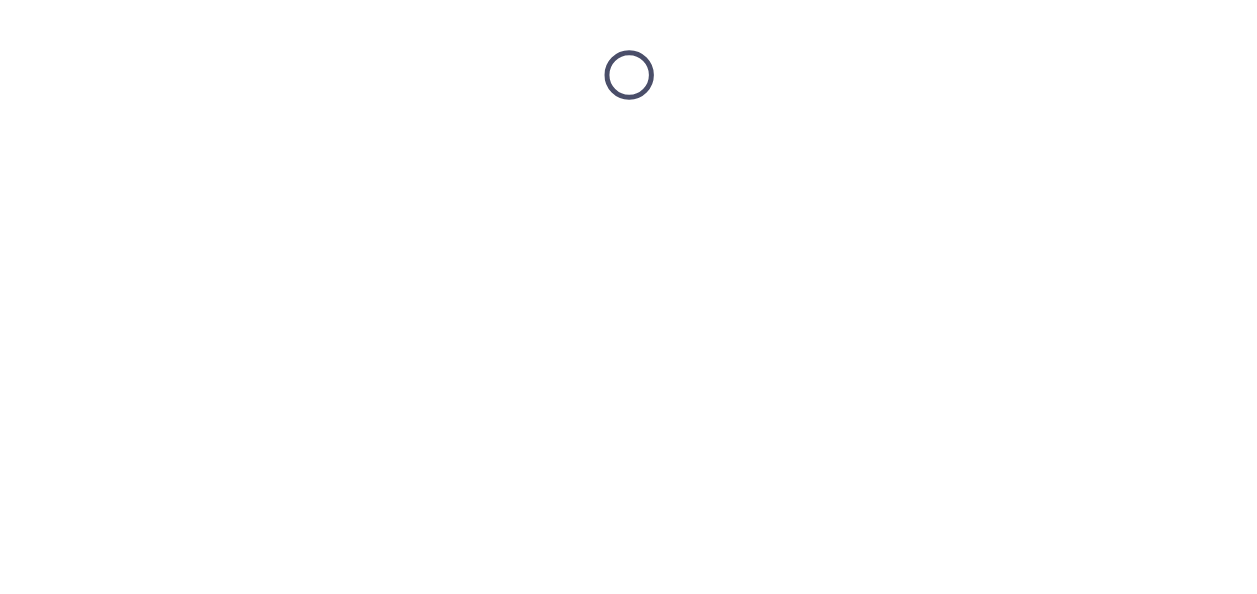 scroll, scrollTop: 0, scrollLeft: 0, axis: both 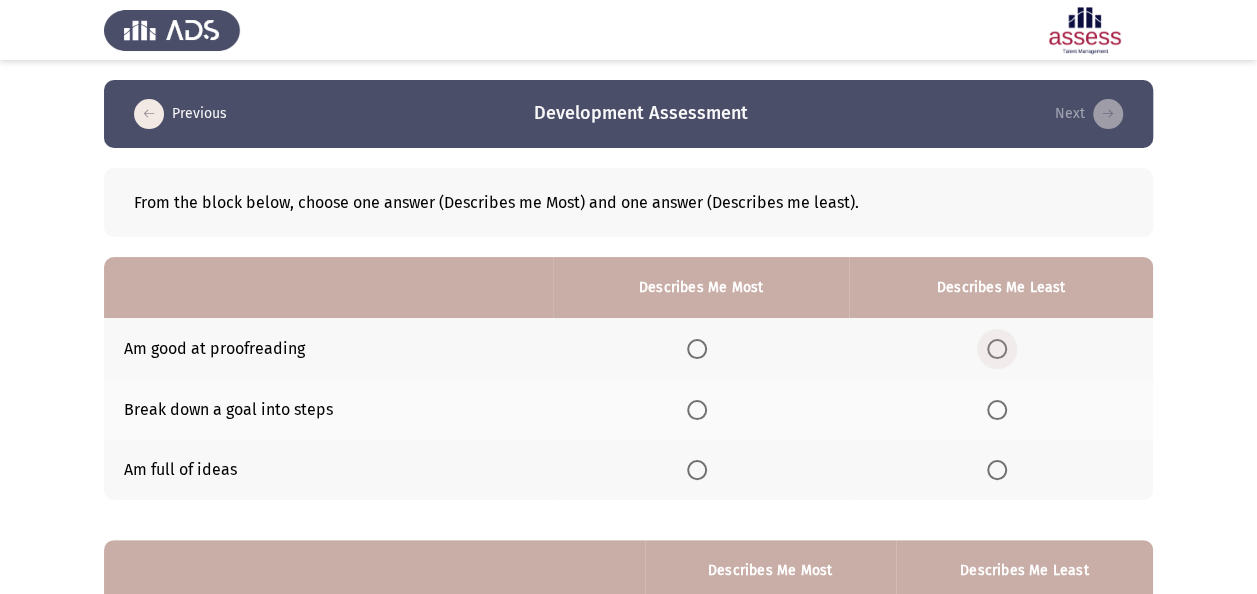 click at bounding box center (997, 349) 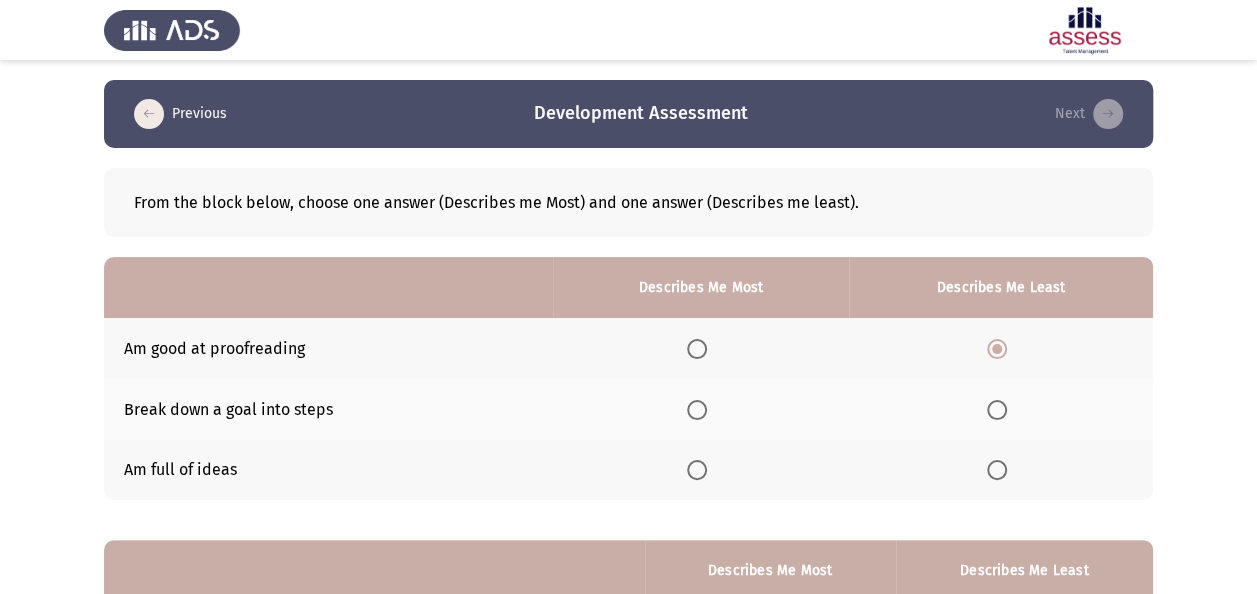 click at bounding box center (697, 410) 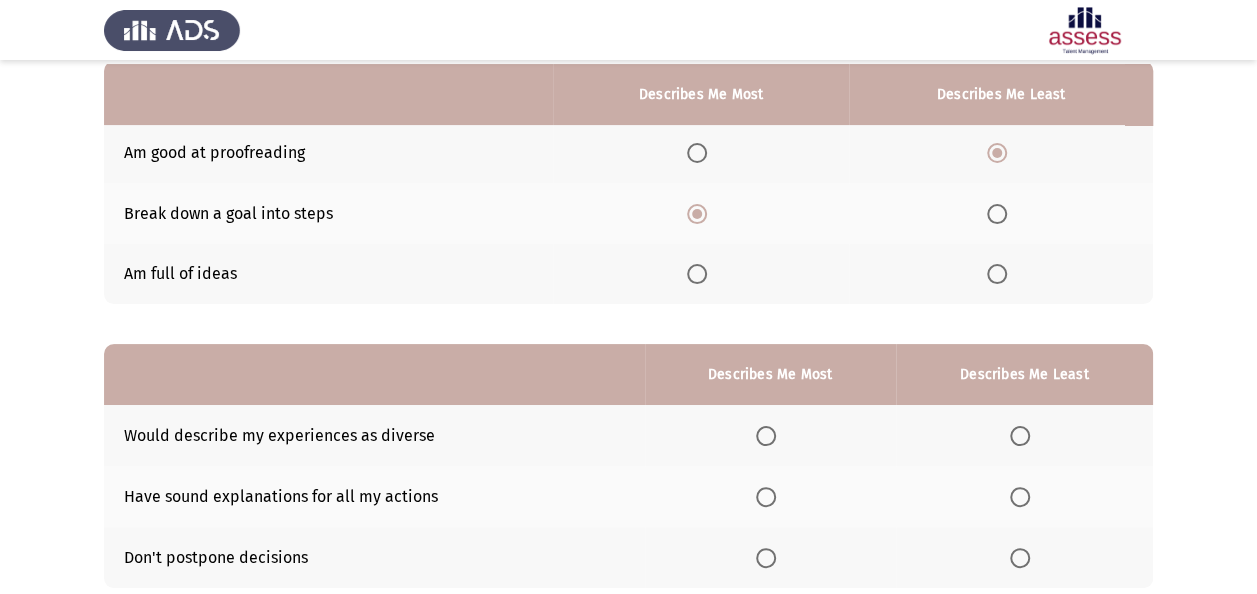 scroll, scrollTop: 200, scrollLeft: 0, axis: vertical 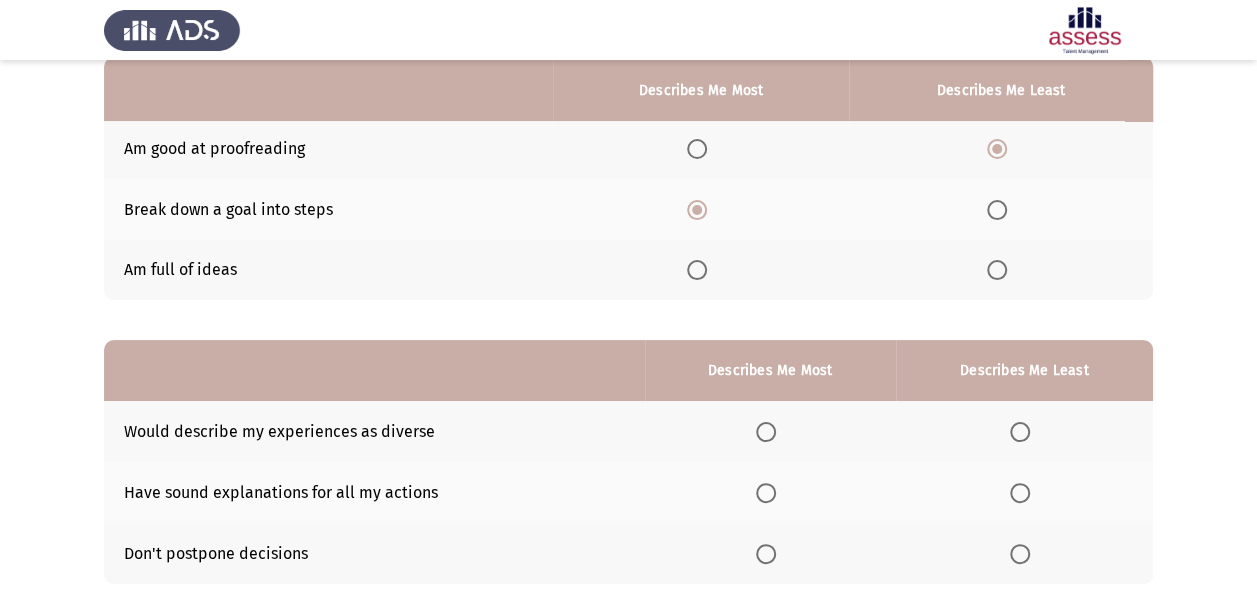 click at bounding box center (766, 432) 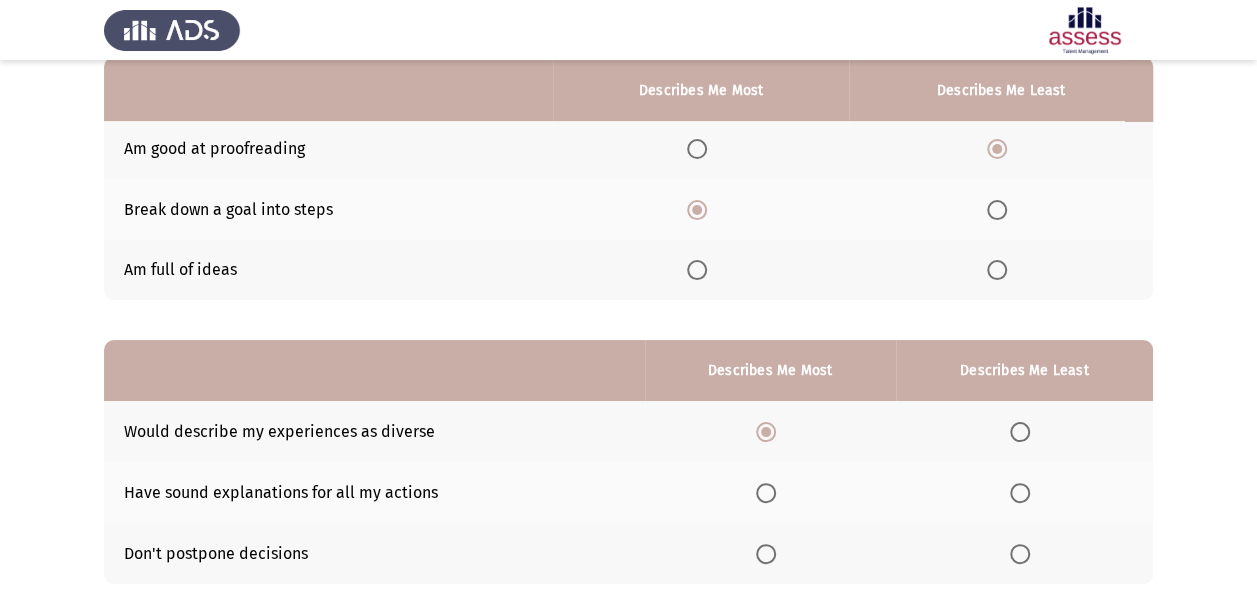 click at bounding box center [1020, 493] 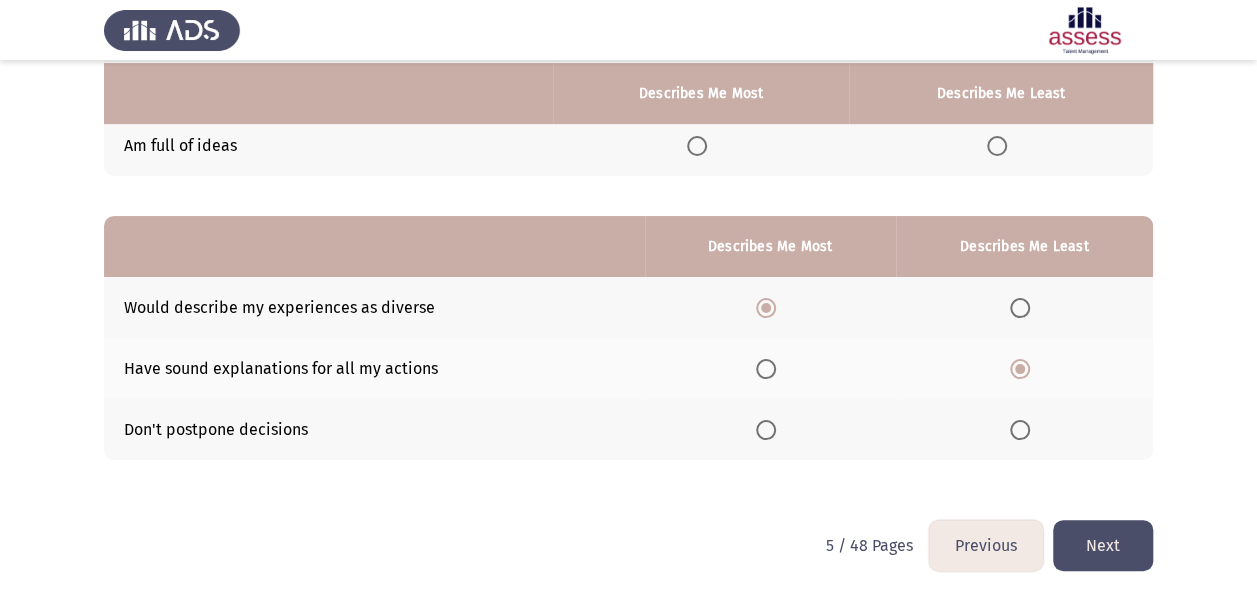 scroll, scrollTop: 327, scrollLeft: 0, axis: vertical 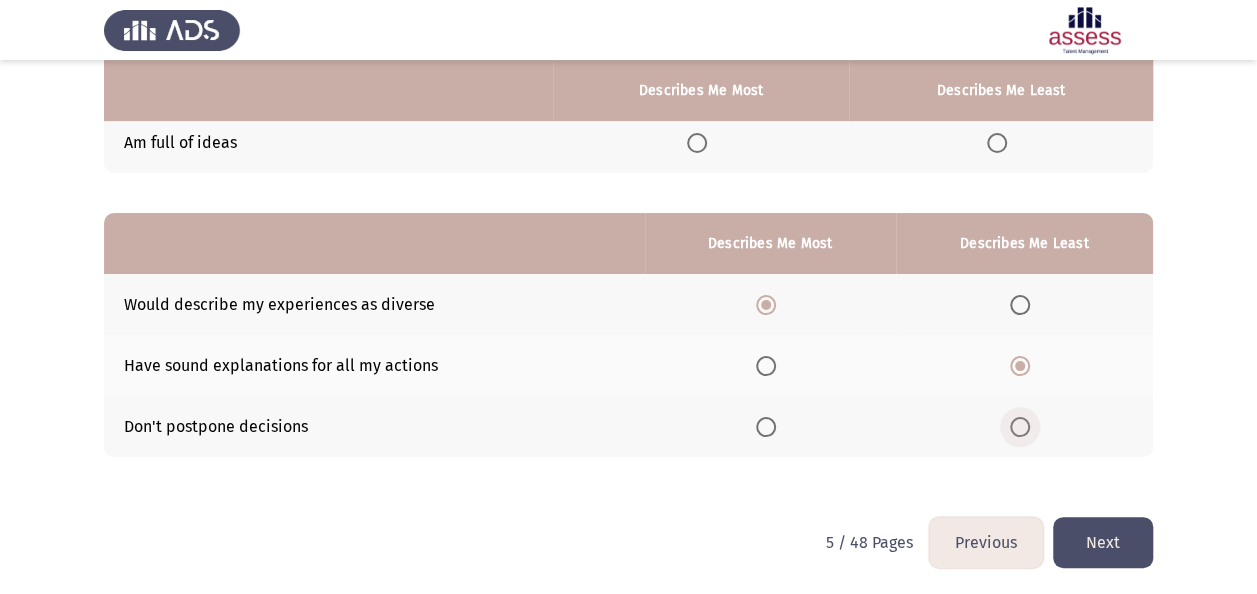click at bounding box center [1020, 427] 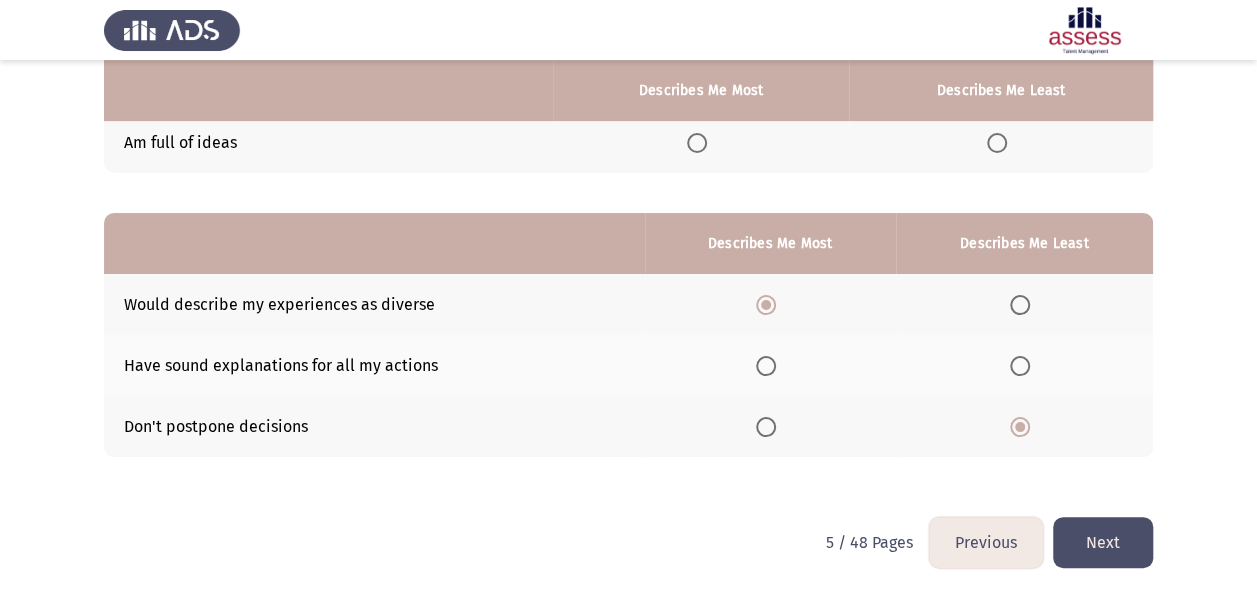 click on "Next" 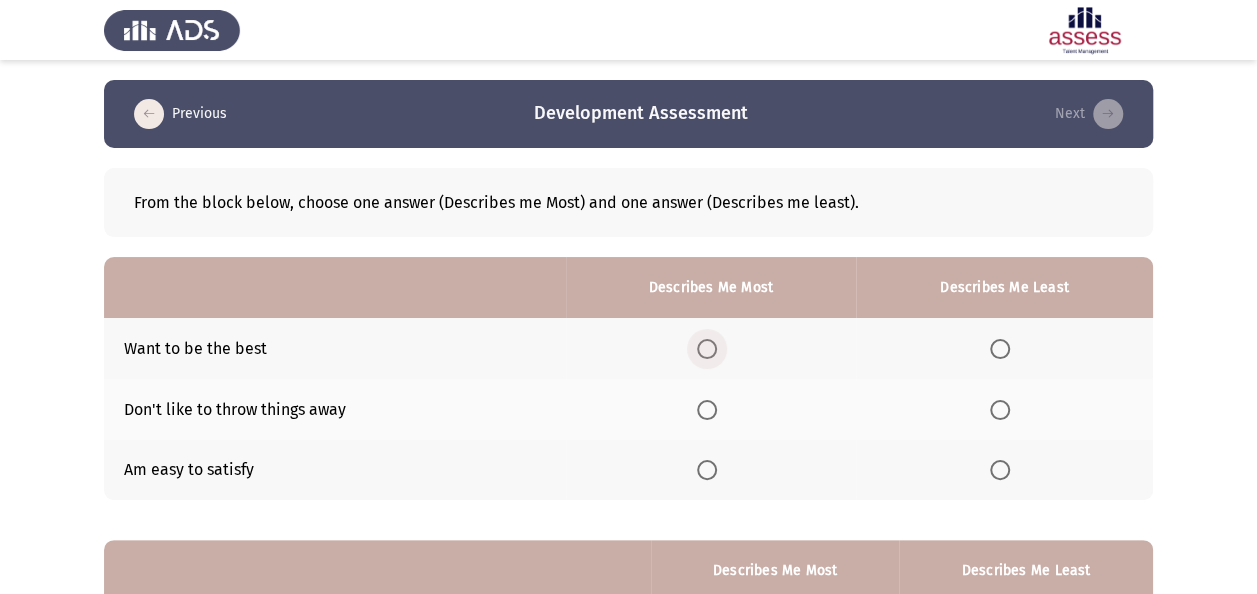 click at bounding box center (711, 349) 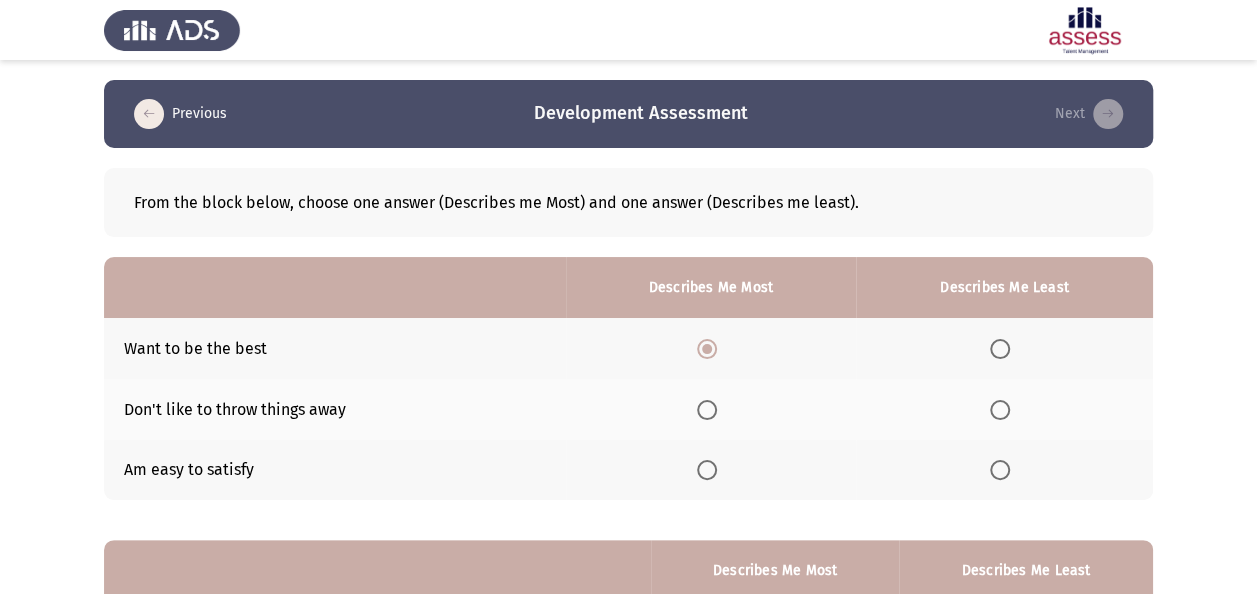 click at bounding box center [1000, 470] 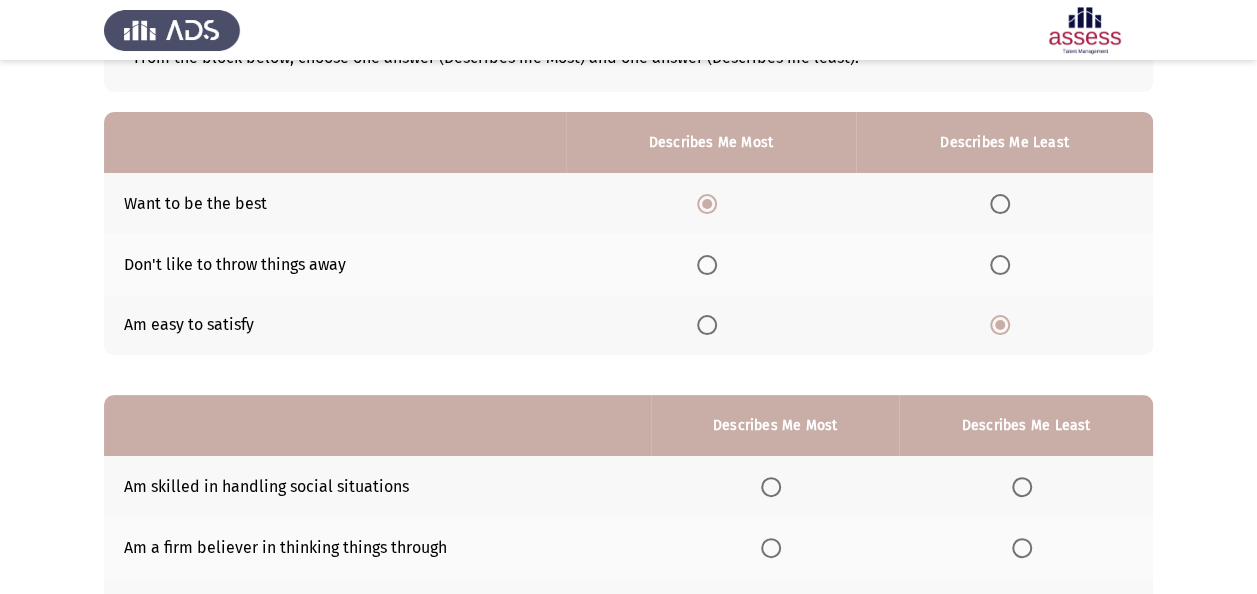 scroll, scrollTop: 327, scrollLeft: 0, axis: vertical 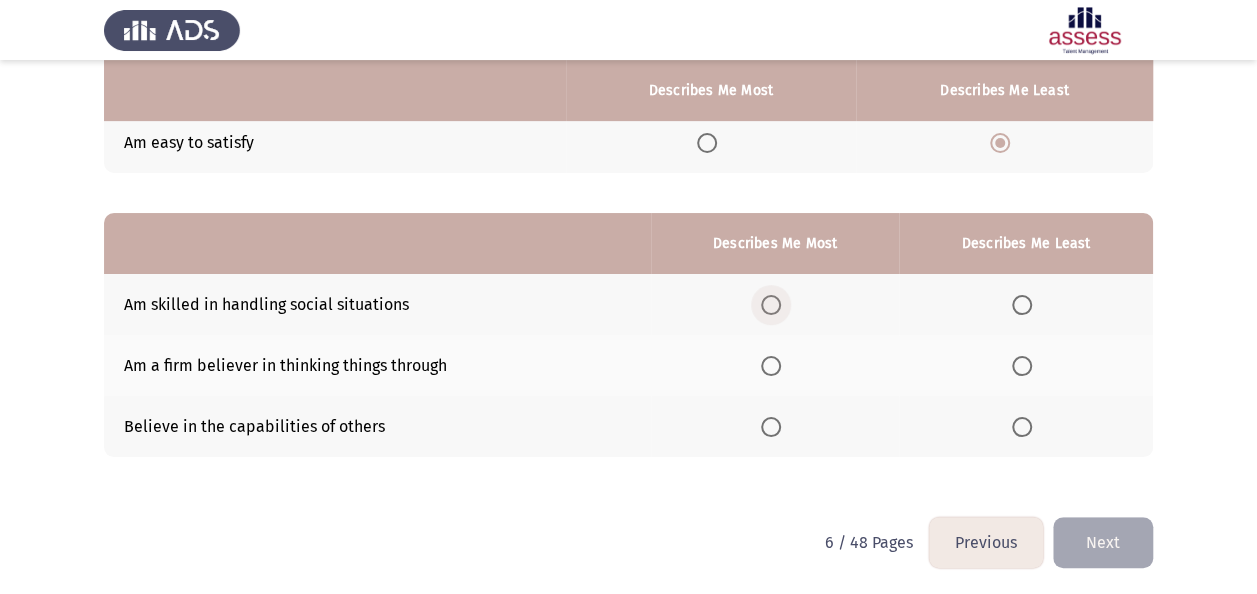 click at bounding box center (771, 305) 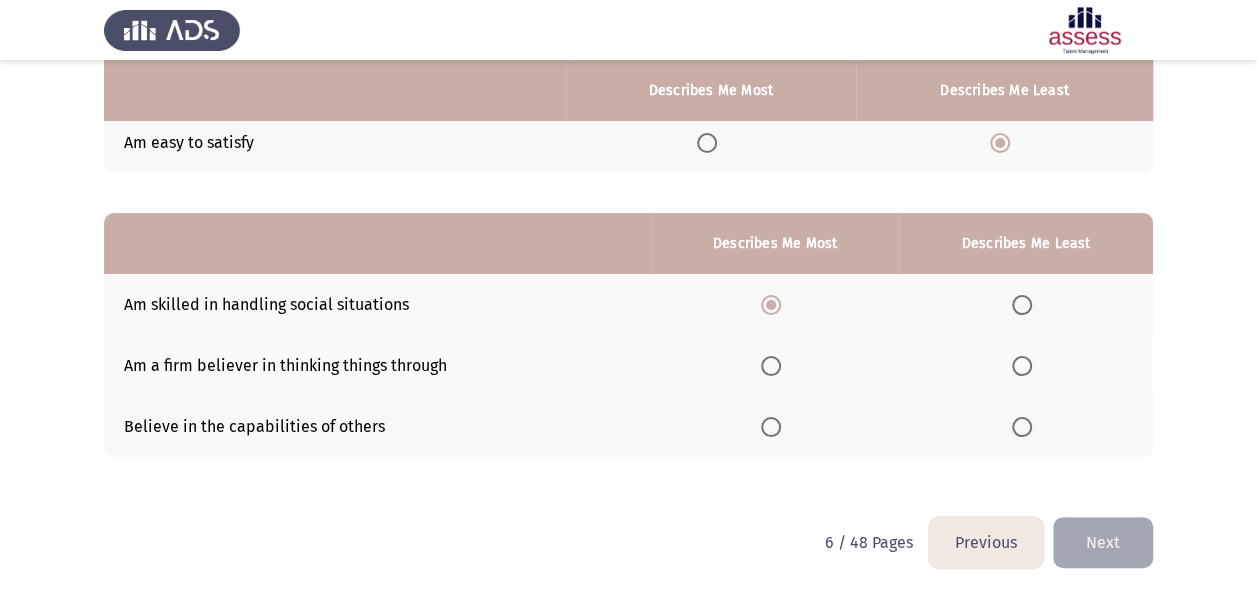click at bounding box center [1022, 366] 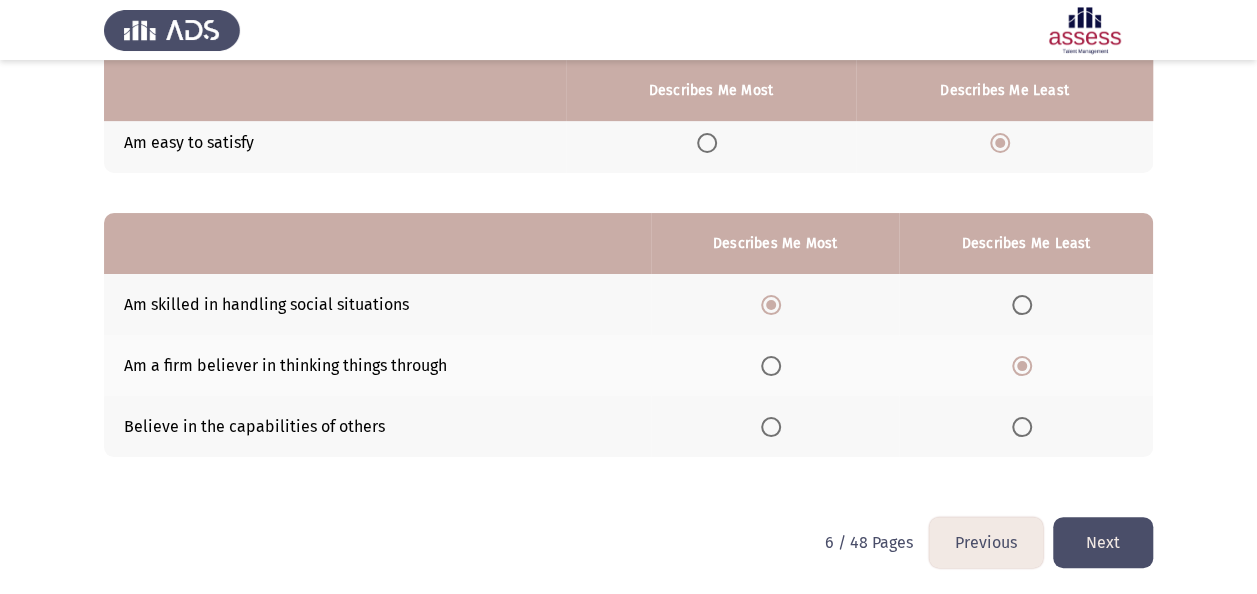 click on "Next" 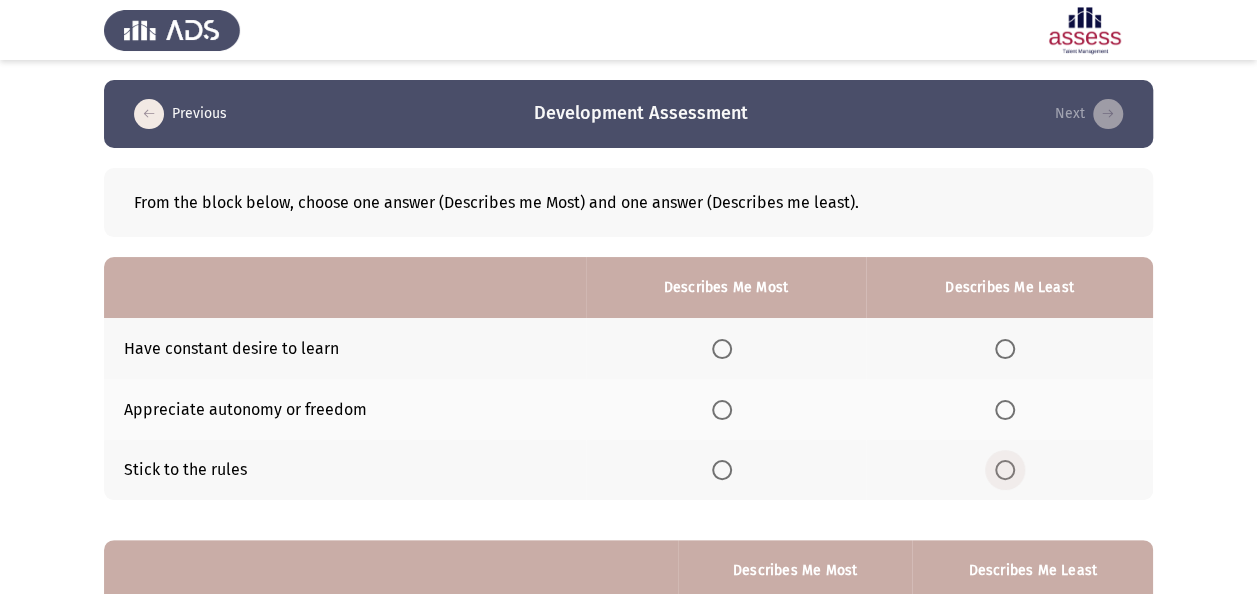 click at bounding box center (1005, 470) 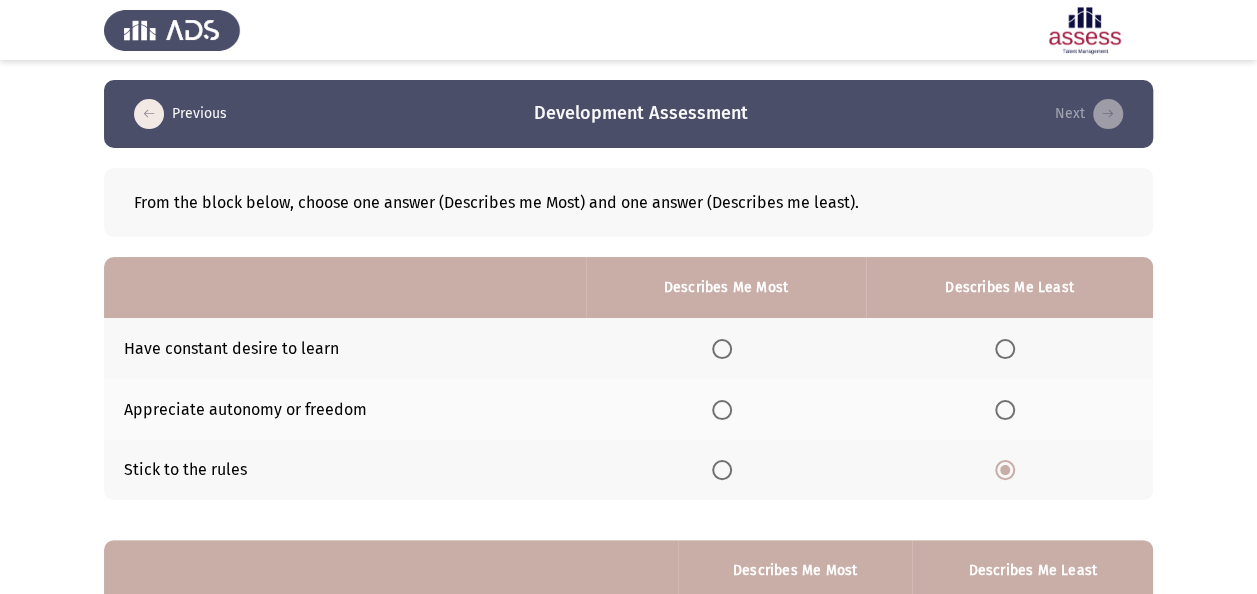 click at bounding box center [722, 349] 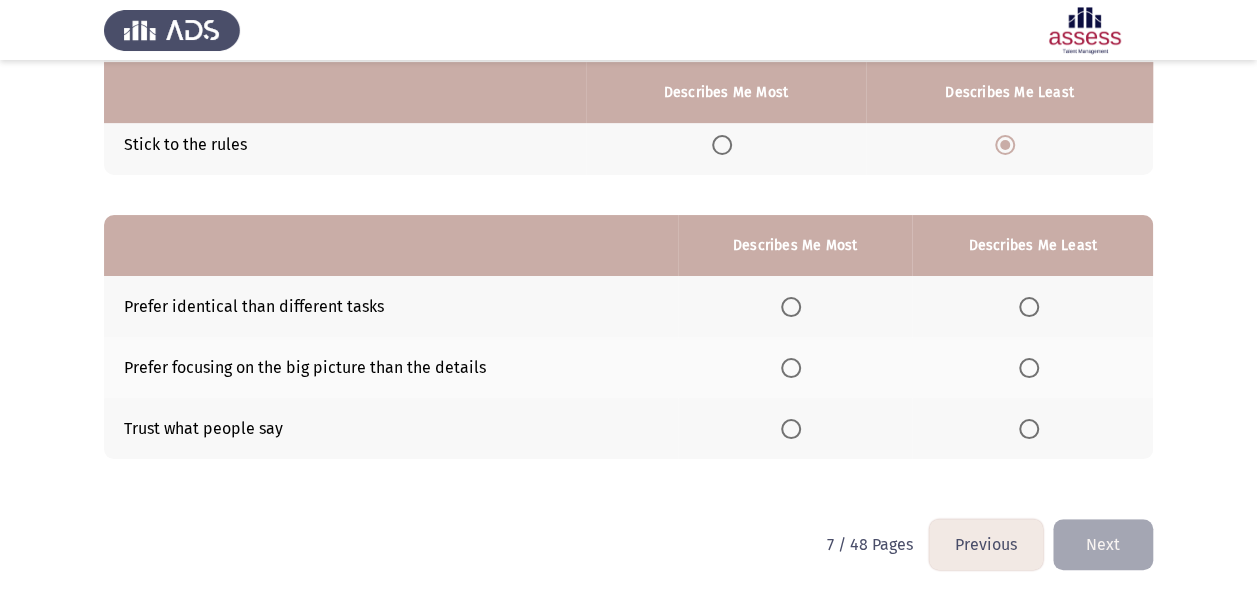 scroll, scrollTop: 327, scrollLeft: 0, axis: vertical 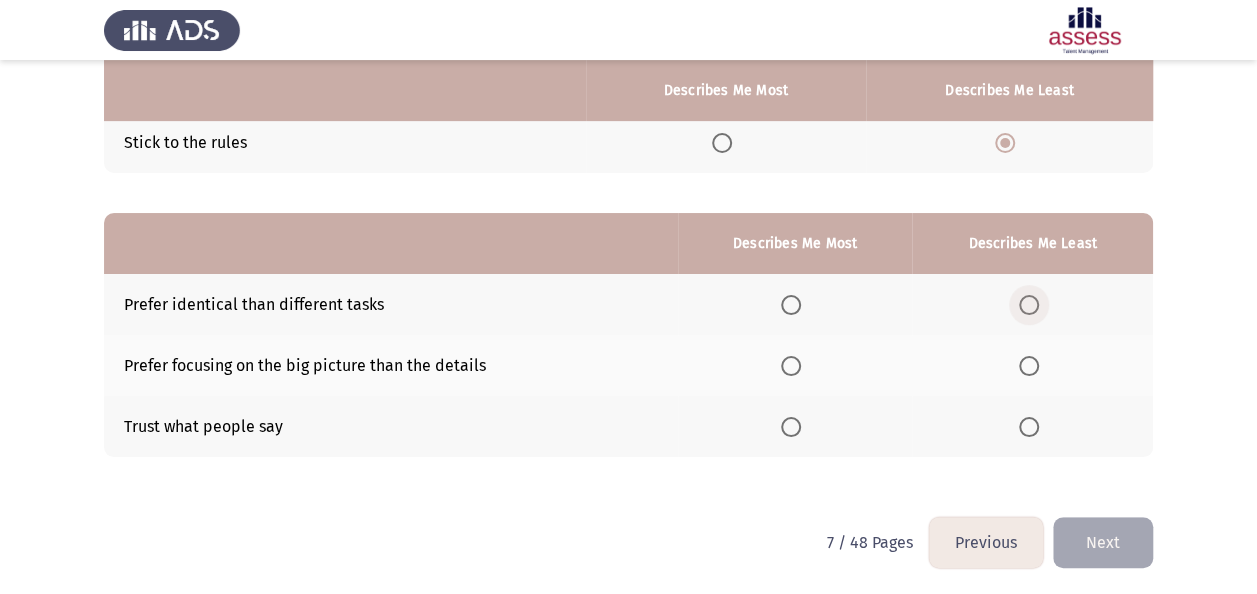 click at bounding box center [1029, 305] 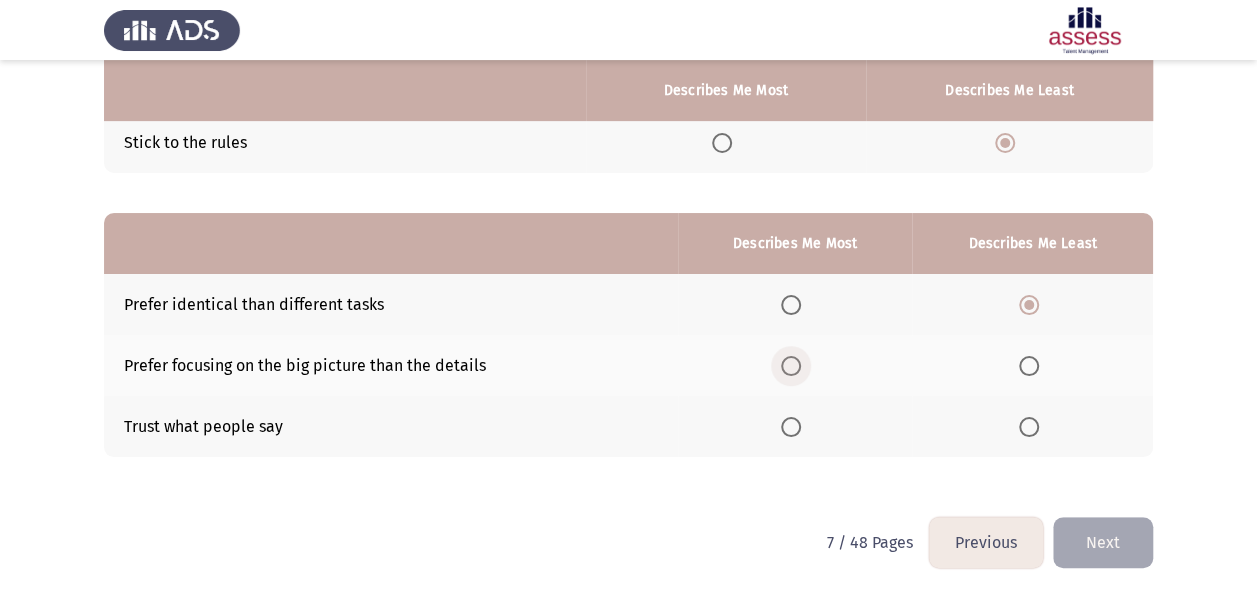 click at bounding box center [791, 366] 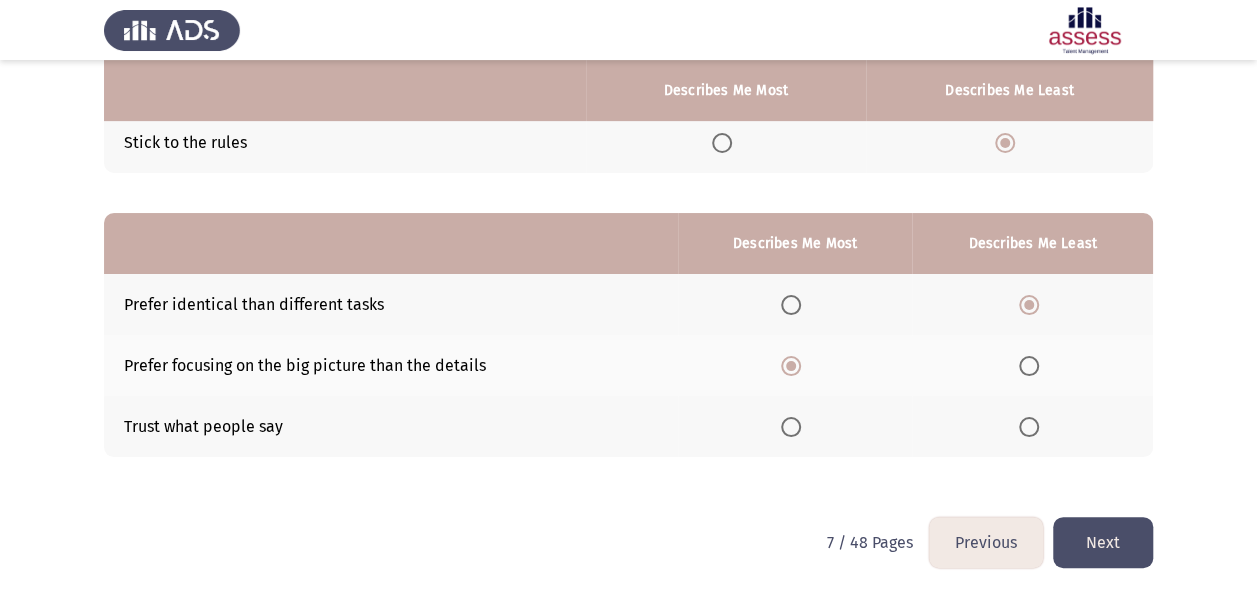 click on "Next" 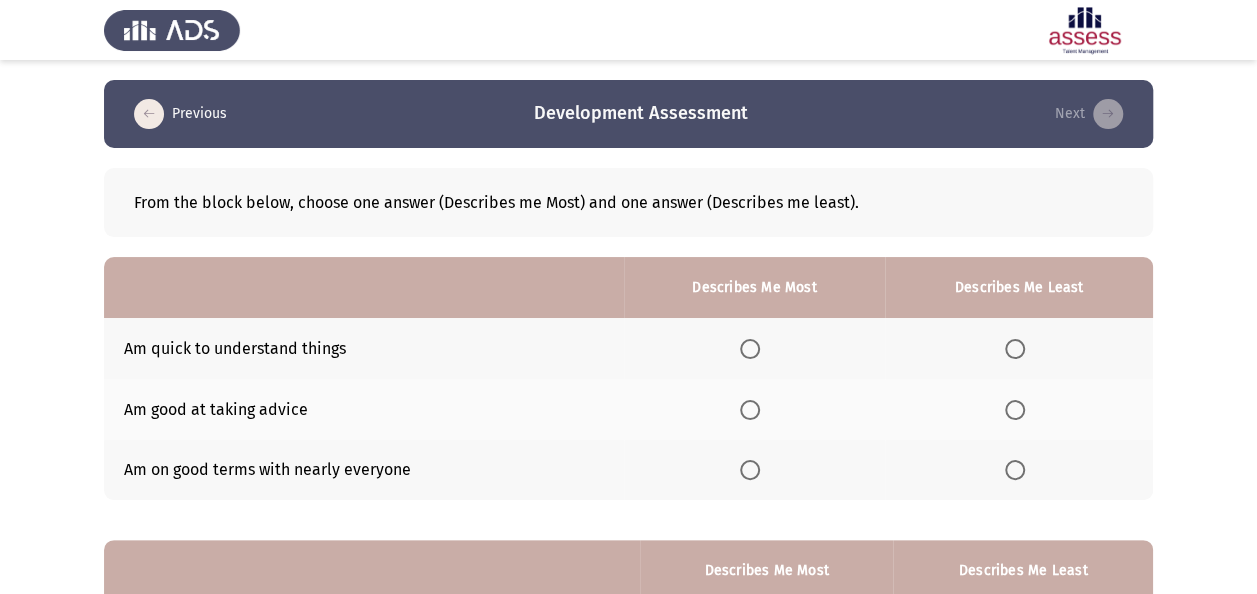 click at bounding box center (750, 349) 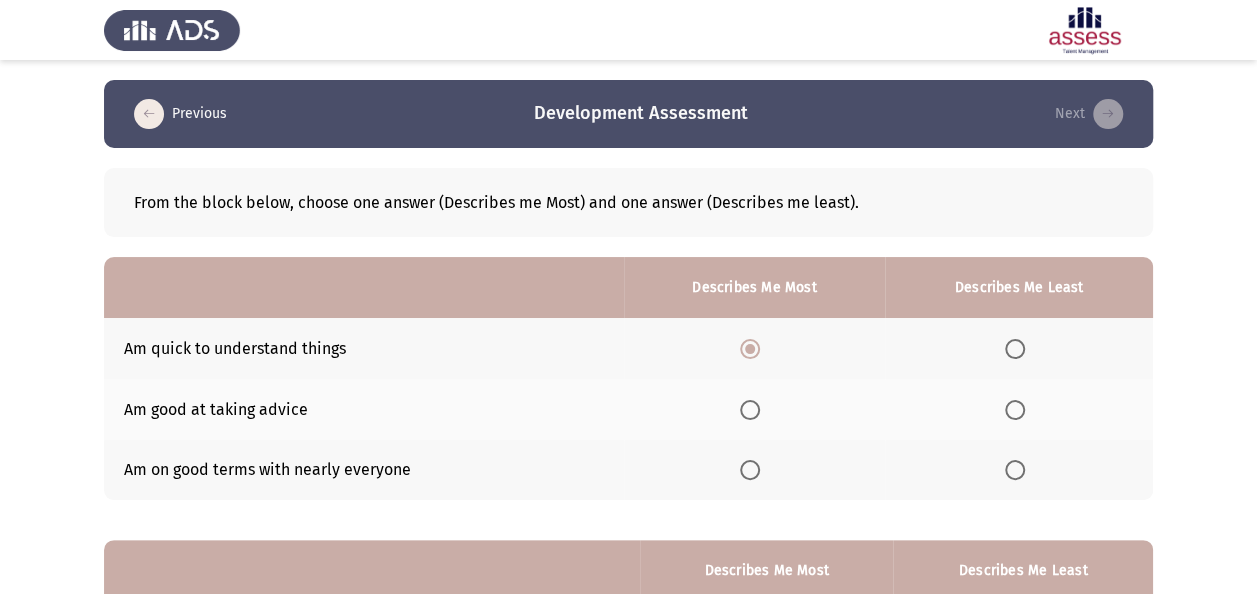 click at bounding box center [1015, 470] 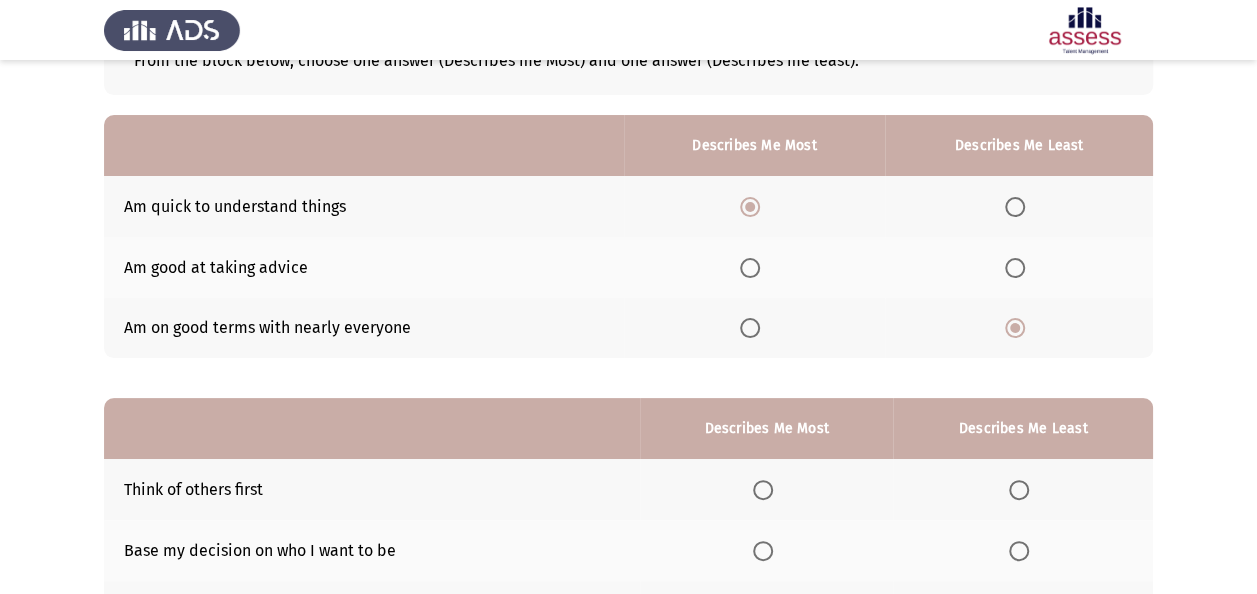 scroll, scrollTop: 327, scrollLeft: 0, axis: vertical 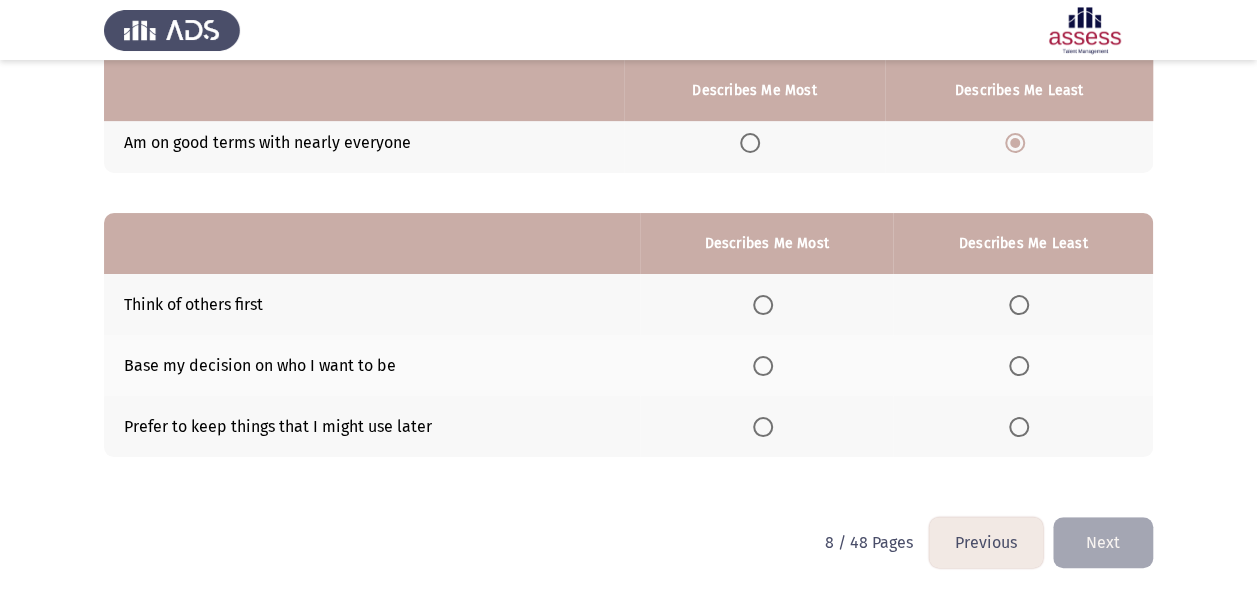 click at bounding box center [763, 427] 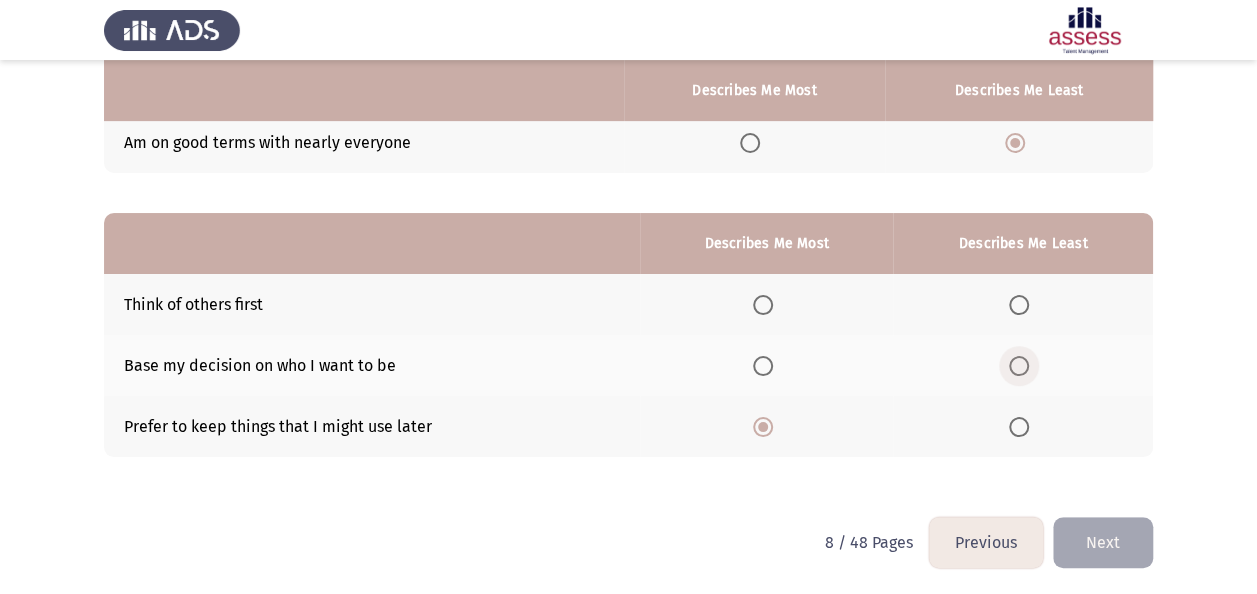 click at bounding box center (1023, 366) 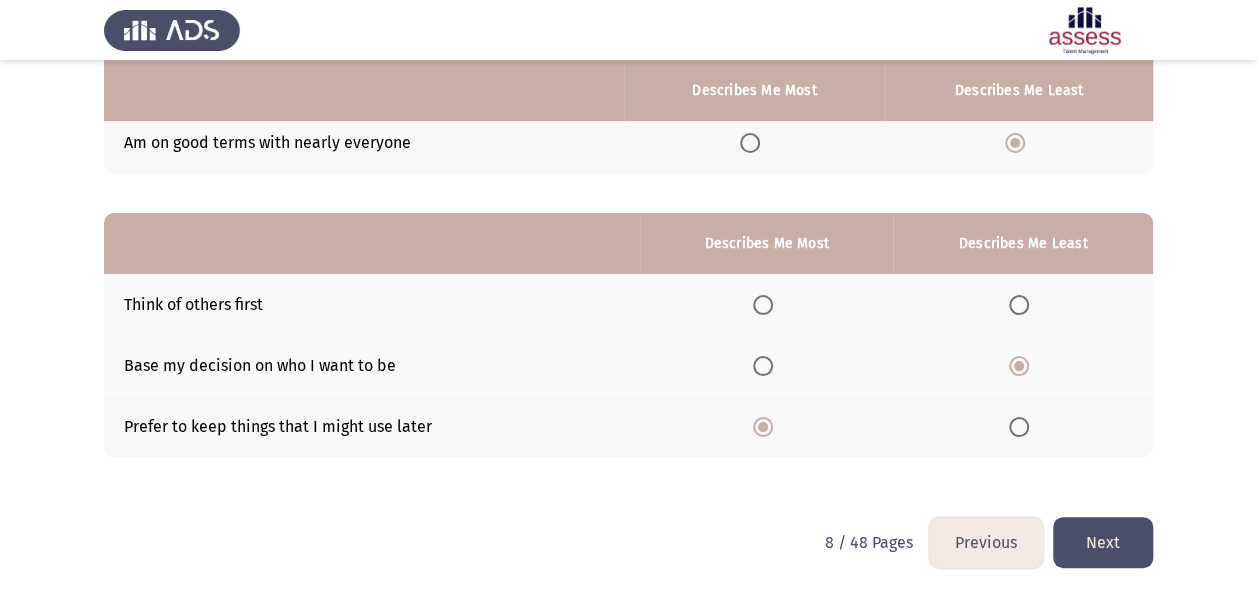 click on "Next" 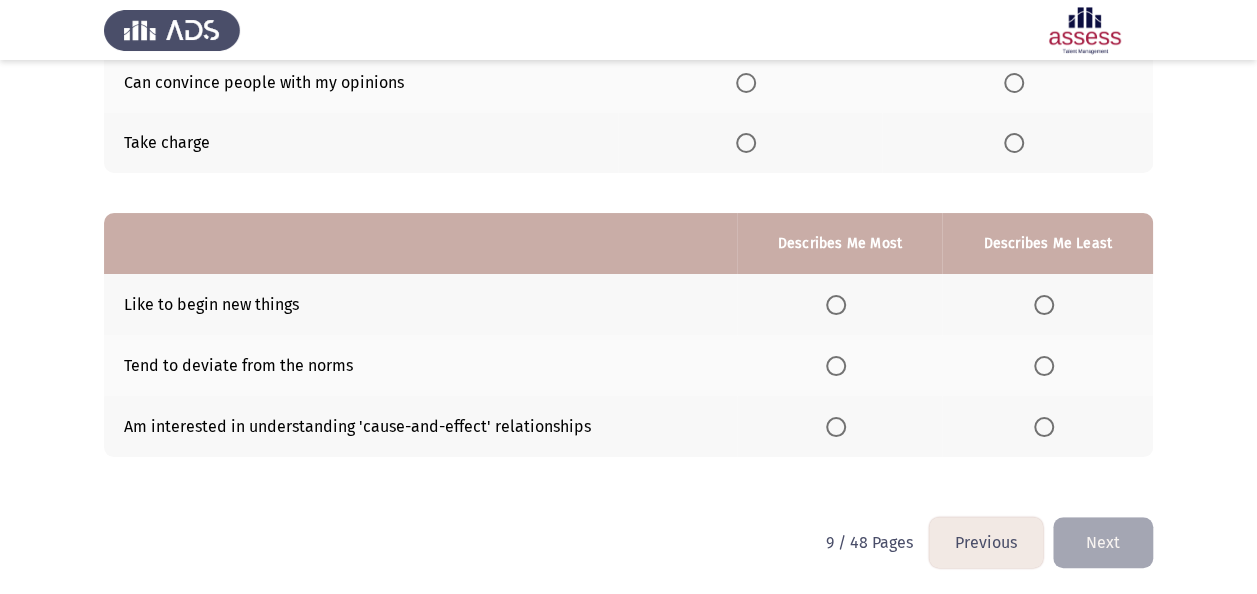 scroll, scrollTop: 0, scrollLeft: 0, axis: both 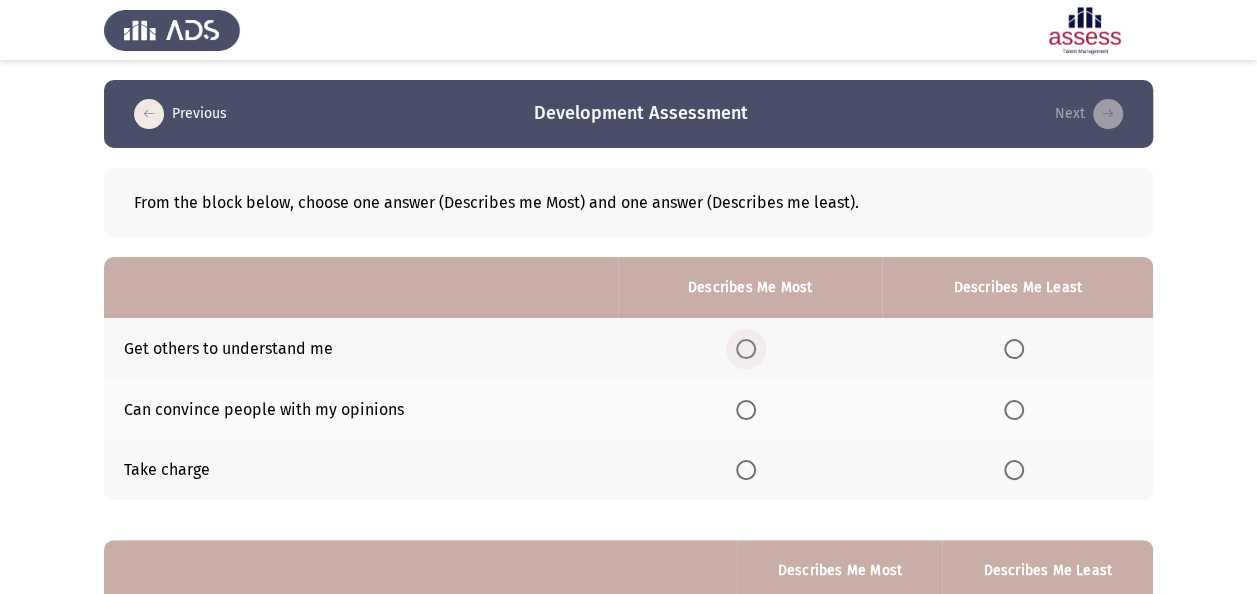 click at bounding box center (746, 349) 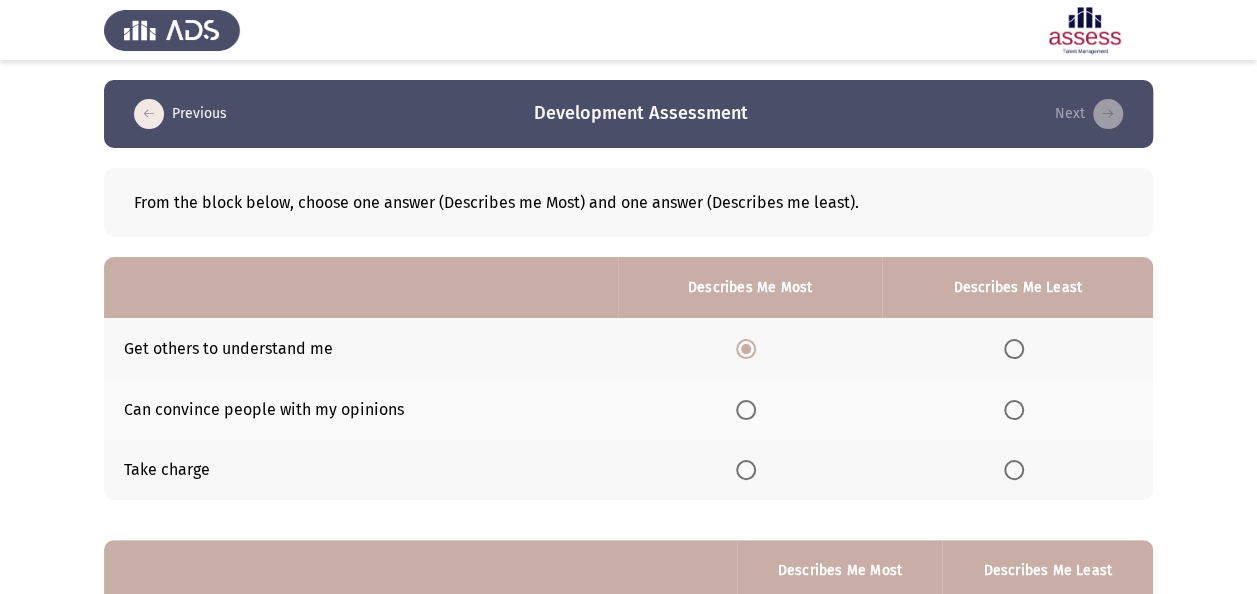 click 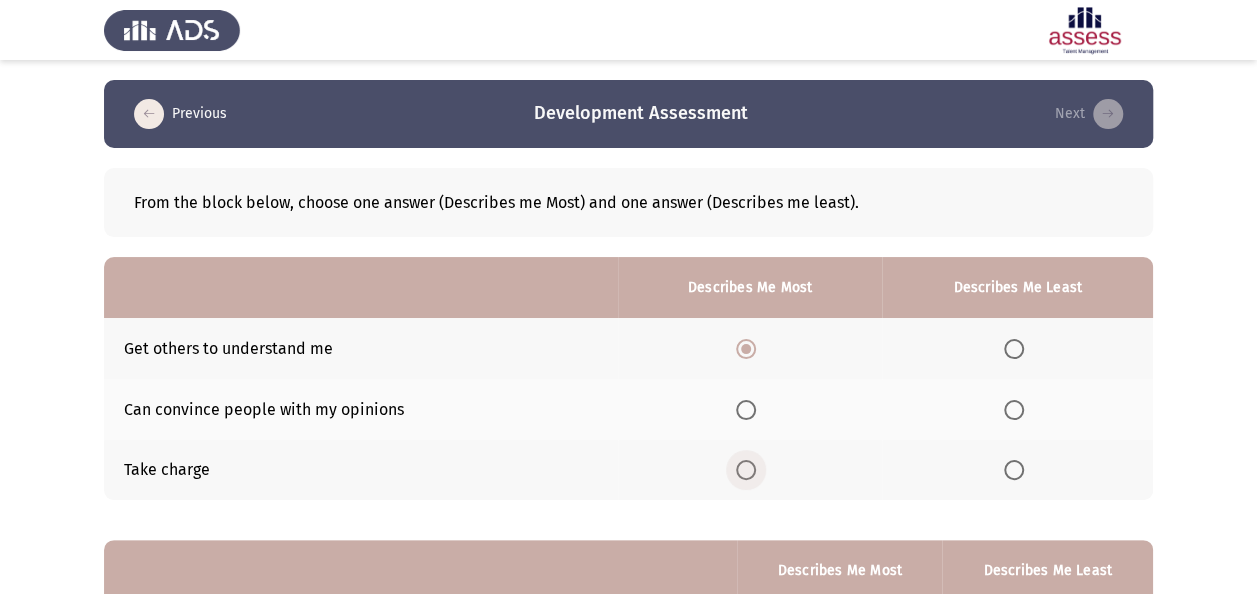click at bounding box center (746, 470) 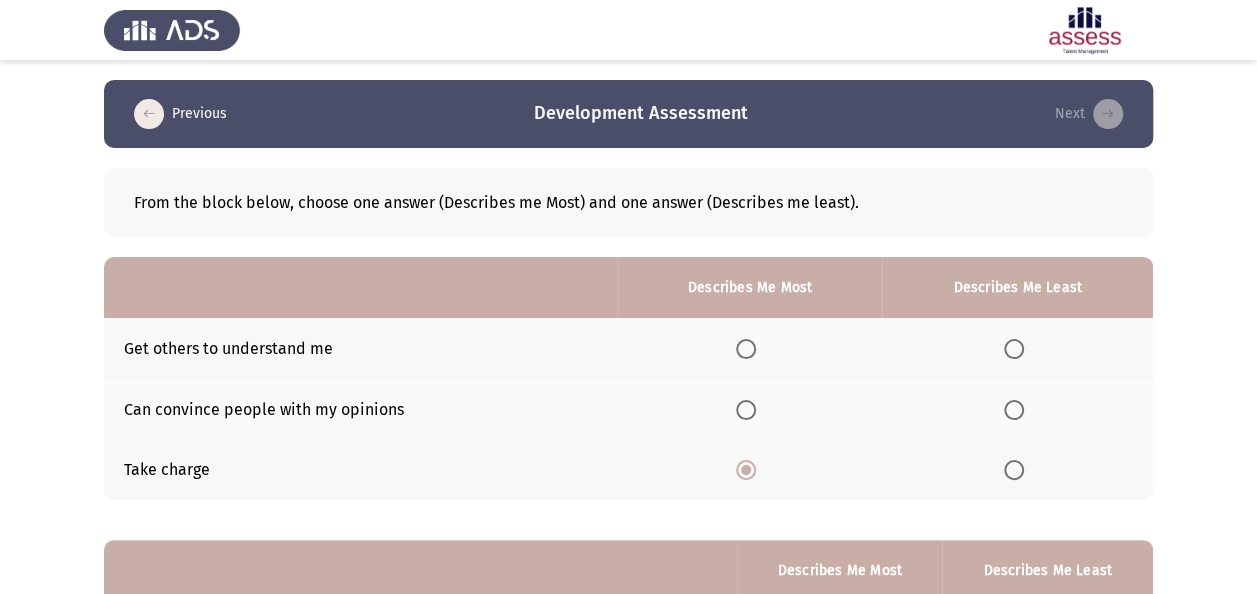 click at bounding box center [1014, 349] 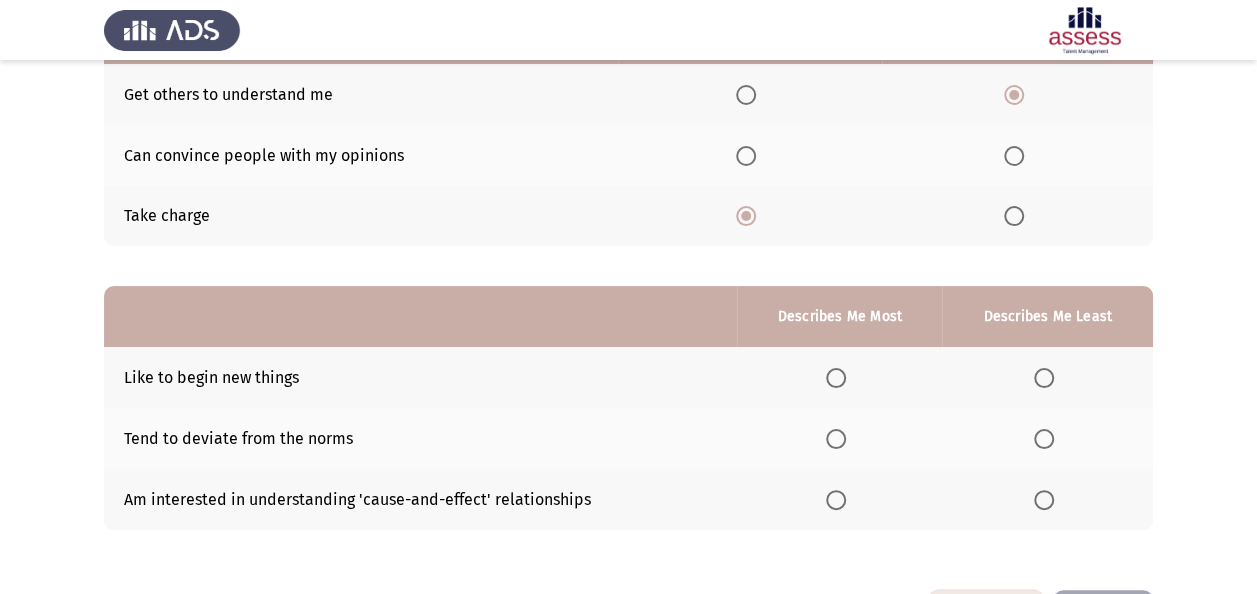 scroll, scrollTop: 300, scrollLeft: 0, axis: vertical 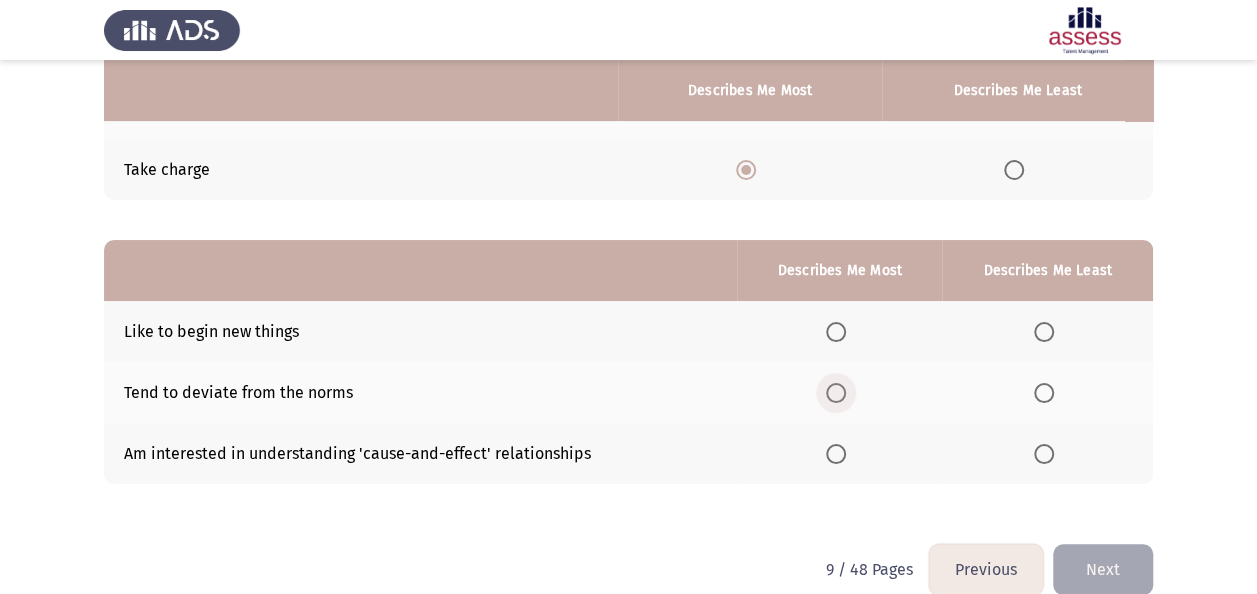 click at bounding box center [836, 393] 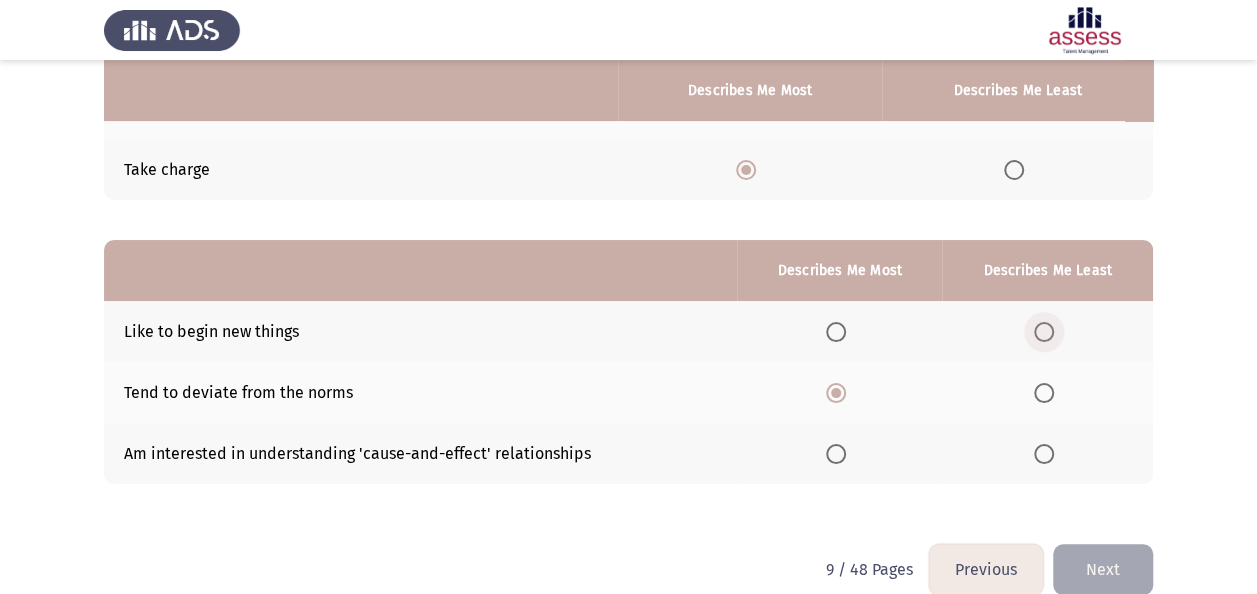 click at bounding box center (1044, 332) 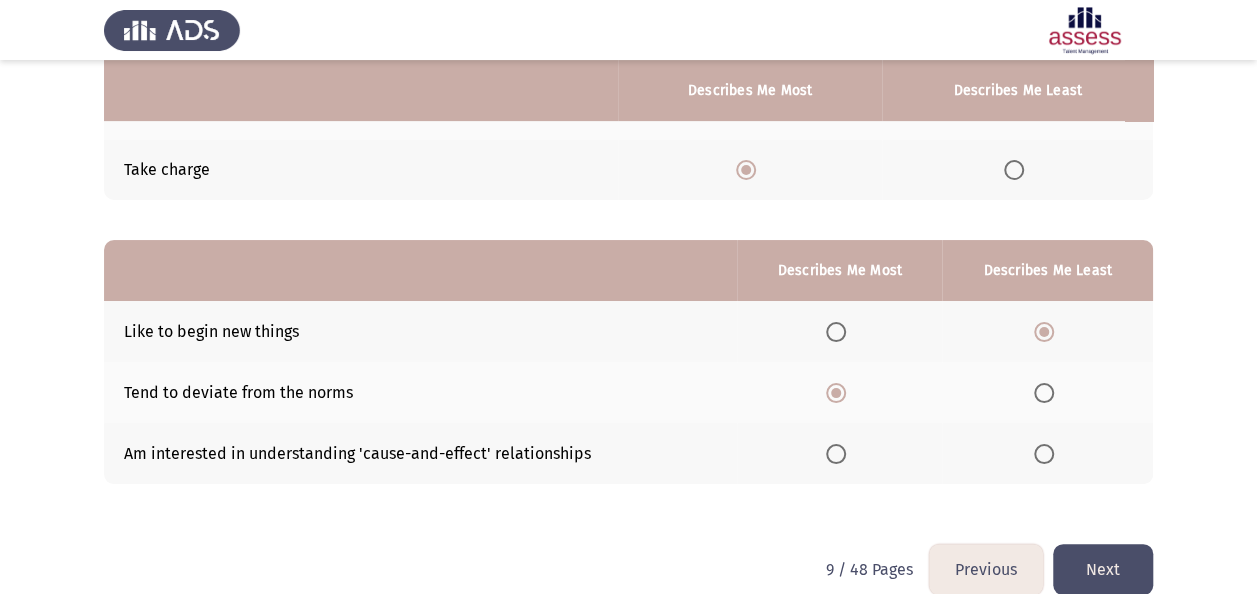 click on "Next" 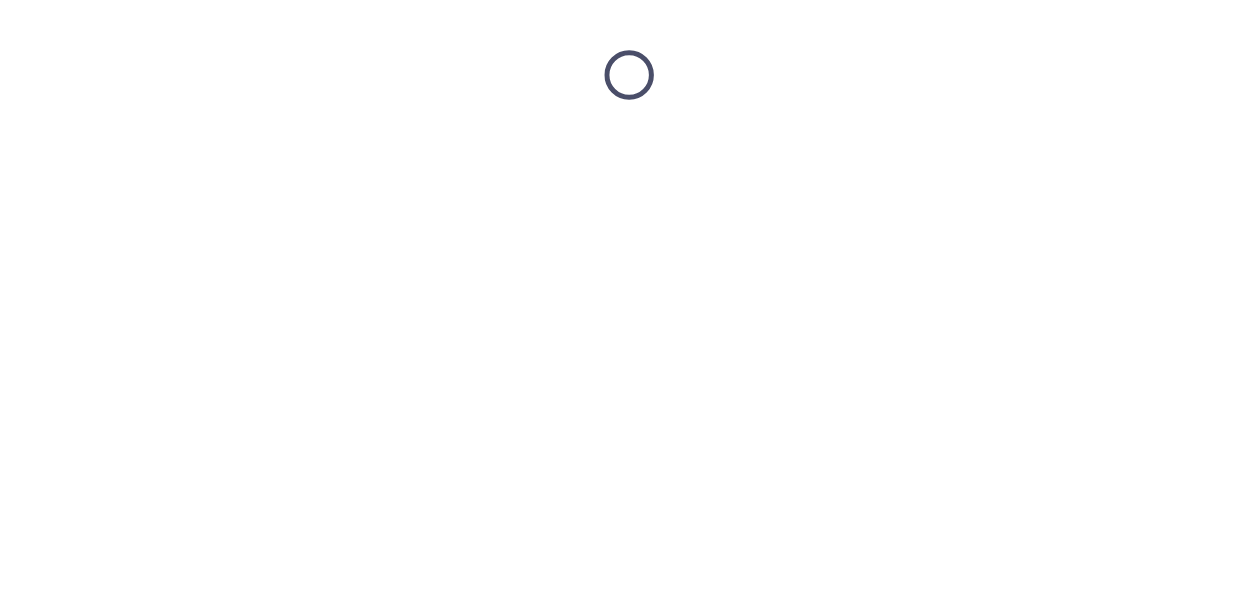 scroll, scrollTop: 0, scrollLeft: 0, axis: both 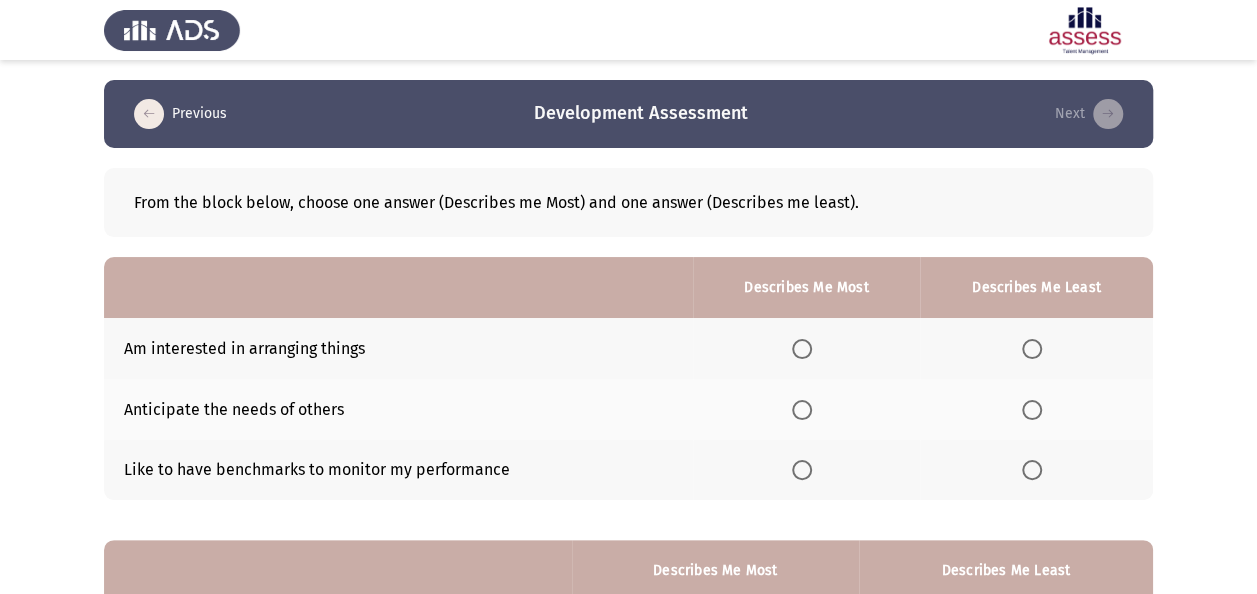 click 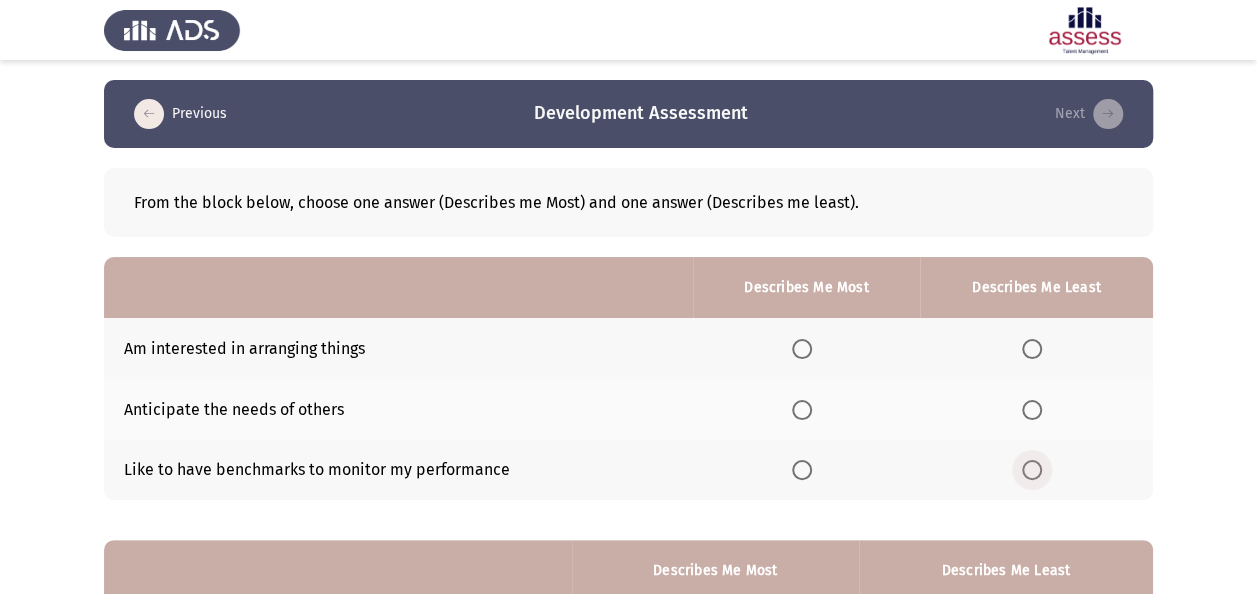 click at bounding box center (1032, 470) 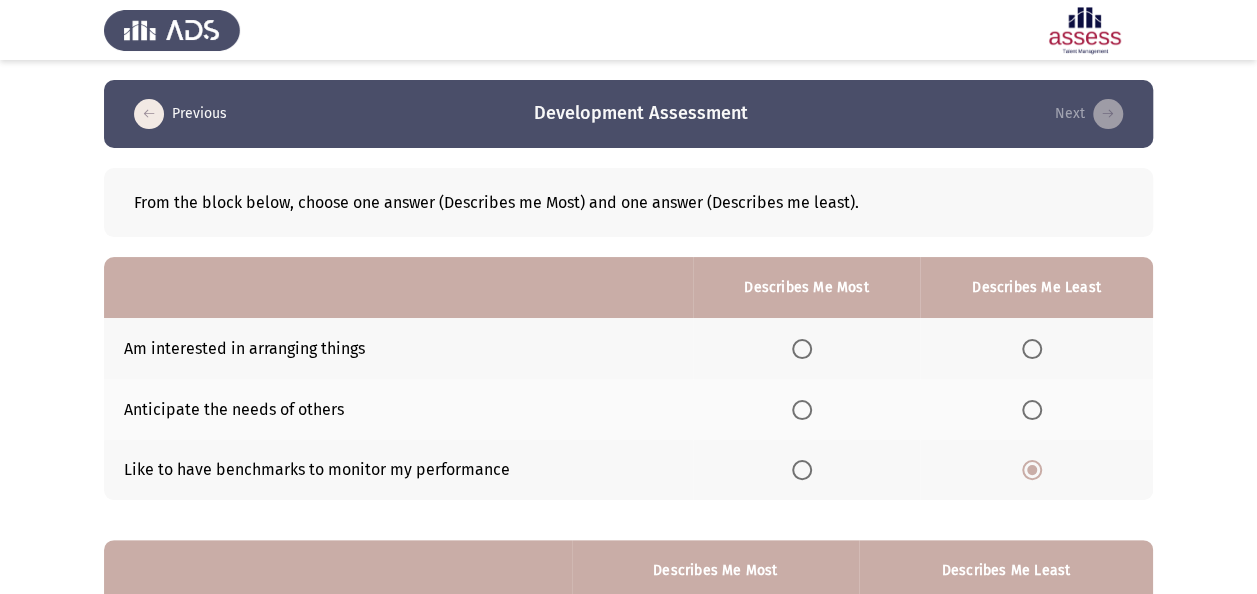 click at bounding box center (802, 349) 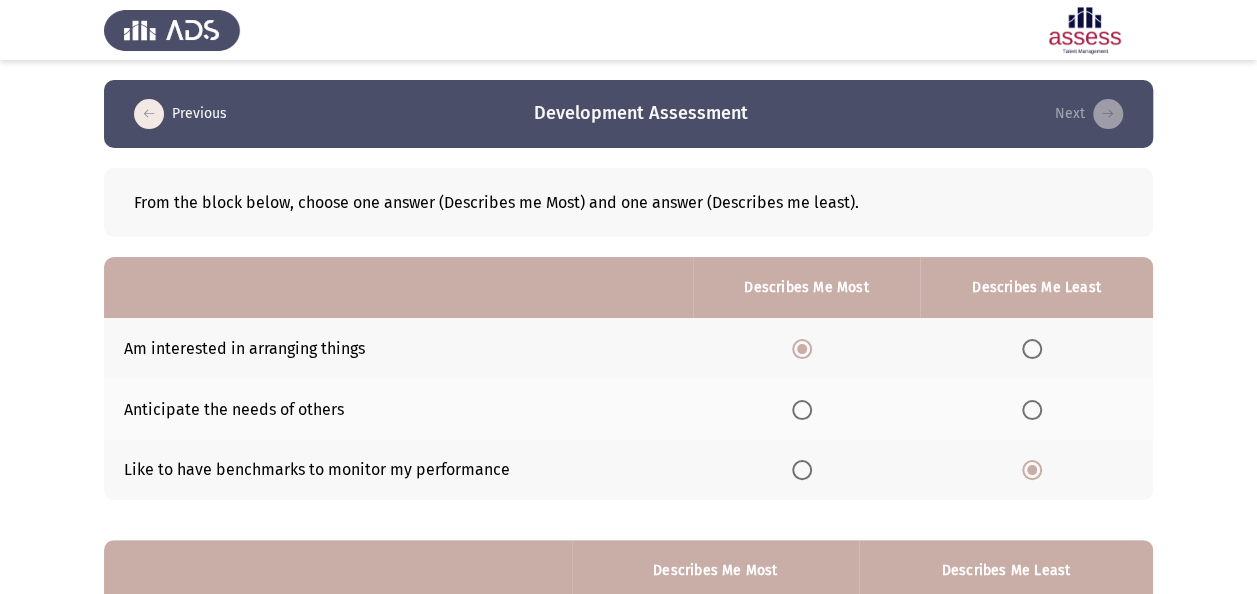 click at bounding box center [802, 349] 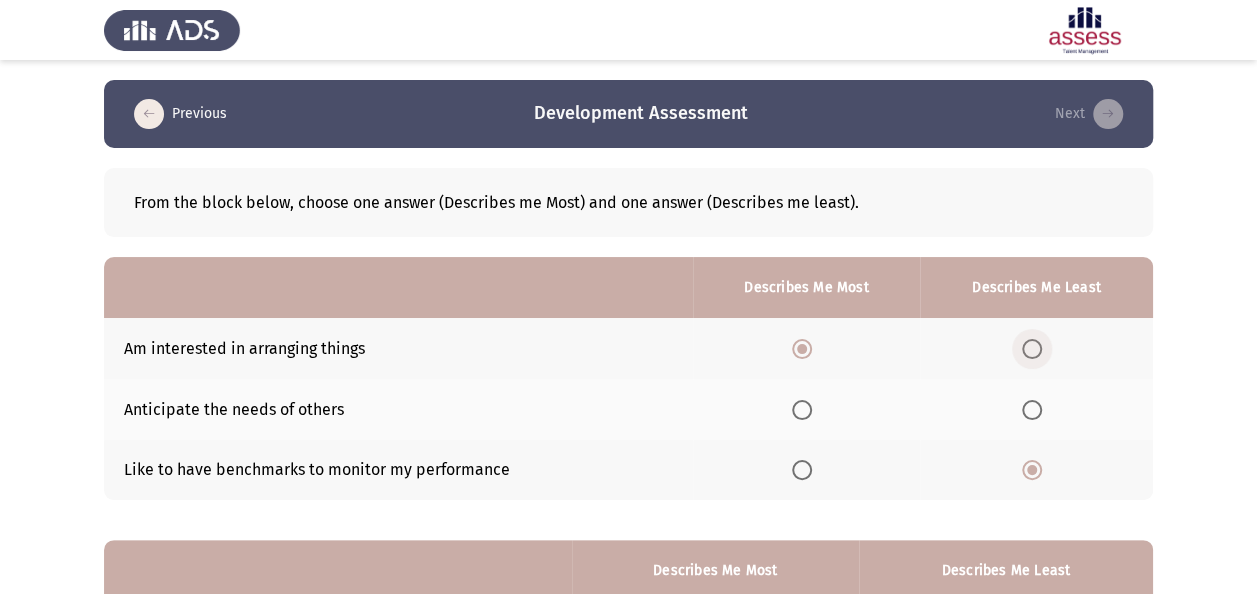 click at bounding box center (1032, 349) 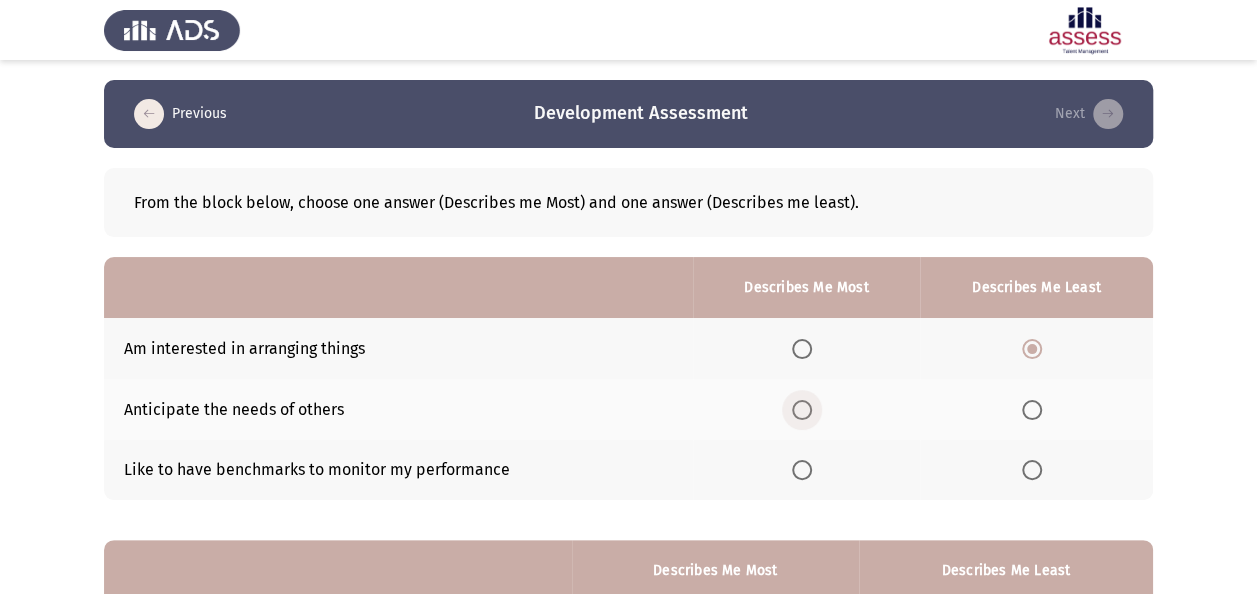 click at bounding box center [802, 410] 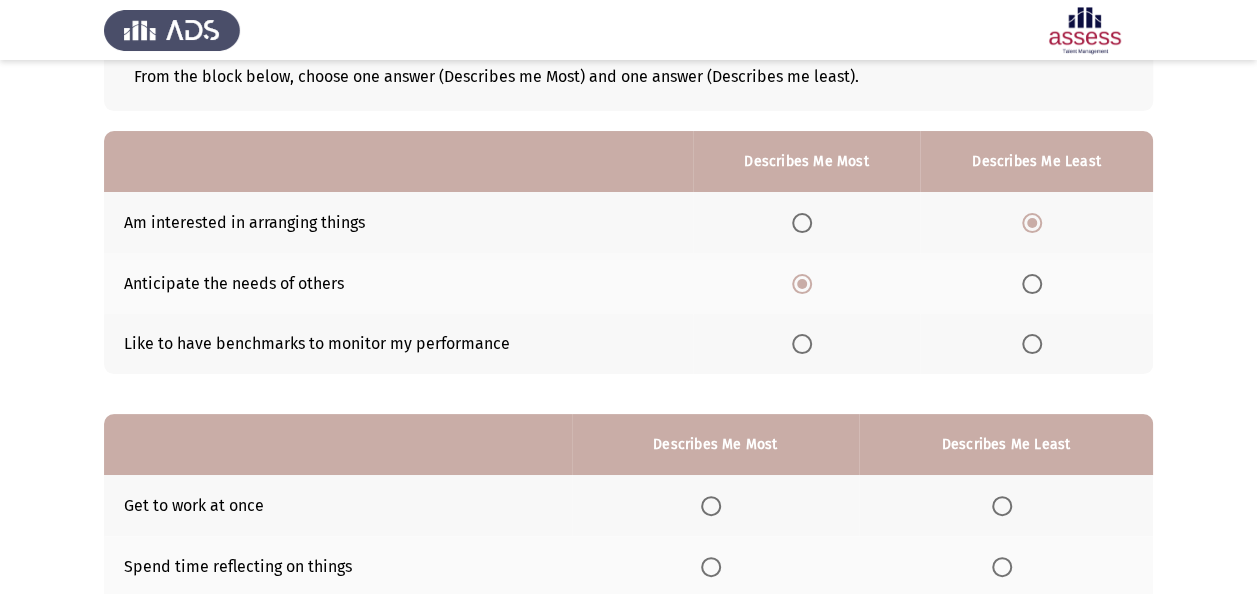 scroll, scrollTop: 300, scrollLeft: 0, axis: vertical 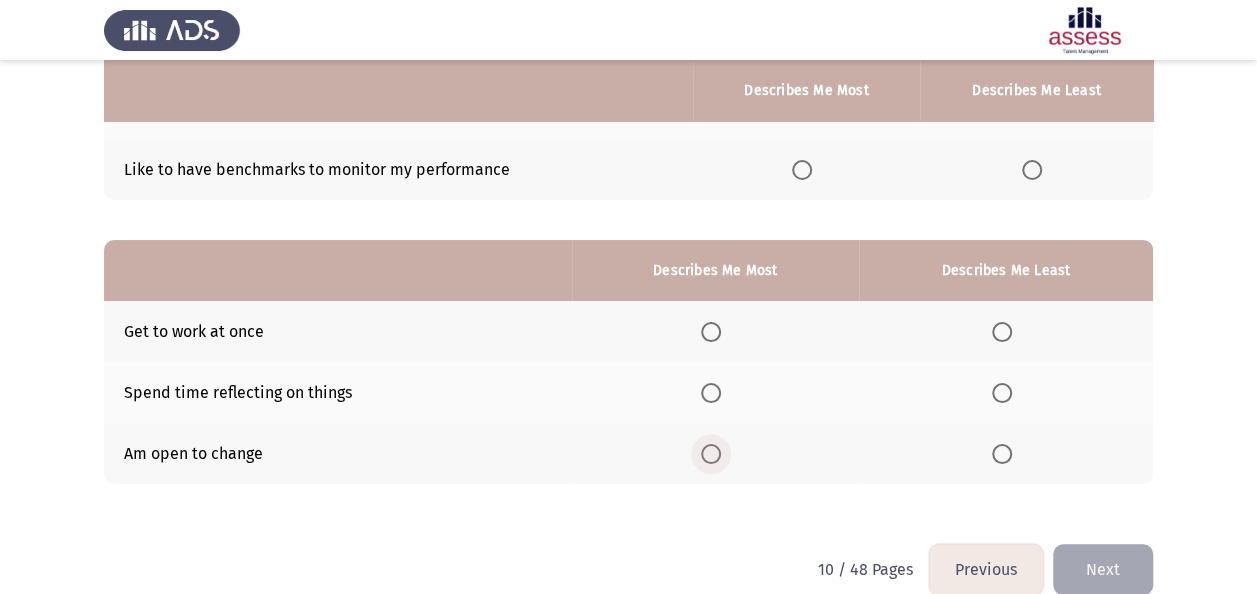 click at bounding box center (711, 454) 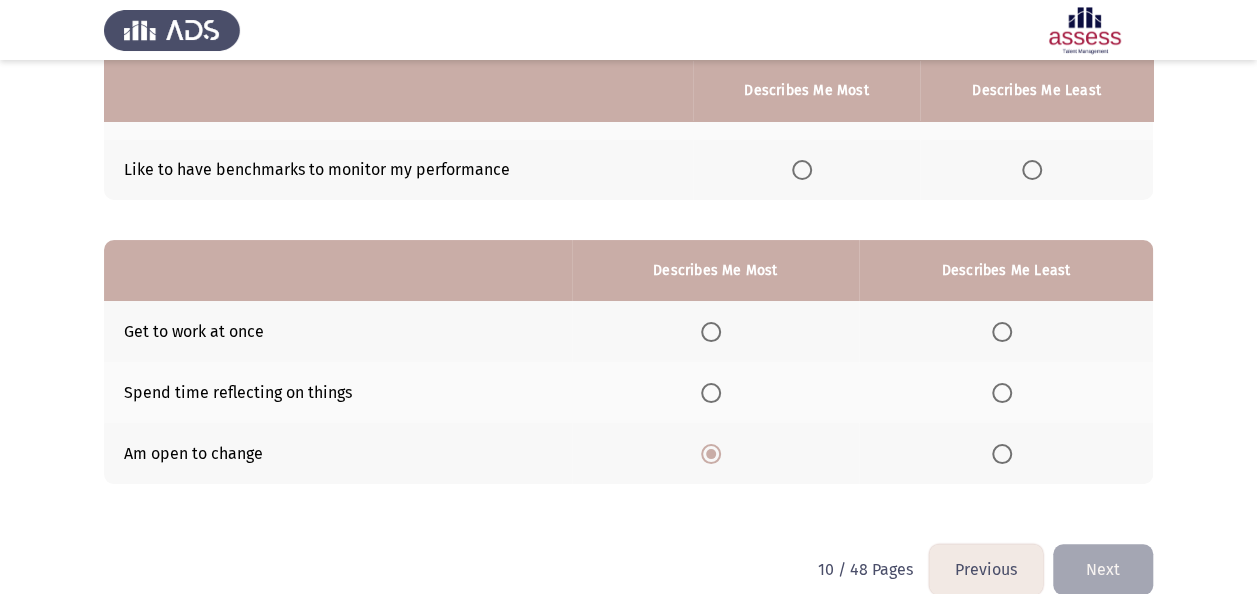 click 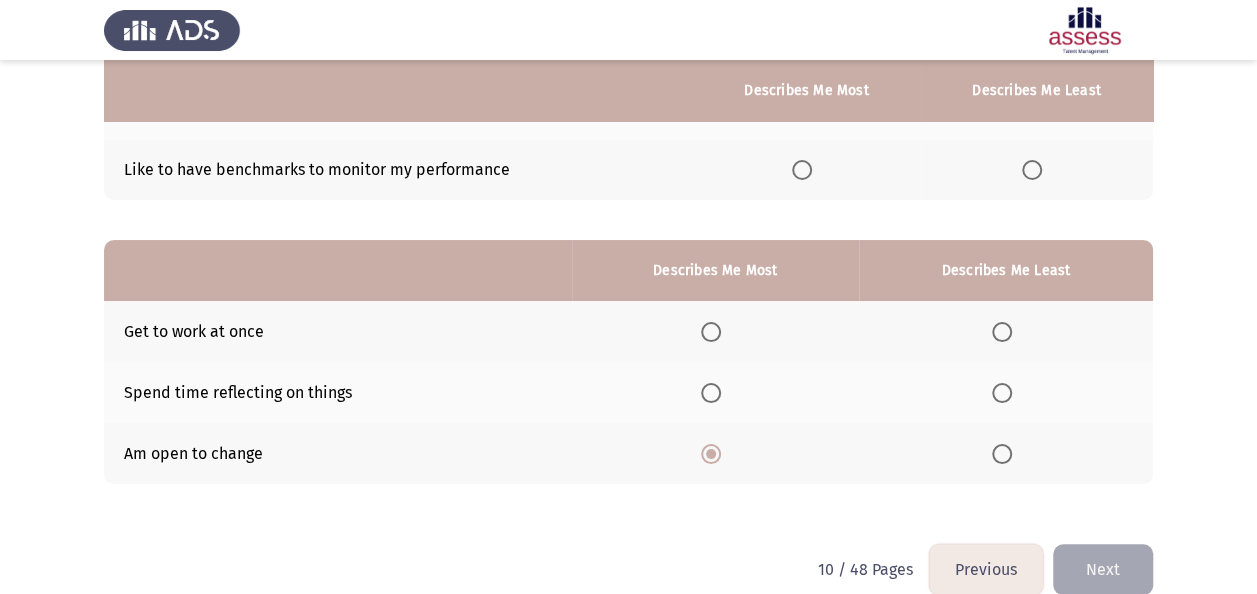 click at bounding box center (1002, 332) 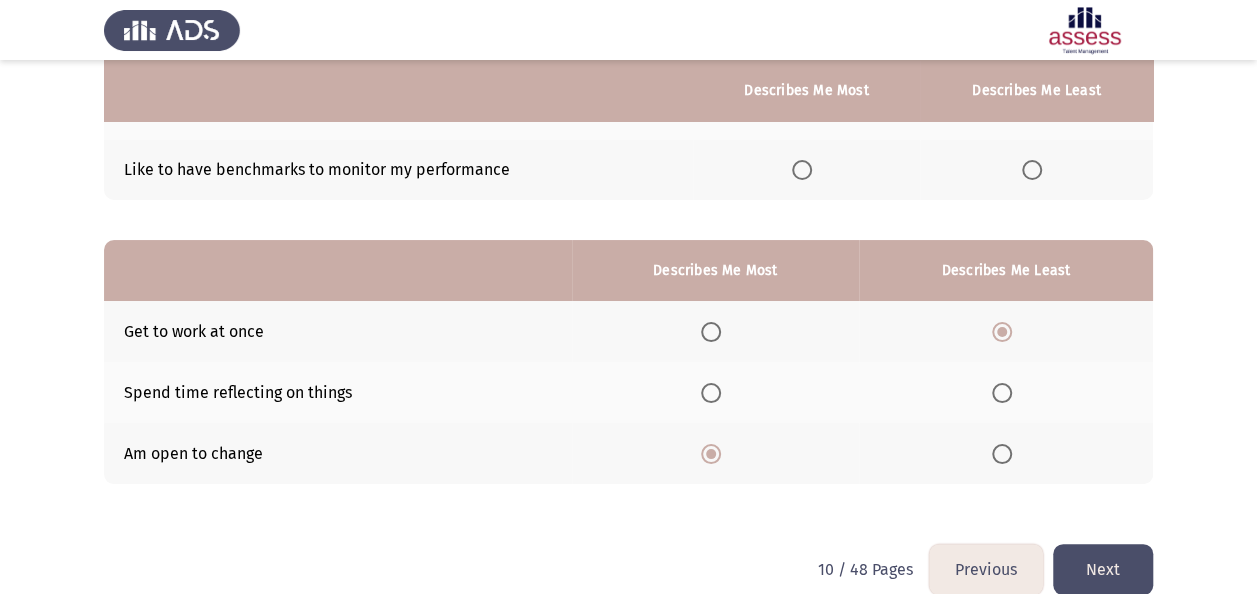 click on "Next" 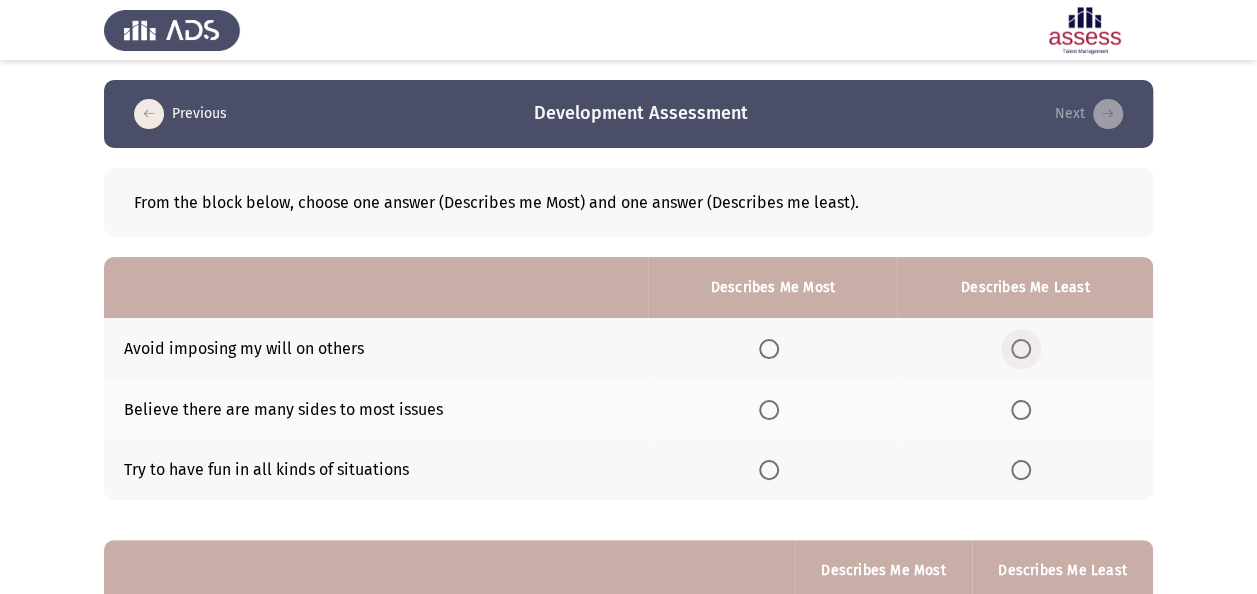 click at bounding box center [1021, 349] 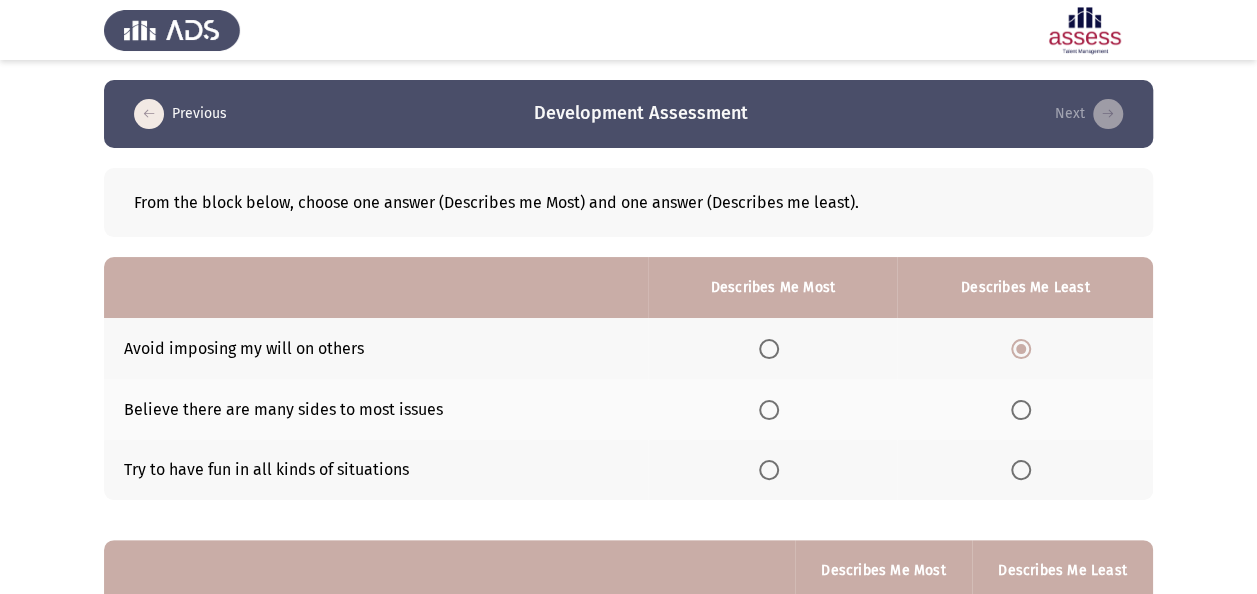 click at bounding box center (769, 410) 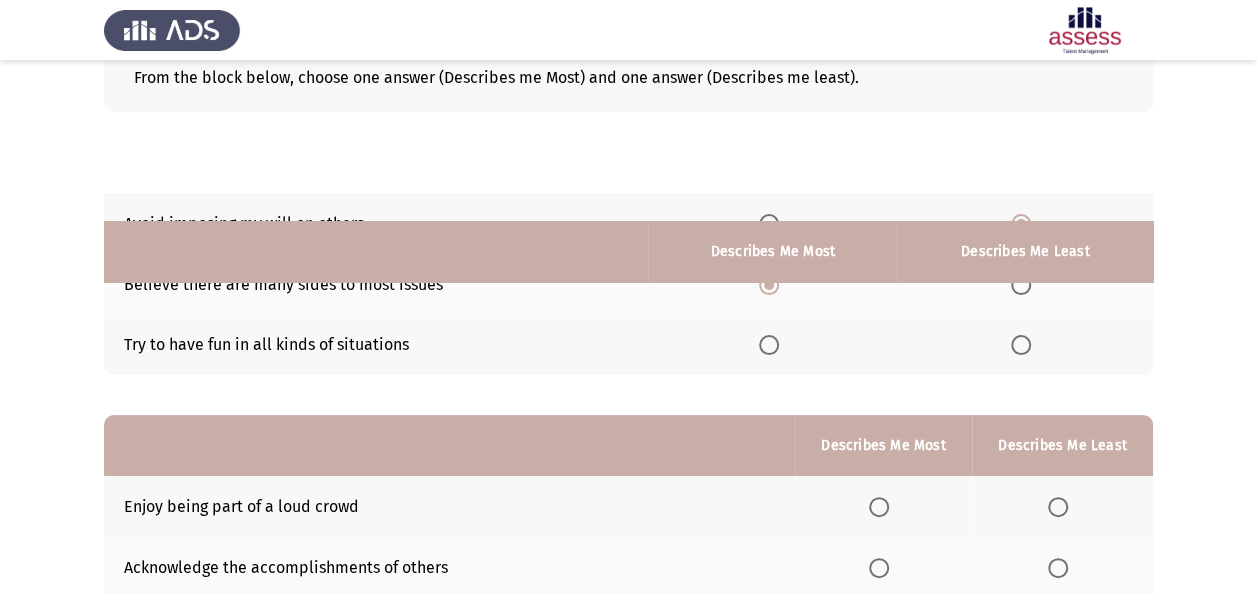 scroll, scrollTop: 300, scrollLeft: 0, axis: vertical 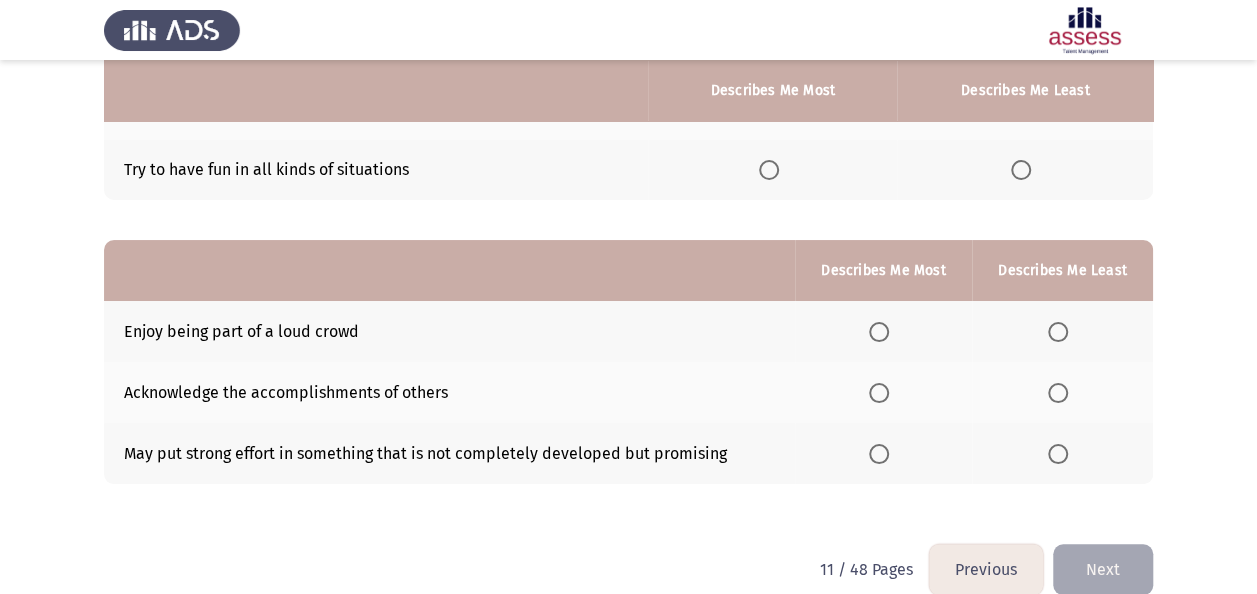 click at bounding box center [1058, 332] 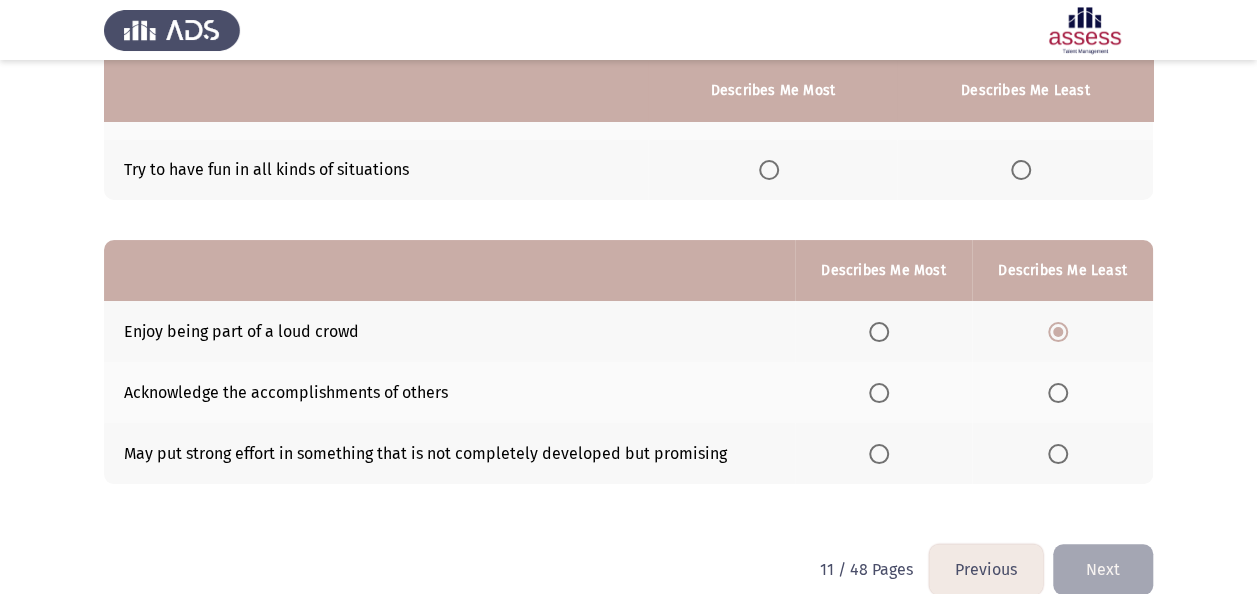 click at bounding box center (879, 393) 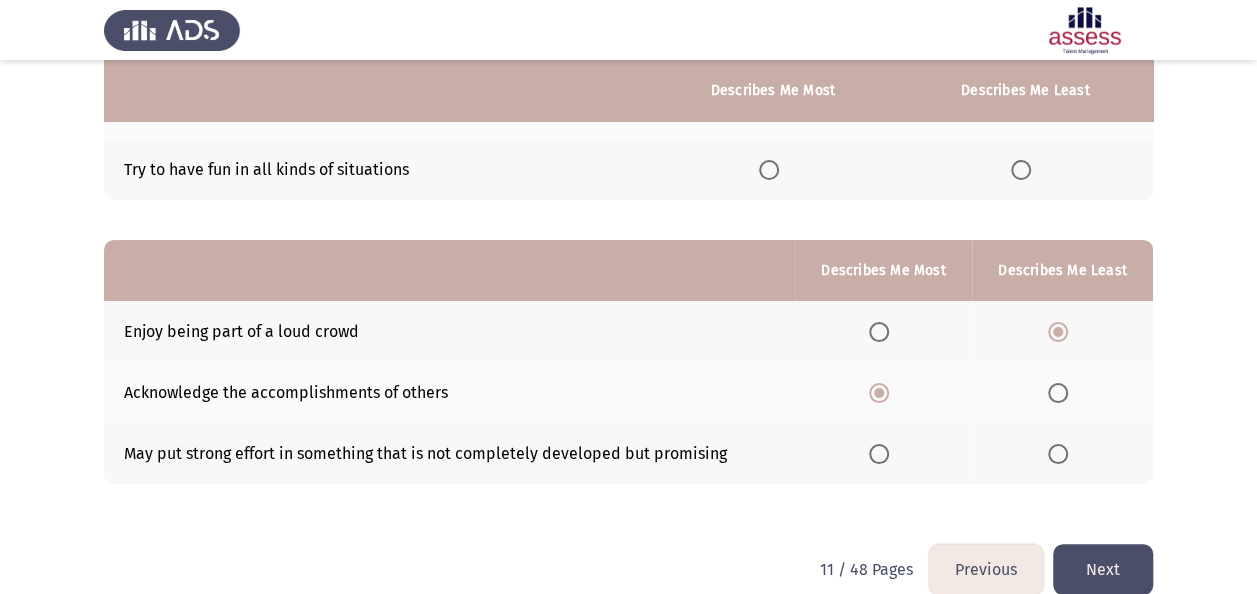 click on "Next" 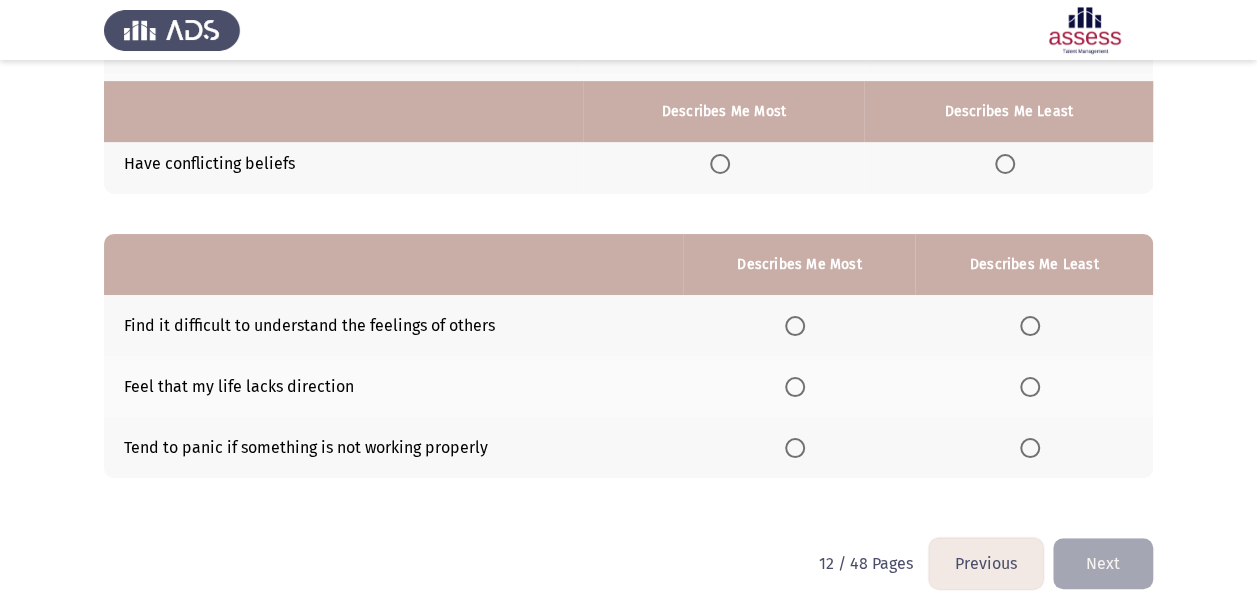 scroll, scrollTop: 0, scrollLeft: 0, axis: both 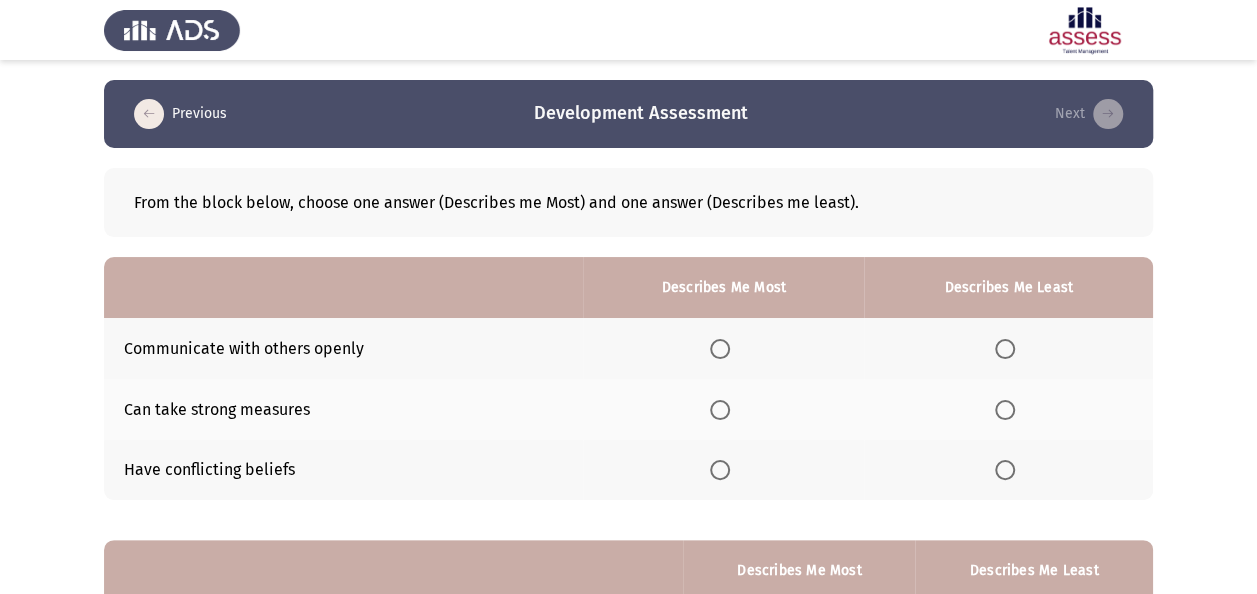 click 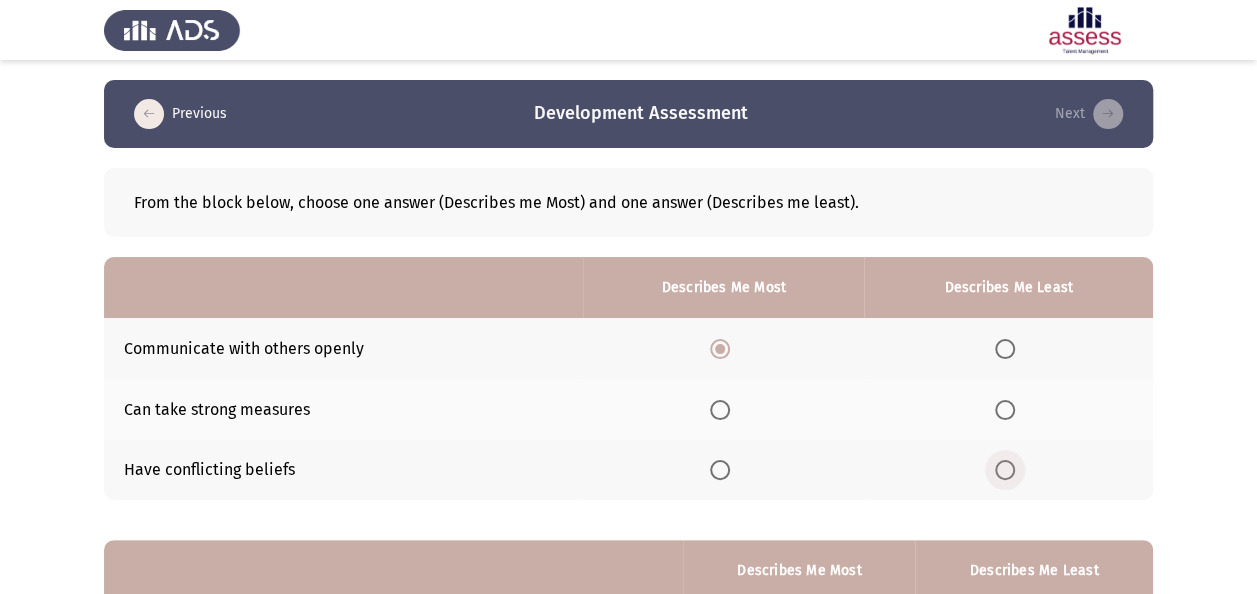 click at bounding box center [1005, 470] 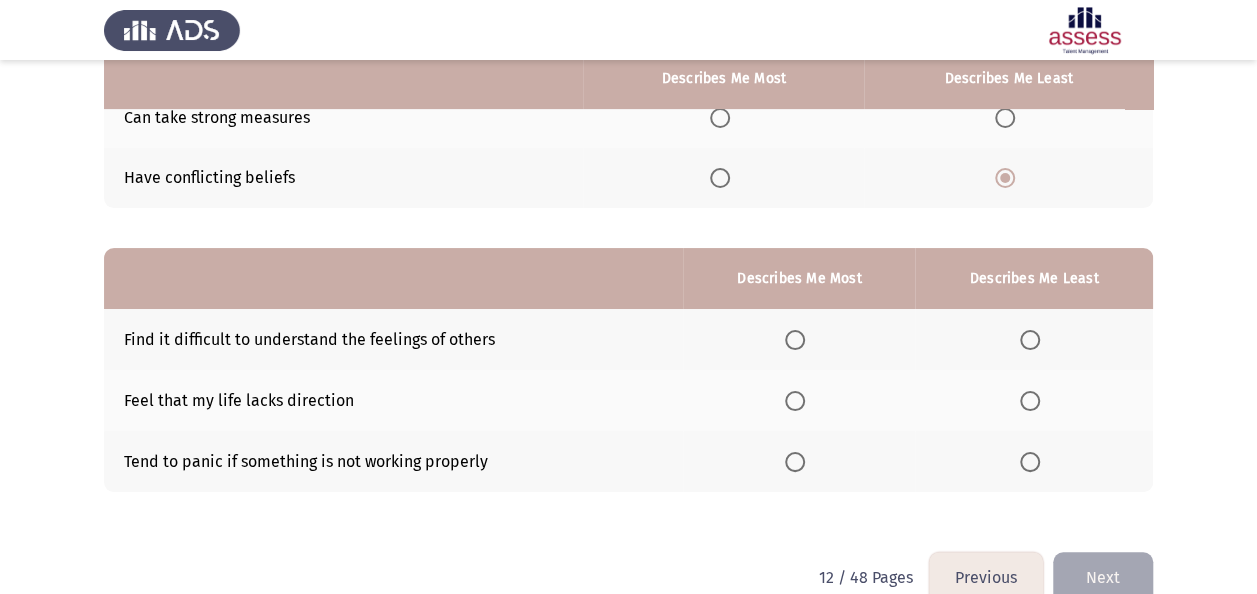 scroll, scrollTop: 300, scrollLeft: 0, axis: vertical 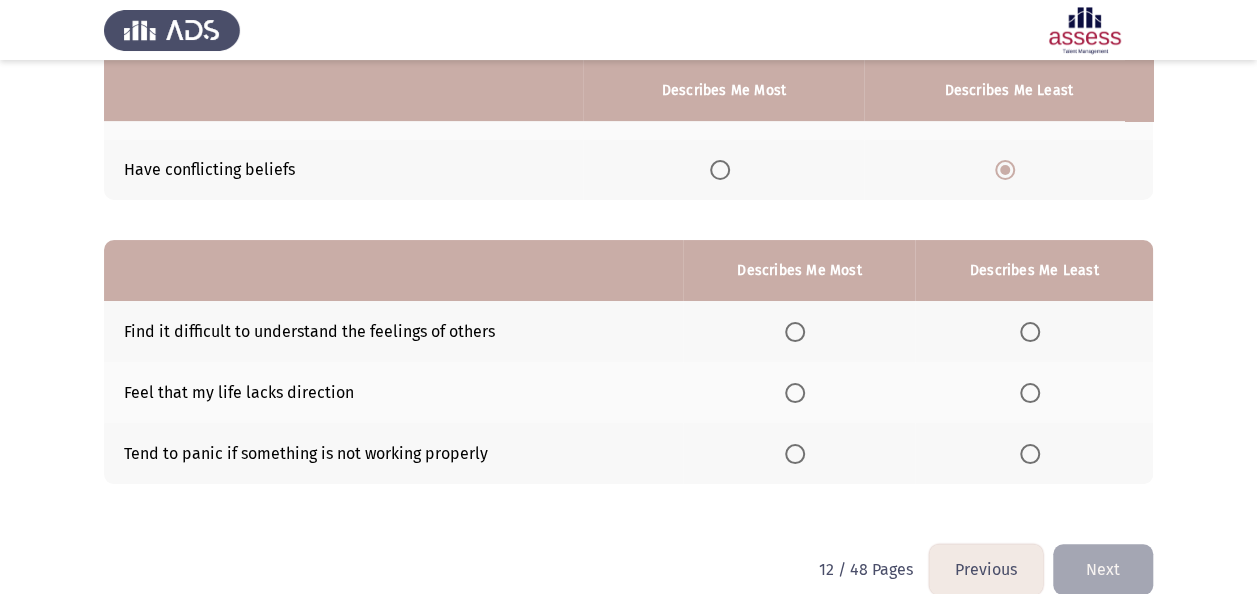 click at bounding box center (1030, 332) 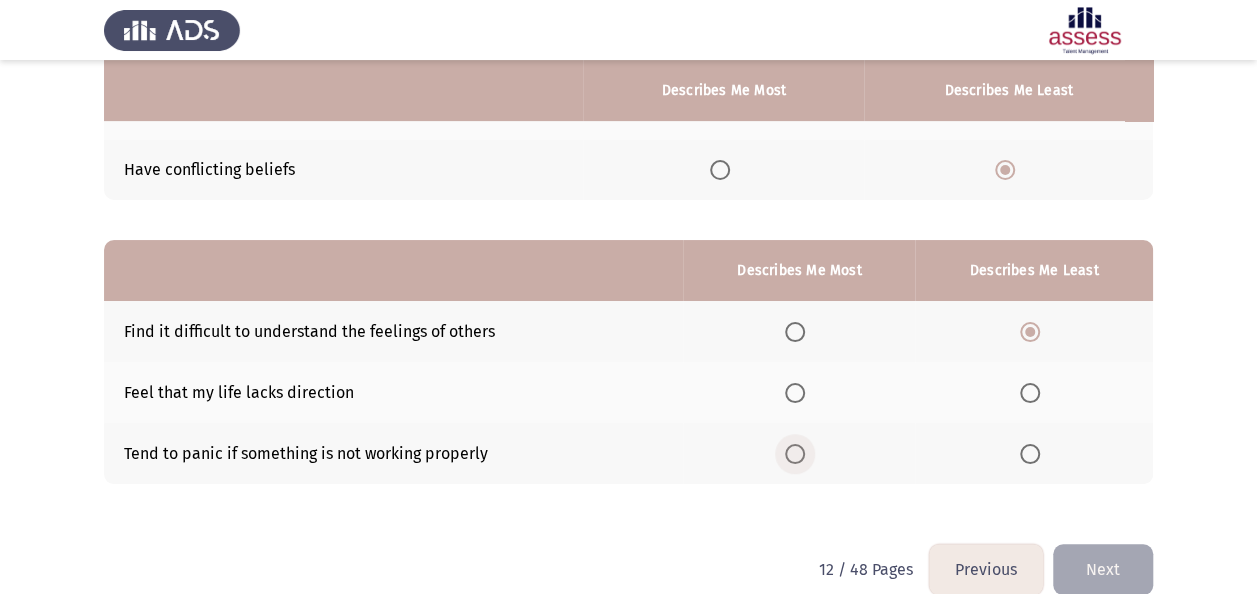 click at bounding box center (795, 454) 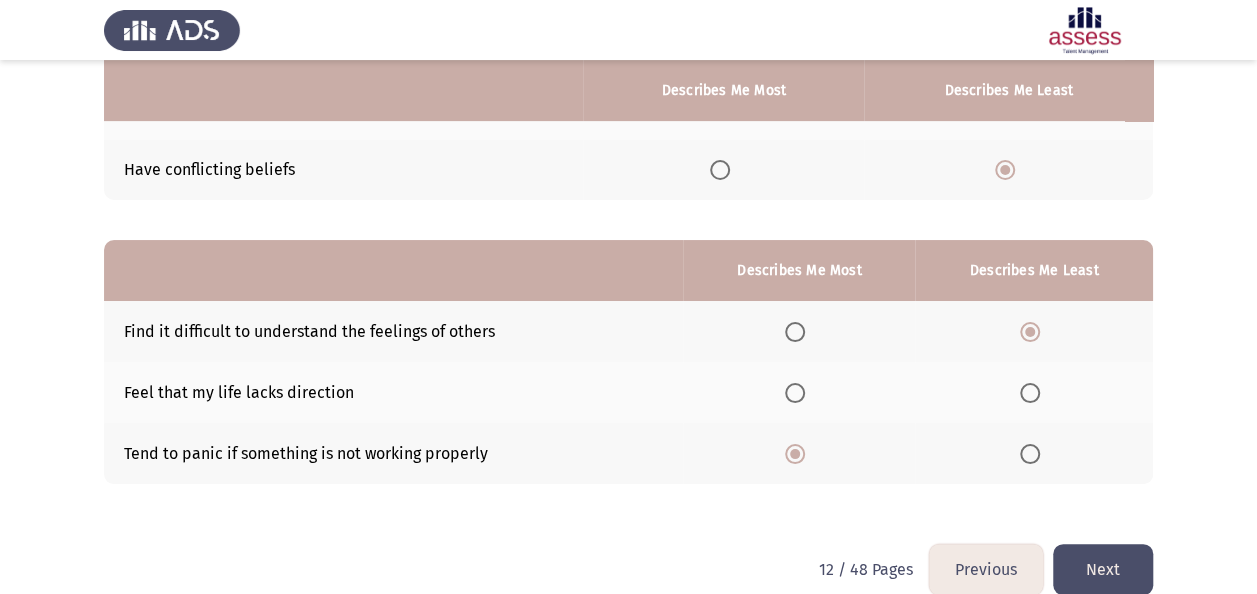 click on "Tend to panic if something is not working properly" 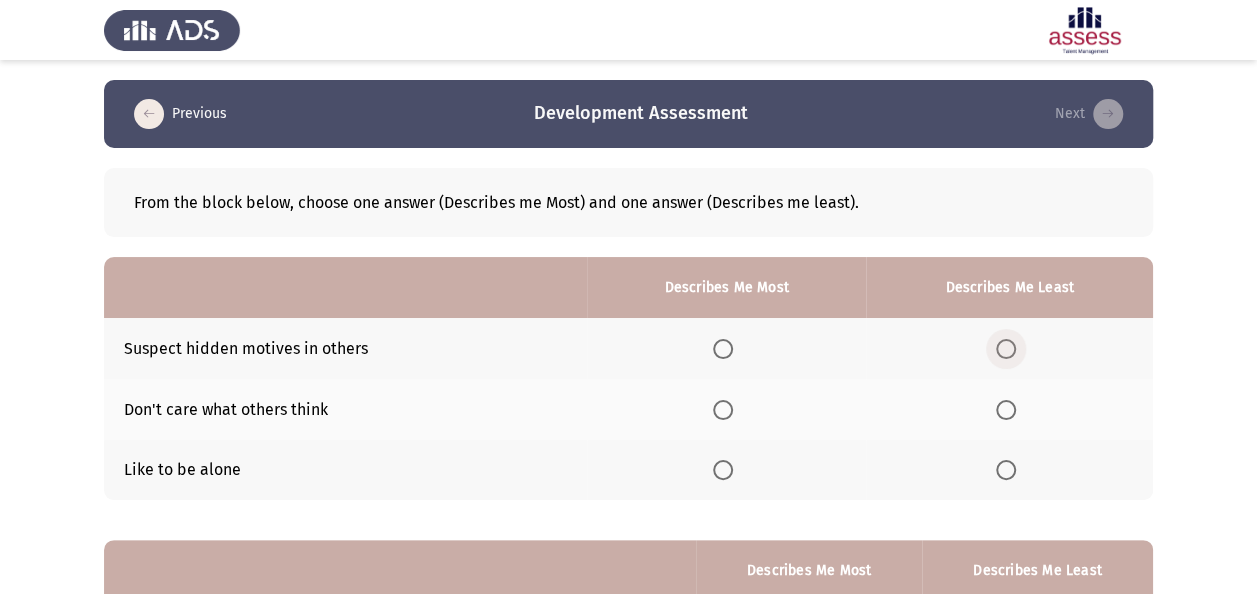 click at bounding box center (1006, 349) 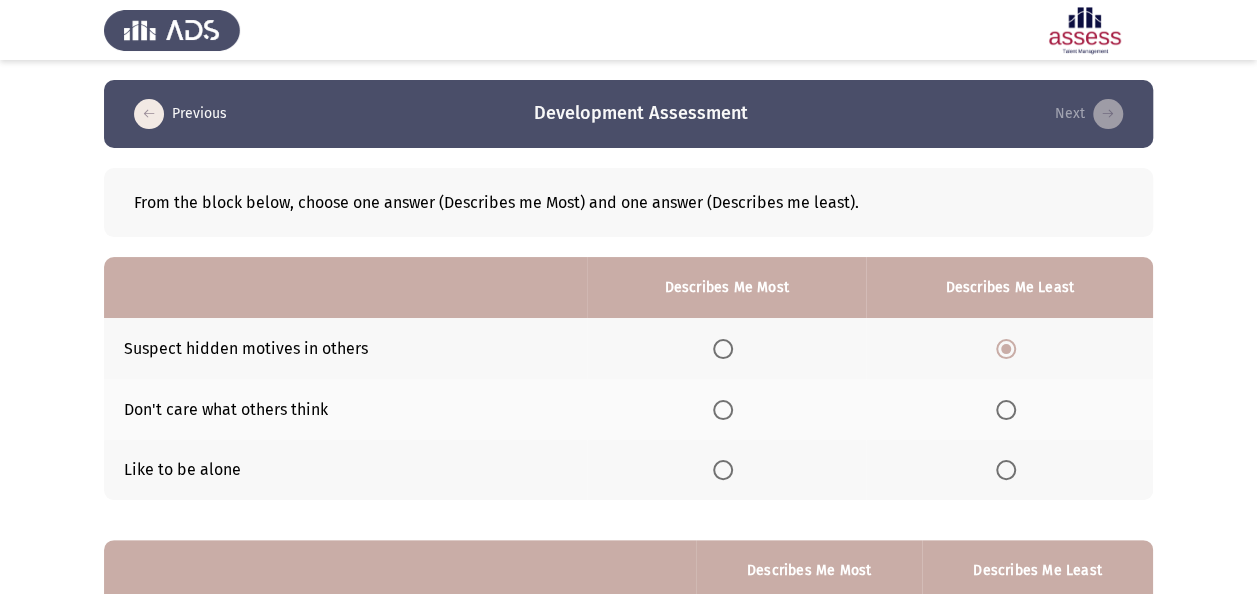 click 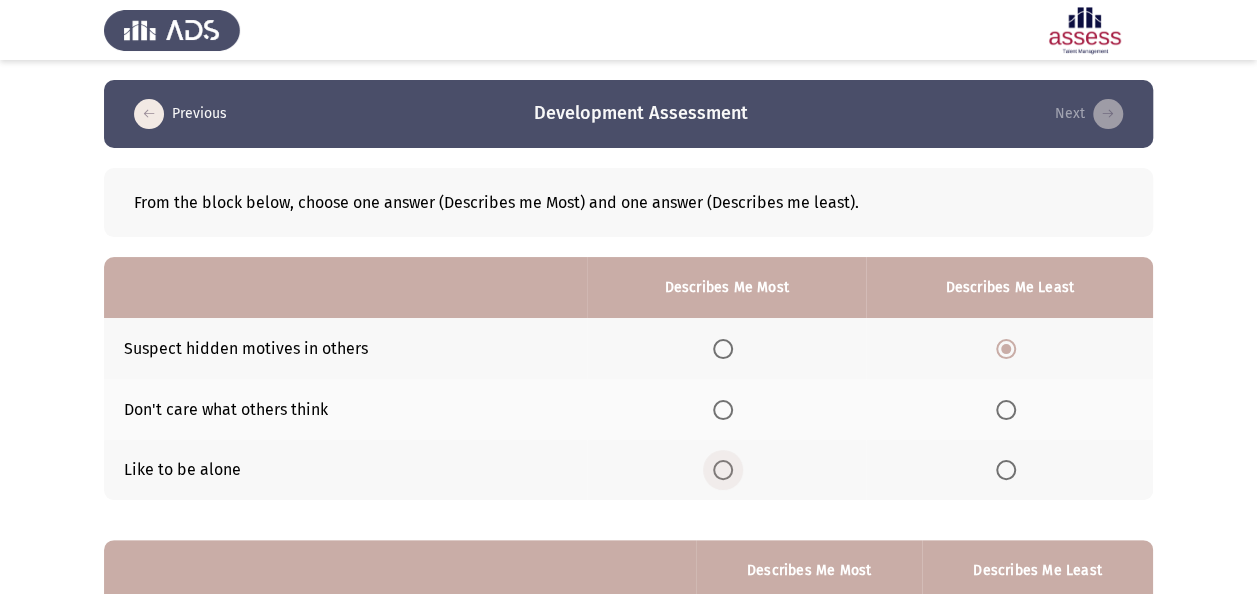 click at bounding box center (723, 470) 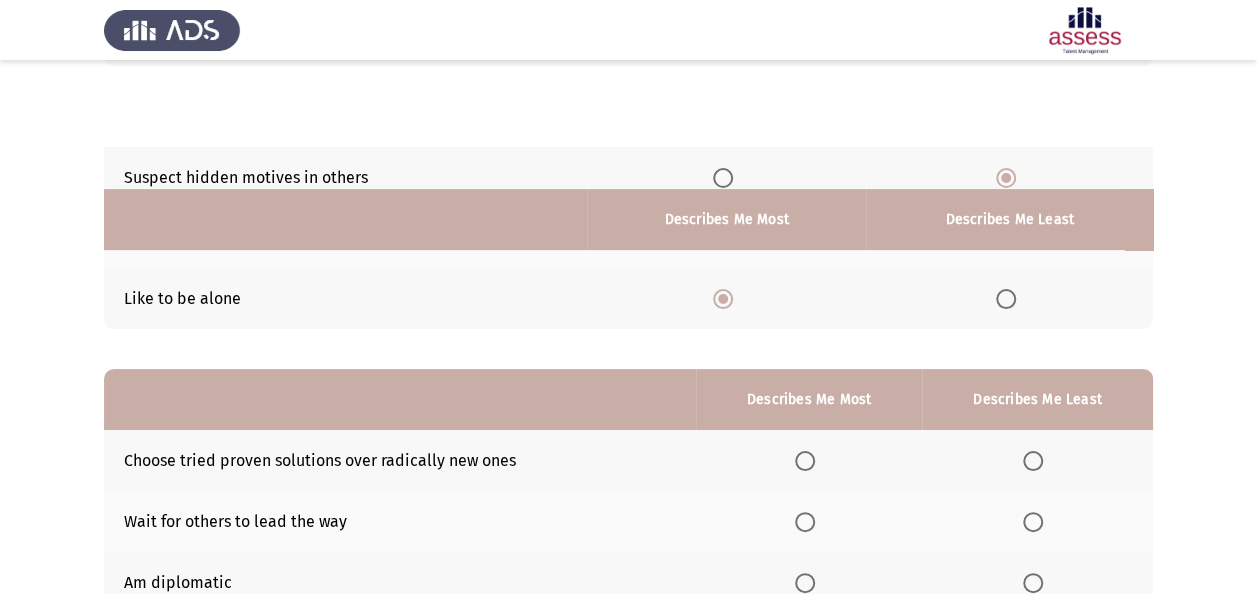 scroll, scrollTop: 300, scrollLeft: 0, axis: vertical 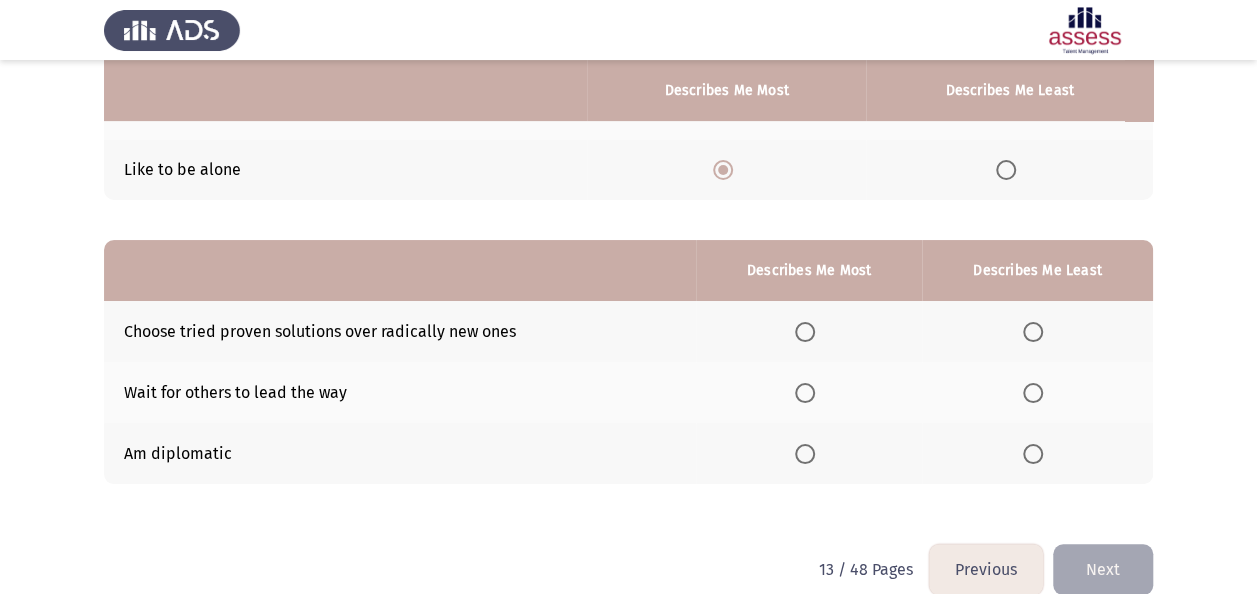 click at bounding box center [805, 332] 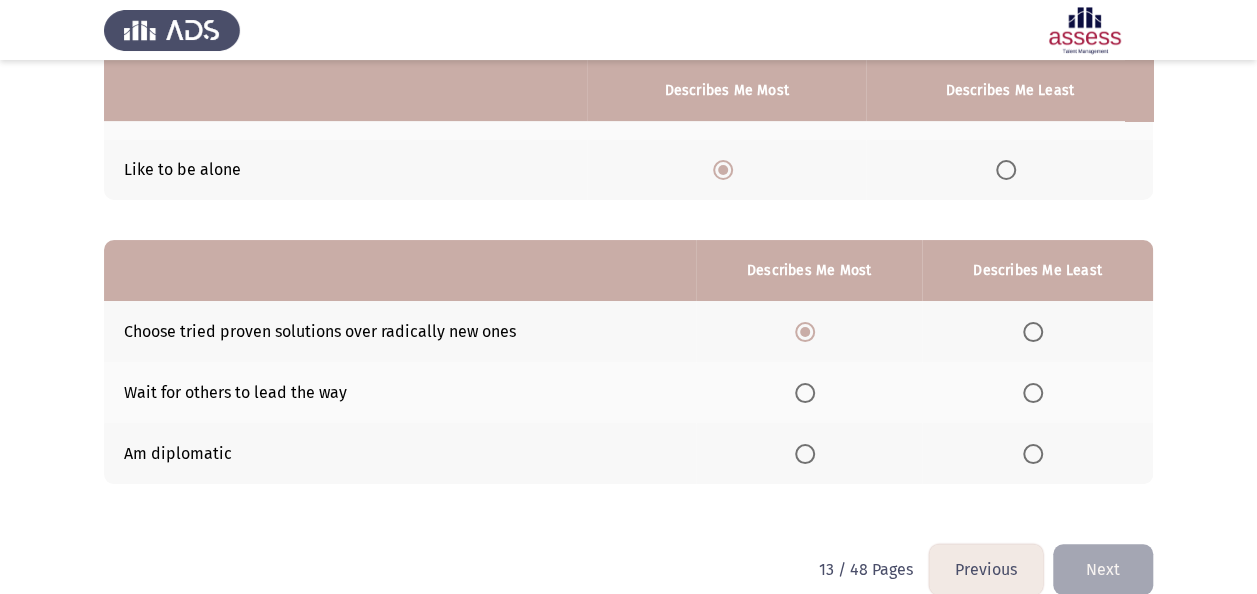click at bounding box center (1033, 454) 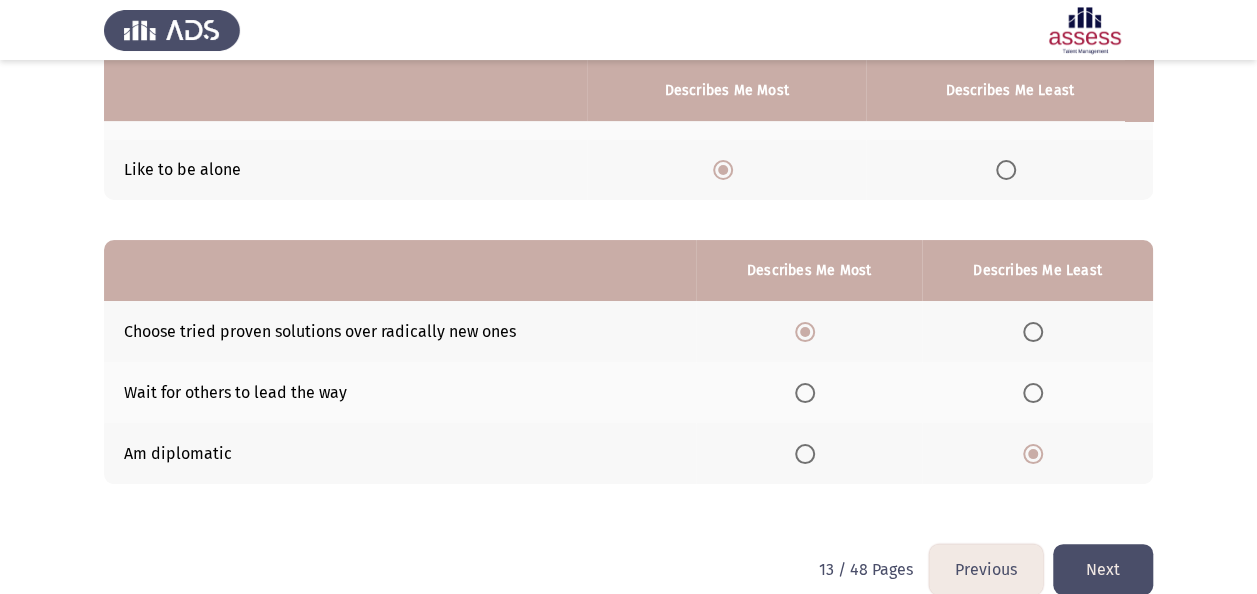 click on "Next" 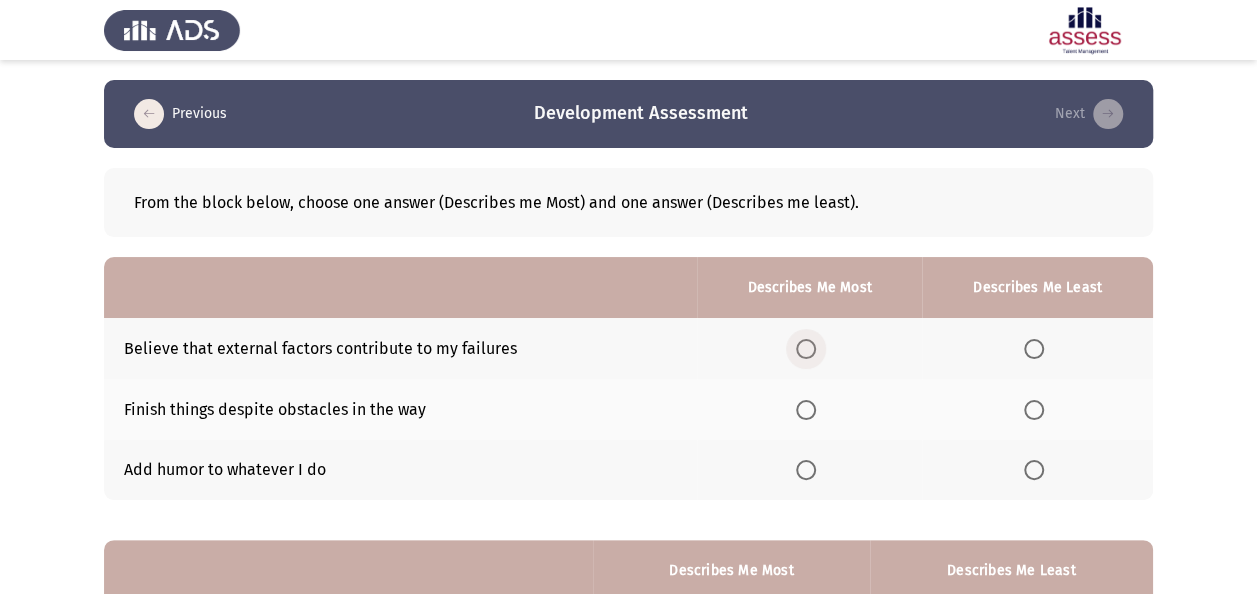 click at bounding box center (806, 349) 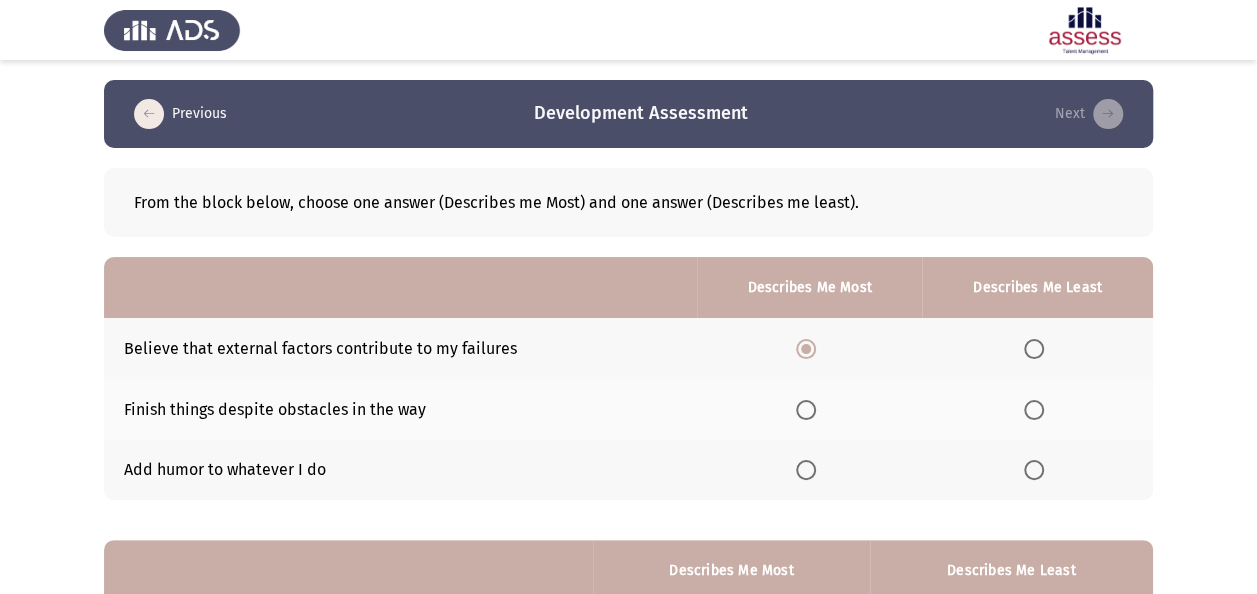 click at bounding box center [1034, 410] 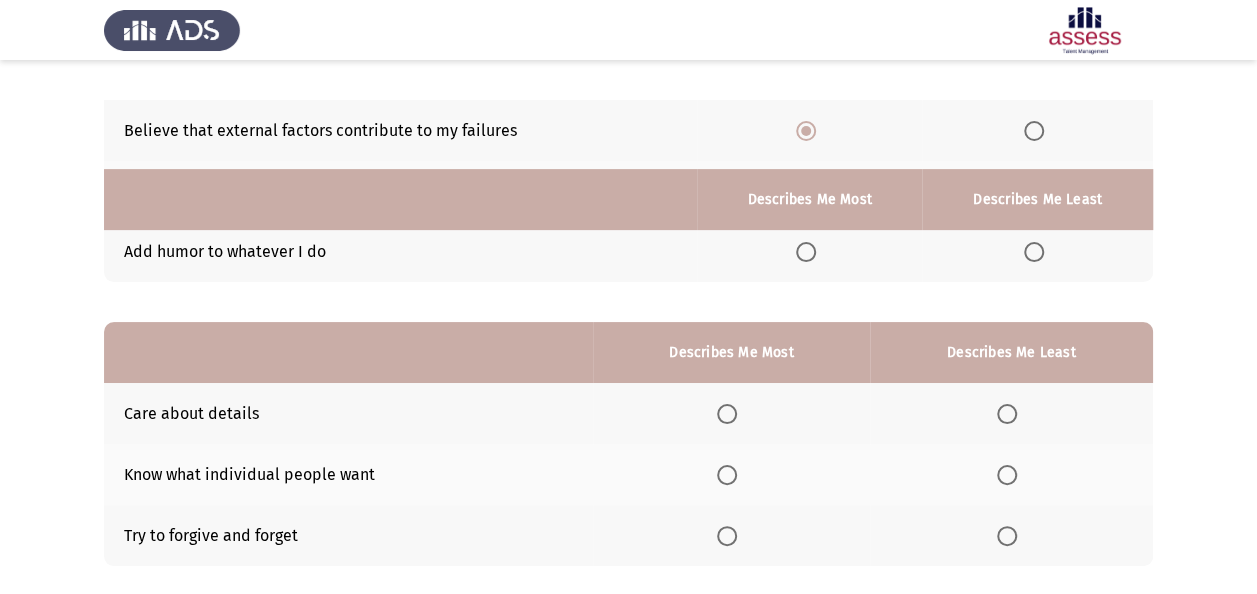 scroll, scrollTop: 327, scrollLeft: 0, axis: vertical 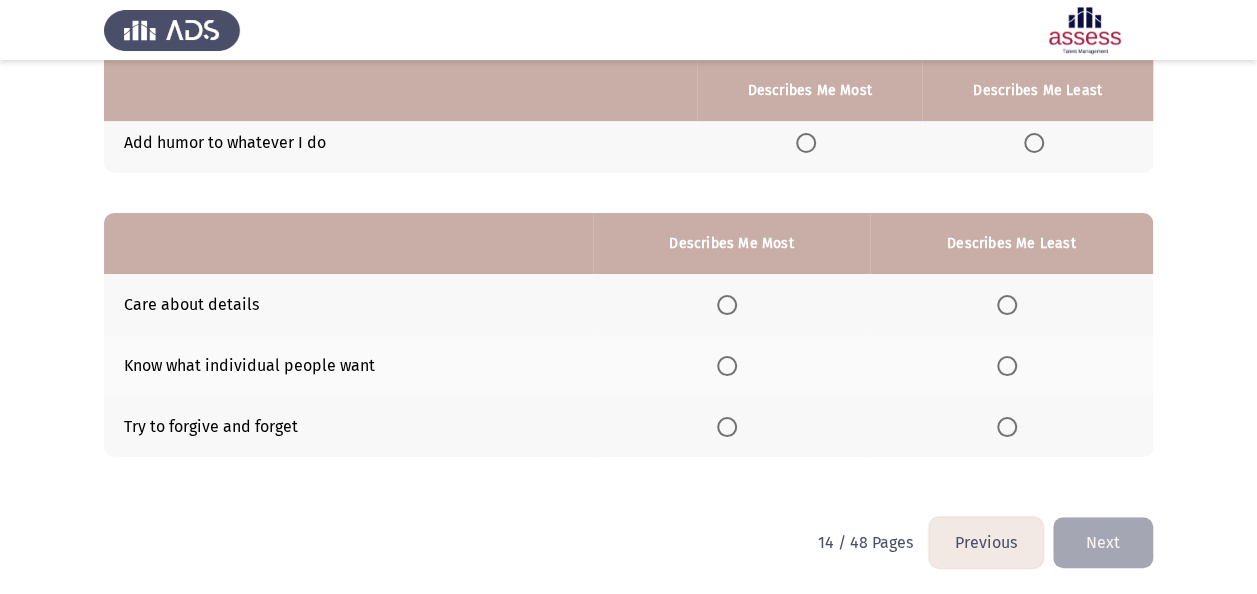 click at bounding box center (727, 366) 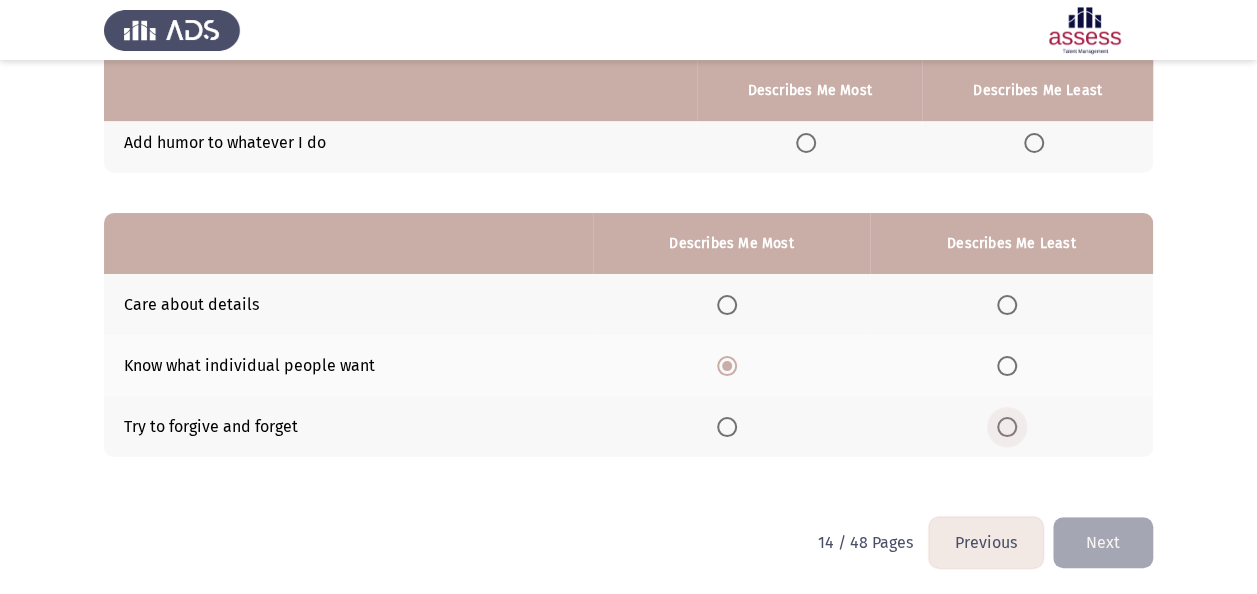 click at bounding box center (1007, 427) 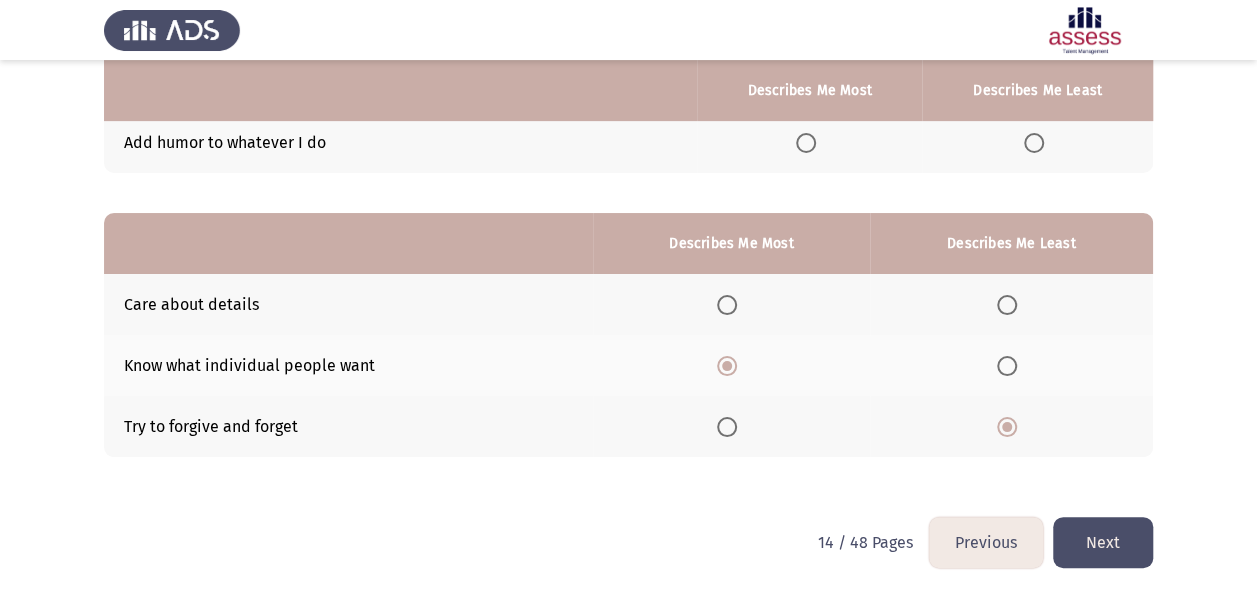 click on "Next" 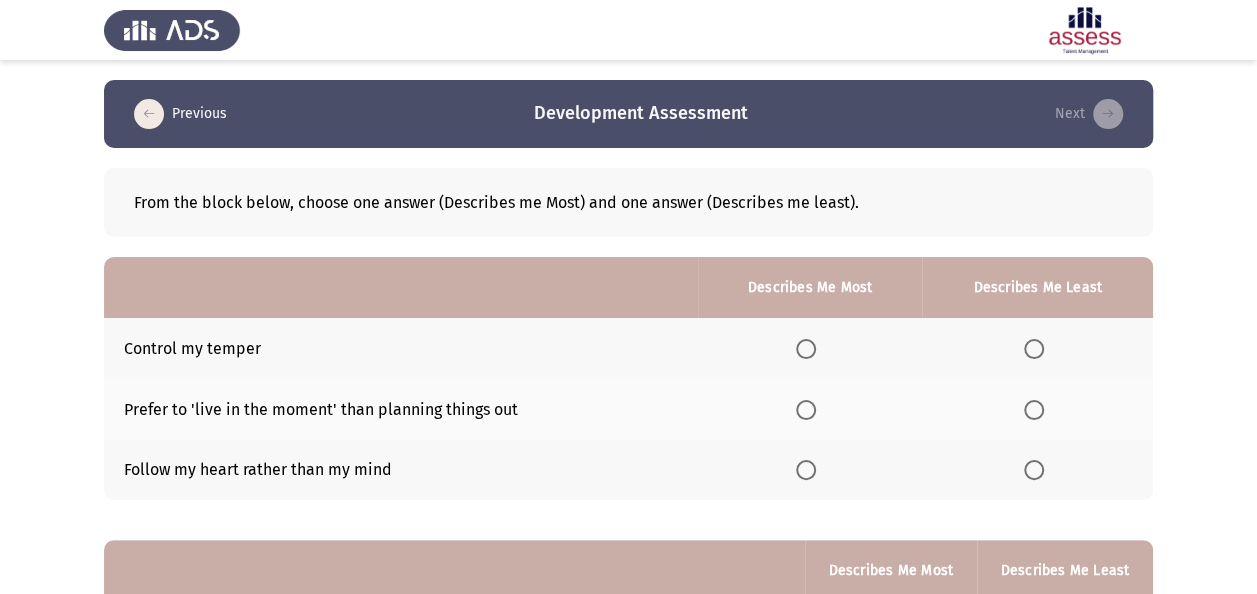 click 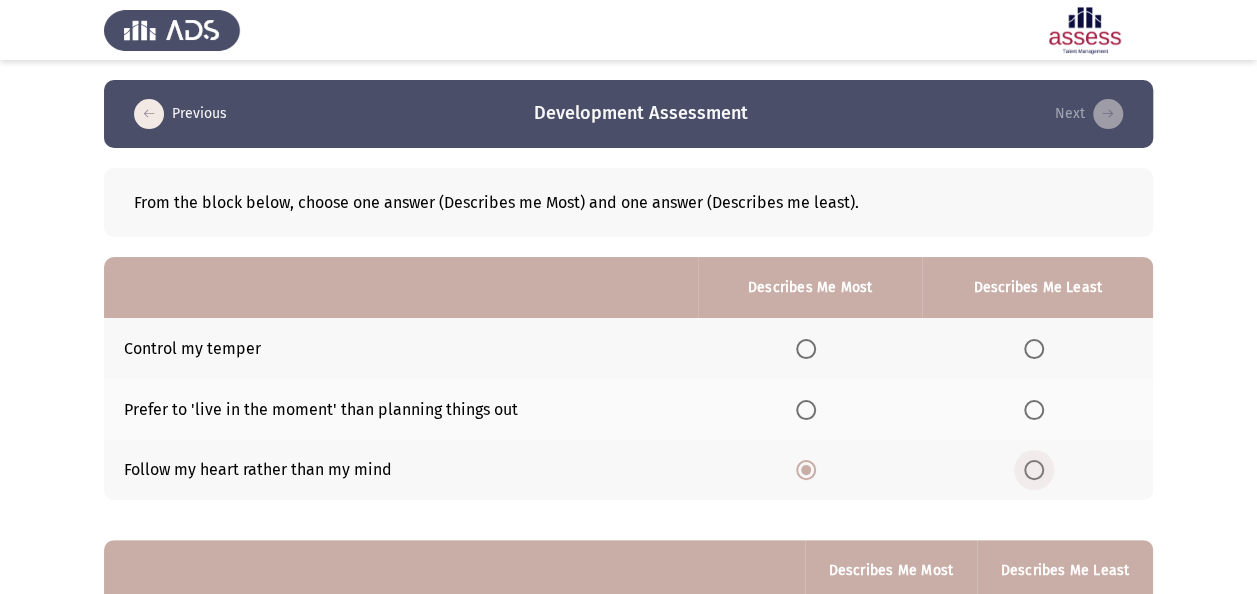 click at bounding box center (1034, 470) 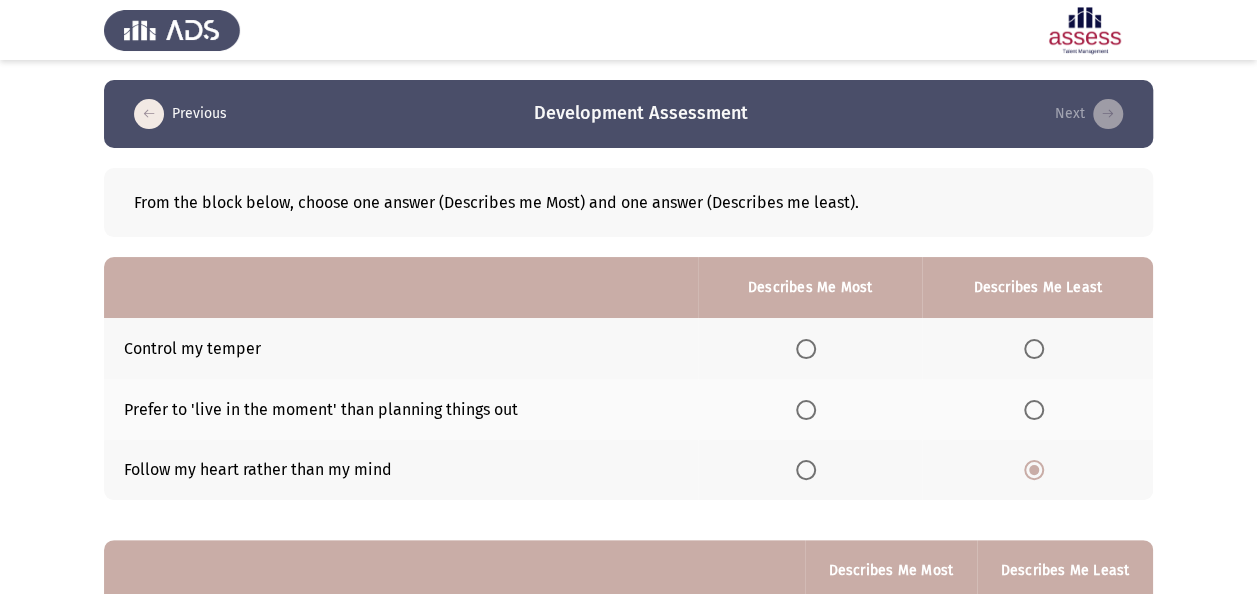 click at bounding box center (1034, 410) 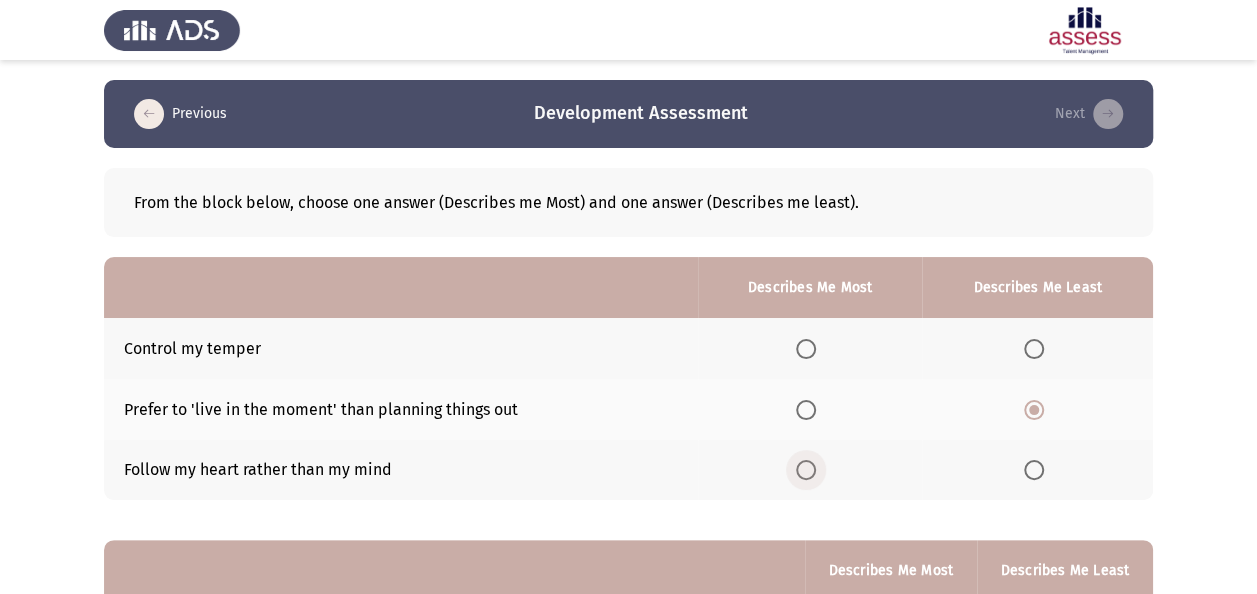 click at bounding box center (806, 470) 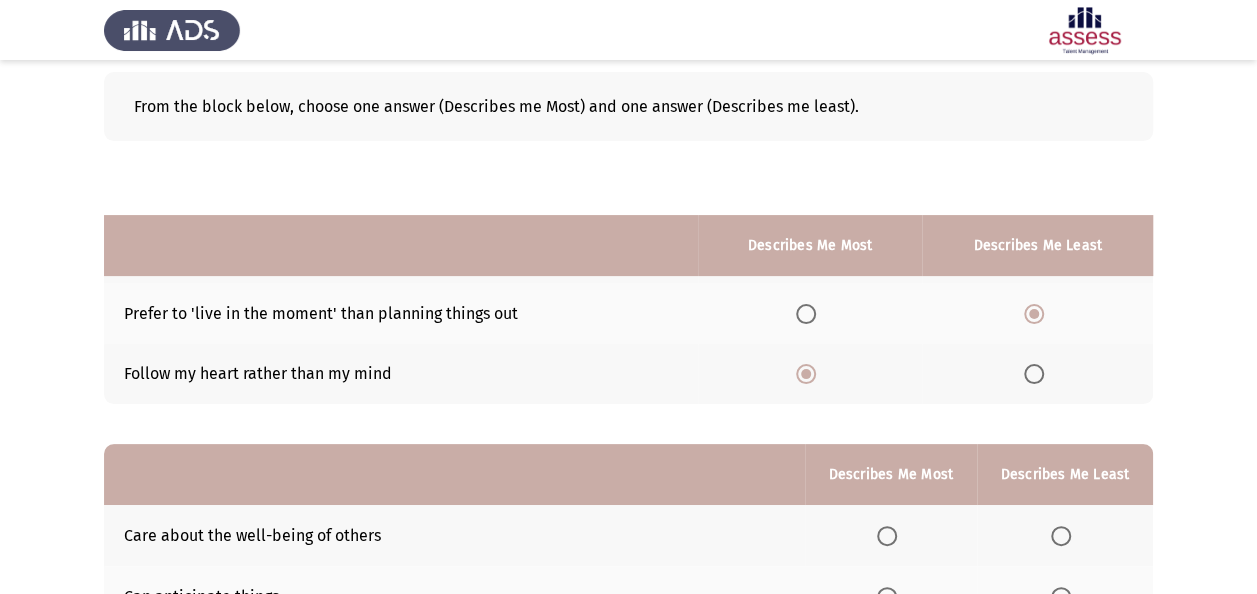 scroll, scrollTop: 327, scrollLeft: 0, axis: vertical 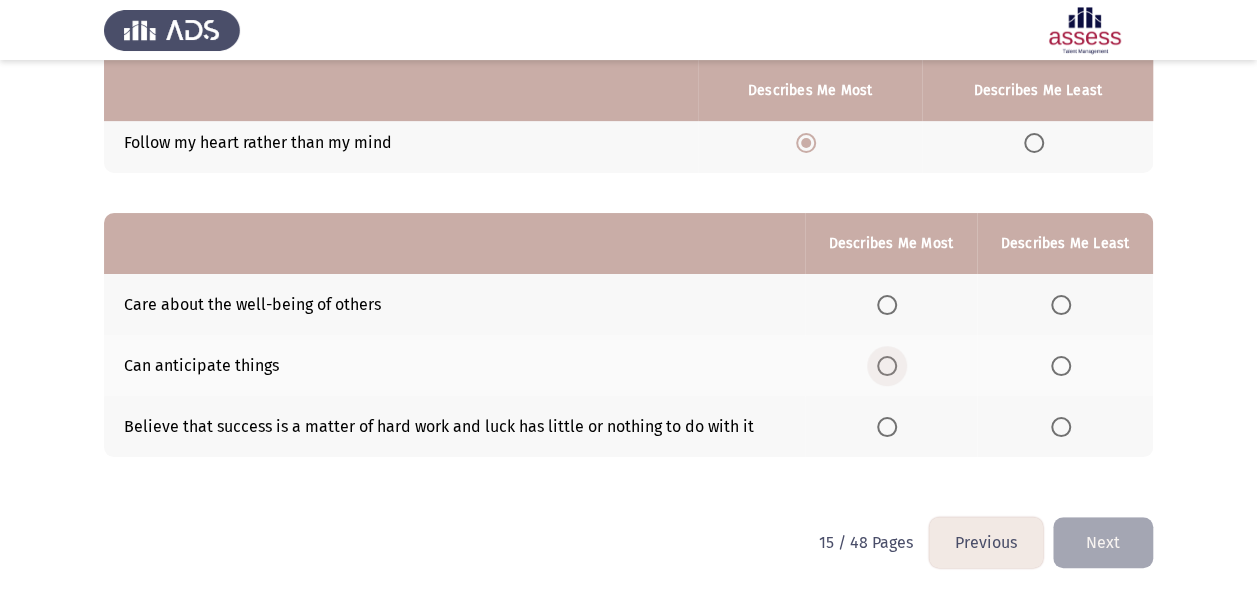 click at bounding box center [887, 366] 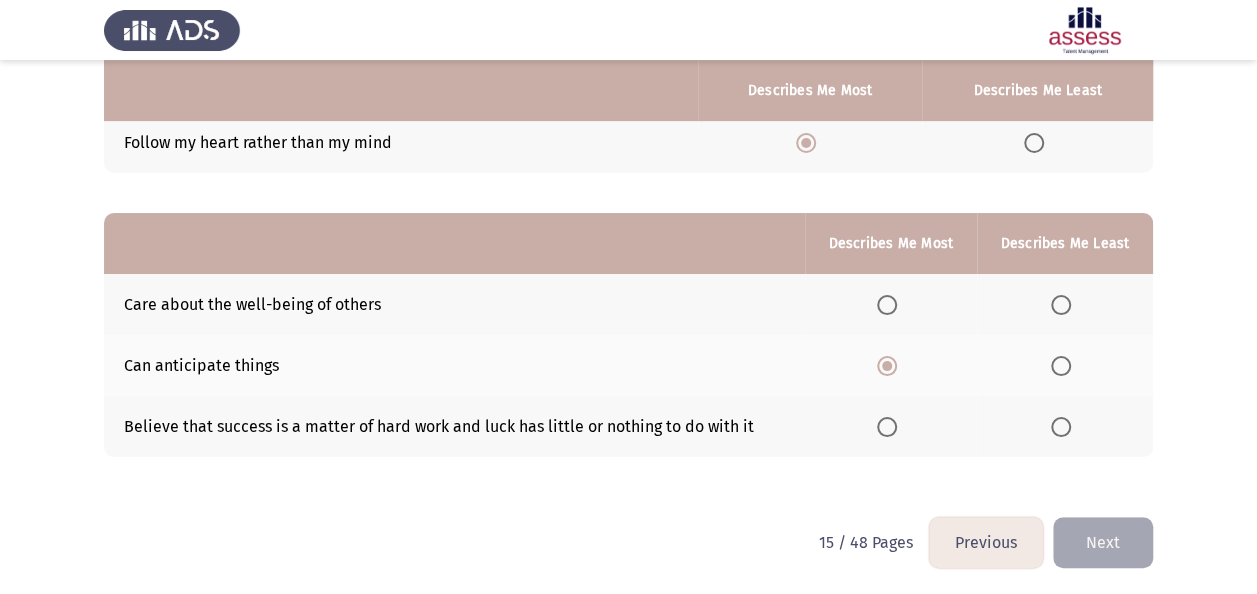 click 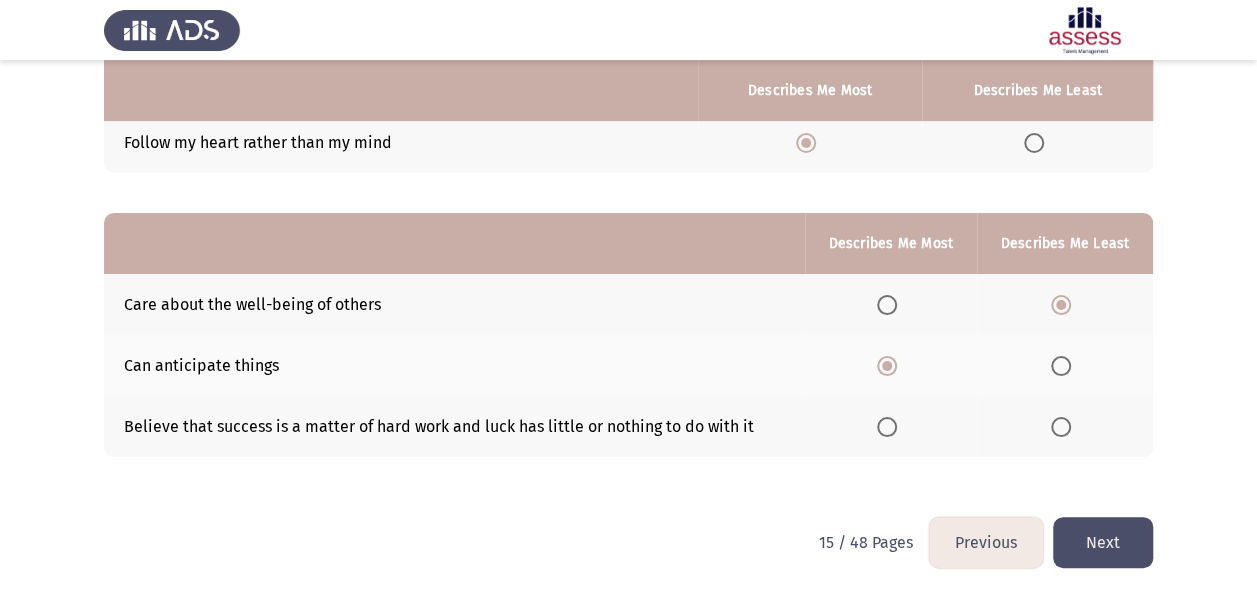 click on "Next" 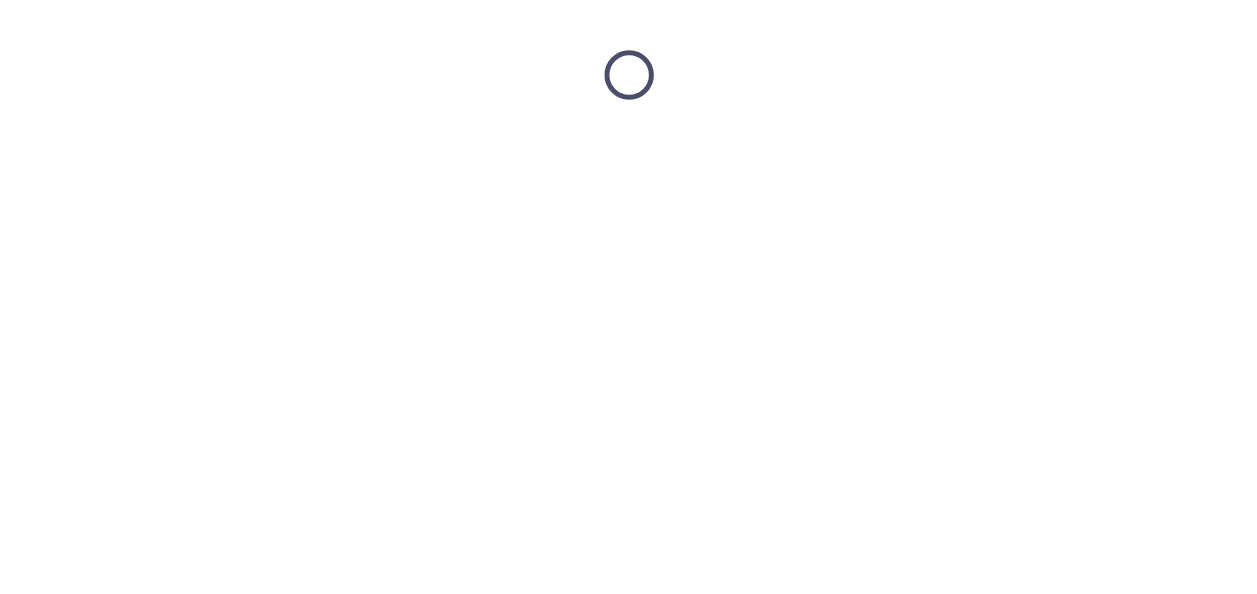 scroll, scrollTop: 0, scrollLeft: 0, axis: both 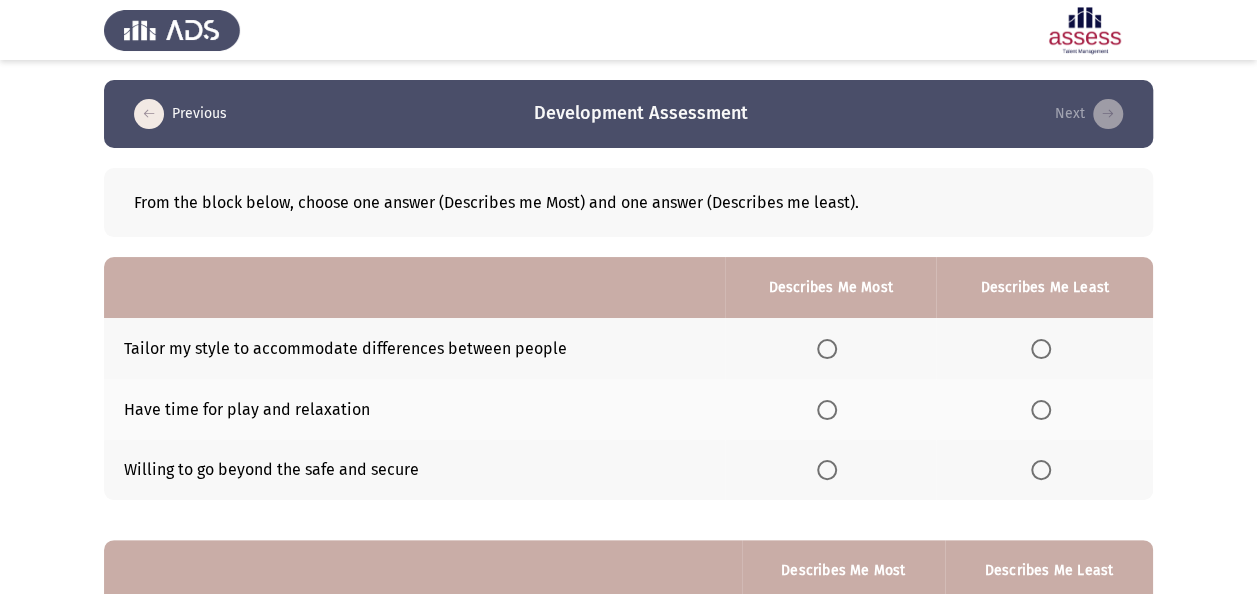 click at bounding box center [827, 470] 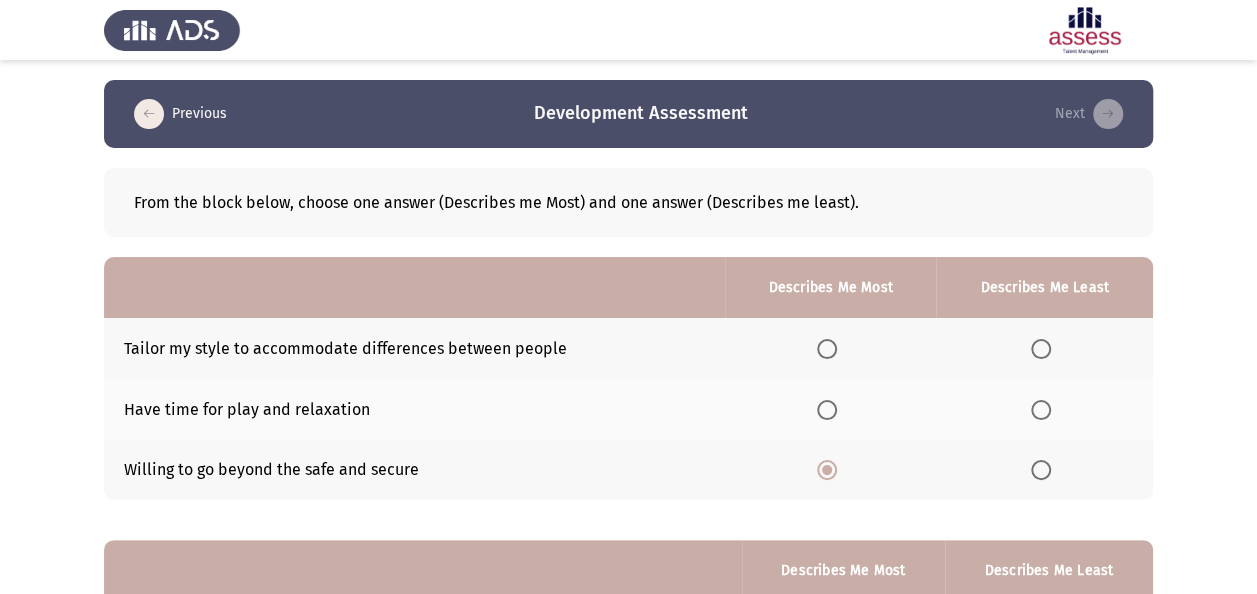 click at bounding box center [1041, 349] 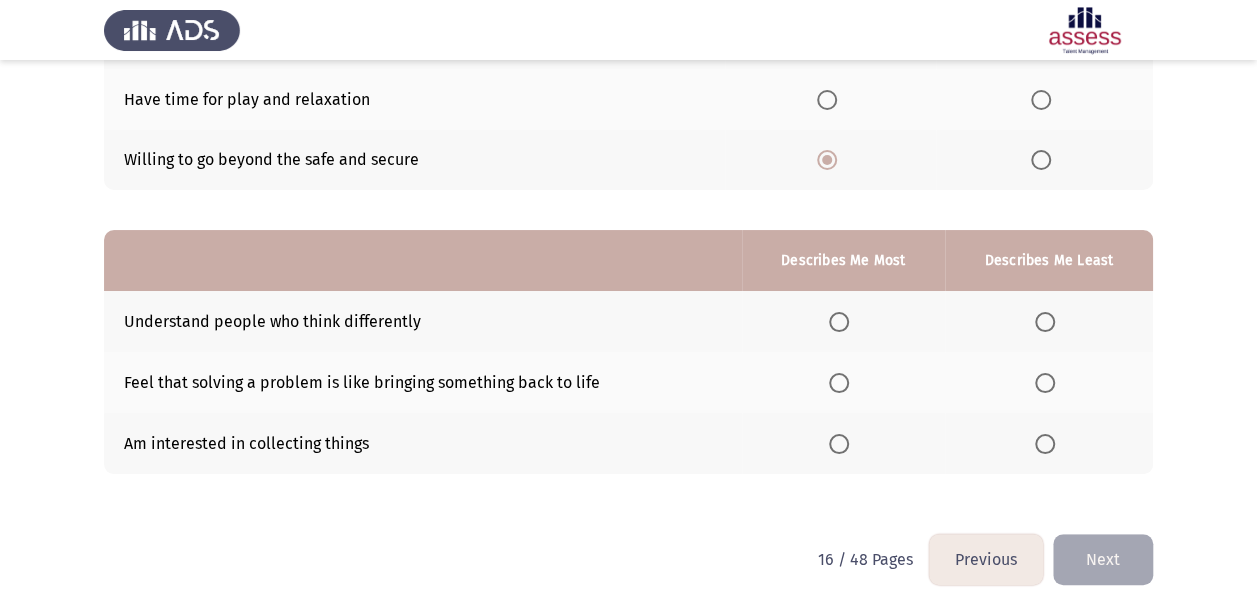 scroll, scrollTop: 327, scrollLeft: 0, axis: vertical 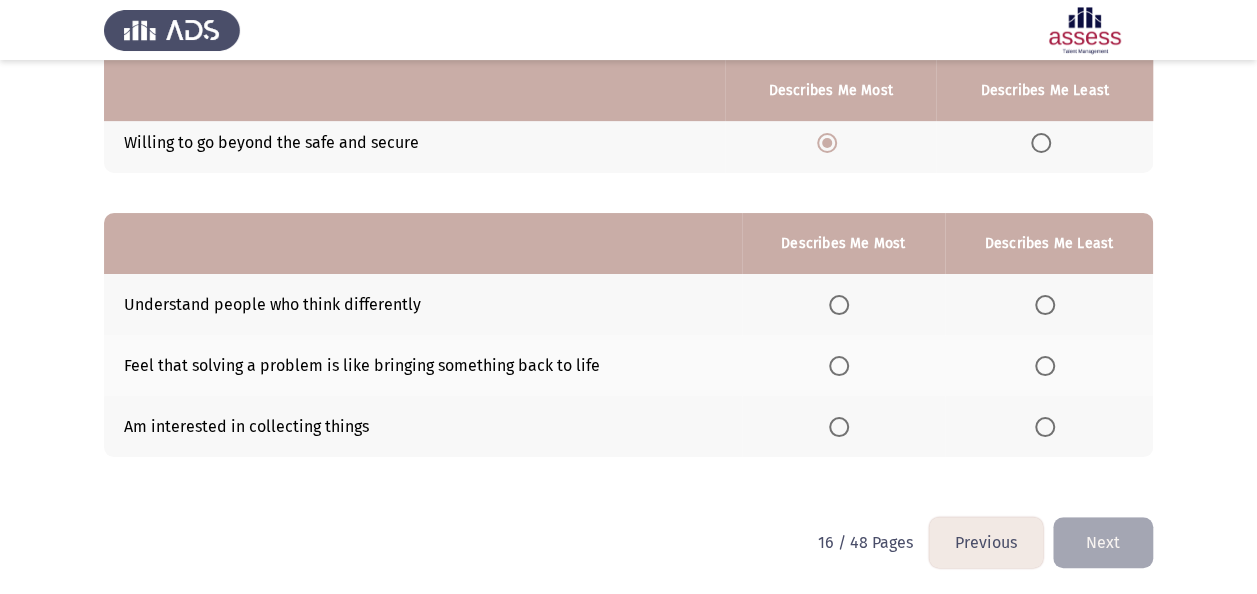 click at bounding box center [839, 366] 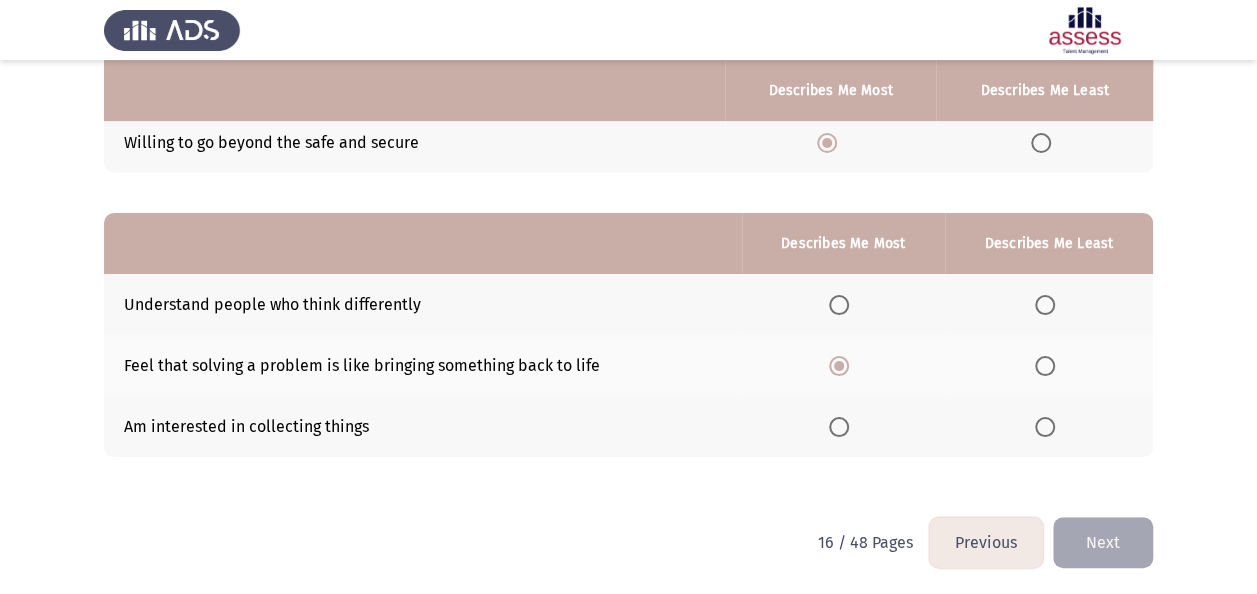click at bounding box center (1045, 427) 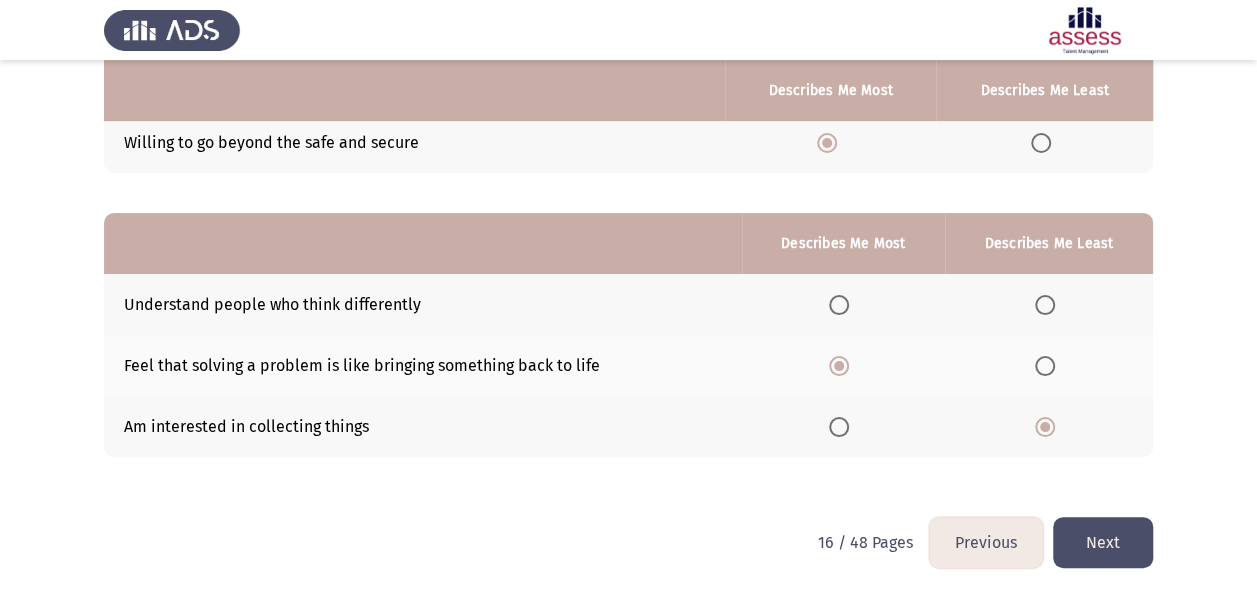 click on "Next" 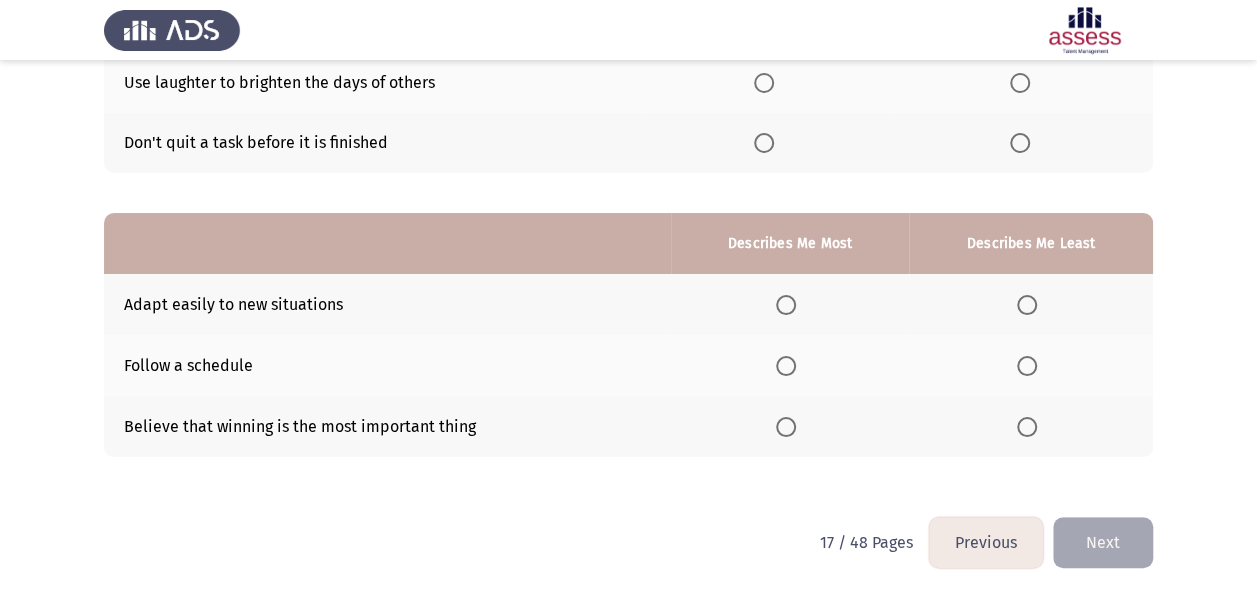 scroll, scrollTop: 0, scrollLeft: 0, axis: both 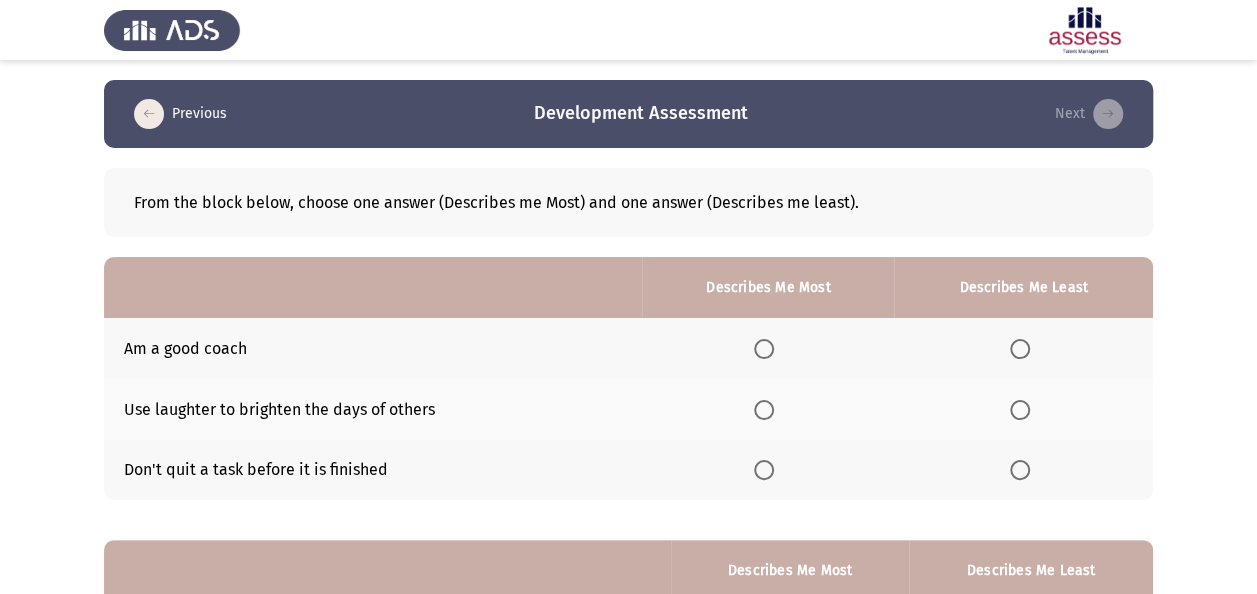 click at bounding box center [764, 410] 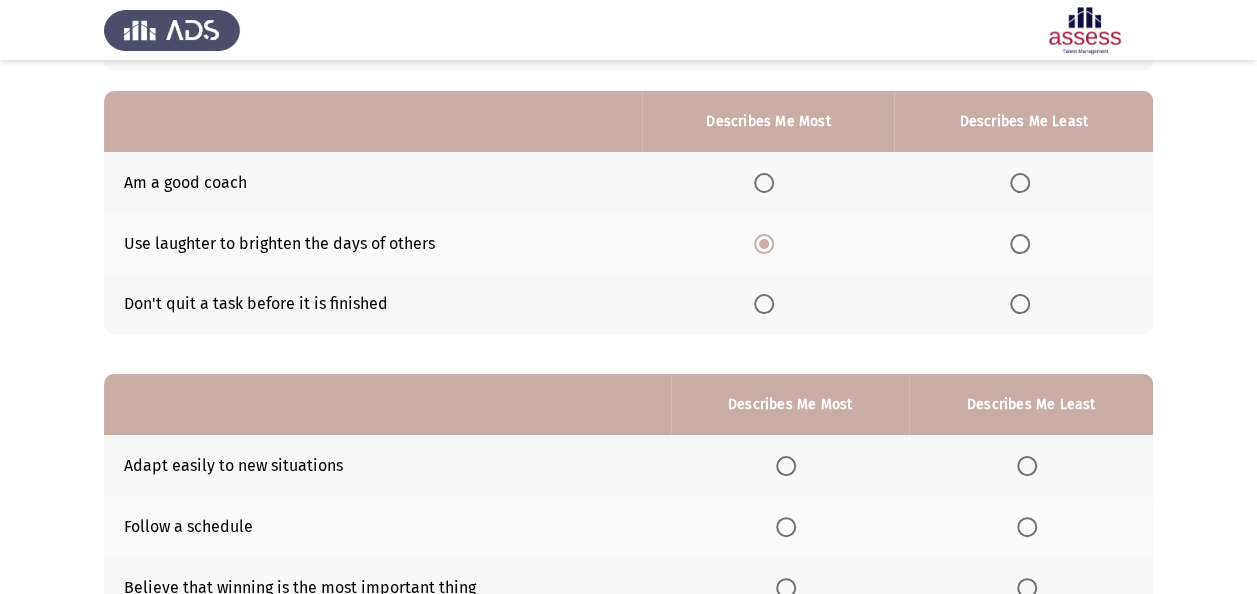 scroll, scrollTop: 300, scrollLeft: 0, axis: vertical 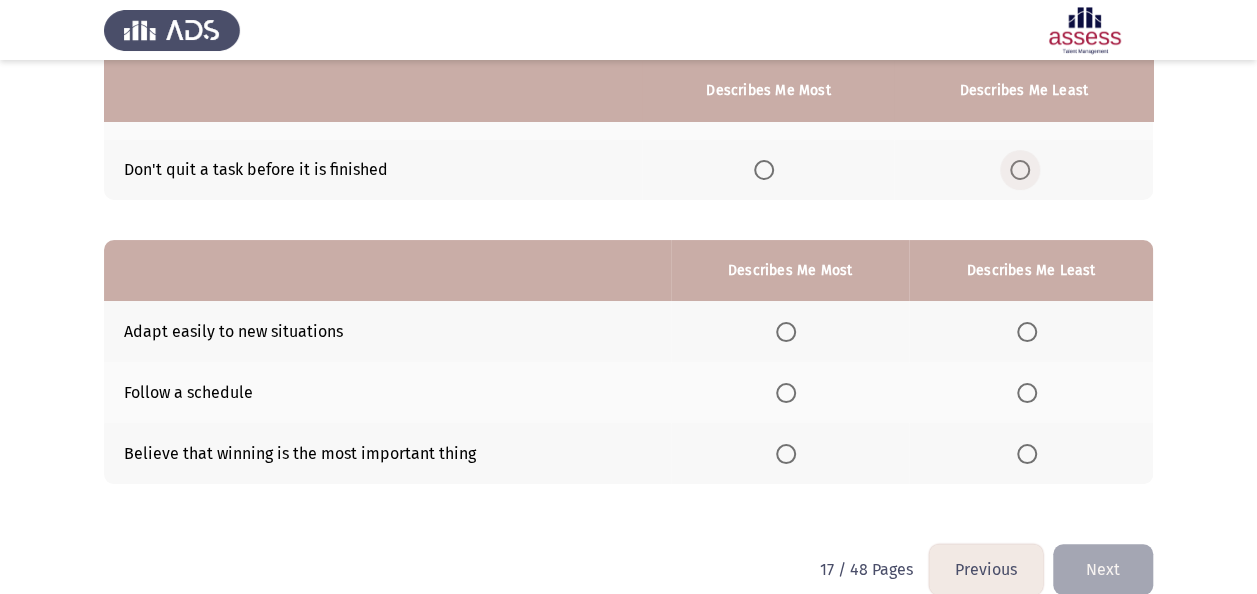 drag, startPoint x: 1018, startPoint y: 172, endPoint x: 991, endPoint y: 264, distance: 95.880135 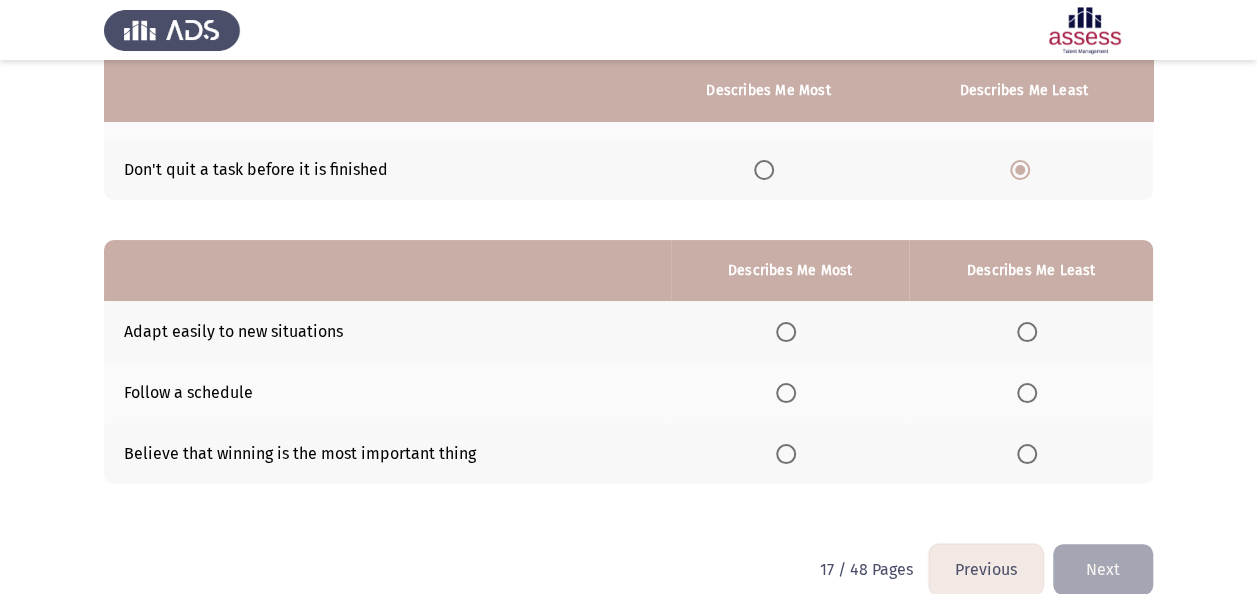 click at bounding box center [1027, 393] 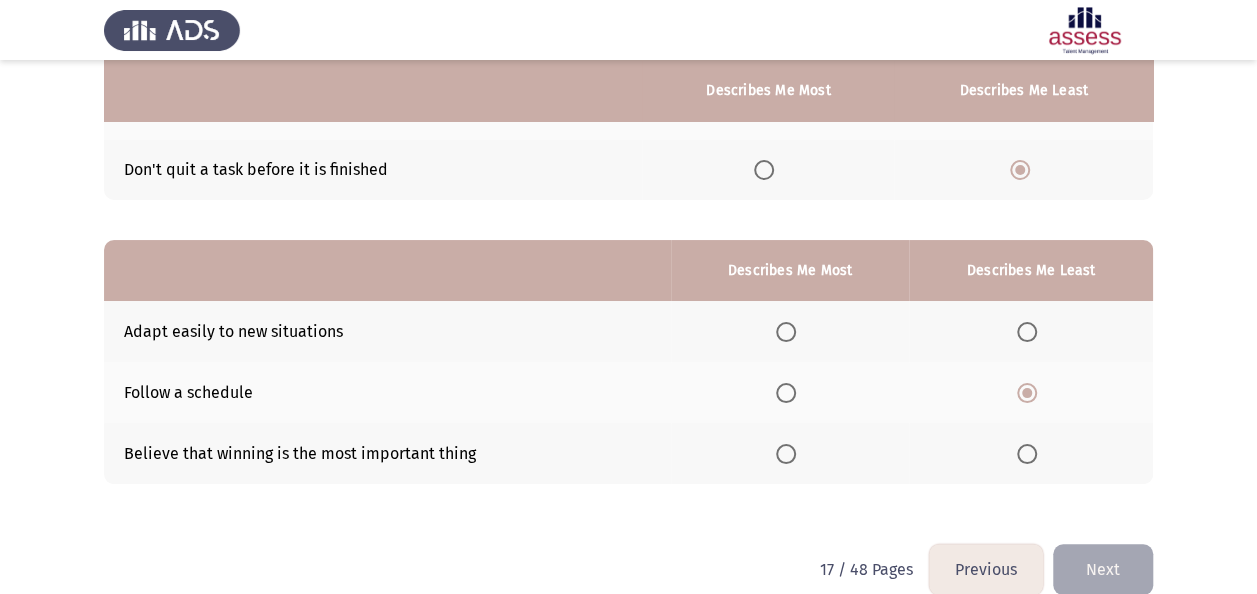 click 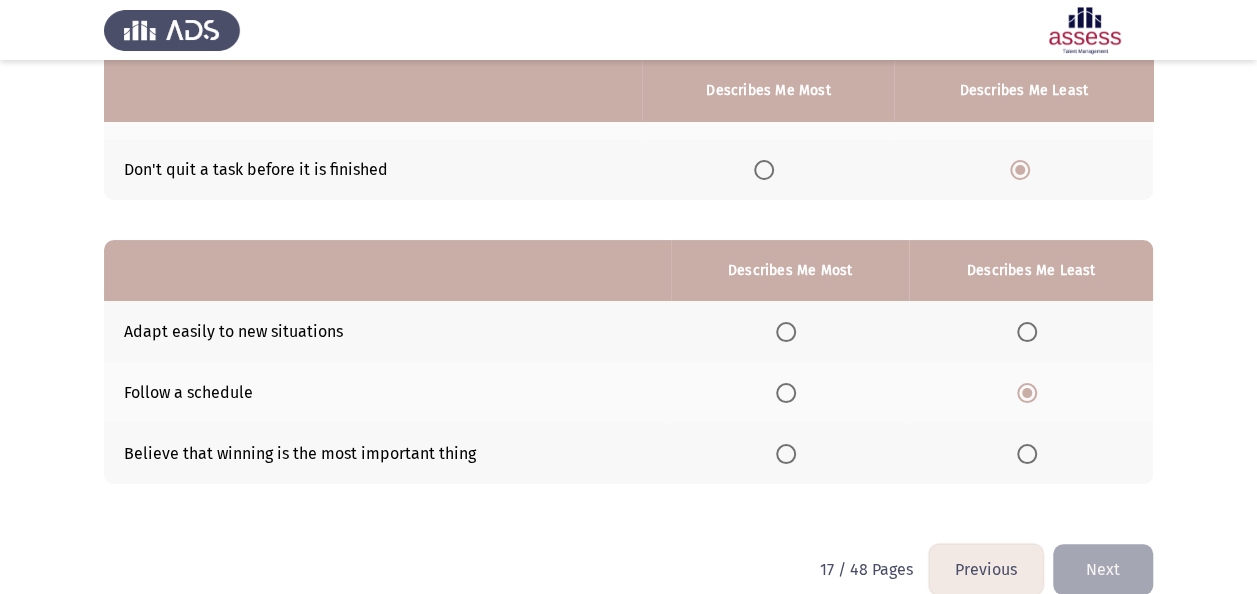 click at bounding box center (786, 393) 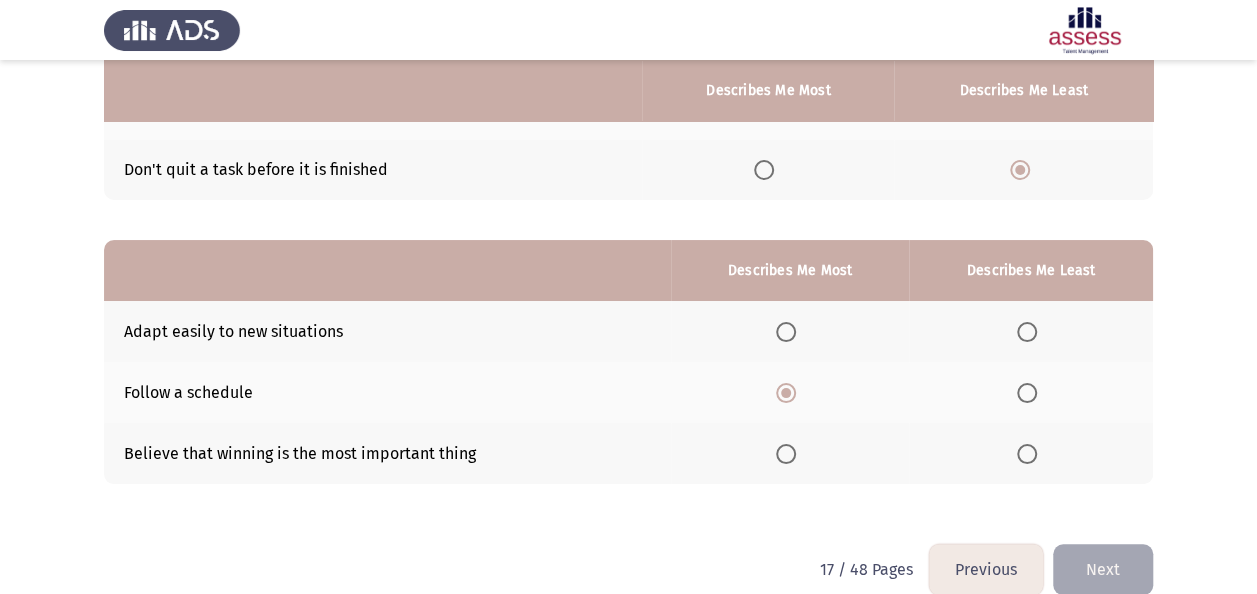 click at bounding box center (790, 332) 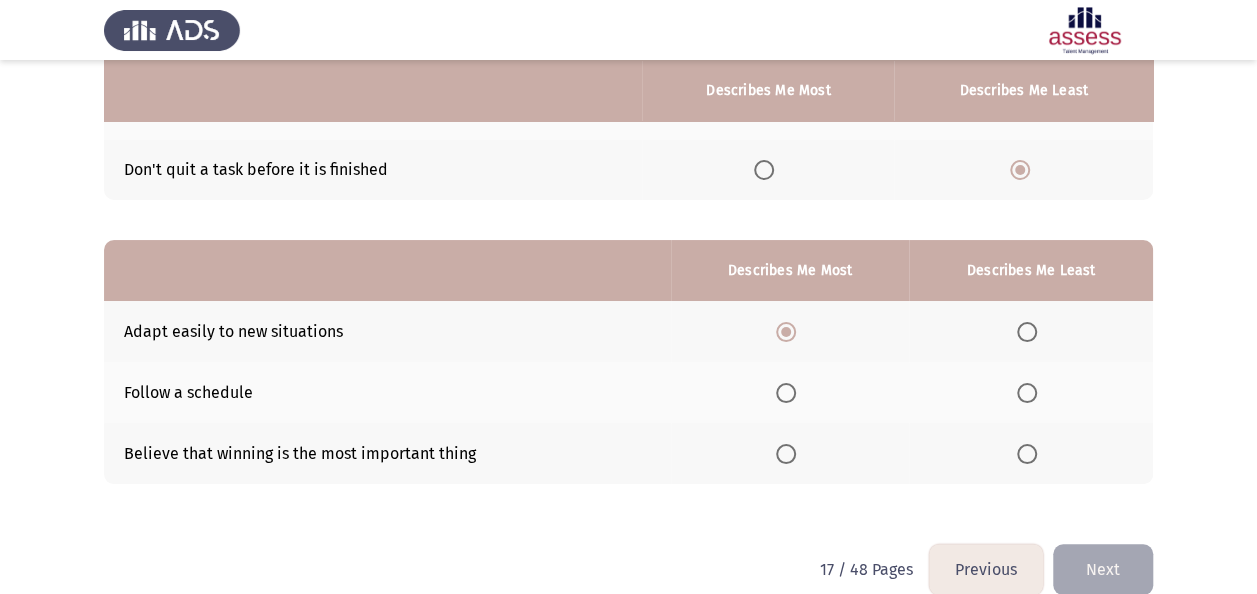 click at bounding box center [1027, 454] 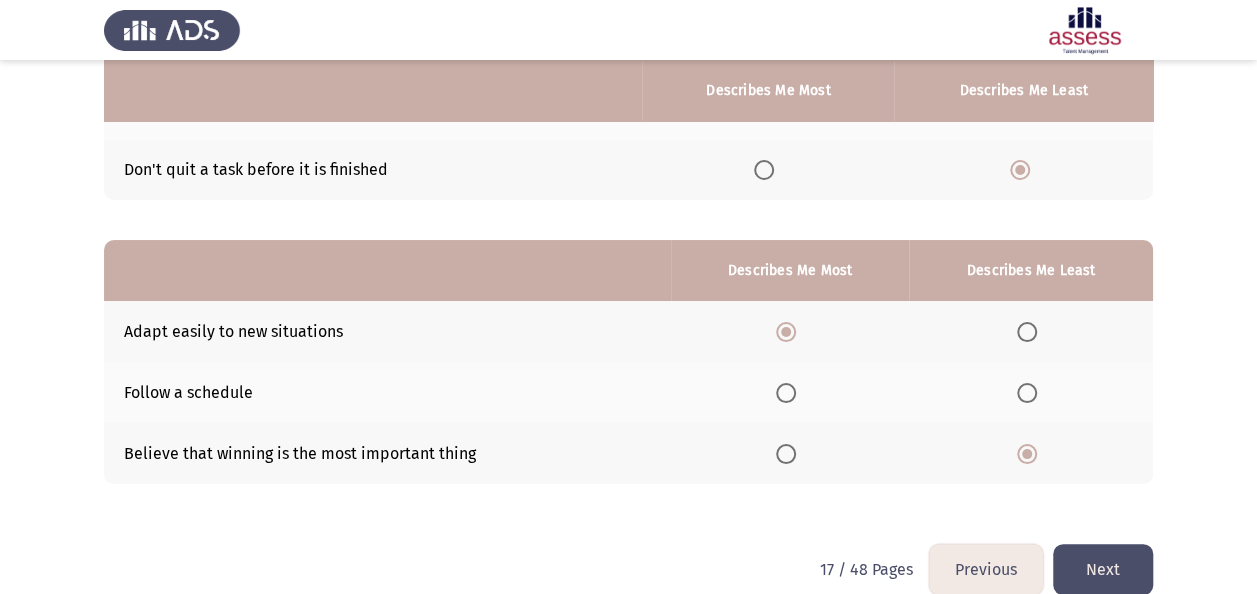 click on "Next" 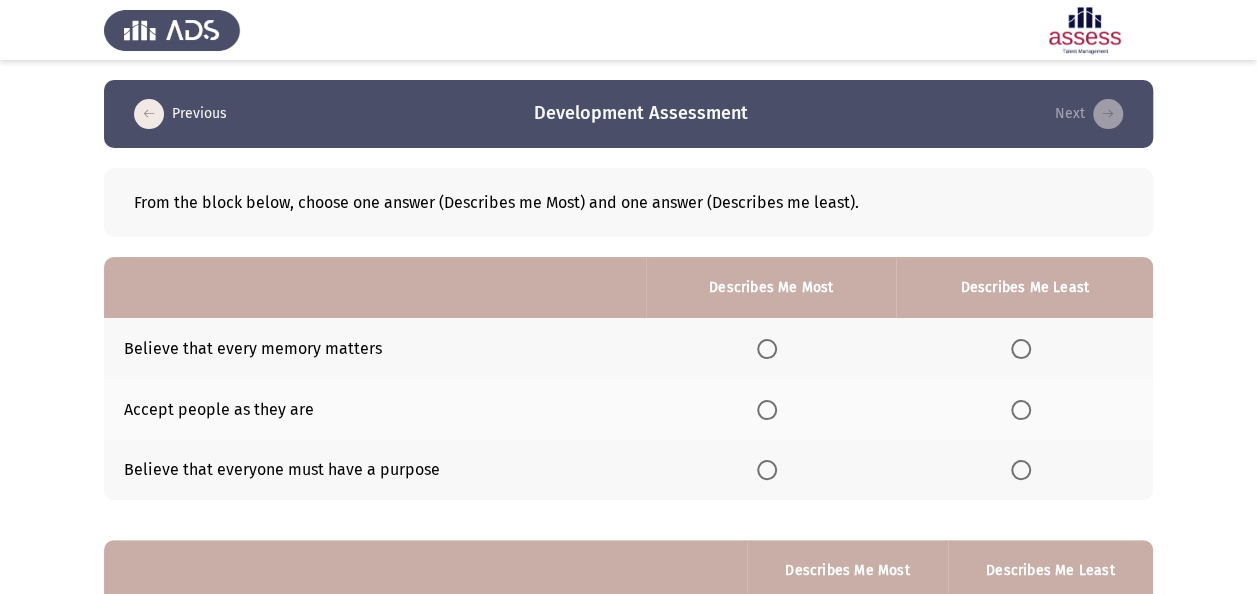 click at bounding box center (767, 349) 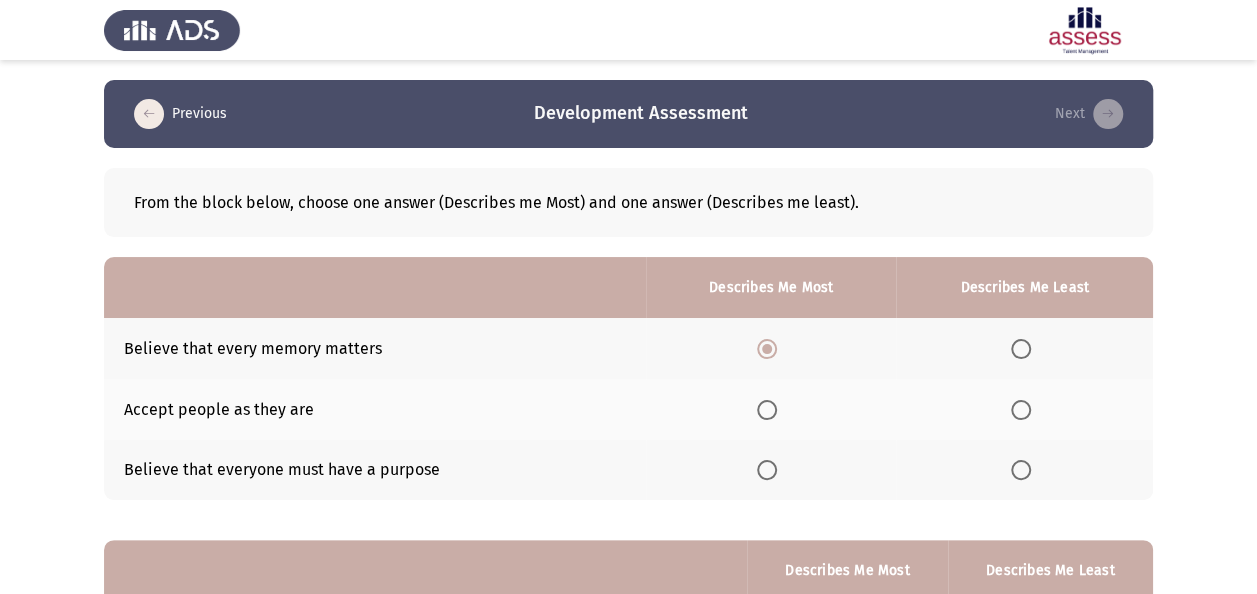 click at bounding box center [1021, 470] 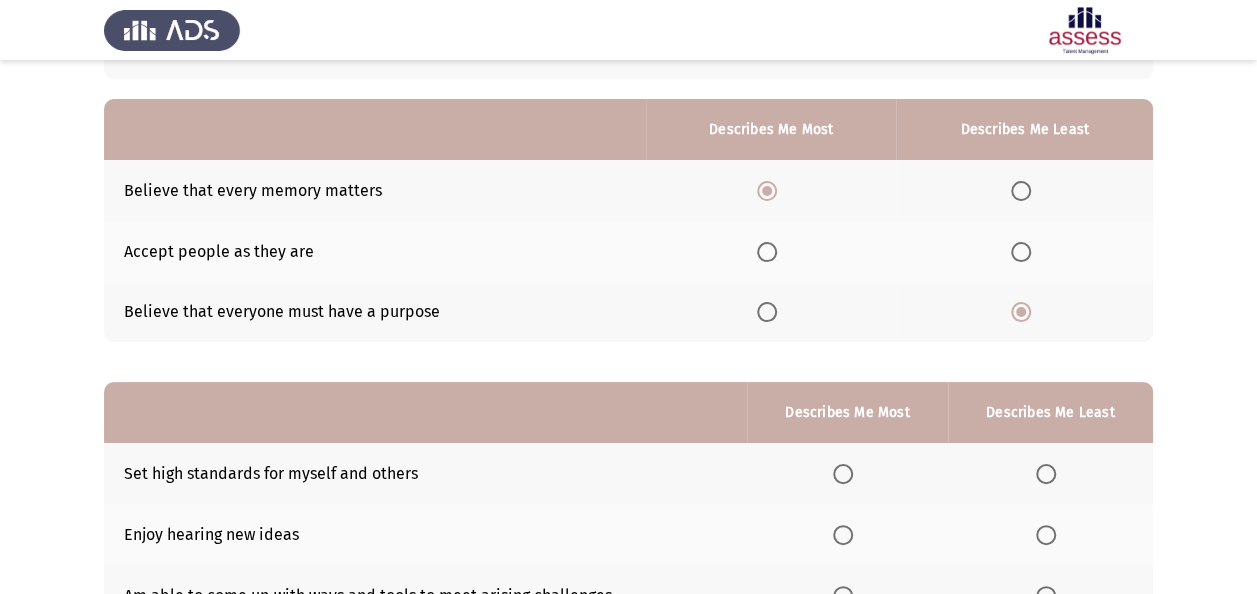 scroll, scrollTop: 327, scrollLeft: 0, axis: vertical 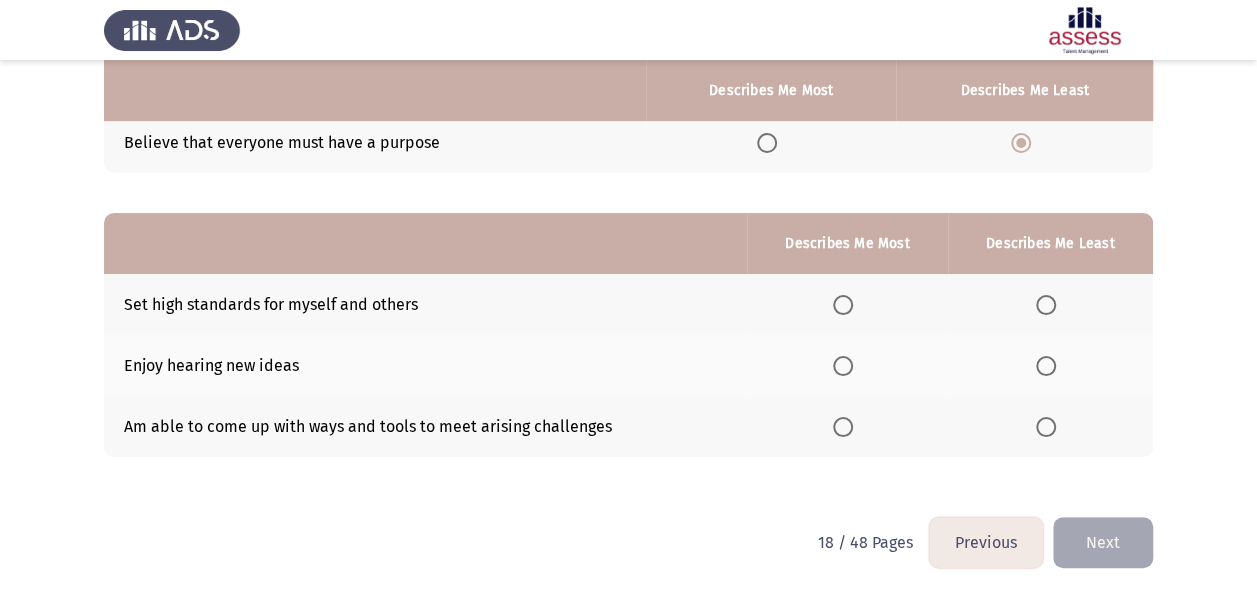 click at bounding box center (843, 305) 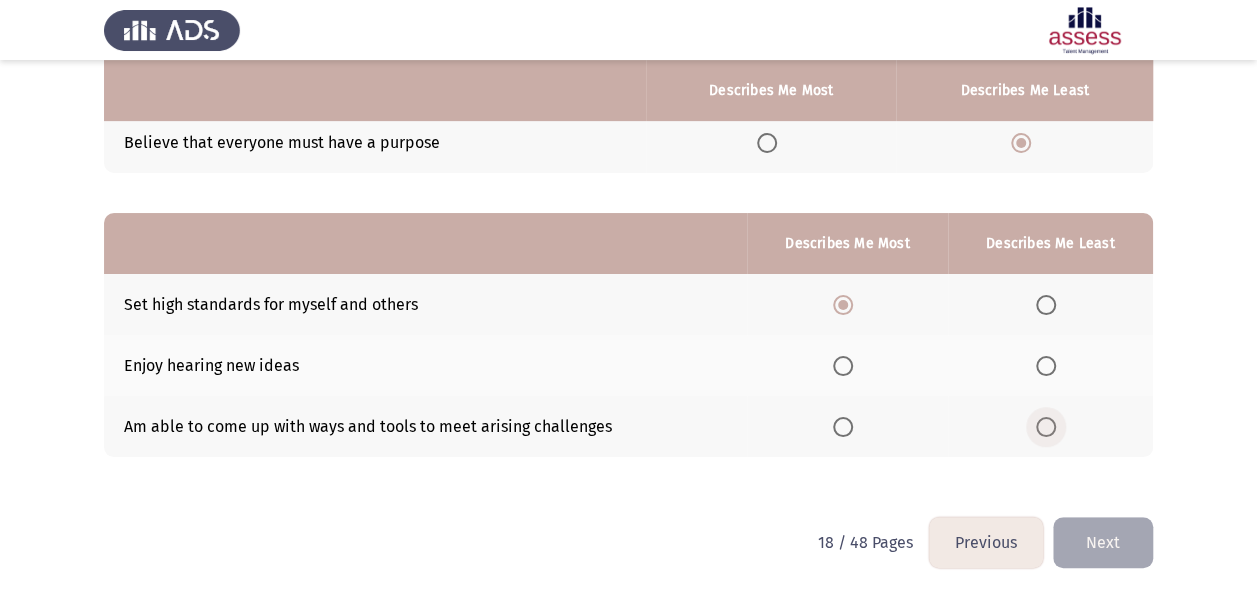 click at bounding box center (1046, 427) 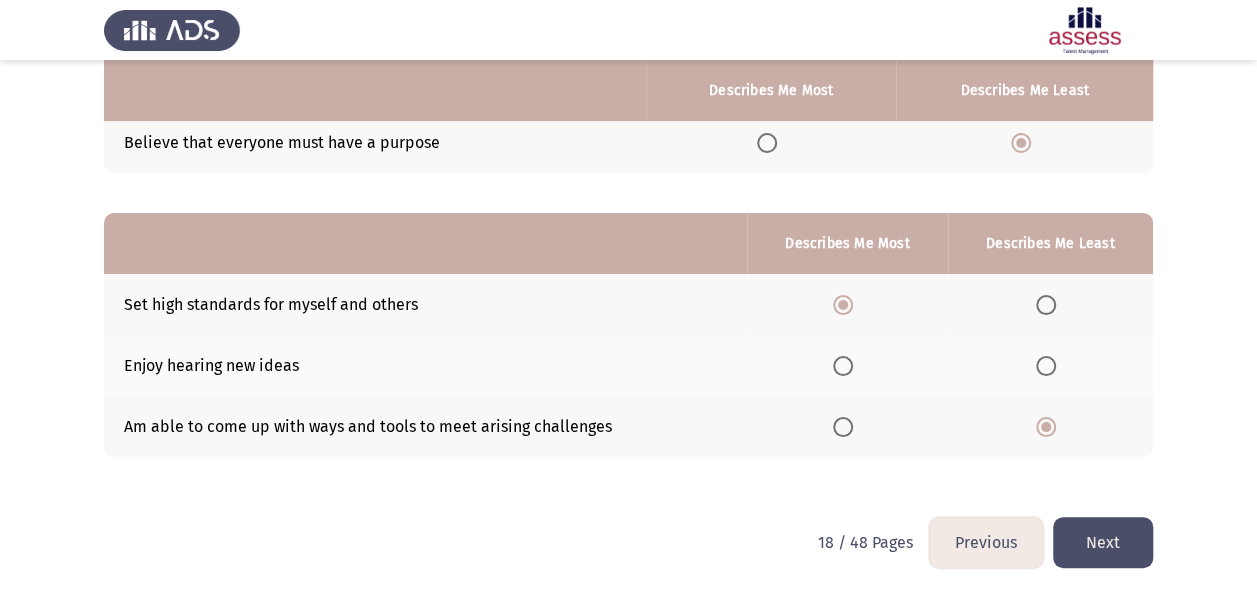click on "Next" 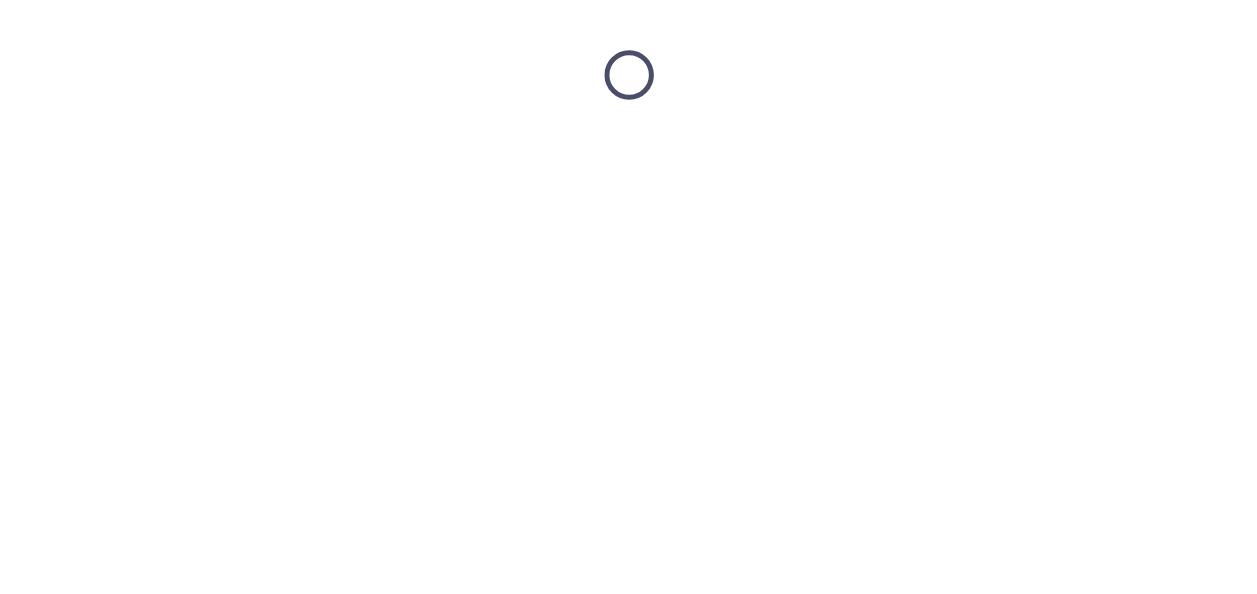 scroll, scrollTop: 0, scrollLeft: 0, axis: both 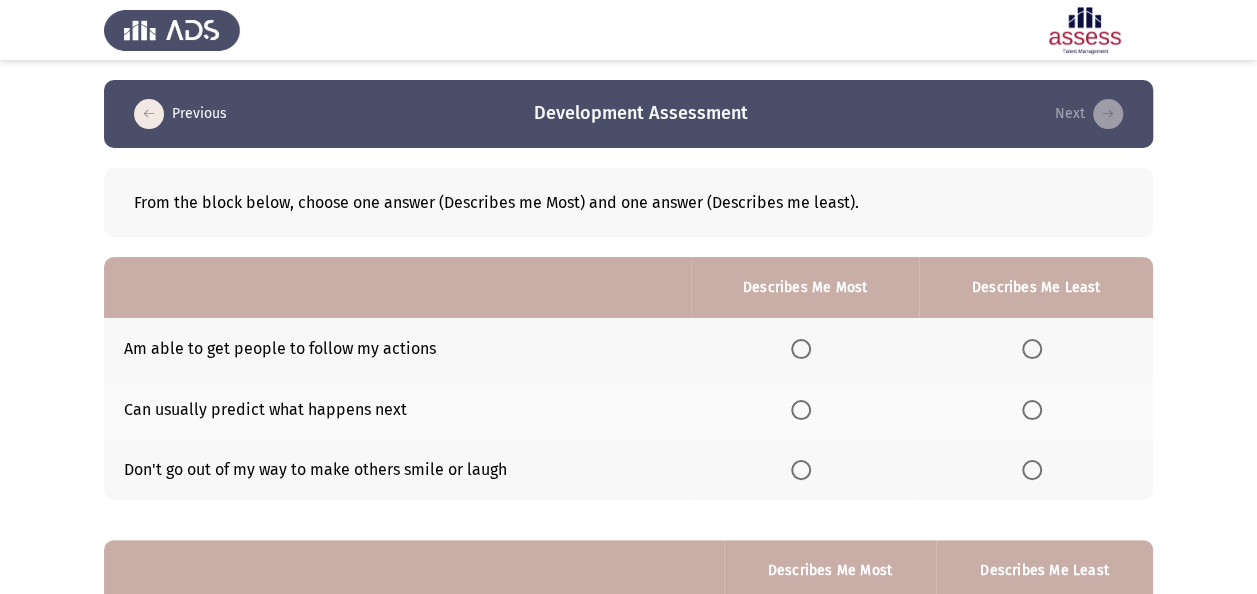 click at bounding box center [801, 349] 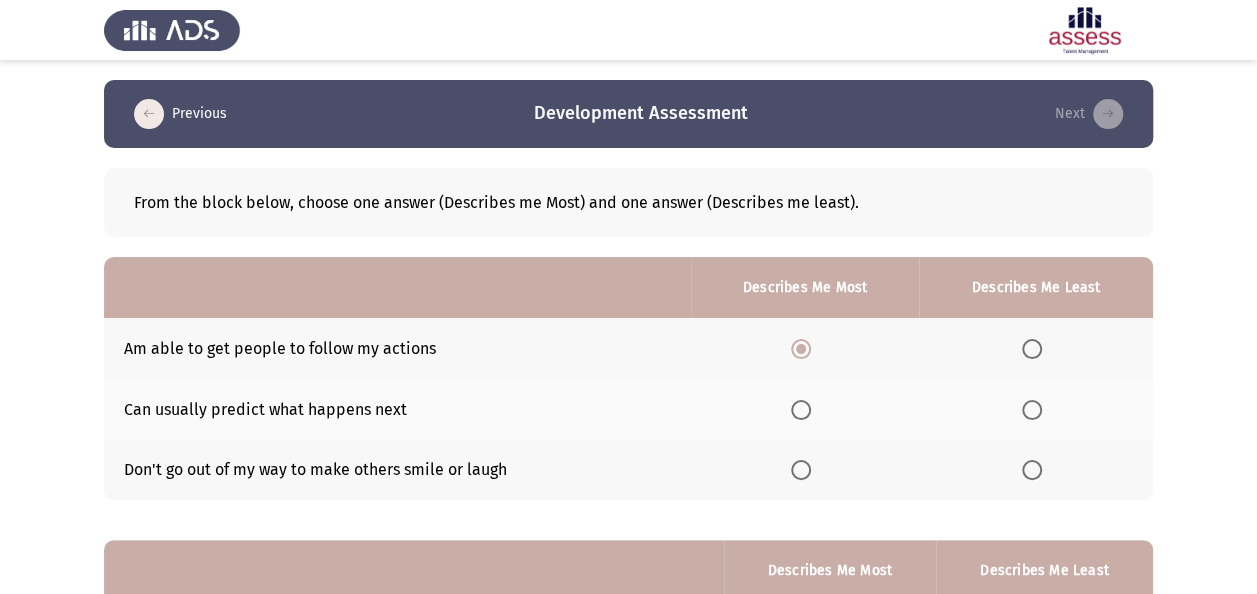 click at bounding box center [1036, 470] 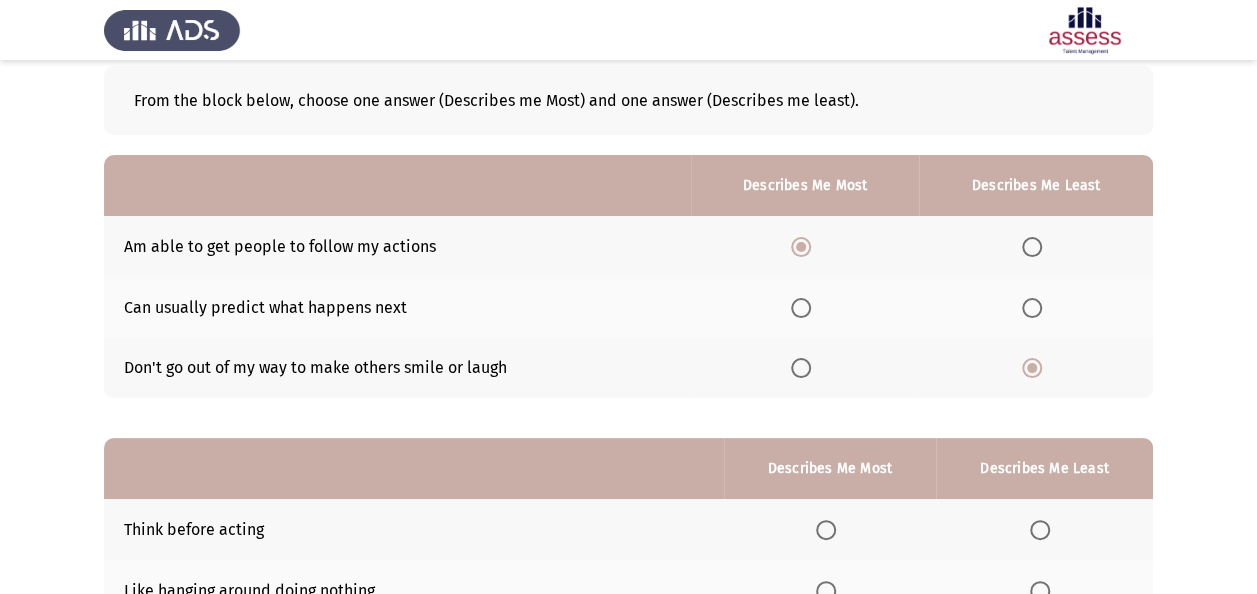 scroll, scrollTop: 300, scrollLeft: 0, axis: vertical 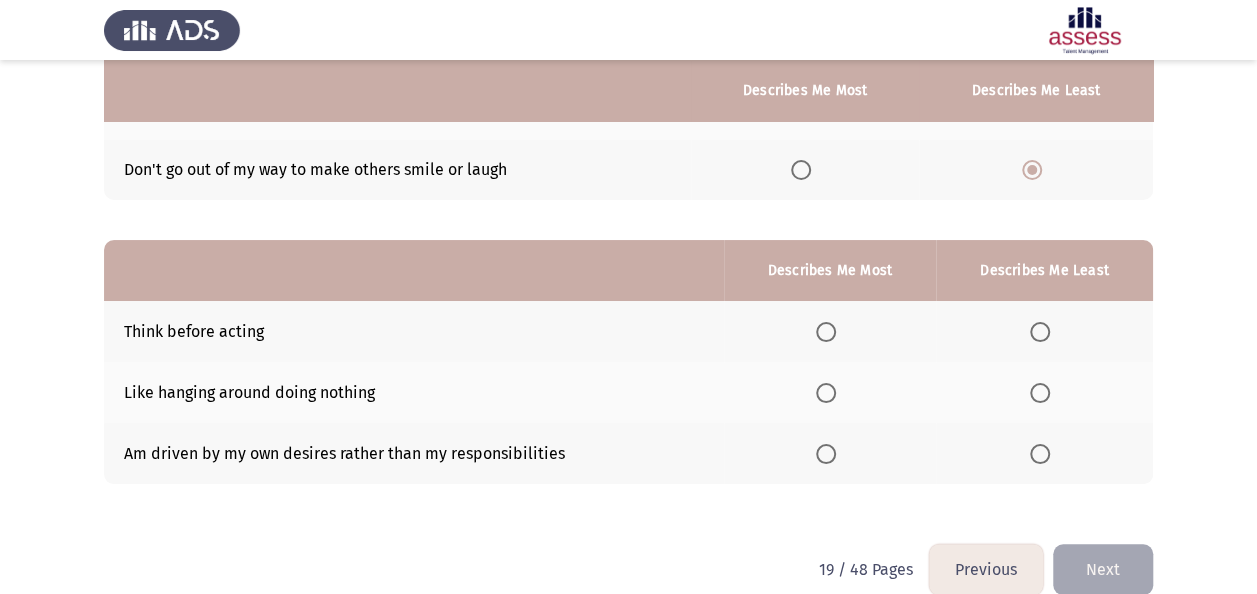 click at bounding box center [826, 393] 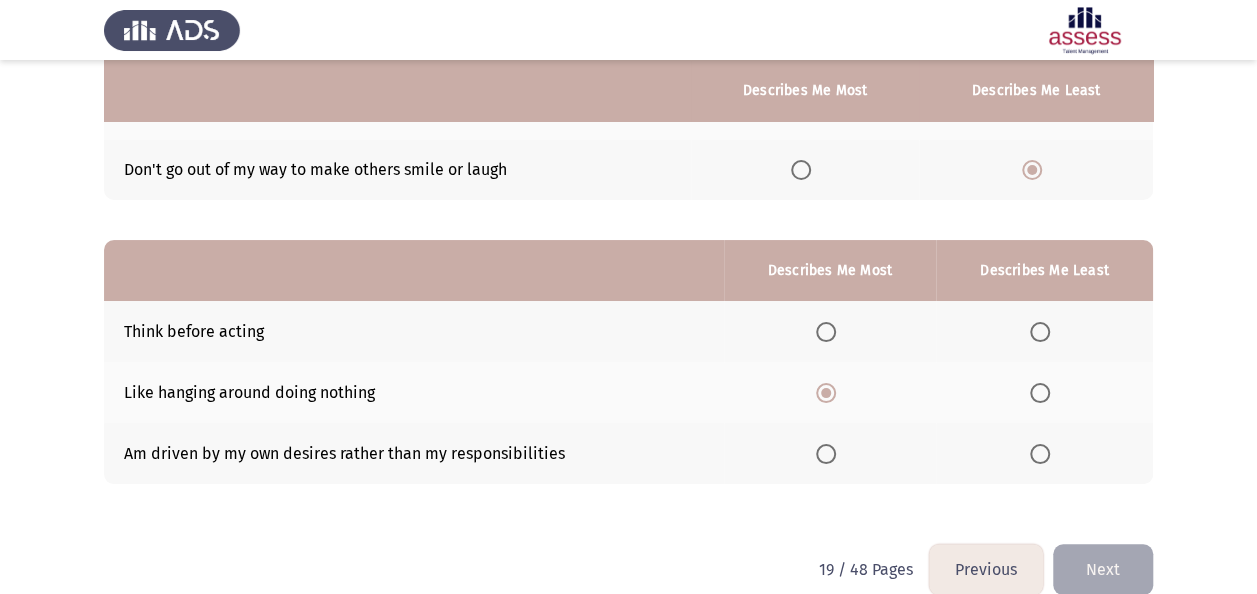 click at bounding box center (1040, 454) 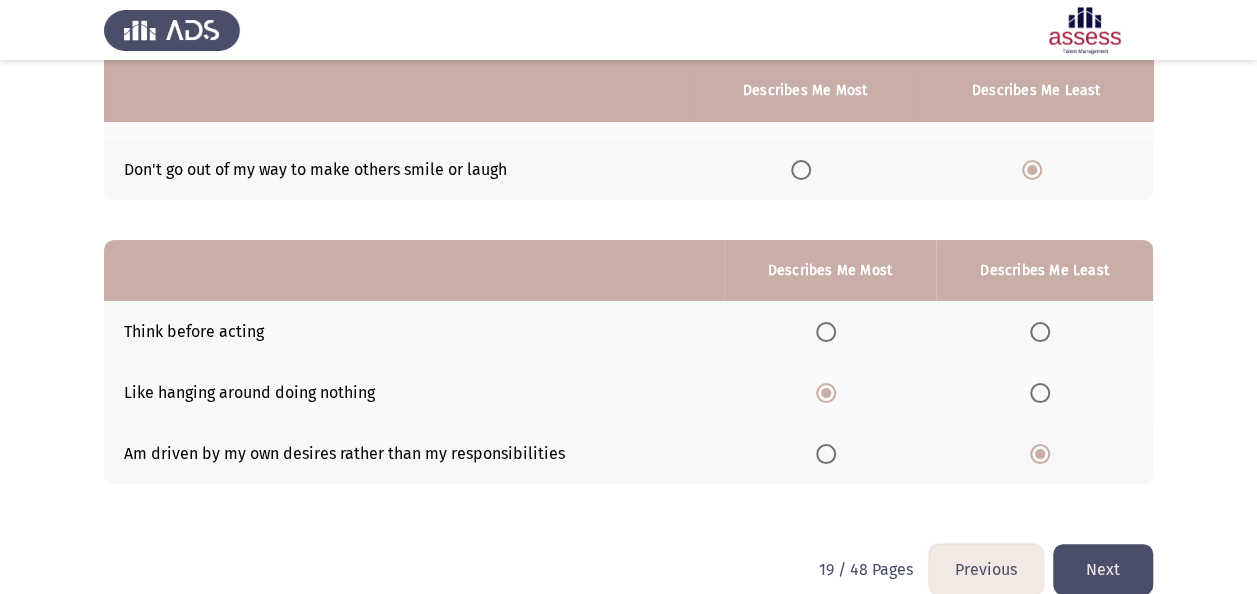 click on "Next" 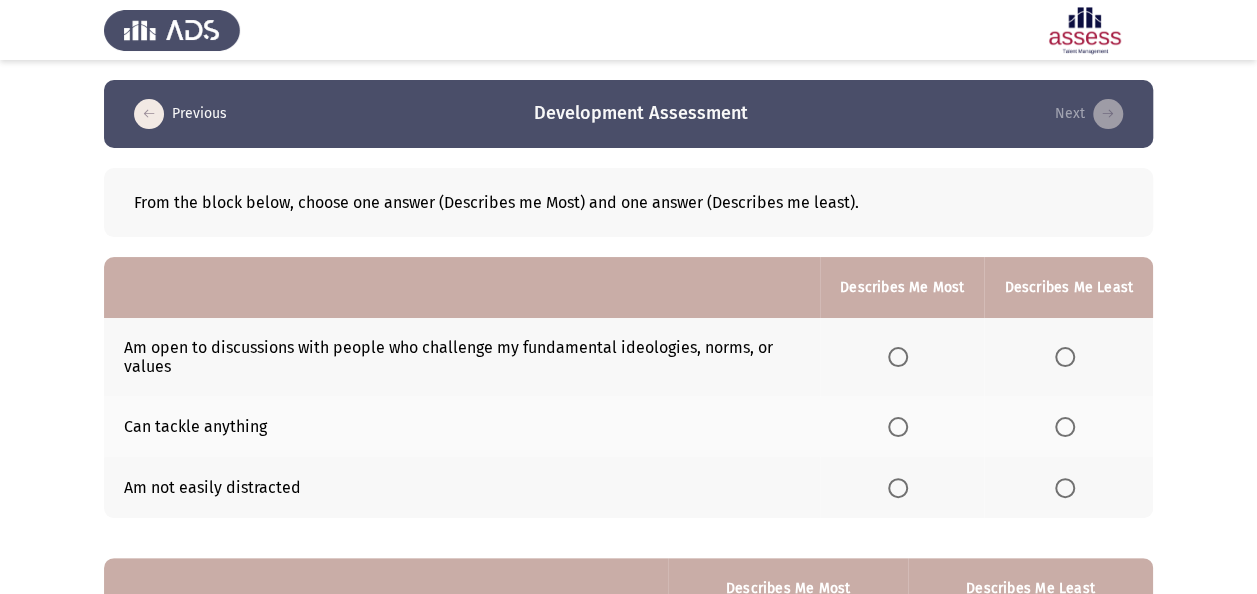 click at bounding box center [1065, 427] 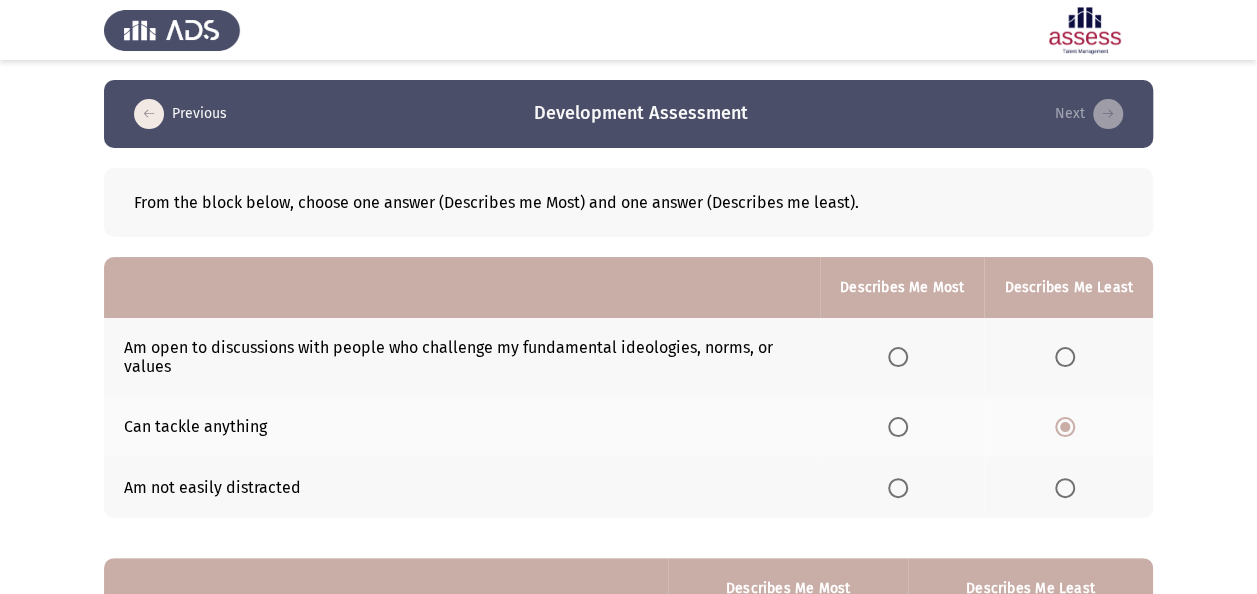 click 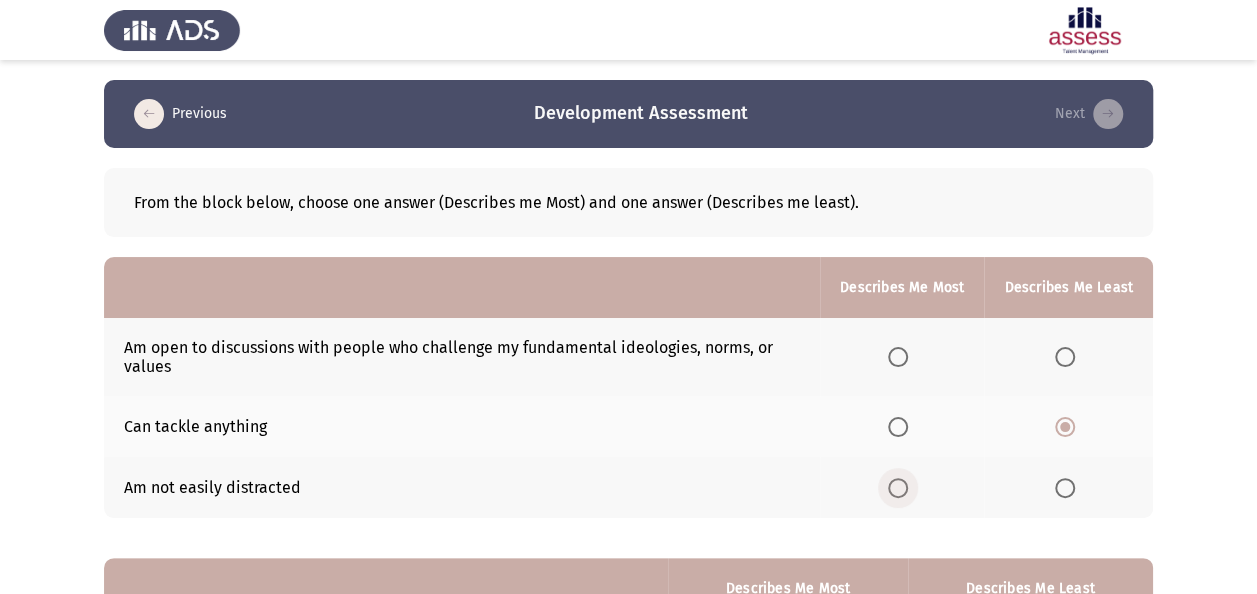 click at bounding box center [898, 488] 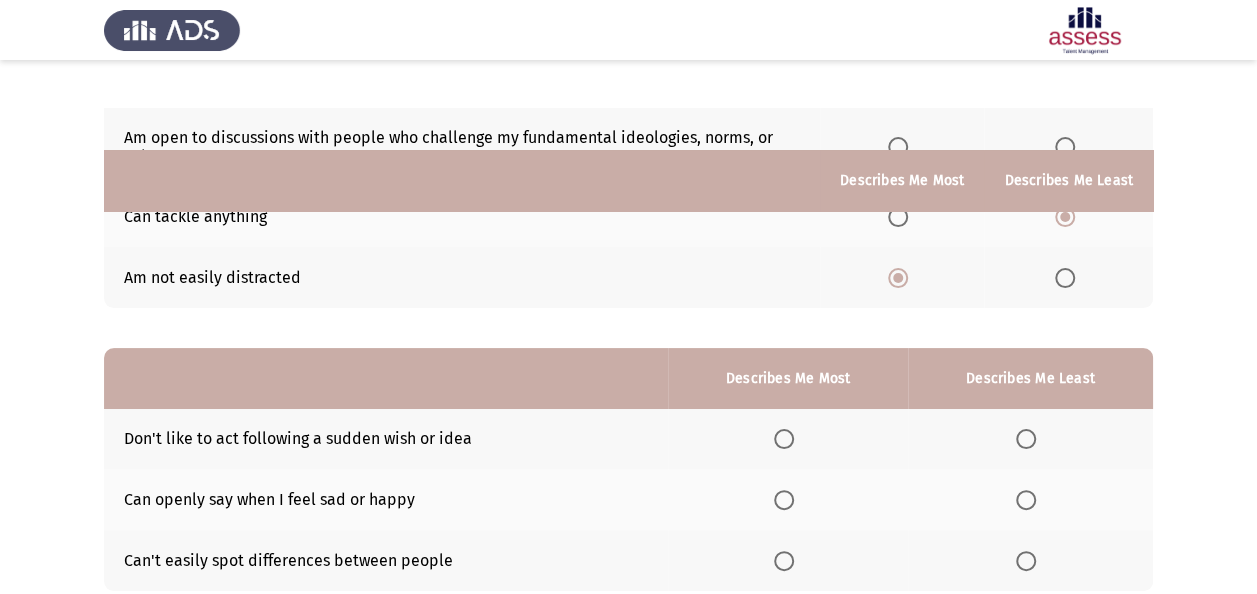 scroll, scrollTop: 300, scrollLeft: 0, axis: vertical 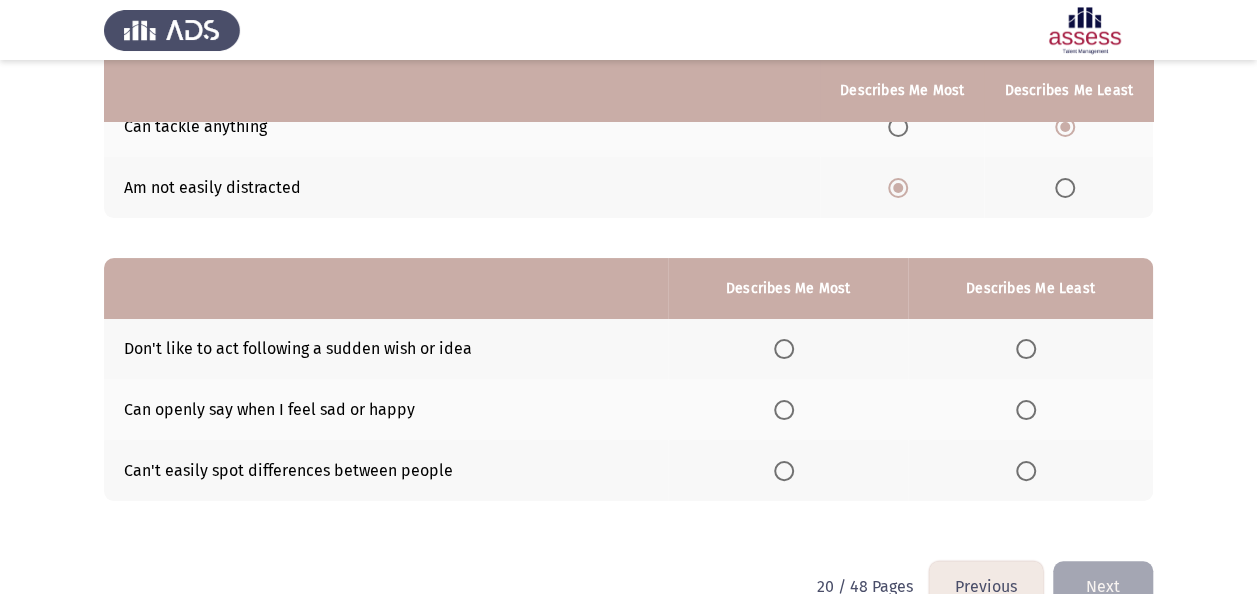click at bounding box center [784, 410] 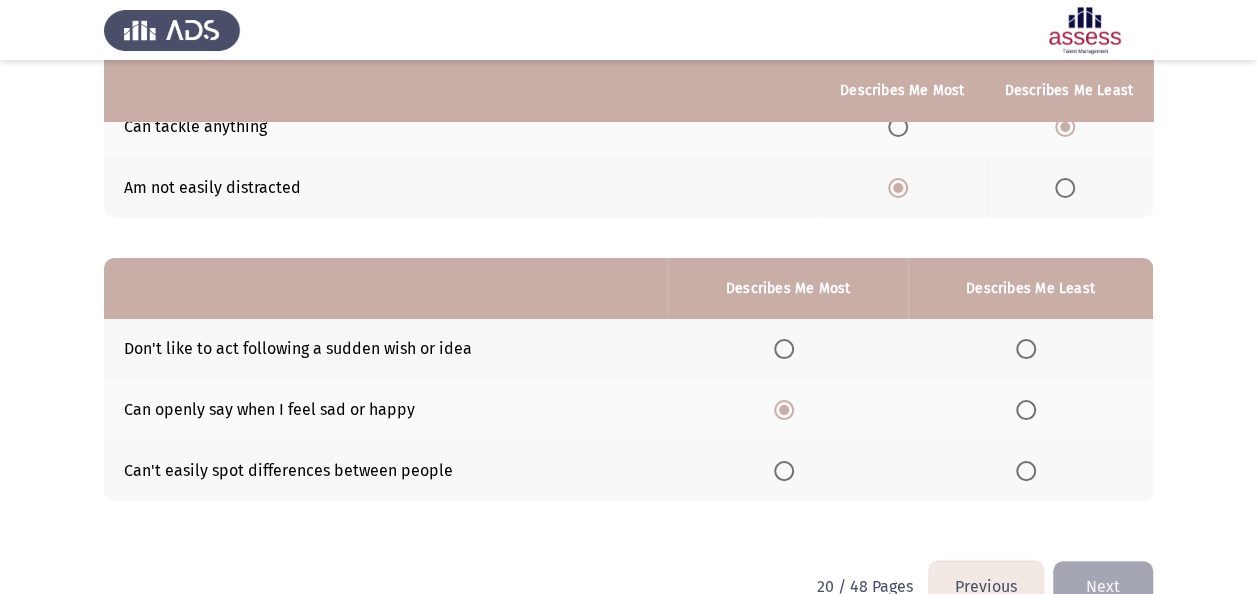 drag, startPoint x: 1028, startPoint y: 467, endPoint x: 1066, endPoint y: 502, distance: 51.662365 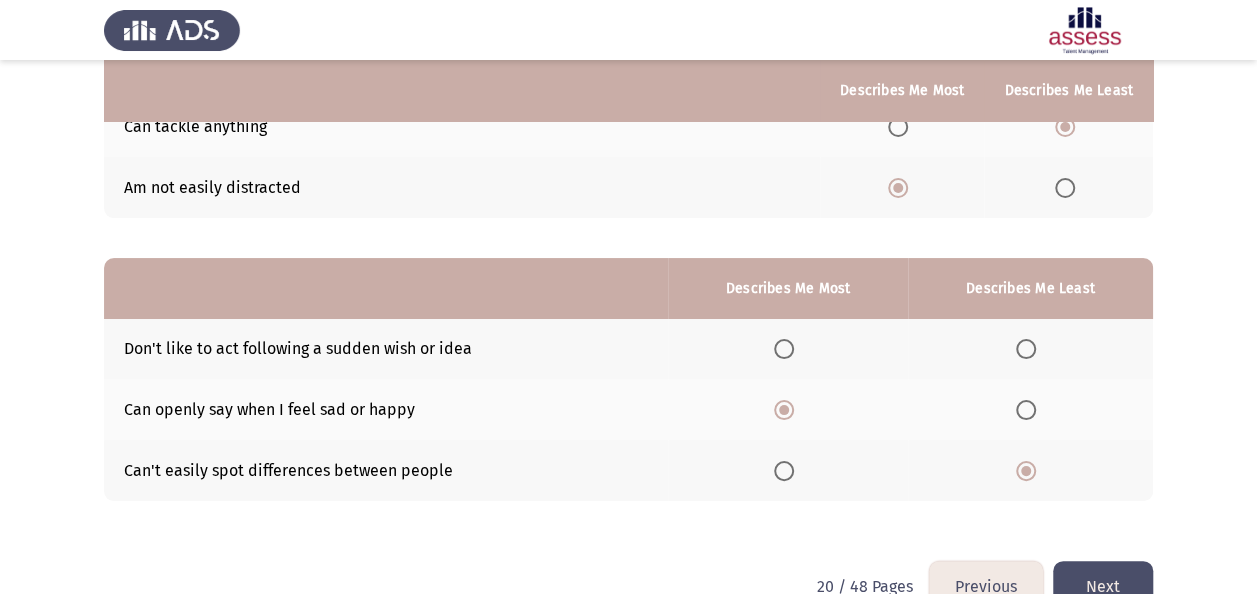 click on "Next" 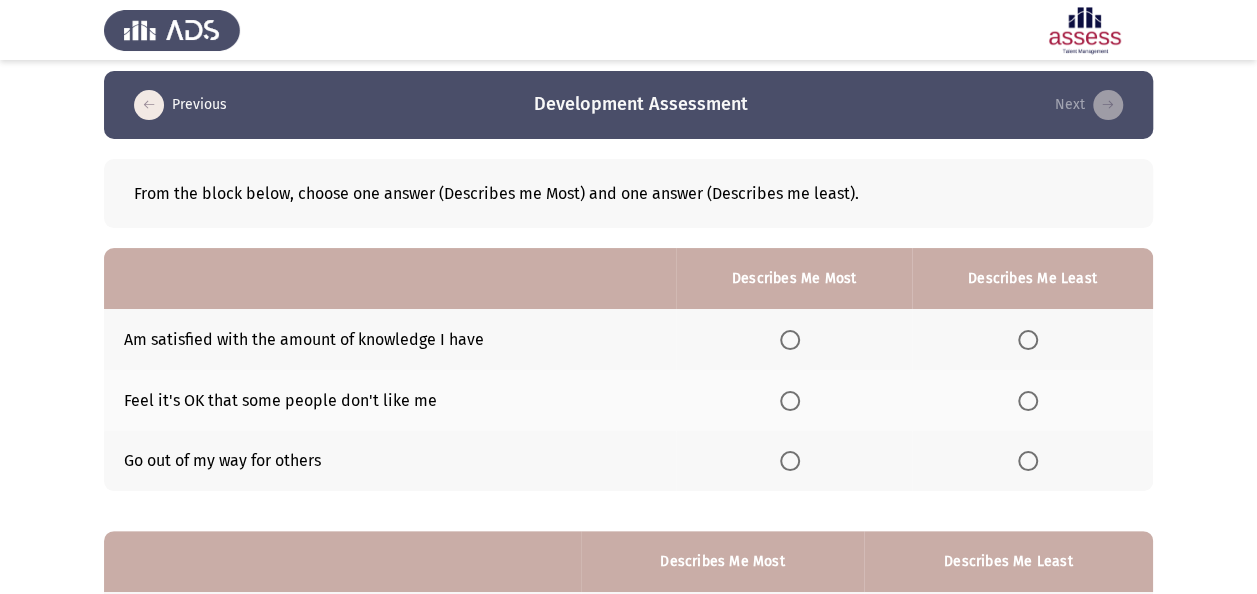 scroll, scrollTop: 200, scrollLeft: 0, axis: vertical 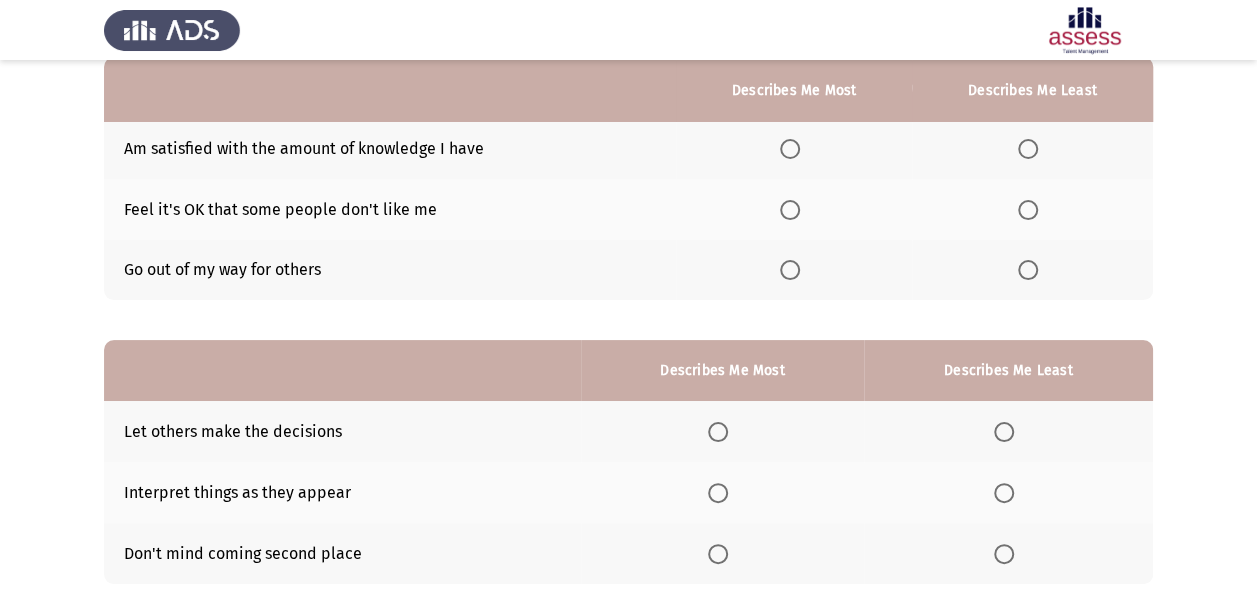 click at bounding box center (790, 270) 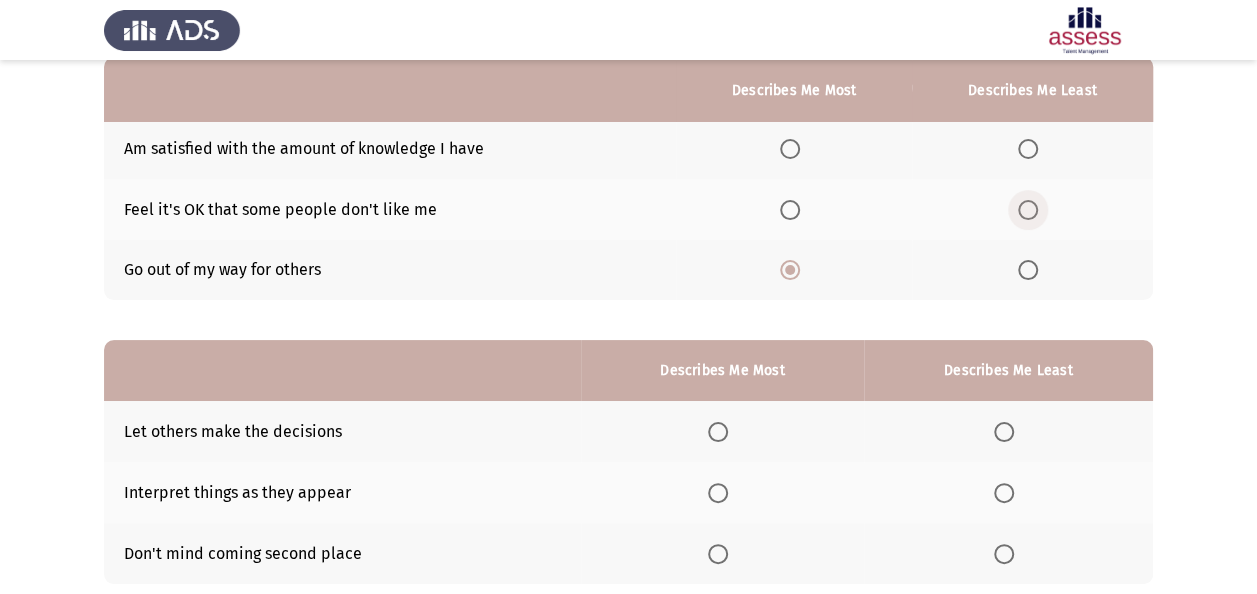 click at bounding box center [1028, 210] 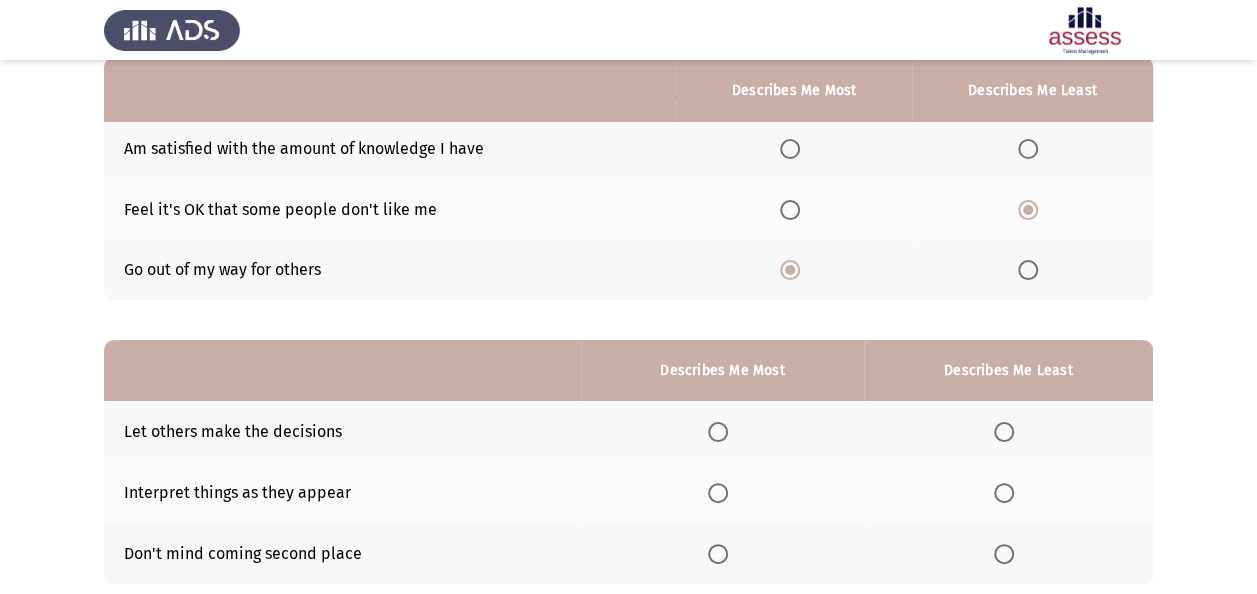 click at bounding box center [1004, 493] 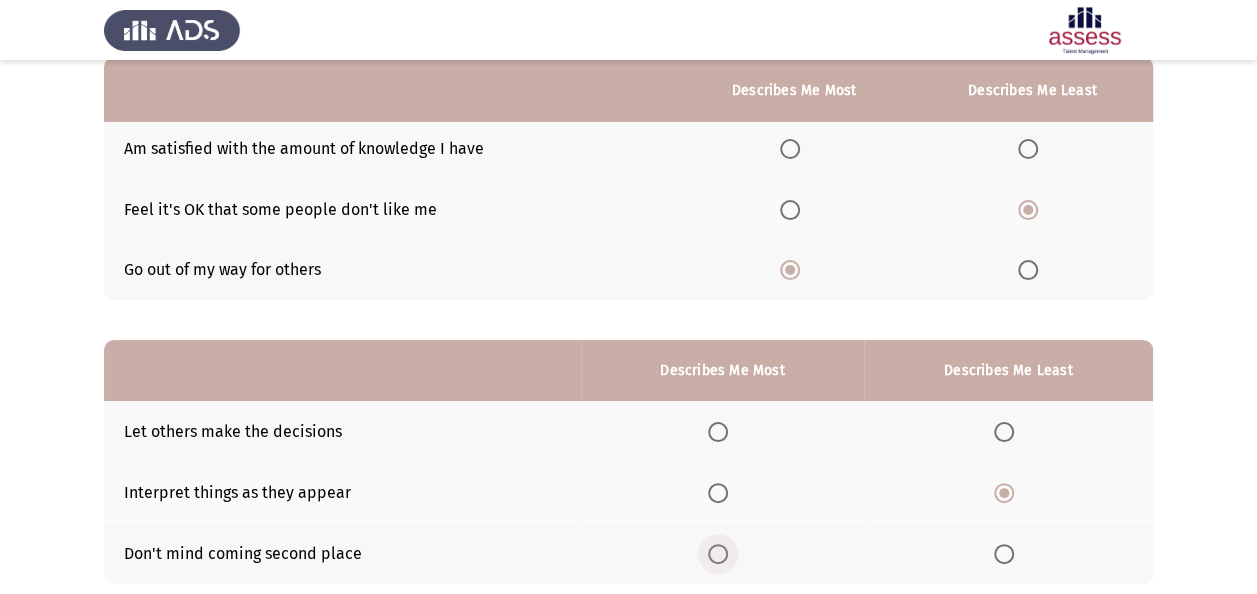 click at bounding box center (718, 554) 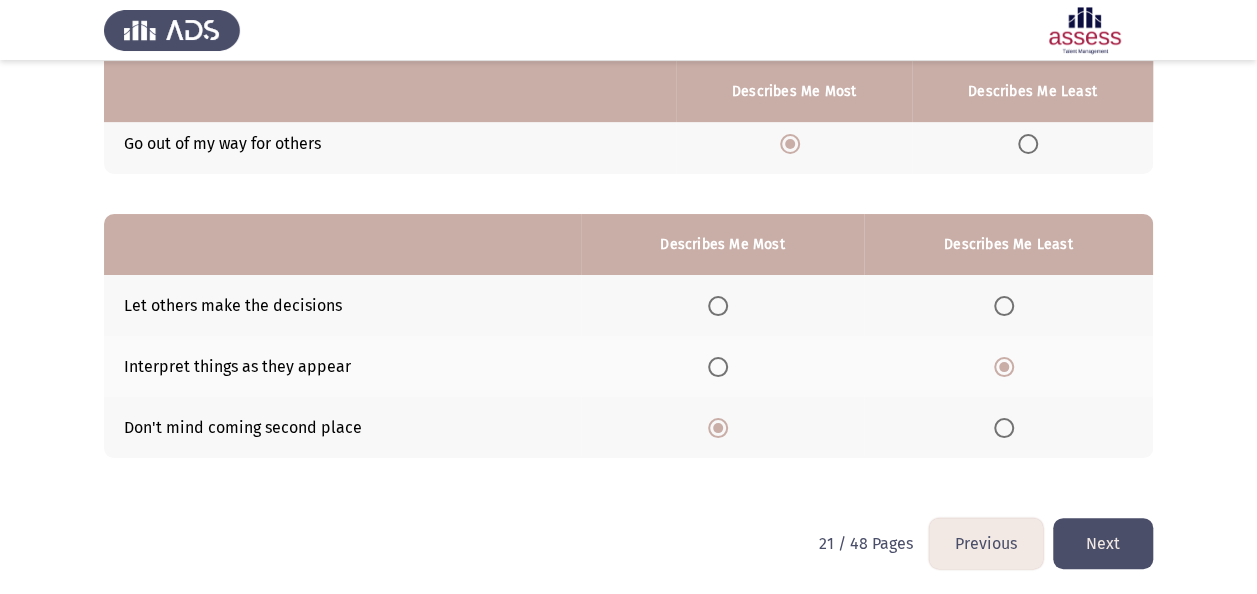 scroll, scrollTop: 327, scrollLeft: 0, axis: vertical 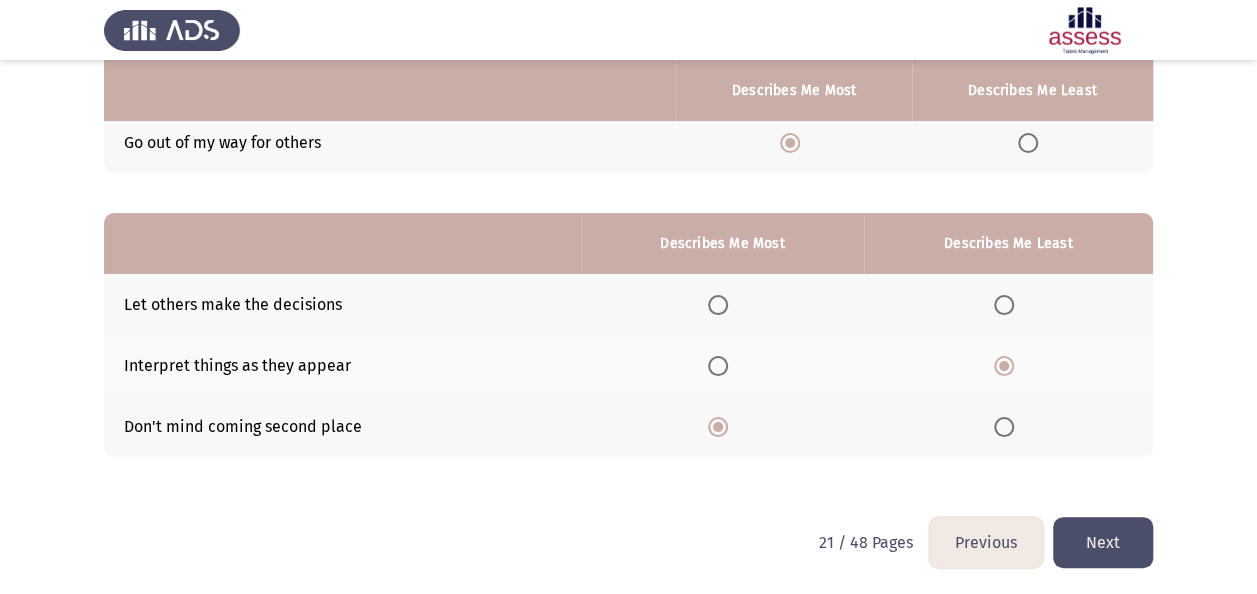 click on "Next" 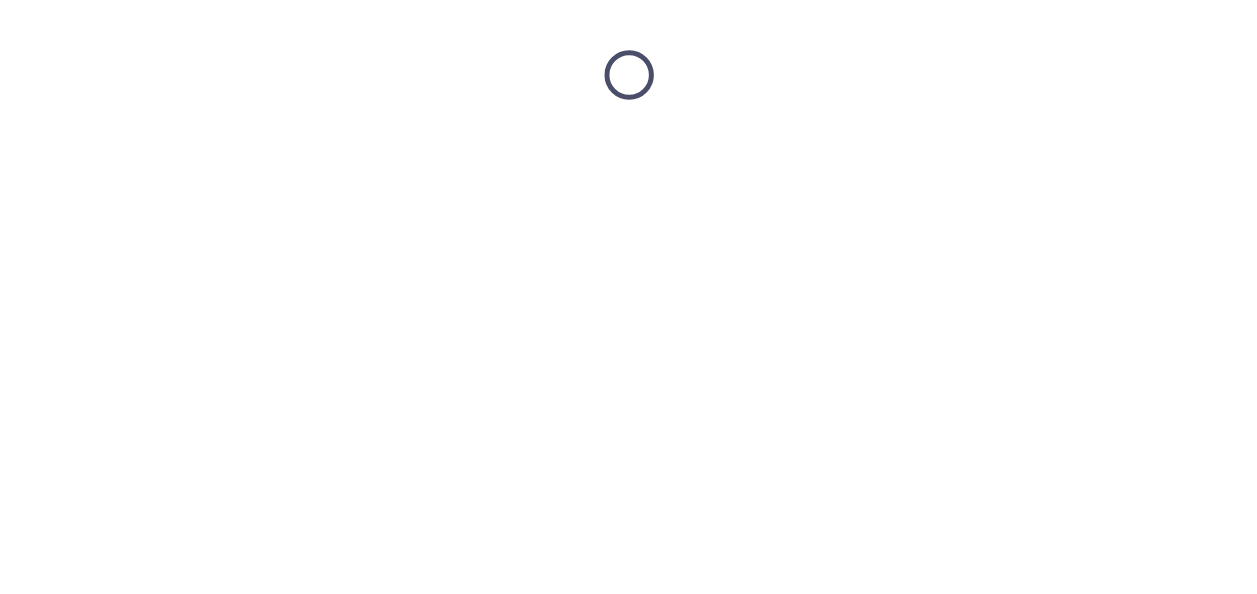 scroll, scrollTop: 0, scrollLeft: 0, axis: both 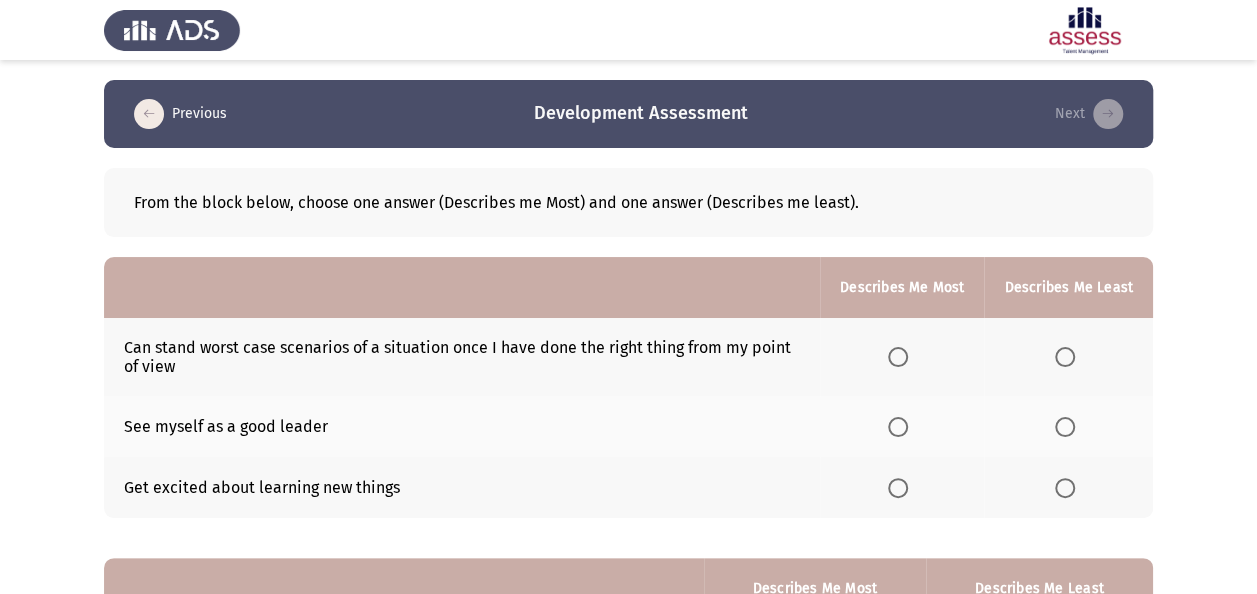 click at bounding box center [898, 357] 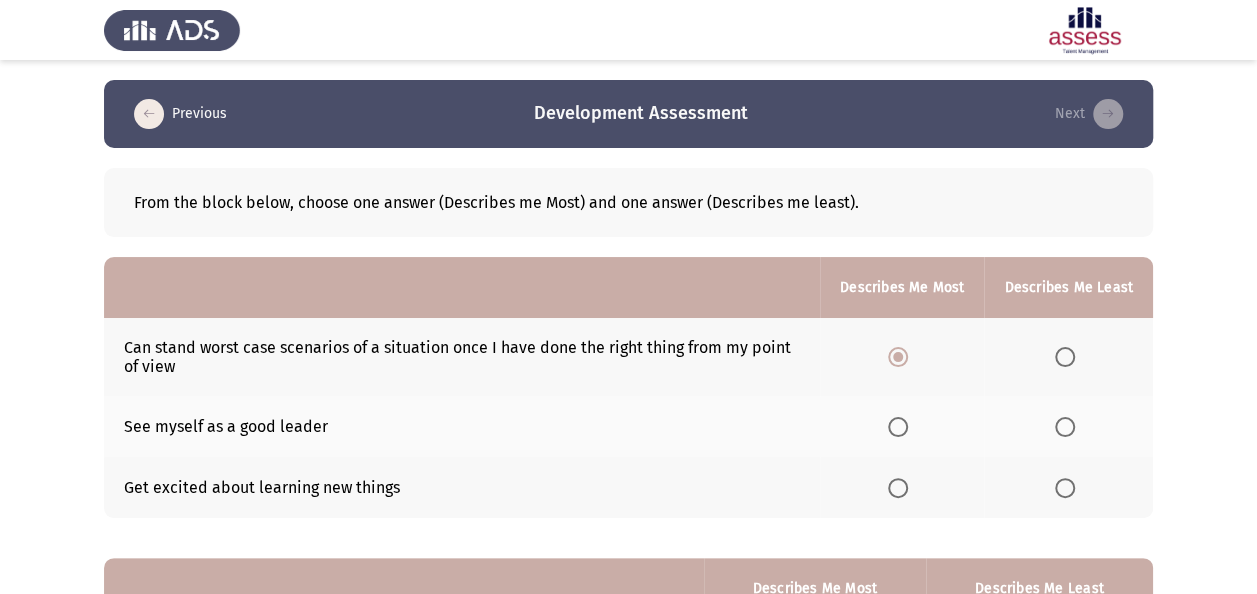 click at bounding box center (1065, 488) 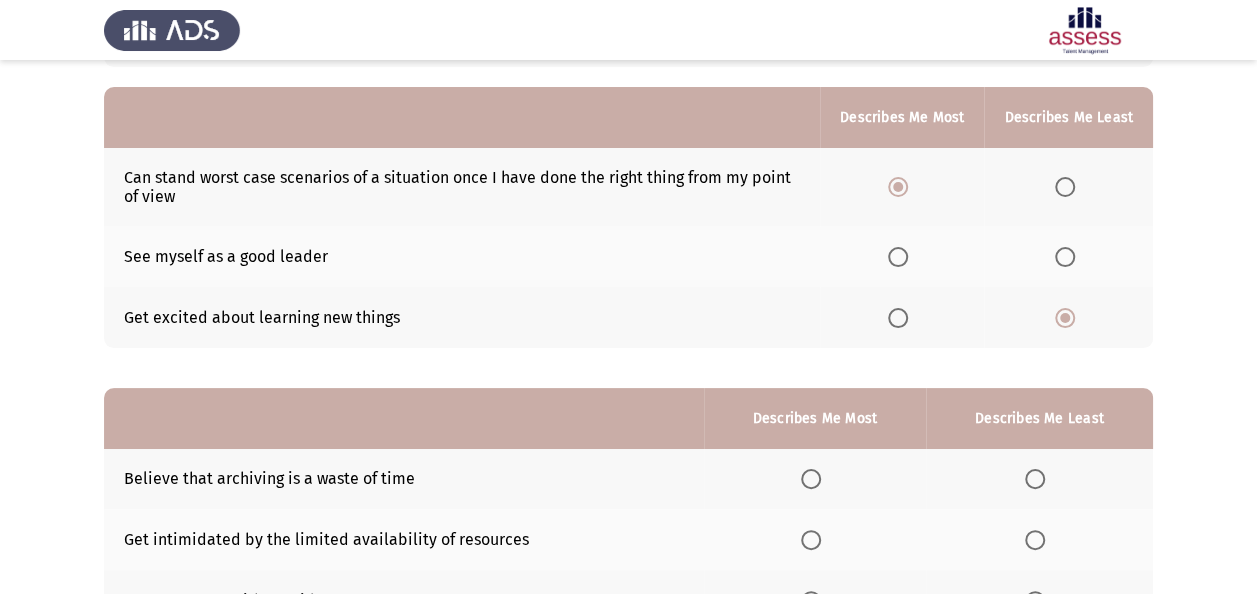 scroll, scrollTop: 344, scrollLeft: 0, axis: vertical 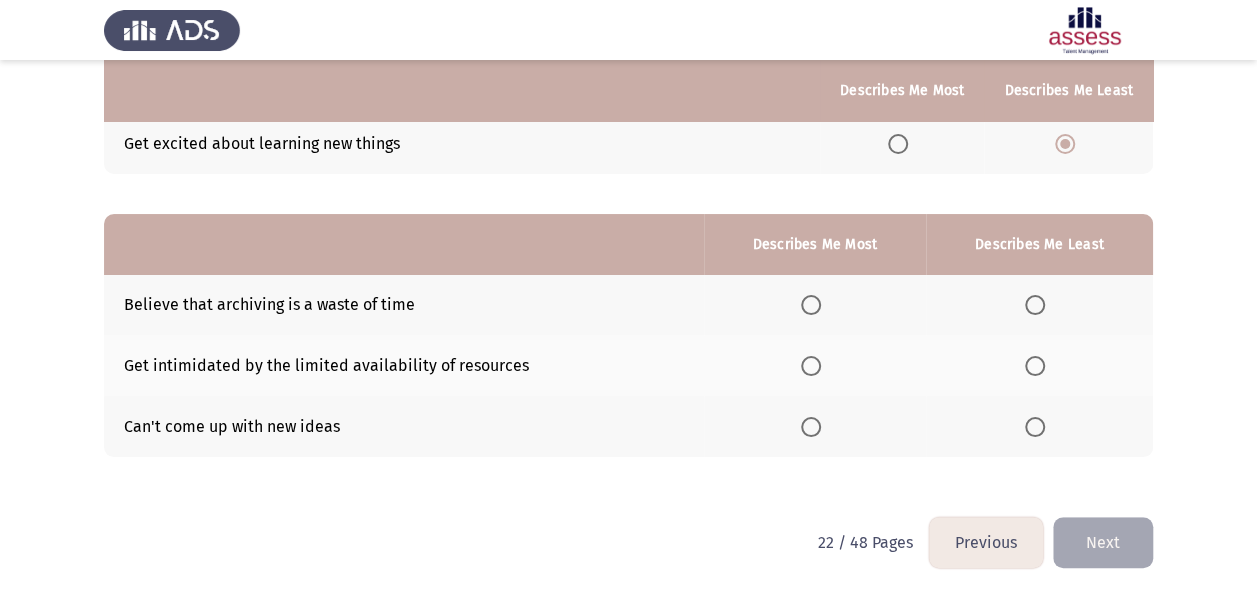 click at bounding box center (1035, 305) 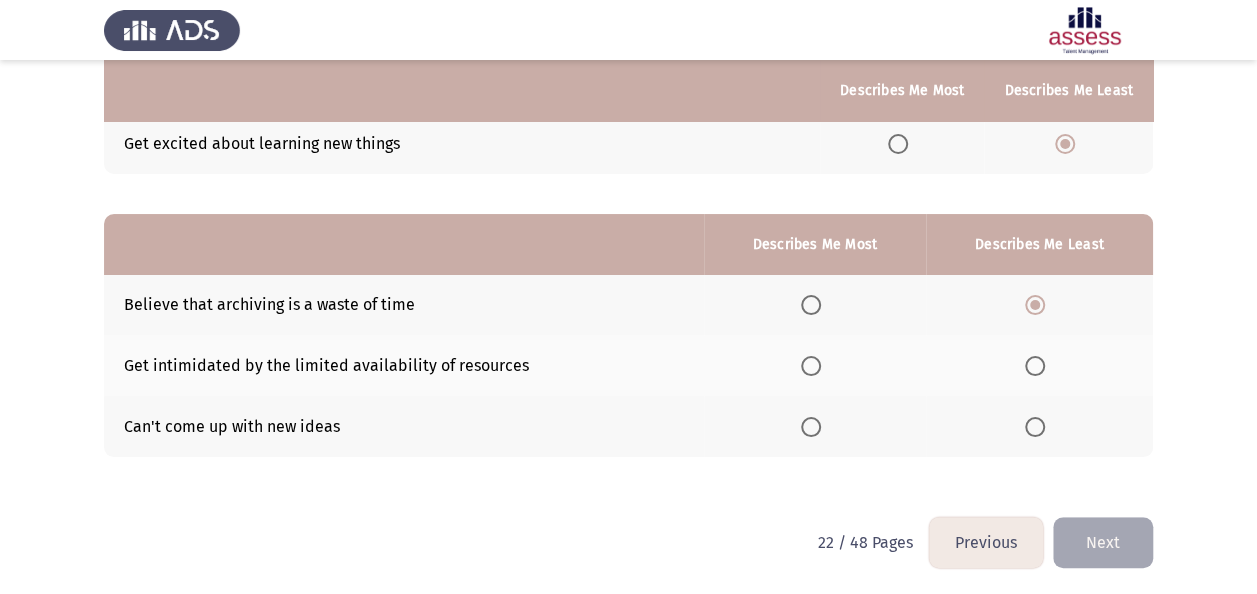 click at bounding box center (811, 427) 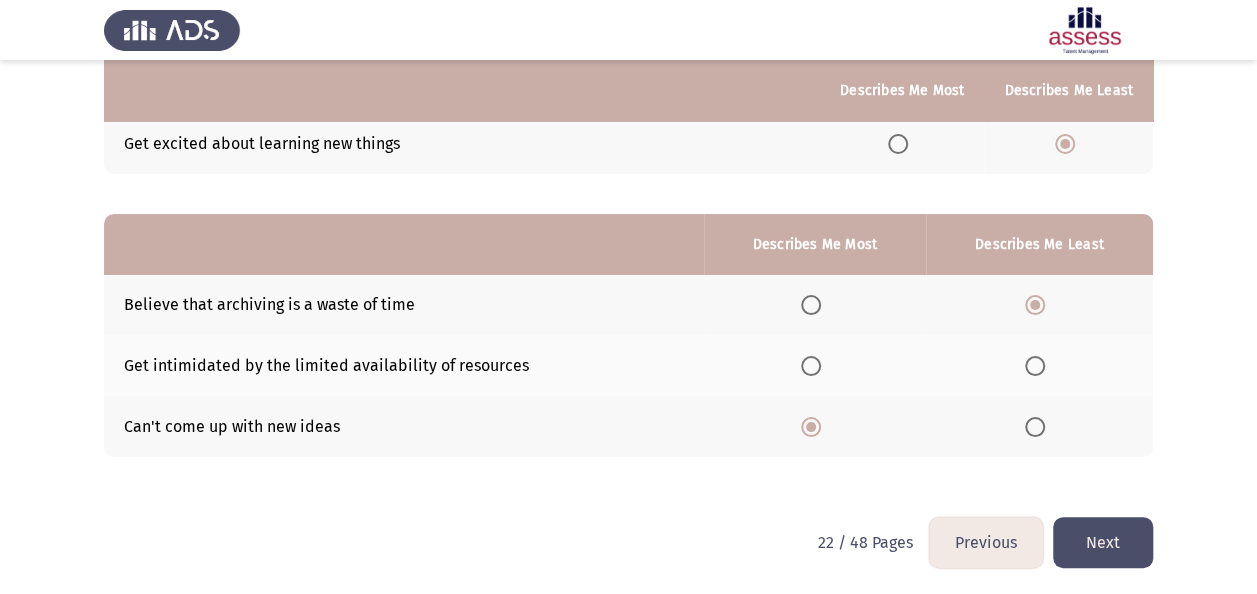 click on "Next" 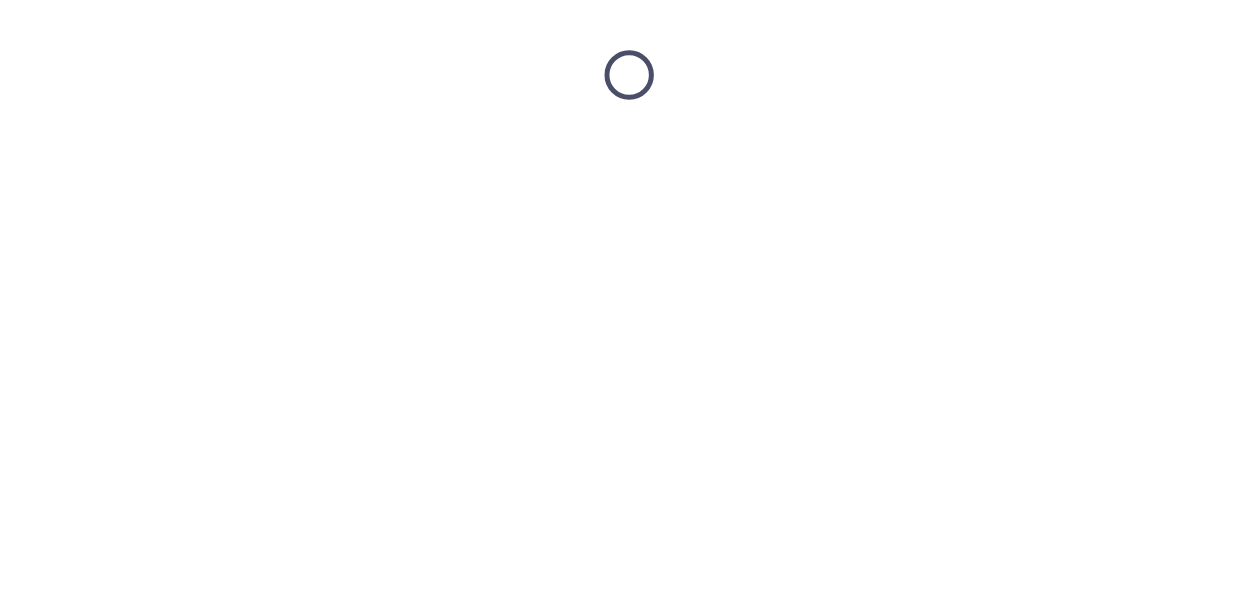scroll, scrollTop: 0, scrollLeft: 0, axis: both 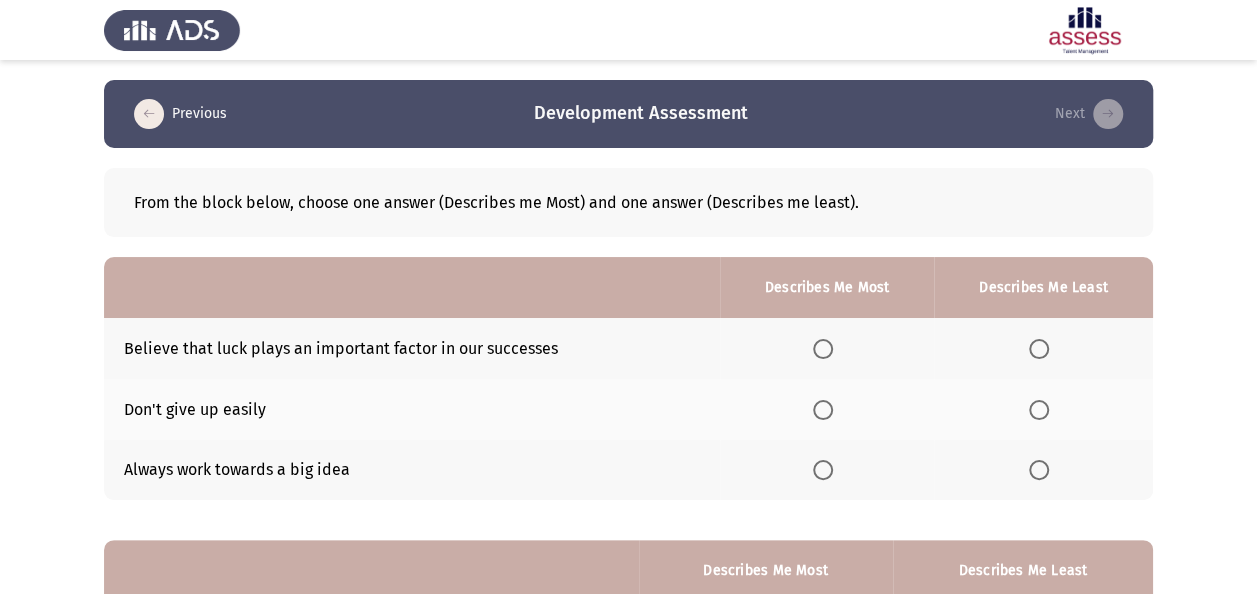 click 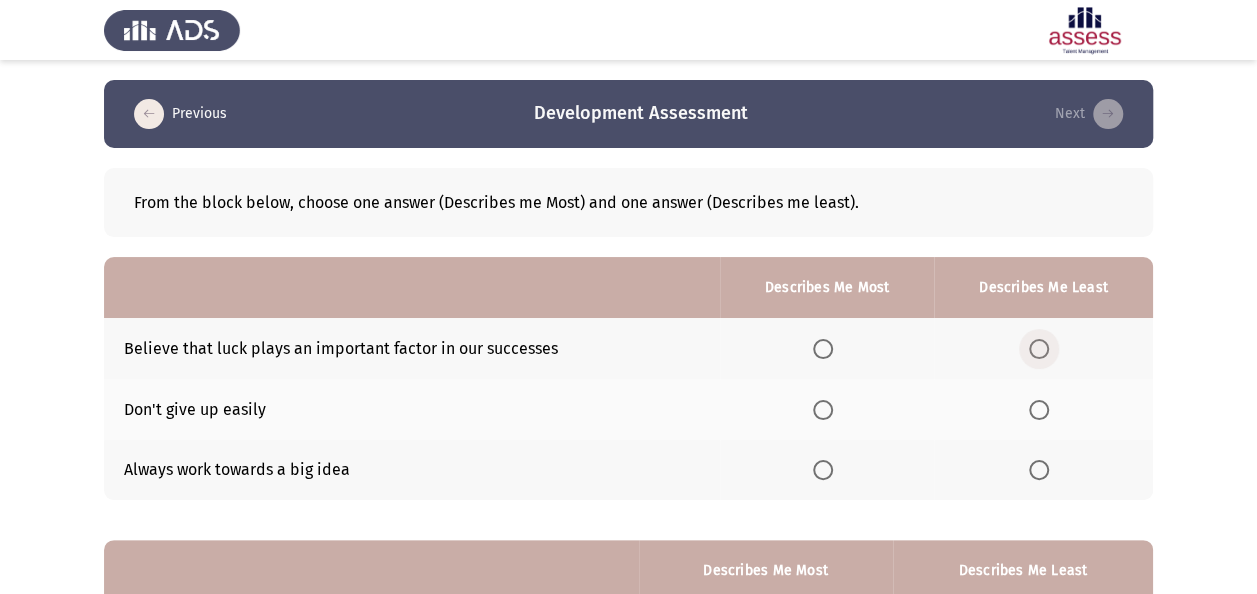 click at bounding box center (1039, 349) 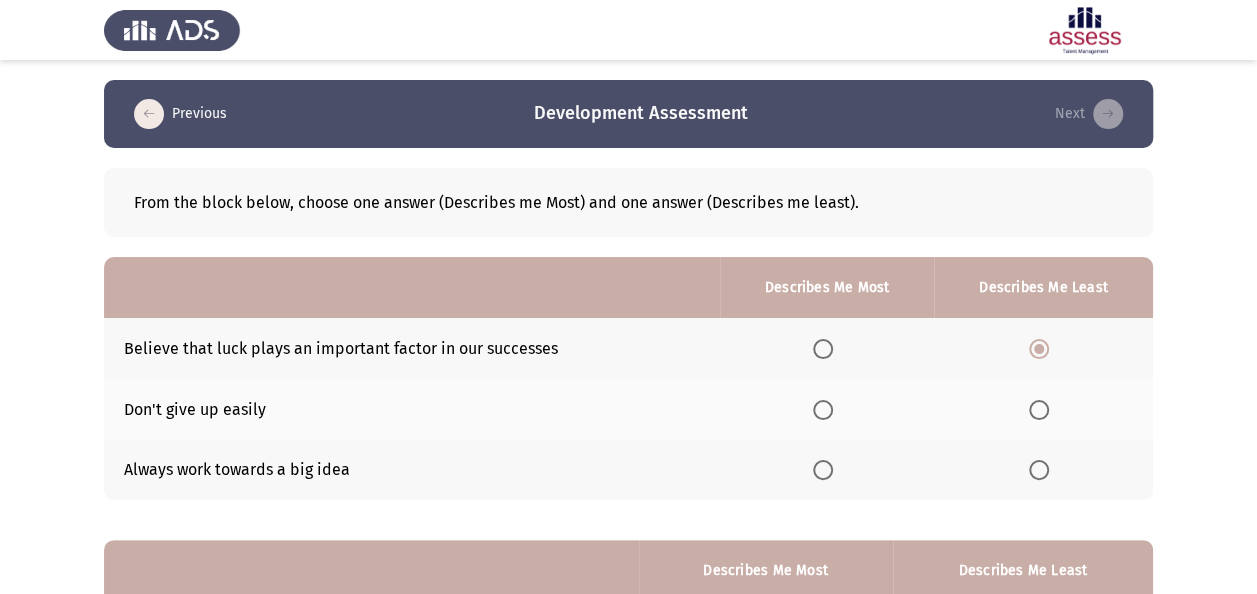 click at bounding box center [823, 470] 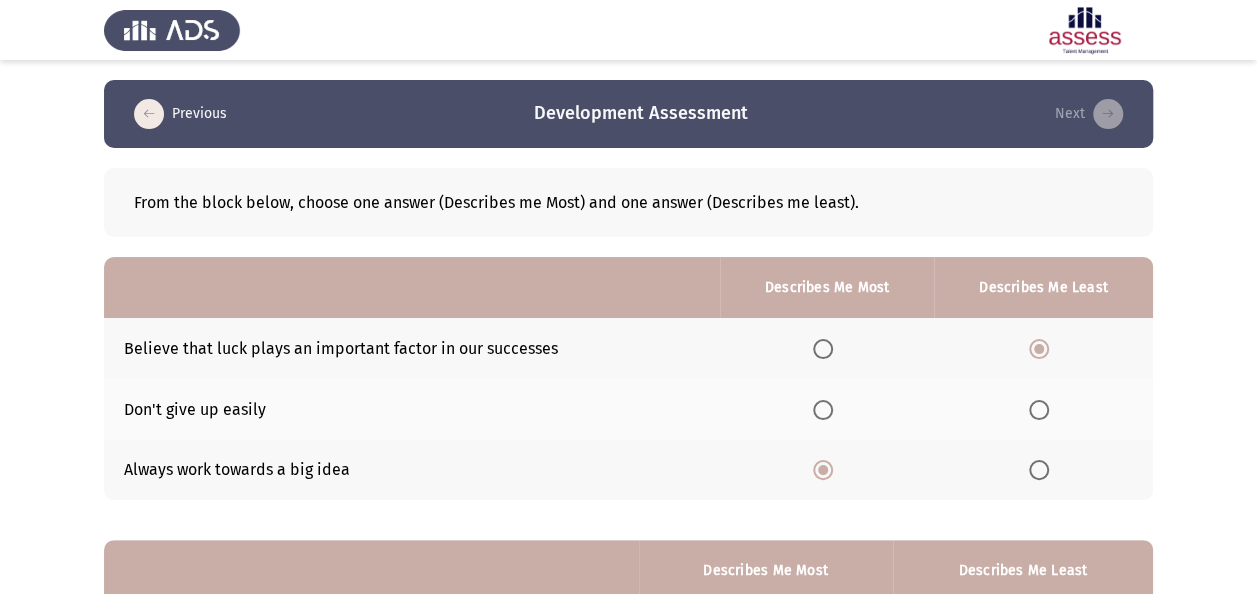 scroll, scrollTop: 327, scrollLeft: 0, axis: vertical 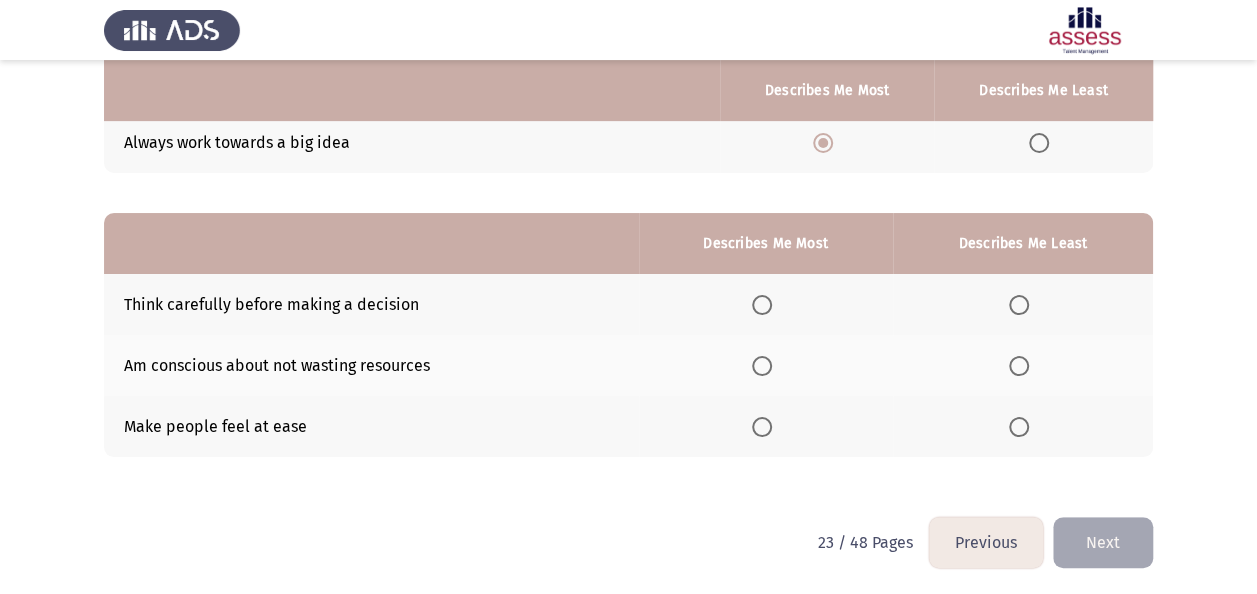 click at bounding box center (1019, 427) 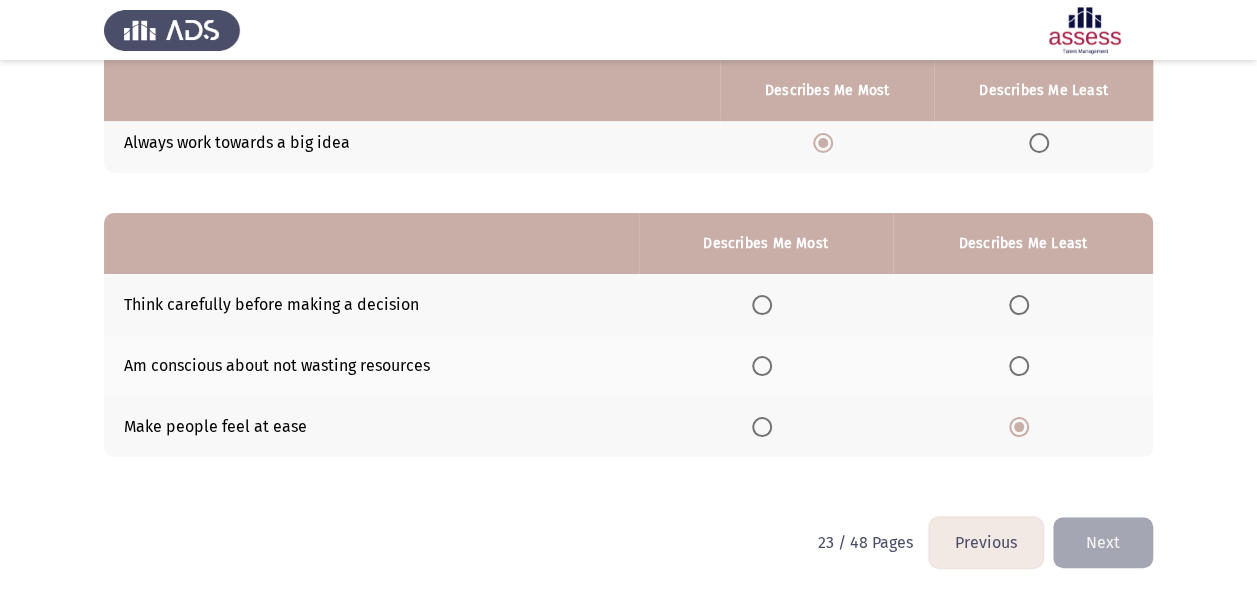 click at bounding box center (762, 366) 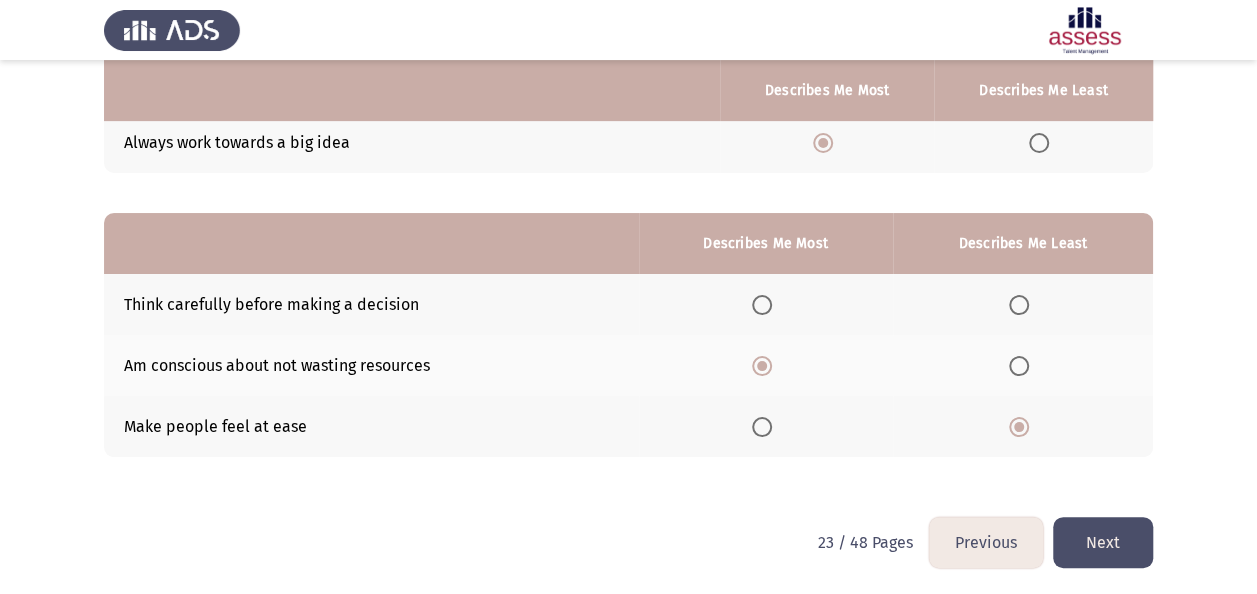 click on "Next" 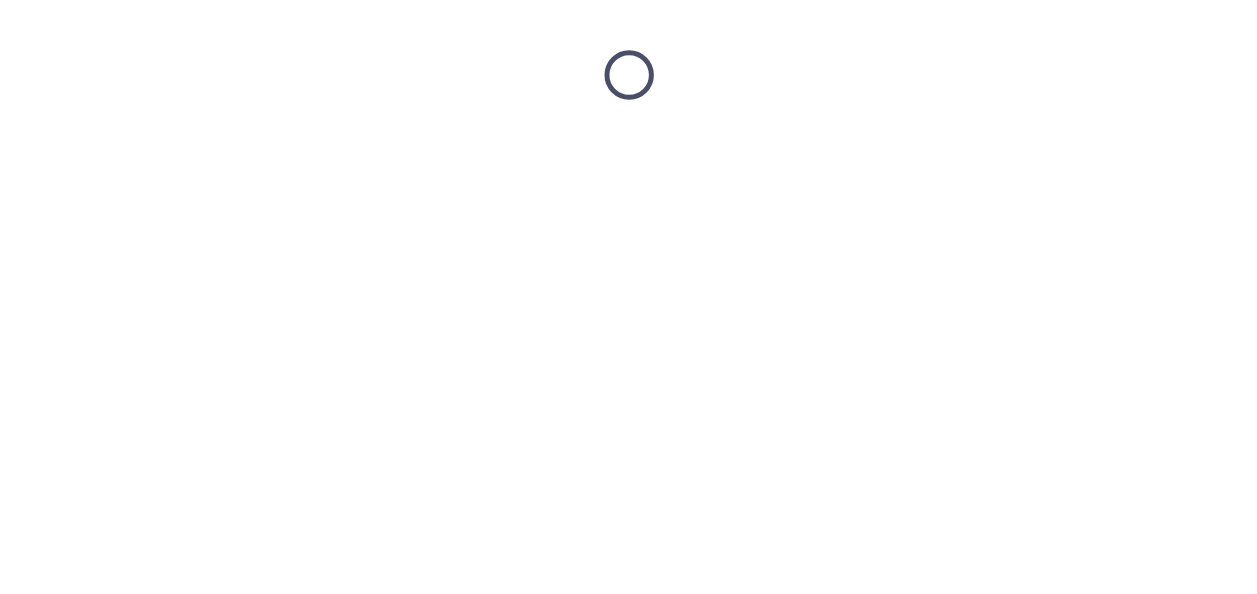 scroll, scrollTop: 0, scrollLeft: 0, axis: both 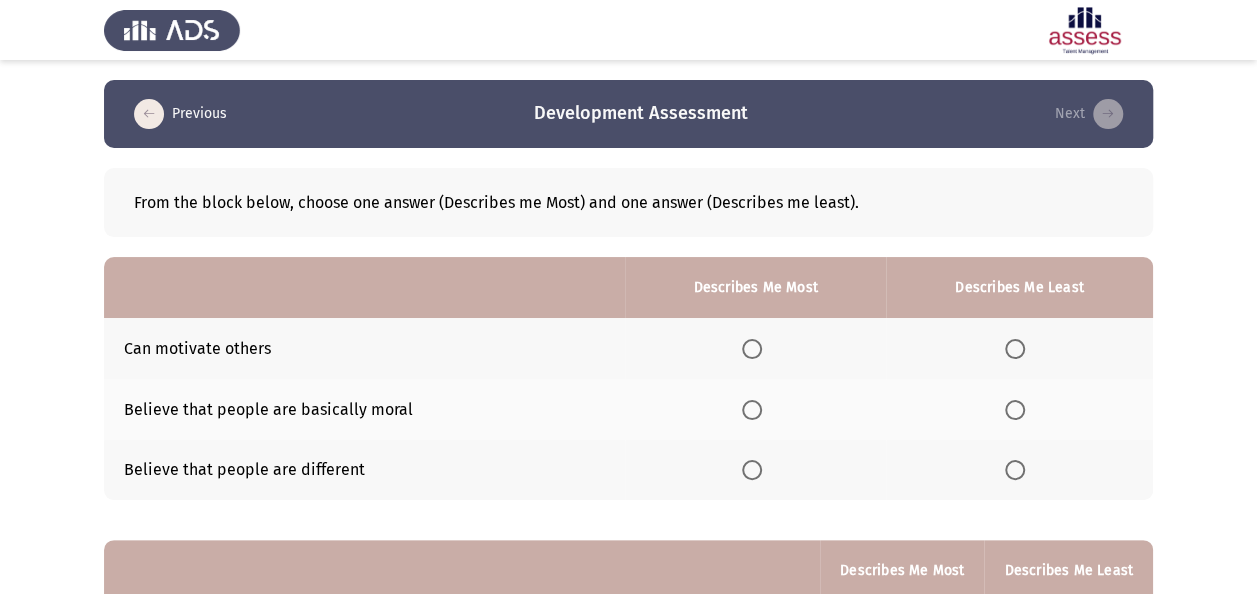 click at bounding box center (1015, 349) 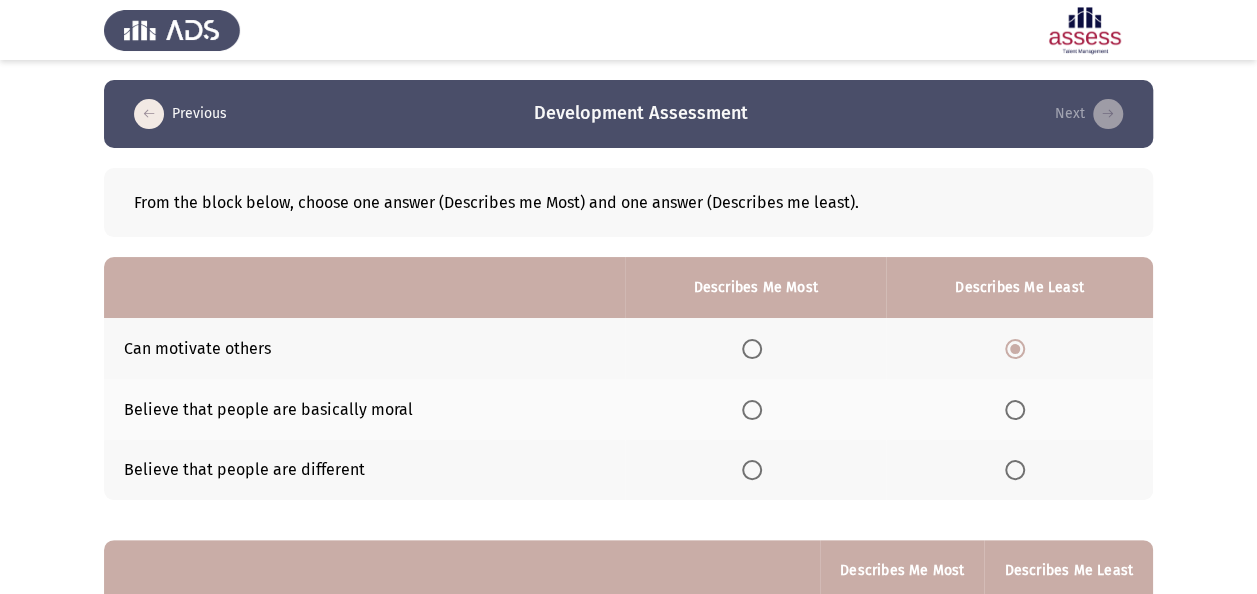 click at bounding box center [752, 470] 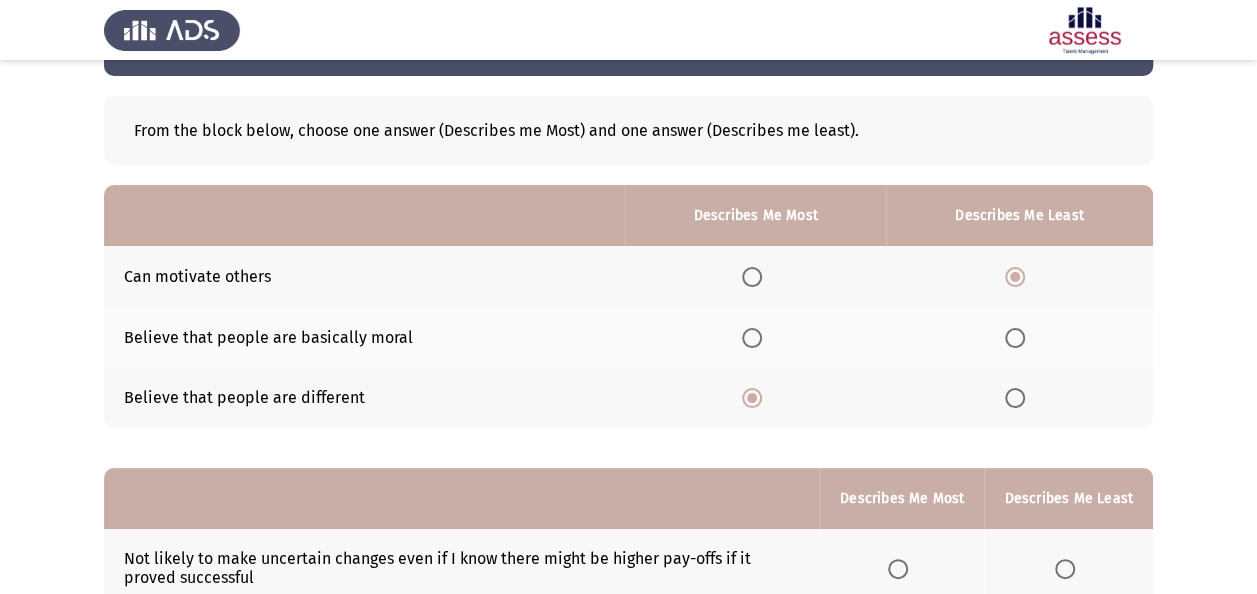 scroll, scrollTop: 300, scrollLeft: 0, axis: vertical 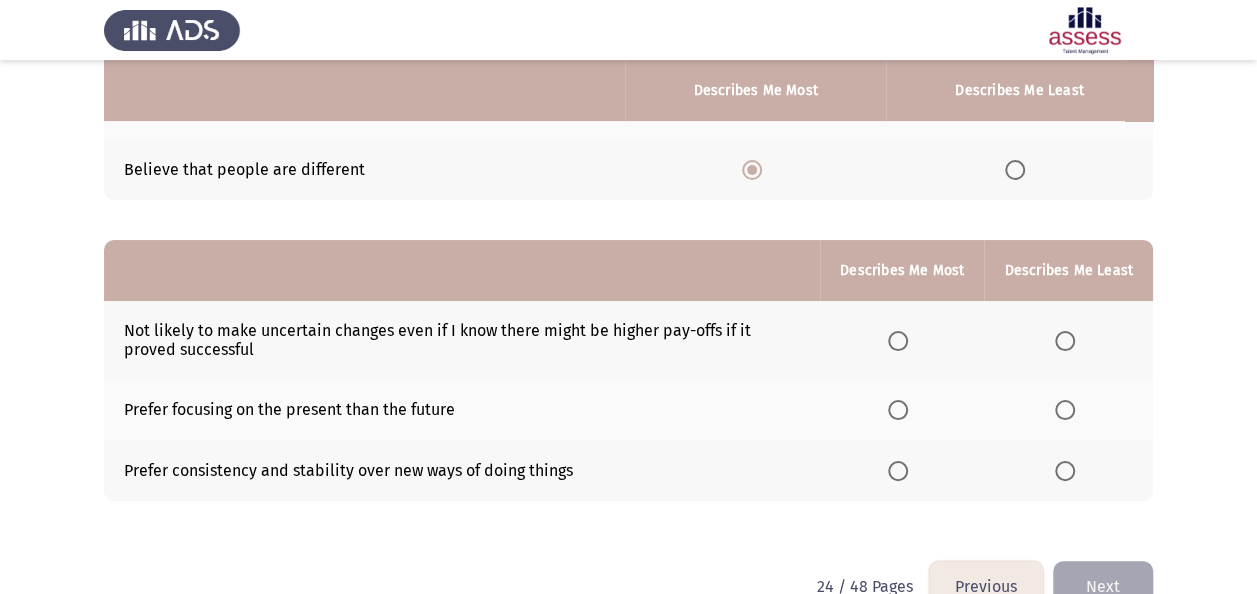 click at bounding box center (898, 410) 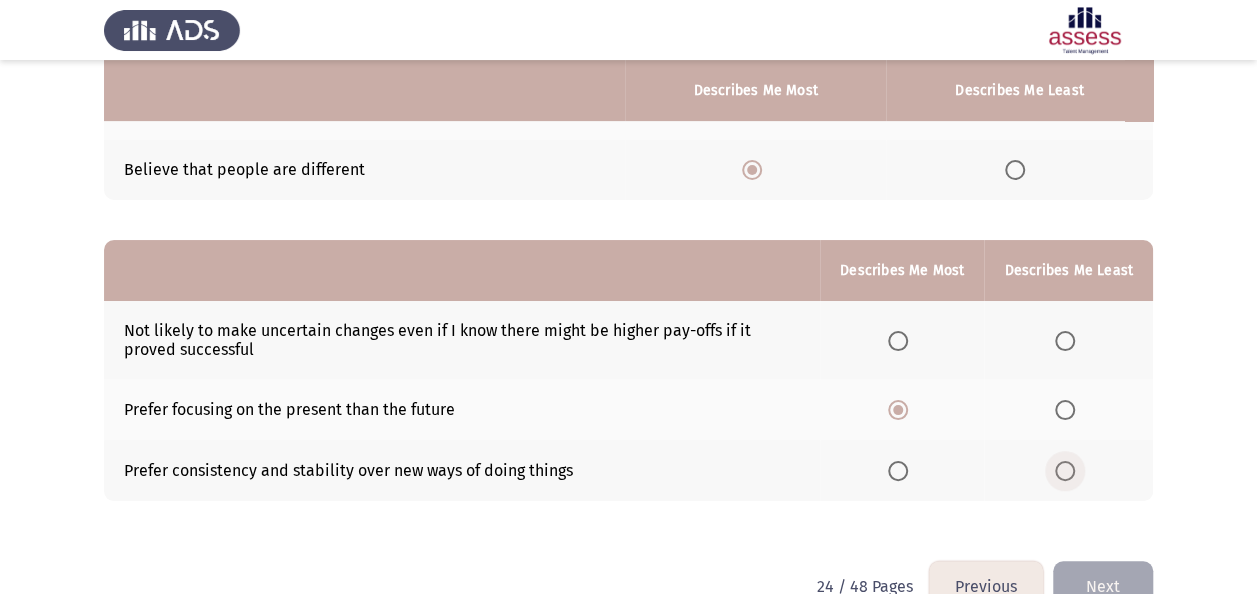 click at bounding box center [1065, 471] 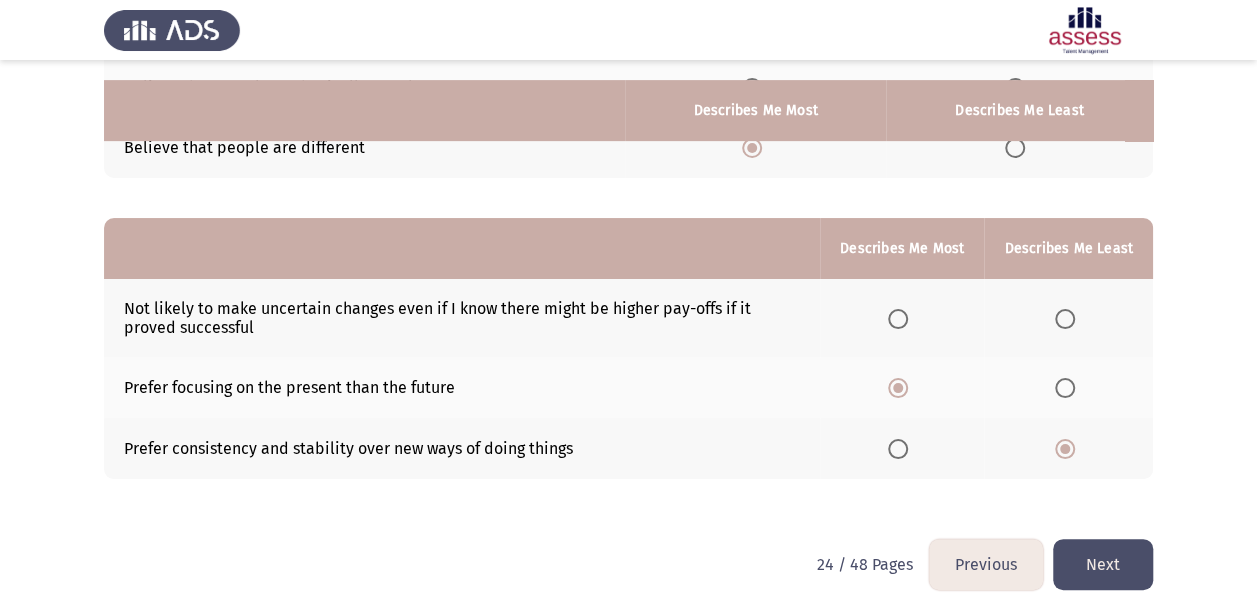 scroll, scrollTop: 344, scrollLeft: 0, axis: vertical 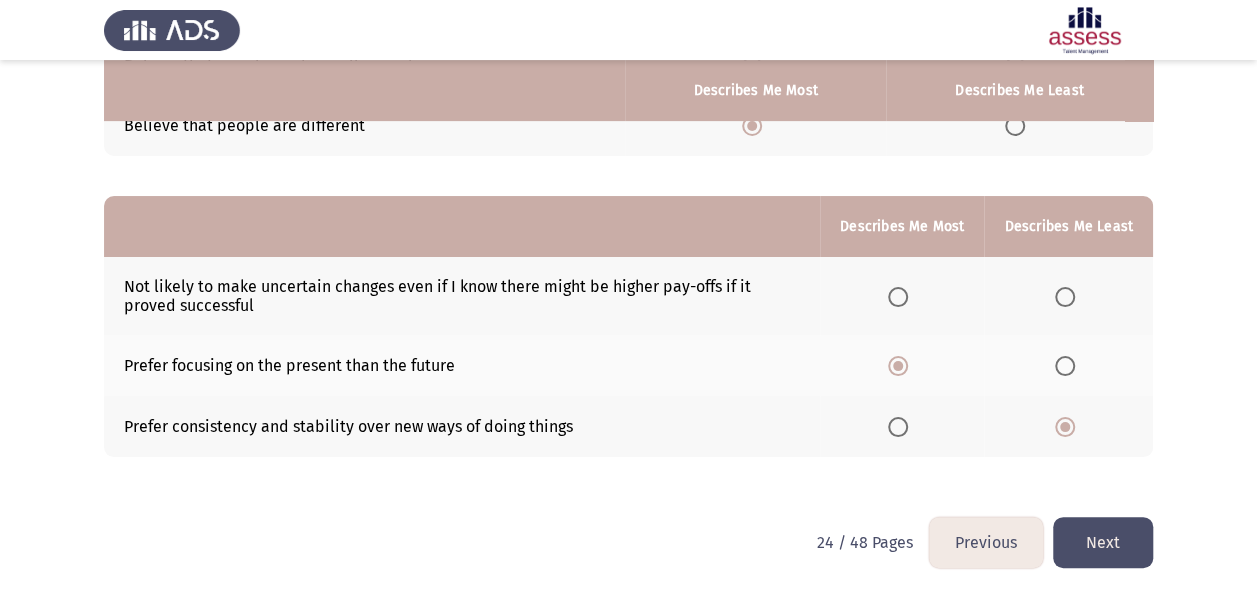 click on "Next" 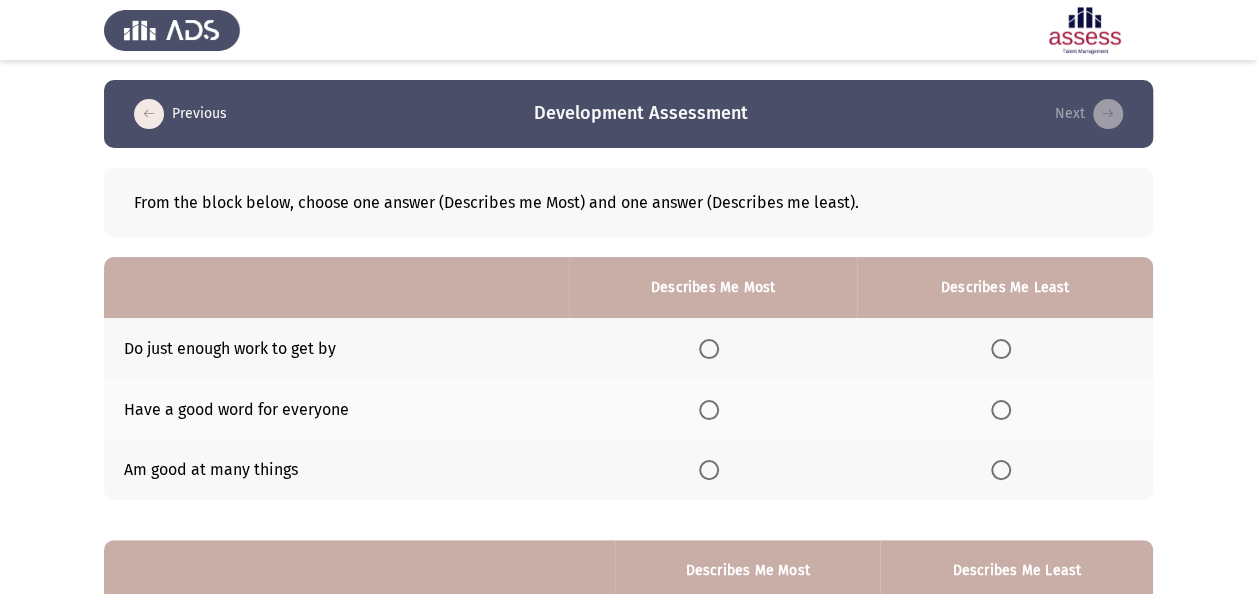 click at bounding box center [1001, 349] 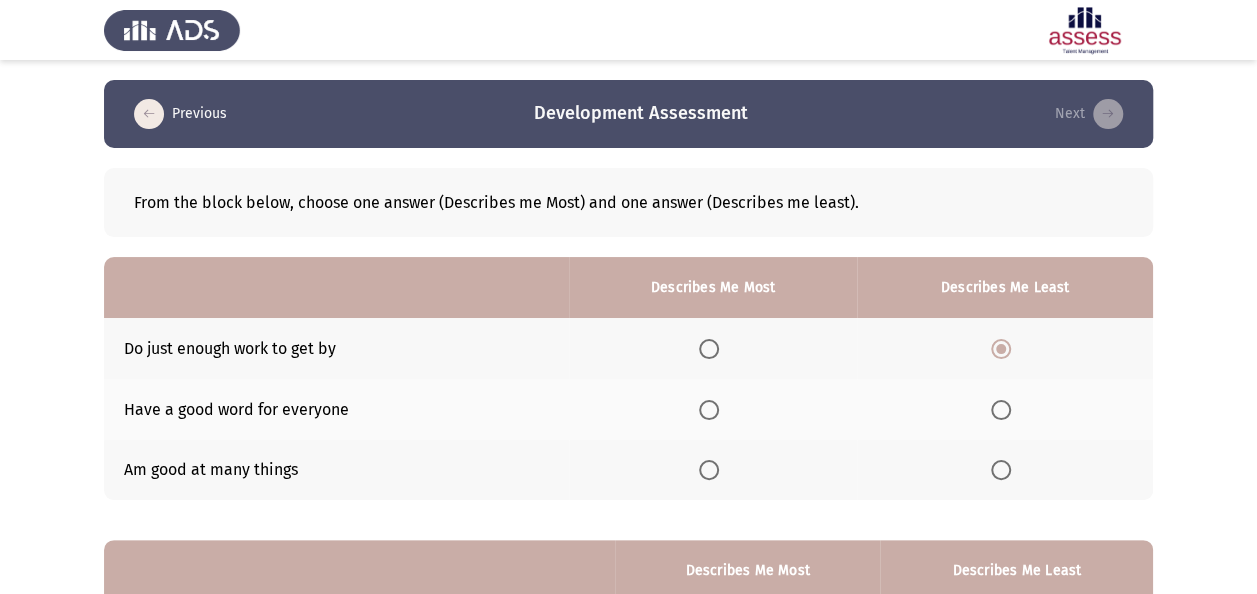 drag, startPoint x: 712, startPoint y: 480, endPoint x: 736, endPoint y: 477, distance: 24.186773 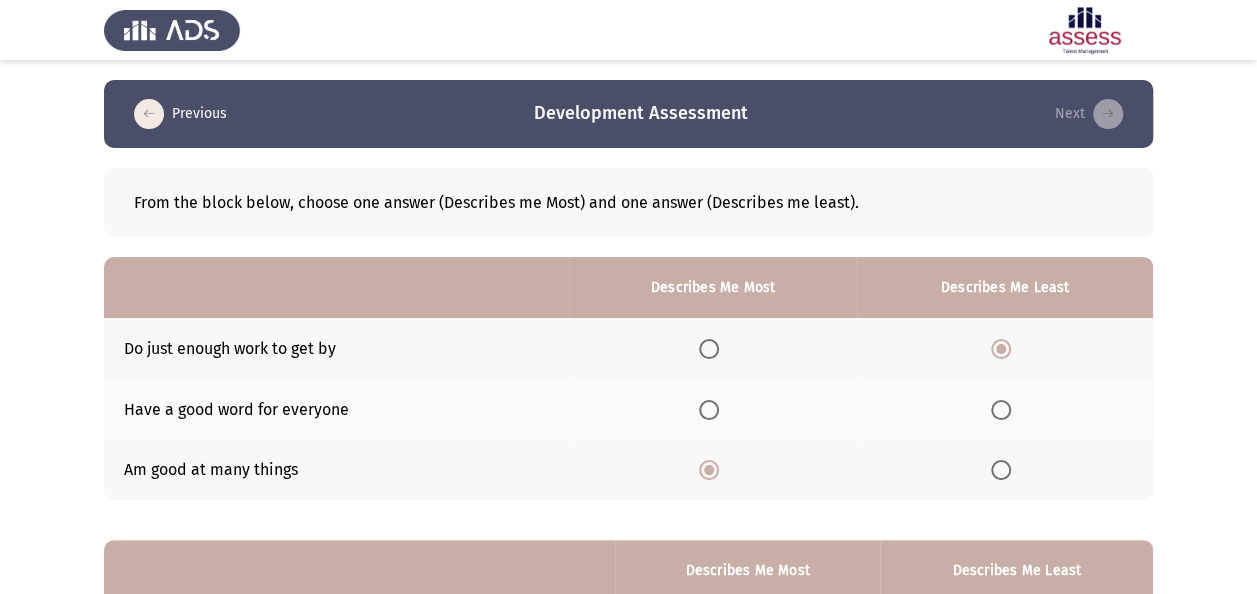 scroll, scrollTop: 300, scrollLeft: 0, axis: vertical 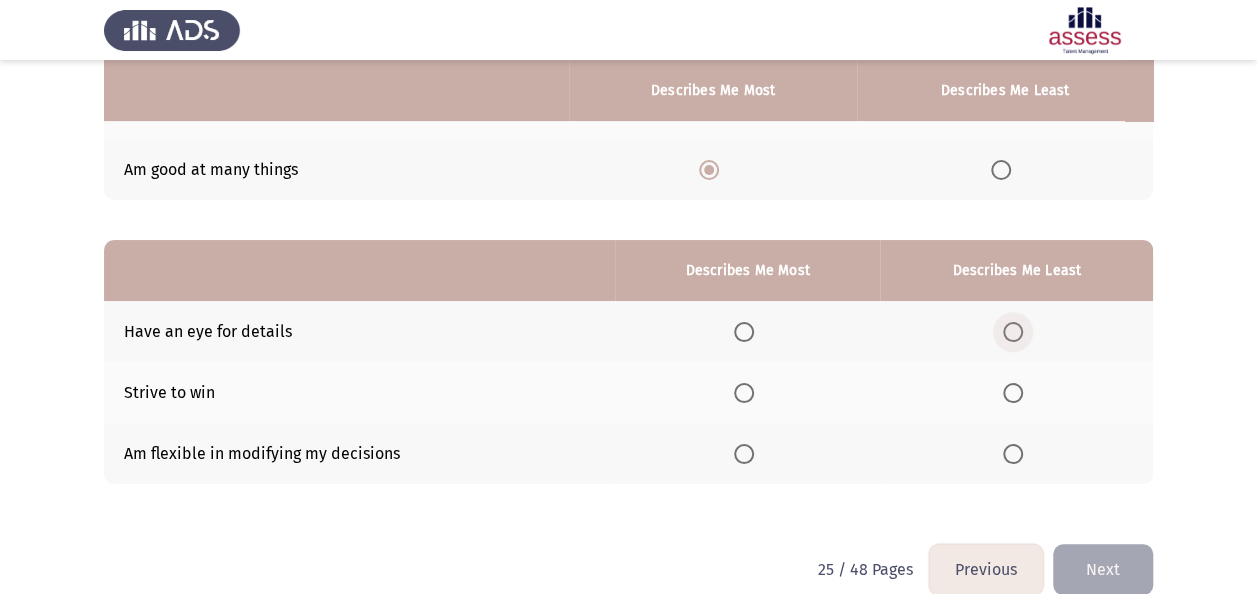 click at bounding box center (1013, 332) 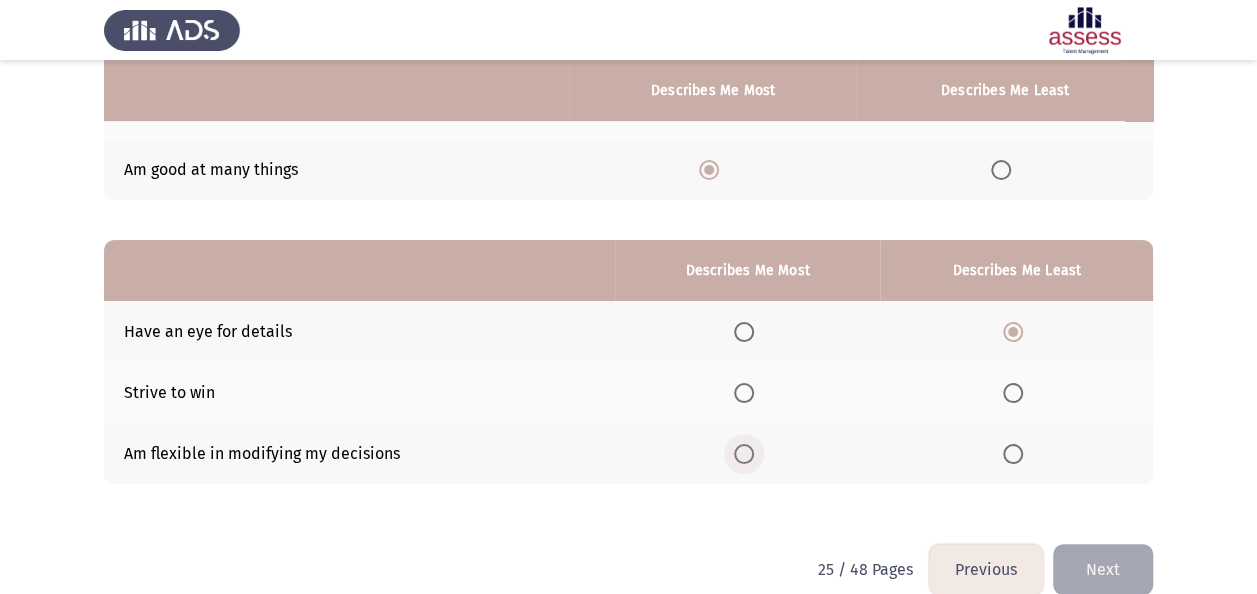 click at bounding box center (744, 454) 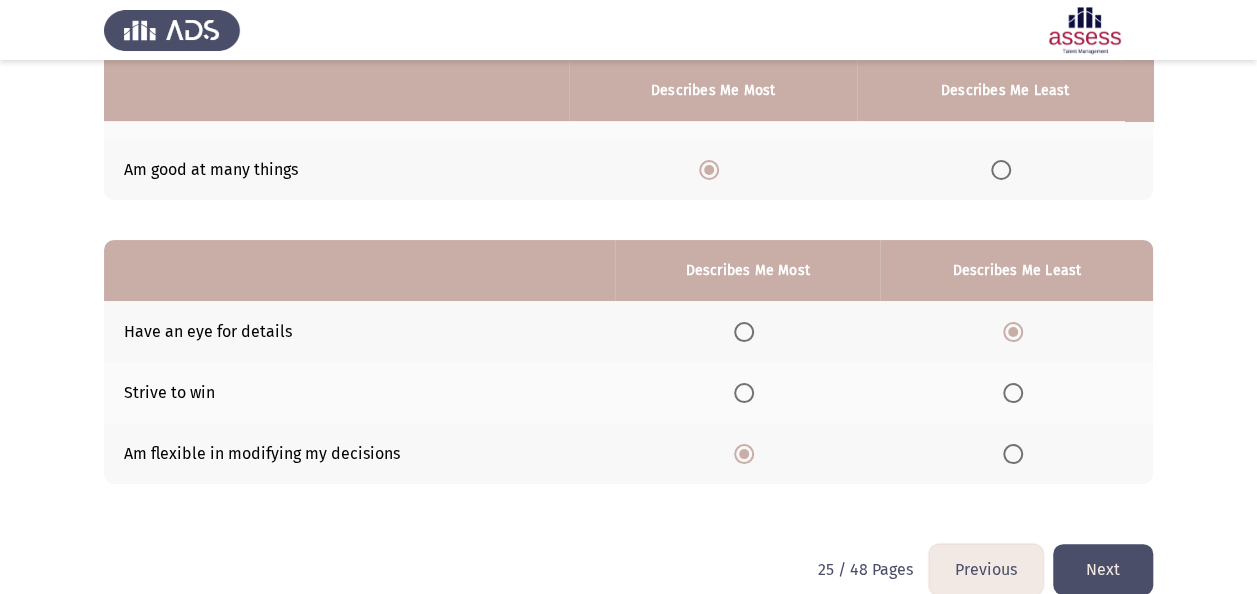 drag, startPoint x: 1126, startPoint y: 584, endPoint x: 1116, endPoint y: 580, distance: 10.770329 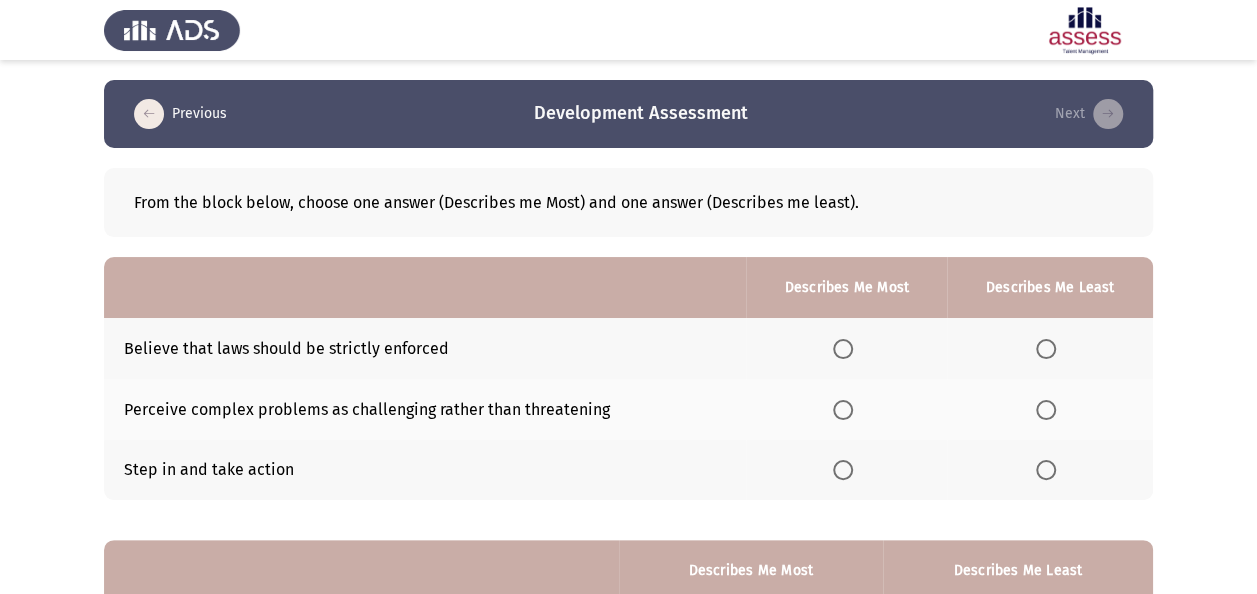 click at bounding box center (843, 410) 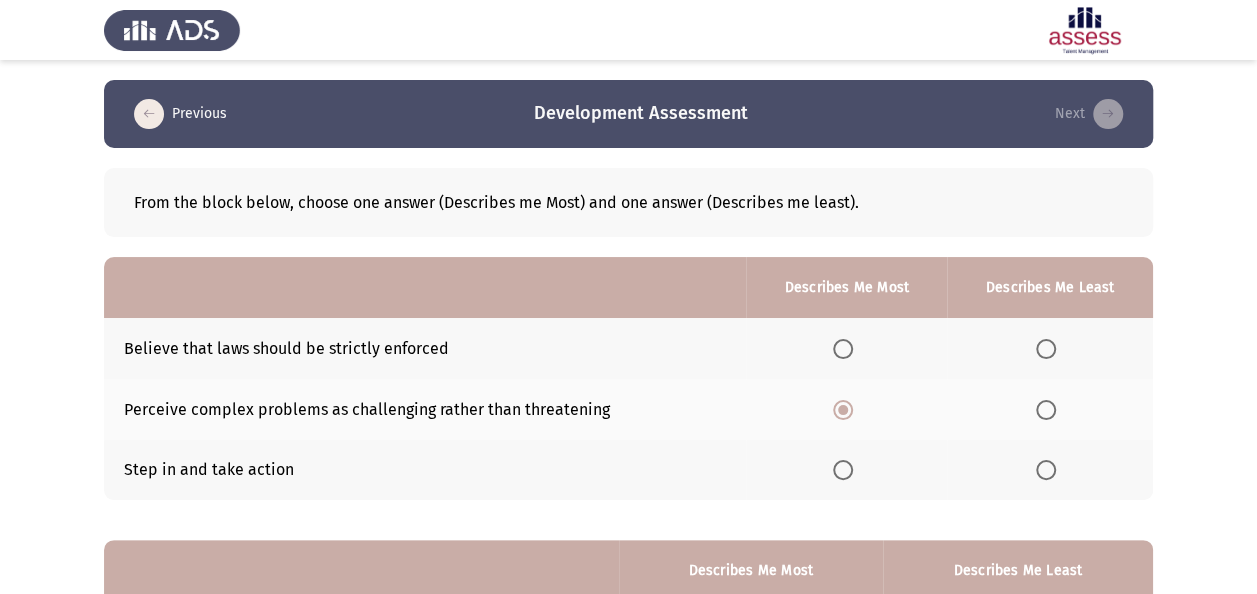 click at bounding box center (1046, 470) 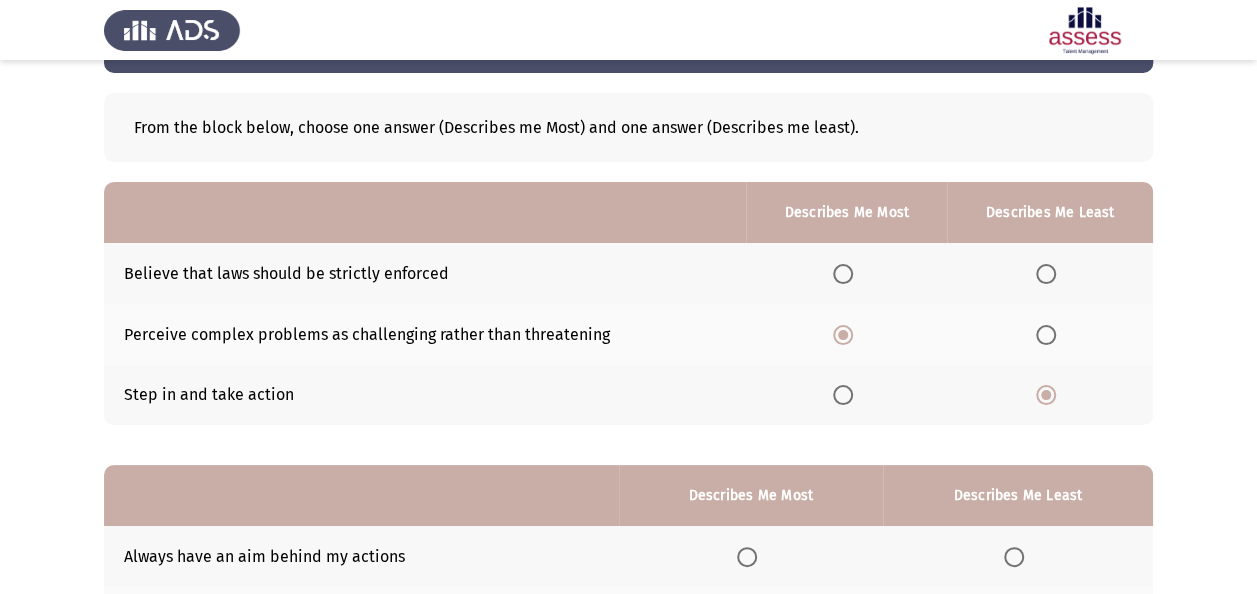 scroll, scrollTop: 300, scrollLeft: 0, axis: vertical 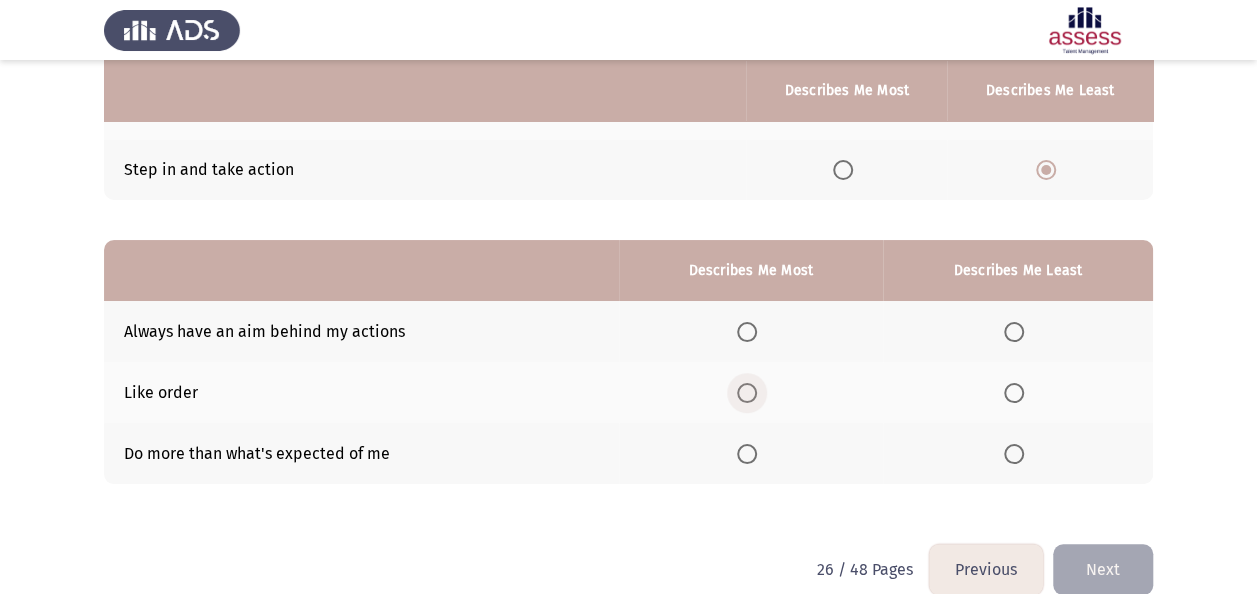 click at bounding box center [747, 393] 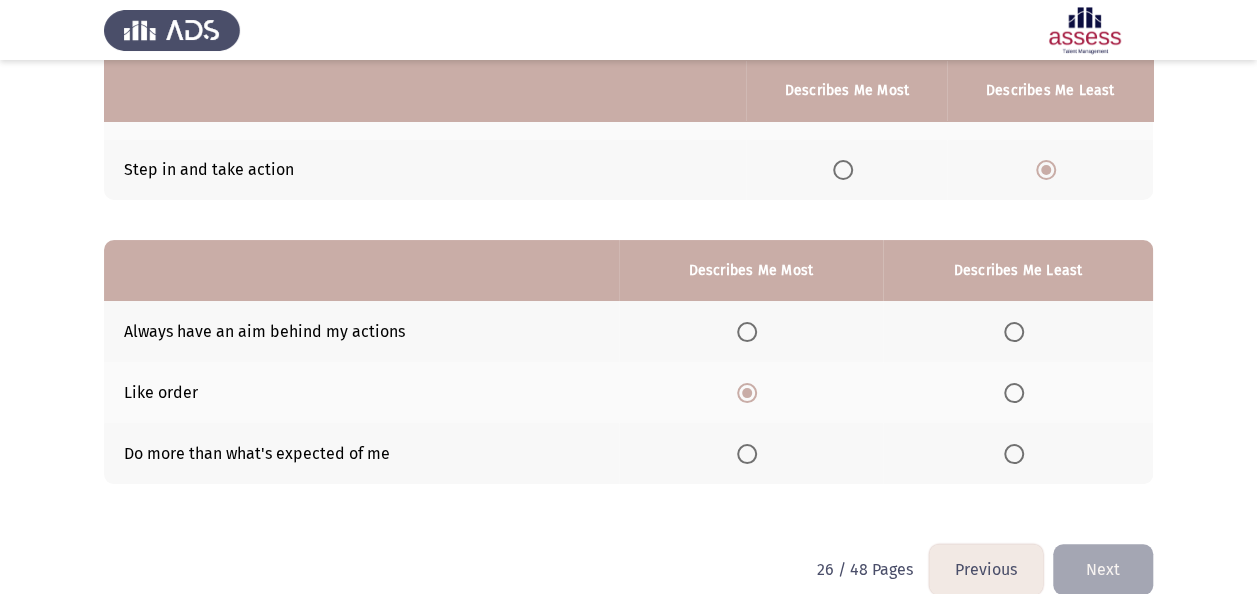 click at bounding box center [1014, 332] 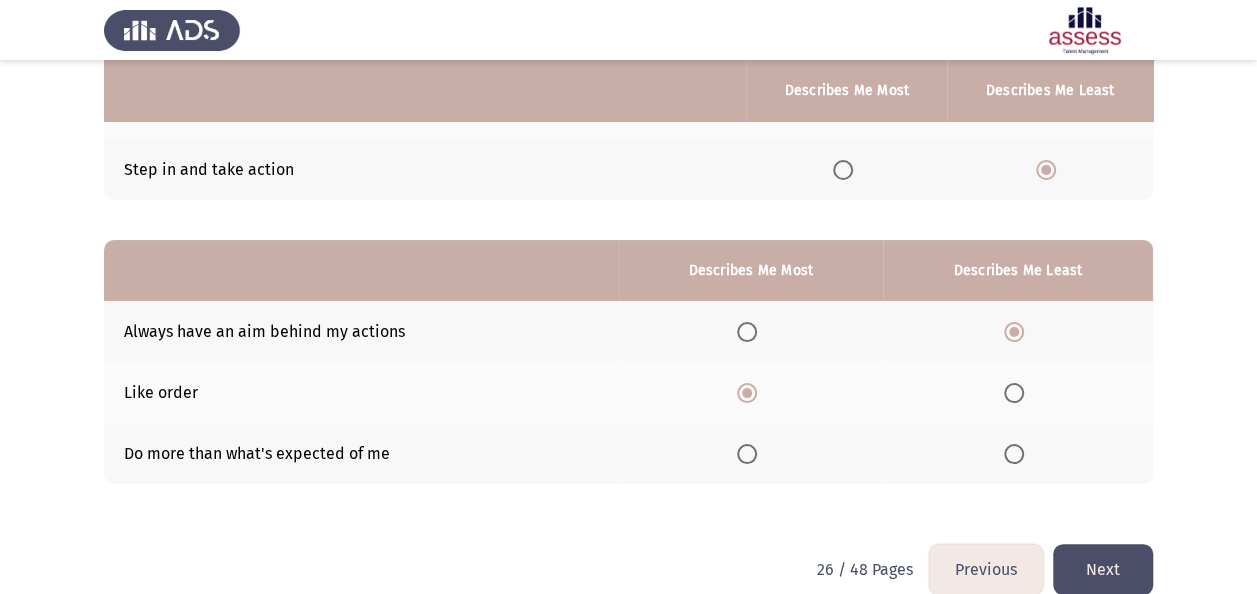 click on "Next" 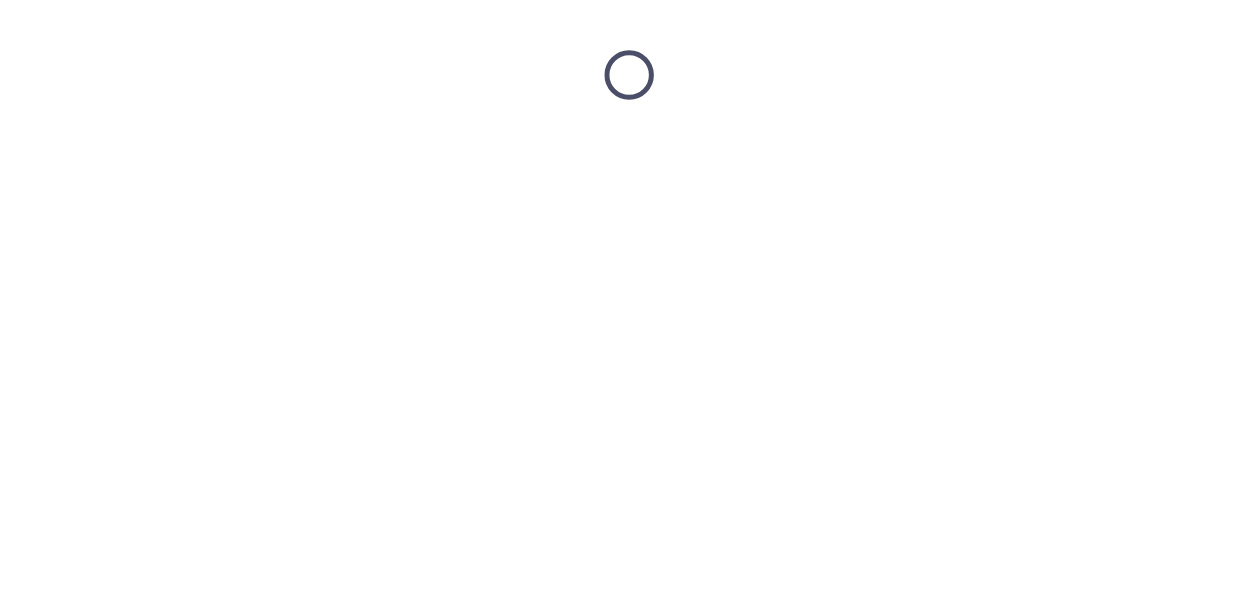 scroll, scrollTop: 0, scrollLeft: 0, axis: both 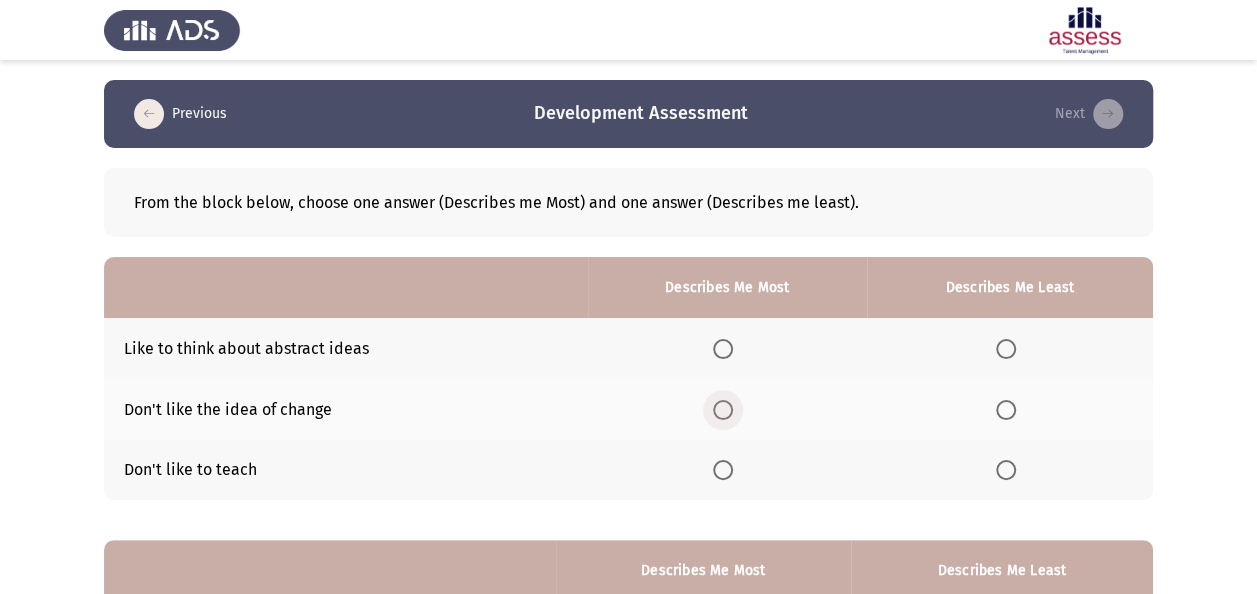 click at bounding box center [723, 410] 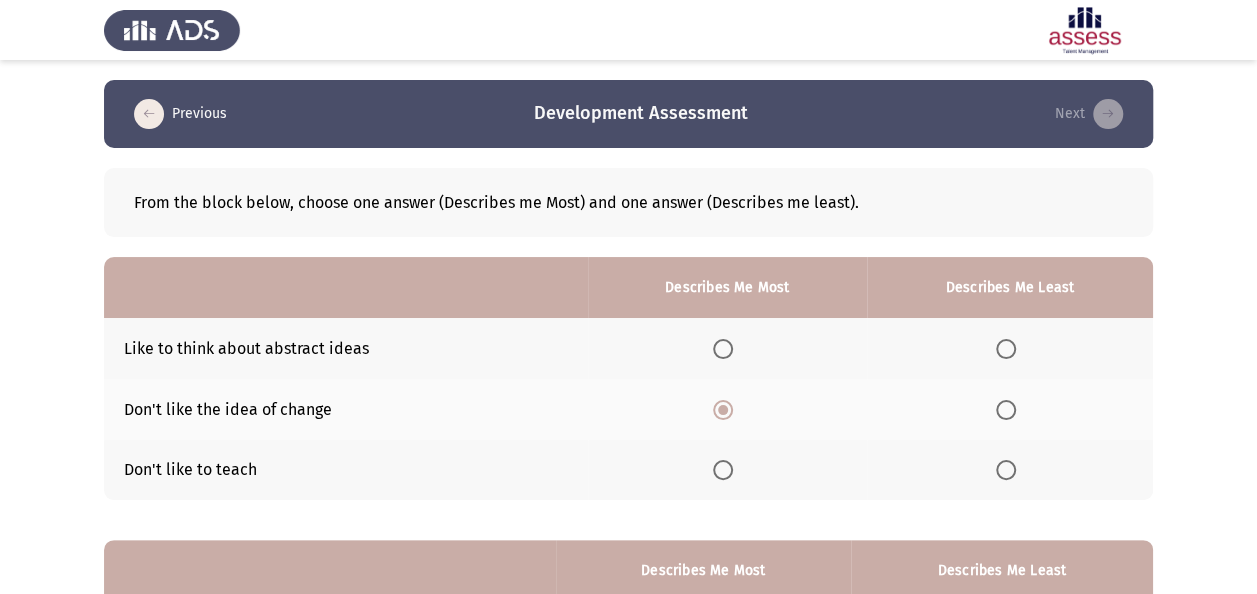 click at bounding box center (1006, 349) 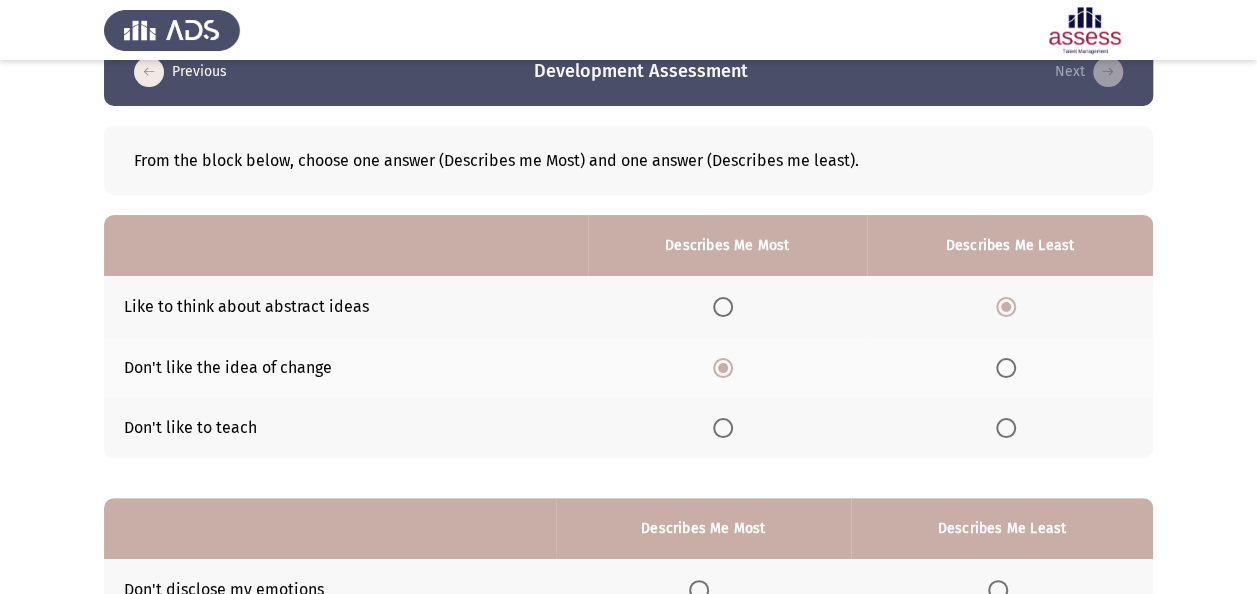scroll, scrollTop: 300, scrollLeft: 0, axis: vertical 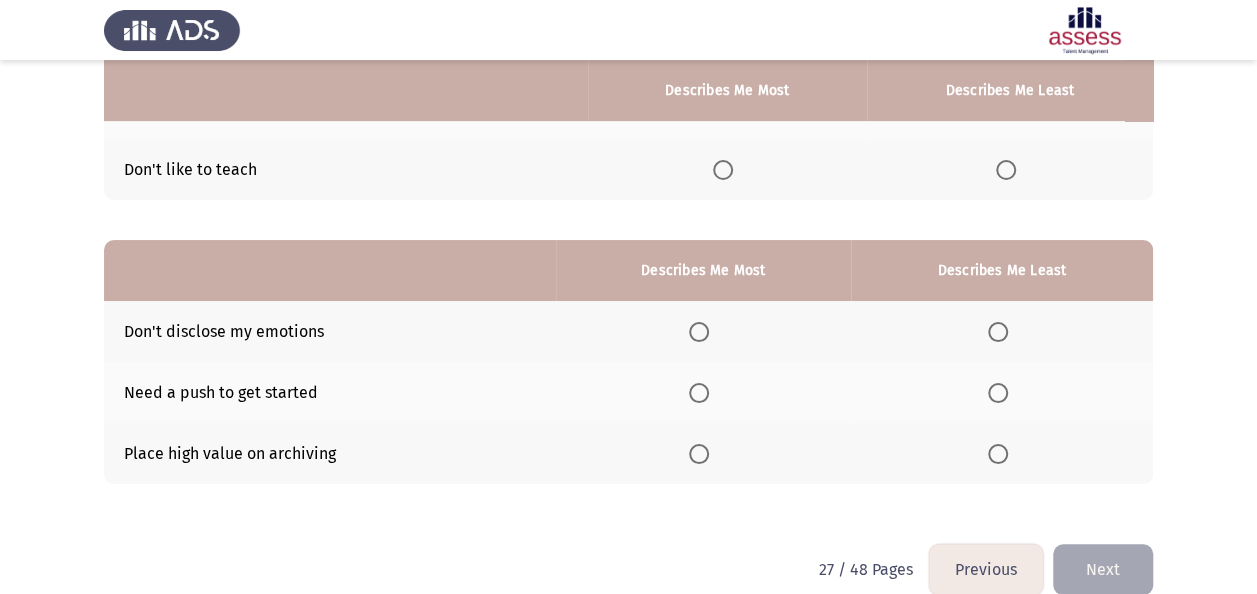 click at bounding box center [699, 332] 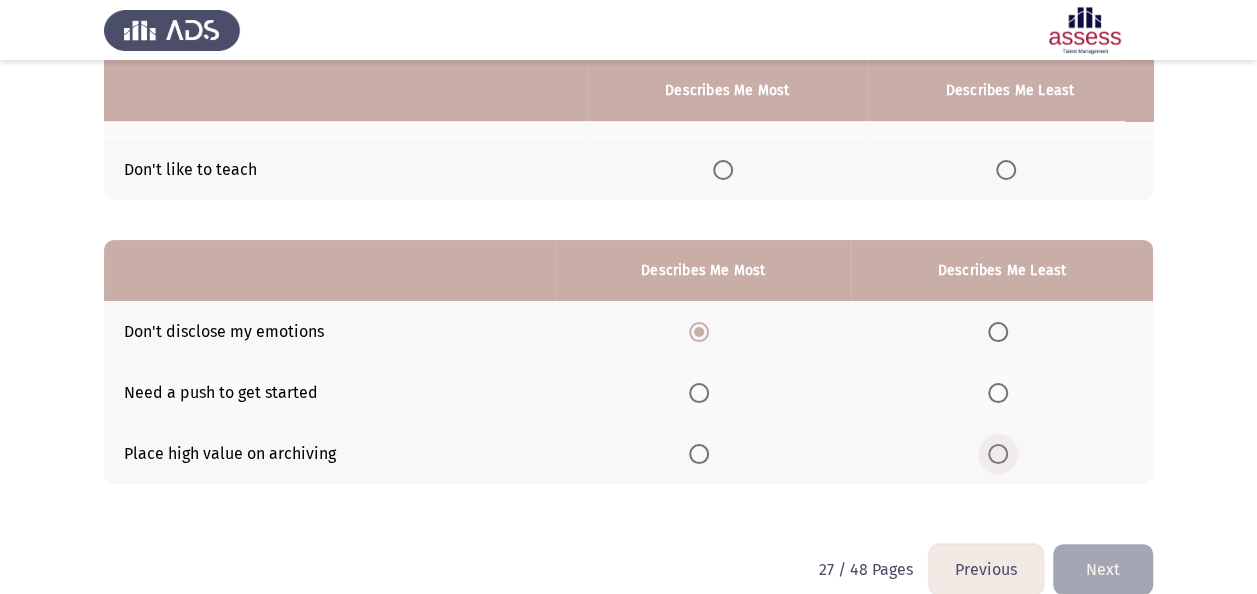click at bounding box center (998, 454) 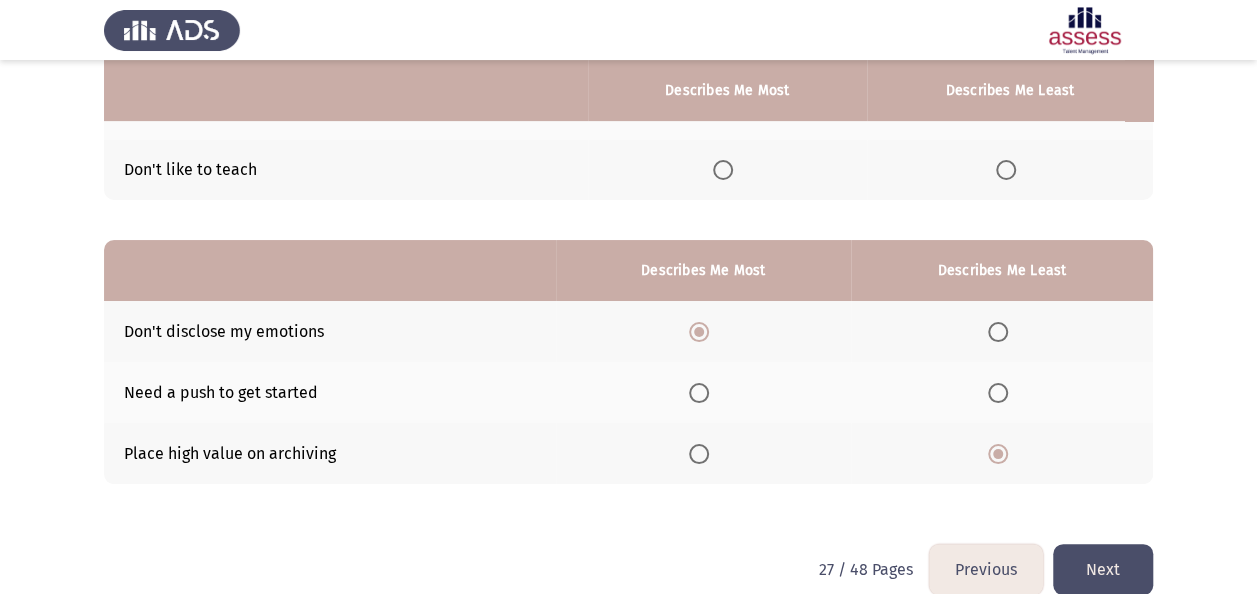 click on "Next" 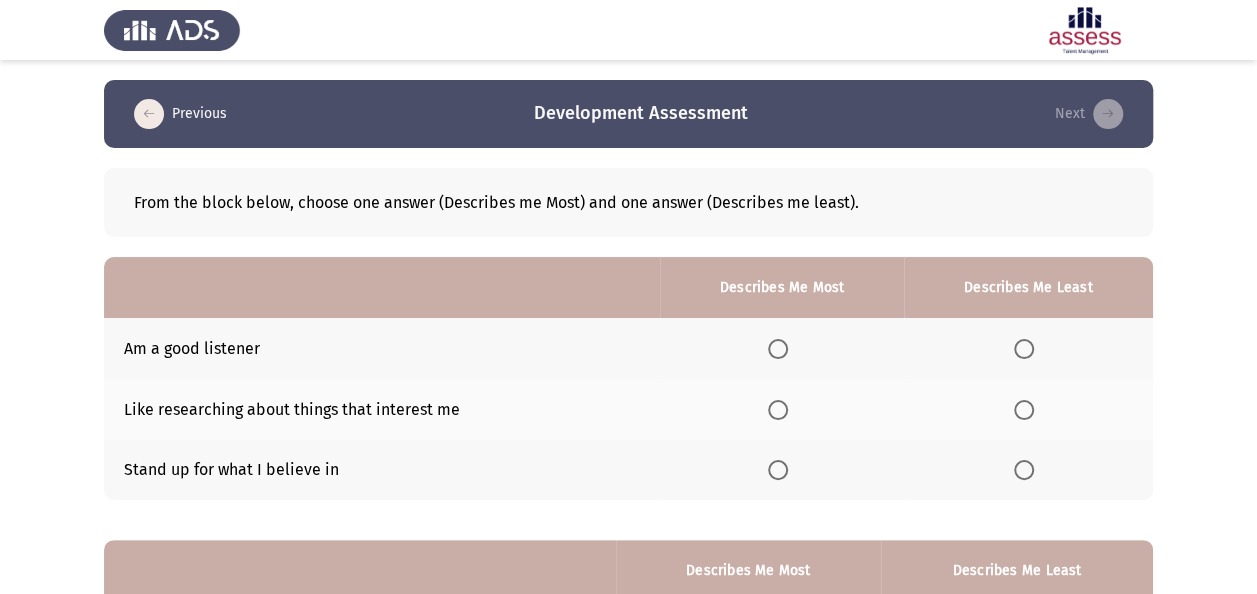 click 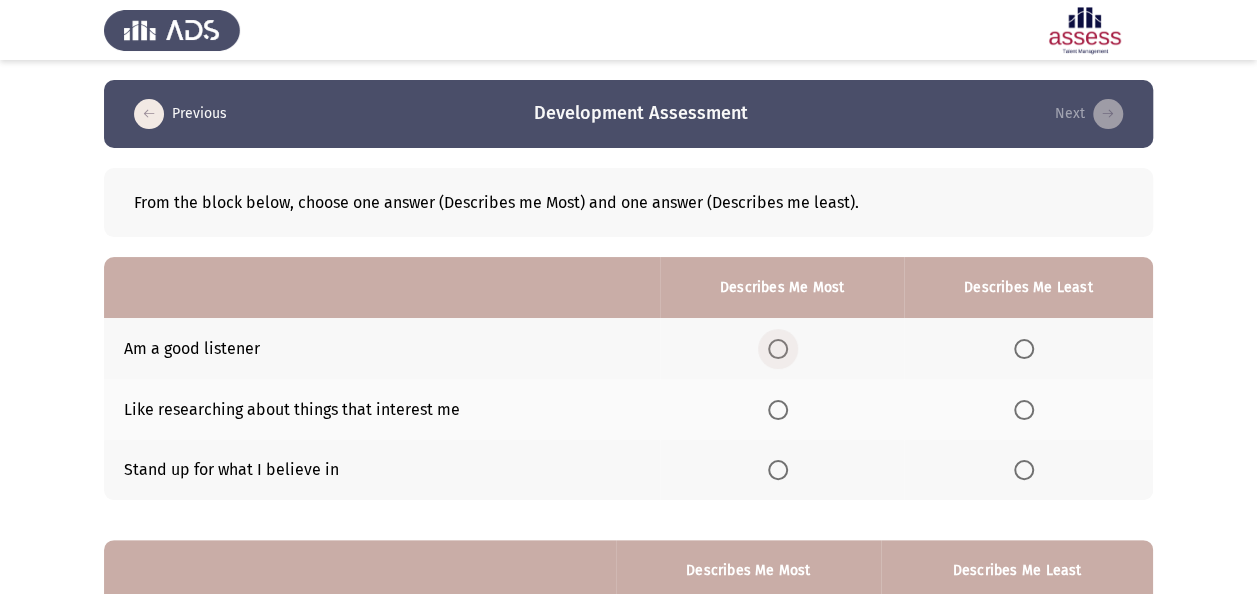 click at bounding box center (778, 349) 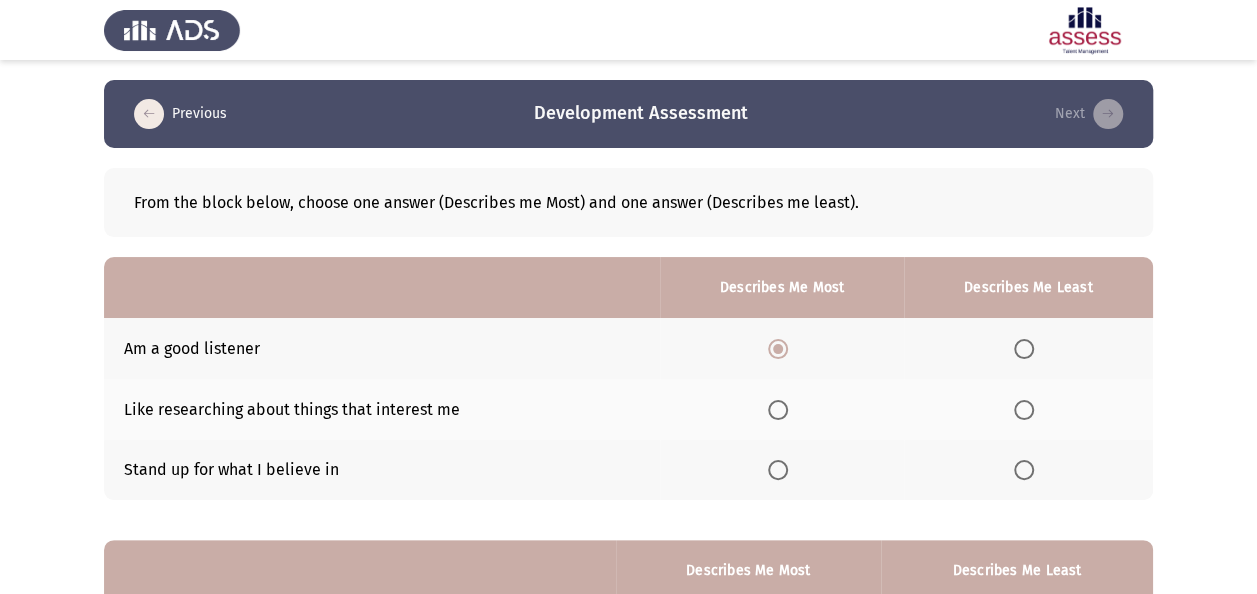 click at bounding box center [1024, 470] 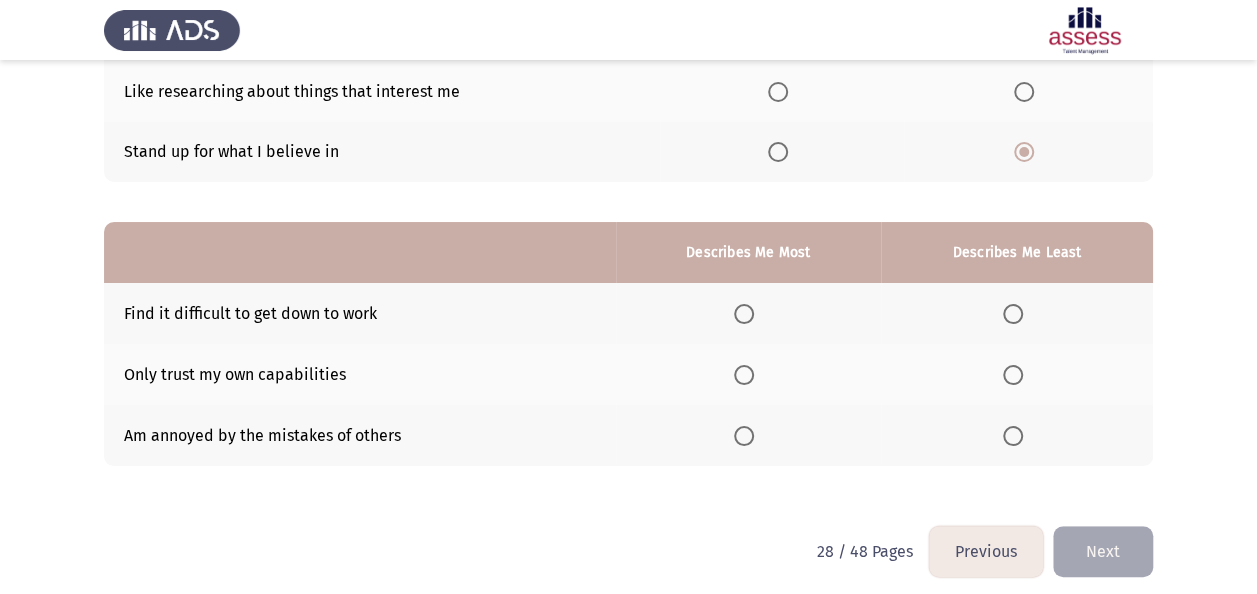 scroll, scrollTop: 327, scrollLeft: 0, axis: vertical 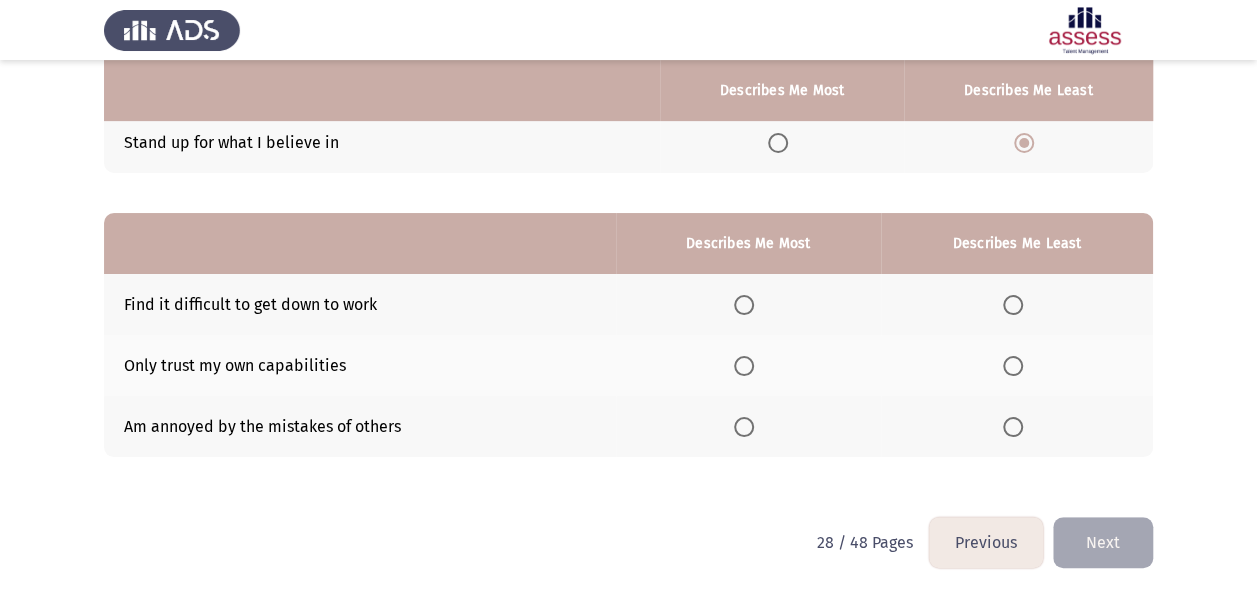 click at bounding box center [744, 366] 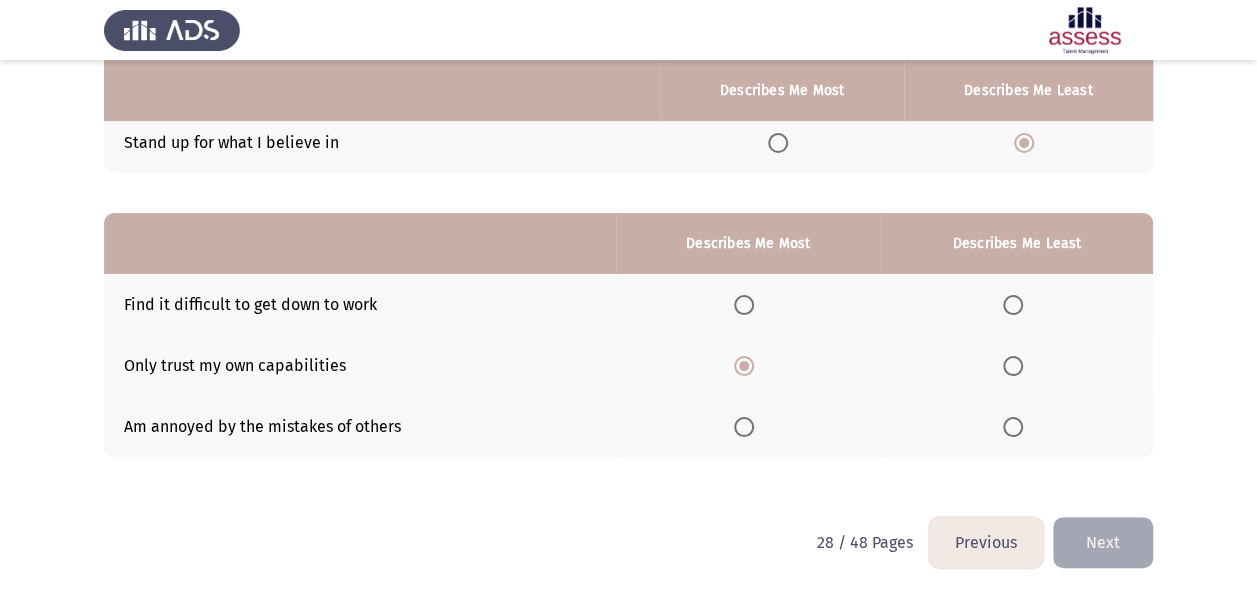 click 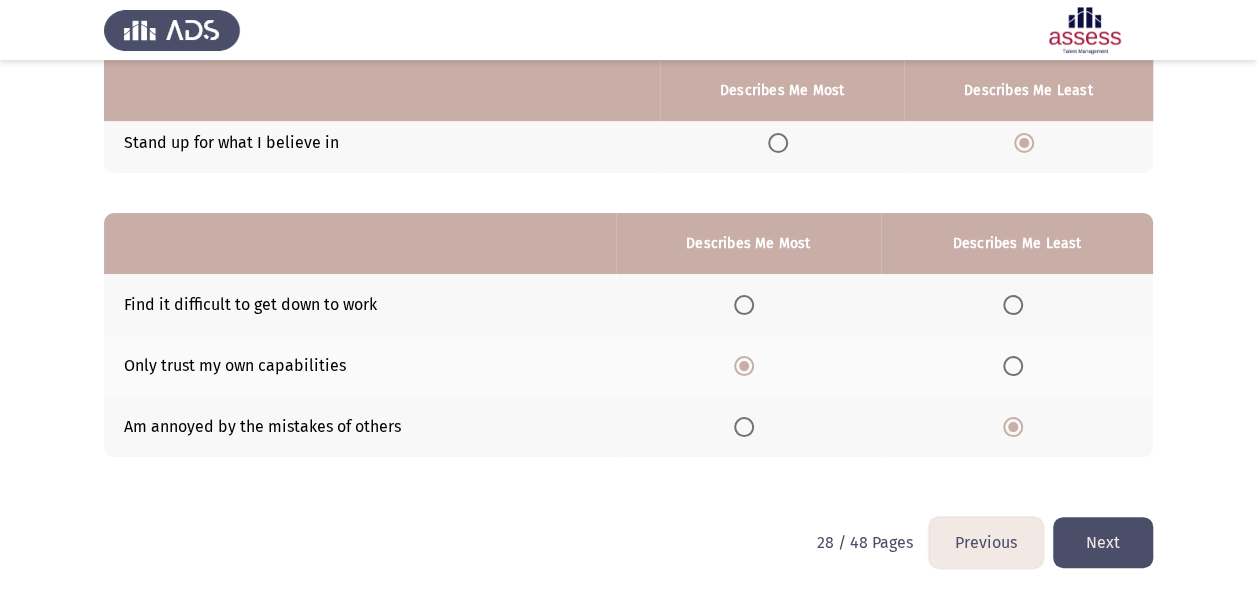 drag, startPoint x: 1074, startPoint y: 518, endPoint x: 1060, endPoint y: 516, distance: 14.142136 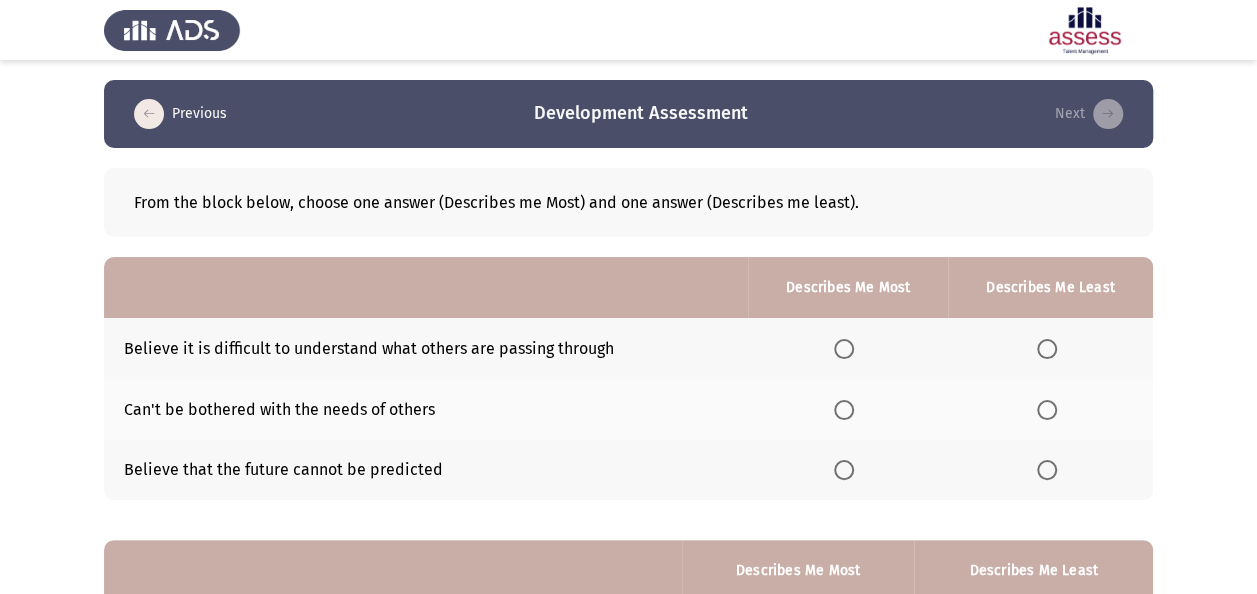 click at bounding box center [844, 349] 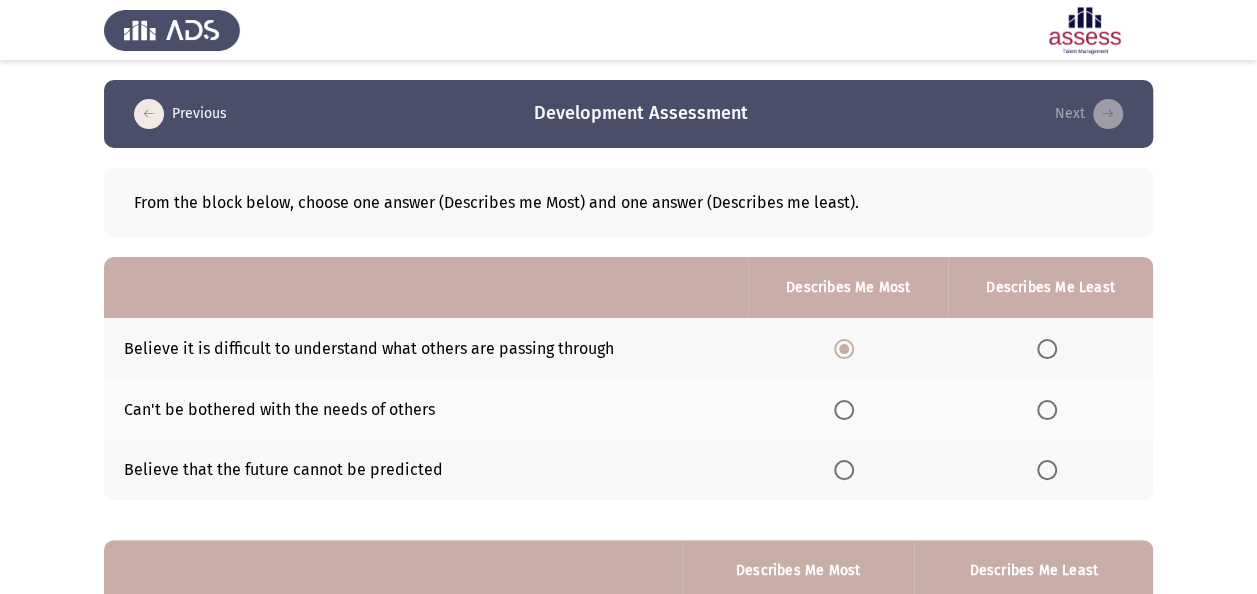 click at bounding box center (1047, 470) 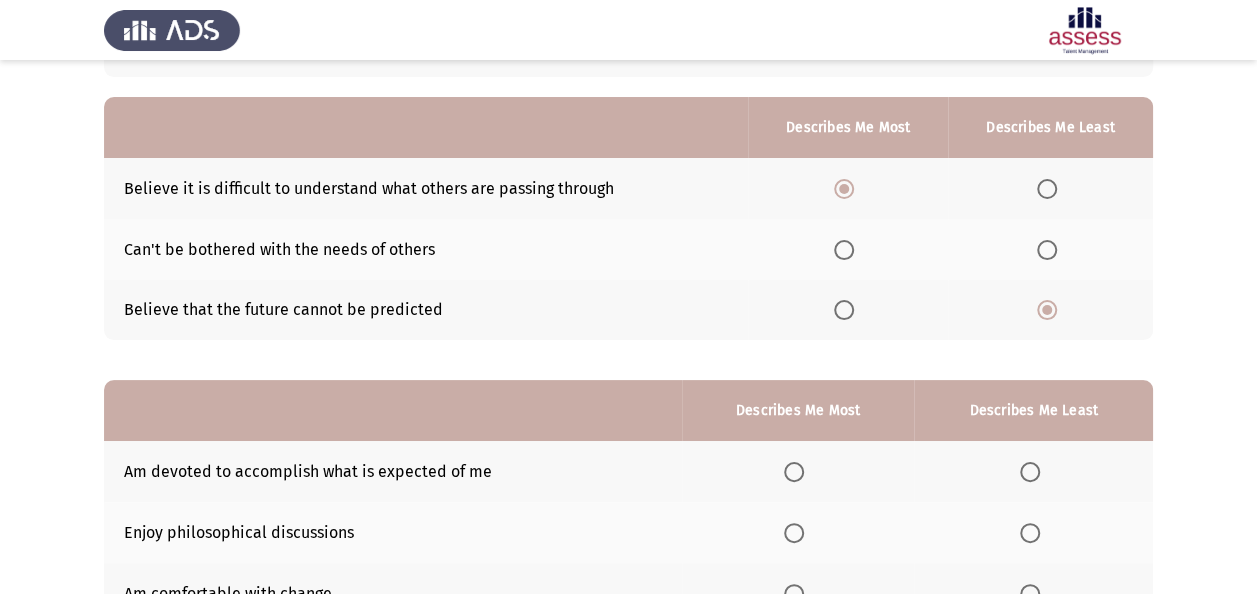 scroll, scrollTop: 300, scrollLeft: 0, axis: vertical 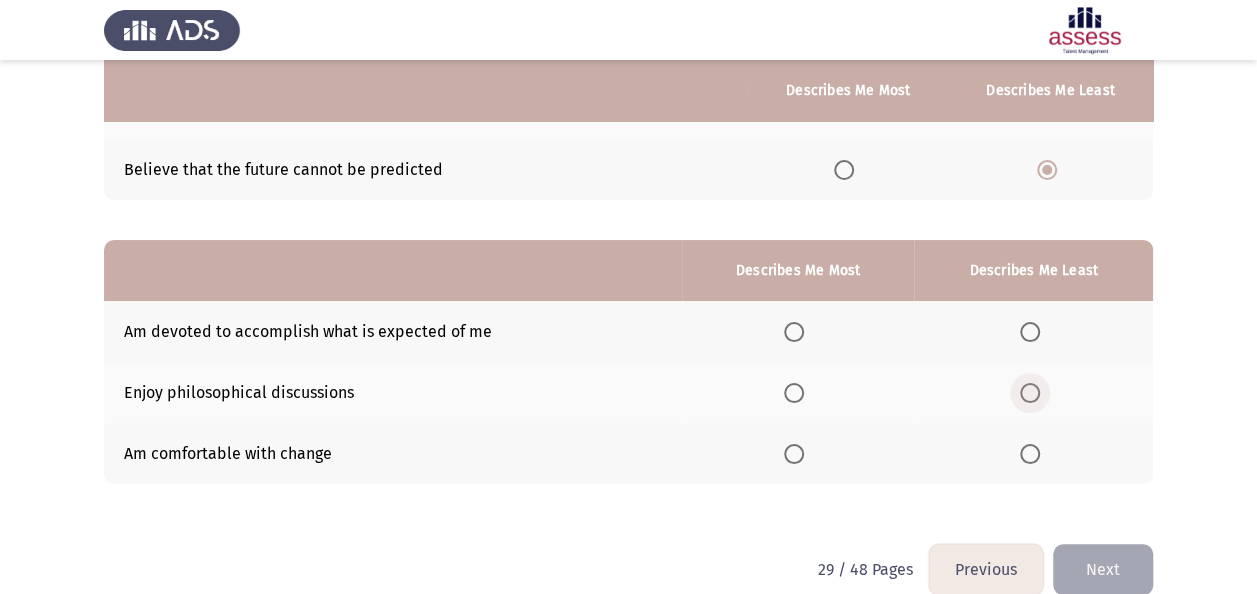 click at bounding box center [1030, 393] 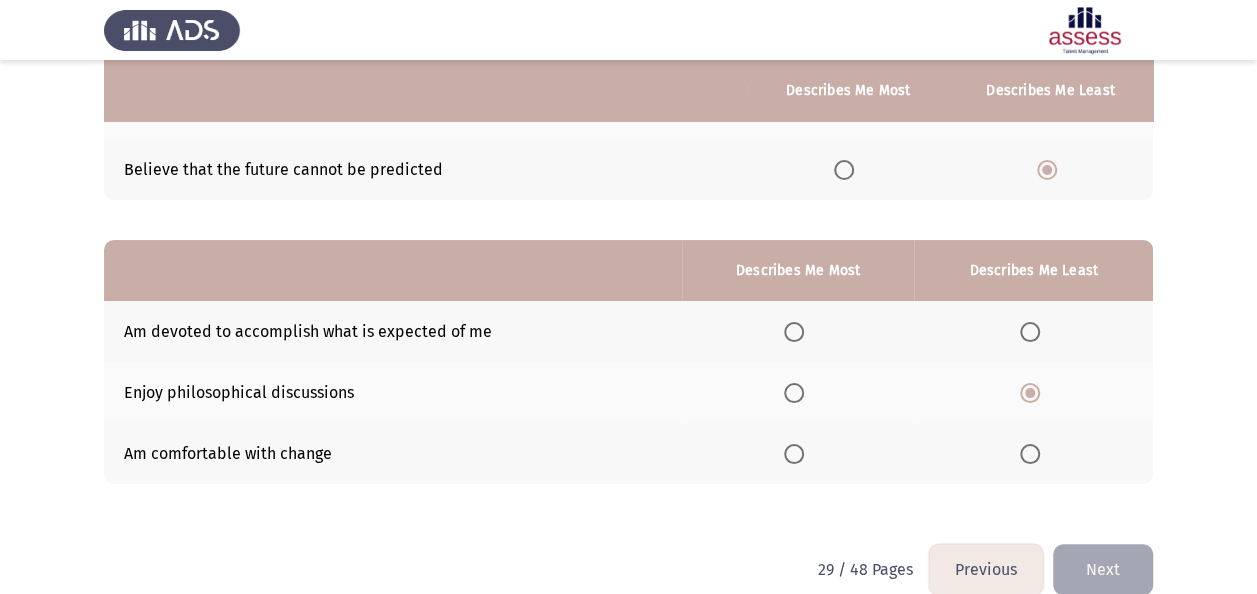 click at bounding box center [798, 454] 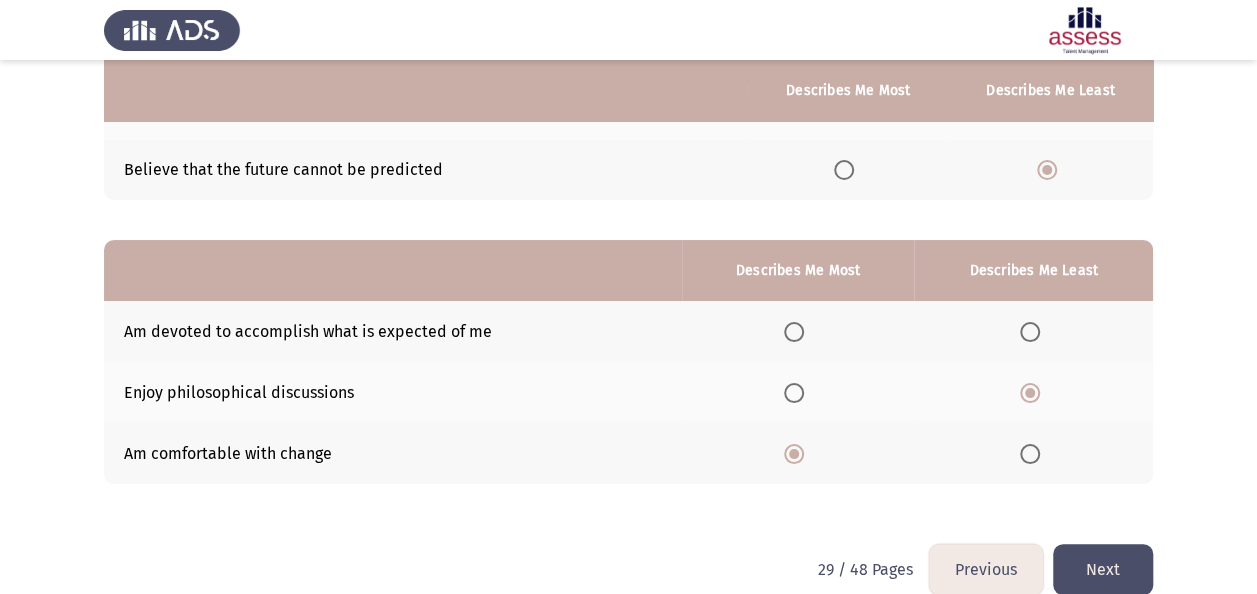 click on "Next" 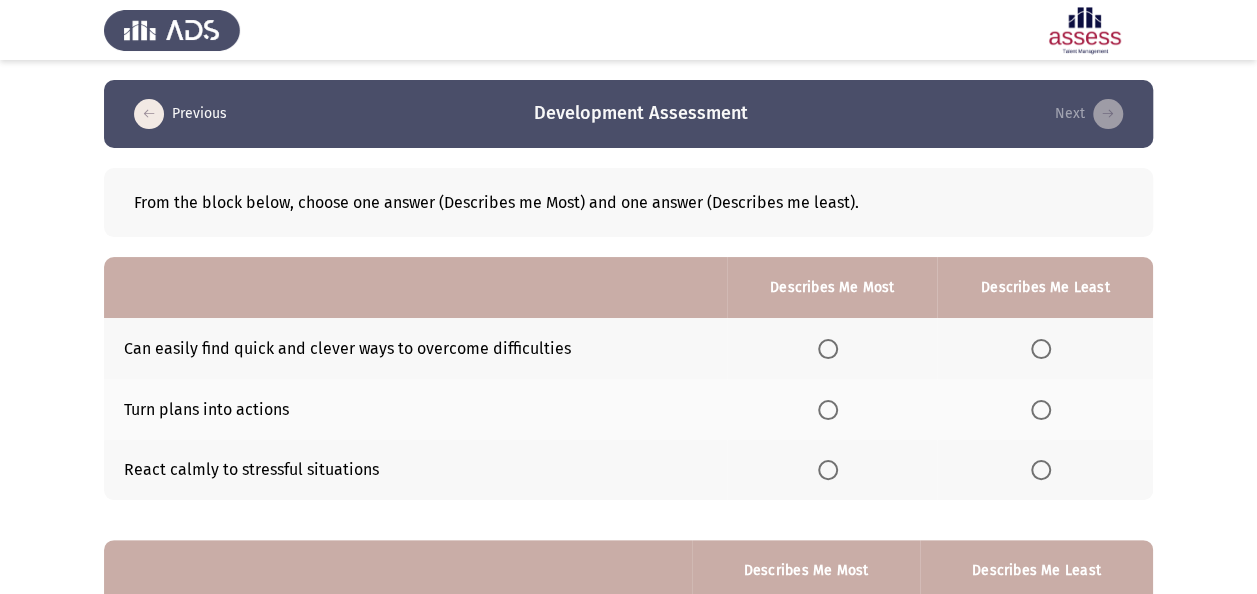 click at bounding box center [1045, 348] 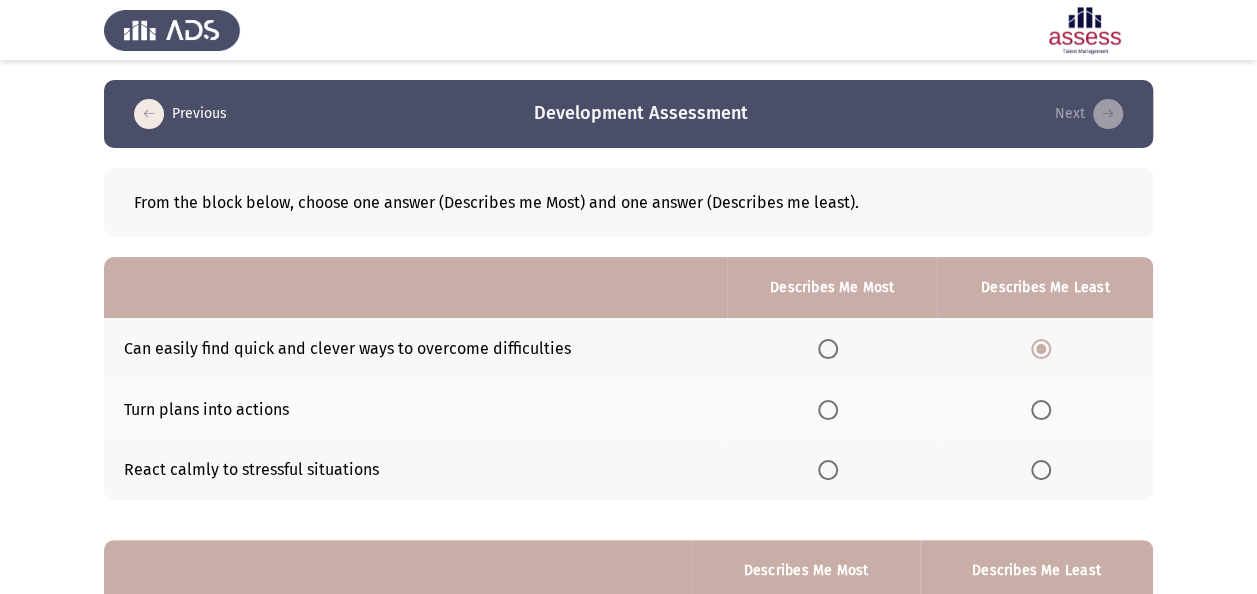 click at bounding box center (828, 470) 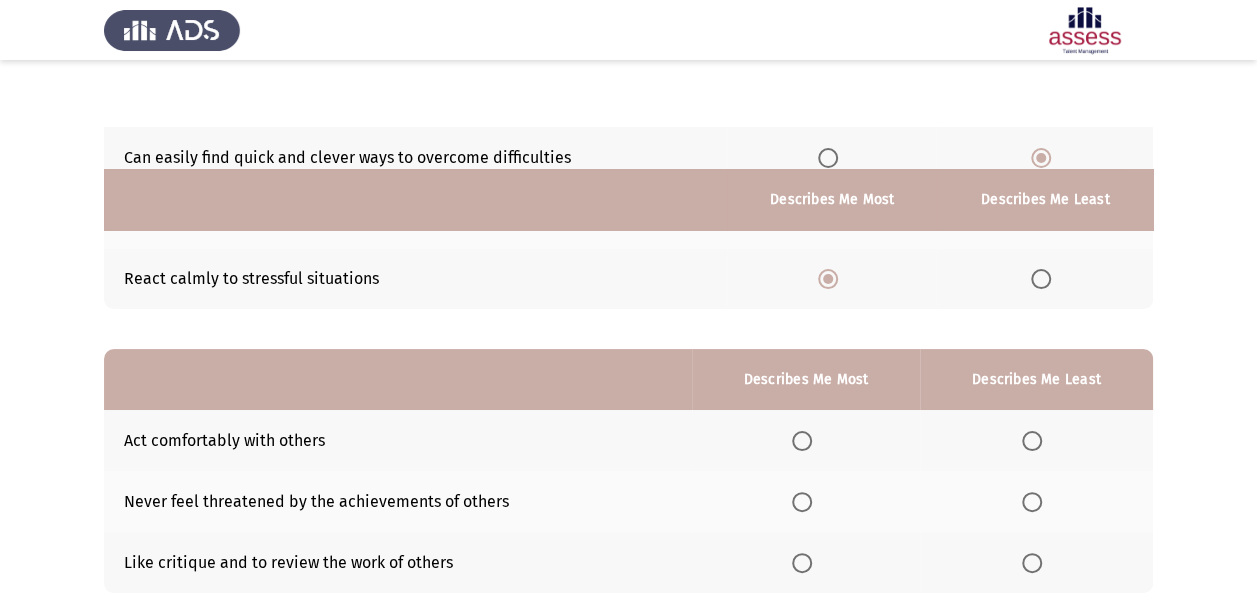 scroll, scrollTop: 300, scrollLeft: 0, axis: vertical 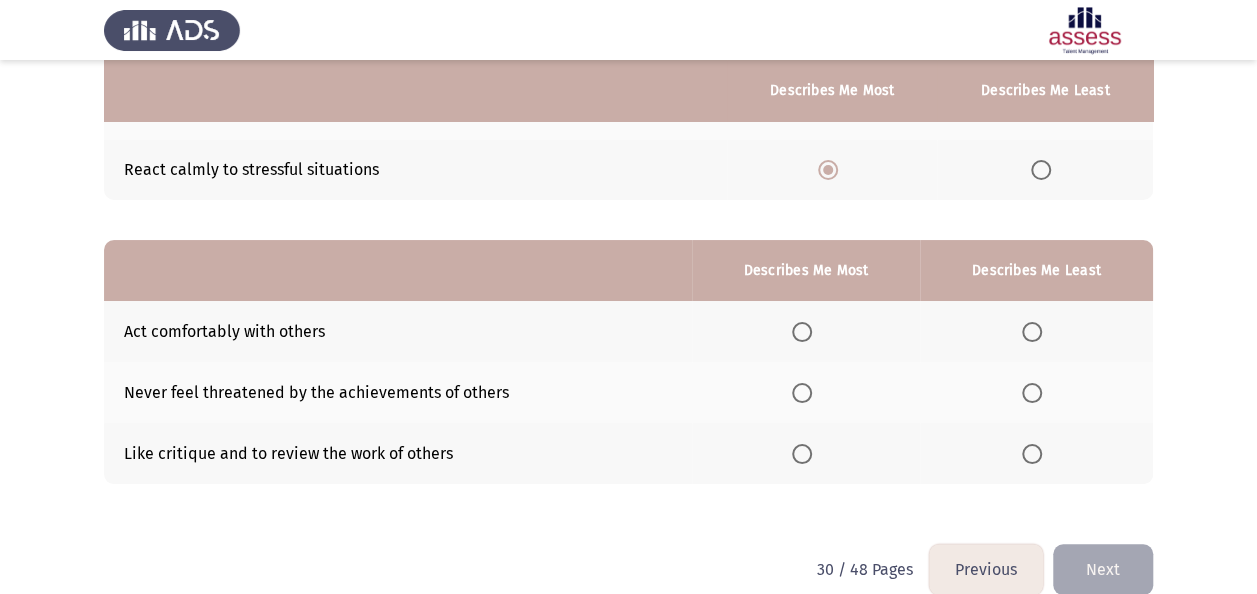 click at bounding box center [1032, 332] 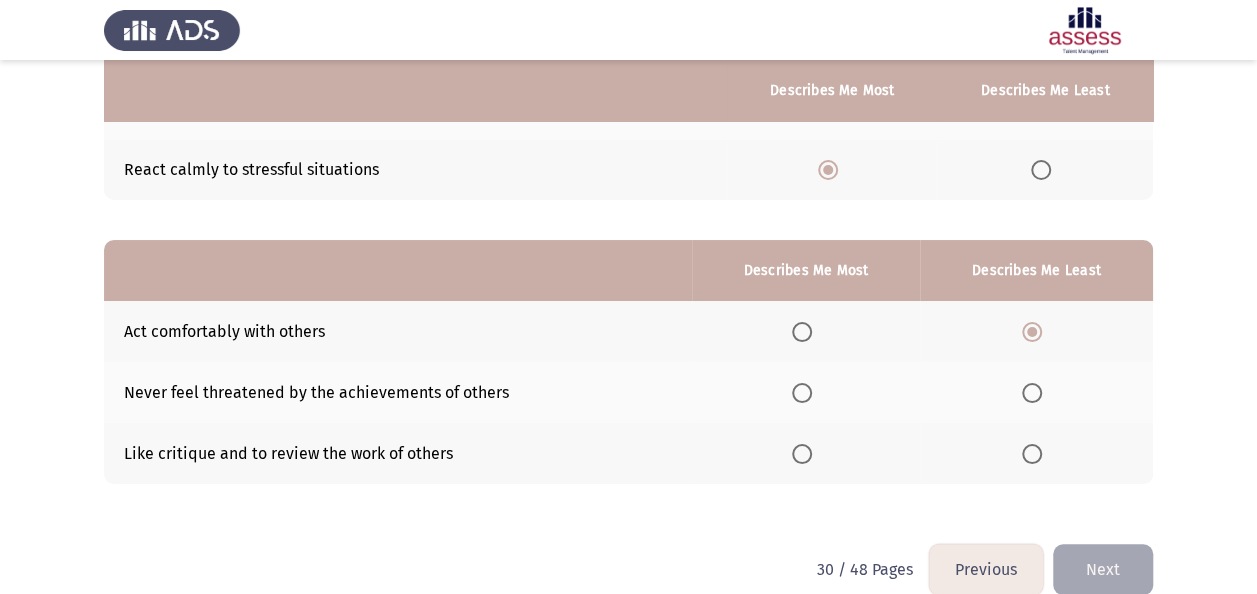 click 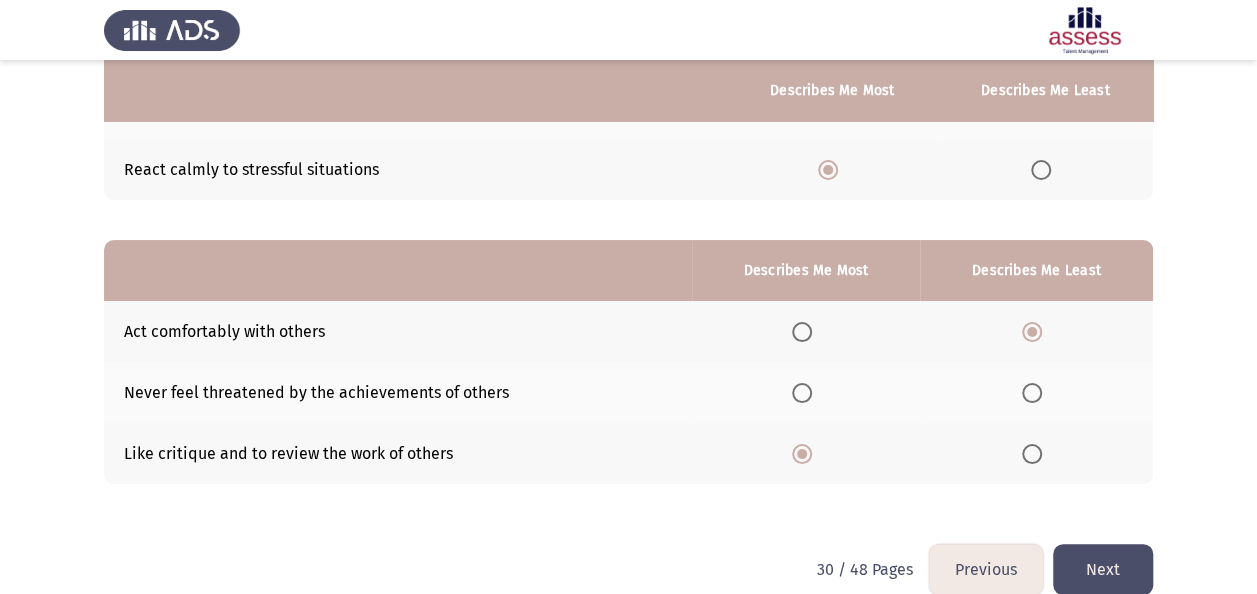 click on "Next" 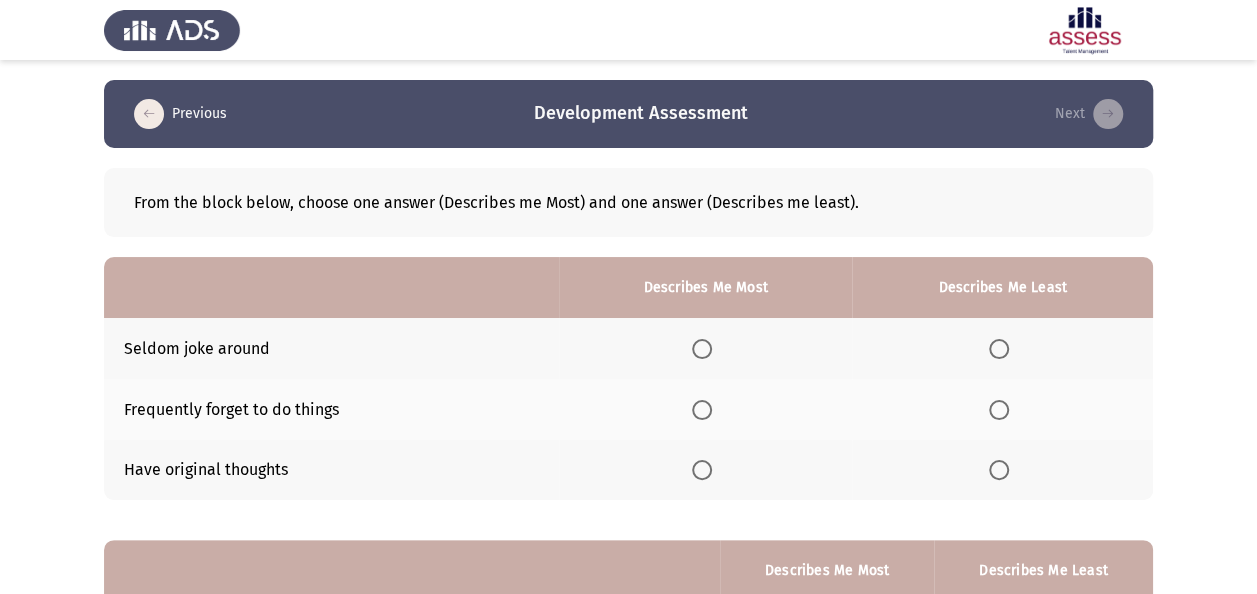 click at bounding box center (999, 349) 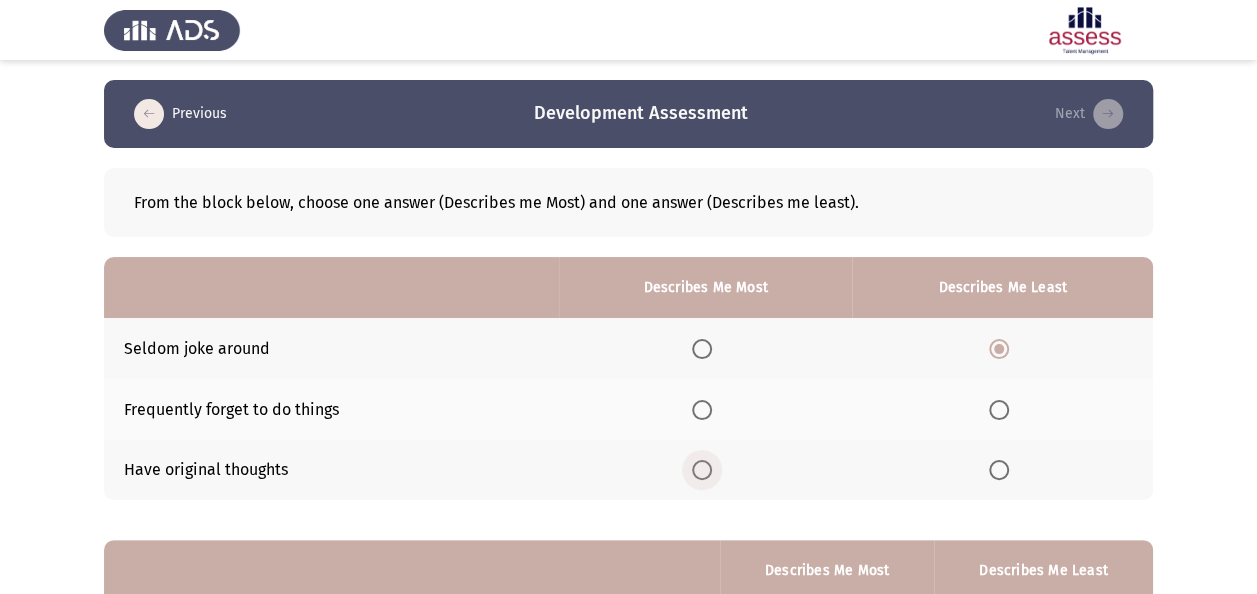 click at bounding box center (702, 470) 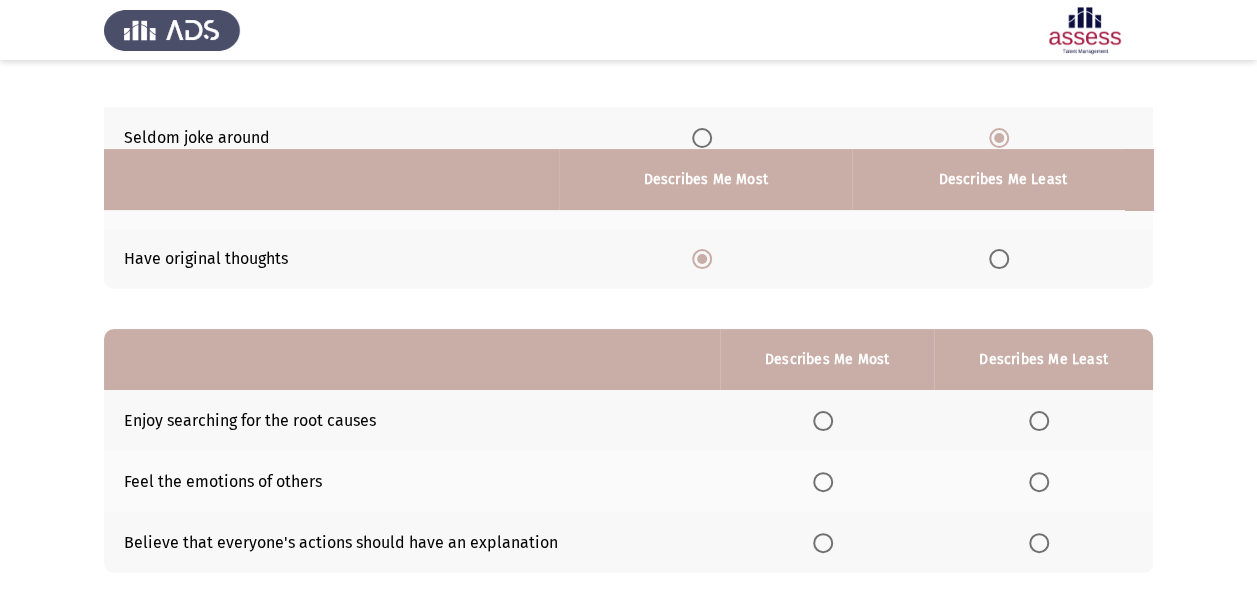 scroll, scrollTop: 300, scrollLeft: 0, axis: vertical 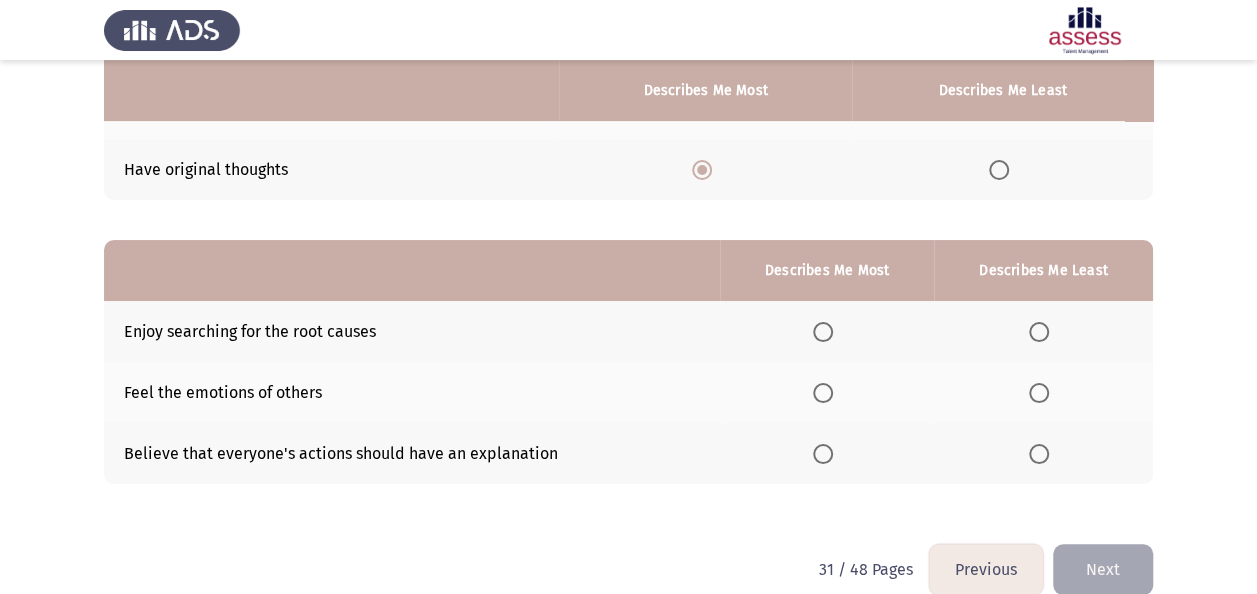click at bounding box center (823, 332) 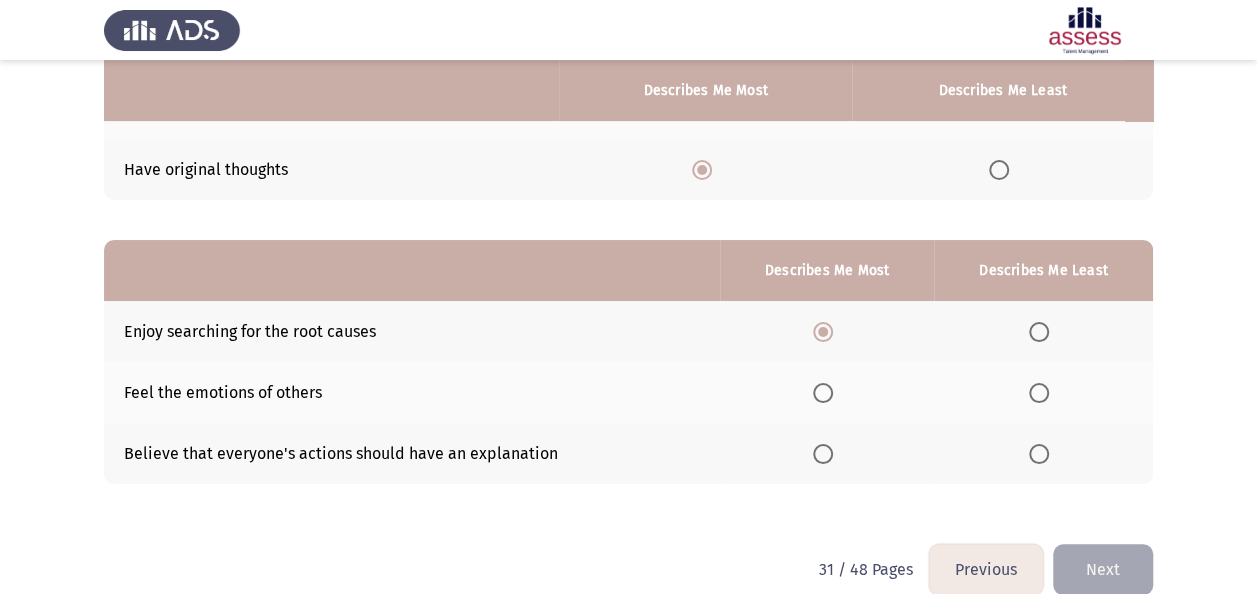 click at bounding box center (1039, 393) 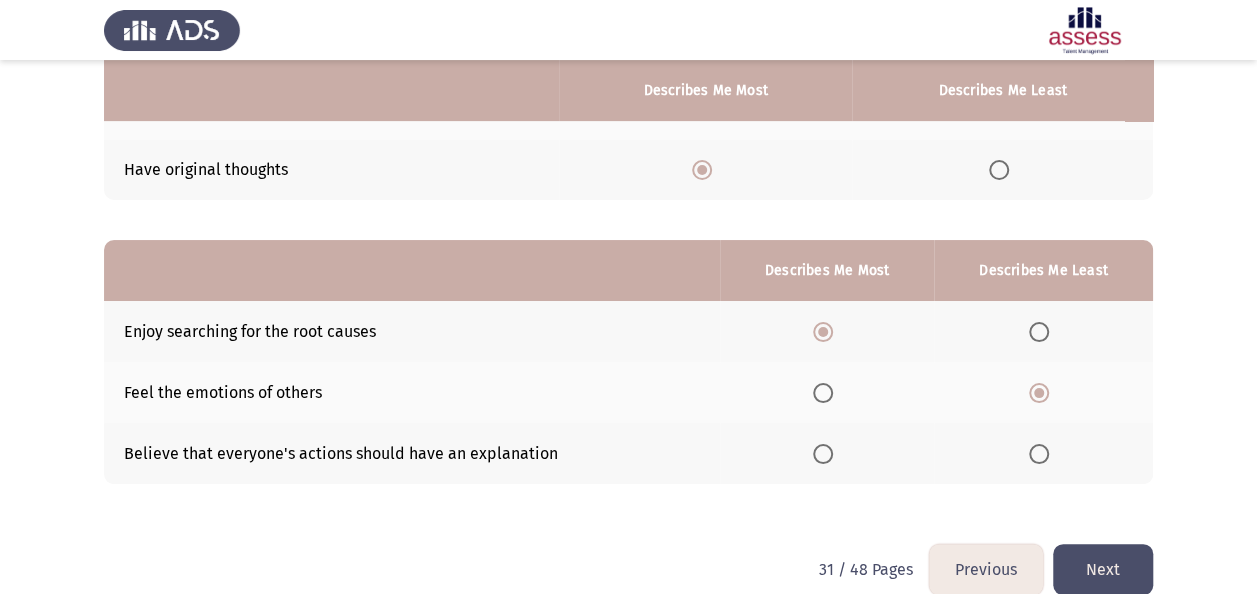 click on "Next" 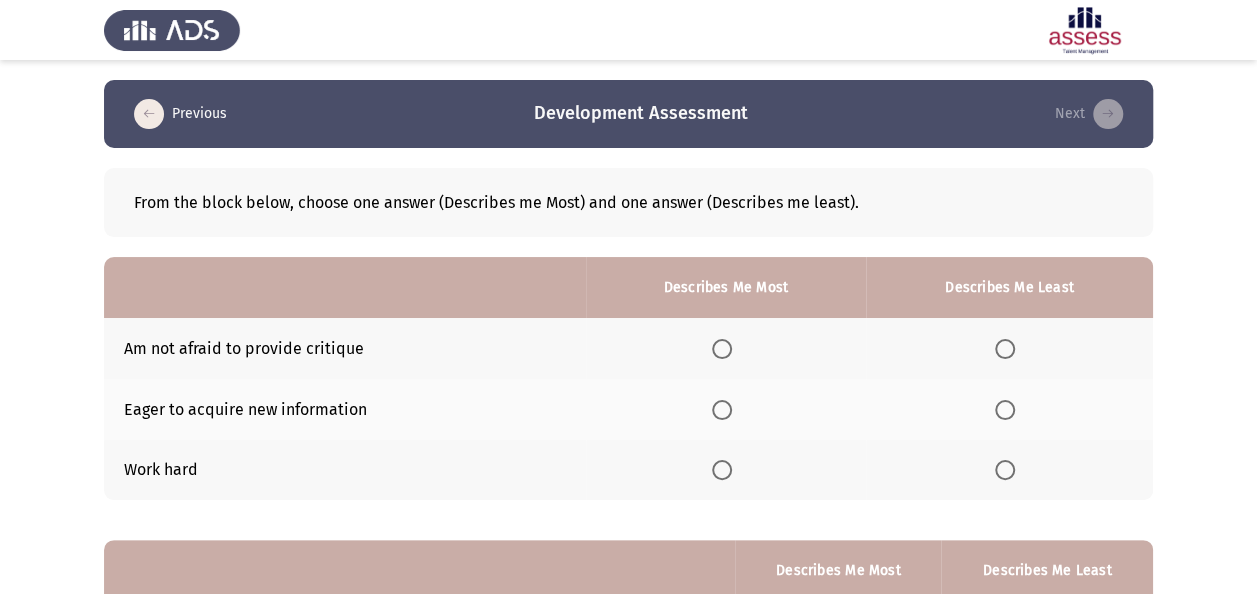 click at bounding box center (722, 349) 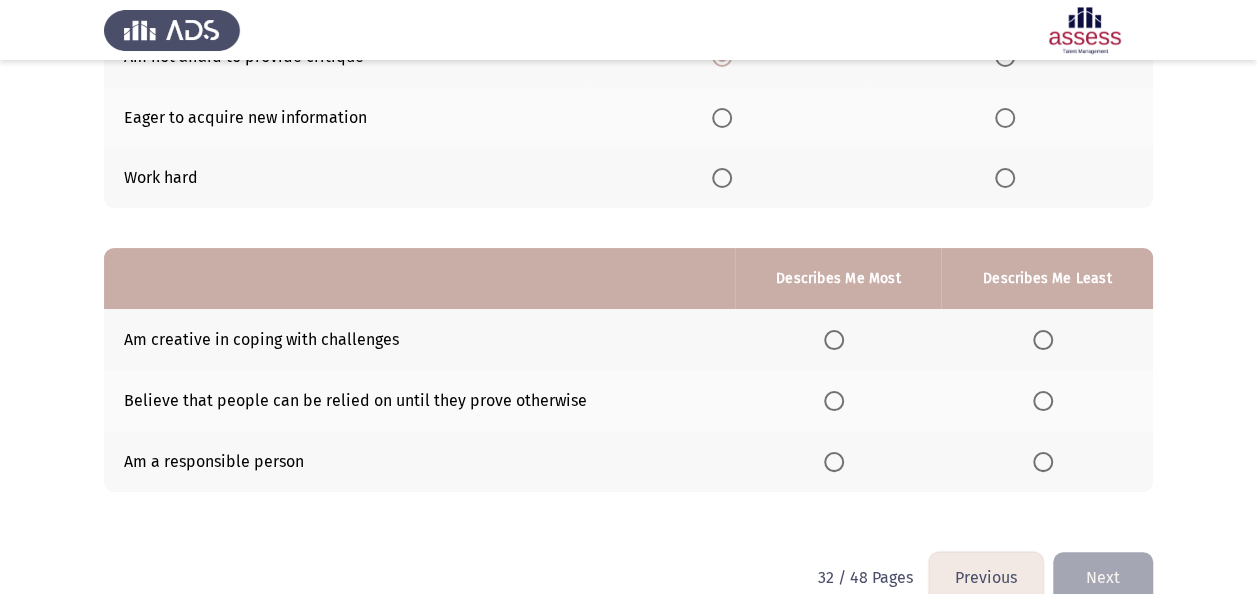 scroll, scrollTop: 300, scrollLeft: 0, axis: vertical 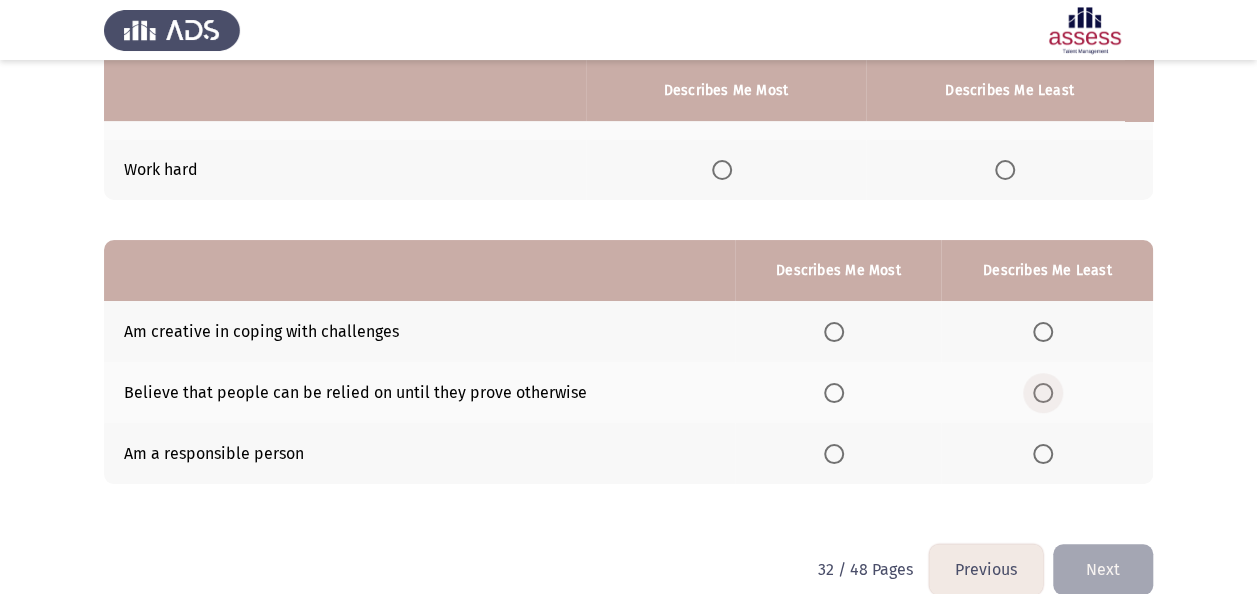 click at bounding box center [1043, 393] 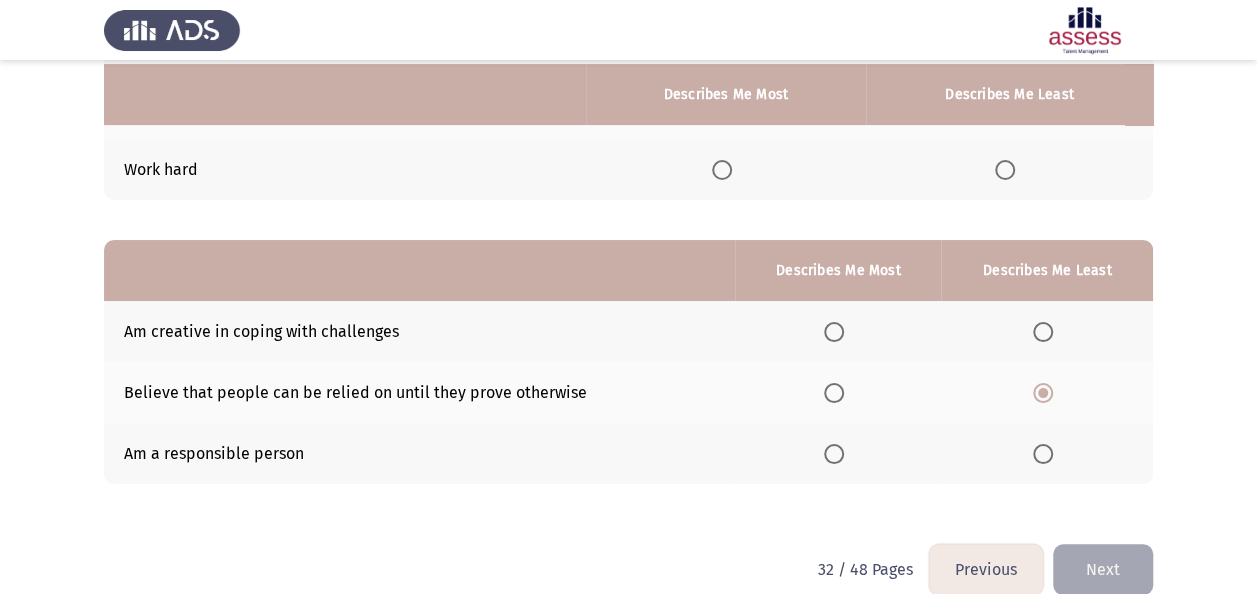scroll, scrollTop: 327, scrollLeft: 0, axis: vertical 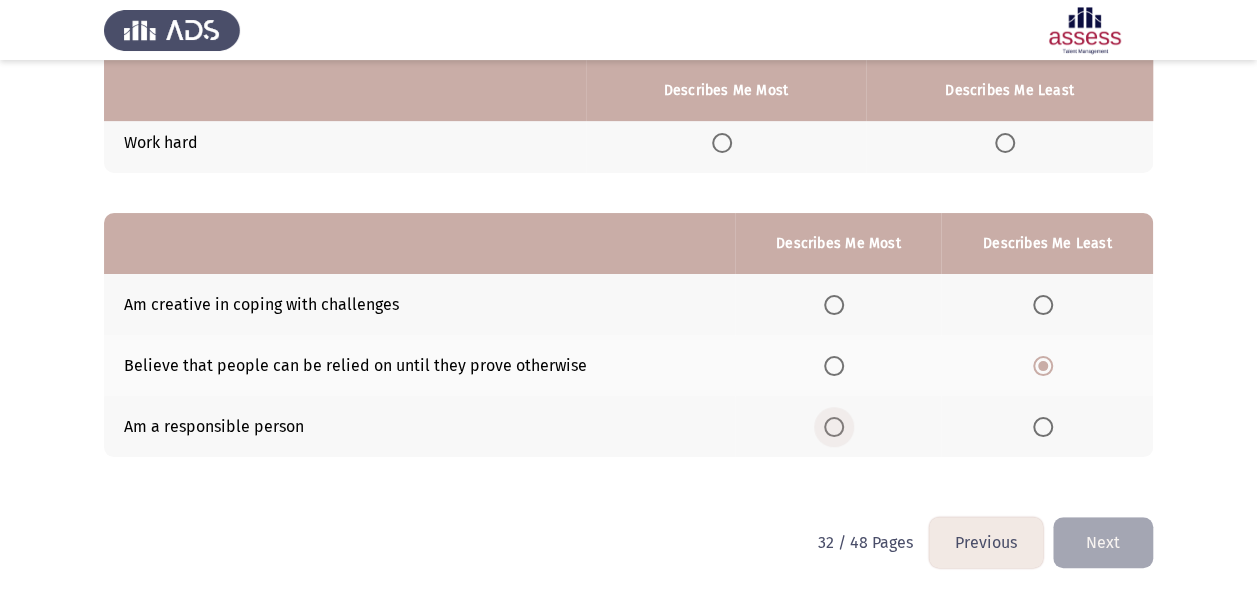 click at bounding box center (834, 427) 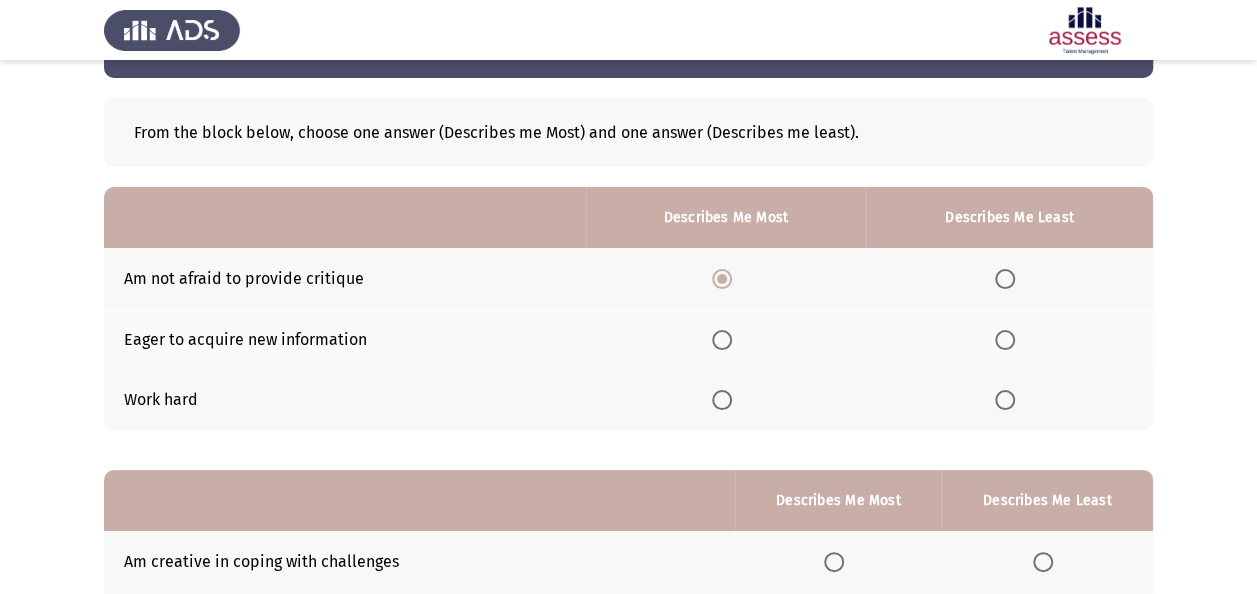 scroll, scrollTop: 27, scrollLeft: 0, axis: vertical 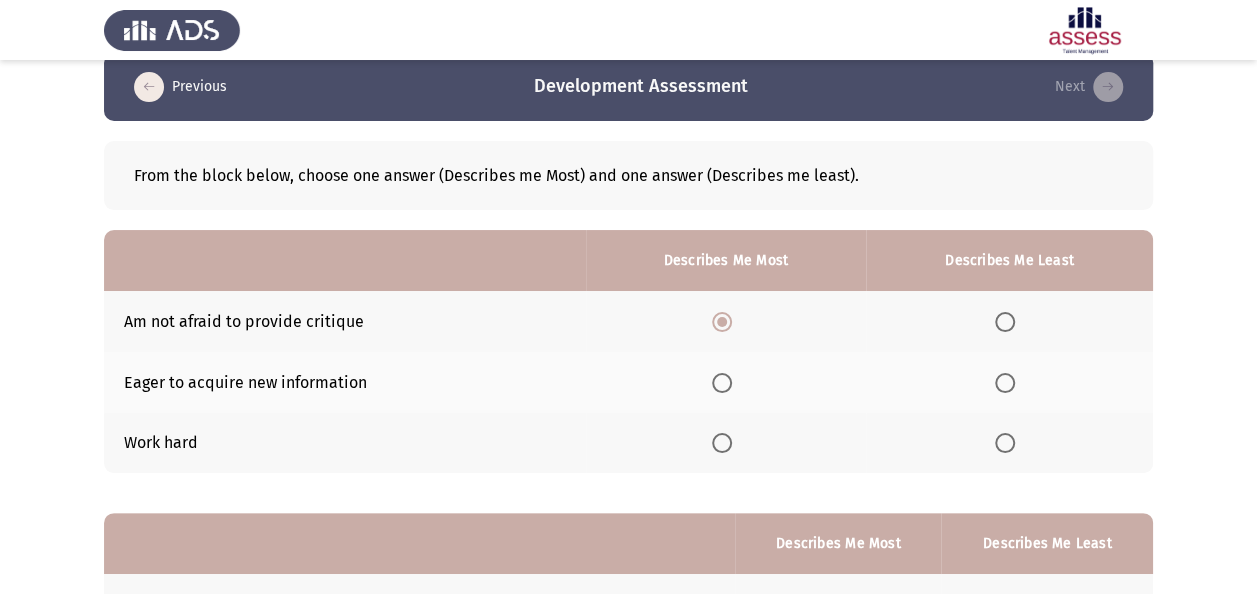 click at bounding box center (1005, 443) 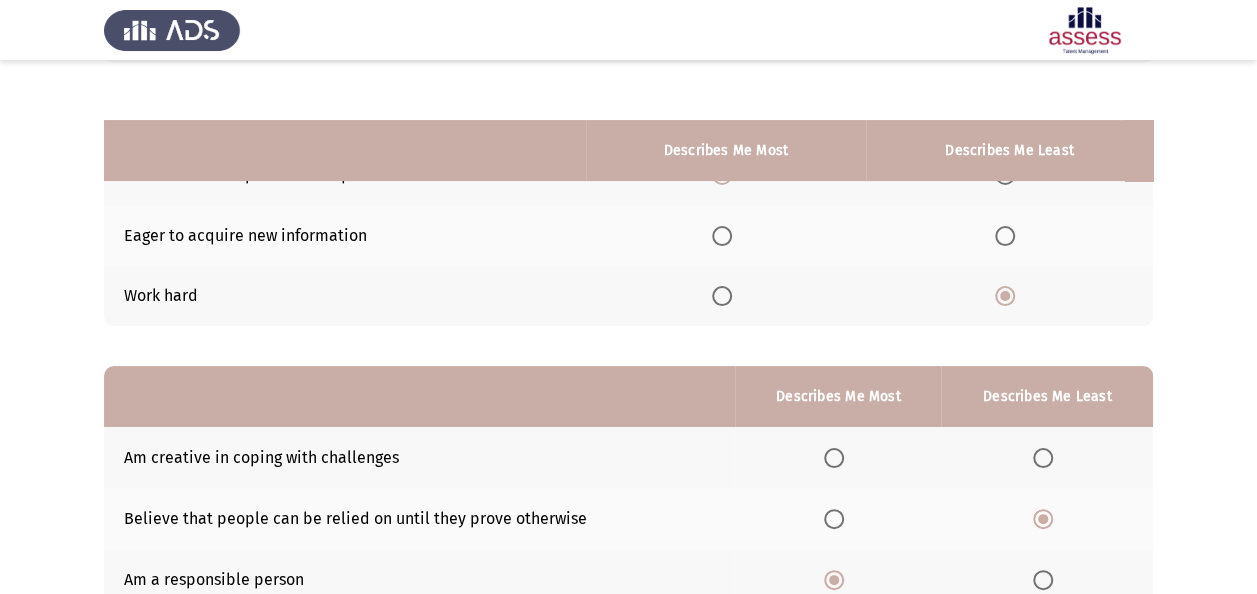 scroll, scrollTop: 327, scrollLeft: 0, axis: vertical 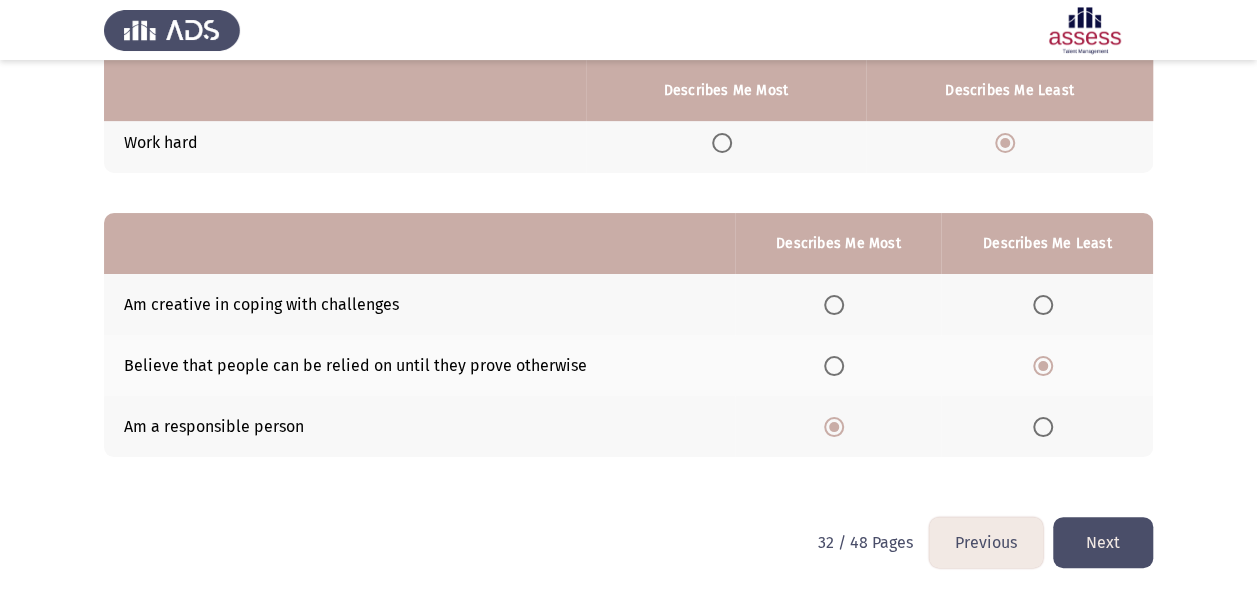 click on "Next" 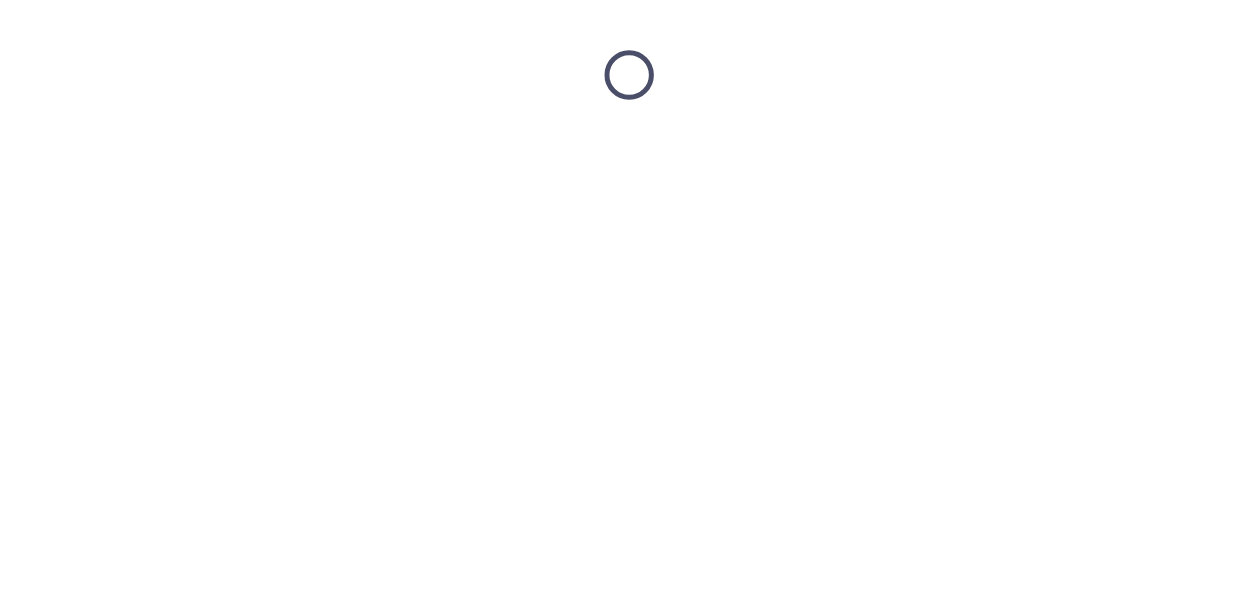 scroll, scrollTop: 0, scrollLeft: 0, axis: both 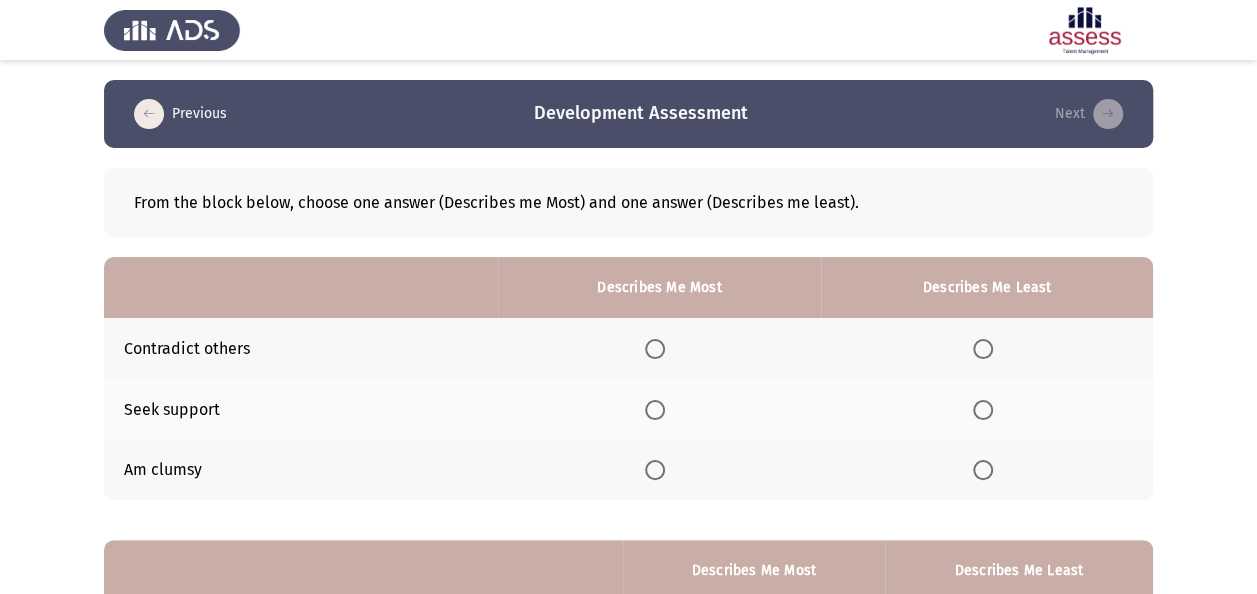 click at bounding box center (655, 410) 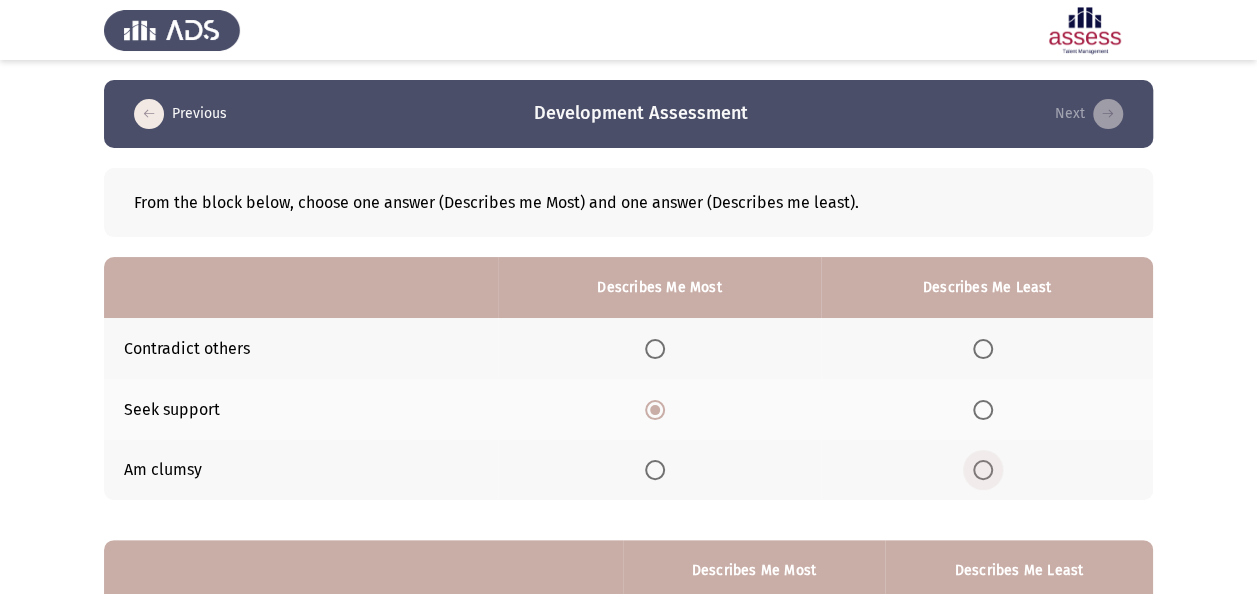 click at bounding box center [983, 470] 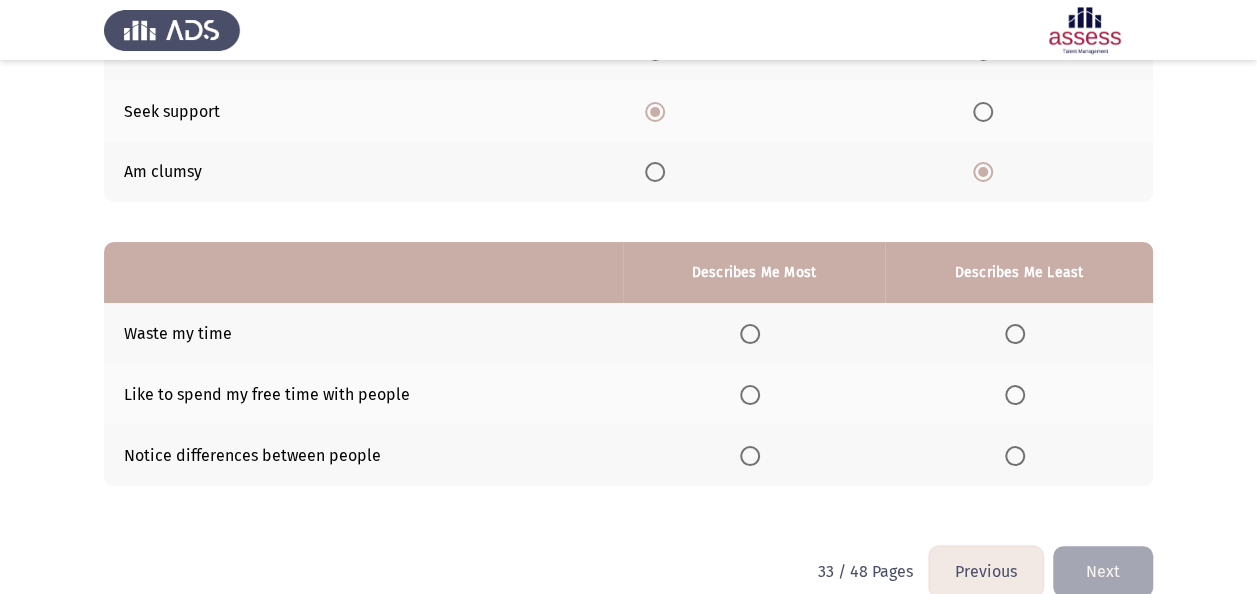 scroll, scrollTop: 300, scrollLeft: 0, axis: vertical 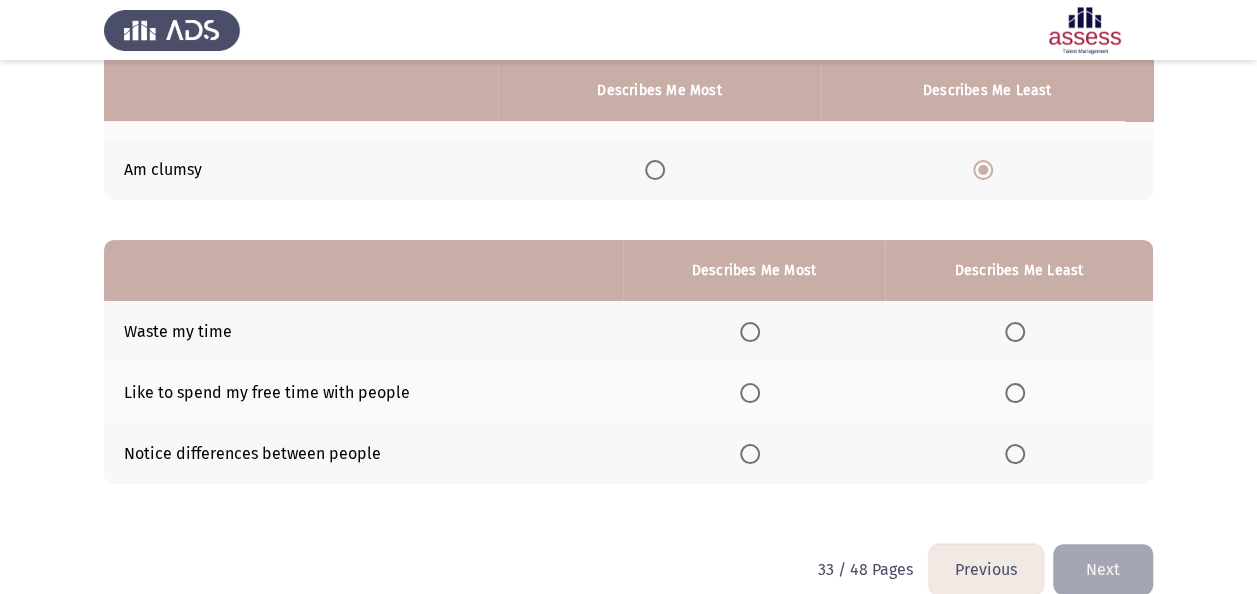 click 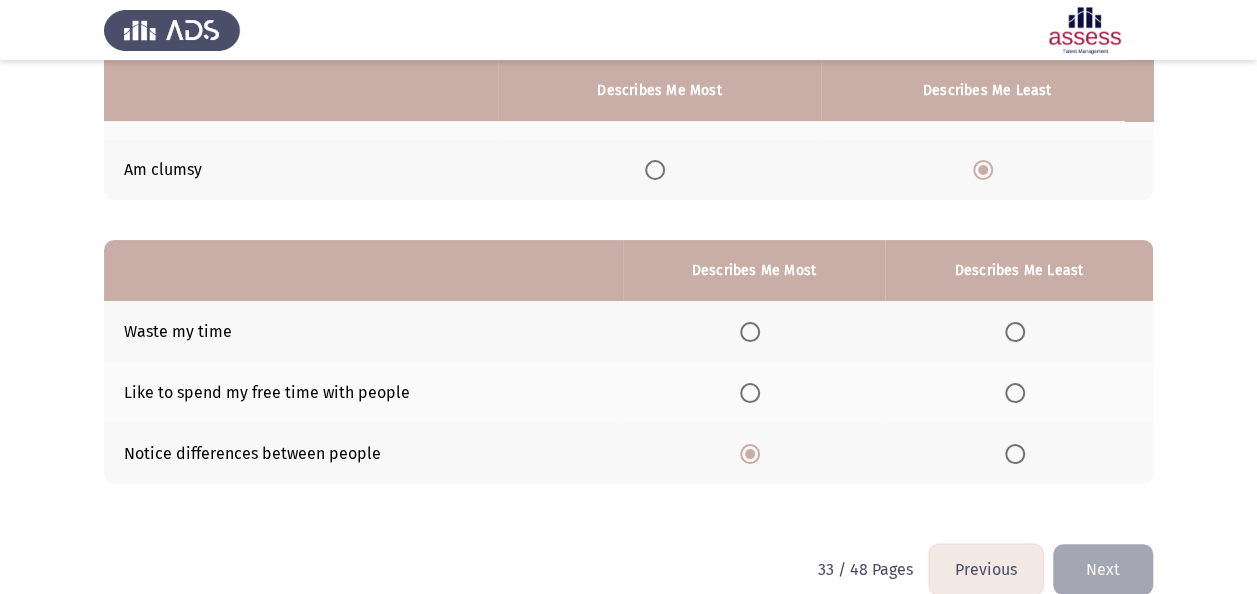 click at bounding box center [1015, 332] 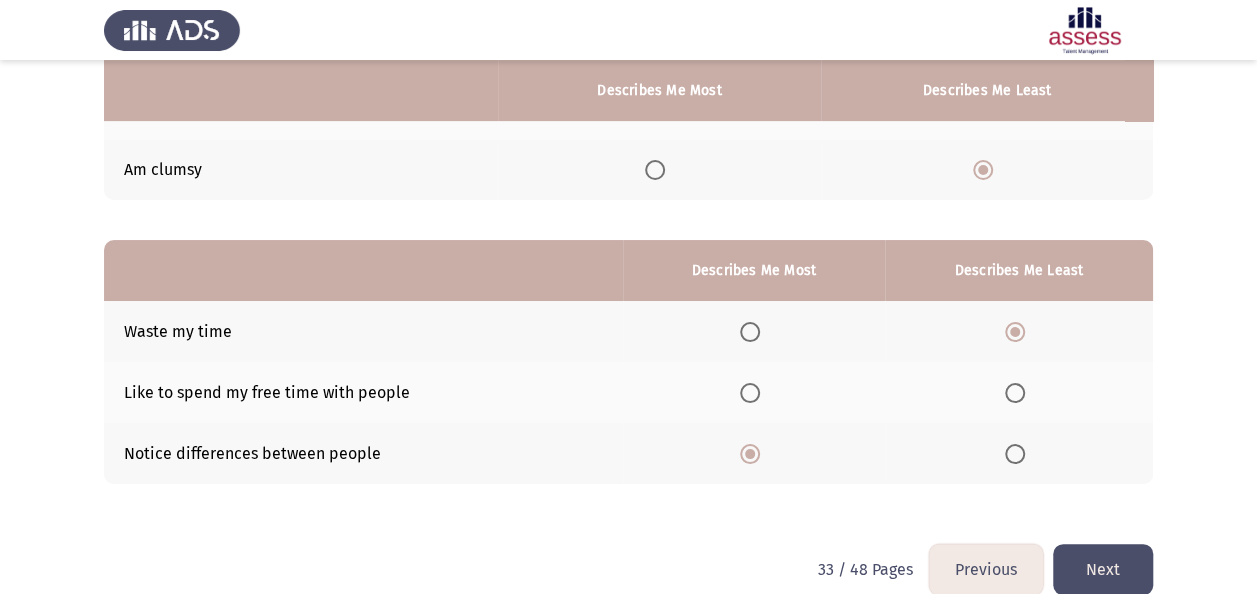 click on "Next" 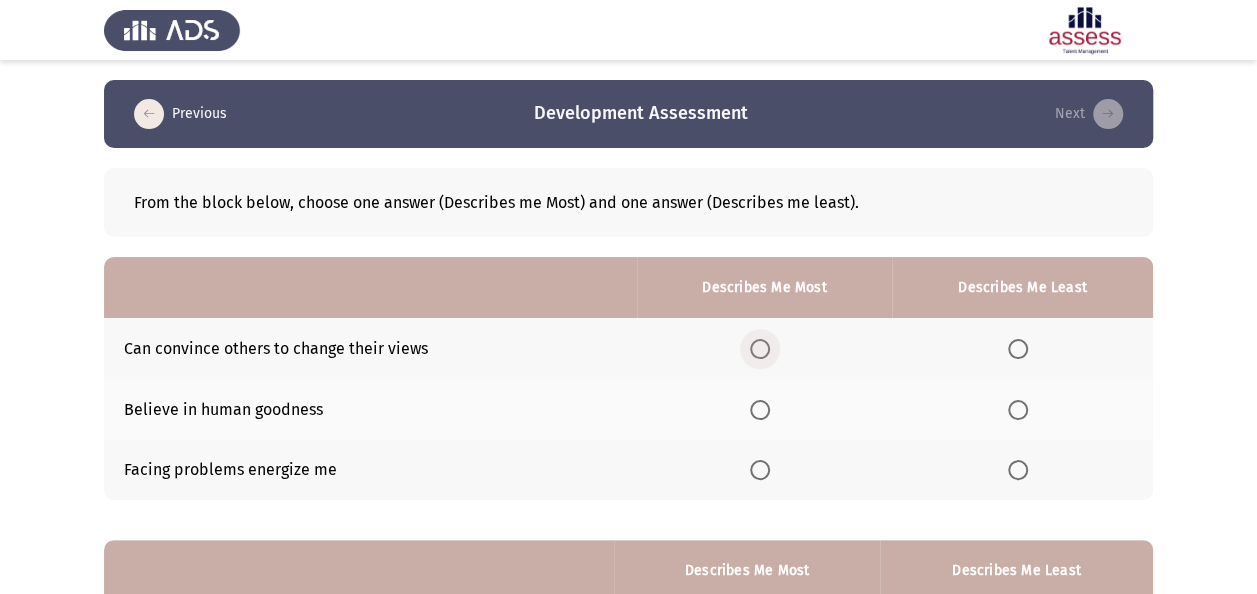 click at bounding box center (760, 349) 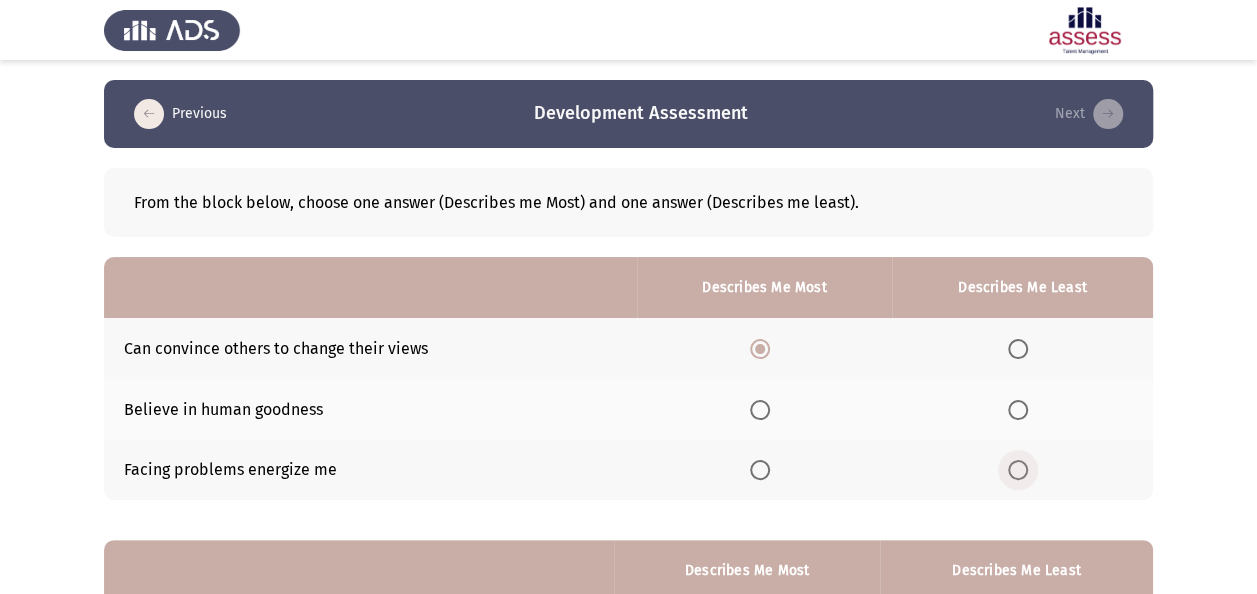 click at bounding box center [1018, 470] 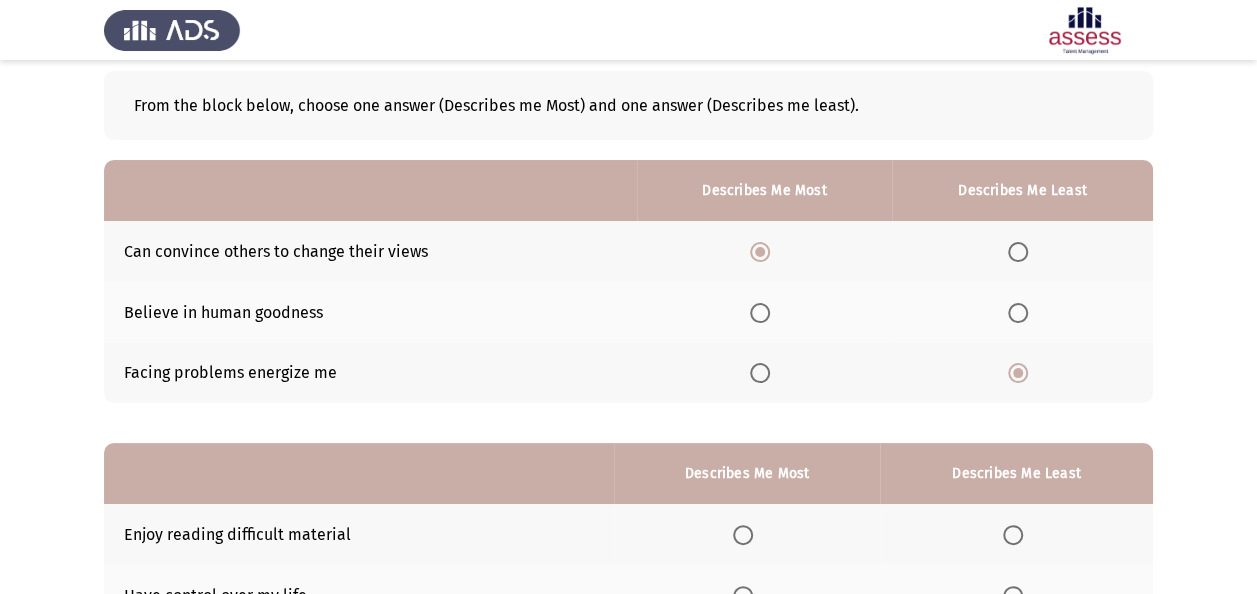 scroll, scrollTop: 300, scrollLeft: 0, axis: vertical 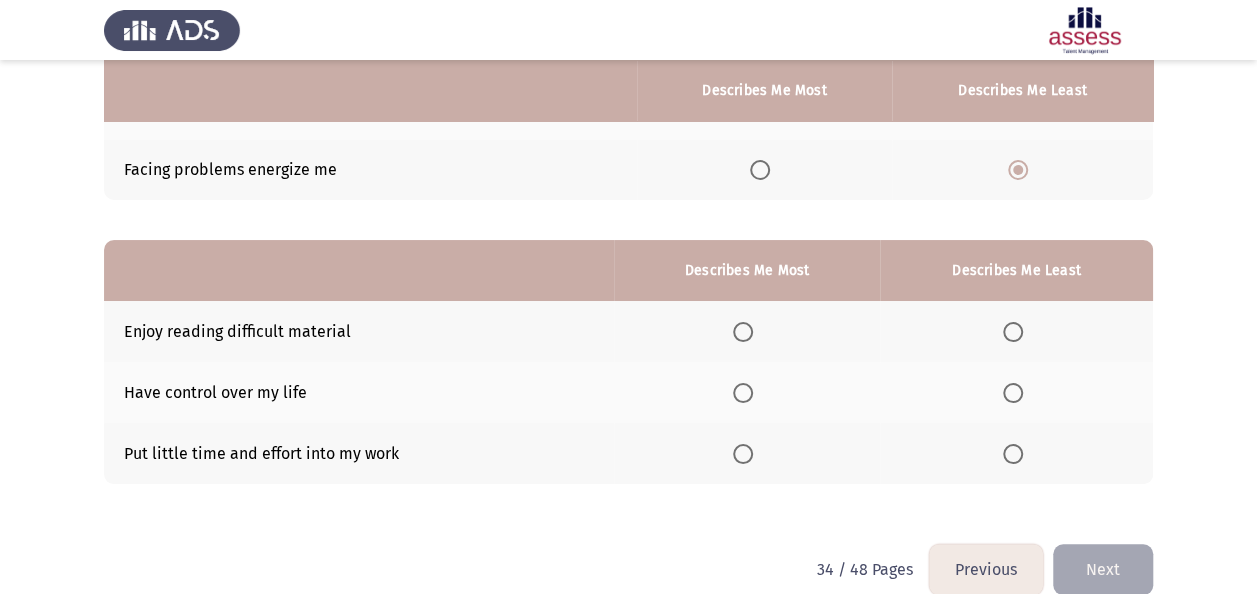 click at bounding box center (743, 393) 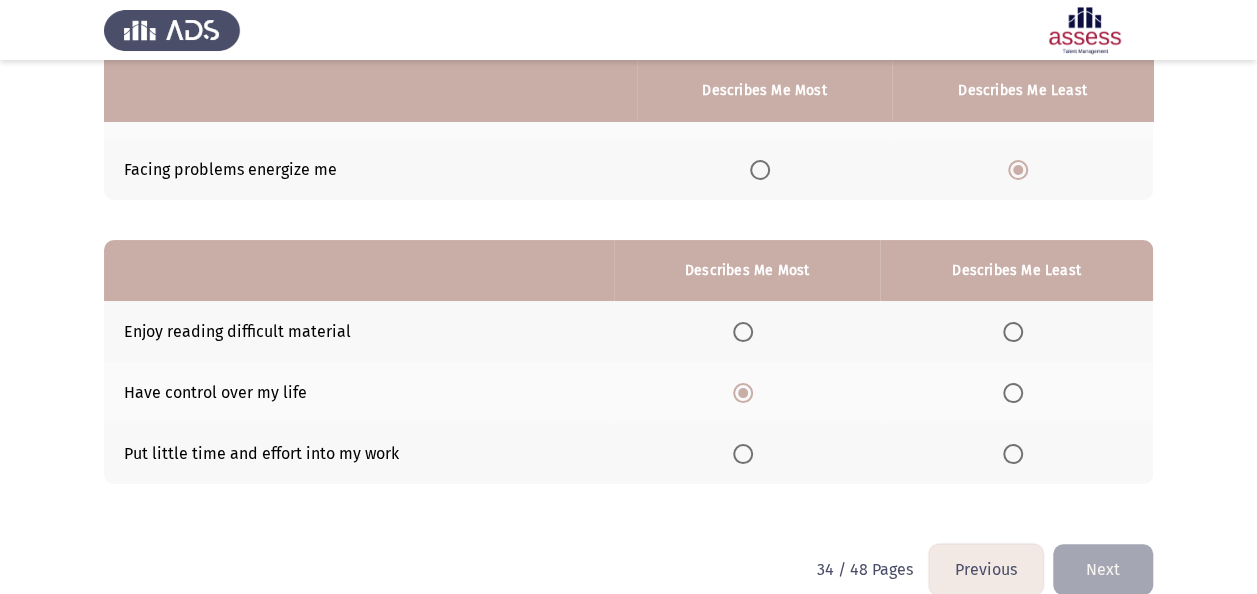 click 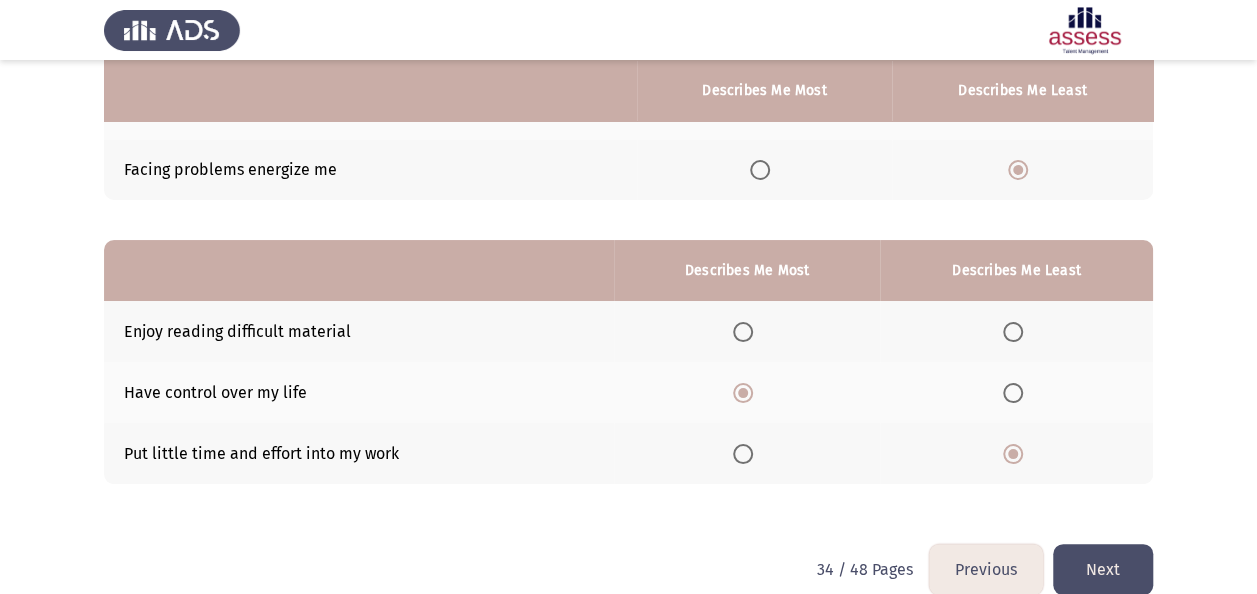 click on "Next" 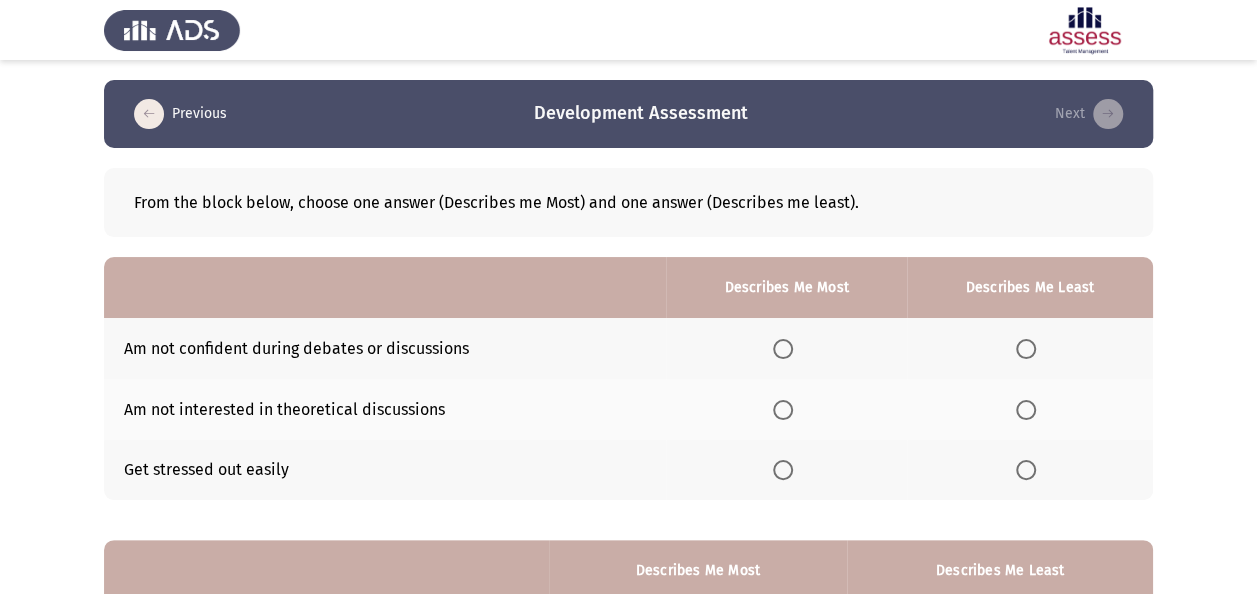 click at bounding box center [783, 410] 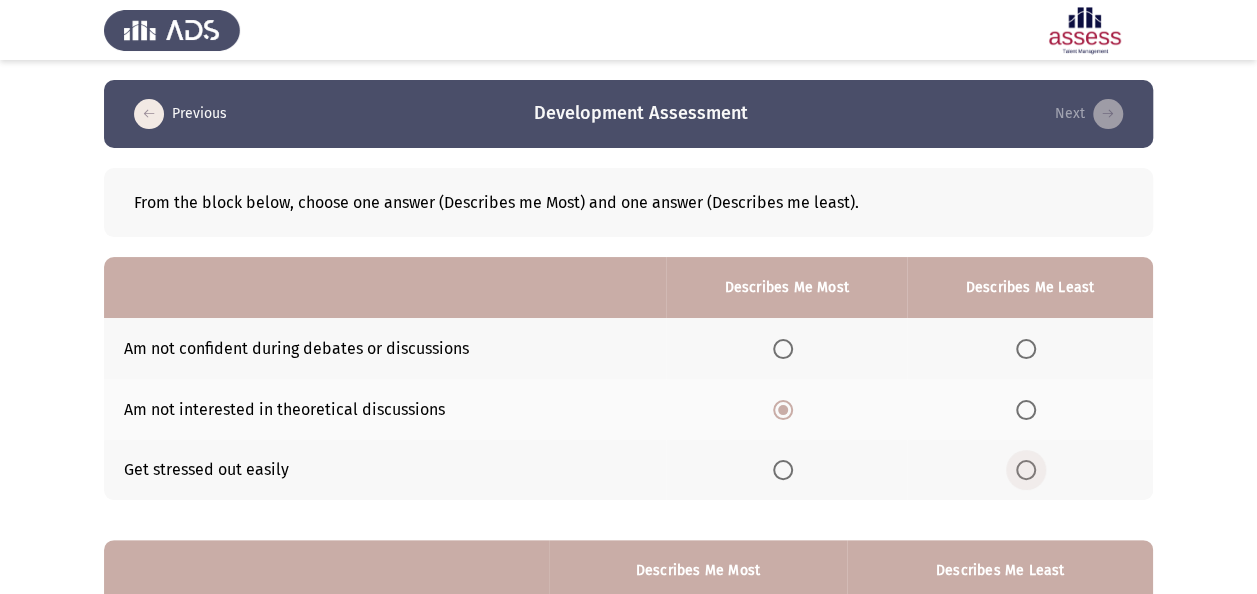 click at bounding box center [1026, 470] 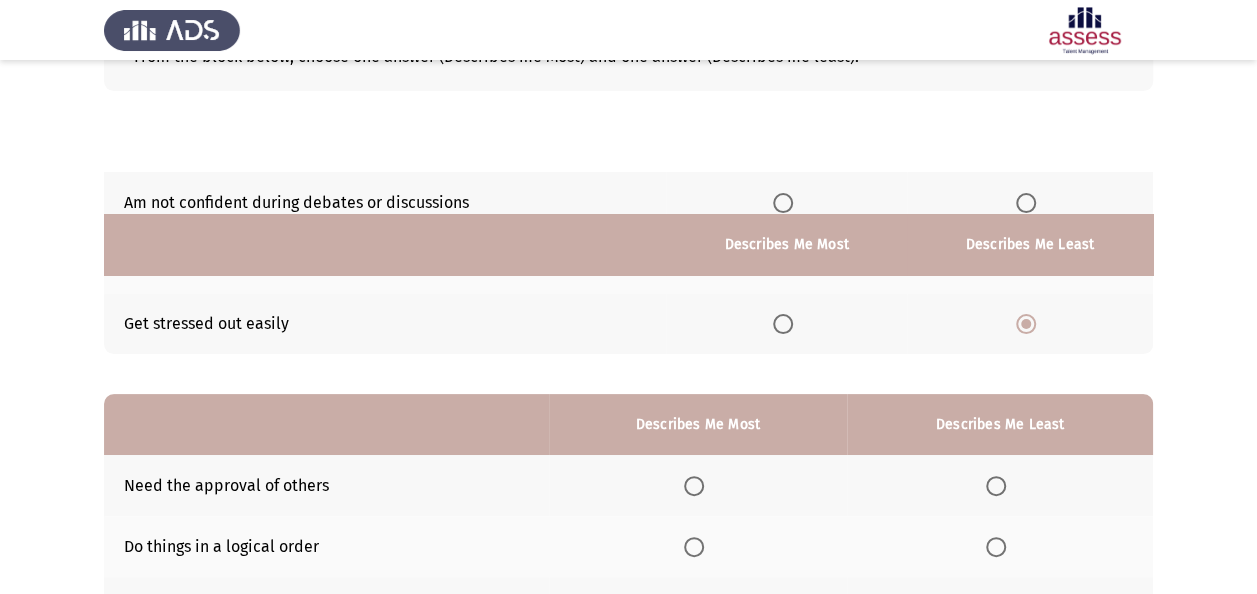scroll, scrollTop: 300, scrollLeft: 0, axis: vertical 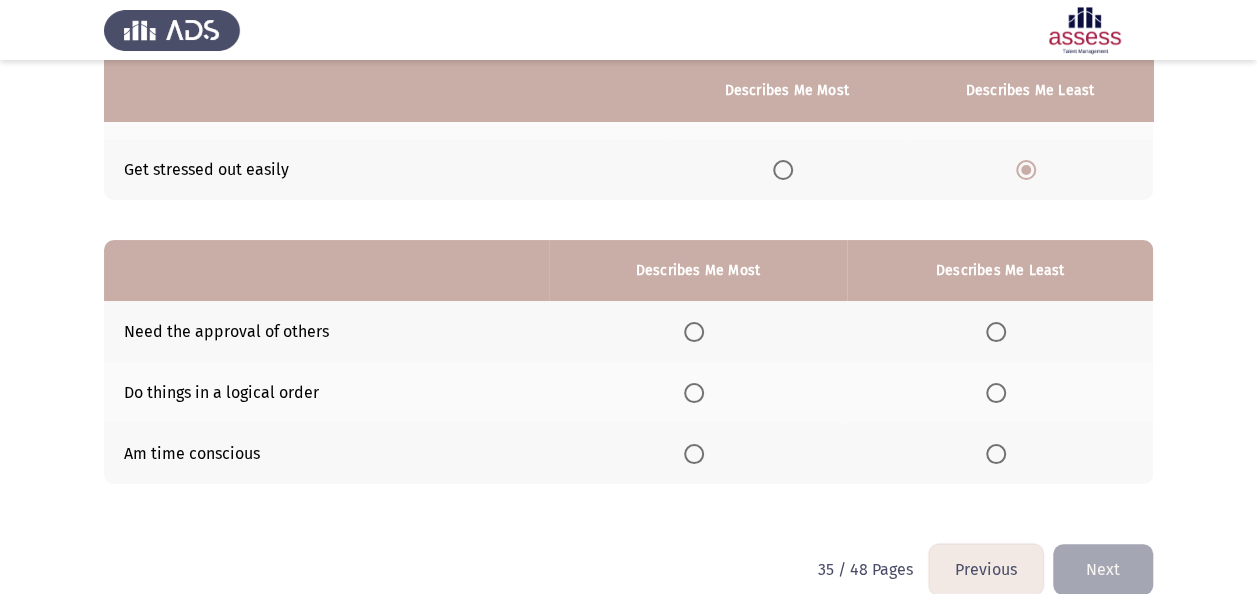 click at bounding box center [996, 393] 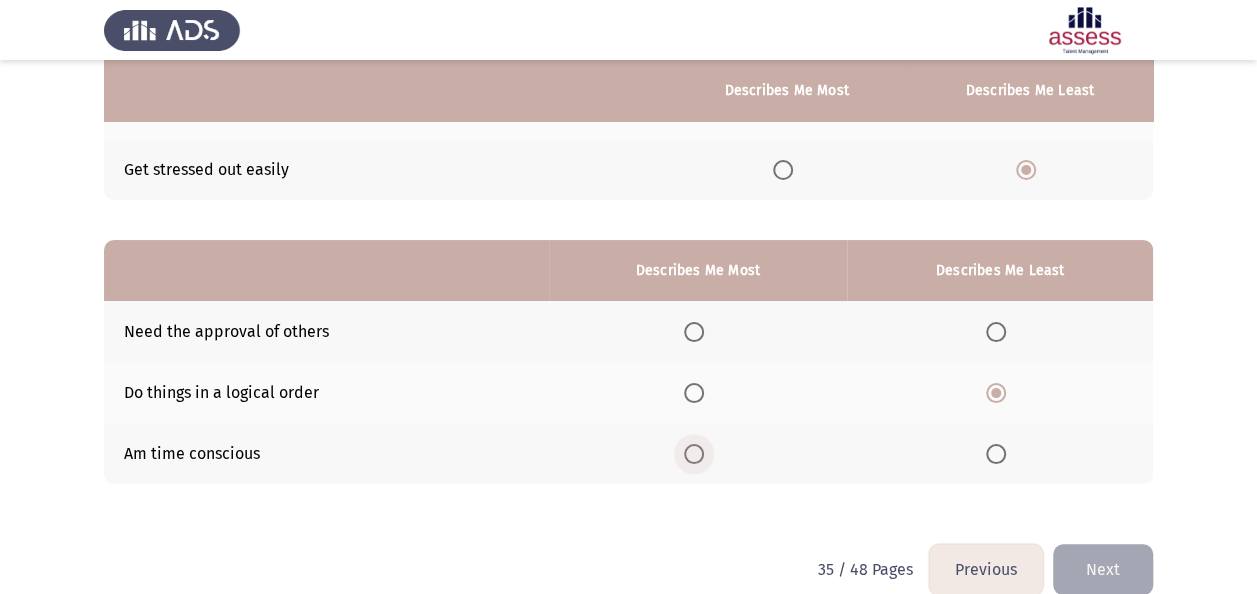 click at bounding box center (694, 454) 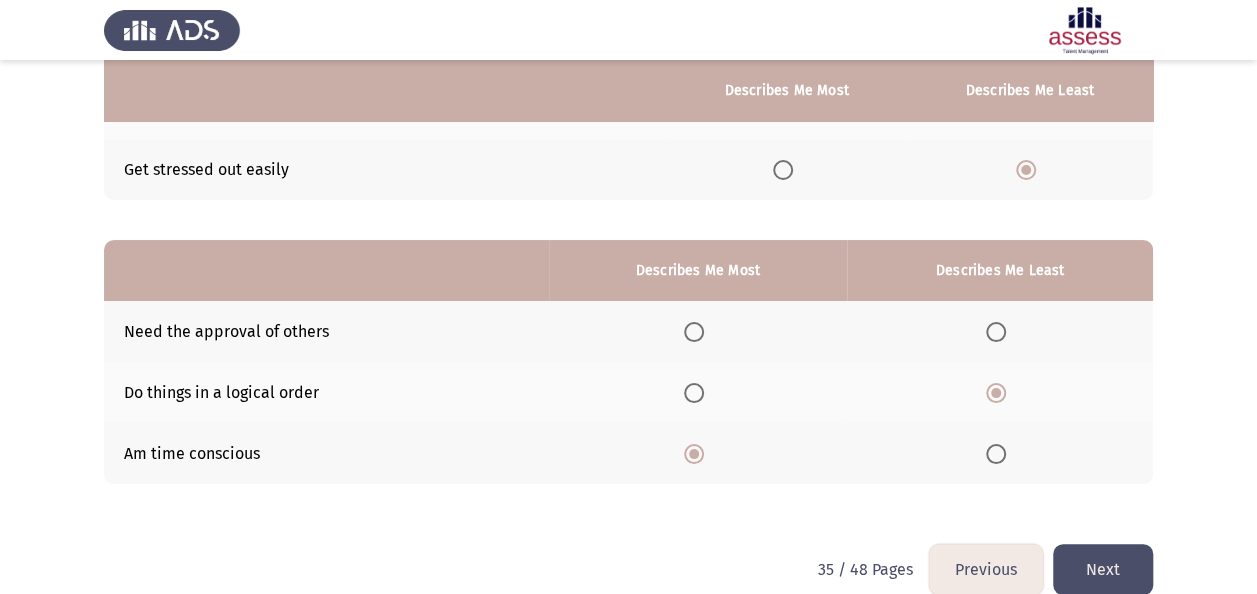 click on "Next" 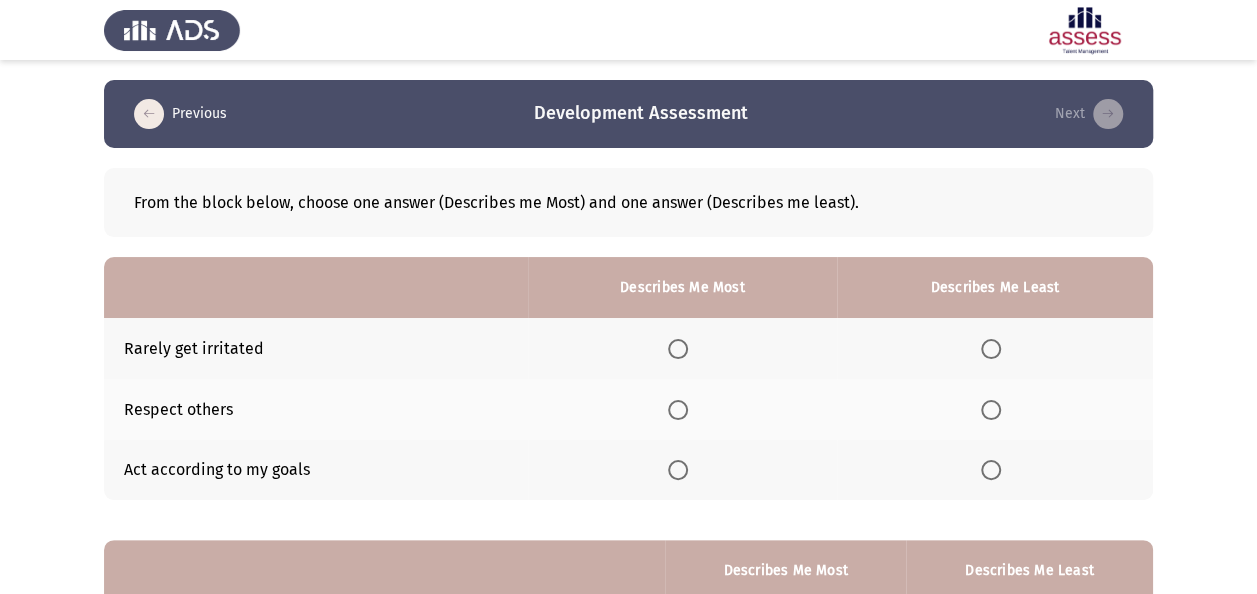 click at bounding box center [991, 410] 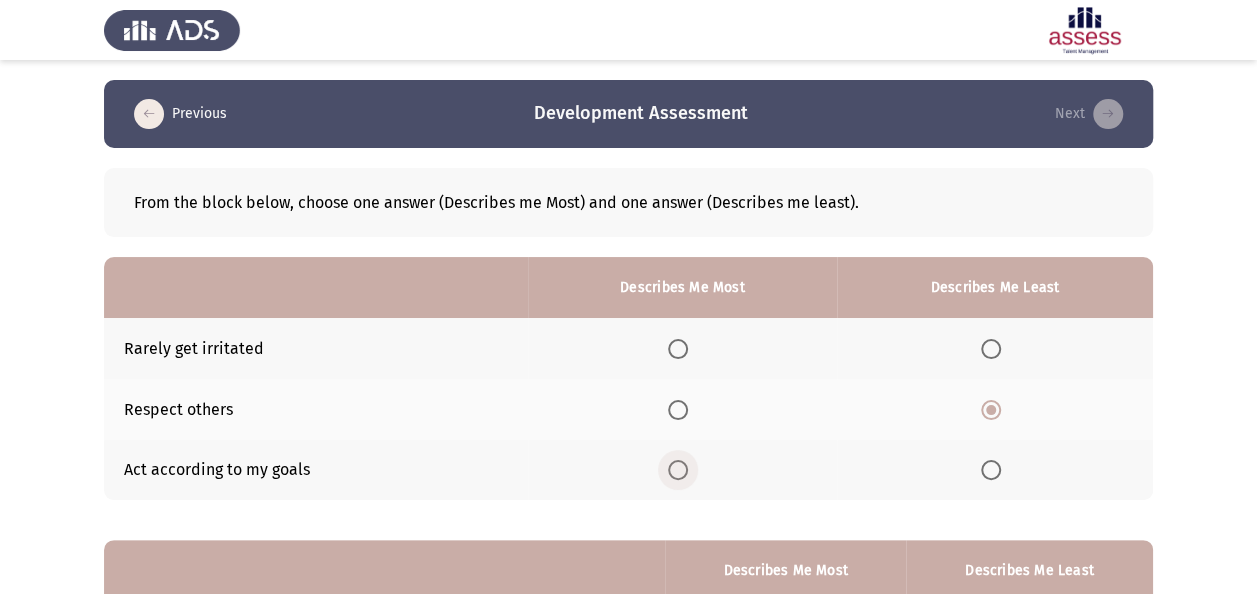 click at bounding box center [678, 470] 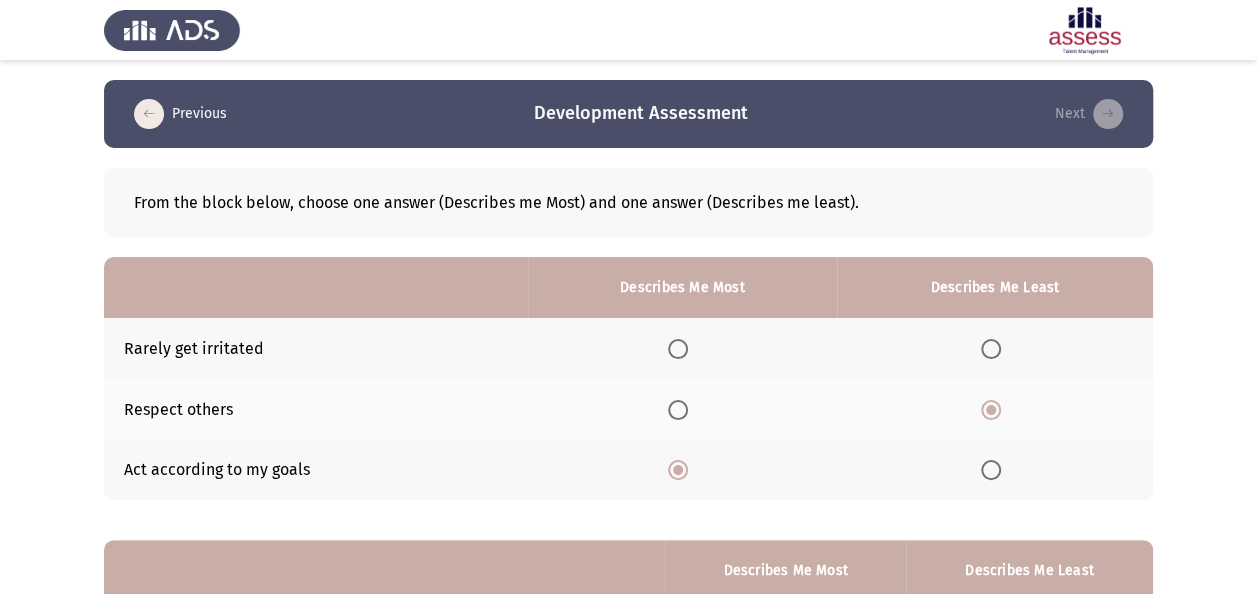 scroll, scrollTop: 300, scrollLeft: 0, axis: vertical 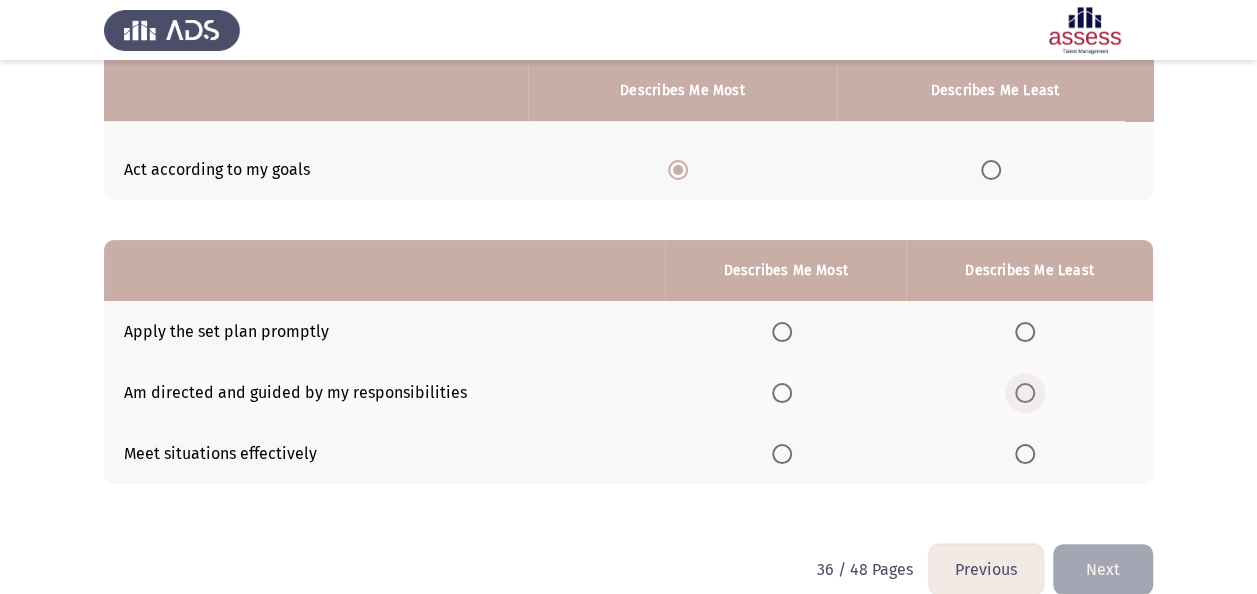 click at bounding box center [1025, 393] 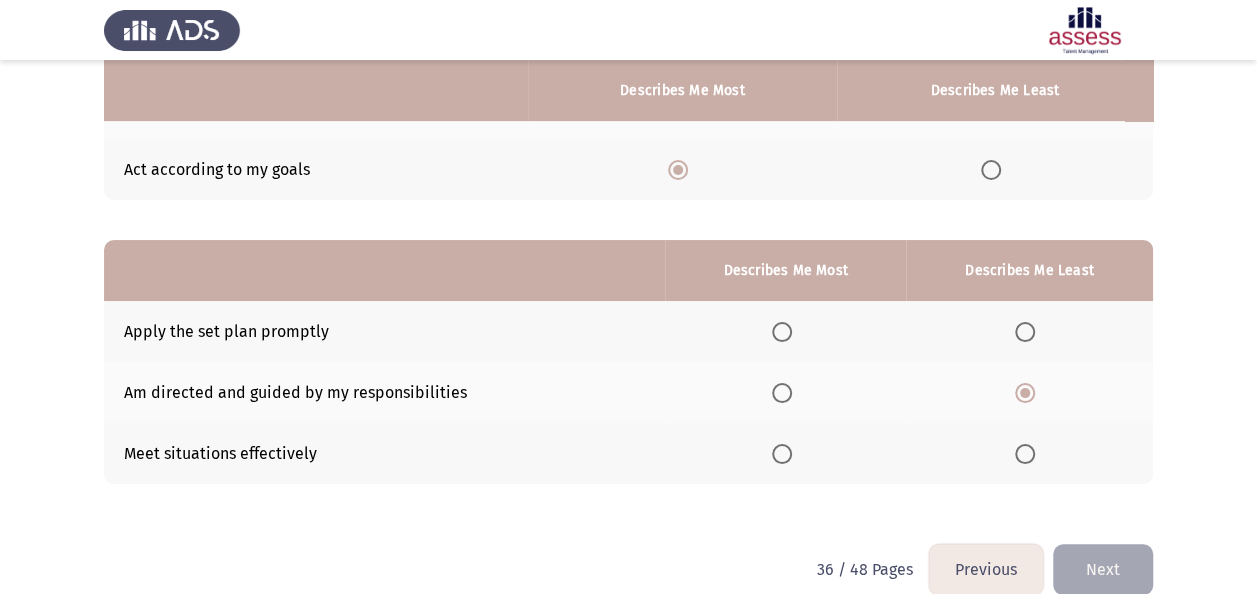 click 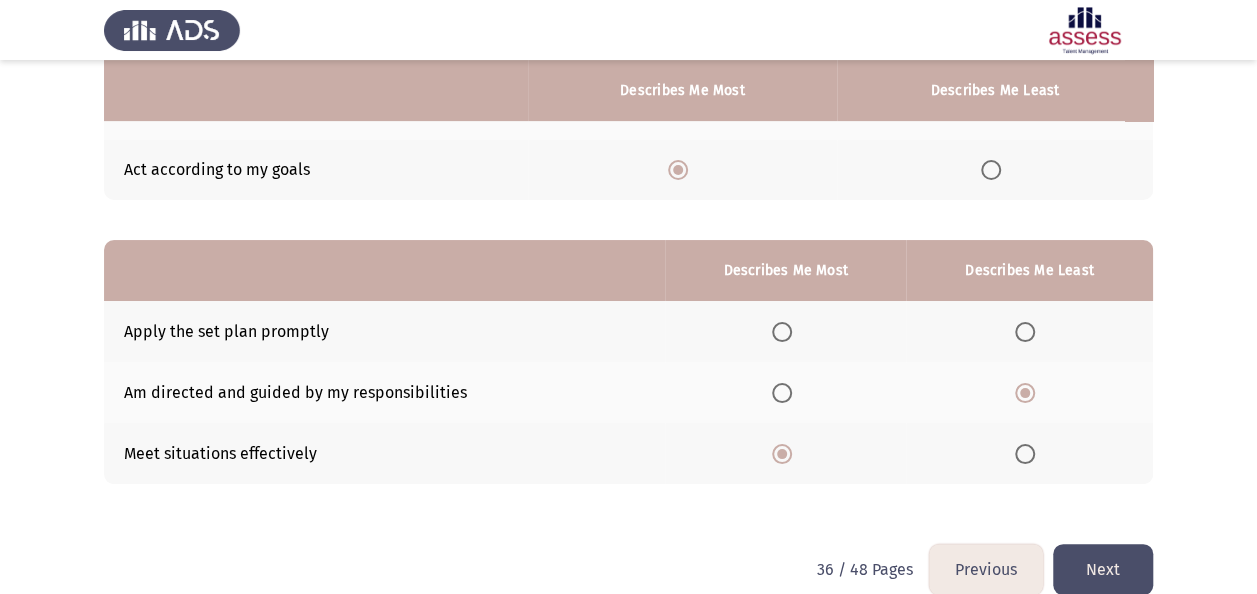 click on "Next" 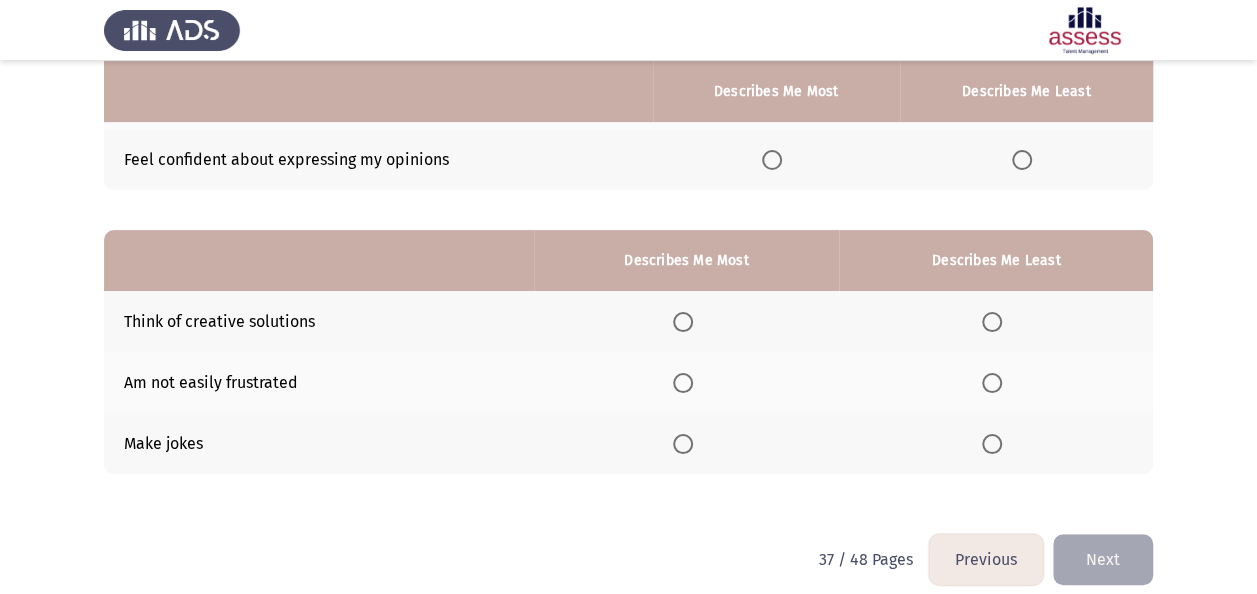 scroll, scrollTop: 327, scrollLeft: 0, axis: vertical 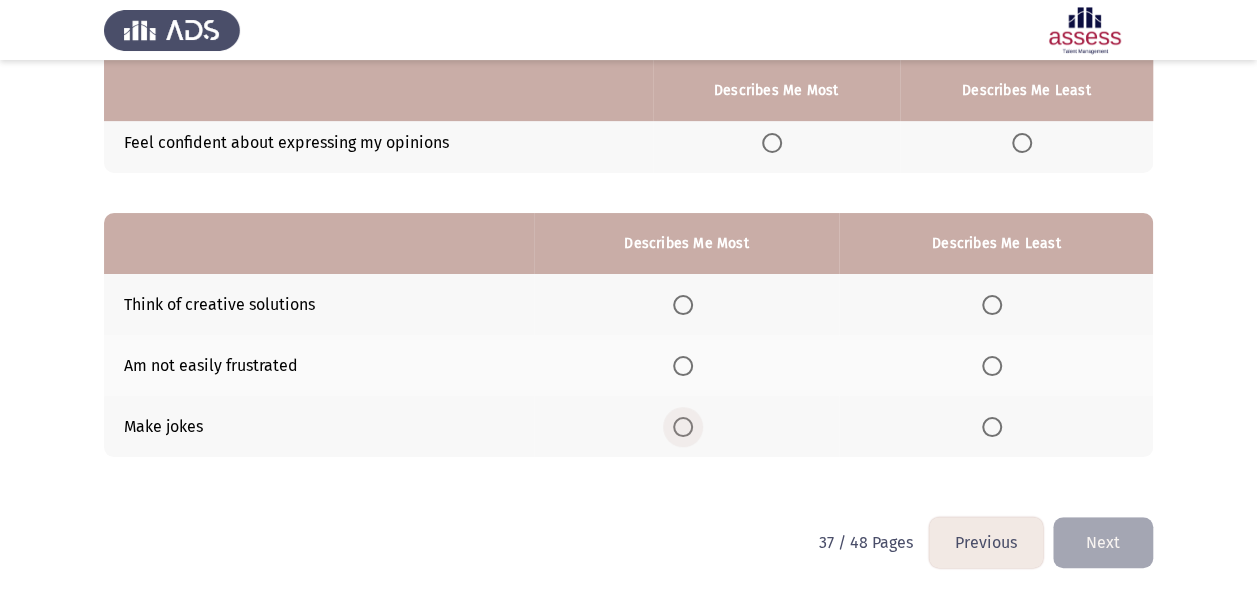 click at bounding box center [683, 427] 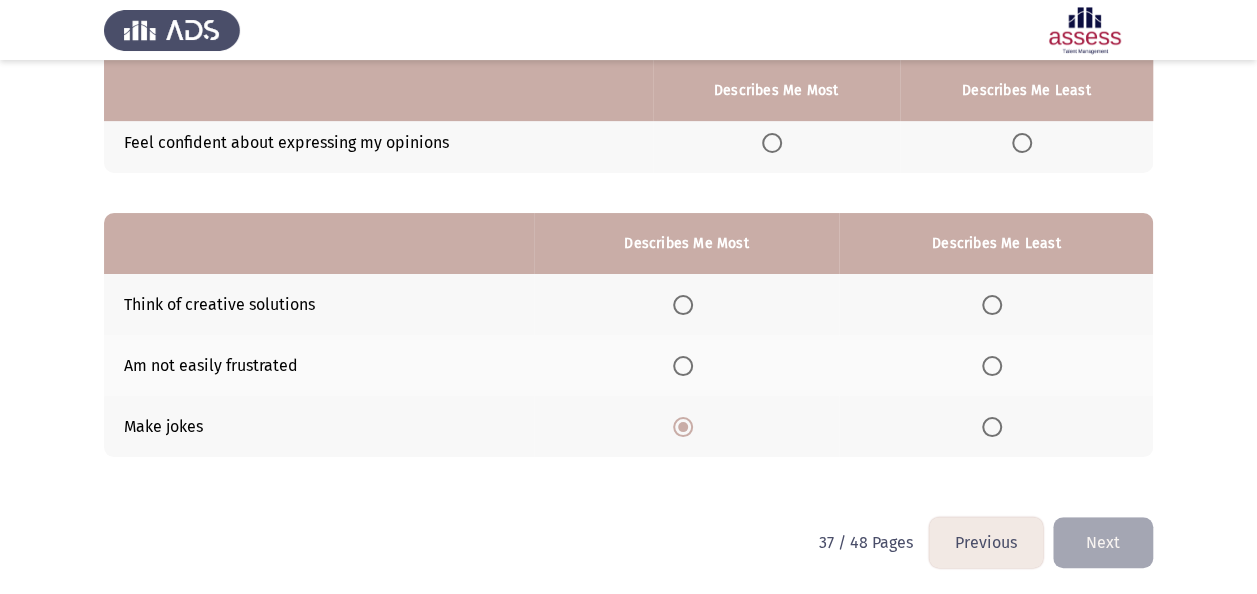 click at bounding box center [992, 305] 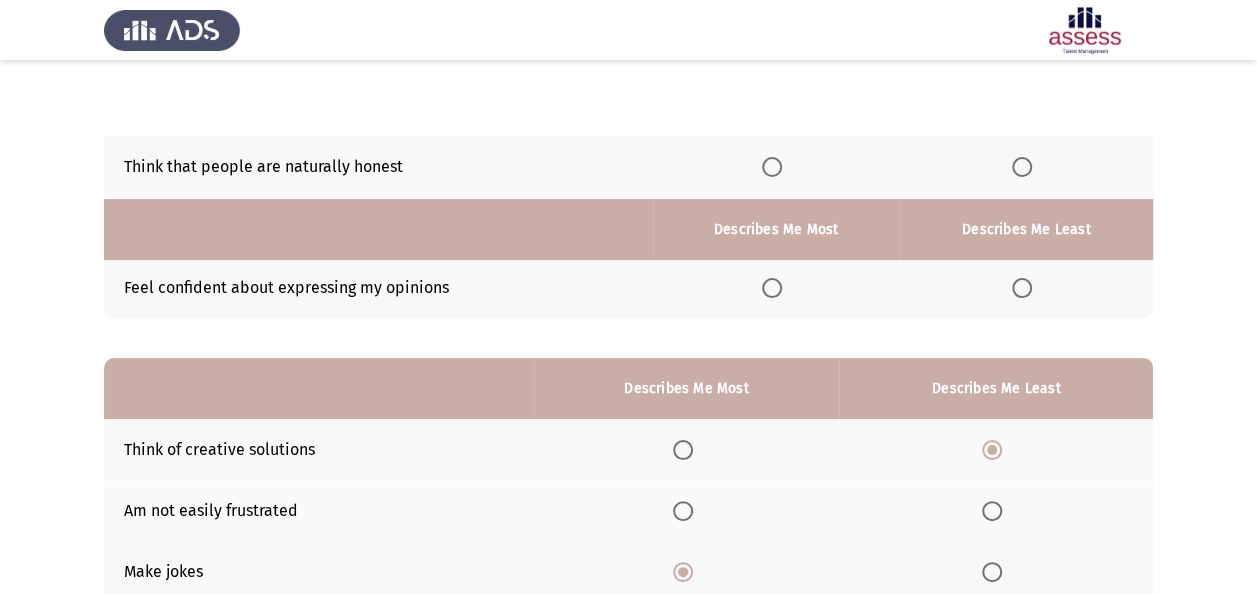 scroll, scrollTop: 27, scrollLeft: 0, axis: vertical 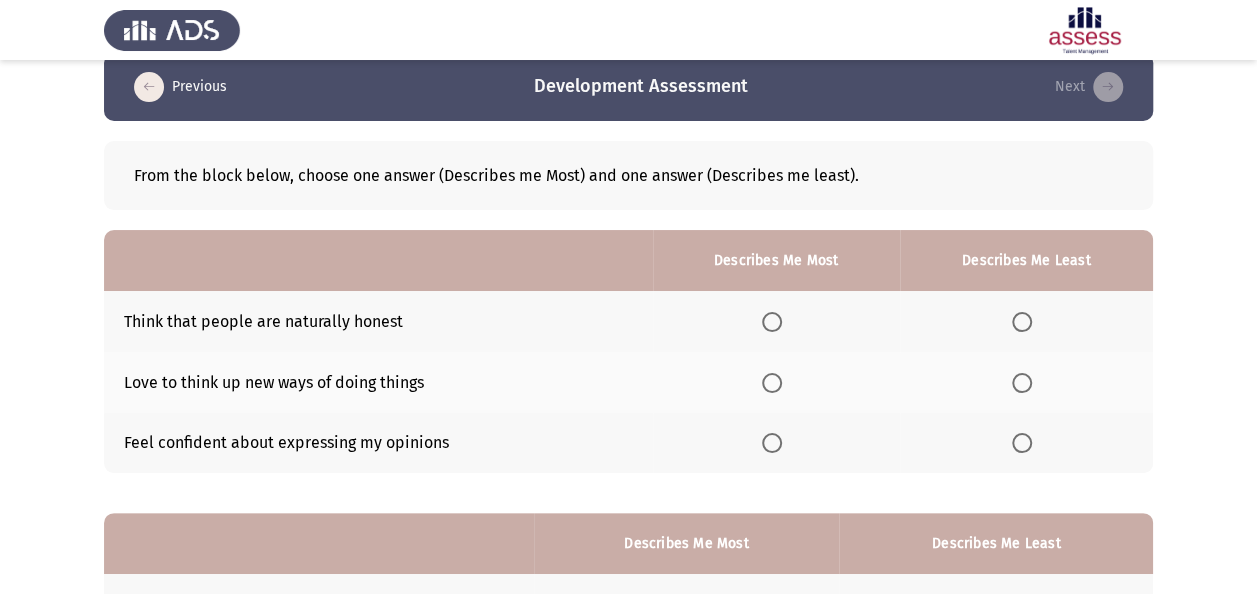 click at bounding box center [772, 322] 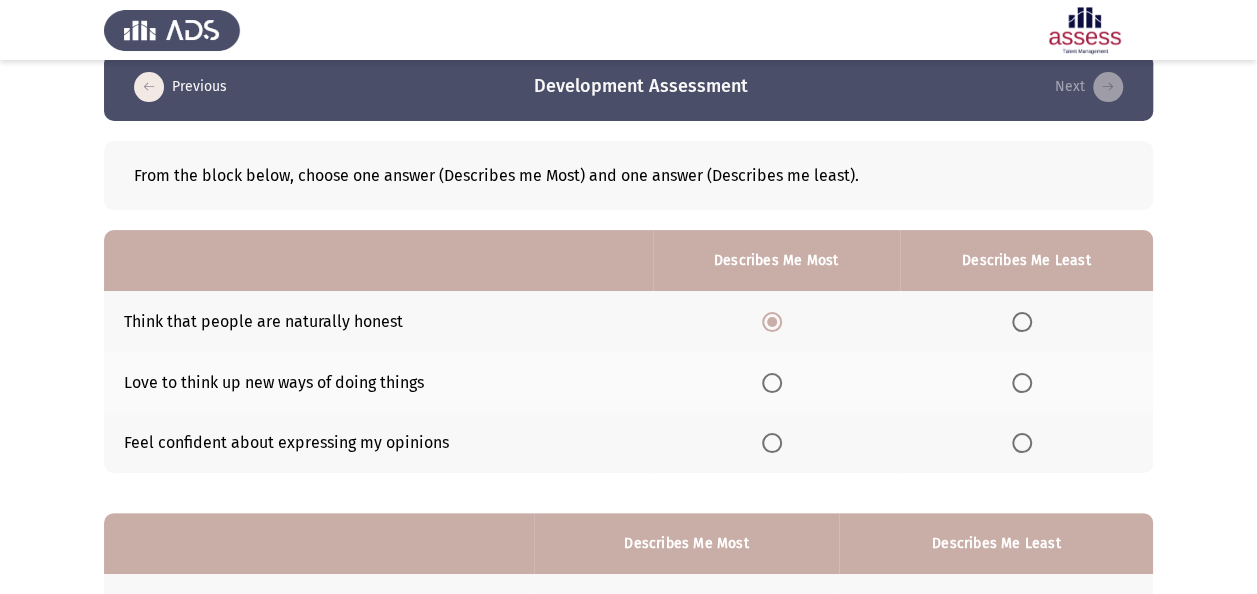 click at bounding box center (1022, 443) 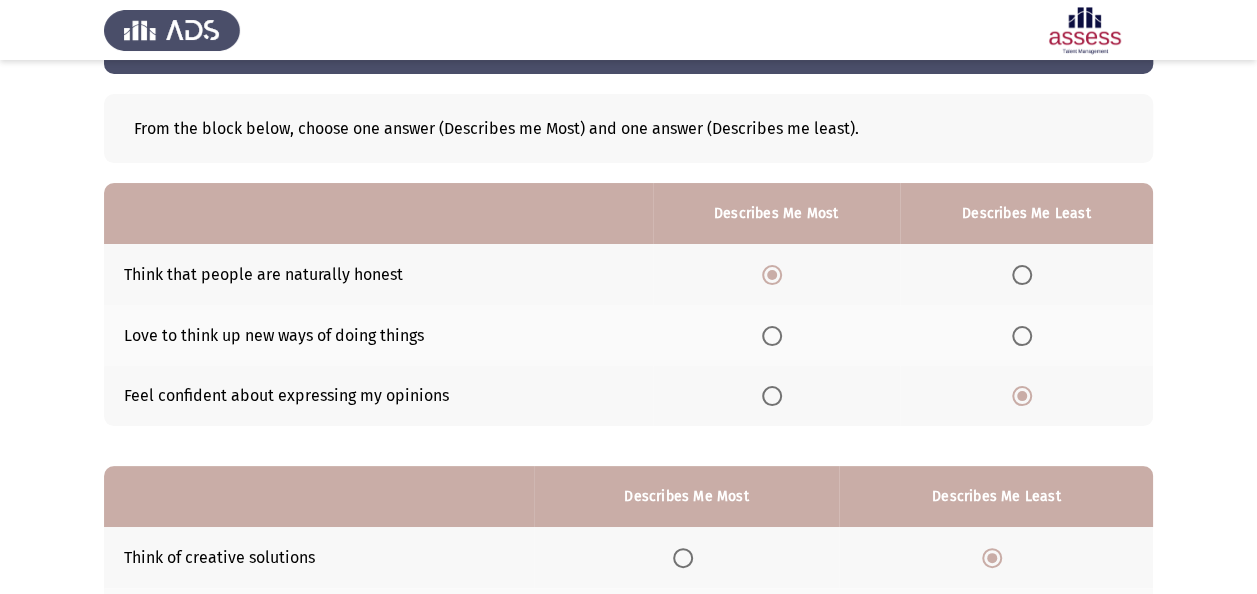 scroll, scrollTop: 327, scrollLeft: 0, axis: vertical 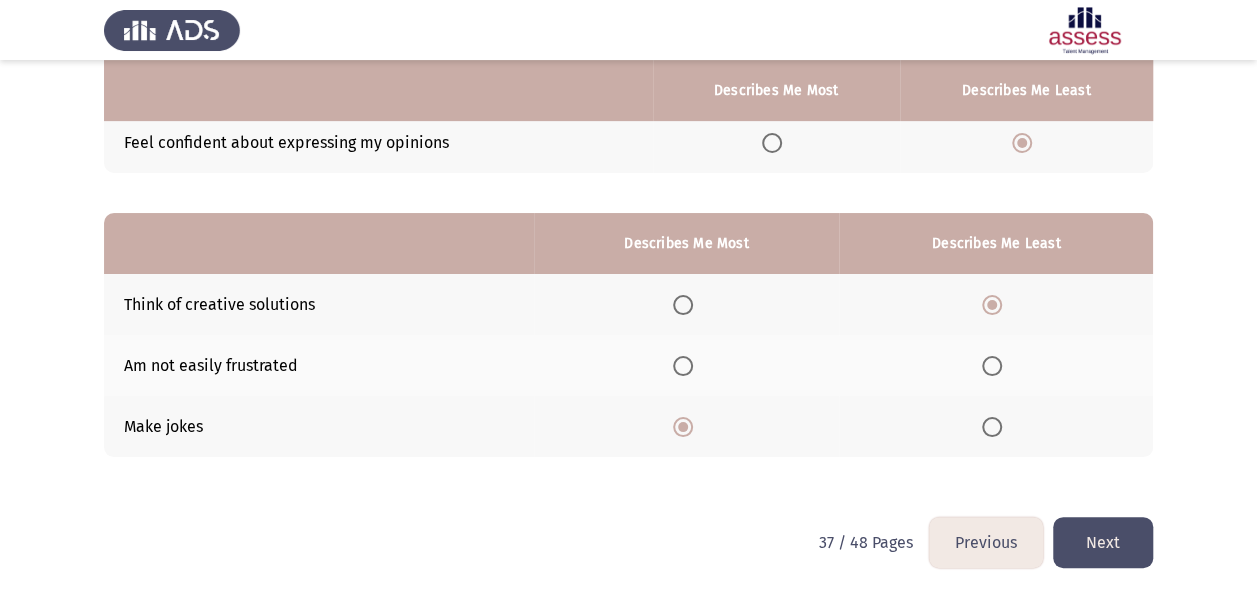 click on "Next" 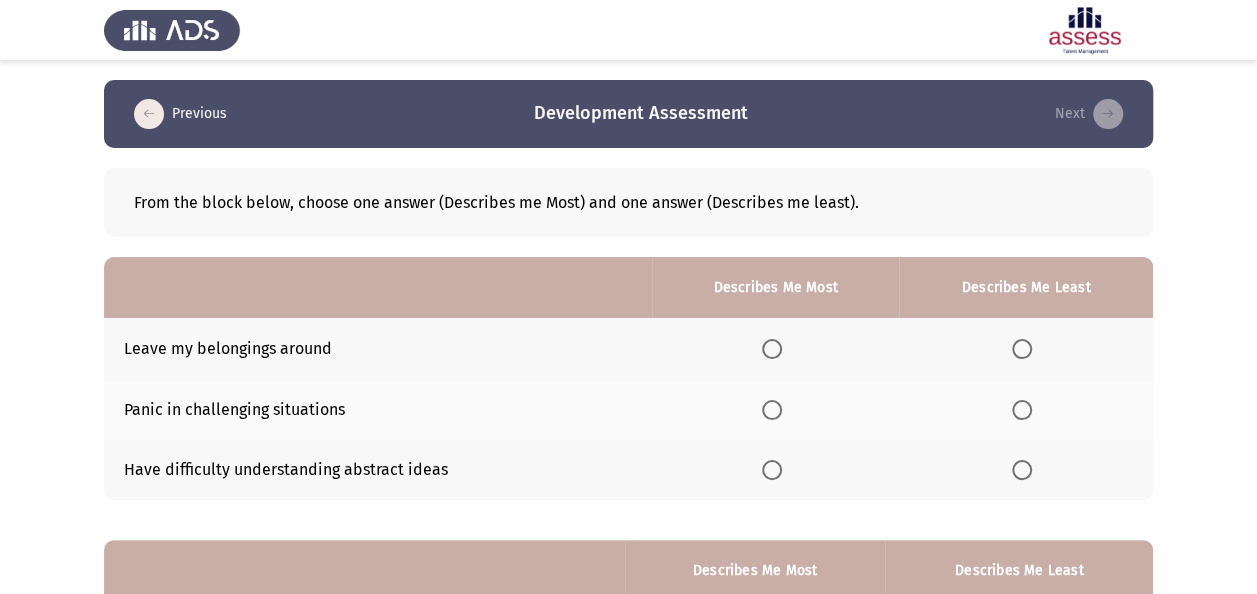 click at bounding box center (1022, 349) 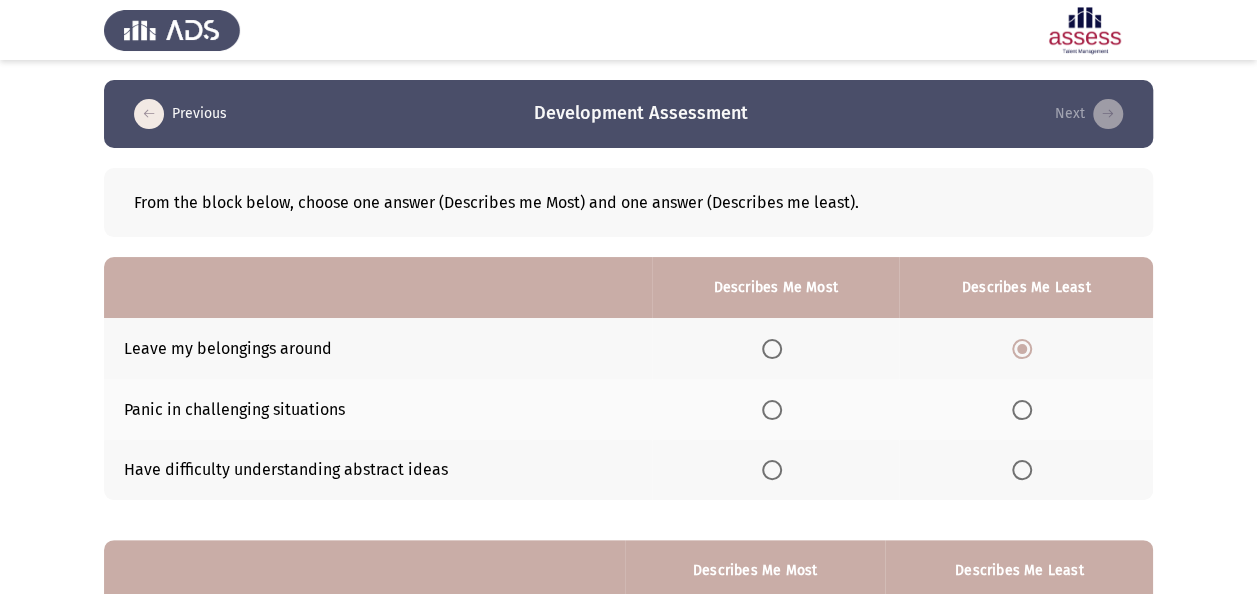 click at bounding box center (772, 470) 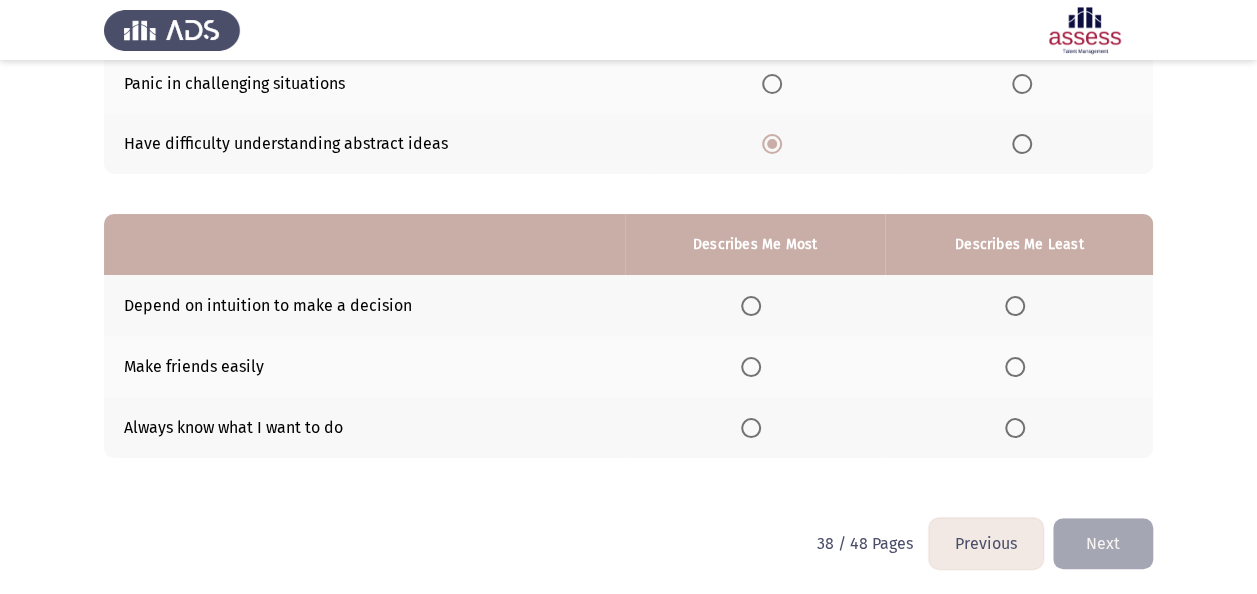 scroll, scrollTop: 327, scrollLeft: 0, axis: vertical 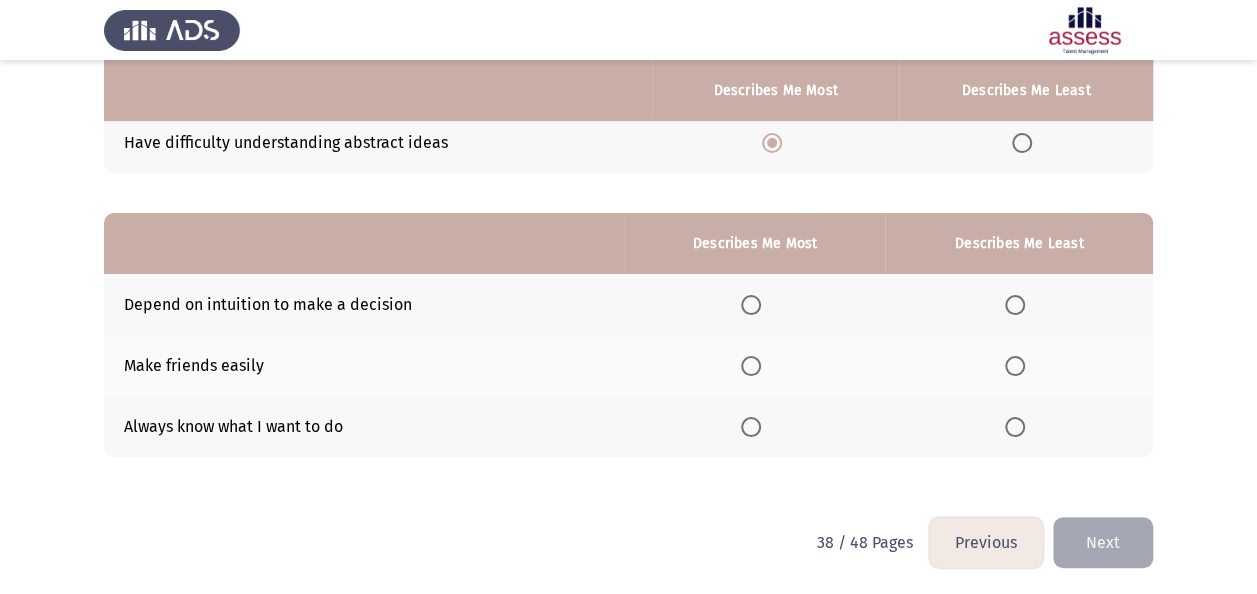 click at bounding box center [1019, 427] 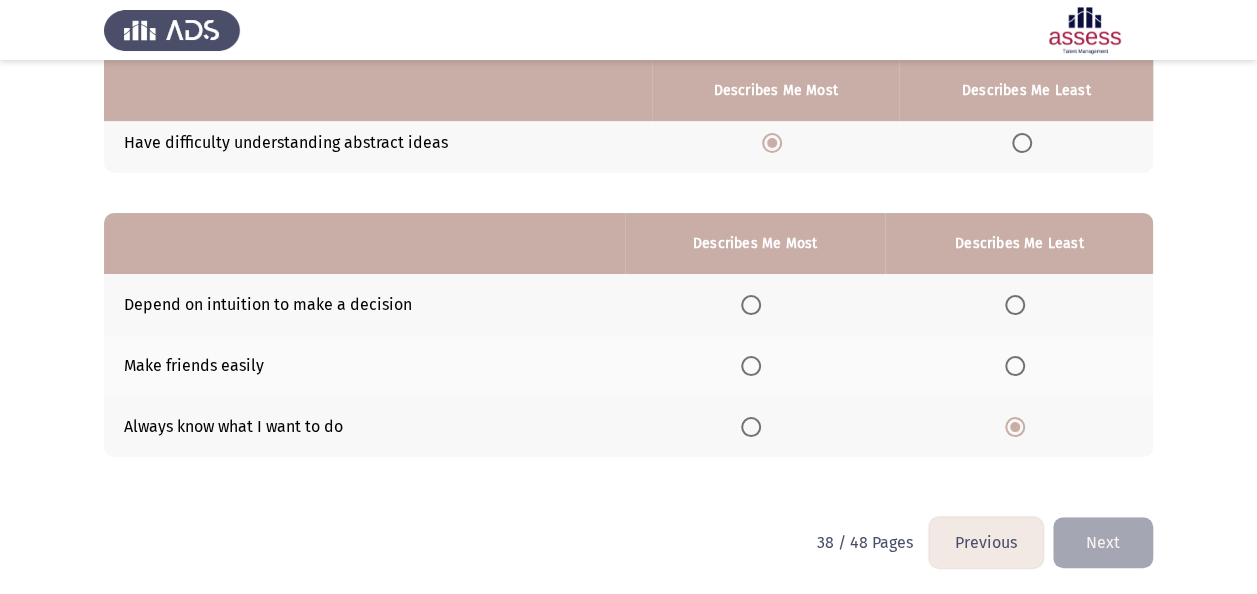 click at bounding box center [751, 366] 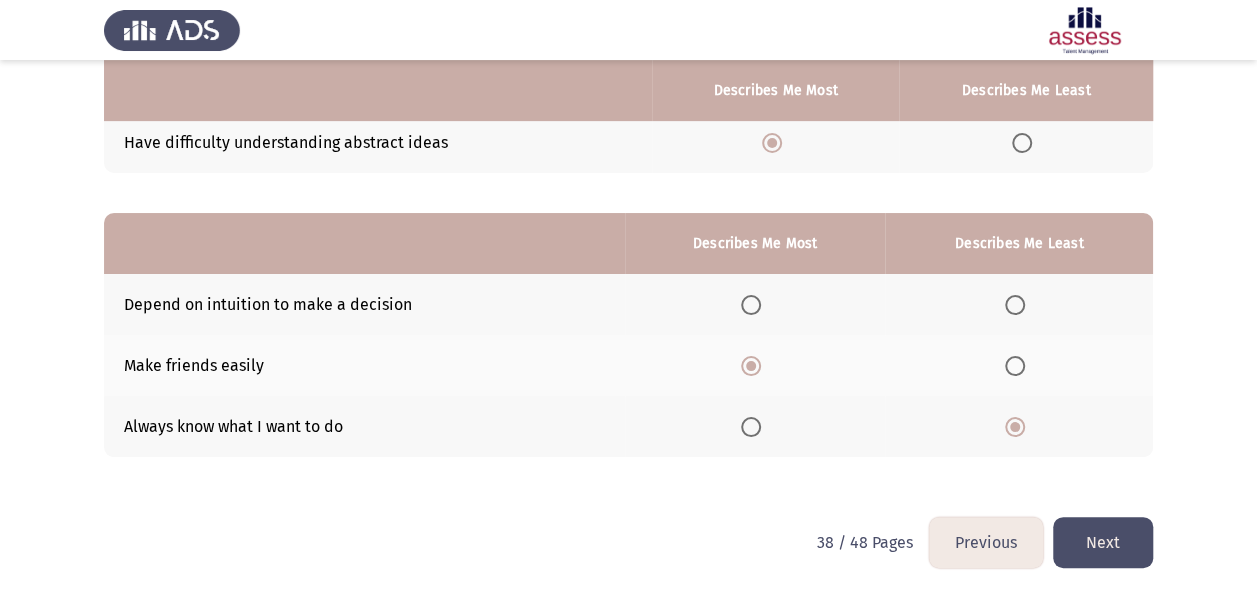 drag, startPoint x: 1129, startPoint y: 535, endPoint x: 1113, endPoint y: 538, distance: 16.27882 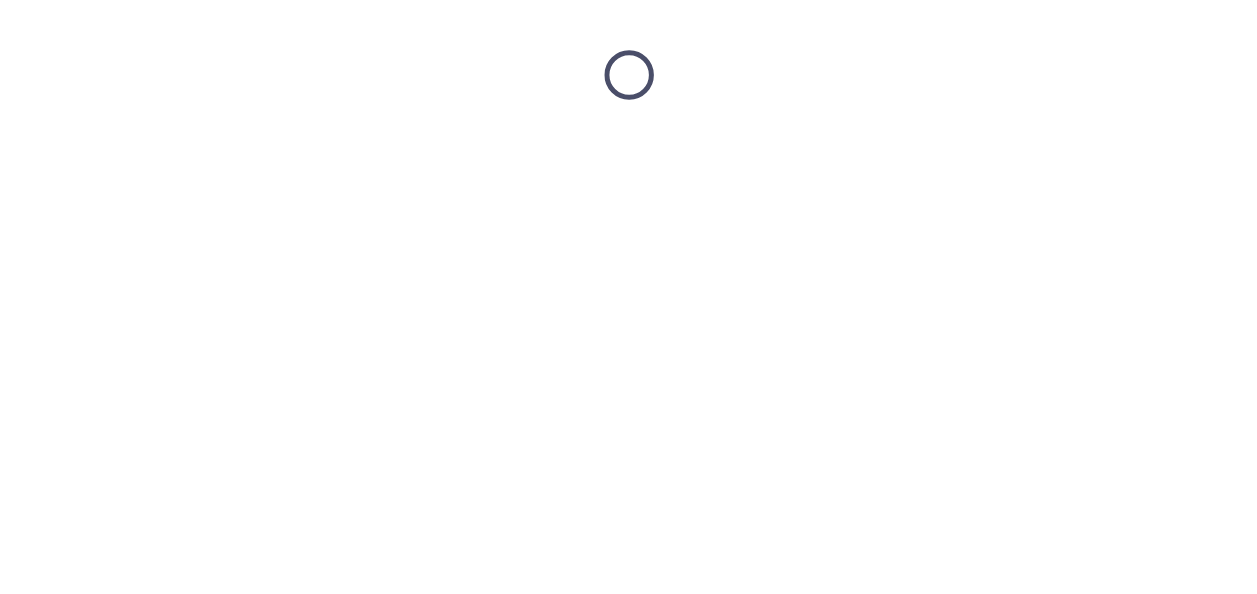 scroll, scrollTop: 0, scrollLeft: 0, axis: both 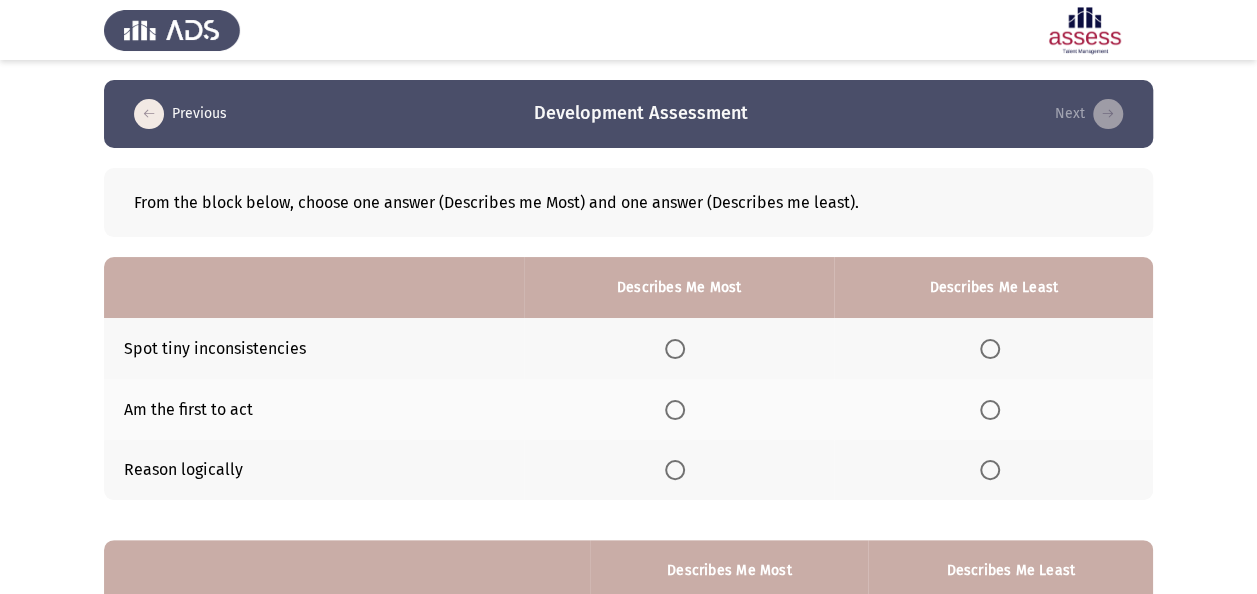 click at bounding box center (675, 410) 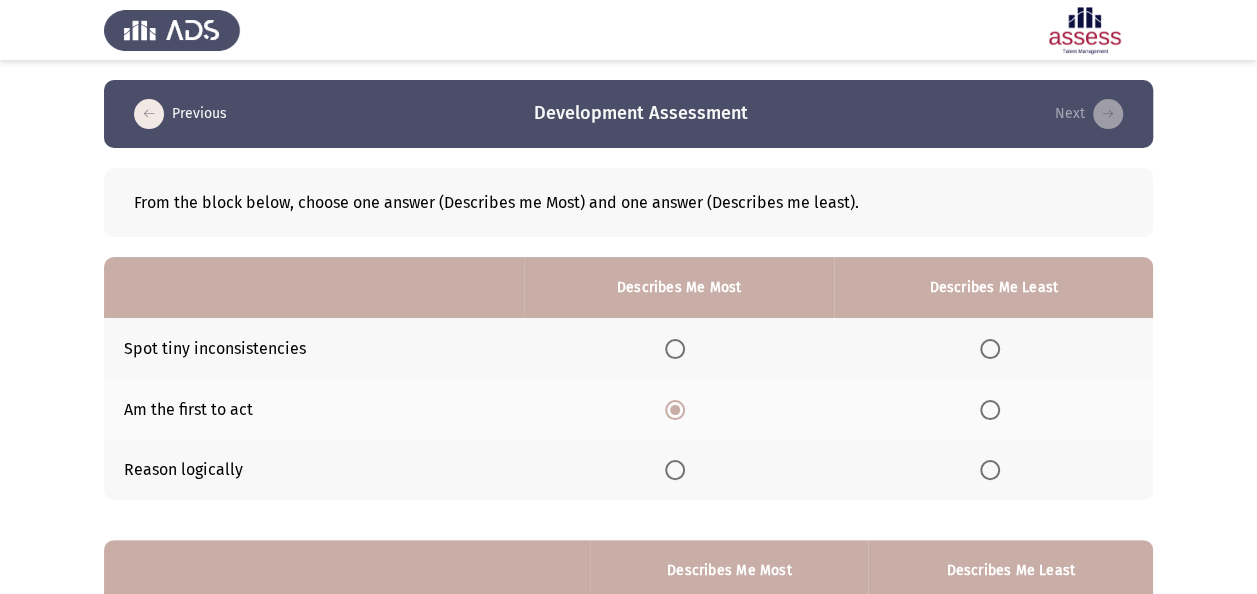 click at bounding box center (994, 349) 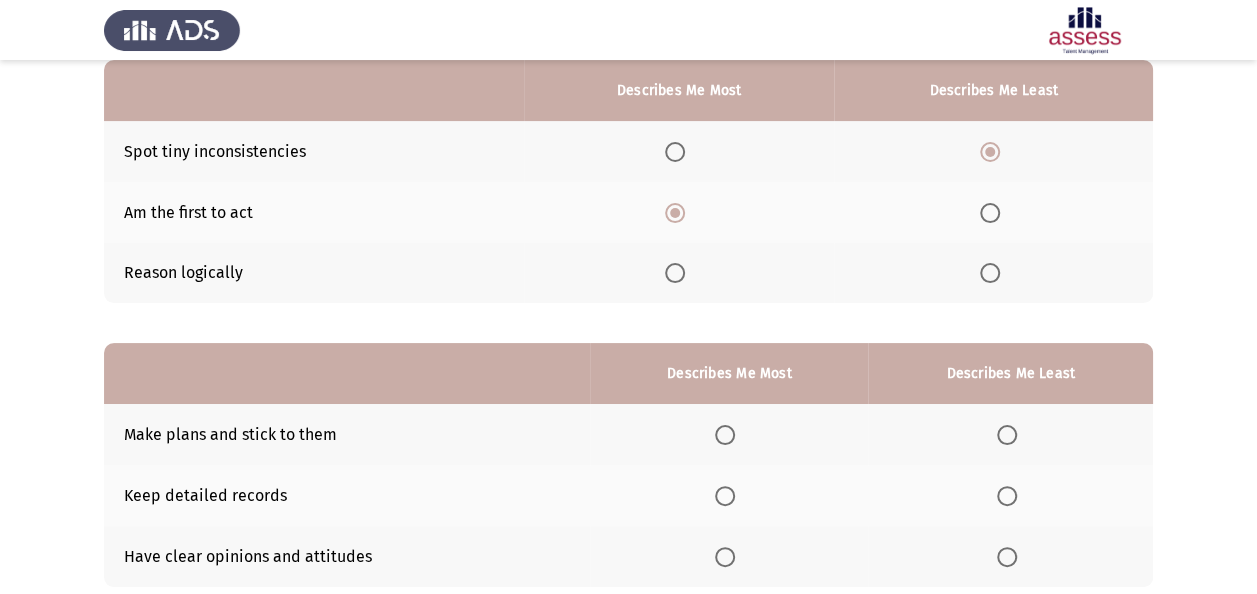scroll, scrollTop: 327, scrollLeft: 0, axis: vertical 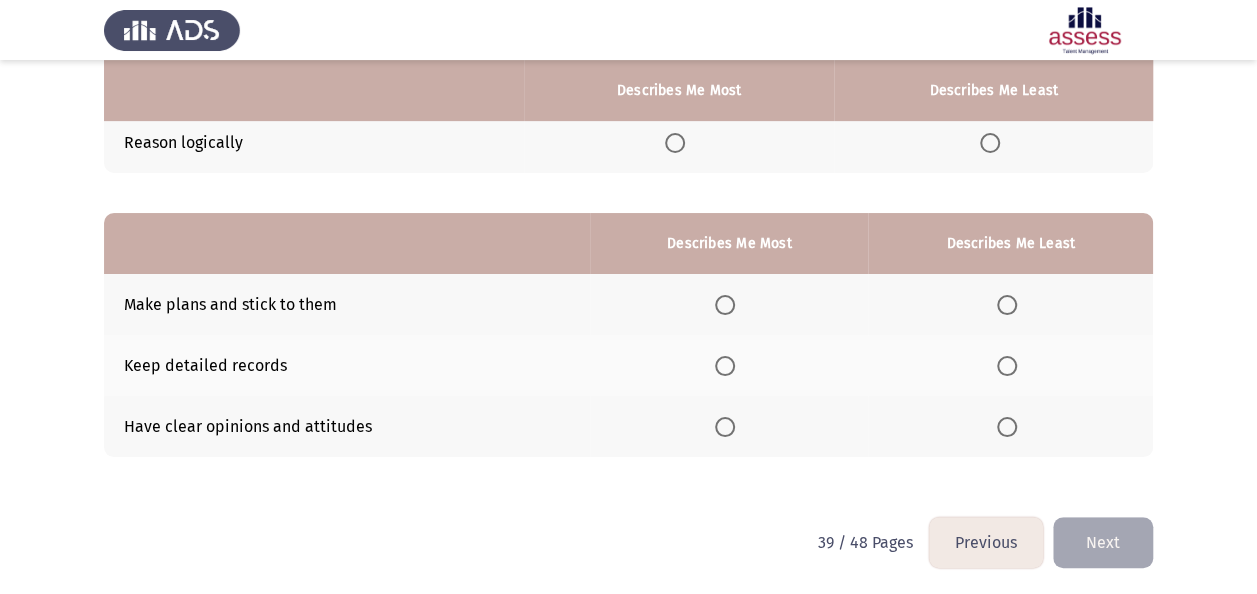 click at bounding box center (1007, 305) 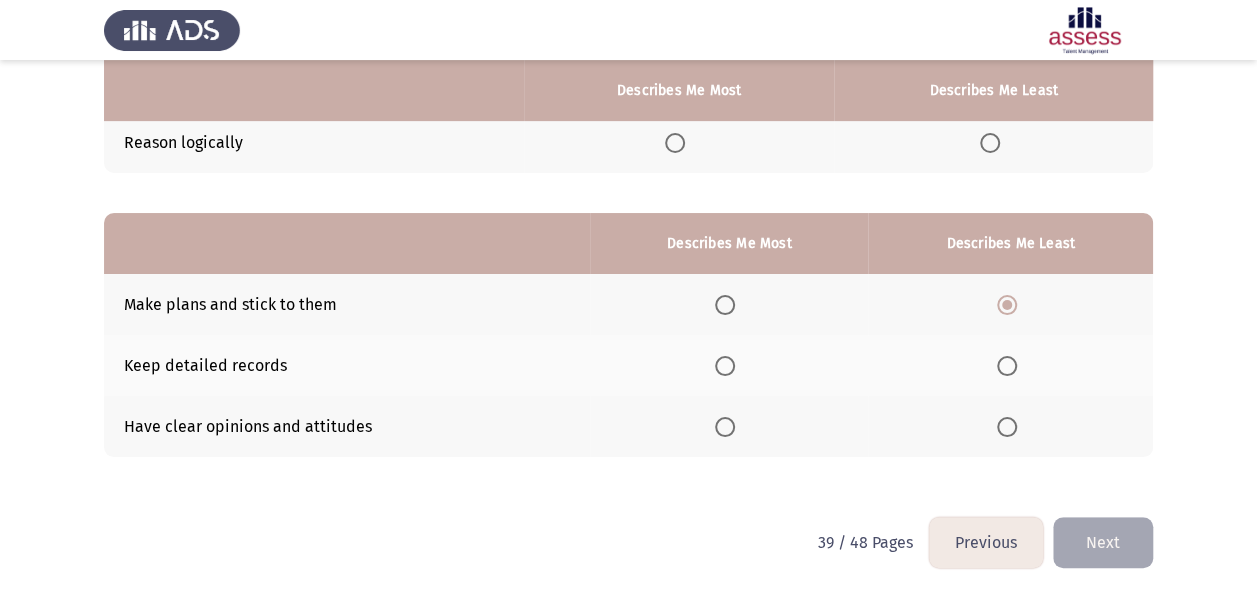 click at bounding box center [725, 427] 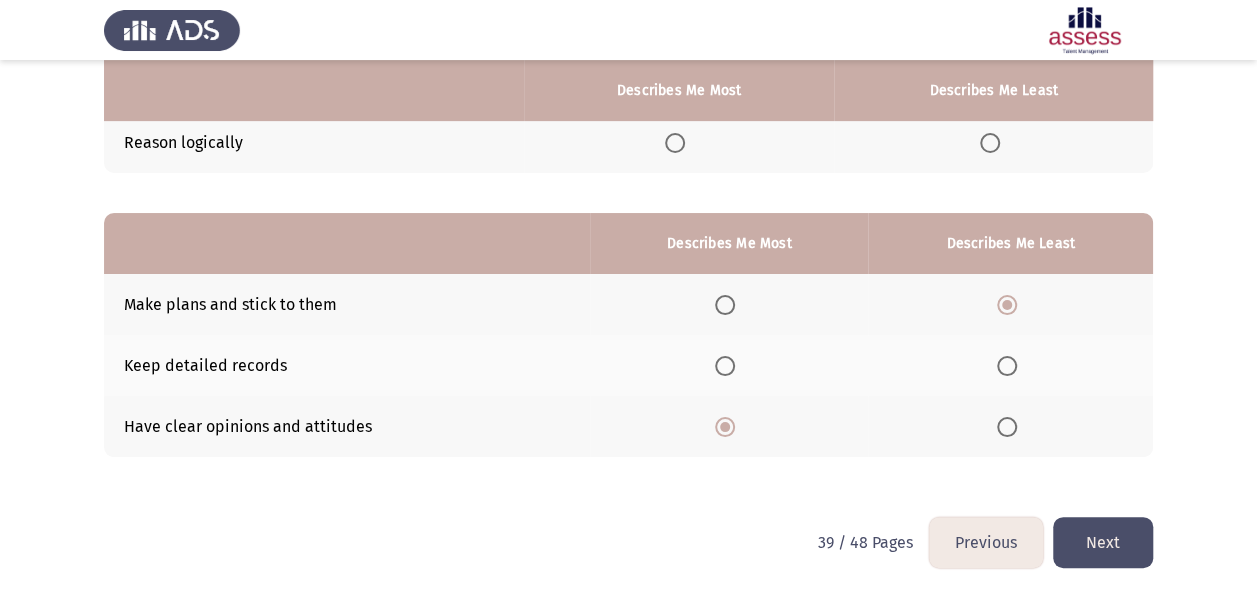 click on "Next" 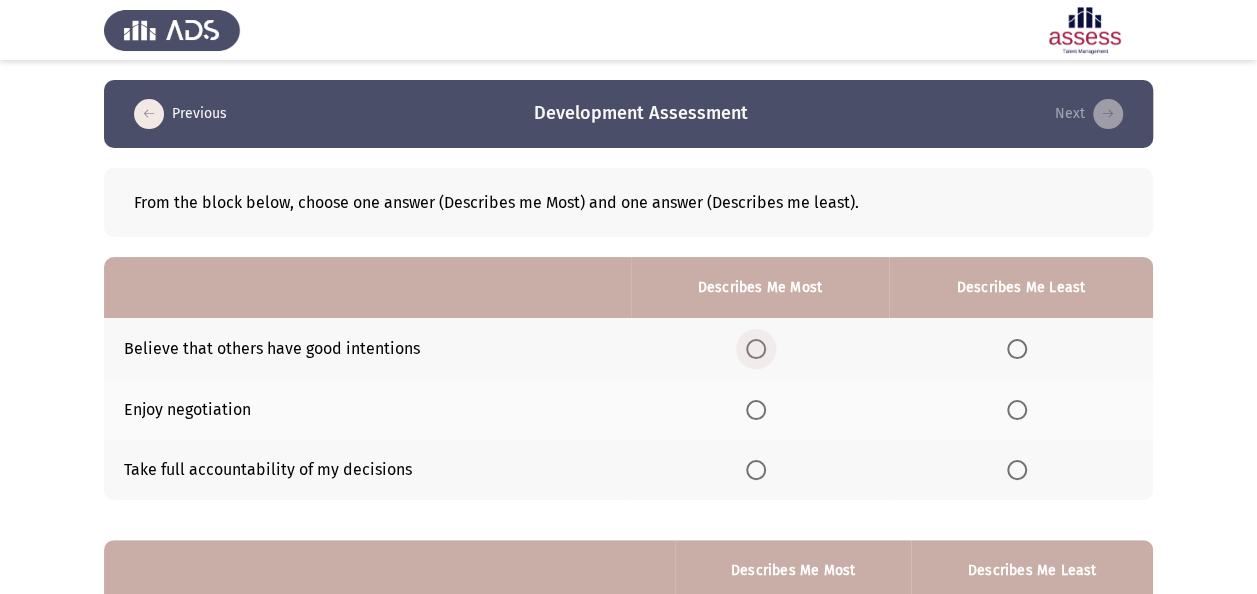 click at bounding box center (756, 349) 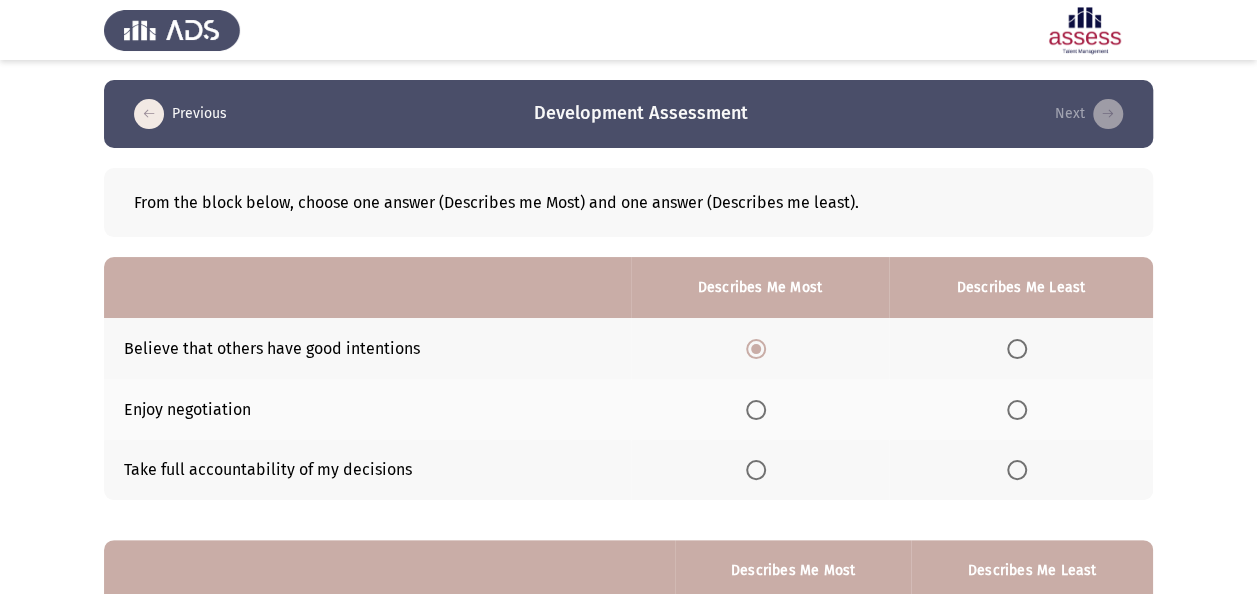click at bounding box center (1021, 470) 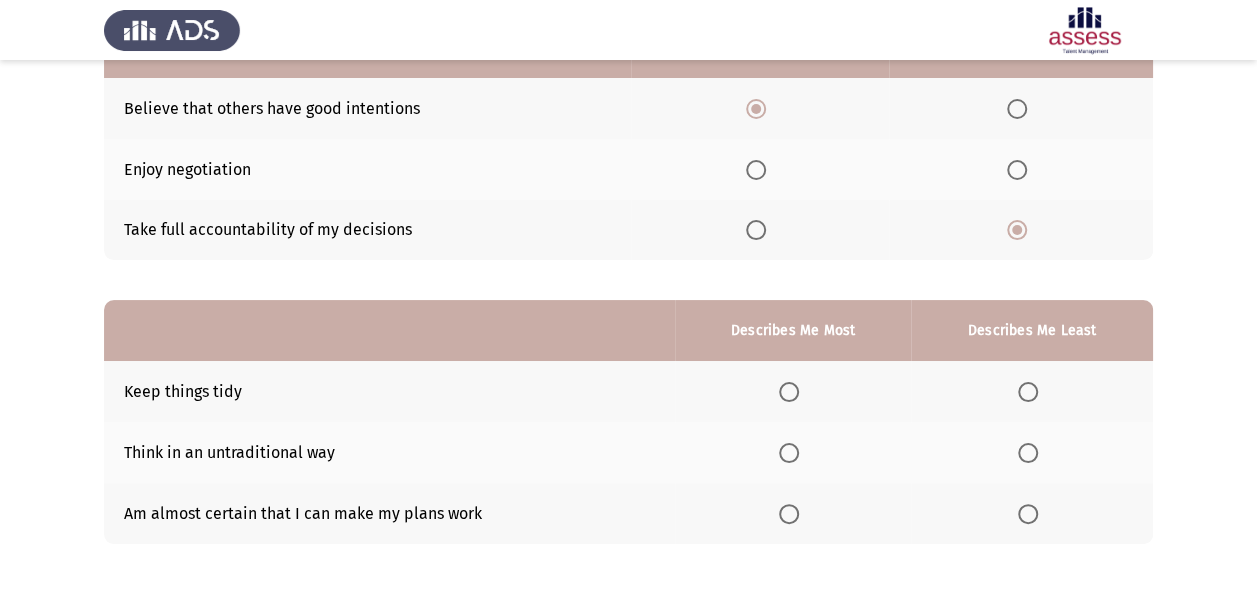 scroll, scrollTop: 327, scrollLeft: 0, axis: vertical 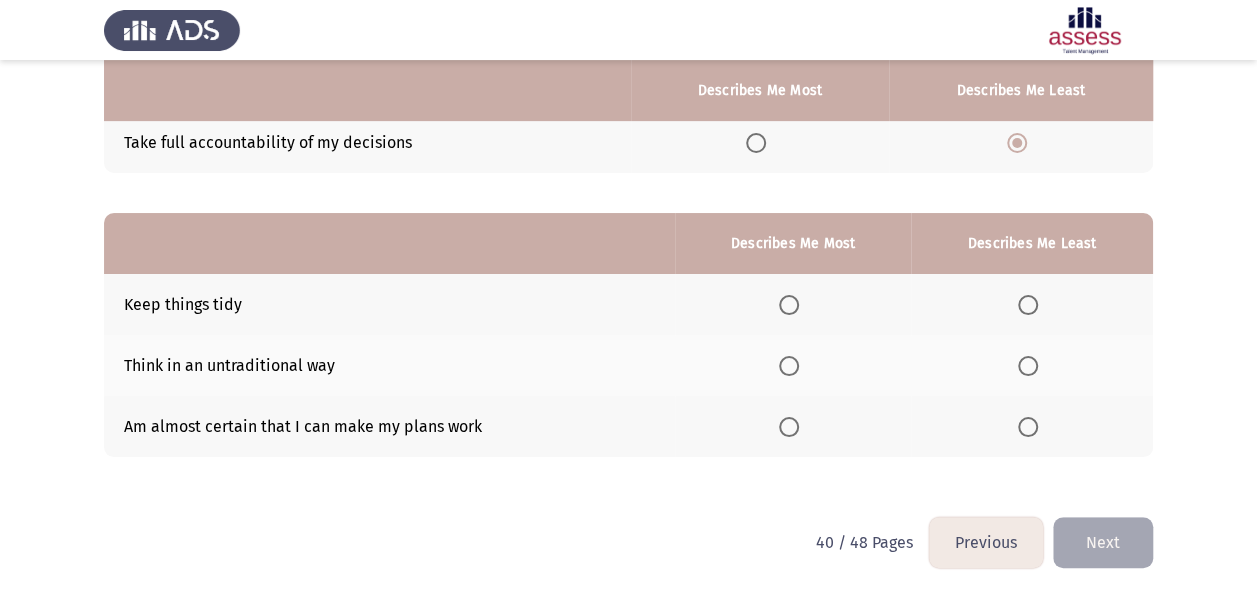 click at bounding box center [1028, 305] 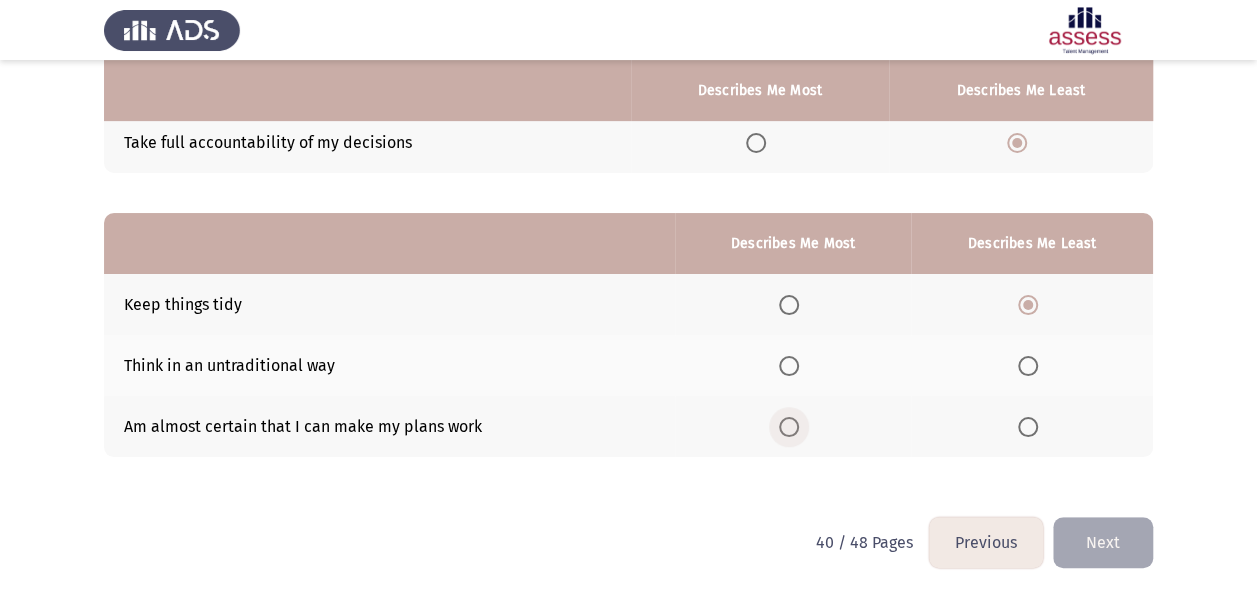 click at bounding box center [789, 427] 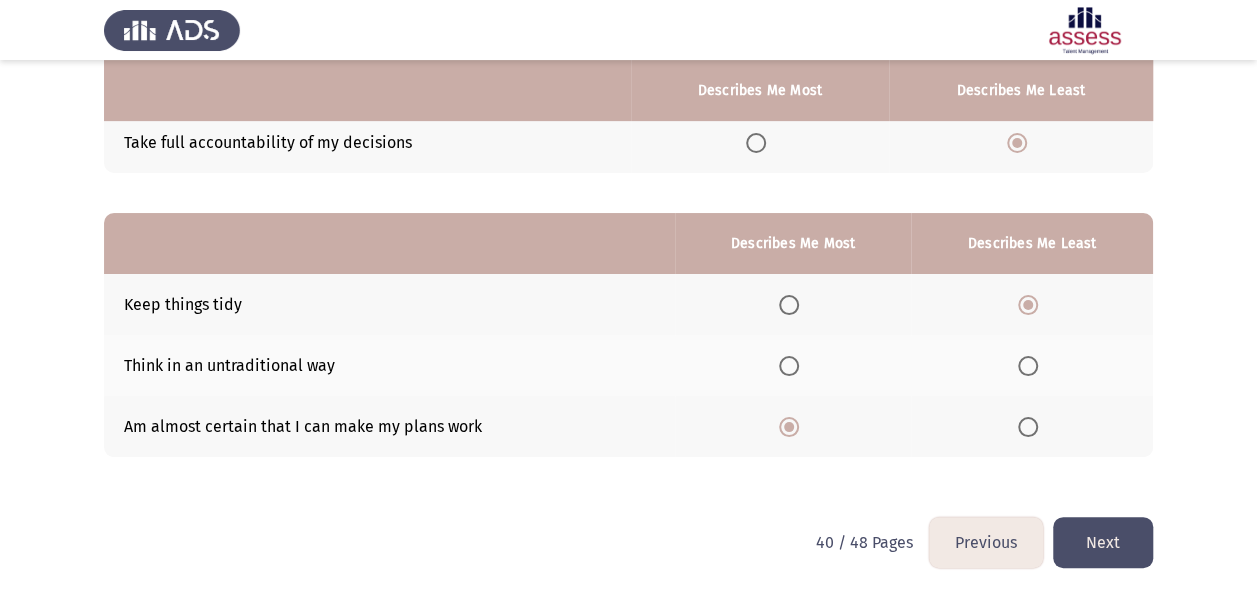 click on "Previous
Development Assessment   Next  From the block below, choose one answer (Describes me Most) and one answer (Describes me least).  Describes Me Most   Describes Me Least  Believe that others have good intentions     Enjoy negotiation     Take full accountability of my decisions      Describes Me Most   Describes Me Least  Keep things tidy     Think in an untraditional way     Am almost certain that I can make my plans work      40 / 48 Pages   Previous
Next
WAITING" at bounding box center (628, 135) 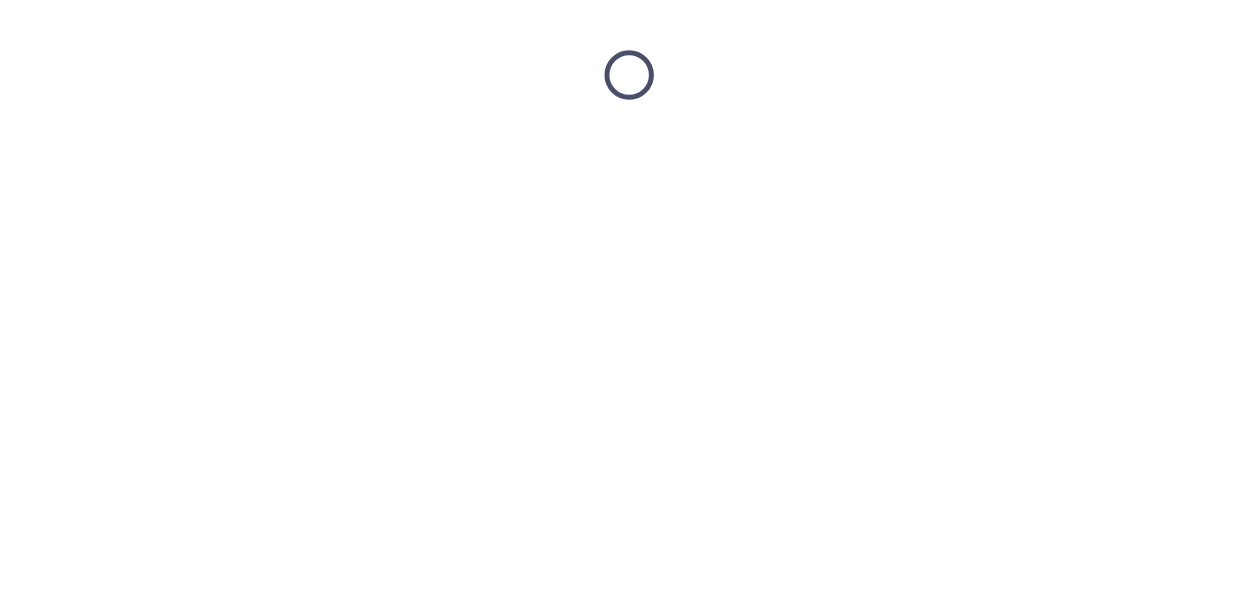 scroll, scrollTop: 0, scrollLeft: 0, axis: both 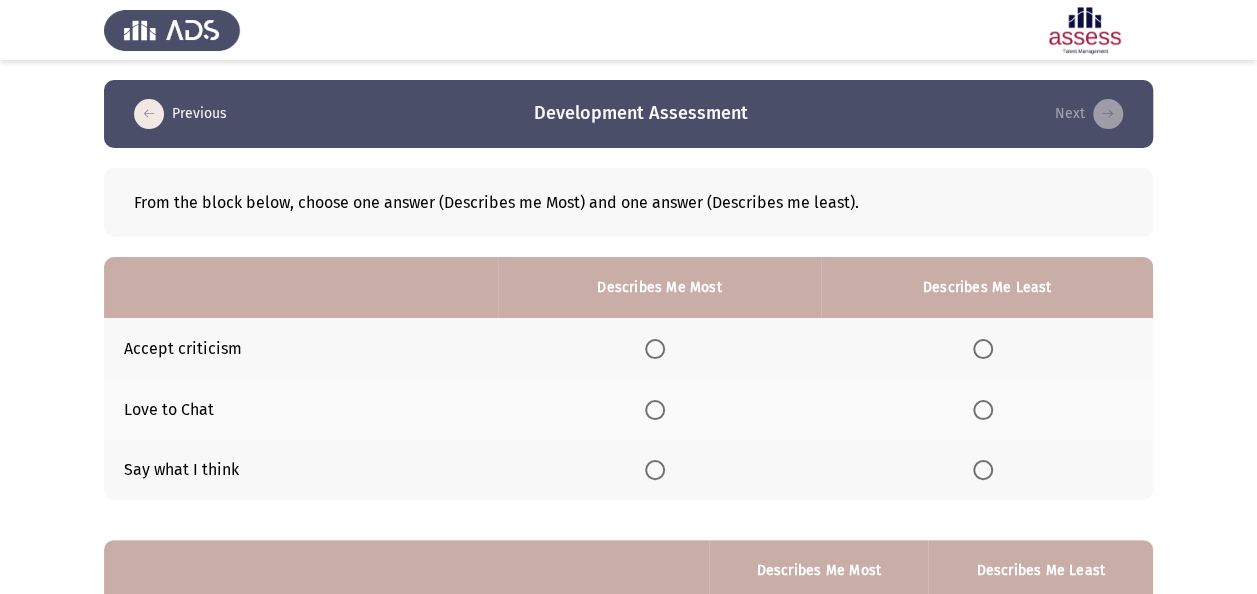click at bounding box center (659, 410) 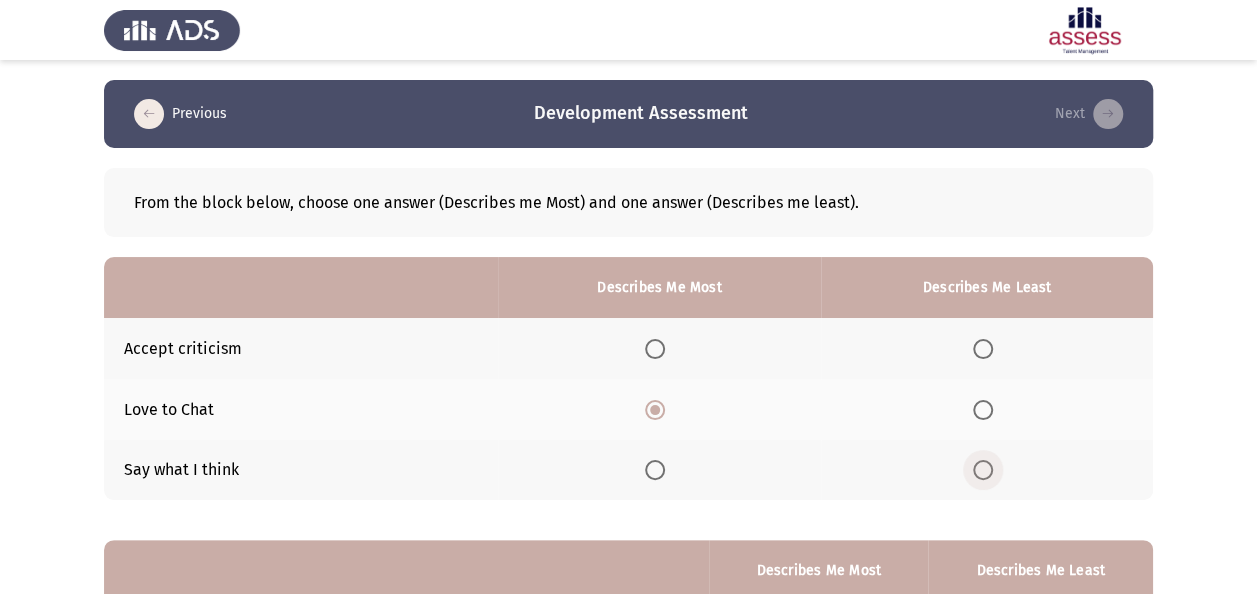 click at bounding box center (987, 470) 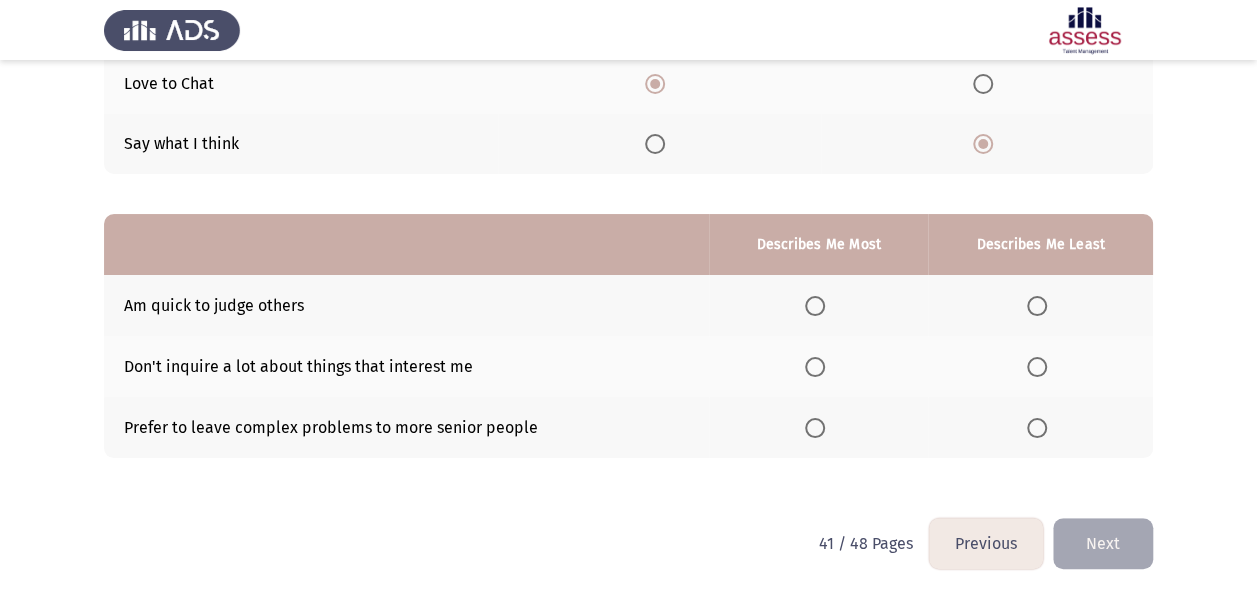 scroll, scrollTop: 327, scrollLeft: 0, axis: vertical 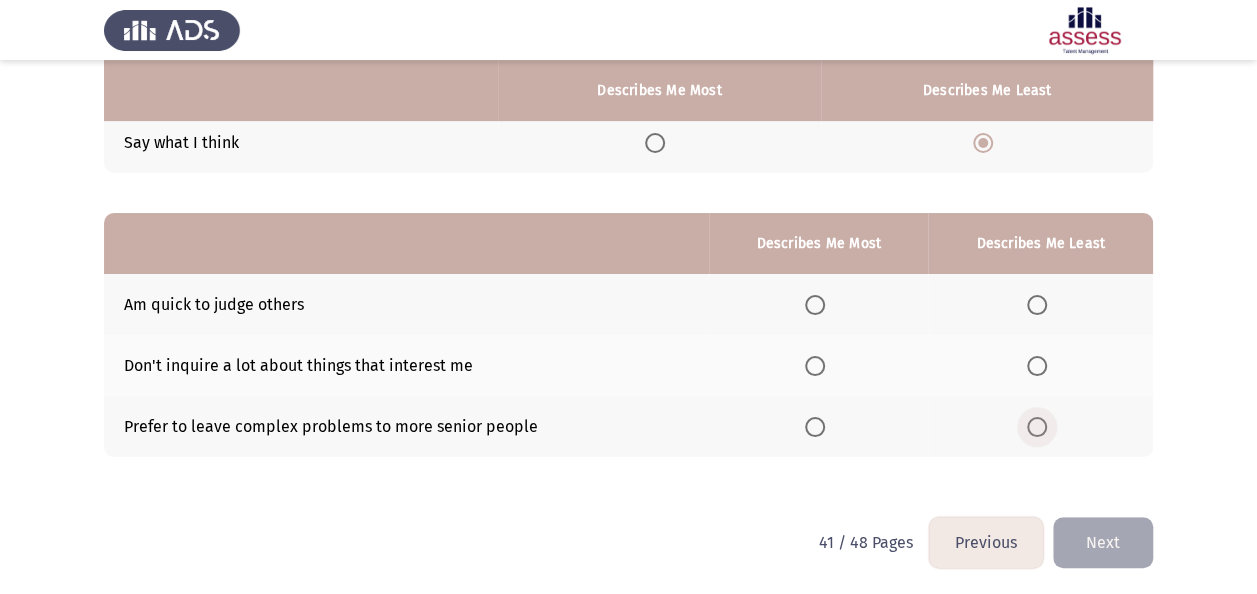 click at bounding box center (1037, 427) 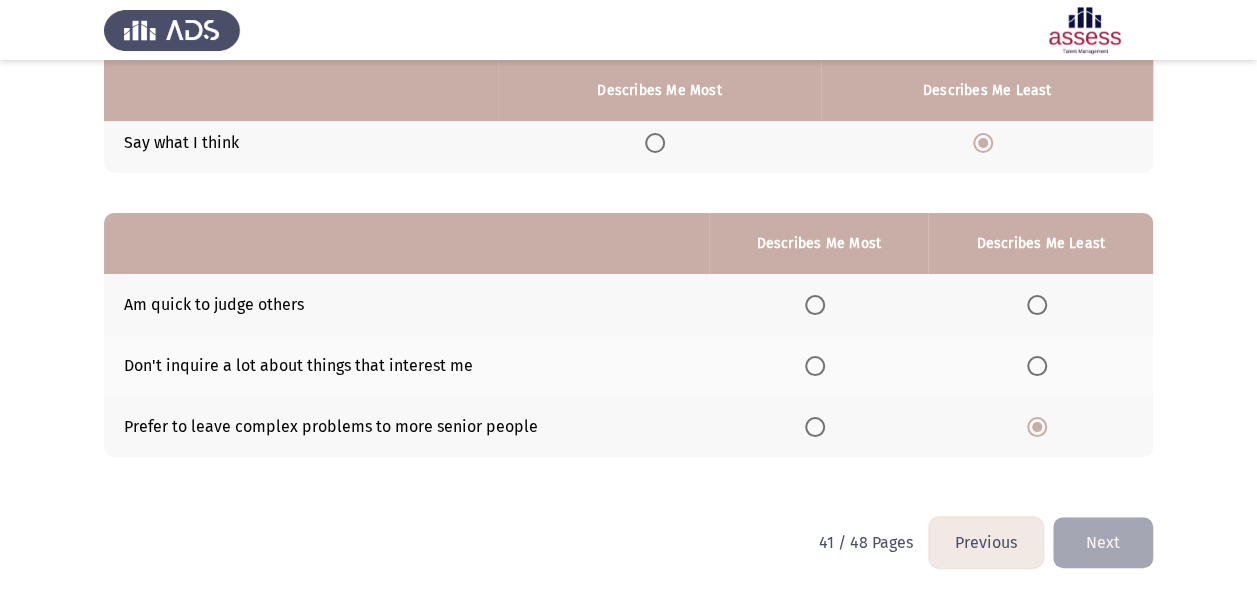 click at bounding box center (815, 305) 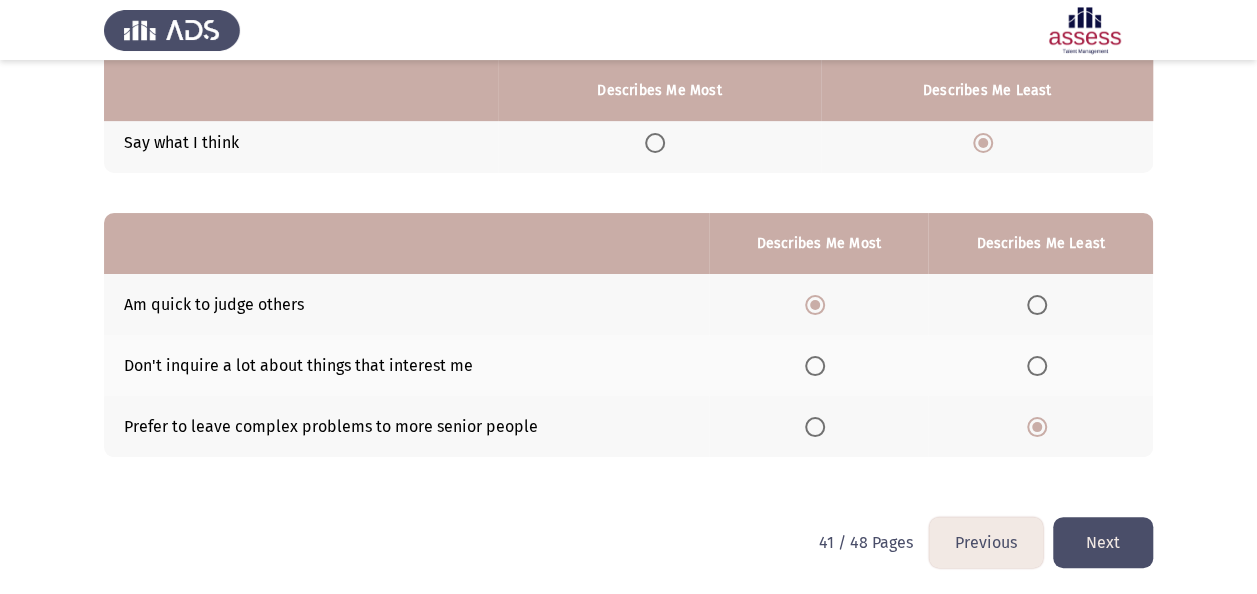 drag, startPoint x: 1088, startPoint y: 532, endPoint x: 1070, endPoint y: 524, distance: 19.697716 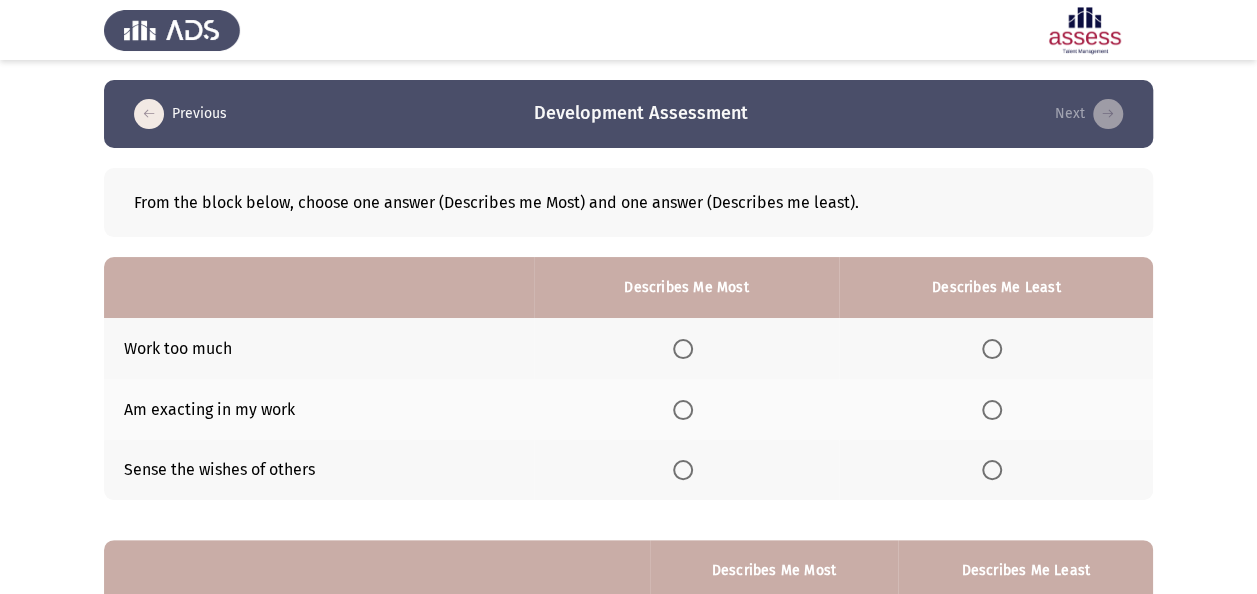 click at bounding box center (687, 470) 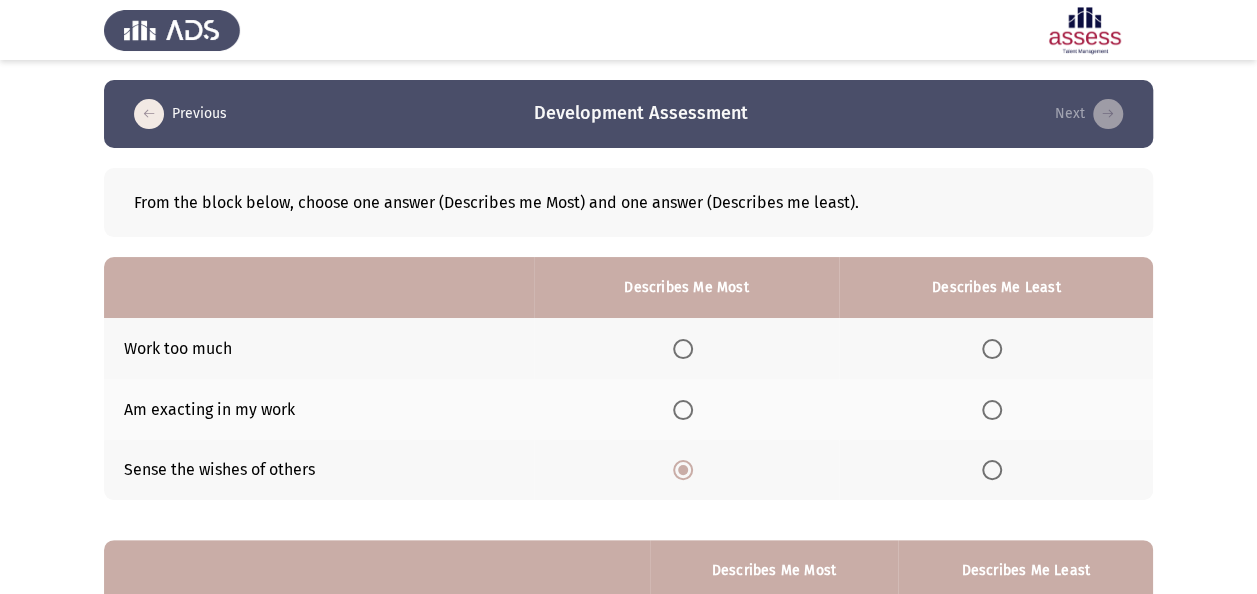 click 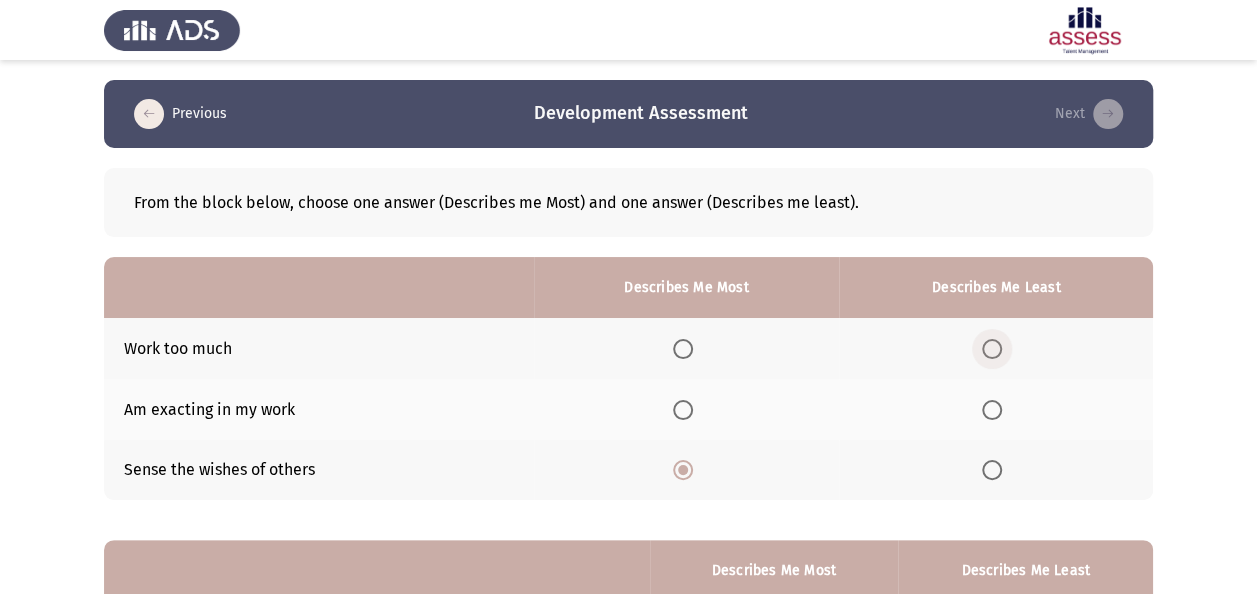 click at bounding box center (992, 349) 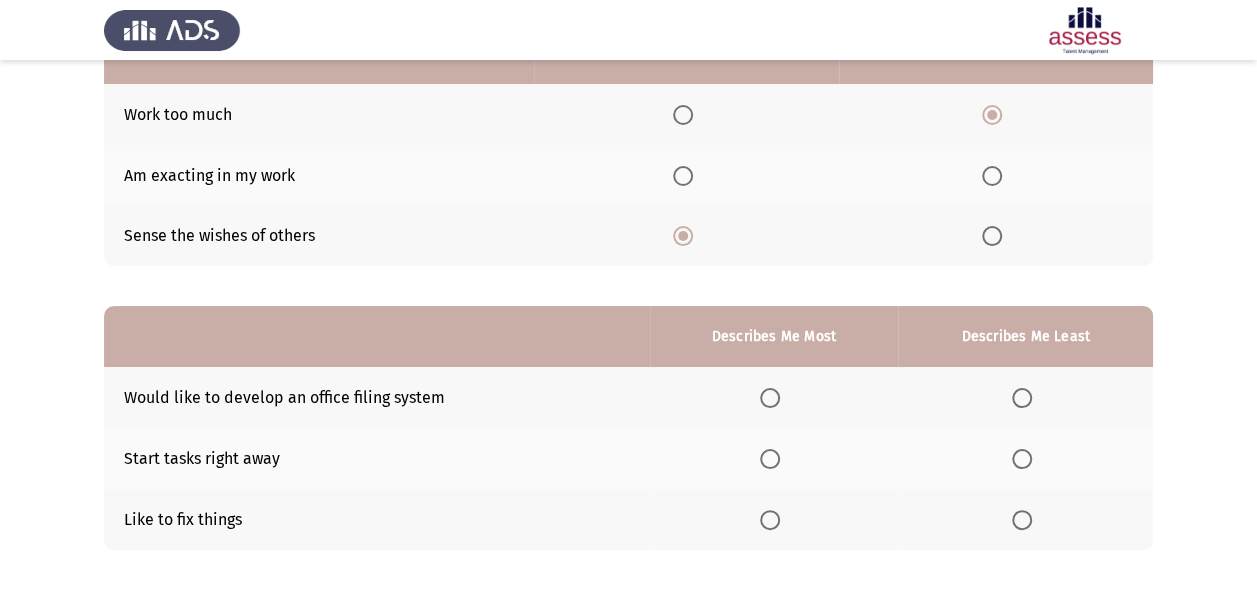 scroll, scrollTop: 327, scrollLeft: 0, axis: vertical 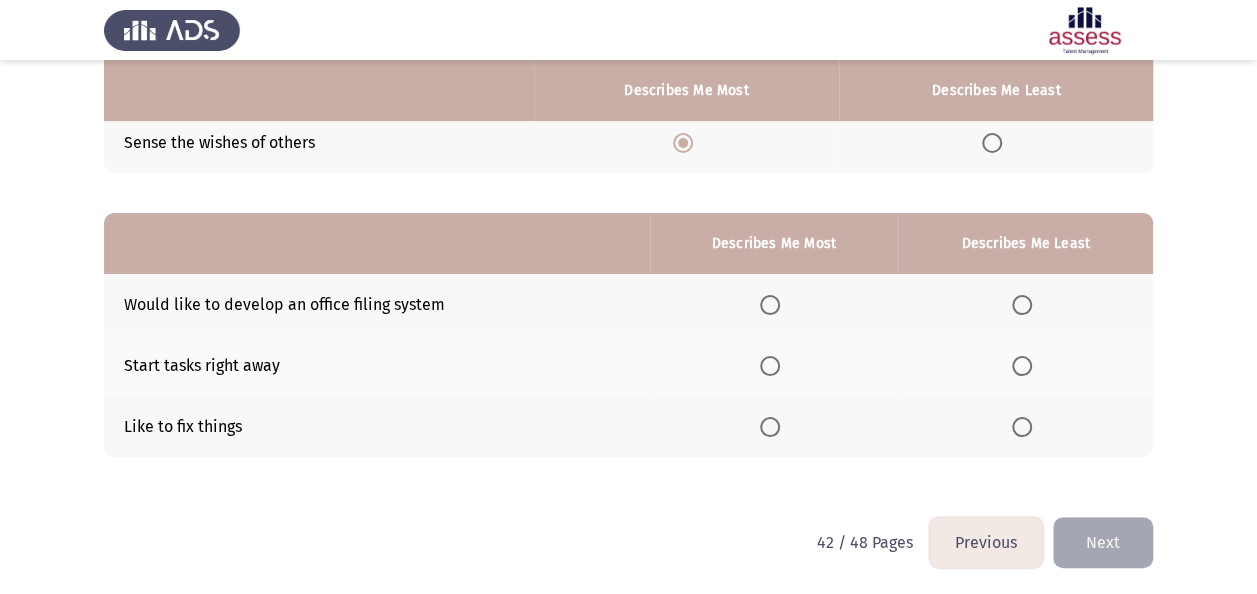 click at bounding box center [1022, 305] 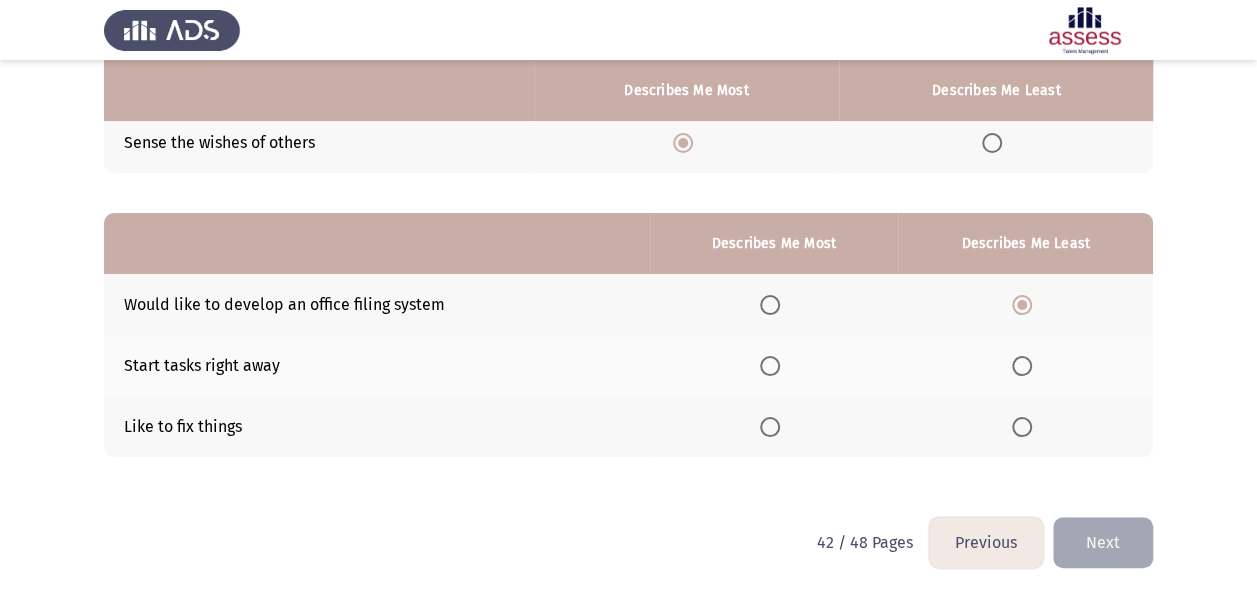 click 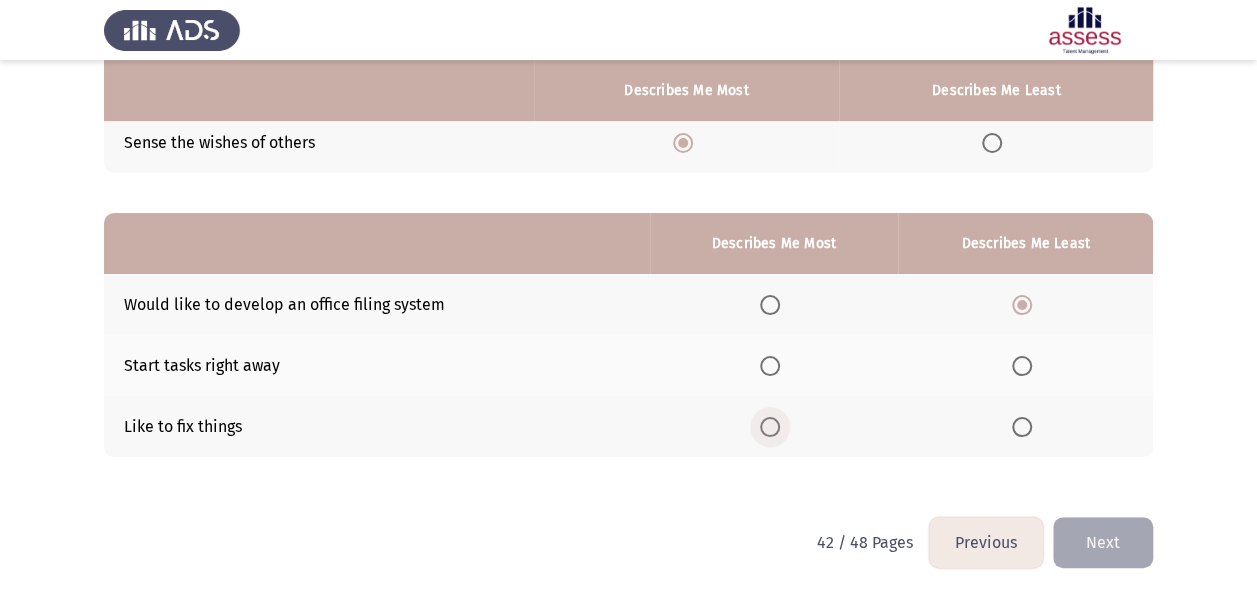 drag, startPoint x: 772, startPoint y: 425, endPoint x: 992, endPoint y: 488, distance: 228.84274 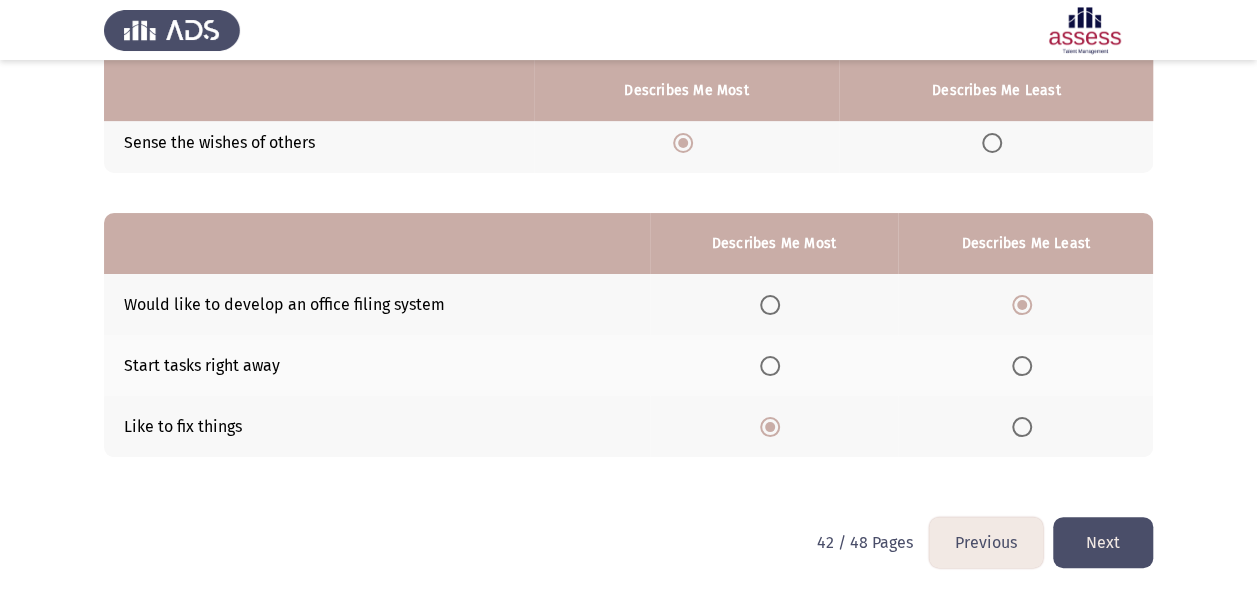 click on "Previous
Development Assessment   Next  From the block below, choose one answer (Describes me Most) and one answer (Describes me least).  Describes Me Most   Describes Me Least  Work too much     Am exacting in my work     Sense the wishes of others      Describes Me Most   Describes Me Least  Would like to develop an office filing system     Start tasks right away     Like to fix things      42 / 48 Pages   Previous
Next
WAITING" at bounding box center (628, 135) 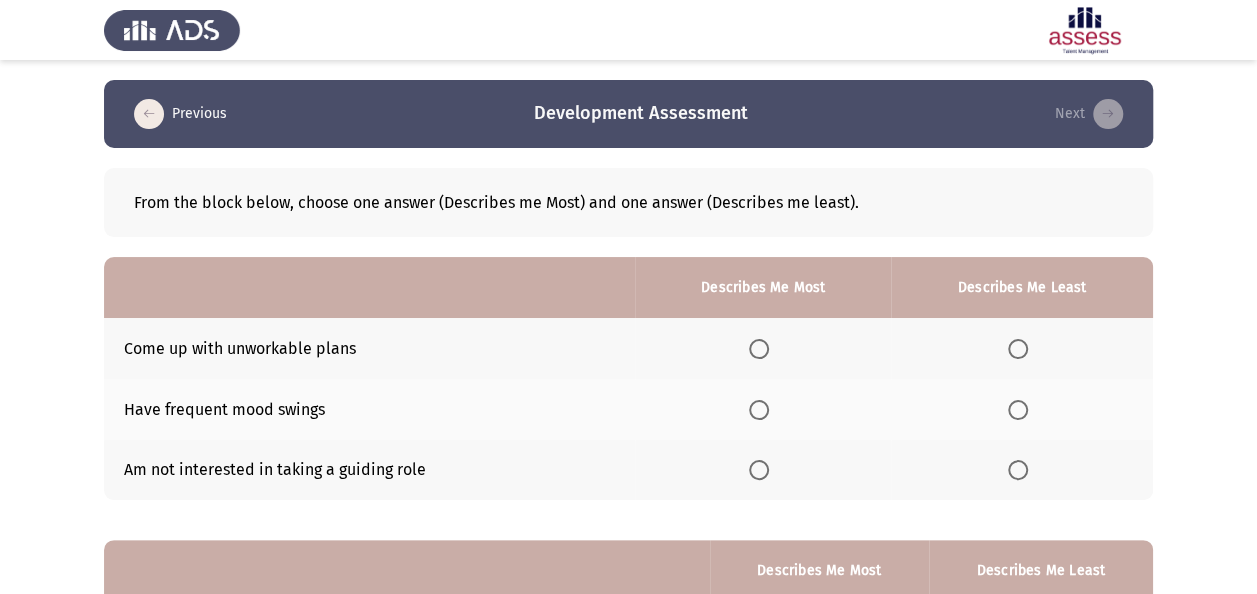 click at bounding box center [759, 349] 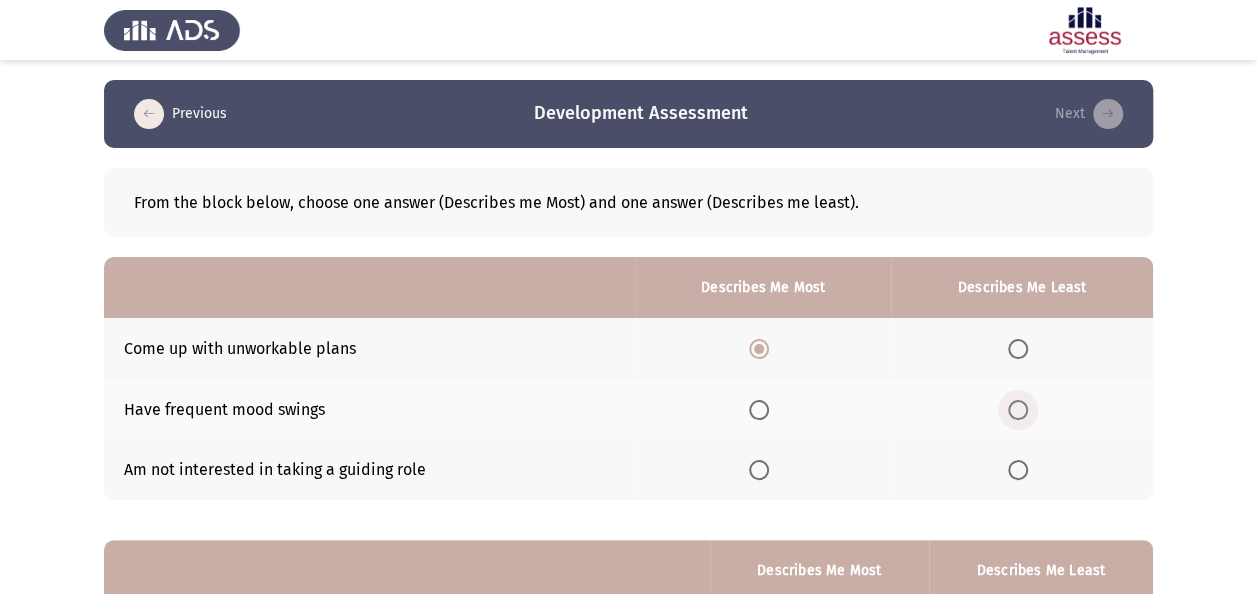 click at bounding box center [1018, 410] 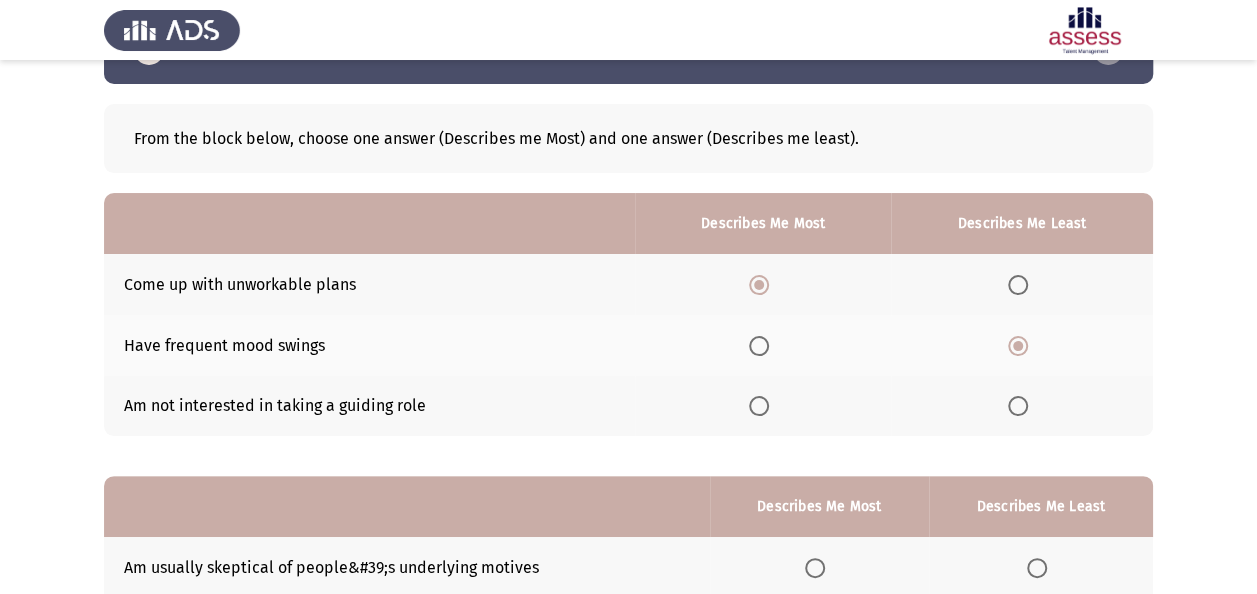 scroll, scrollTop: 327, scrollLeft: 0, axis: vertical 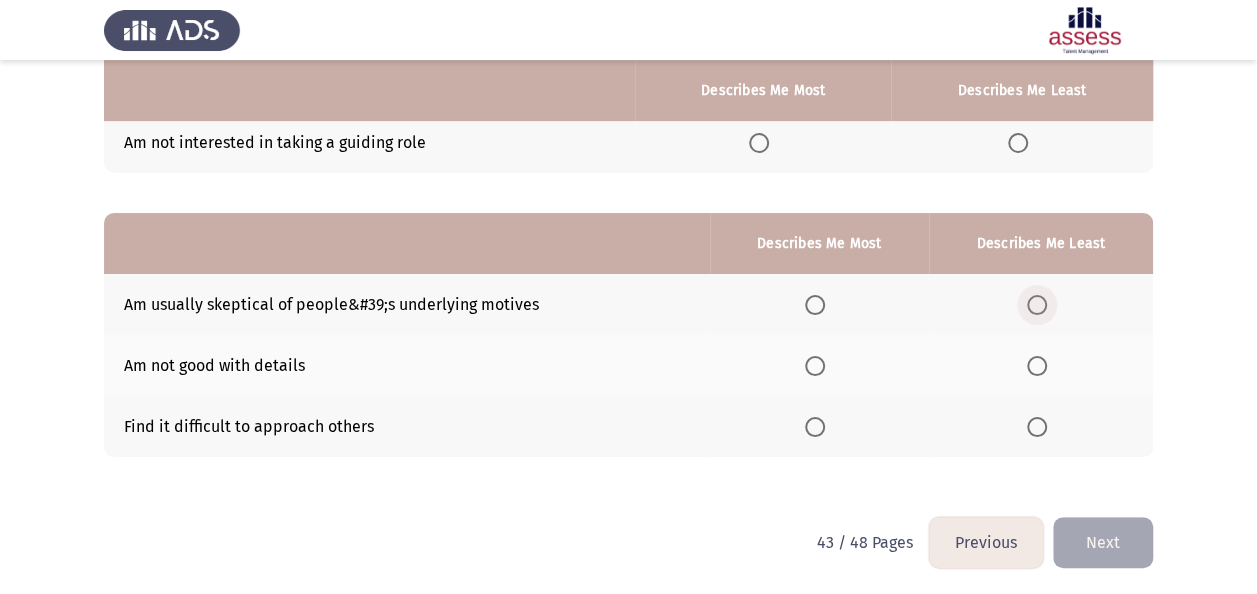 click at bounding box center (1037, 305) 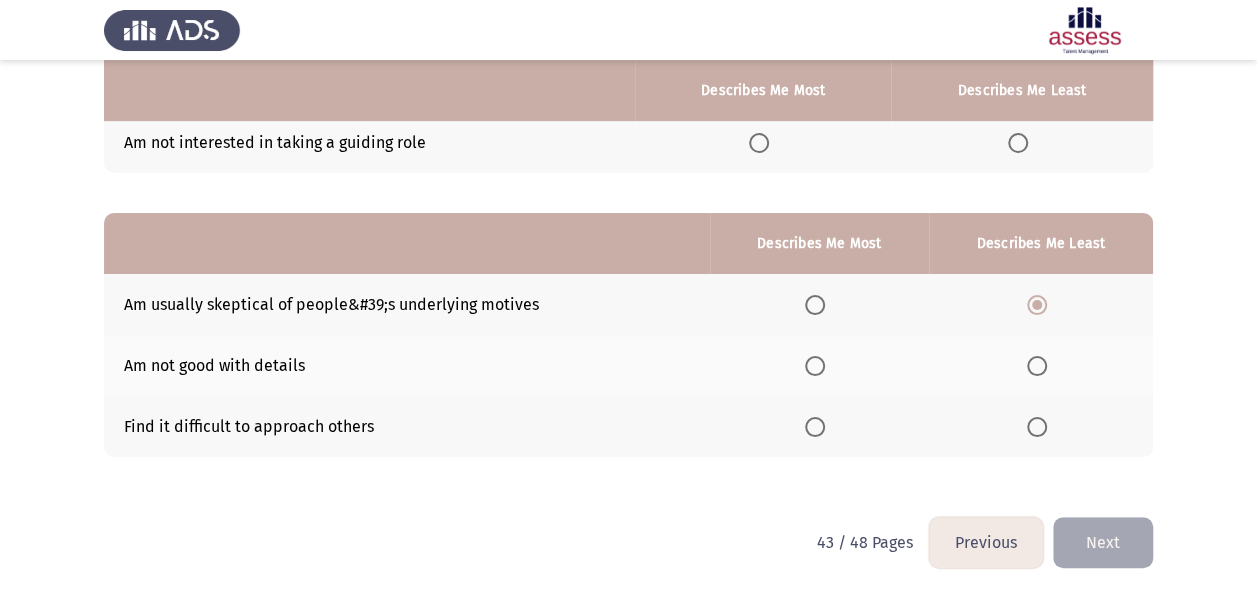 click at bounding box center [815, 366] 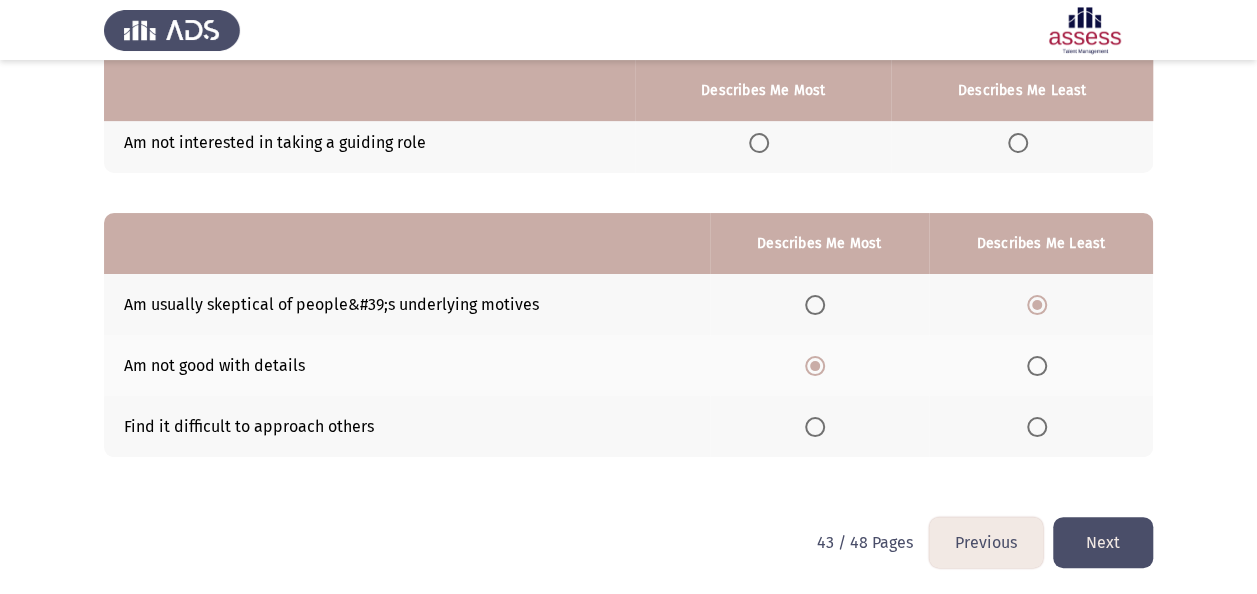 click on "Next" 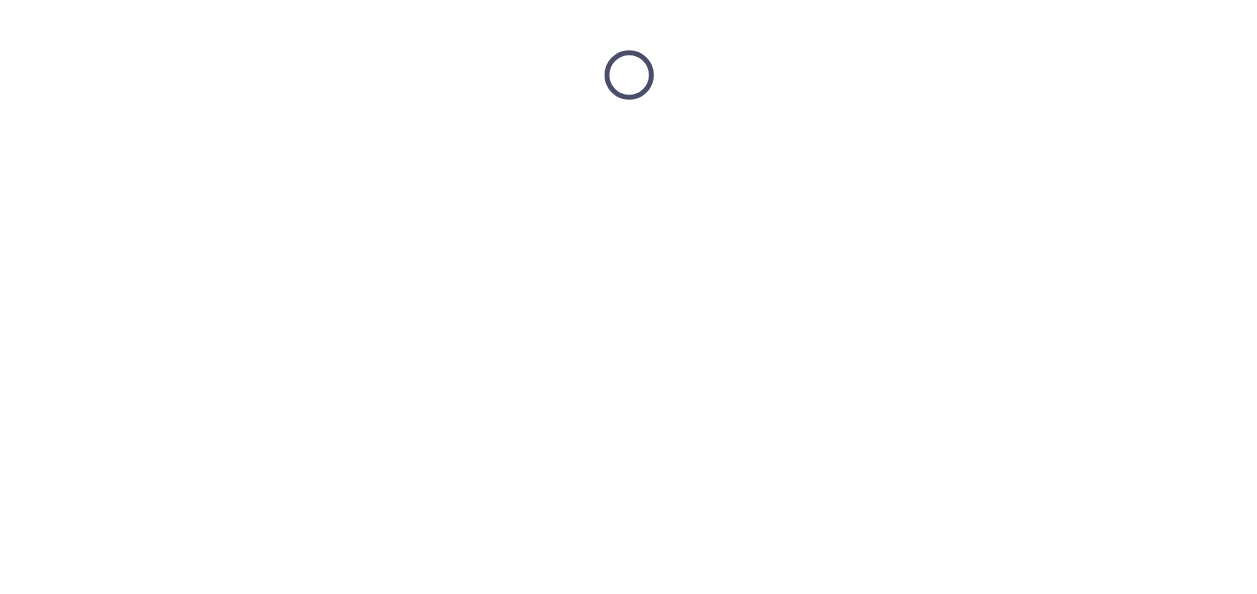 scroll, scrollTop: 0, scrollLeft: 0, axis: both 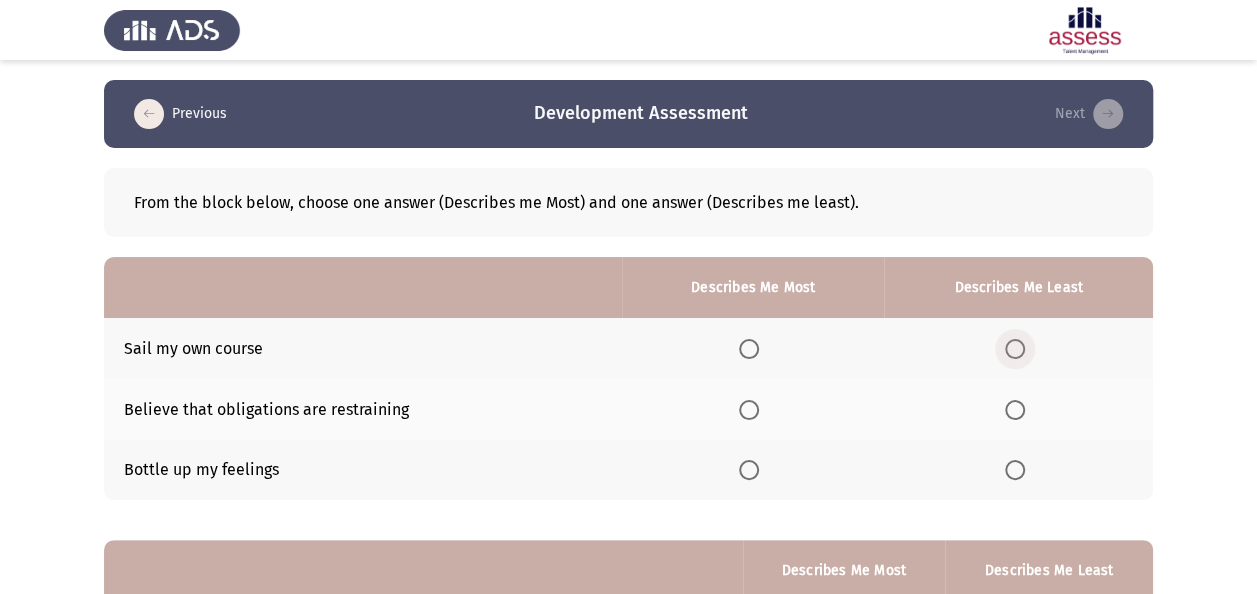 click at bounding box center [1015, 349] 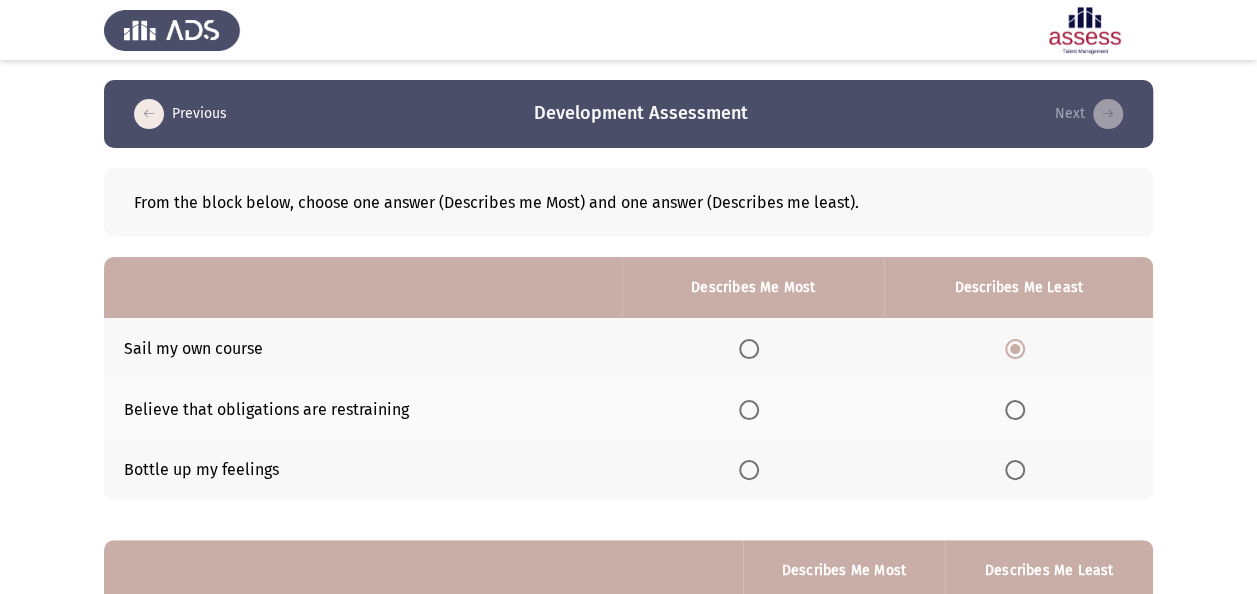 click at bounding box center (749, 470) 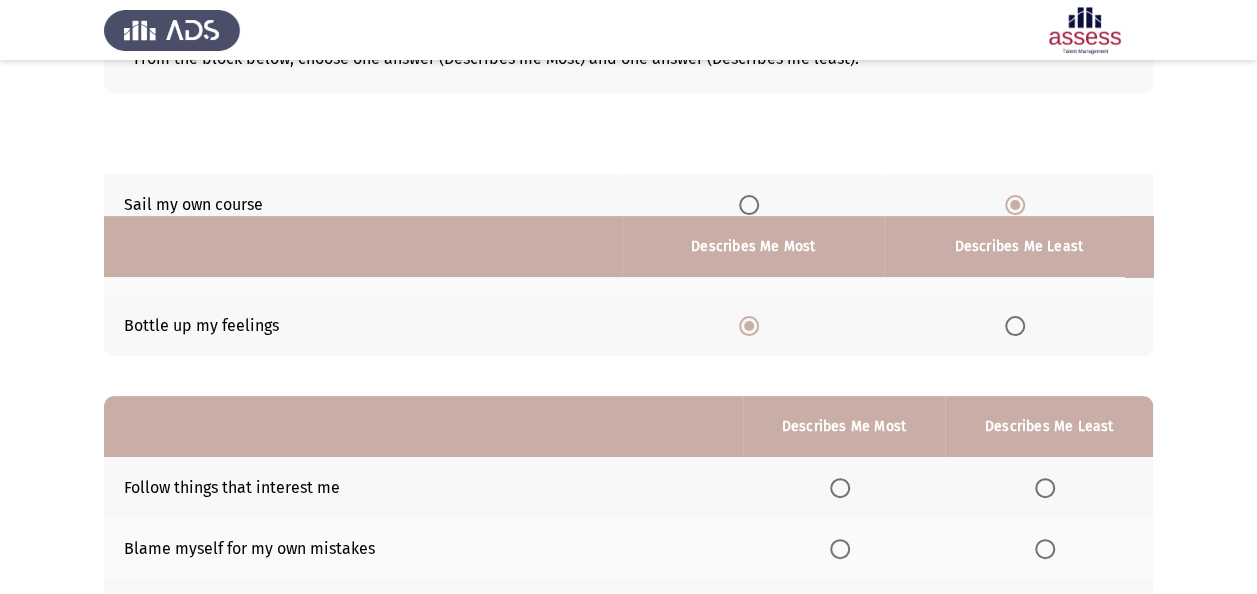 scroll, scrollTop: 300, scrollLeft: 0, axis: vertical 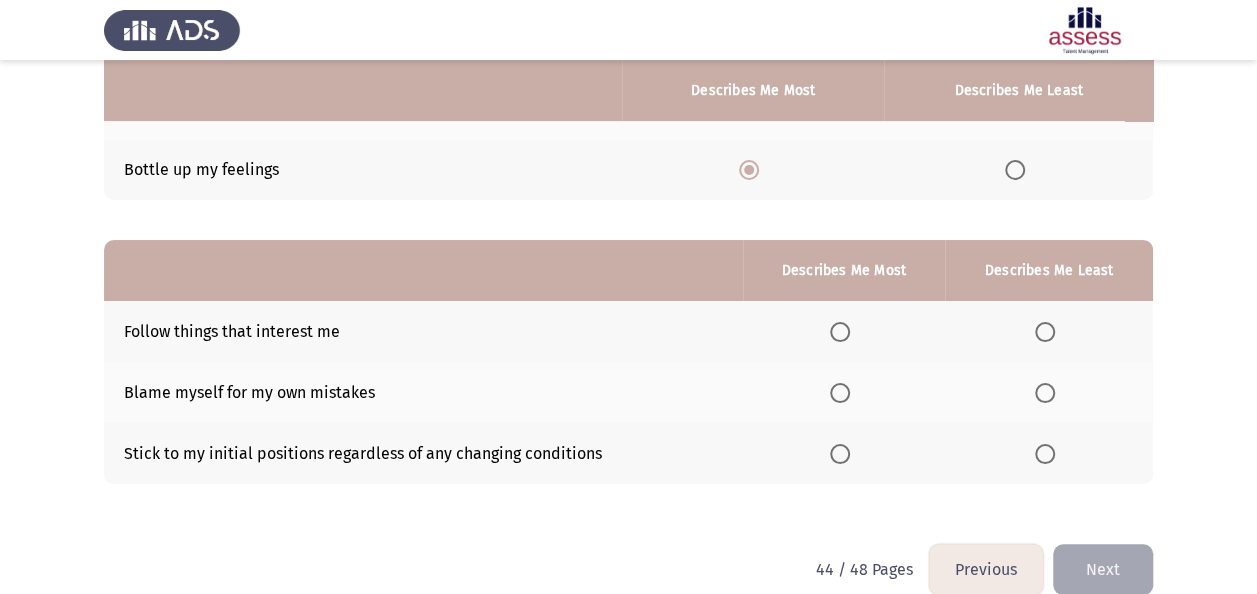 click at bounding box center (840, 454) 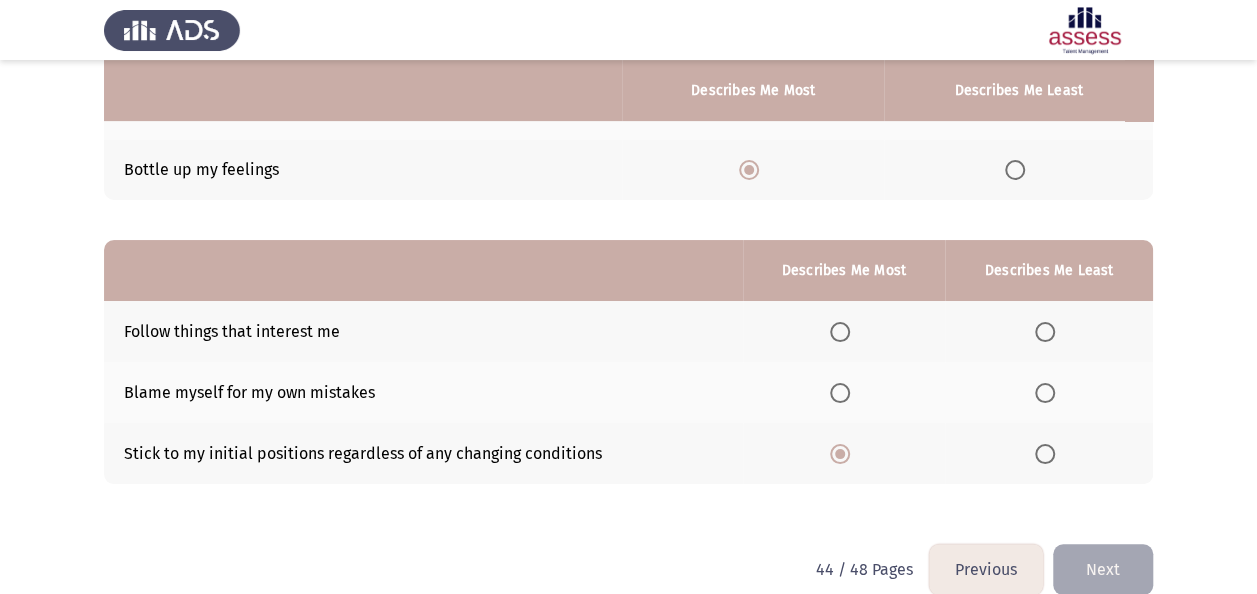 click 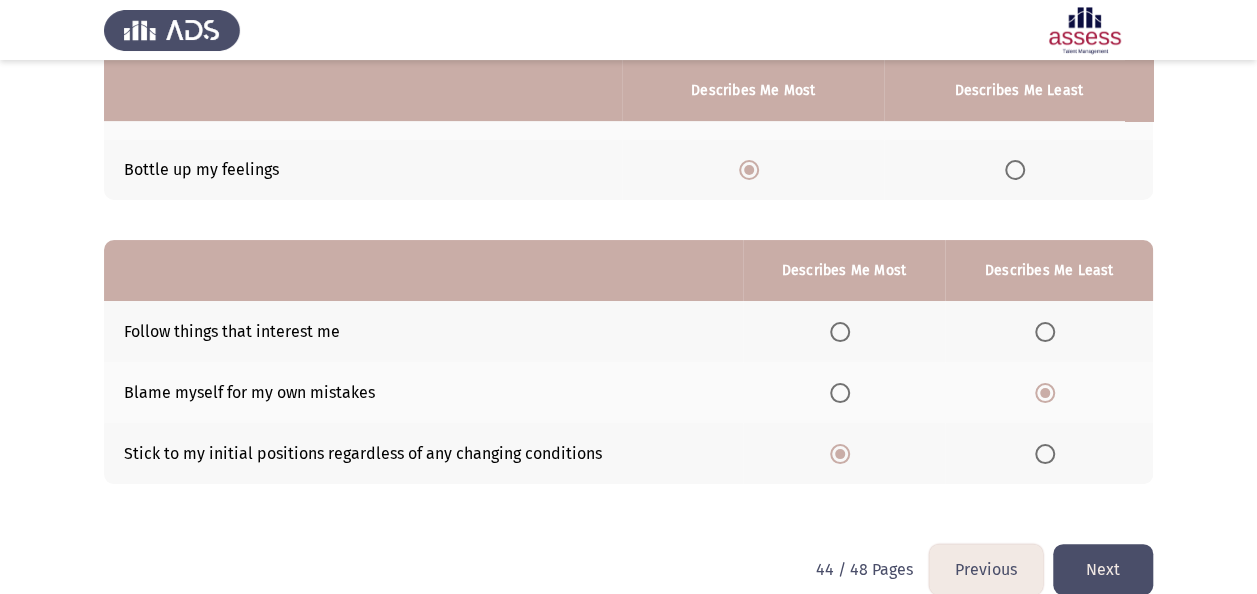 click on "Next" 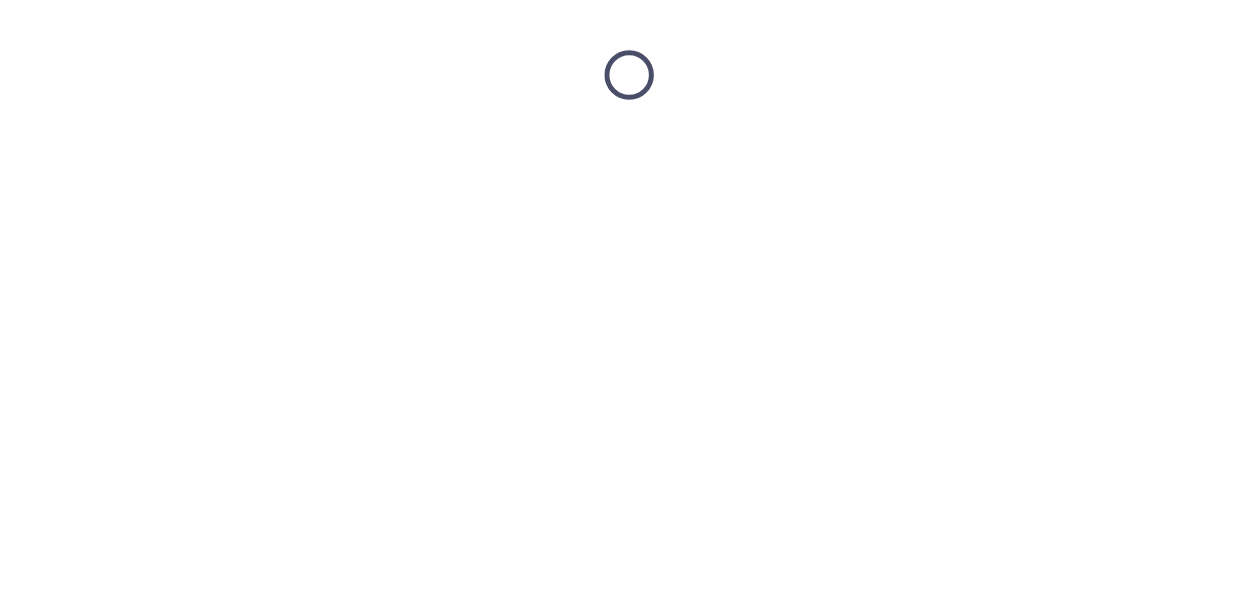 scroll, scrollTop: 0, scrollLeft: 0, axis: both 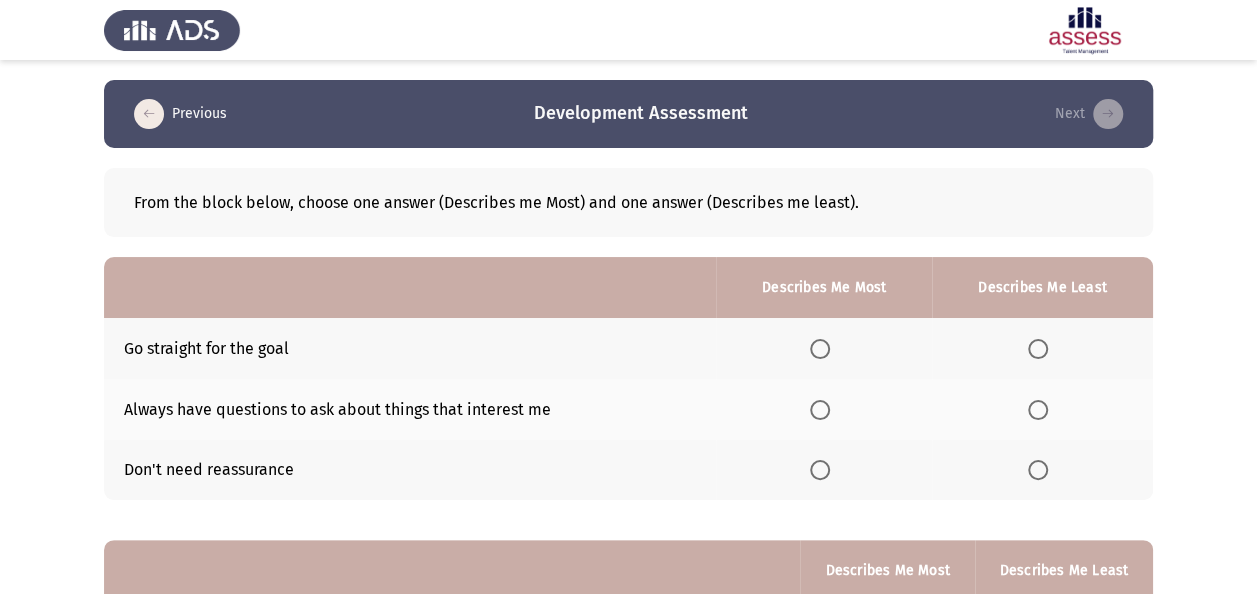 click at bounding box center (820, 349) 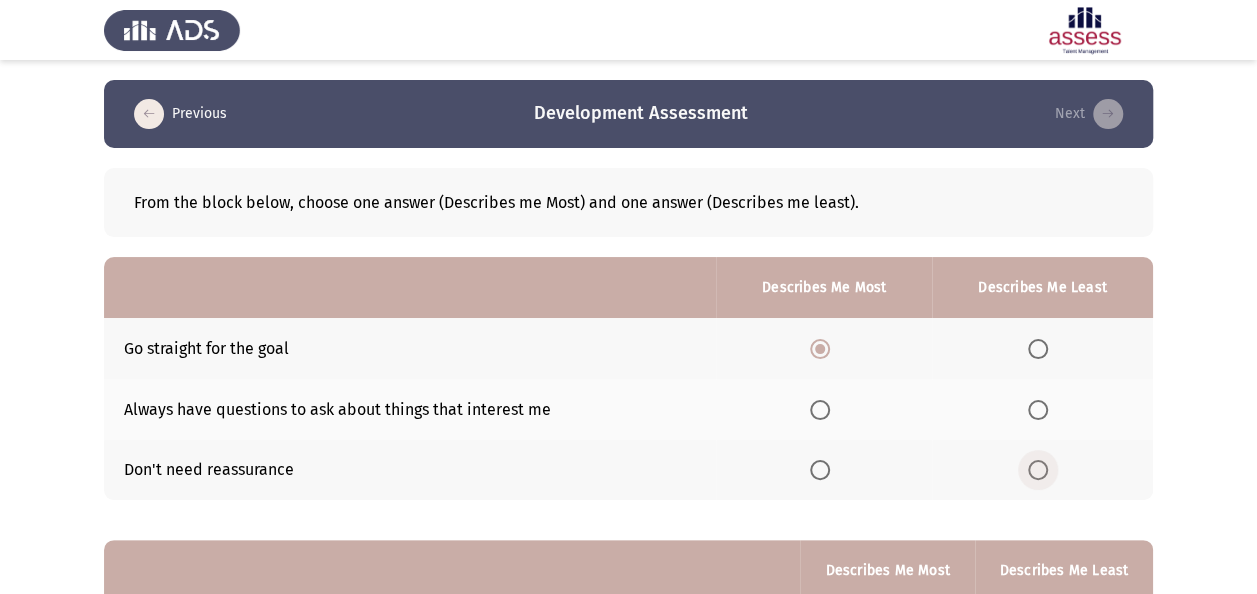 click at bounding box center [1038, 470] 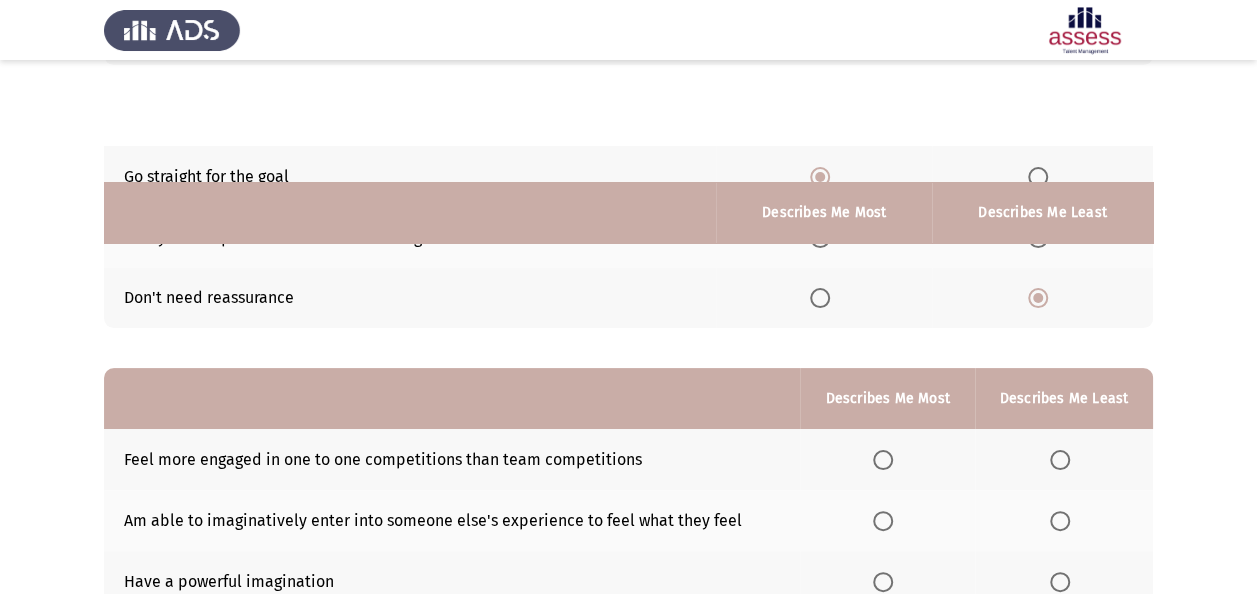 scroll, scrollTop: 300, scrollLeft: 0, axis: vertical 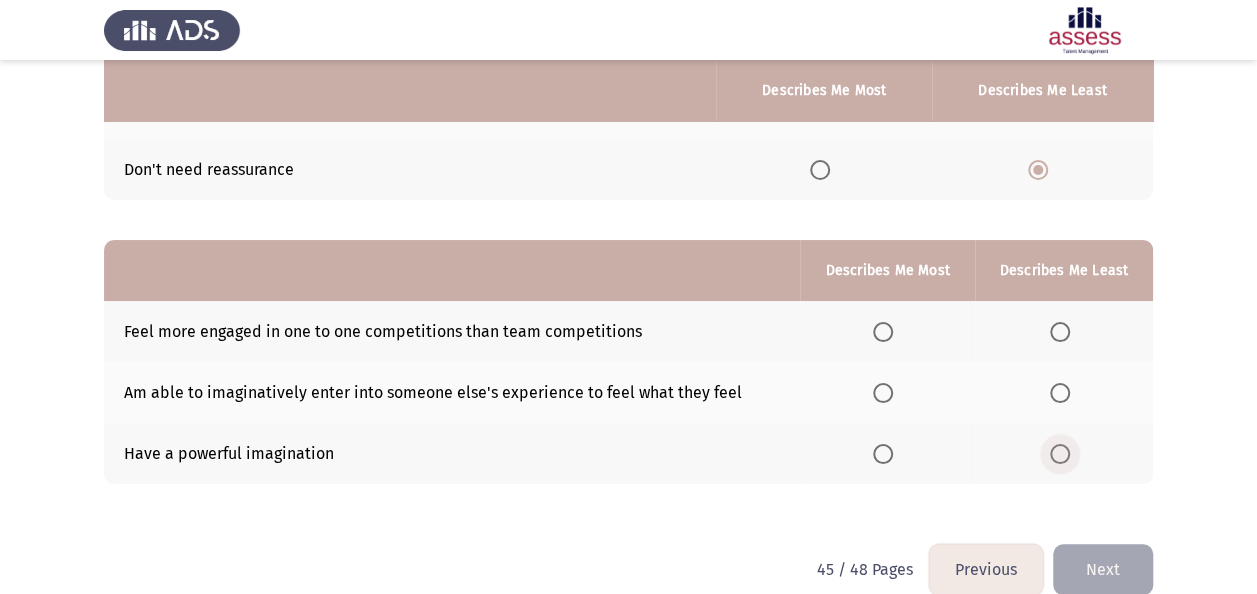 click at bounding box center (1060, 454) 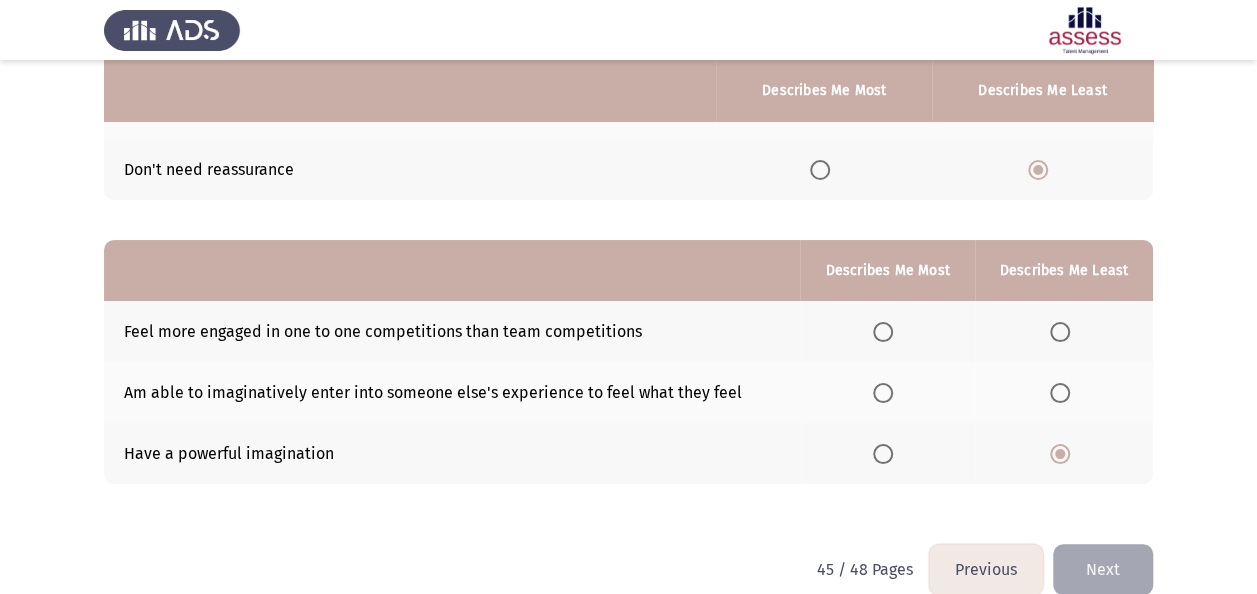 click at bounding box center [883, 332] 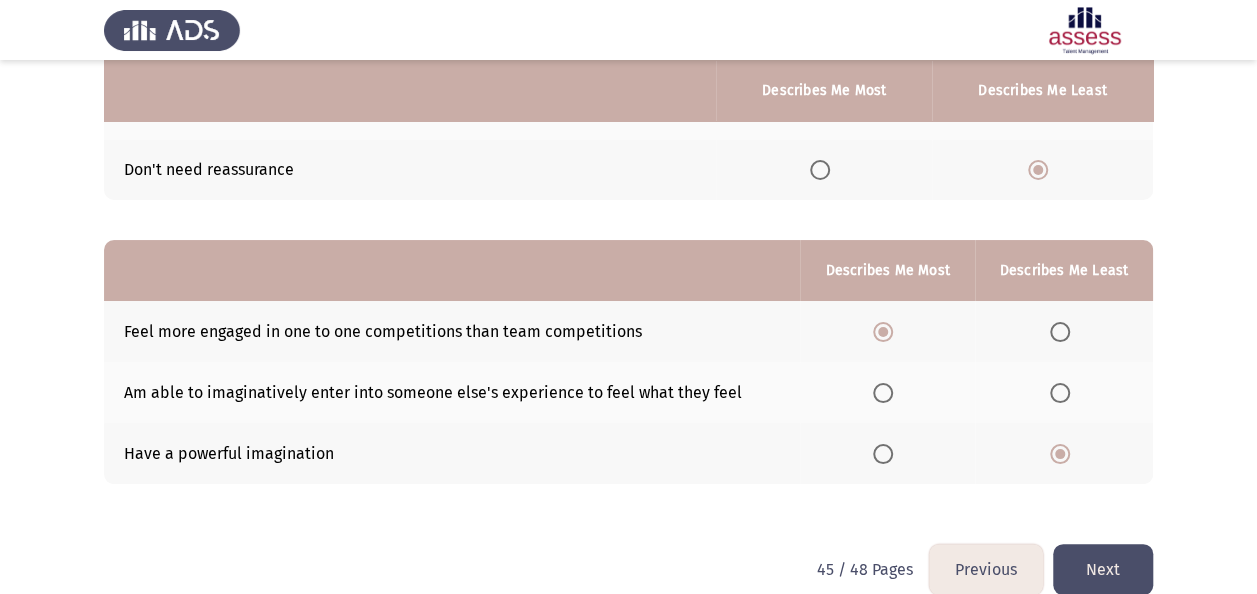click on "Next" 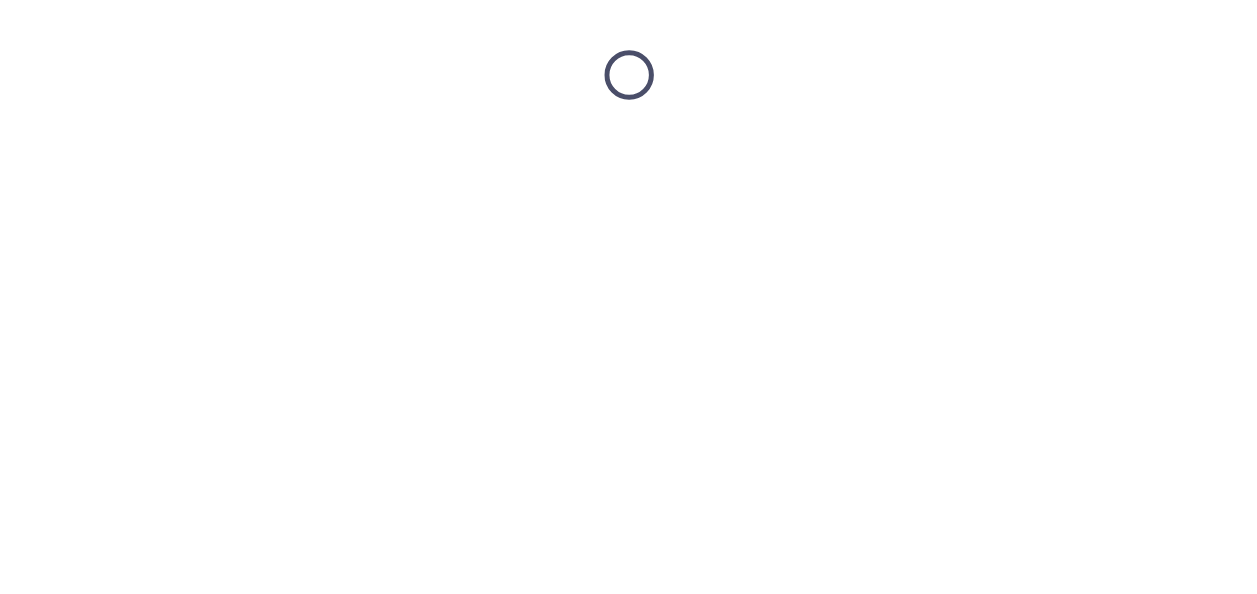 scroll, scrollTop: 0, scrollLeft: 0, axis: both 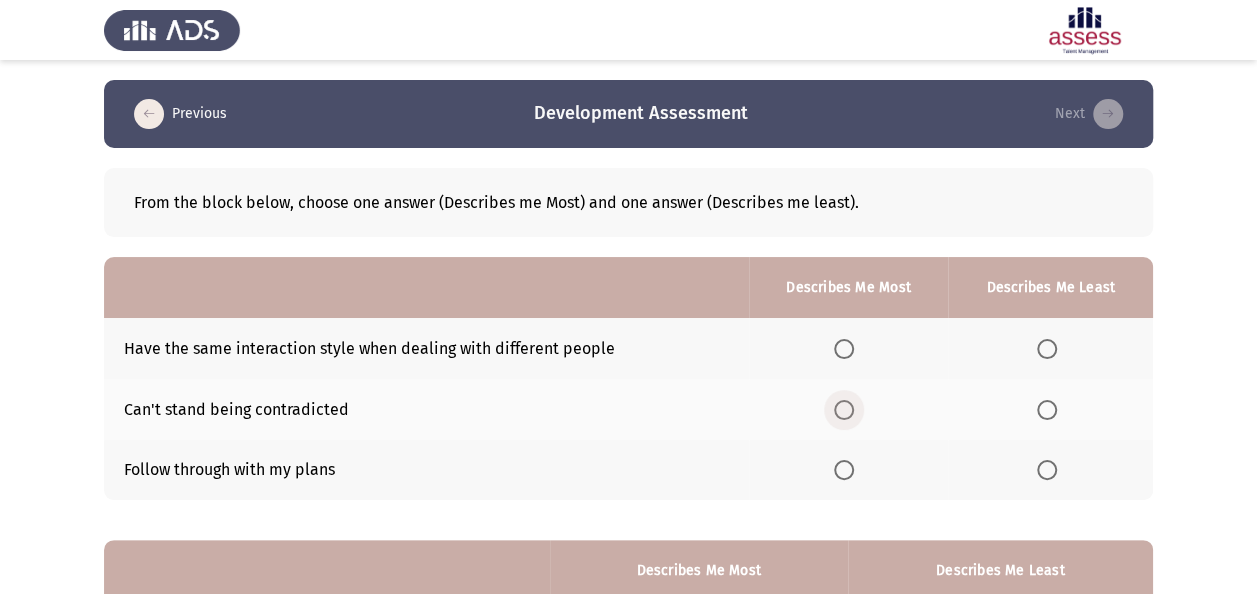 click at bounding box center (848, 410) 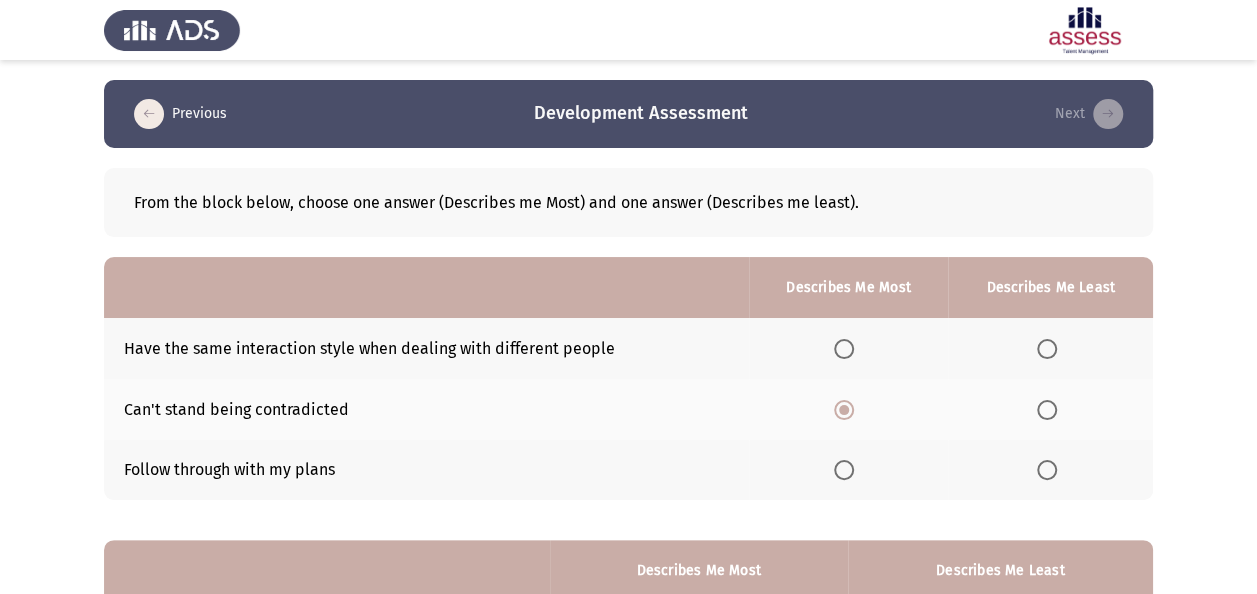 click at bounding box center [1047, 470] 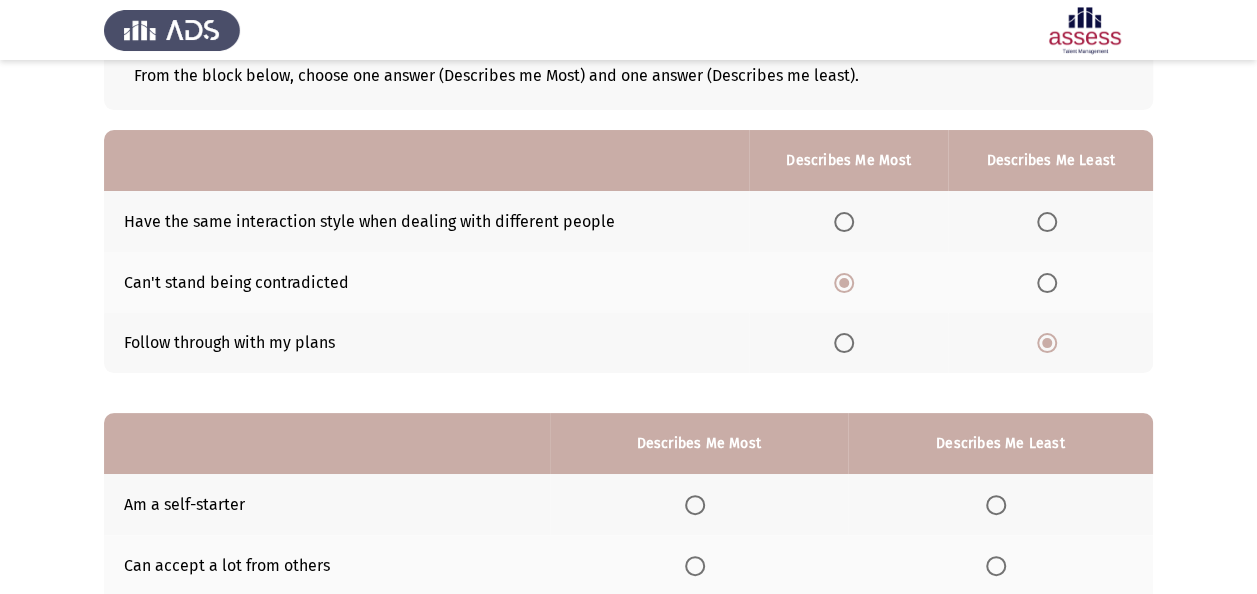 scroll, scrollTop: 300, scrollLeft: 0, axis: vertical 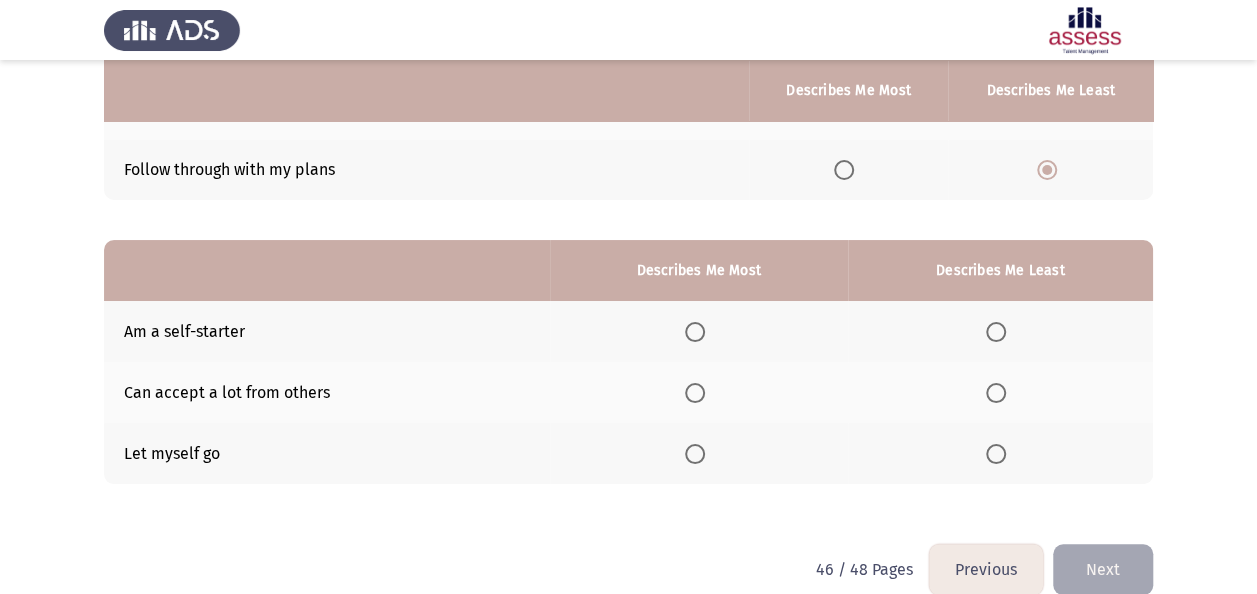 click at bounding box center [996, 393] 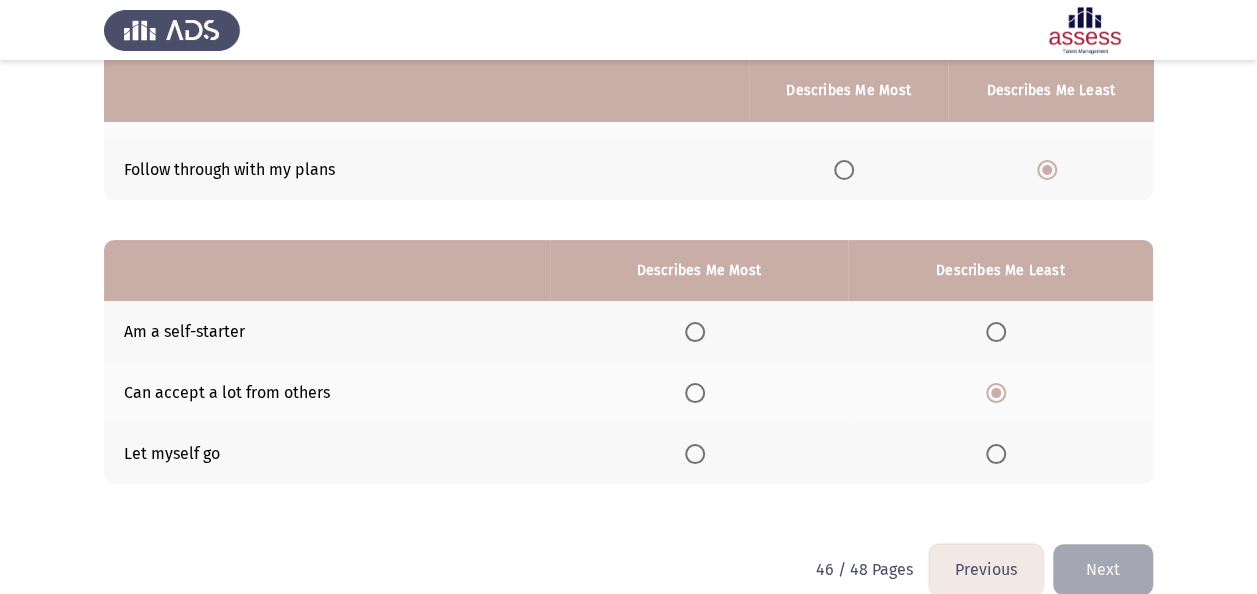 click at bounding box center (695, 332) 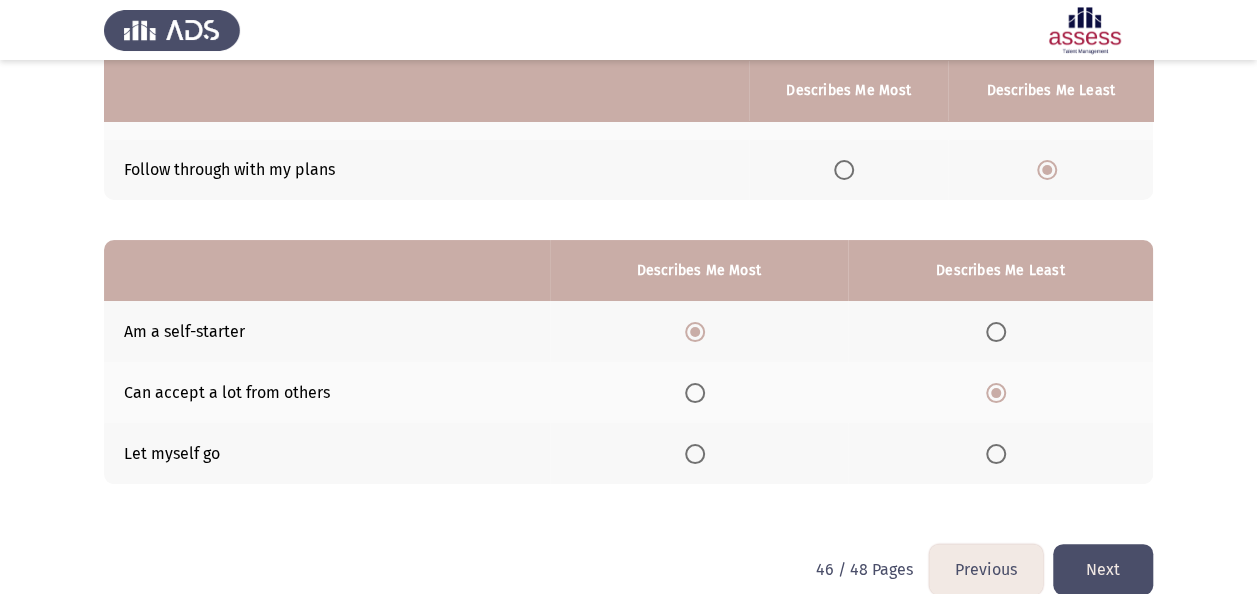 click on "Next" 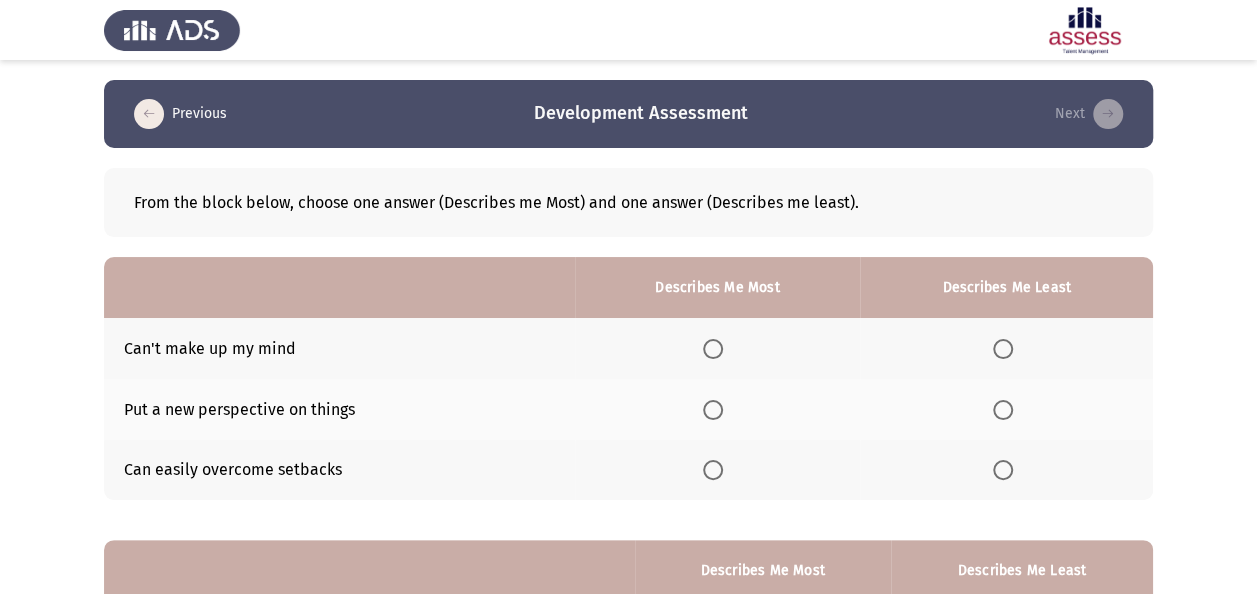 click at bounding box center [1003, 349] 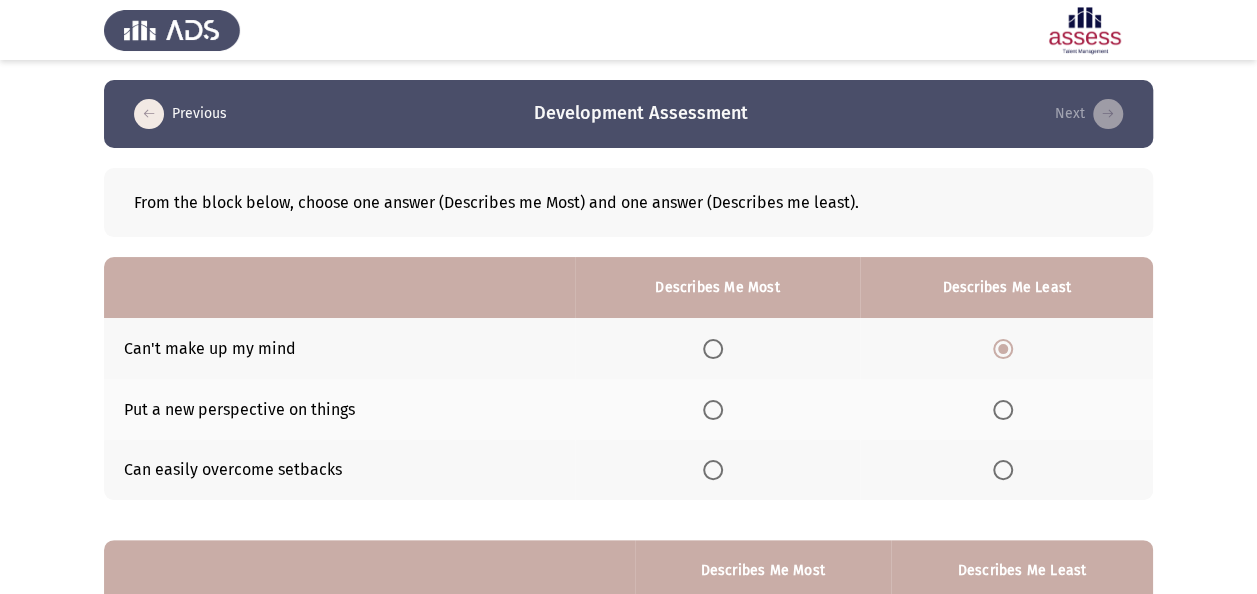 click at bounding box center [713, 410] 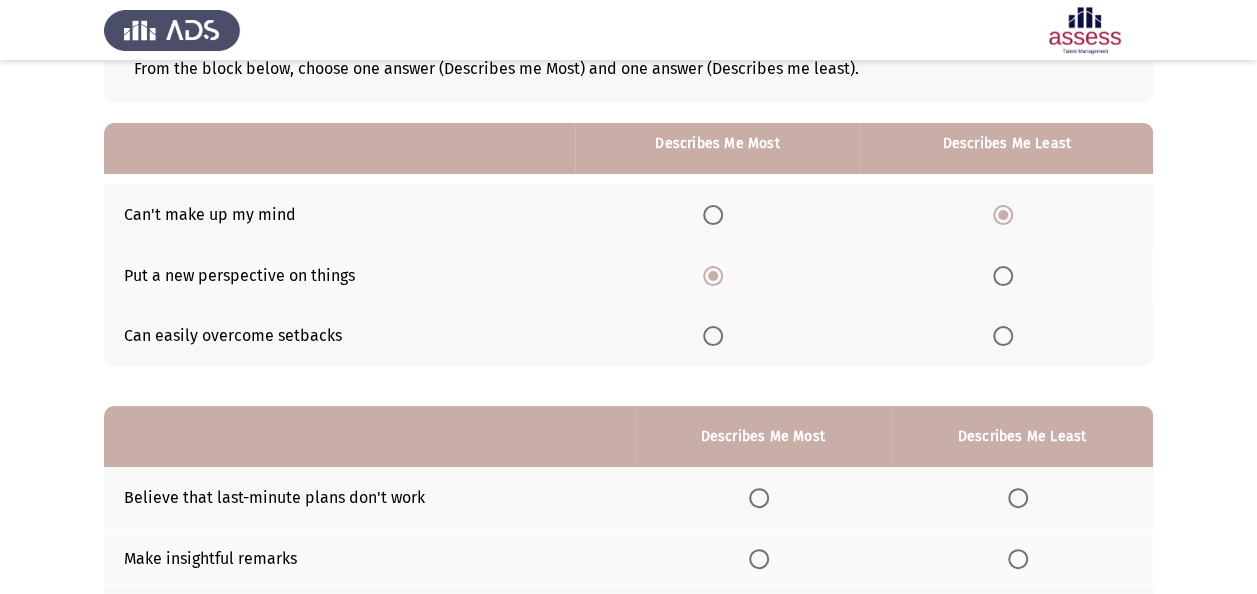 scroll, scrollTop: 327, scrollLeft: 0, axis: vertical 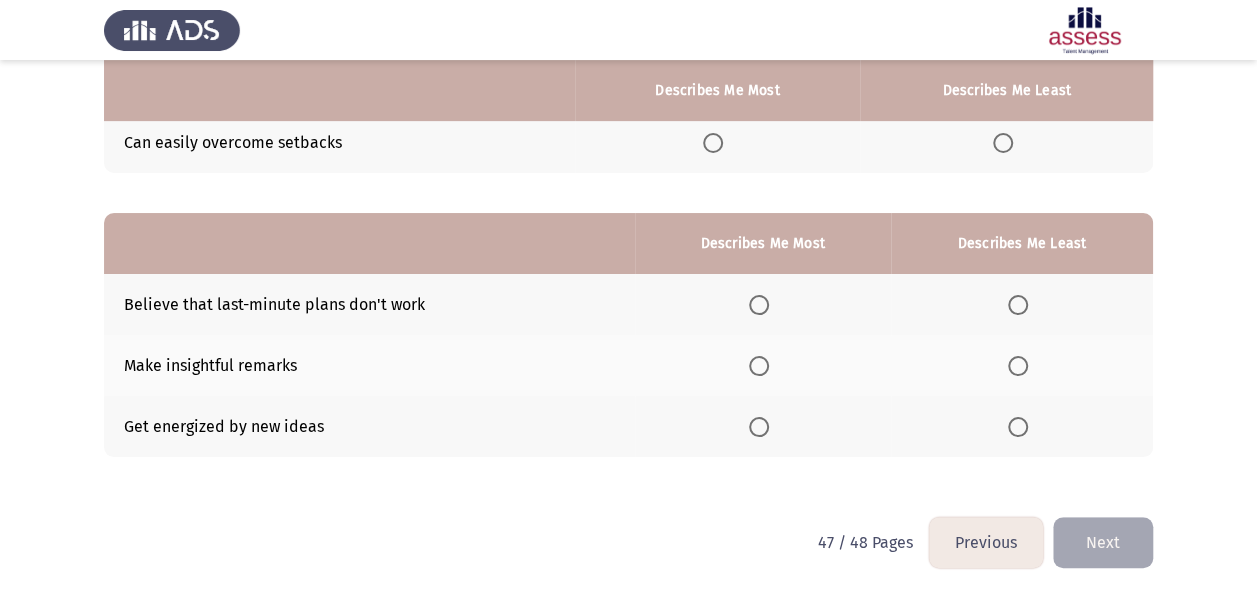 click at bounding box center (1018, 427) 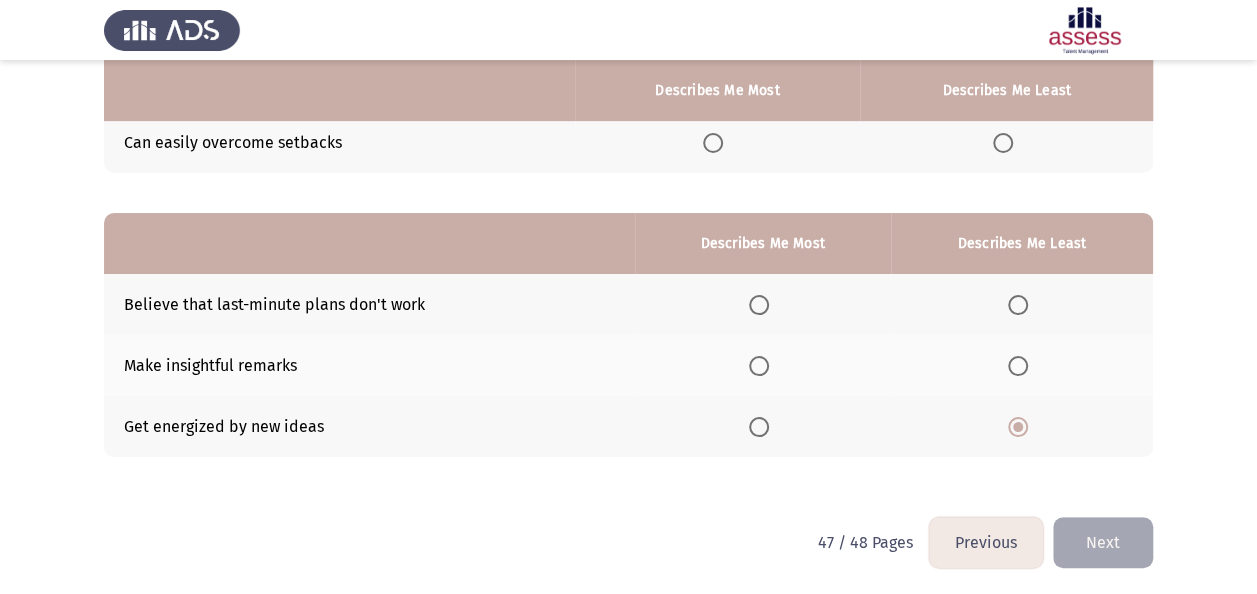 click at bounding box center [759, 366] 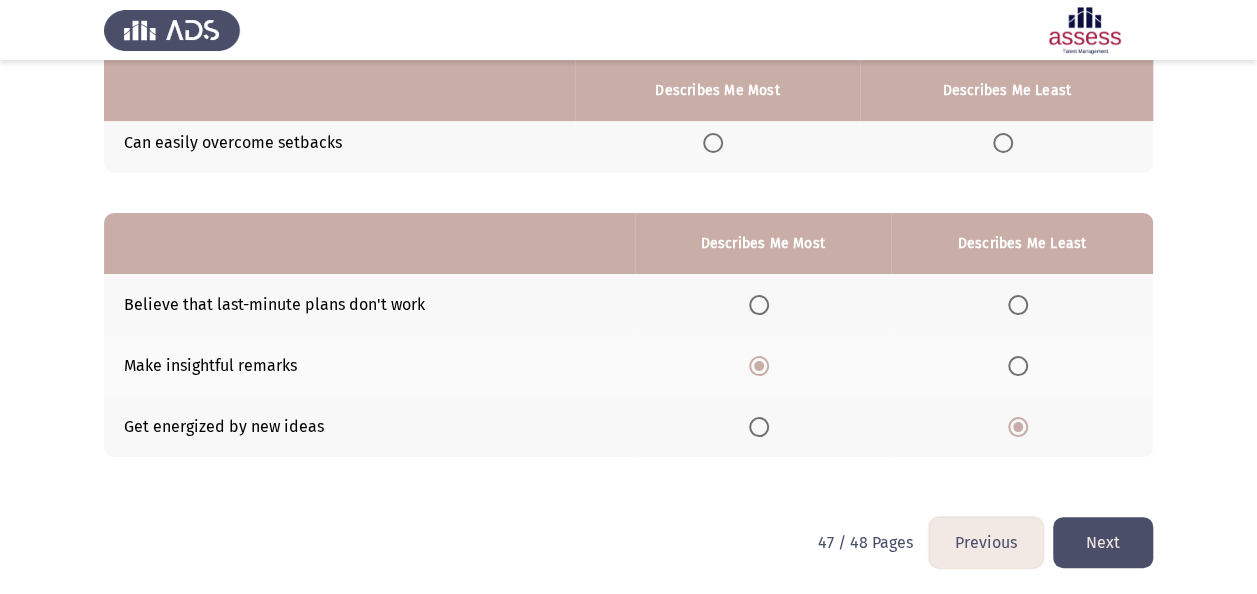 click on "Next" 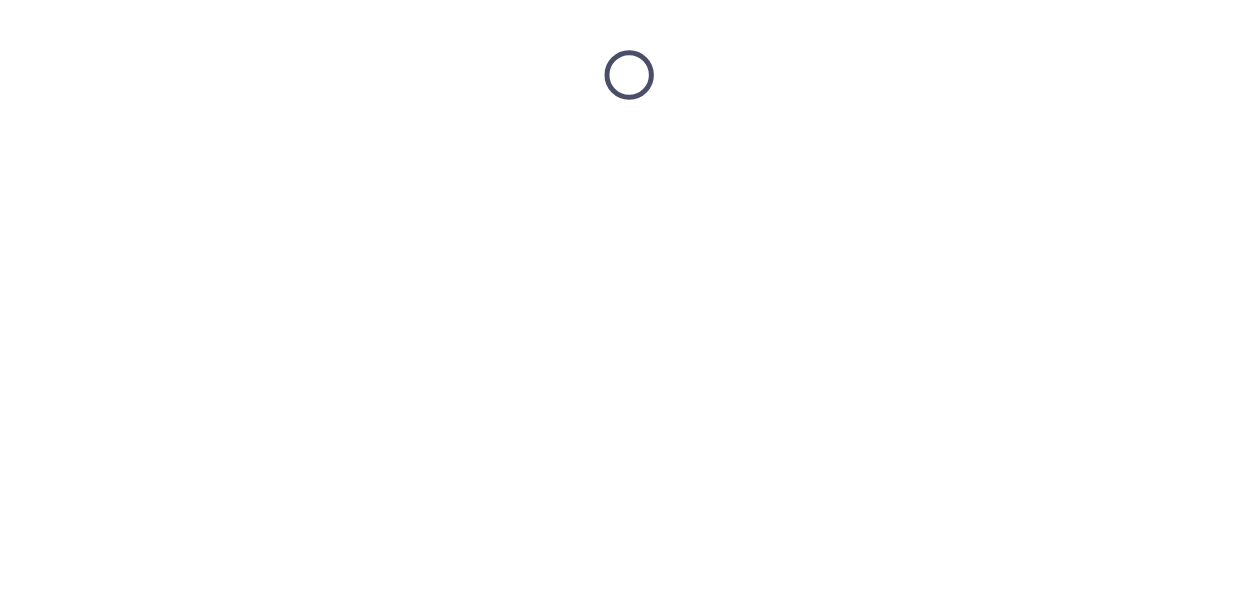 scroll, scrollTop: 0, scrollLeft: 0, axis: both 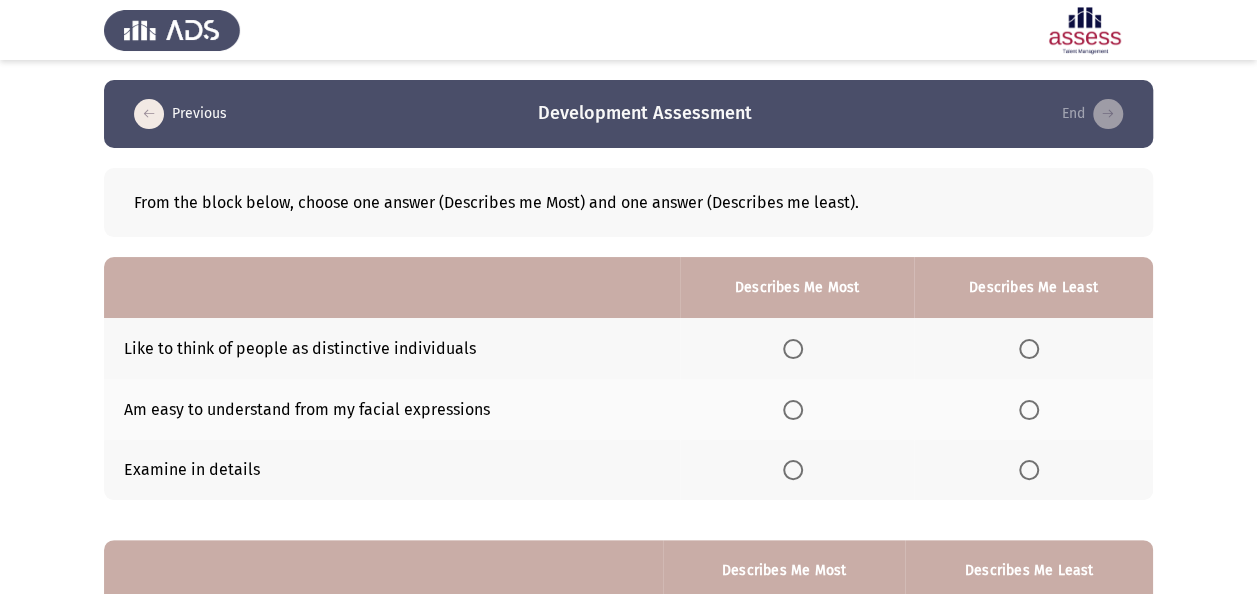 click at bounding box center [1029, 349] 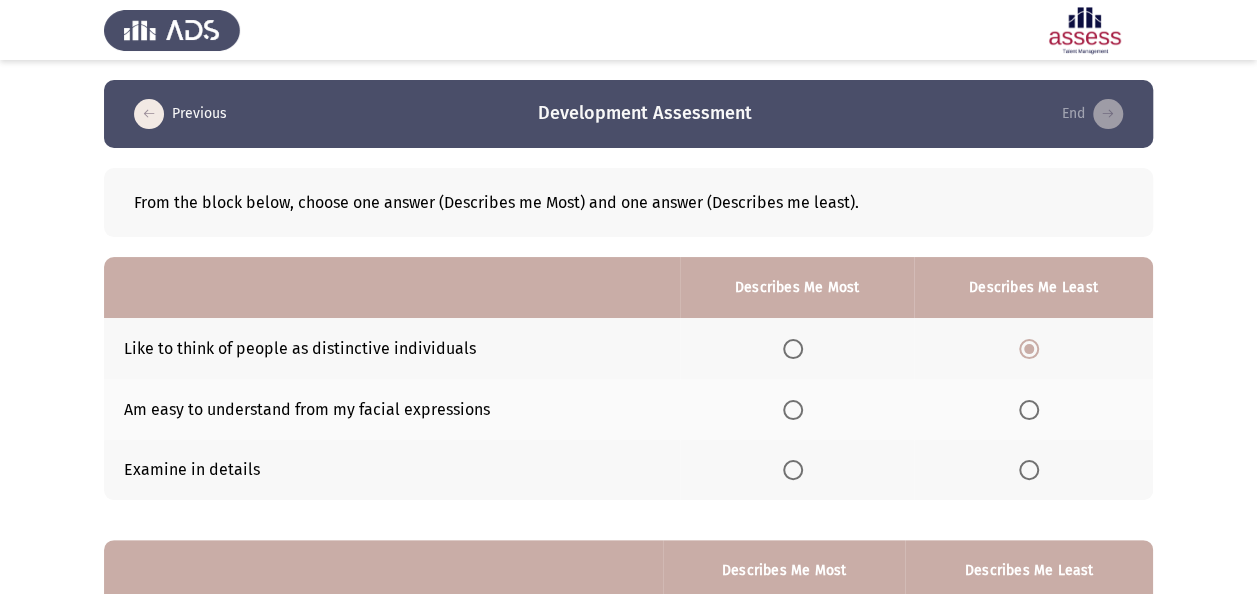 click at bounding box center (793, 349) 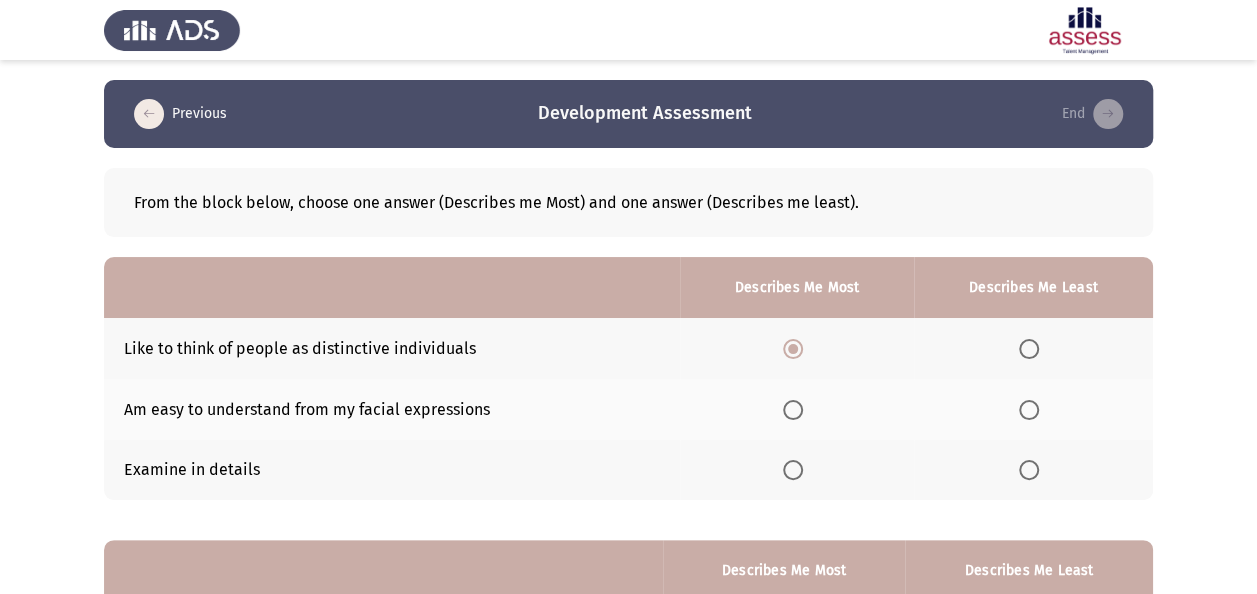 click at bounding box center (1029, 410) 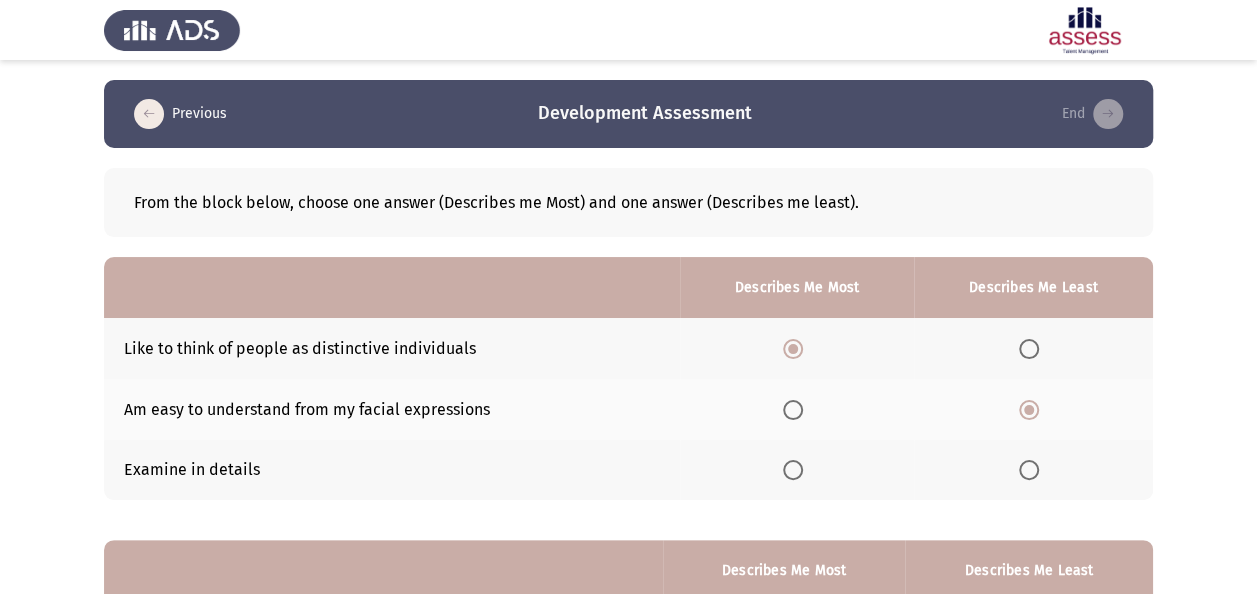 scroll, scrollTop: 300, scrollLeft: 0, axis: vertical 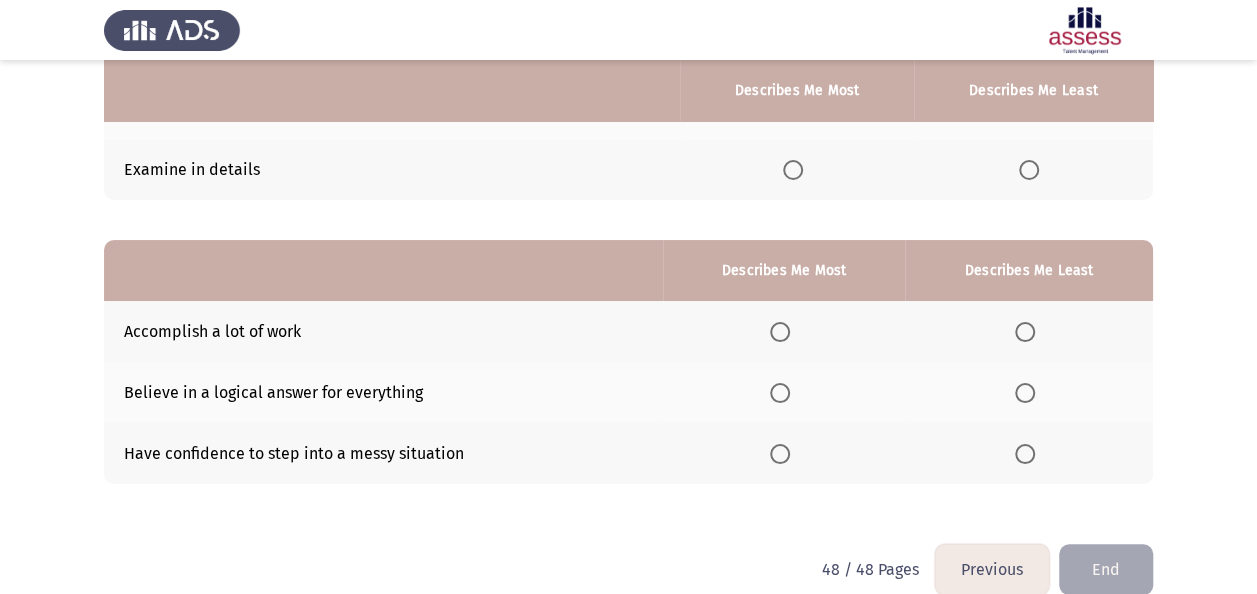 click at bounding box center [780, 332] 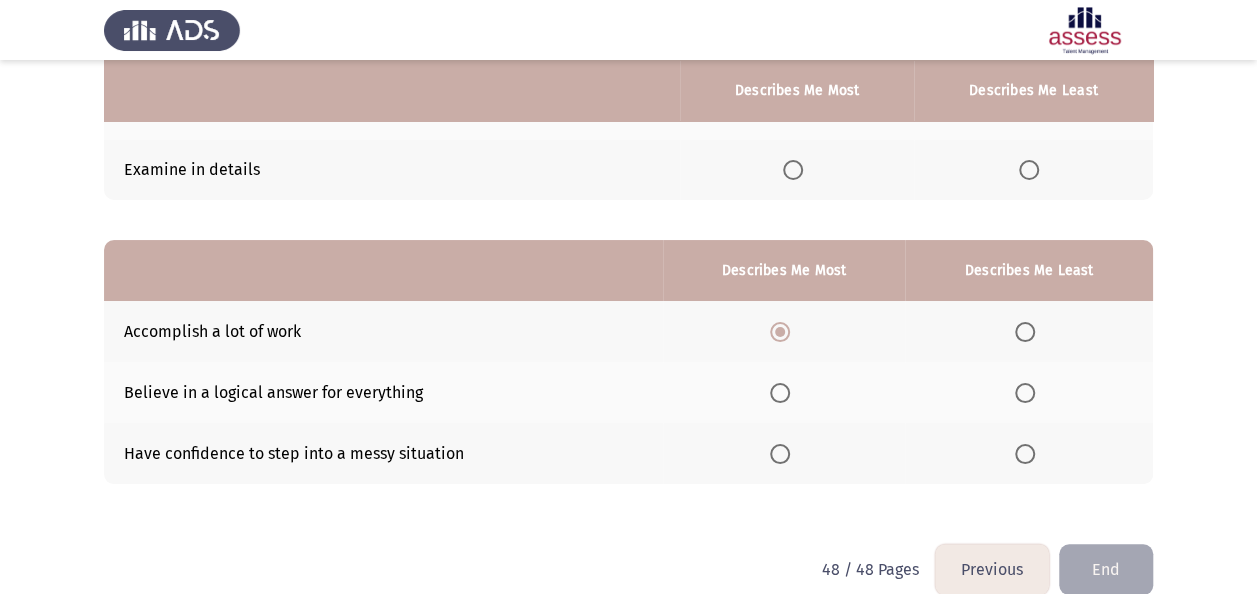 click at bounding box center (1025, 454) 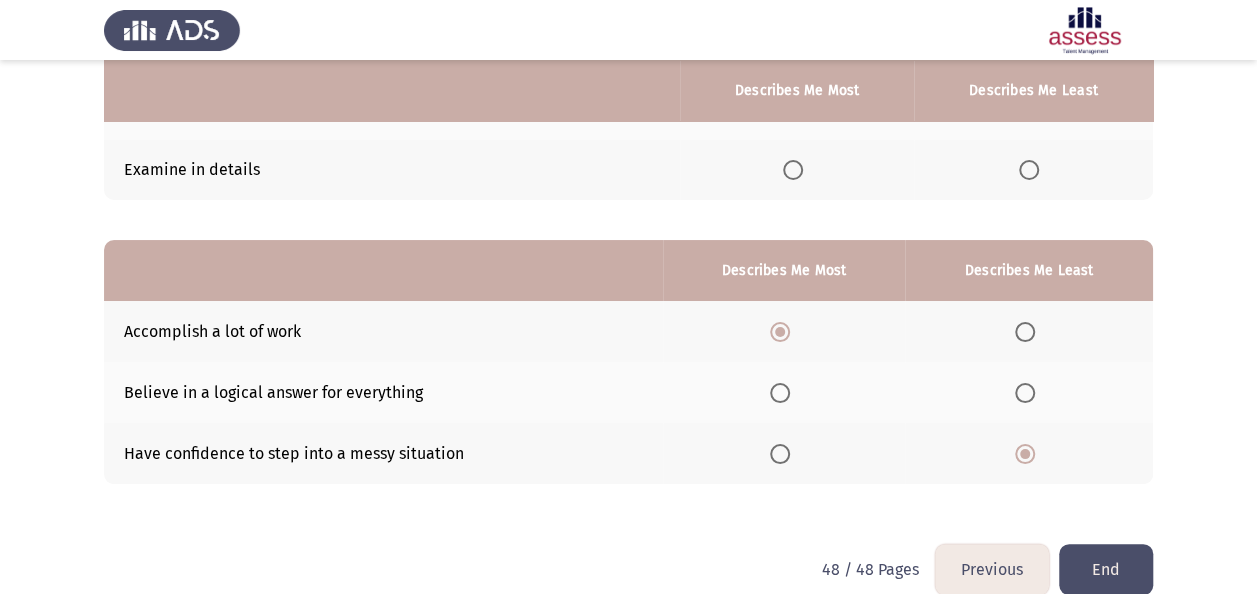 click on "End" 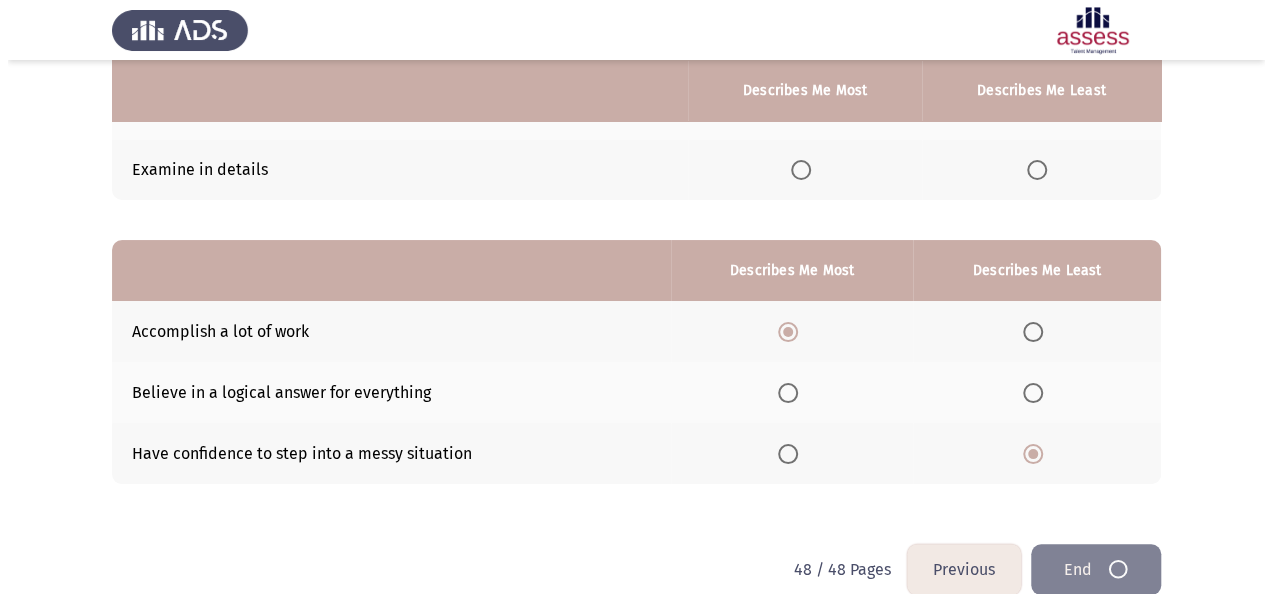 scroll, scrollTop: 0, scrollLeft: 0, axis: both 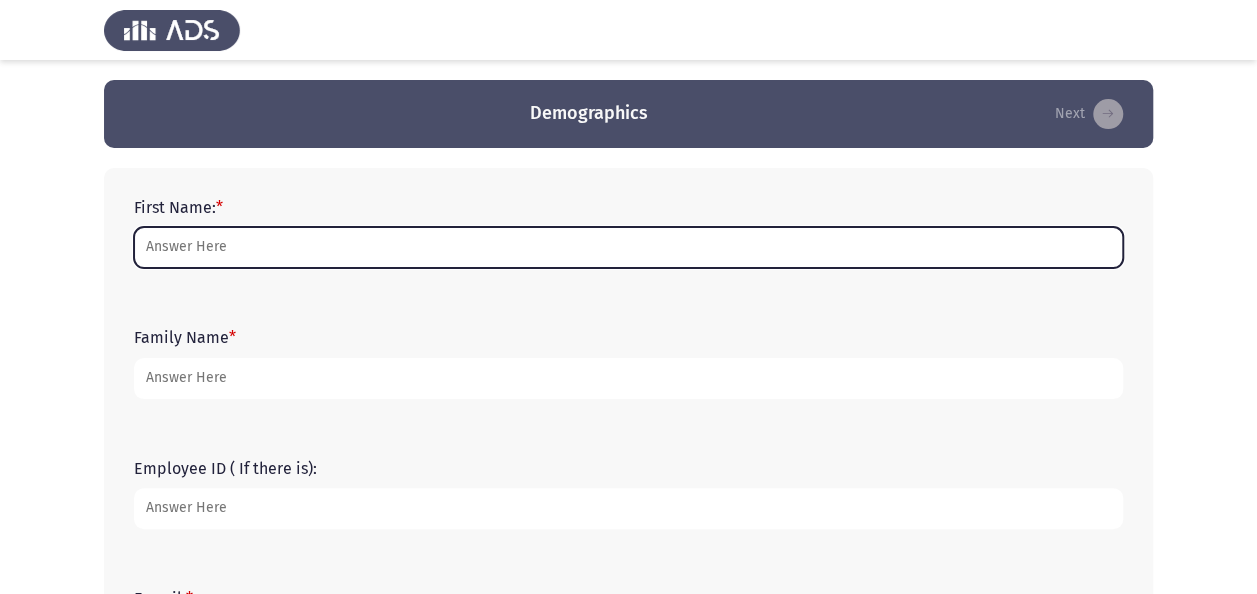 click on "First Name:   *" at bounding box center [628, 247] 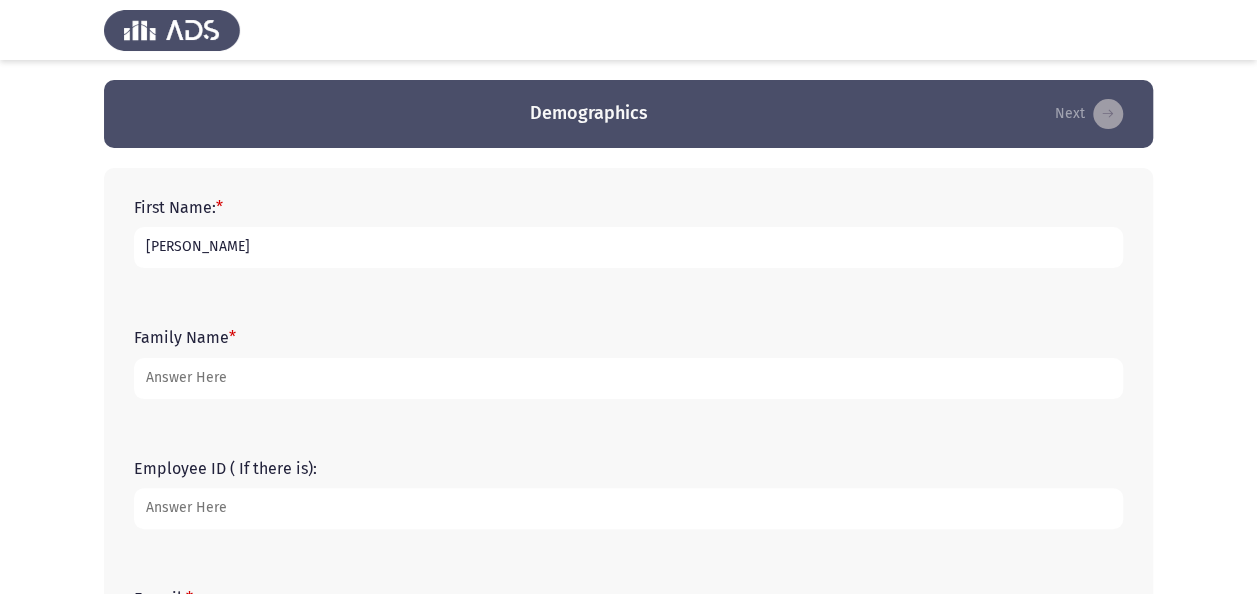 type on "Mohammed" 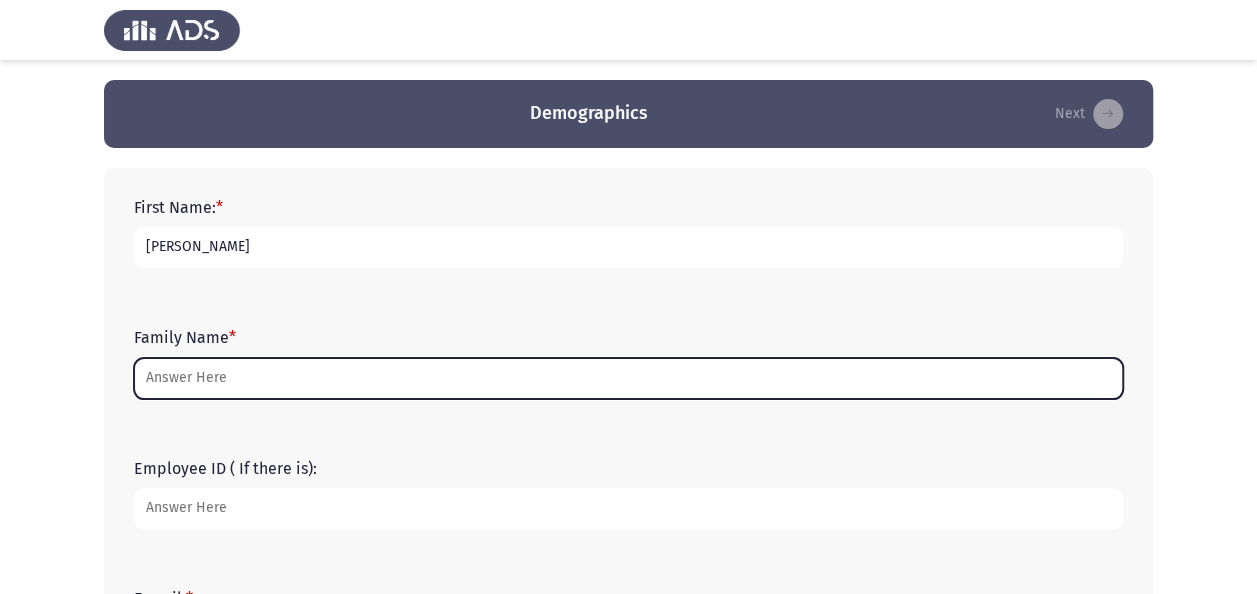 click on "Family Name   *" at bounding box center [628, 378] 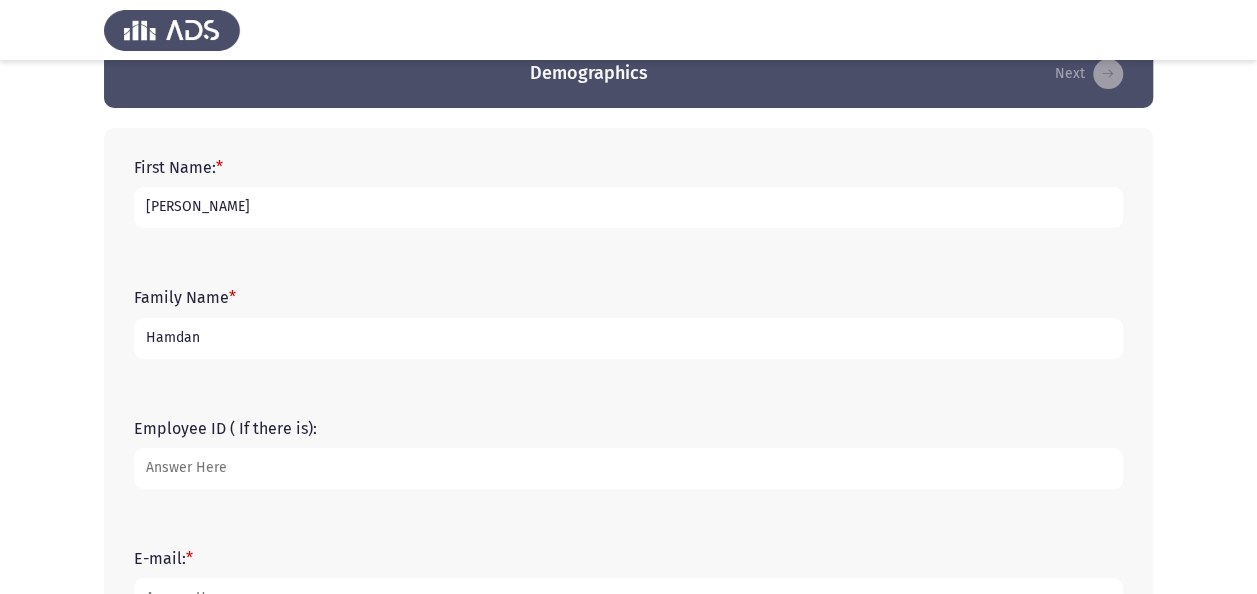 scroll, scrollTop: 100, scrollLeft: 0, axis: vertical 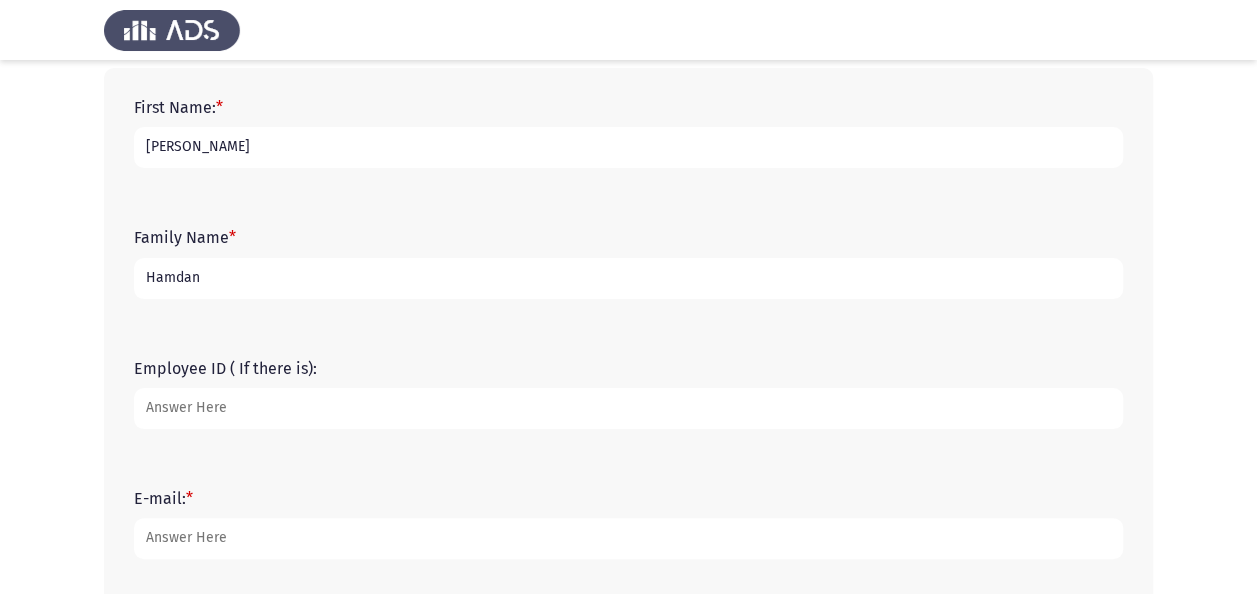 type on "Hamdan" 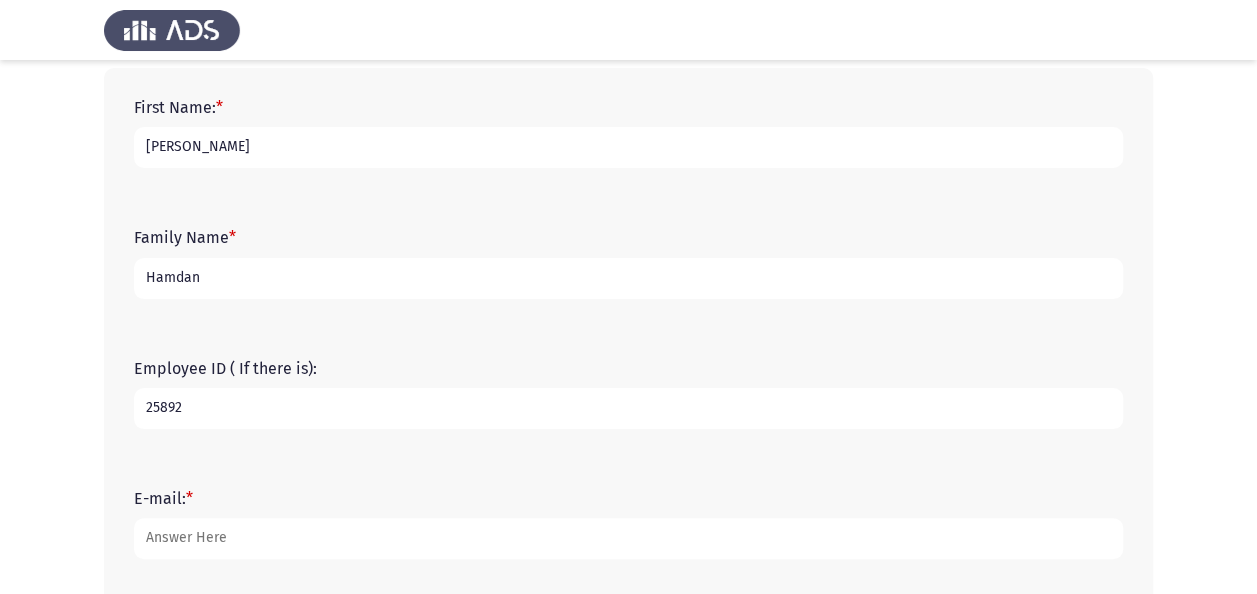 type on "25892" 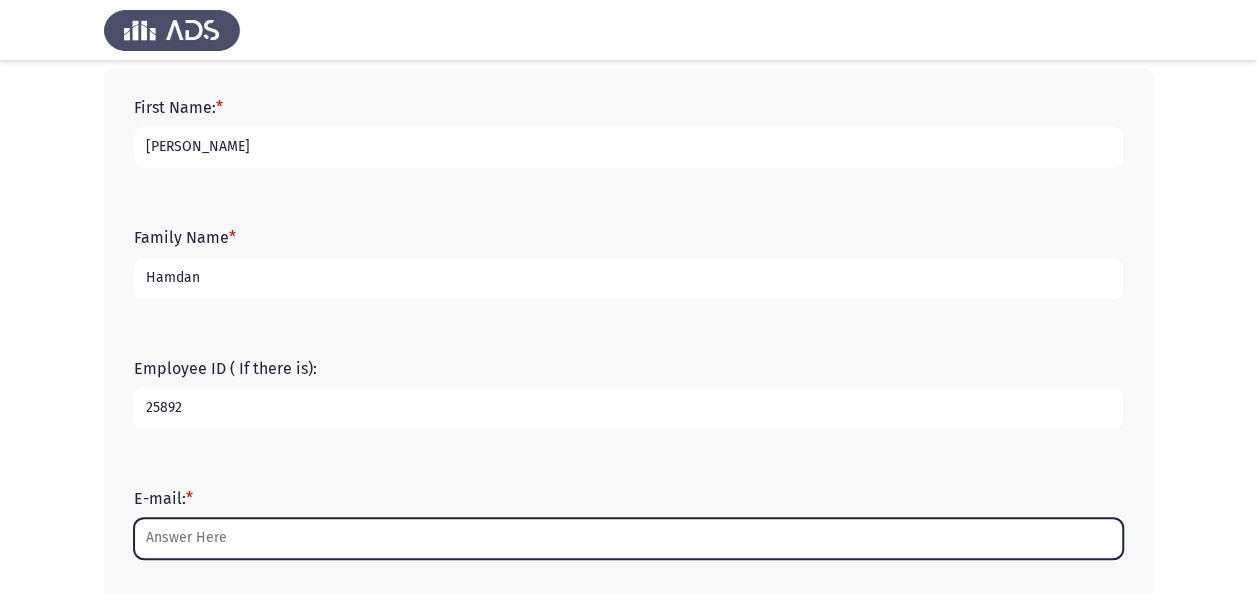 click on "E-mail:   *" at bounding box center [628, 538] 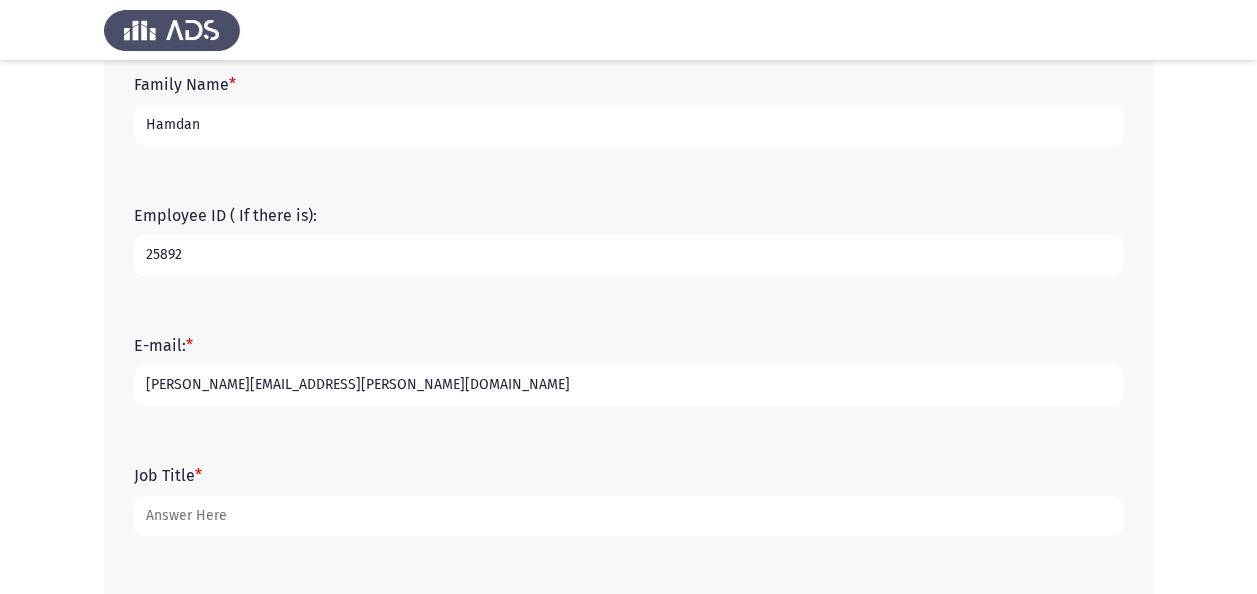 scroll, scrollTop: 300, scrollLeft: 0, axis: vertical 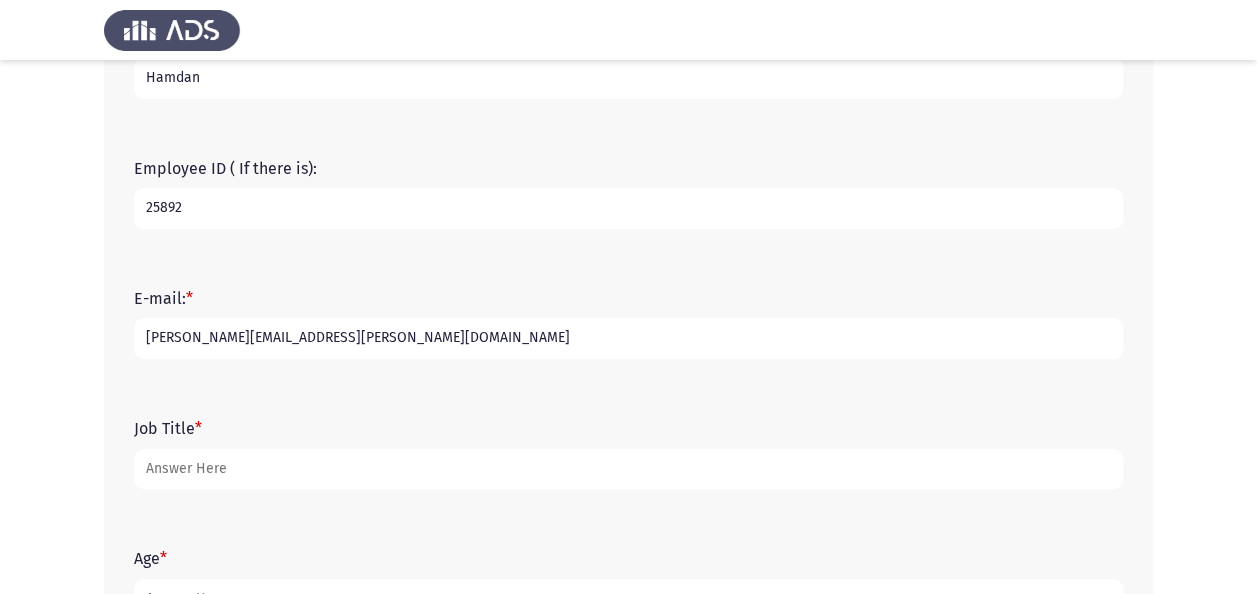 type on "mohammed.hamdan@naqel.com.sa" 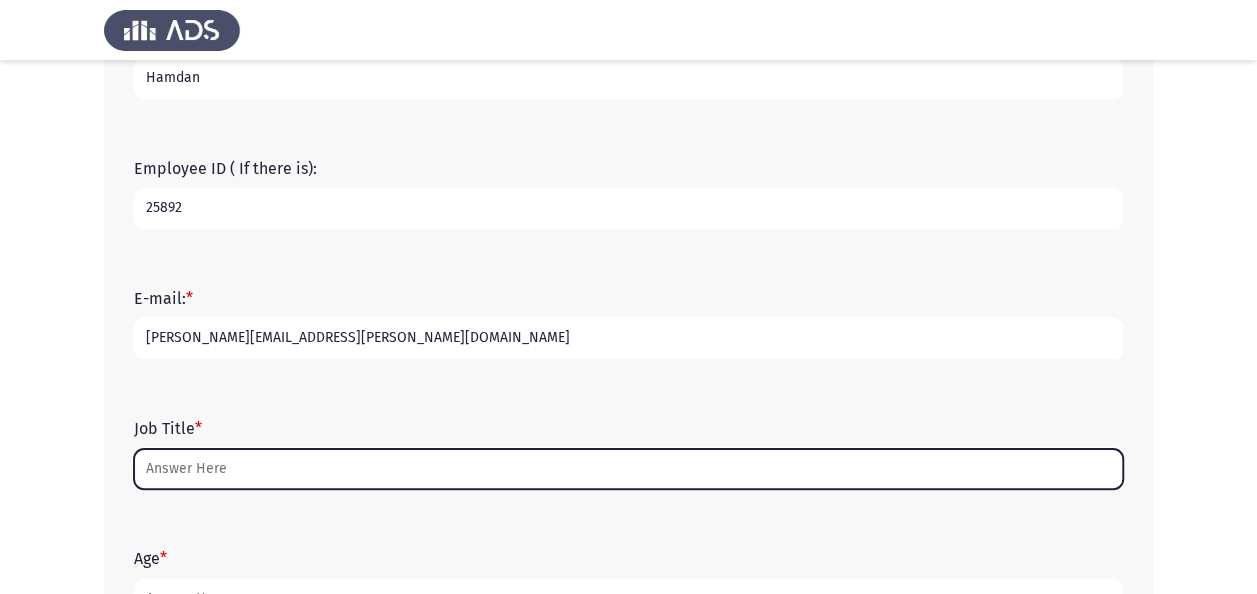 click on "Job Title   *" at bounding box center (628, 469) 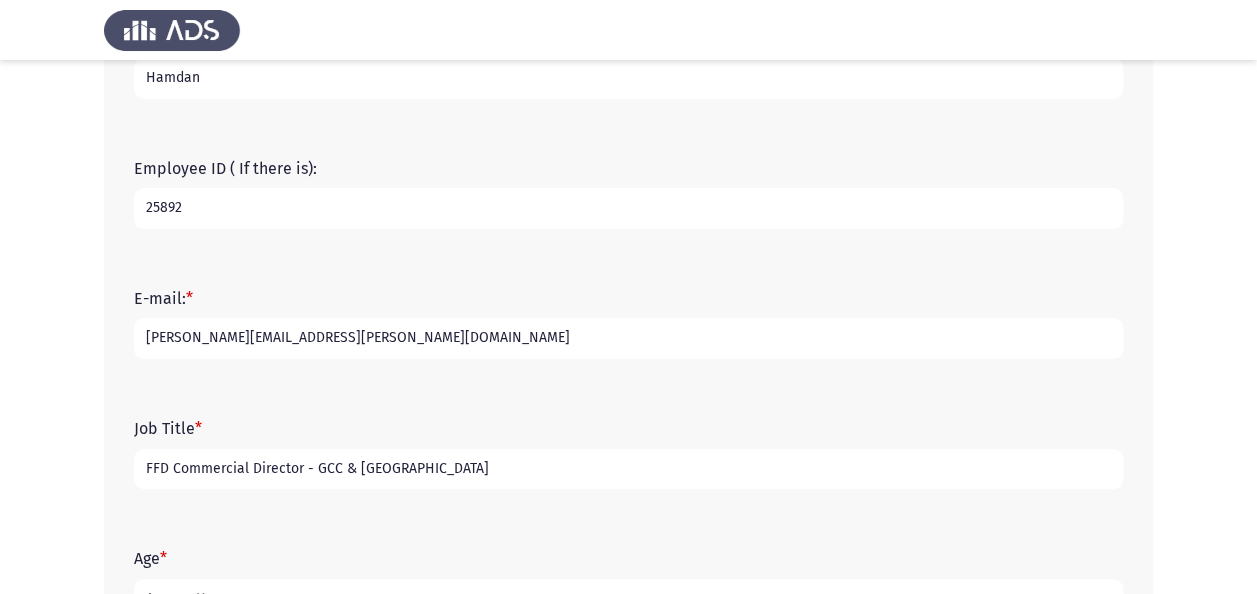 scroll, scrollTop: 590, scrollLeft: 0, axis: vertical 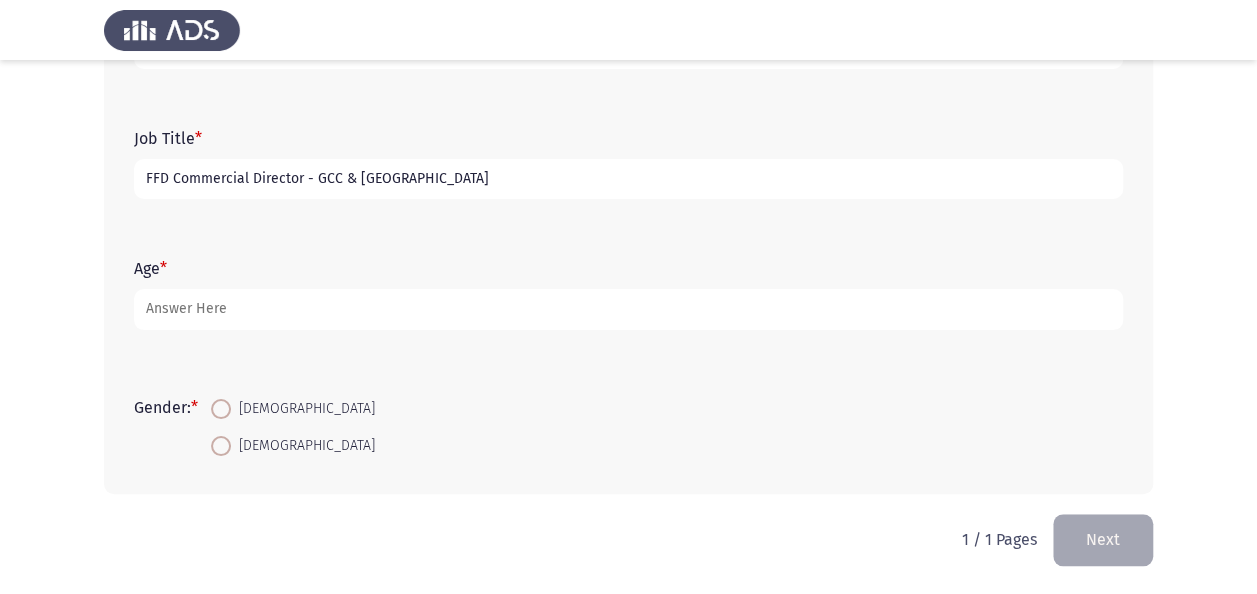 type on "FFD Commercial Director - GCC & Middle East" 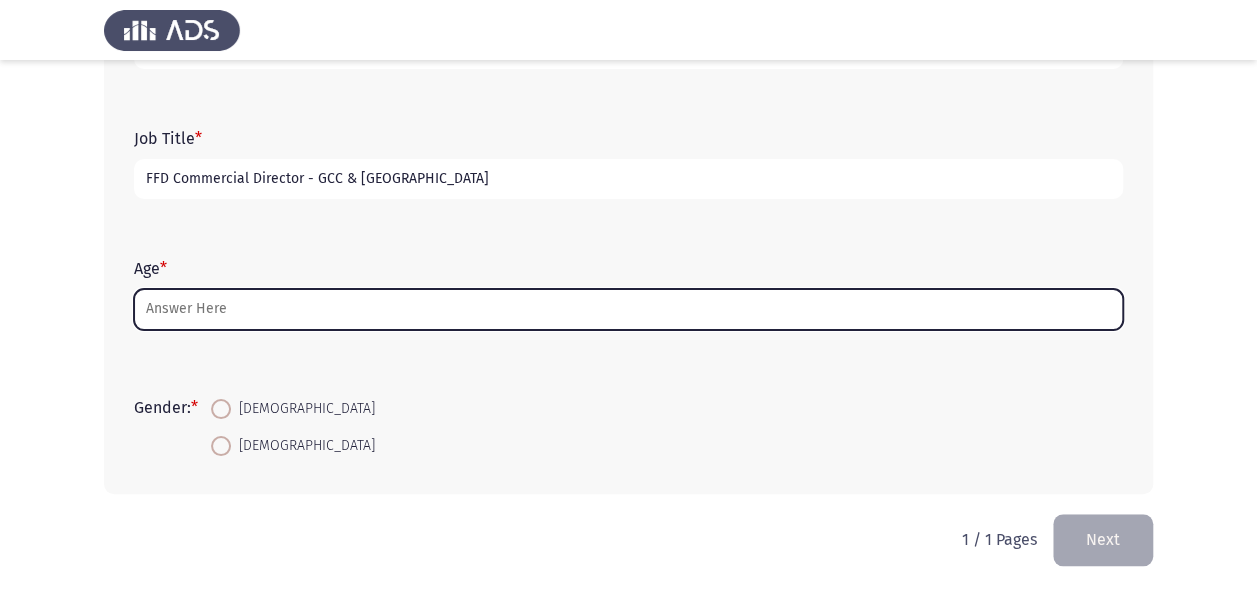 click on "Age   *" at bounding box center [628, 309] 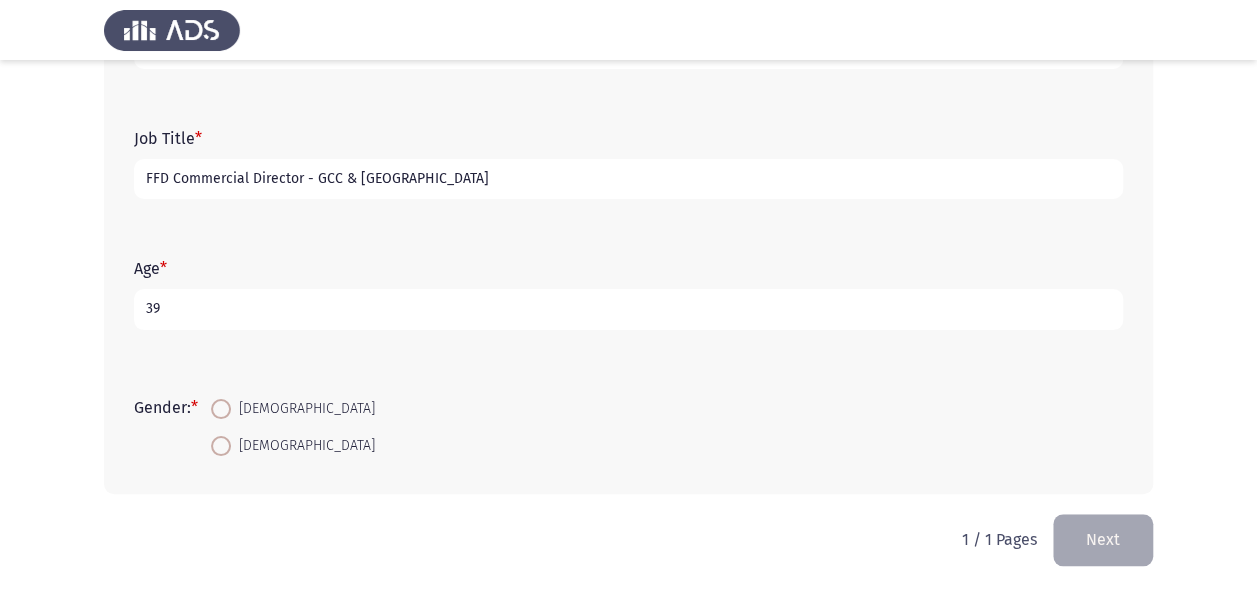 type on "39" 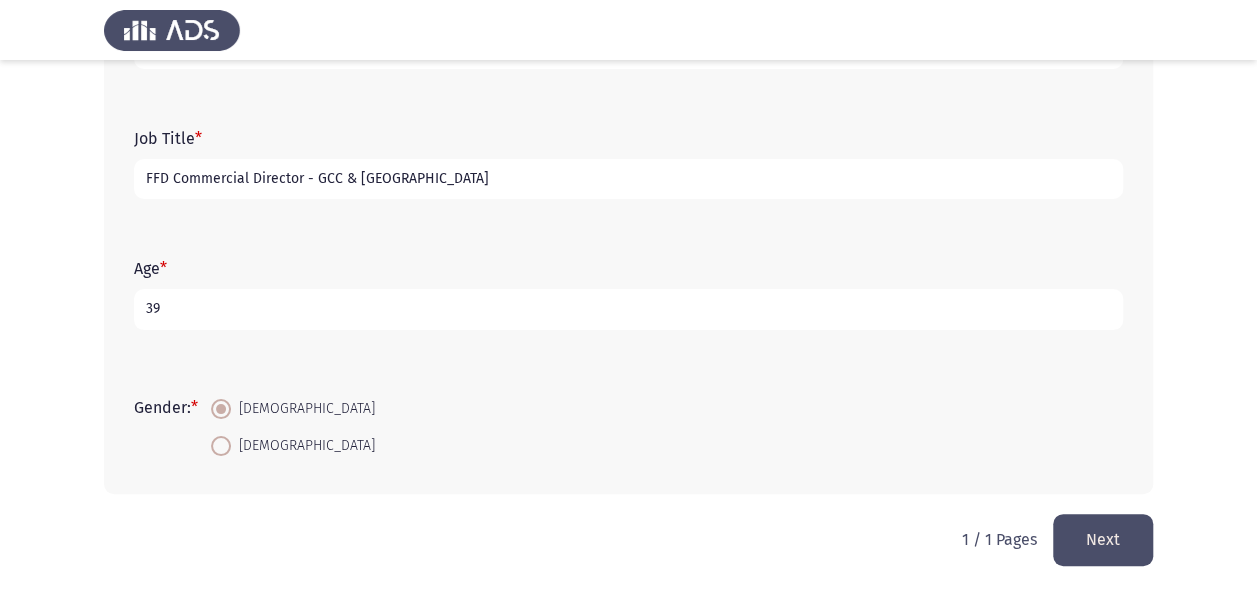 click on "Next" 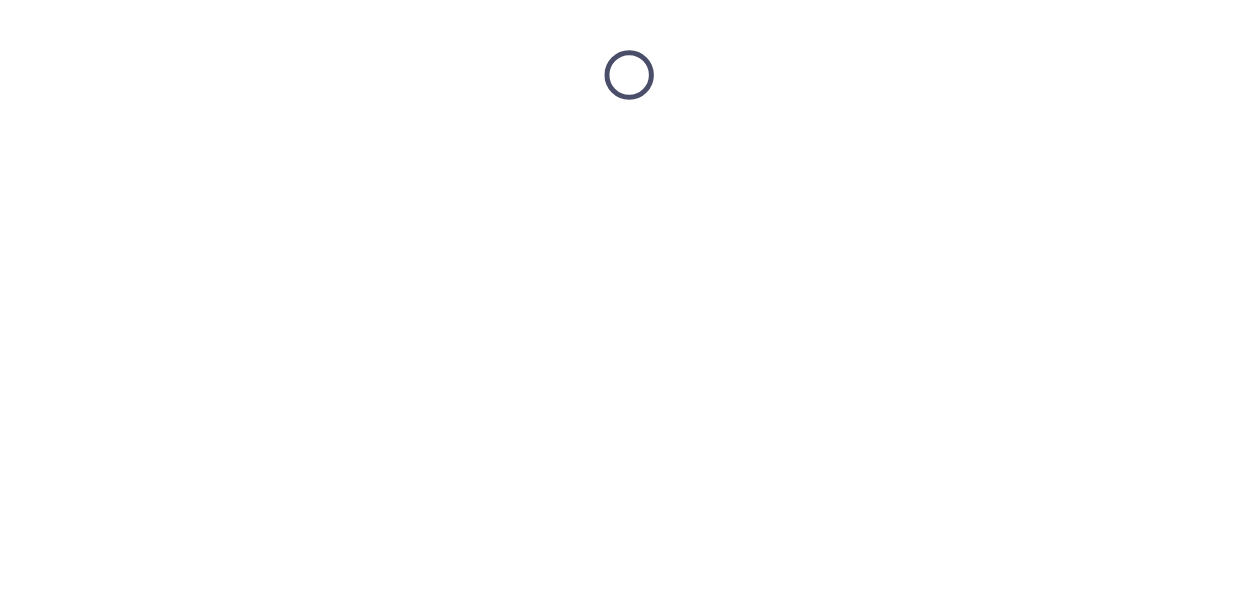 scroll, scrollTop: 0, scrollLeft: 0, axis: both 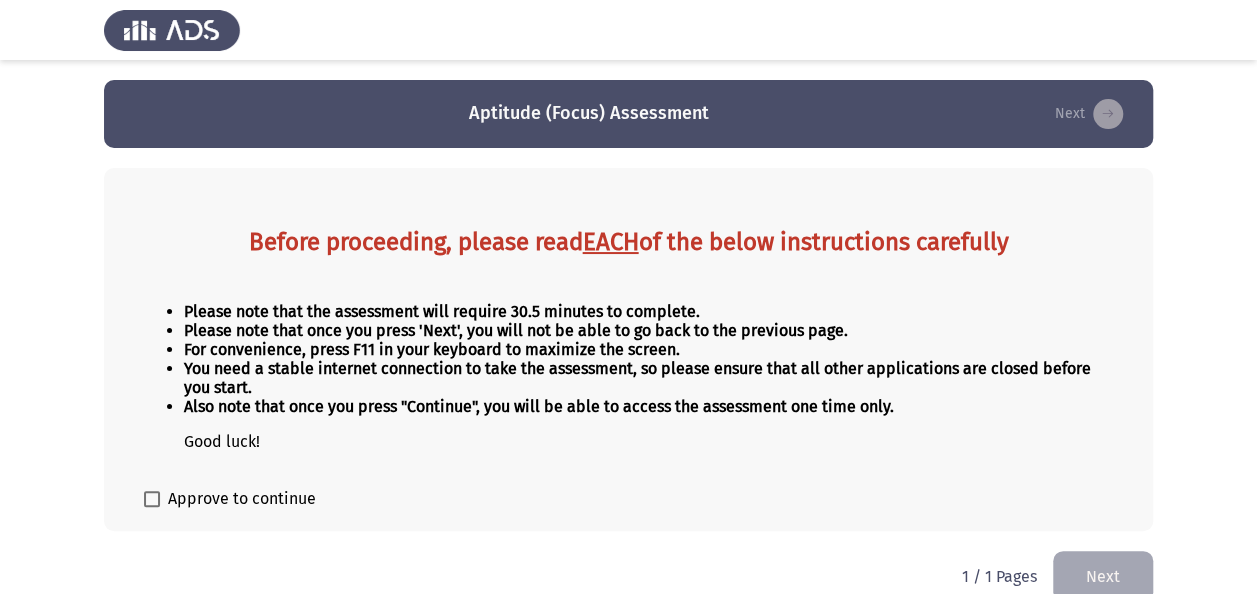 click at bounding box center [152, 499] 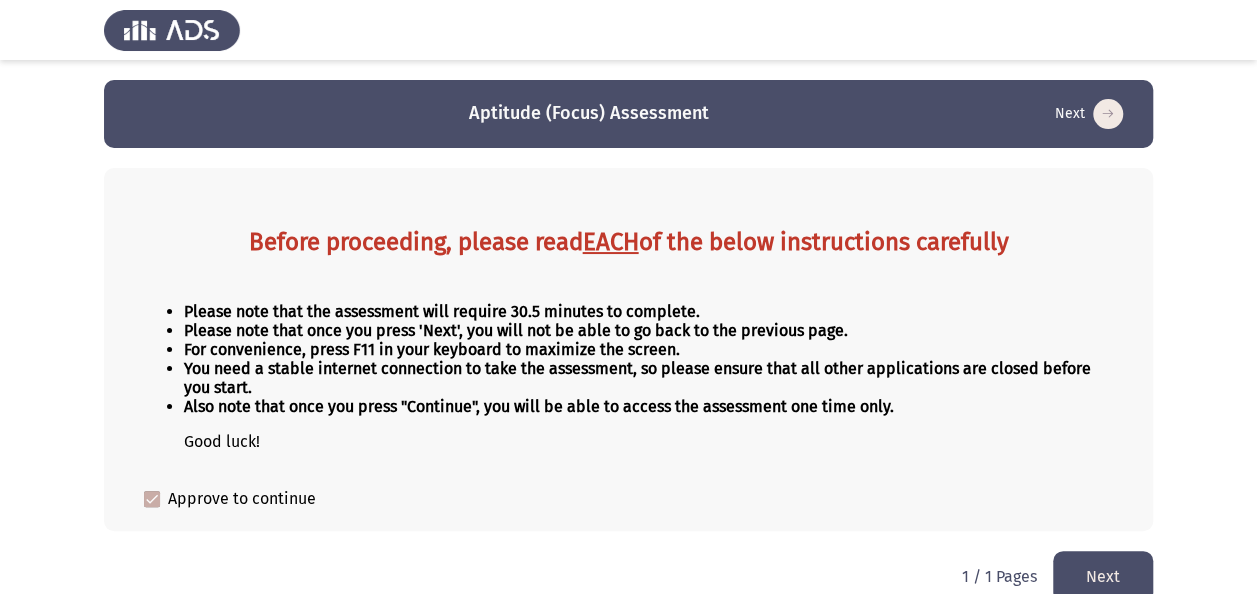 click on "Next" 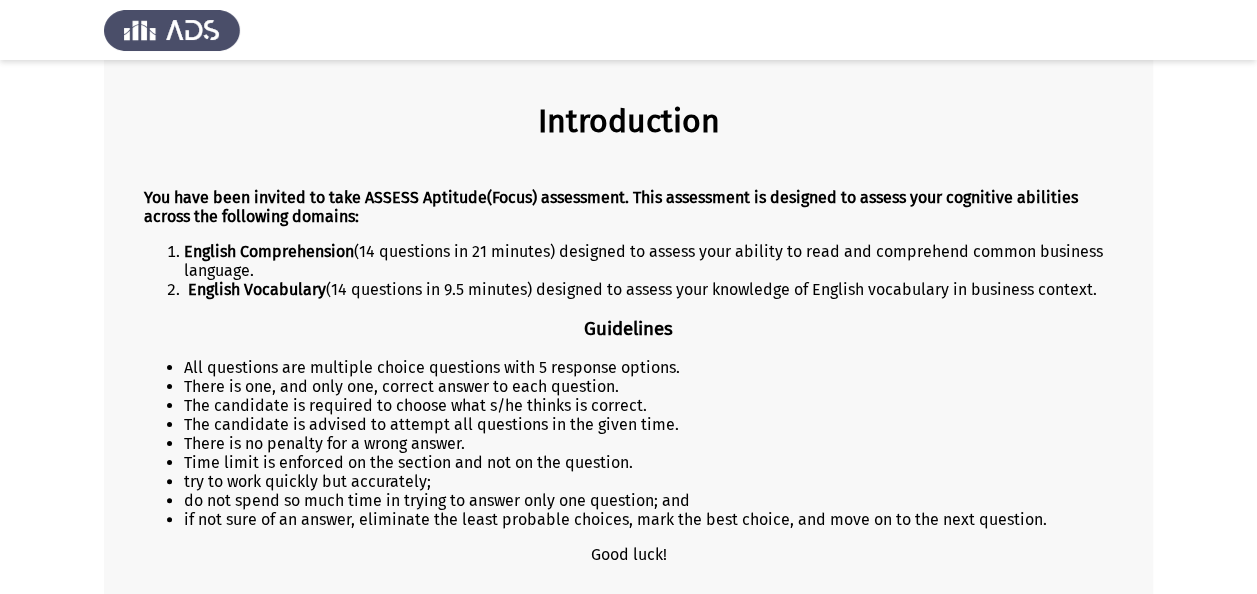 scroll, scrollTop: 264, scrollLeft: 0, axis: vertical 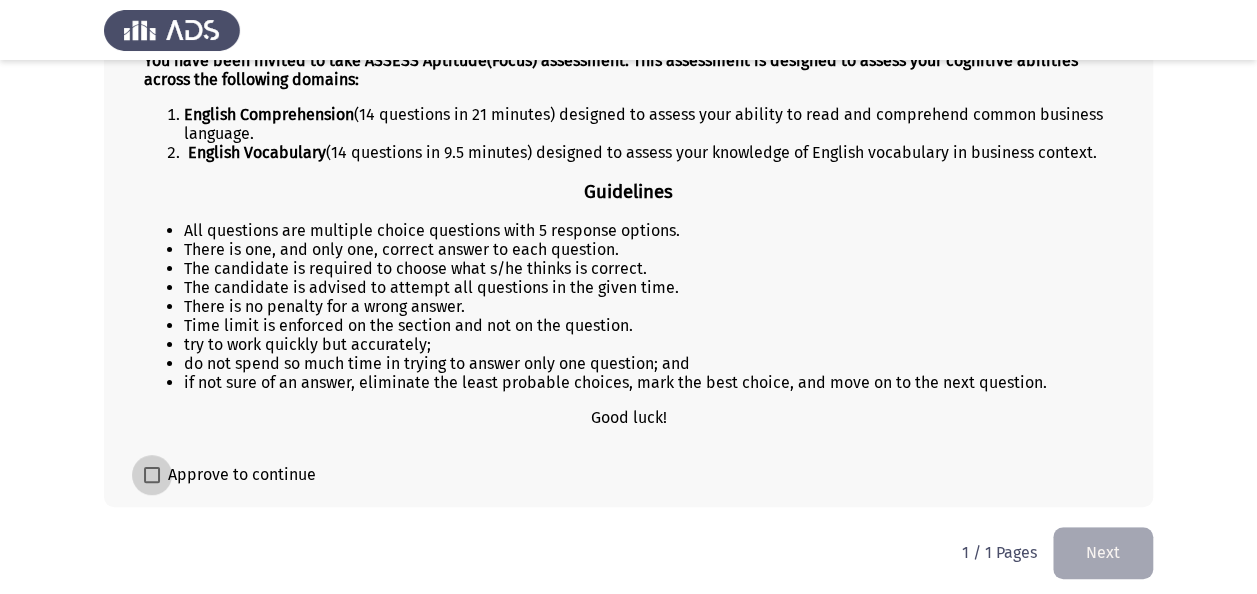 click at bounding box center (152, 475) 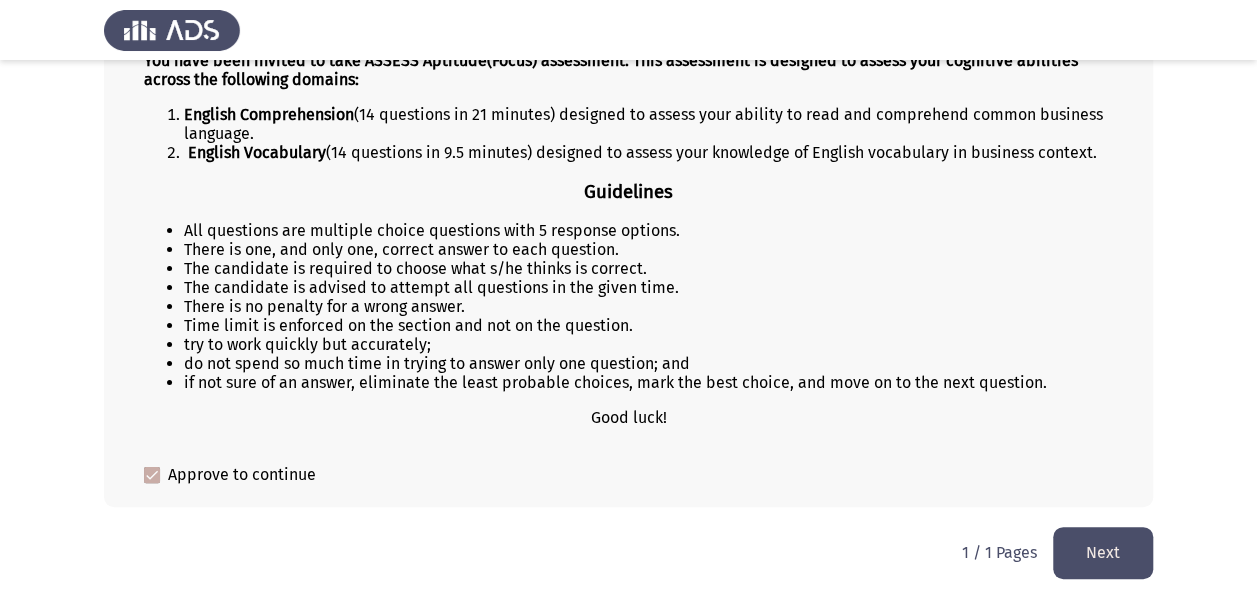 click on "1 / 1 Pages" 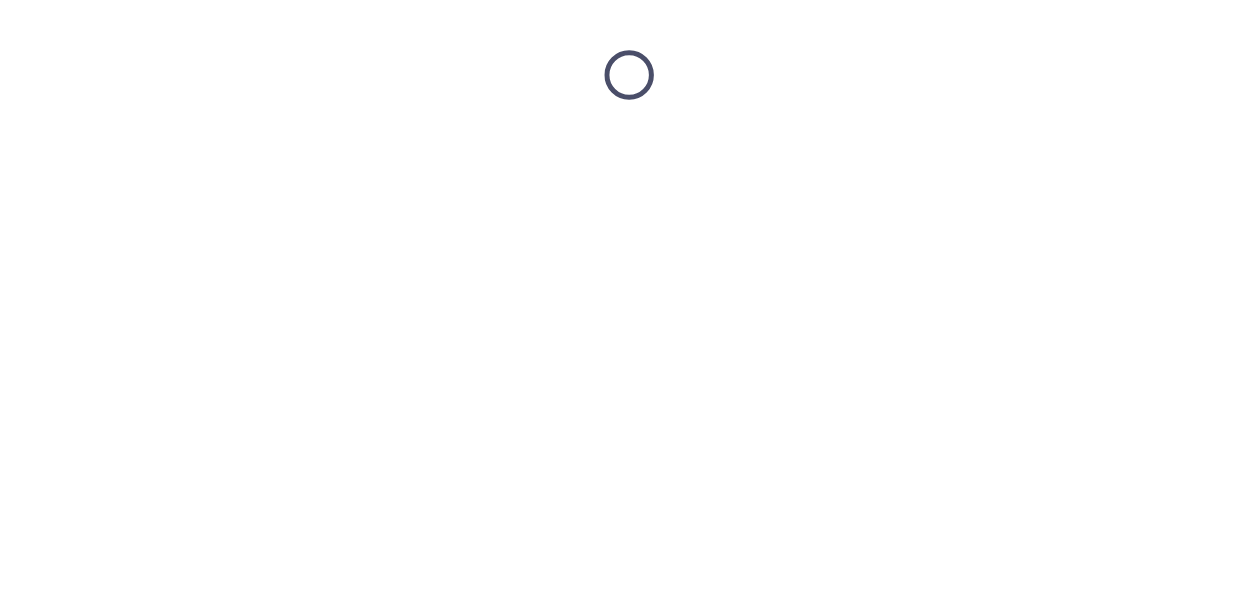 scroll, scrollTop: 0, scrollLeft: 0, axis: both 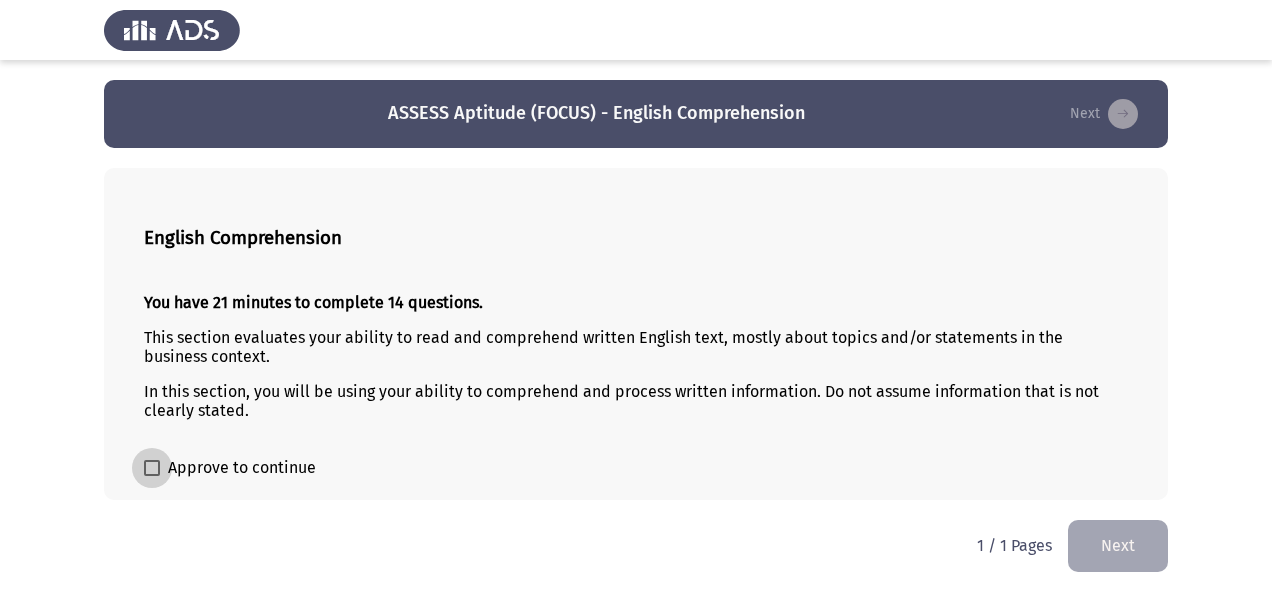 click on "Approve to continue" at bounding box center [230, 468] 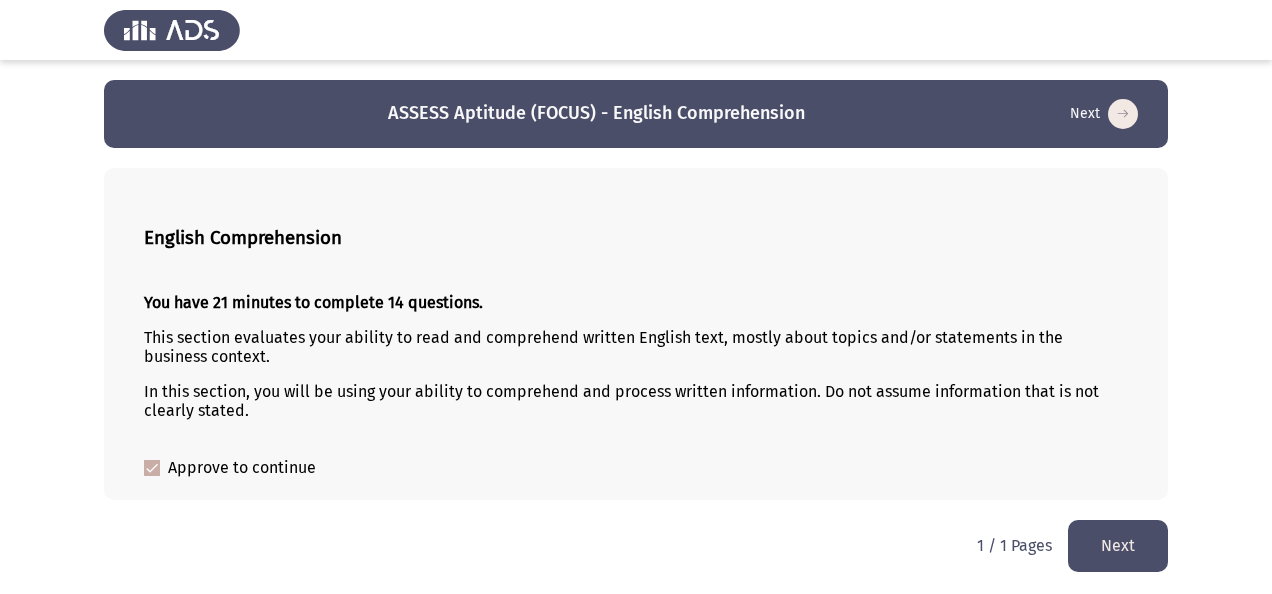 click on "Next" 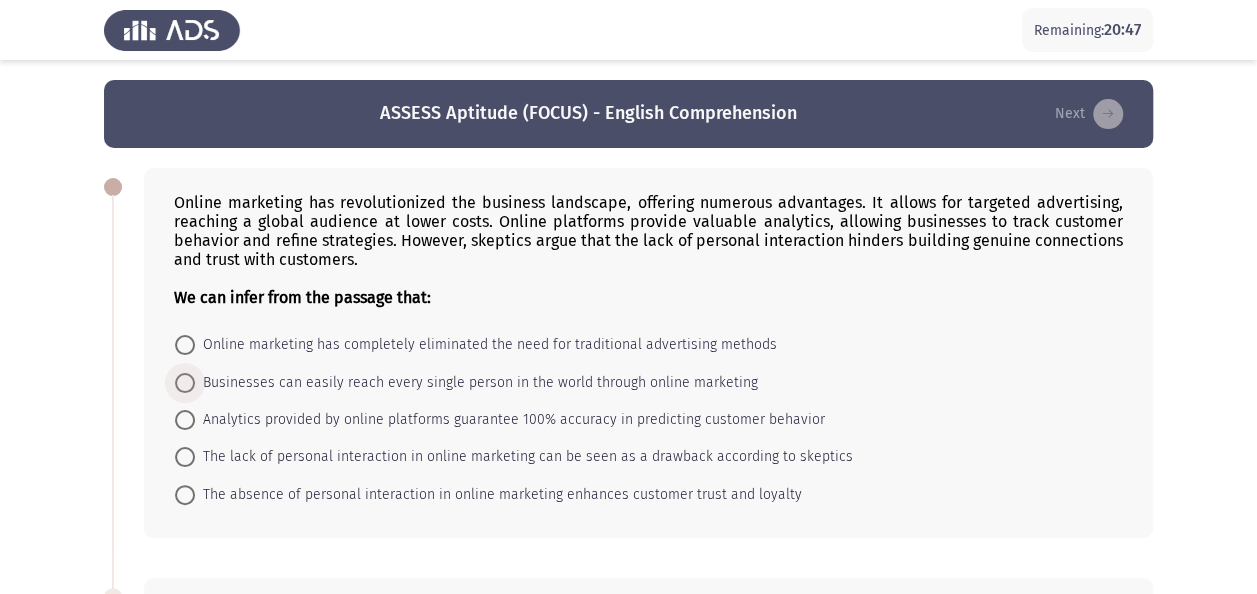 click at bounding box center [185, 383] 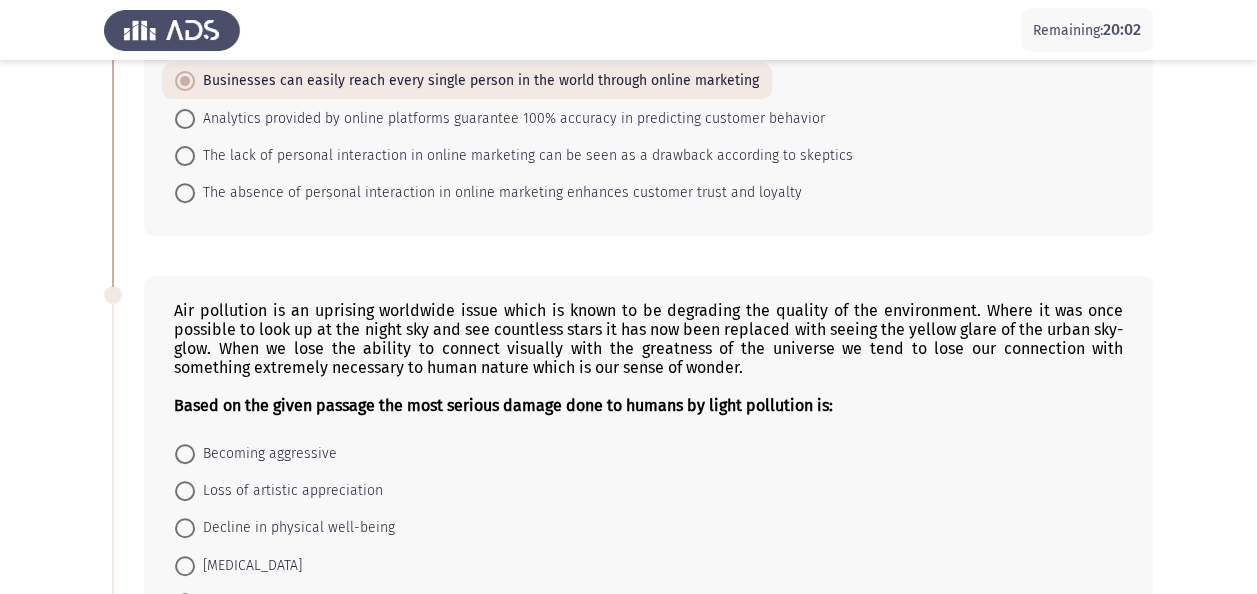 scroll, scrollTop: 400, scrollLeft: 0, axis: vertical 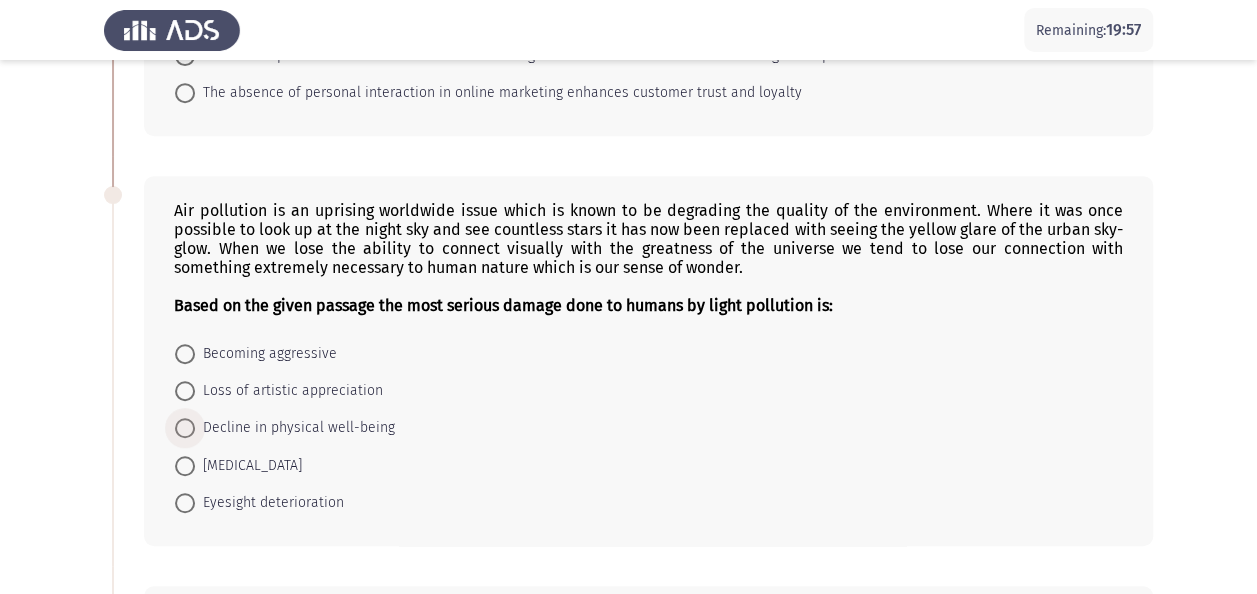 click at bounding box center (185, 428) 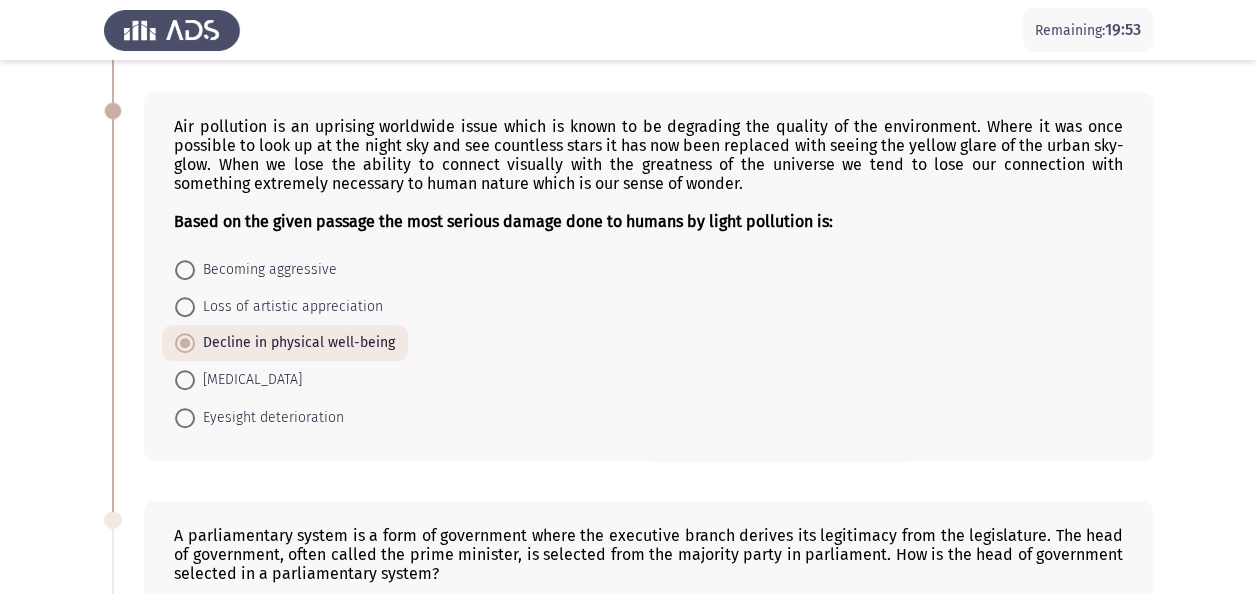 scroll, scrollTop: 700, scrollLeft: 0, axis: vertical 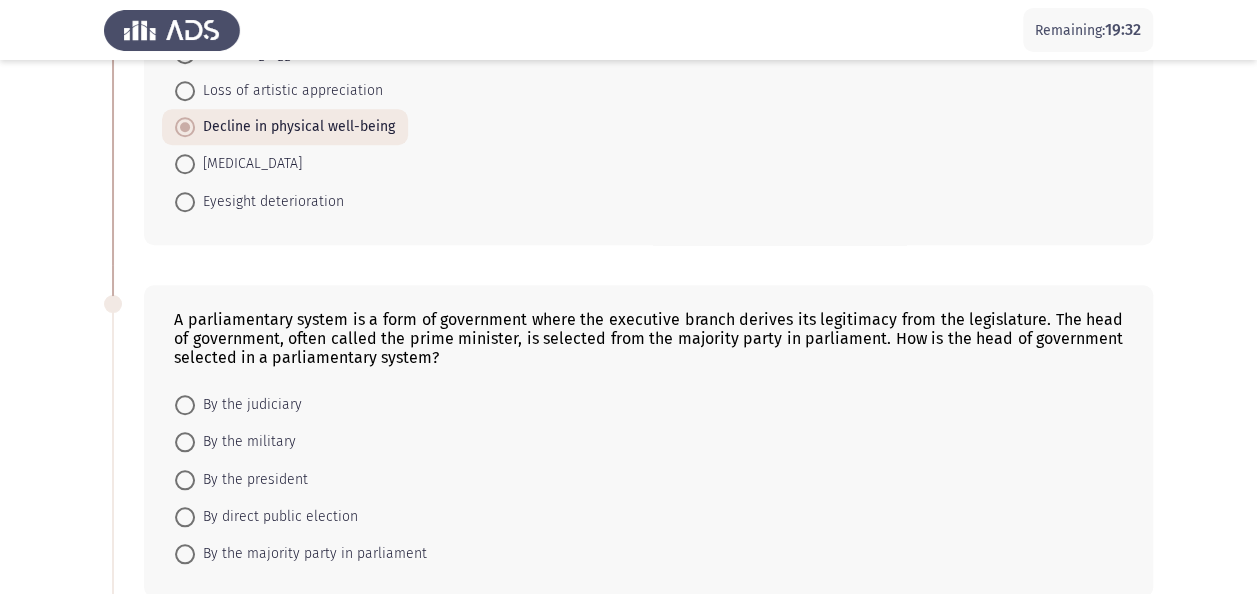 click on "By the majority party in parliament" at bounding box center (311, 554) 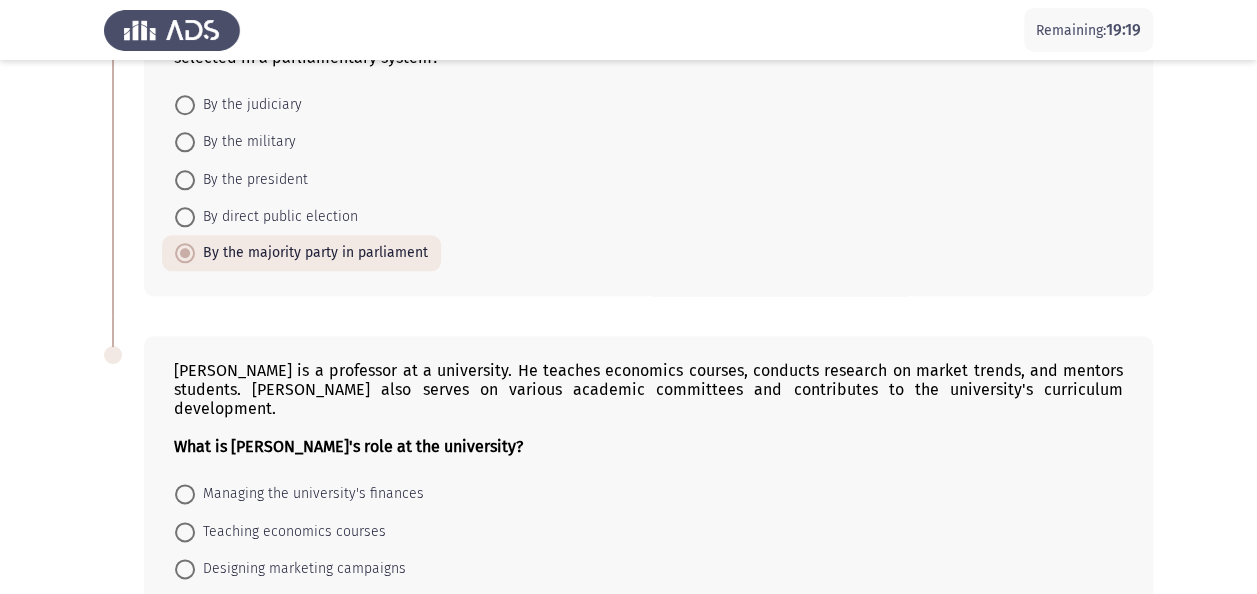 scroll, scrollTop: 1100, scrollLeft: 0, axis: vertical 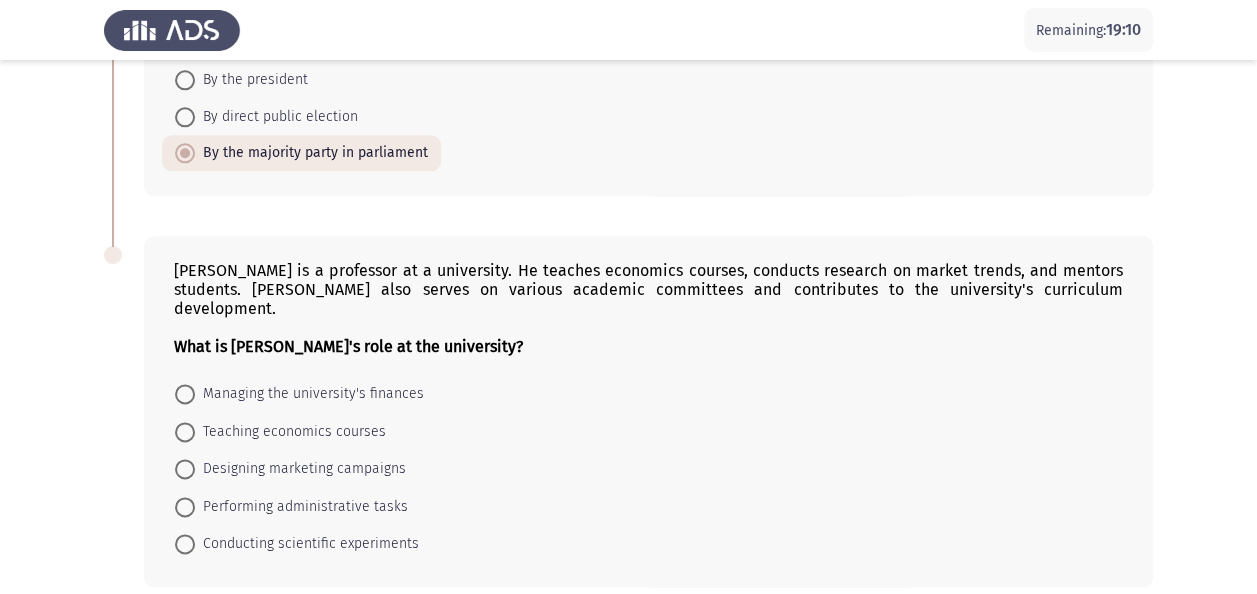 click on "Designing marketing campaigns" at bounding box center [300, 469] 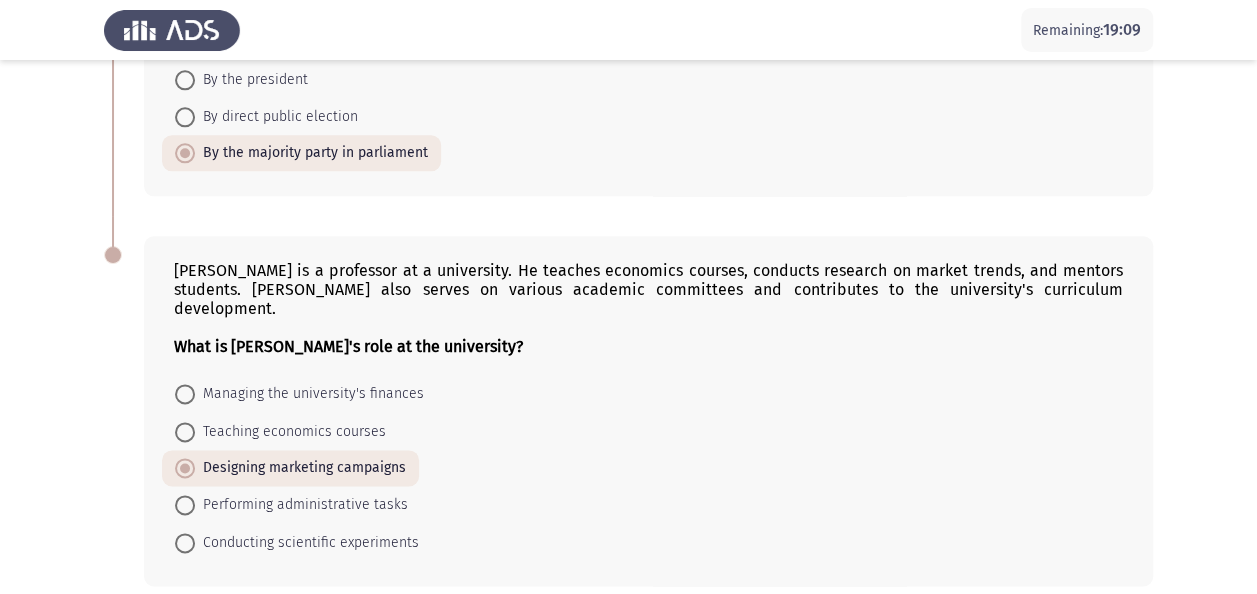 click on "Teaching economics courses" at bounding box center [290, 432] 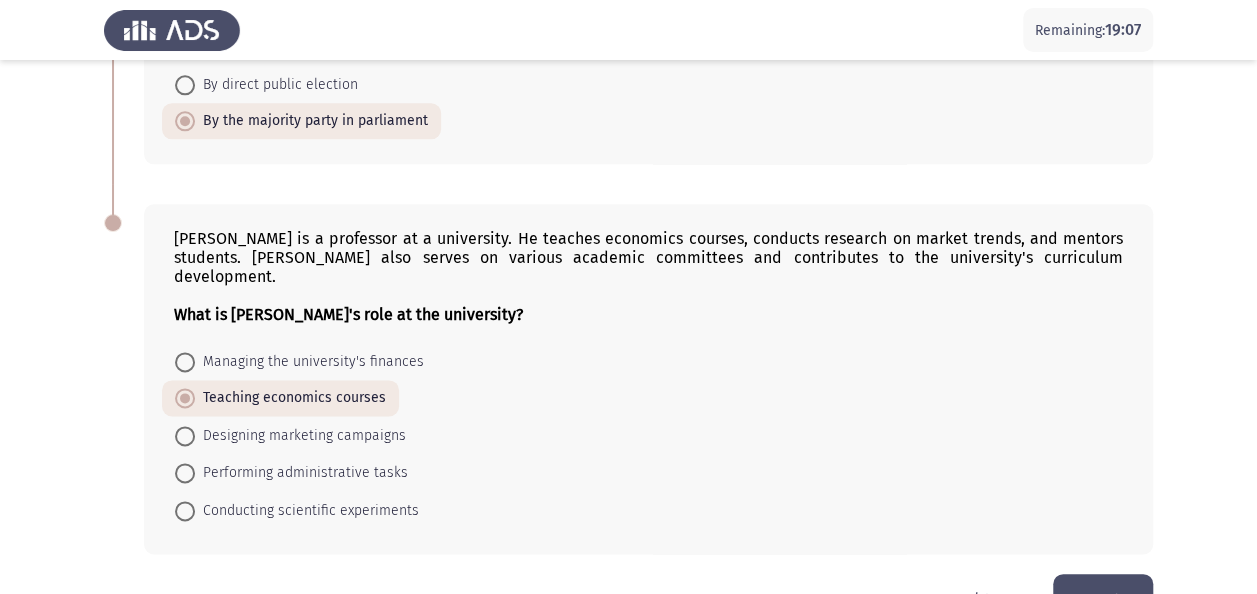 scroll, scrollTop: 1160, scrollLeft: 0, axis: vertical 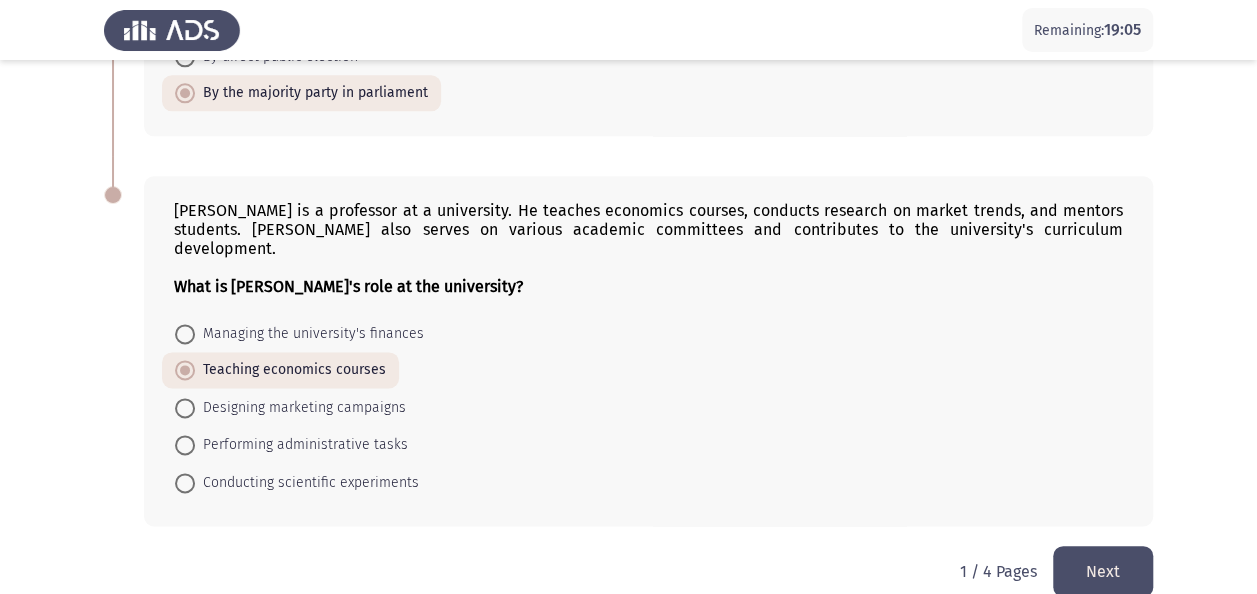click on "Next" 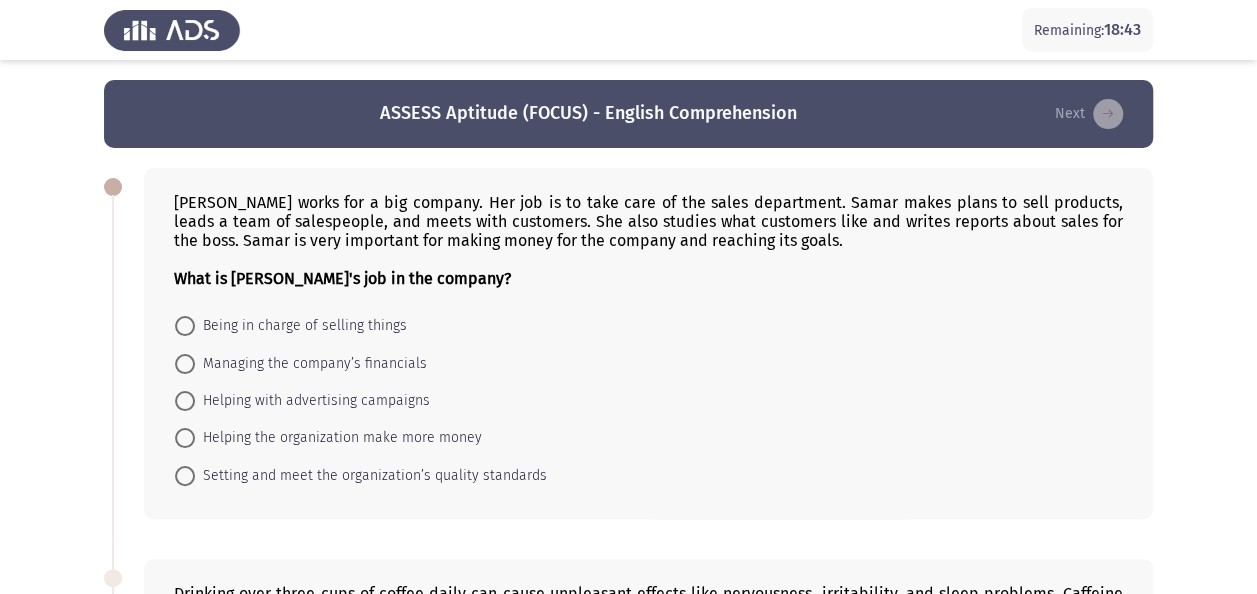 click on "Helping the organization make more money" at bounding box center [338, 438] 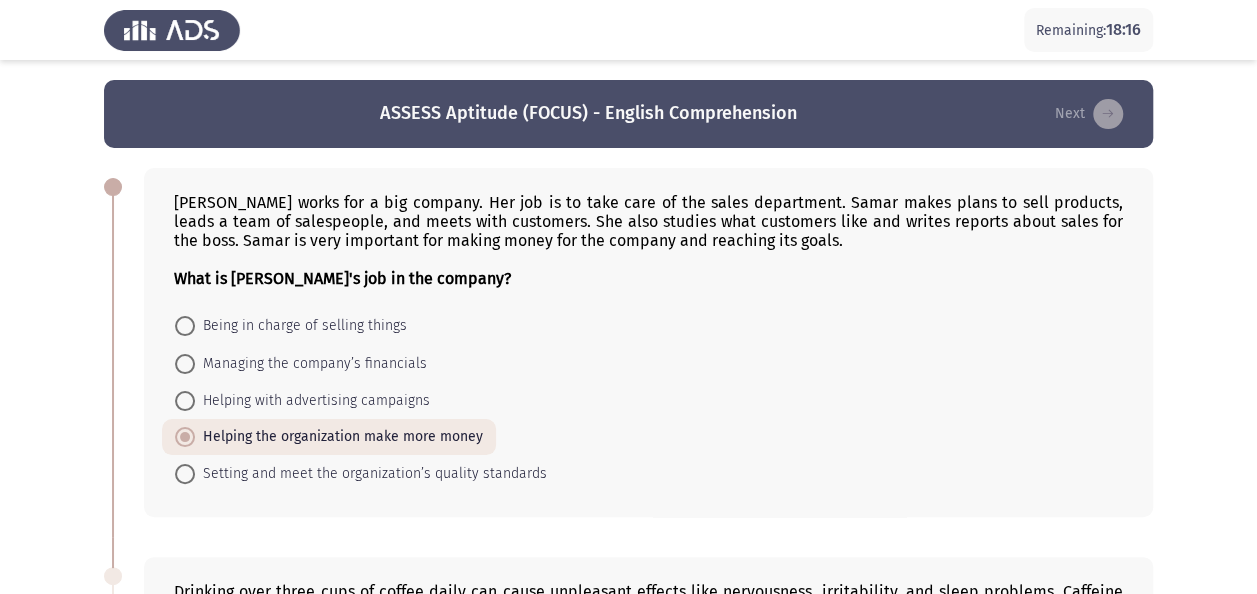 scroll, scrollTop: 300, scrollLeft: 0, axis: vertical 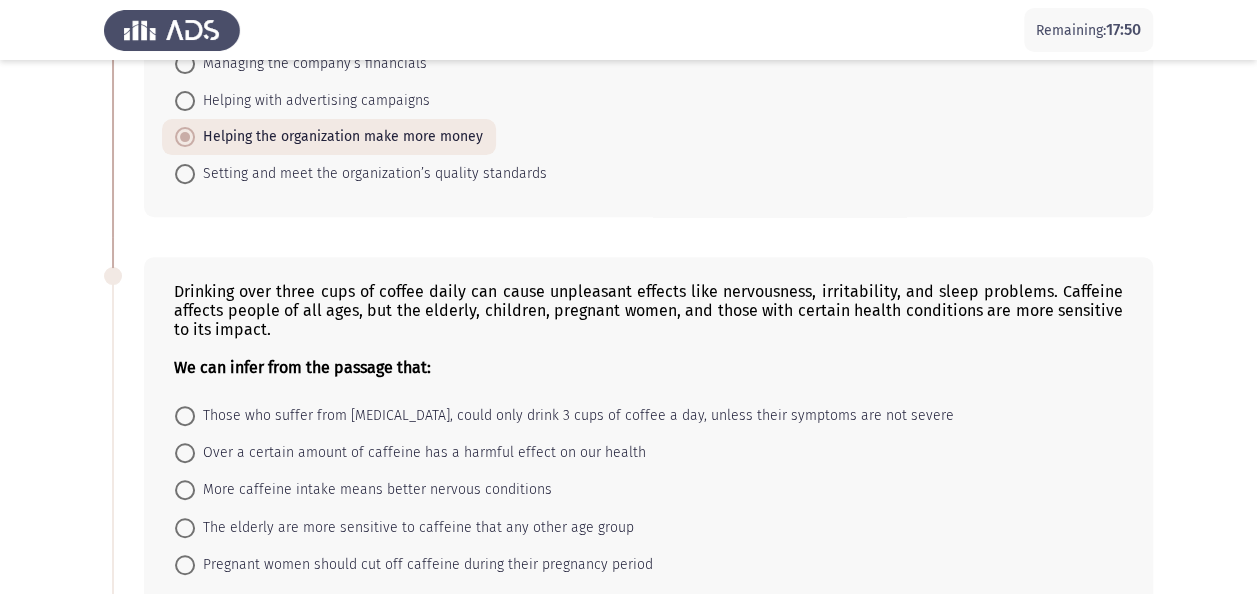 click on "Over a certain amount of caffeine has a harmful effect on our health" at bounding box center [420, 453] 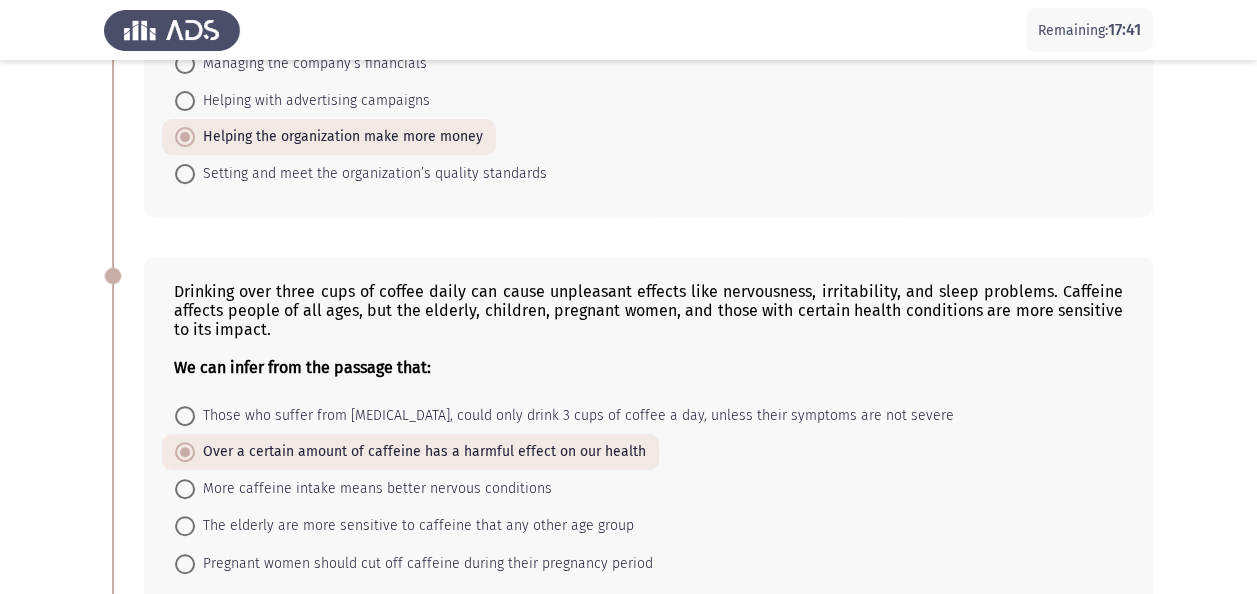 click on "The elderly are more sensitive to caffeine that any other age group" at bounding box center (414, 526) 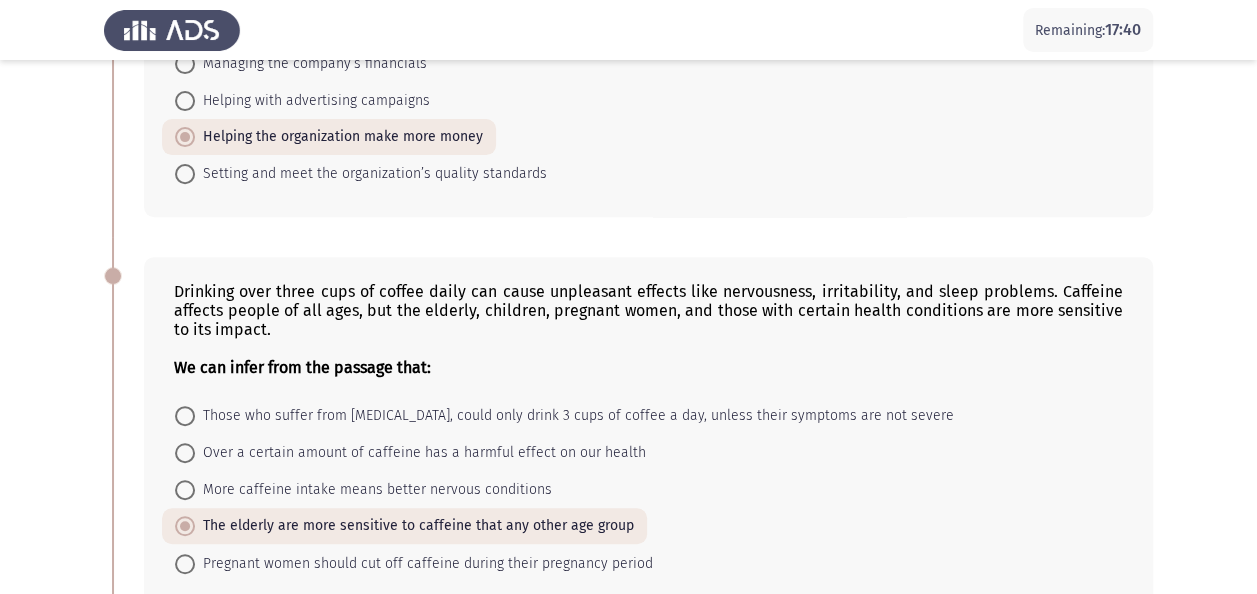 scroll, scrollTop: 800, scrollLeft: 0, axis: vertical 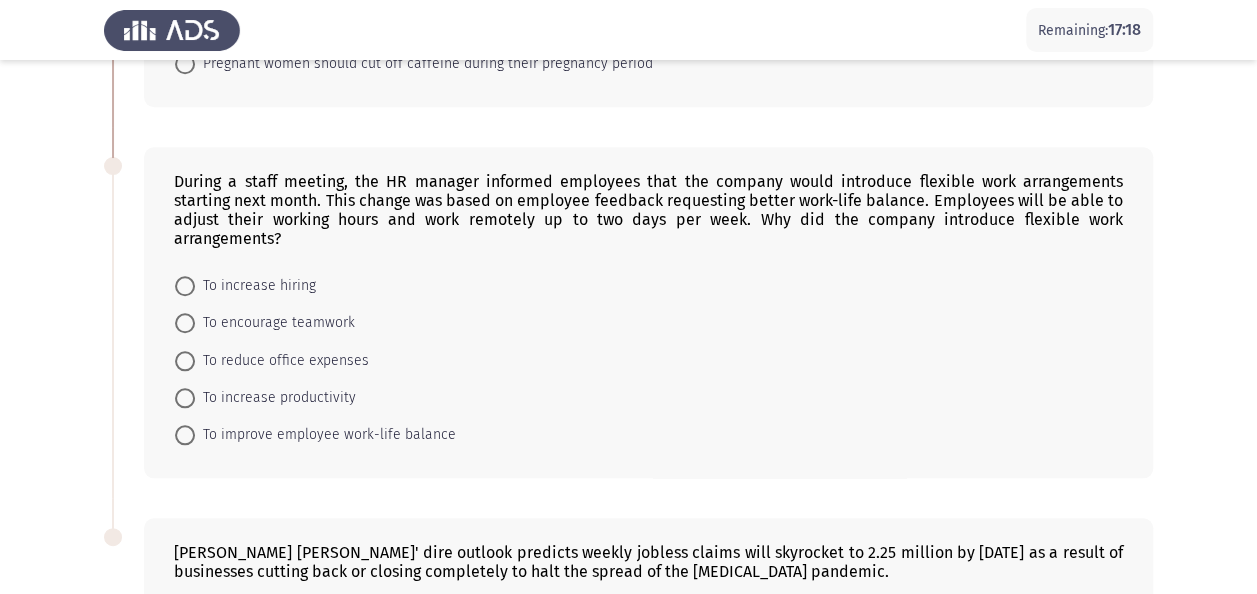 click on "To improve employee work-life balance" at bounding box center [325, 435] 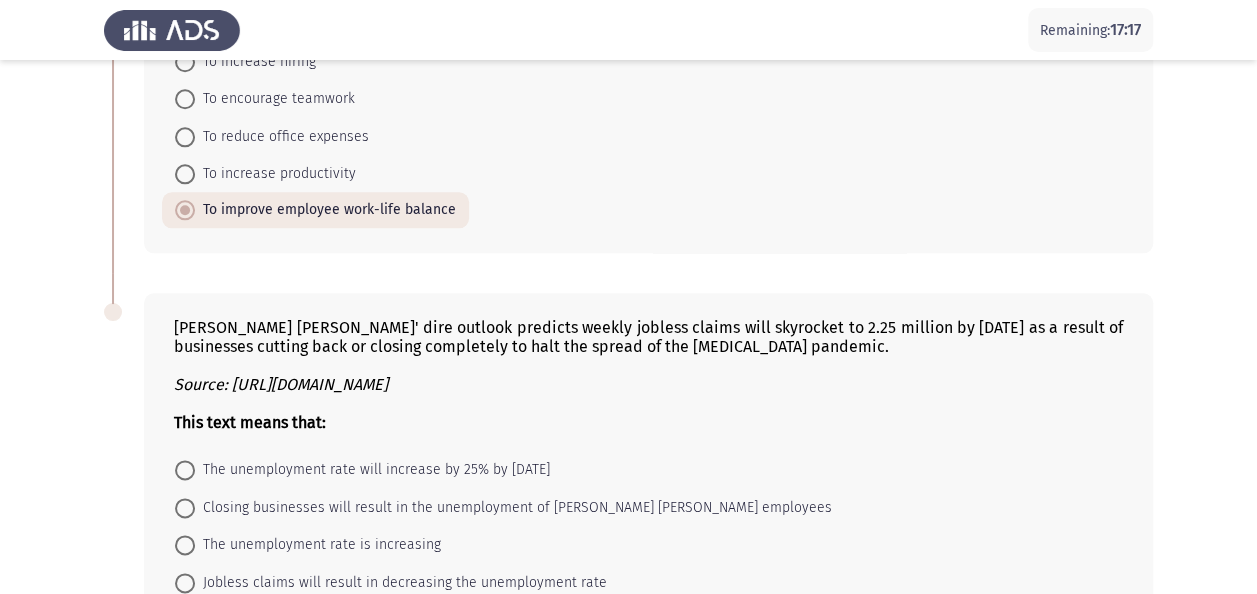 scroll, scrollTop: 1180, scrollLeft: 0, axis: vertical 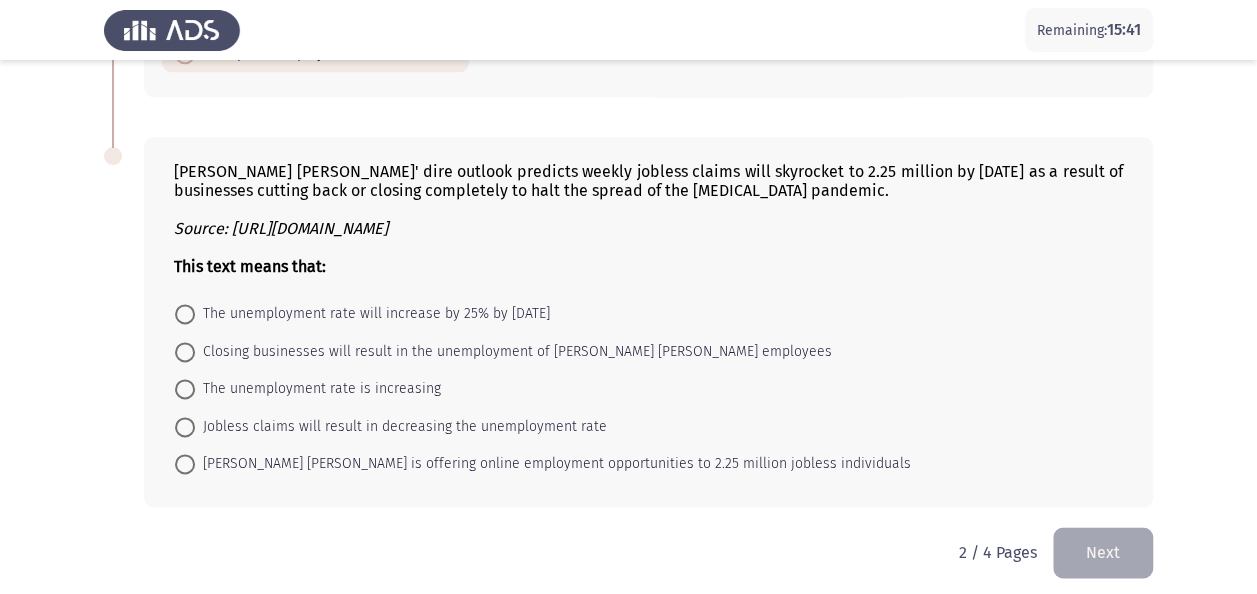 click on "The unemployment rate is increasing" at bounding box center [318, 389] 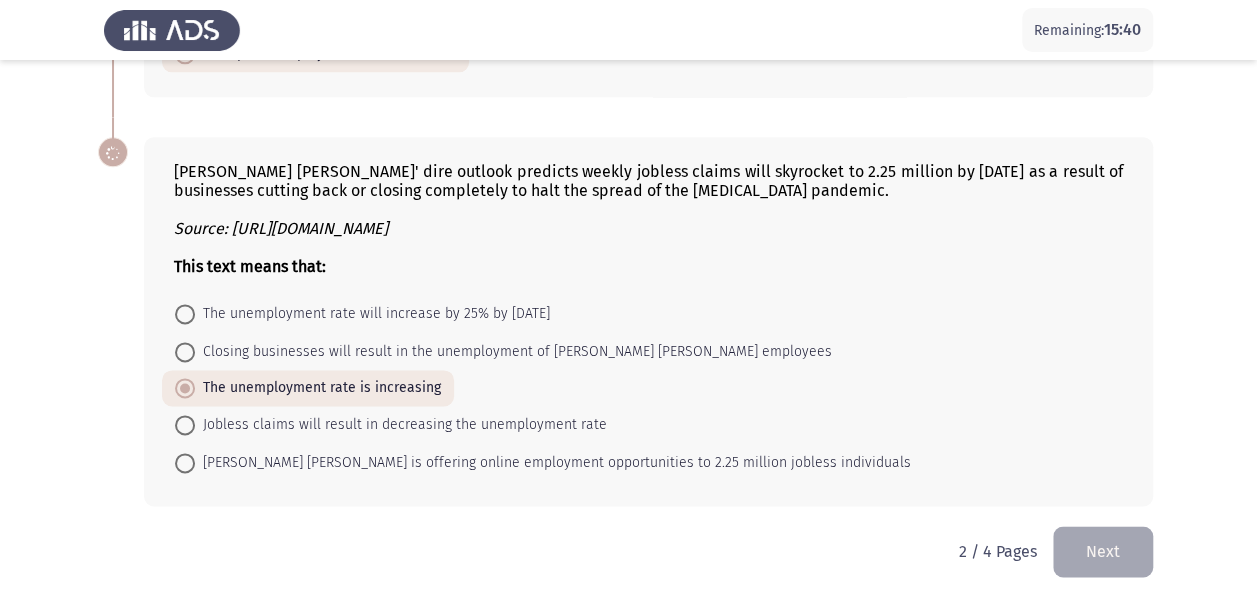 scroll, scrollTop: 1178, scrollLeft: 0, axis: vertical 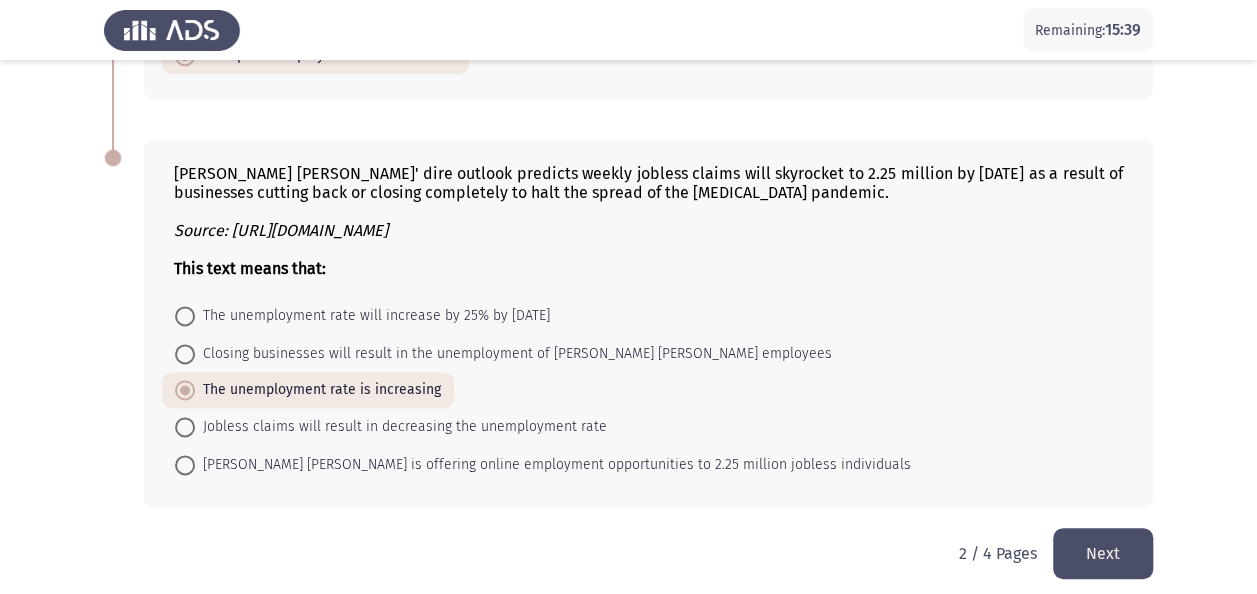 click on "Next" 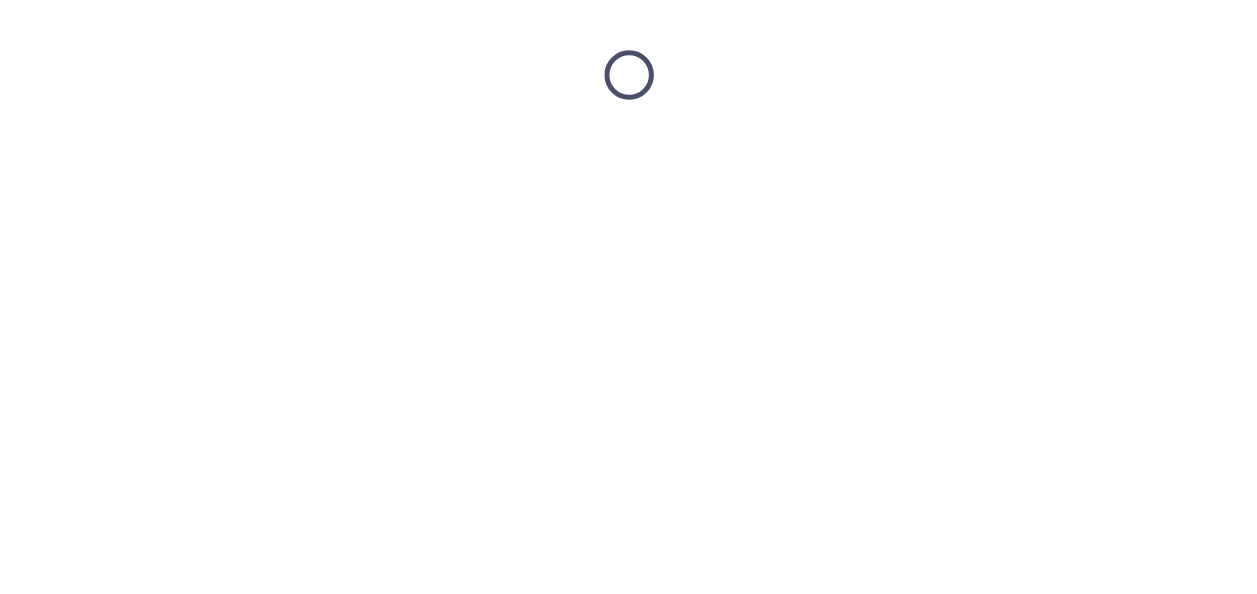 scroll, scrollTop: 0, scrollLeft: 0, axis: both 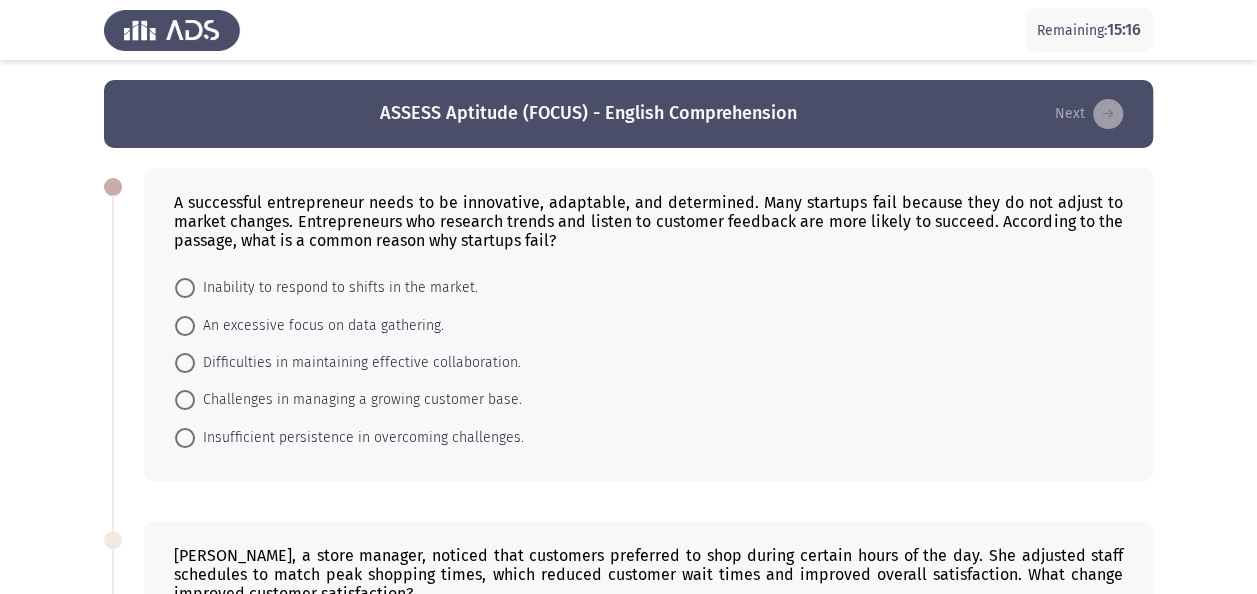 click on "Inability to respond to shifts in the market." at bounding box center [336, 288] 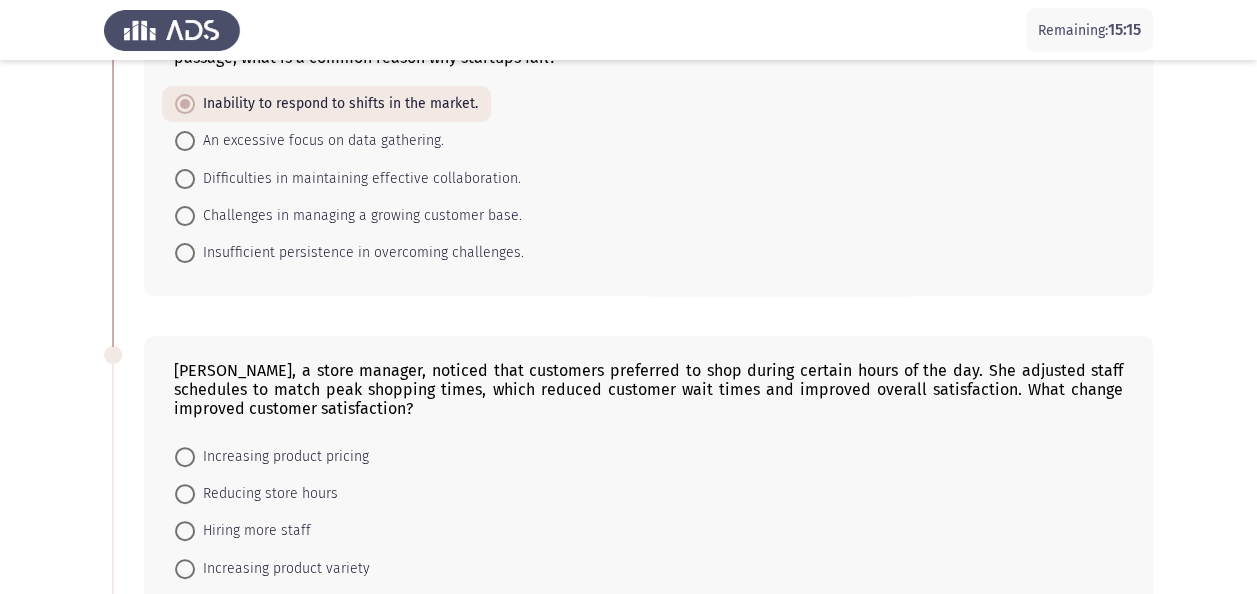 scroll, scrollTop: 400, scrollLeft: 0, axis: vertical 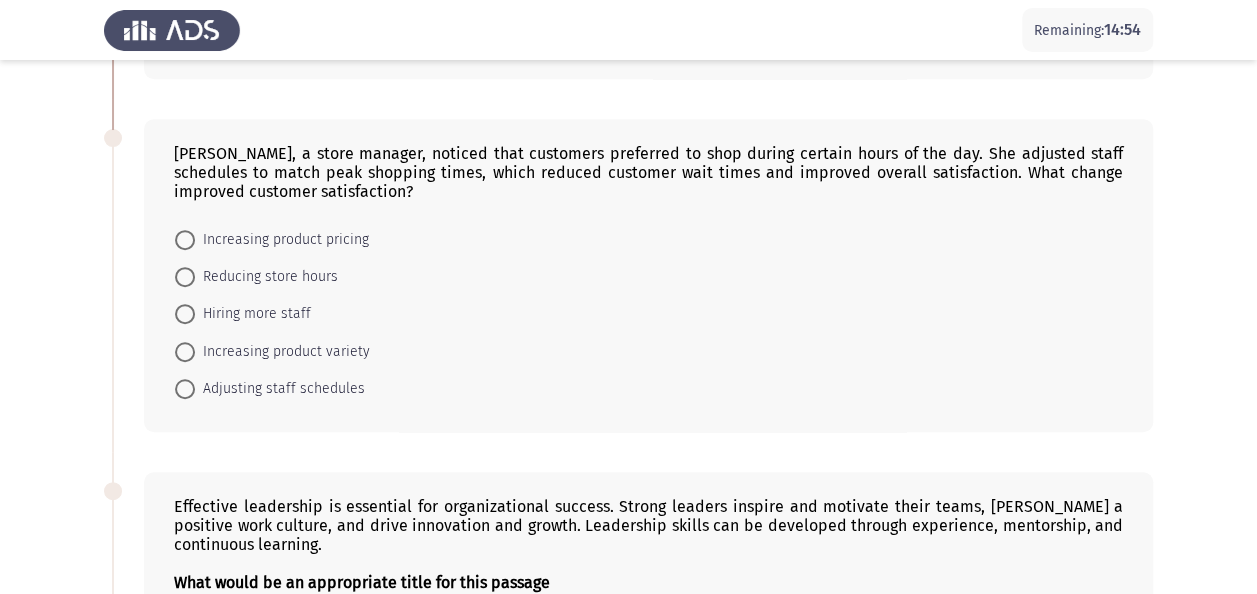 click on "Adjusting staff schedules" at bounding box center (280, 389) 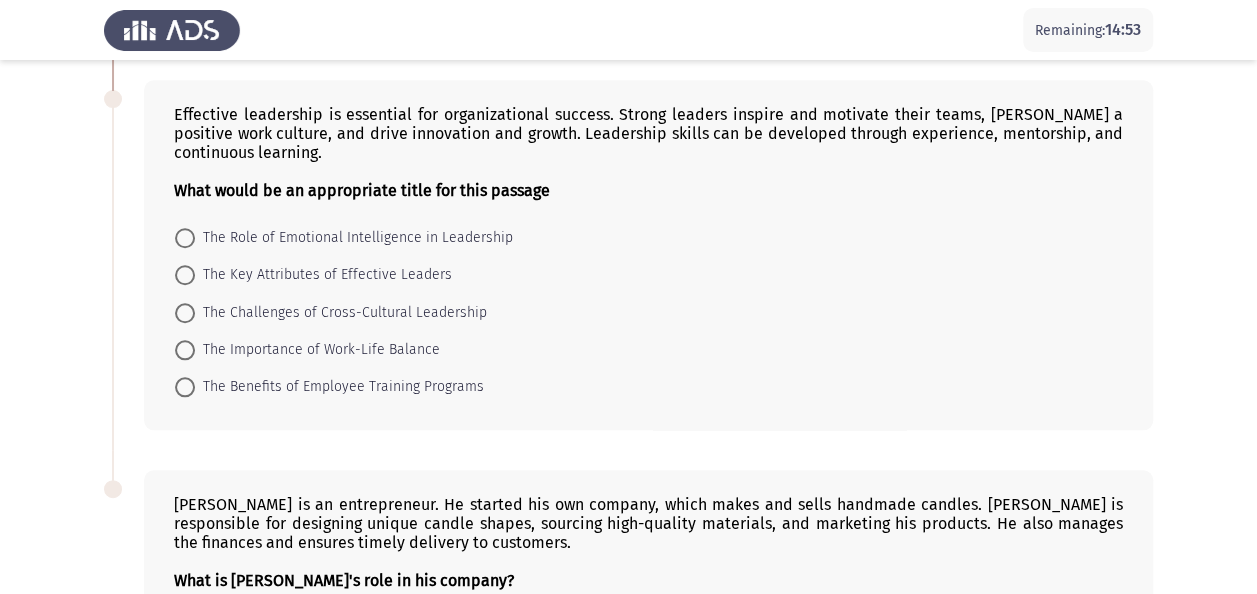 scroll, scrollTop: 800, scrollLeft: 0, axis: vertical 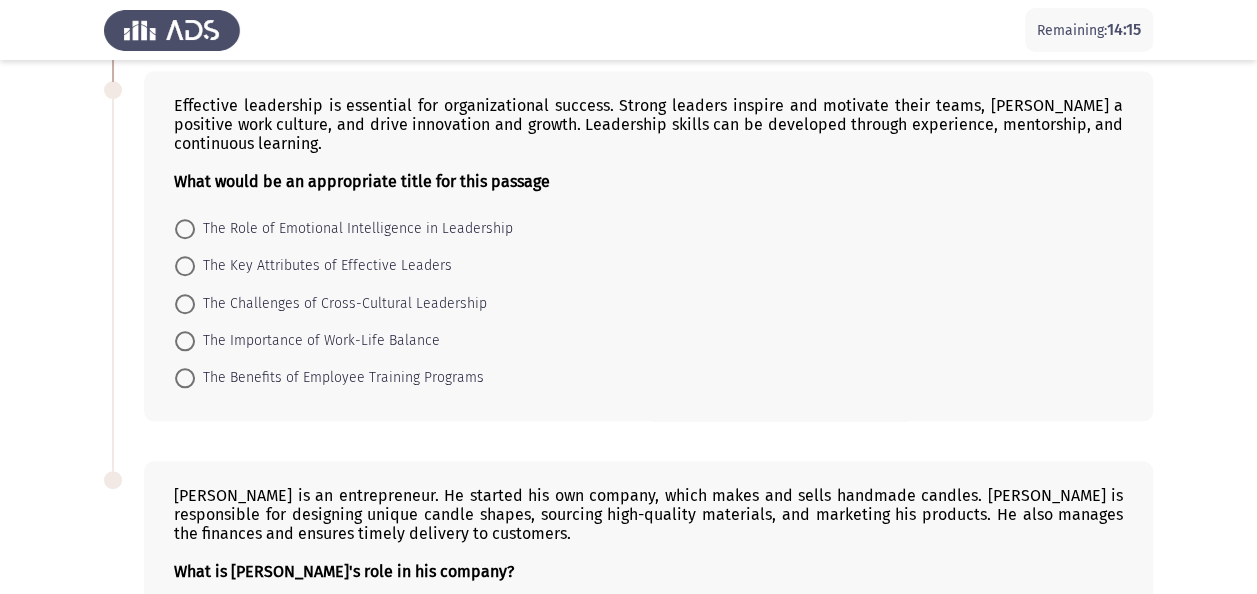 click on "The Challenges of Cross-Cultural Leadership" at bounding box center [341, 304] 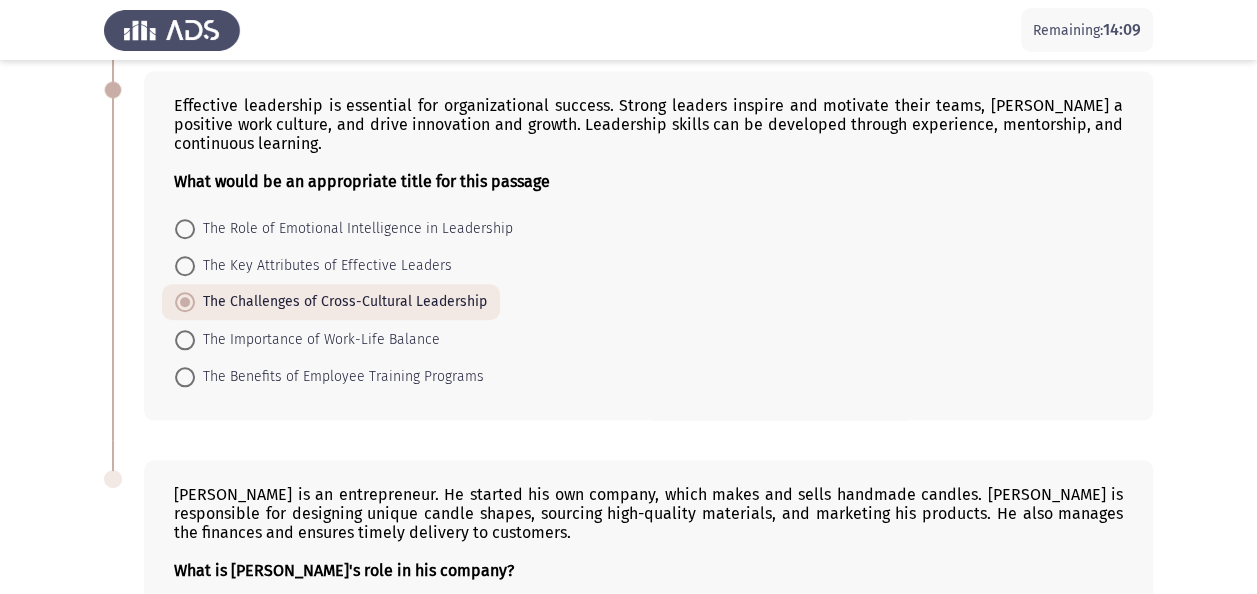 click on "The Key Attributes of Effective Leaders" at bounding box center (323, 266) 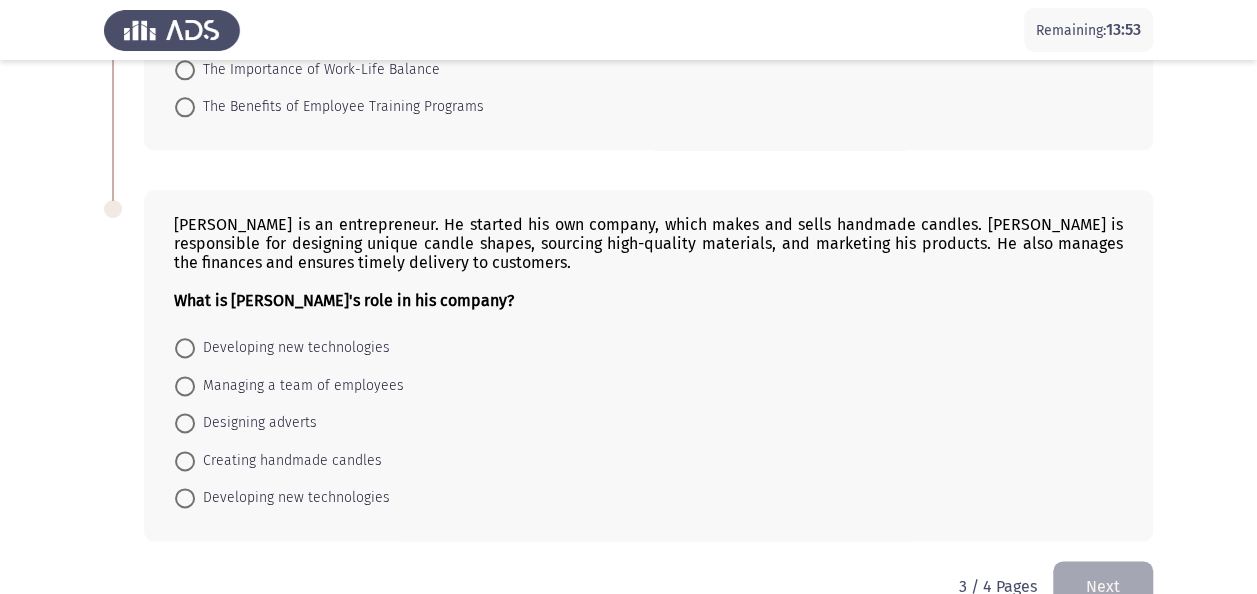 scroll, scrollTop: 1100, scrollLeft: 0, axis: vertical 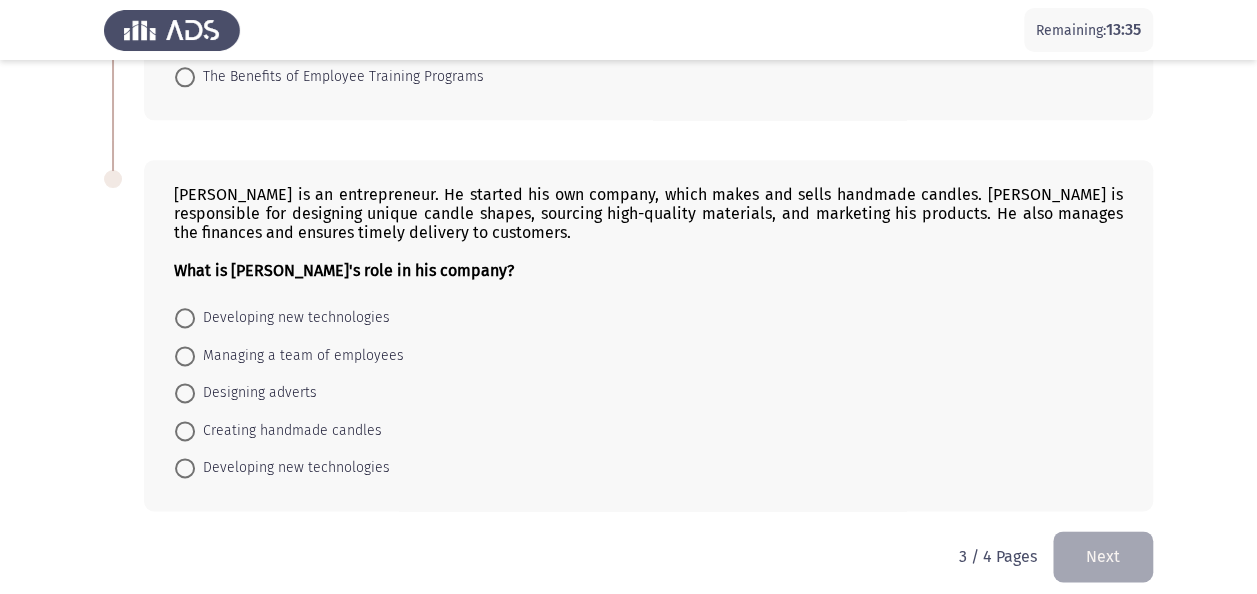 click on "Creating handmade candles" at bounding box center (288, 431) 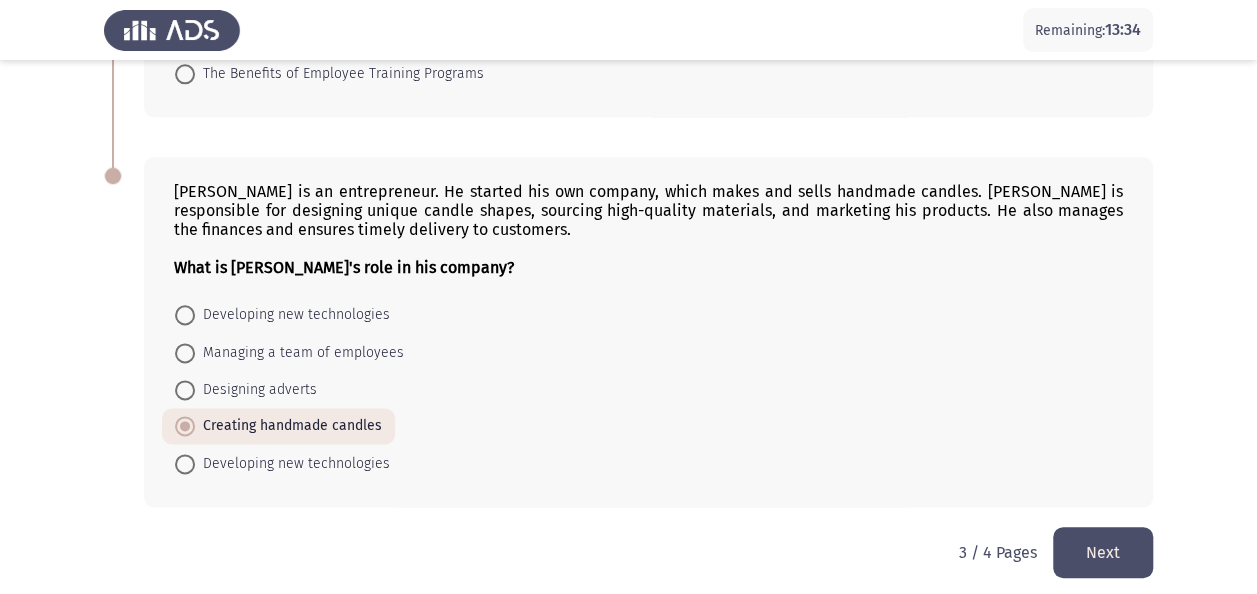 scroll, scrollTop: 1104, scrollLeft: 0, axis: vertical 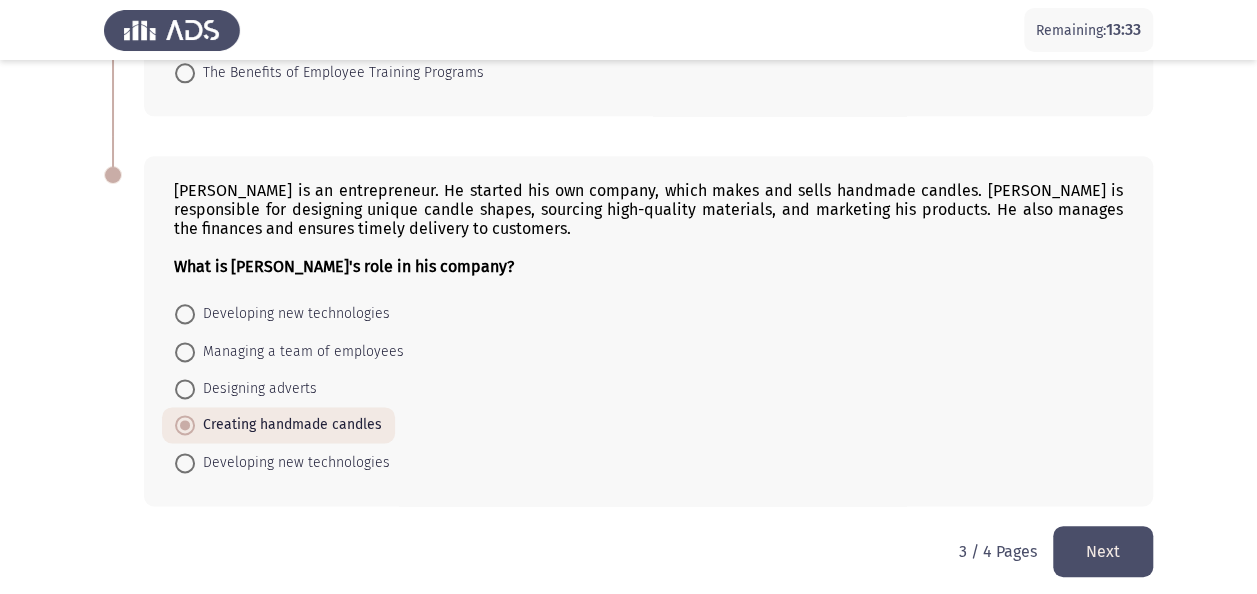 click on "Next" 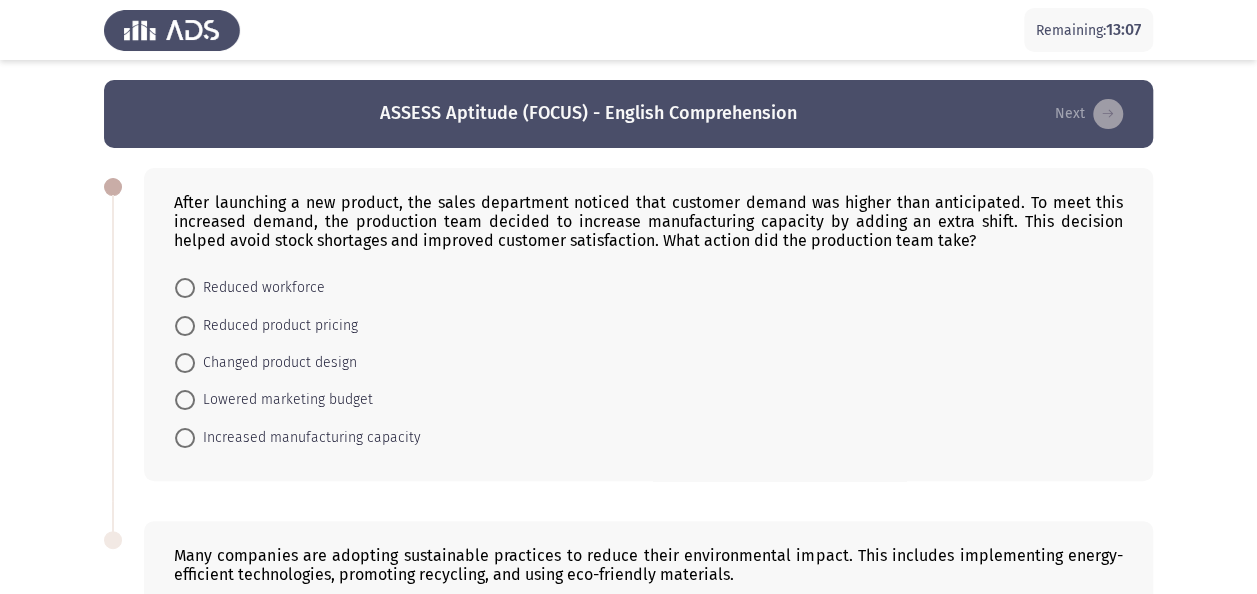 click on "Increased manufacturing capacity" at bounding box center [308, 438] 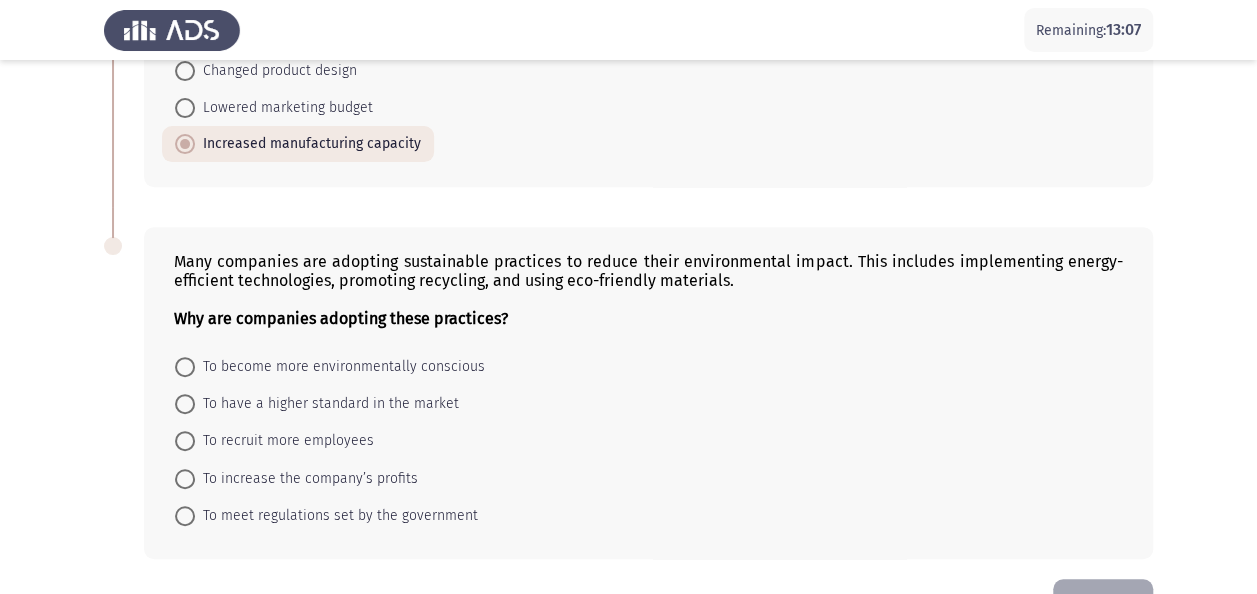 scroll, scrollTop: 300, scrollLeft: 0, axis: vertical 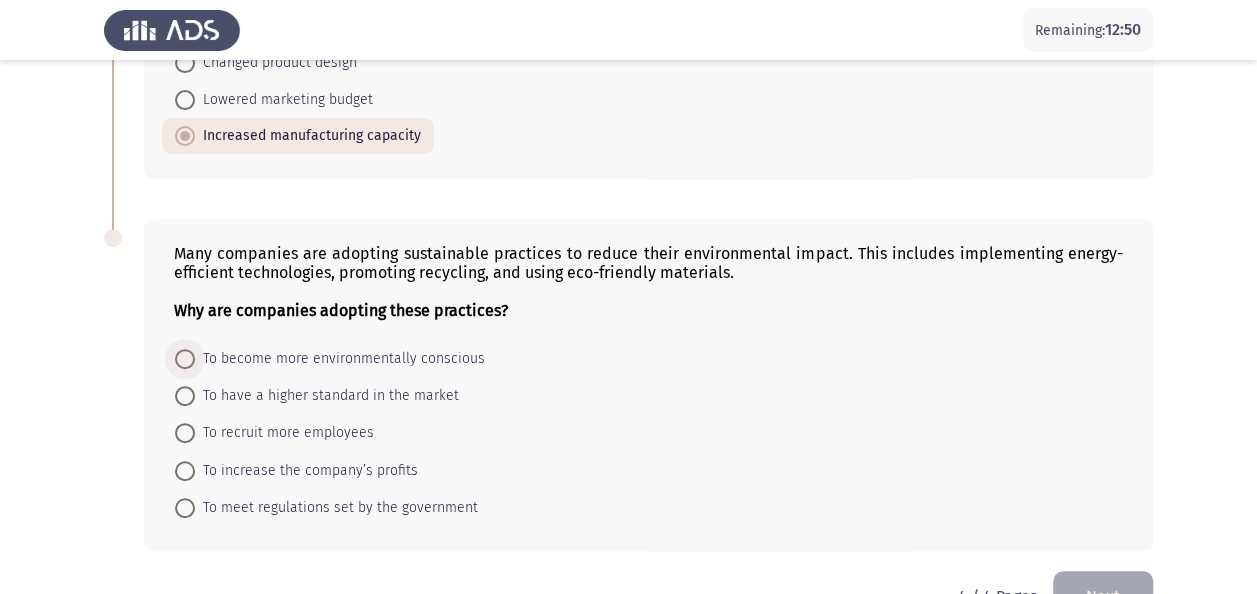 click on "To become more environmentally conscious" at bounding box center (340, 359) 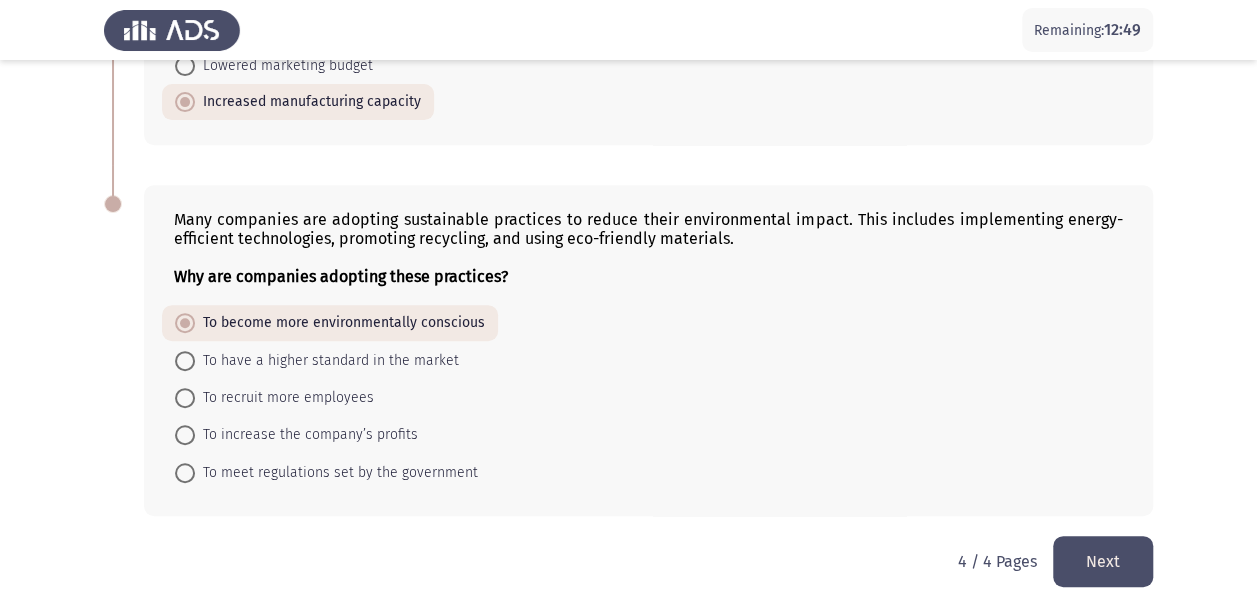scroll, scrollTop: 350, scrollLeft: 0, axis: vertical 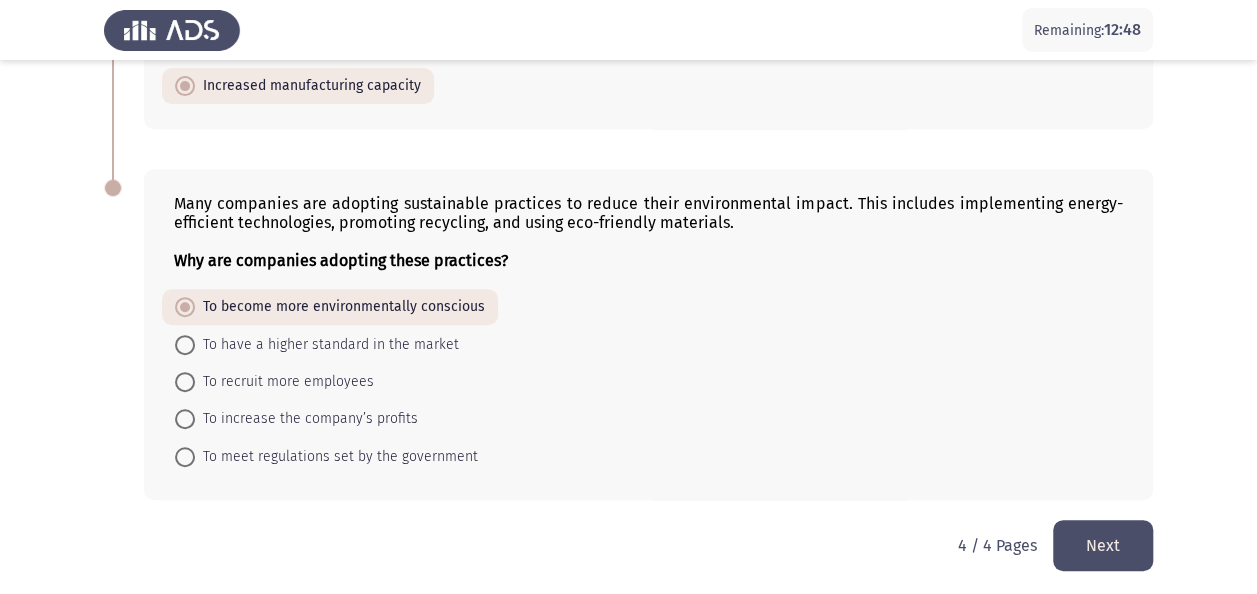 drag, startPoint x: 1112, startPoint y: 542, endPoint x: 1121, endPoint y: 547, distance: 10.29563 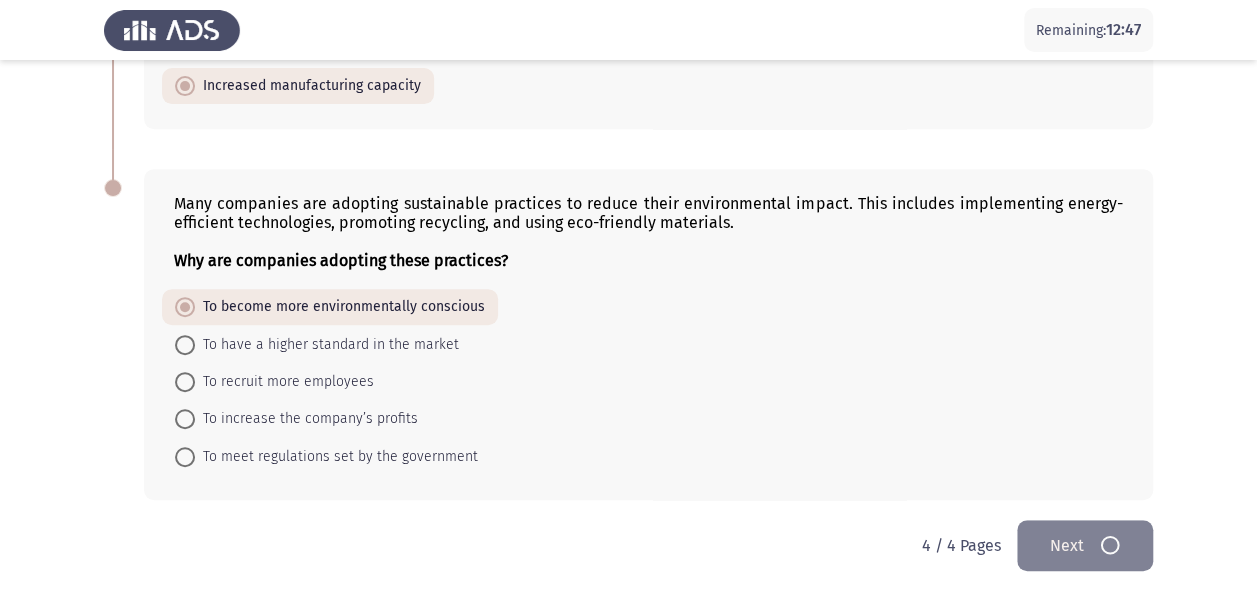 scroll, scrollTop: 0, scrollLeft: 0, axis: both 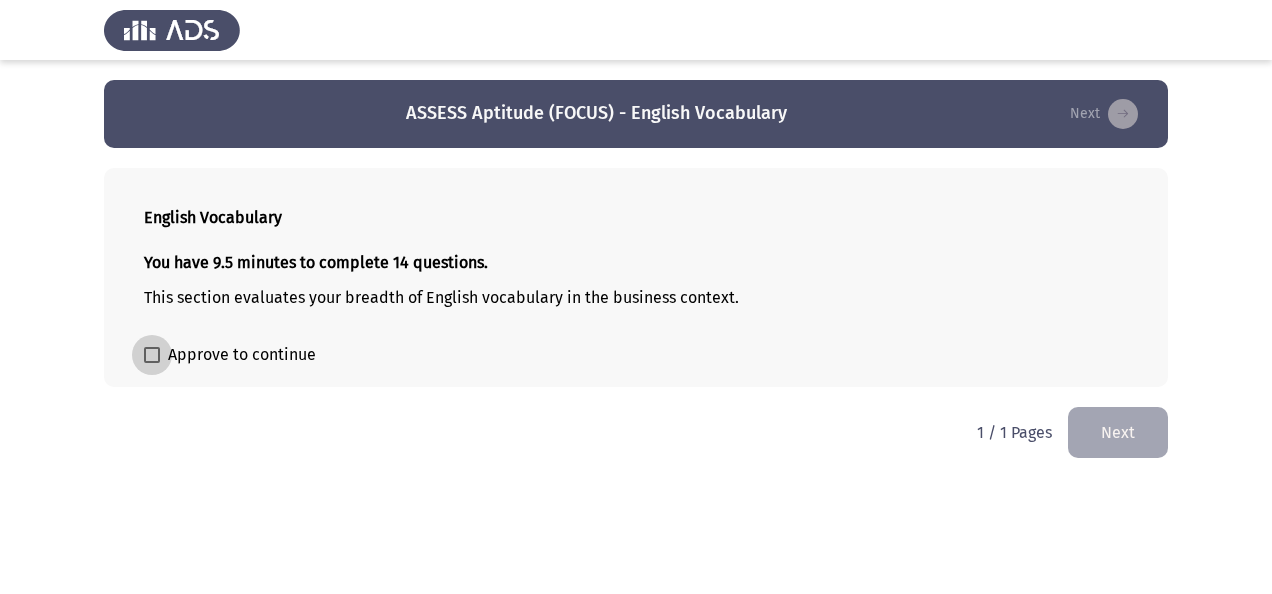 click on "Approve to continue" at bounding box center (230, 355) 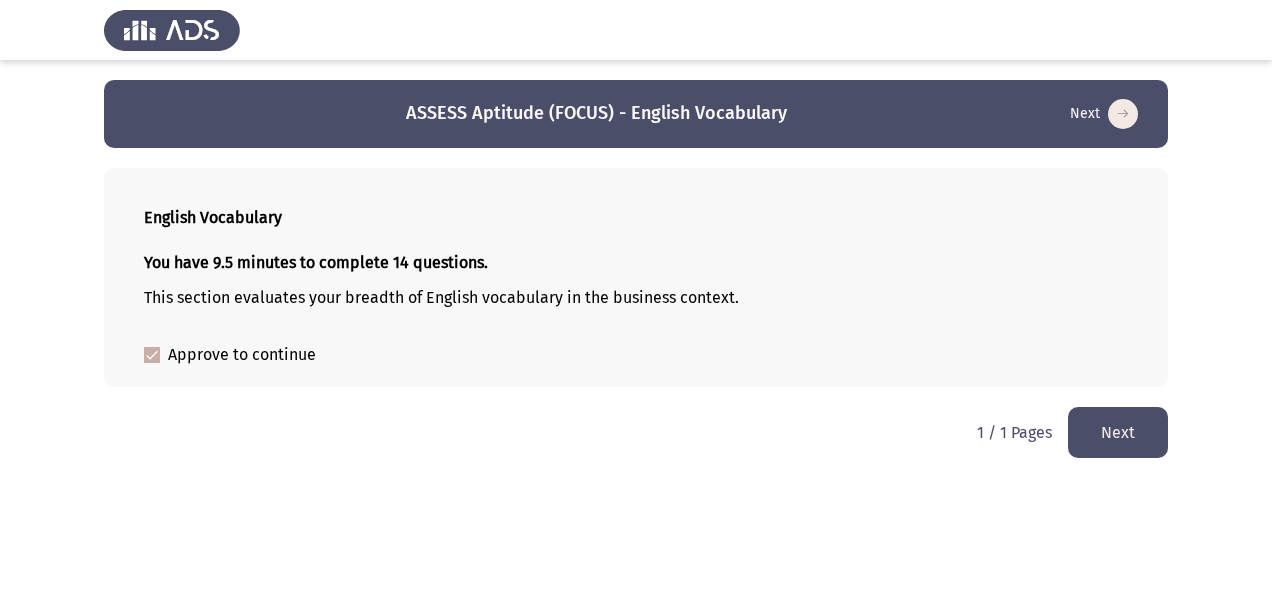 click on "Next" 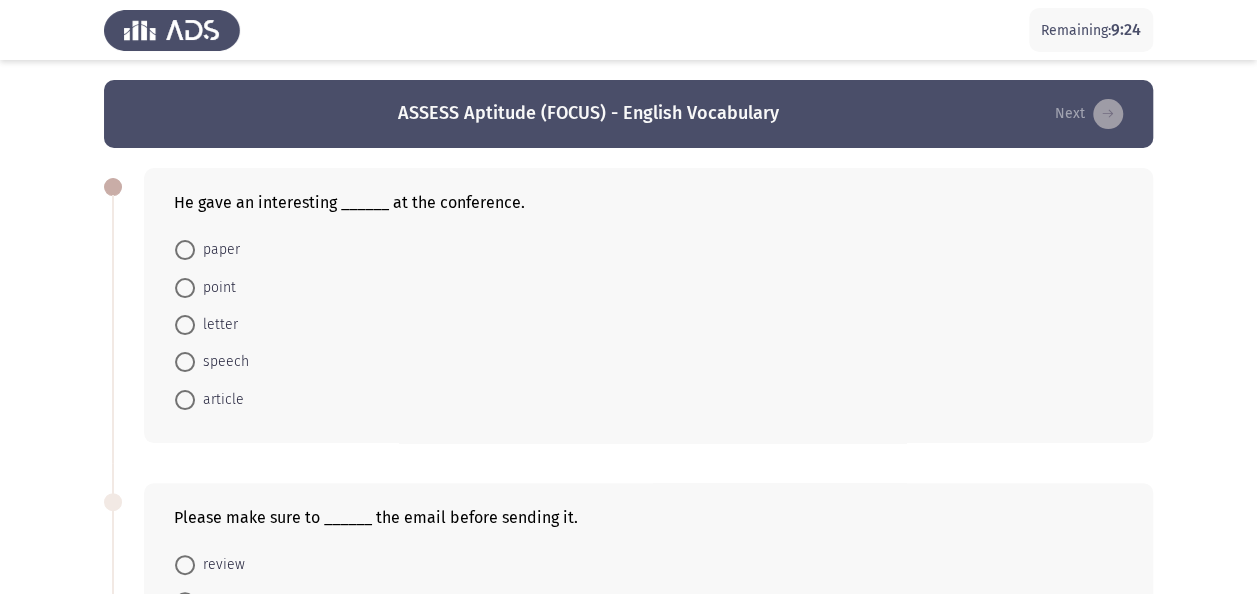 click on "speech" at bounding box center (222, 362) 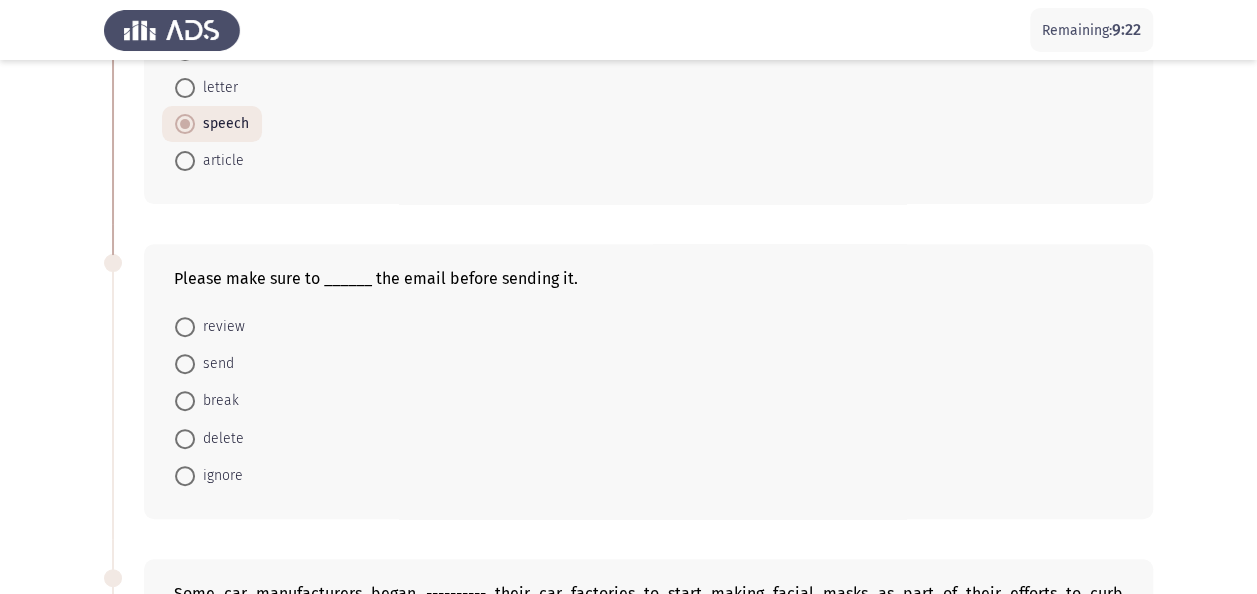 scroll, scrollTop: 300, scrollLeft: 0, axis: vertical 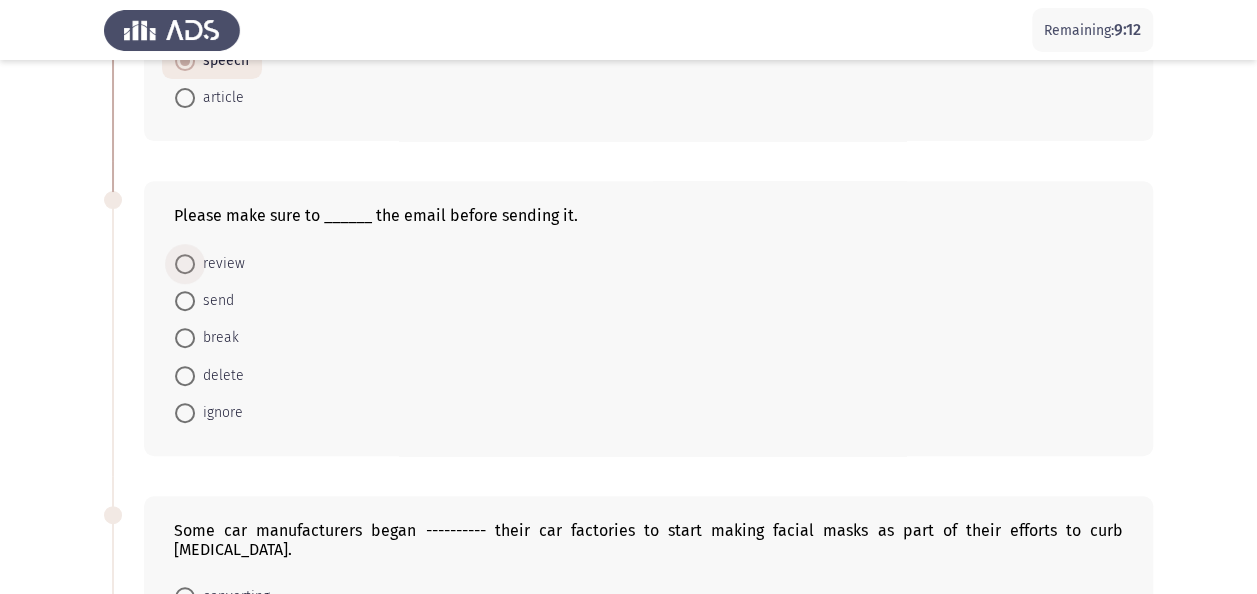 click on "review" at bounding box center [220, 264] 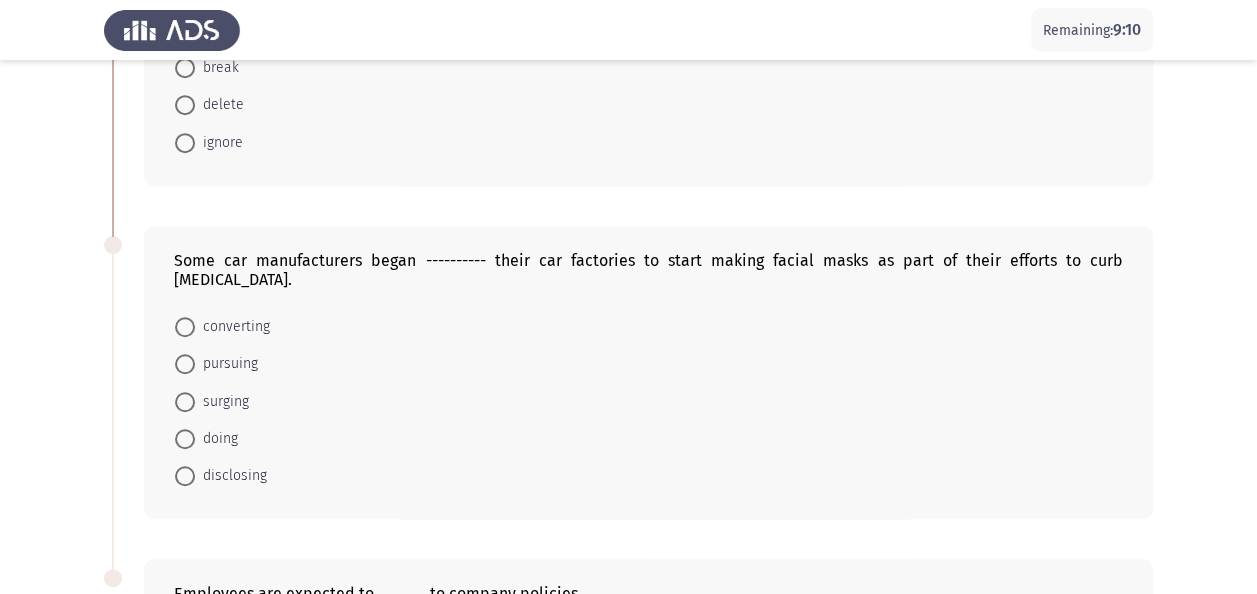 scroll, scrollTop: 600, scrollLeft: 0, axis: vertical 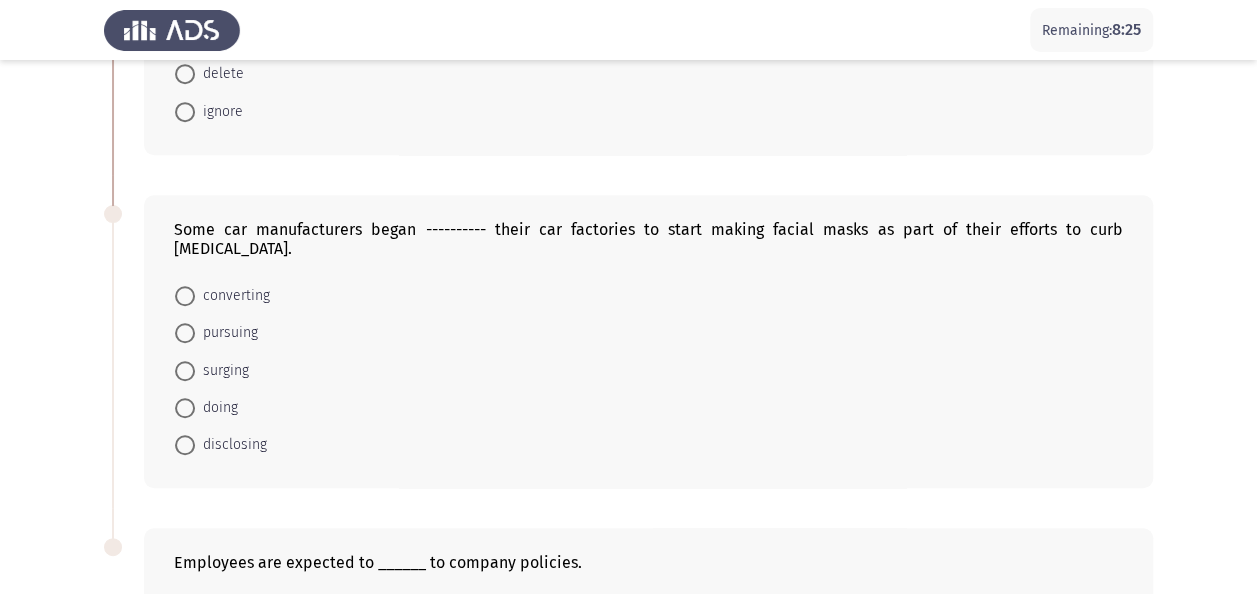 click on "surging" at bounding box center [222, 371] 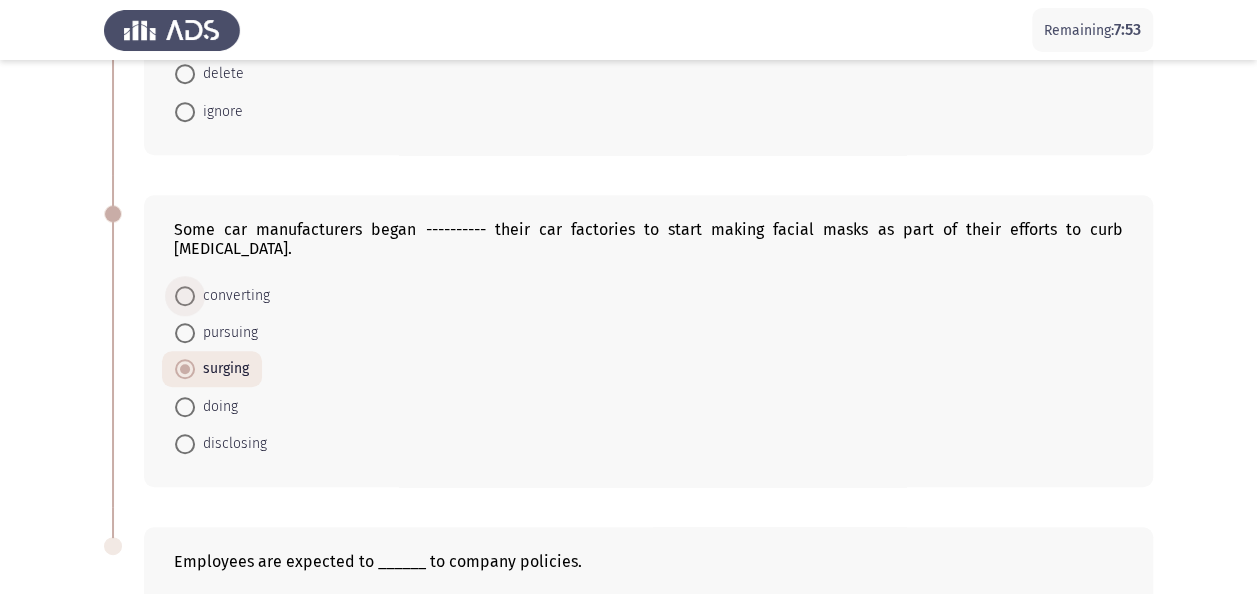 click on "converting" at bounding box center (232, 296) 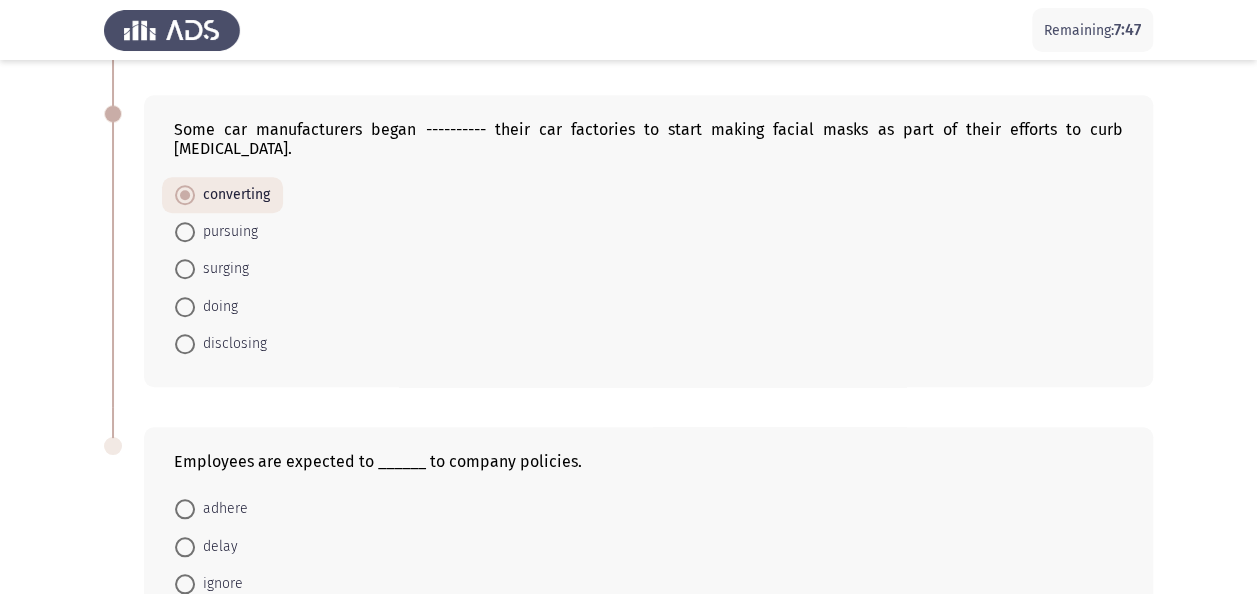 scroll, scrollTop: 800, scrollLeft: 0, axis: vertical 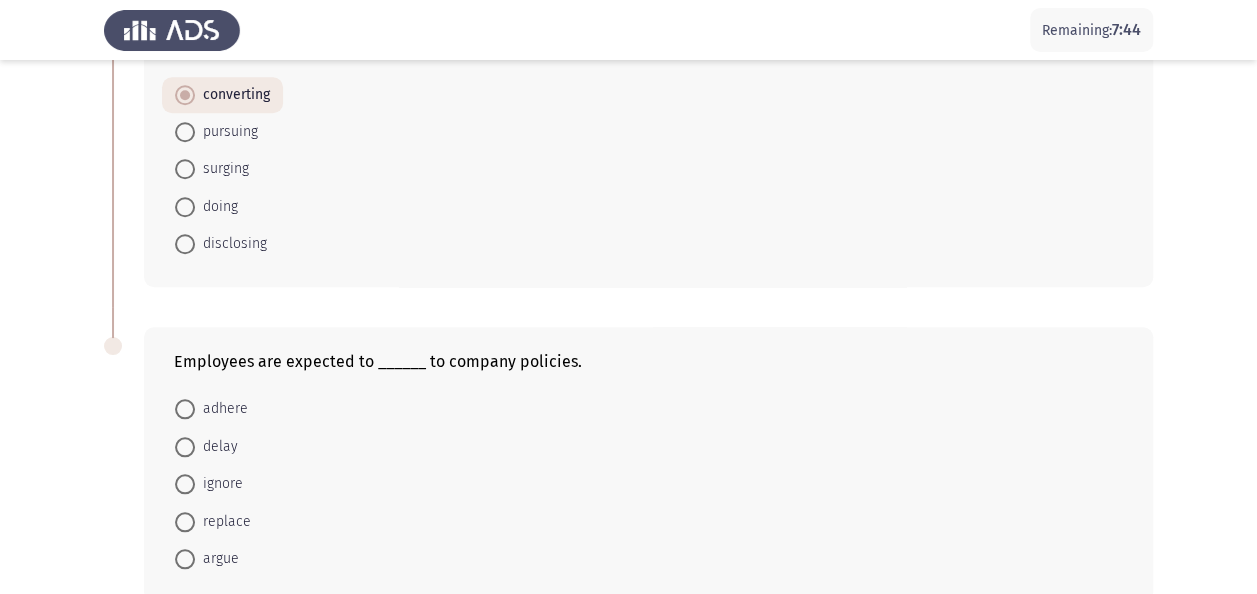 click on "adhere" at bounding box center (221, 409) 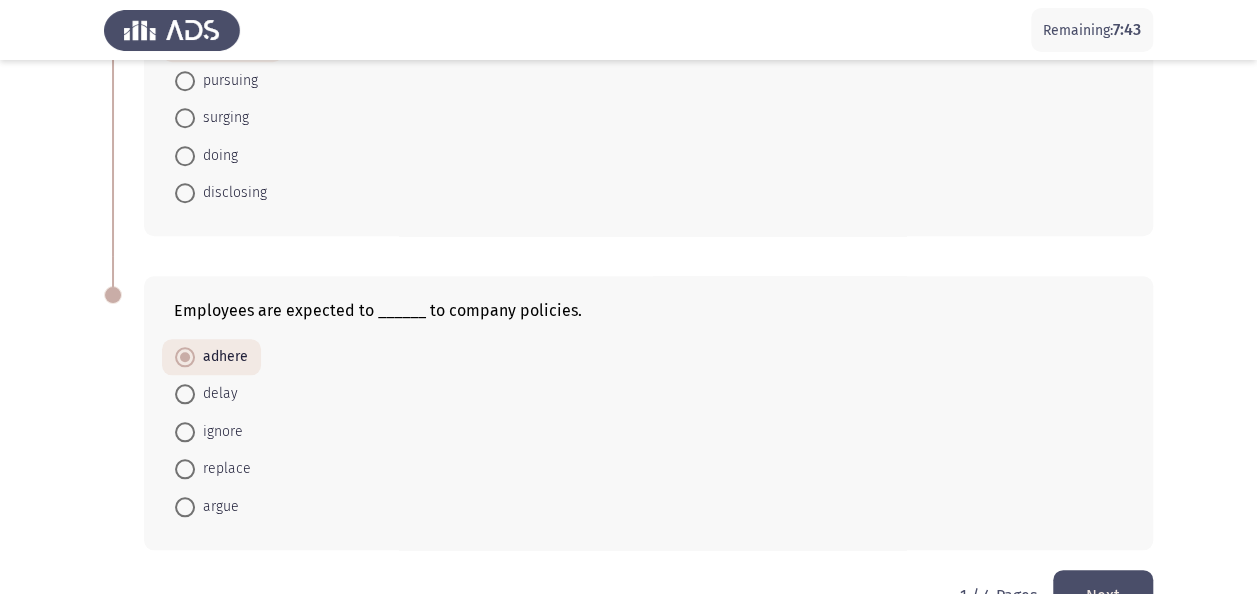 scroll, scrollTop: 880, scrollLeft: 0, axis: vertical 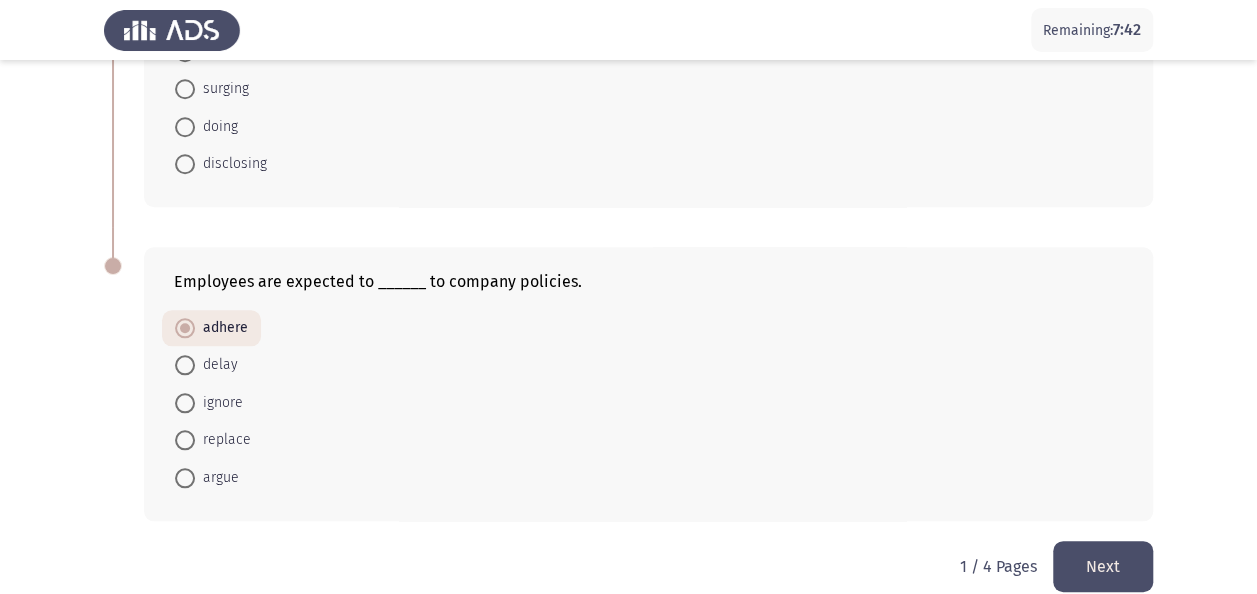 click on "Next" 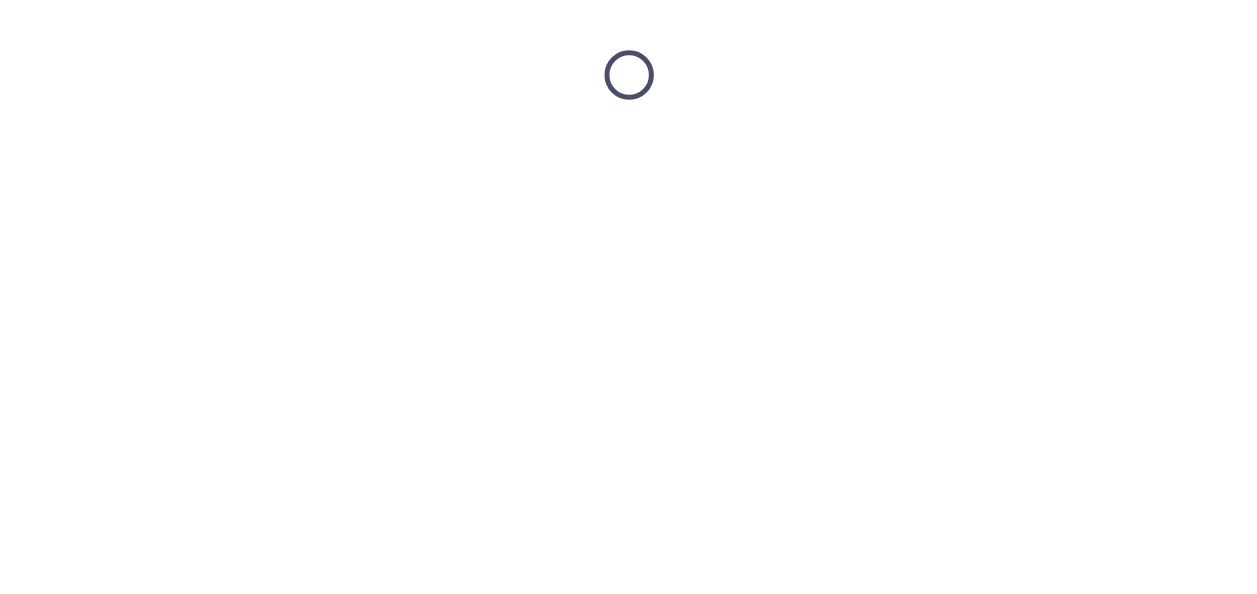 scroll, scrollTop: 0, scrollLeft: 0, axis: both 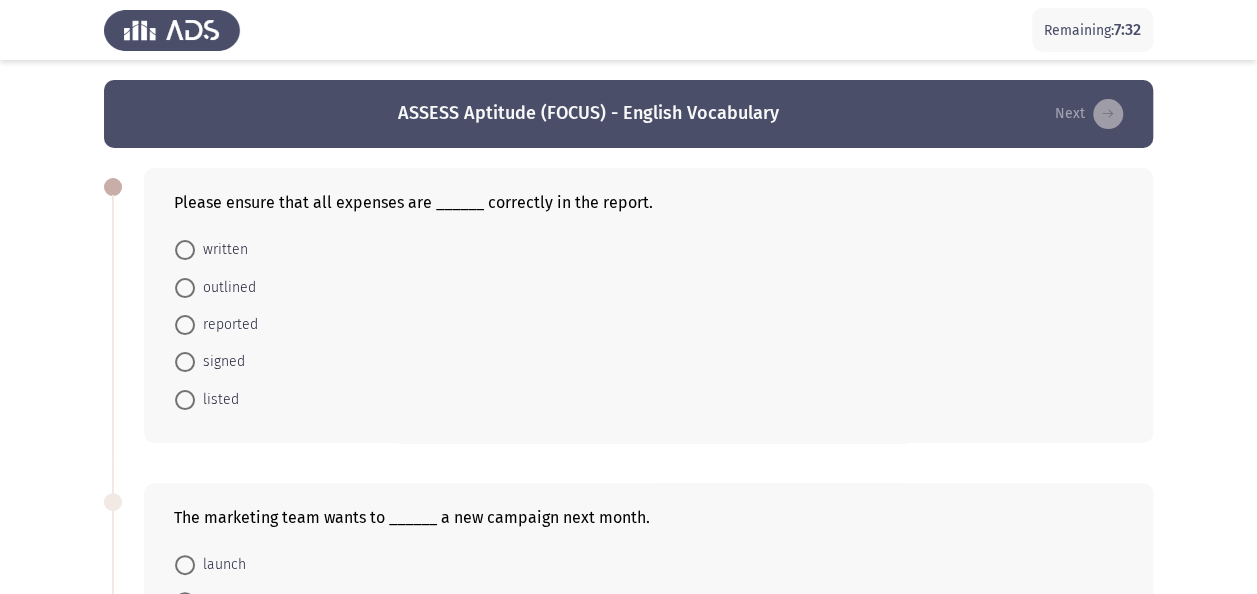 click on "reported" at bounding box center (226, 325) 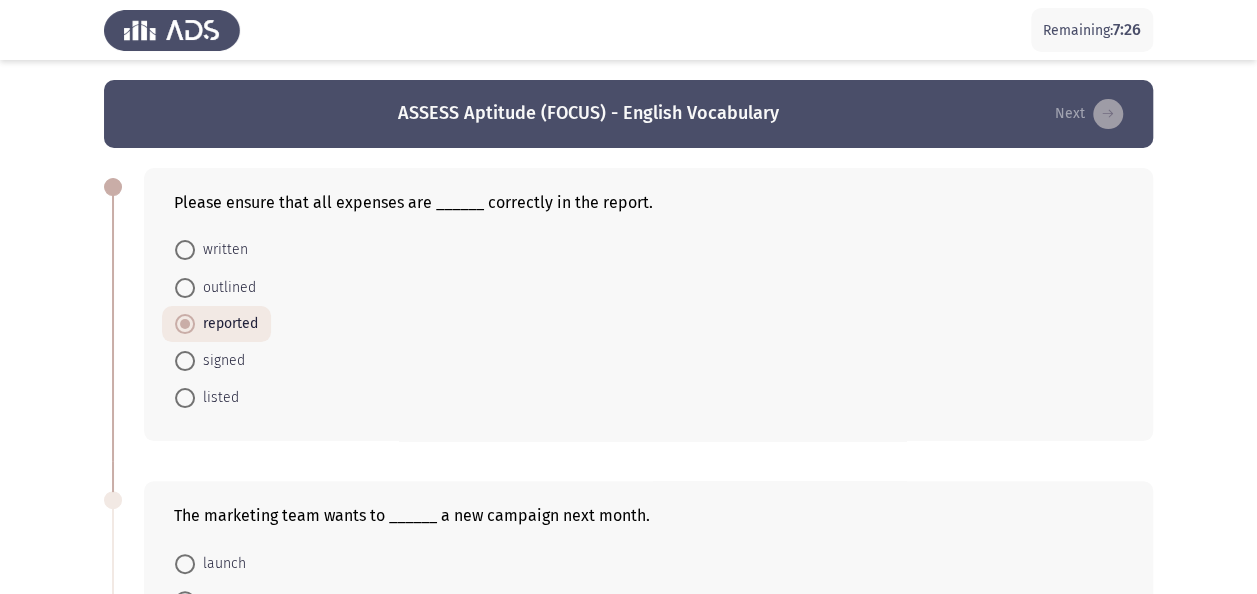 click on "listed" at bounding box center [217, 398] 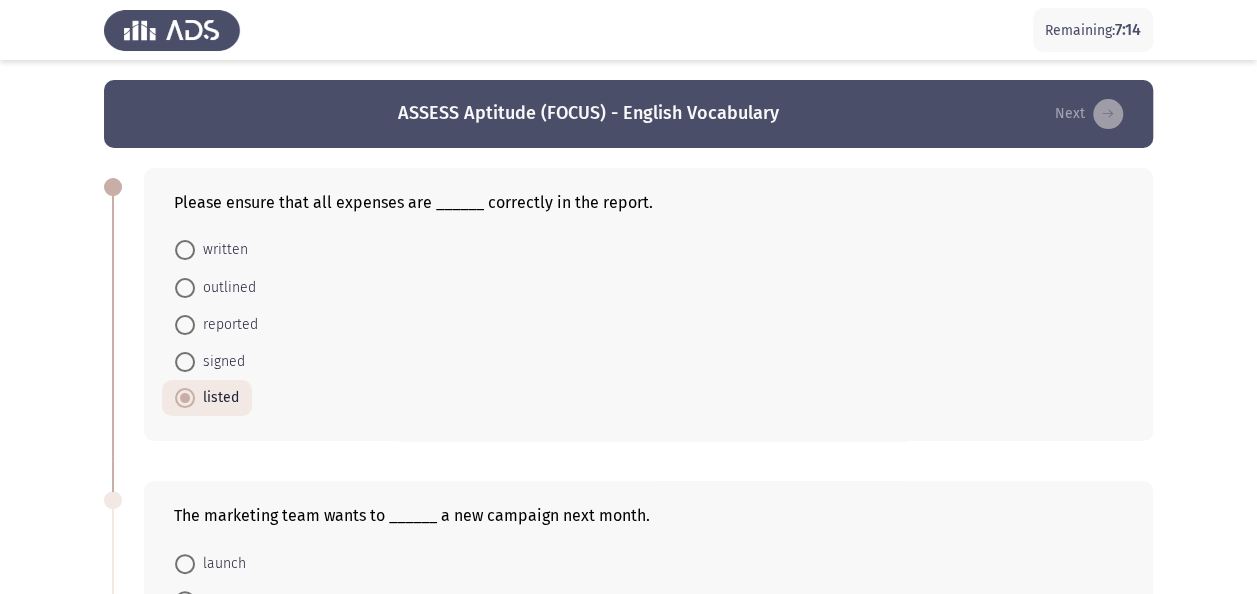 click on "reported" at bounding box center [226, 325] 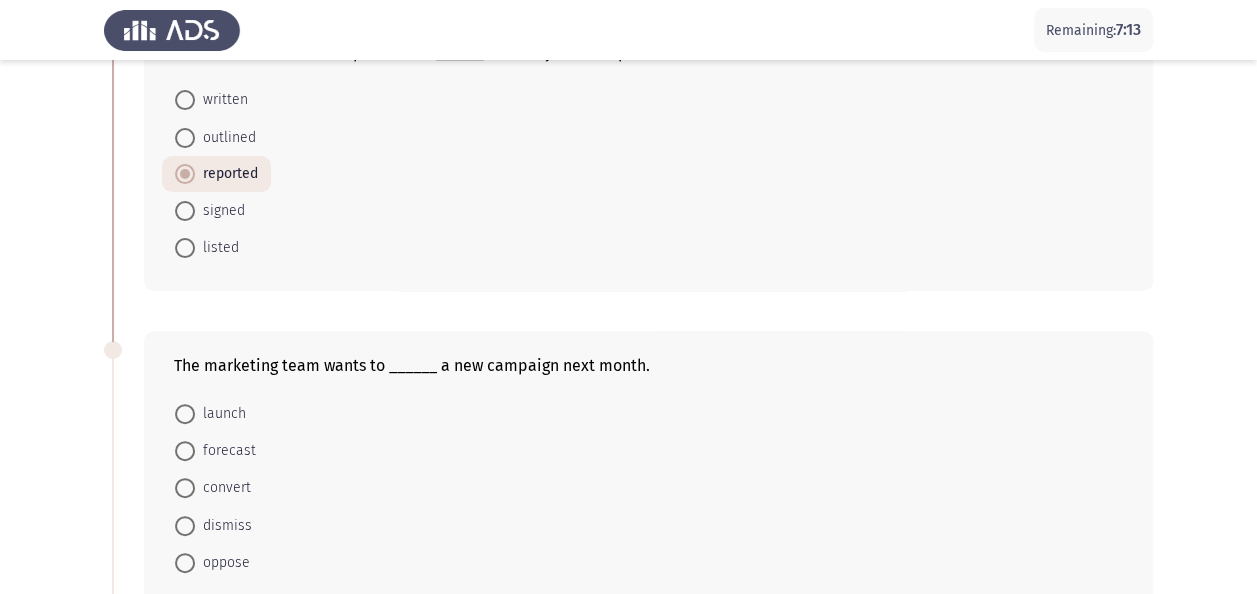 scroll, scrollTop: 200, scrollLeft: 0, axis: vertical 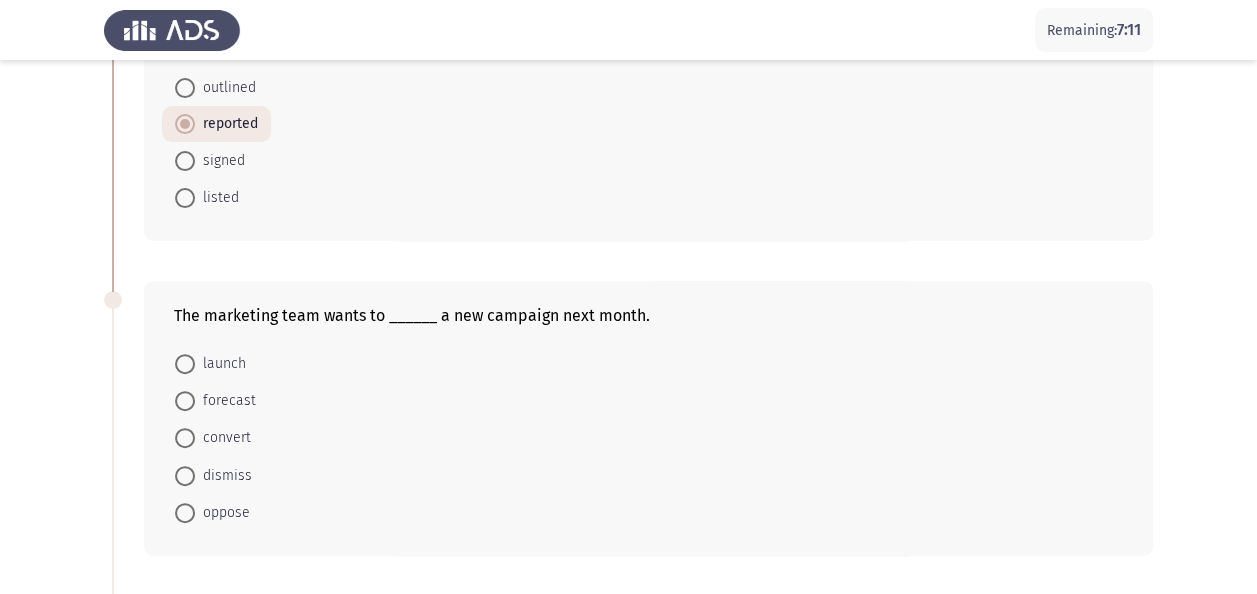 click on "launch" at bounding box center [220, 364] 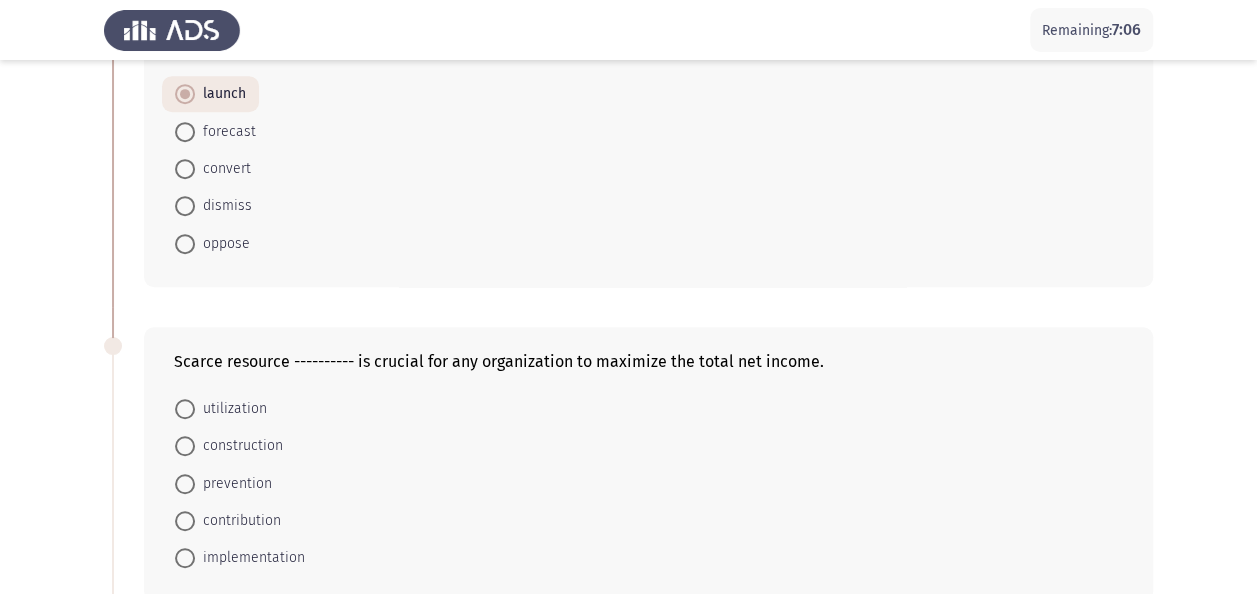 scroll, scrollTop: 500, scrollLeft: 0, axis: vertical 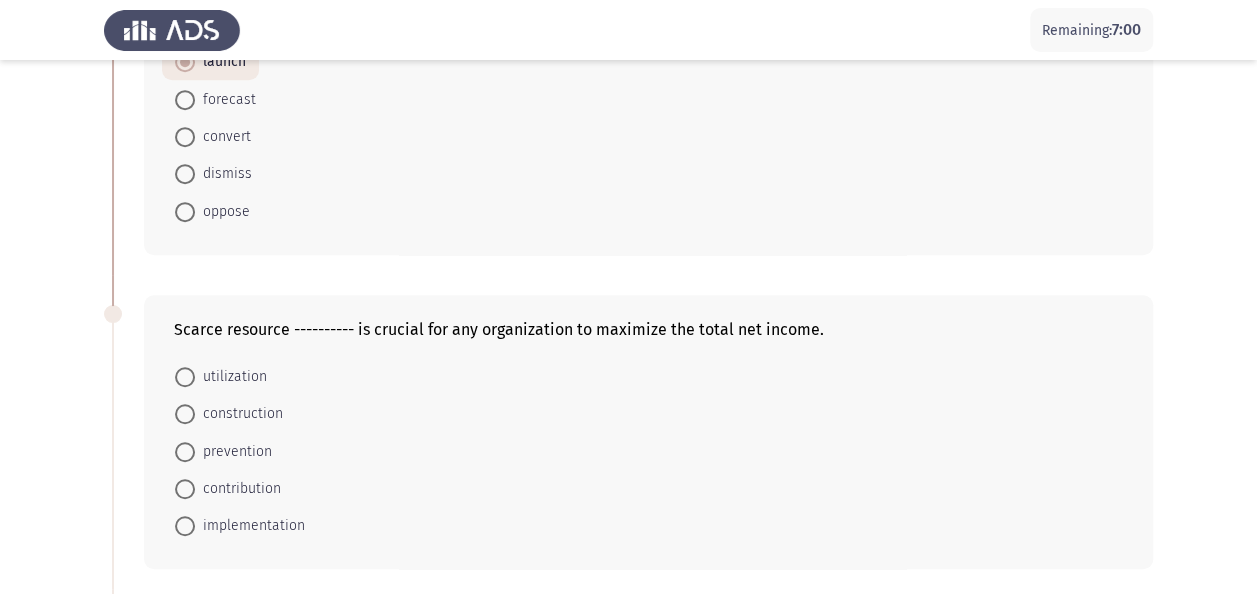 click on "utilization" at bounding box center (231, 377) 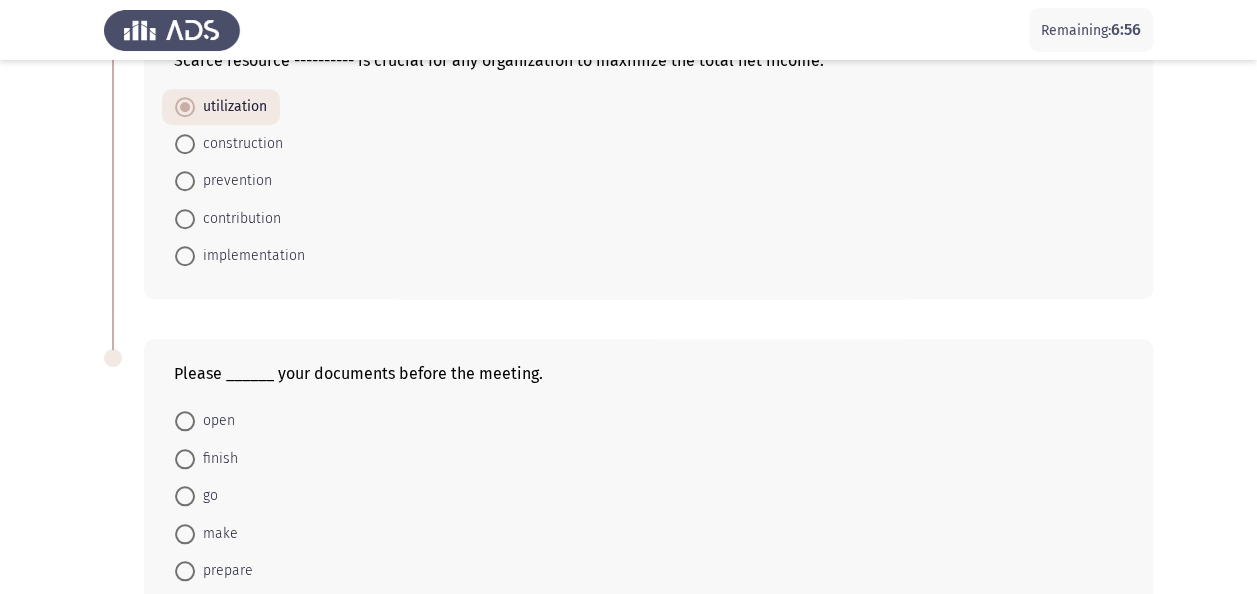 scroll, scrollTop: 800, scrollLeft: 0, axis: vertical 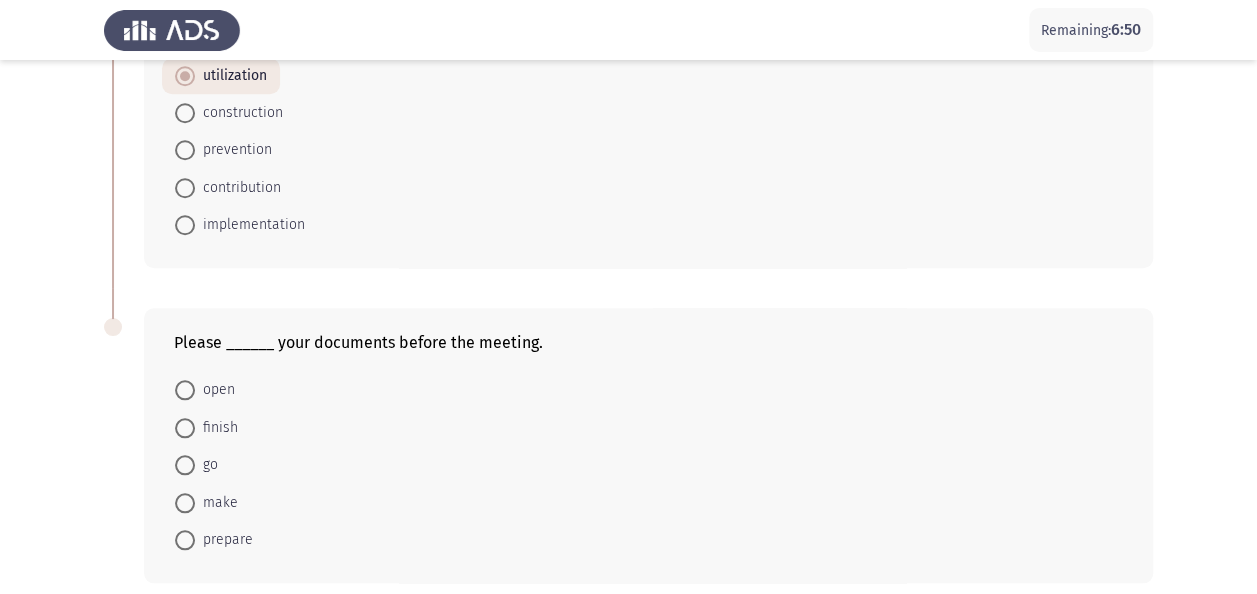 click on "prepare" at bounding box center [224, 540] 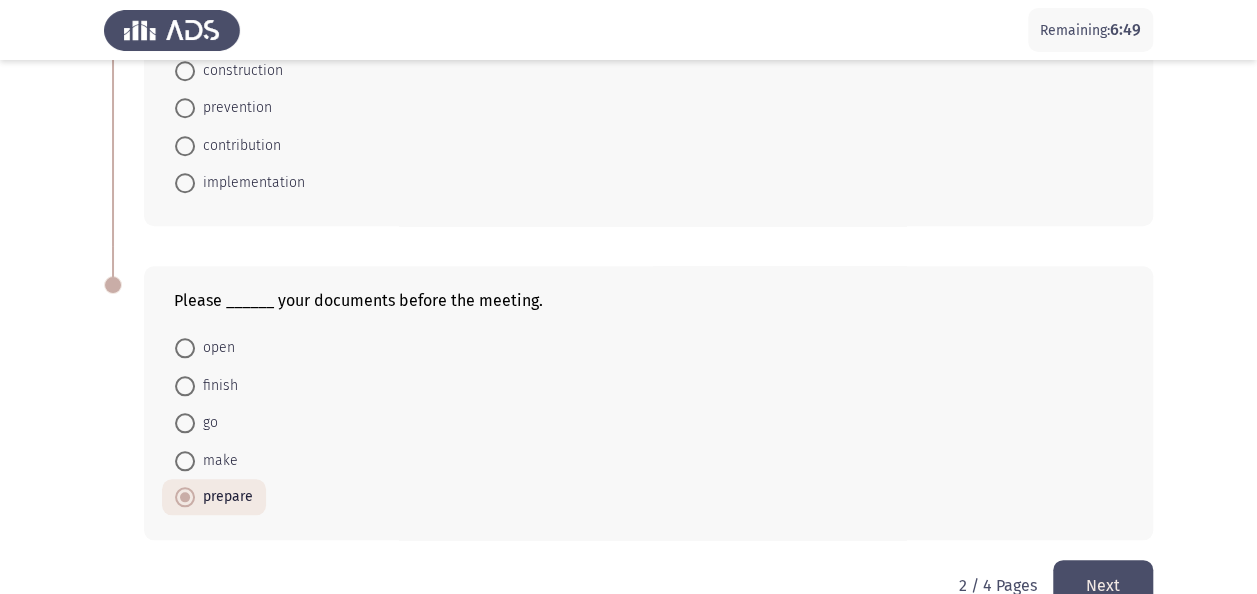 scroll, scrollTop: 880, scrollLeft: 0, axis: vertical 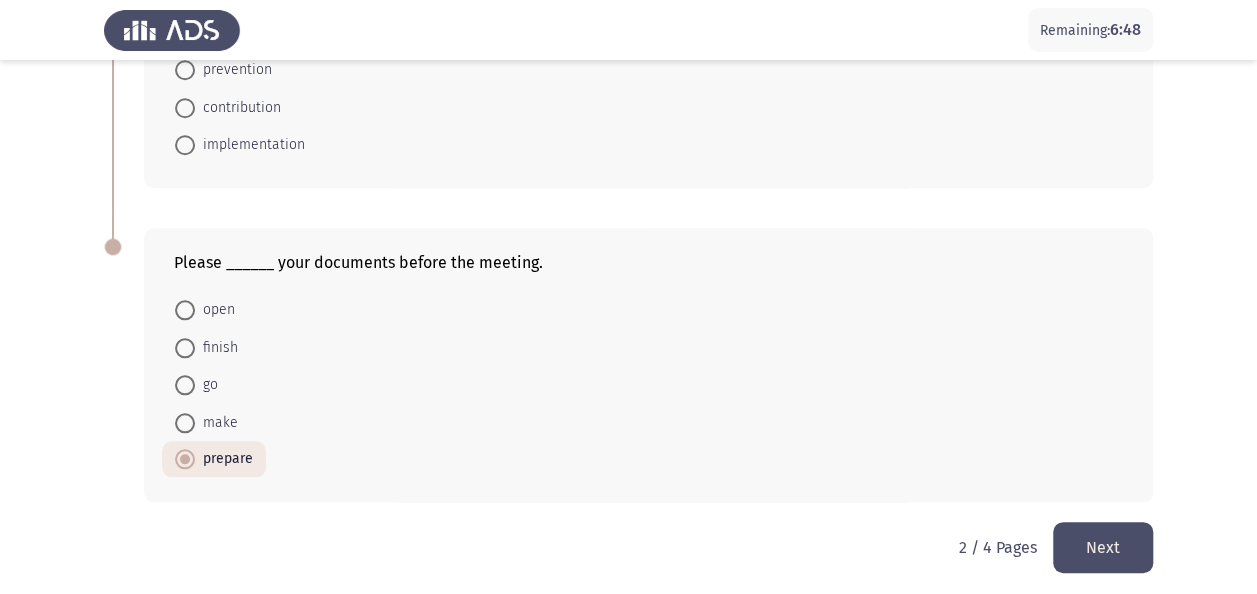 click on "Next" 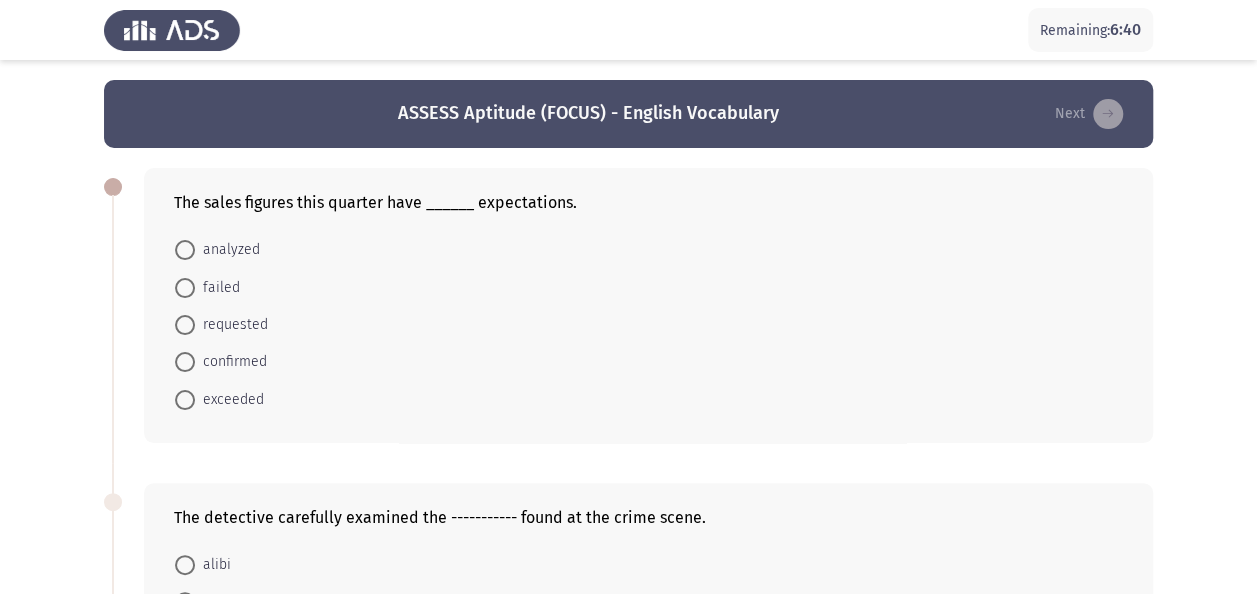 click on "exceeded" at bounding box center (229, 400) 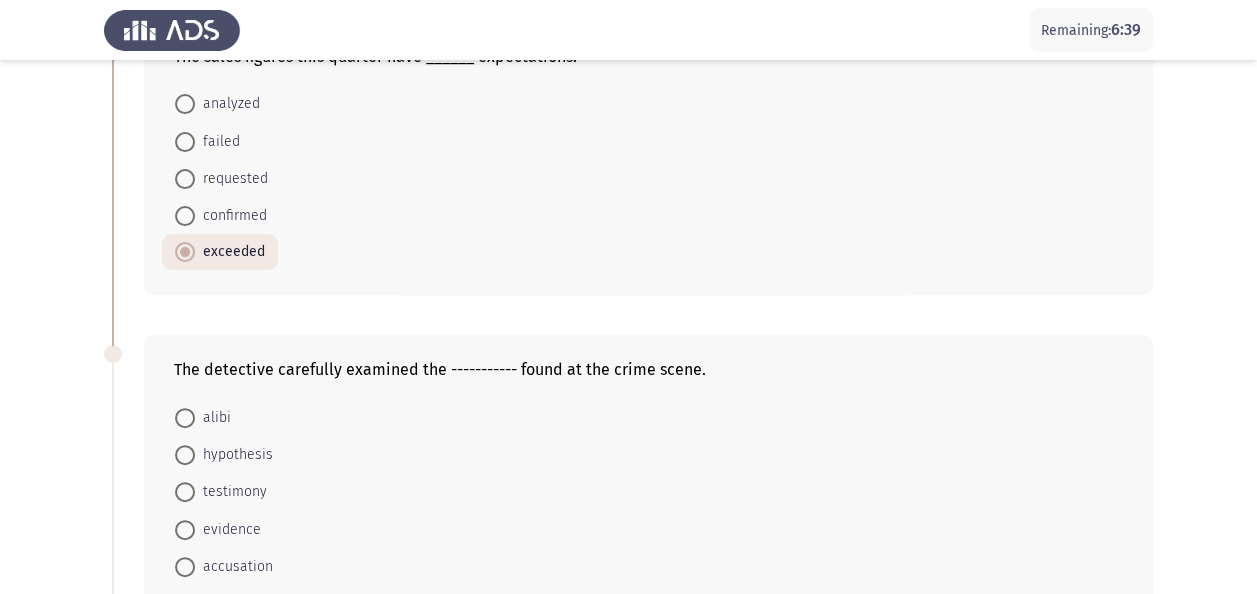 scroll, scrollTop: 300, scrollLeft: 0, axis: vertical 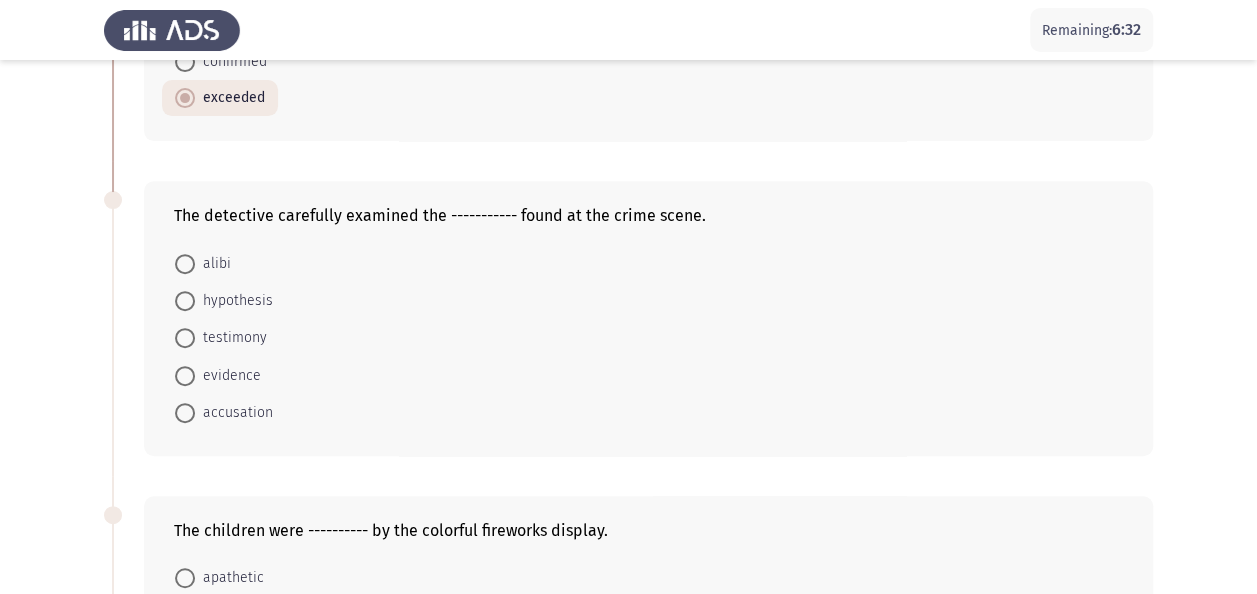 click on "evidence" at bounding box center (228, 376) 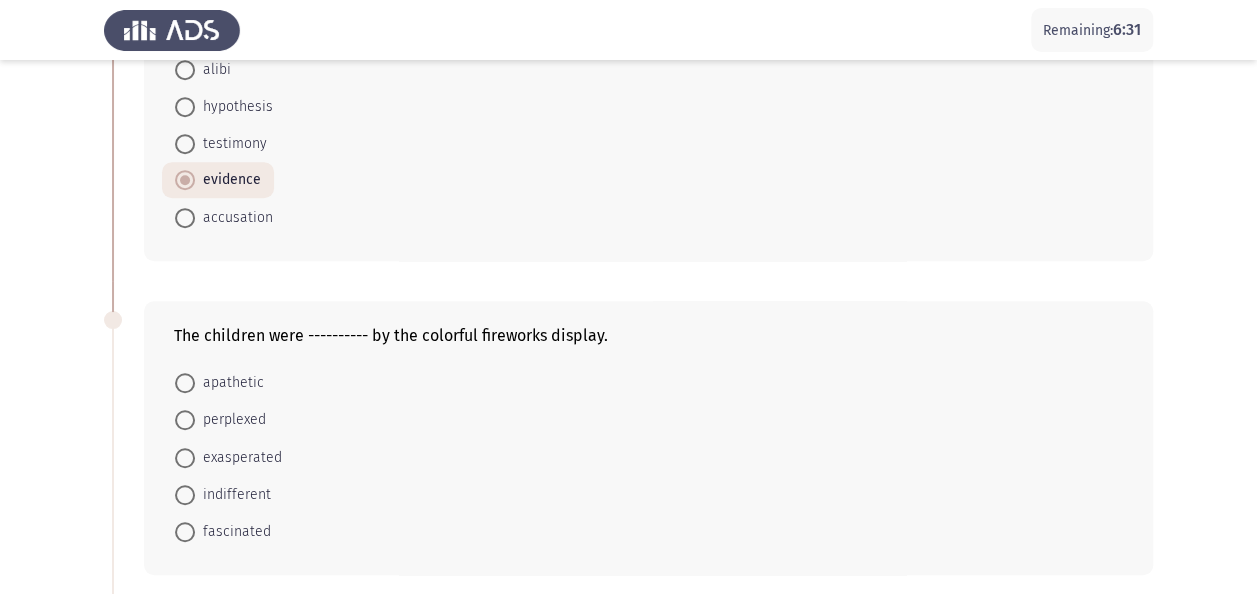 scroll, scrollTop: 500, scrollLeft: 0, axis: vertical 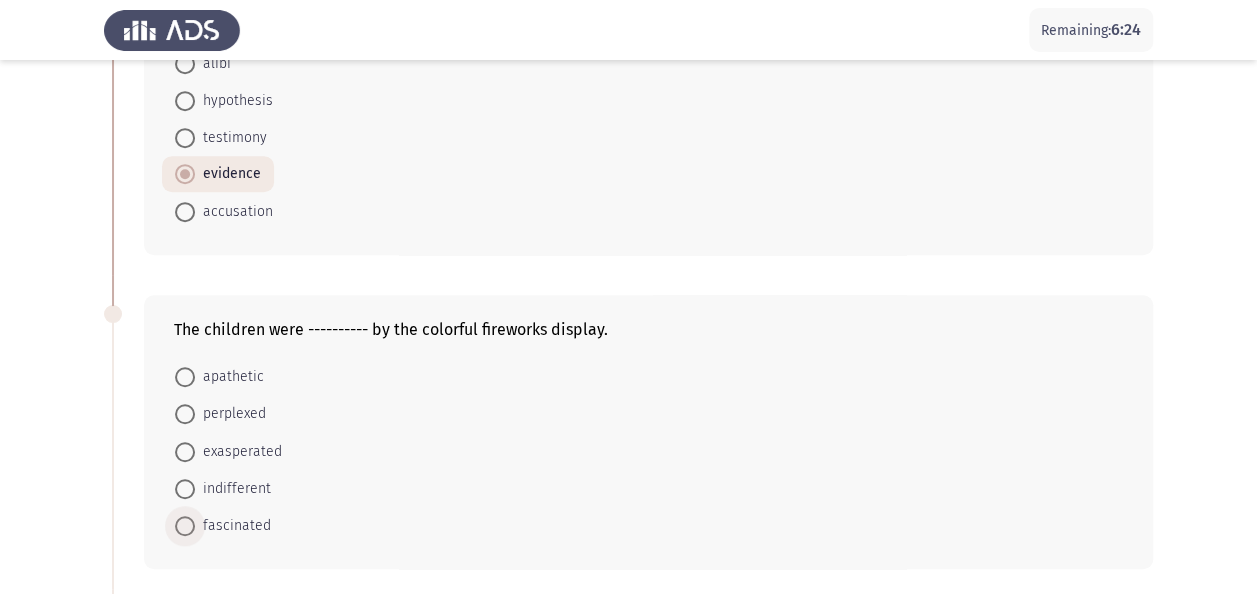 click on "fascinated" at bounding box center (233, 526) 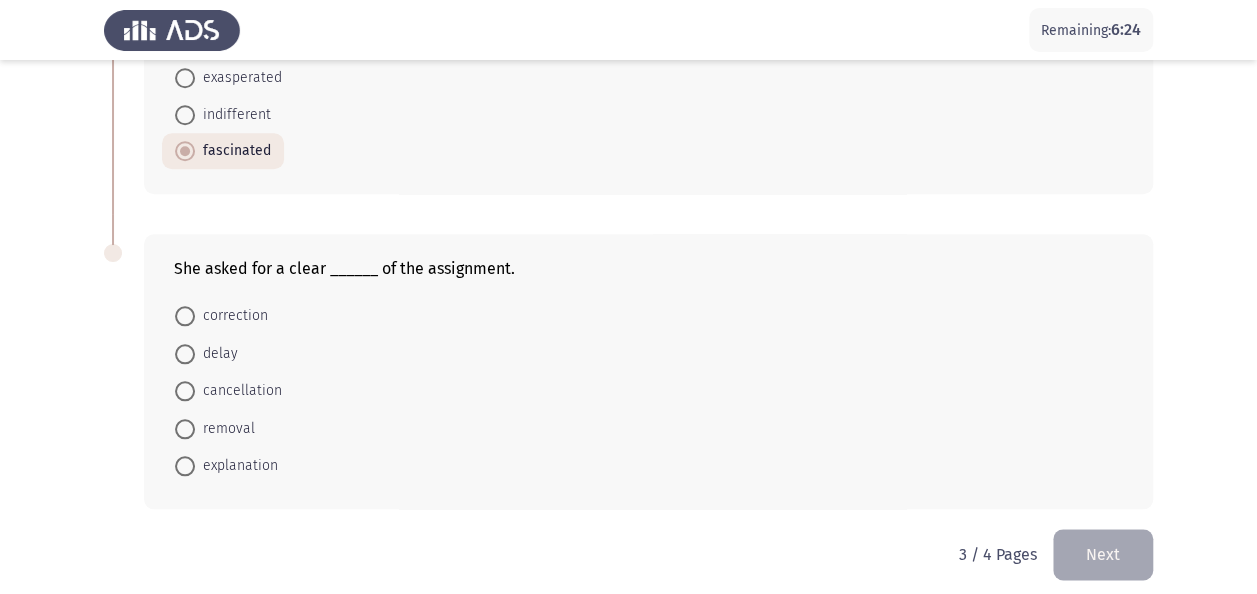 scroll, scrollTop: 881, scrollLeft: 0, axis: vertical 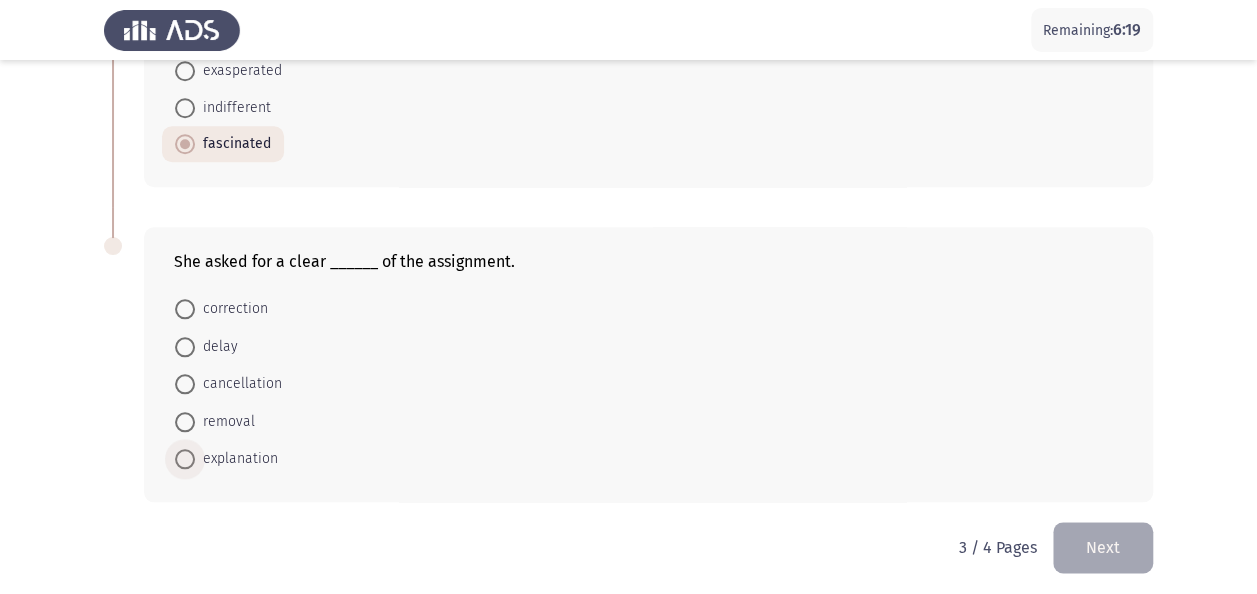 click on "explanation" at bounding box center (236, 459) 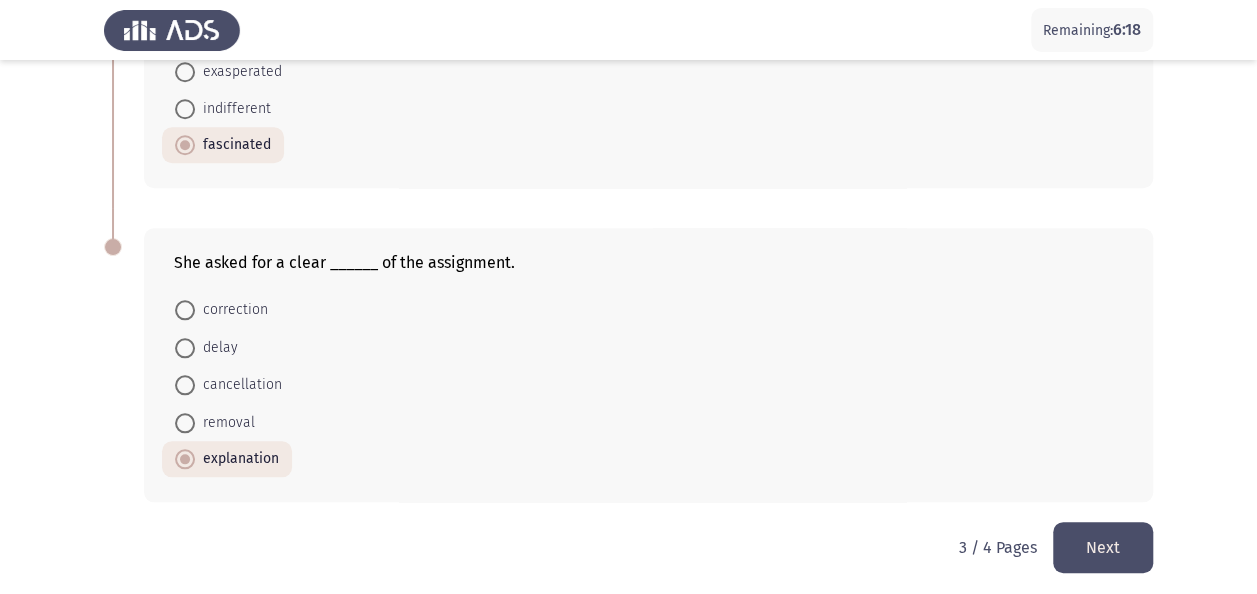 click on "Next" 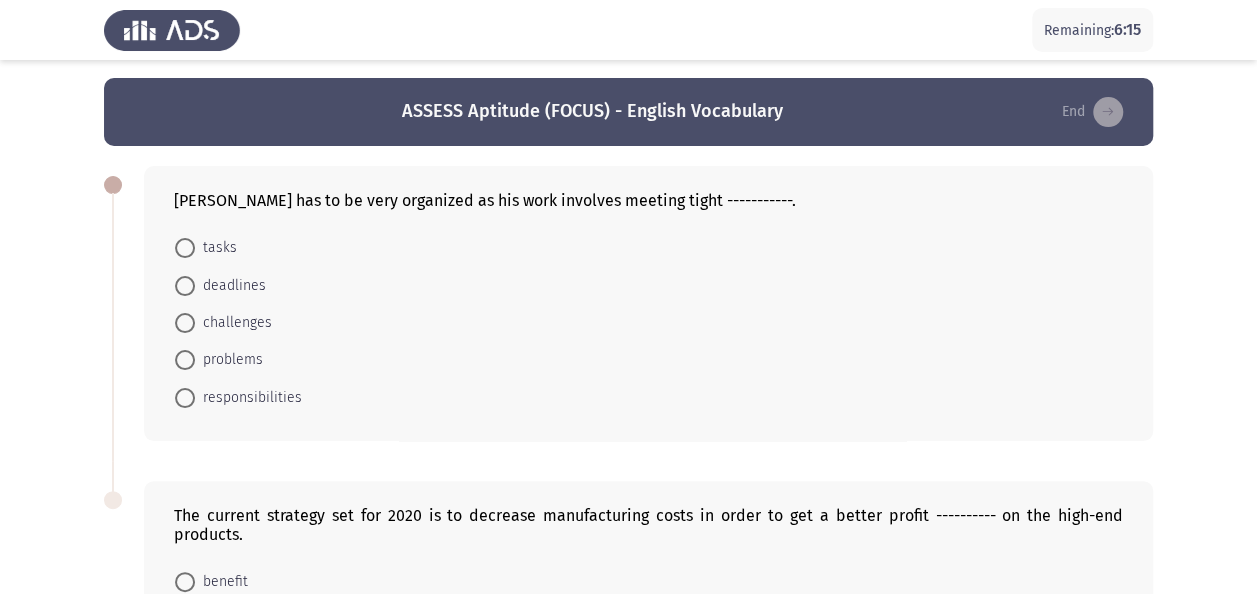scroll, scrollTop: 0, scrollLeft: 0, axis: both 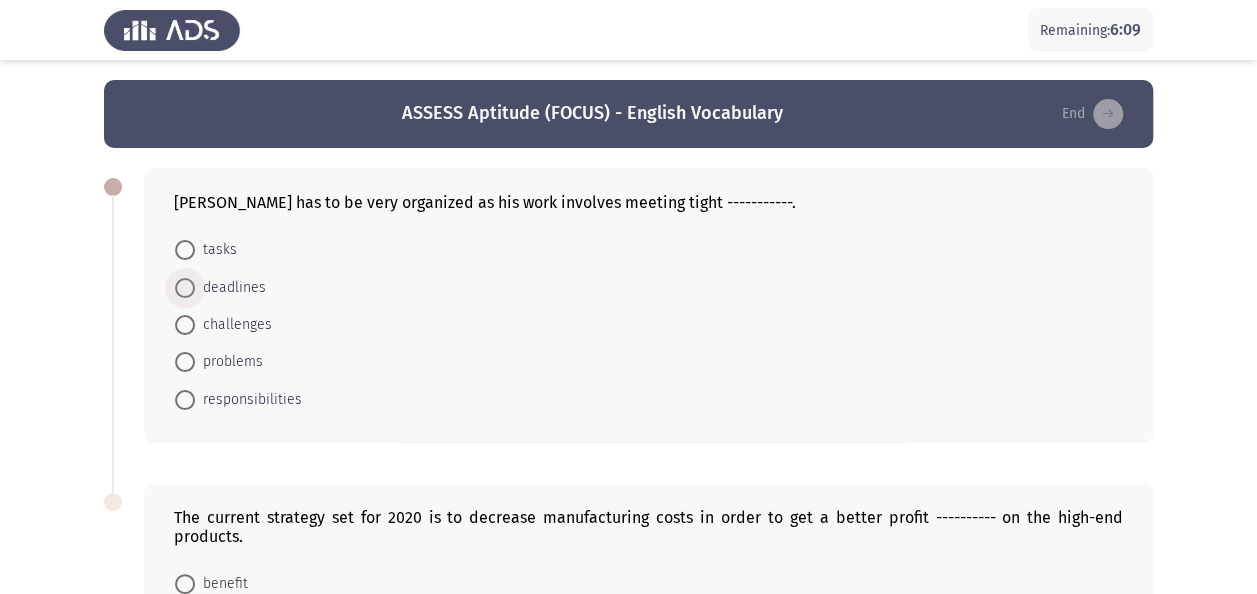 drag, startPoint x: 256, startPoint y: 282, endPoint x: 322, endPoint y: 284, distance: 66.0303 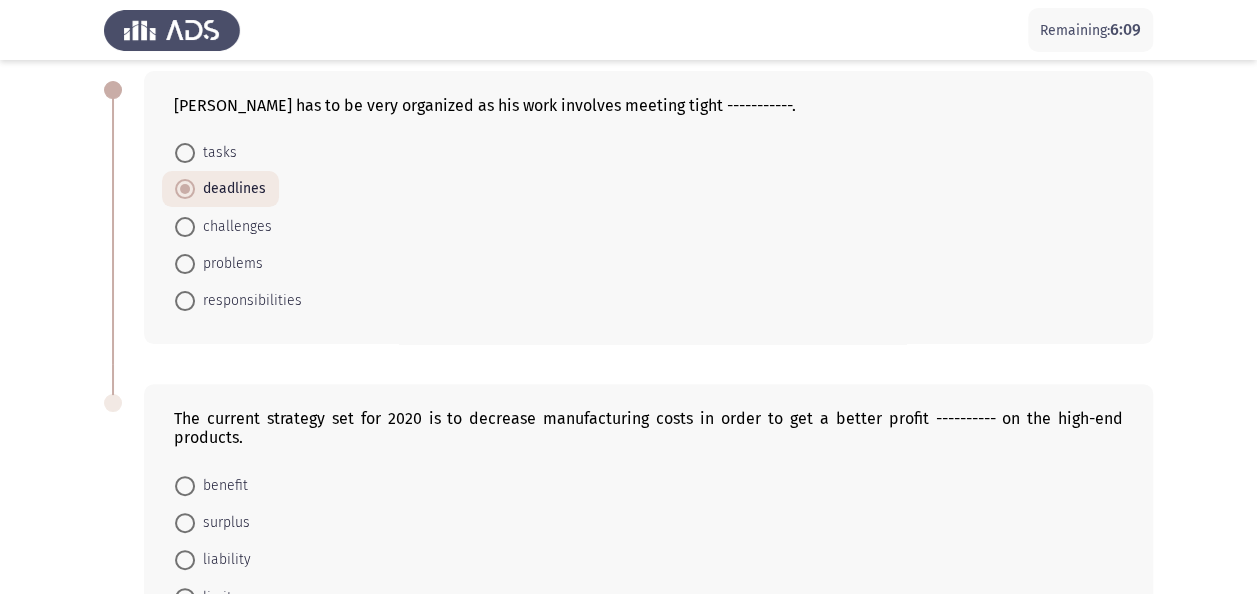 scroll, scrollTop: 276, scrollLeft: 0, axis: vertical 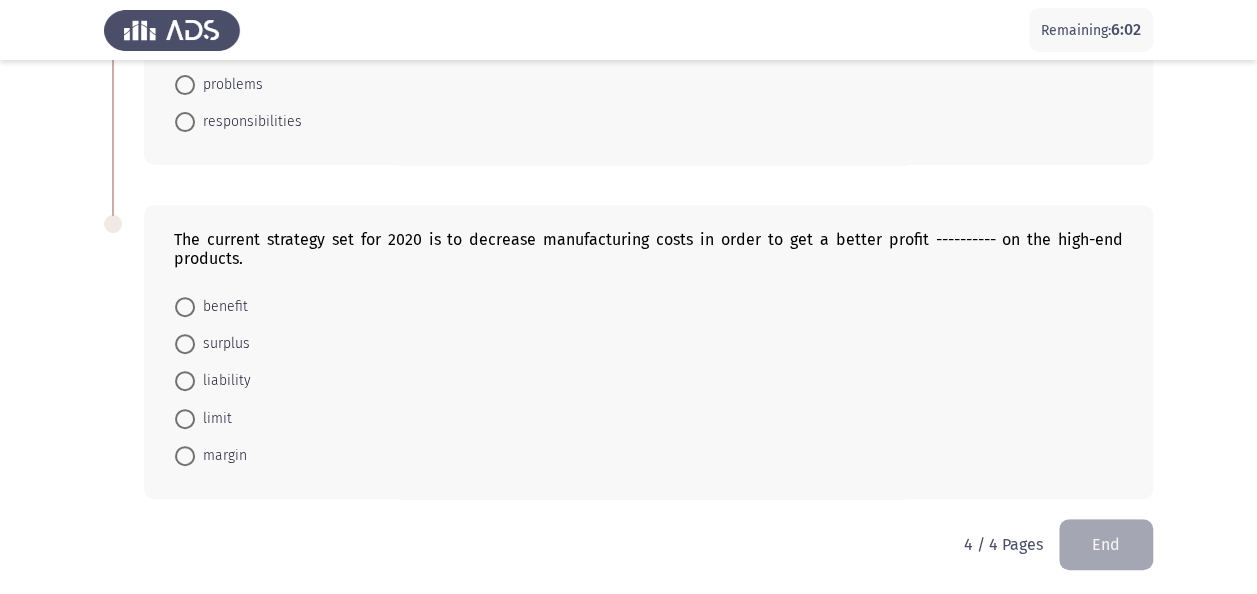 click on "margin" at bounding box center [221, 456] 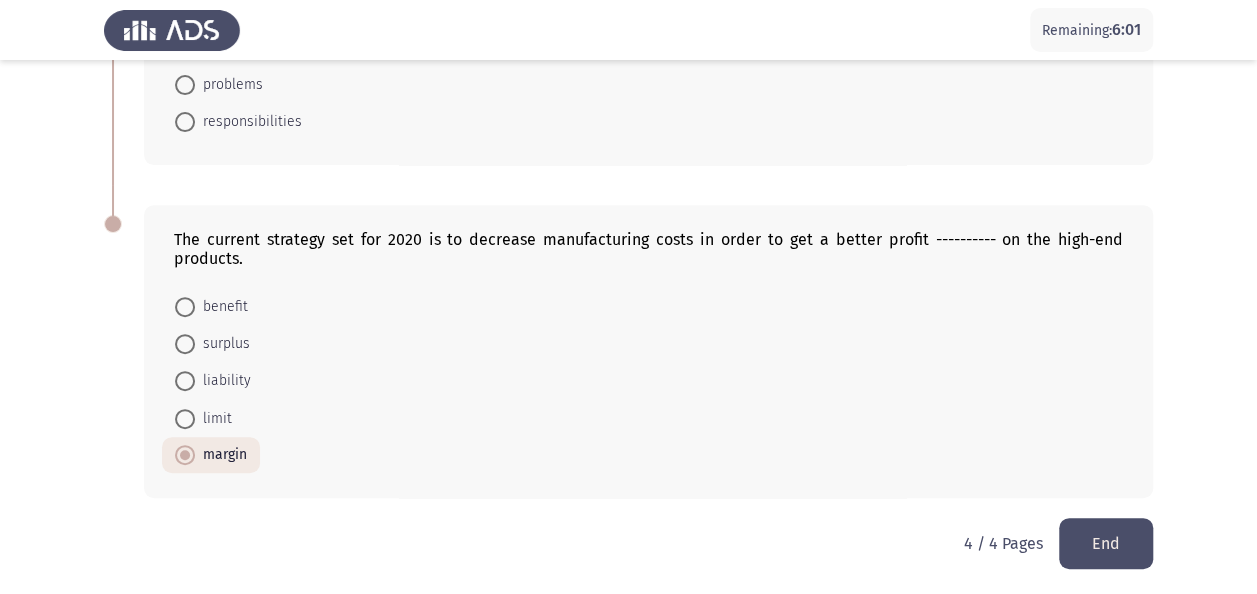 scroll, scrollTop: 276, scrollLeft: 0, axis: vertical 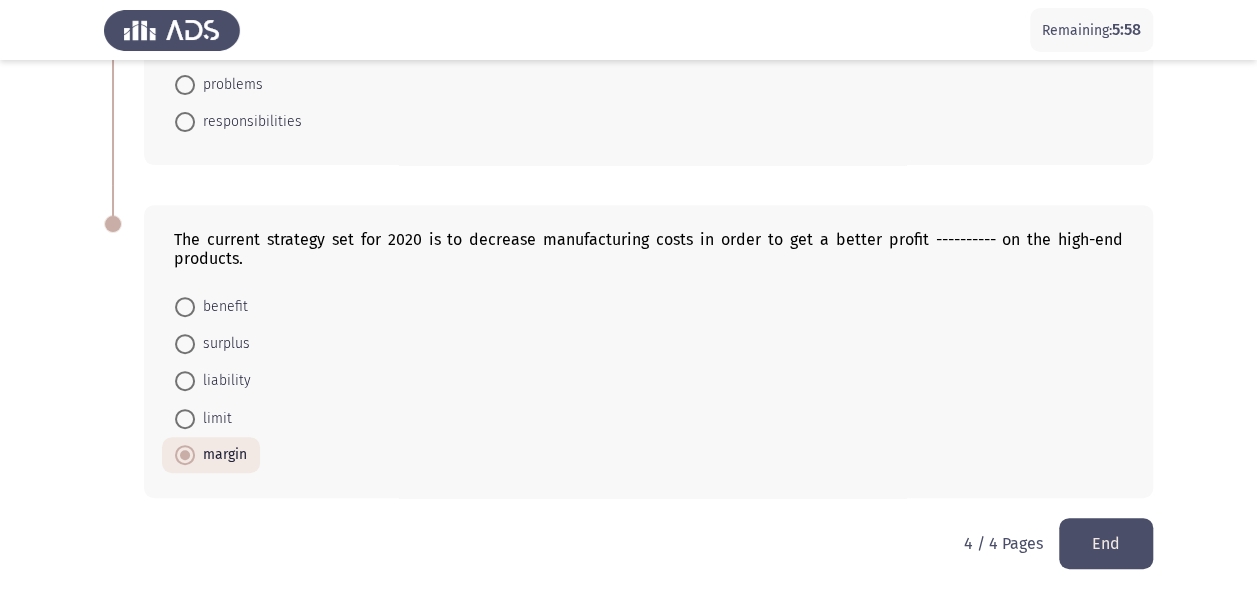 click on "End" 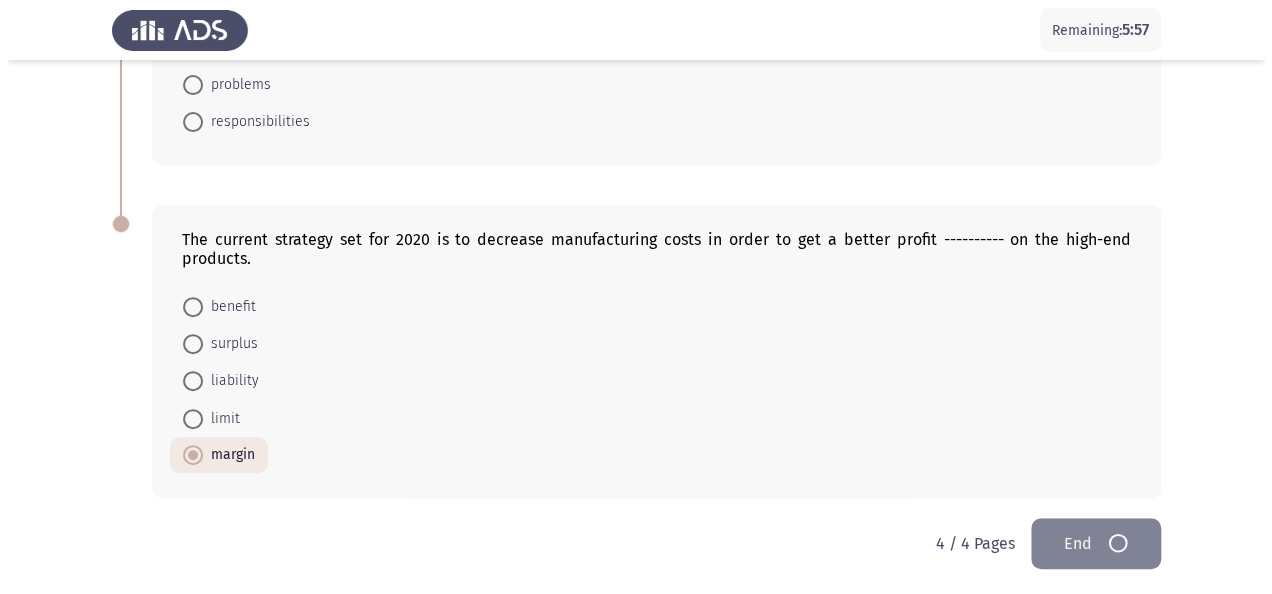 scroll, scrollTop: 0, scrollLeft: 0, axis: both 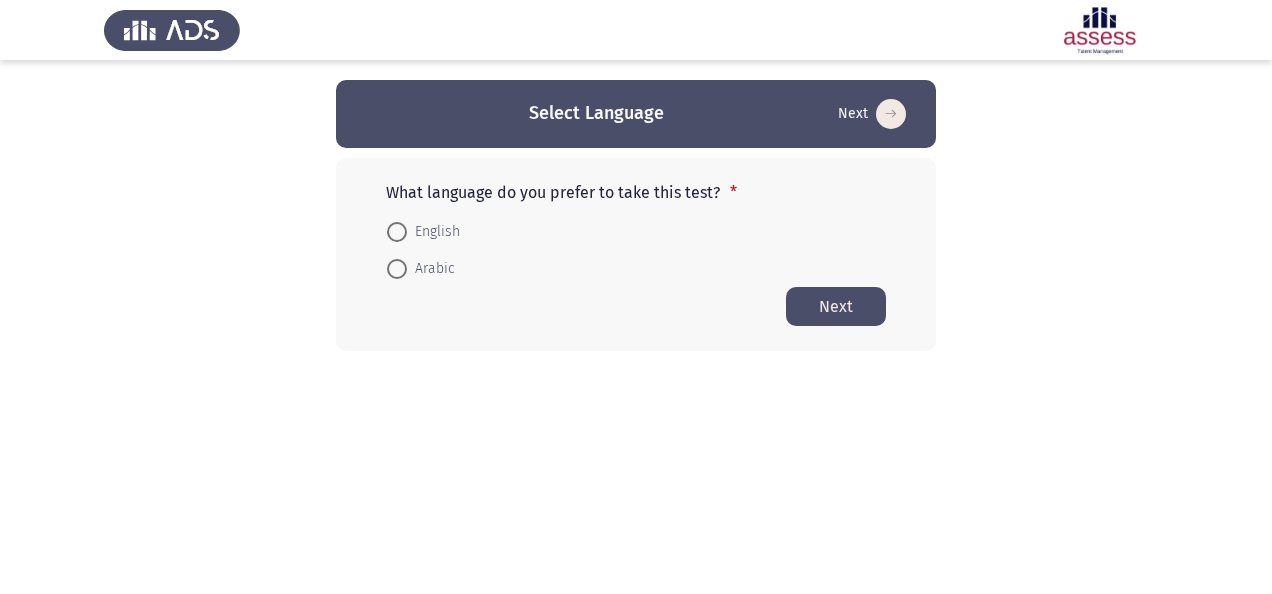 click on "English" at bounding box center (433, 232) 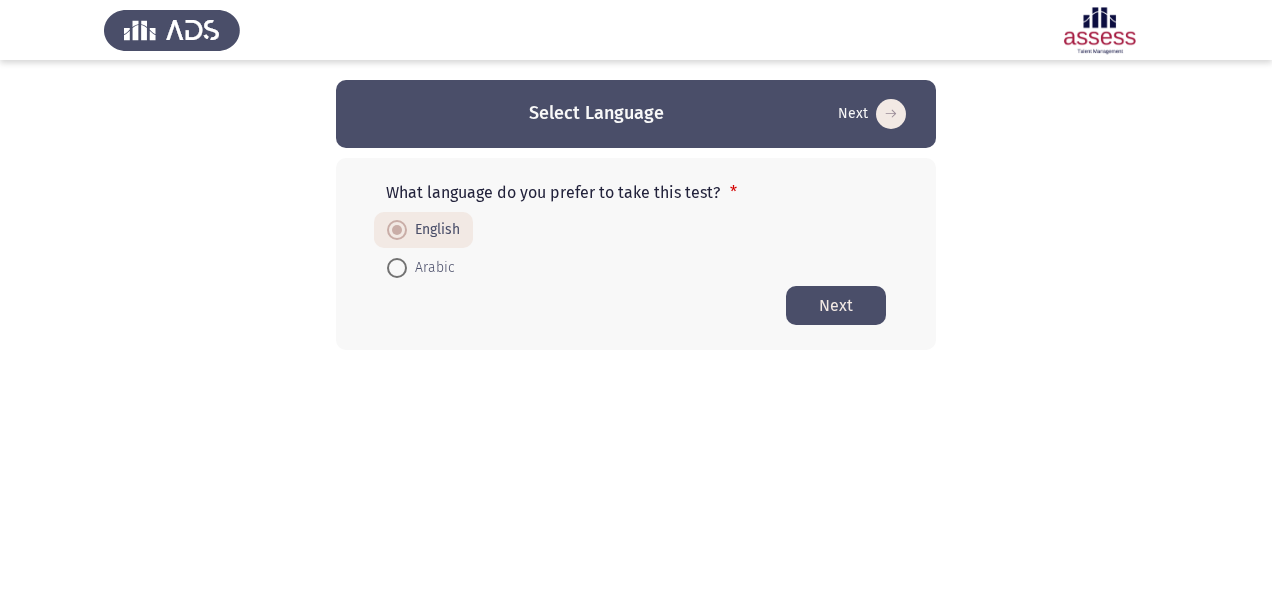 click on "Next" 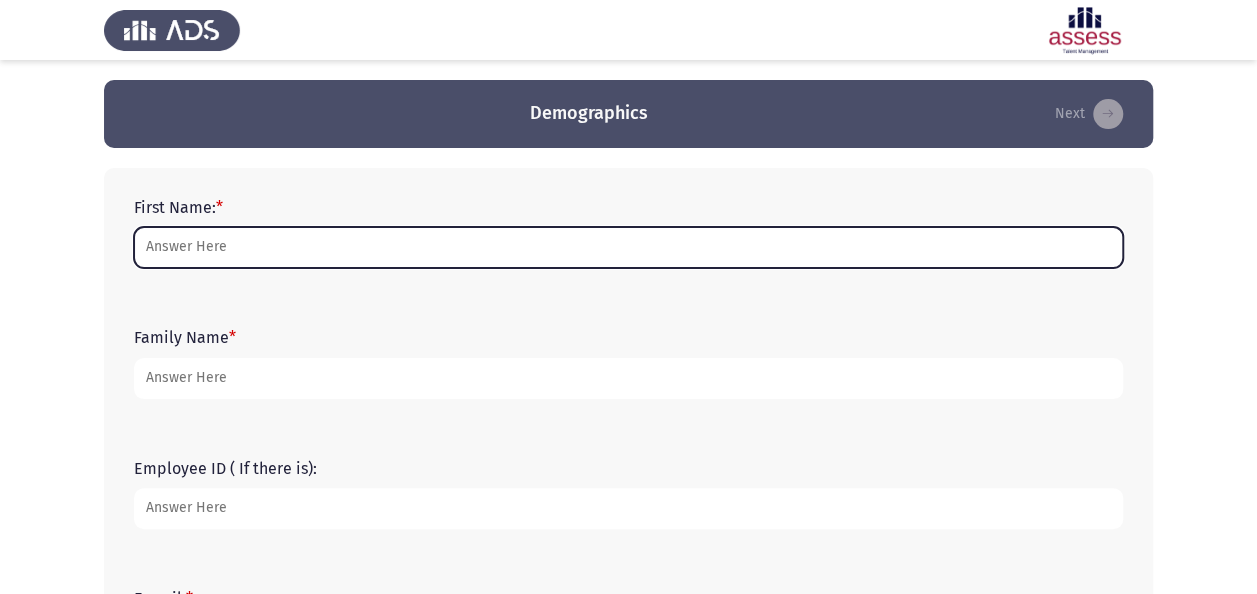 click on "First Name:   *" at bounding box center (628, 247) 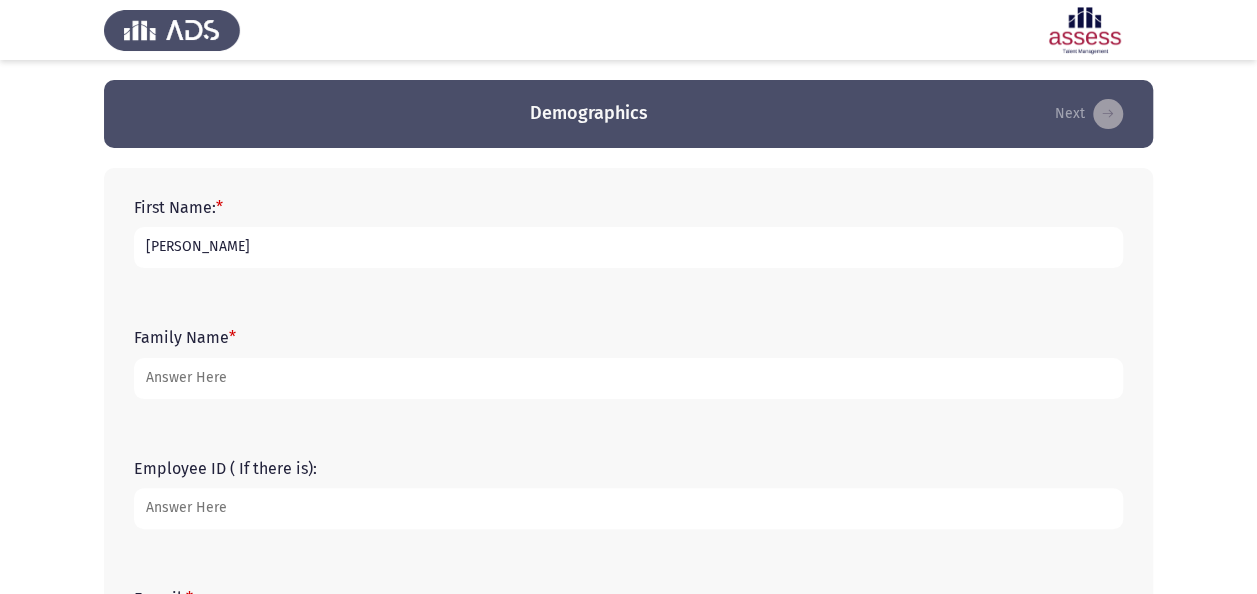 type on "[PERSON_NAME]" 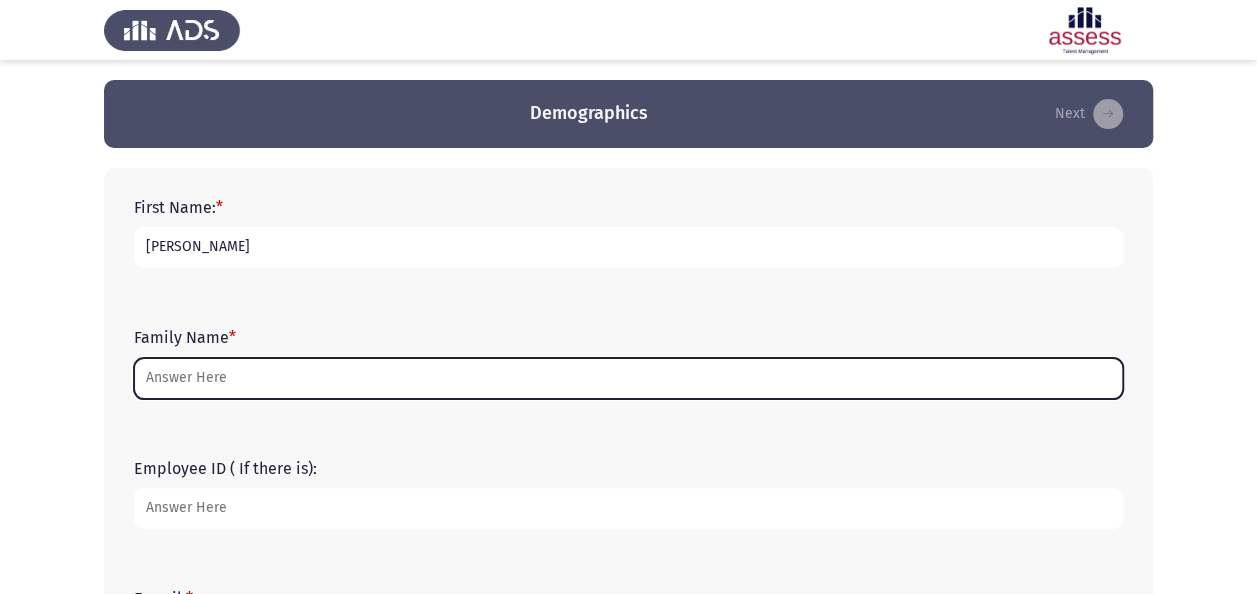 drag, startPoint x: 200, startPoint y: 372, endPoint x: 222, endPoint y: 356, distance: 27.202942 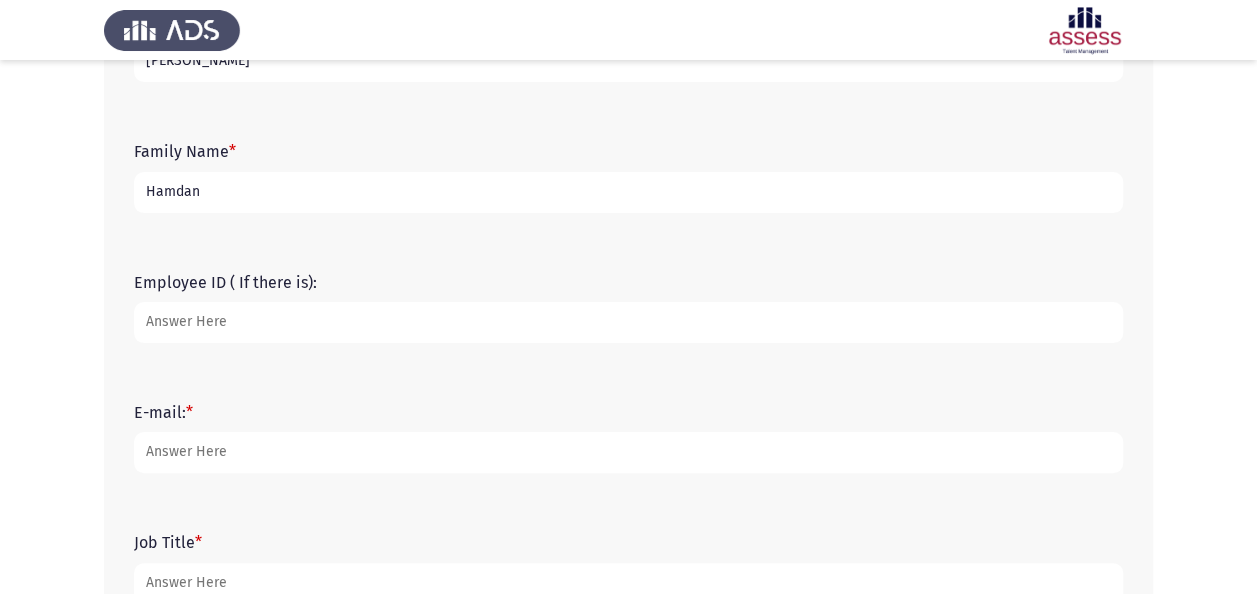scroll, scrollTop: 200, scrollLeft: 0, axis: vertical 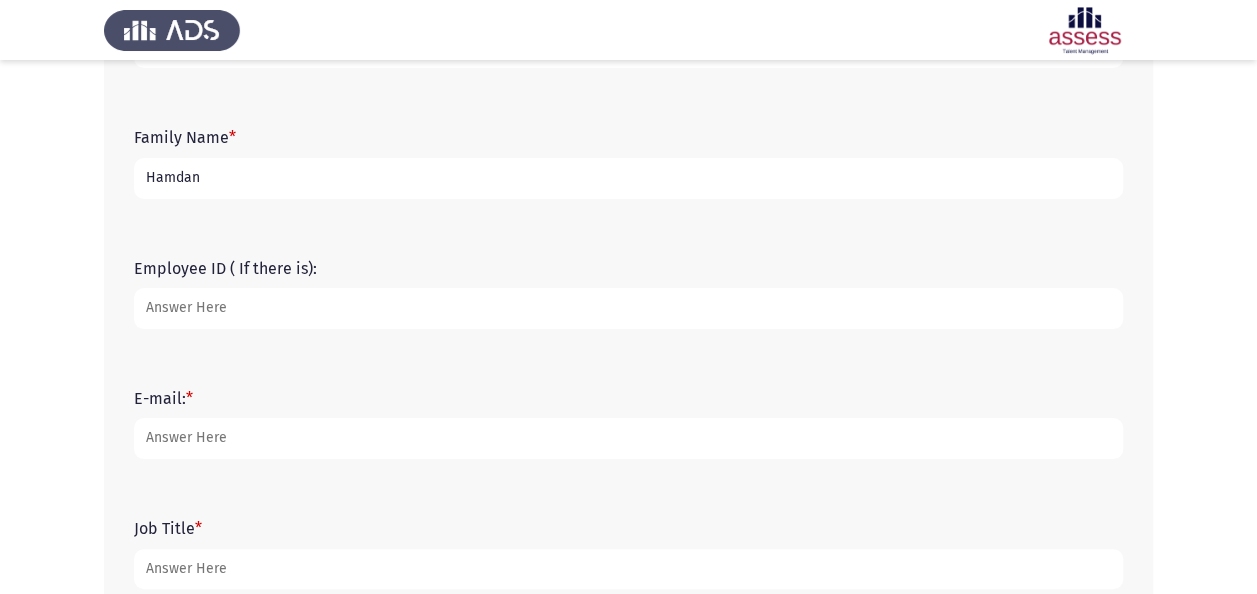 type on "Hamdan" 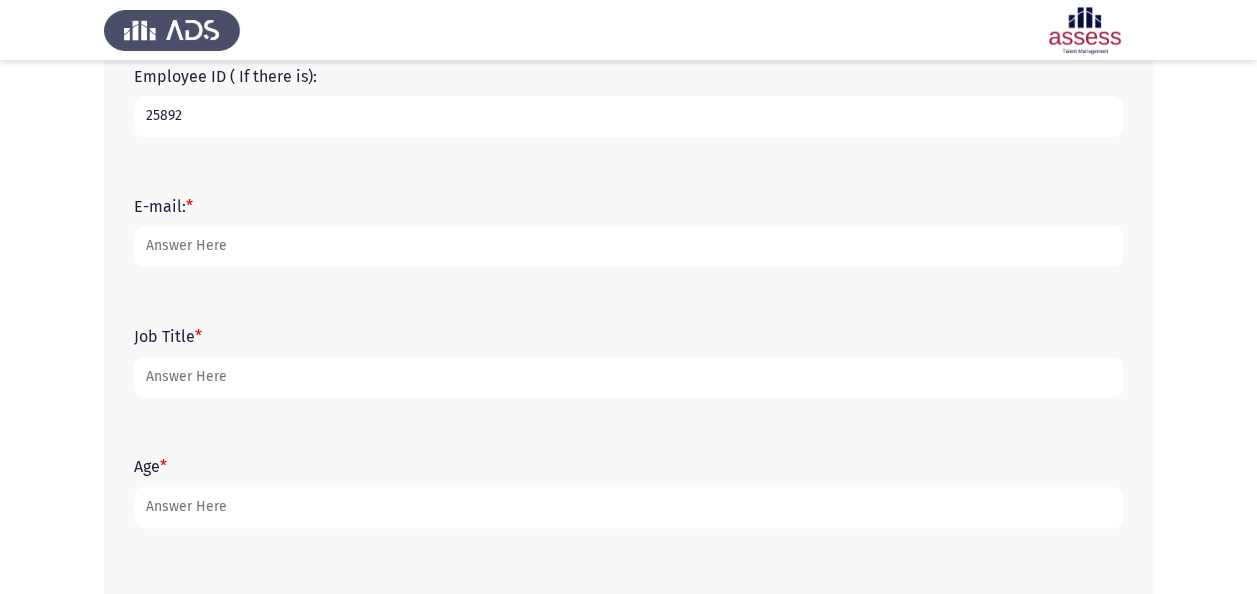 scroll, scrollTop: 400, scrollLeft: 0, axis: vertical 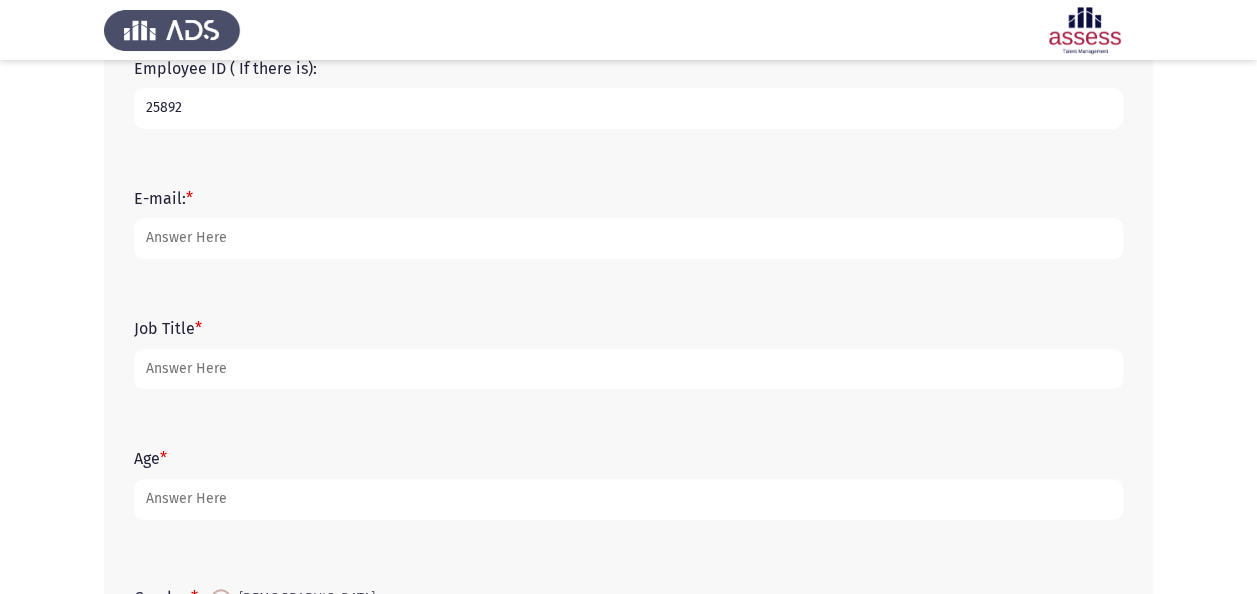 type on "25892" 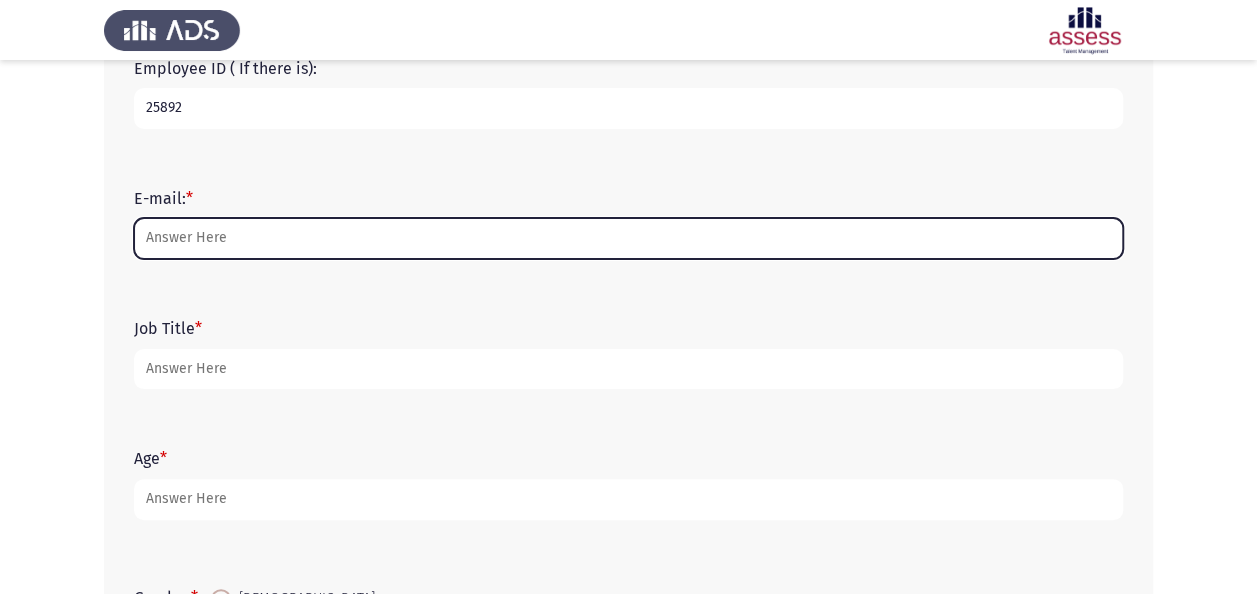 click on "E-mail:   *" at bounding box center [628, 238] 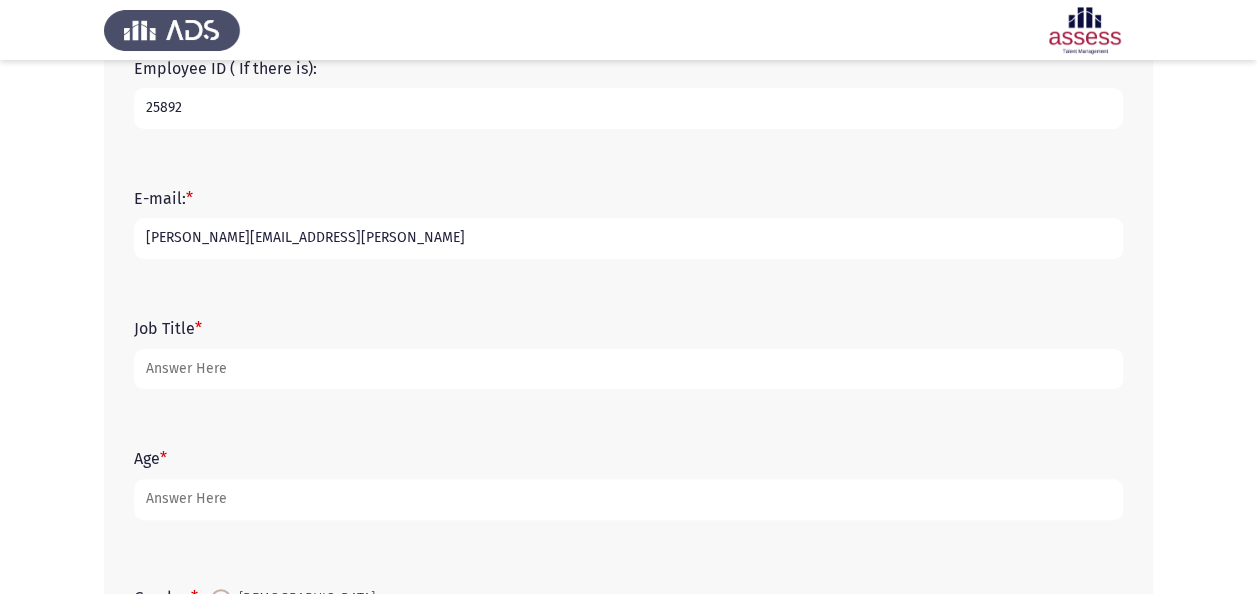 type on "[PERSON_NAME][EMAIL_ADDRESS][PERSON_NAME]" 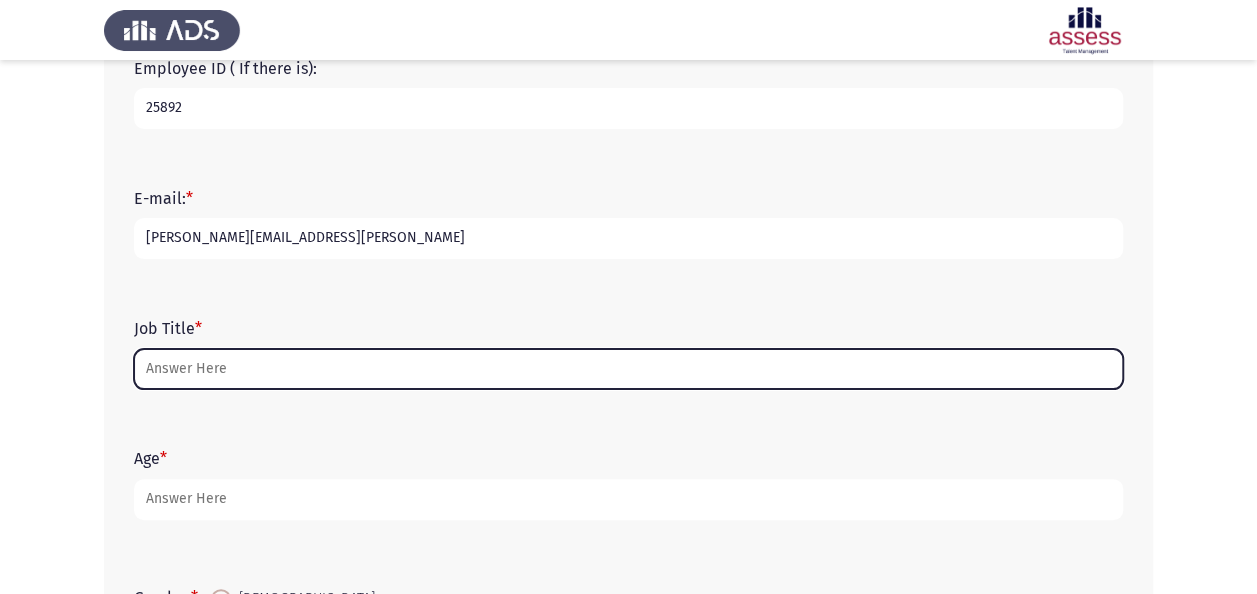 click on "Job Title   *" at bounding box center [628, 369] 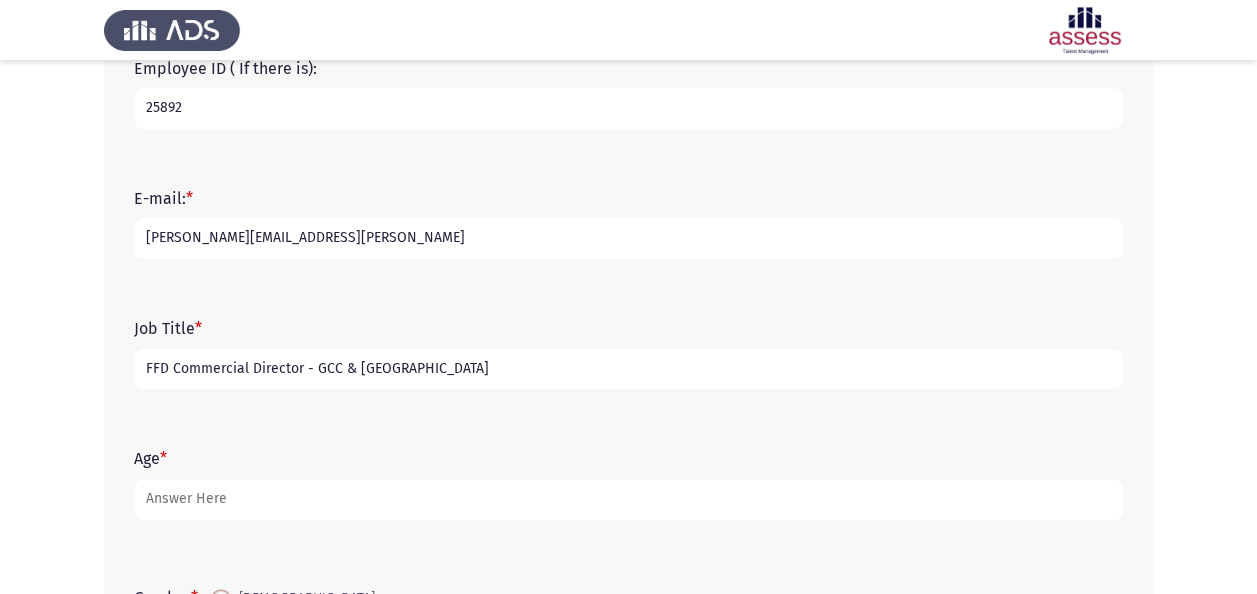 scroll, scrollTop: 590, scrollLeft: 0, axis: vertical 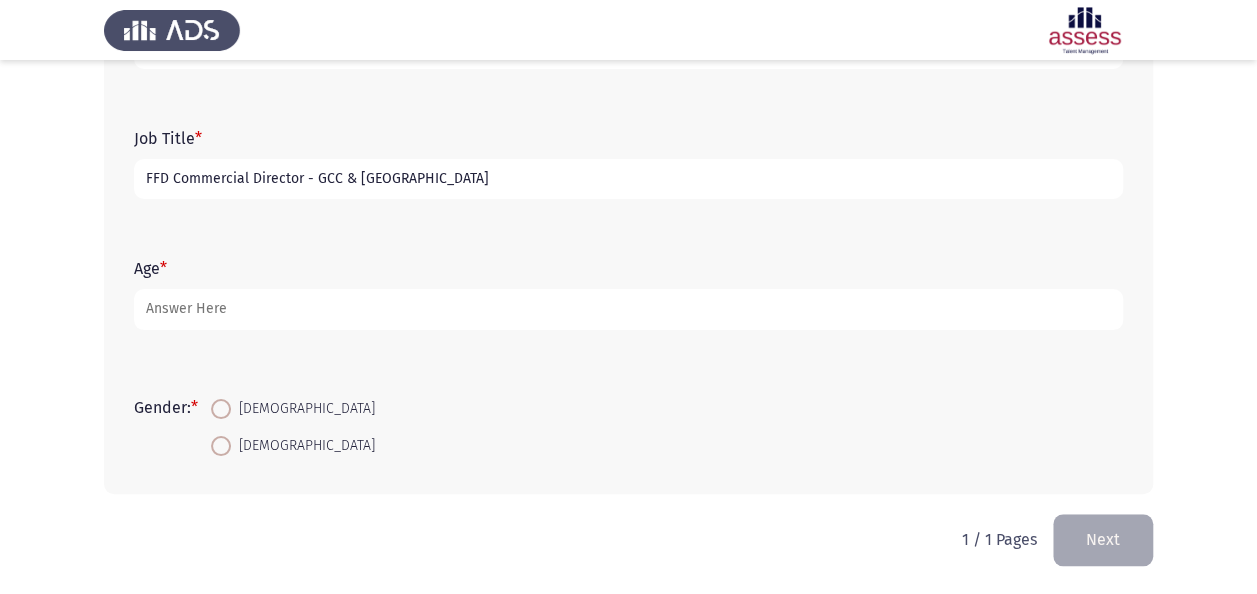type on "FFD Commercial Director - GCC & [GEOGRAPHIC_DATA]" 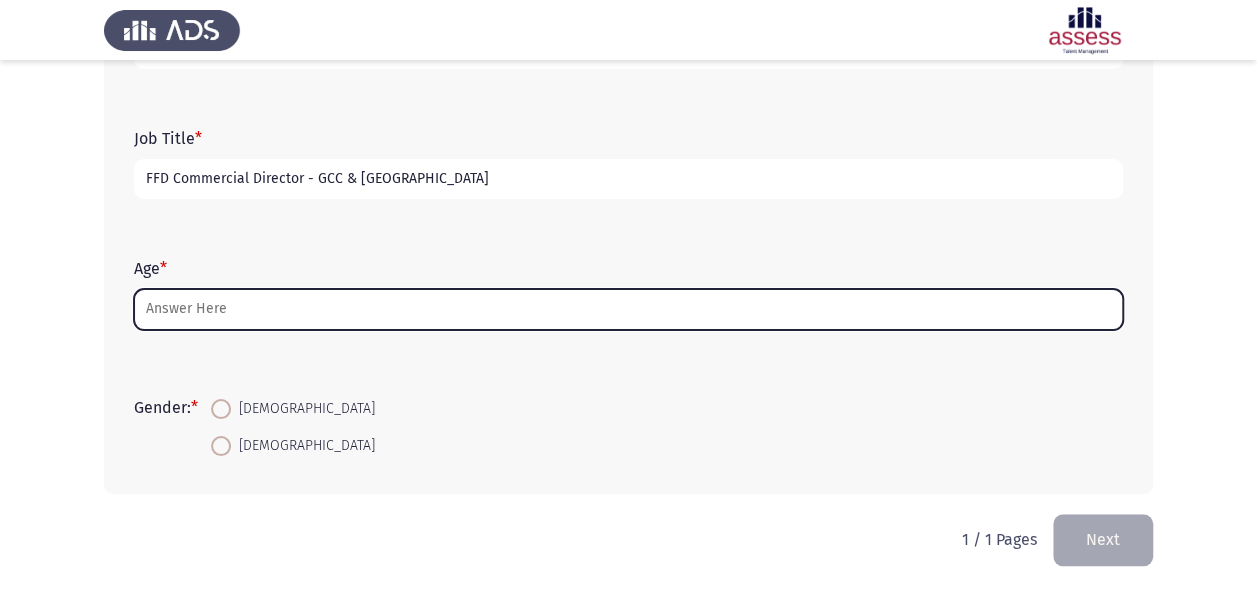 click on "Age   *" at bounding box center [628, 309] 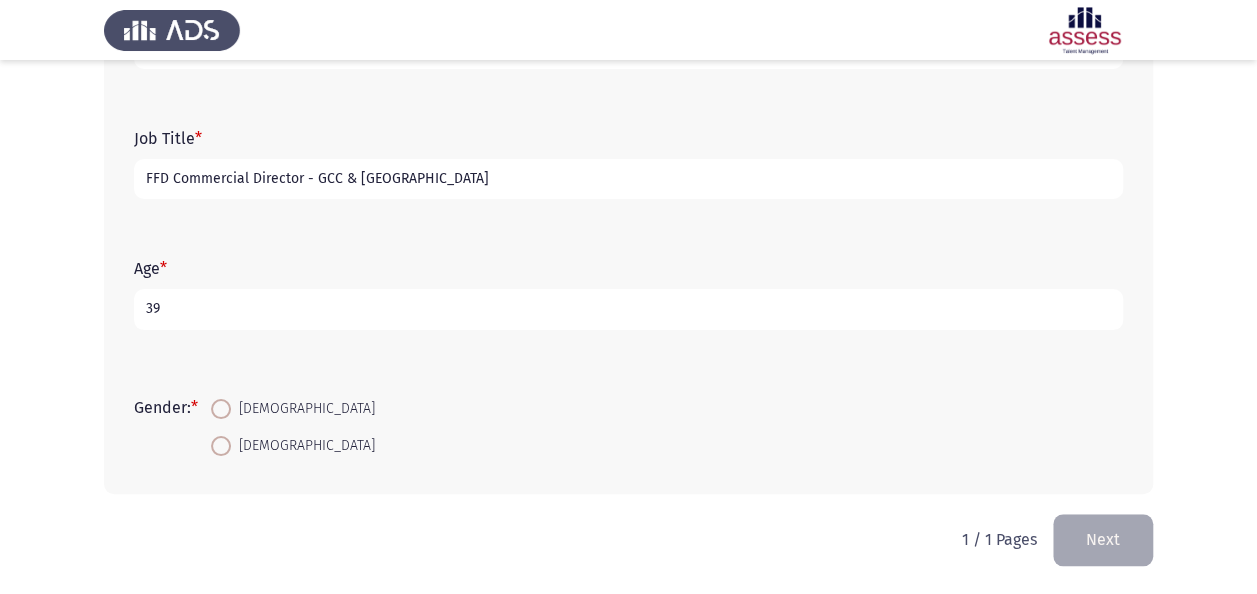 type on "39" 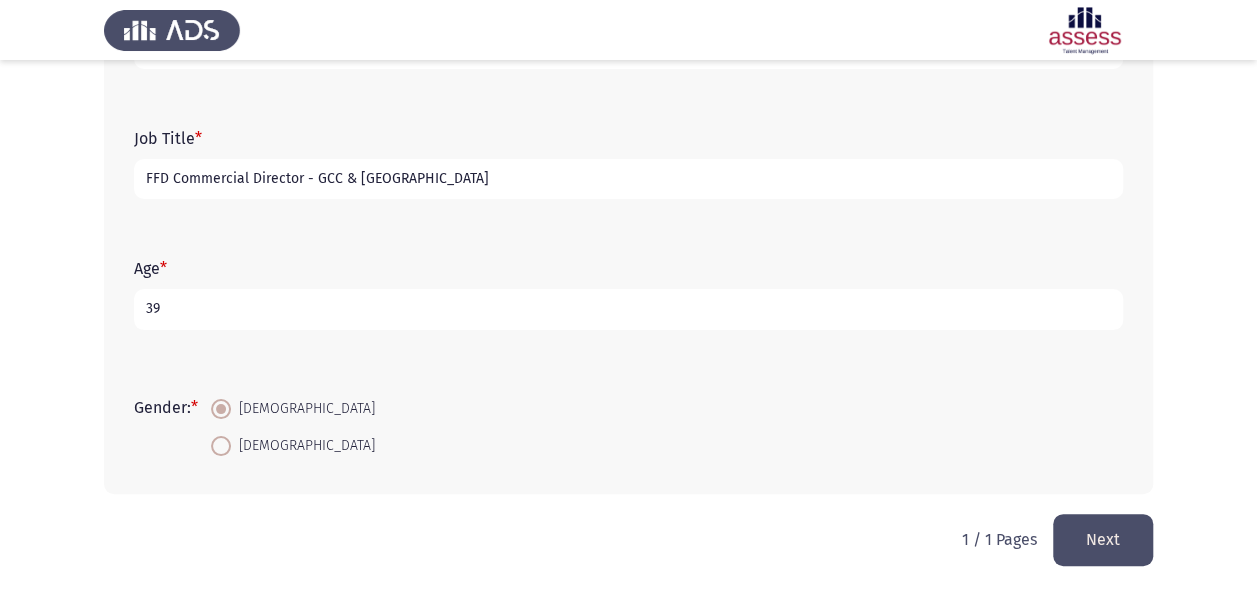 click on "Next" 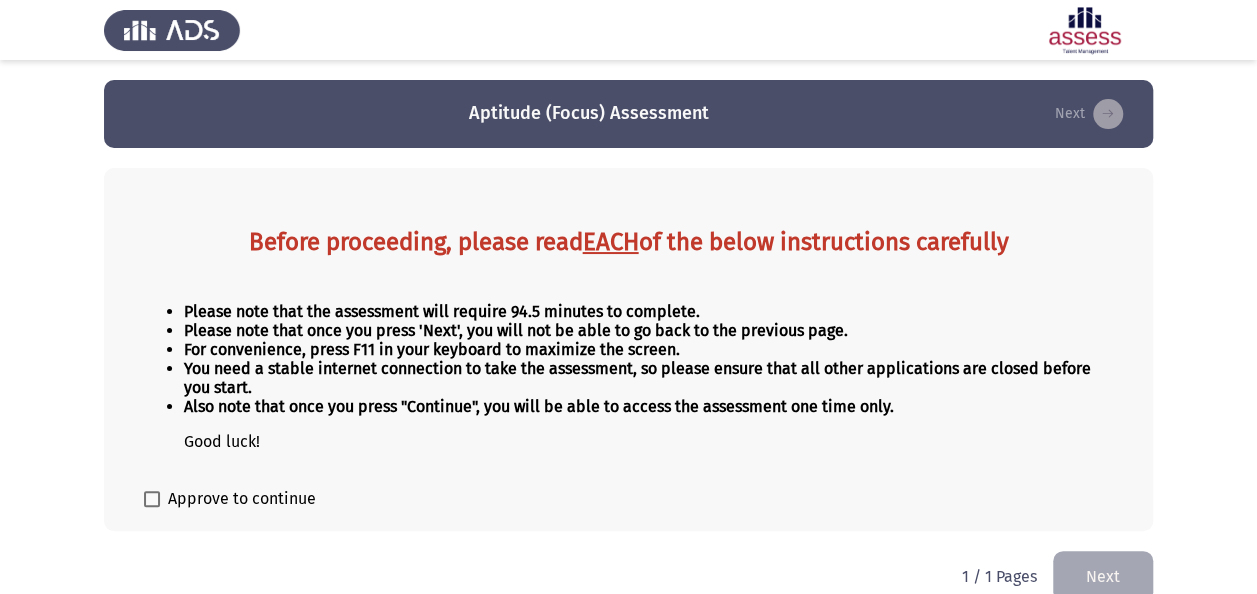 click on "Approve to continue" at bounding box center [230, 499] 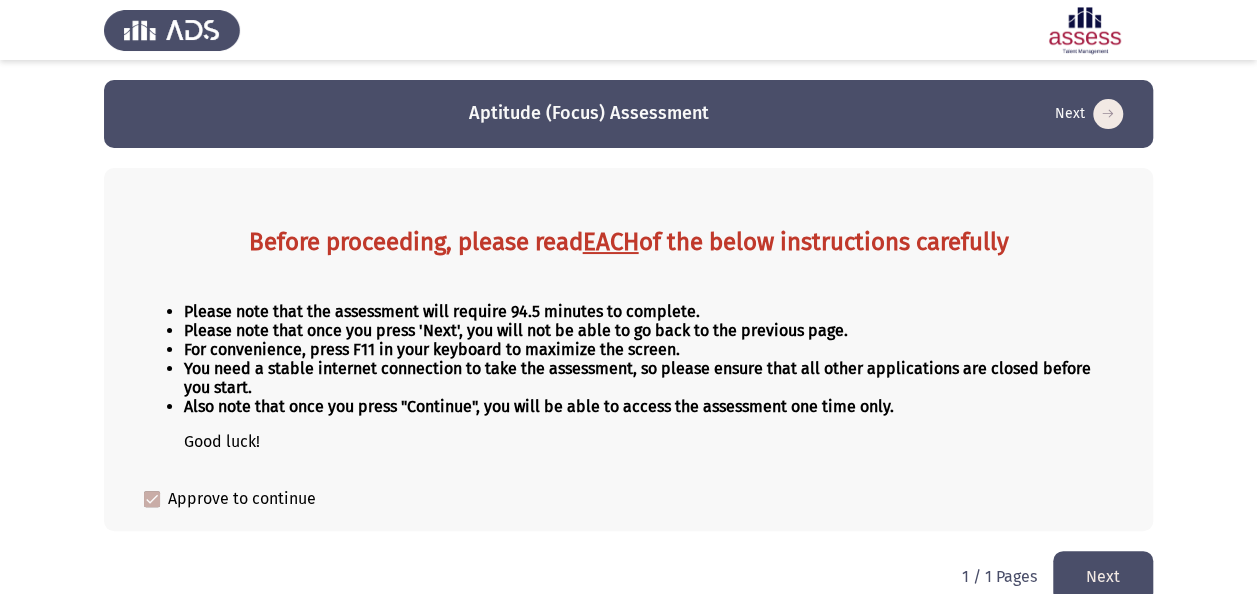 click on "Next" 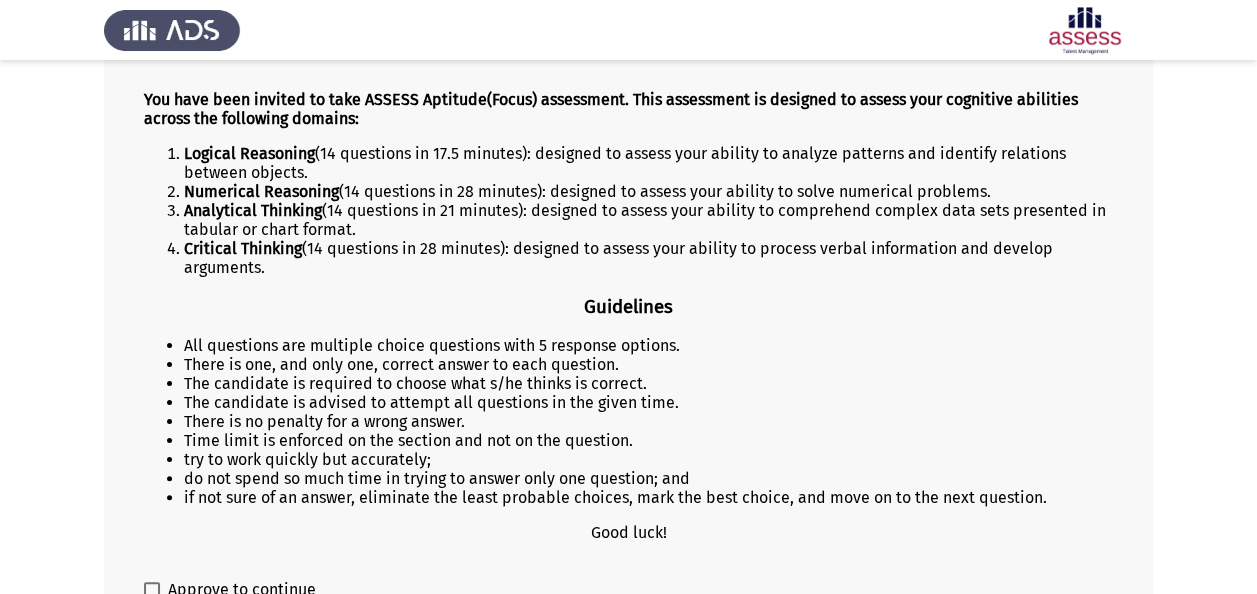 scroll, scrollTop: 339, scrollLeft: 0, axis: vertical 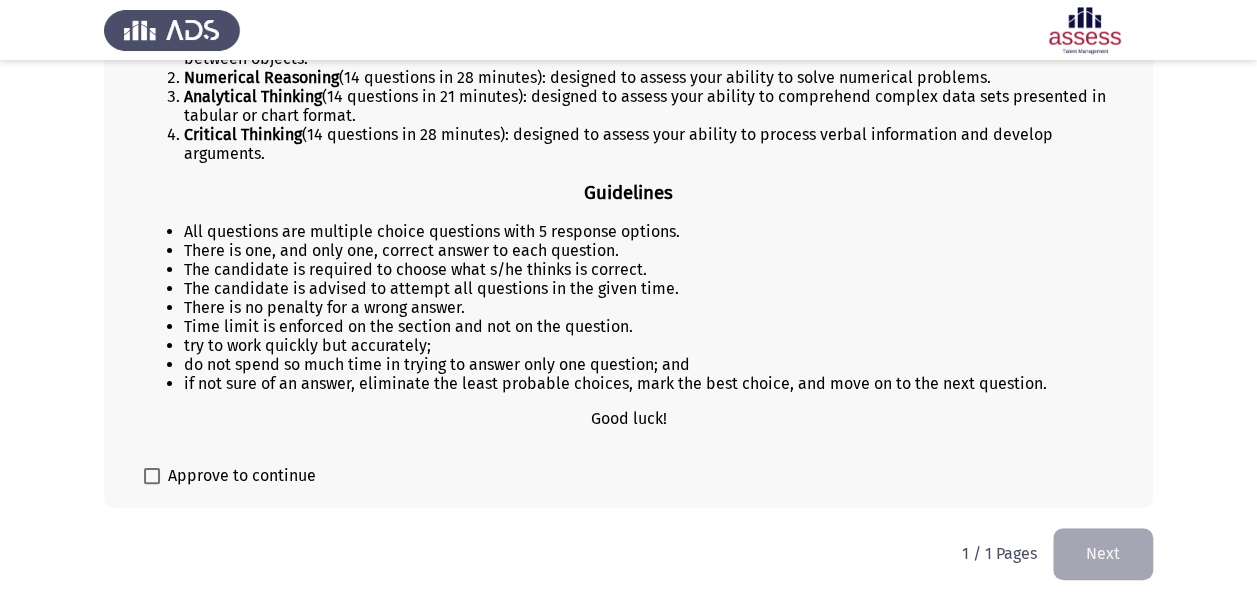 click at bounding box center [152, 476] 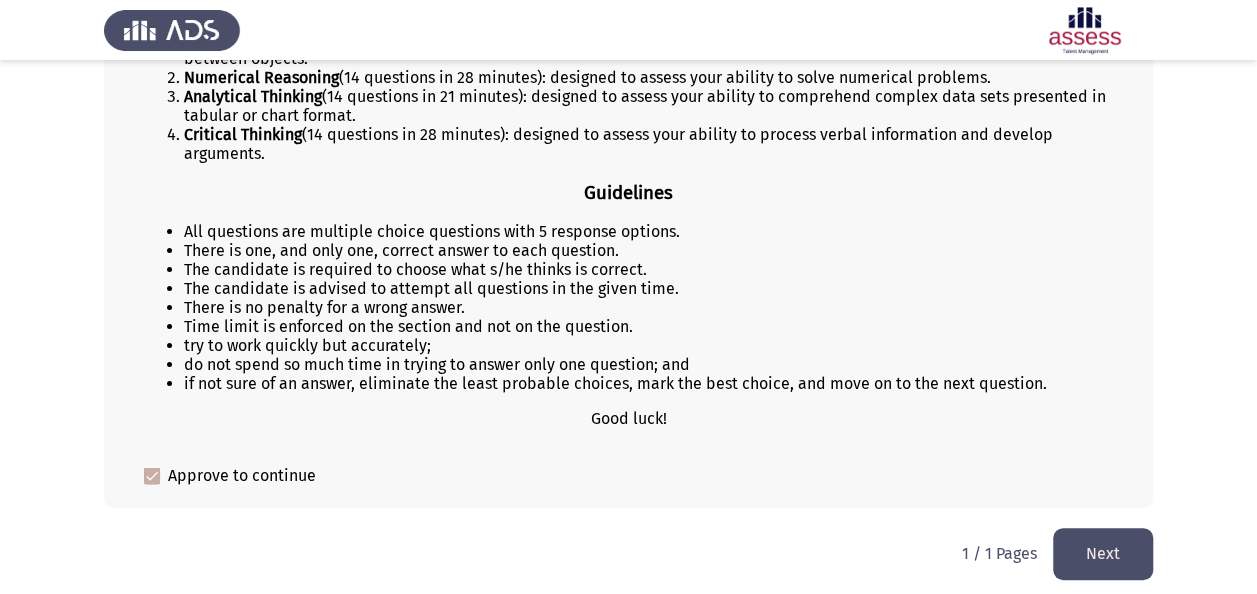 click on "Aptitude (Focus) Assessment   Next  Introduction You have been invited to take ASSESS
Aptitude(Focus) assessment. This assessment is designed to assess your
cognitive abilities across the following domains: Logical Reasoning  (14 questions in 17.5 minutes): designed to assess your ability to analyze patterns and identify relations between objects.  Numerical Reasoning  (14 questions in 28 minutes): designed to assess your ability to solve numerical problems. Analytical Thinking  (14
questions in 21 minutes): designed to assess your ability to comprehend
complex data sets presented in tabular or chart format. Critical Thinking  (14 questions in 28 minutes): designed to assess your ability to process verbal information and develop arguments. Guidelines All questions are multiple choice questions with 5 response options. There is one, and only one, correct answer to each question. The candidate is required to choose what s/he thinks is correct. There is no penalty for a wrong answer." at bounding box center (628, 130) 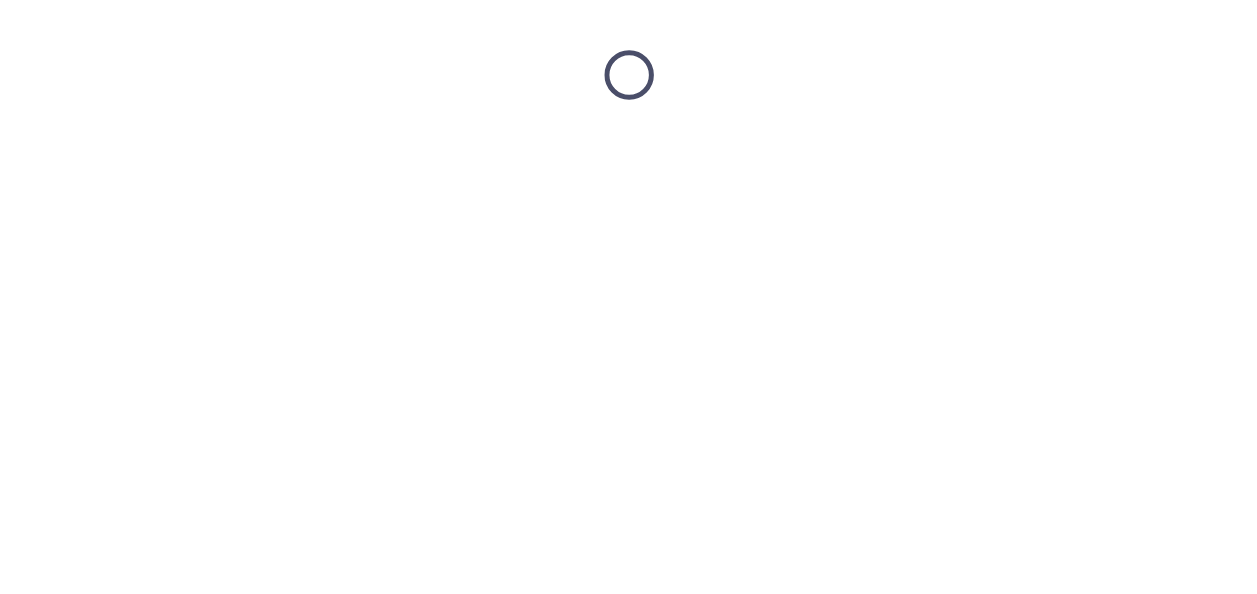 scroll, scrollTop: 0, scrollLeft: 0, axis: both 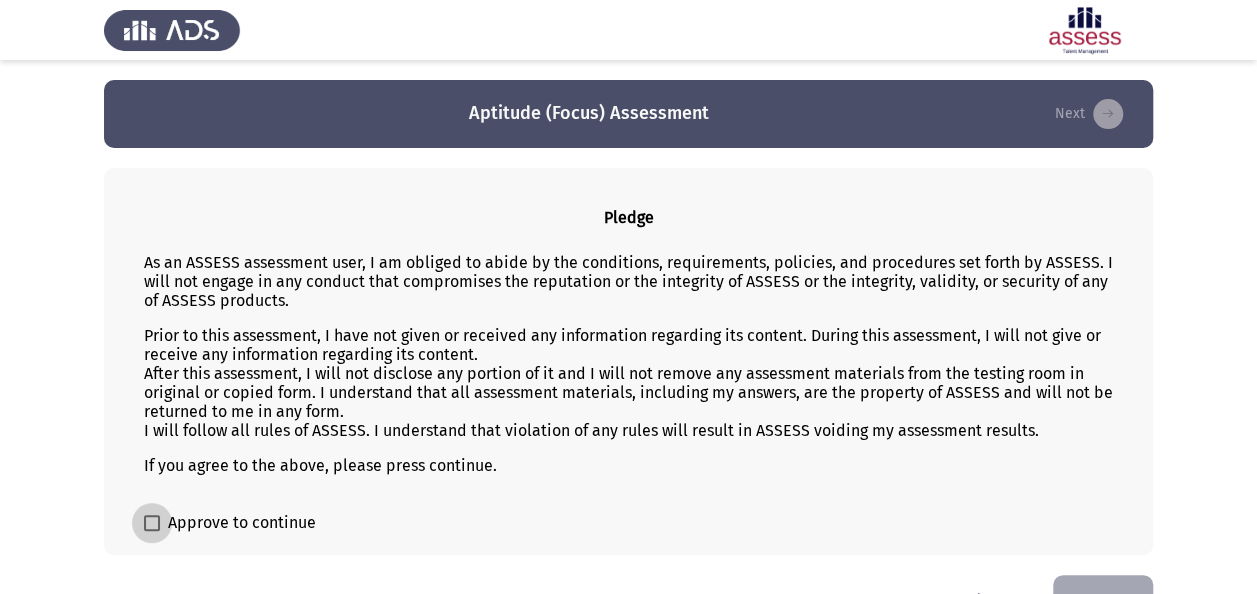 drag, startPoint x: 162, startPoint y: 516, endPoint x: 173, endPoint y: 516, distance: 11 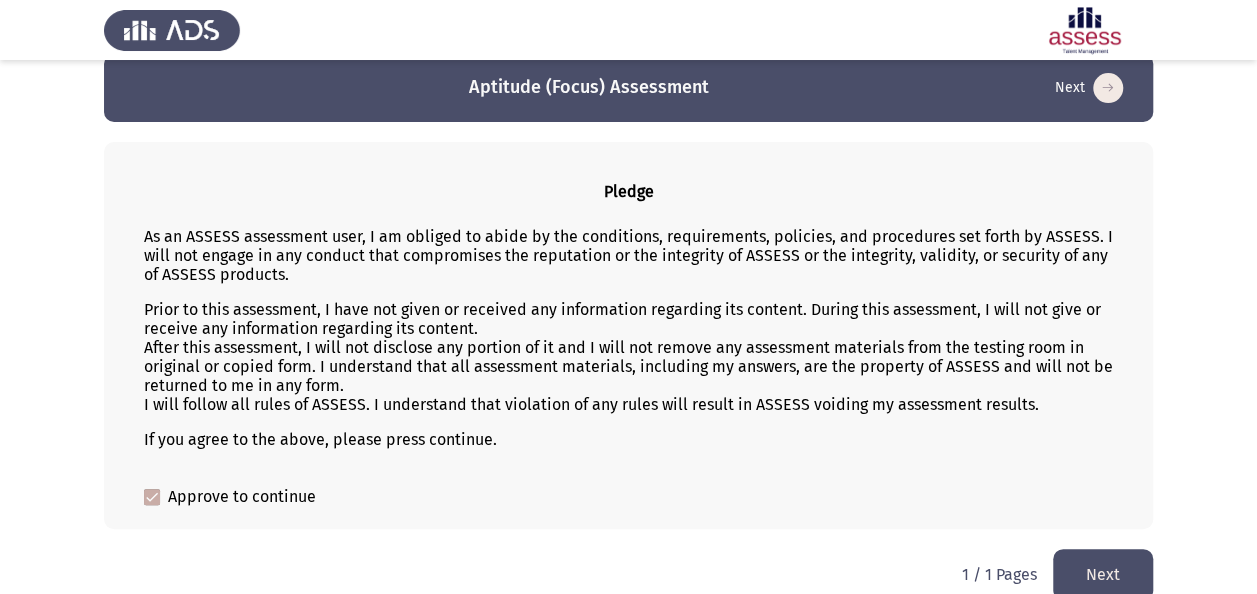 scroll, scrollTop: 48, scrollLeft: 0, axis: vertical 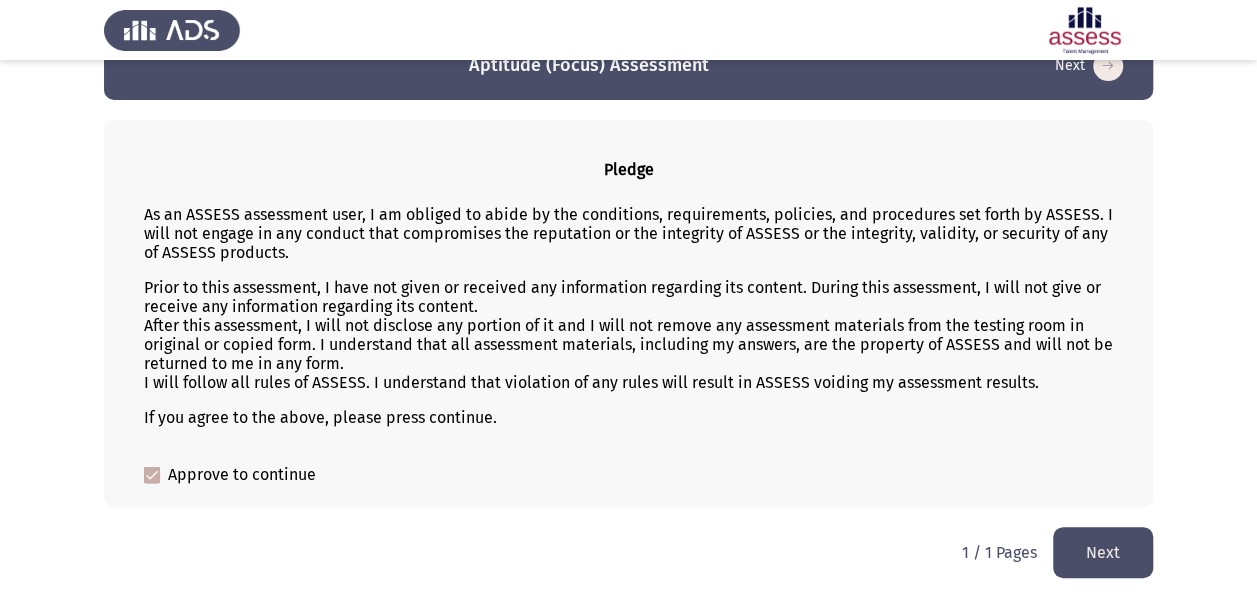 click on "Next" 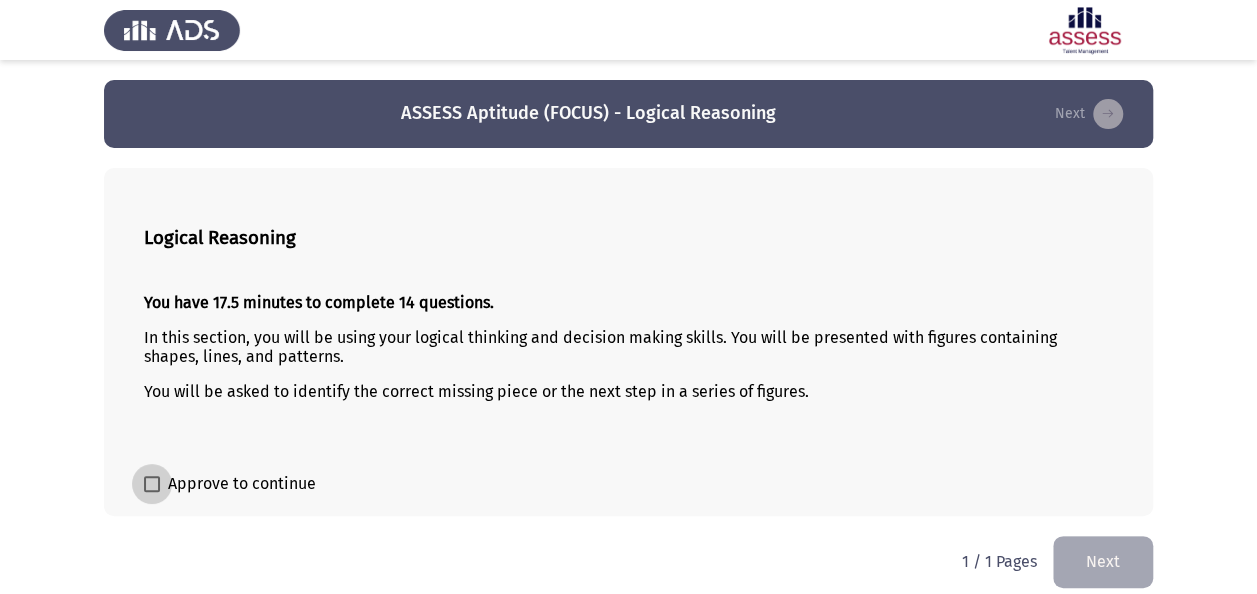 click at bounding box center [152, 484] 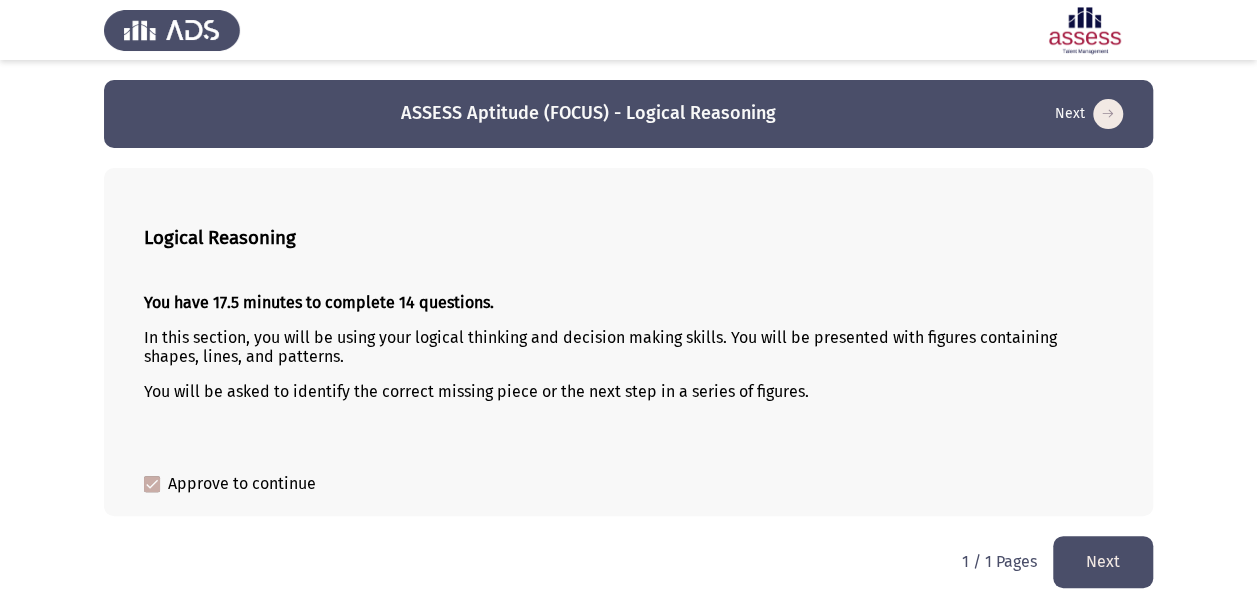 click on "Next" 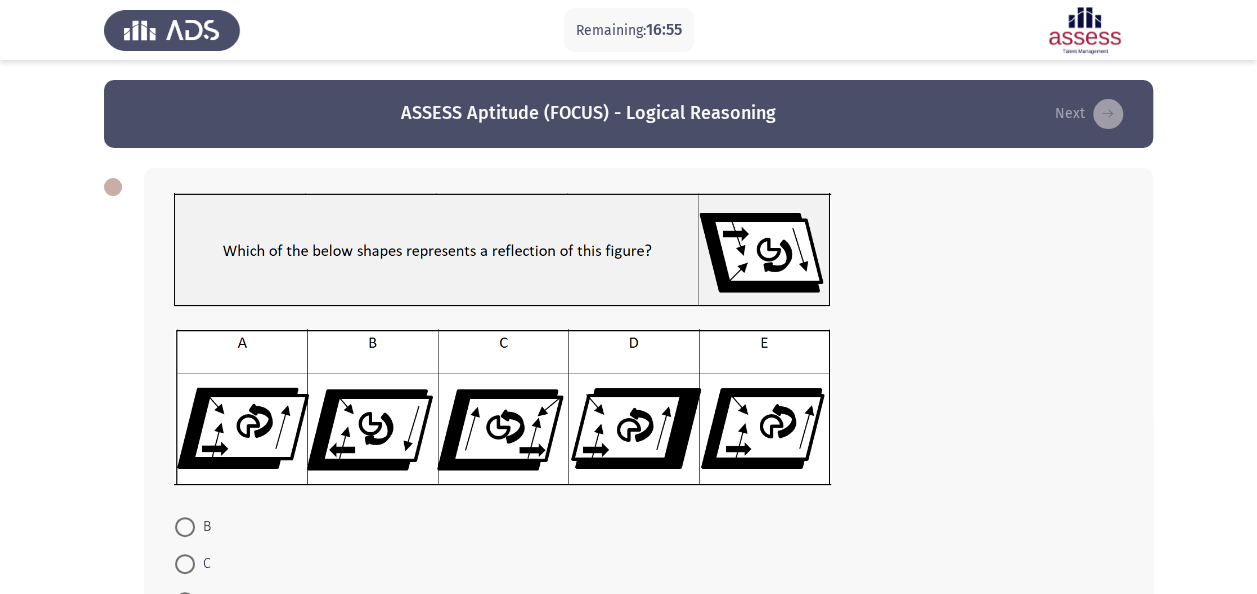 click 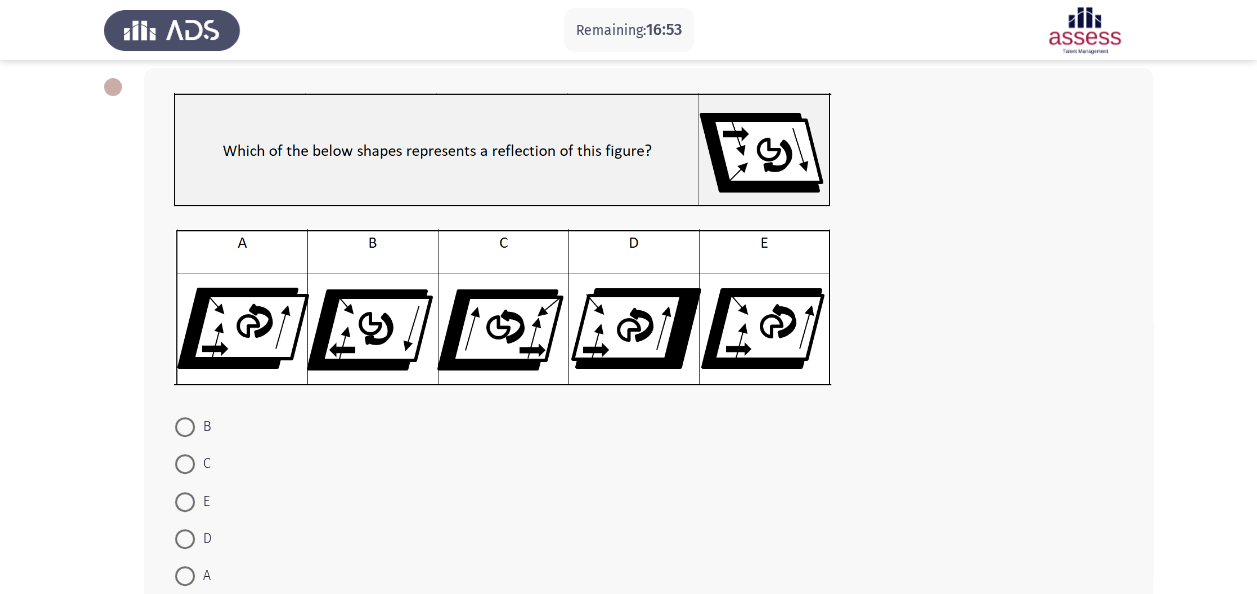 scroll, scrollTop: 200, scrollLeft: 0, axis: vertical 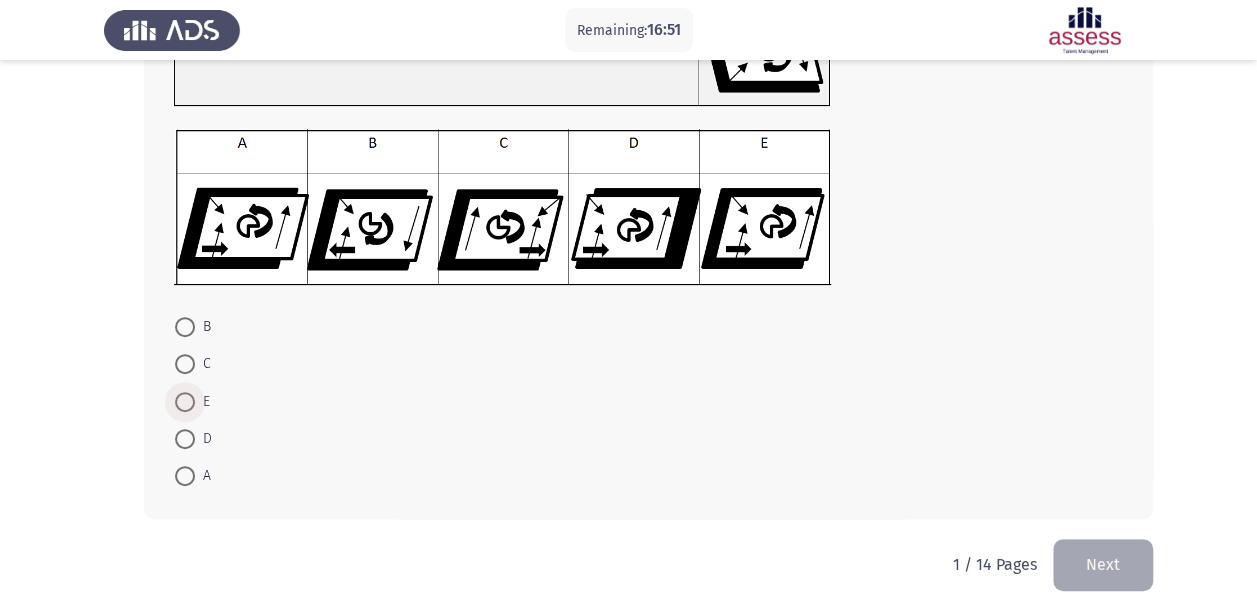 drag, startPoint x: 187, startPoint y: 400, endPoint x: 256, endPoint y: 415, distance: 70.61161 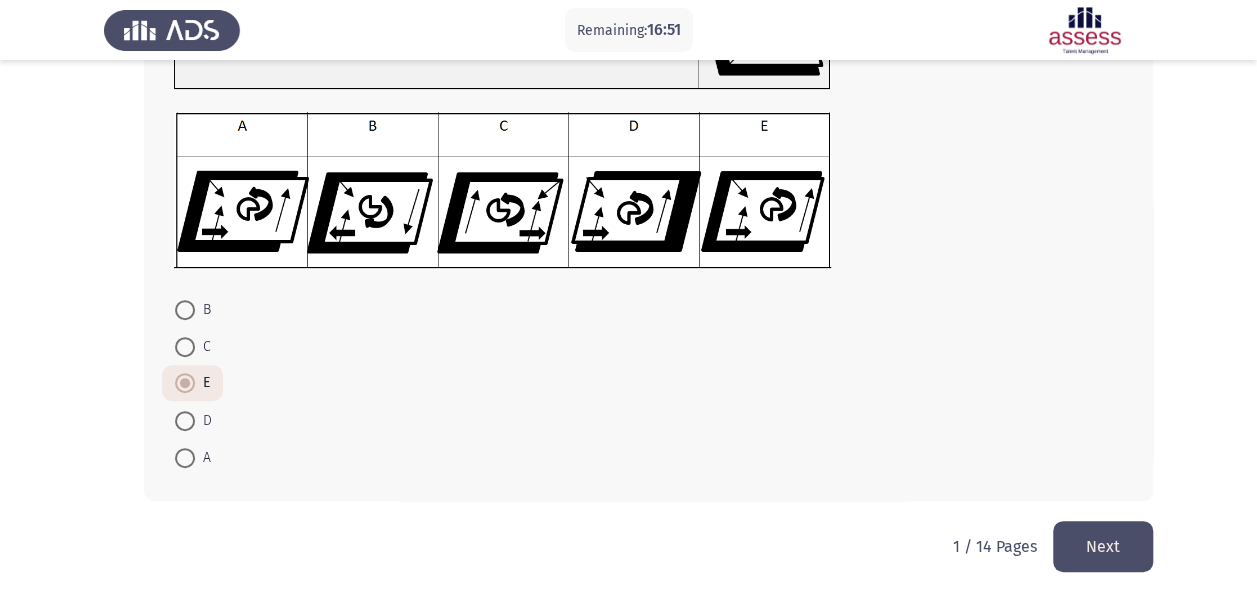 scroll, scrollTop: 222, scrollLeft: 0, axis: vertical 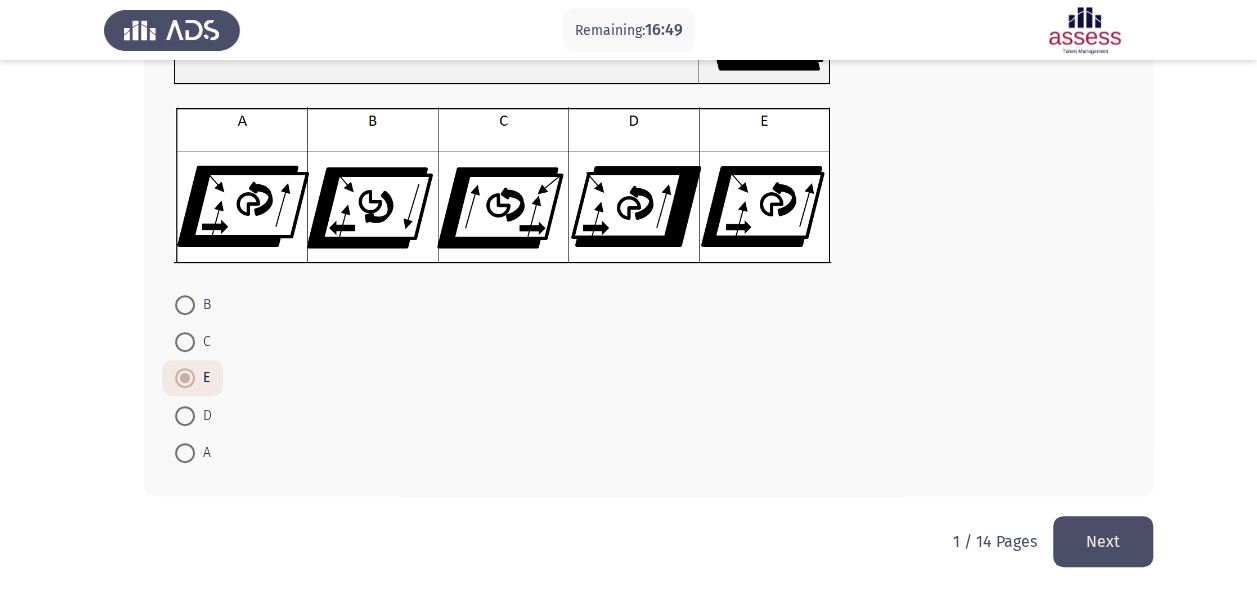 click on "Next" 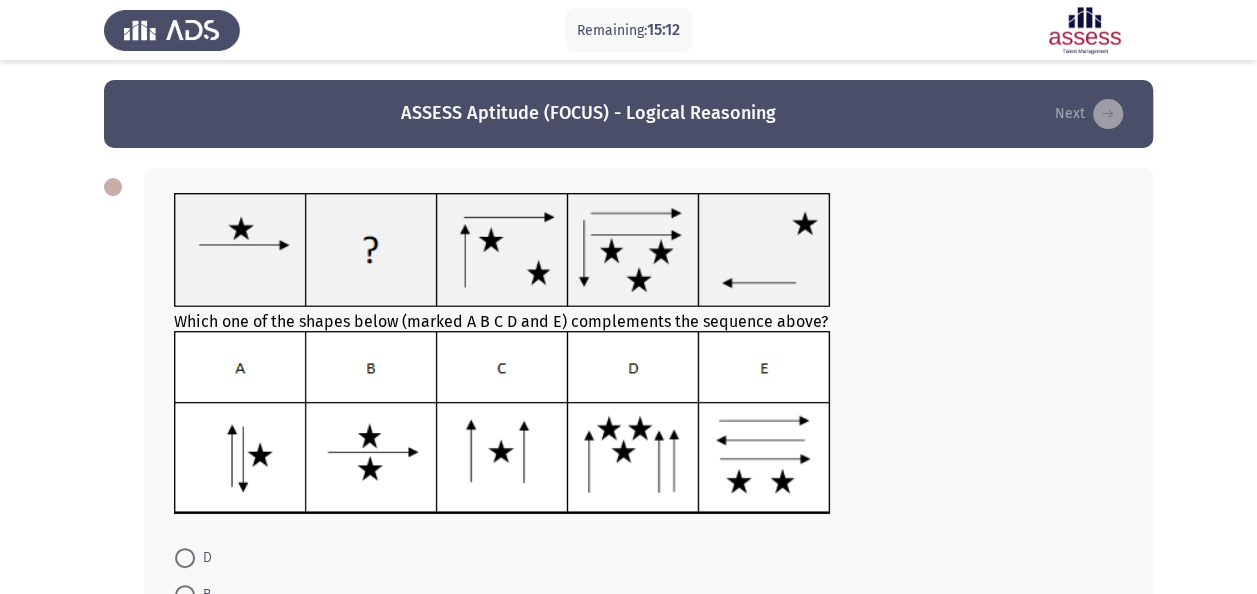click 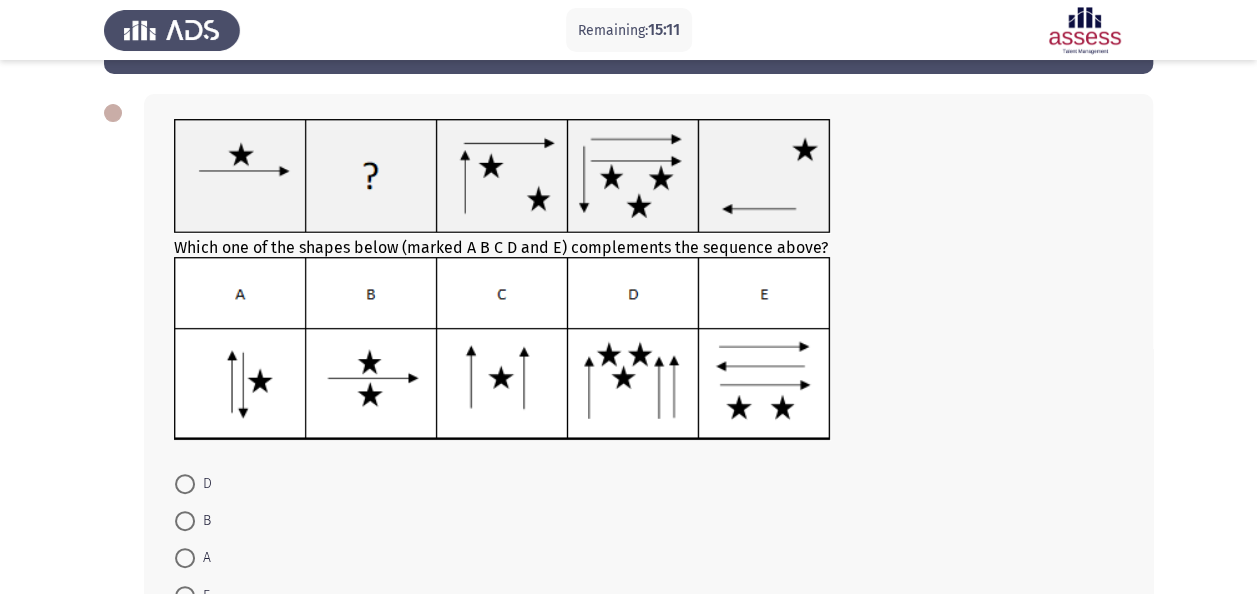 scroll, scrollTop: 254, scrollLeft: 0, axis: vertical 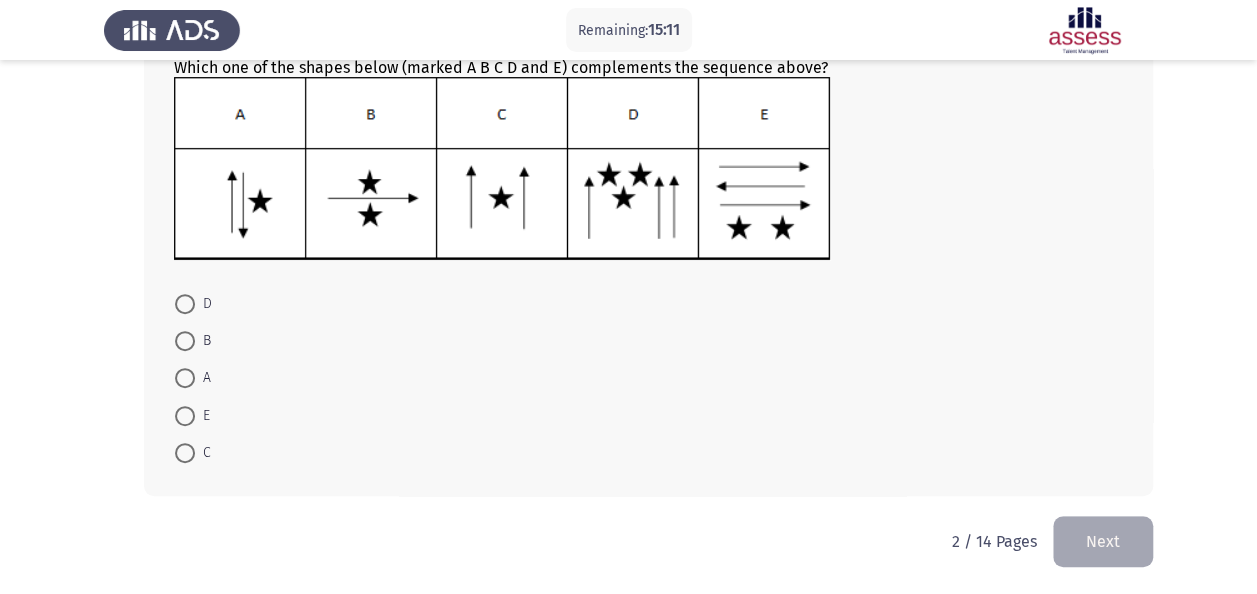 drag, startPoint x: 191, startPoint y: 326, endPoint x: 330, endPoint y: 367, distance: 144.92067 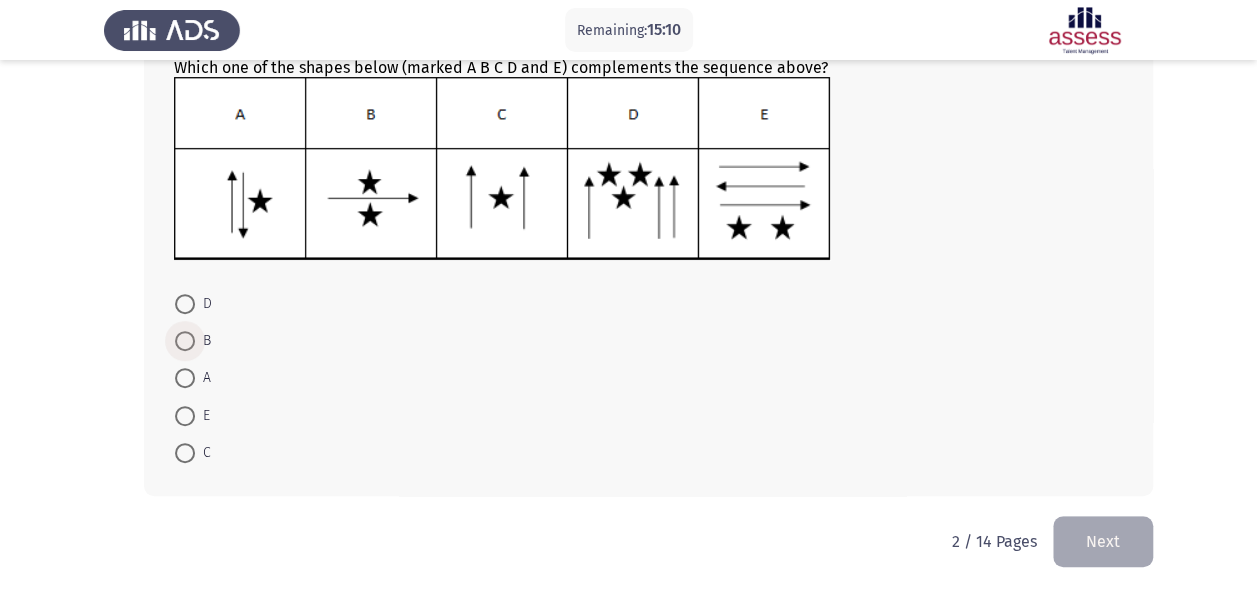 drag, startPoint x: 186, startPoint y: 346, endPoint x: 211, endPoint y: 350, distance: 25.317978 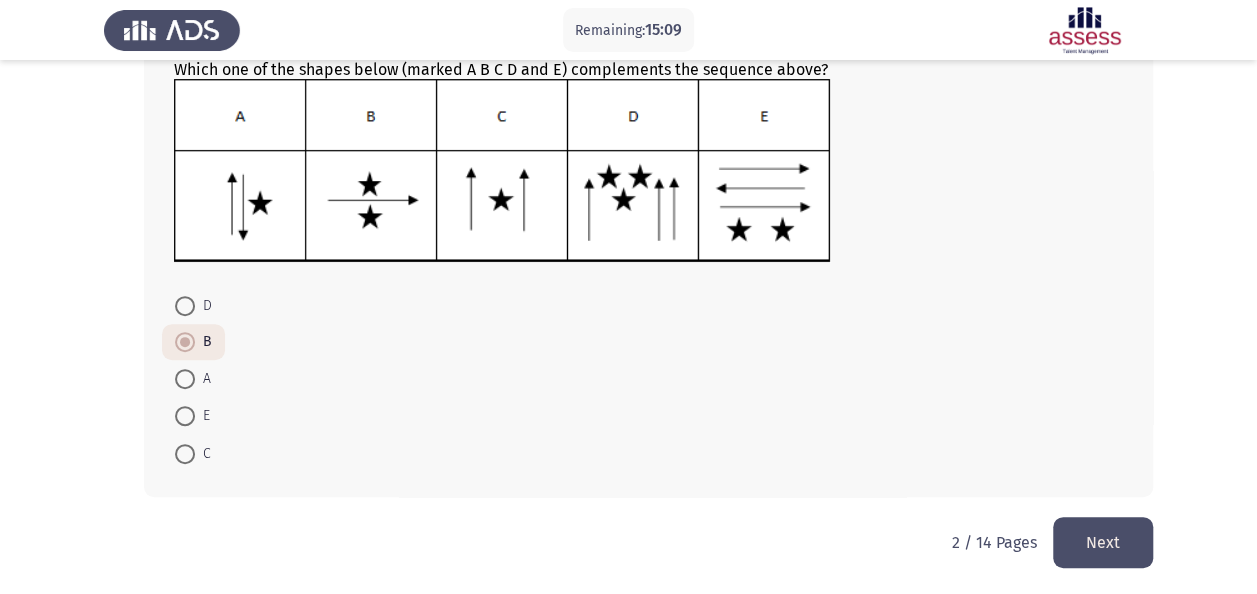 click on "Next" 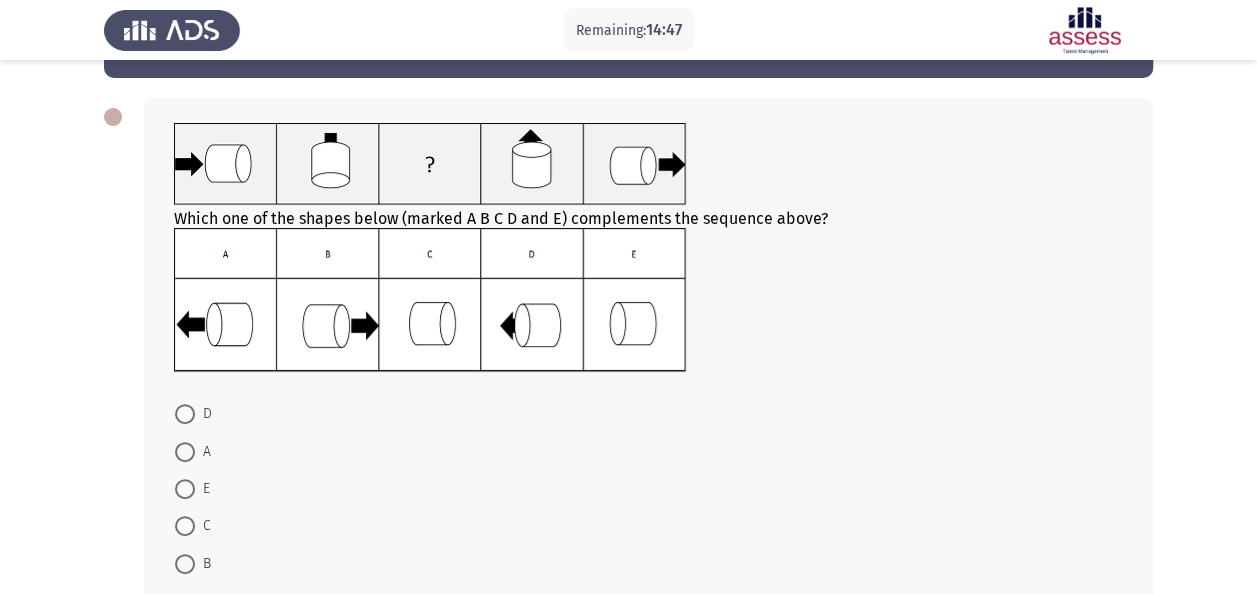scroll, scrollTop: 100, scrollLeft: 0, axis: vertical 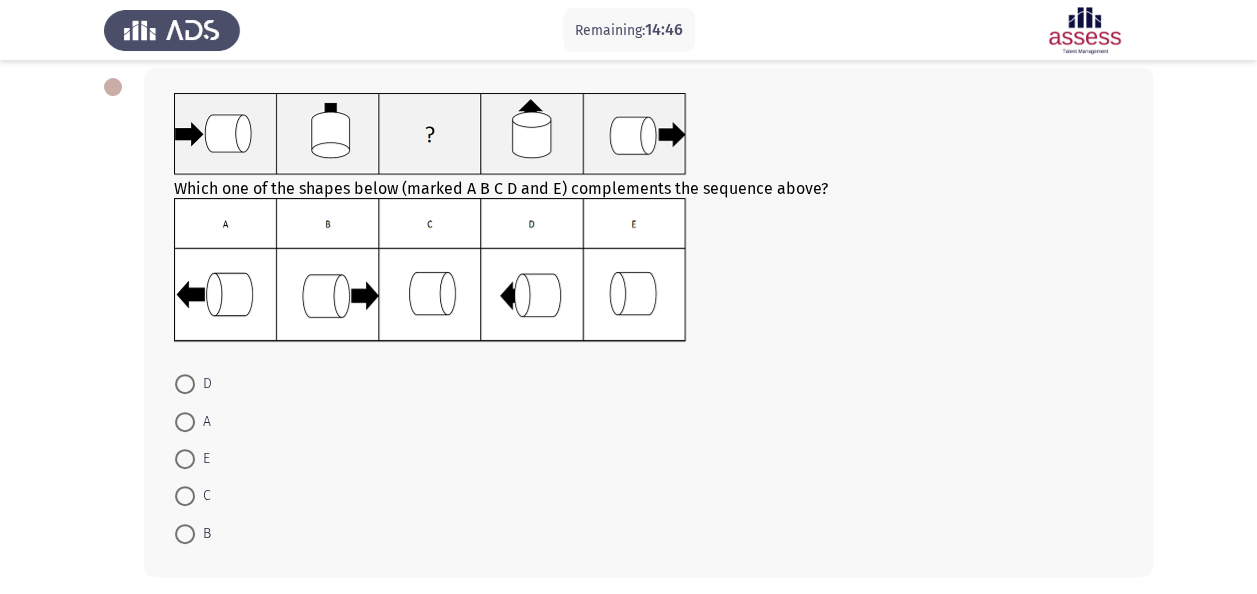 click at bounding box center [185, 496] 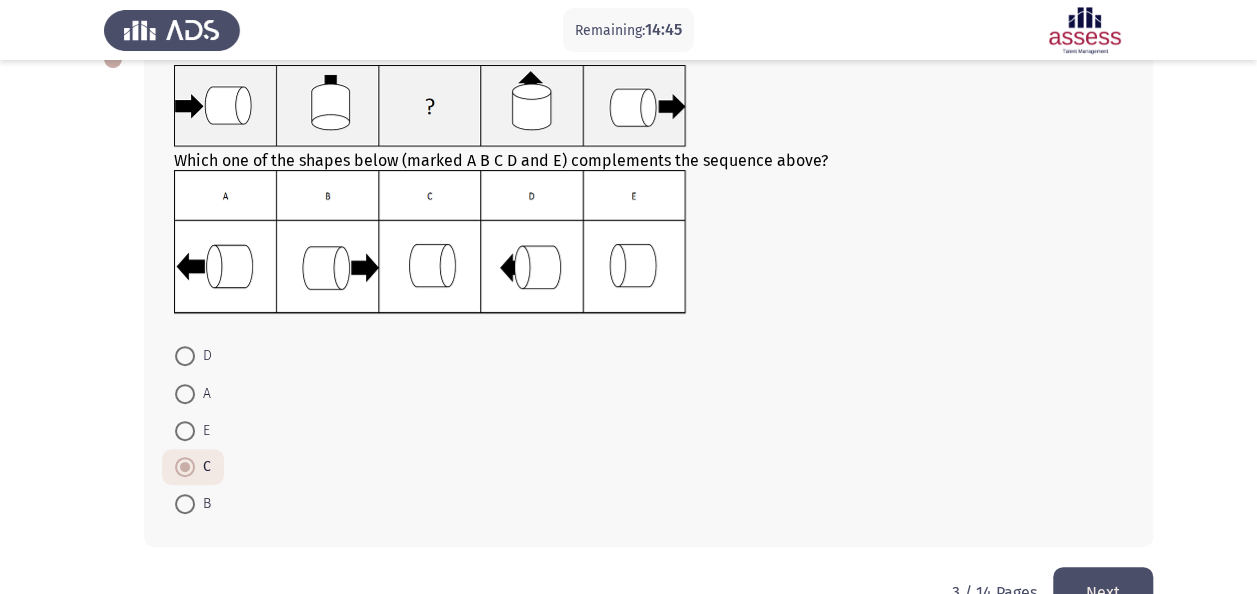 scroll, scrollTop: 179, scrollLeft: 0, axis: vertical 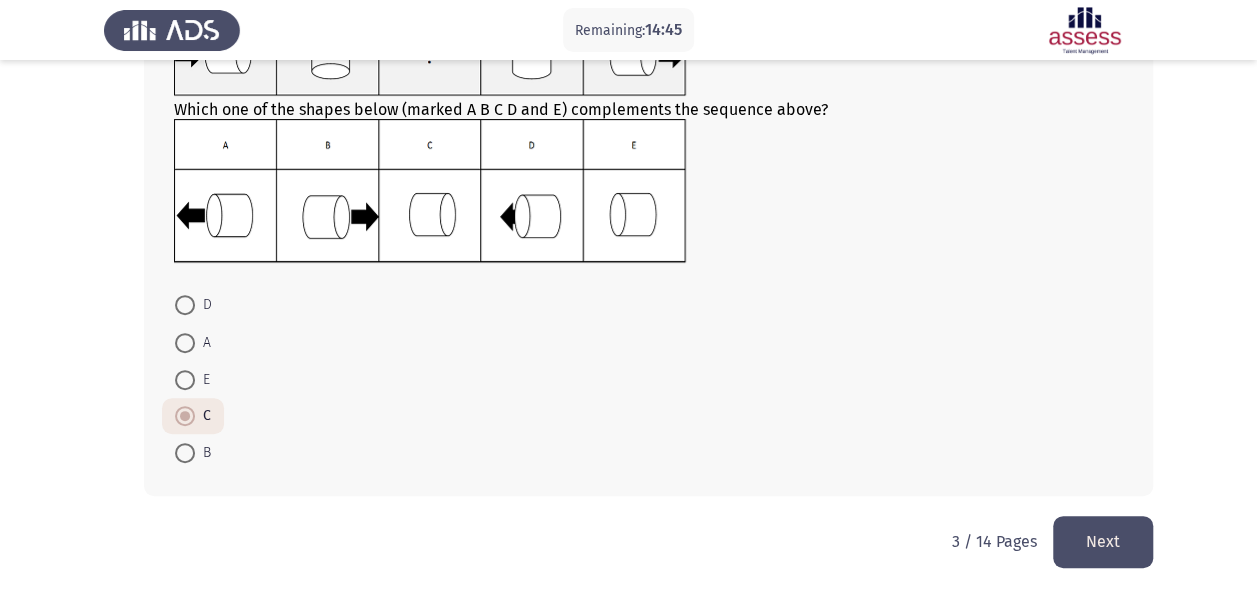 click on "Next" 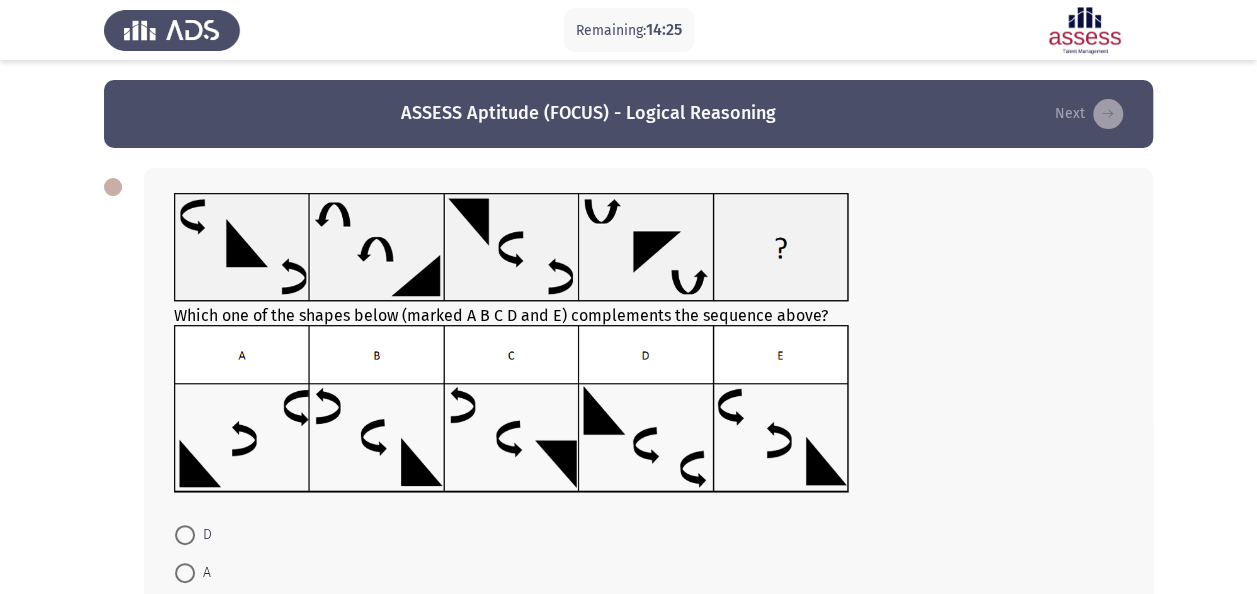 click 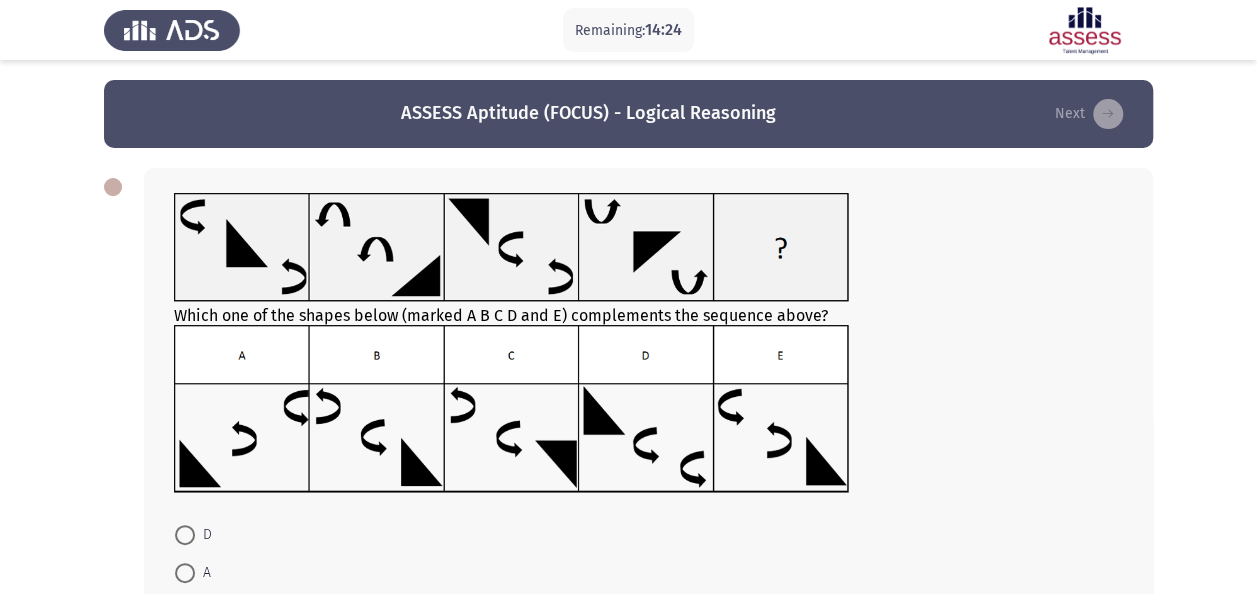 scroll, scrollTop: 231, scrollLeft: 0, axis: vertical 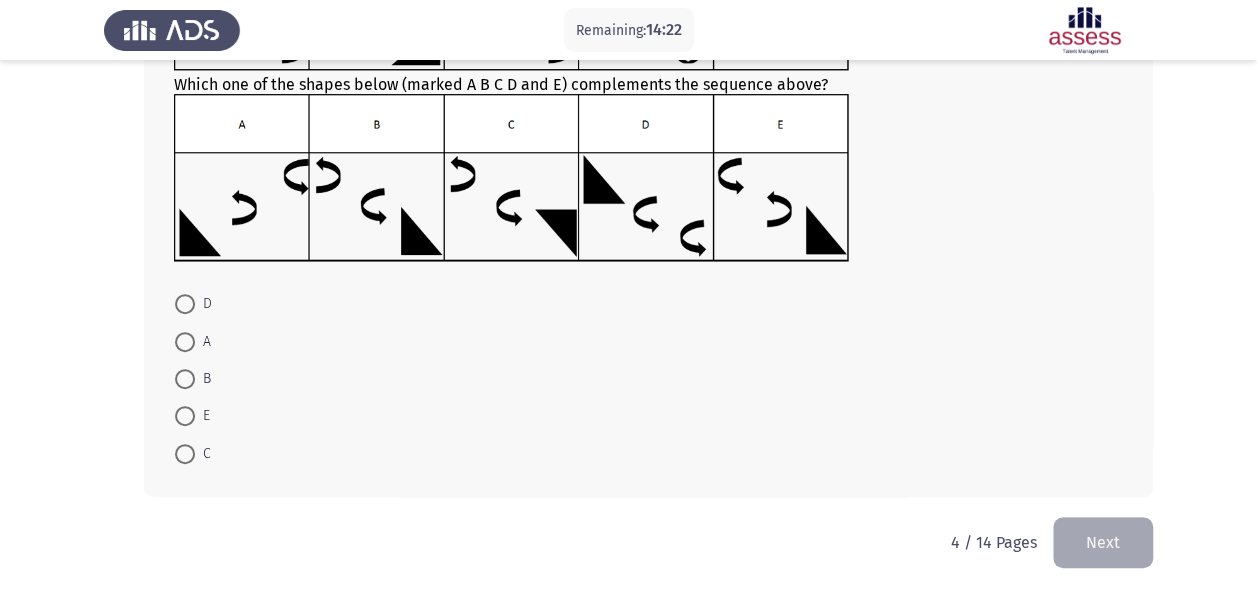 click at bounding box center (185, 304) 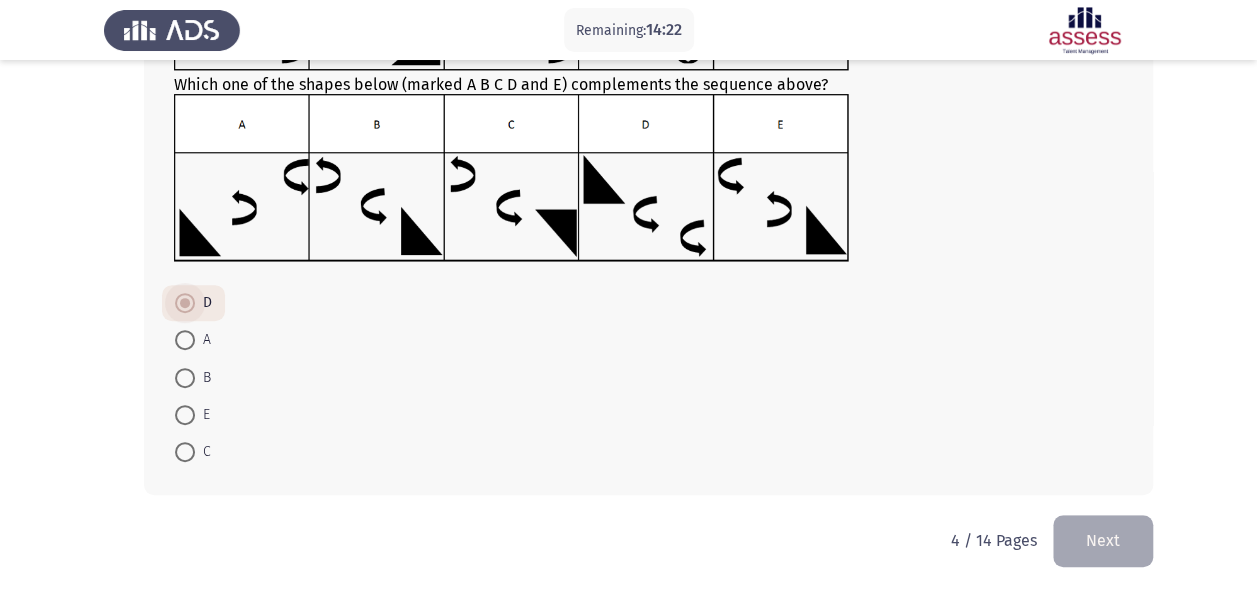 scroll, scrollTop: 230, scrollLeft: 0, axis: vertical 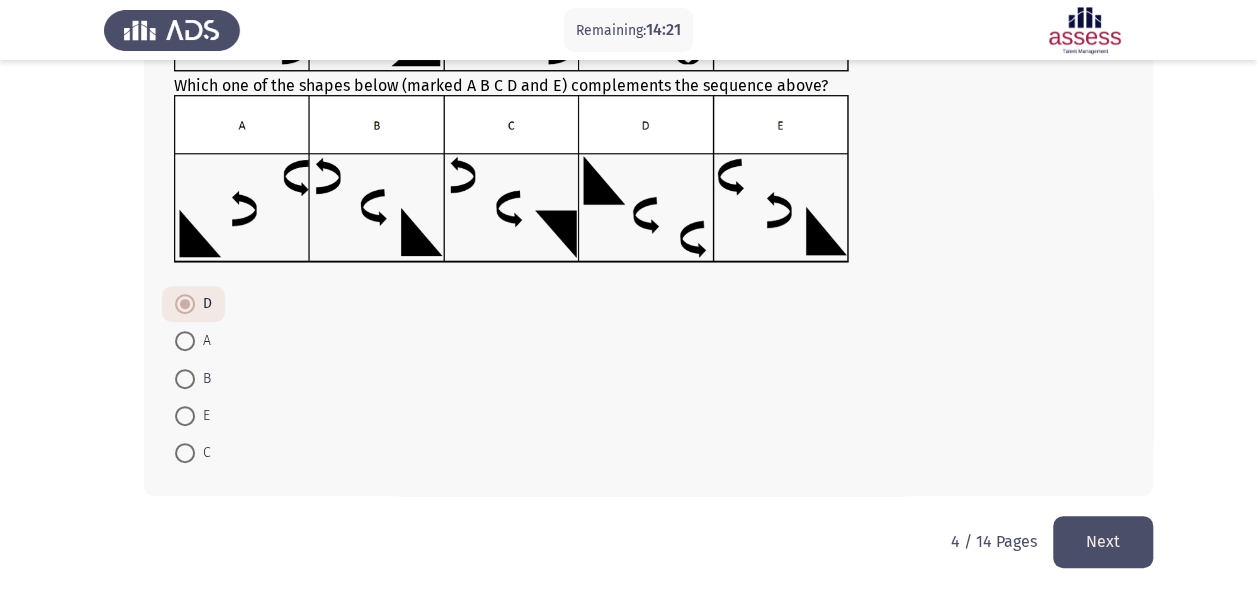 click on "Next" 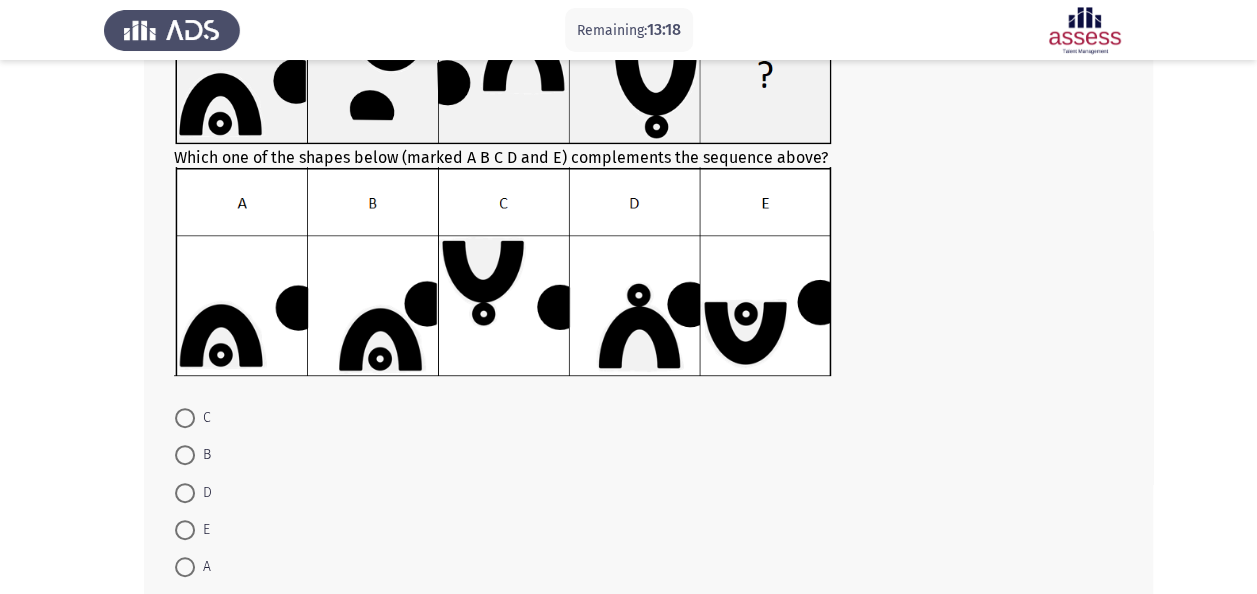 scroll, scrollTop: 200, scrollLeft: 0, axis: vertical 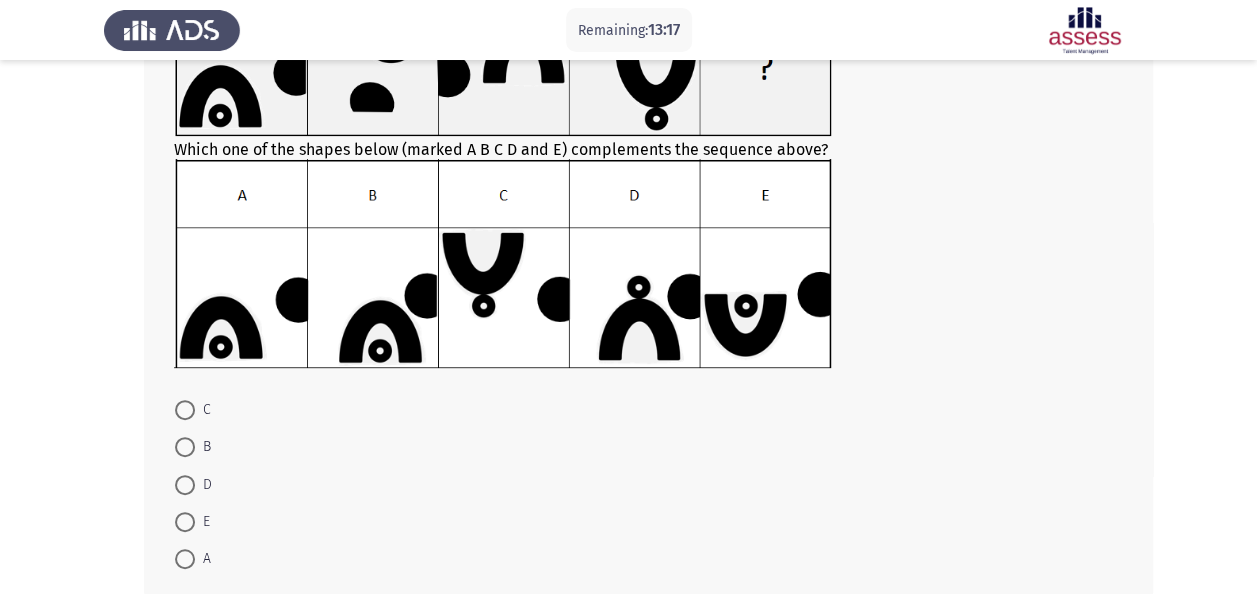 drag, startPoint x: 194, startPoint y: 479, endPoint x: 224, endPoint y: 469, distance: 31.622776 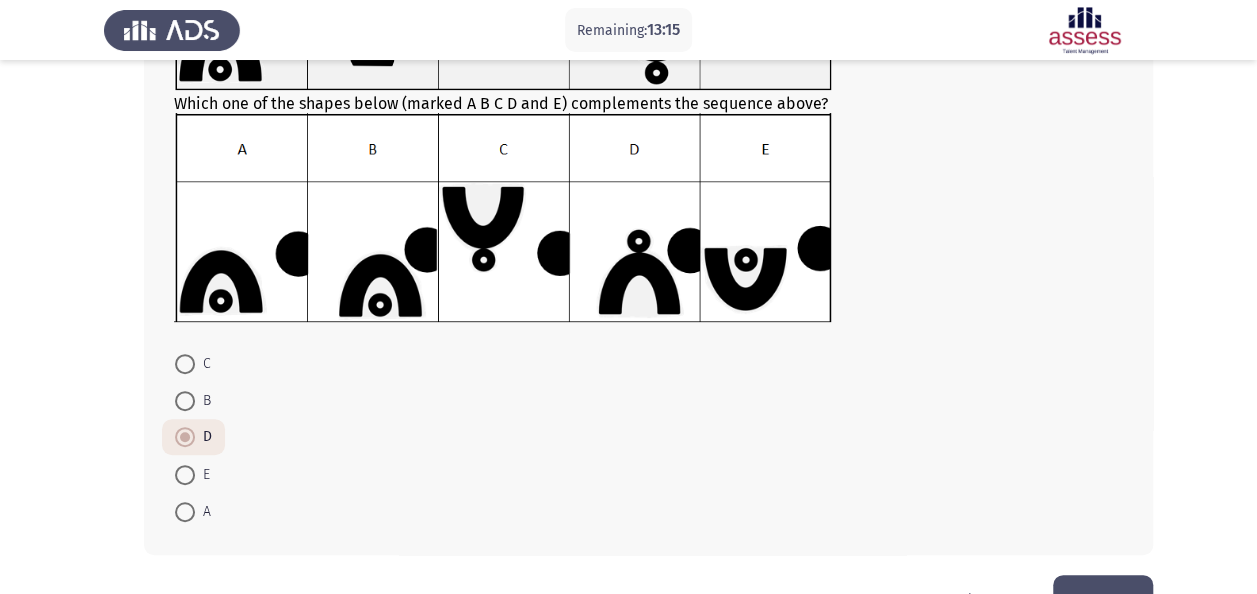 scroll, scrollTop: 305, scrollLeft: 0, axis: vertical 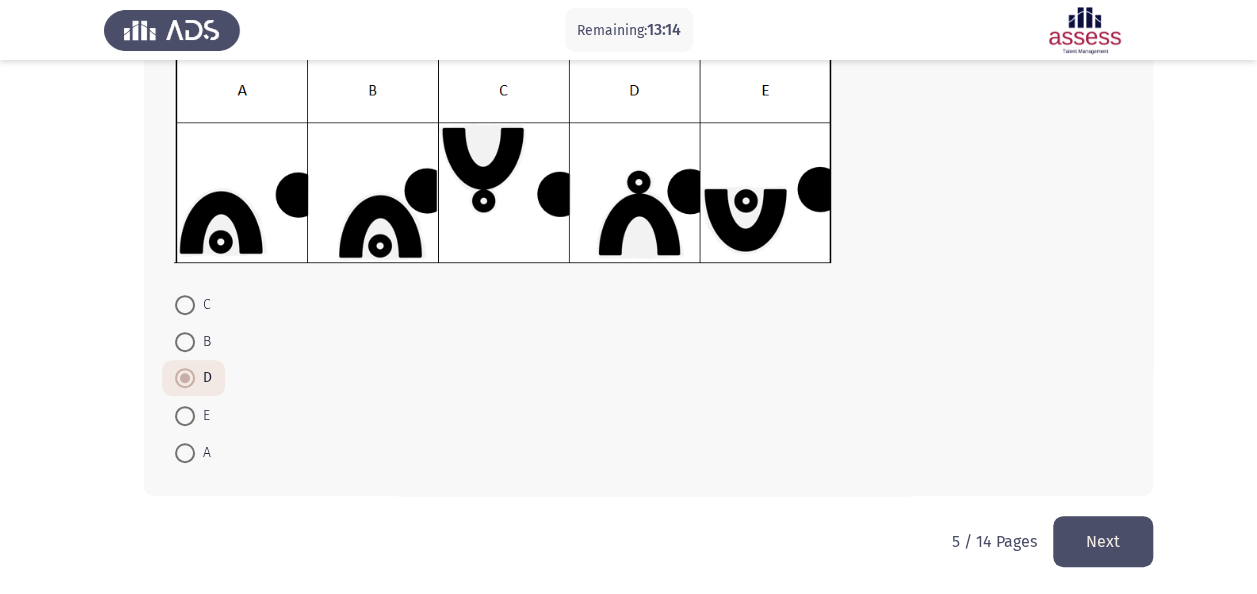 click on "Next" 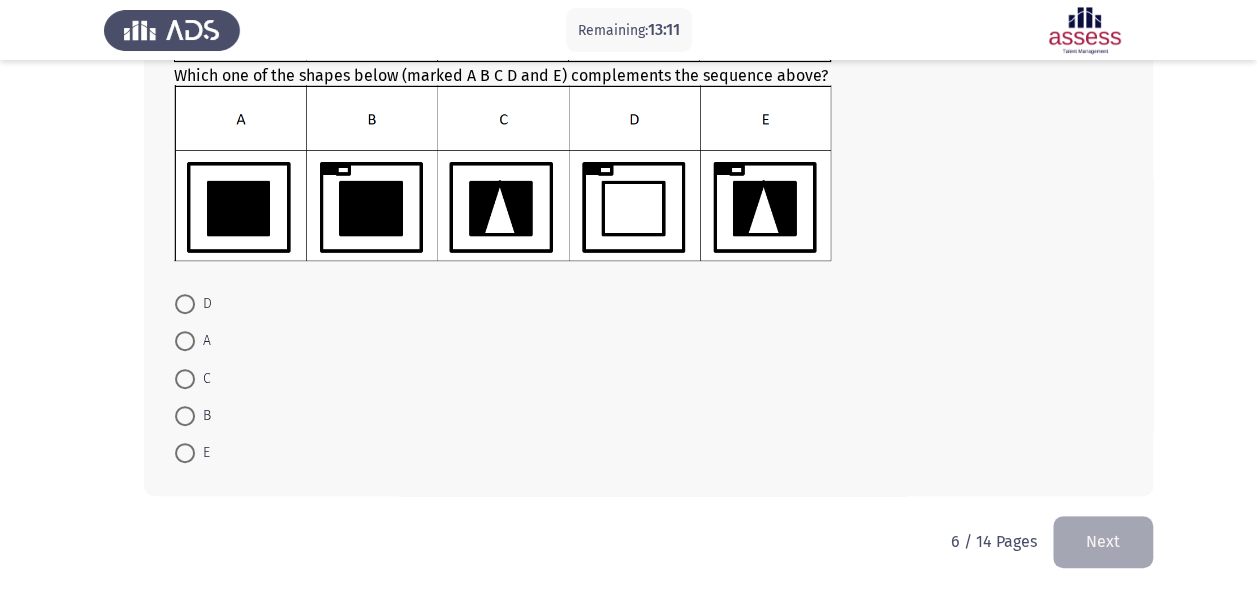 click at bounding box center [185, 379] 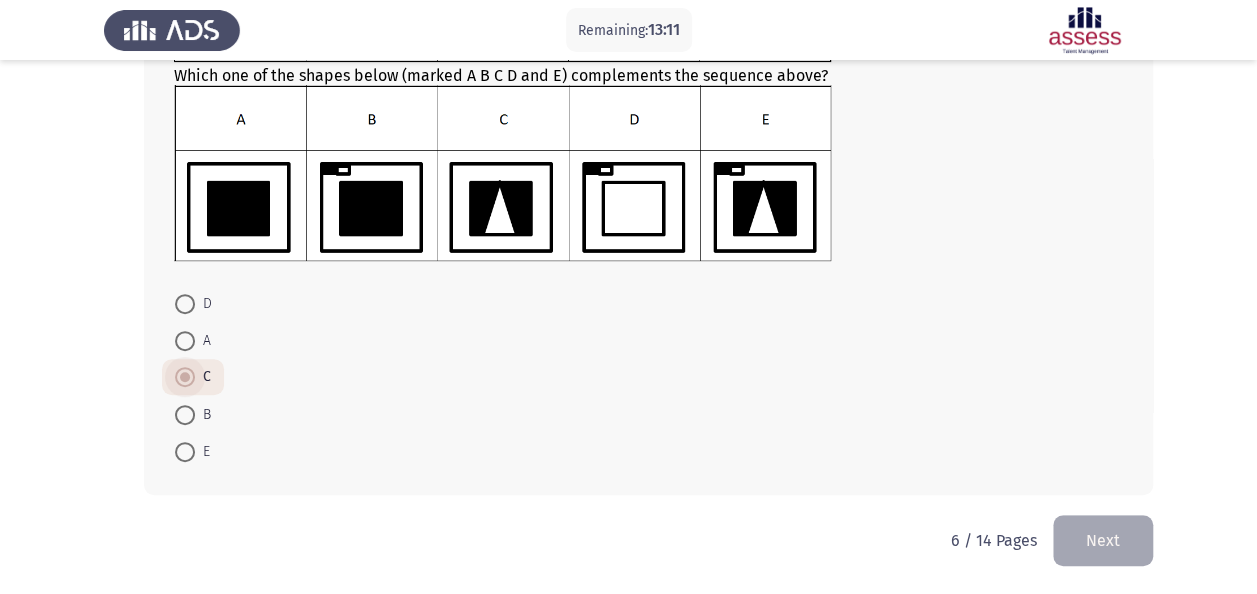 scroll, scrollTop: 243, scrollLeft: 0, axis: vertical 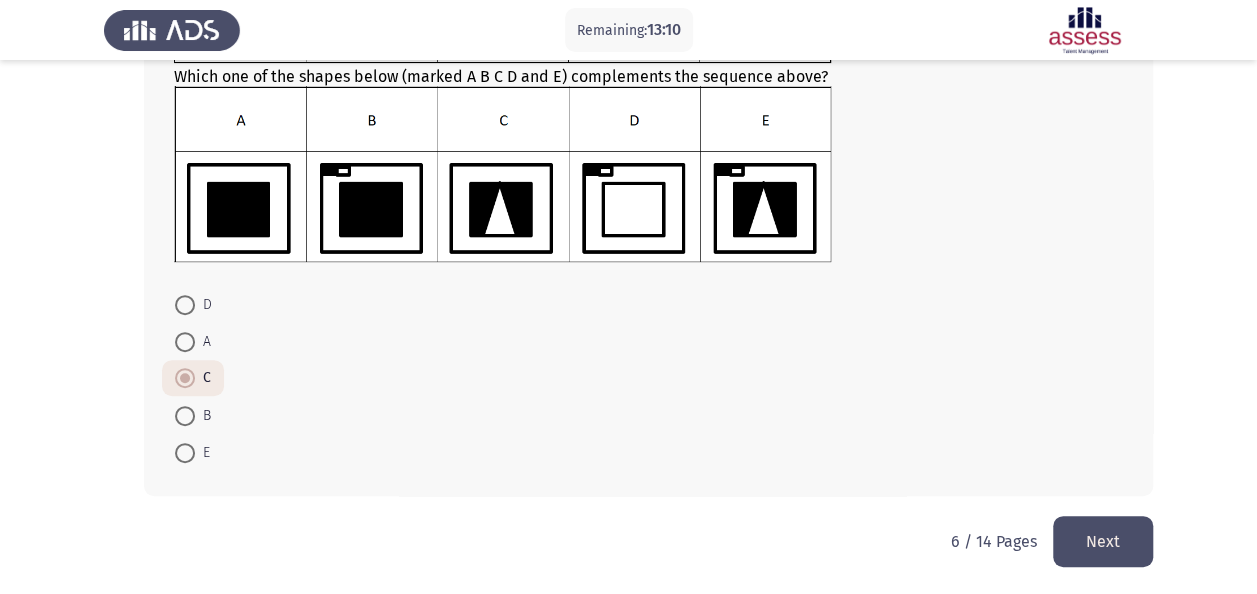 click on "Next" 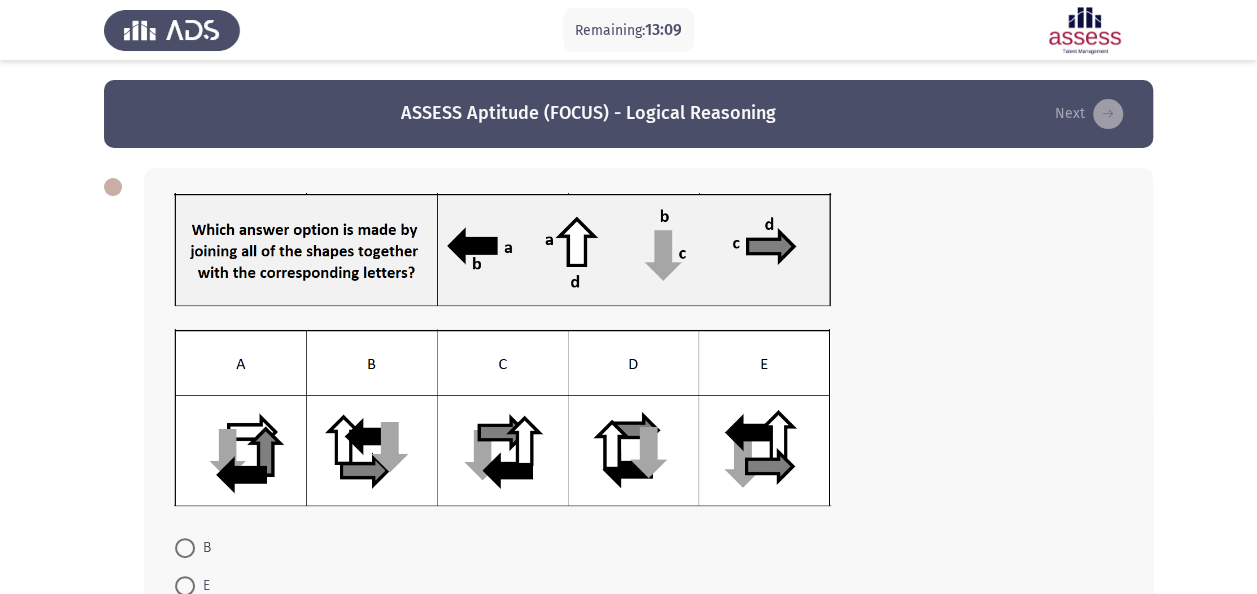 scroll, scrollTop: 244, scrollLeft: 0, axis: vertical 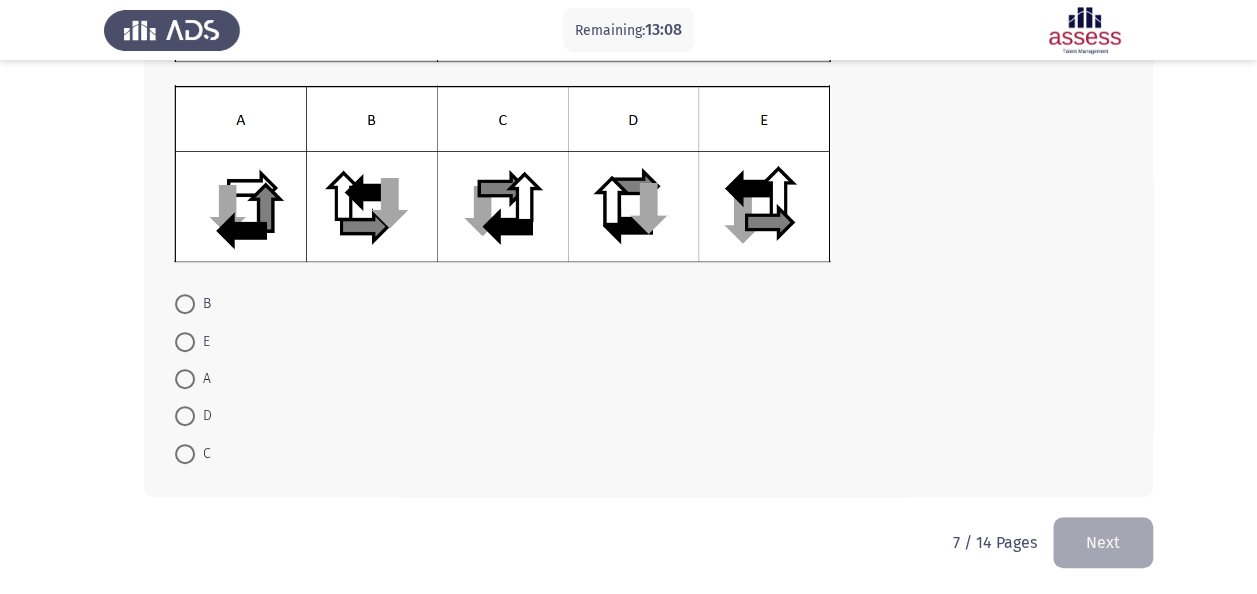 click on "B" at bounding box center [193, 303] 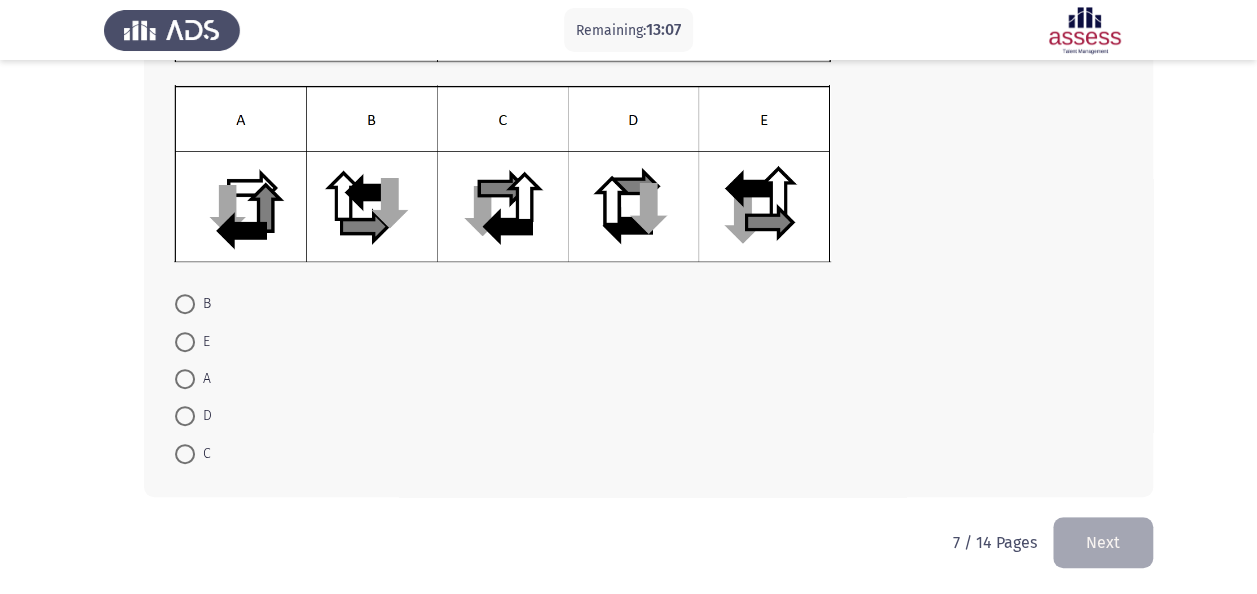 click on "B" at bounding box center (193, 303) 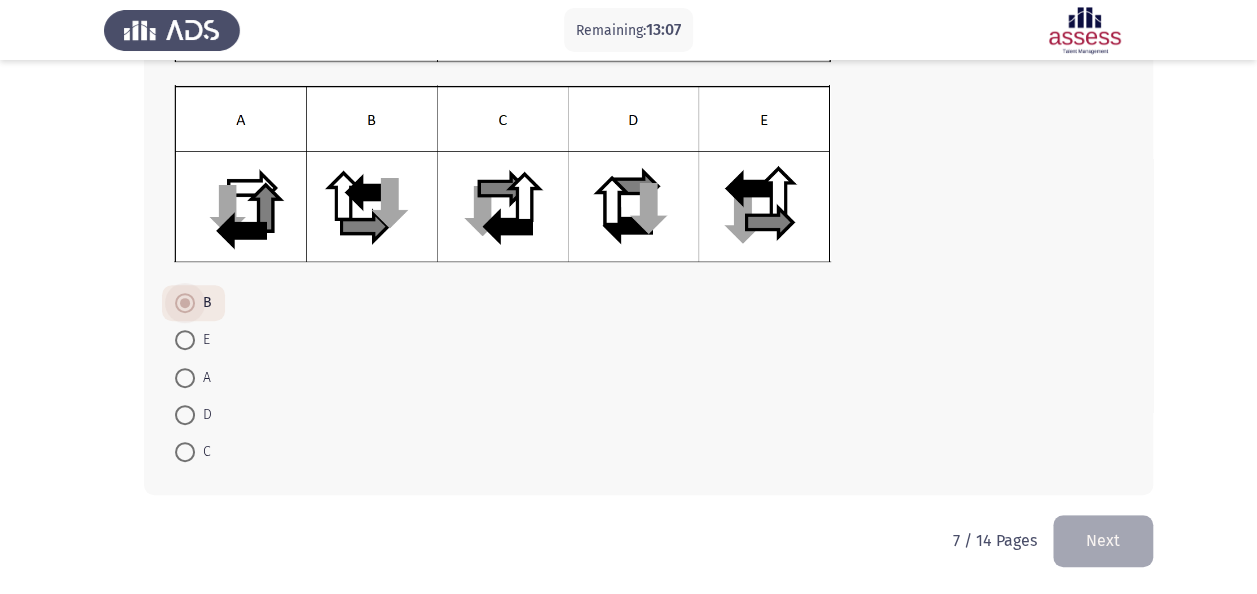 scroll, scrollTop: 243, scrollLeft: 0, axis: vertical 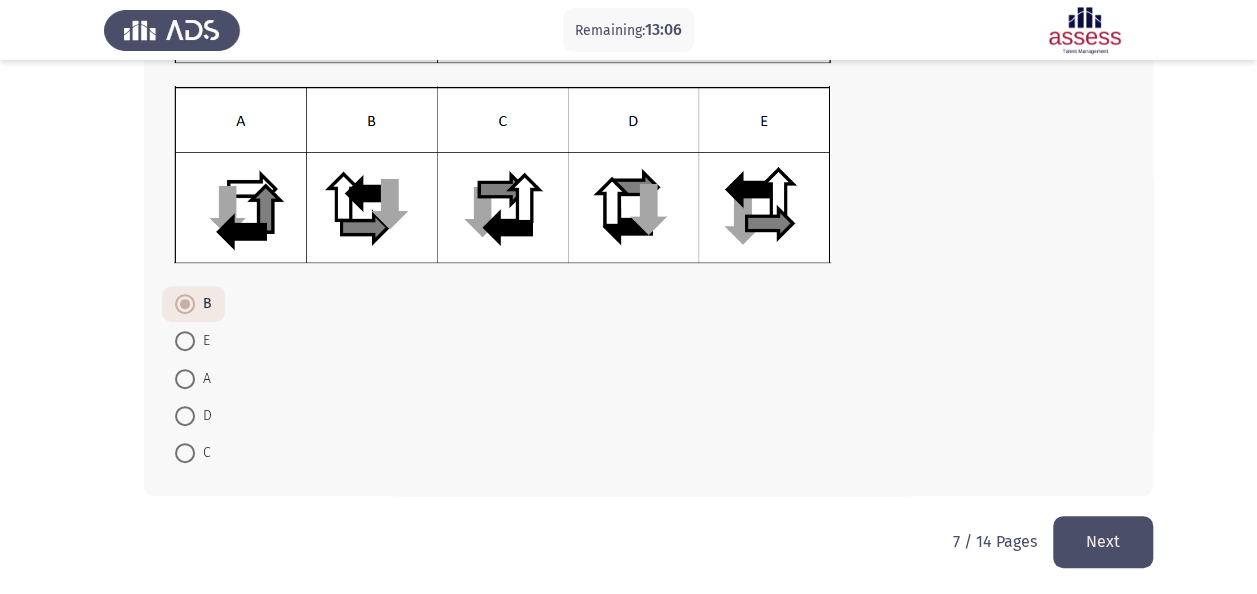click on "Next" 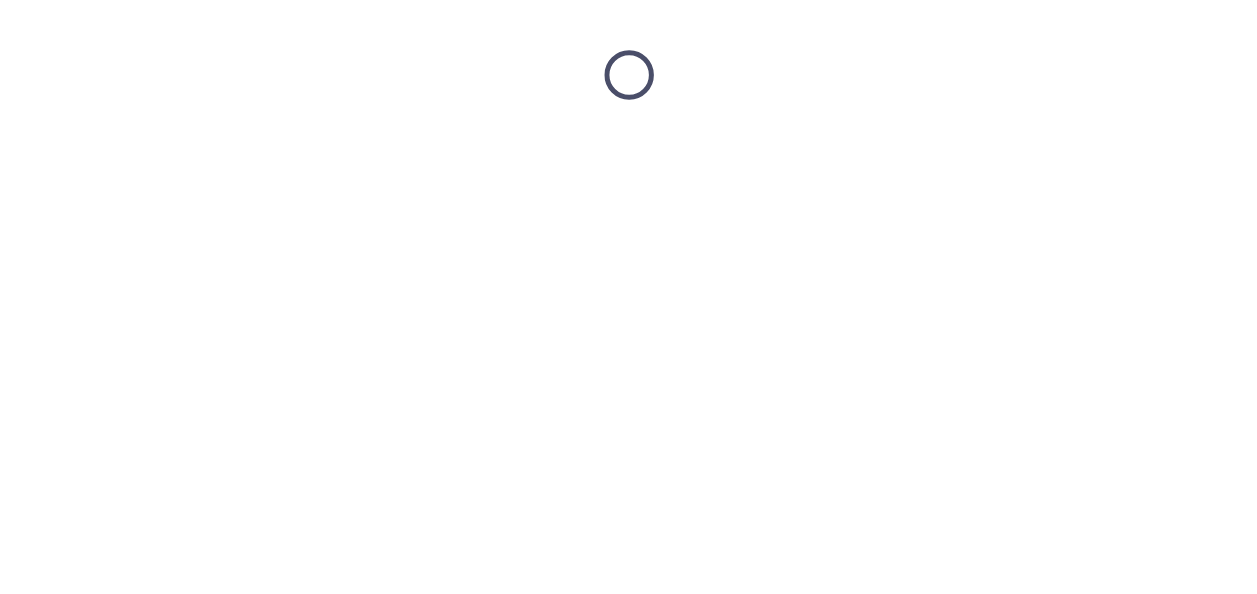 scroll, scrollTop: 0, scrollLeft: 0, axis: both 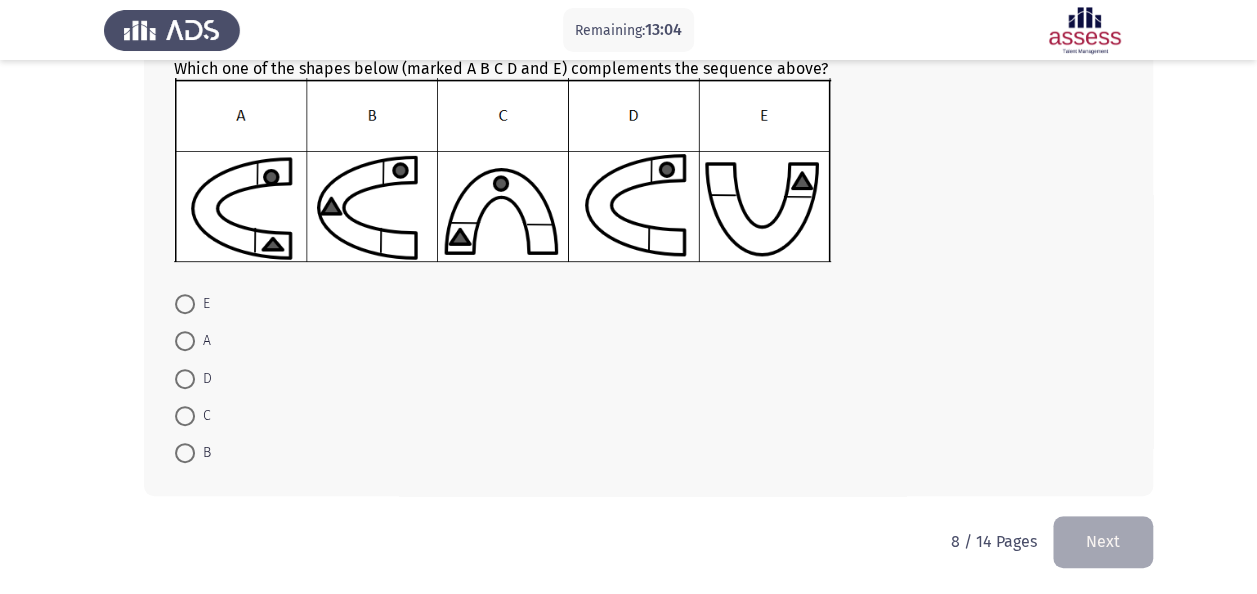 click at bounding box center (185, 416) 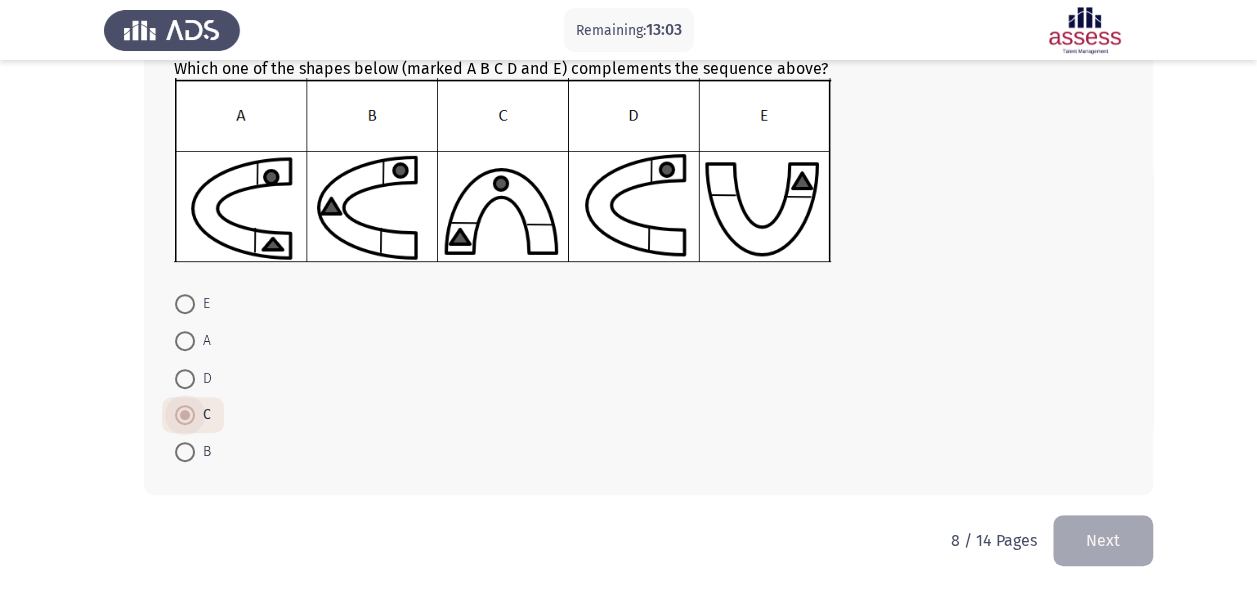 scroll, scrollTop: 227, scrollLeft: 0, axis: vertical 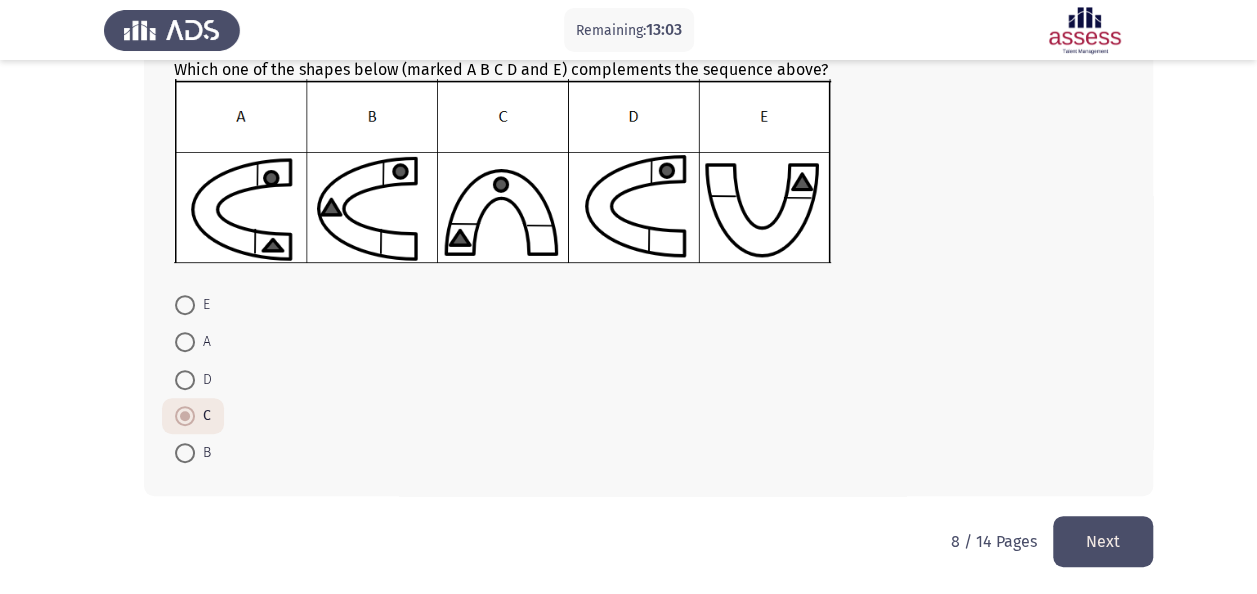 drag, startPoint x: 1108, startPoint y: 538, endPoint x: 709, endPoint y: 514, distance: 399.72116 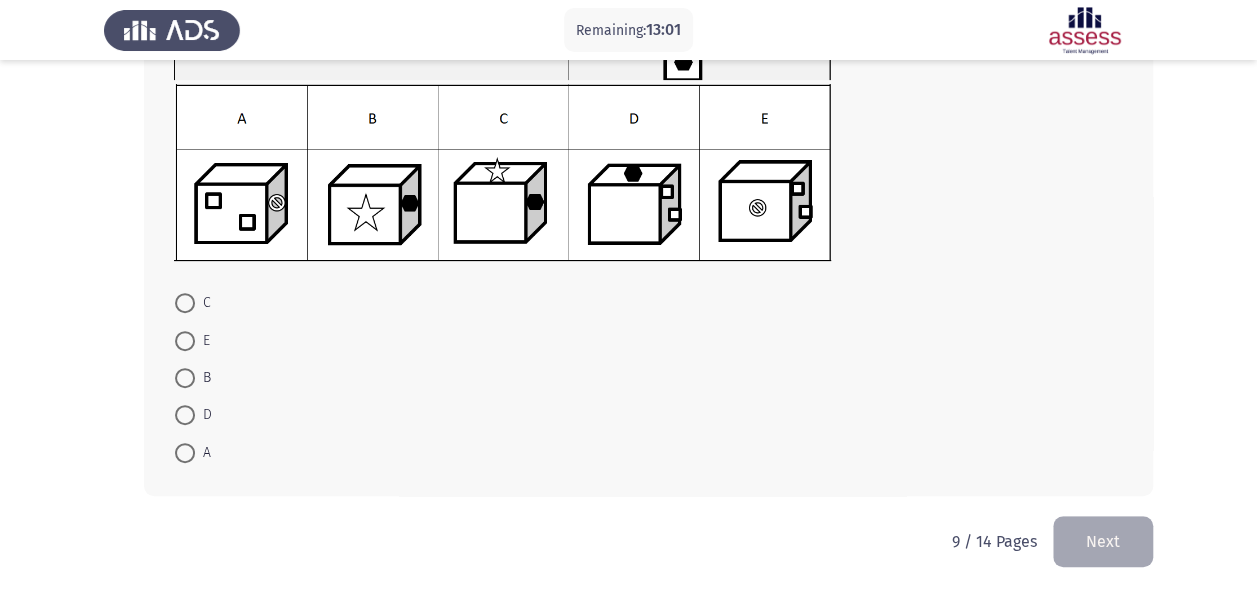 click at bounding box center (185, 341) 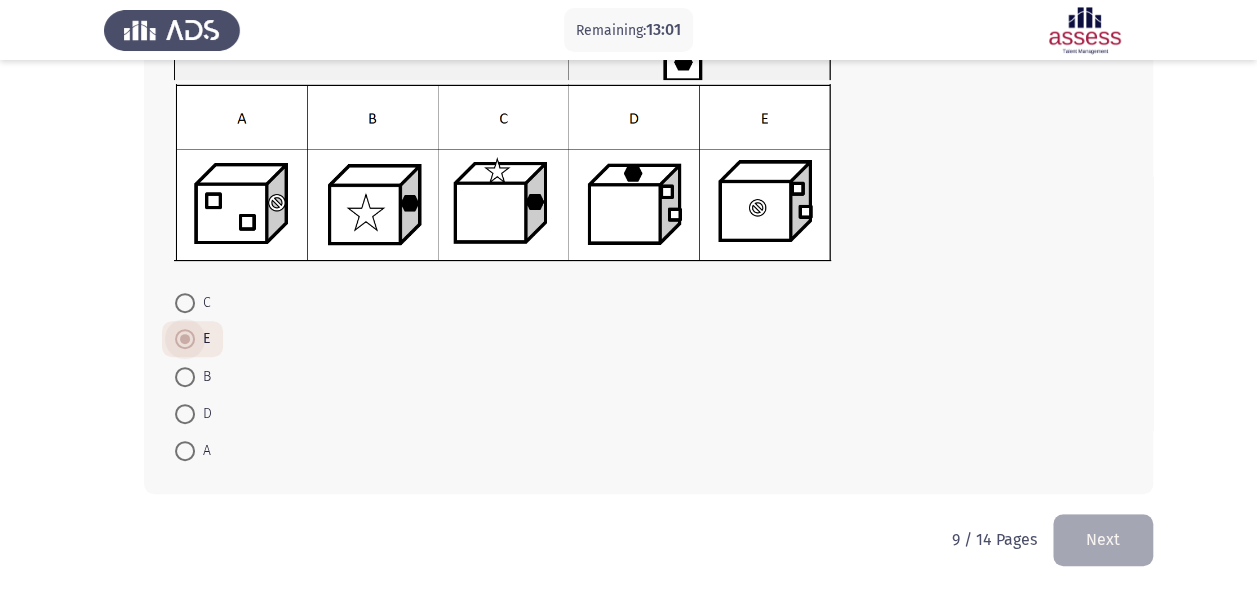 scroll, scrollTop: 224, scrollLeft: 0, axis: vertical 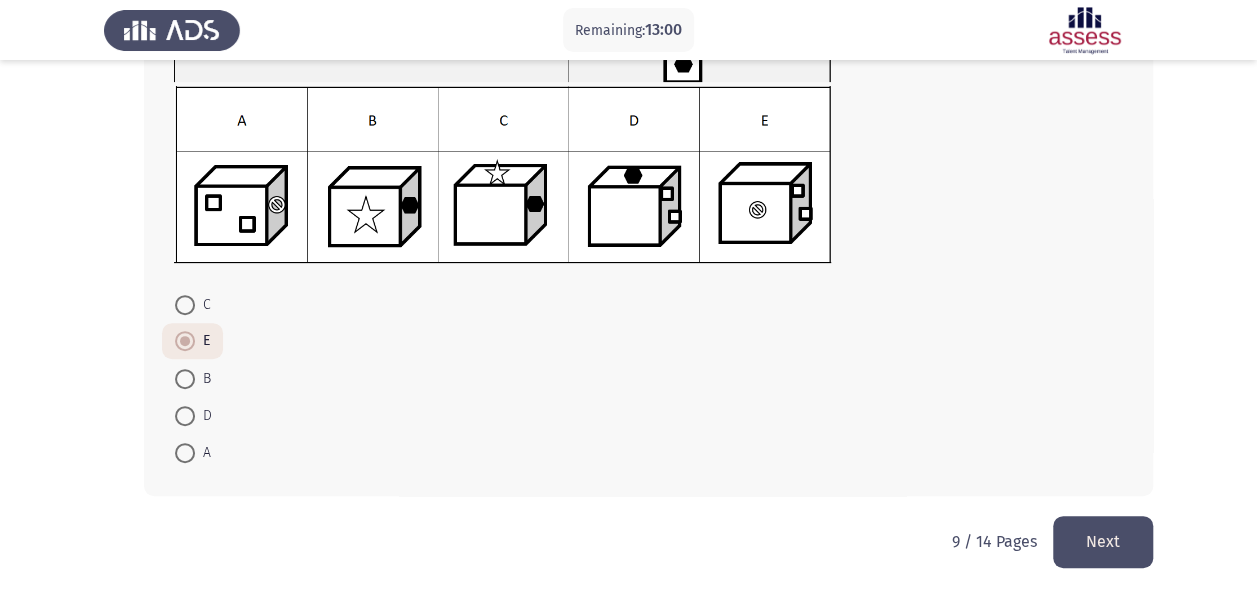 click on "Next" 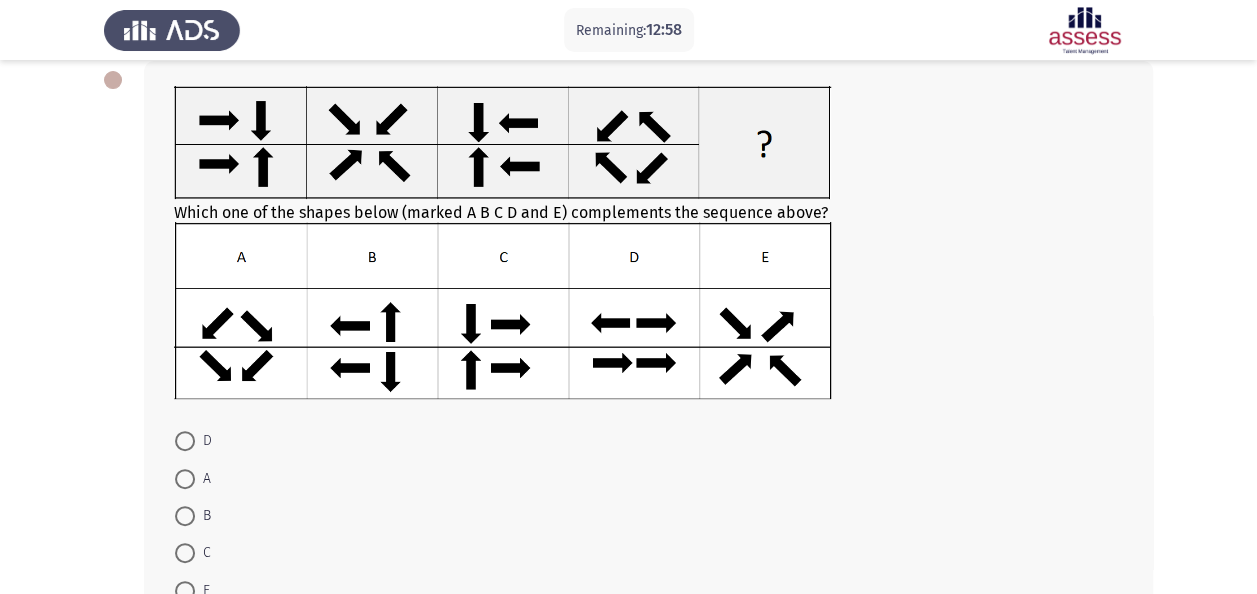scroll, scrollTop: 244, scrollLeft: 0, axis: vertical 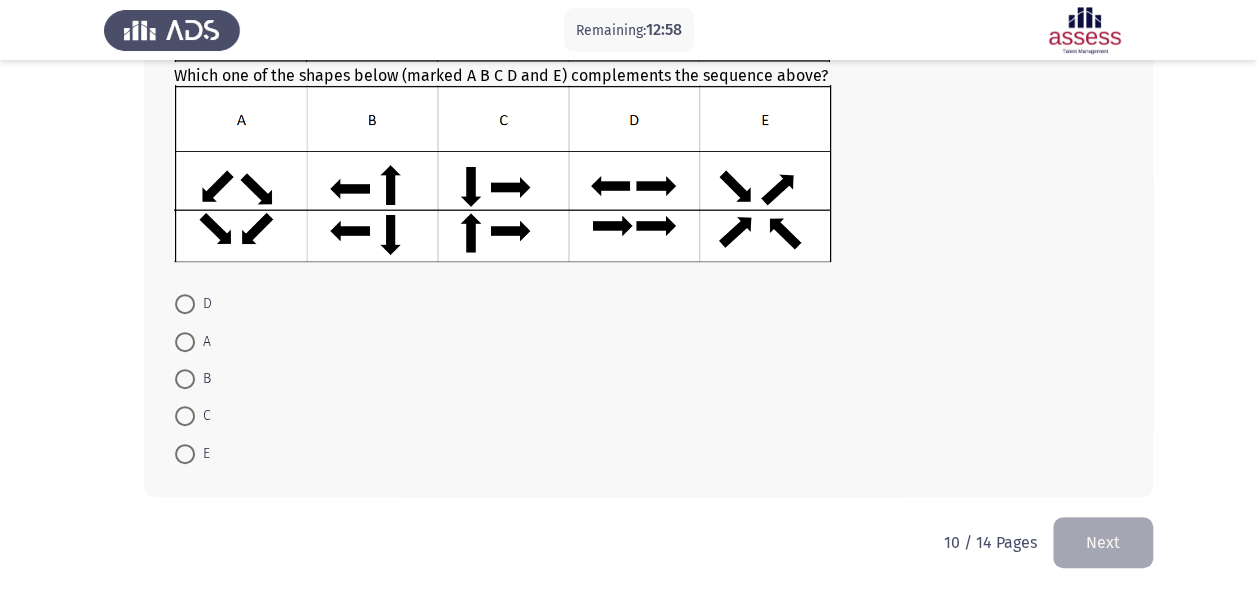 click on "B" at bounding box center [193, 378] 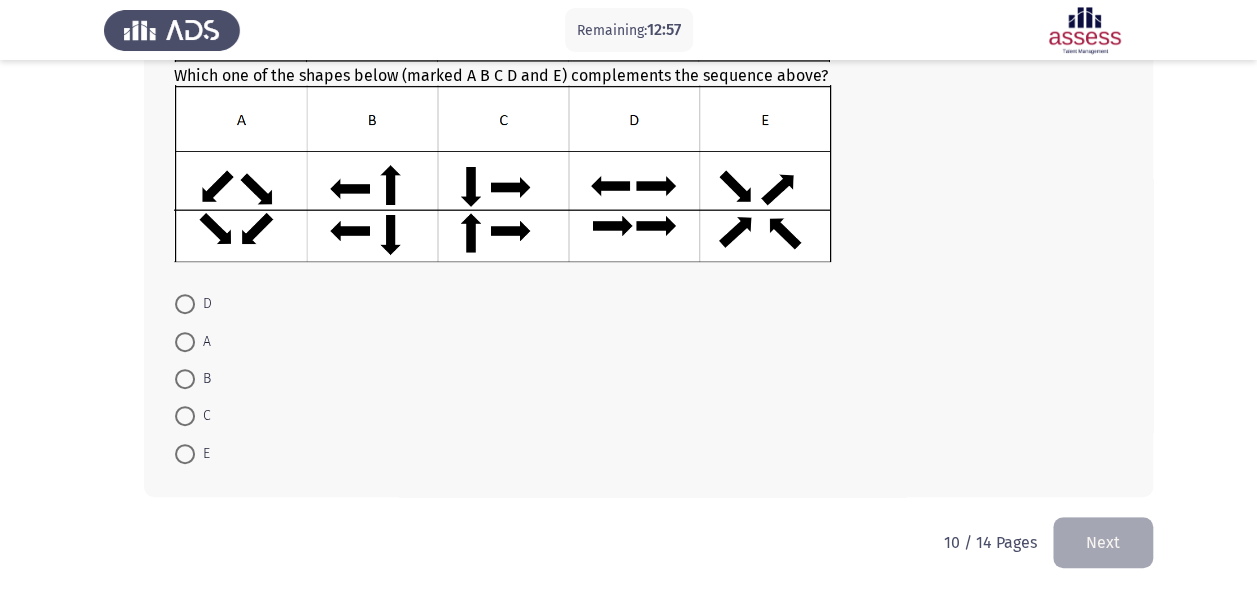 click at bounding box center [185, 416] 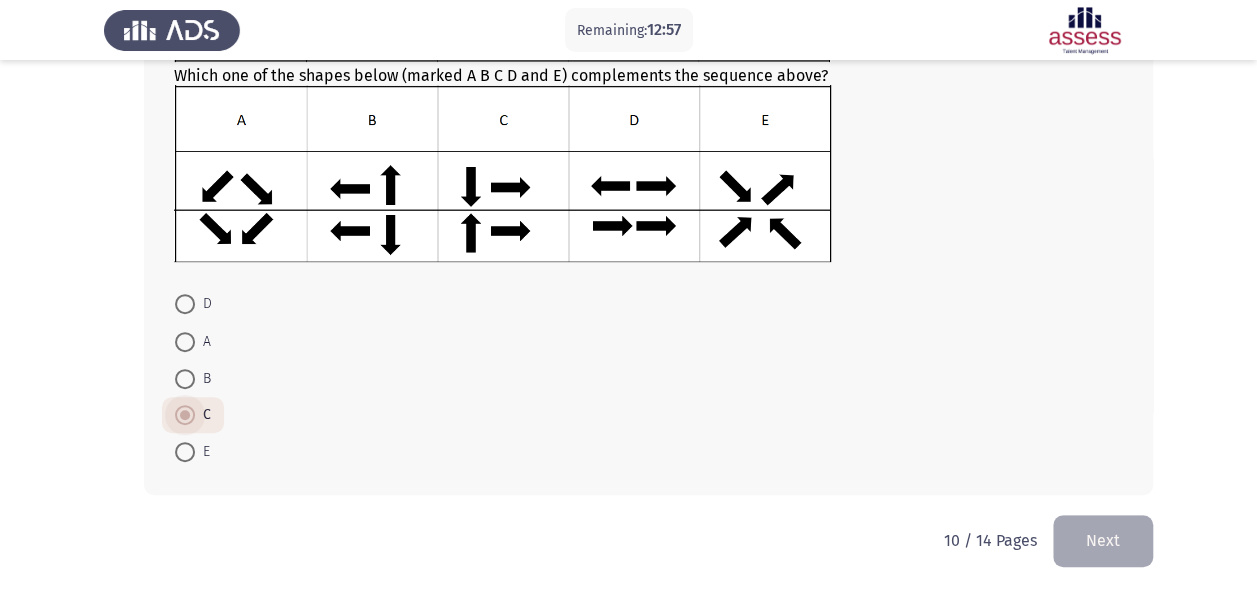 scroll, scrollTop: 243, scrollLeft: 0, axis: vertical 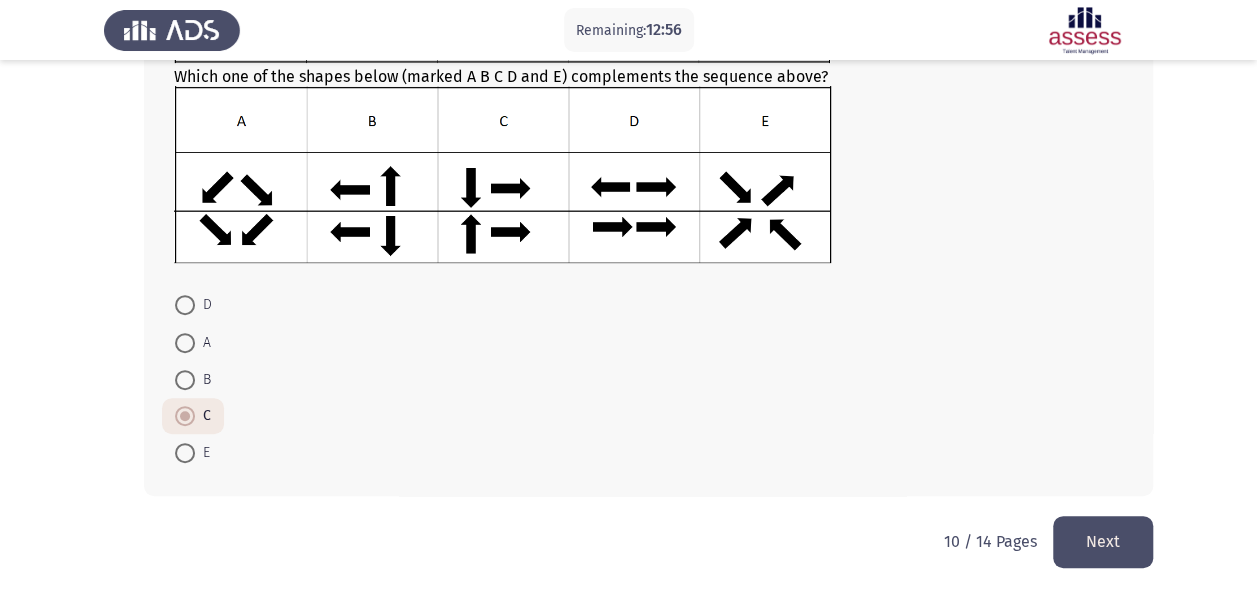 drag, startPoint x: 1144, startPoint y: 540, endPoint x: 1116, endPoint y: 544, distance: 28.284271 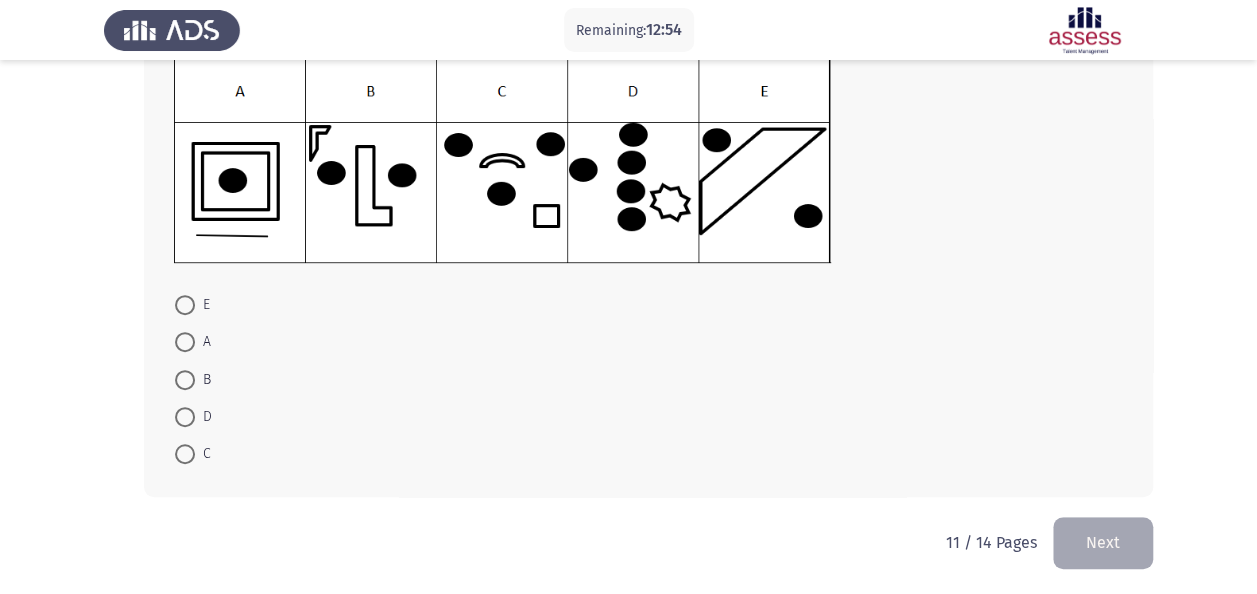 scroll, scrollTop: 305, scrollLeft: 0, axis: vertical 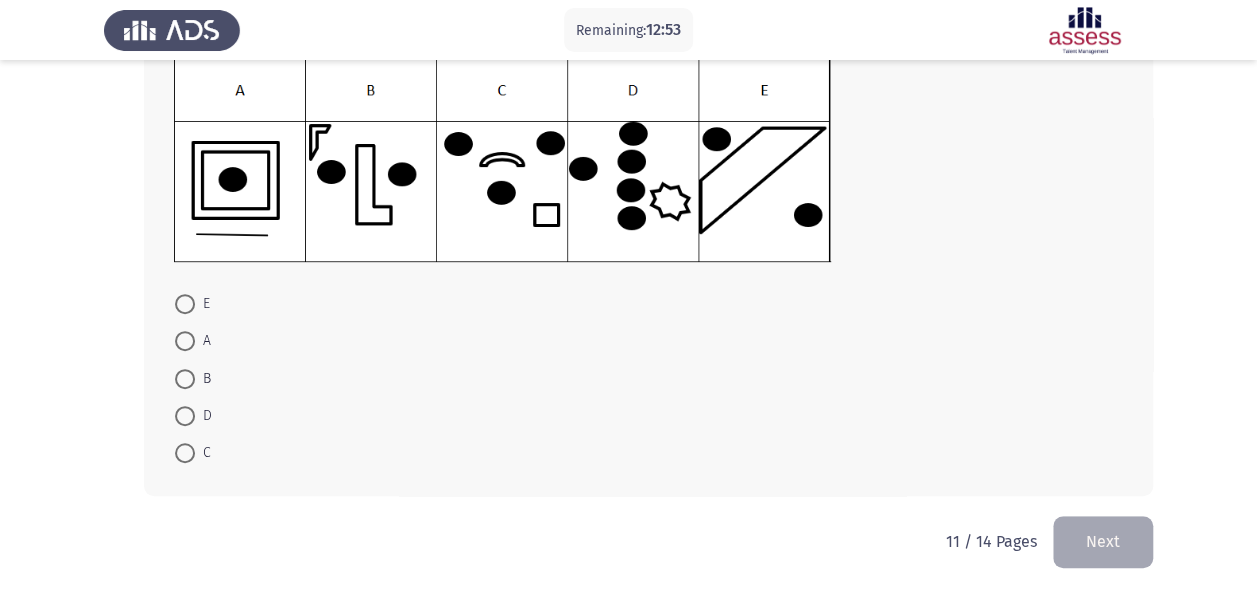 click at bounding box center (185, 453) 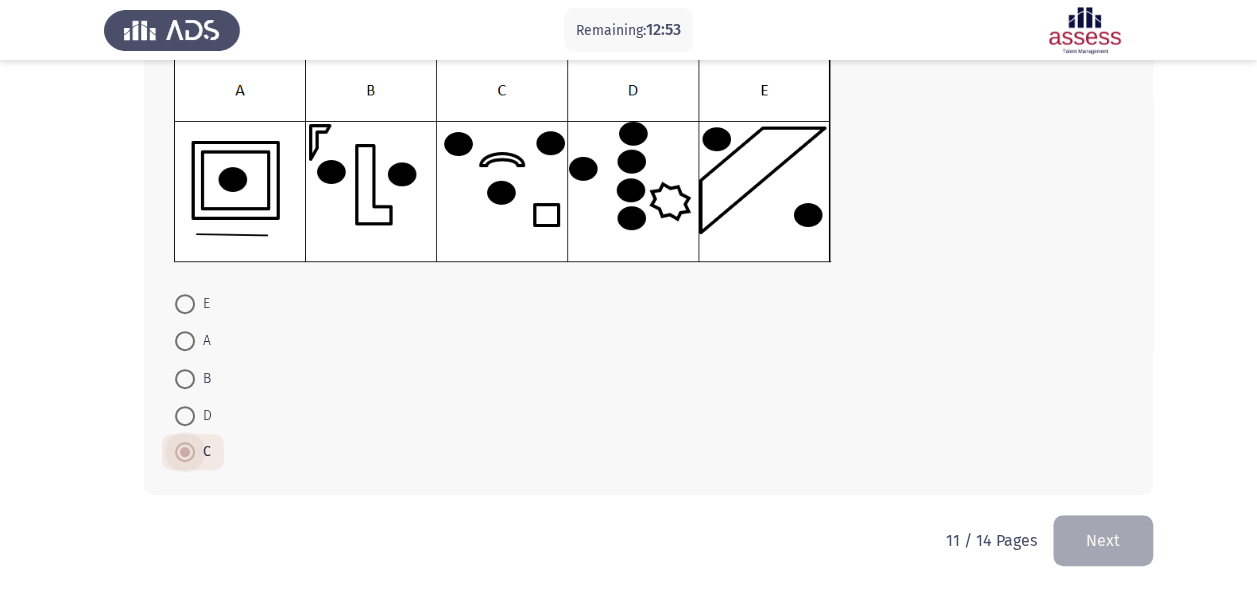 scroll, scrollTop: 304, scrollLeft: 0, axis: vertical 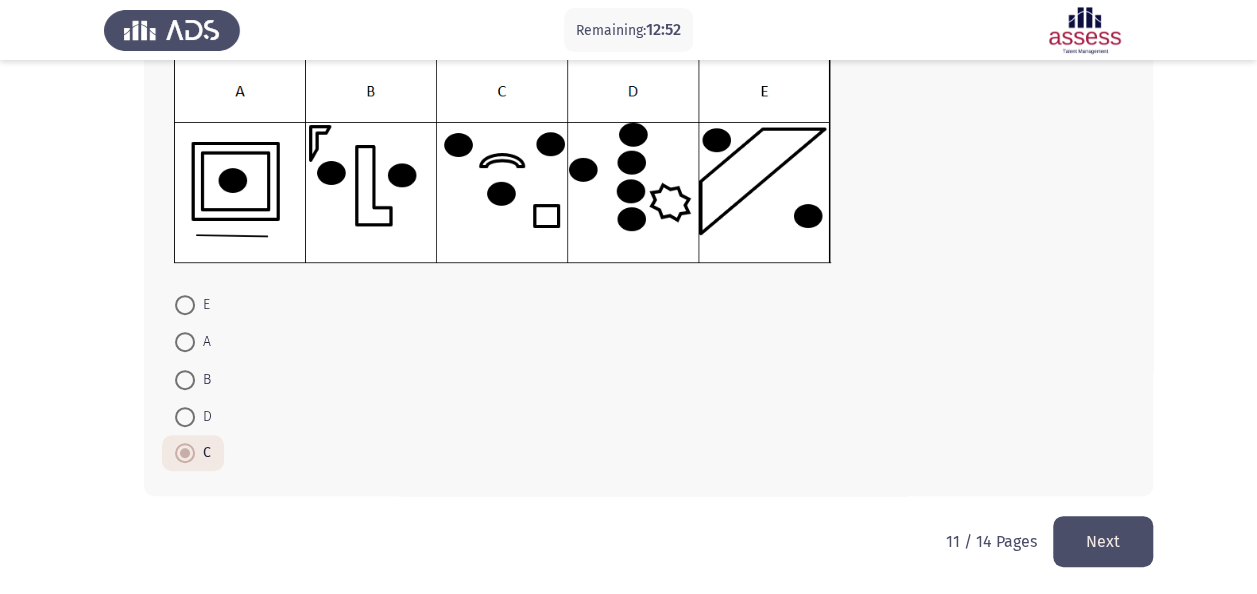 click on "Next" 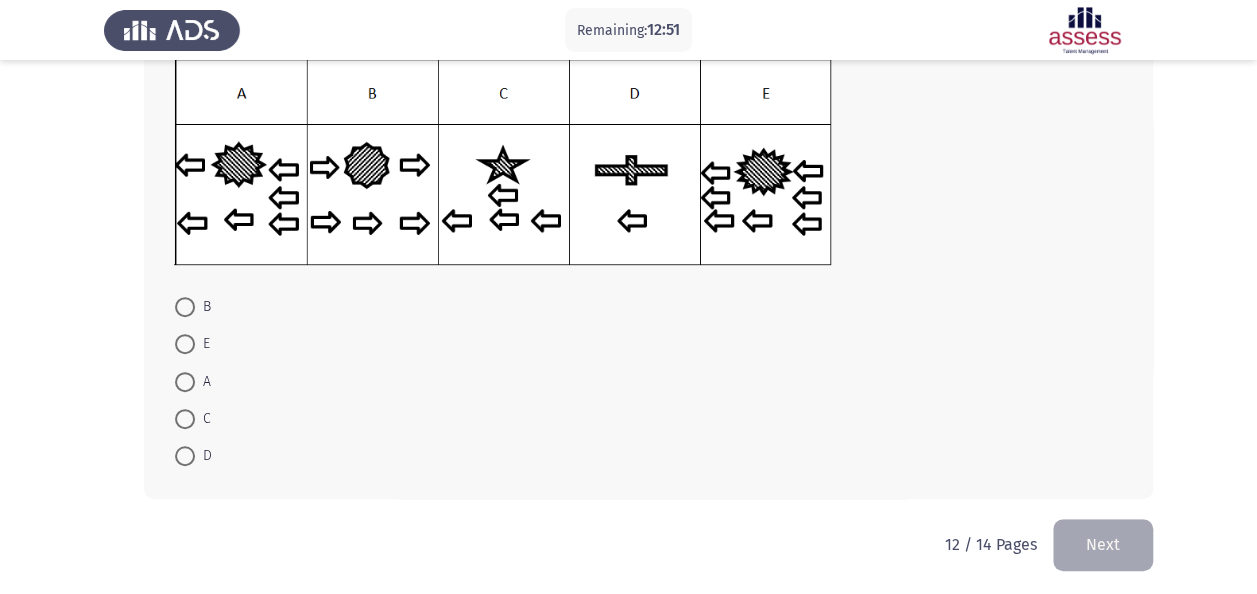 scroll, scrollTop: 305, scrollLeft: 0, axis: vertical 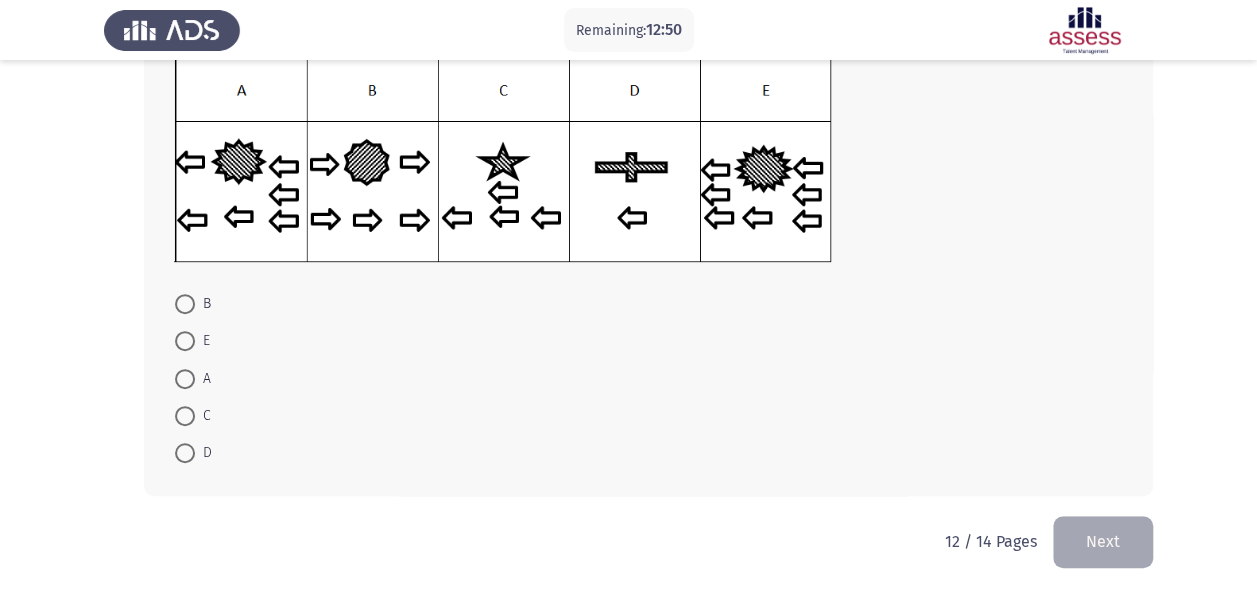 click on "B" at bounding box center (193, 303) 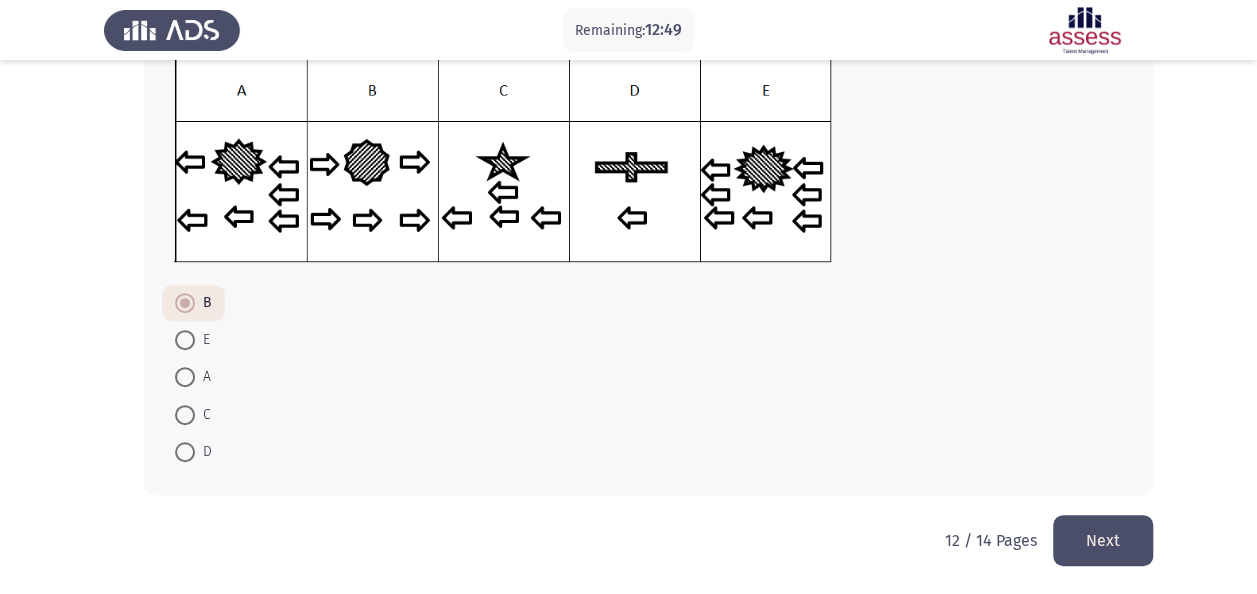 scroll, scrollTop: 304, scrollLeft: 0, axis: vertical 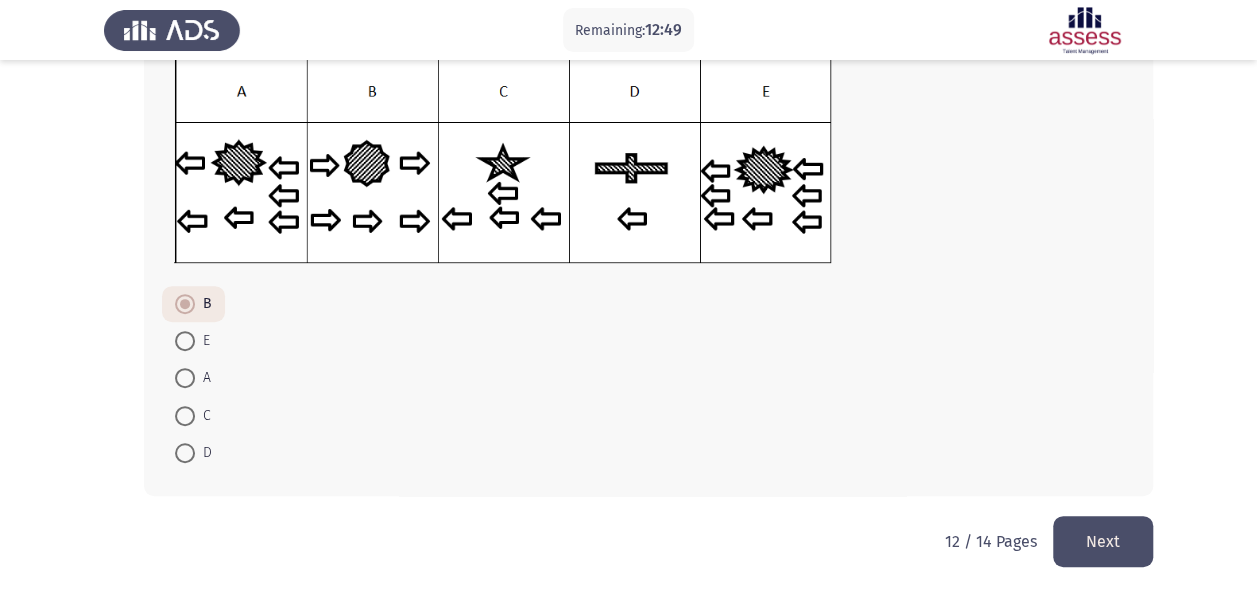 click on "Next" 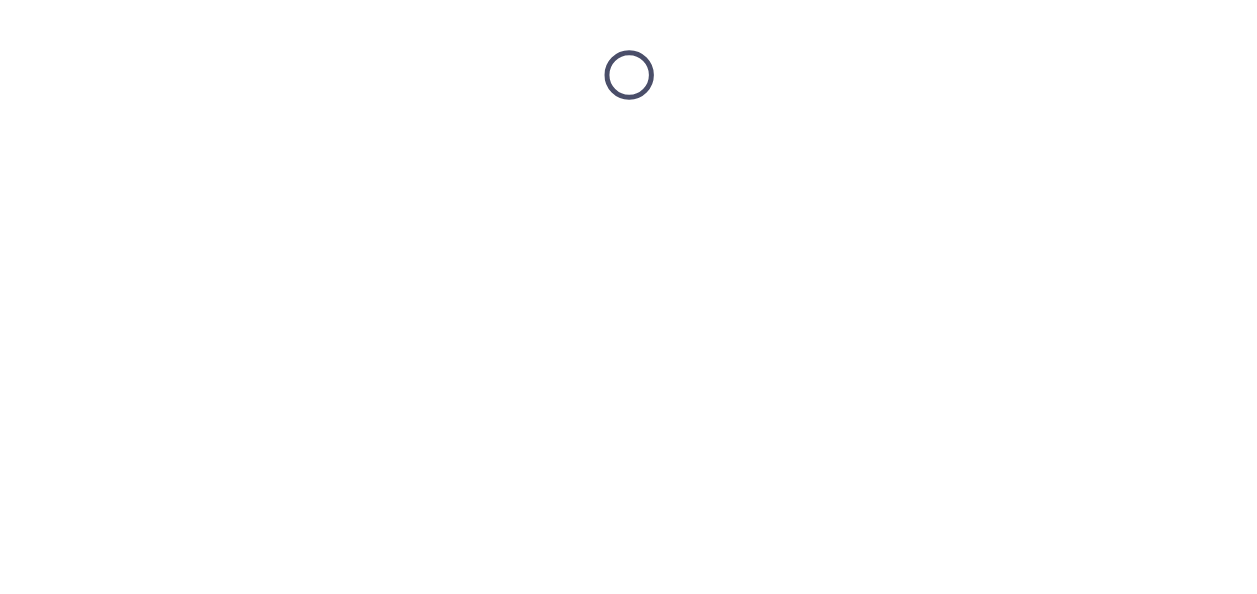 scroll, scrollTop: 0, scrollLeft: 0, axis: both 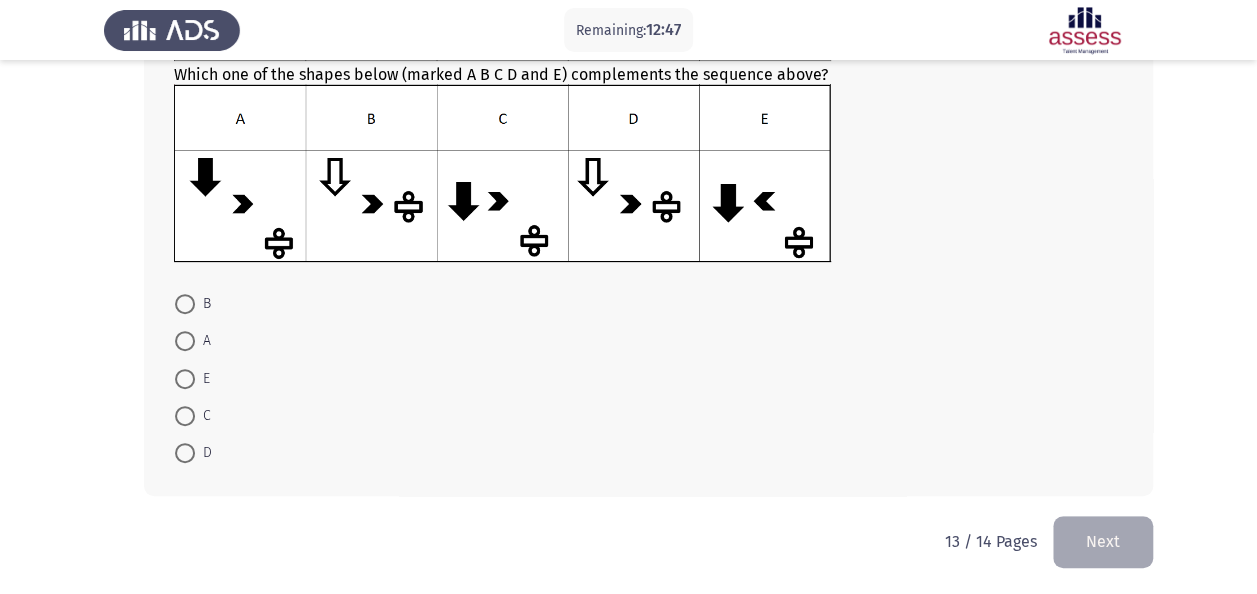 drag, startPoint x: 185, startPoint y: 416, endPoint x: 440, endPoint y: 436, distance: 255.78311 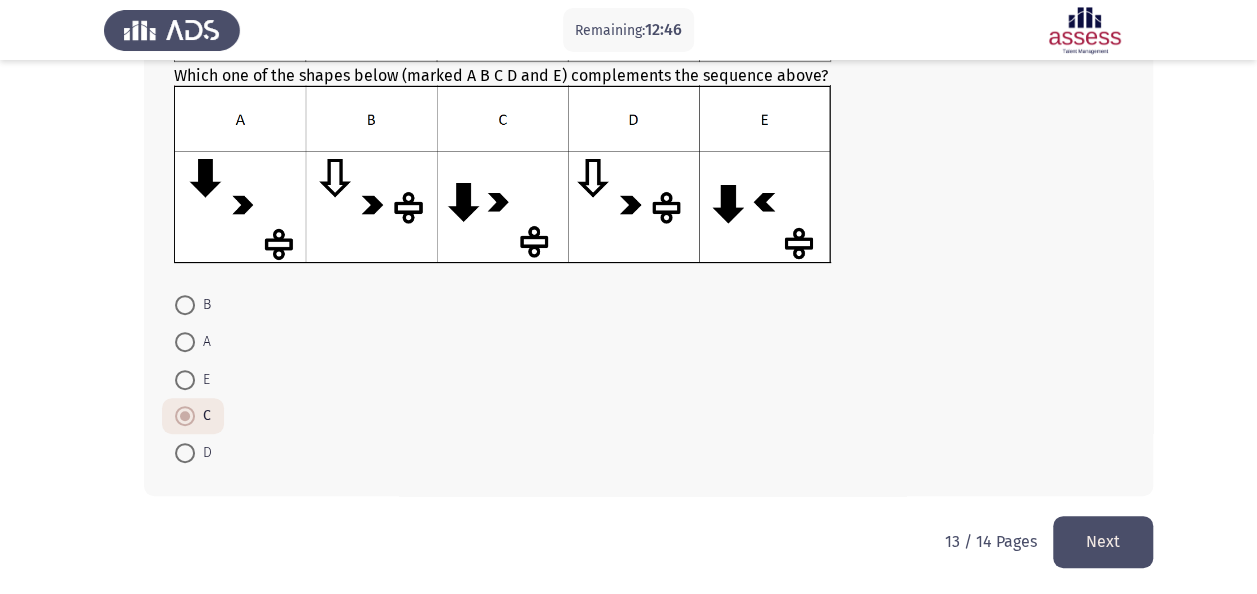 click on "Next" 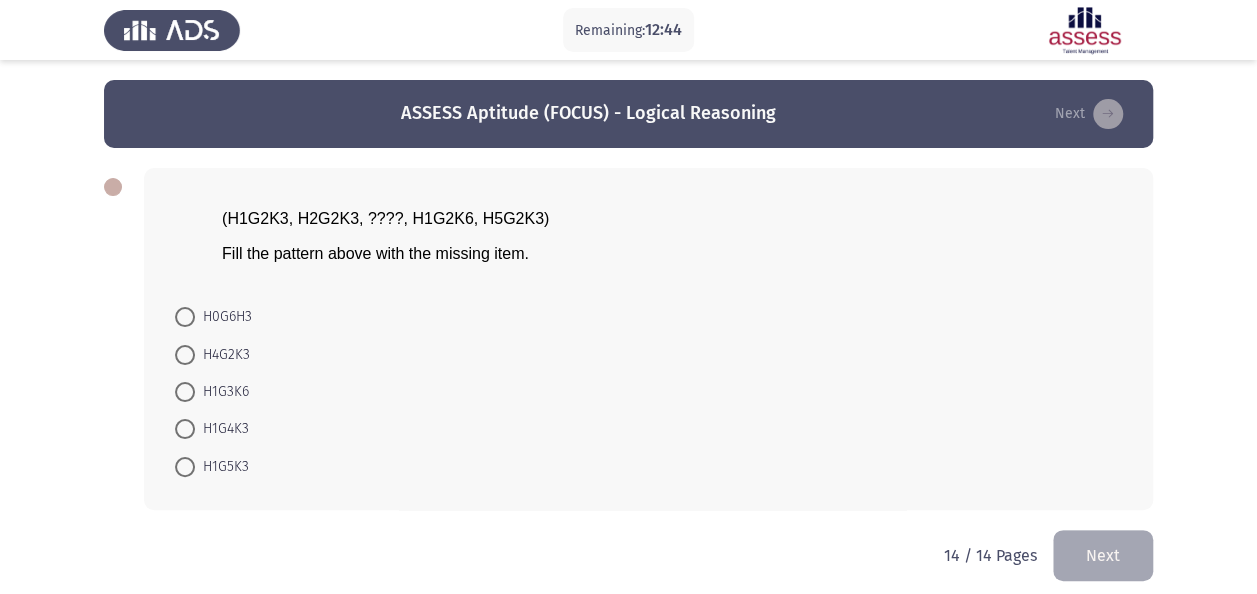click at bounding box center (185, 392) 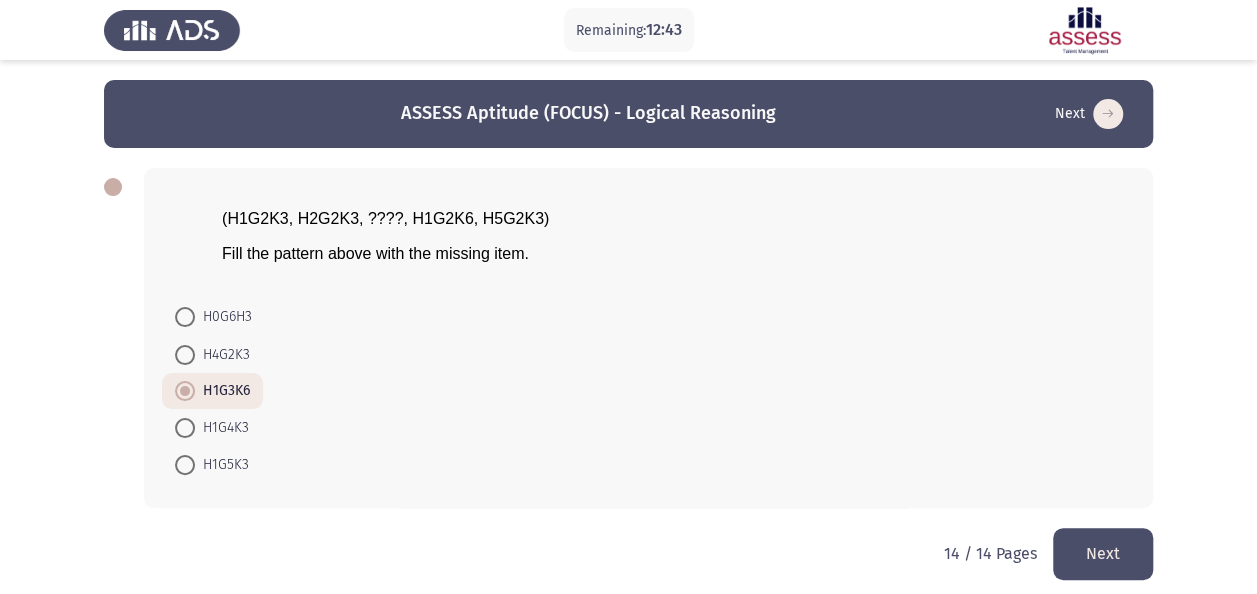 click on "(H1G2K3, H2G2K3, ????, H1G2K6, H5G2K3) Fill the pattern above with the missing item.    H0G6H3     H4G2K3     H1G3K6     H1G4K3     H1G5K3" 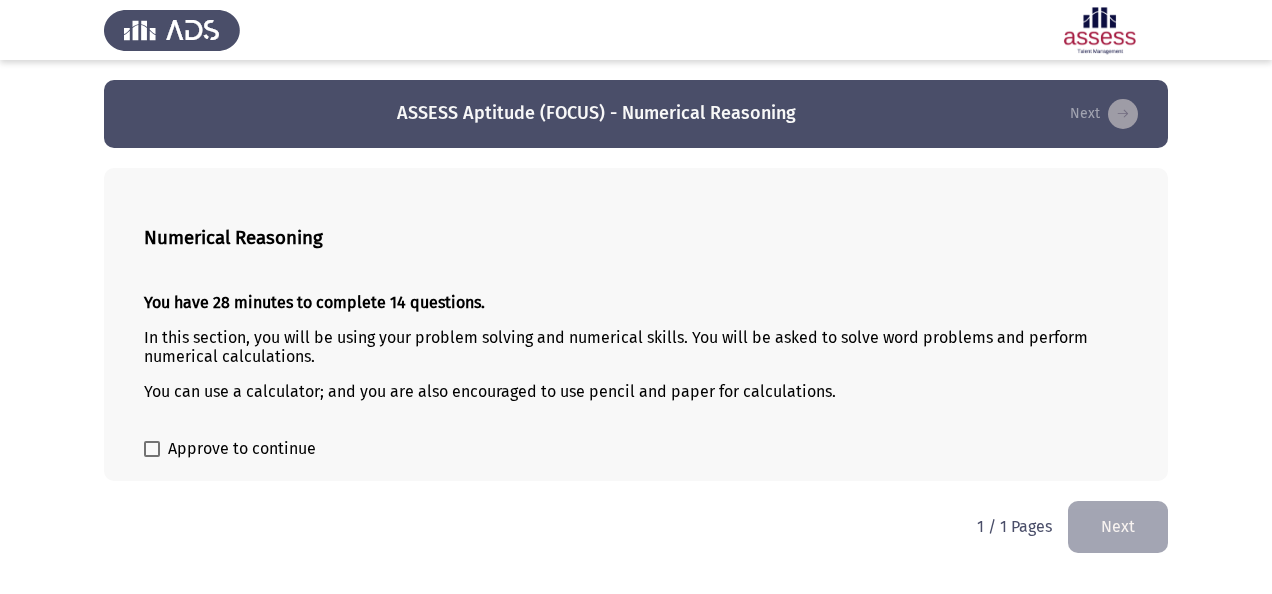 click at bounding box center (152, 449) 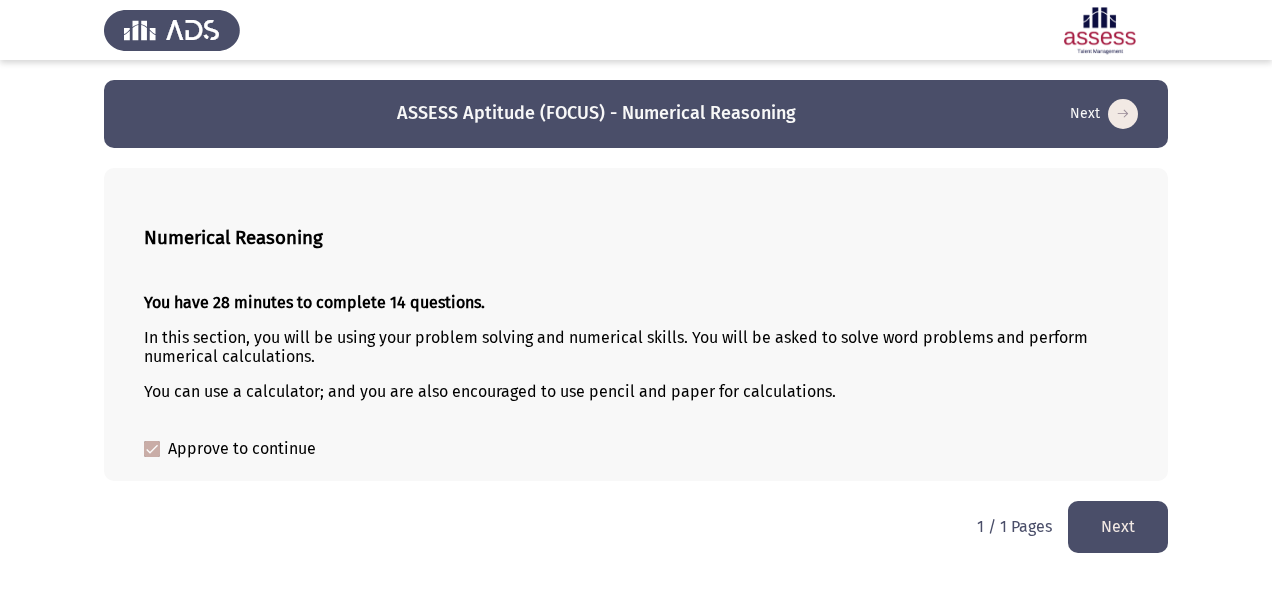 click on "Next" 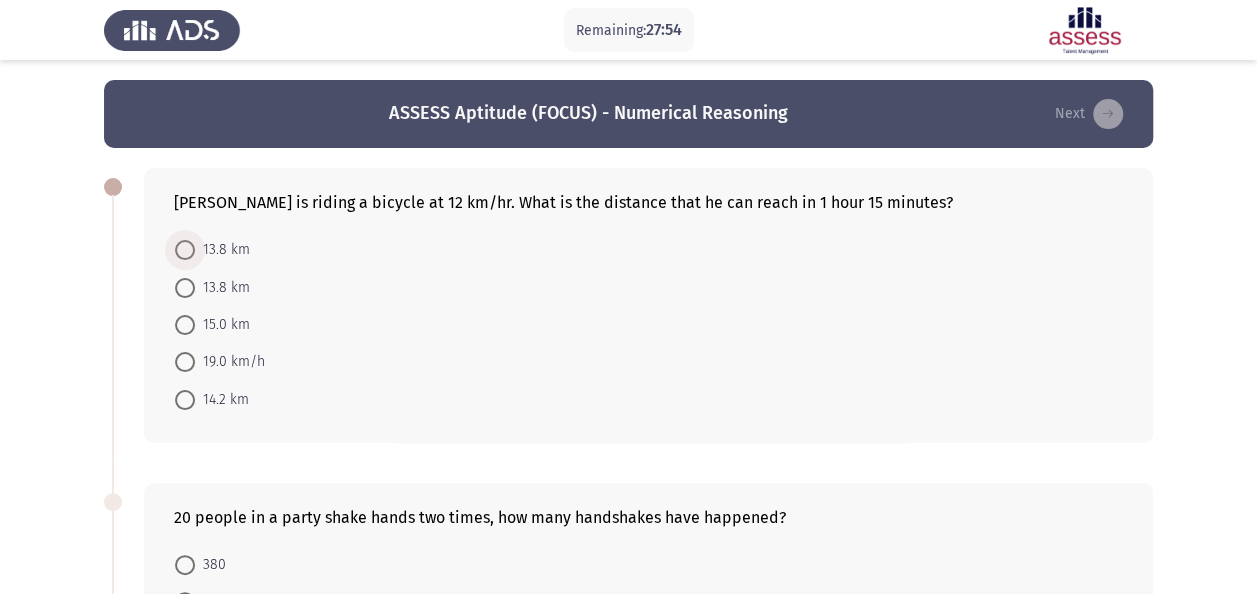 drag, startPoint x: 183, startPoint y: 242, endPoint x: 185, endPoint y: 253, distance: 11.18034 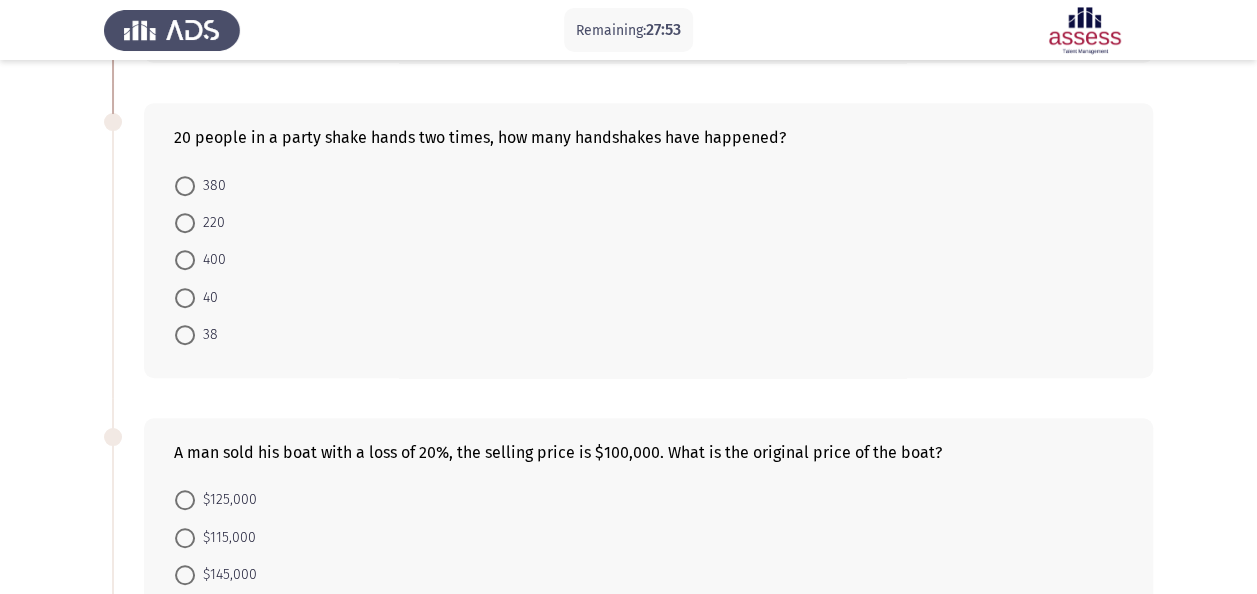 scroll, scrollTop: 400, scrollLeft: 0, axis: vertical 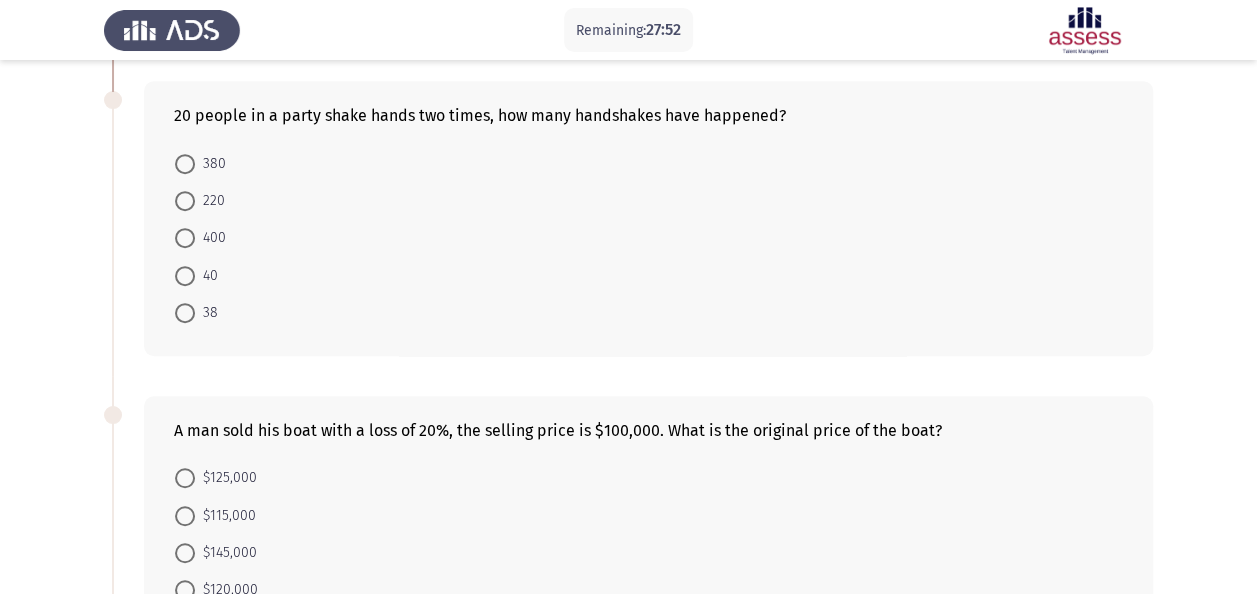 click on "220" at bounding box center (200, 200) 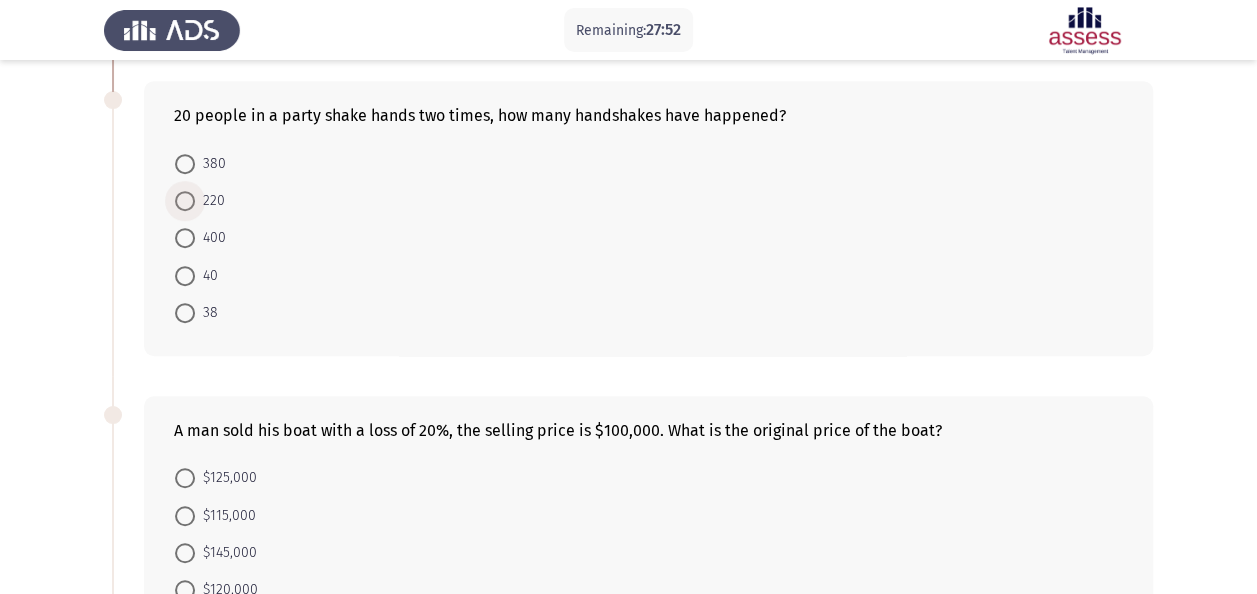 click at bounding box center (185, 201) 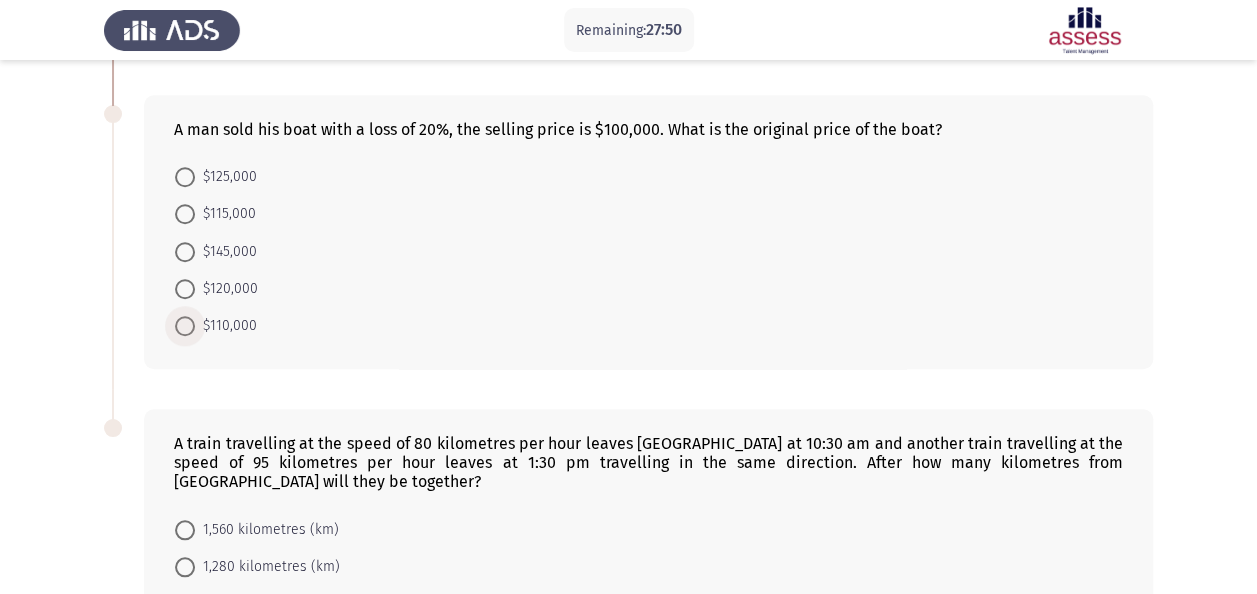 click at bounding box center [185, 326] 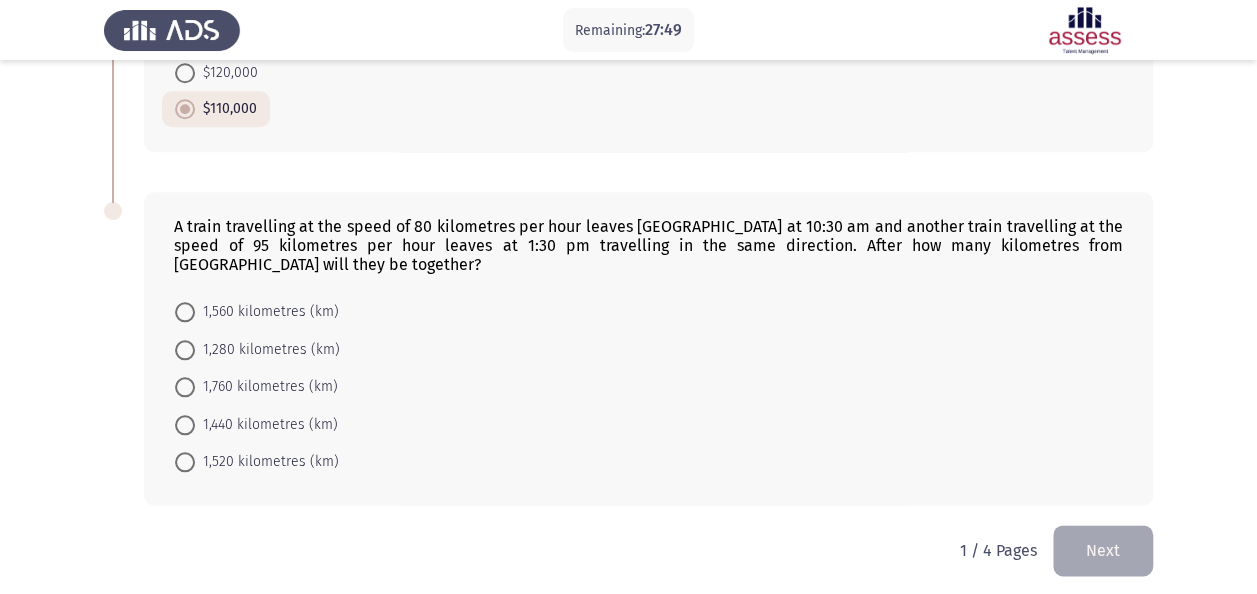 scroll, scrollTop: 918, scrollLeft: 0, axis: vertical 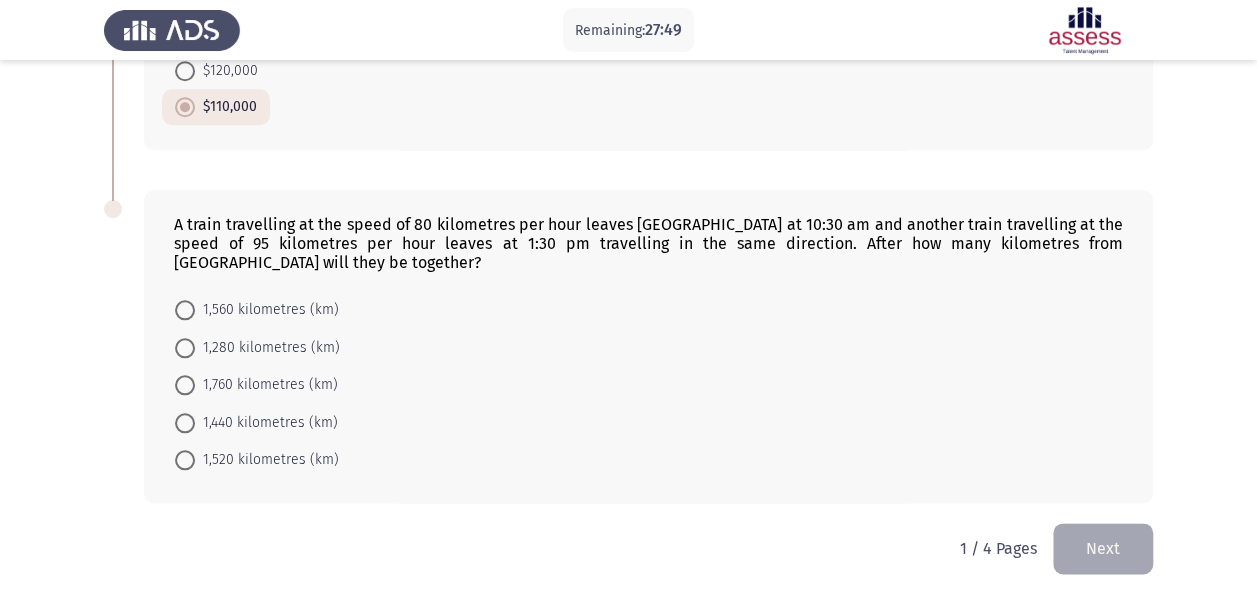 drag, startPoint x: 181, startPoint y: 397, endPoint x: 215, endPoint y: 407, distance: 35.44009 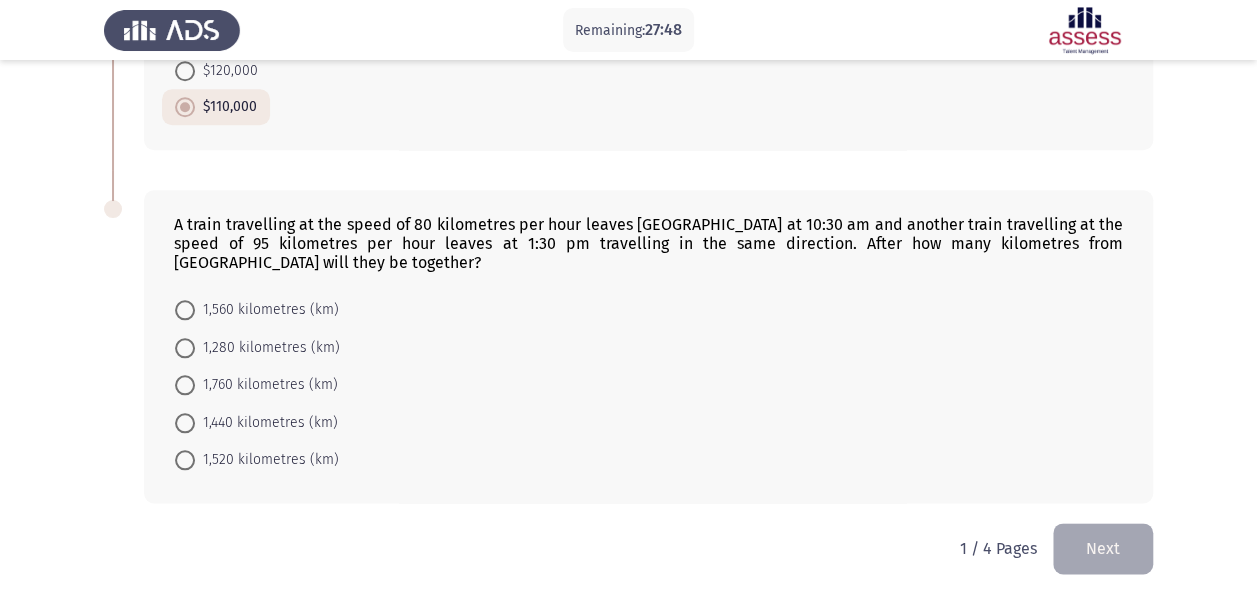 click at bounding box center [185, 423] 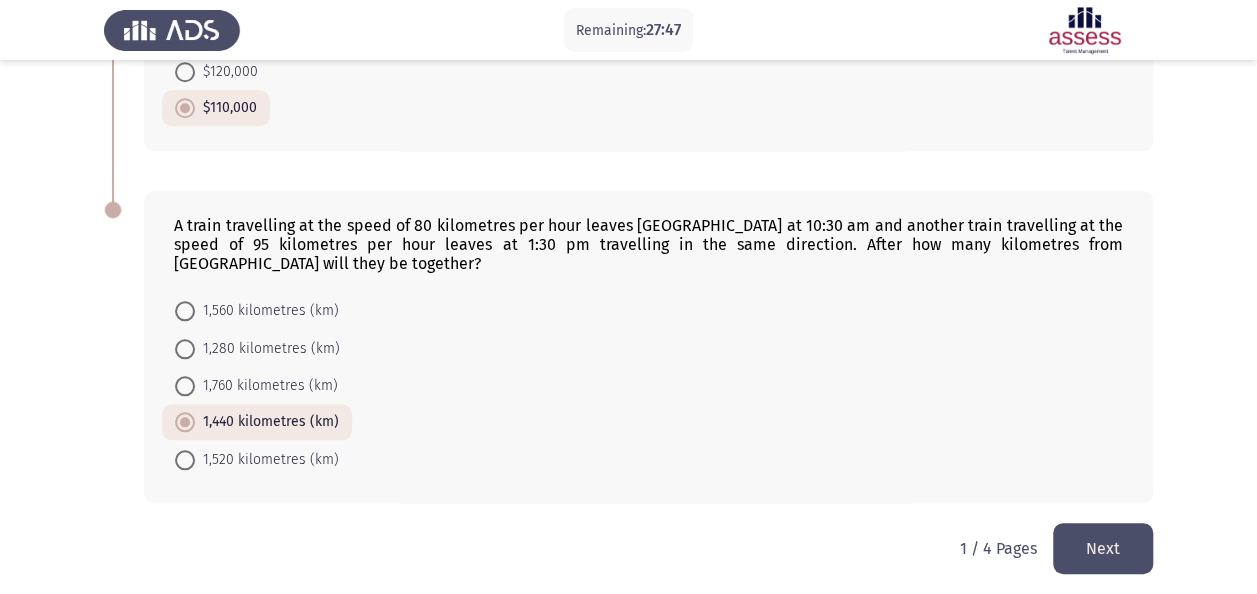 click on "Next" 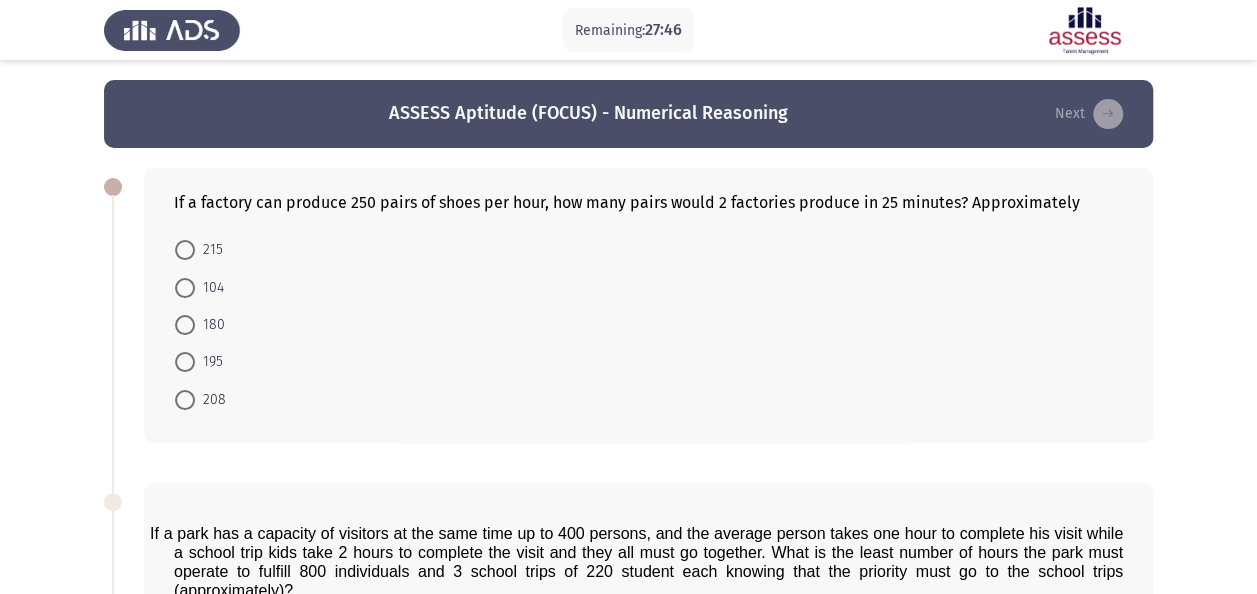 click on "180" at bounding box center (200, 324) 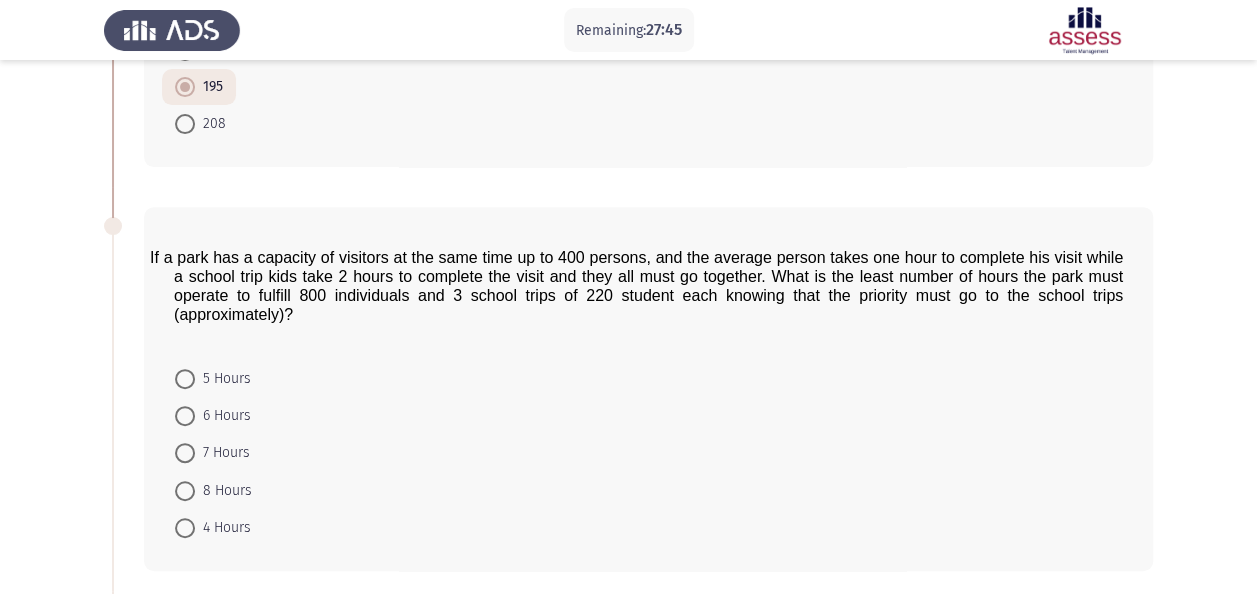 scroll, scrollTop: 500, scrollLeft: 0, axis: vertical 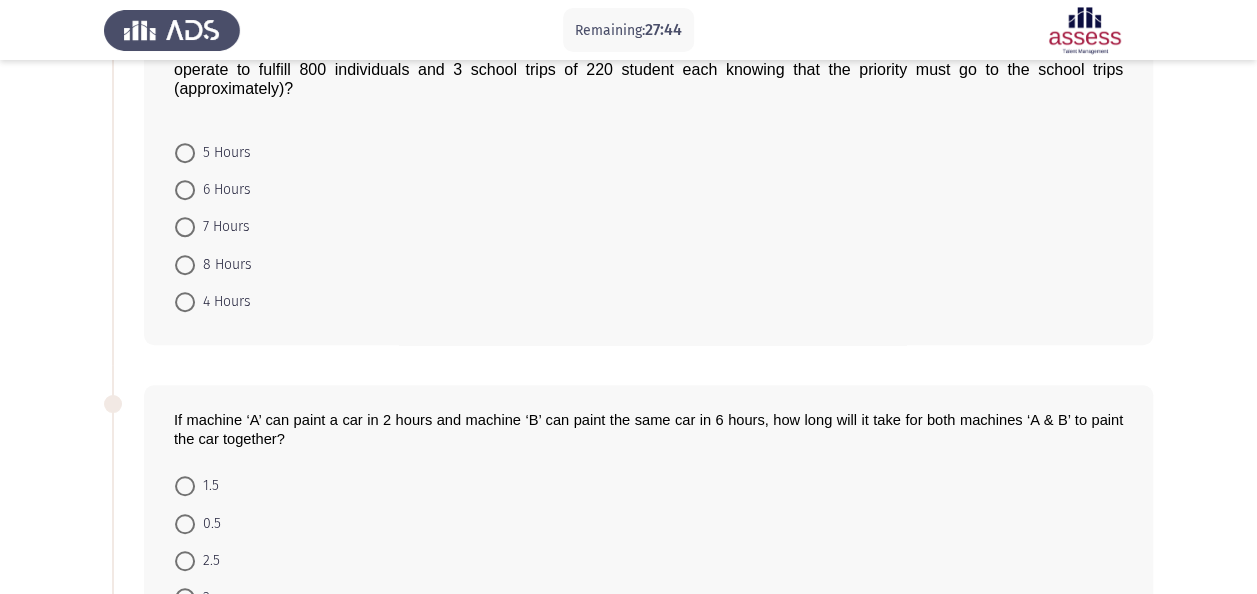 click at bounding box center (185, 265) 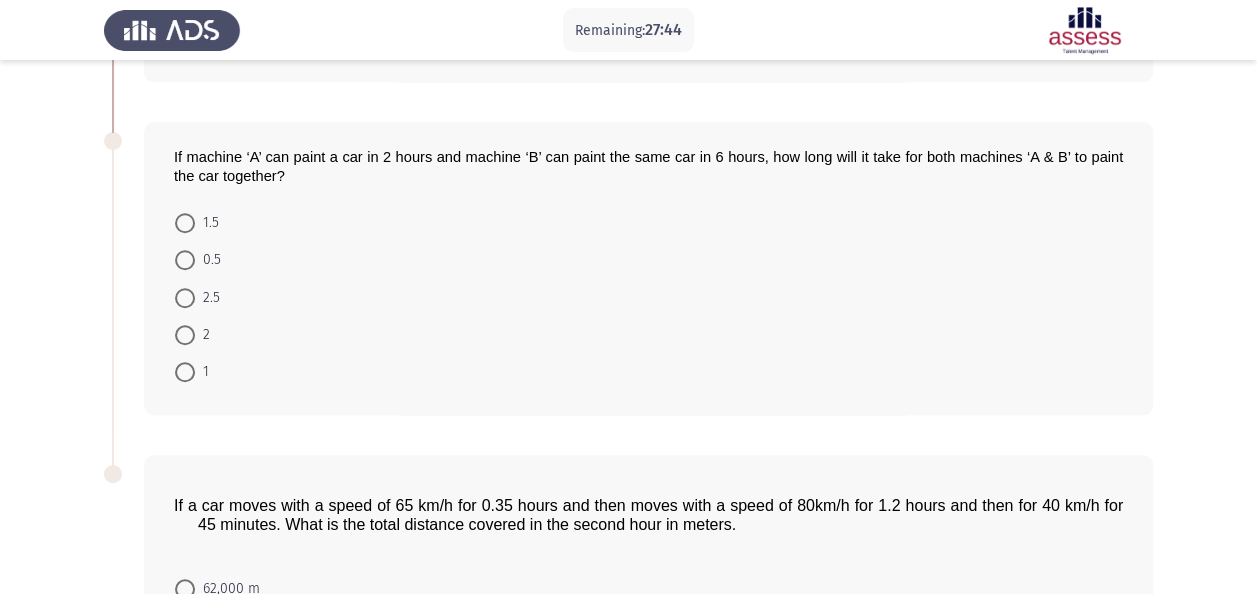 scroll, scrollTop: 900, scrollLeft: 0, axis: vertical 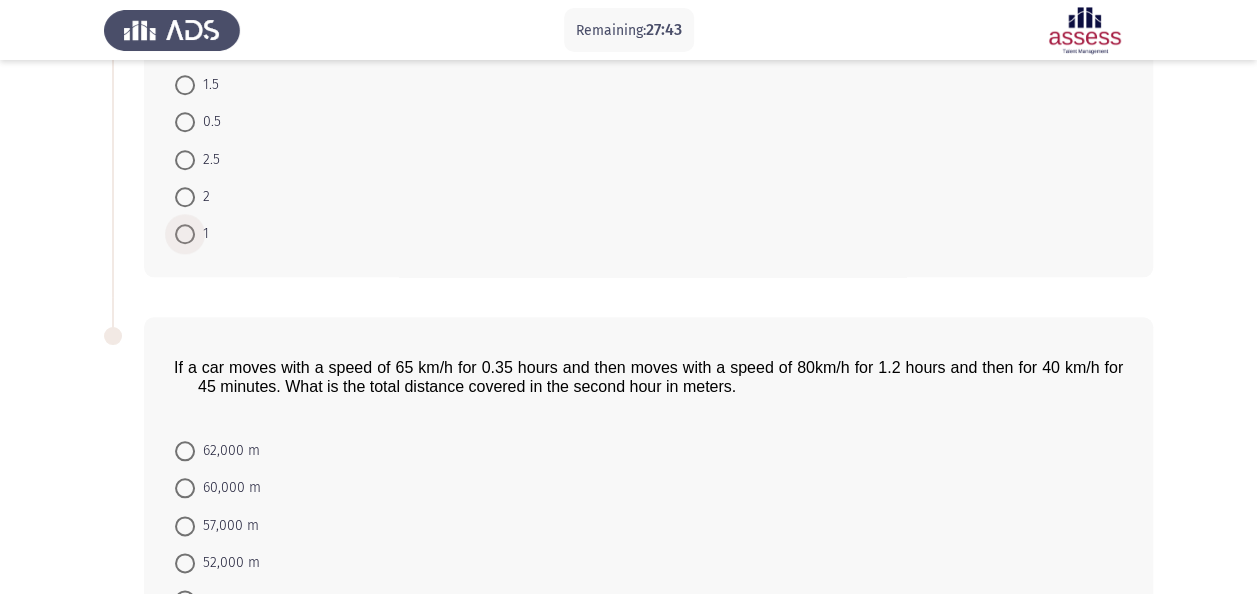 drag, startPoint x: 186, startPoint y: 224, endPoint x: 530, endPoint y: 311, distance: 354.83093 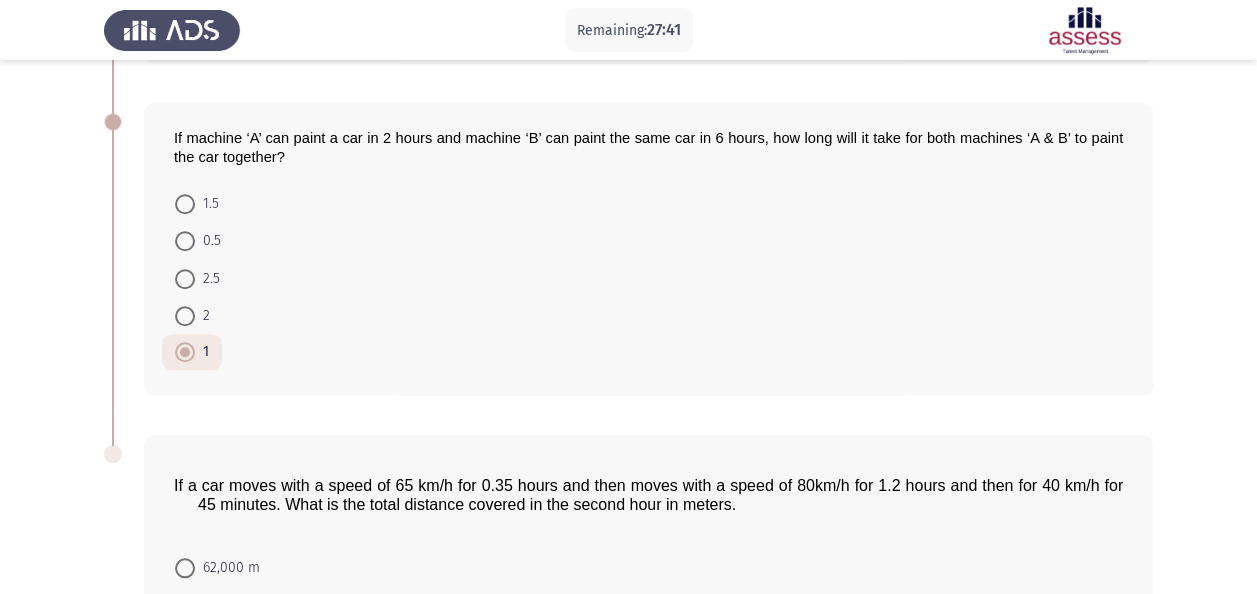 scroll, scrollTop: 738, scrollLeft: 0, axis: vertical 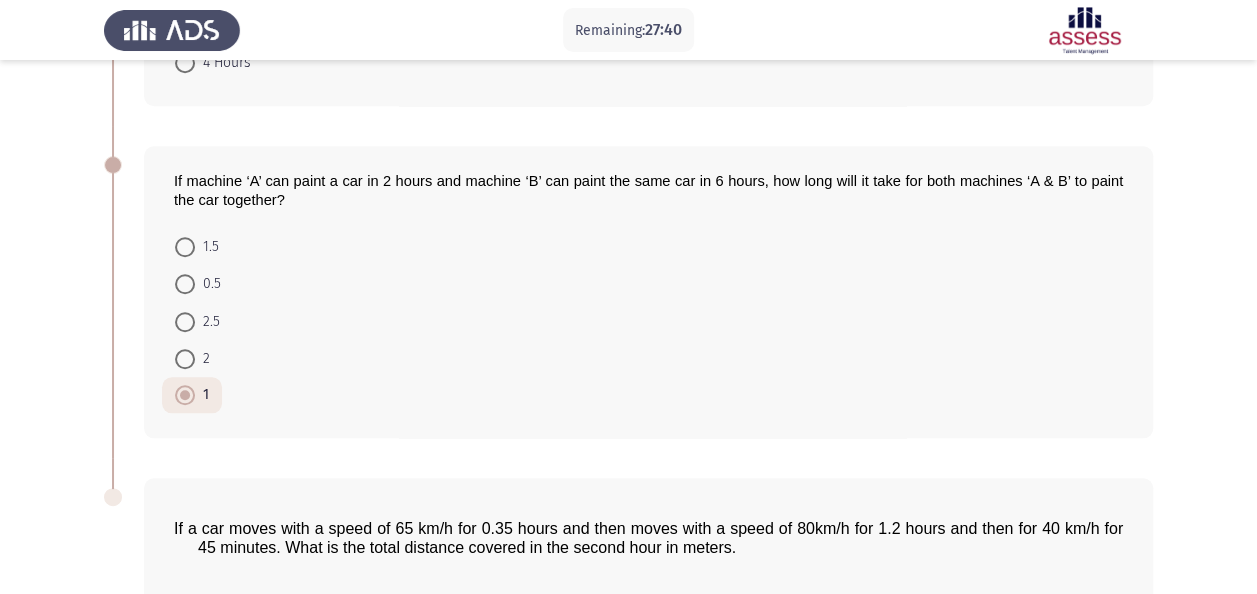click at bounding box center (185, 284) 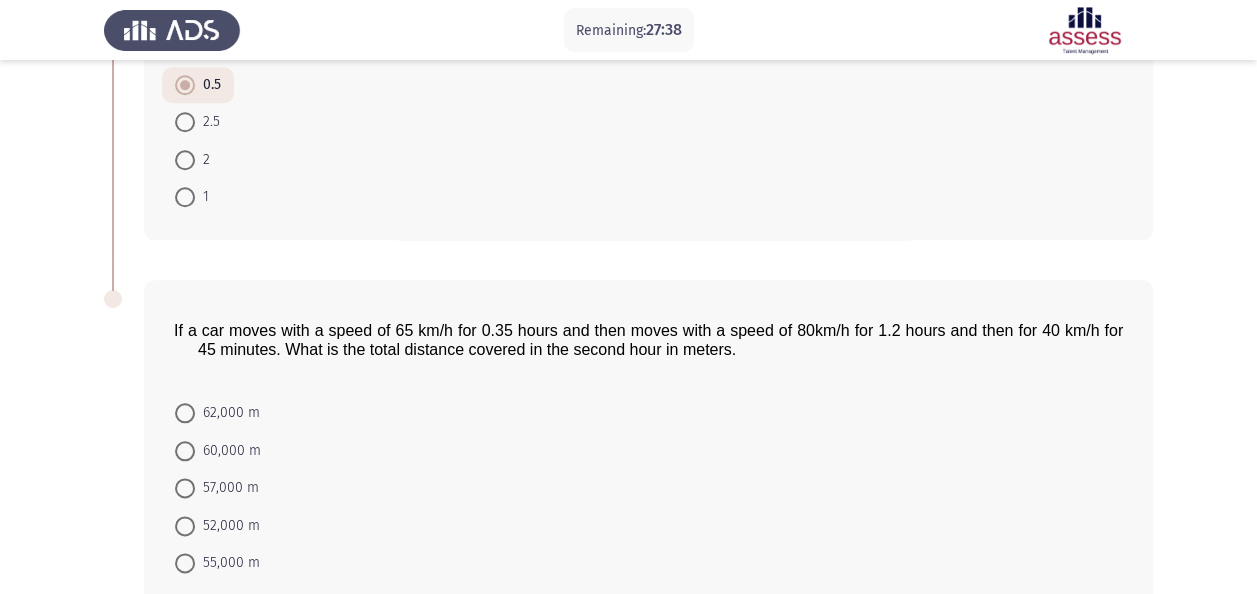 scroll, scrollTop: 838, scrollLeft: 0, axis: vertical 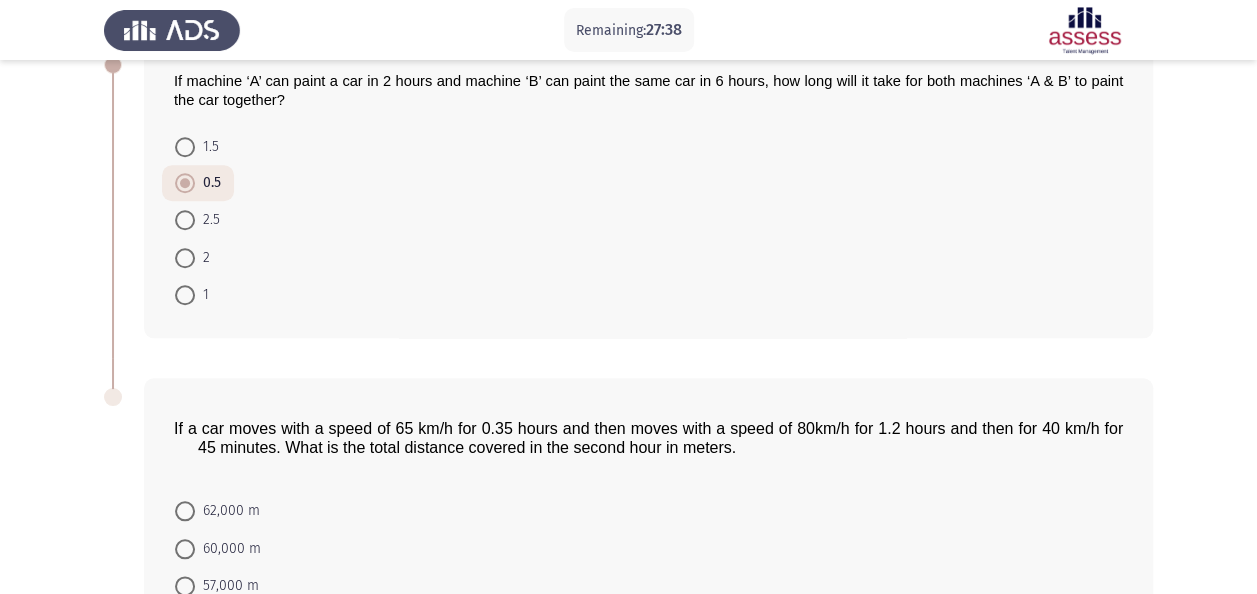 click on "2.5" at bounding box center [207, 220] 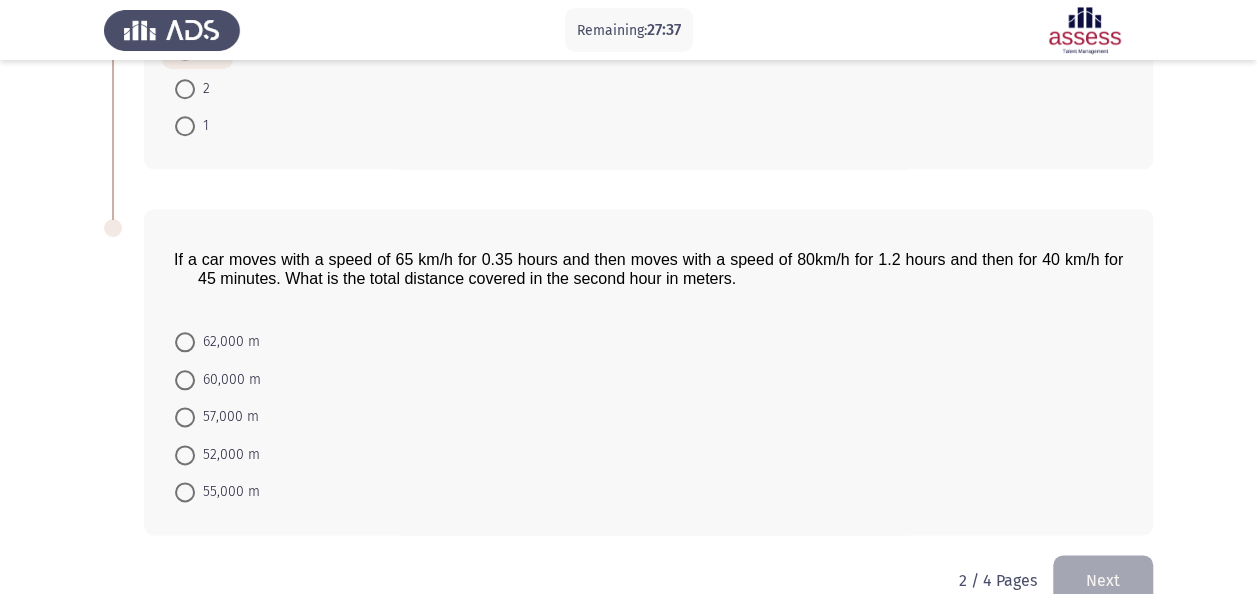 scroll 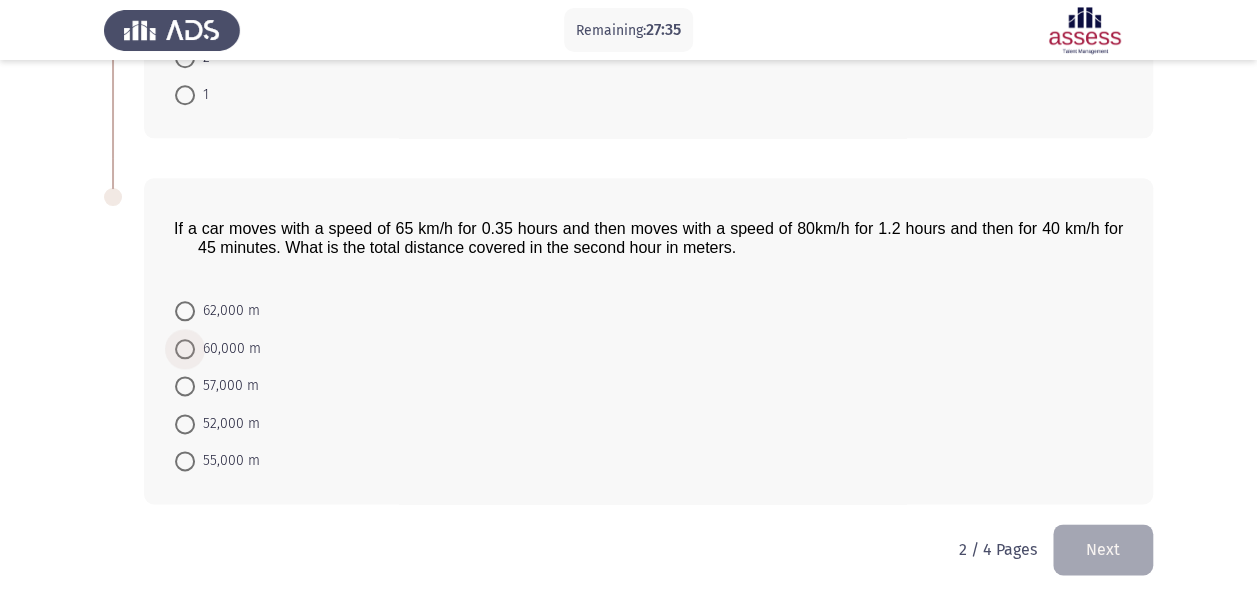 click at bounding box center (185, 349) 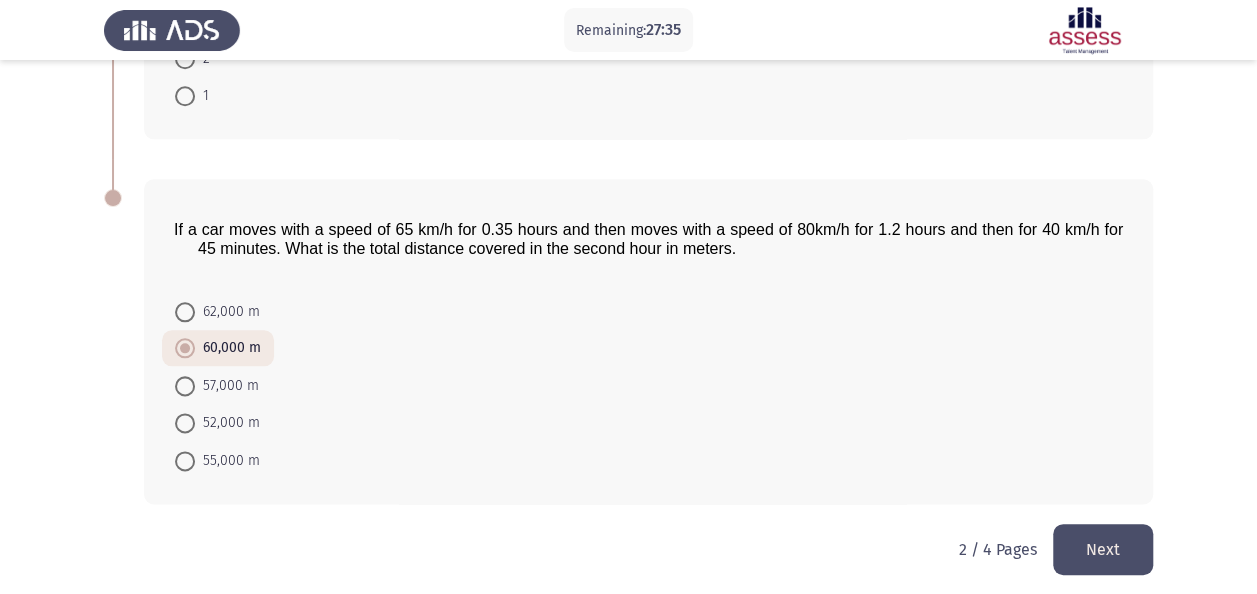 click on "Next" 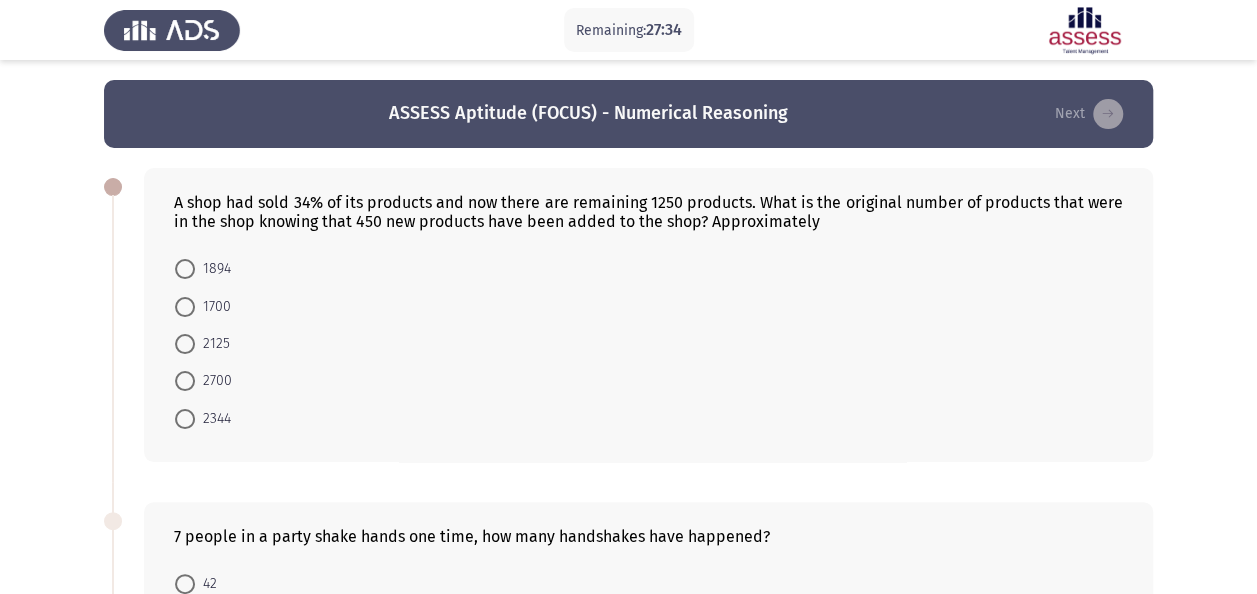 click on "2700" at bounding box center (213, 381) 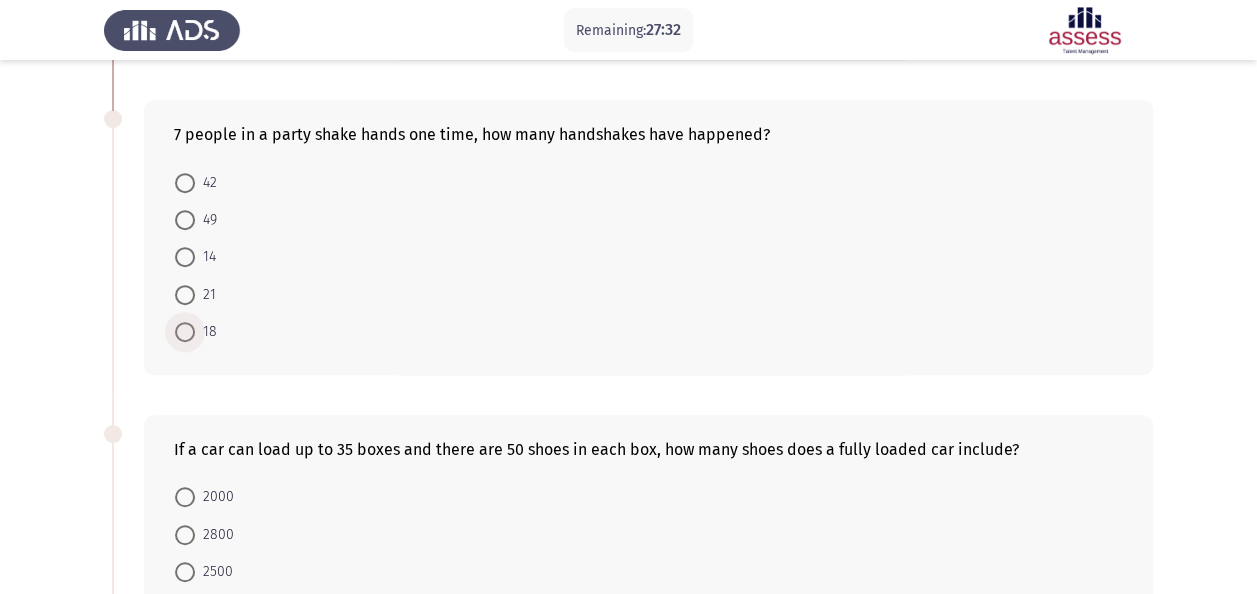 click on "18" at bounding box center (206, 332) 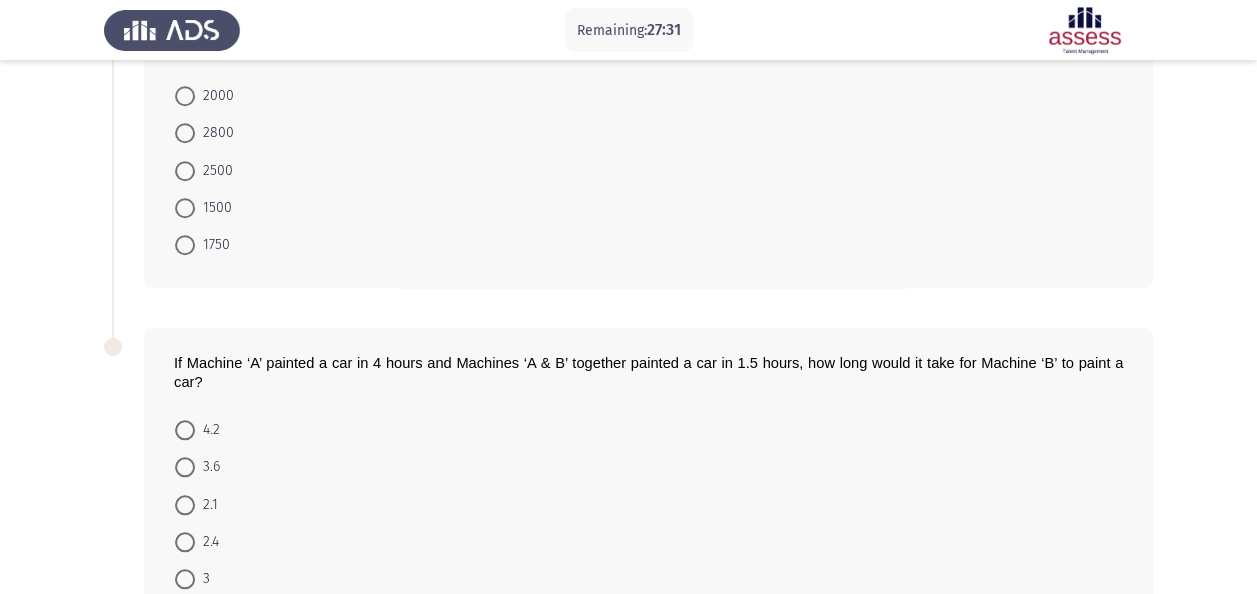 click on "1500" at bounding box center [213, 208] 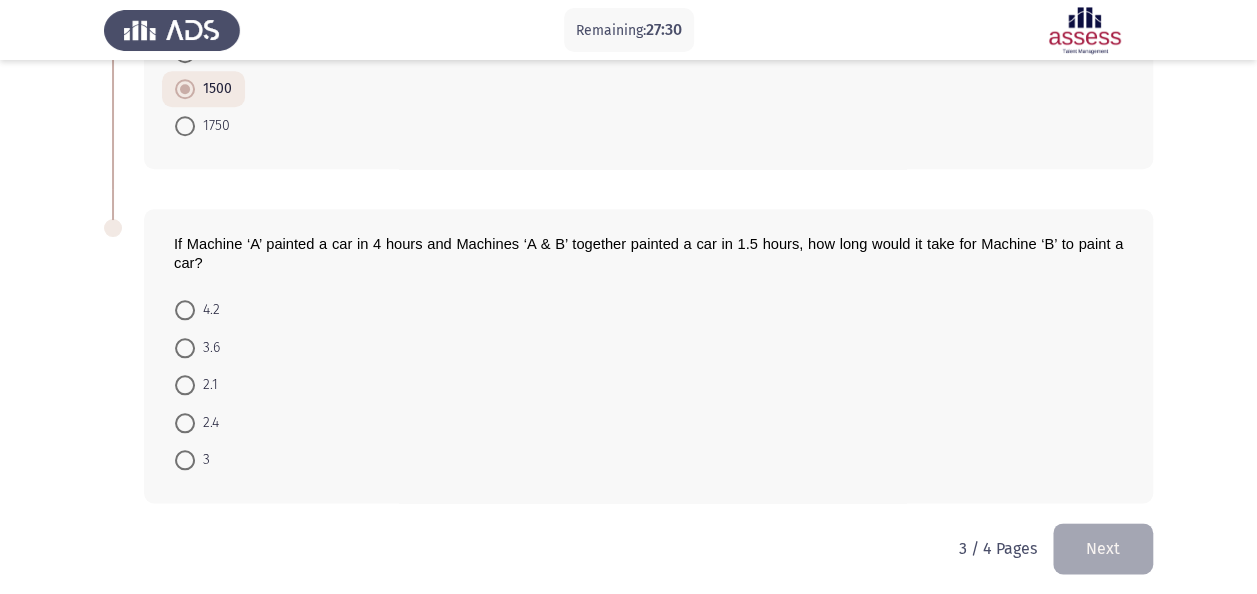 click on "3.6" at bounding box center (207, 348) 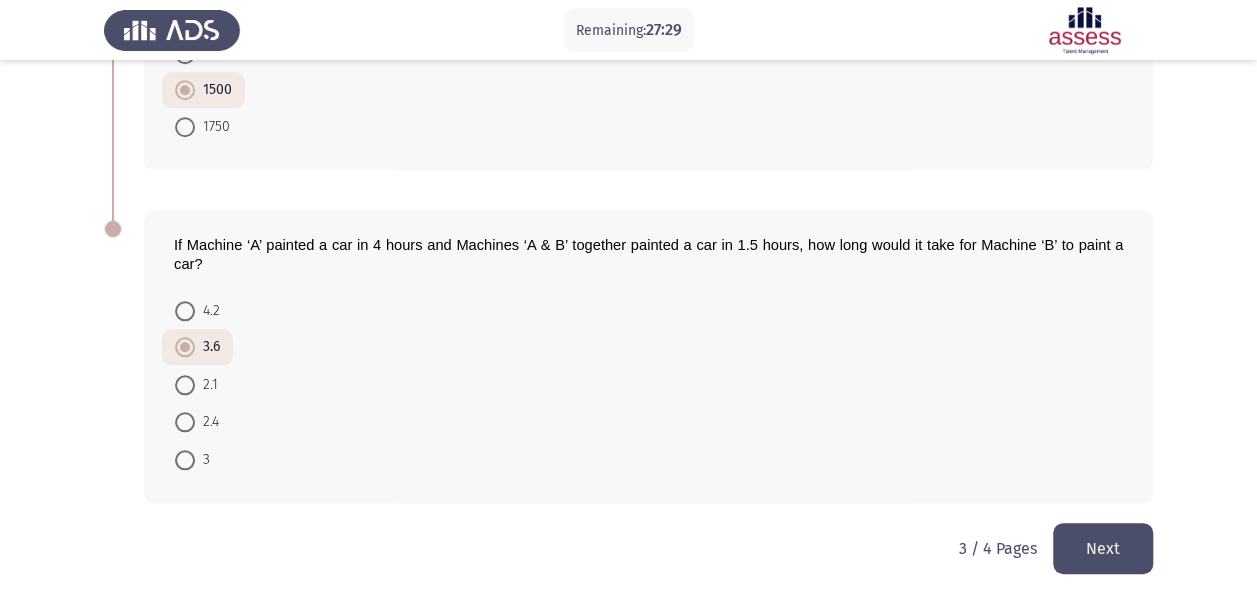 drag, startPoint x: 1076, startPoint y: 553, endPoint x: 1064, endPoint y: 549, distance: 12.649111 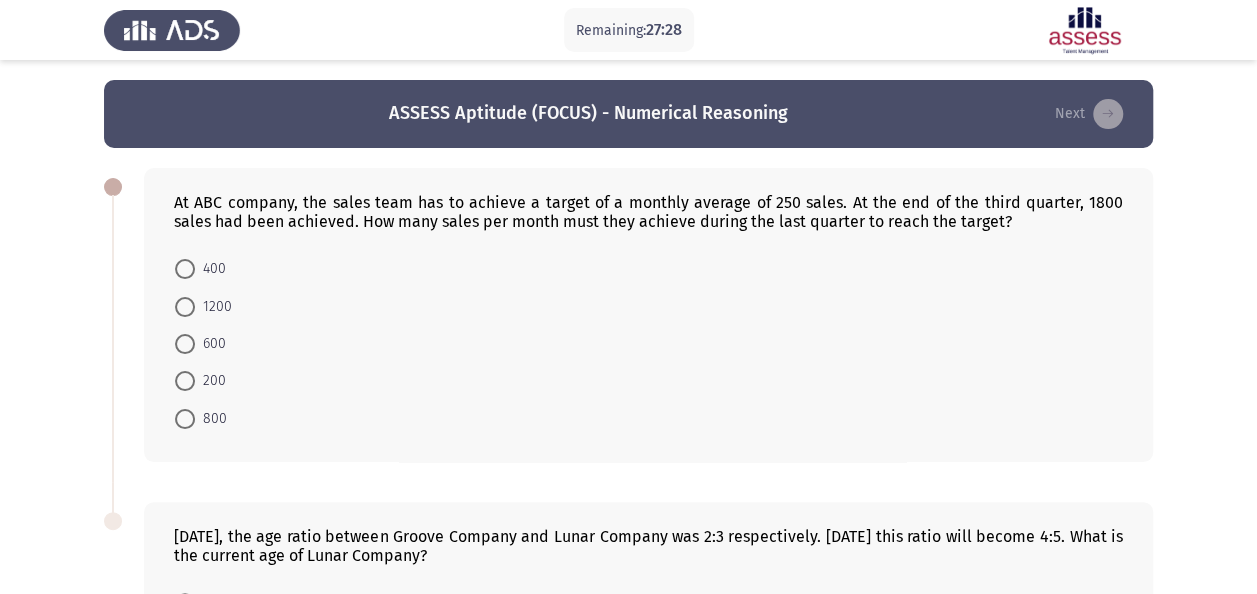 click on "600" at bounding box center [210, 344] 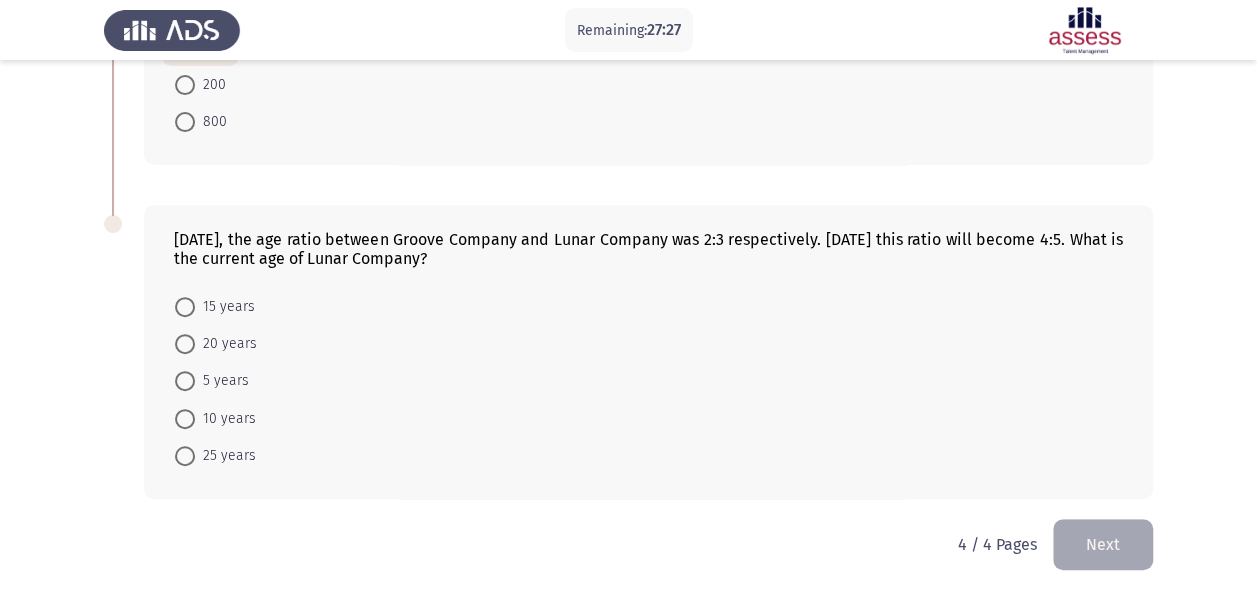 click on "20 years" at bounding box center (226, 344) 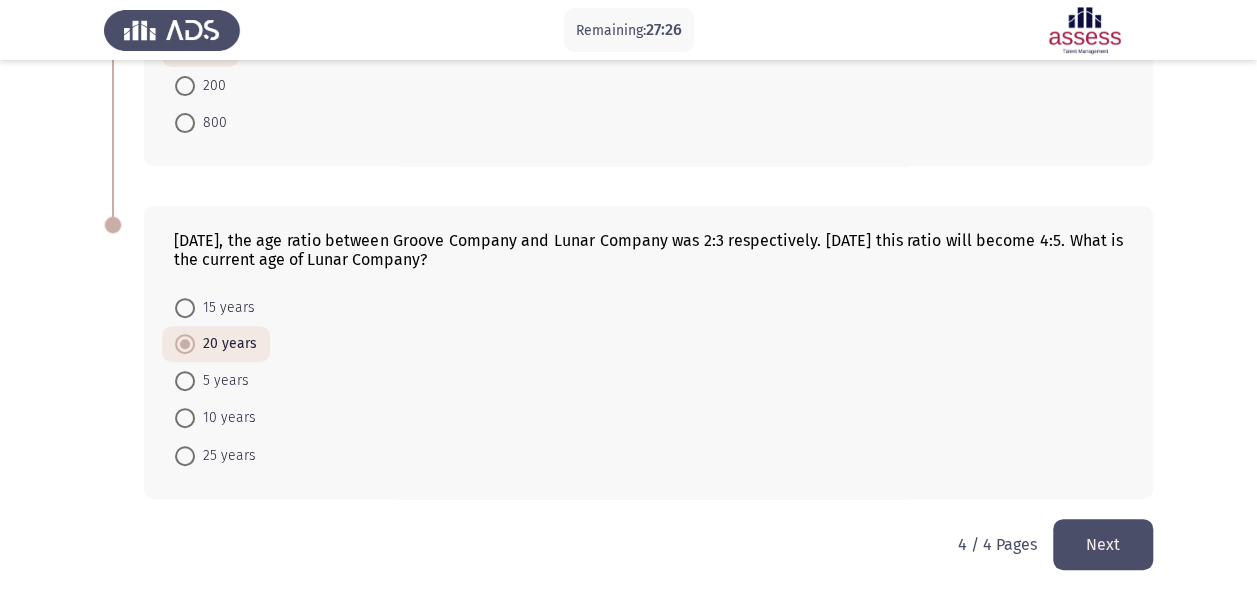 click on "Next" 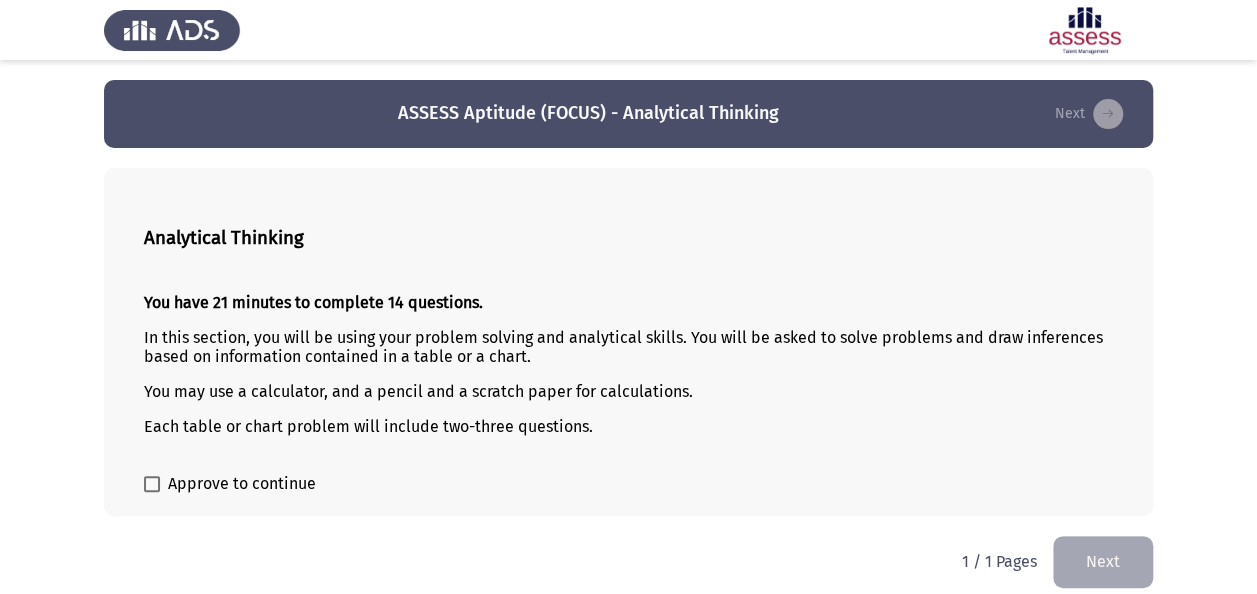 click on "Approve to continue" at bounding box center (242, 484) 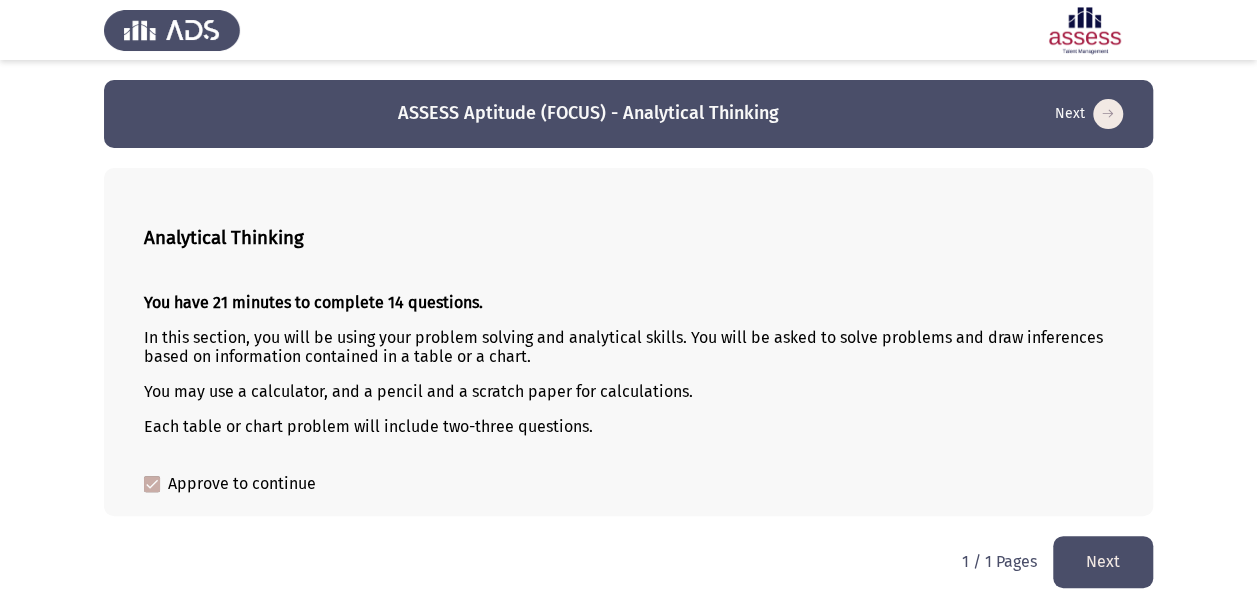 click on "Next" 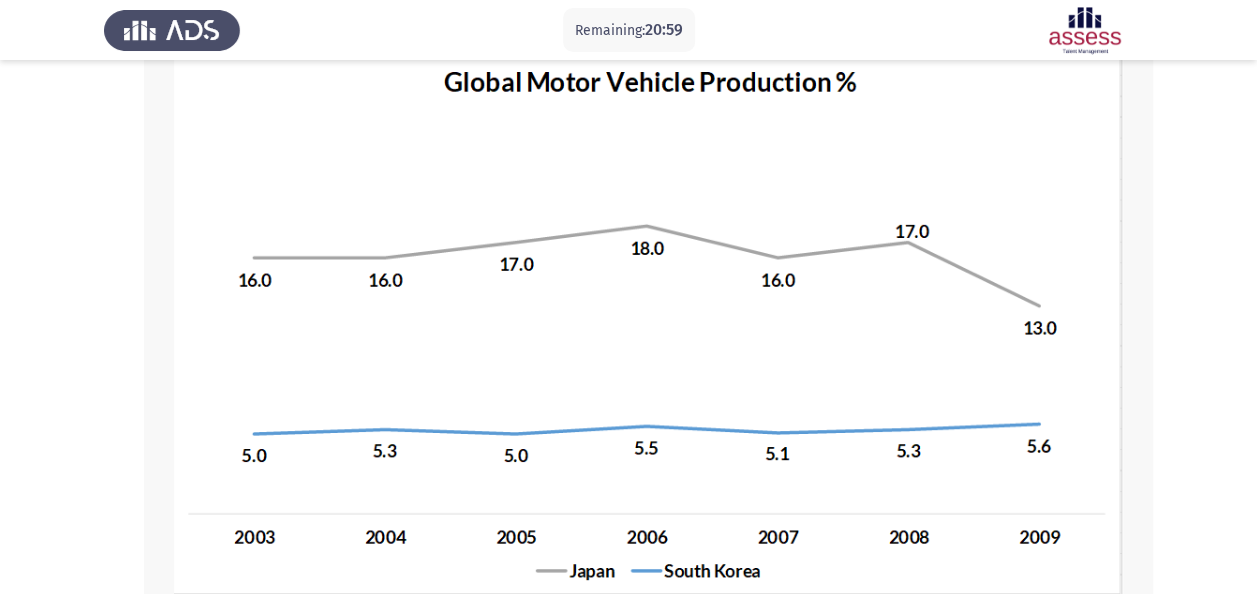 scroll, scrollTop: 400, scrollLeft: 0, axis: vertical 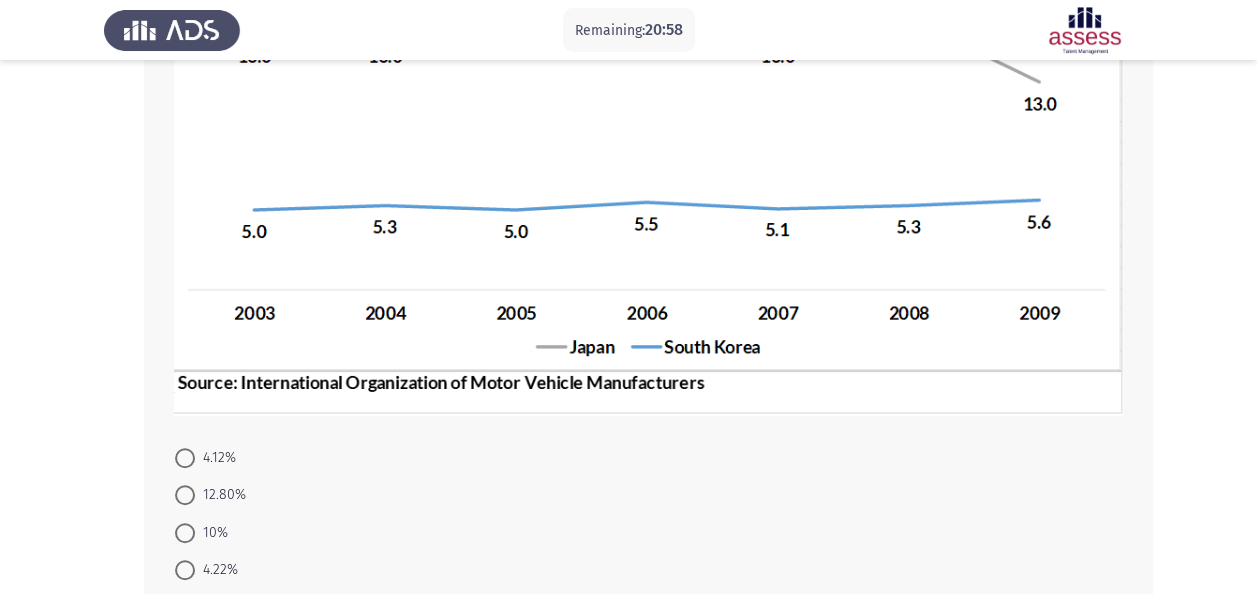 drag, startPoint x: 210, startPoint y: 462, endPoint x: 579, endPoint y: 496, distance: 370.56308 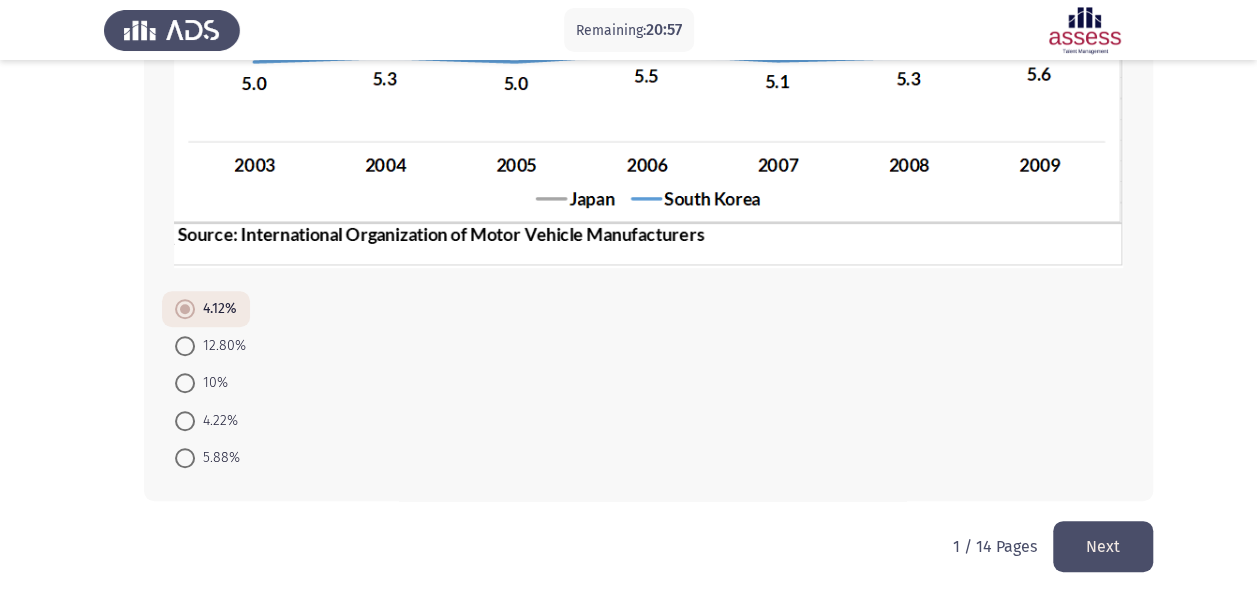 scroll, scrollTop: 552, scrollLeft: 0, axis: vertical 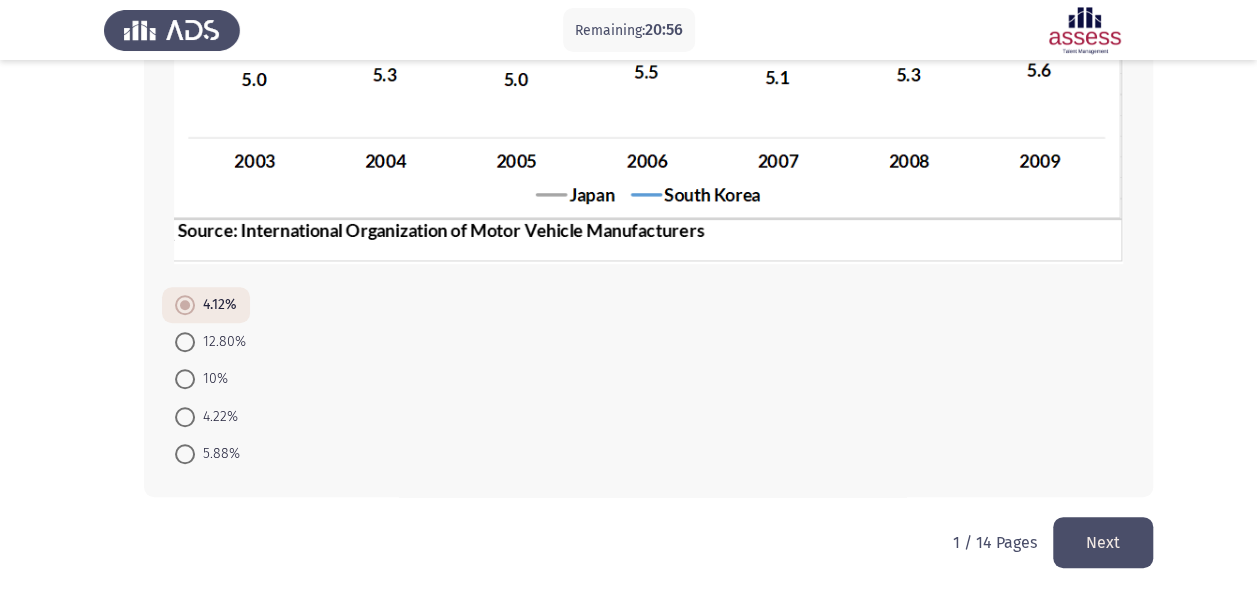 click on "Next" 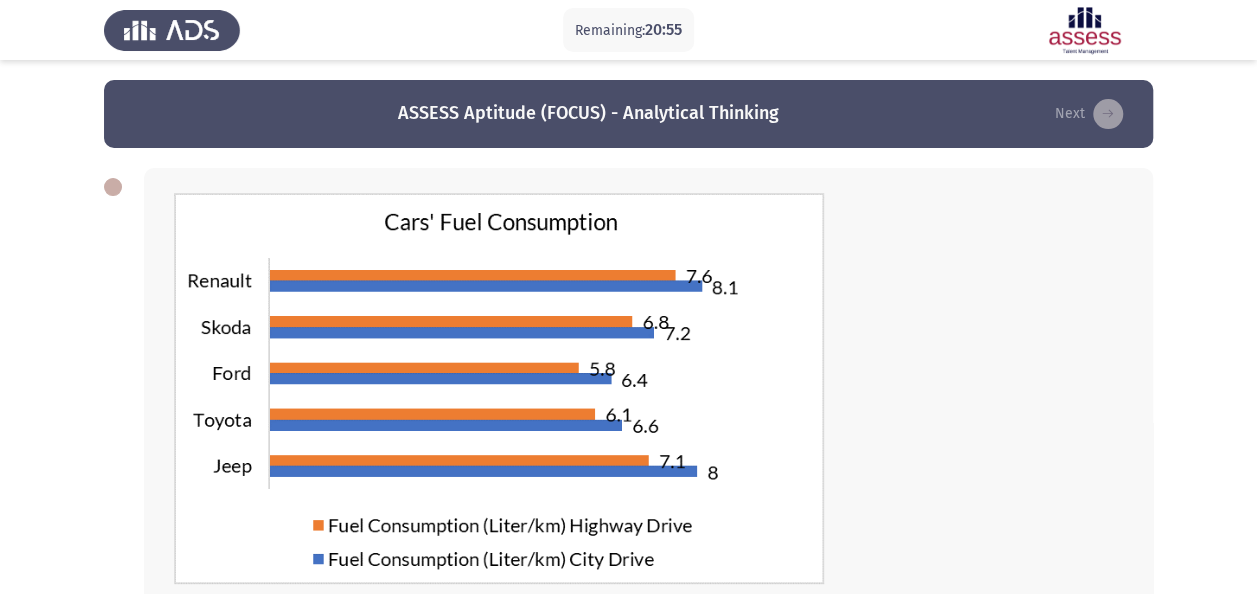 drag, startPoint x: 220, startPoint y: 374, endPoint x: 272, endPoint y: 387, distance: 53.600372 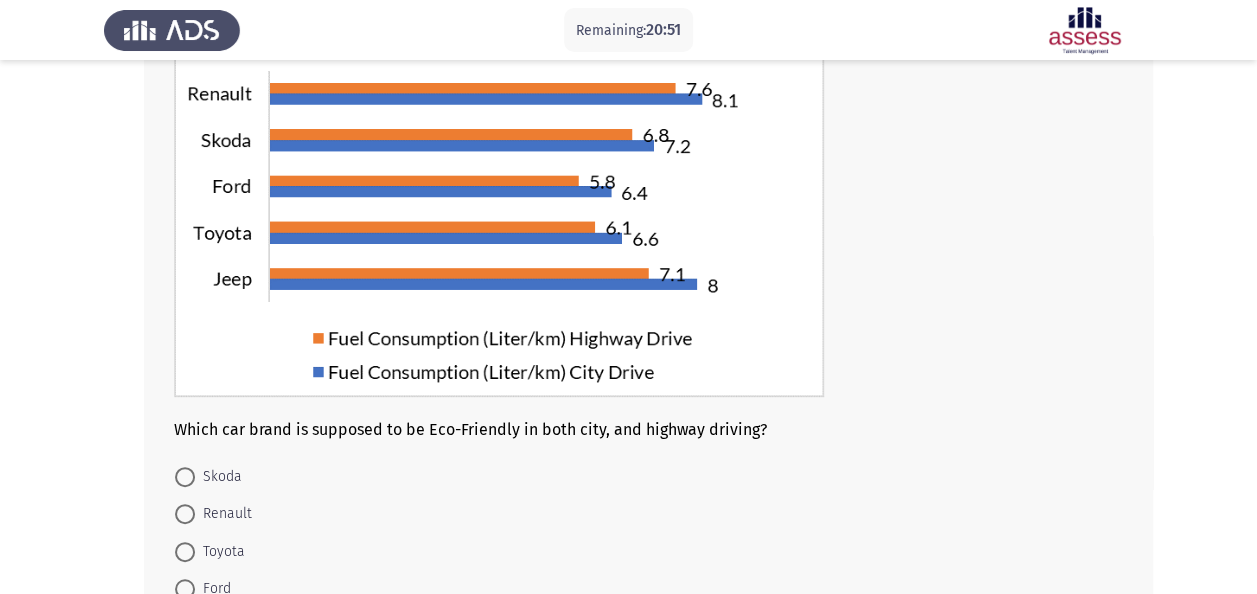 scroll, scrollTop: 200, scrollLeft: 0, axis: vertical 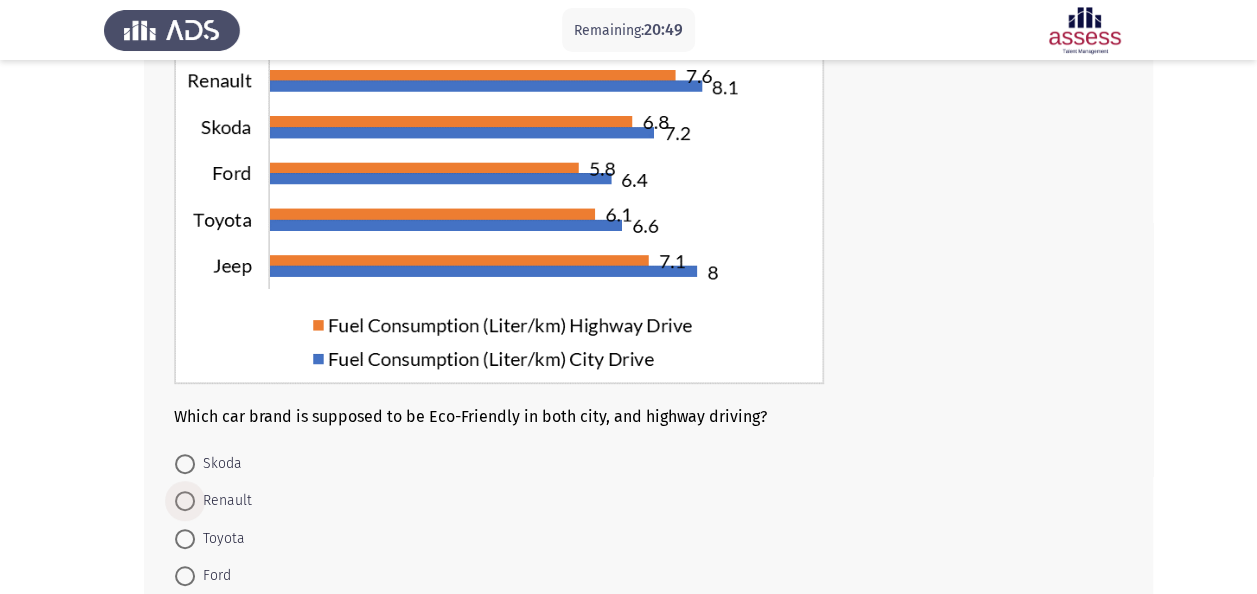 click at bounding box center (185, 501) 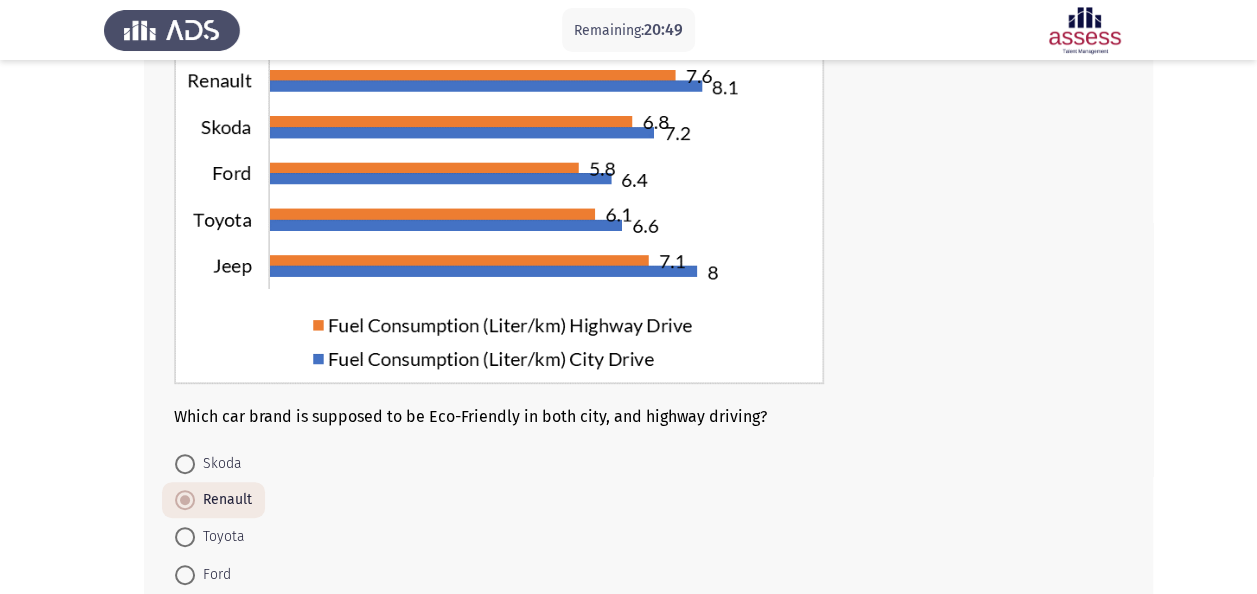 scroll, scrollTop: 358, scrollLeft: 0, axis: vertical 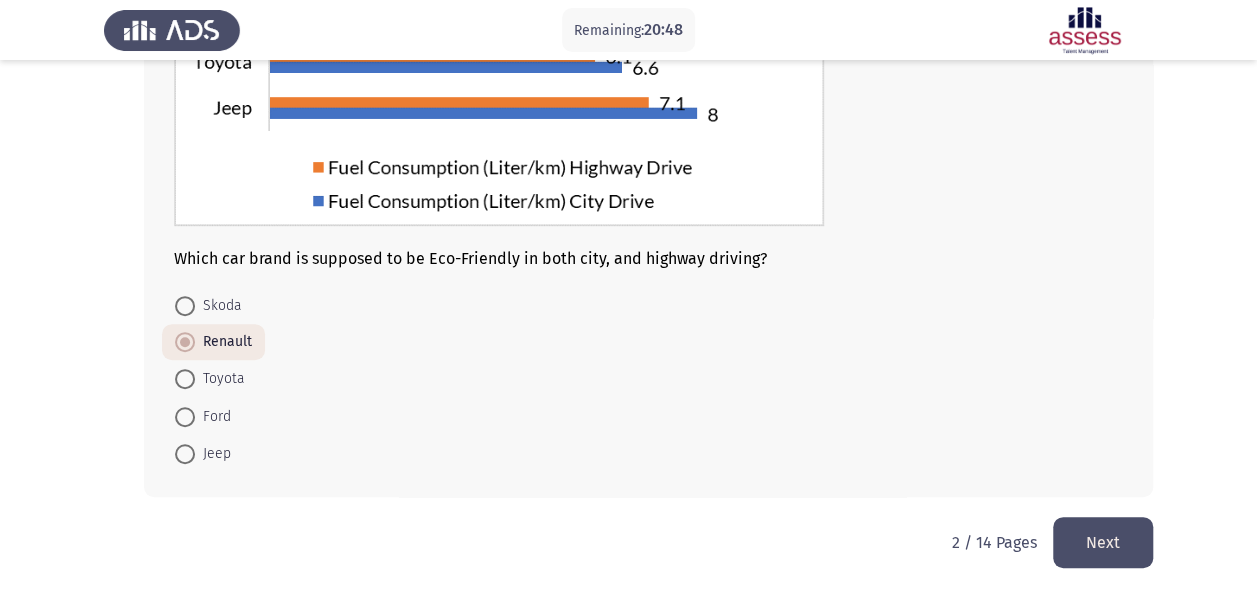 click on "Next" 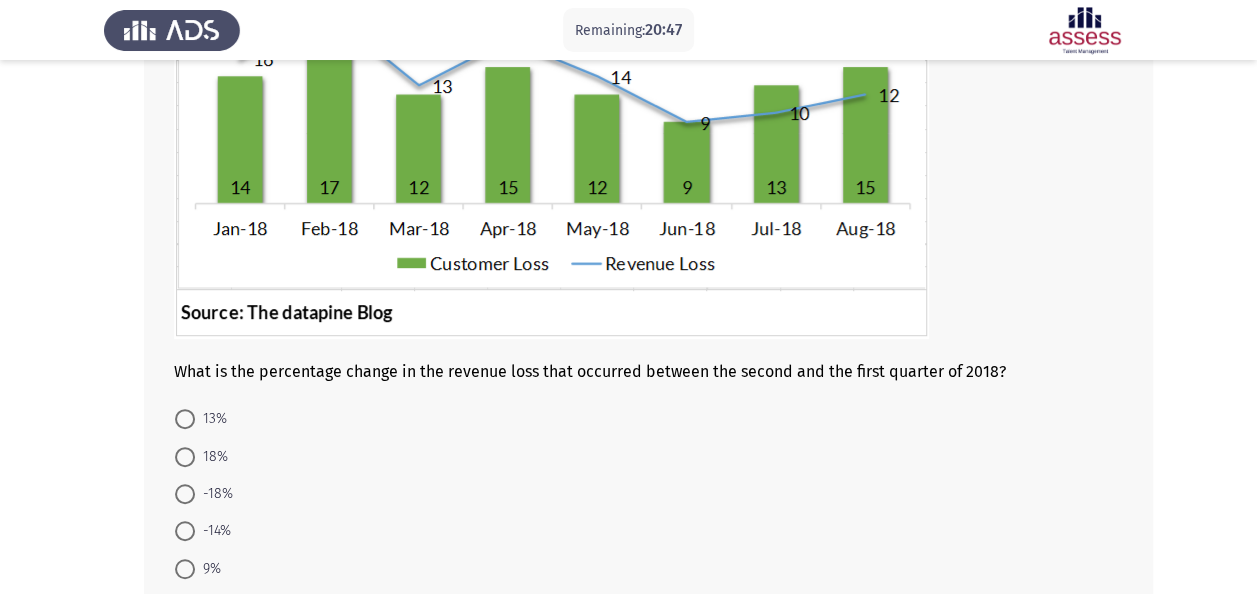 scroll, scrollTop: 392, scrollLeft: 0, axis: vertical 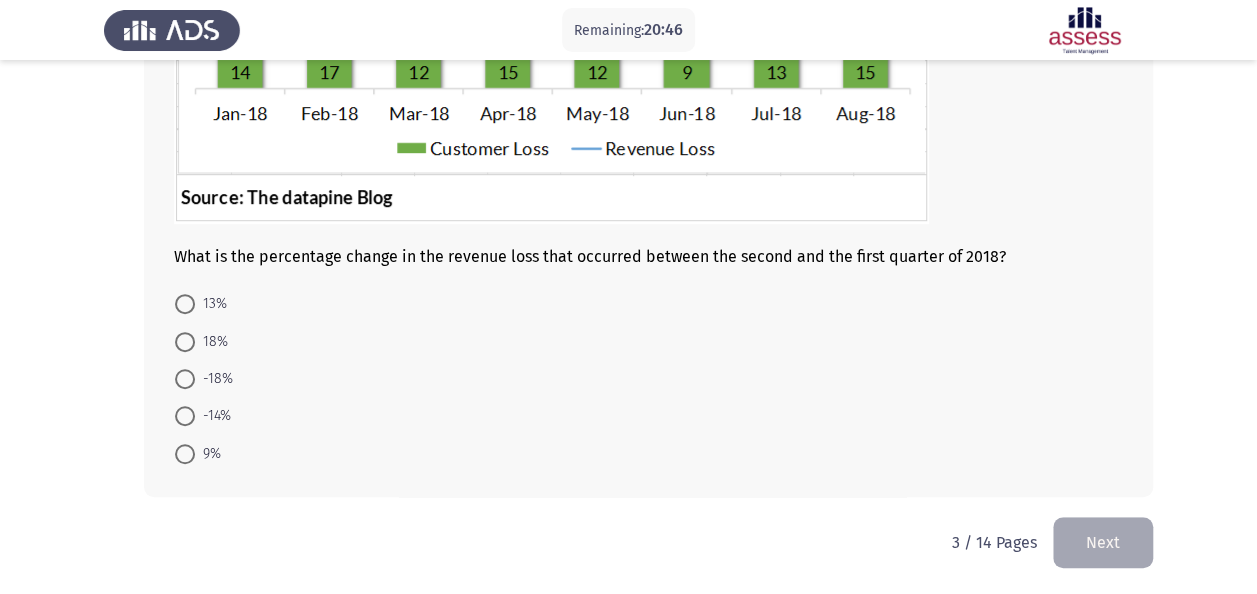 click on "-18%" at bounding box center [204, 378] 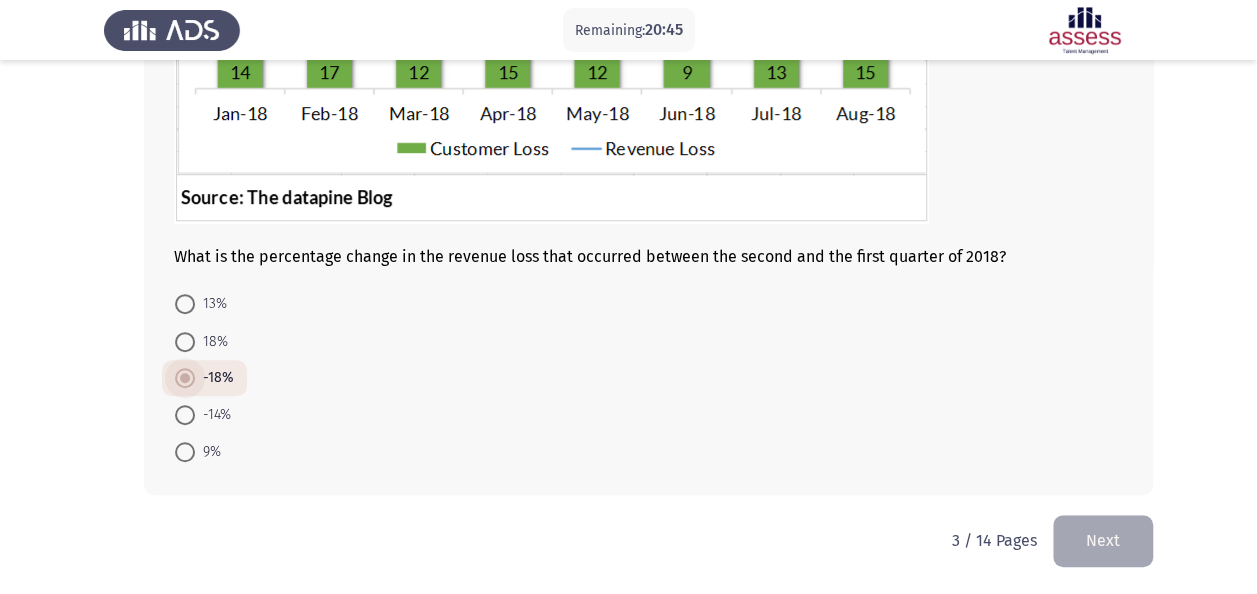 scroll, scrollTop: 391, scrollLeft: 0, axis: vertical 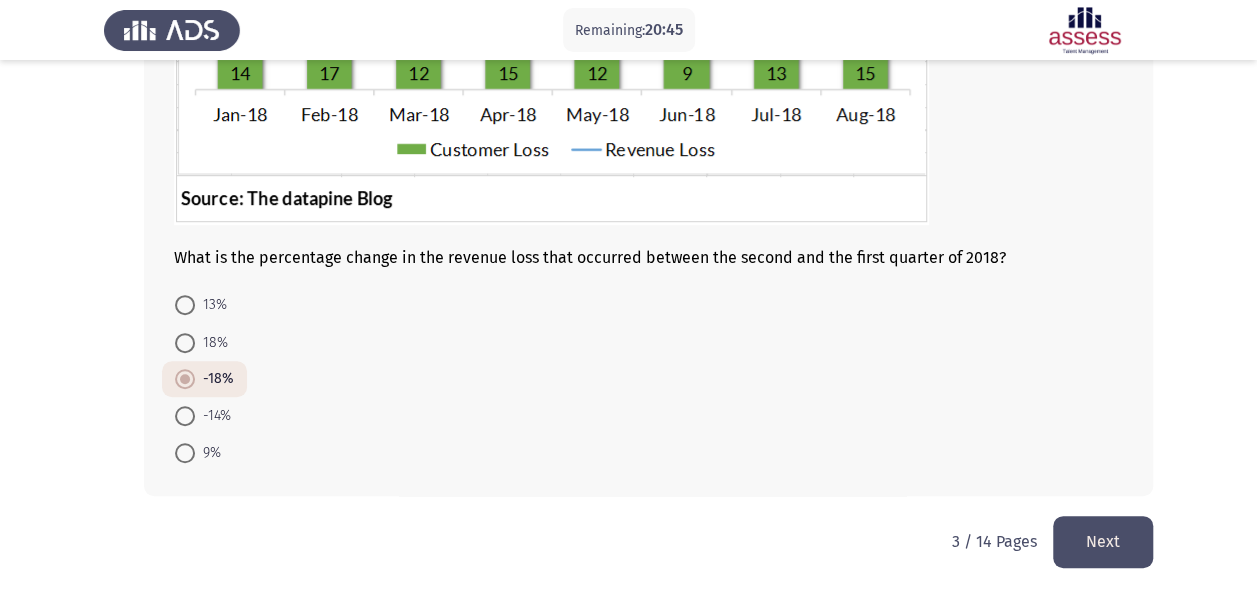 click on "Next" 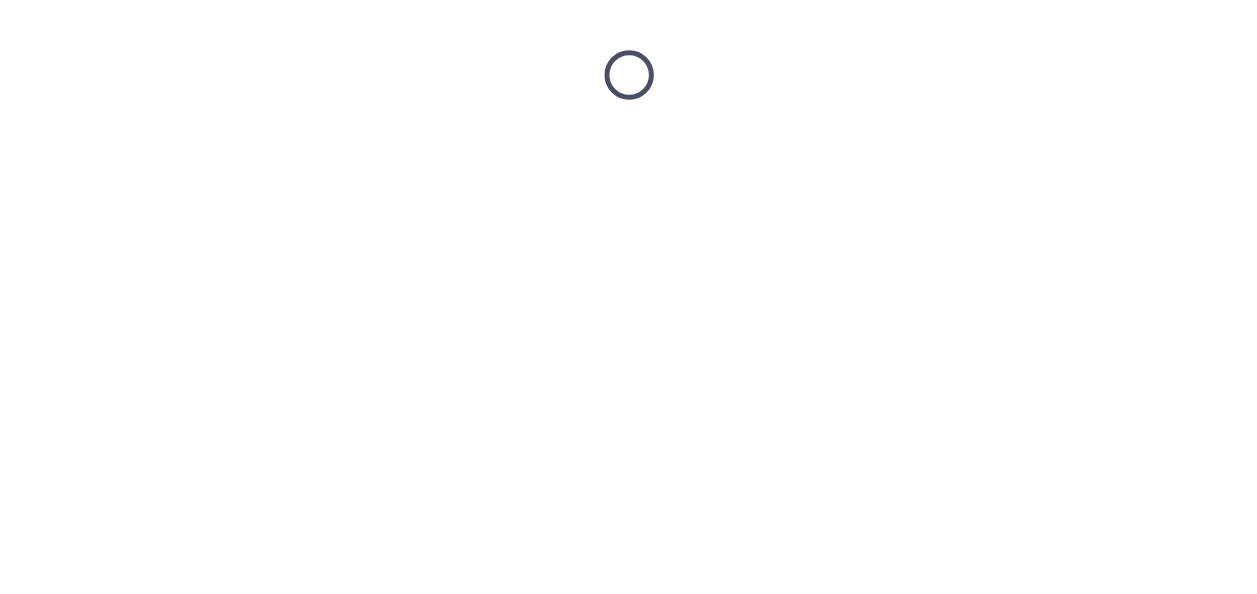 scroll, scrollTop: 0, scrollLeft: 0, axis: both 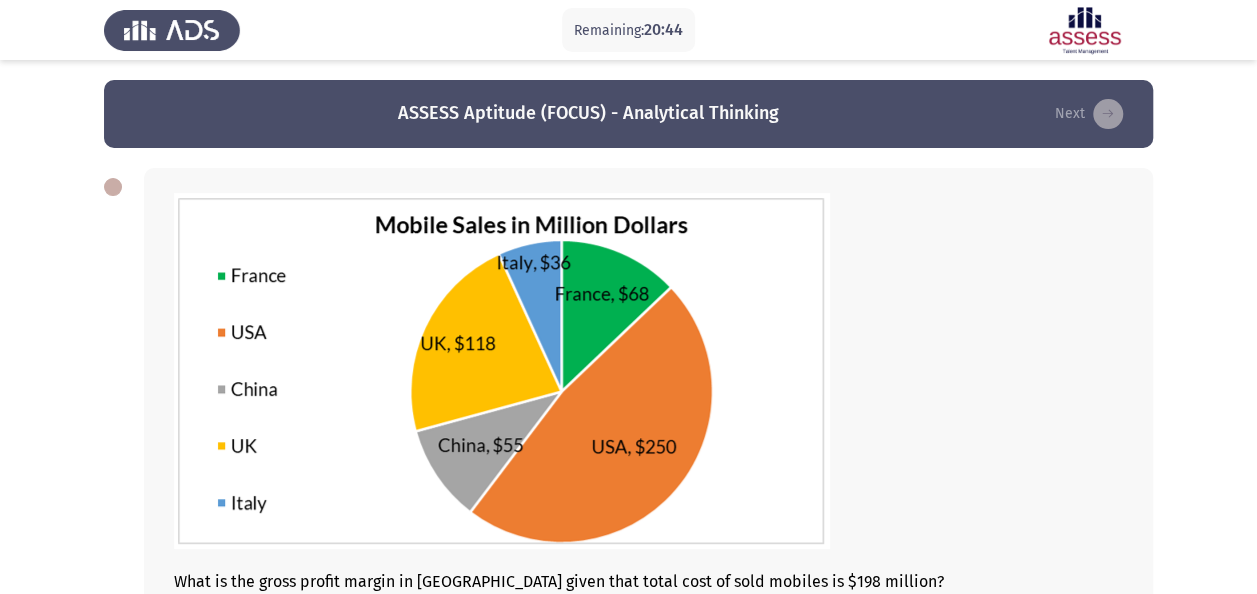 click 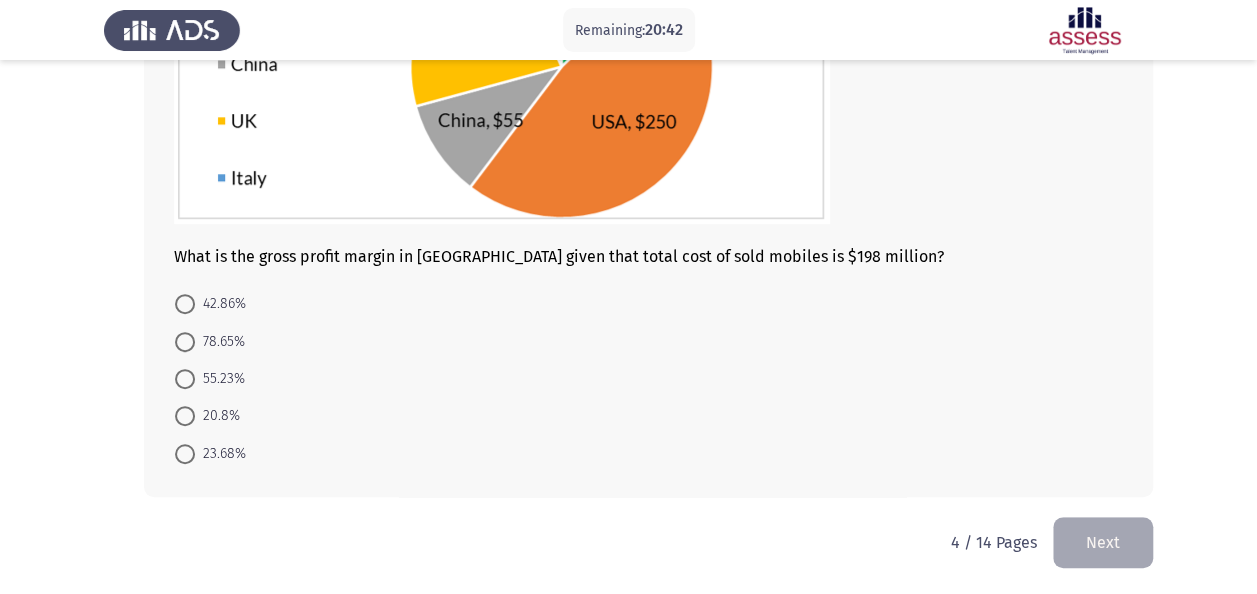 click on "55.23%" at bounding box center (220, 379) 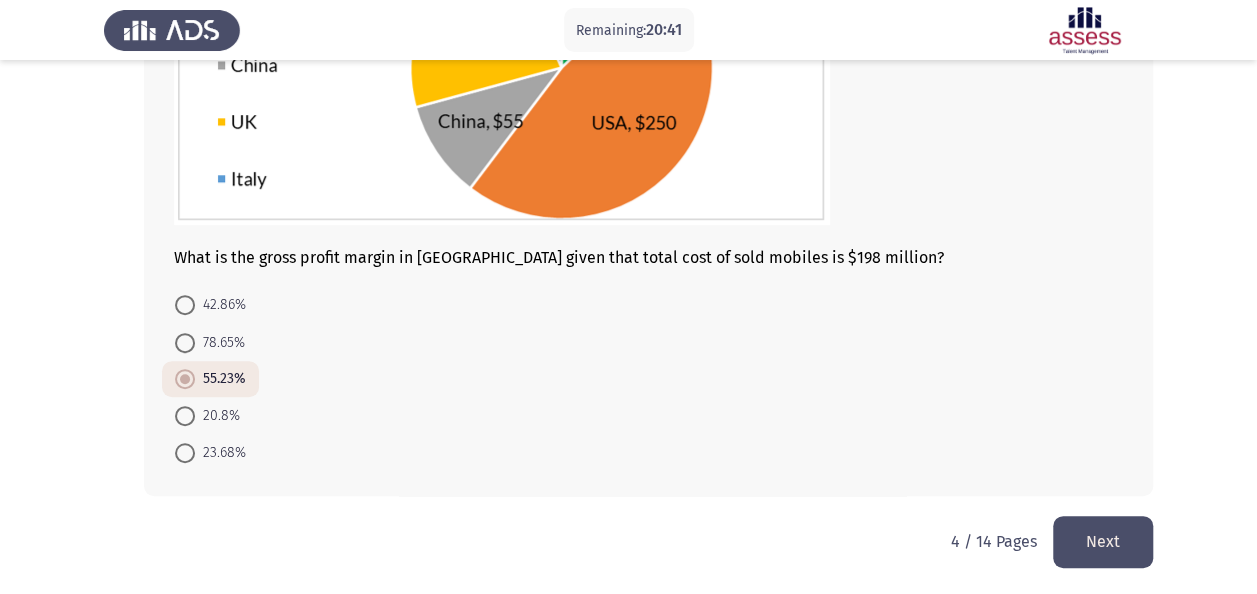 drag, startPoint x: 1064, startPoint y: 544, endPoint x: 1051, endPoint y: 544, distance: 13 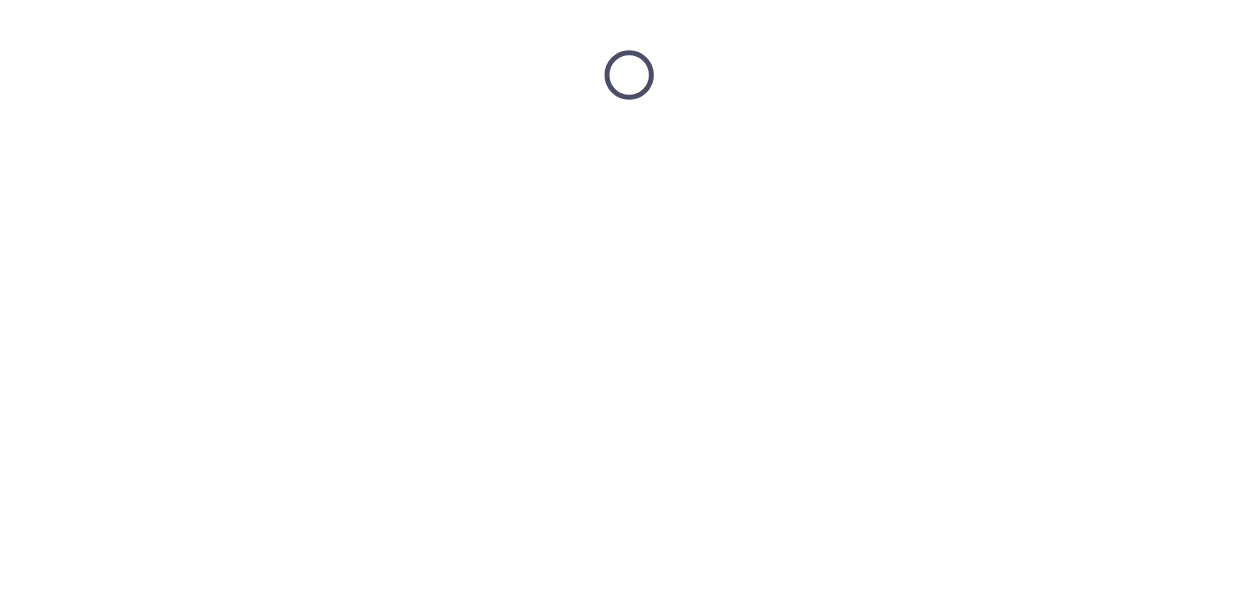 scroll, scrollTop: 0, scrollLeft: 0, axis: both 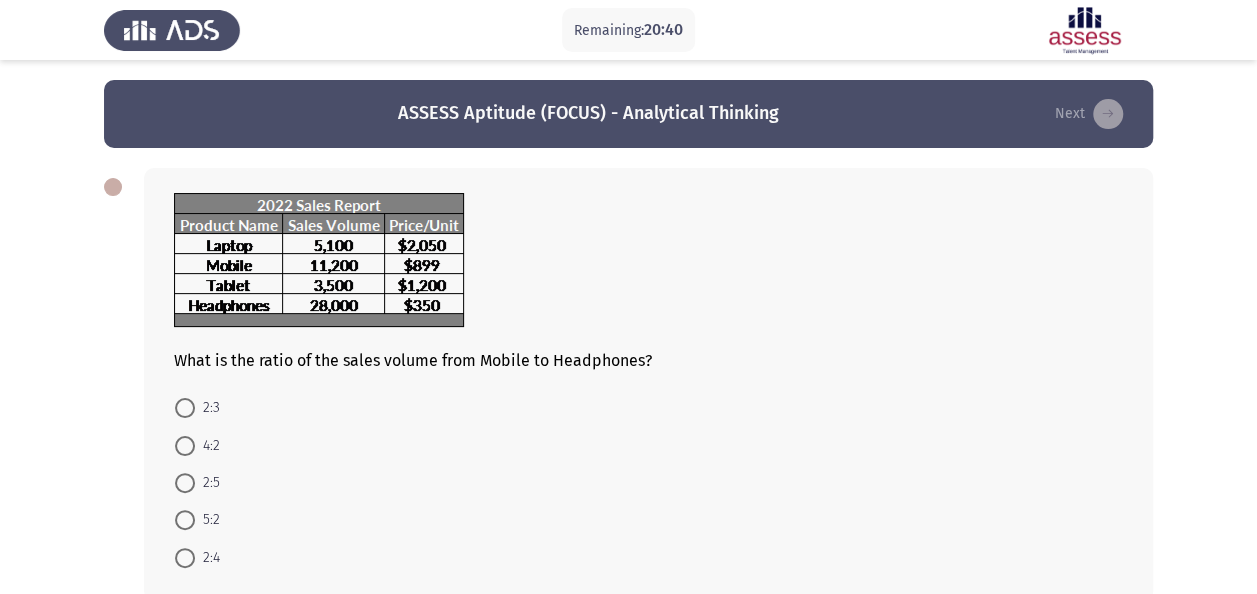 drag, startPoint x: 192, startPoint y: 420, endPoint x: 278, endPoint y: 438, distance: 87.86353 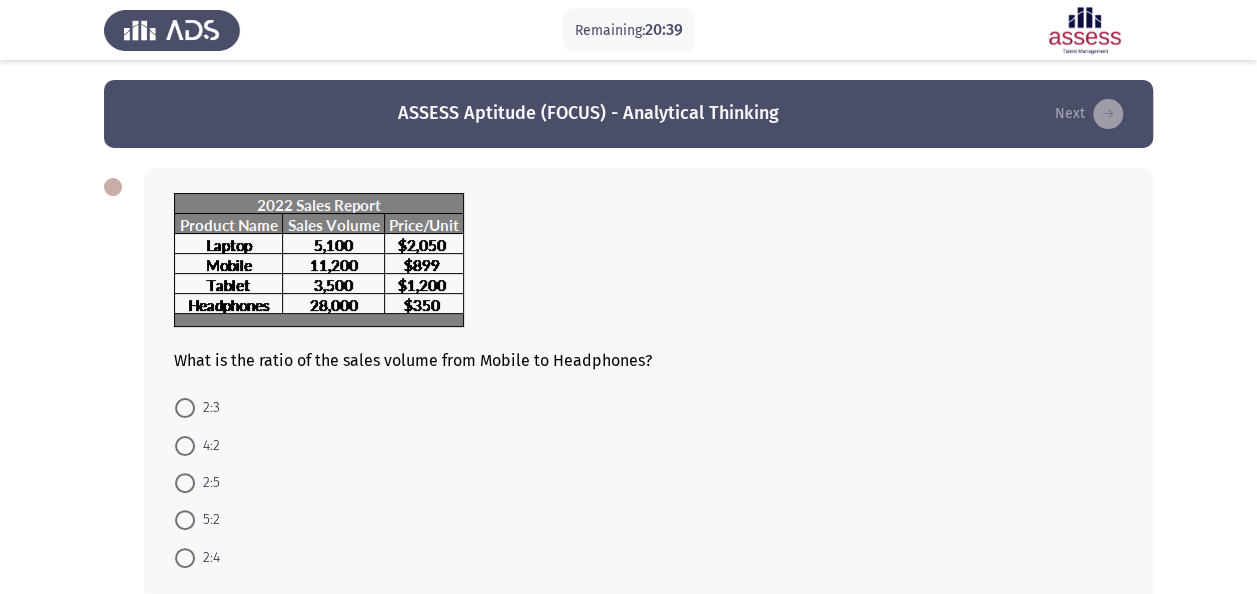 click on "4:2" at bounding box center [207, 446] 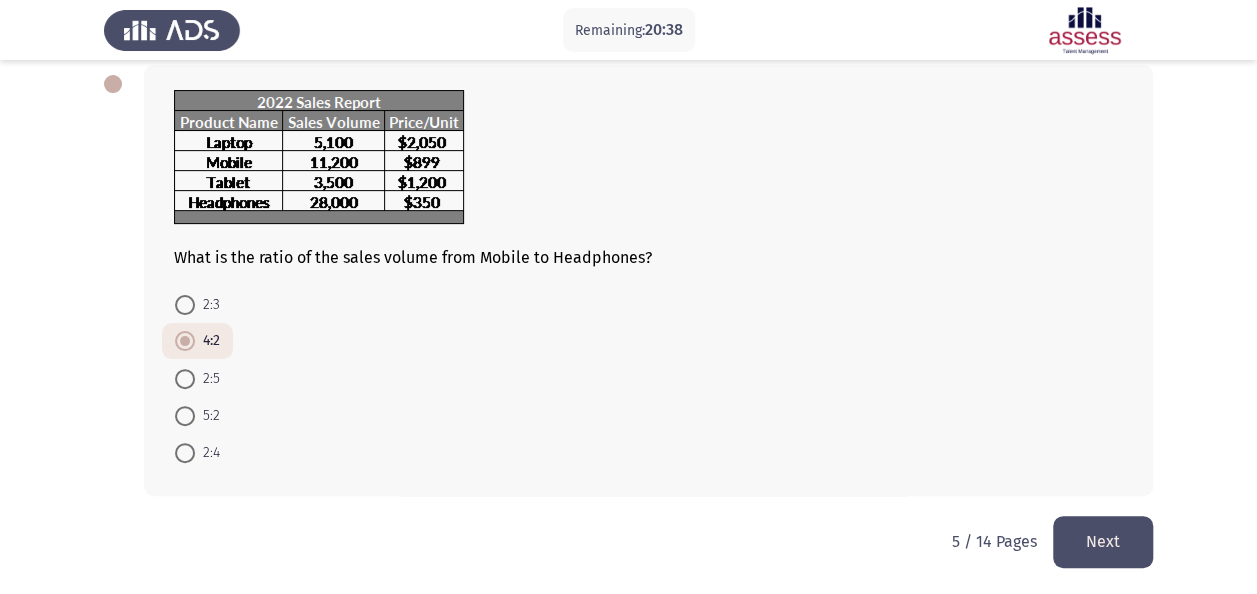 click on "Next" 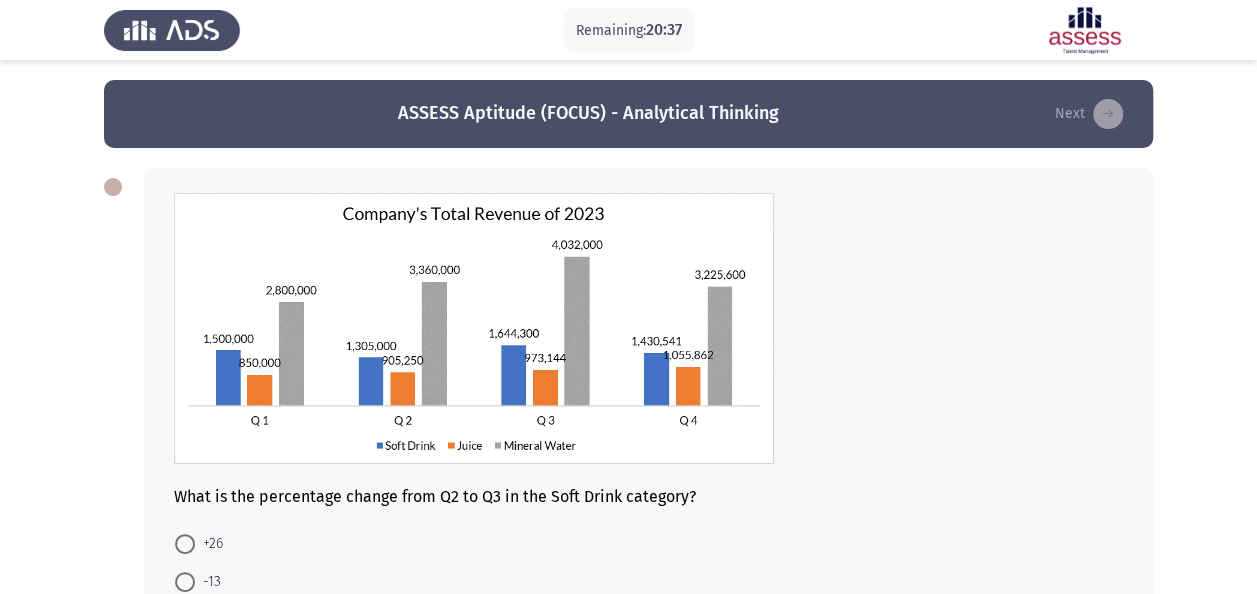 click 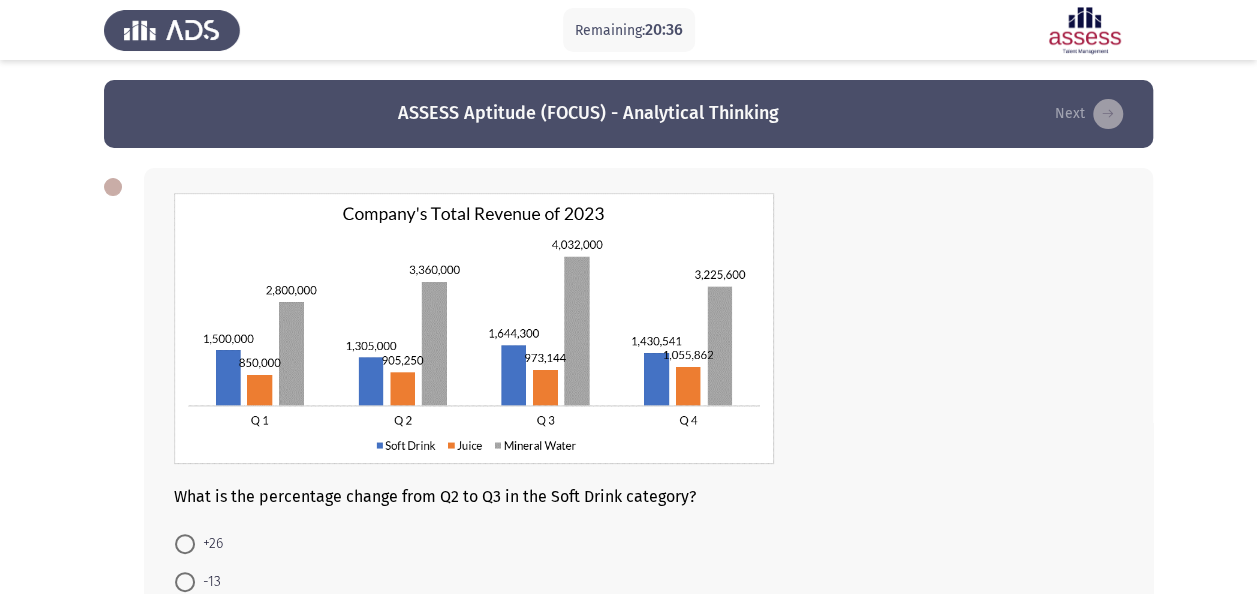 drag, startPoint x: 206, startPoint y: 542, endPoint x: 258, endPoint y: 542, distance: 52 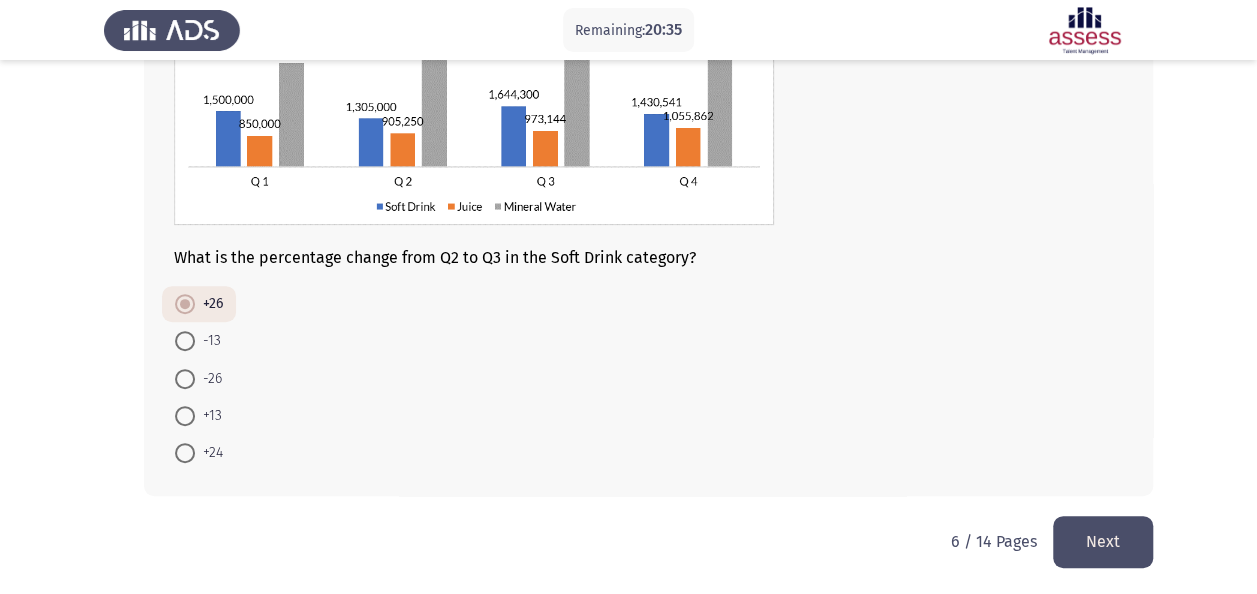 click on "Next" 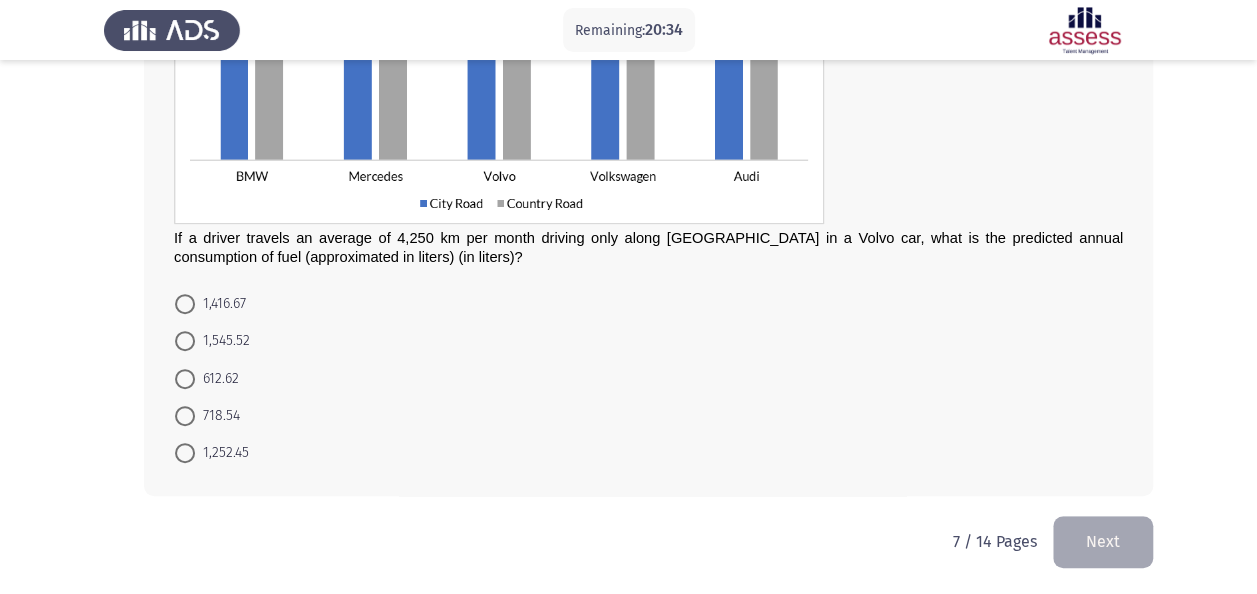 click on "718.54" at bounding box center (207, 415) 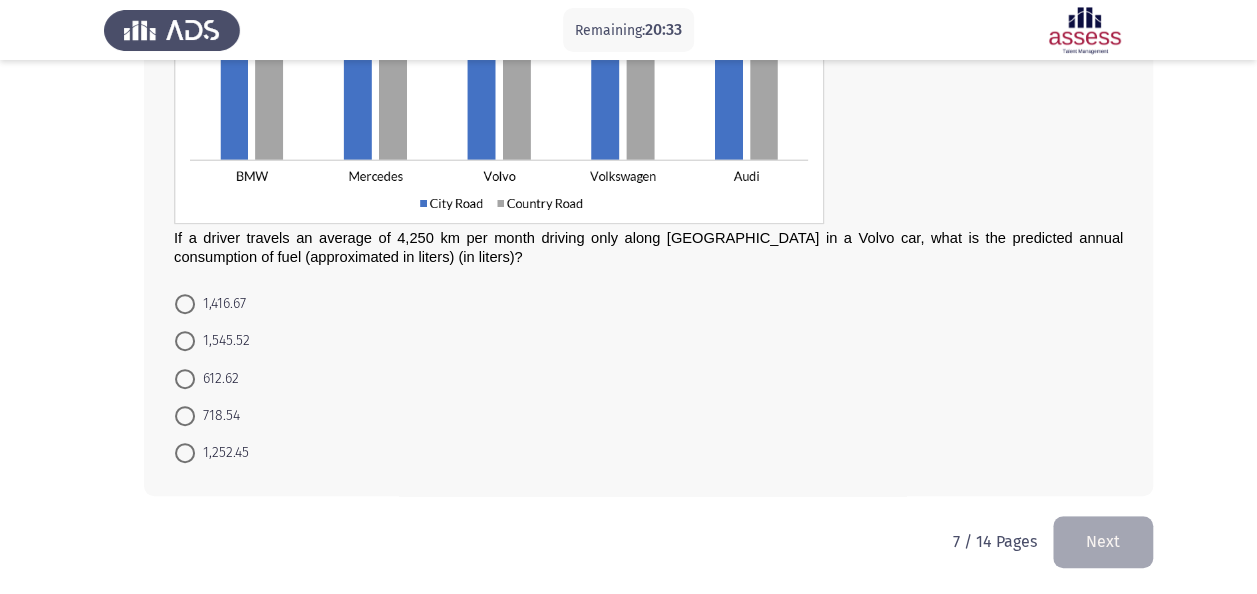 drag, startPoint x: 226, startPoint y: 417, endPoint x: 262, endPoint y: 429, distance: 37.94733 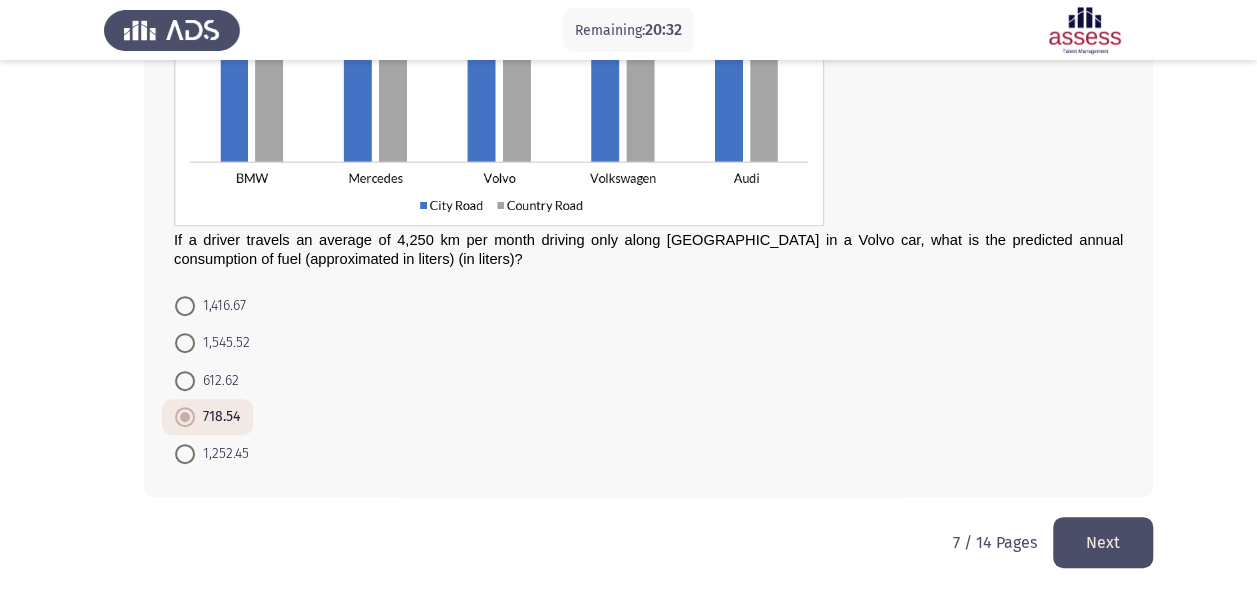 click on "Next" 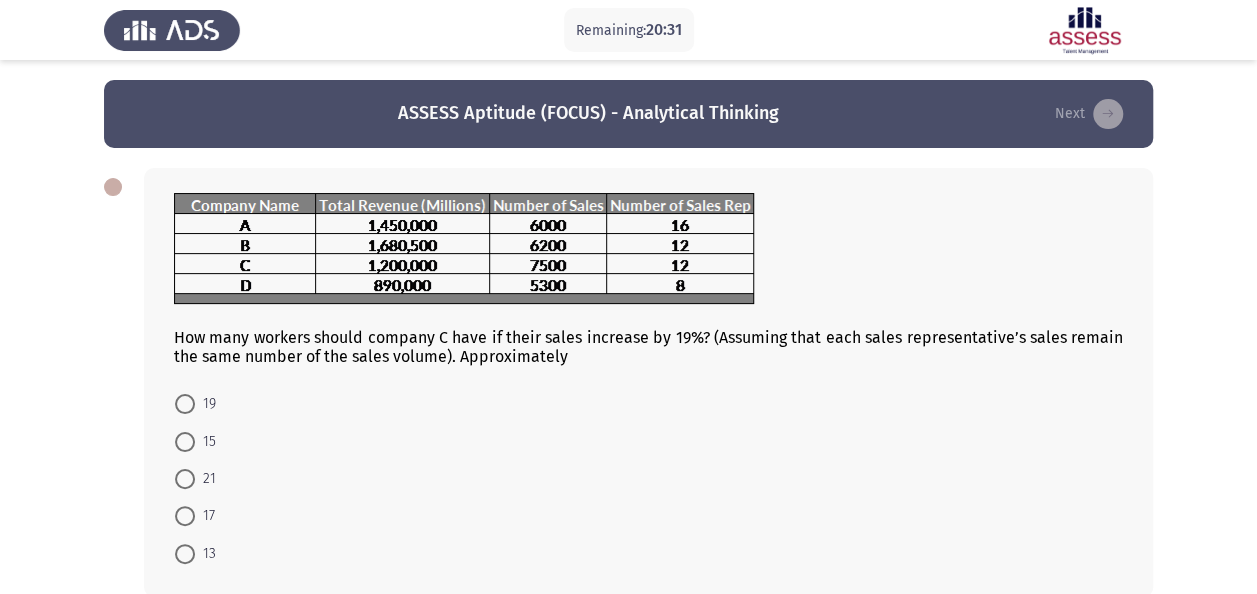 click on "15" at bounding box center (205, 442) 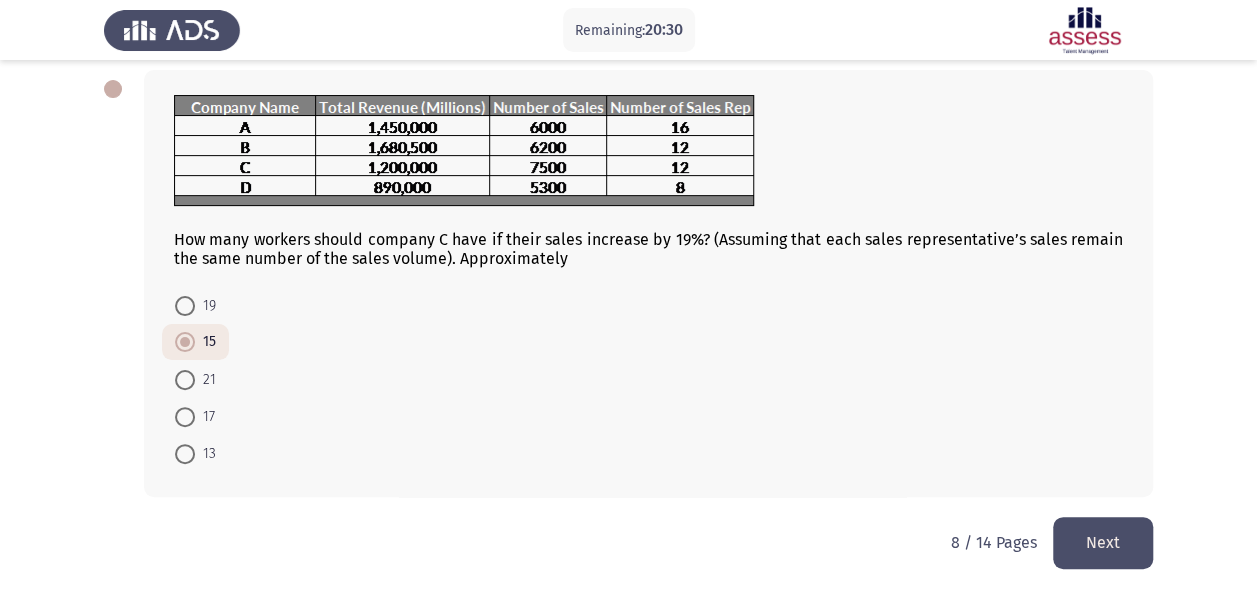 click on "Next" 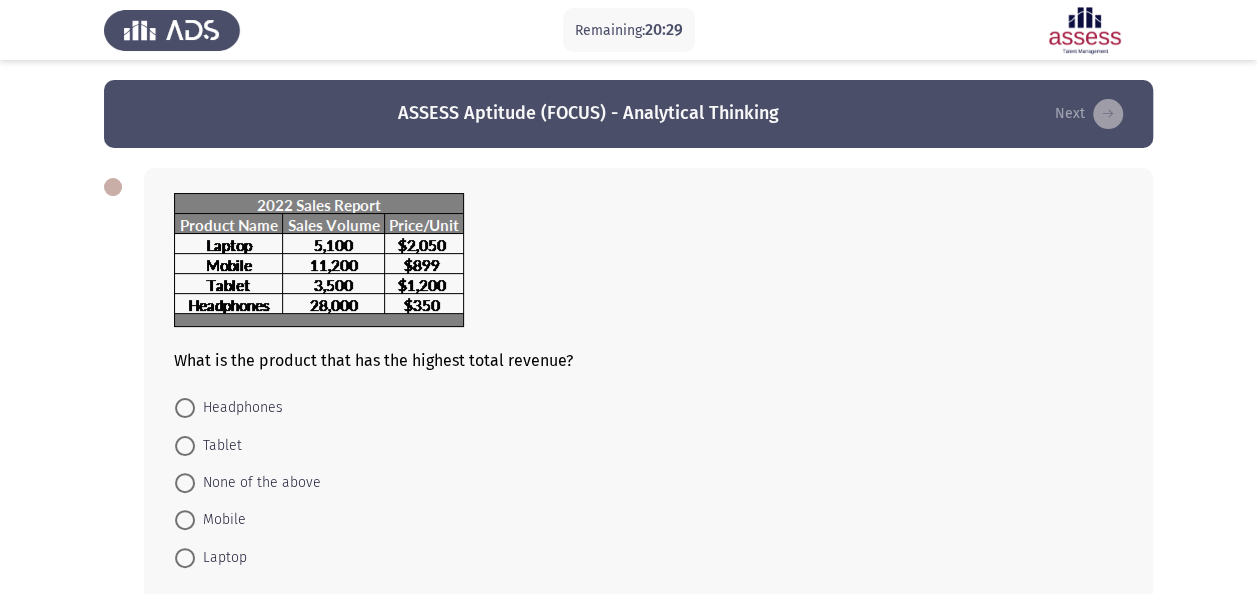 click on "Tablet" at bounding box center [218, 446] 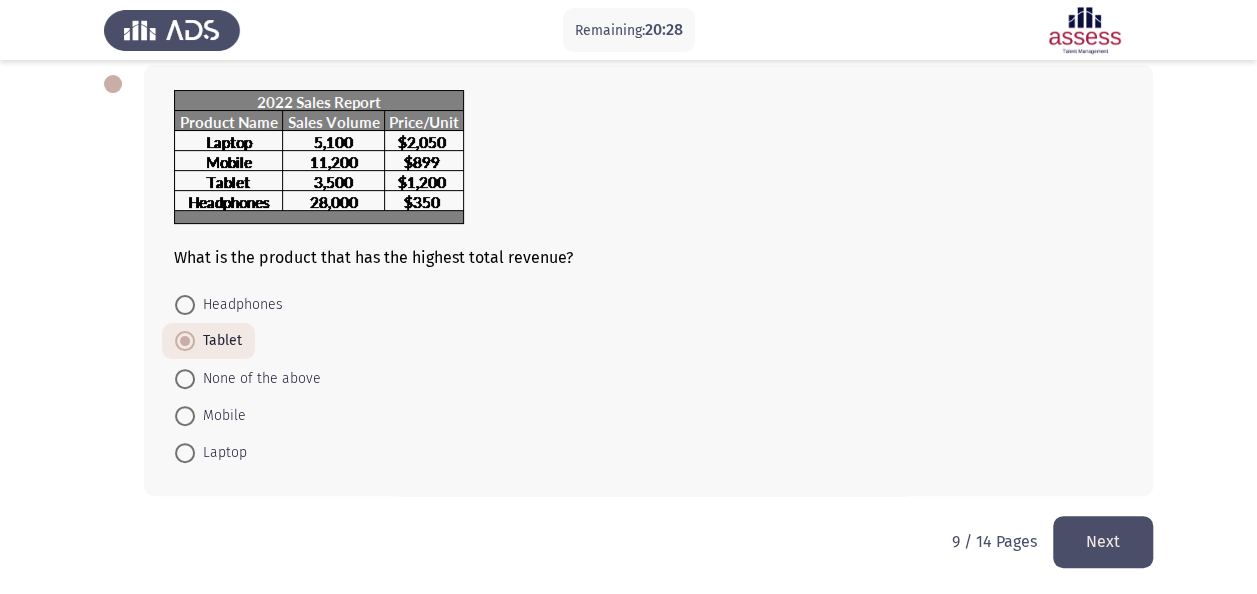 click on "Next" 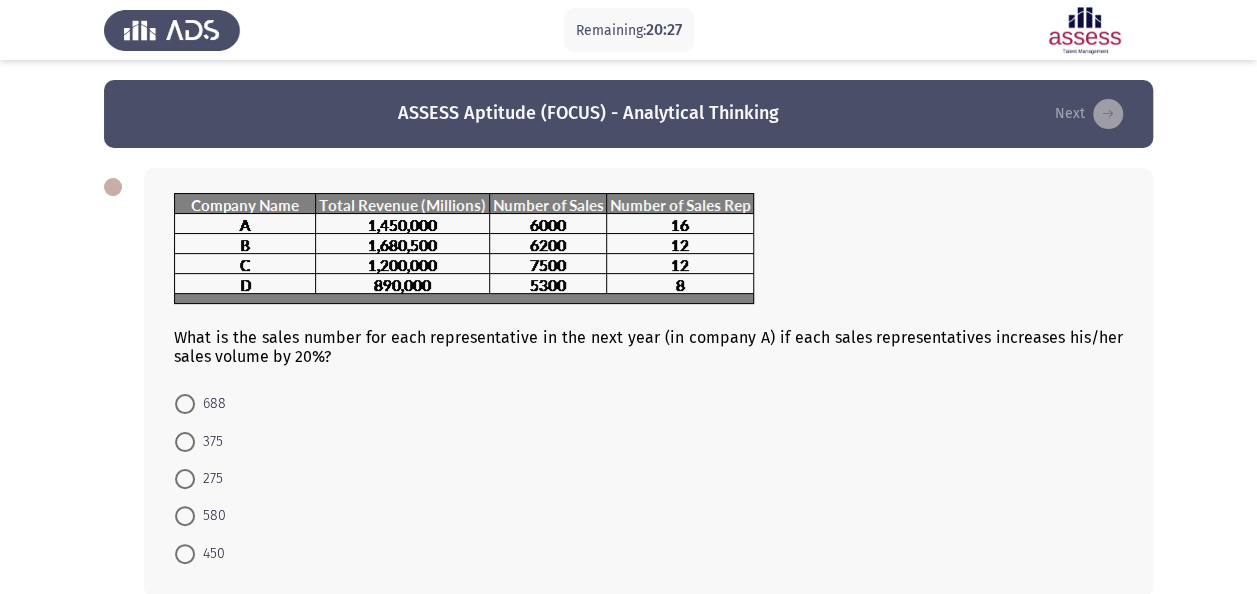 click on "688" at bounding box center [210, 404] 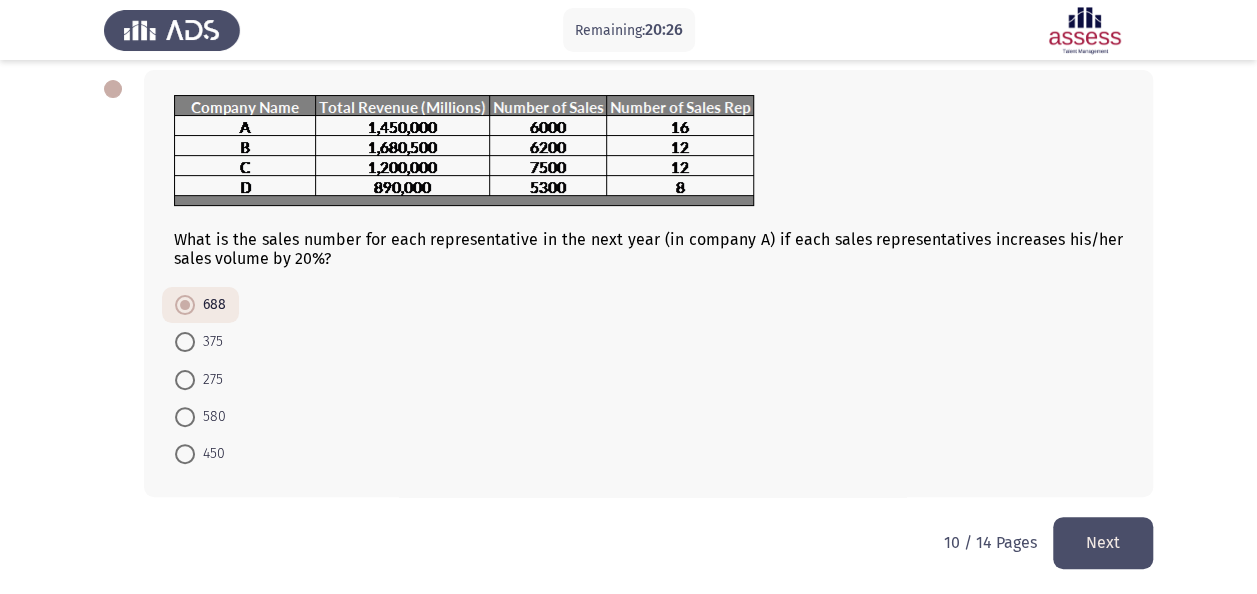 click on "Next" 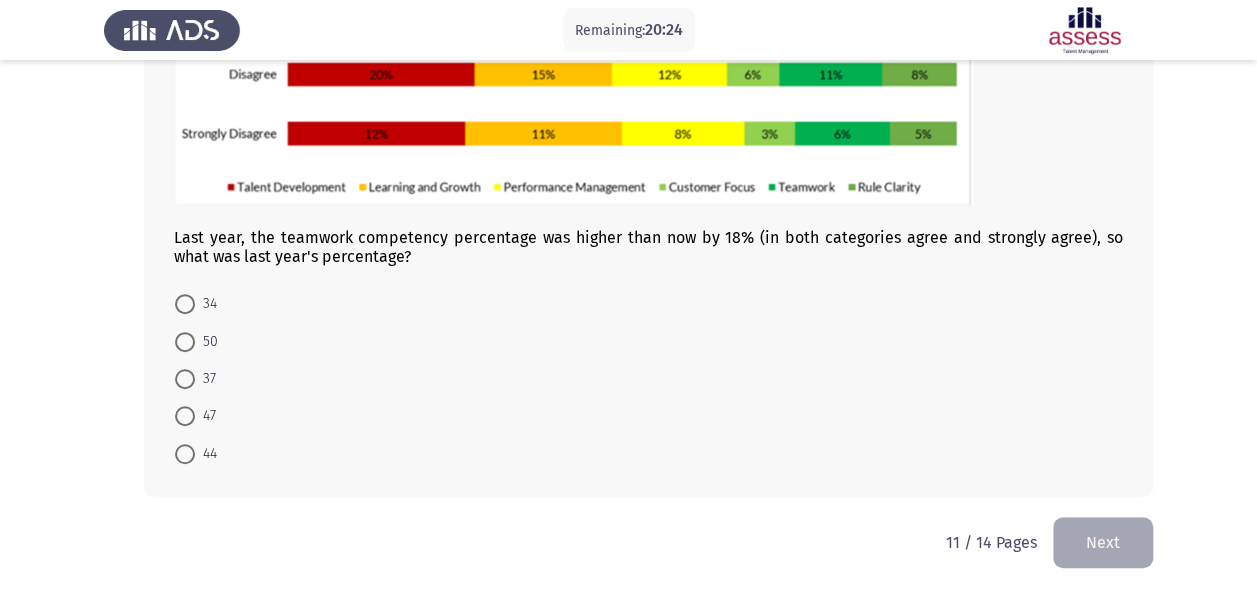 click on "44" at bounding box center (206, 454) 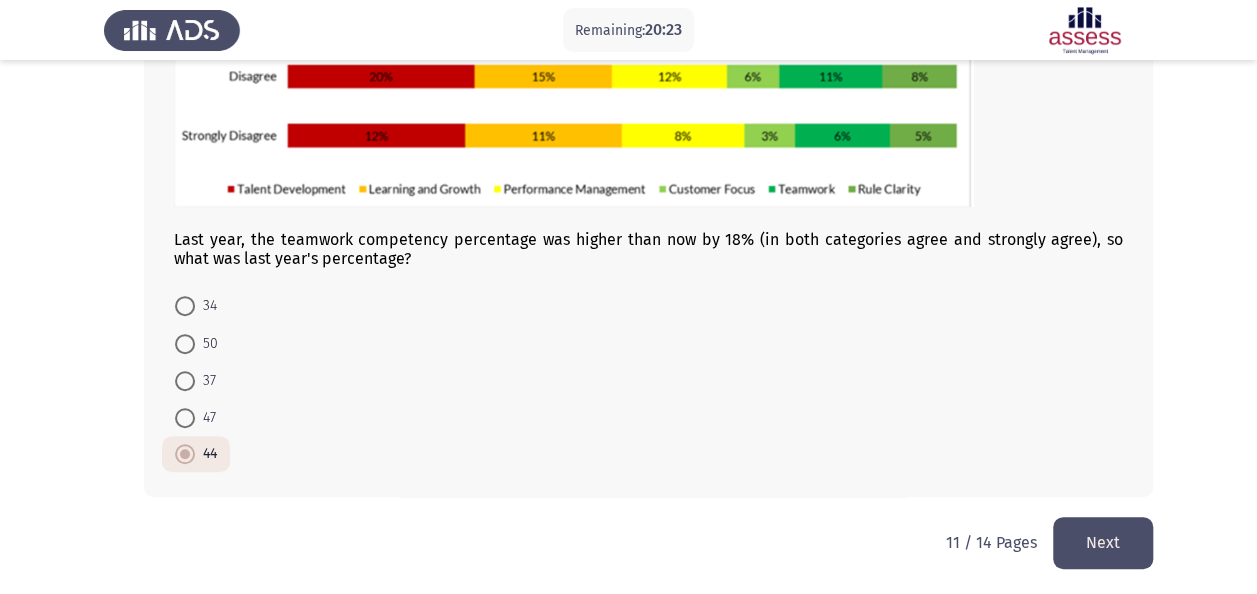 click on "Next" 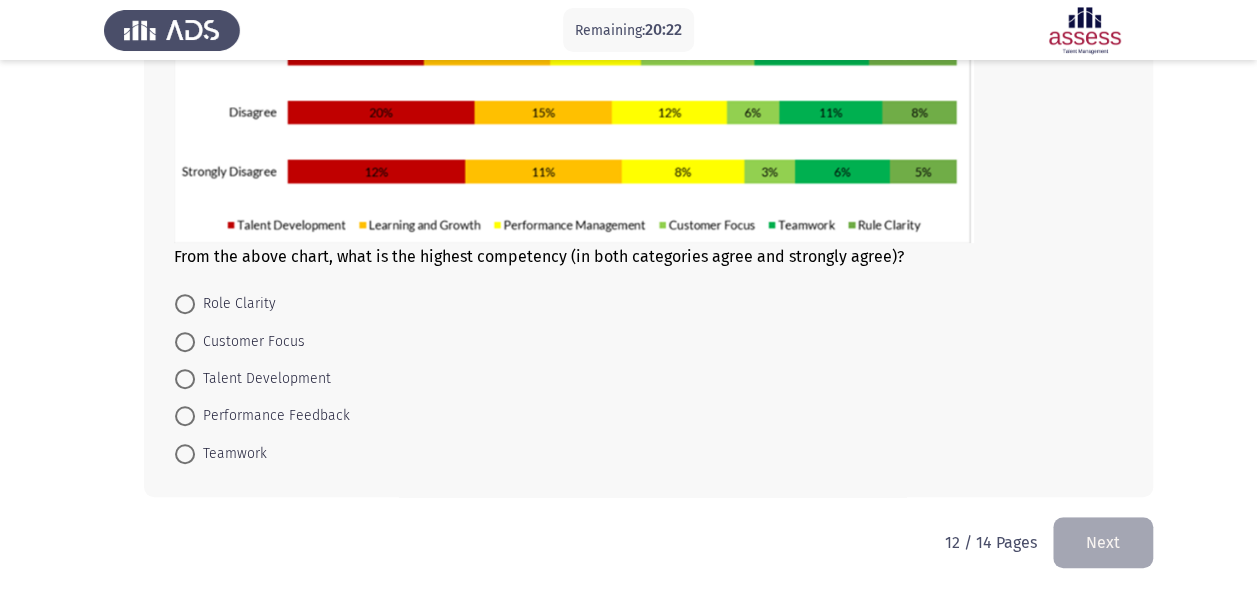 click on "Role Clarity" at bounding box center [235, 304] 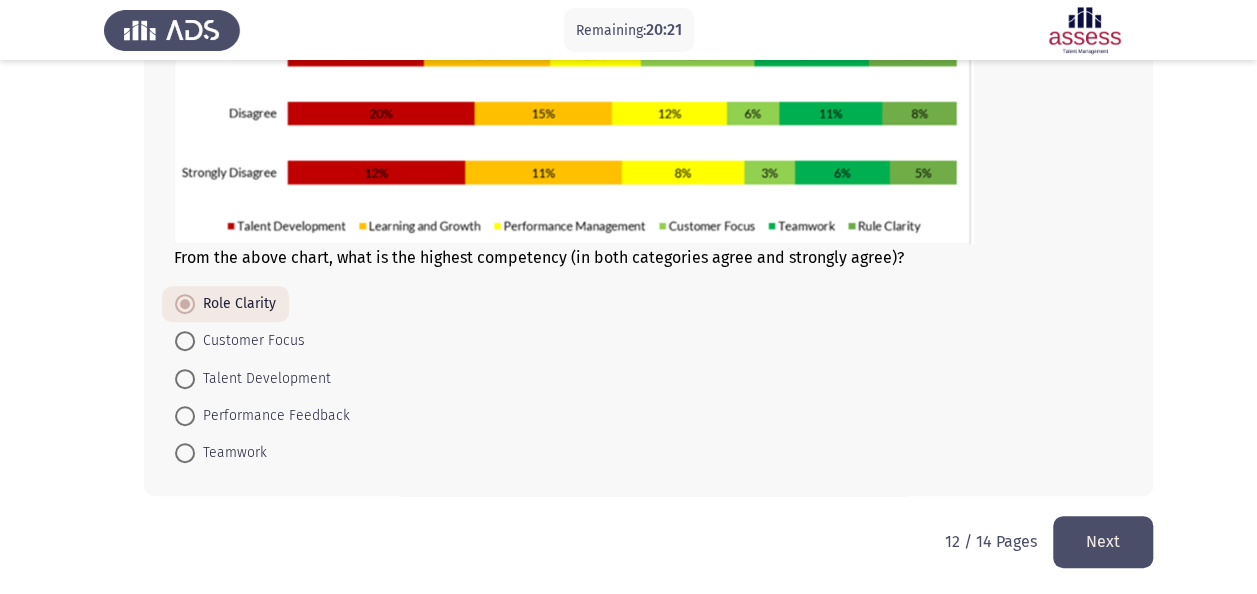 drag, startPoint x: 1054, startPoint y: 578, endPoint x: 1076, endPoint y: 569, distance: 23.769728 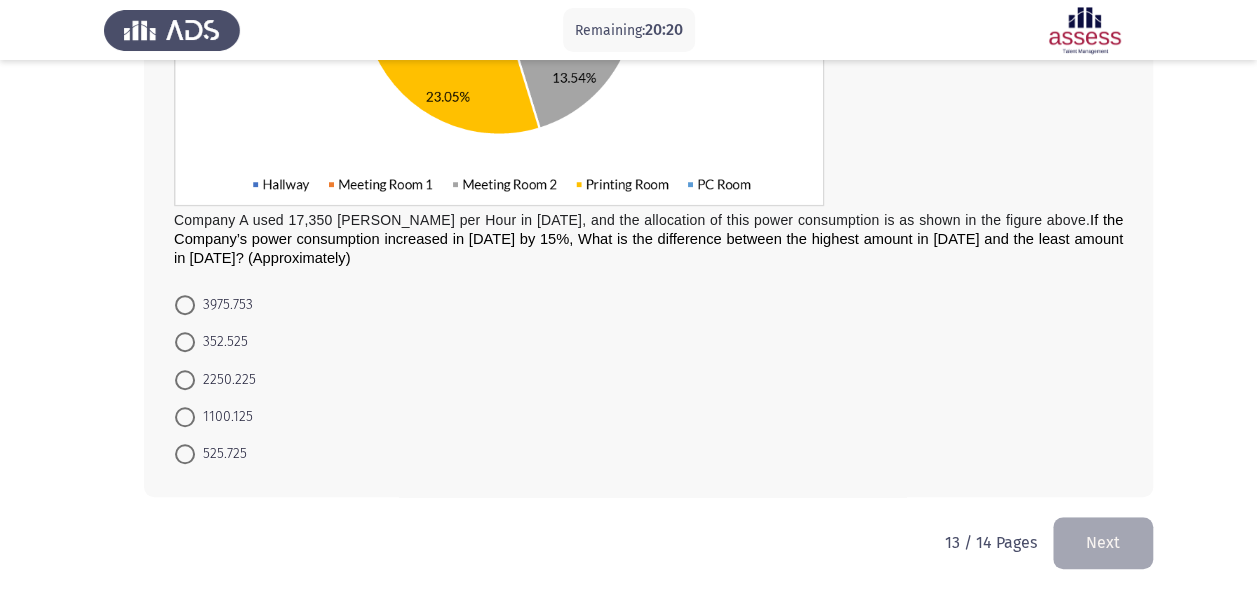 click on "1100.125" at bounding box center (224, 417) 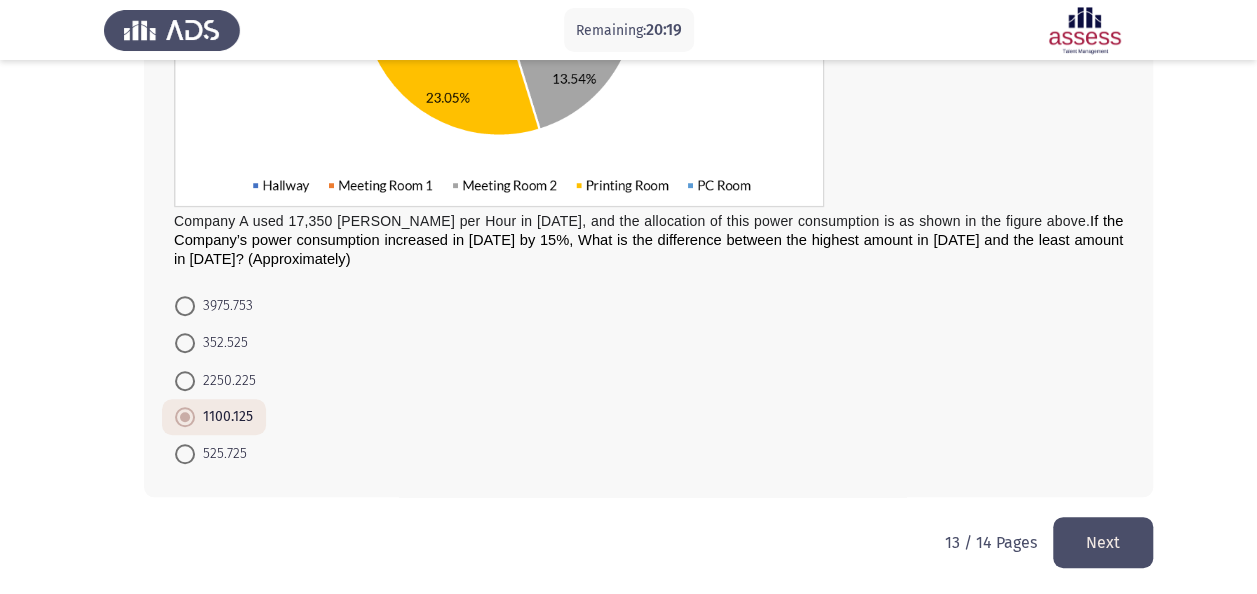 click on "13 / 14 Pages   Next" 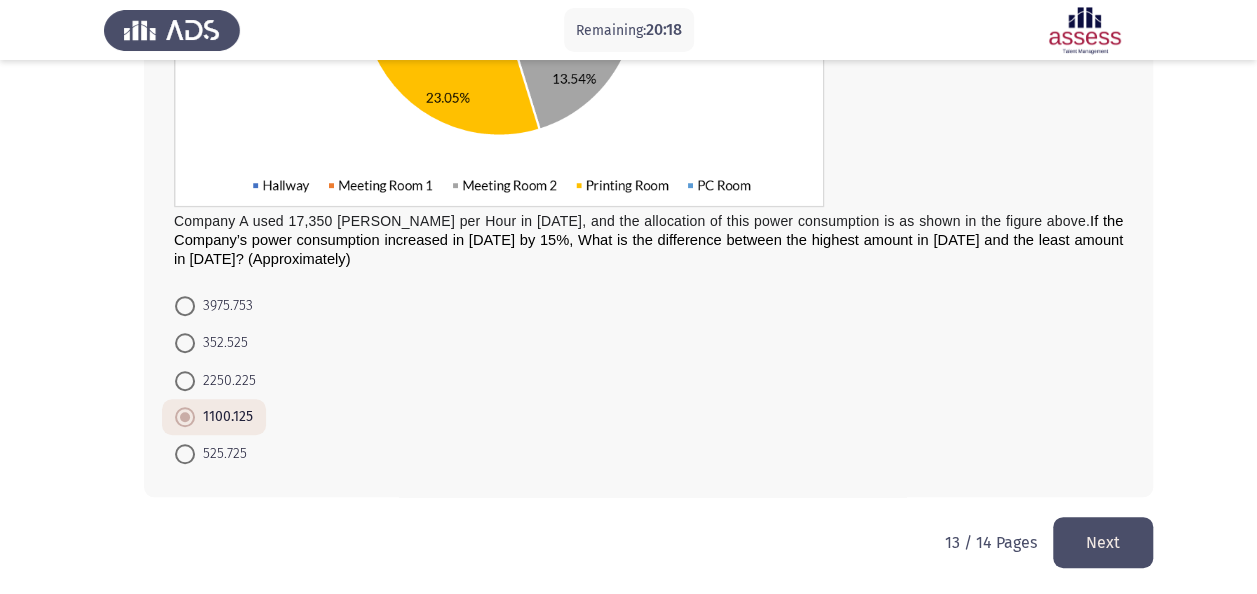 drag, startPoint x: 1079, startPoint y: 544, endPoint x: 1023, endPoint y: 528, distance: 58.24088 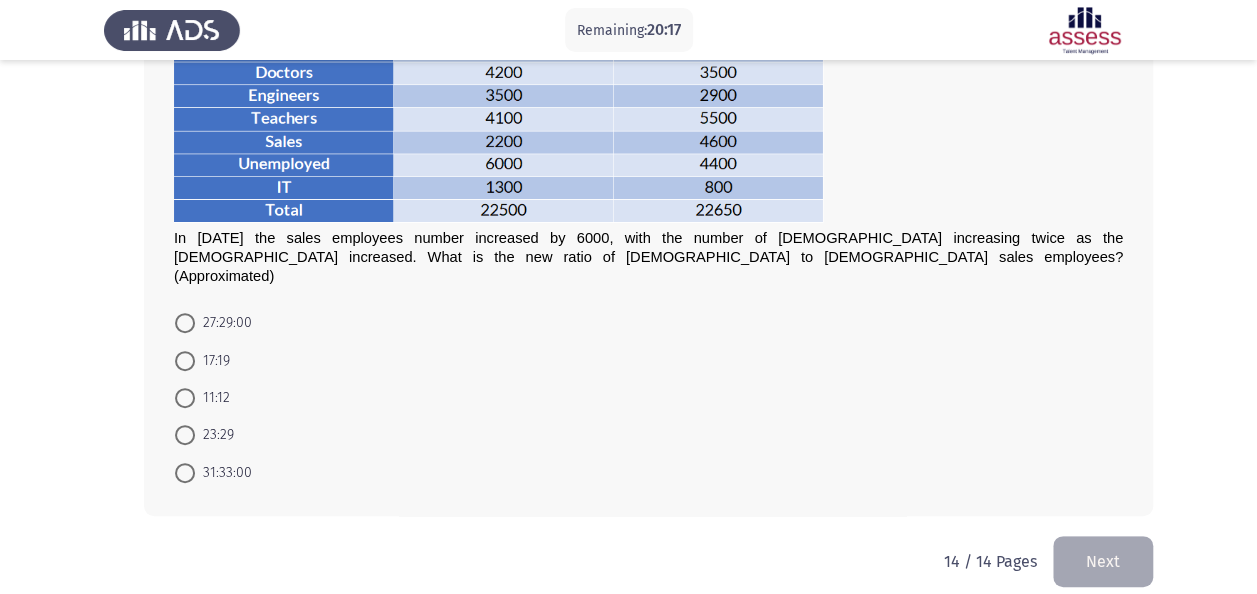 click on "23:29" at bounding box center [214, 435] 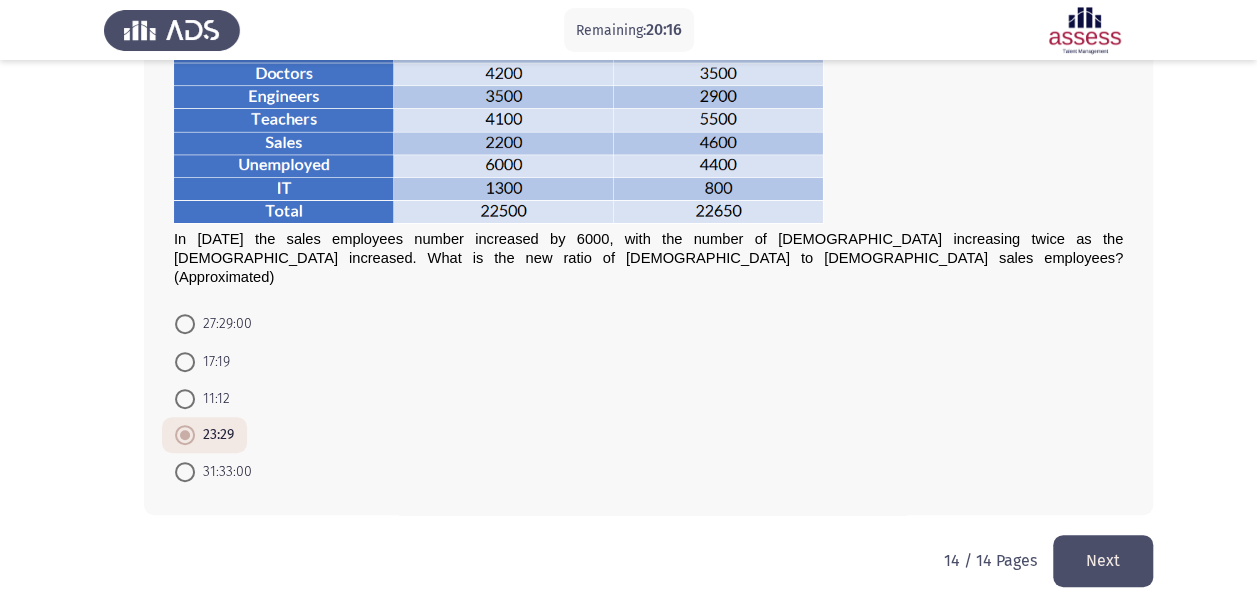 click on "14 / 14 Pages   Next" 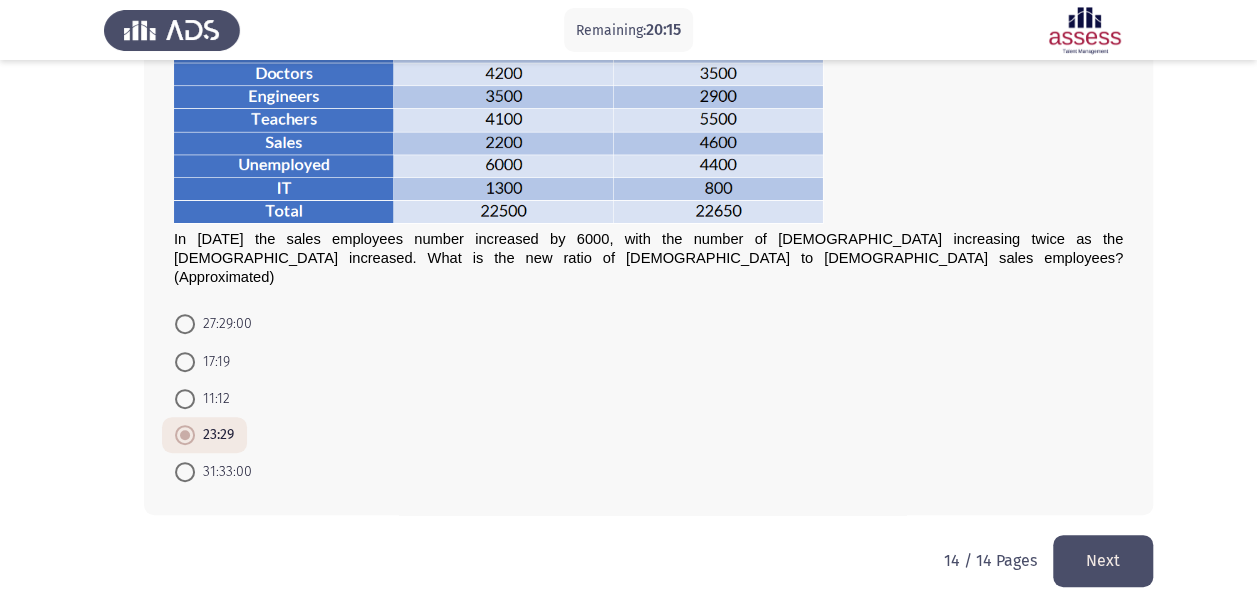 click on "Next" 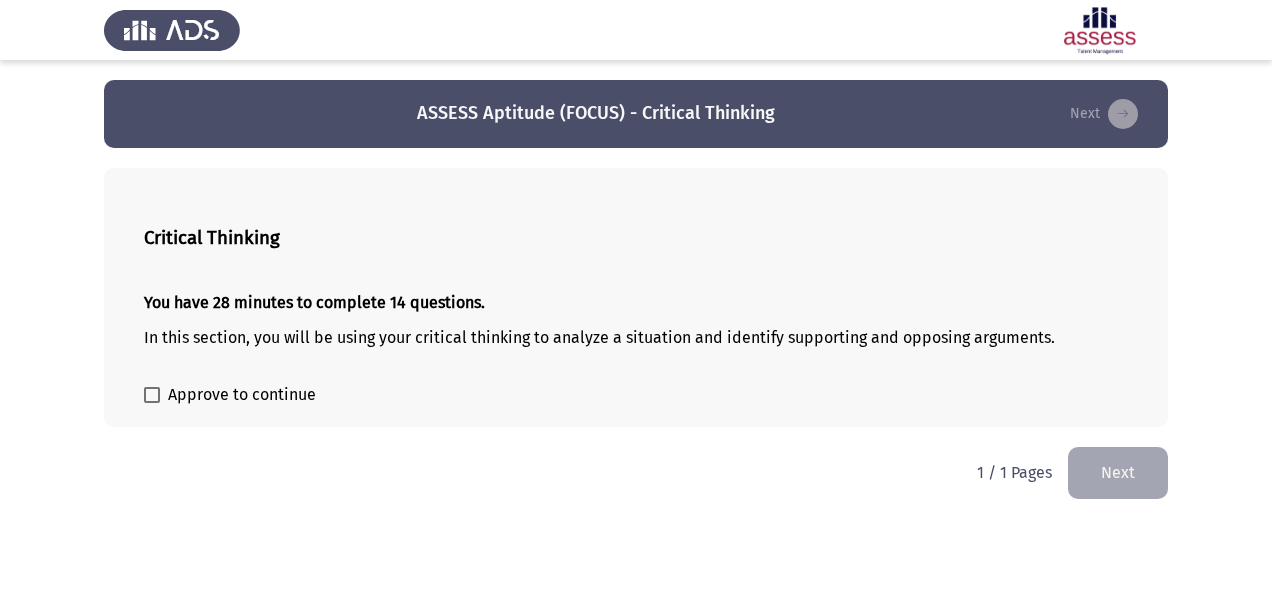 click on "Critical Thinking You have 28 minutes to complete 14 questions. In
this section, you will be using your critical thinking to analyze a
situation and identify supporting and opposing arguments.    Approve to continue" 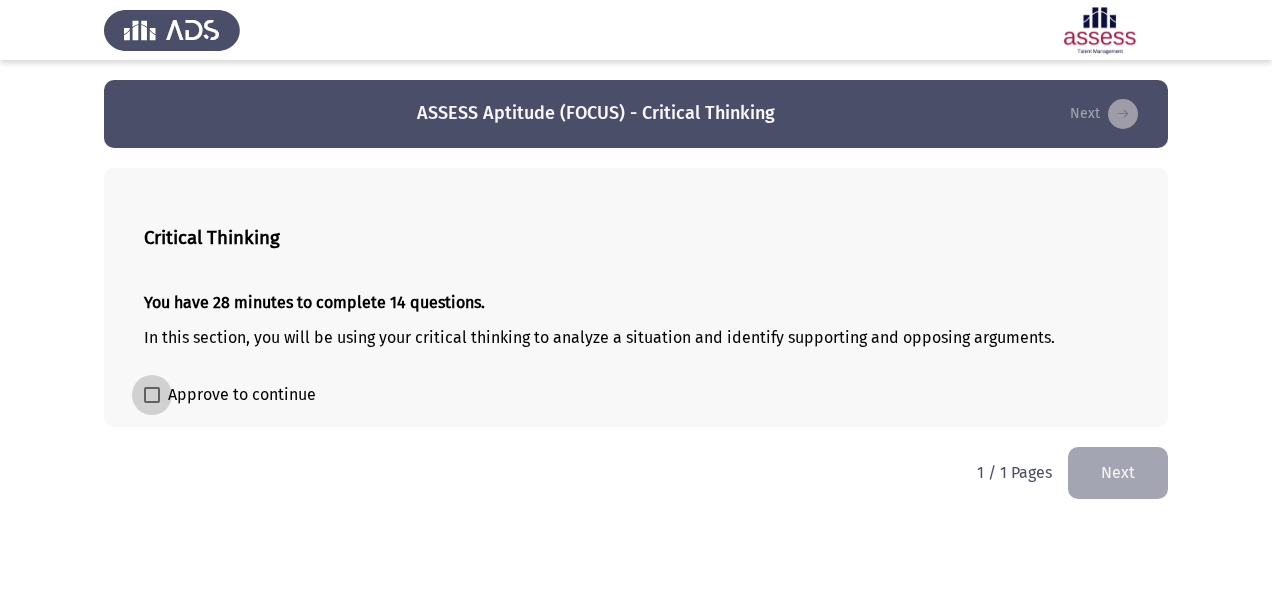 click on "Approve to continue" at bounding box center (242, 395) 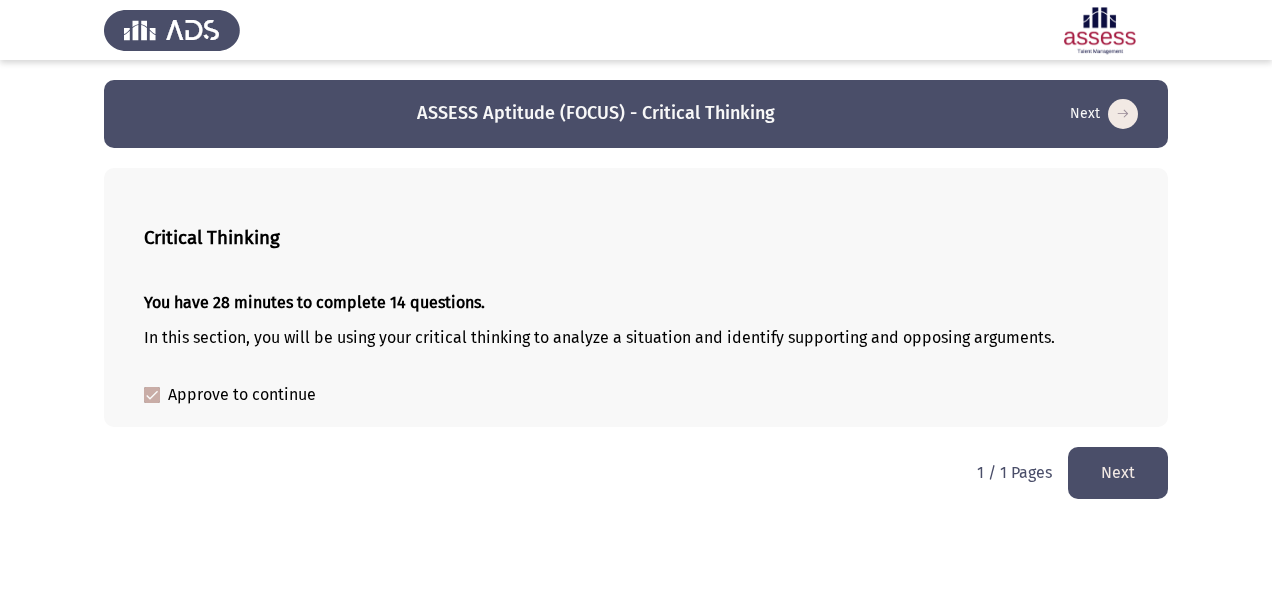 click on "Next" 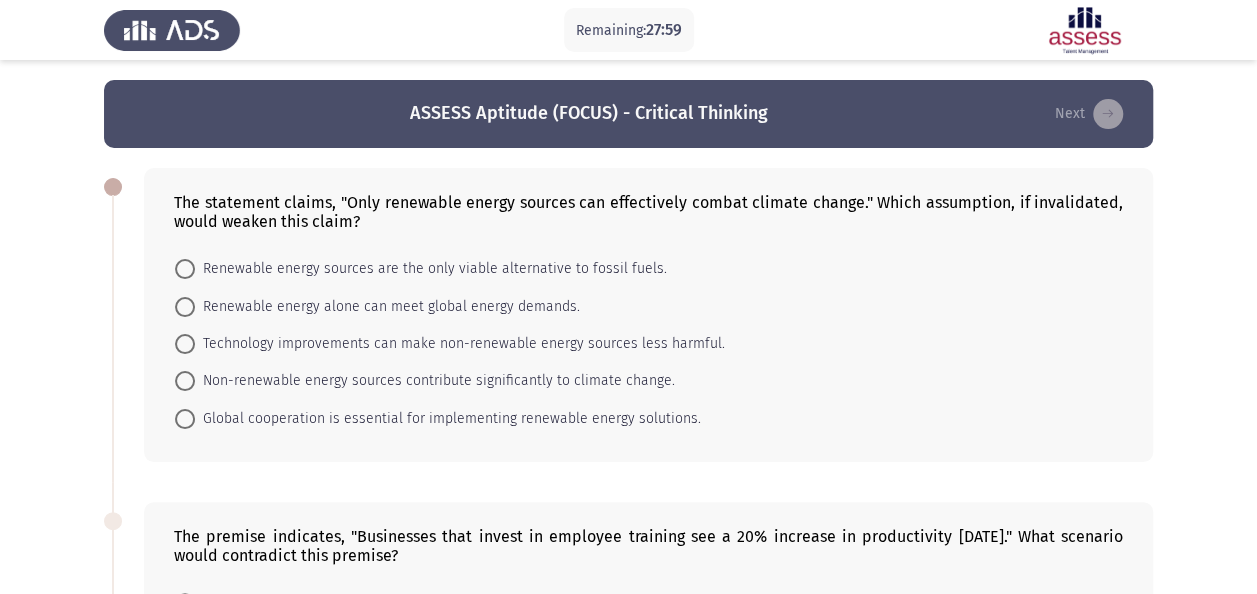 click on "Renewable energy alone can meet global energy demands." at bounding box center (387, 307) 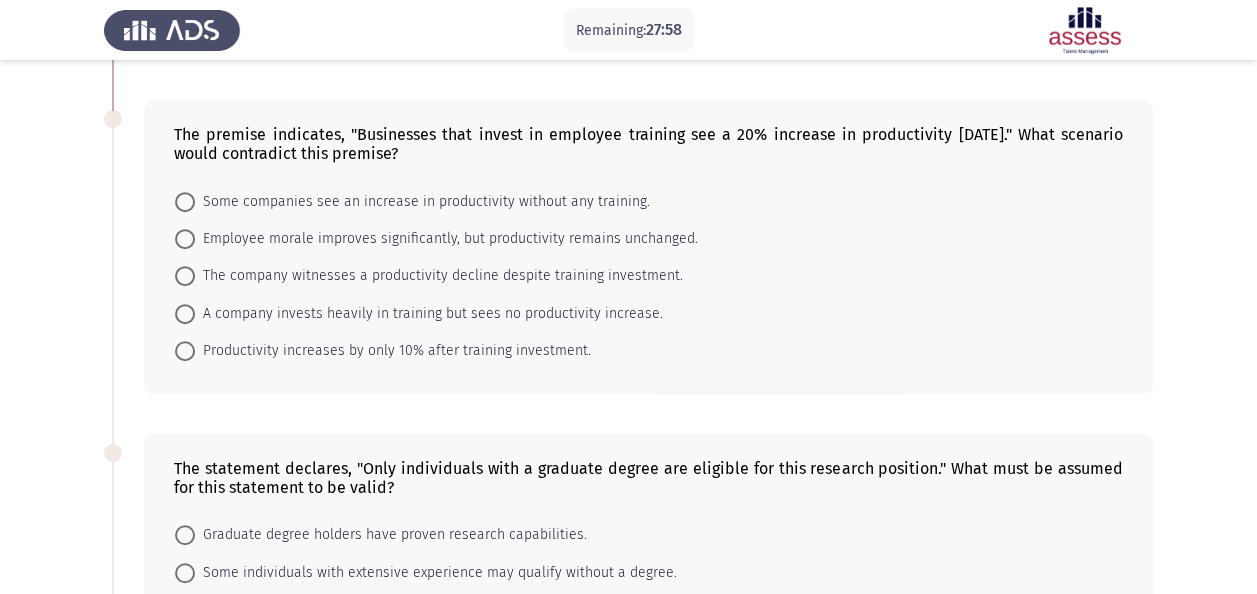 drag, startPoint x: 270, startPoint y: 346, endPoint x: 343, endPoint y: 415, distance: 100.44899 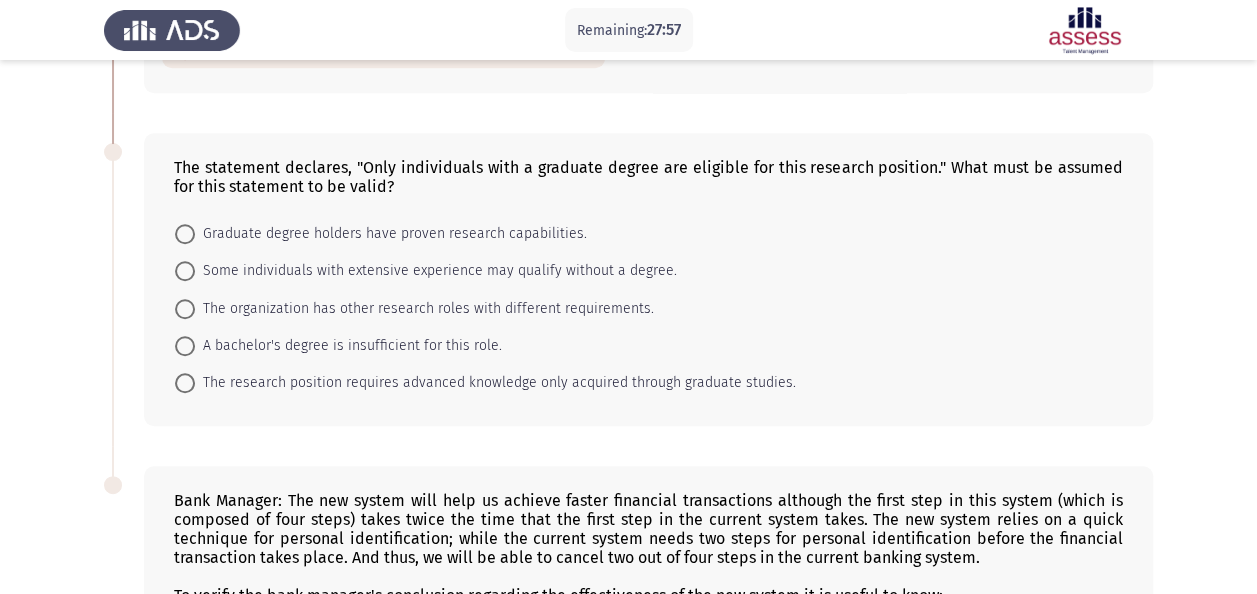 click on "The research position requires advanced knowledge only acquired through graduate studies." at bounding box center (495, 383) 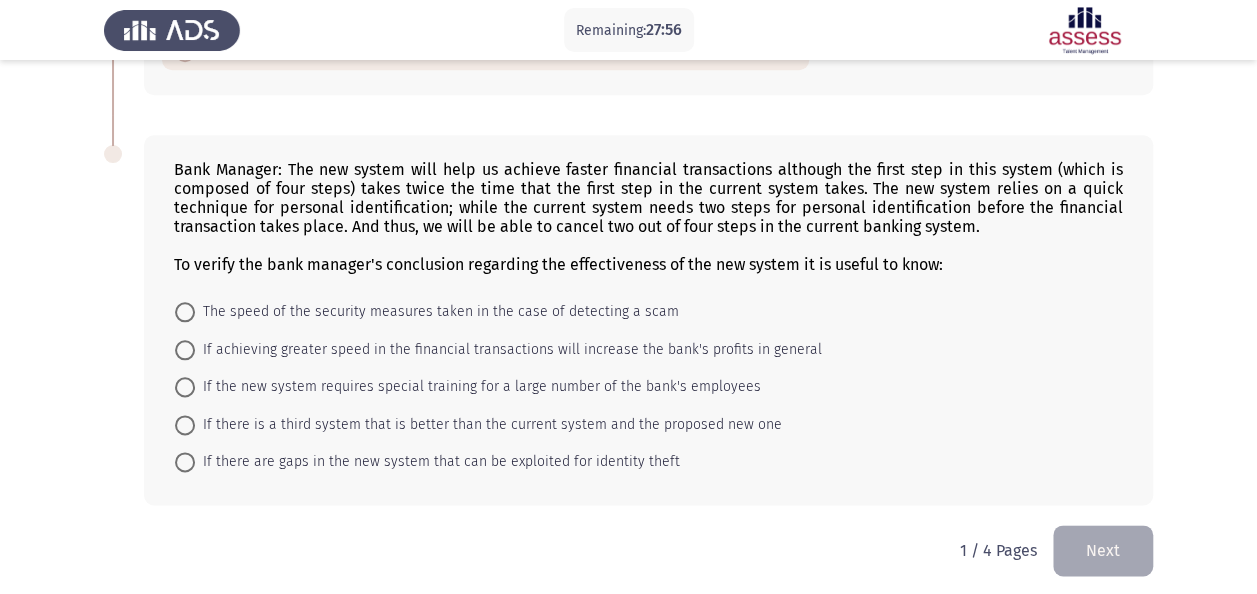 drag, startPoint x: 308, startPoint y: 362, endPoint x: 380, endPoint y: 388, distance: 76.55064 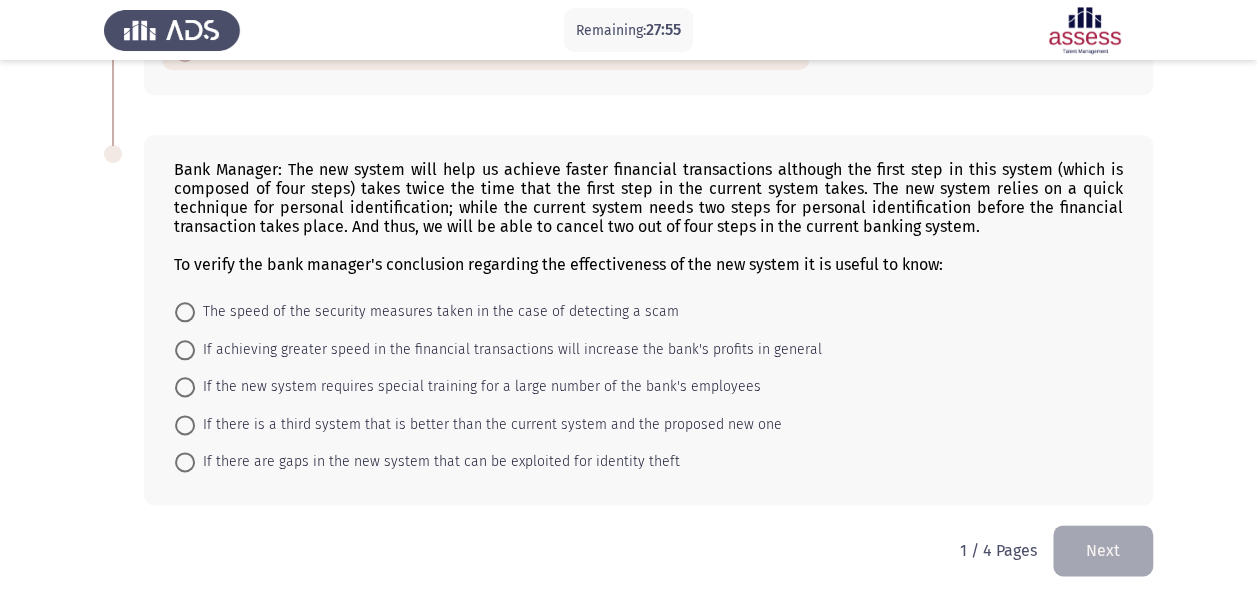 click on "If the new system requires special training for a large number of the bank's employees" at bounding box center (478, 387) 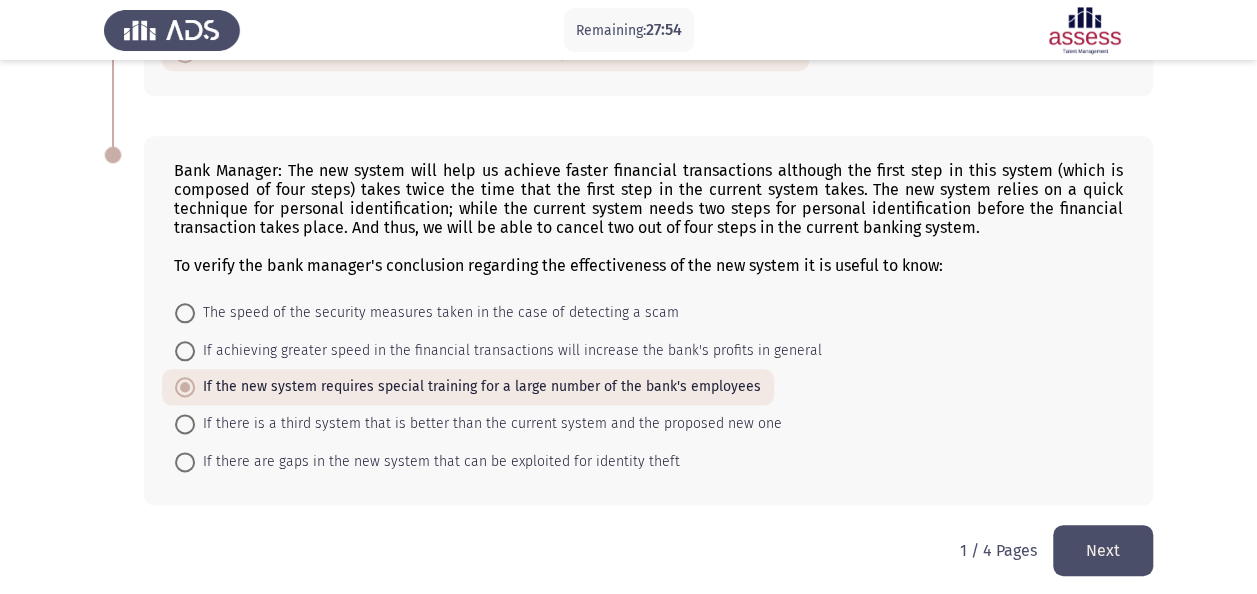 click on "Next" 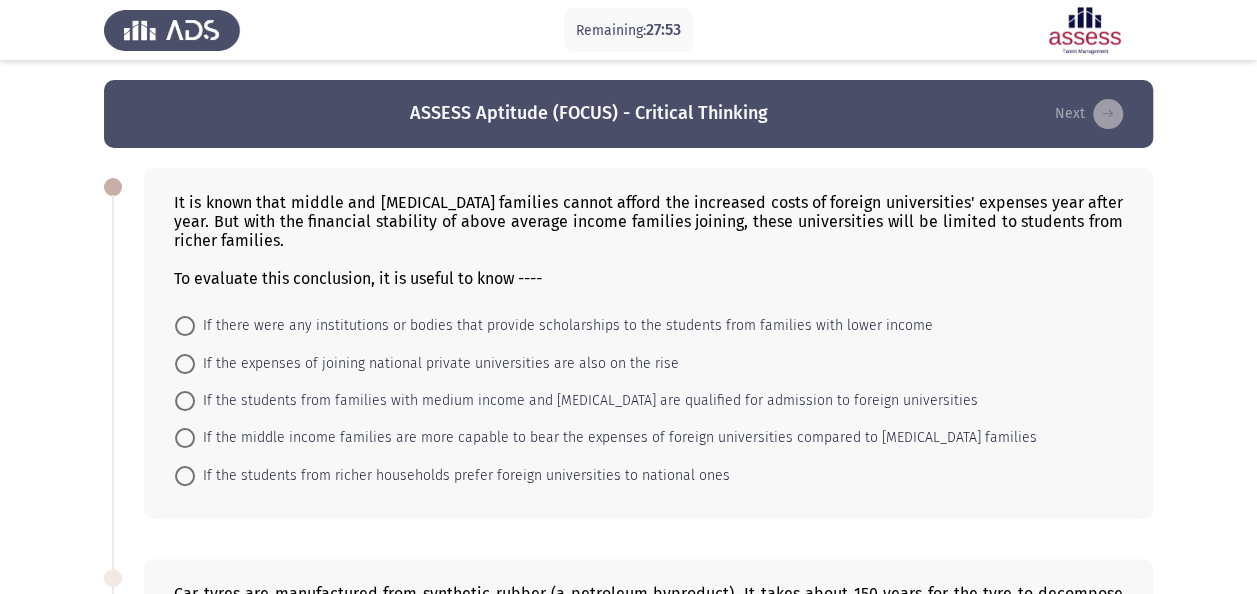 drag, startPoint x: 298, startPoint y: 429, endPoint x: 320, endPoint y: 434, distance: 22.561028 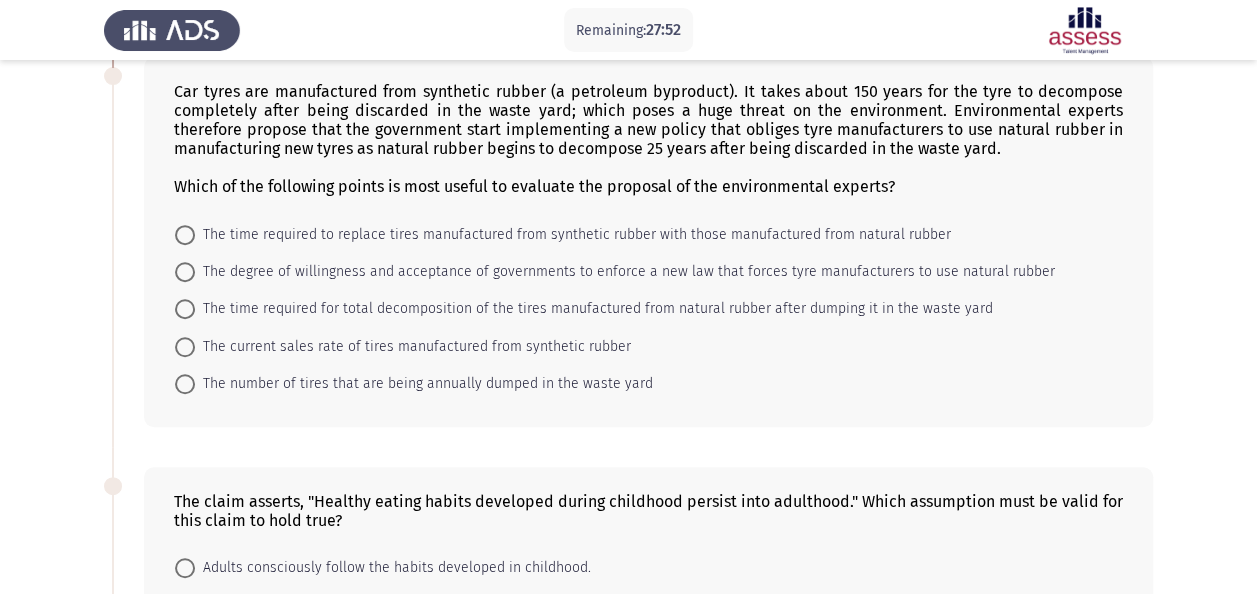 drag, startPoint x: 327, startPoint y: 338, endPoint x: 340, endPoint y: 349, distance: 17.029387 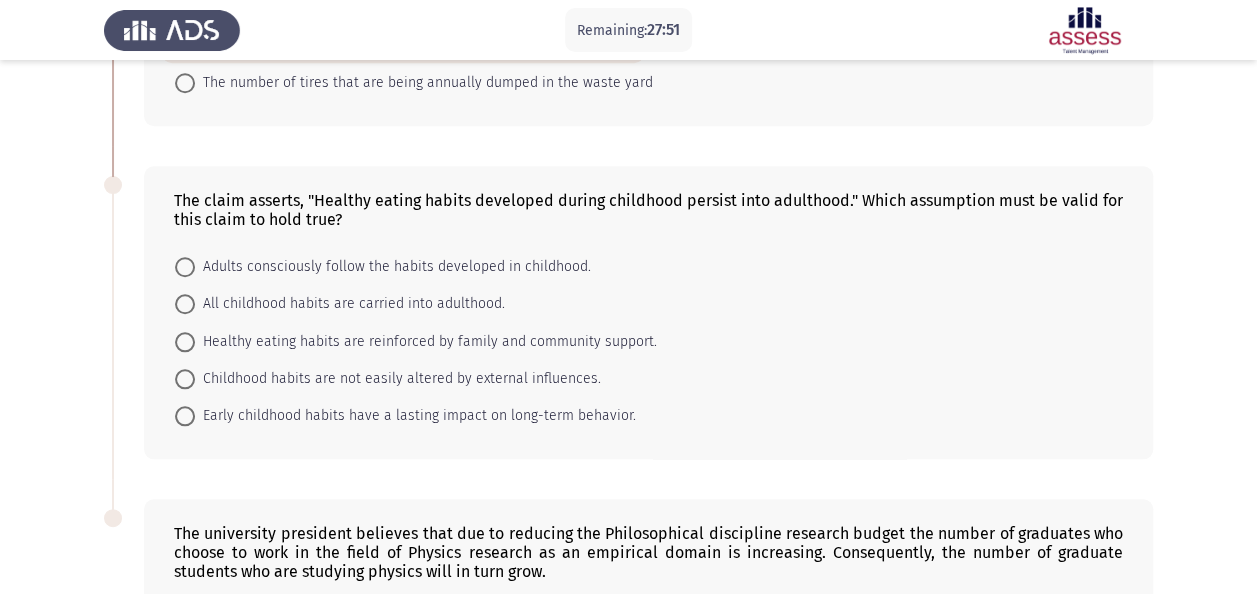 drag, startPoint x: 306, startPoint y: 299, endPoint x: 307, endPoint y: 310, distance: 11.045361 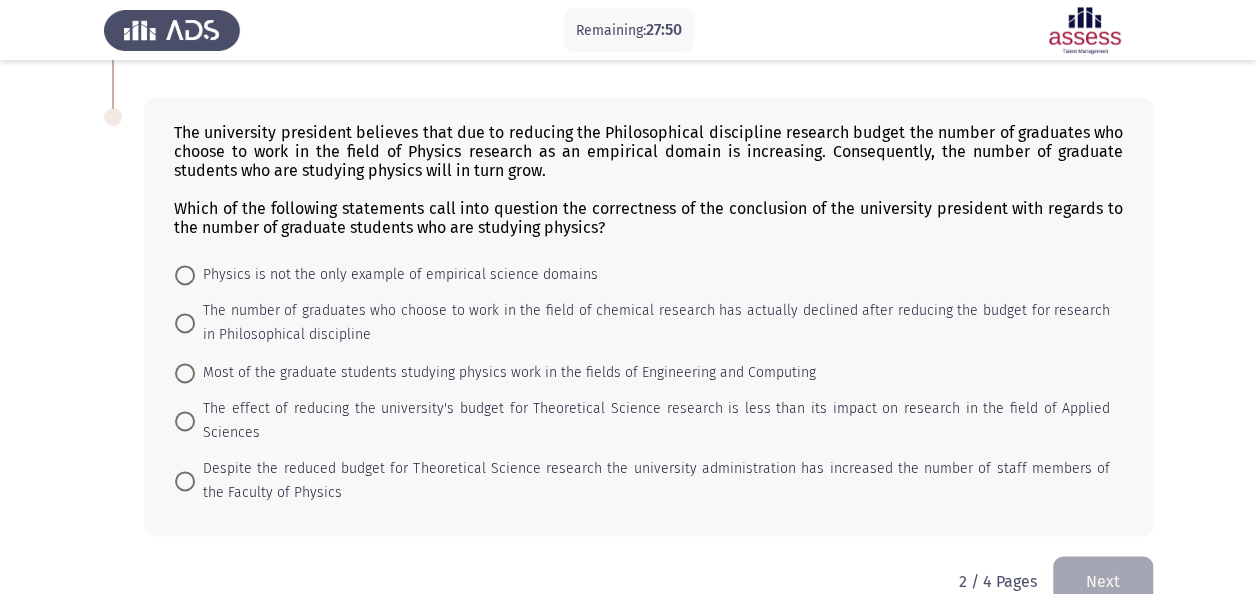 click on "The effect of reducing the university's budget for Theoretical Science research is less than its impact on research in the field of Applied Sciences" at bounding box center (652, 421) 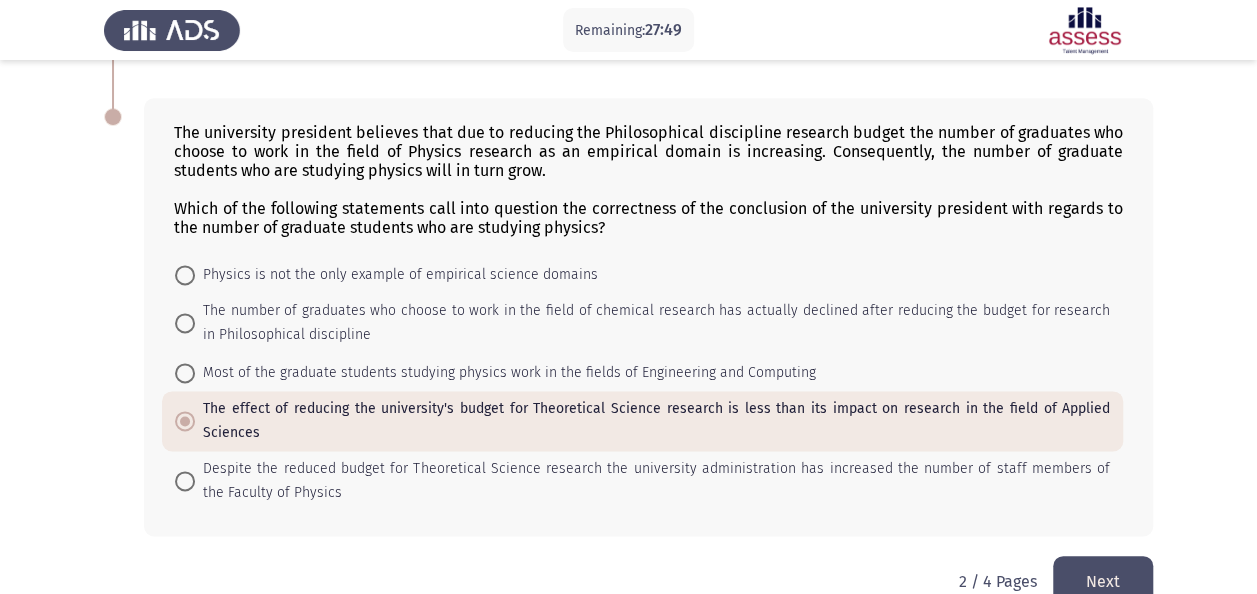 click on "Next" 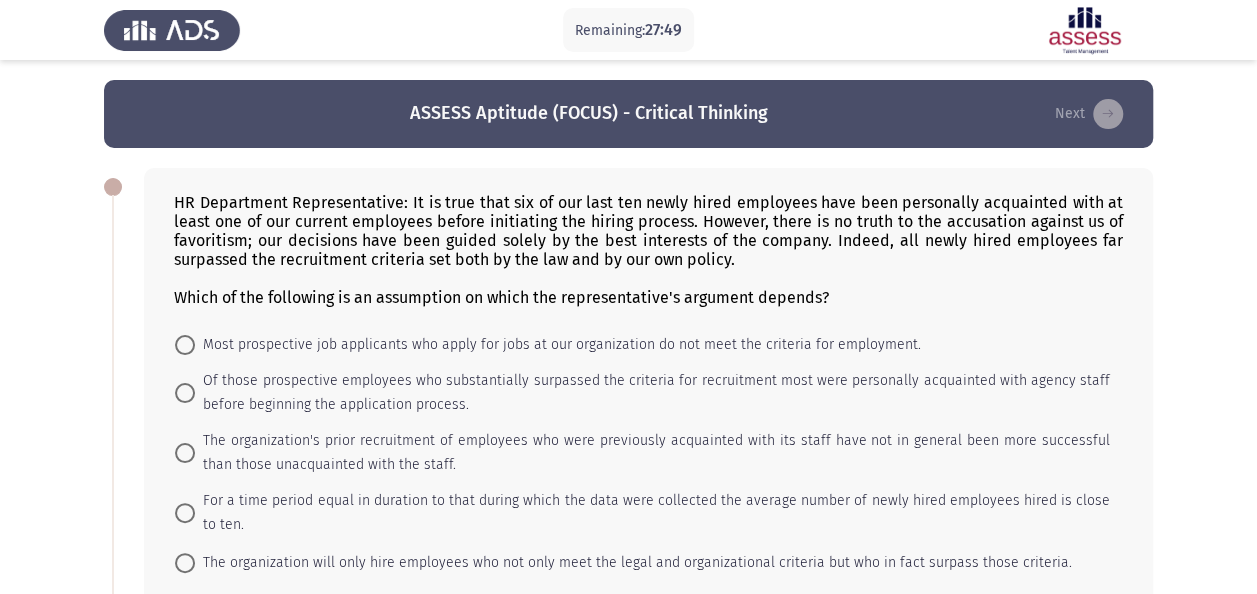 click on "Most prospective job applicants who apply for jobs at our organization do not meet the criteria for employment." at bounding box center [558, 345] 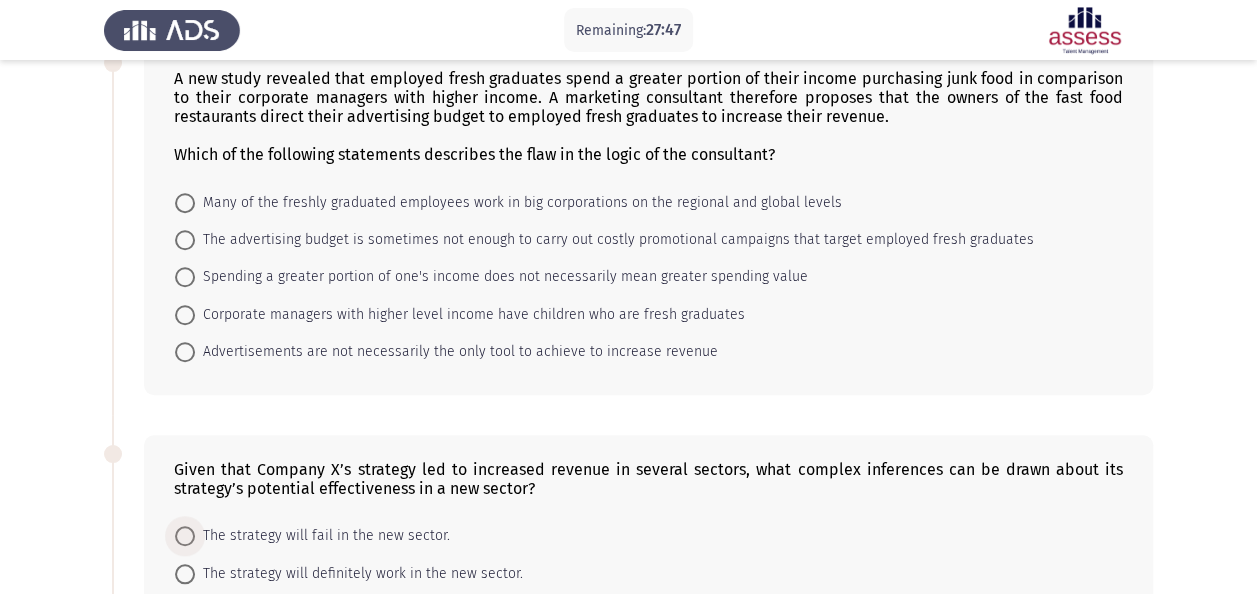 drag, startPoint x: 312, startPoint y: 522, endPoint x: 380, endPoint y: 464, distance: 89.37561 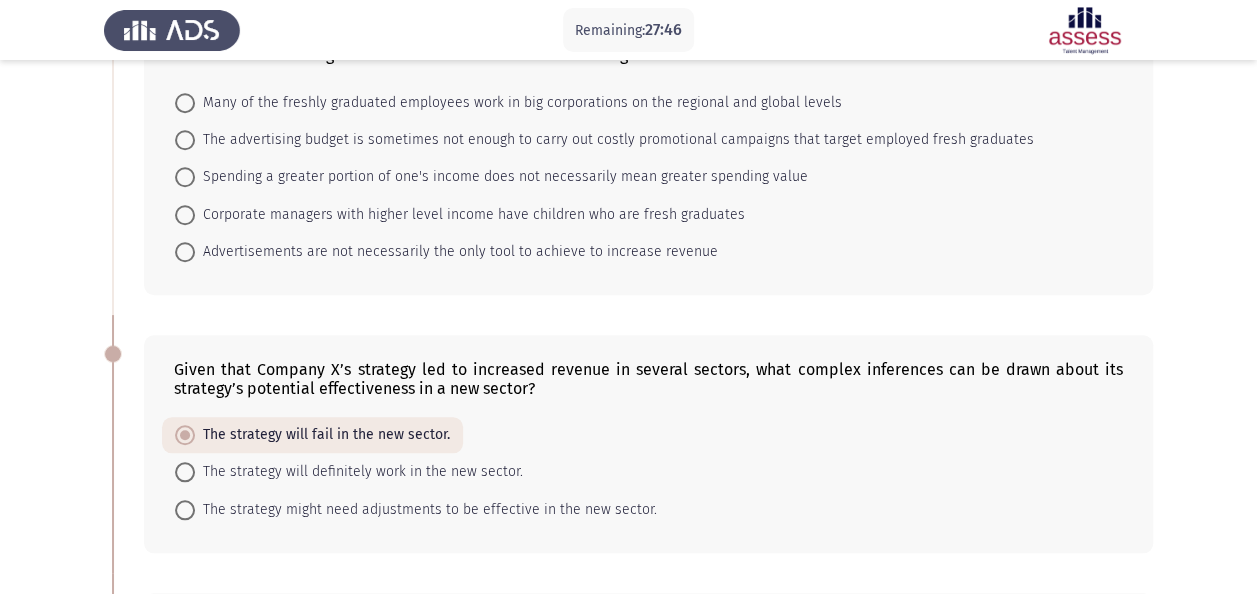 click on "Corporate managers with higher level income have children who are fresh graduates" at bounding box center [470, 215] 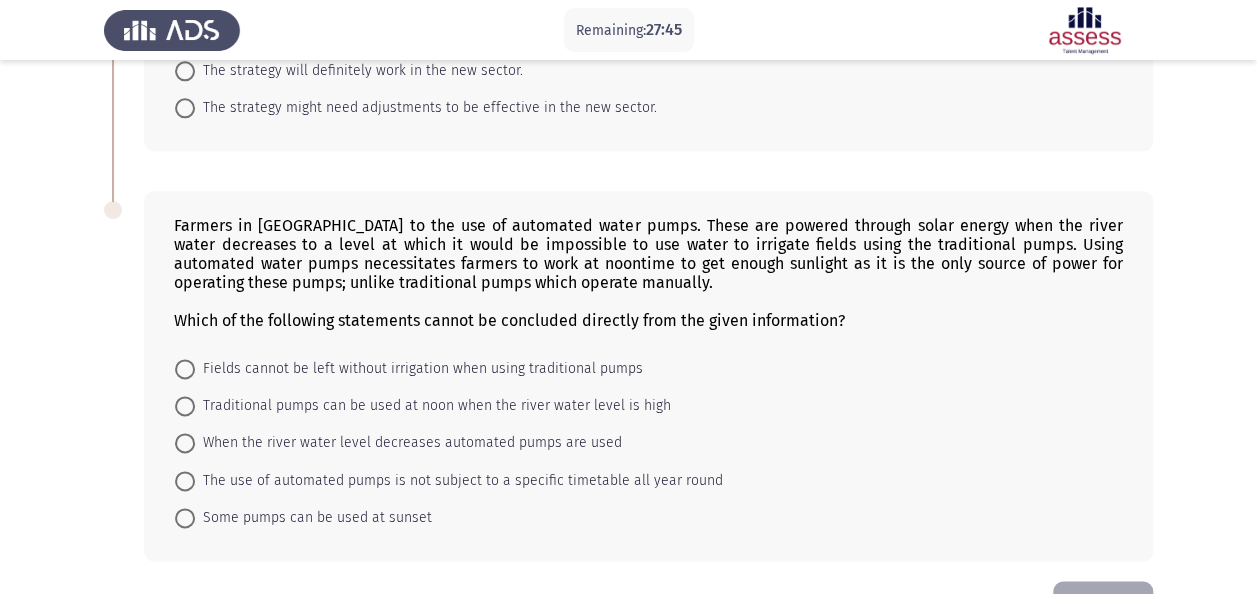 click on "Fields cannot be left without irrigation when using traditional pumps" at bounding box center (419, 369) 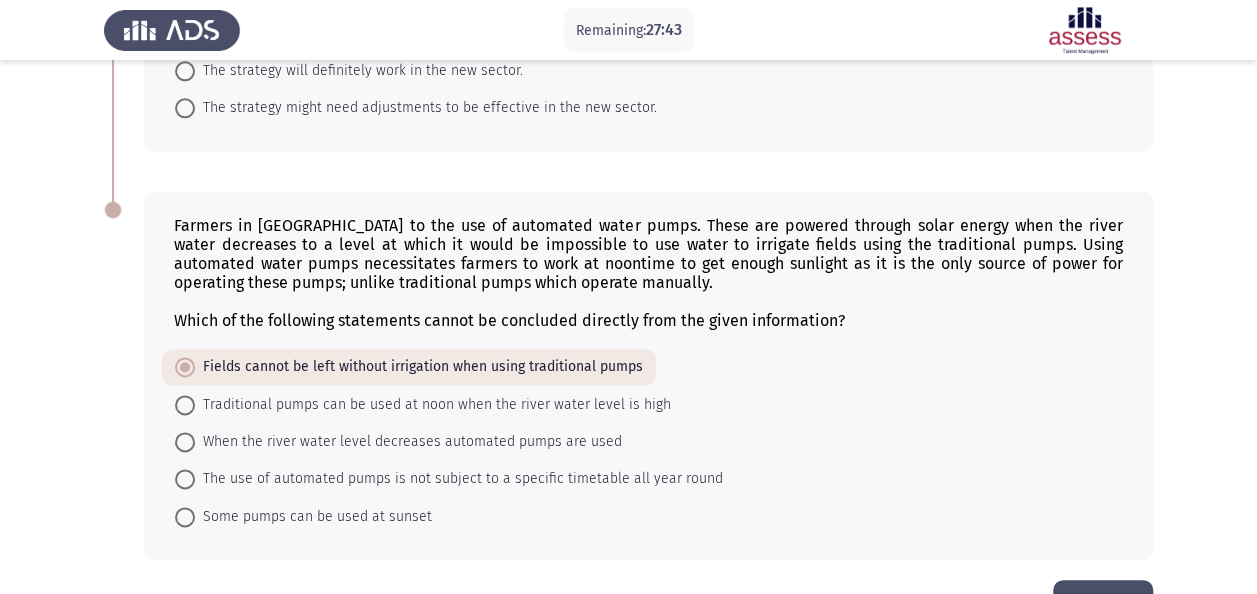 click on "Next" 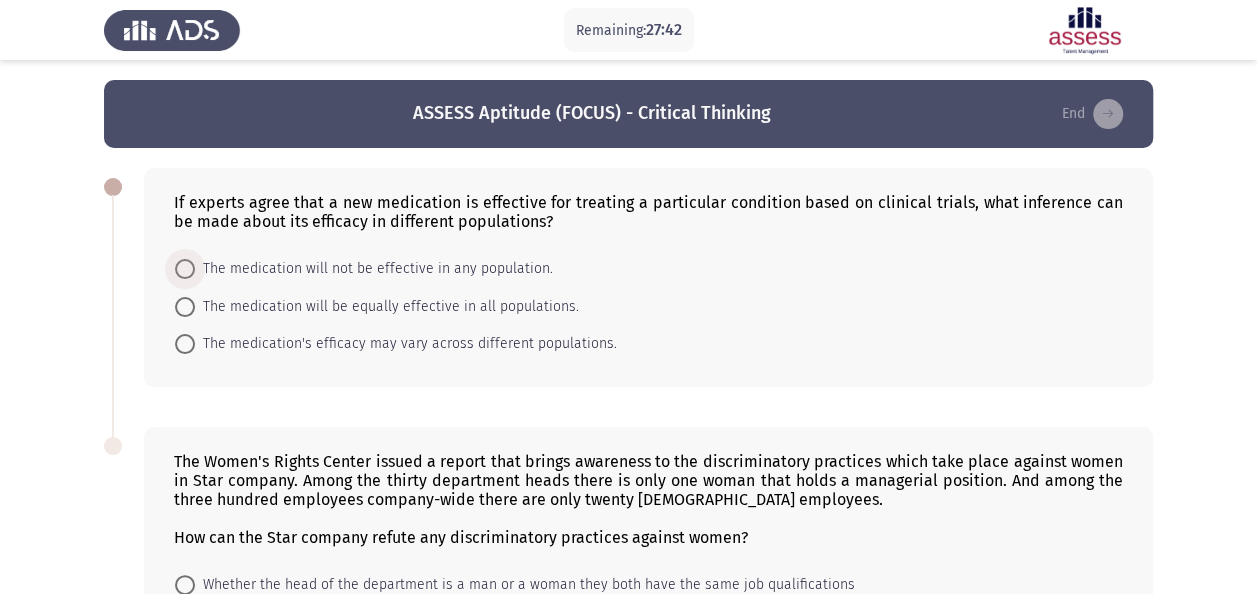 drag, startPoint x: 234, startPoint y: 263, endPoint x: 254, endPoint y: 286, distance: 30.479502 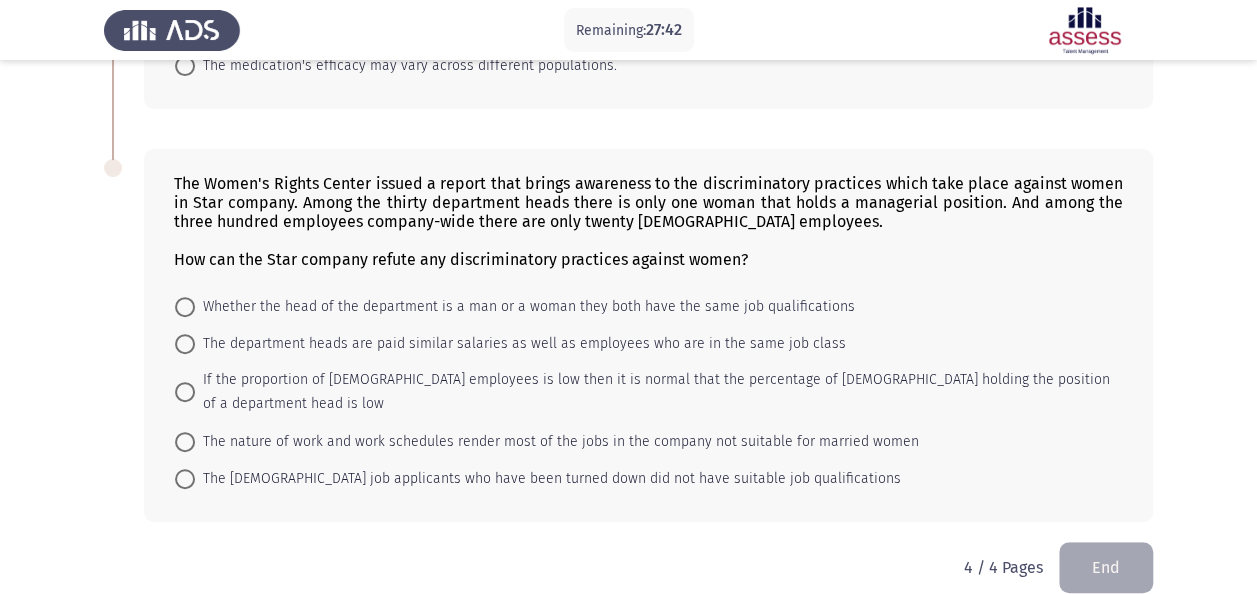 drag, startPoint x: 297, startPoint y: 316, endPoint x: 309, endPoint y: 332, distance: 20 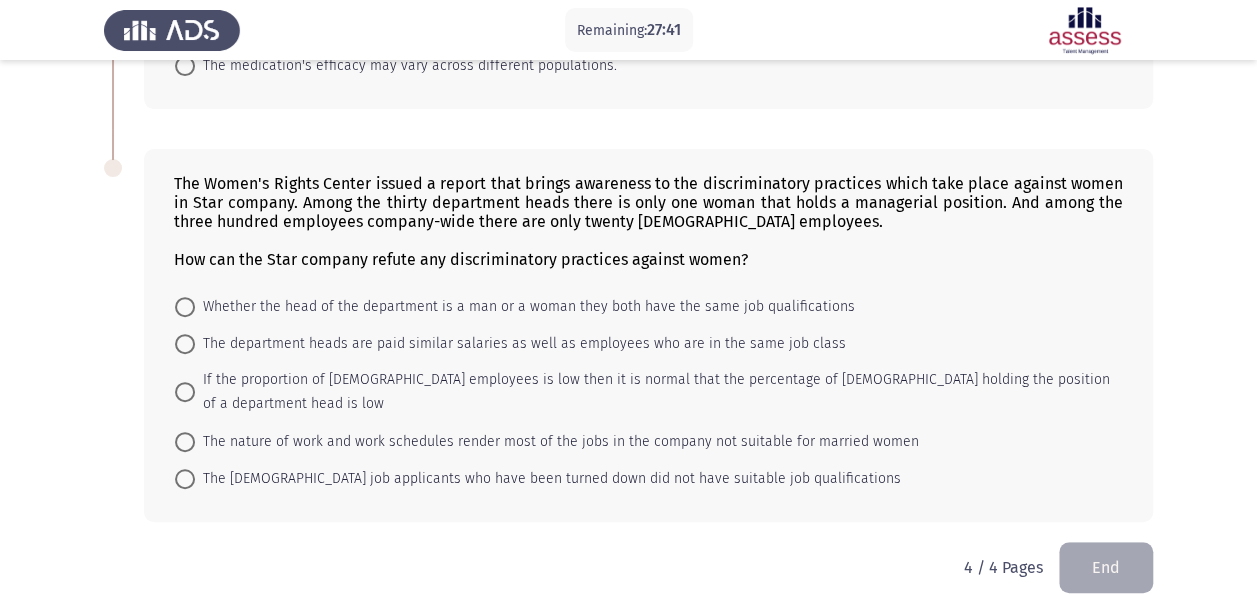 click on "The department heads are paid similar salaries as well as employees who are in the same job class" at bounding box center [520, 344] 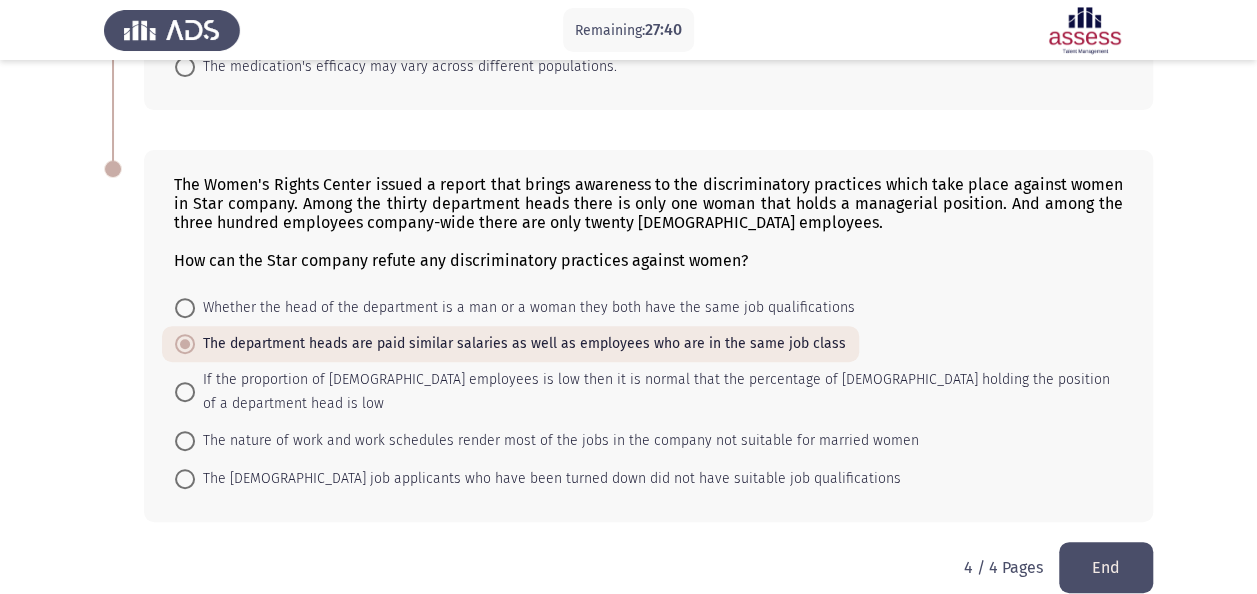 click on "End" 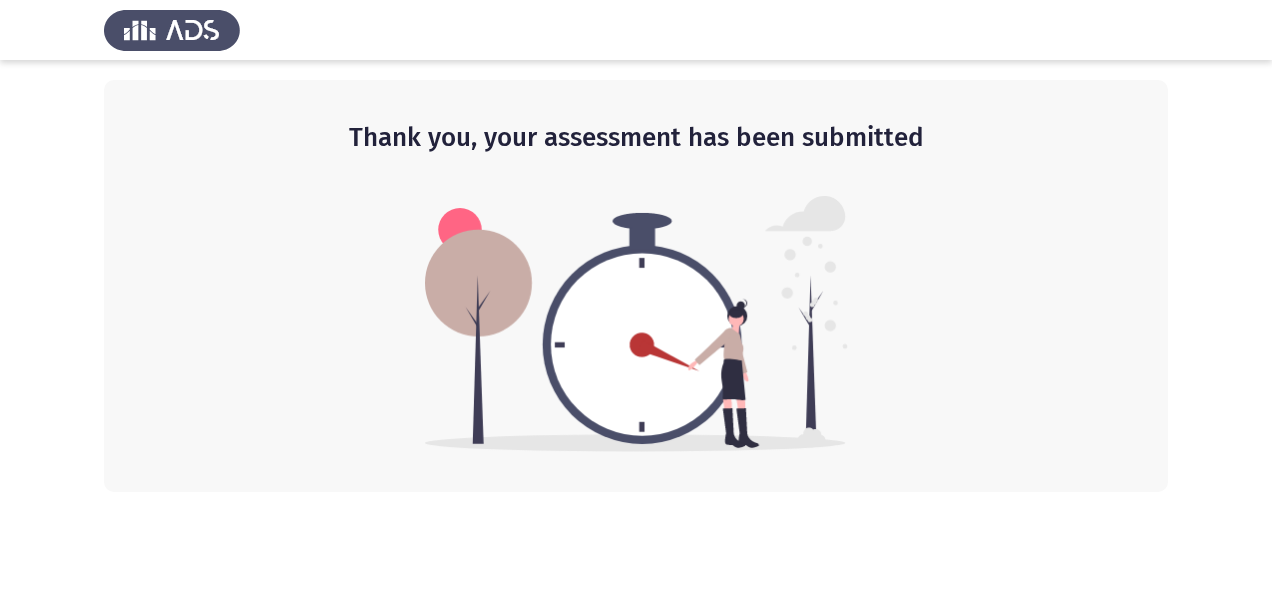 scroll, scrollTop: 0, scrollLeft: 0, axis: both 